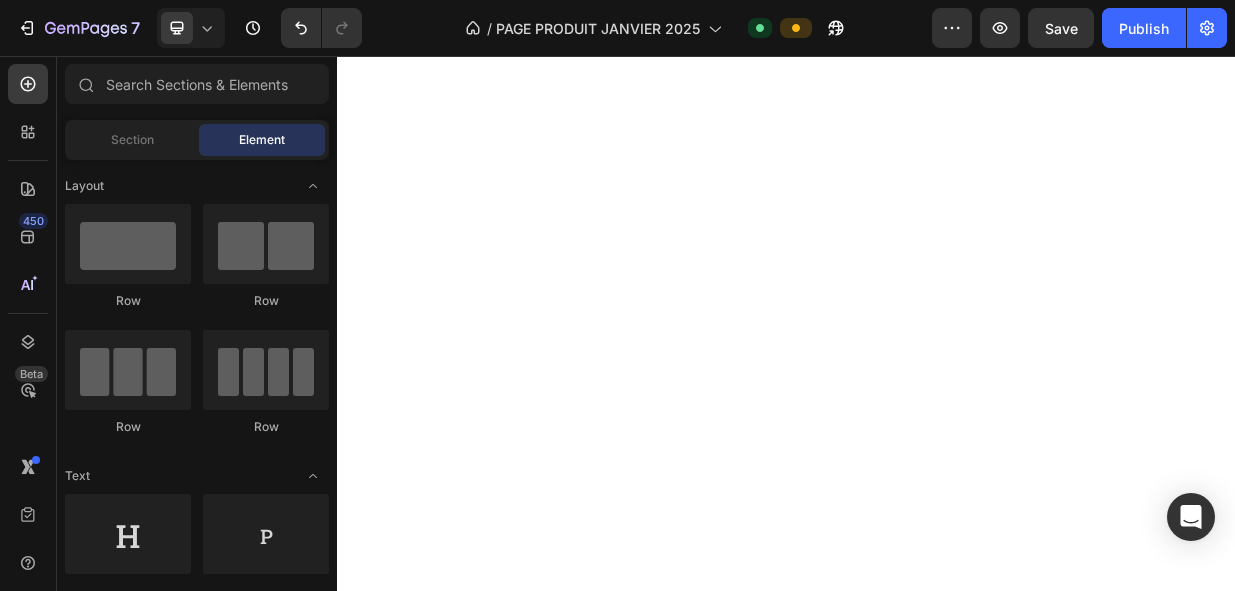 scroll, scrollTop: 0, scrollLeft: 0, axis: both 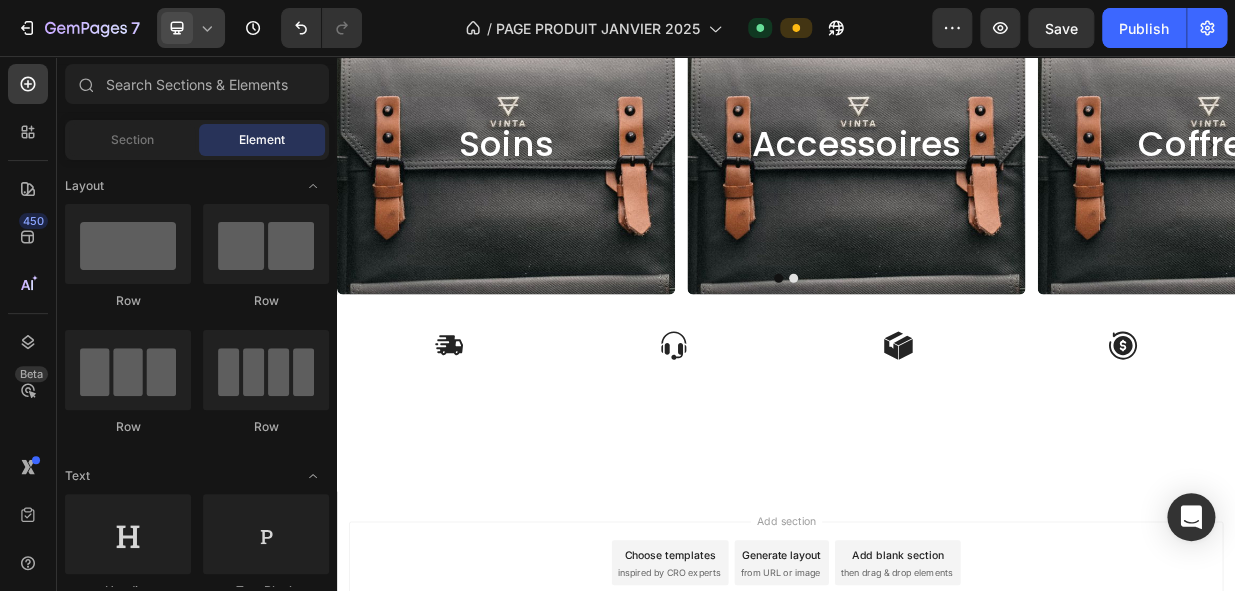 click 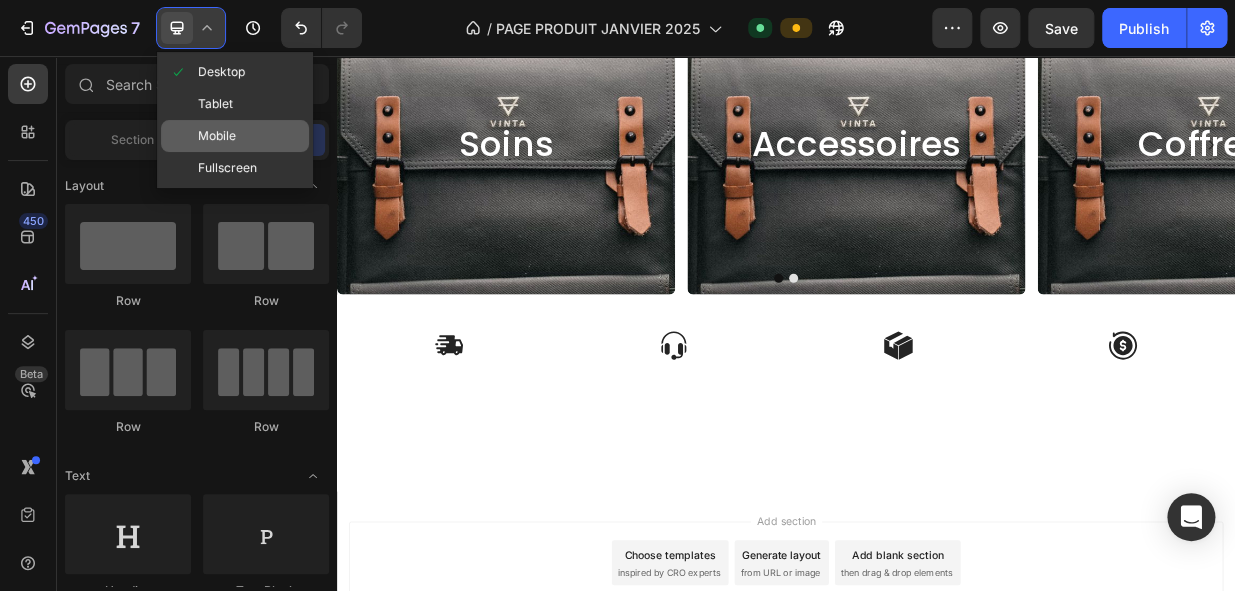 click on "Mobile" 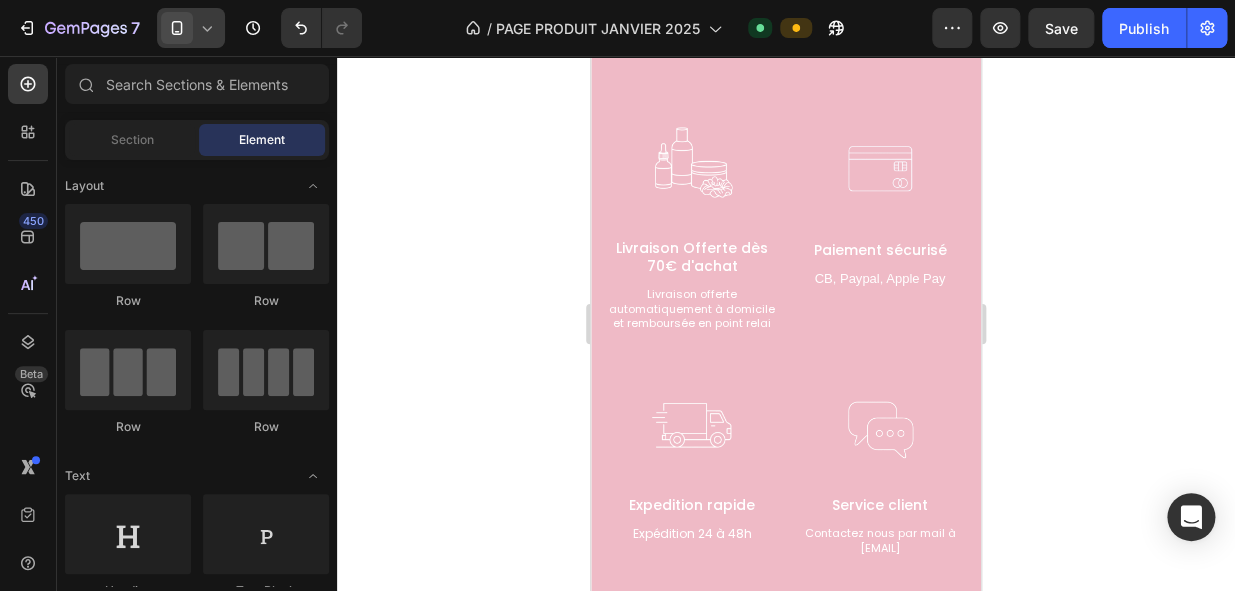 scroll, scrollTop: 2870, scrollLeft: 0, axis: vertical 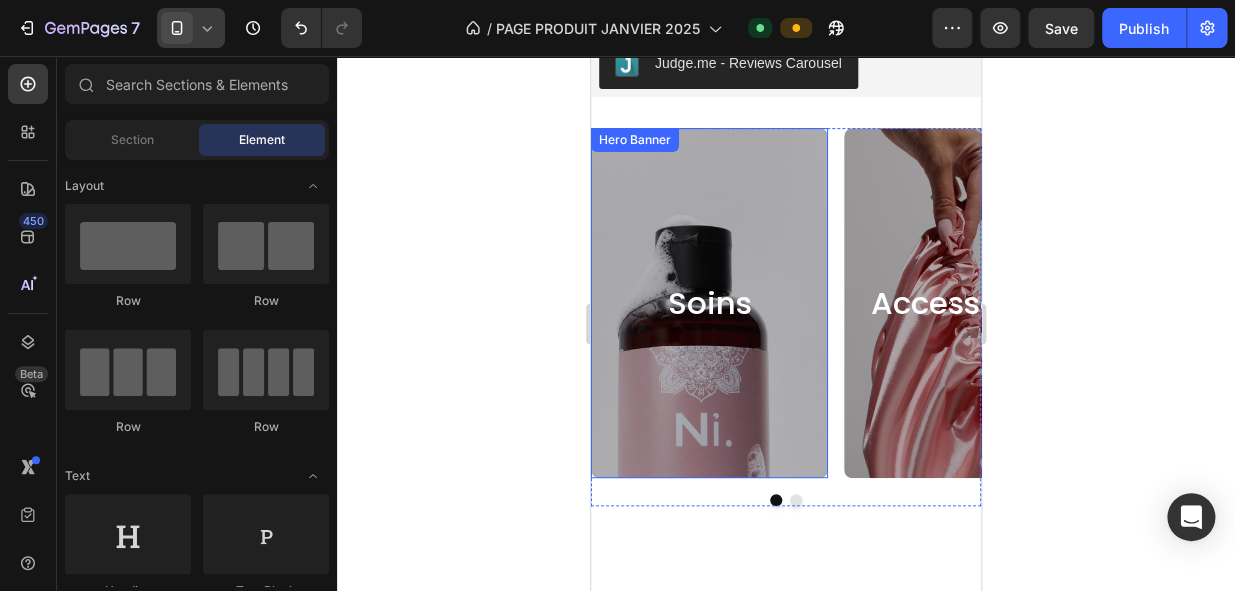 click at bounding box center (709, 386) 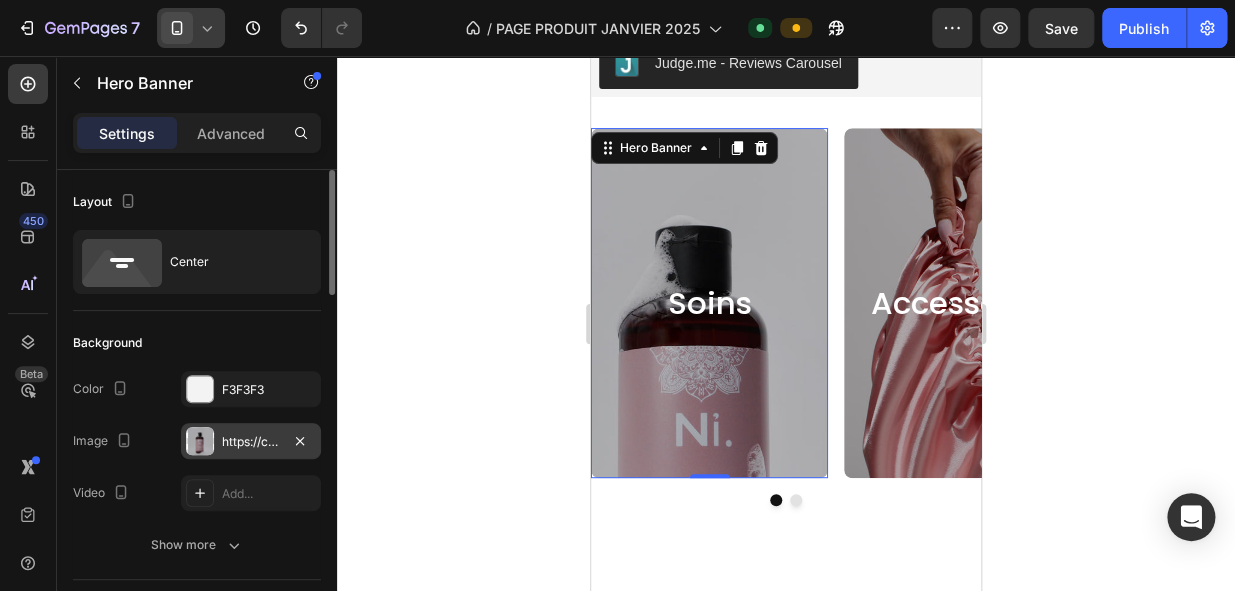 click on "https://cdn.shopify.com/s/files/1/0726/1231/5476/files/9A92112B-5F2C-42AD-B025-B416ACFD3004.jpg?v=1751992202" at bounding box center [251, 442] 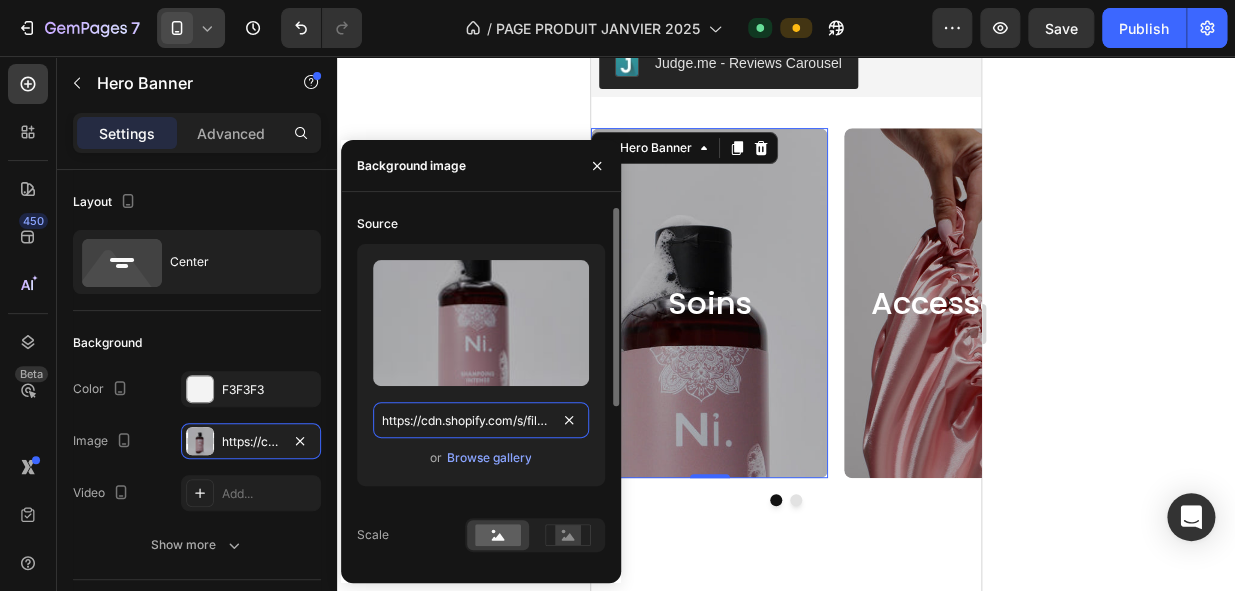 click on "https://cdn.shopify.com/s/files/1/0726/1231/5476/files/9A92112B-5F2C-42AD-B025-B416ACFD3004.jpg?v=1751992202" at bounding box center [481, 420] 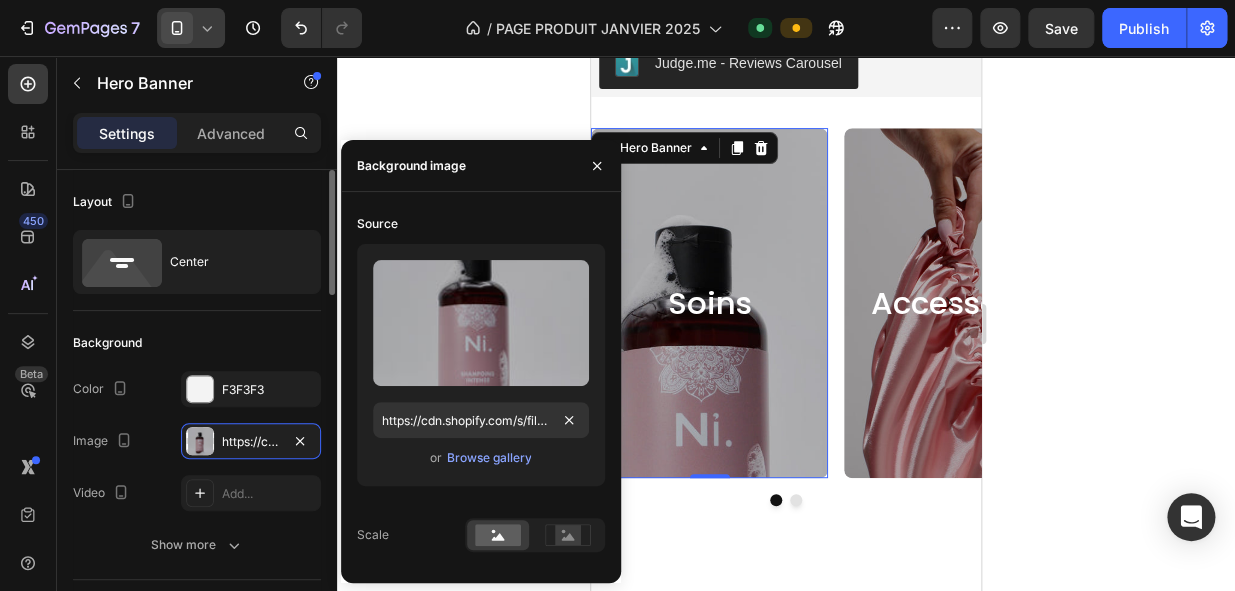 click on "Background" at bounding box center [197, 343] 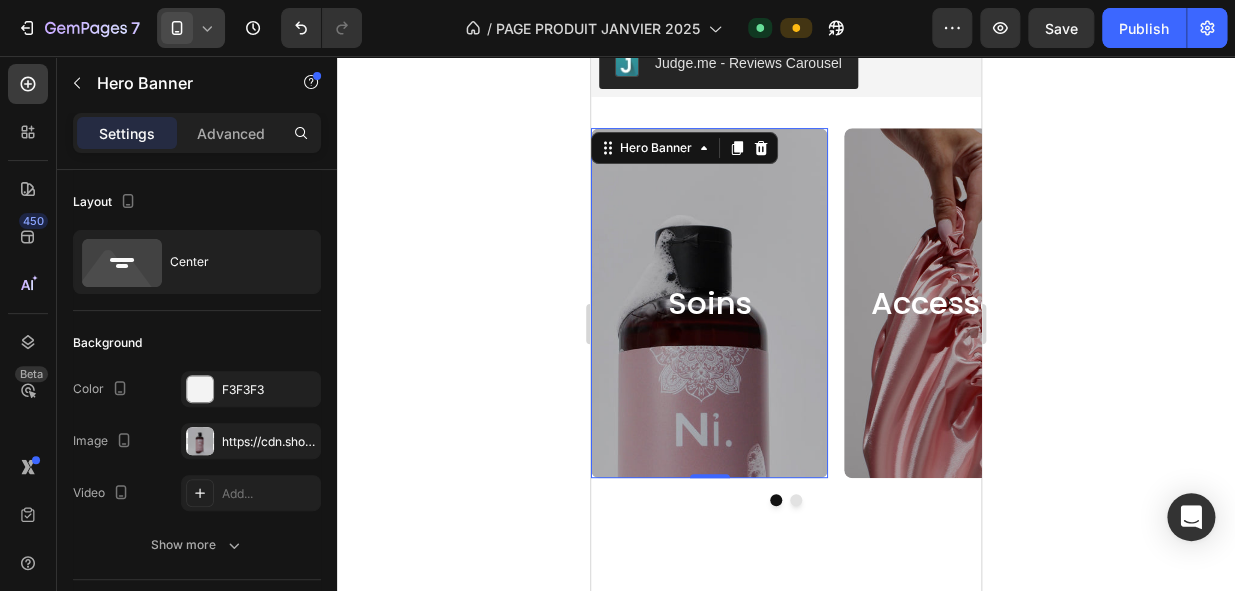 click 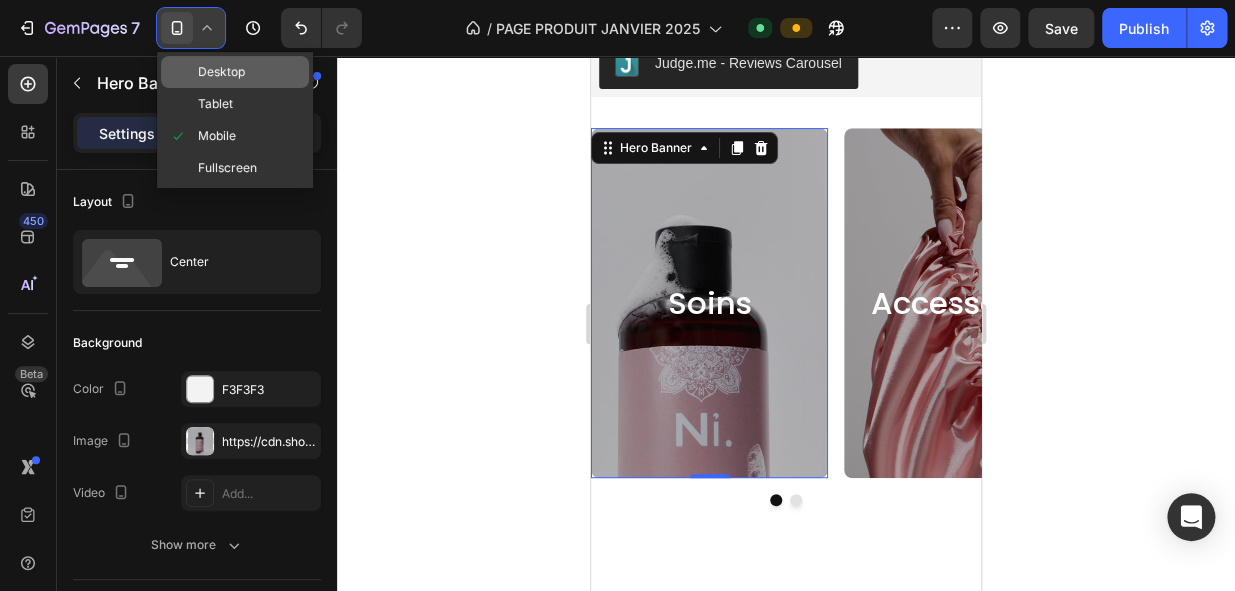 click on "Desktop" 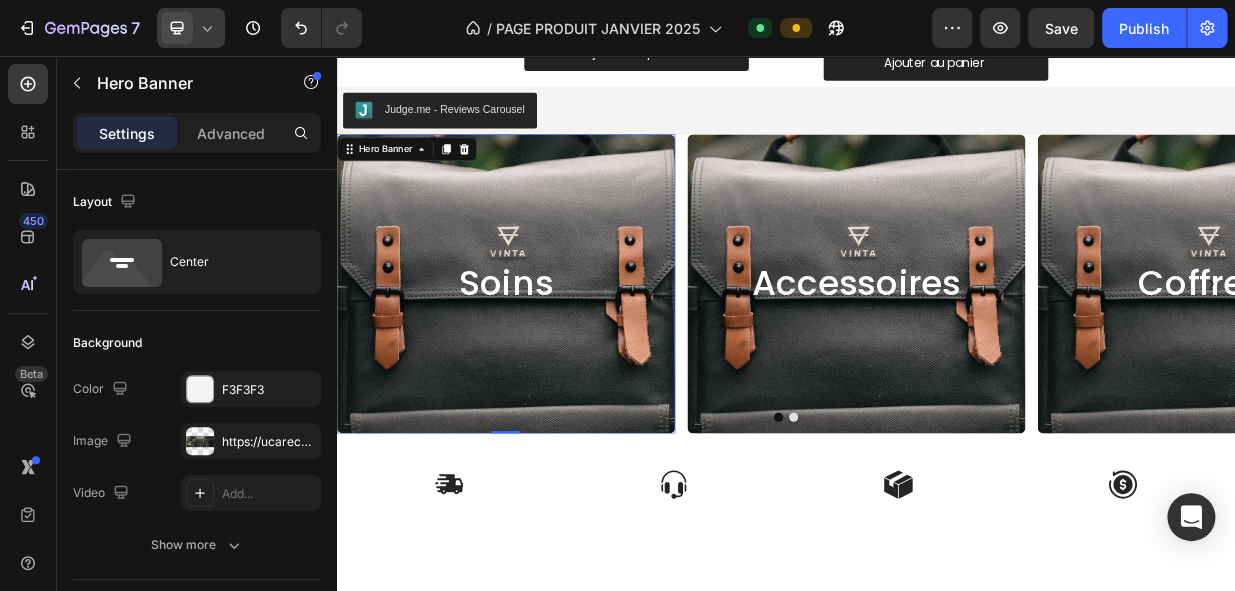 scroll, scrollTop: 3512, scrollLeft: 0, axis: vertical 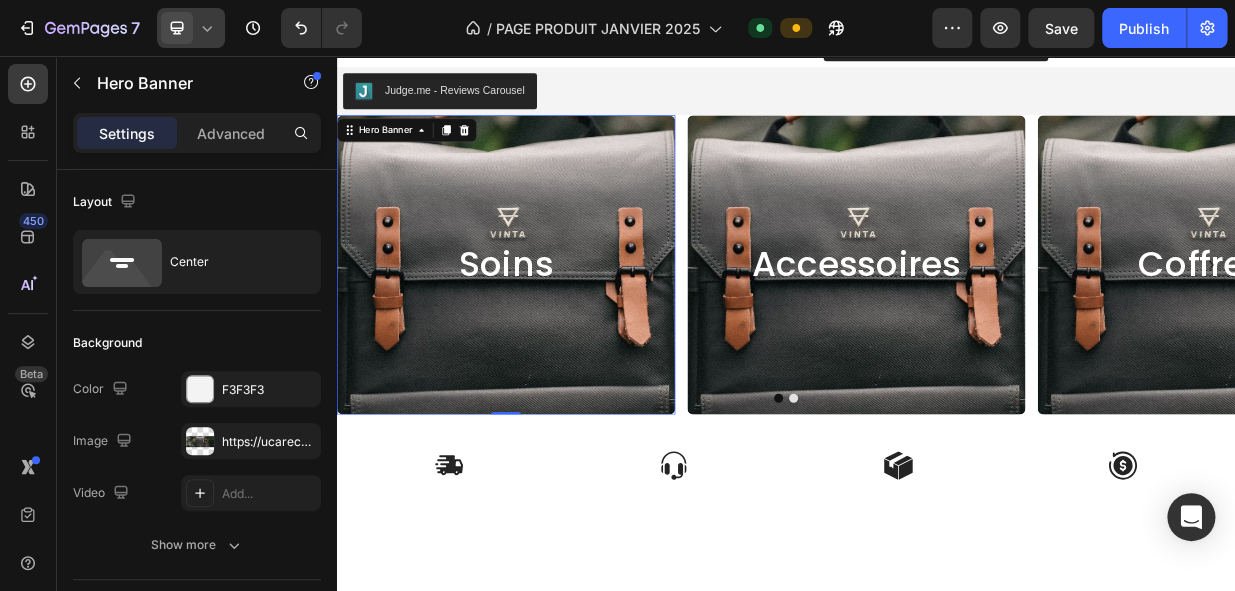 click at bounding box center (563, 435) 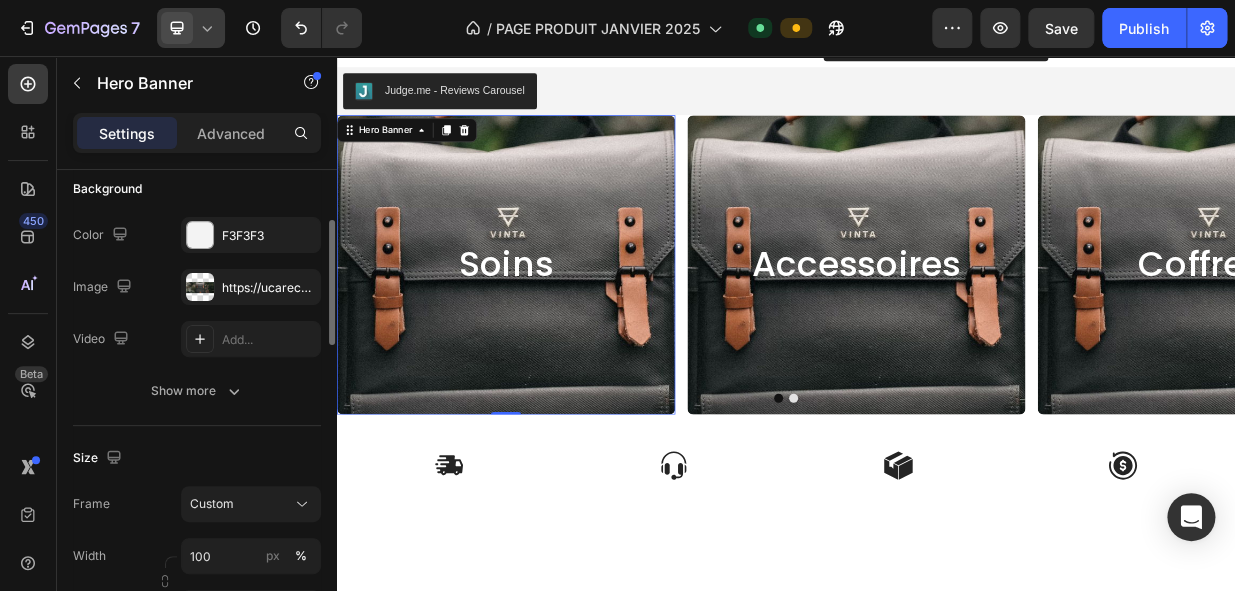 scroll, scrollTop: 162, scrollLeft: 0, axis: vertical 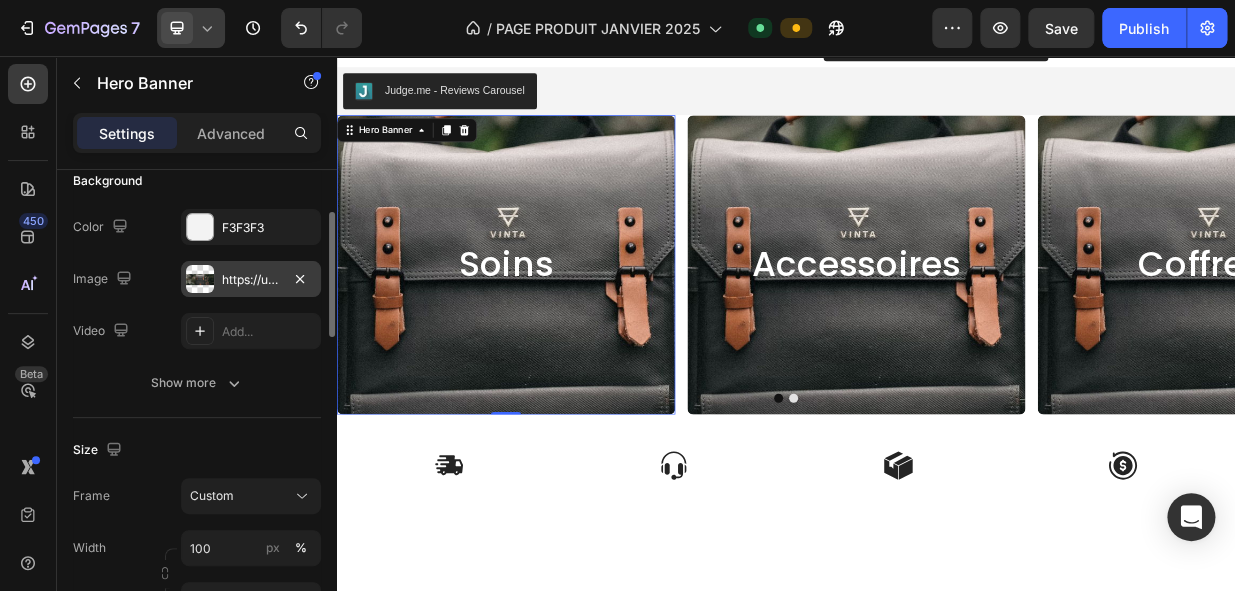 click on "https://ucarecdn.com/46d5a88e-90ac-48f6-9cb5-b666cd138e46/-/format/auto/" at bounding box center (251, 280) 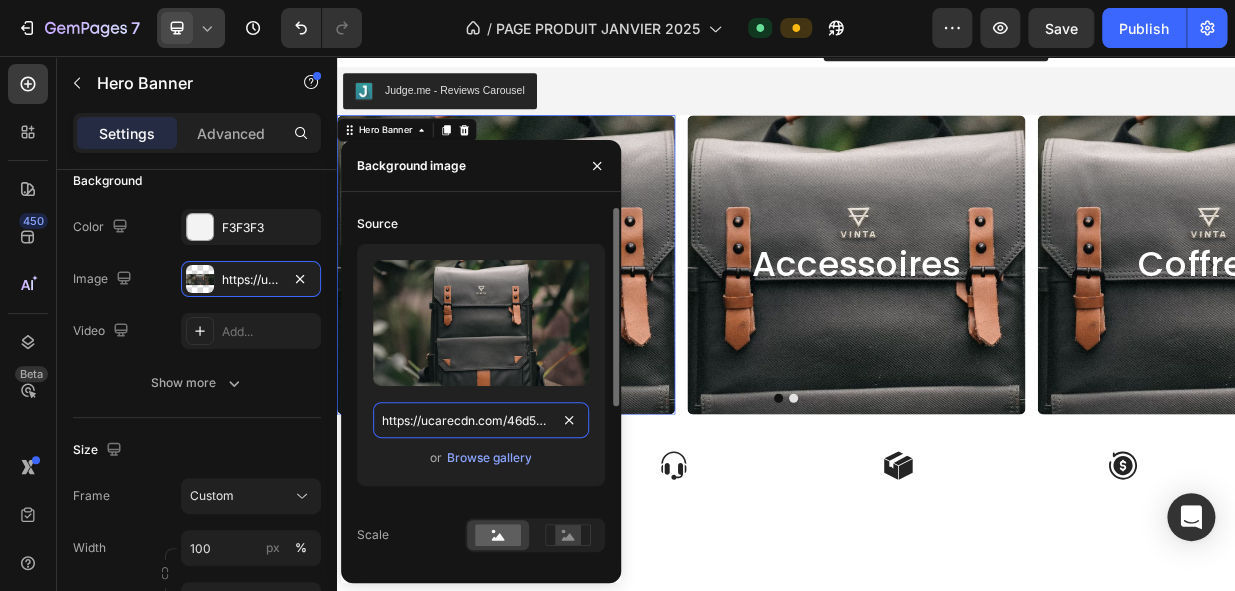 click on "https://ucarecdn.com/46d5a88e-90ac-48f6-9cb5-b666cd138e46/-/format/auto/" at bounding box center (481, 420) 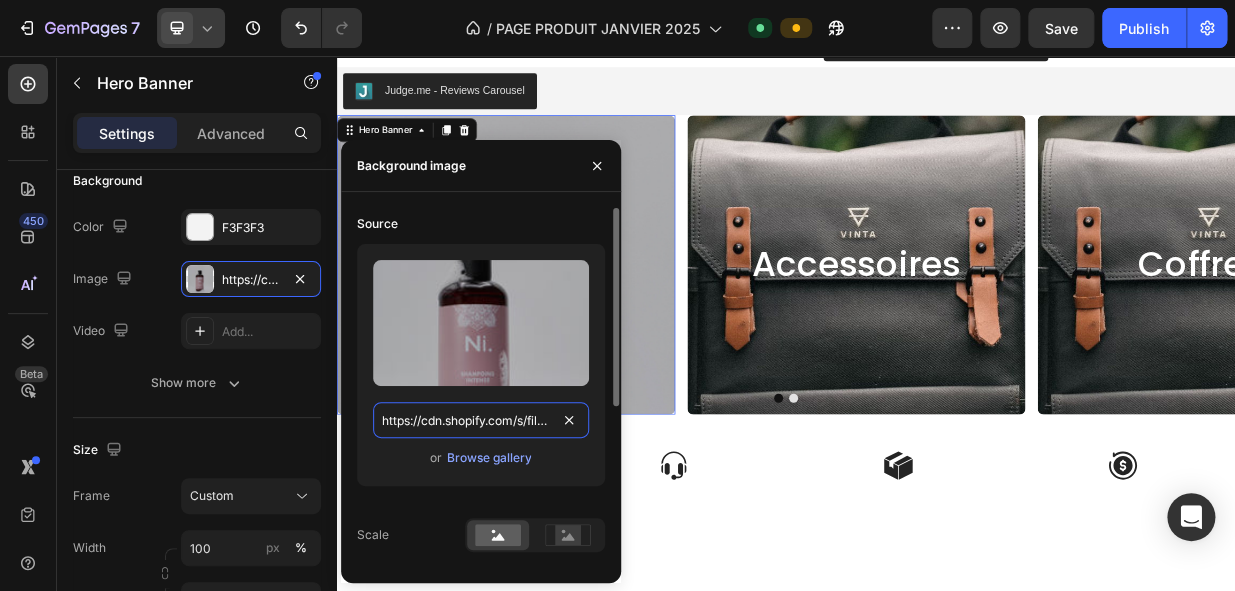 scroll, scrollTop: 0, scrollLeft: 512, axis: horizontal 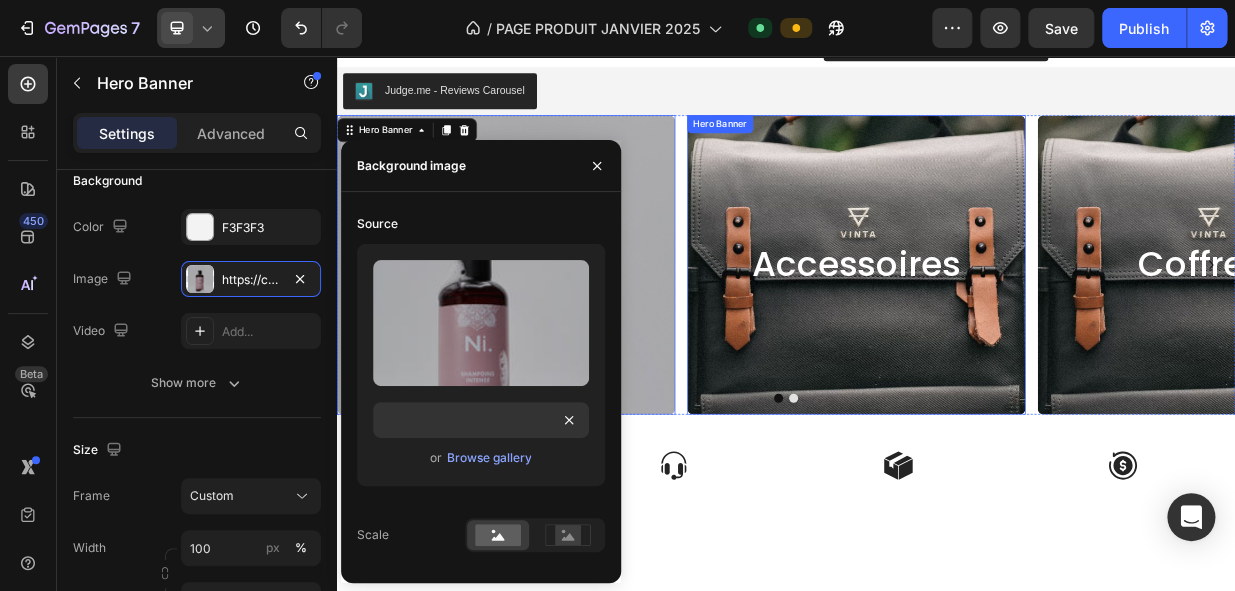 click at bounding box center (1031, 435) 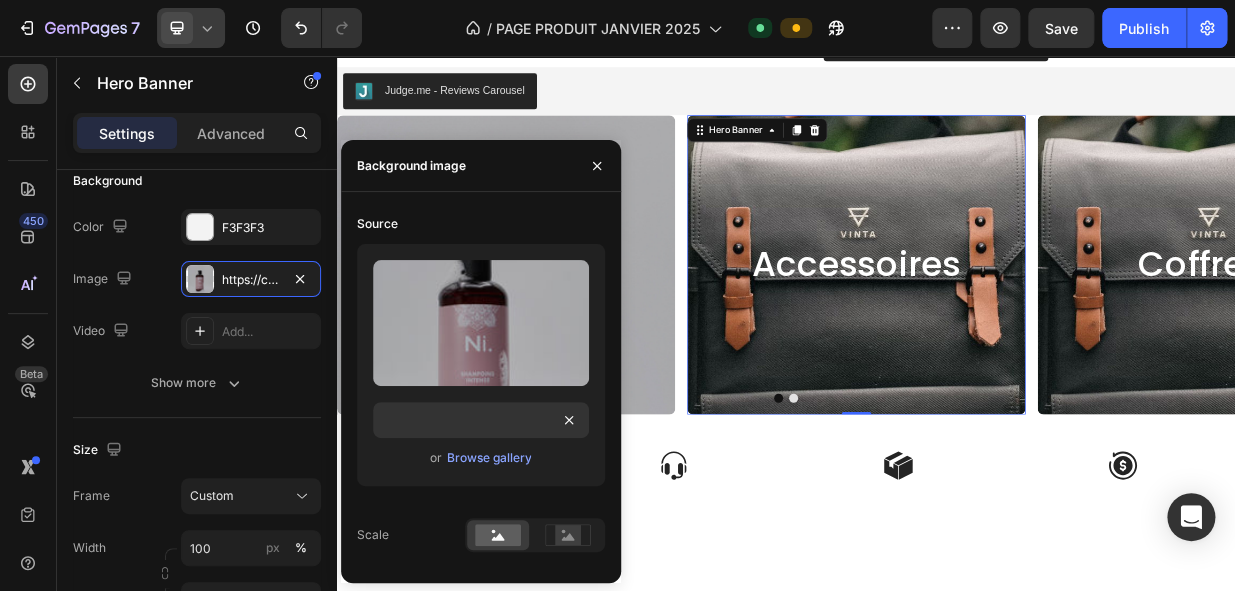 scroll, scrollTop: 161, scrollLeft: 0, axis: vertical 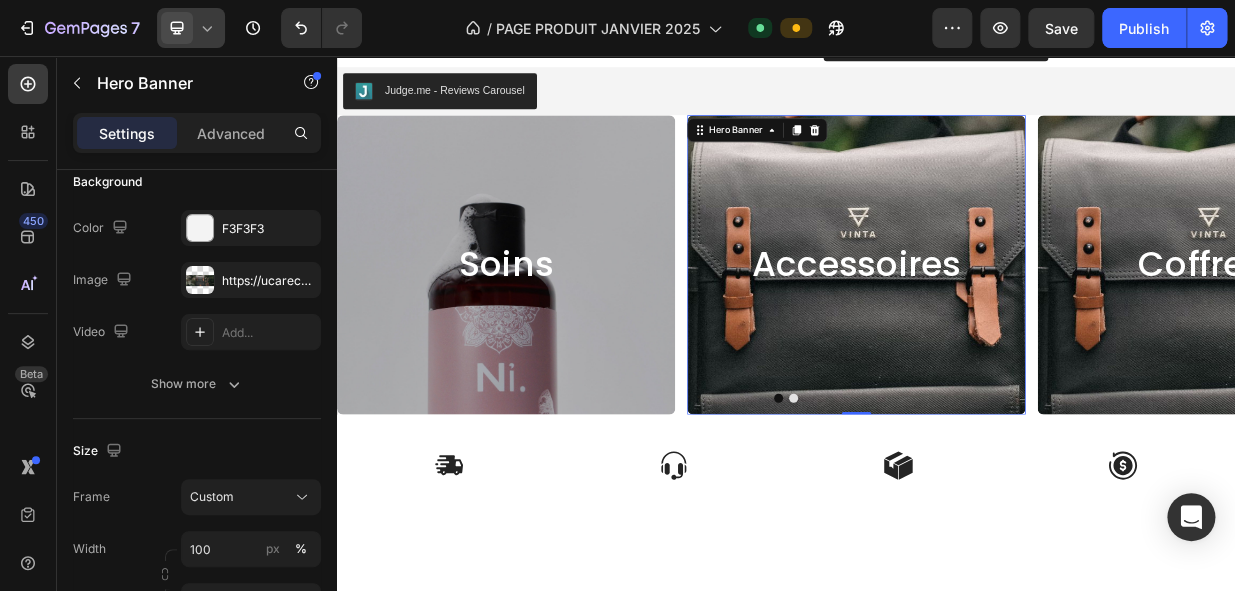 click 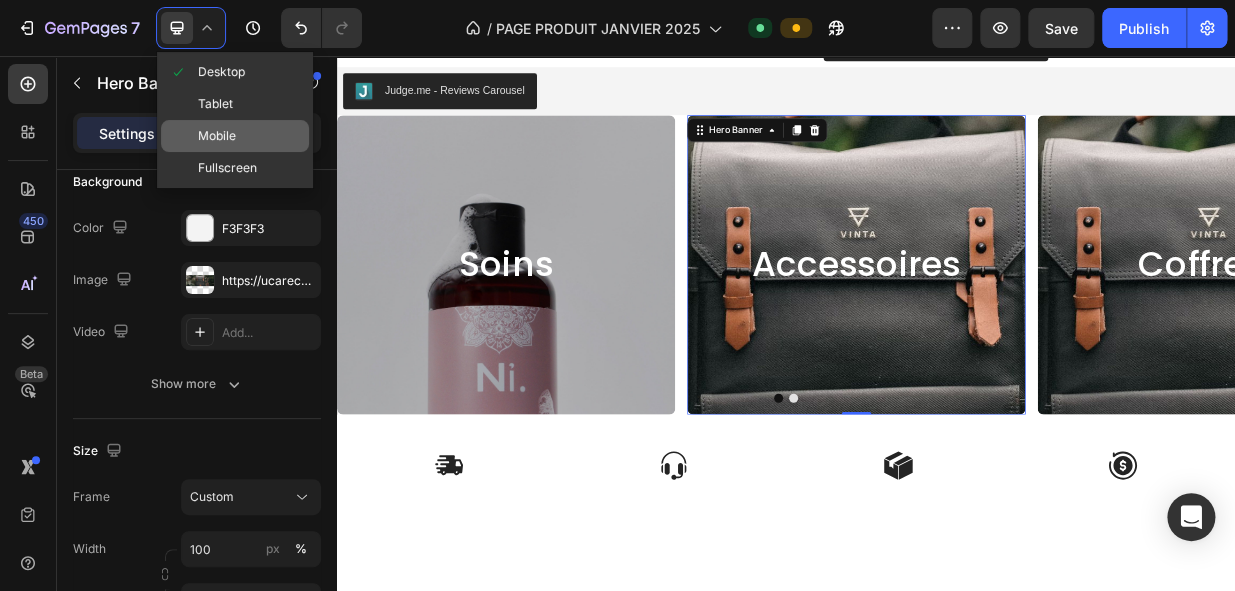 click on "Mobile" 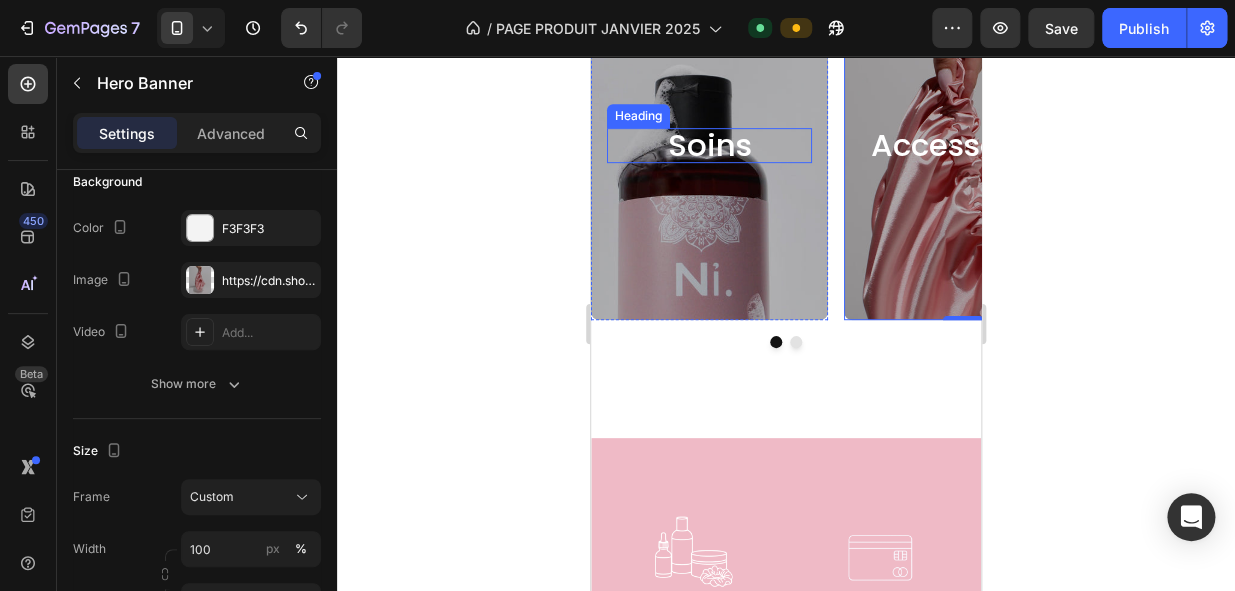 scroll, scrollTop: 2851, scrollLeft: 0, axis: vertical 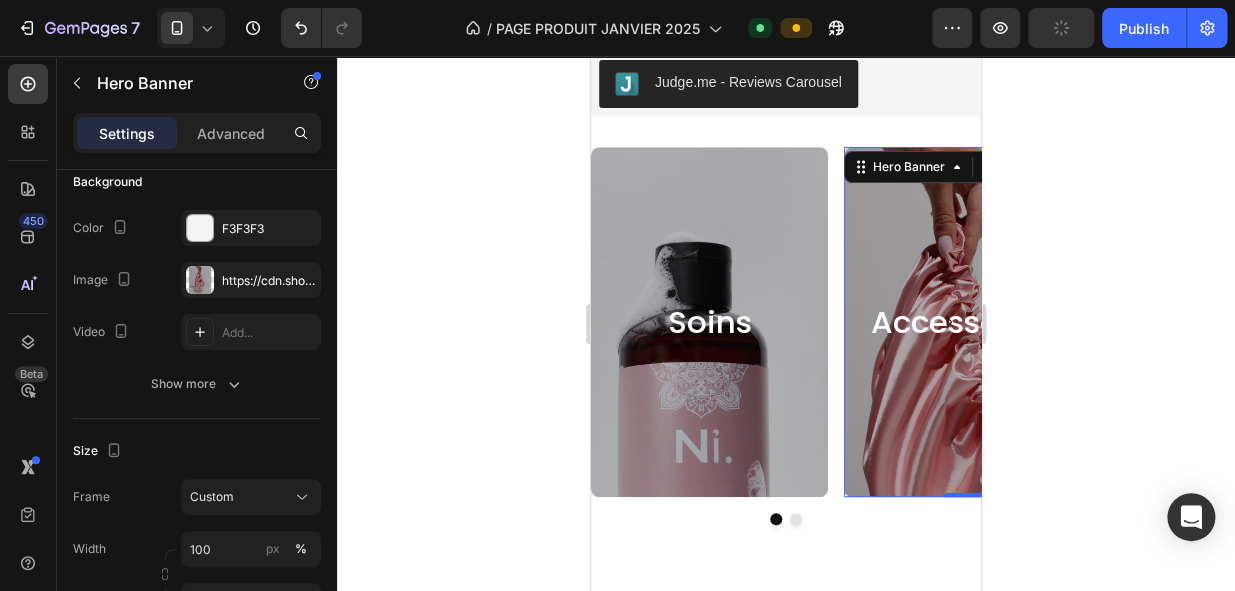 click at bounding box center (962, 402) 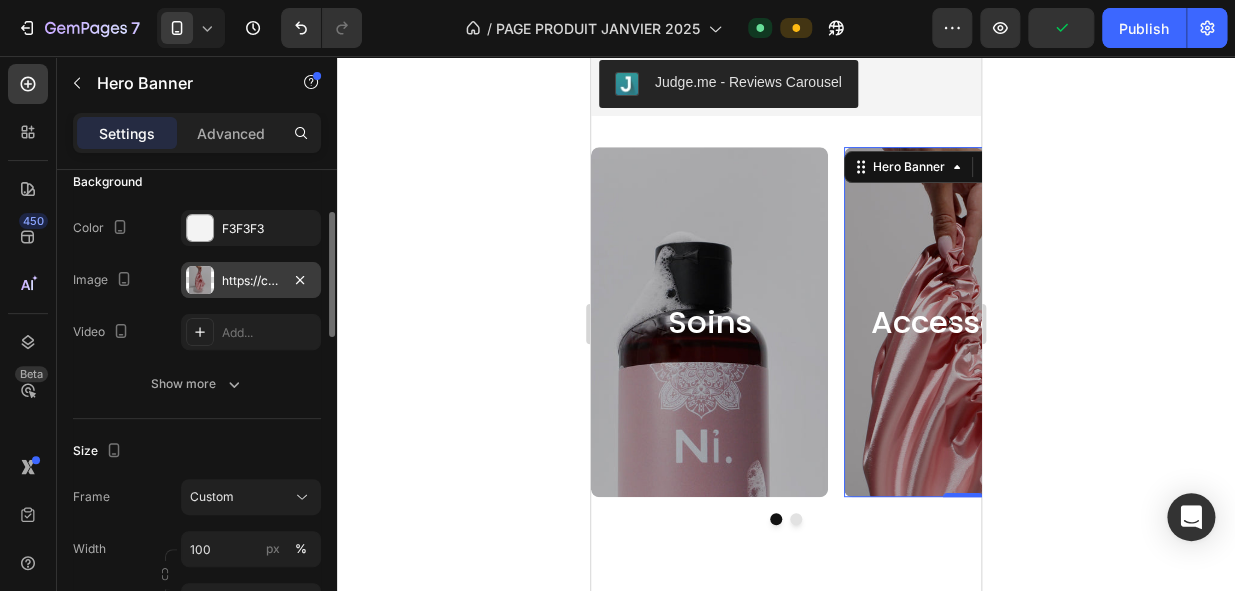 click on "https://cdn.shopify.com/s/files/1/0726/1231/5476/files/701AAA82-E730-4C51-BD7C-59684EF23B7E.jpg?v=1751992294" at bounding box center [251, 280] 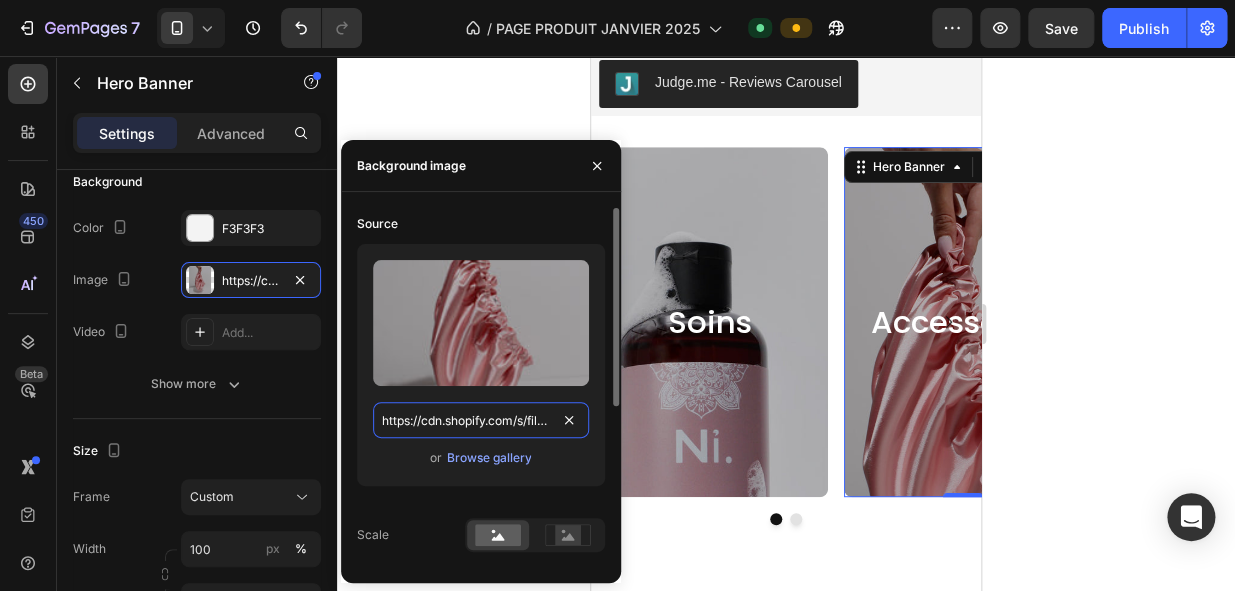 click on "https://cdn.shopify.com/s/files/1/0726/1231/5476/files/701AAA82-E730-4C51-BD7C-59684EF23B7E.jpg?v=1751992294" at bounding box center [481, 420] 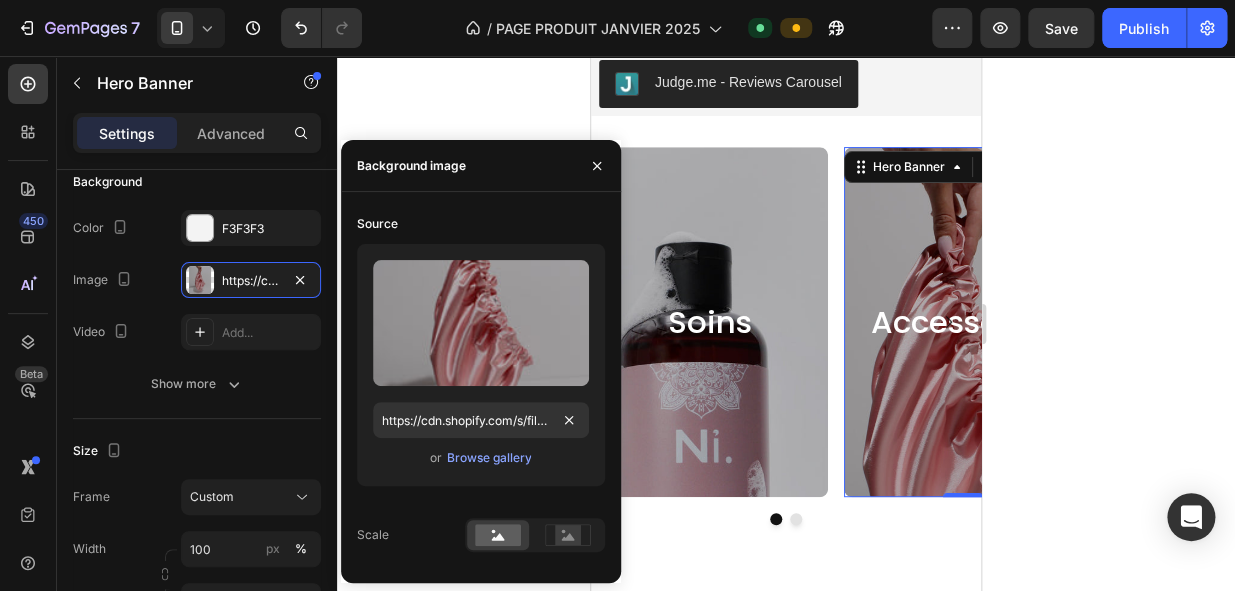 click 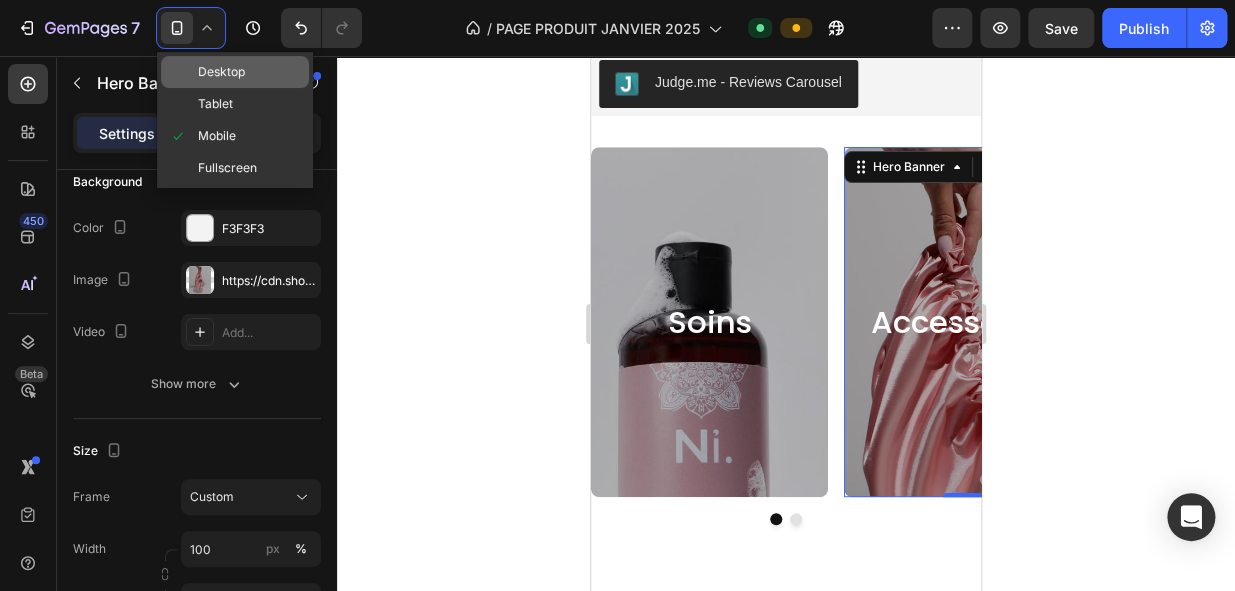 click on "Desktop" at bounding box center [221, 72] 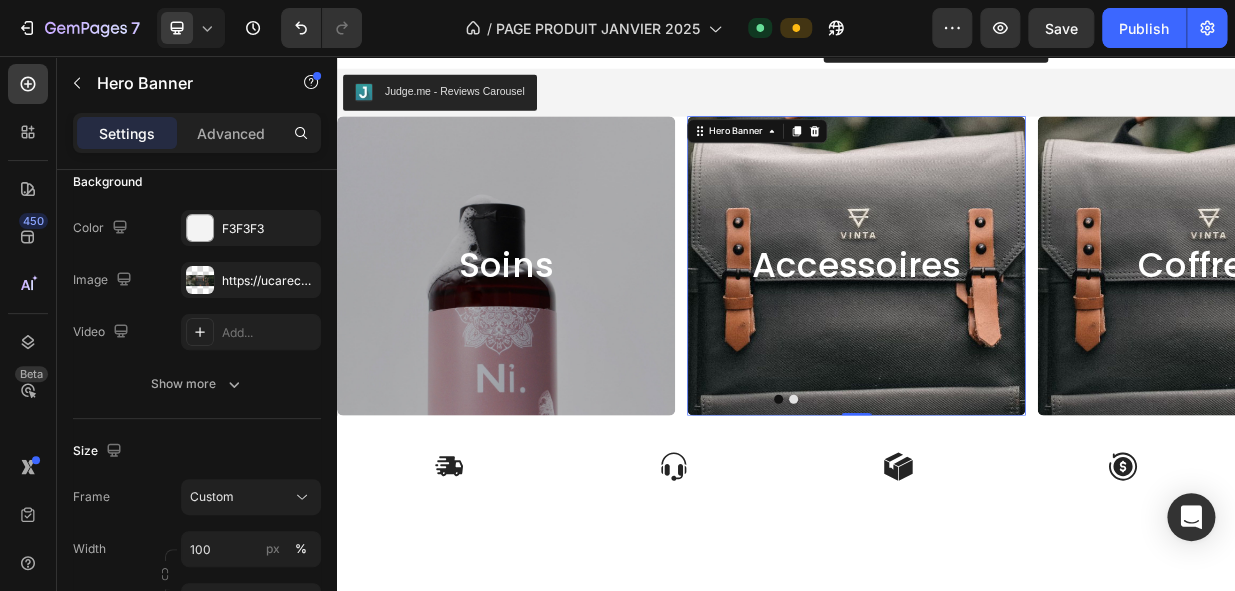 scroll, scrollTop: 3512, scrollLeft: 0, axis: vertical 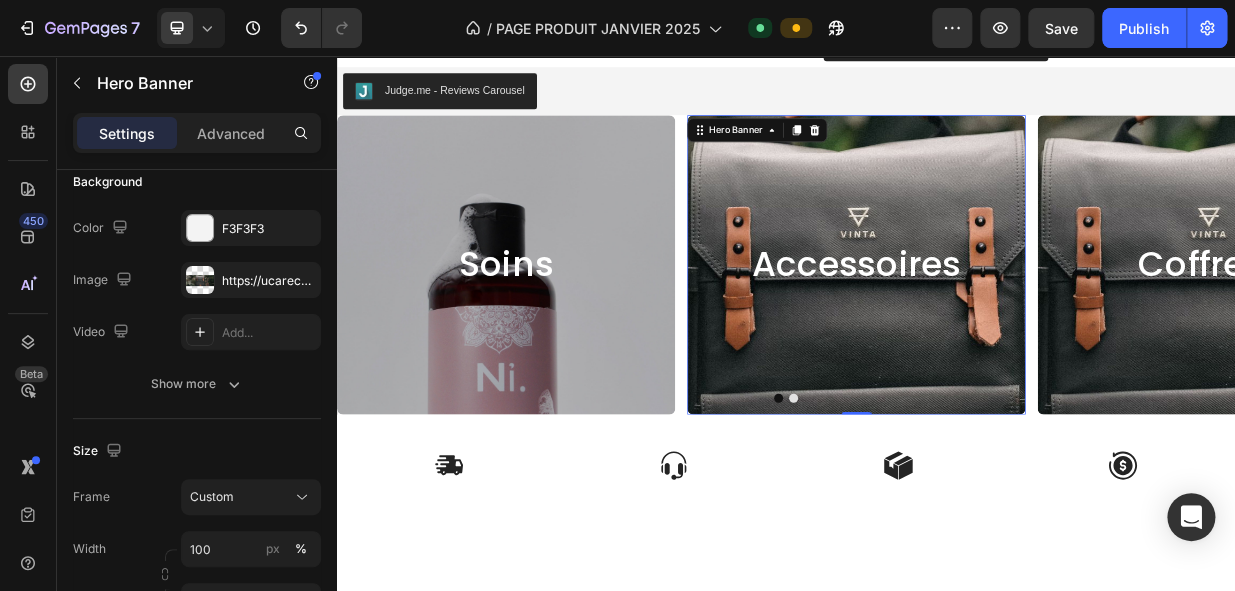click at bounding box center (1031, 435) 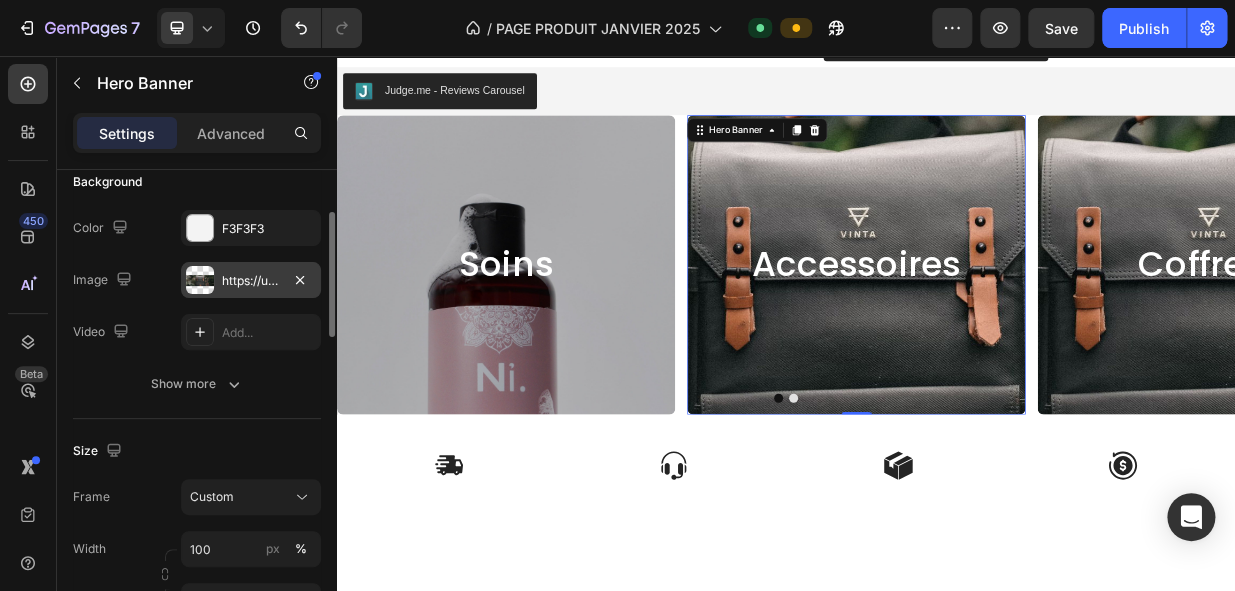 click on "https://ucarecdn.com/46d5a88e-90ac-48f6-9cb5-b666cd138e46/-/format/auto/" at bounding box center [251, 281] 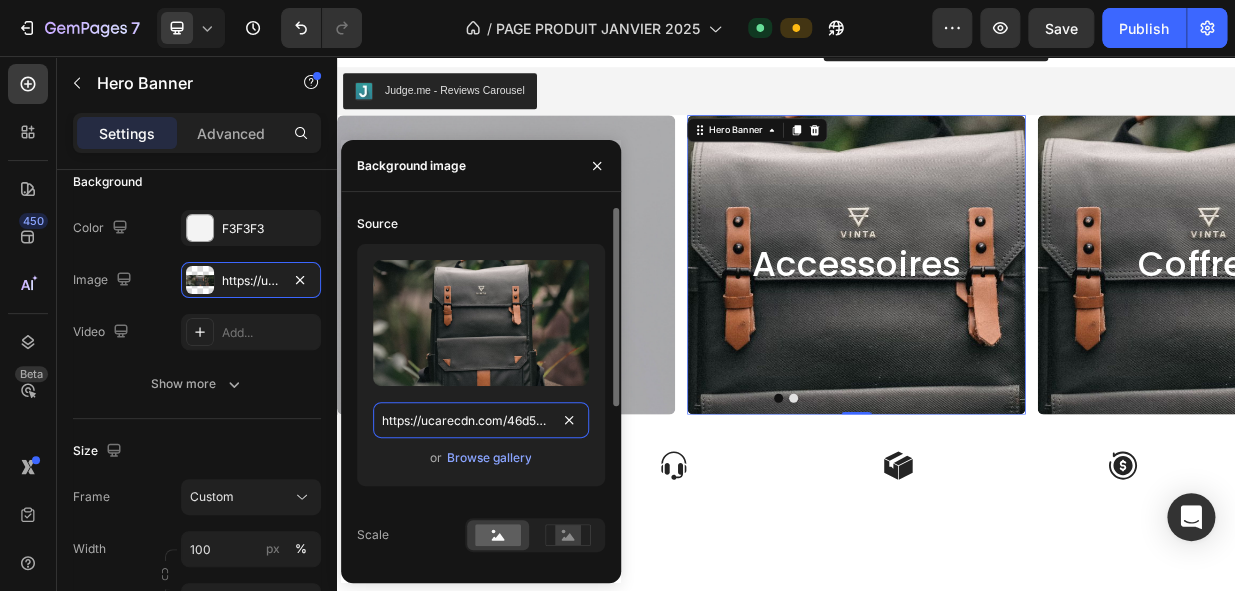 click on "https://ucarecdn.com/46d5a88e-90ac-48f6-9cb5-b666cd138e46/-/format/auto/" at bounding box center [481, 420] 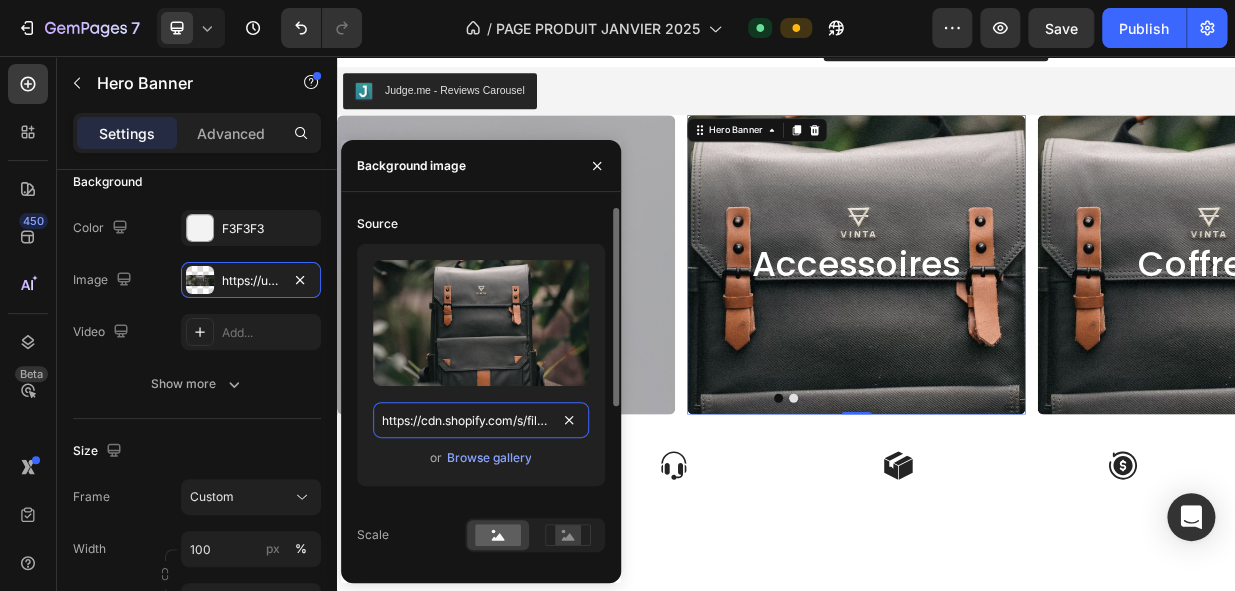 scroll, scrollTop: 0, scrollLeft: 511, axis: horizontal 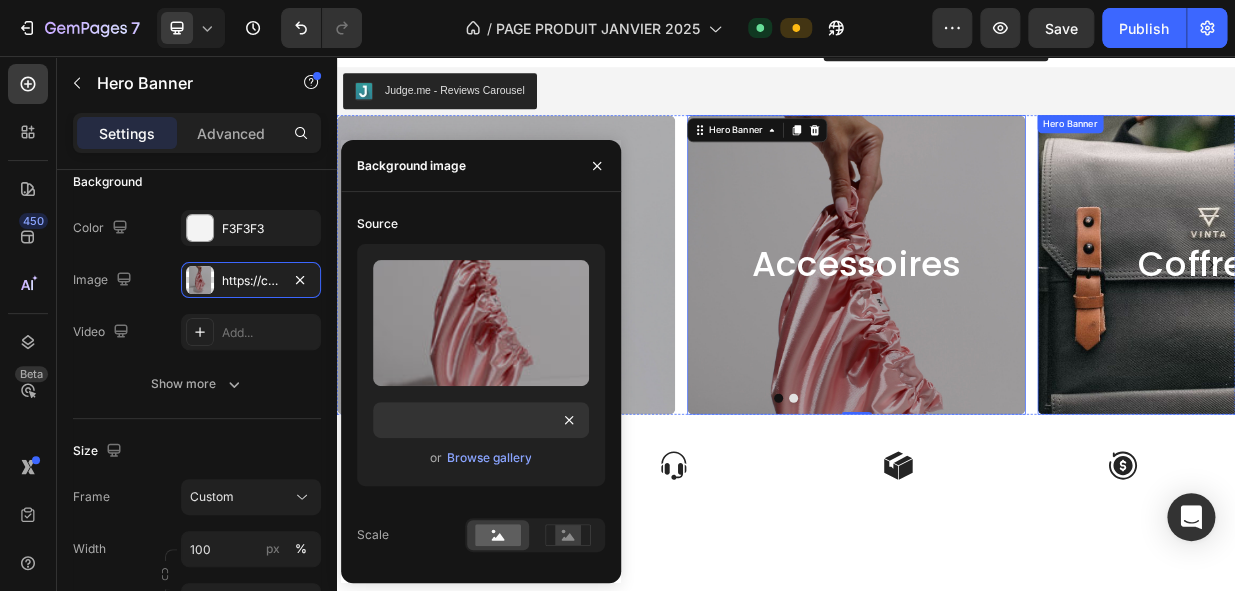click on "Coffrets Heading" at bounding box center [1499, 335] 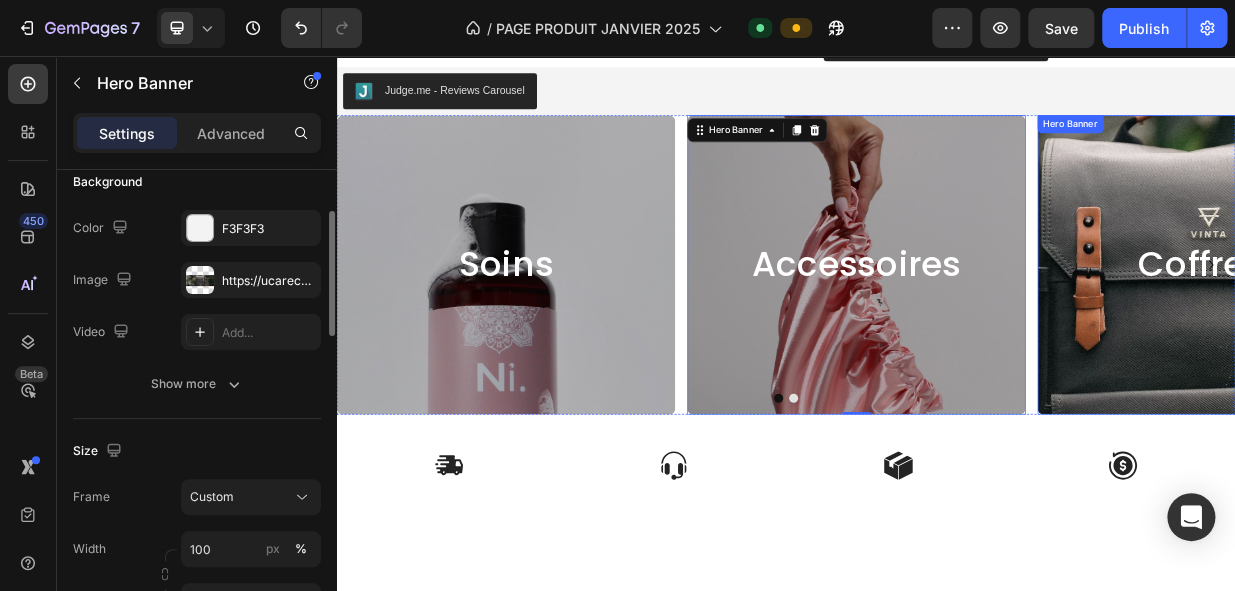 scroll, scrollTop: 160, scrollLeft: 0, axis: vertical 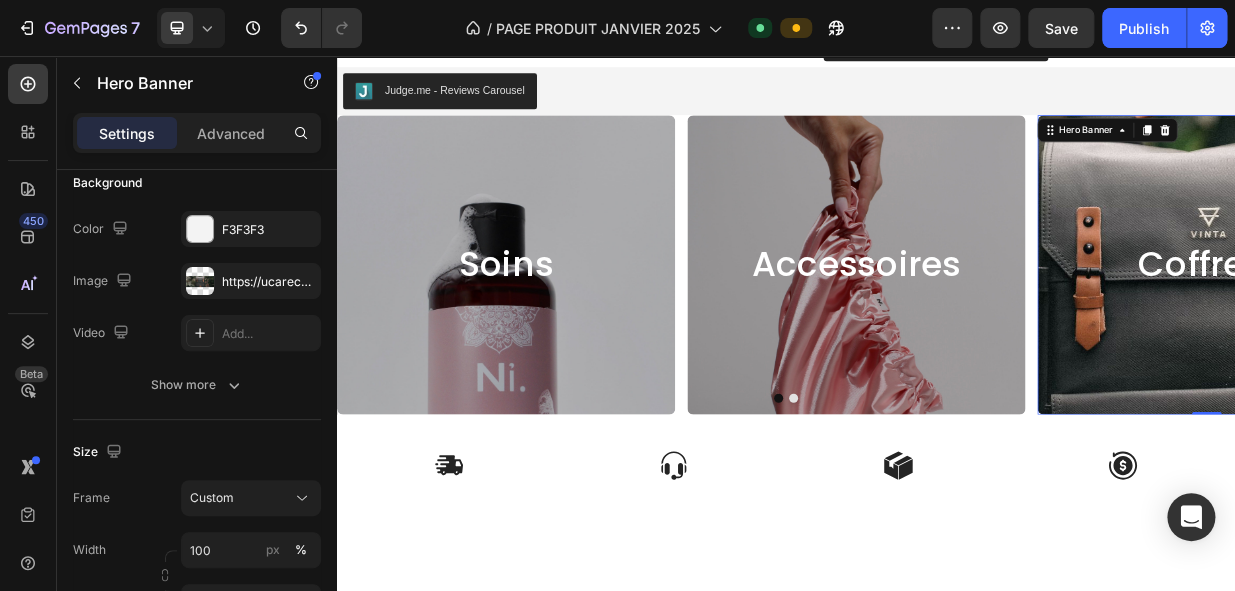 click 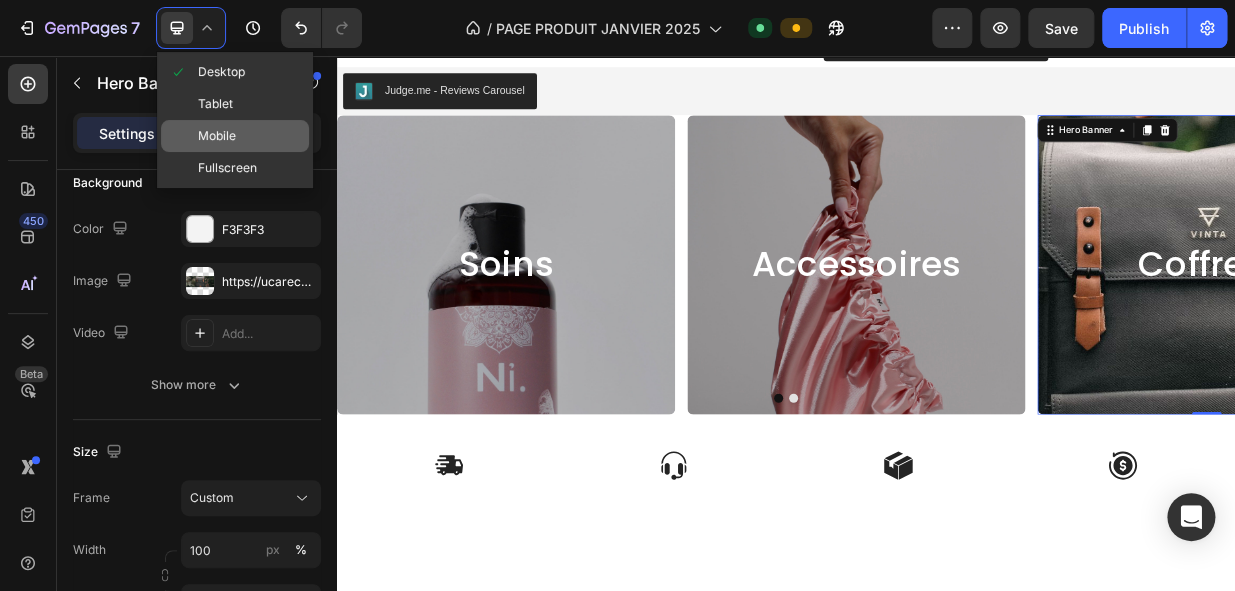 click on "Mobile" 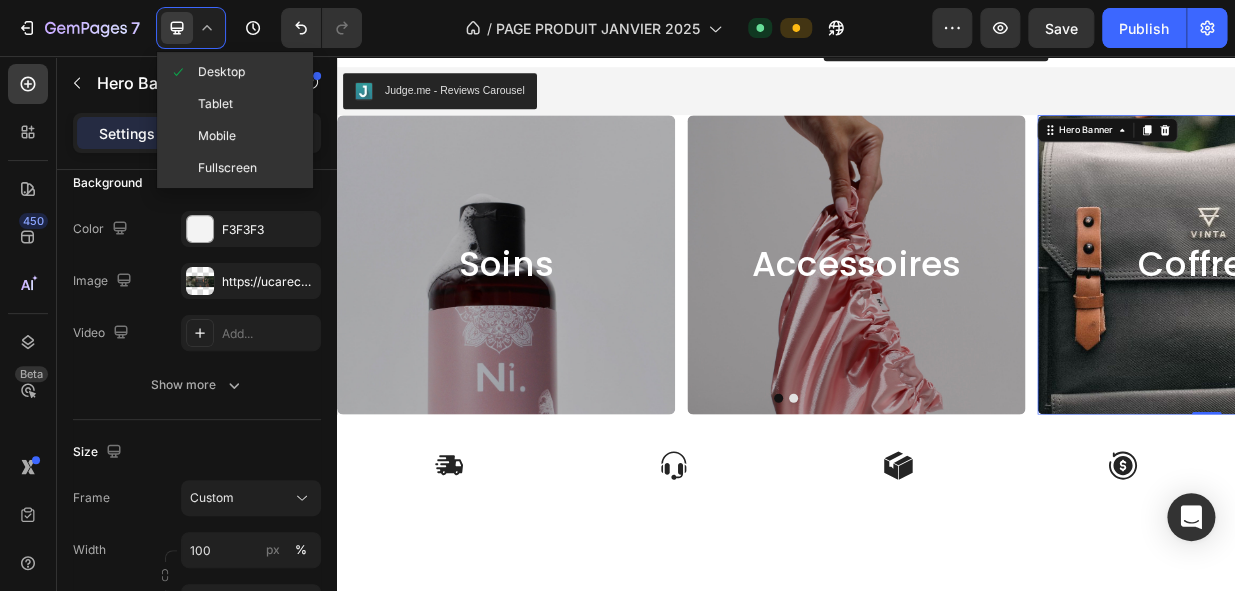 drag, startPoint x: 247, startPoint y: 126, endPoint x: 519, endPoint y: 253, distance: 300.18826 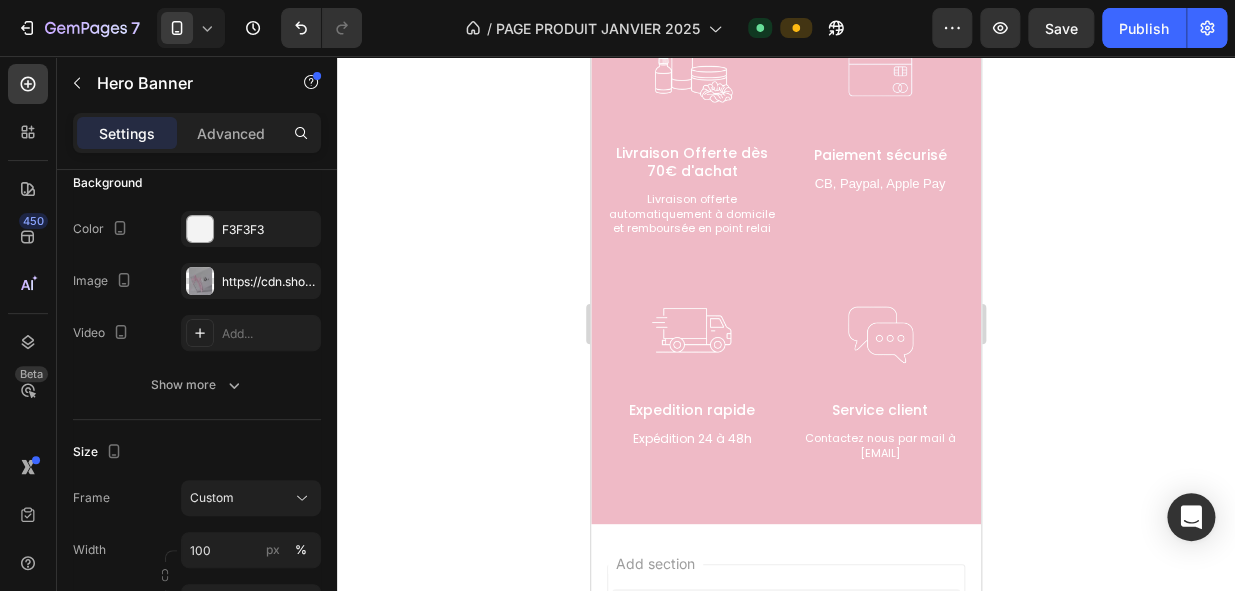 scroll, scrollTop: 2851, scrollLeft: 0, axis: vertical 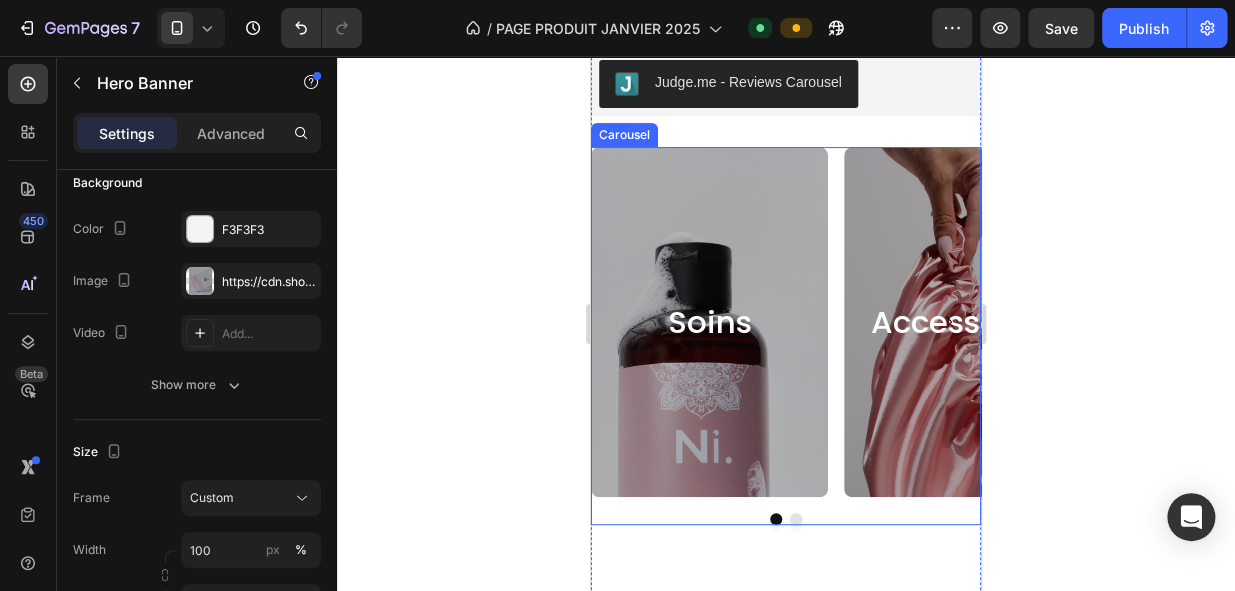 click at bounding box center [796, 519] 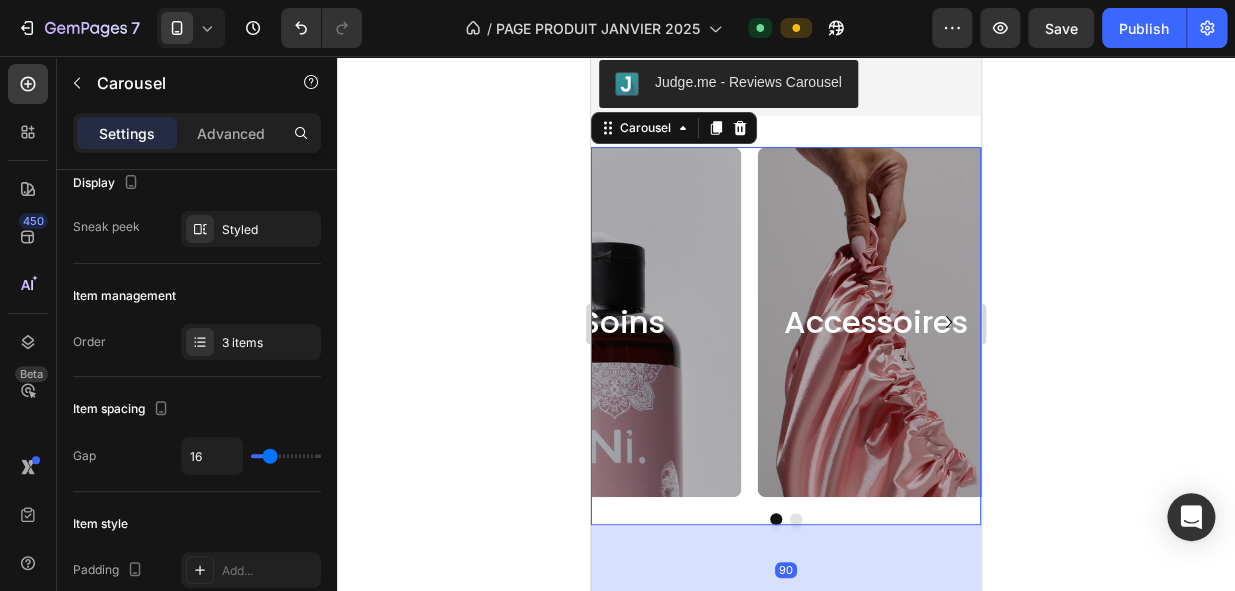 scroll, scrollTop: 0, scrollLeft: 0, axis: both 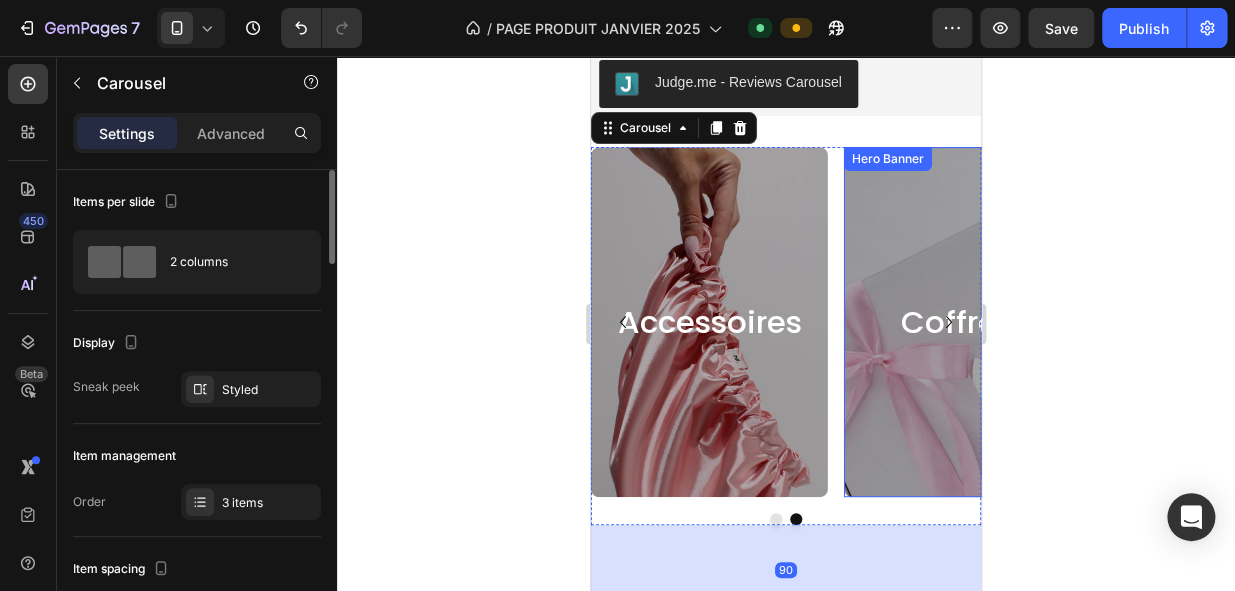 click at bounding box center [962, 403] 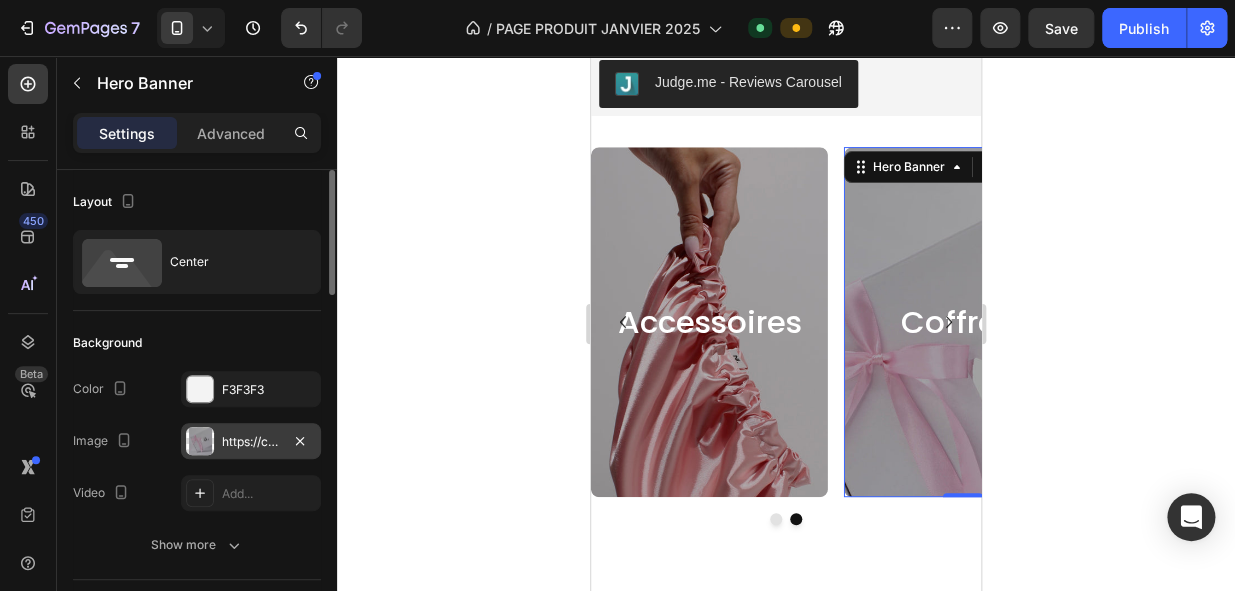 click on "https://cdn.shopify.com/s/files/1/0726/1231/5476/files/B0DF2DCC-B859-43FC-B730-1E69AD202A6A.jpg?v=1751992667" at bounding box center [251, 442] 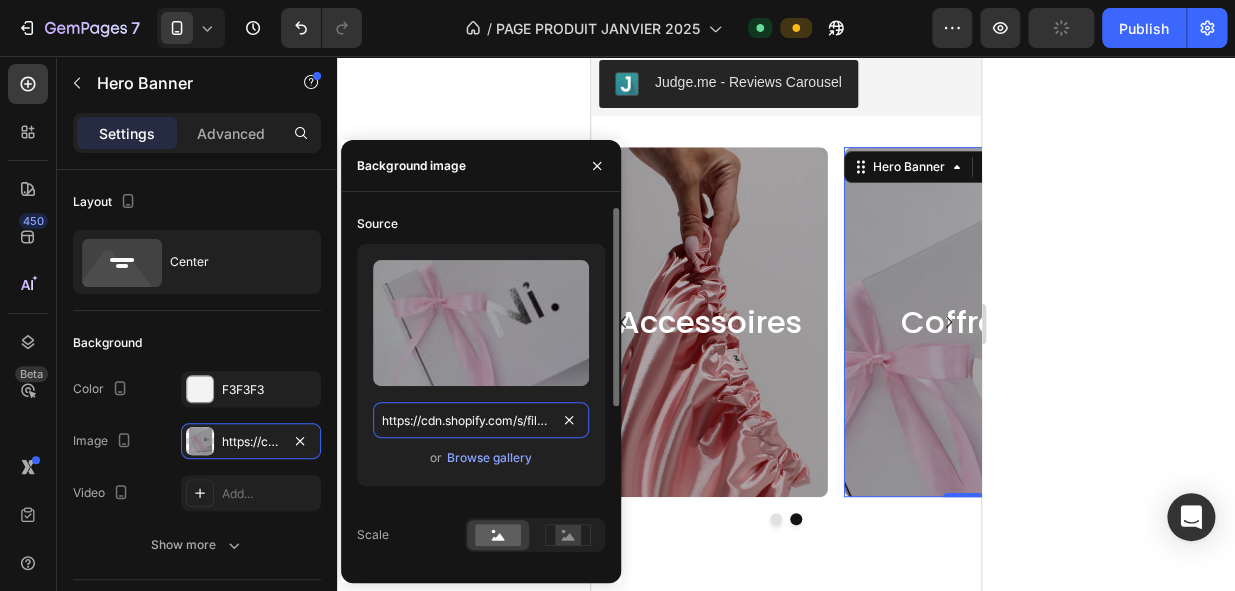 click on "https://cdn.shopify.com/s/files/1/0726/1231/5476/files/B0DF2DCC-B859-43FC-B730-1E69AD202A6A.jpg?v=1751992667" at bounding box center (481, 420) 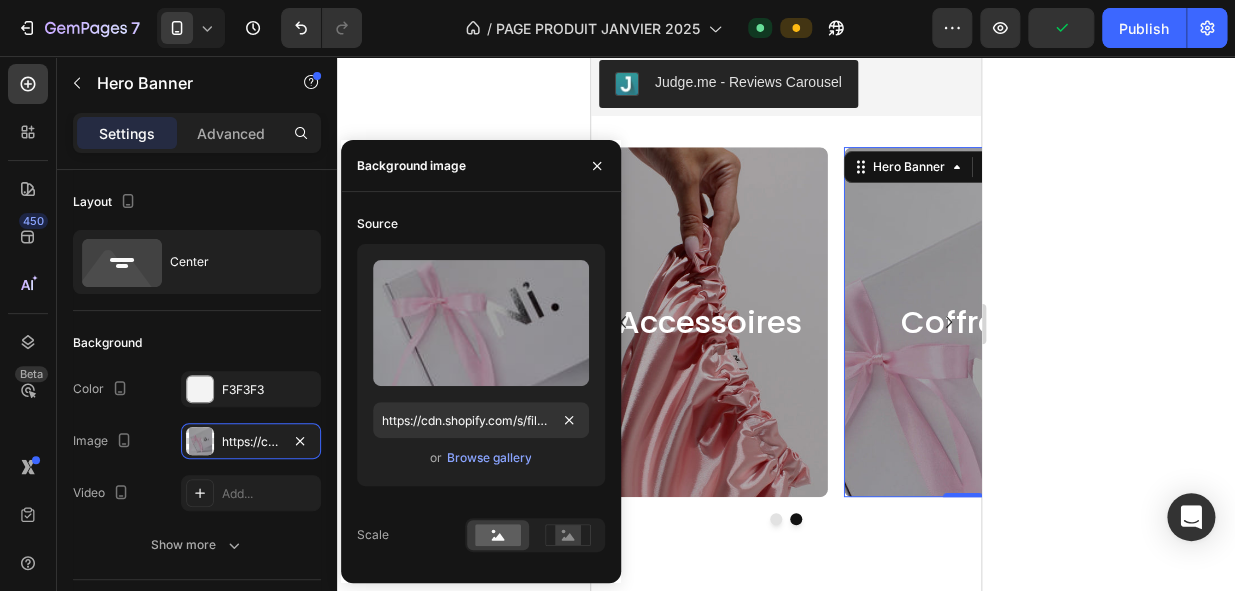click 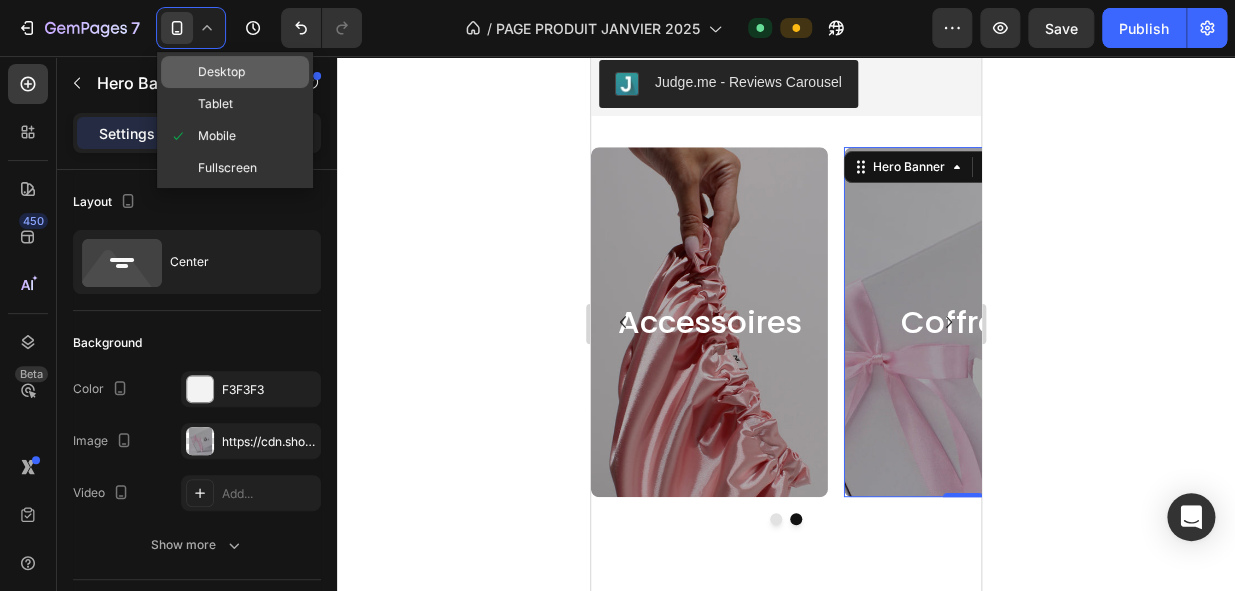 click on "Desktop" 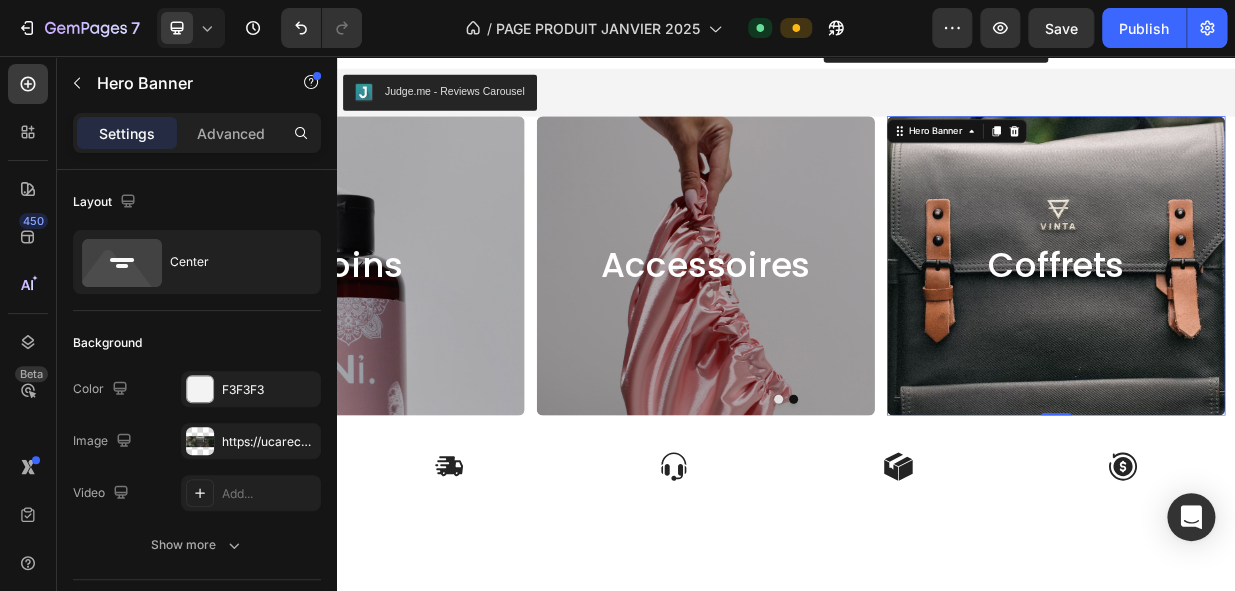 scroll, scrollTop: 3512, scrollLeft: 0, axis: vertical 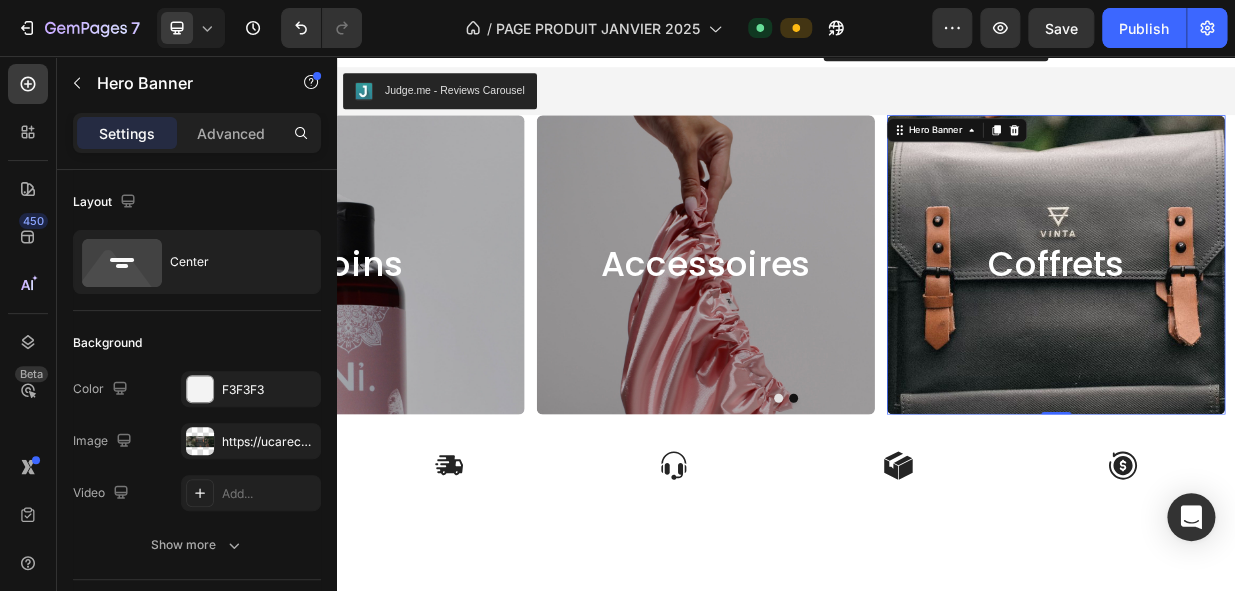 click at bounding box center [1298, 435] 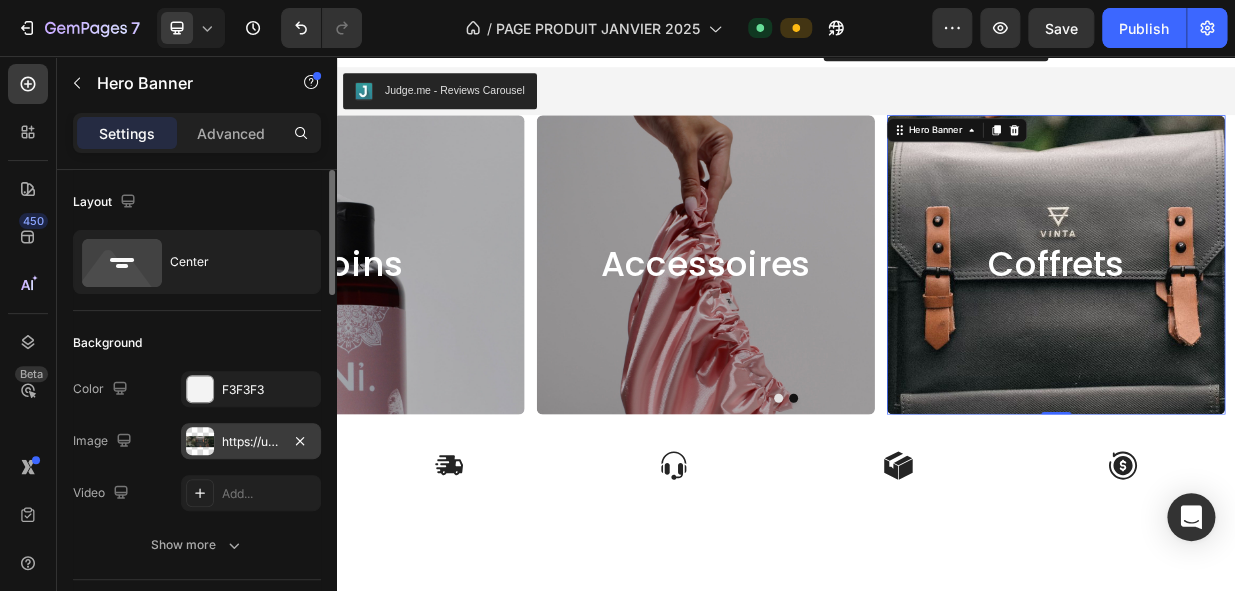 click on "https://ucarecdn.com/46d5a88e-90ac-48f6-9cb5-b666cd138e46/-/format/auto/" at bounding box center [251, 442] 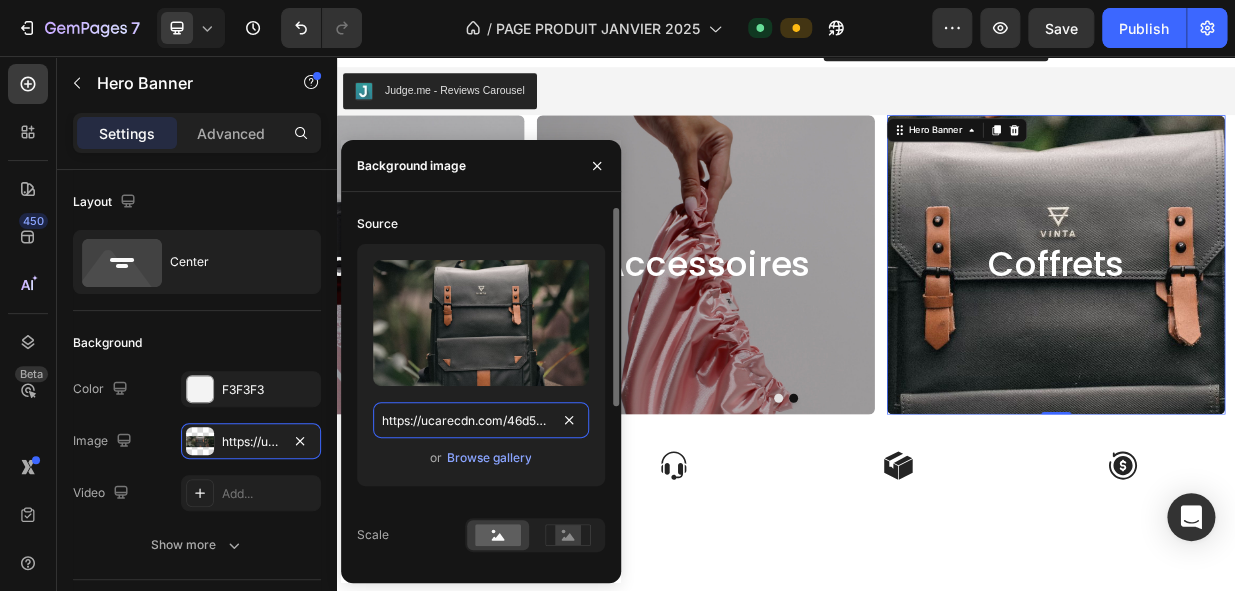 click on "https://ucarecdn.com/46d5a88e-90ac-48f6-9cb5-b666cd138e46/-/format/auto/" at bounding box center [481, 420] 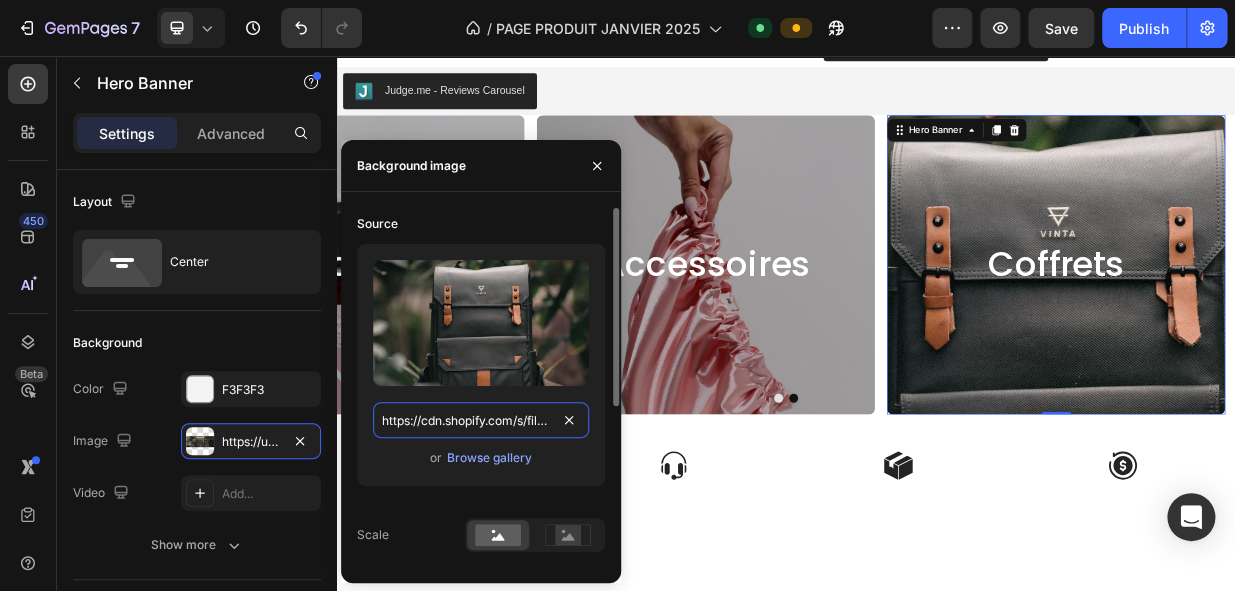 scroll, scrollTop: 0, scrollLeft: 520, axis: horizontal 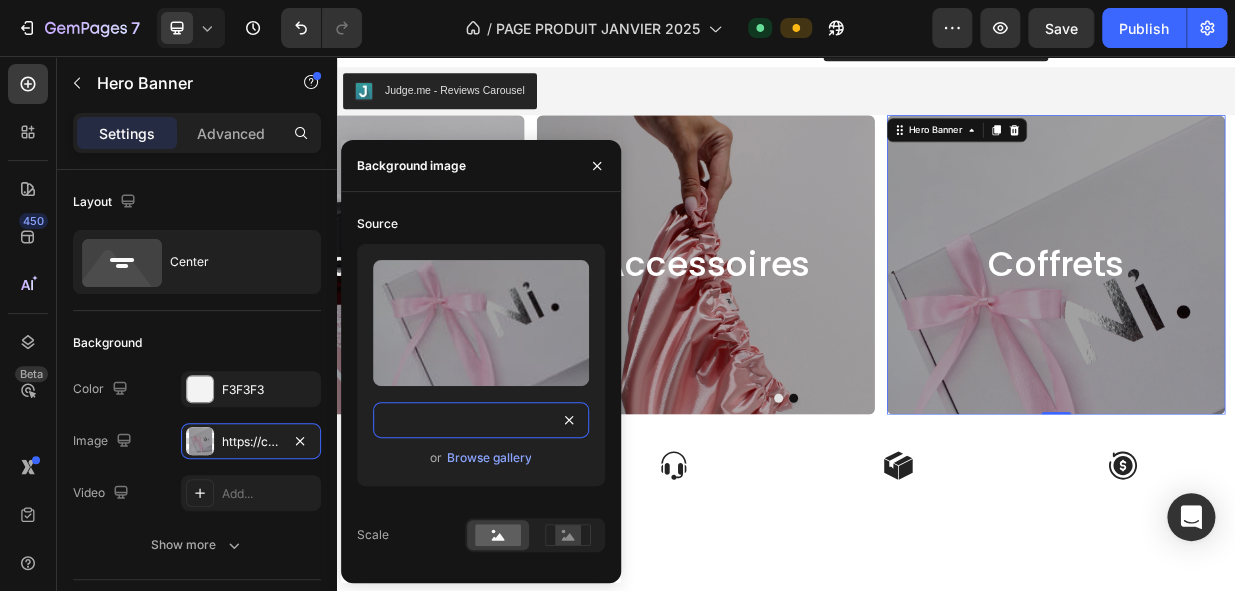 type on "https://cdn.shopify.com/s/files/1/0726/1231/5476/files/B0DF2DCC-B859-43FC-B730-1E69AD202A6A.jpg?v=1751992667" 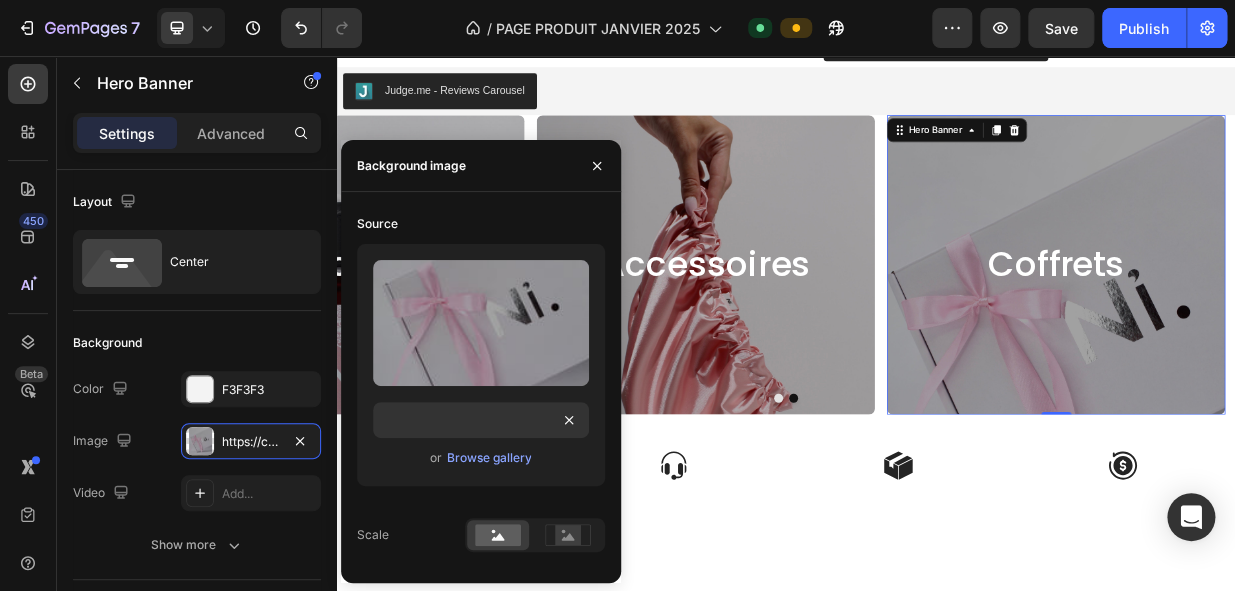 click on "Source Upload Image https://cdn.shopify.com/s/files/1/0726/1231/5476/files/B0DF2DCC-B859-43FC-B730-1E69AD202A6A.jpg?v=1751992667 or  Browse gallery  Scale Position Repeat Attachment Scroll Optimize LCP Preload Yes No" at bounding box center (481, 387) 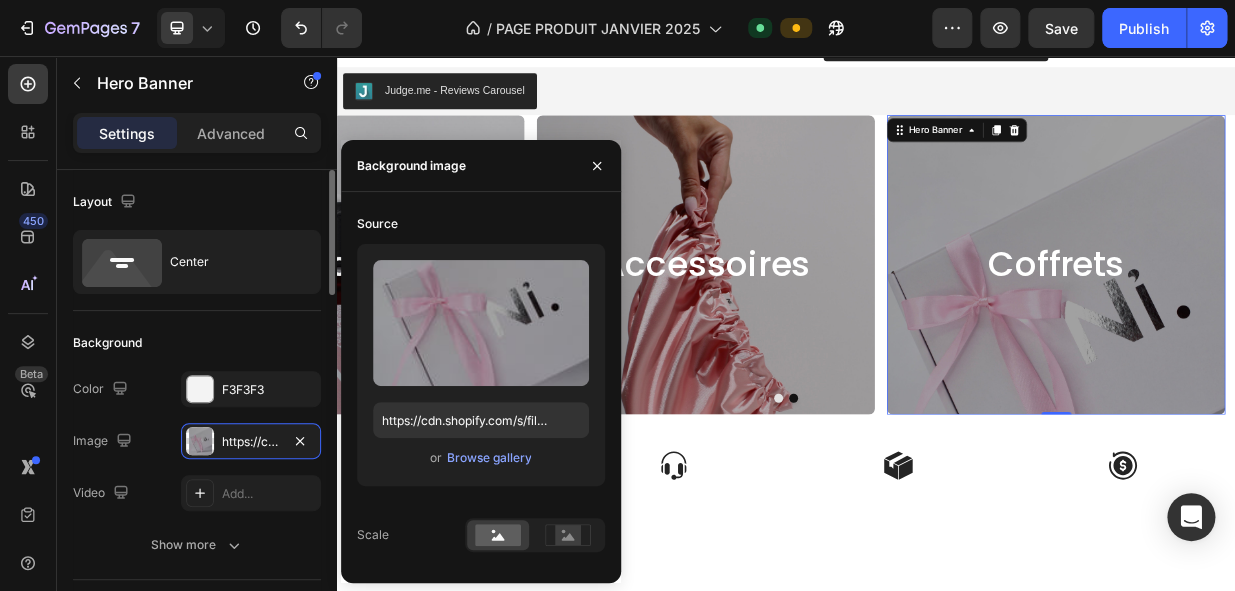 click on "Background" at bounding box center [197, 343] 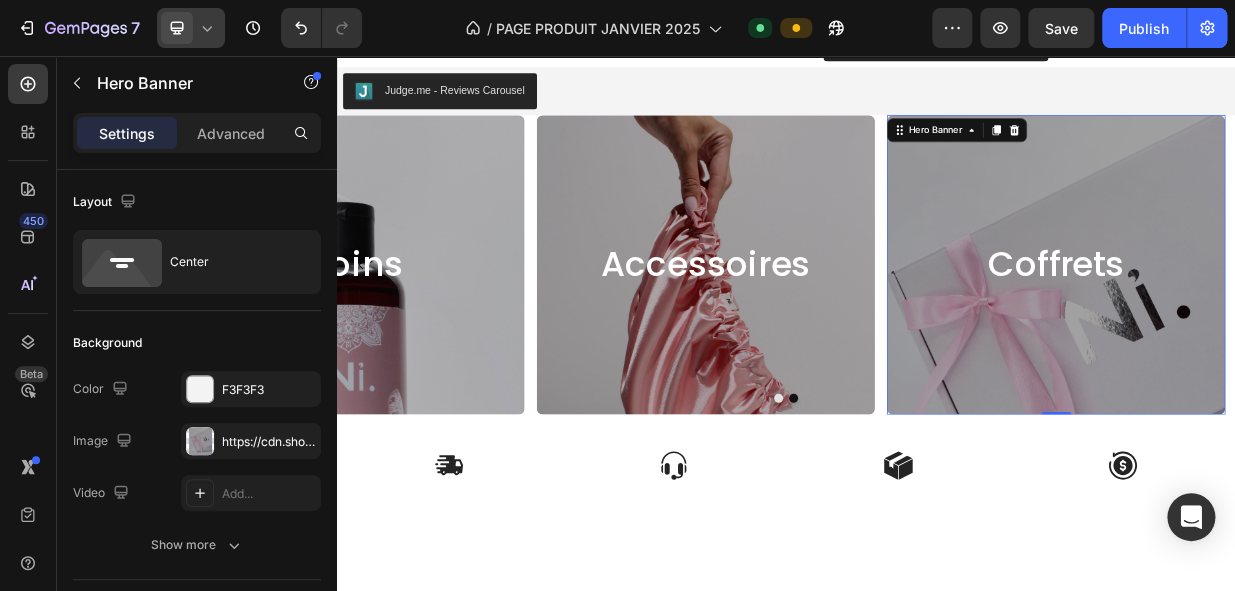 click at bounding box center (177, 28) 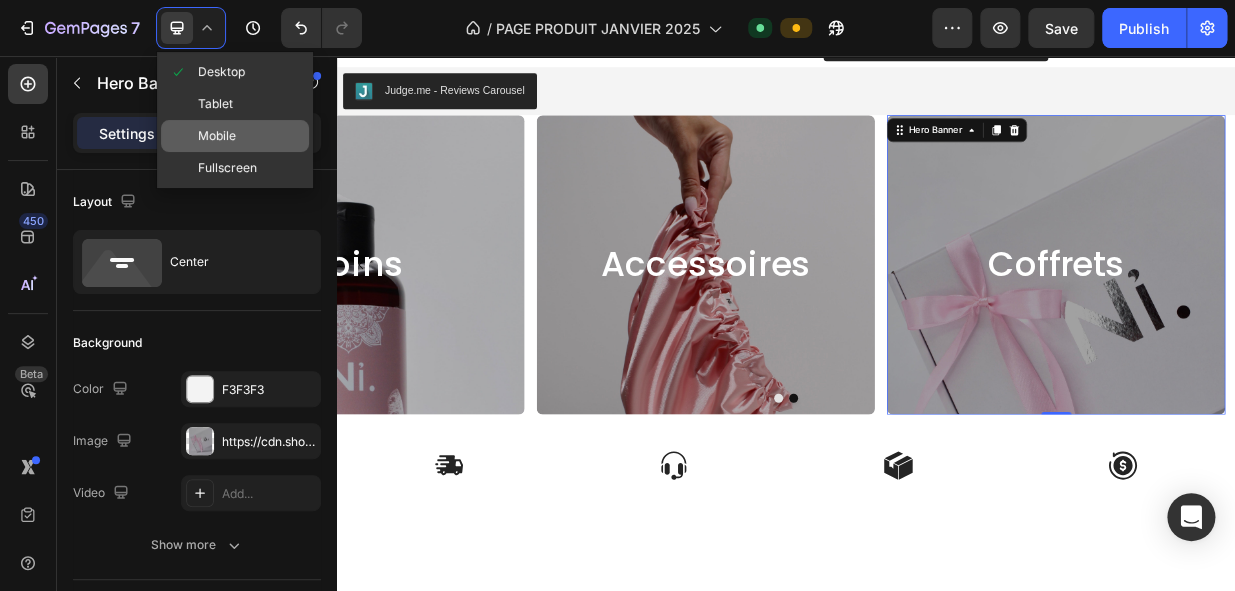 click on "Mobile" at bounding box center [217, 136] 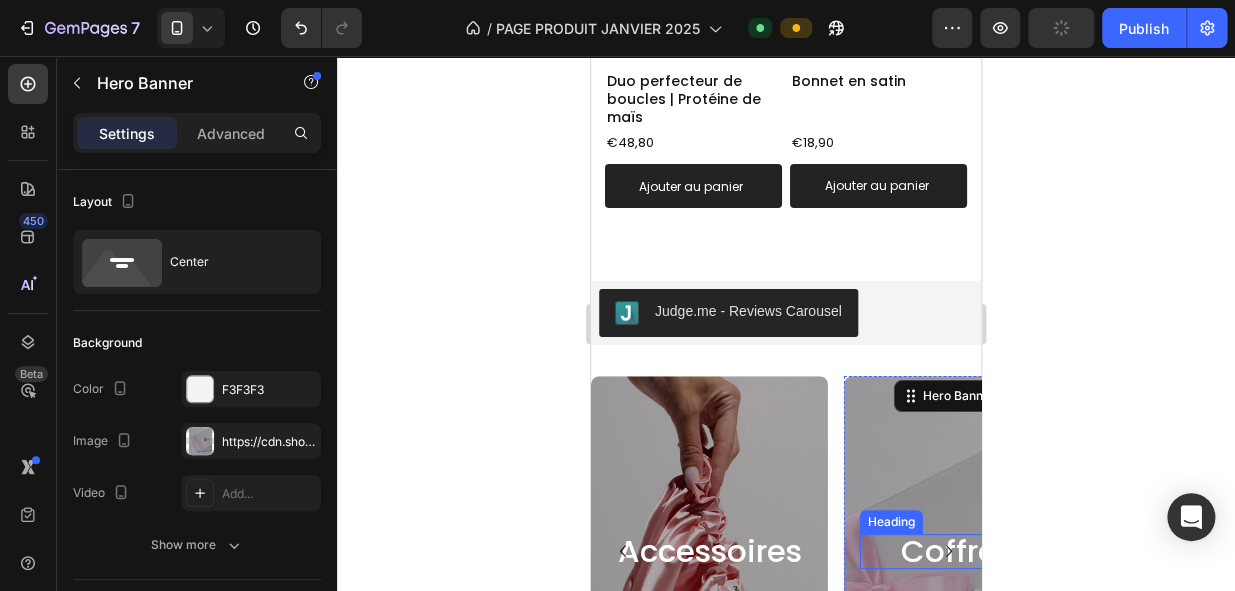 scroll, scrollTop: 2891, scrollLeft: 0, axis: vertical 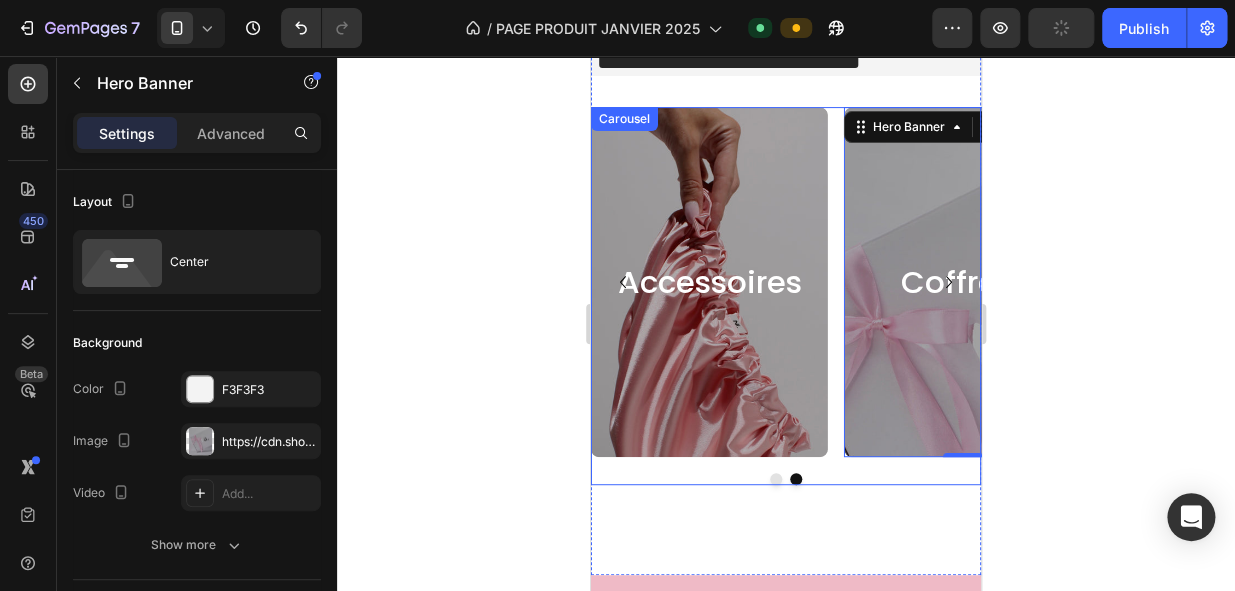 click at bounding box center [776, 479] 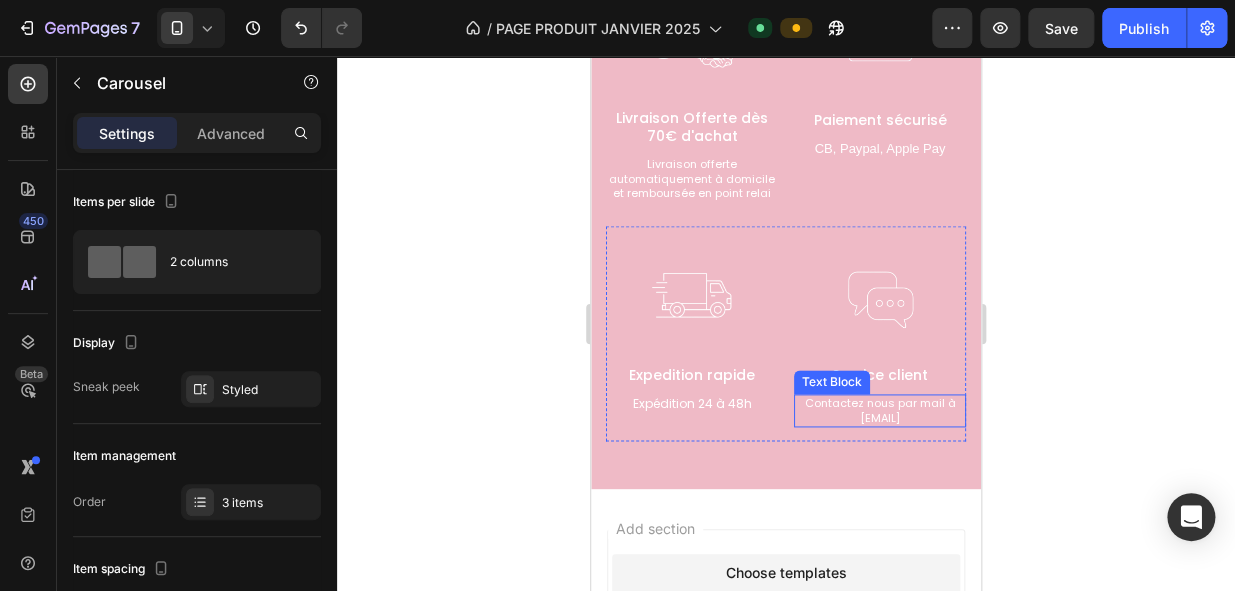 scroll, scrollTop: 3560, scrollLeft: 0, axis: vertical 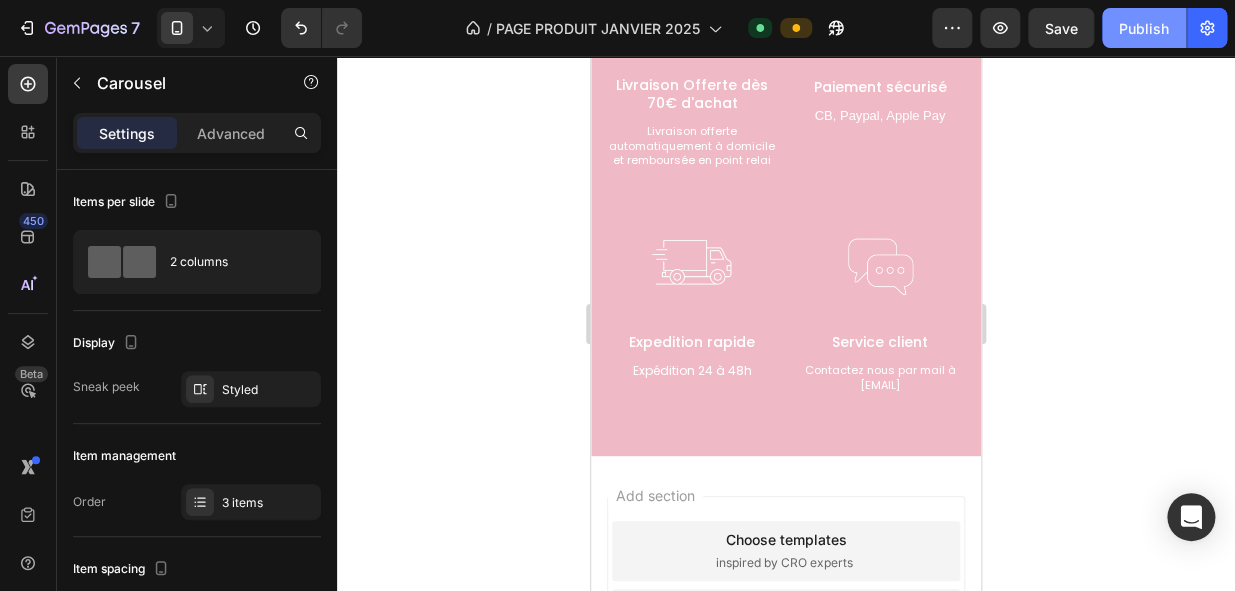 click on "Publish" at bounding box center (1144, 28) 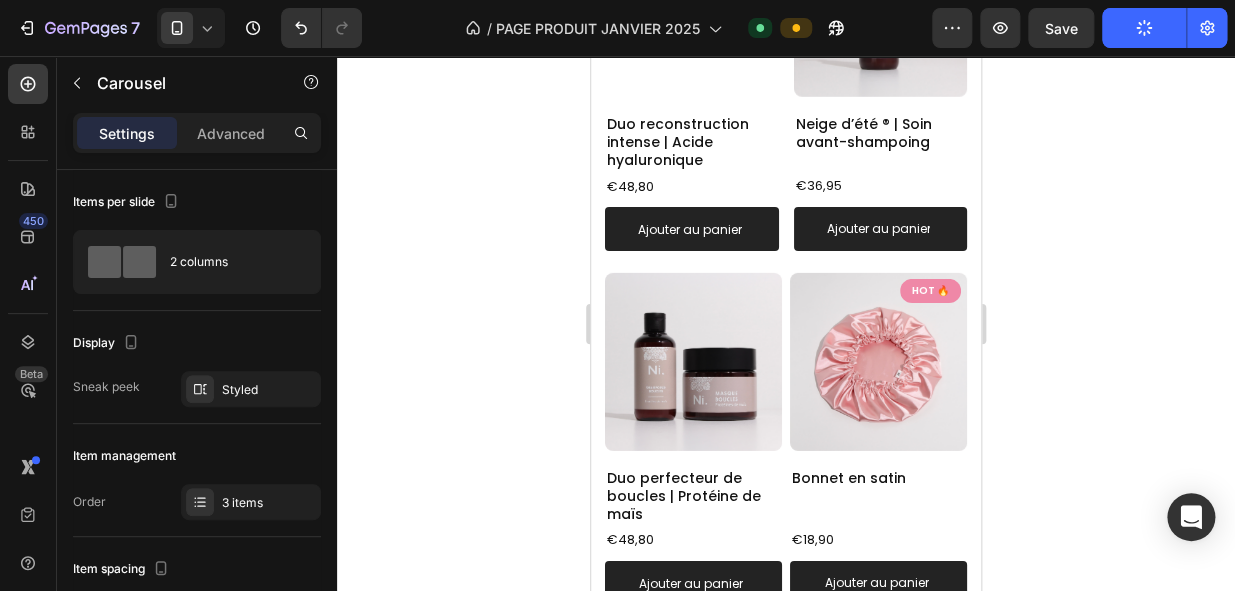 scroll, scrollTop: 2230, scrollLeft: 0, axis: vertical 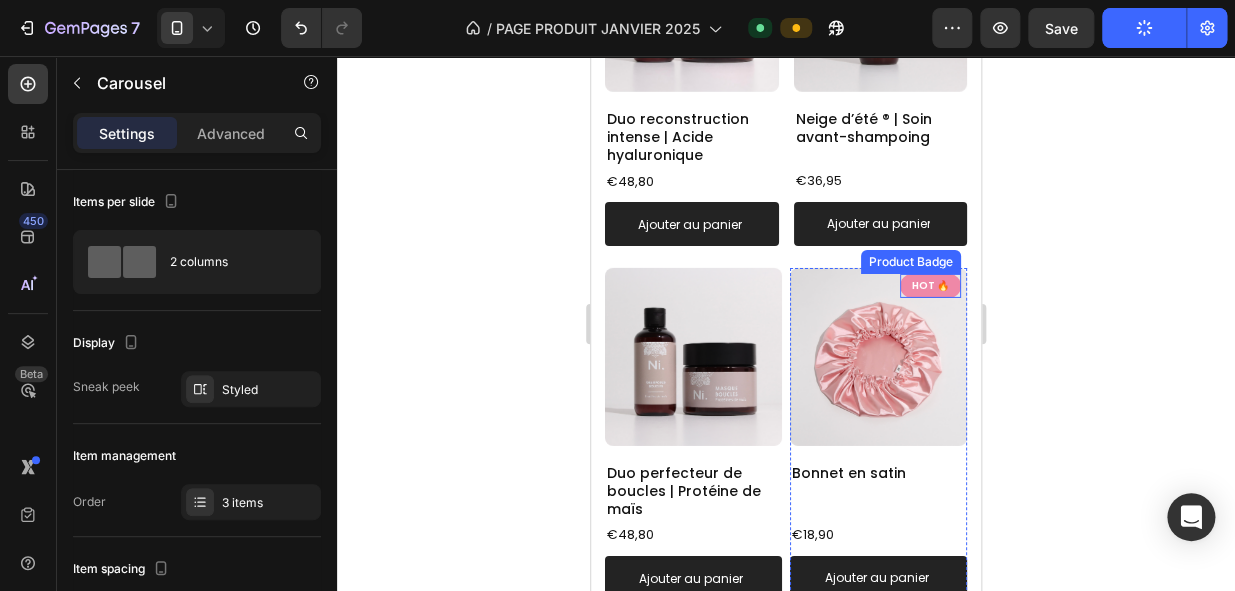 click on "HOT 🔥" at bounding box center (930, 286) 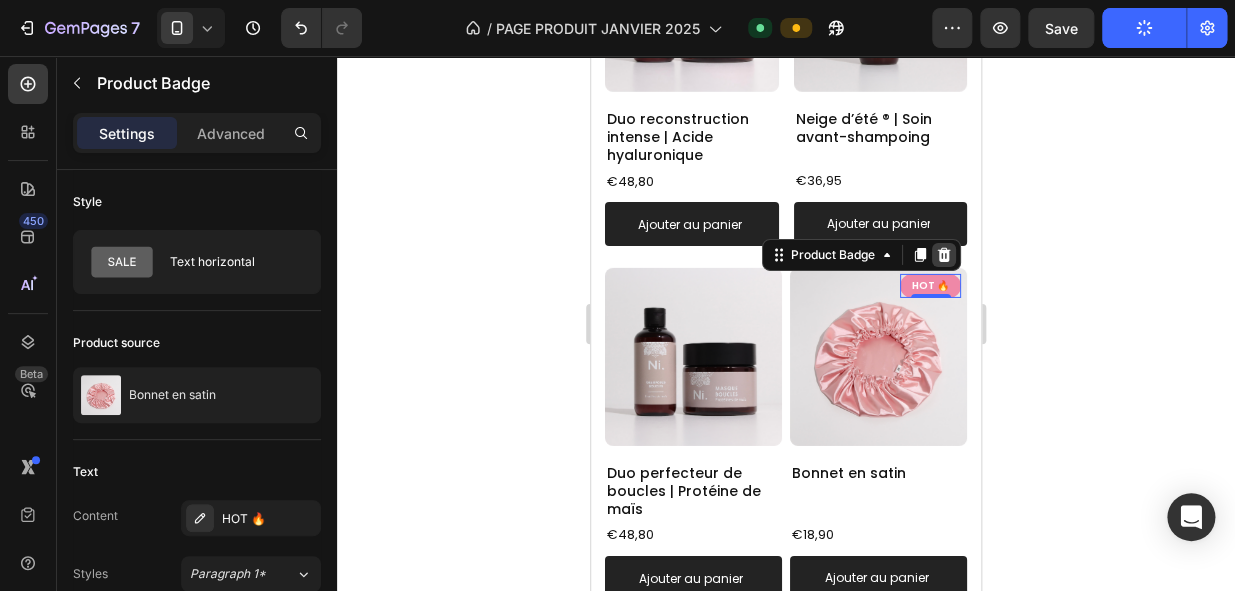 click 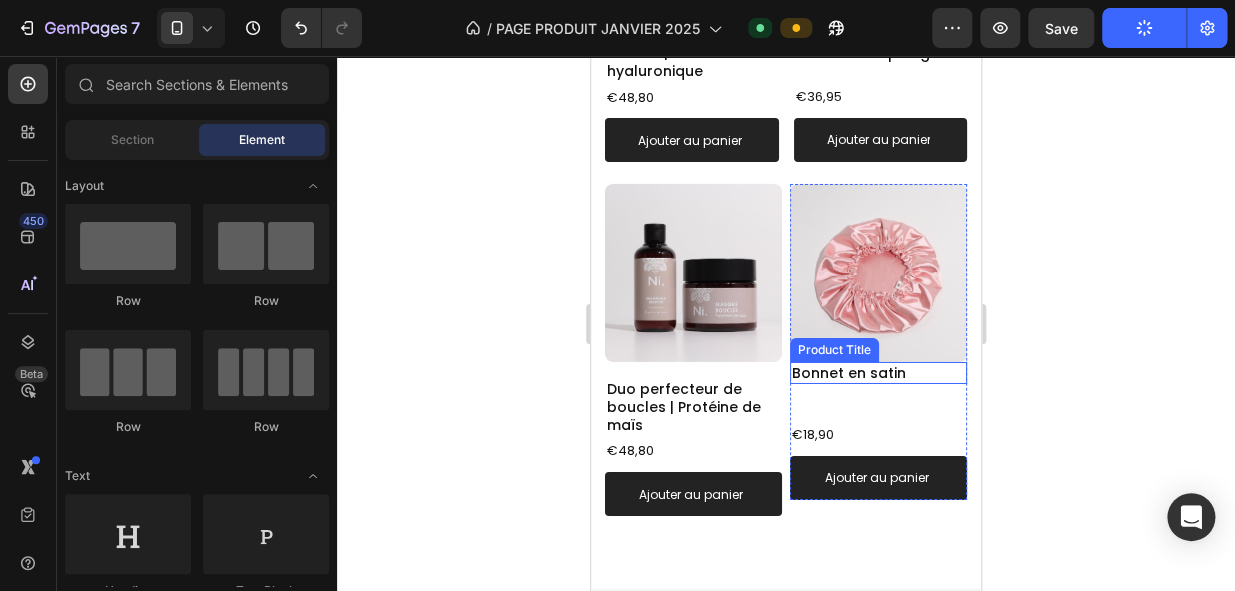 scroll, scrollTop: 2330, scrollLeft: 0, axis: vertical 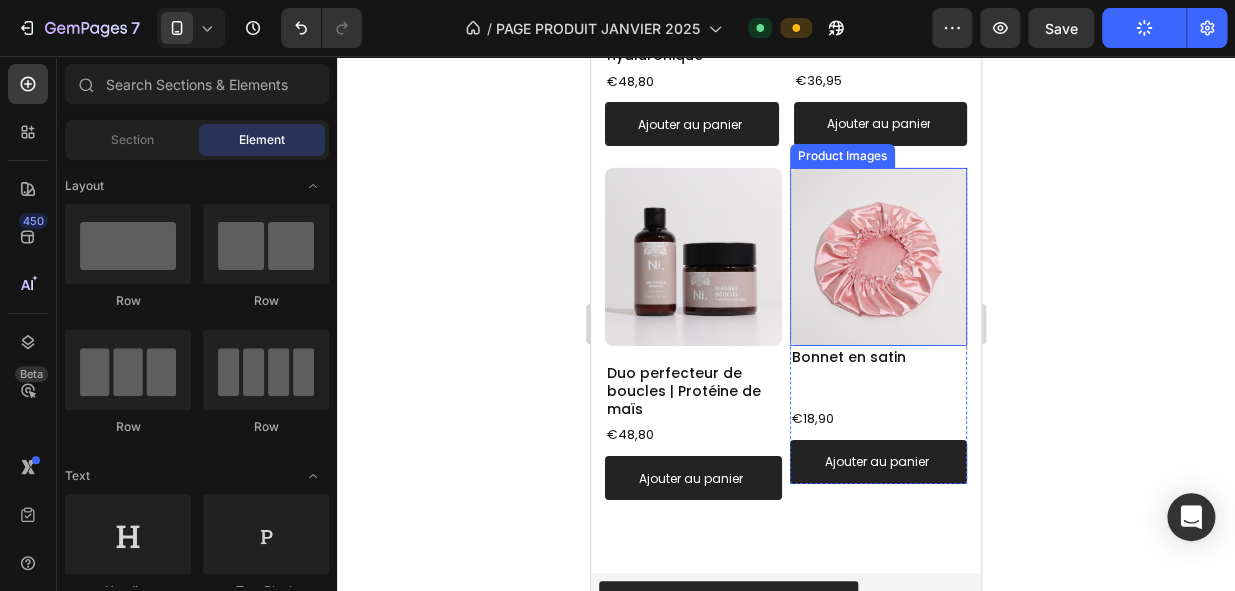 click at bounding box center (878, 256) 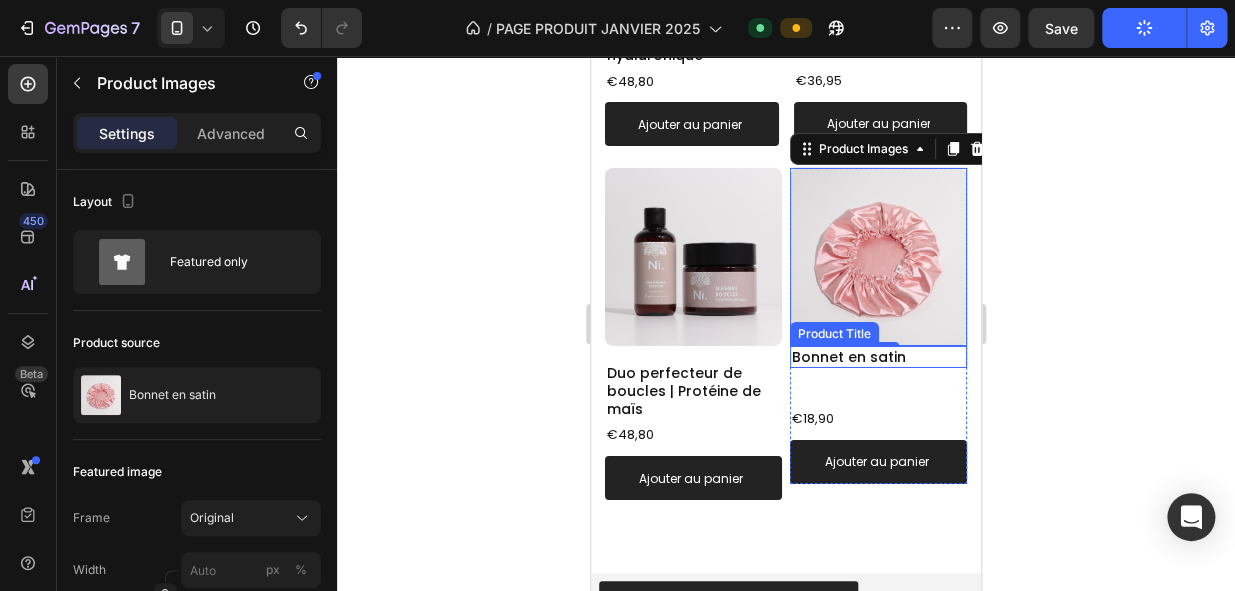 click on "Bonnet en satin" at bounding box center [878, 357] 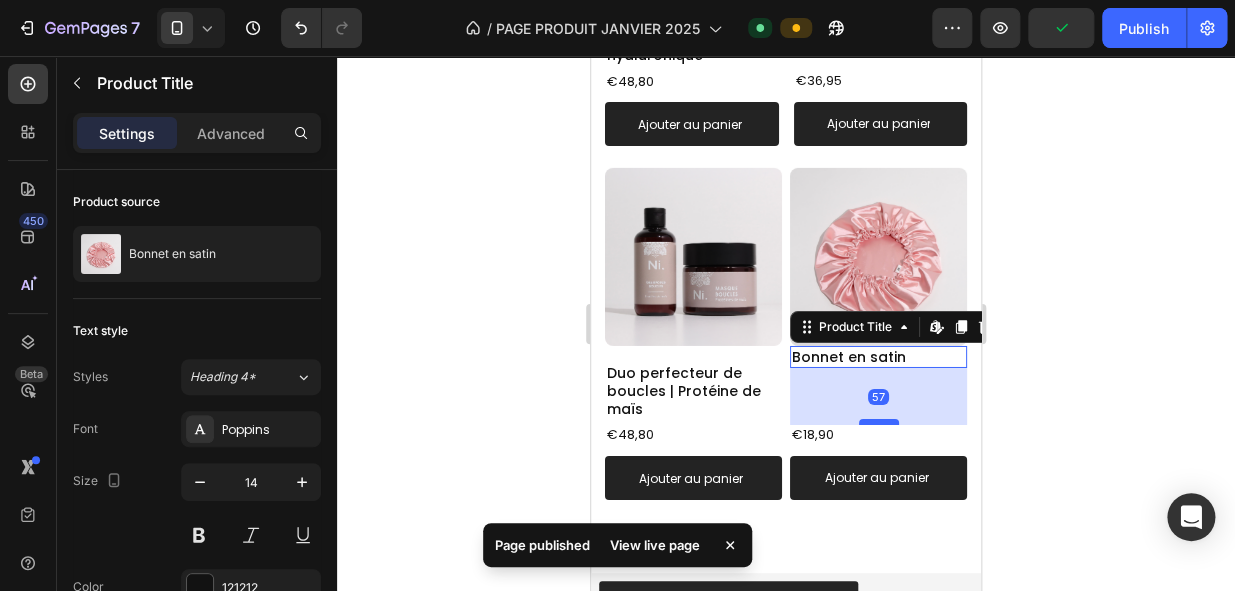 drag, startPoint x: 882, startPoint y: 387, endPoint x: 884, endPoint y: 403, distance: 16.124516 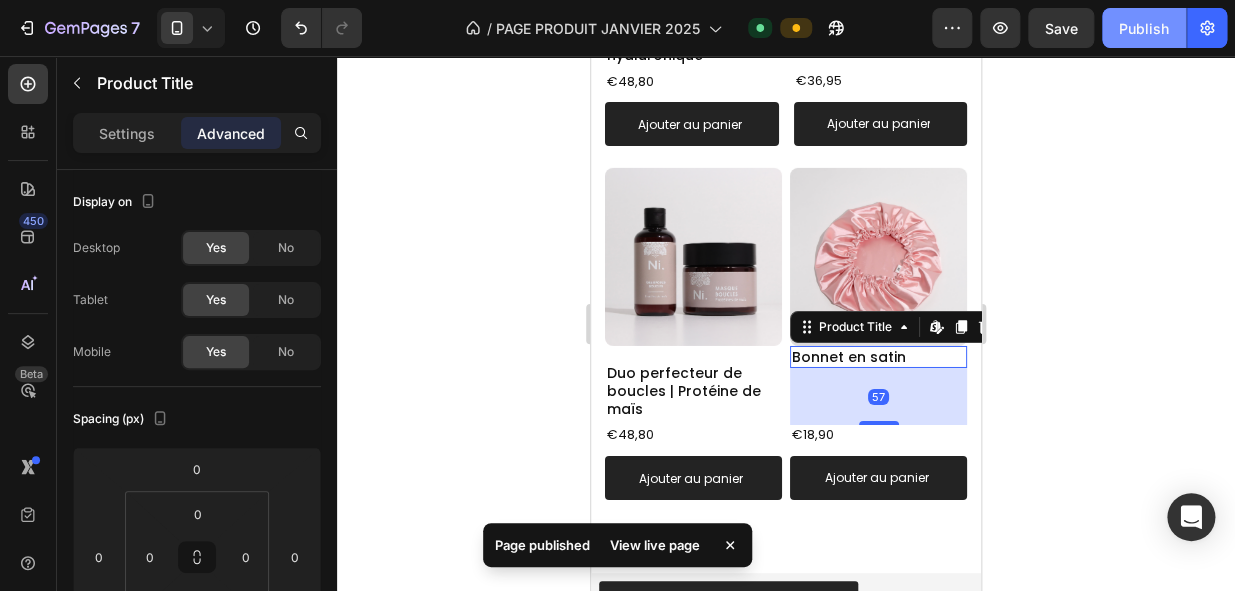 click on "Publish" at bounding box center [1144, 28] 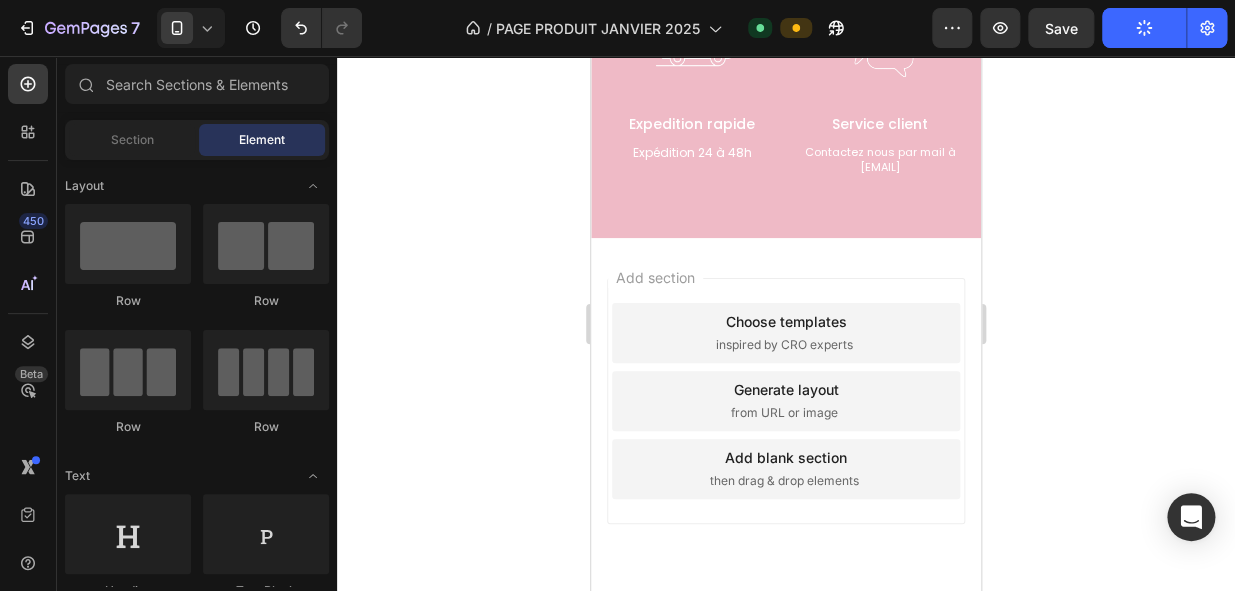 scroll, scrollTop: 3862, scrollLeft: 0, axis: vertical 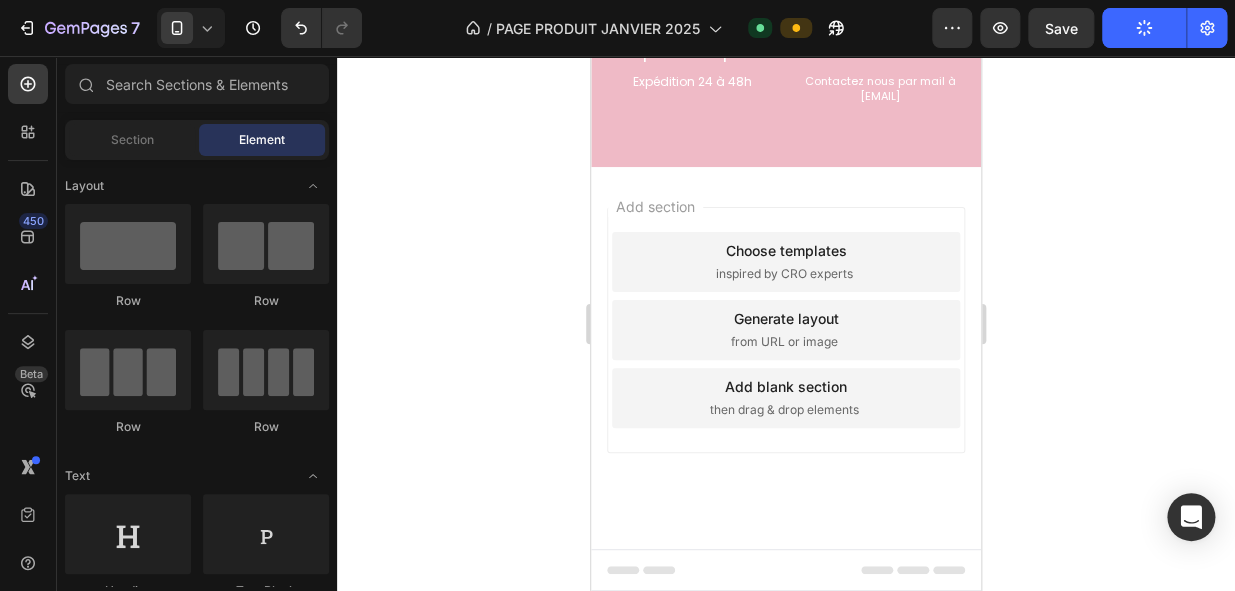 drag, startPoint x: 942, startPoint y: 558, endPoint x: 977, endPoint y: 518, distance: 53.15073 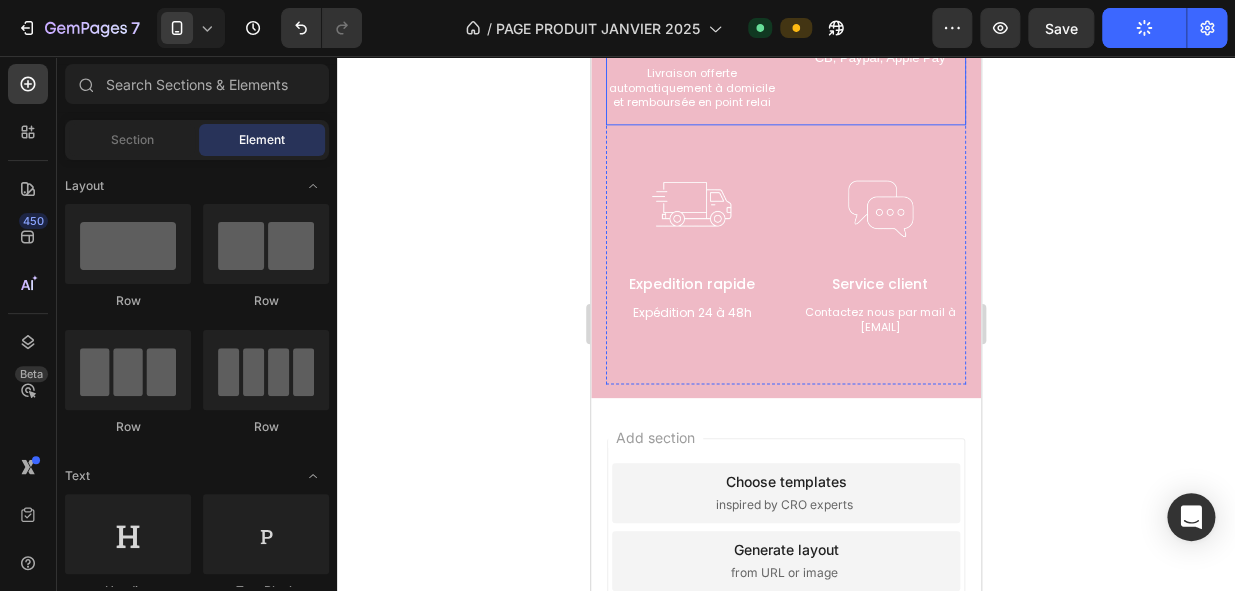 scroll, scrollTop: 3294, scrollLeft: 0, axis: vertical 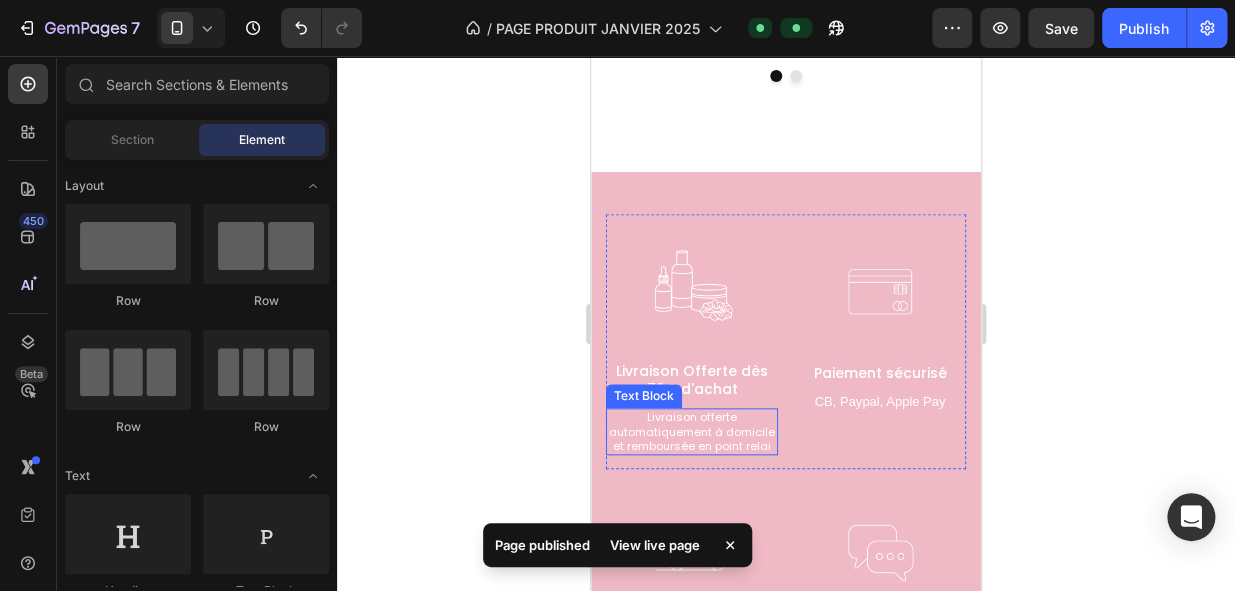click on "Livraison offerte automatiquement à domicile et remboursée en point relai" at bounding box center (692, 431) 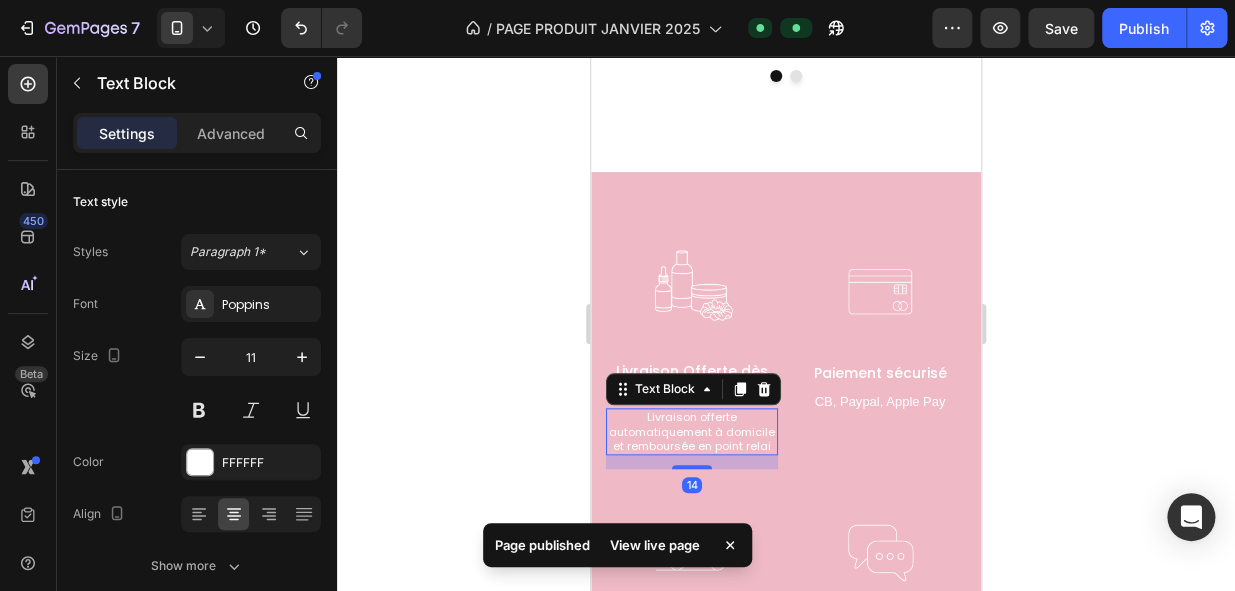 click on "Livraison offerte automatiquement à domicile et remboursée en point relai" at bounding box center [692, 431] 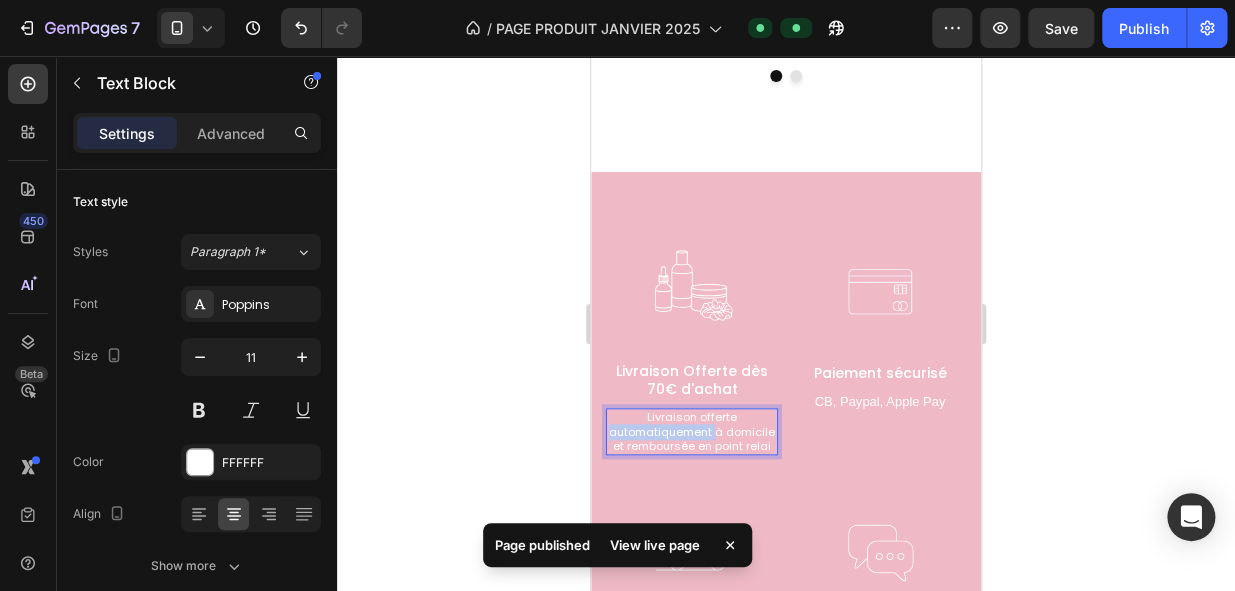 click on "Livraison offerte automatiquement à domicile et remboursée en point relai" at bounding box center [692, 431] 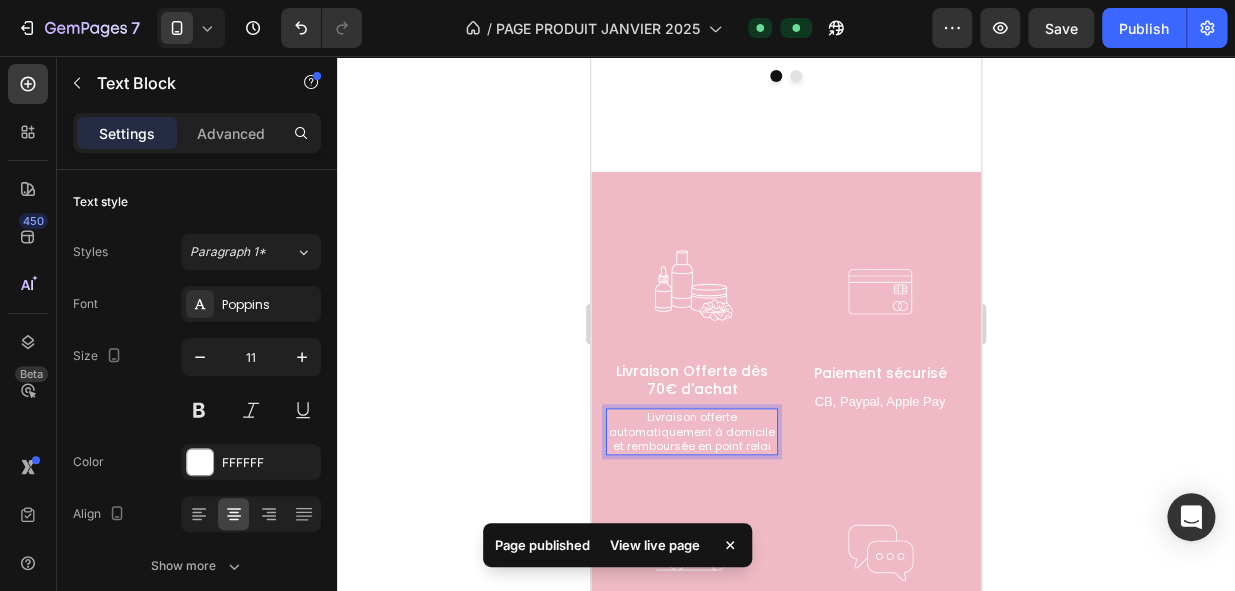 click on "Livraison offerte automatiquement à domicile et remboursée en point relai" at bounding box center [692, 431] 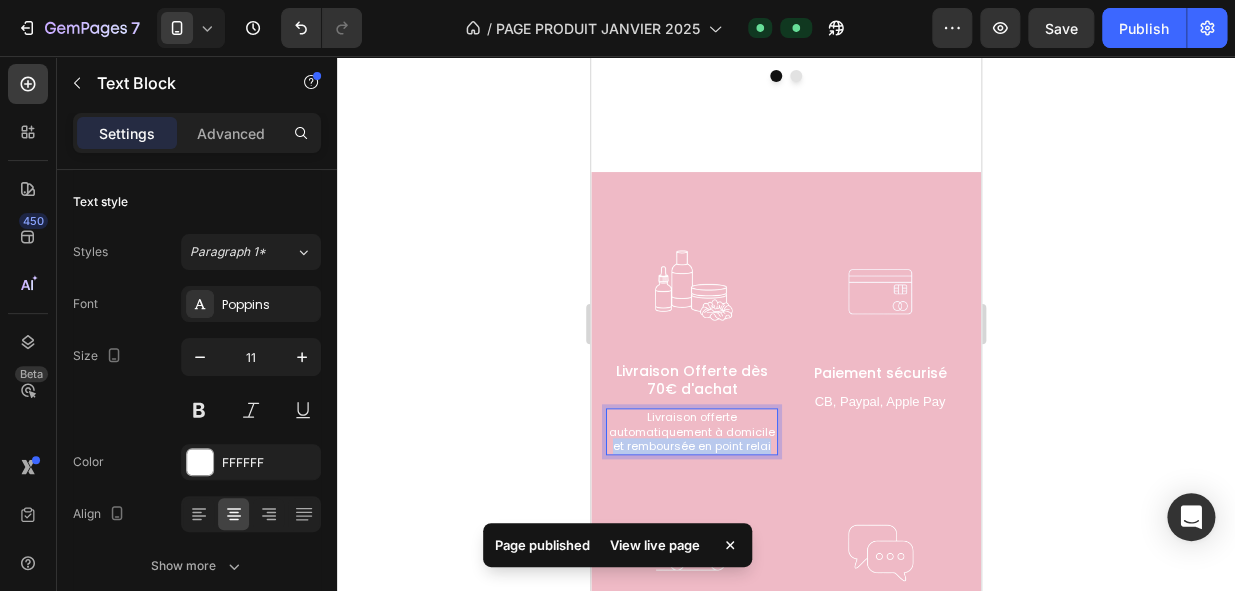 drag, startPoint x: 666, startPoint y: 425, endPoint x: 718, endPoint y: 441, distance: 54.405884 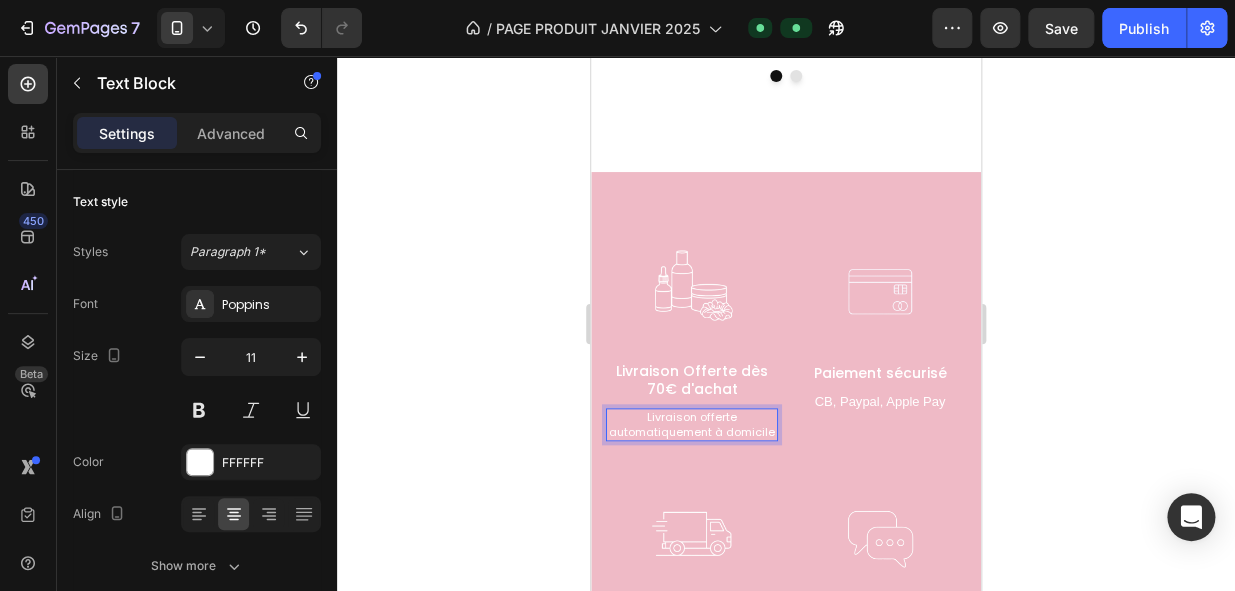click on "Livraison offerte automatiquement à domicile" at bounding box center (692, 424) 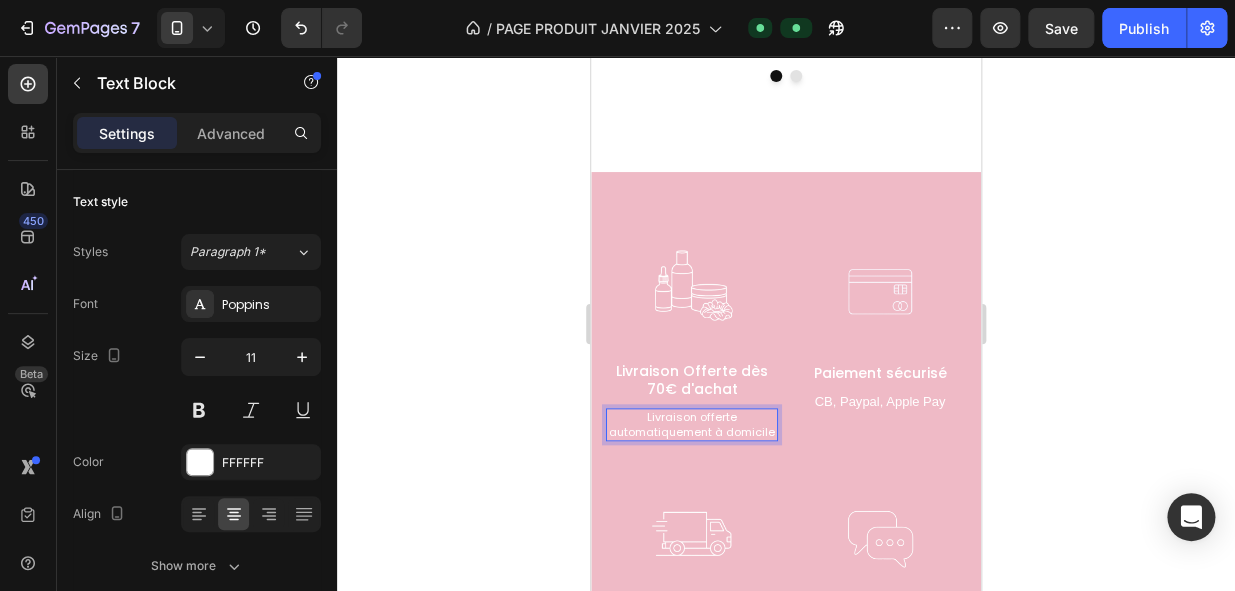 drag, startPoint x: 736, startPoint y: 411, endPoint x: 752, endPoint y: 429, distance: 24.083189 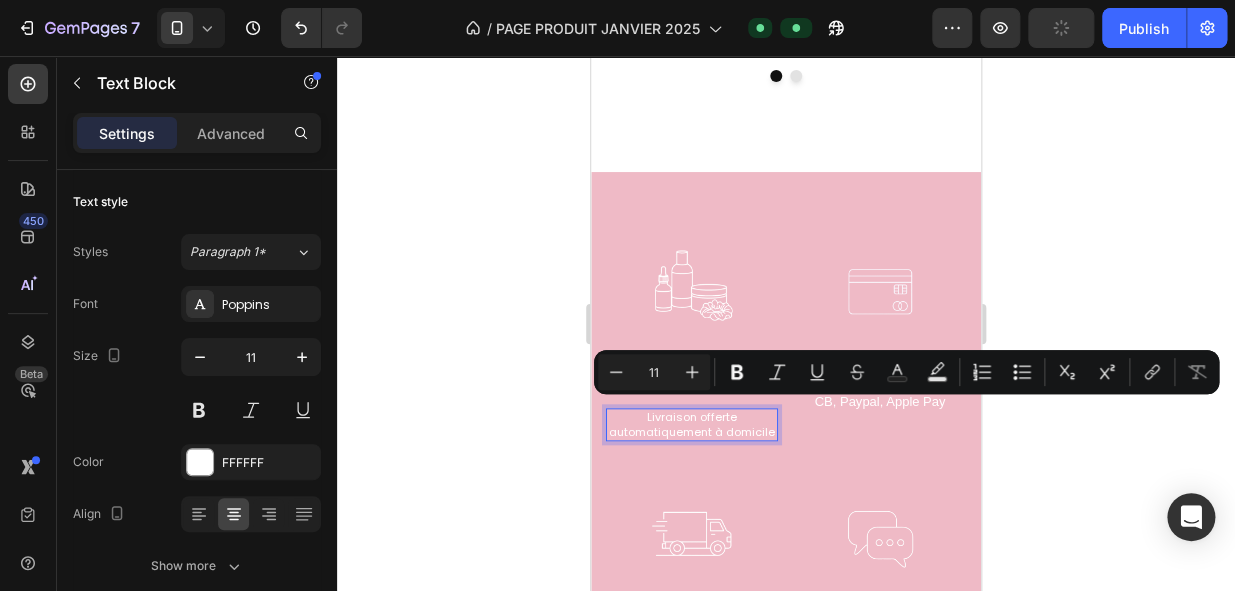 click on "Livraison offerte automatiquement à domicile" at bounding box center [692, 424] 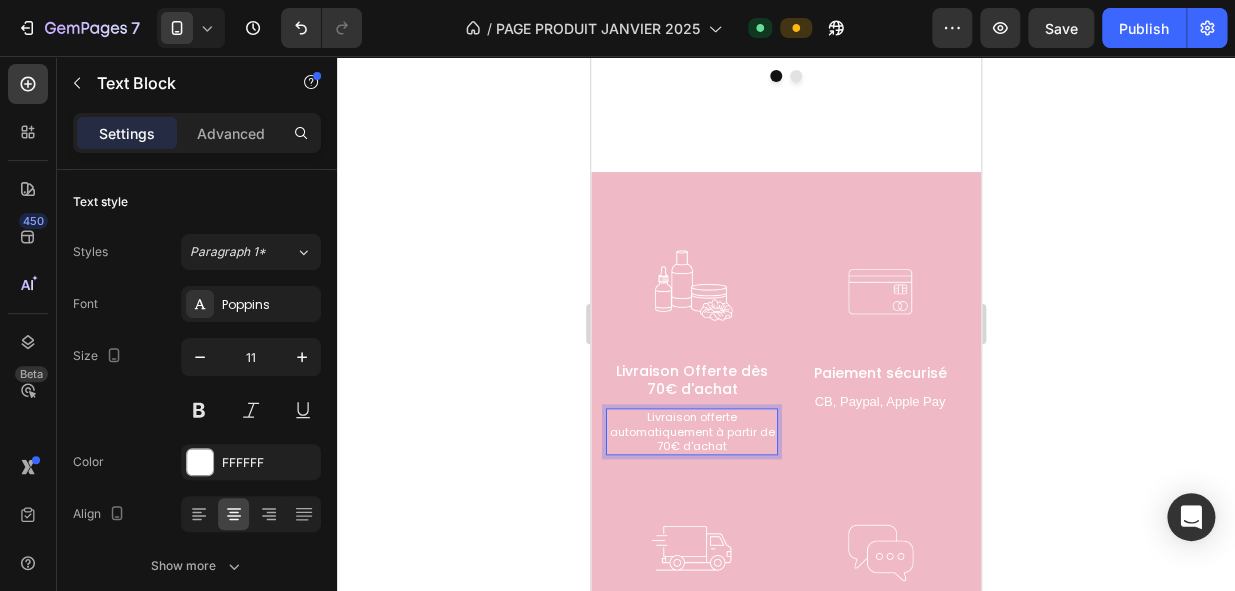click on "Livraison offerte automatiquement à partir de 70€ d'achat" at bounding box center [692, 431] 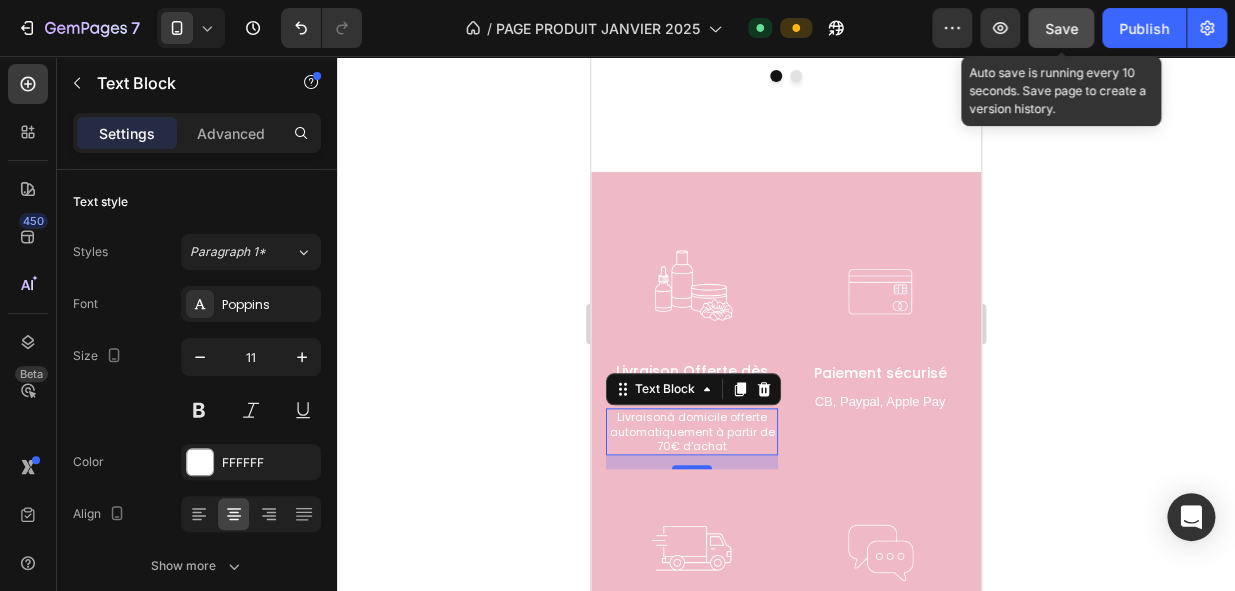 click on "Save" 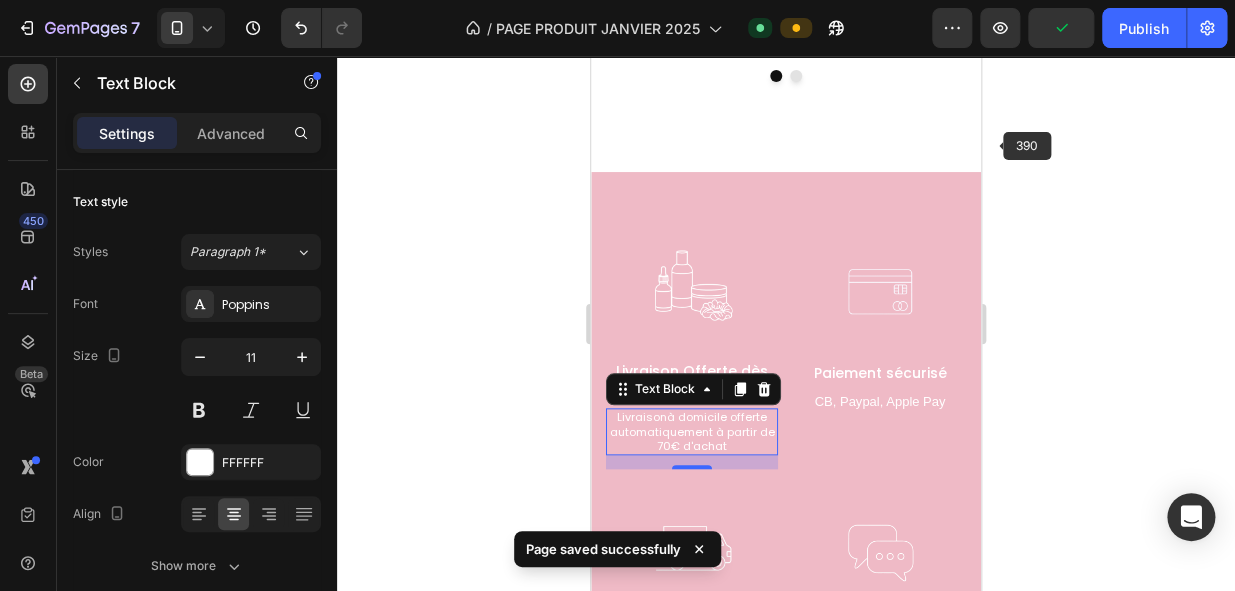drag, startPoint x: 1722, startPoint y: 86, endPoint x: 841, endPoint y: 292, distance: 904.7635 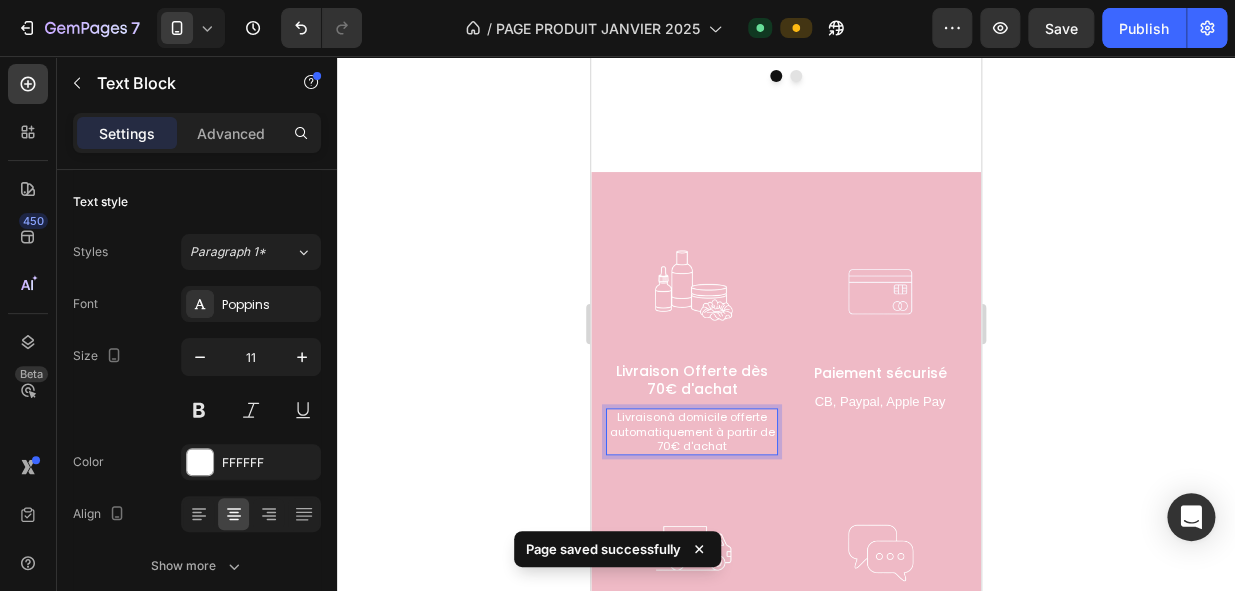 click on "Livraisonà domicile offerte automatiquement à partir de 70€ d'achat" at bounding box center (692, 431) 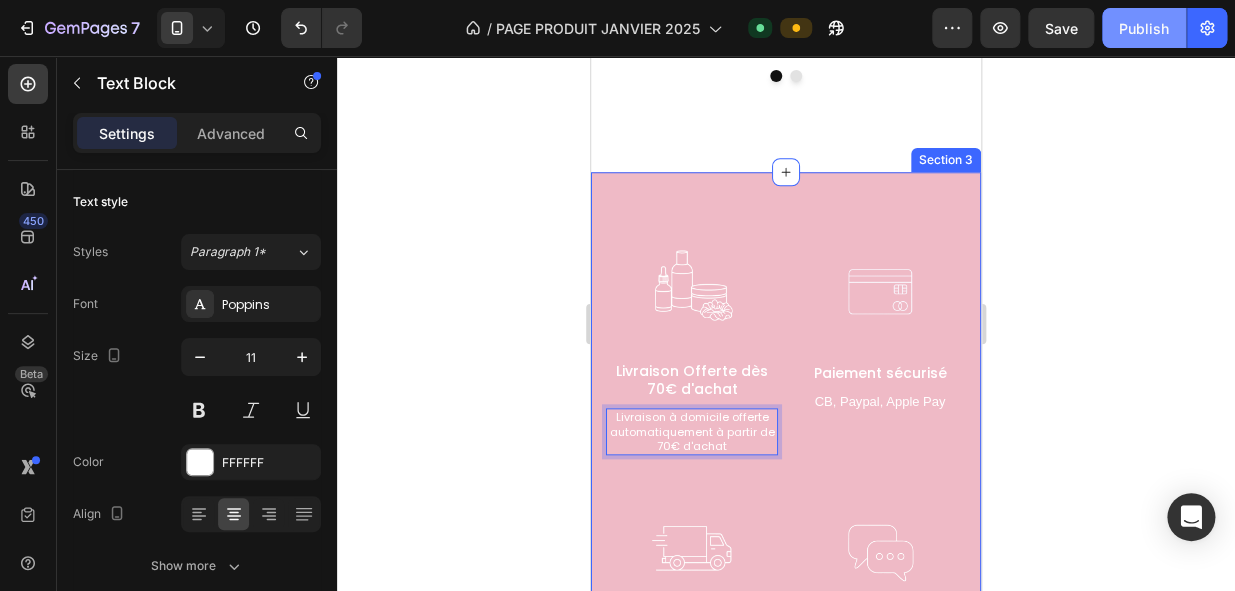 click on "Publish" at bounding box center (1144, 28) 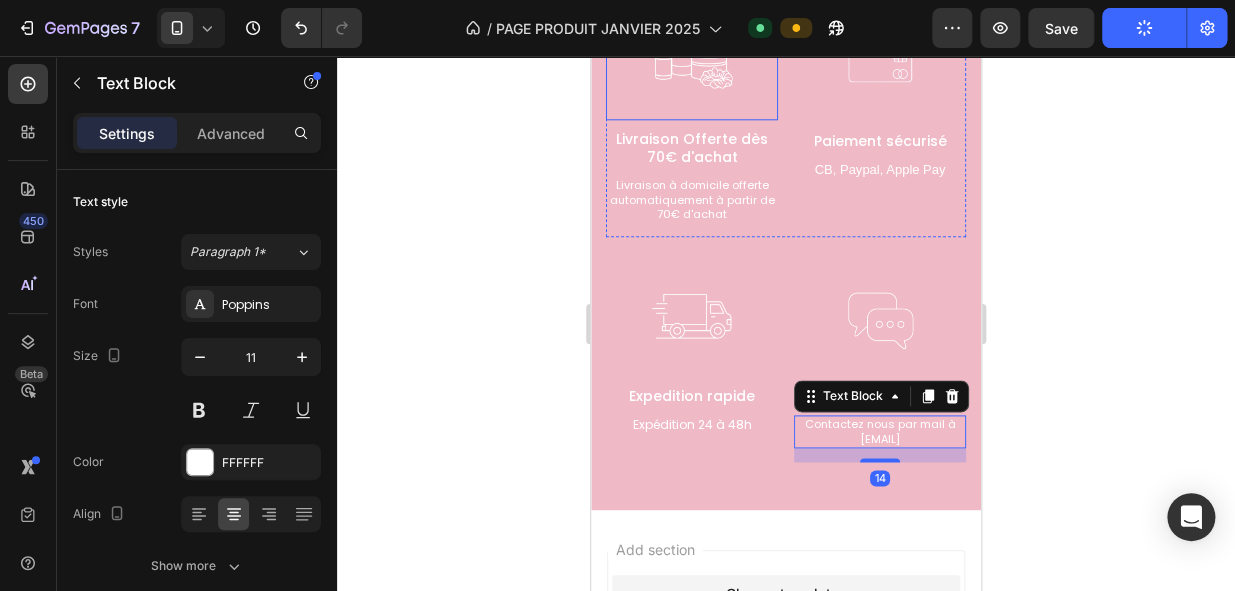 scroll, scrollTop: 3324, scrollLeft: 0, axis: vertical 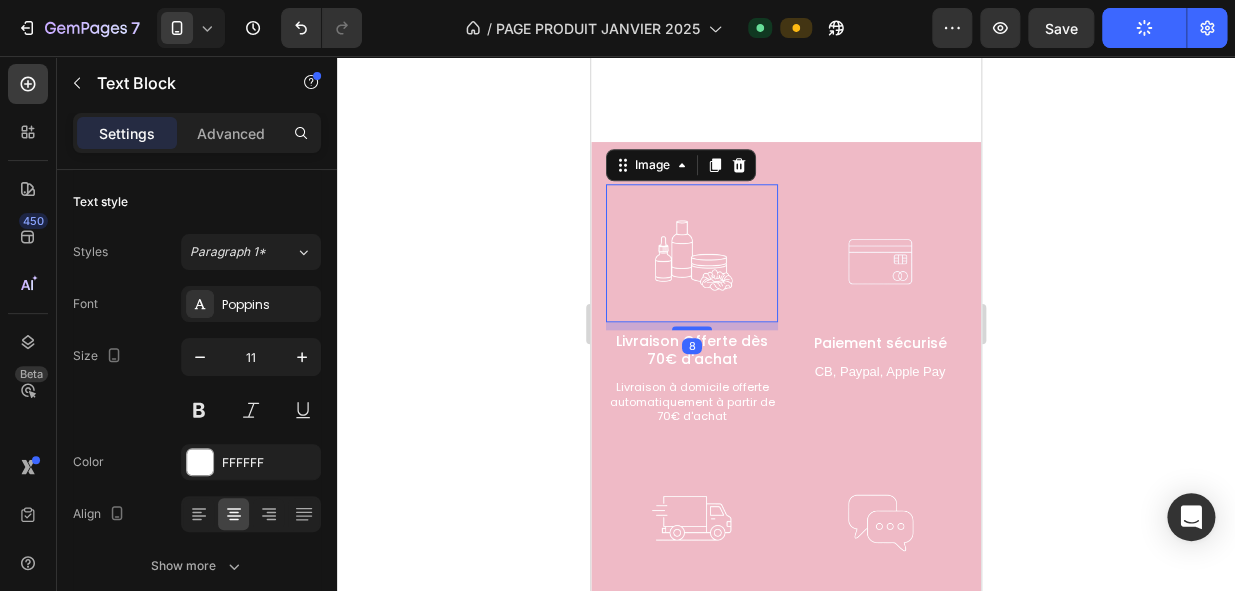 click at bounding box center [692, 253] 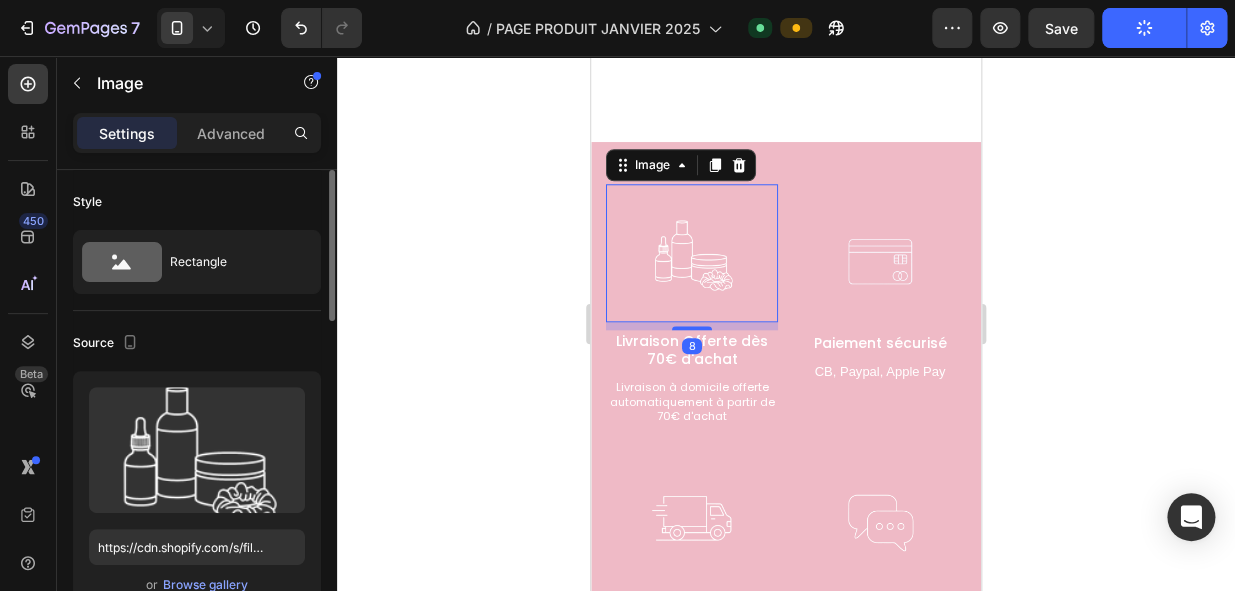 scroll, scrollTop: 104, scrollLeft: 0, axis: vertical 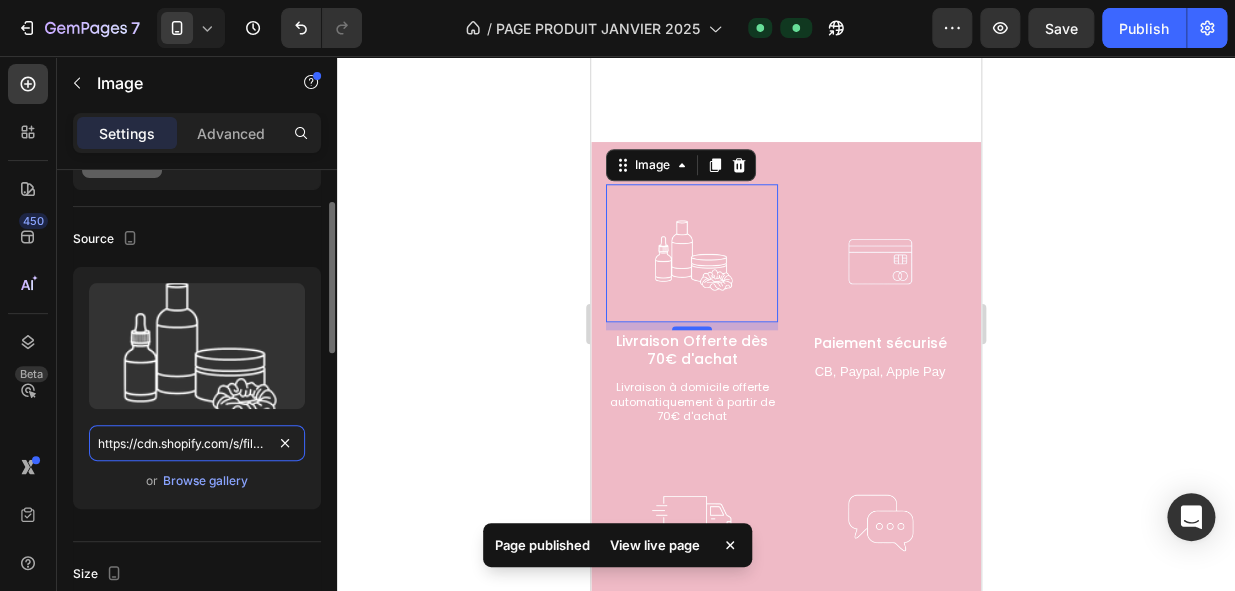 click on "https://cdn.shopify.com/s/files/1/0726/1231/5476/files/Publication_Instagram_Minimaliste_vert_blanc_noir_Citation_Tout_est_possible_-_20.png?v=1751840762" at bounding box center [197, 443] 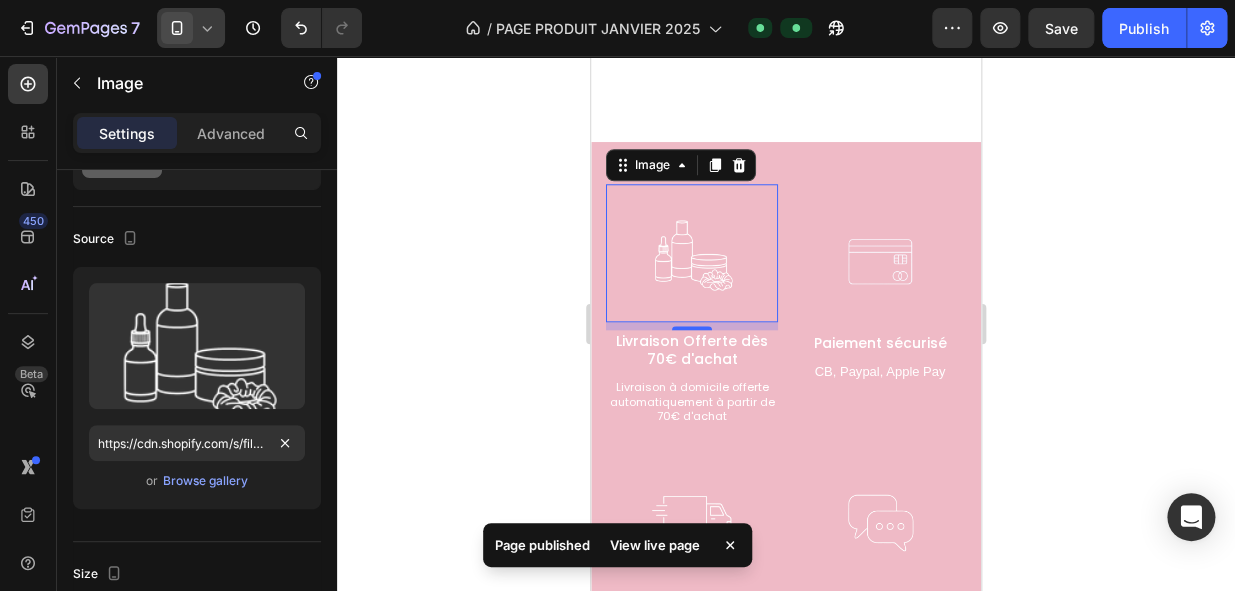 click 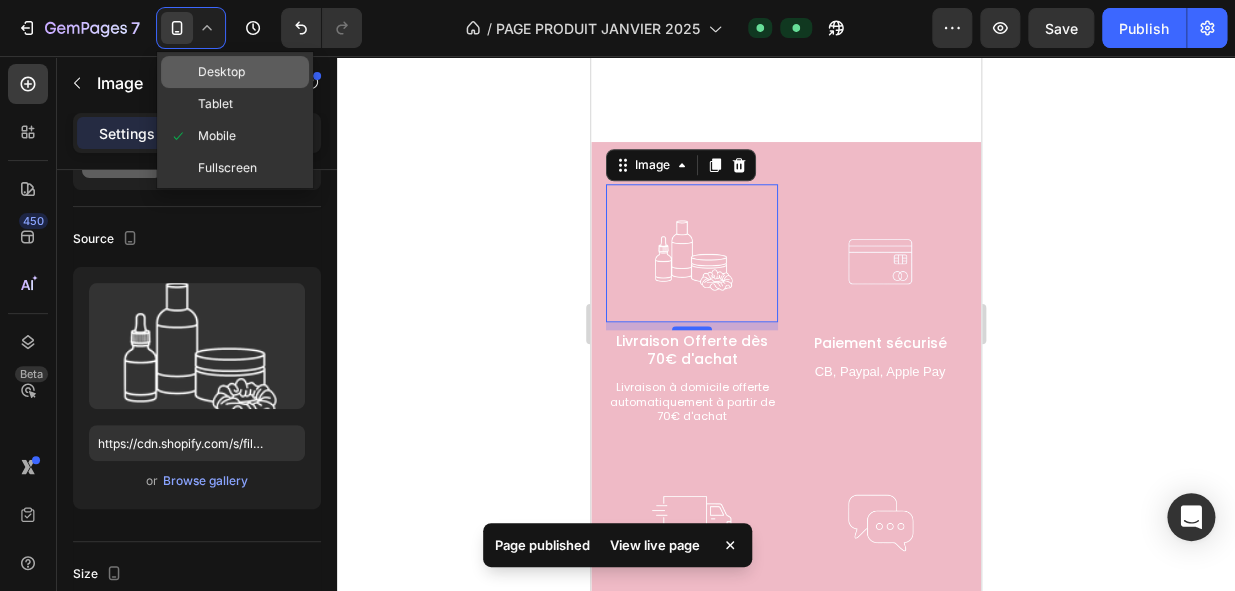 drag, startPoint x: 248, startPoint y: 77, endPoint x: 8, endPoint y: 126, distance: 244.95102 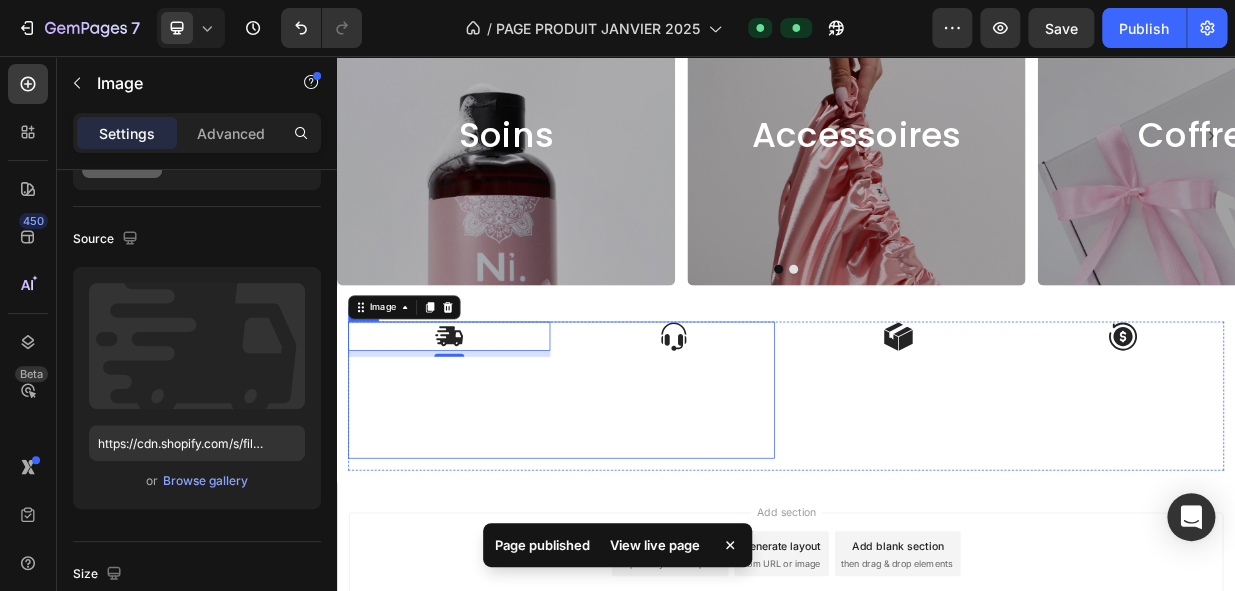 scroll, scrollTop: 3819, scrollLeft: 0, axis: vertical 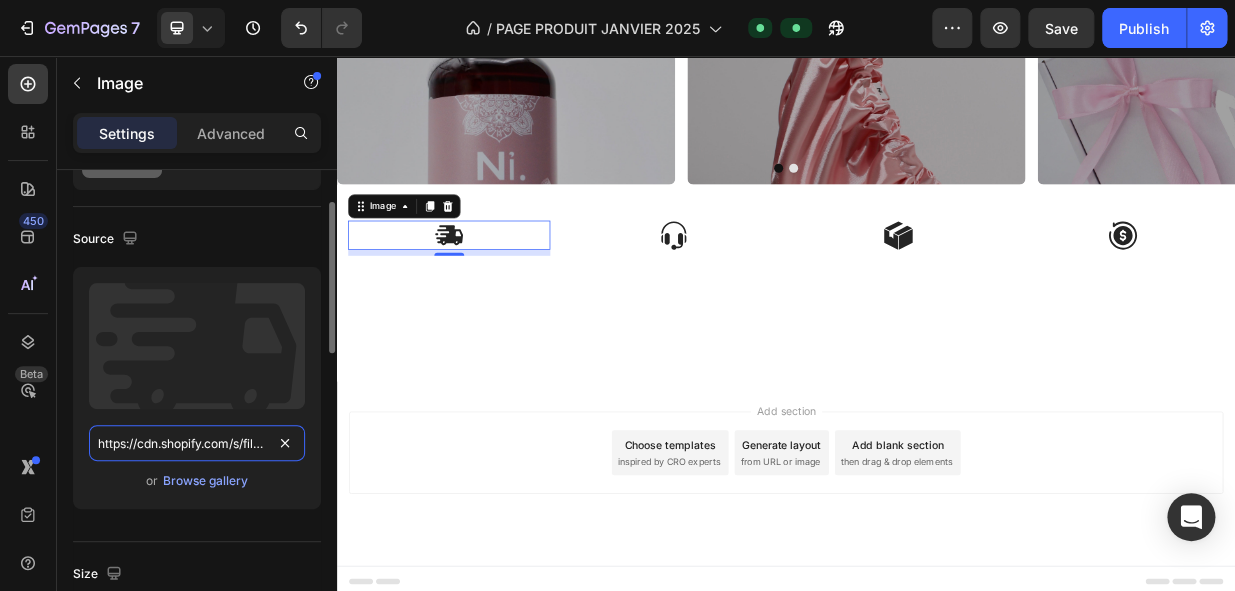 click on "https://cdn.shopify.com/s/files/1/2005/9307/files/432750572815254551-e5125dd1-a438-4f9e-8a8c-69bc47f9cb73.svg" at bounding box center [197, 443] 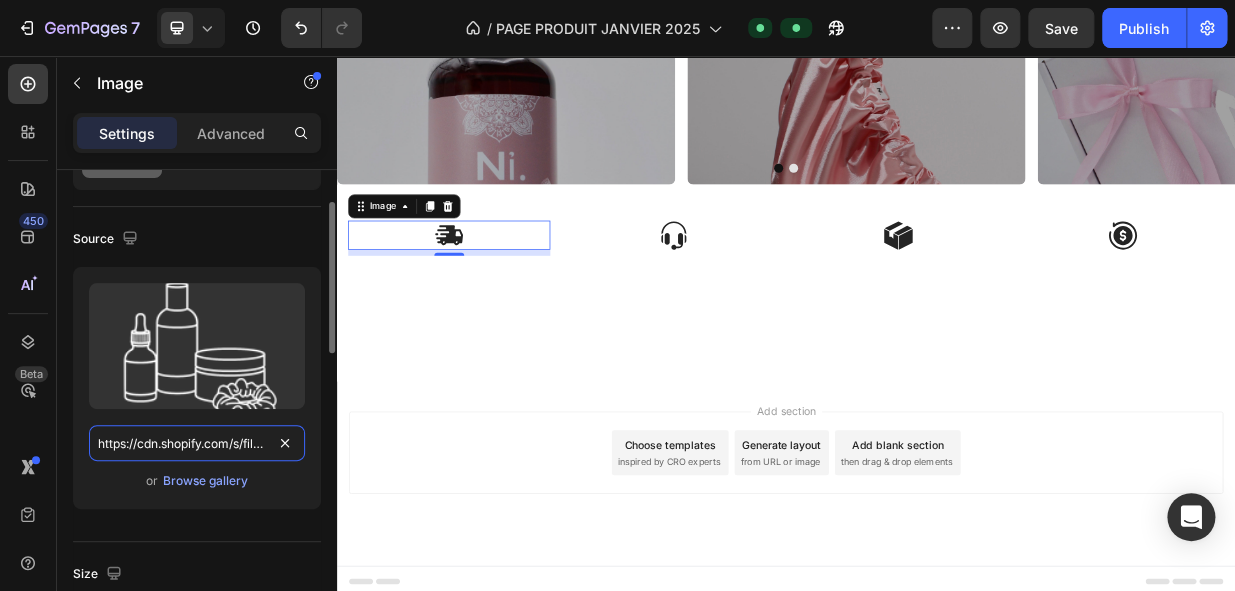 scroll, scrollTop: 0, scrollLeft: 728, axis: horizontal 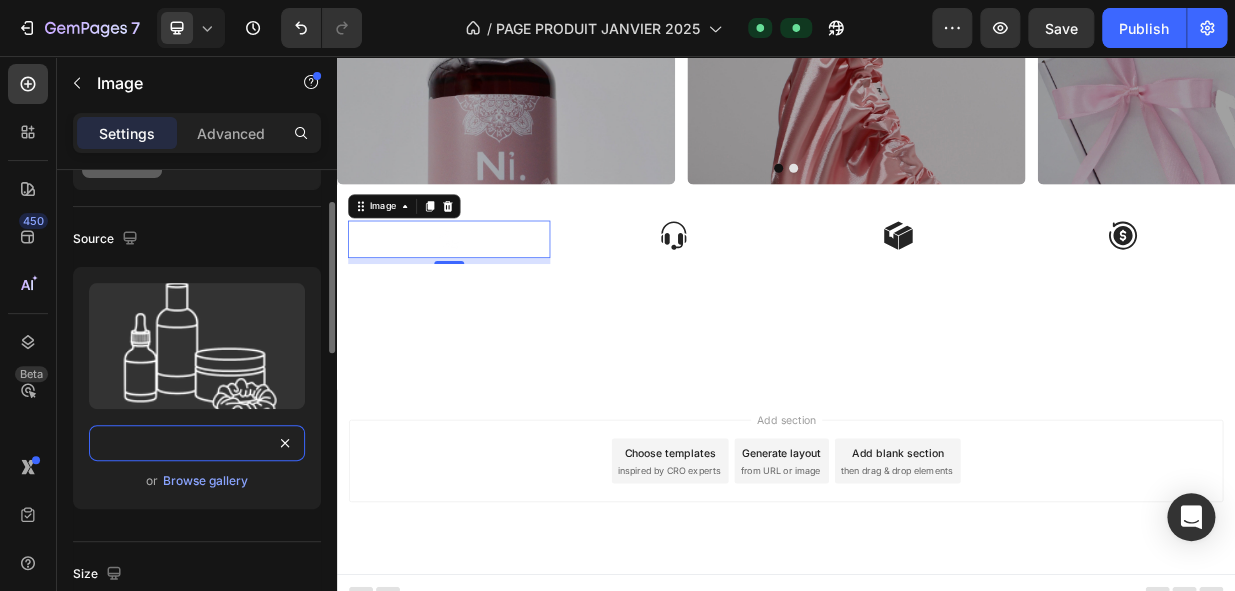 type on "https://cdn.shopify.com/s/files/1/0726/1231/5476/files/Publication_Instagram_Minimaliste_vert_blanc_noir_Citation_Tout_est_possible_-_20.png?v=1751840762" 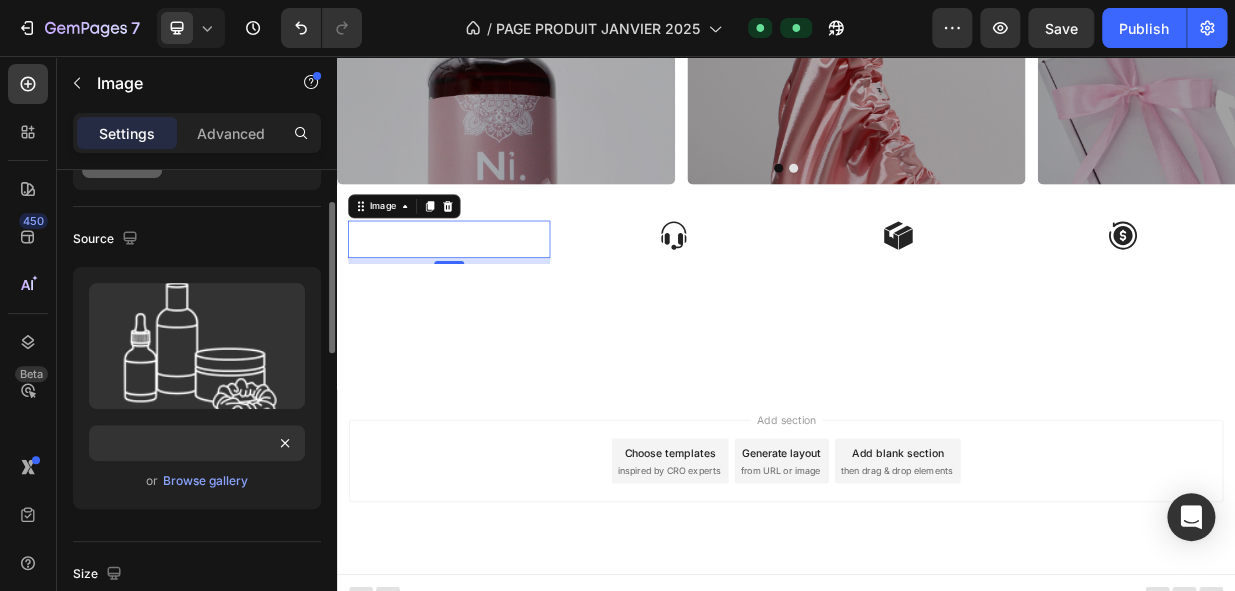 click on "or  Browse gallery" at bounding box center [197, 481] 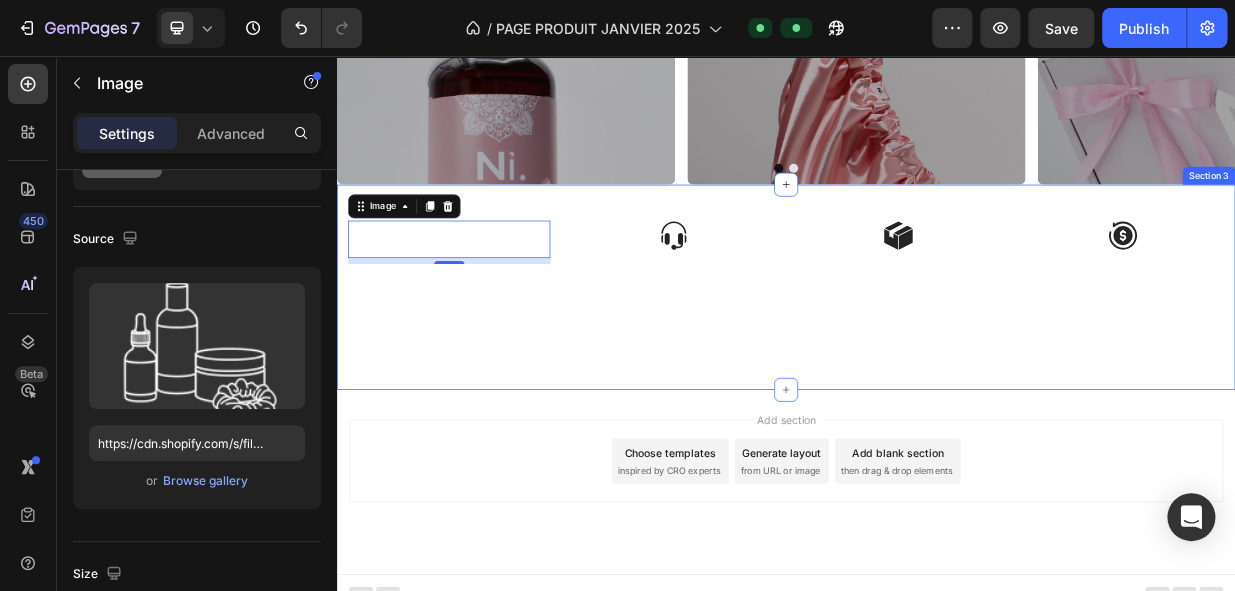 click on "Image   8 Livraison Offerte dès 70€ d'achat Text BlockLivraison à domicile offerte automatiquement à partir de 70€ d'achat Text Block Image Paiement sécurisé Text Block CB, Paypal, Apple Pay Text Block Row Image Expedition rapide Text Block Expédition 24 à 48h Text Block Image Service client Text Block Contactez nous par mail à [EMAIL] Text Block Row Row" at bounding box center [937, 389] 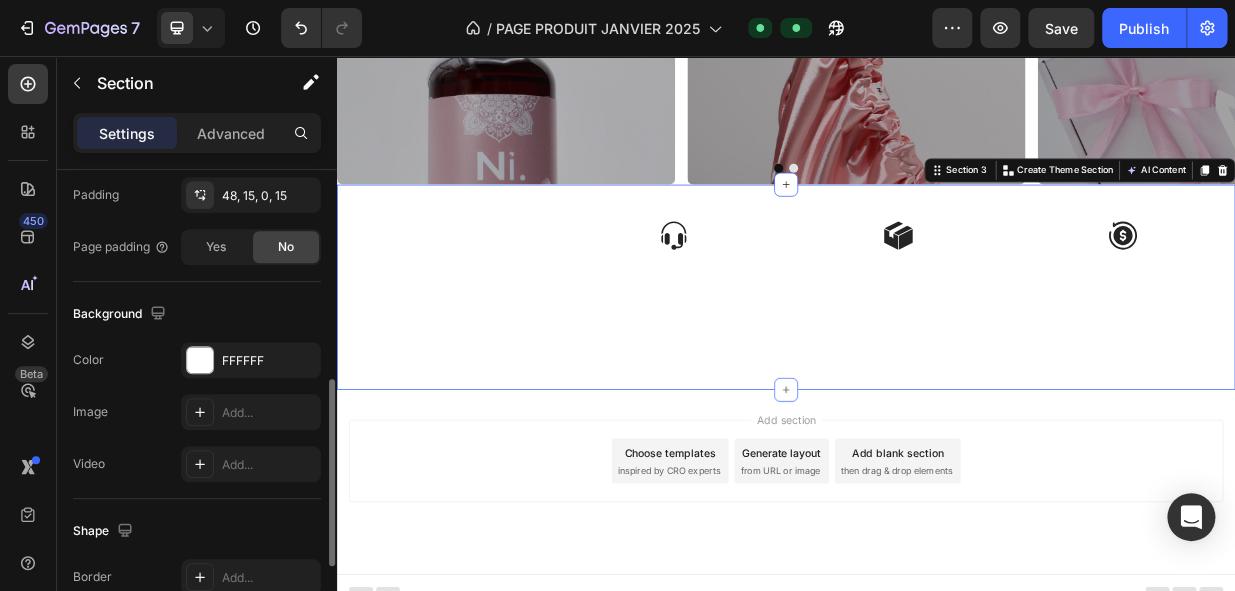 scroll, scrollTop: 537, scrollLeft: 0, axis: vertical 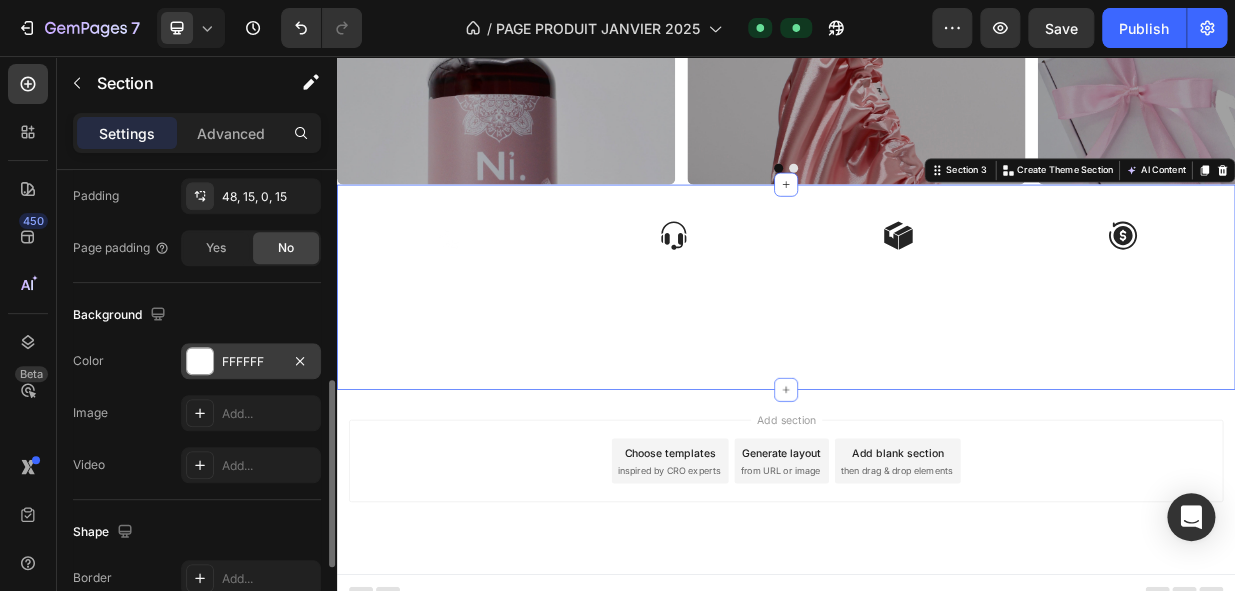 click at bounding box center [200, 361] 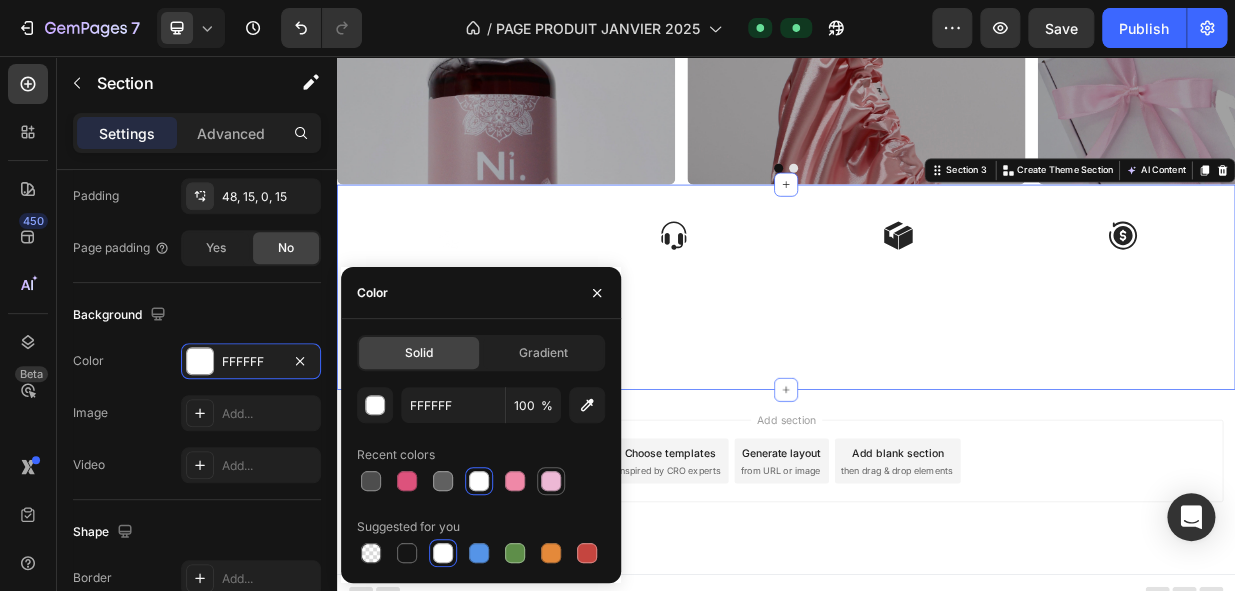 click at bounding box center (551, 481) 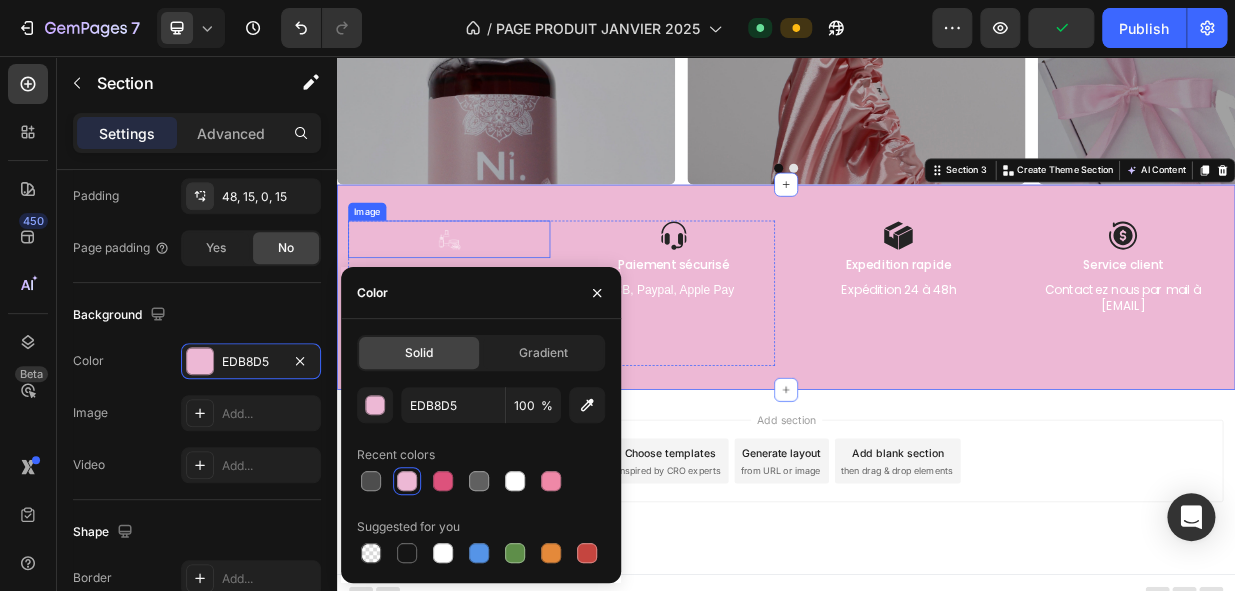 click at bounding box center (487, 301) 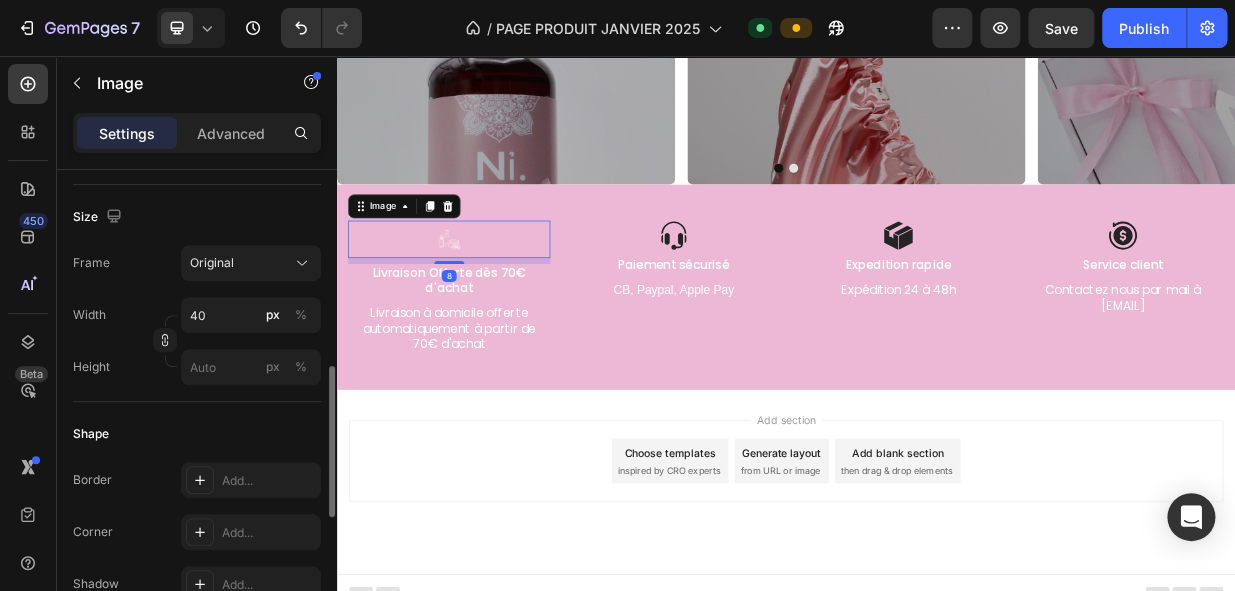 scroll, scrollTop: 499, scrollLeft: 0, axis: vertical 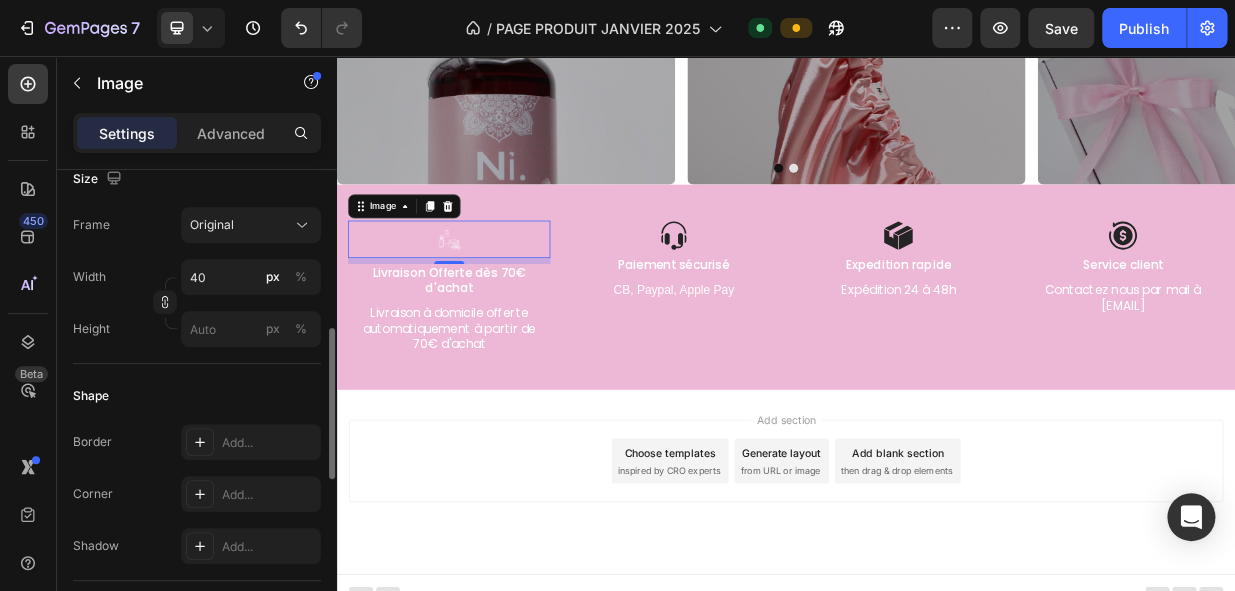 click on "Width 40 px % Height px %" at bounding box center (197, 303) 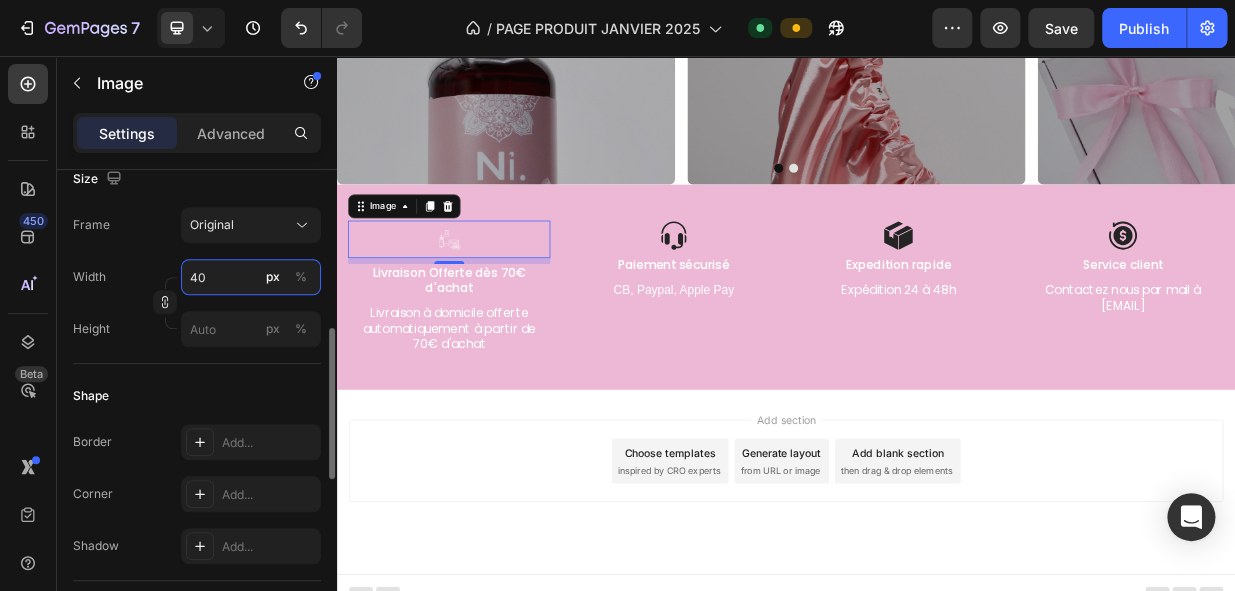 click on "40" at bounding box center (251, 277) 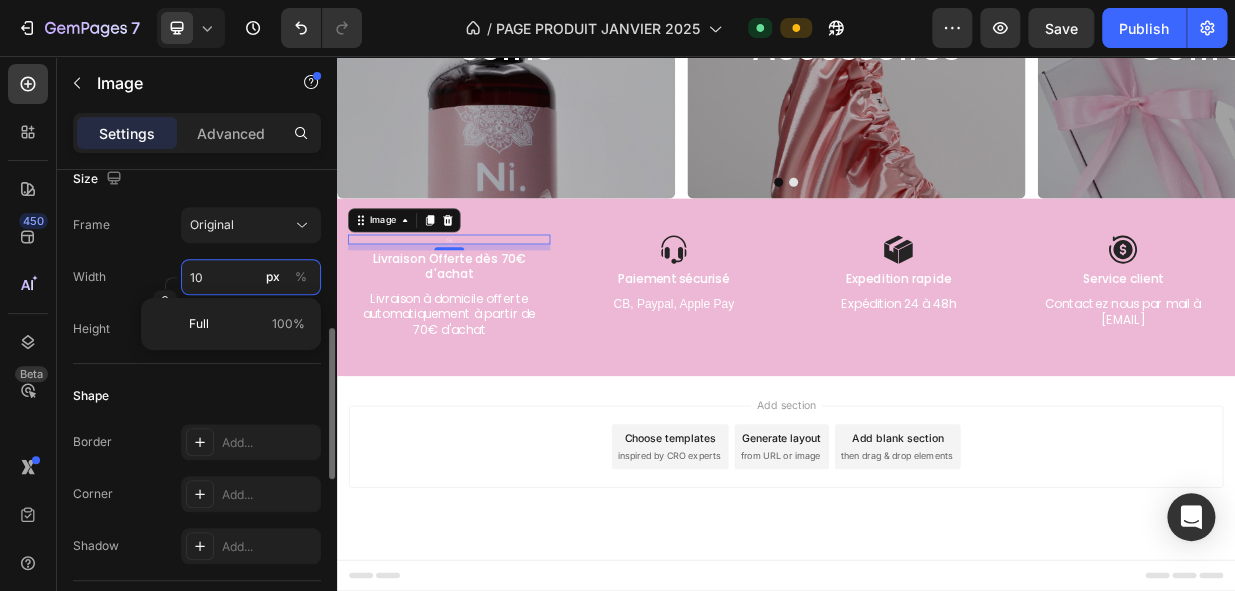 scroll, scrollTop: 3780, scrollLeft: 0, axis: vertical 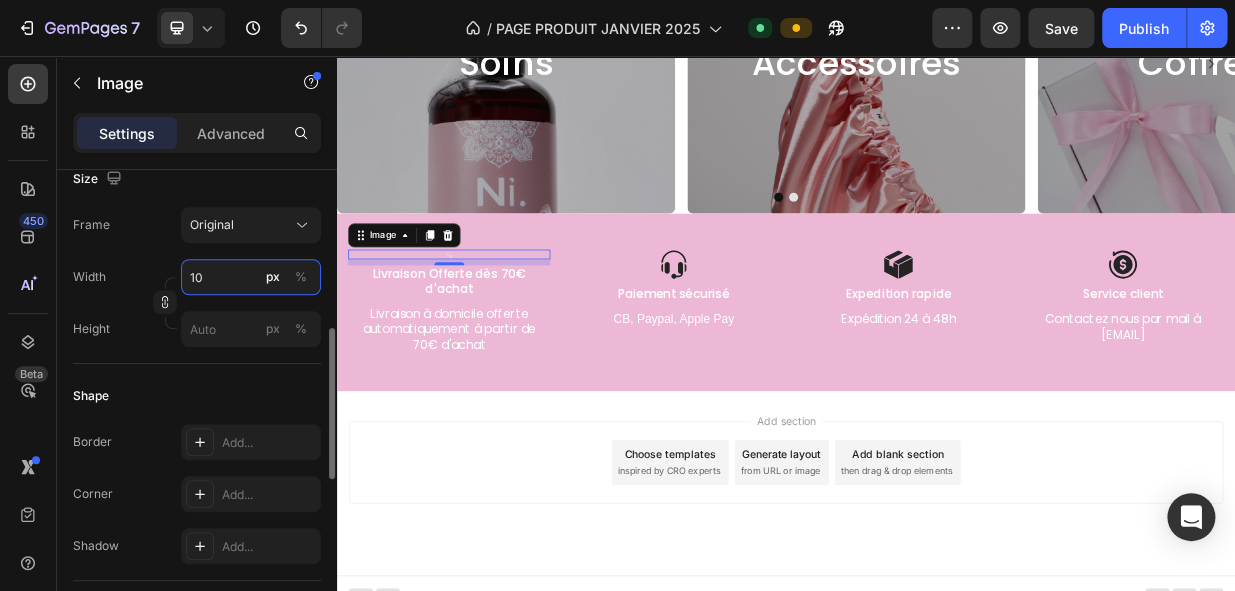 type on "1" 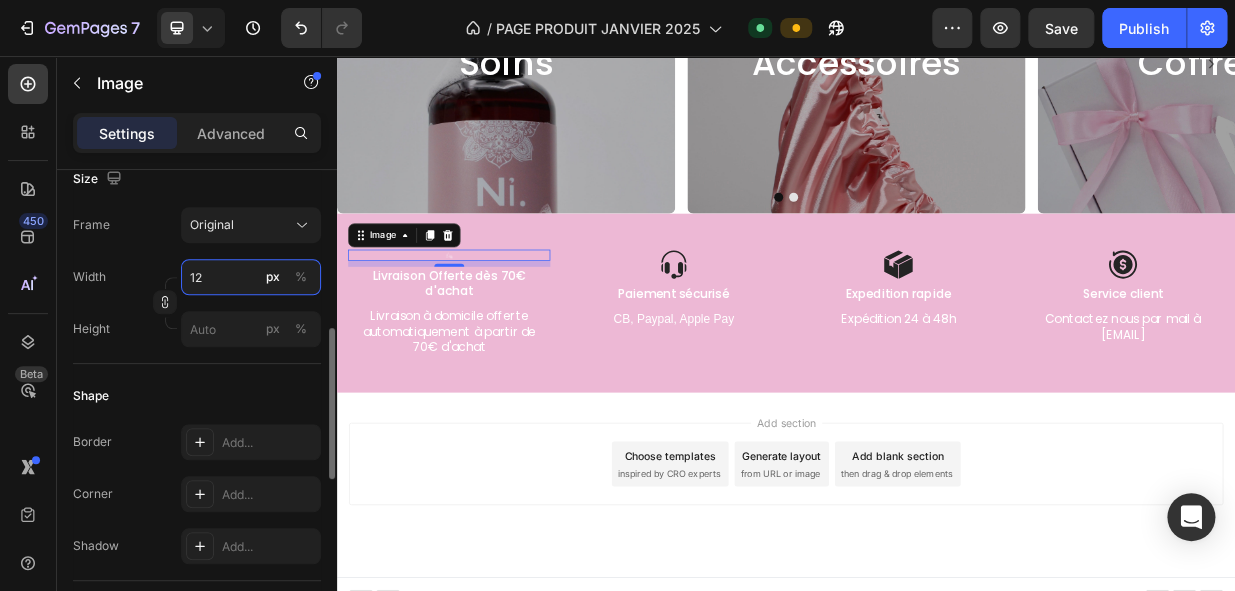 type on "1" 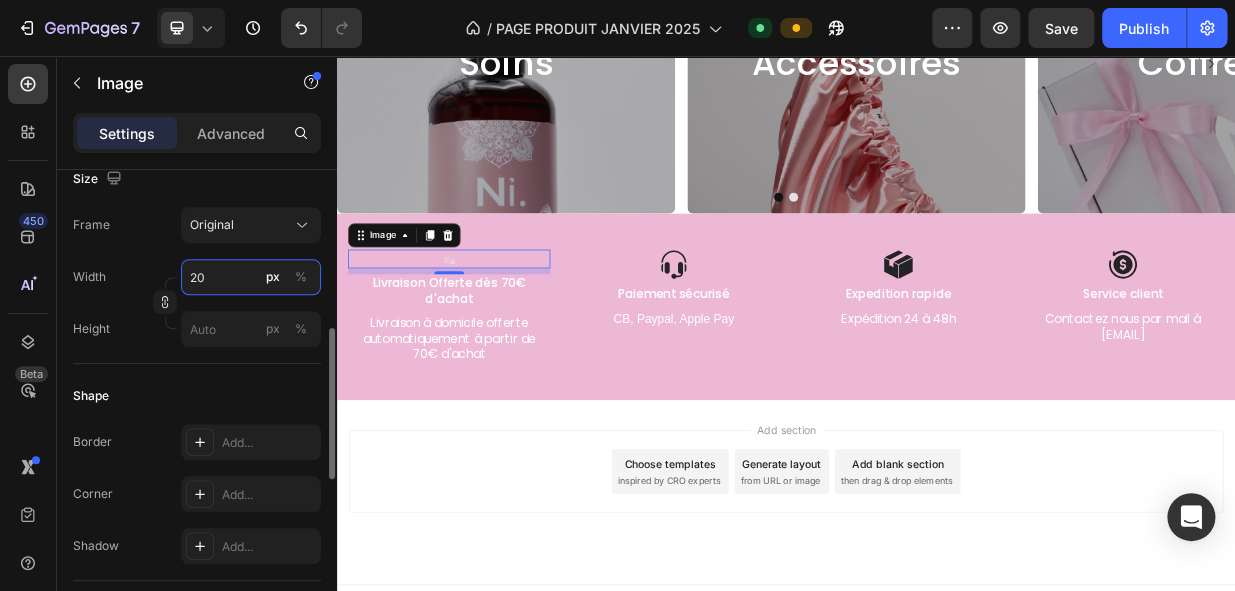 type on "2" 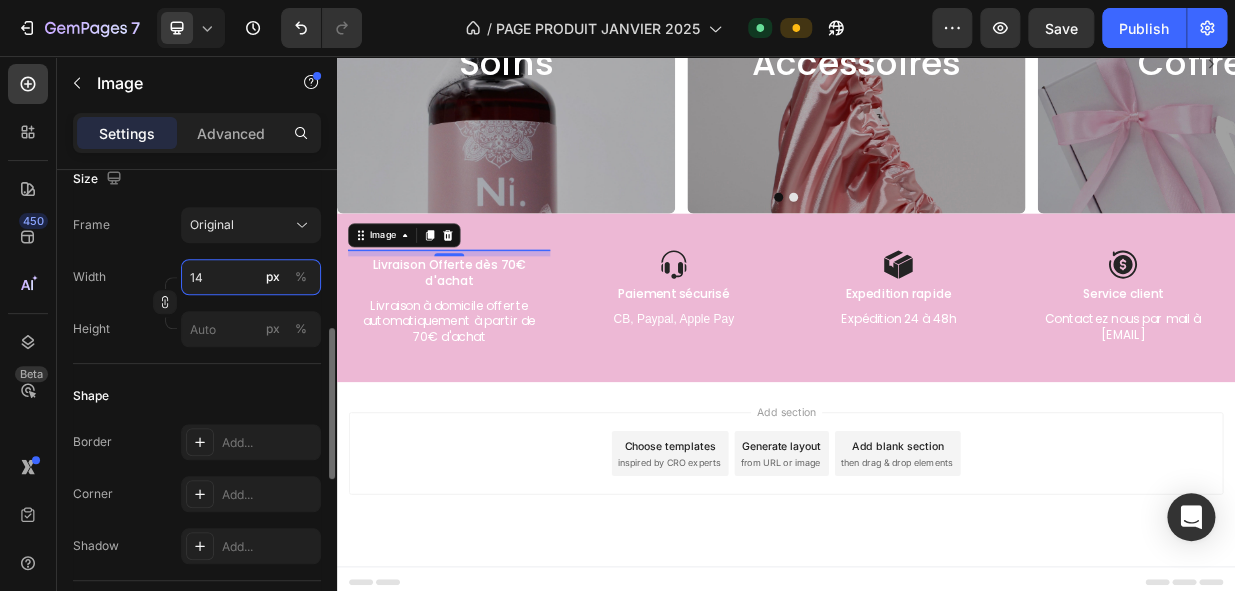 type on "140" 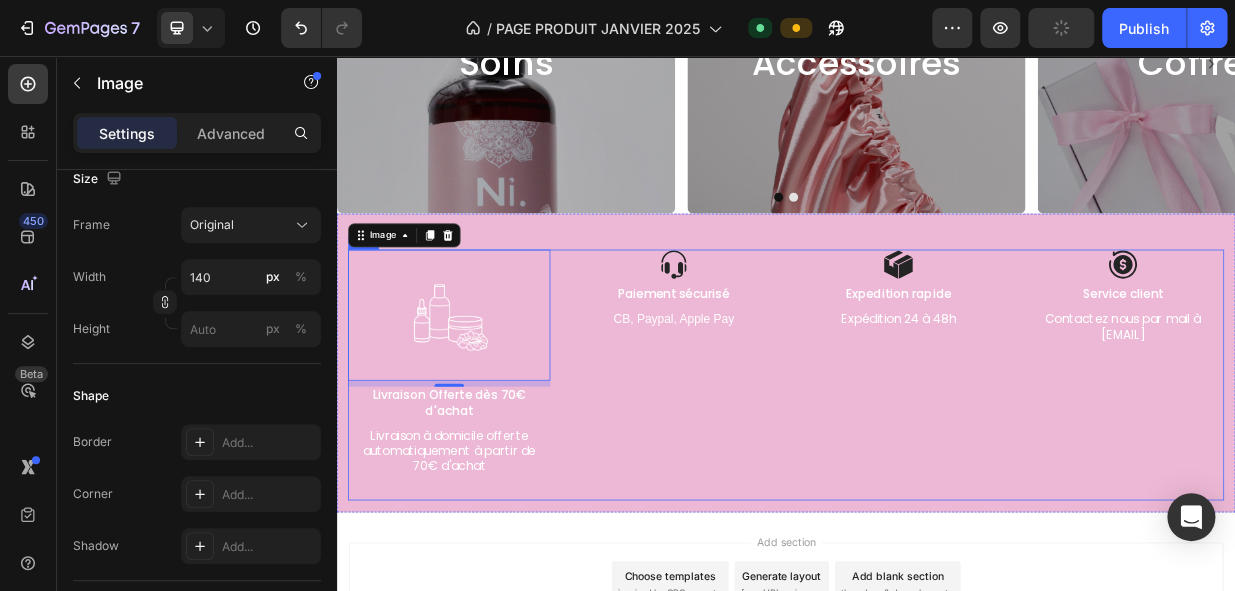 click on "Image   8 Livraison Offerte dès 70€ d'achat Text BlockLivraison à domicile offerte automatiquement à partir de 70€ d'achat Text Block Image Paiement sécurisé Text Block CB, Paypal, Apple Pay Text Block Row Image Expedition rapide Text Block Expédition 24 à 48h Text Block Image Service client Text Block Contactez nous par mail à [EMAIL] Text Block Row Row" at bounding box center [937, 482] 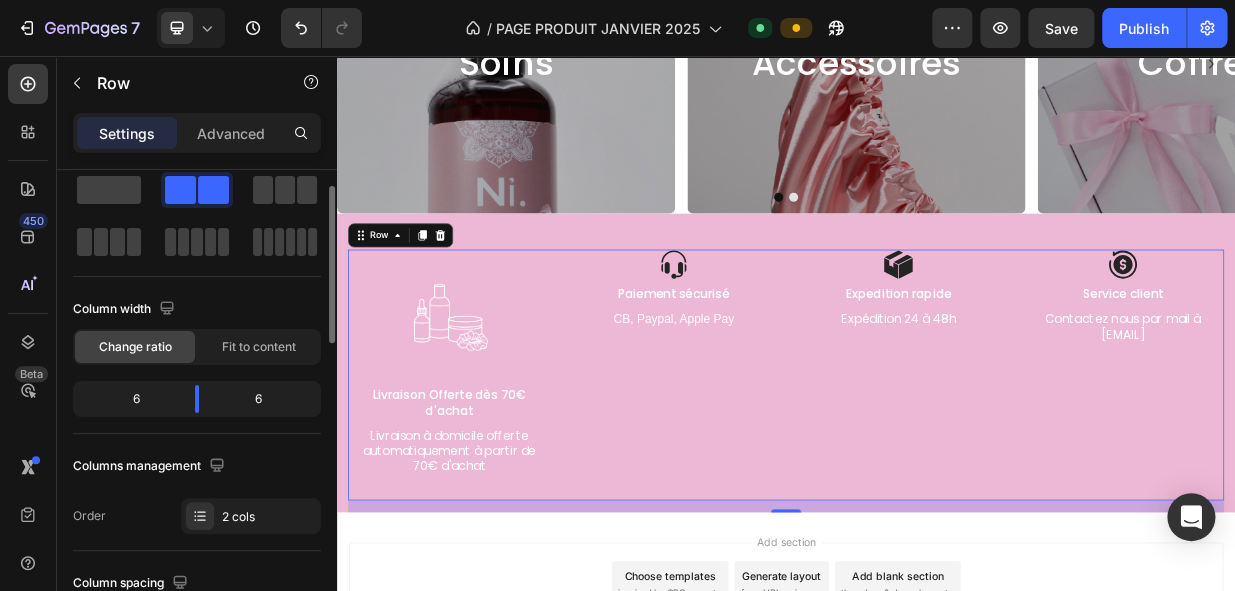 scroll, scrollTop: 0, scrollLeft: 0, axis: both 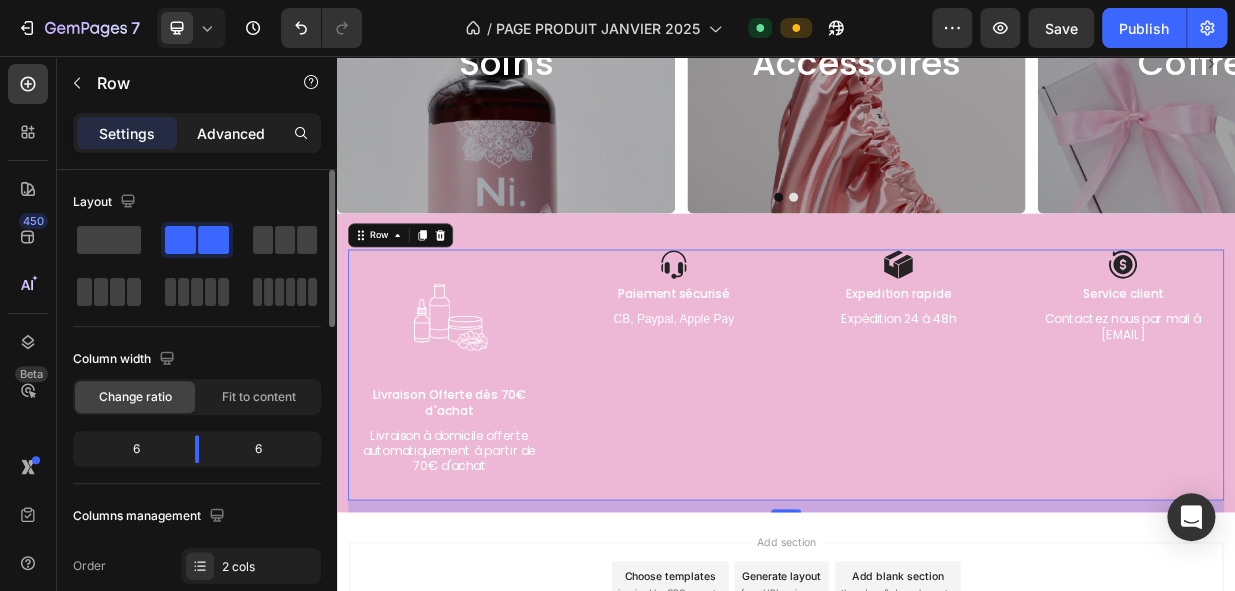 click on "Advanced" at bounding box center [231, 133] 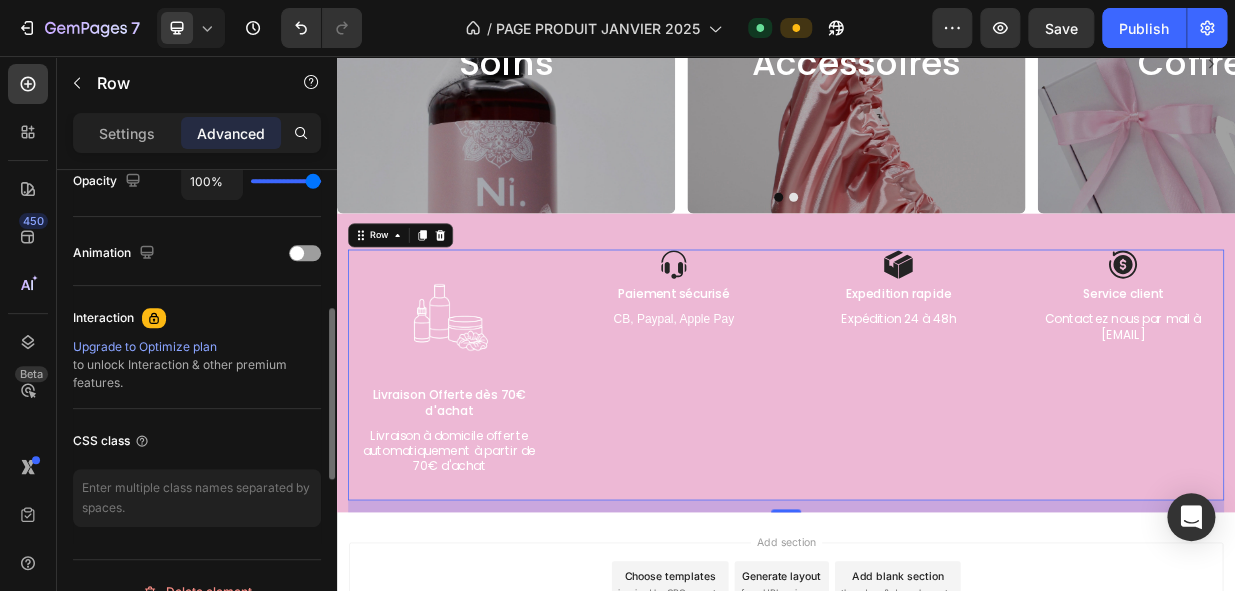 scroll, scrollTop: 854, scrollLeft: 0, axis: vertical 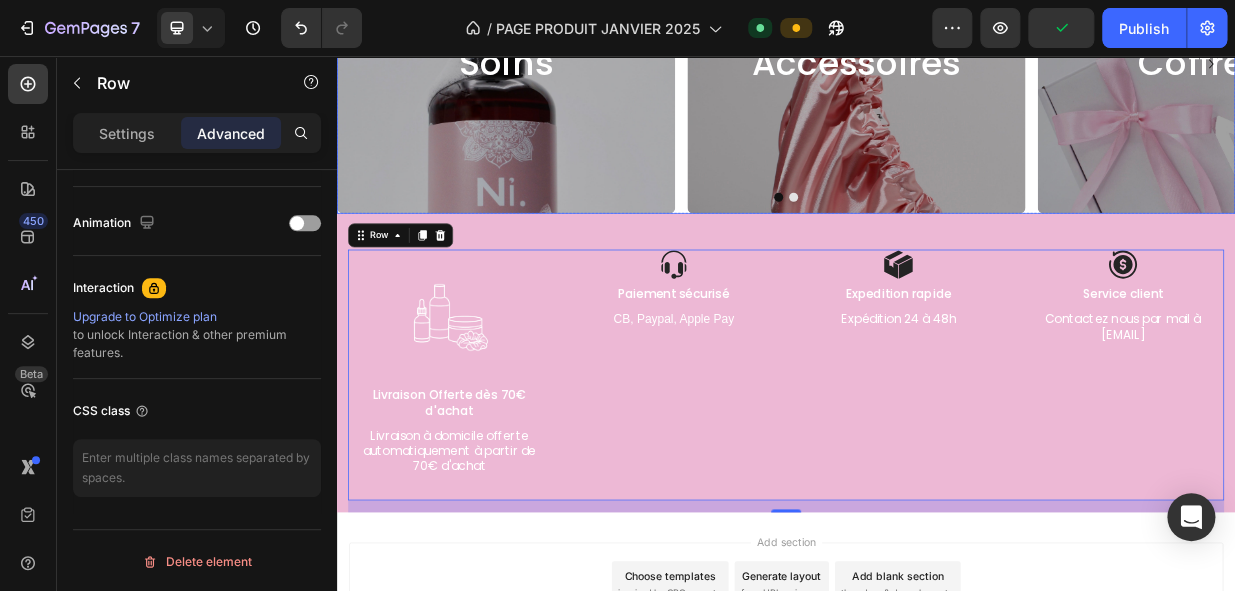 click on "Soins Heading Hero Banner Accessoires  Heading Hero Banner Coffrets Heading Hero Banner" at bounding box center (937, 67) 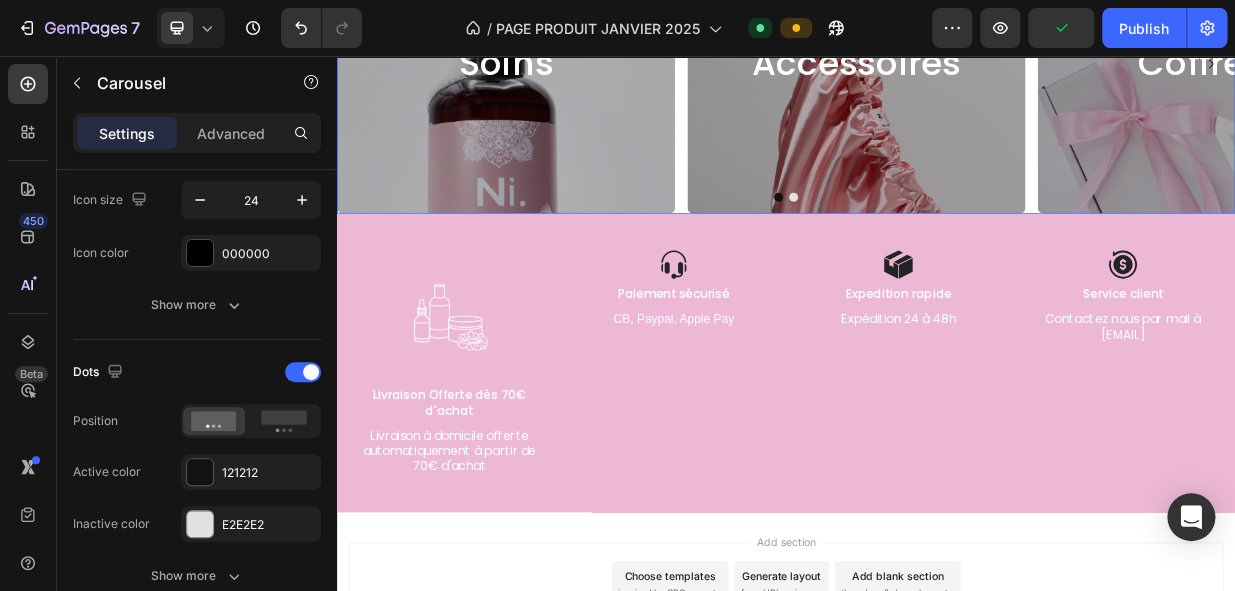 scroll, scrollTop: 0, scrollLeft: 0, axis: both 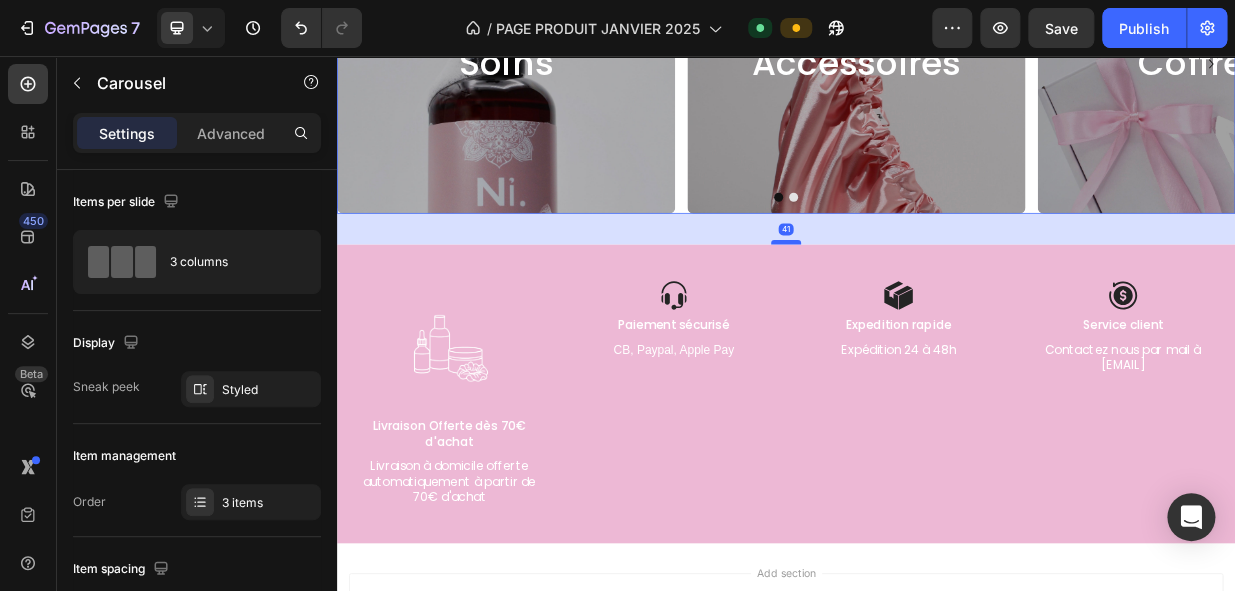drag, startPoint x: 941, startPoint y: 256, endPoint x: 949, endPoint y: 298, distance: 42.755116 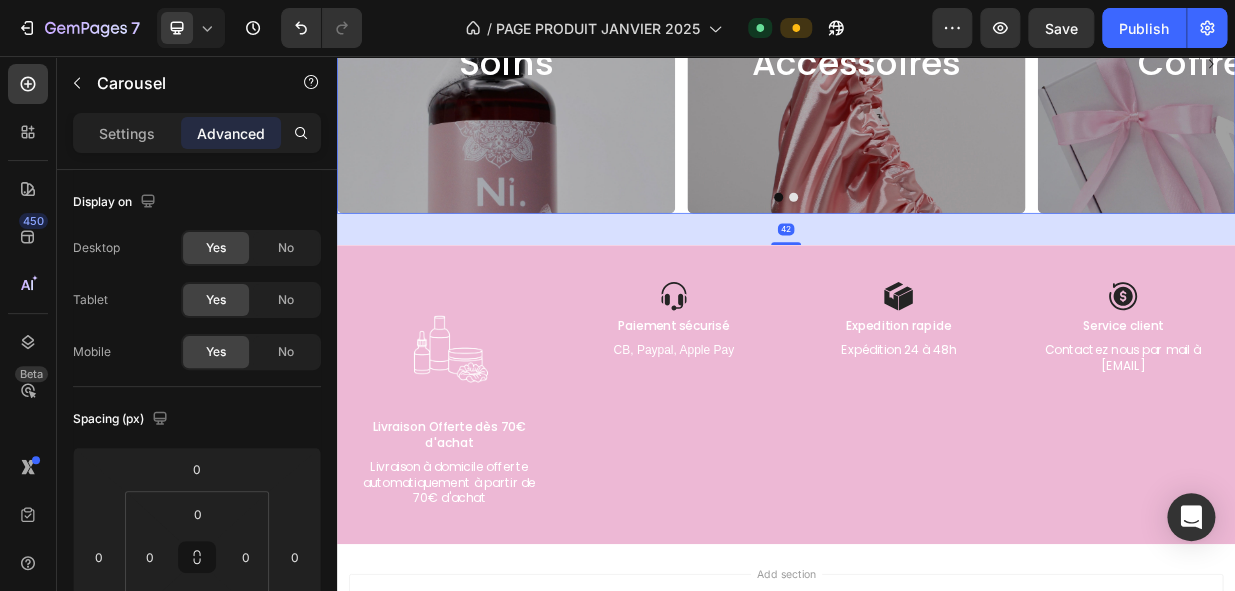 click on "42" at bounding box center (937, 288) 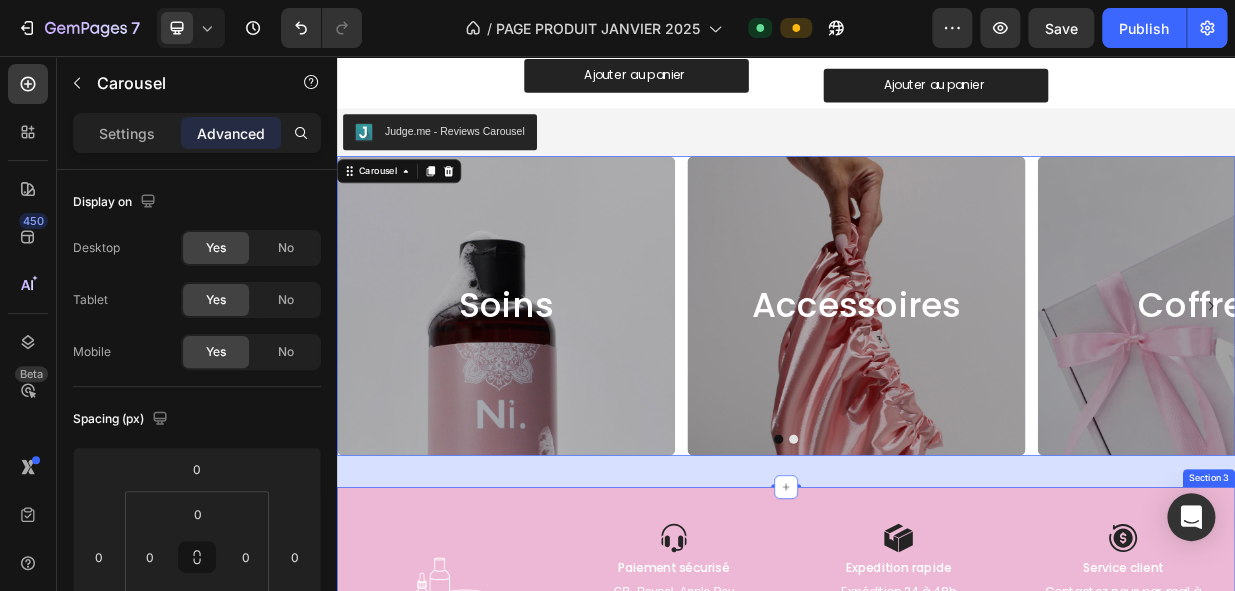 scroll, scrollTop: 3496, scrollLeft: 0, axis: vertical 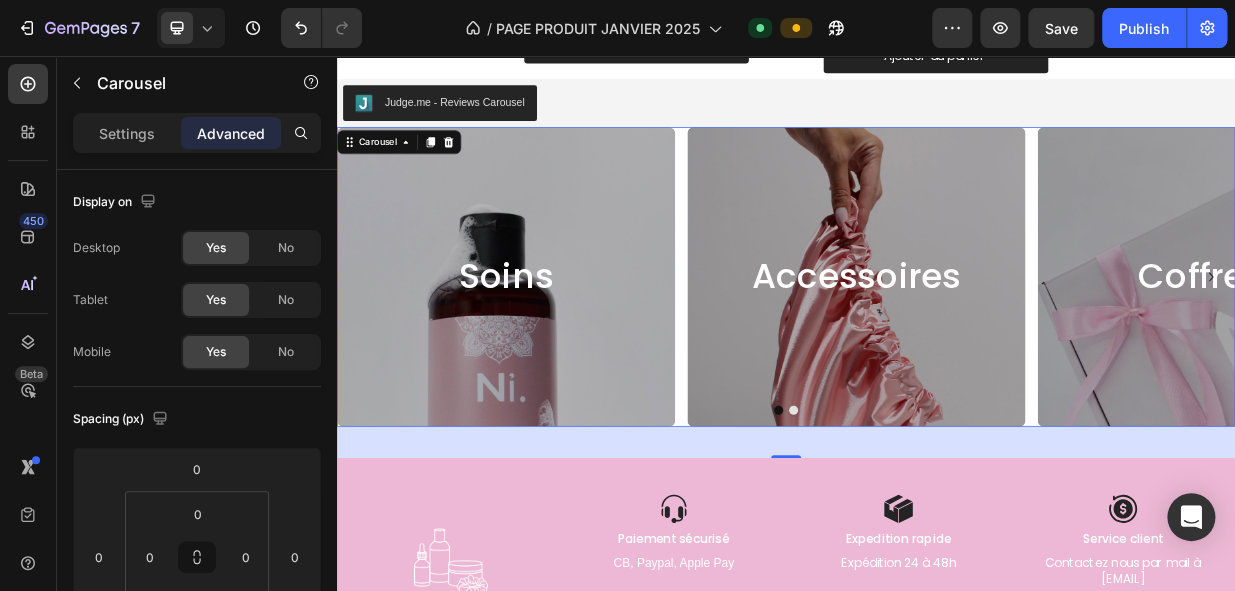 drag, startPoint x: 935, startPoint y: 583, endPoint x: 935, endPoint y: 605, distance: 22 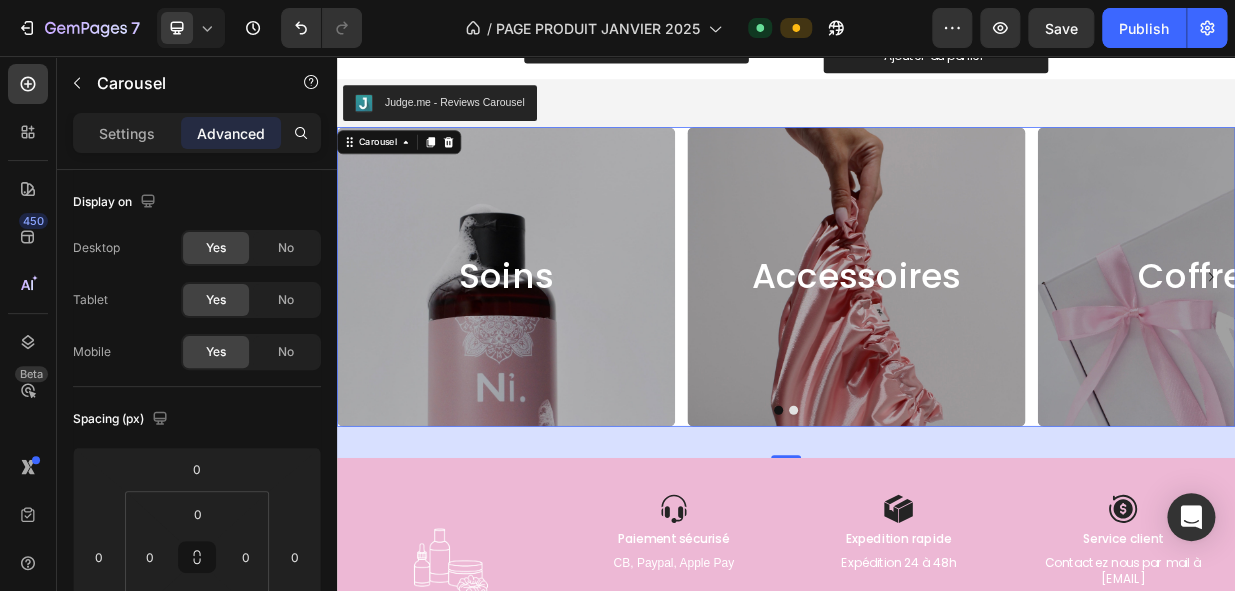 click on "Nouveautés Best Seller                Title Line
Product Images Kit Glowy Product Title €61,20 Product Price Product Price €72,00 Compare Price Compare Price Row Ajouter au panier Add to Cart Product Product Images Crème Intense | Soin sans rinçage Product Title €26,95 Product Price Product Price Ajouter au panier Add to Cart Product Product Images l'Huile Elixir | Huile multifonctions Product Title €28,40 Product Price Product Price Ajouter au panier Add to Cart Product Product Images Bonnet en satin Product Title €18,90 Product Price Product Price Ajouter au panier Add to Cart Product
Carousel Row
Product Images Icon Icon Icon Icon Icon Icon List Duo reconstruction intense | Acide hyaluronique Product Title €48,80 Product Price Product Price Ajouter au panier Add to Cart Product Product Images Icon Icon" at bounding box center [937, -1204] 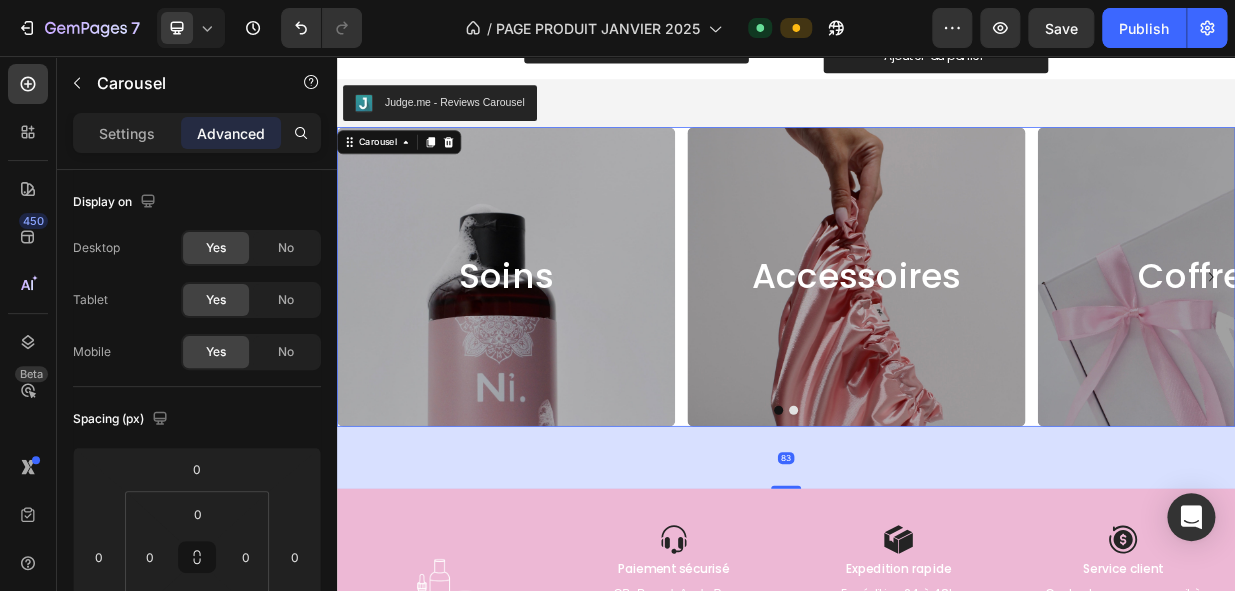 drag, startPoint x: 945, startPoint y: 581, endPoint x: 963, endPoint y: 622, distance: 44.777225 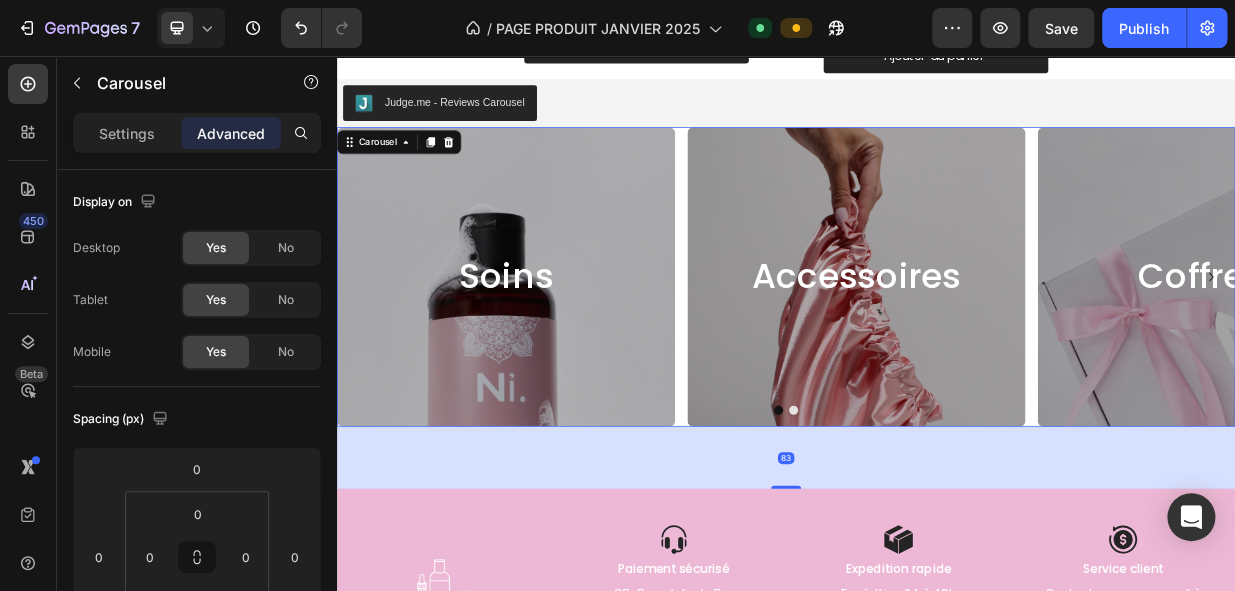 click on "83" at bounding box center [937, 551] 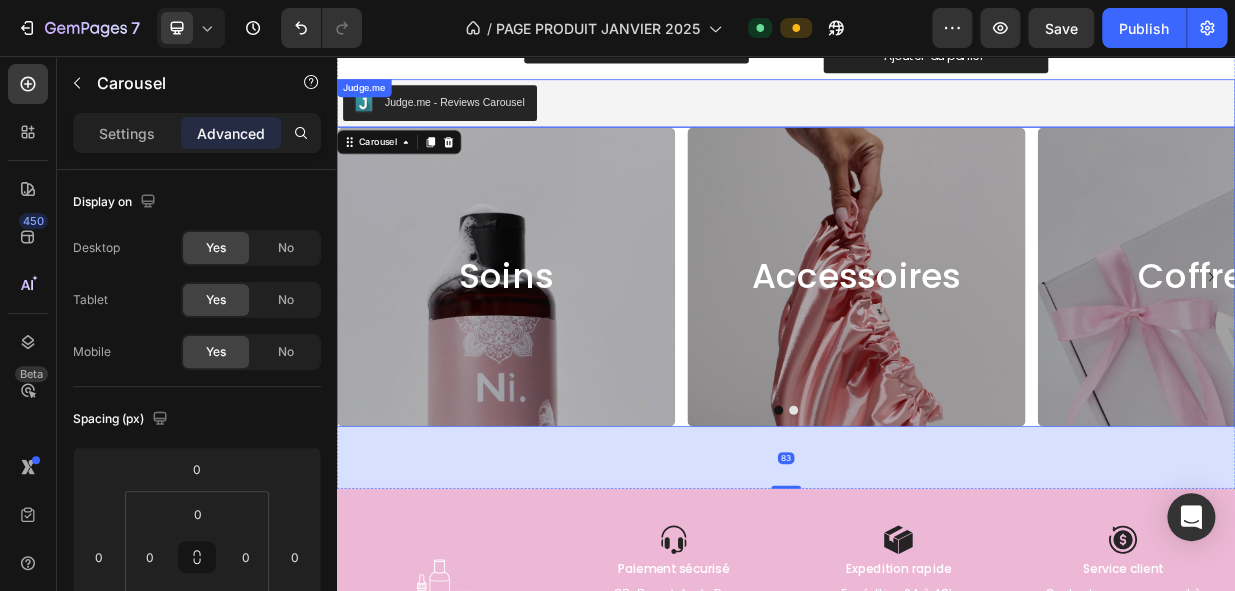 click on "Judge.me - Reviews Carousel" at bounding box center [937, 119] 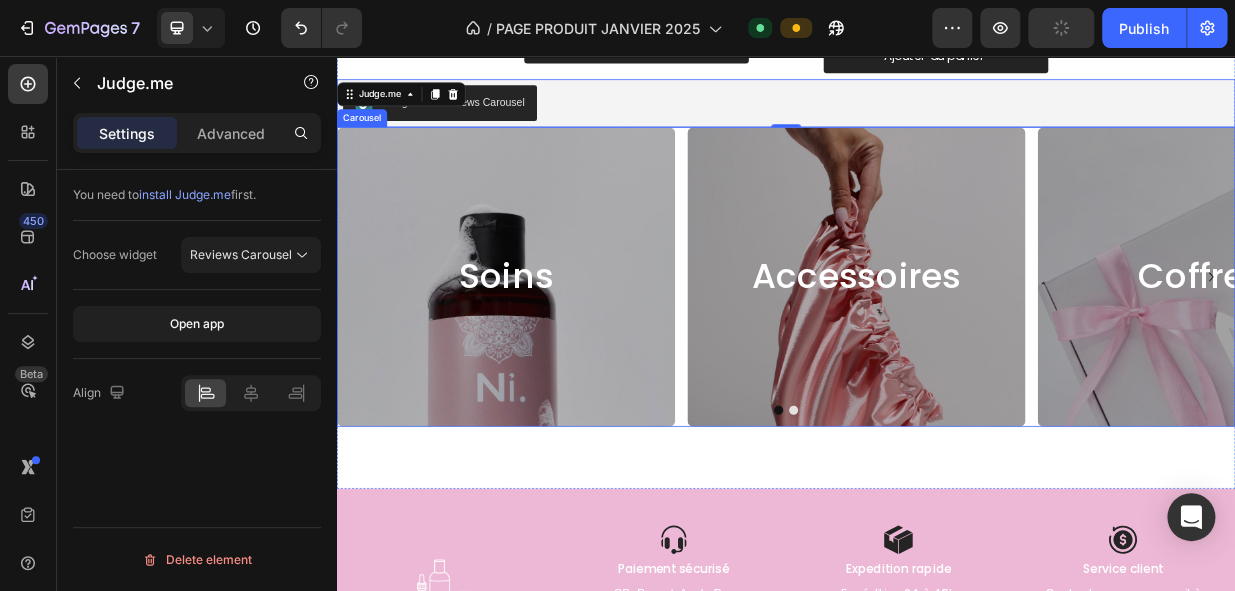 click on "Soins Heading Hero Banner Accessoires  Heading Hero Banner Coffrets Heading Hero Banner" at bounding box center (937, 351) 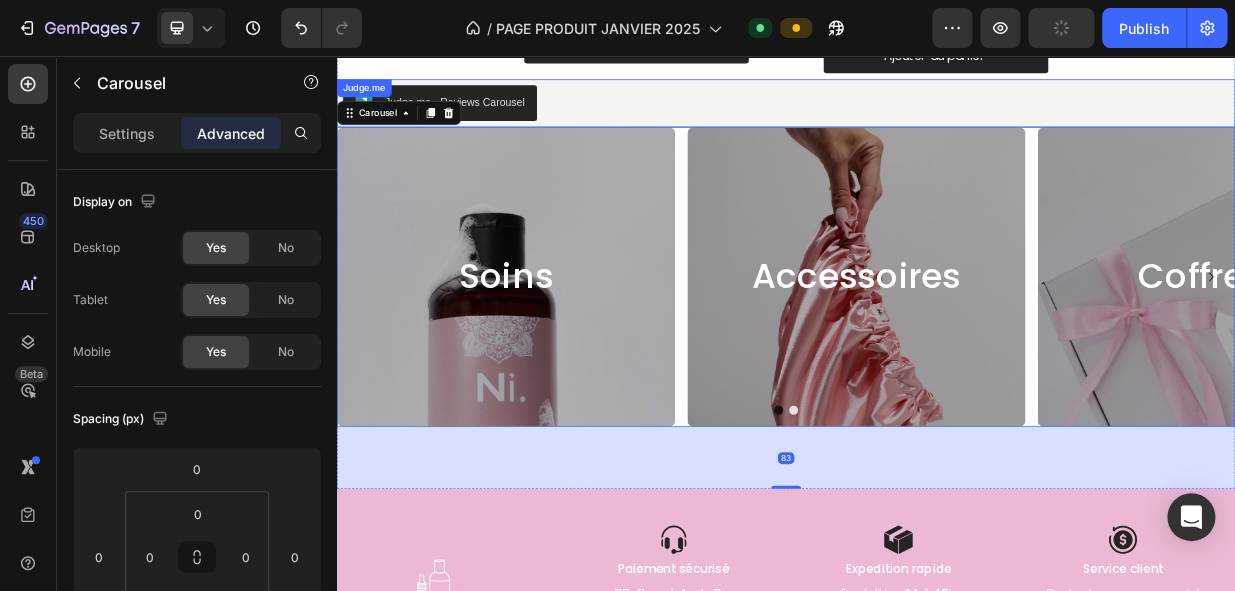 click on "Judge.me - Reviews Carousel" at bounding box center (937, 119) 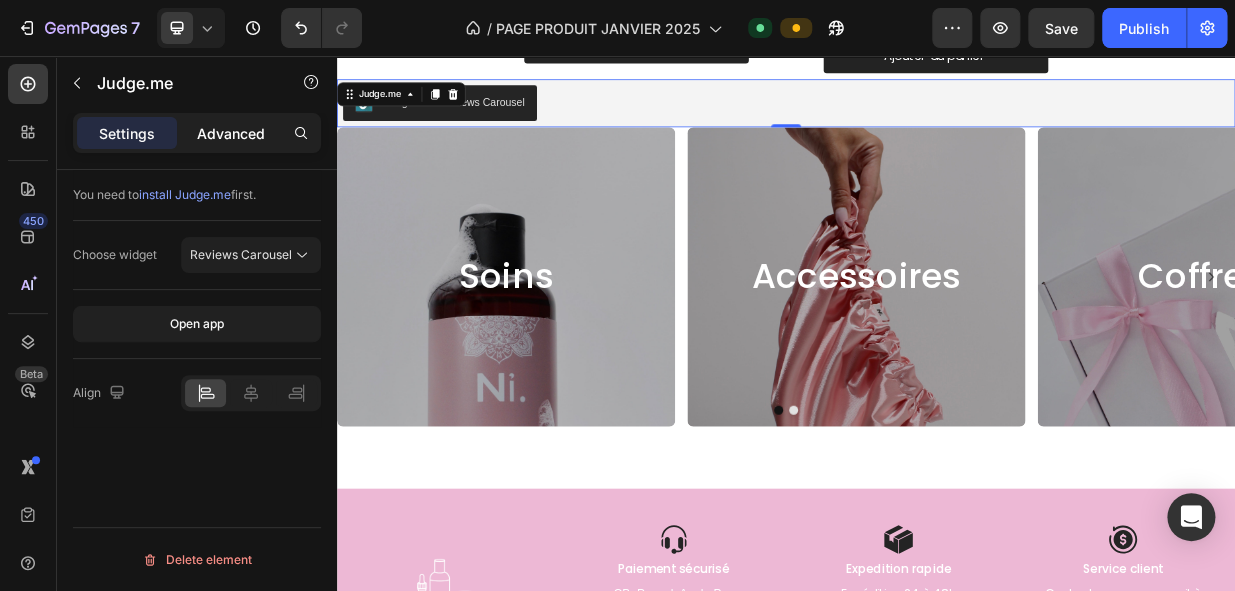 click on "Advanced" 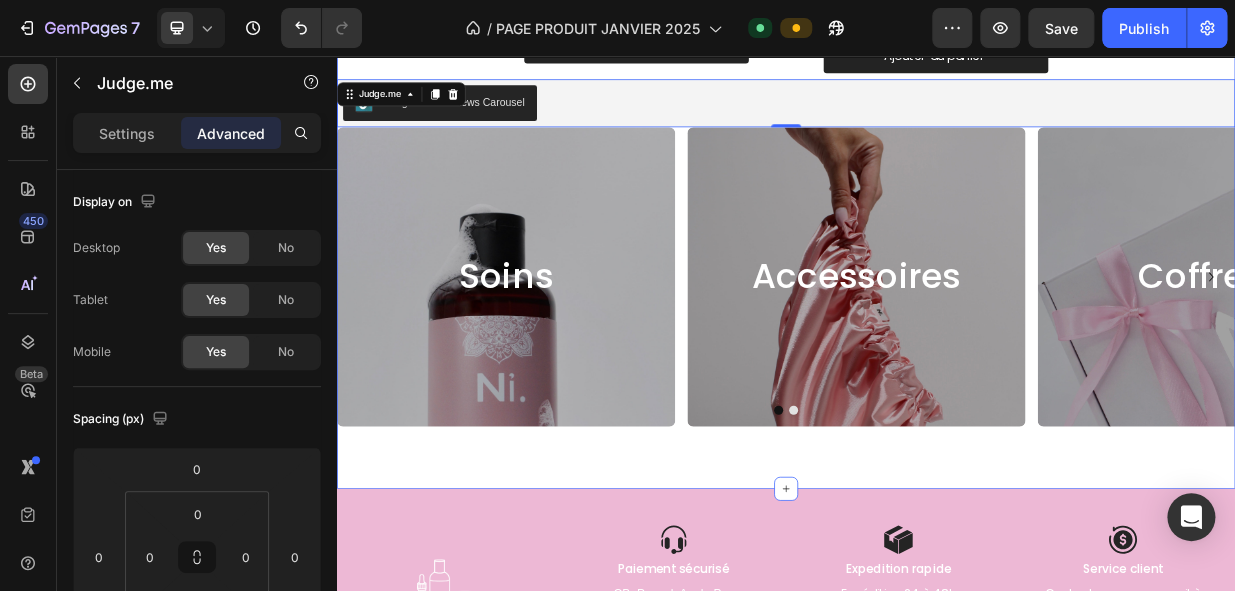 click on "Soins Heading Hero Banner Accessoires  Heading Hero Banner Coffrets Heading Hero Banner
Carousel" at bounding box center (937, 392) 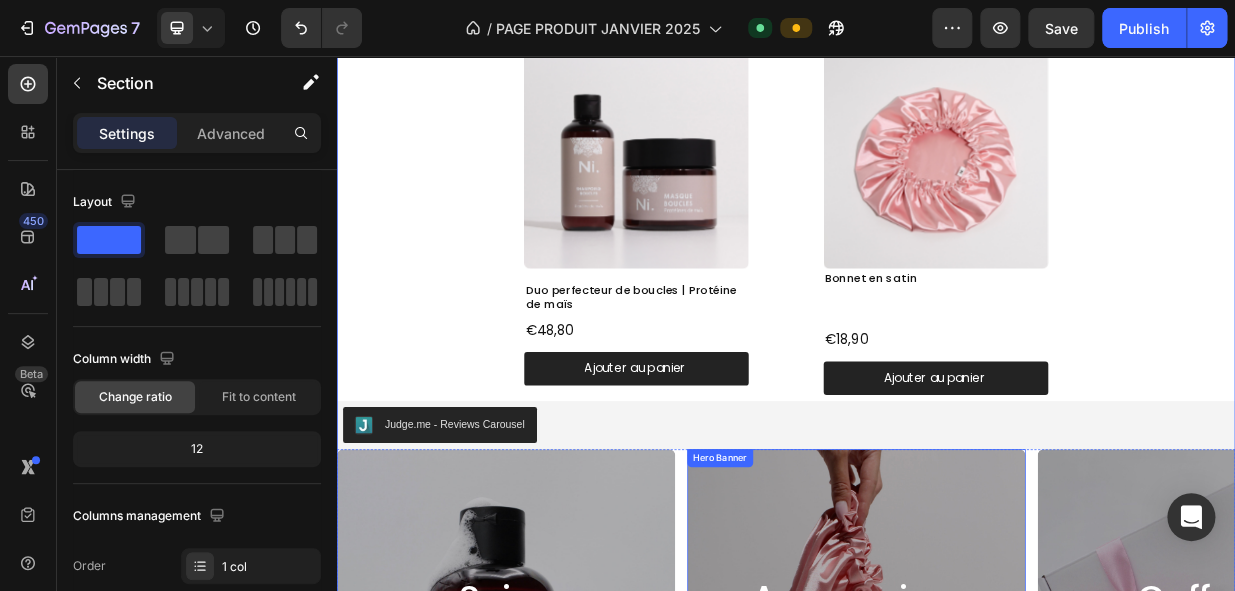 scroll, scrollTop: 2918, scrollLeft: 0, axis: vertical 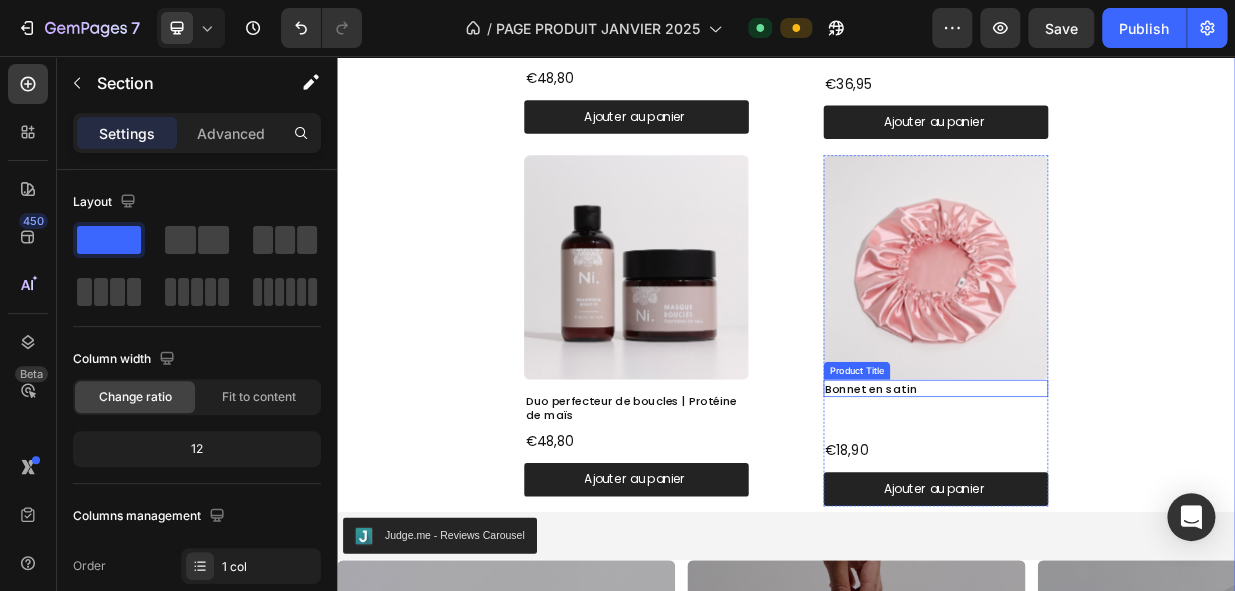 click on "Bonnet en satin" at bounding box center [1137, 500] 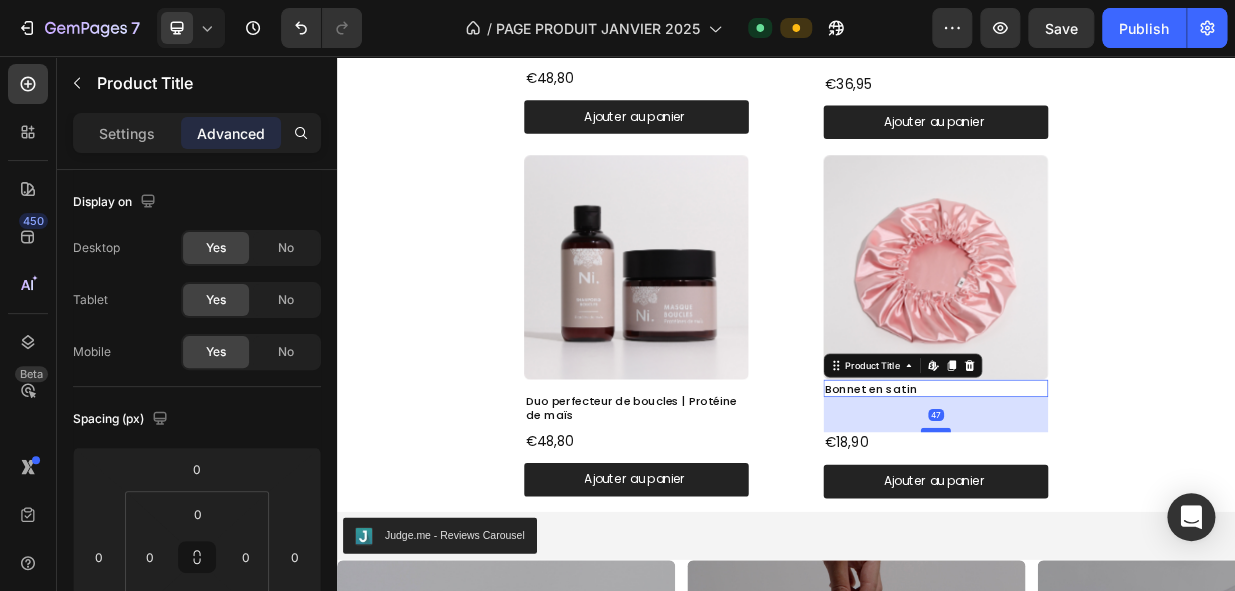click at bounding box center [1137, 555] 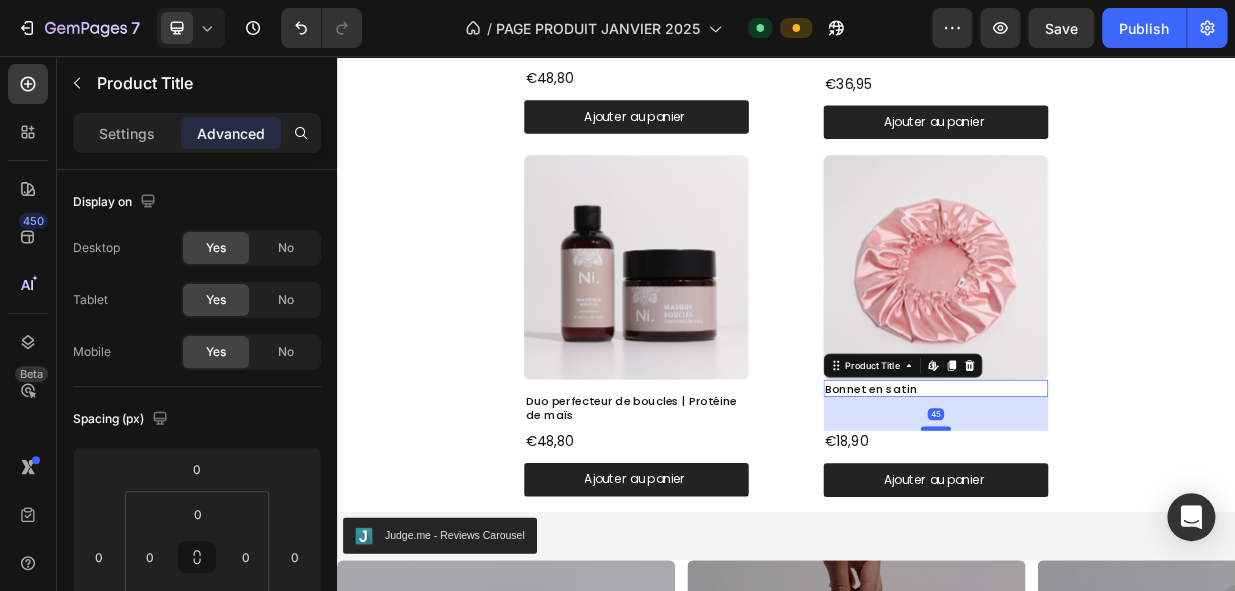 click at bounding box center [1137, 553] 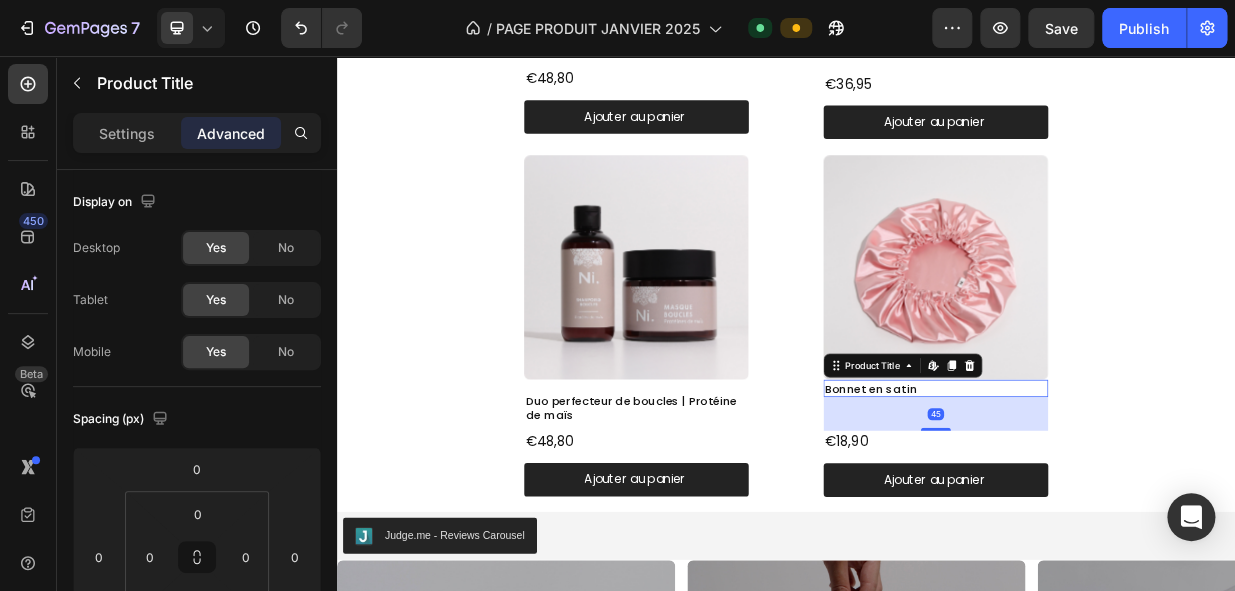 type on "45" 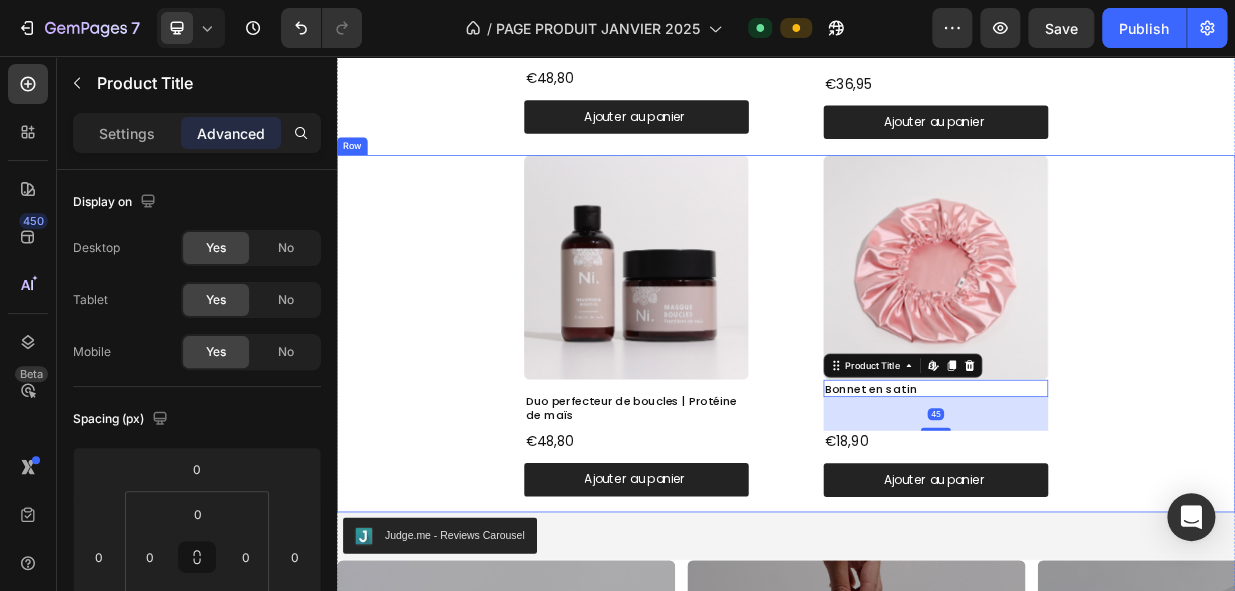 click on "Product Images Duo perfecteur de boucles | Protéine de maïs Product Title €48,80 Product Price Product Price Ajouter au panier Add to Cart Product Product Images Bonnet en satin Product Title   Edit content in Shopify 45 €18,90 Product Price Product Price Ajouter au panier Add to Cart Product Row" at bounding box center [937, 426] 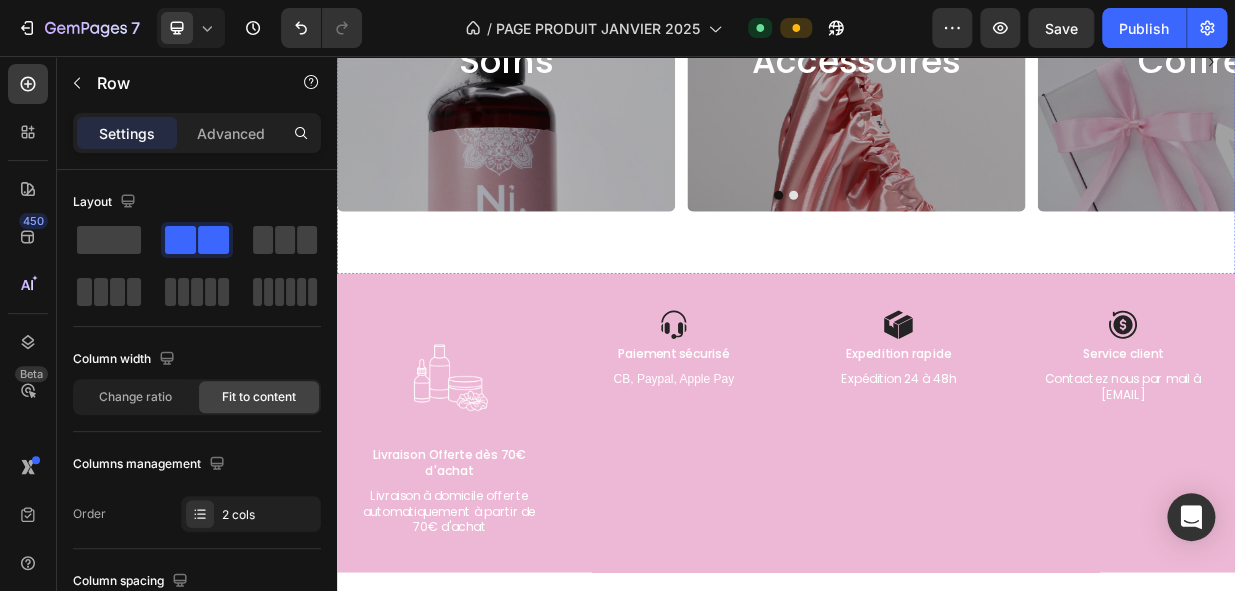 scroll, scrollTop: 4038, scrollLeft: 0, axis: vertical 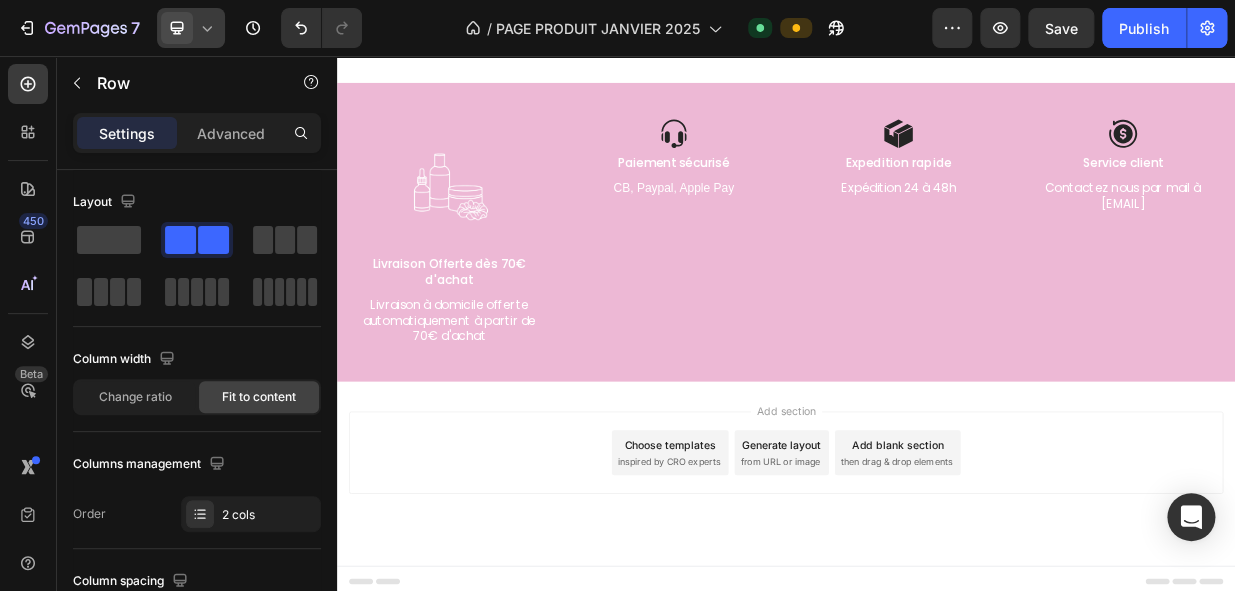 click 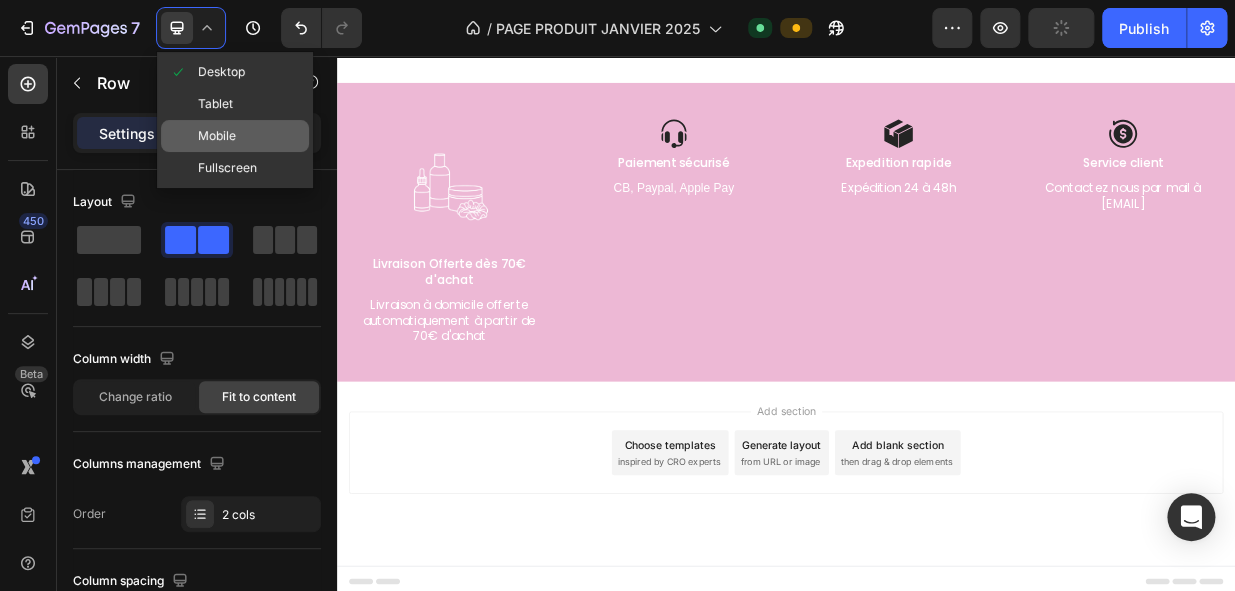 click on "Mobile" 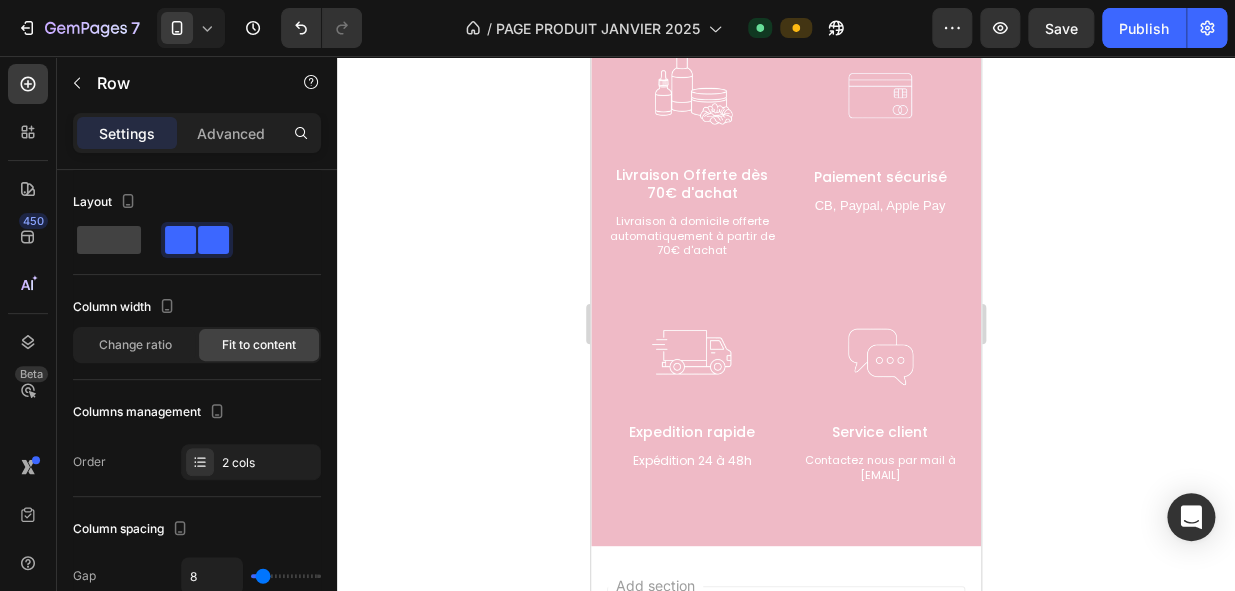scroll, scrollTop: 3470, scrollLeft: 0, axis: vertical 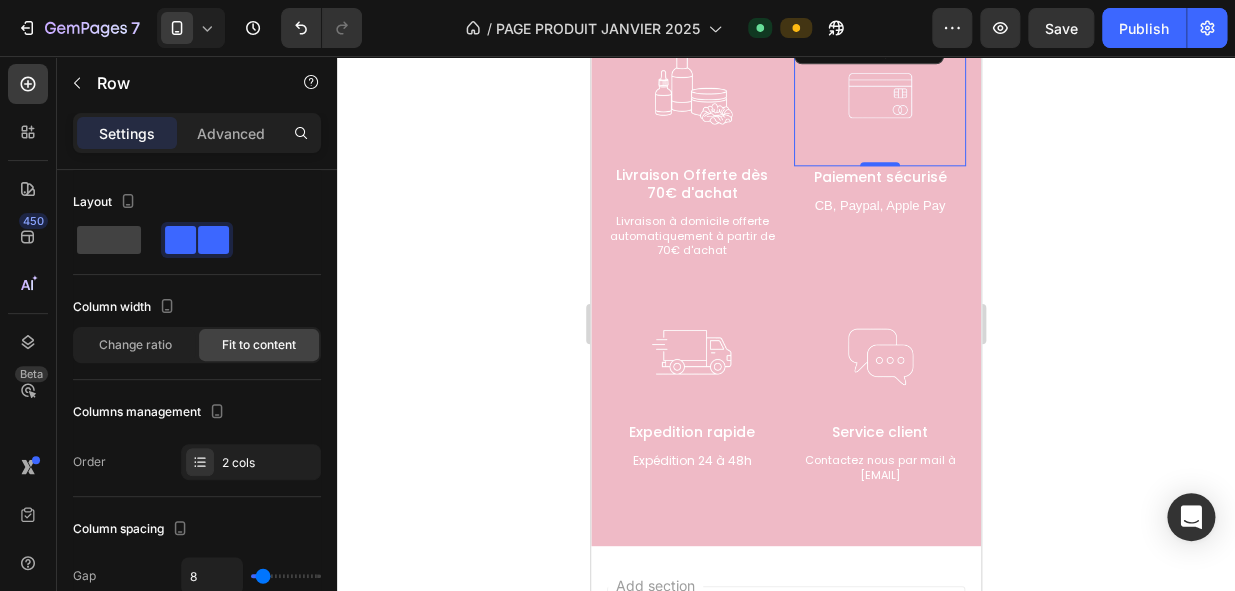 click at bounding box center [880, 97] 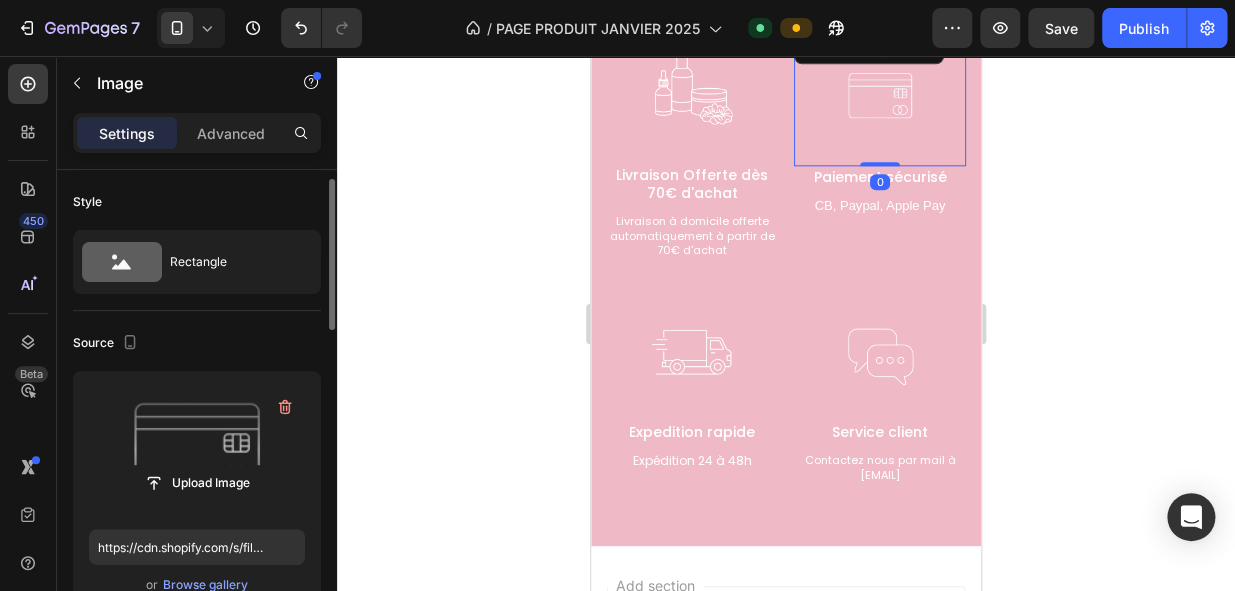 scroll, scrollTop: 75, scrollLeft: 0, axis: vertical 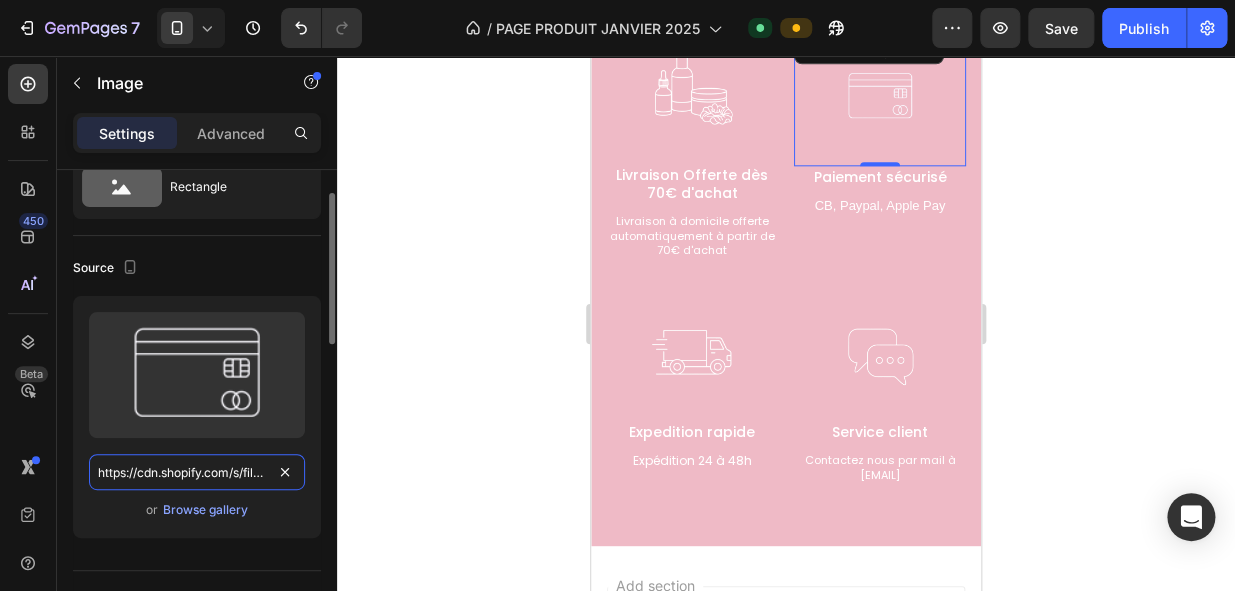 click on "https://cdn.shopify.com/s/files/1/0726/1231/5476/files/Publication_Instagram_Minimaliste_vert_blanc_noir_Citation_Tout_est_possible.png?v=1751840762" at bounding box center [197, 472] 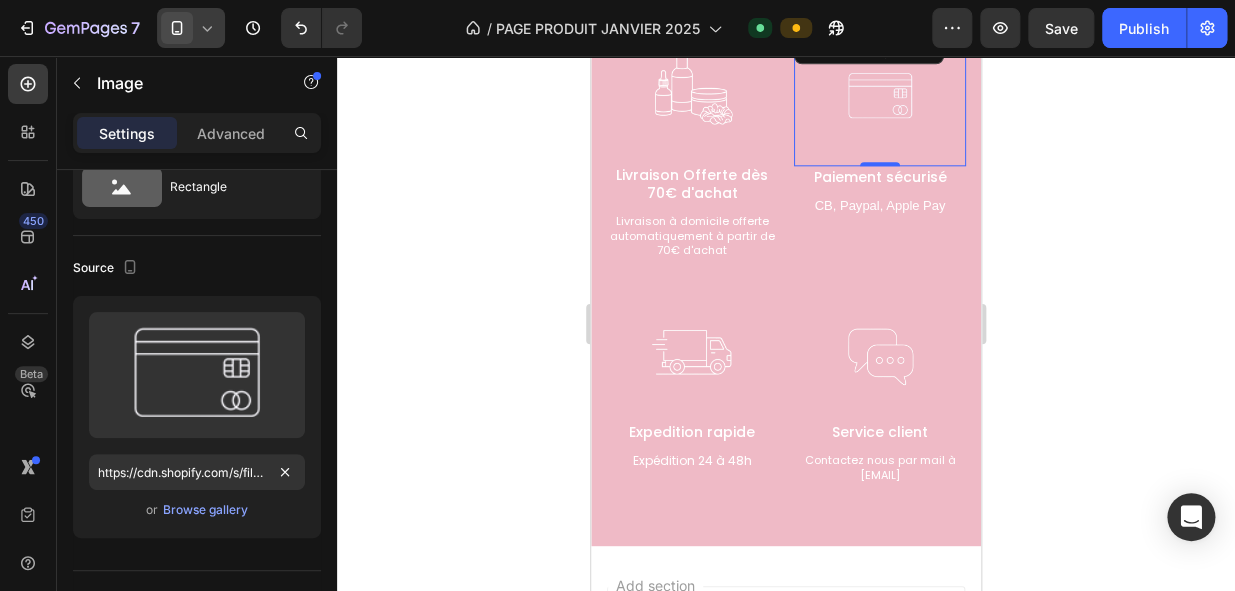 click 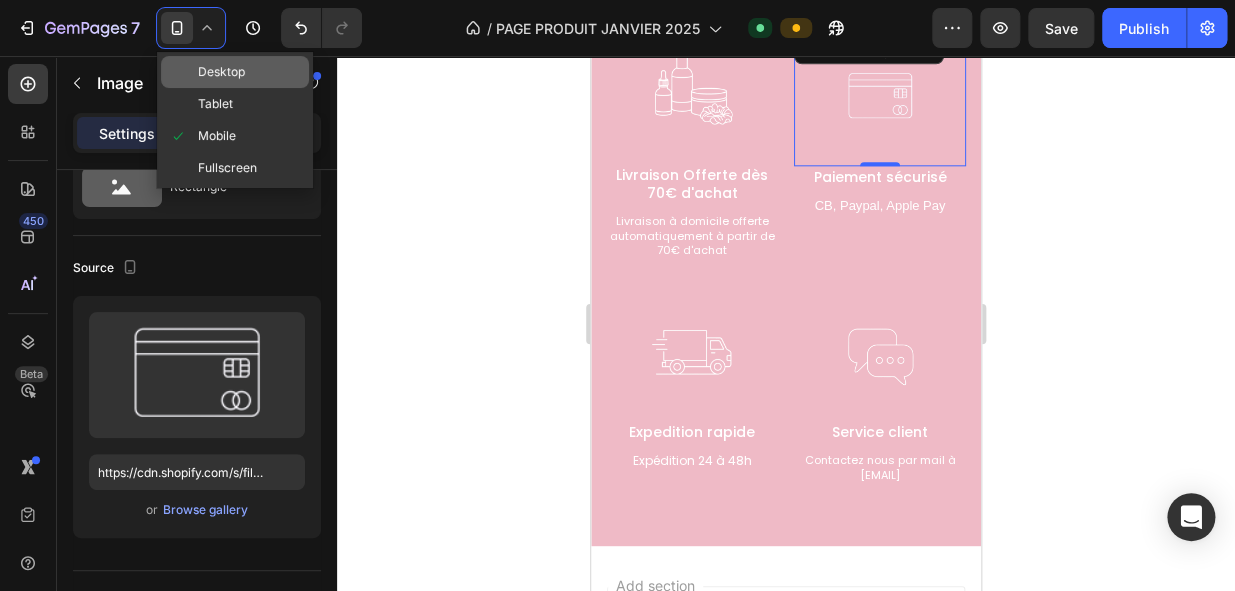 click on "Desktop" 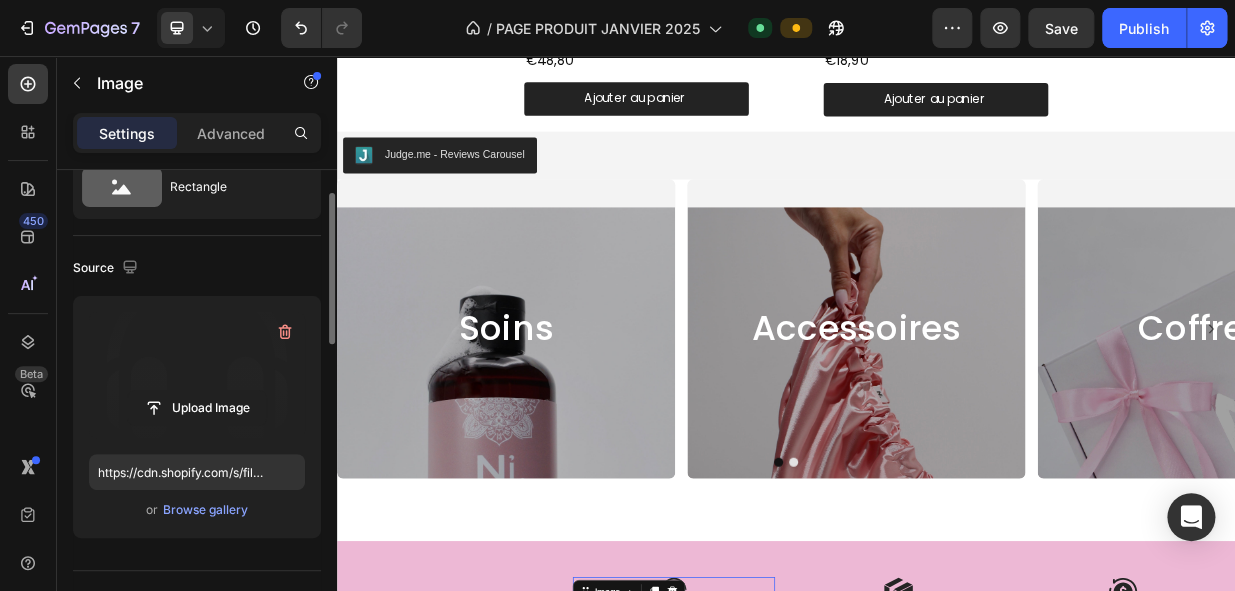 scroll, scrollTop: 4038, scrollLeft: 0, axis: vertical 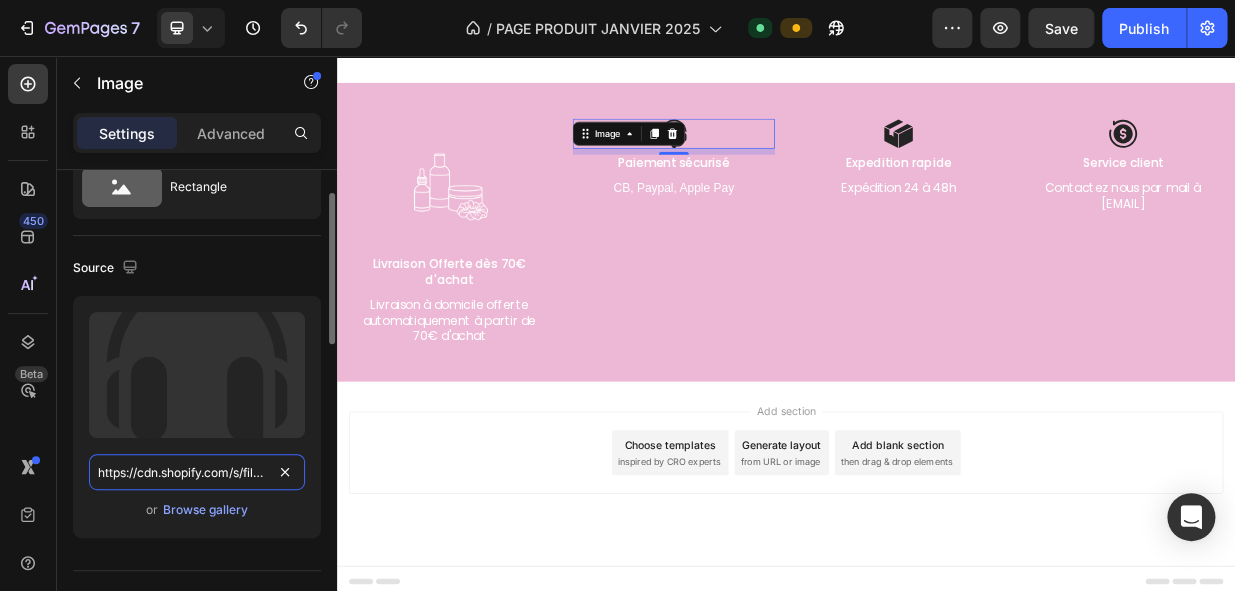 click on "https://cdn.shopify.com/s/files/1/2005/9307/files/432750572815254551-55e4a0fd-8097-43be-86e3-ee3bab9028b0.svg" at bounding box center [197, 472] 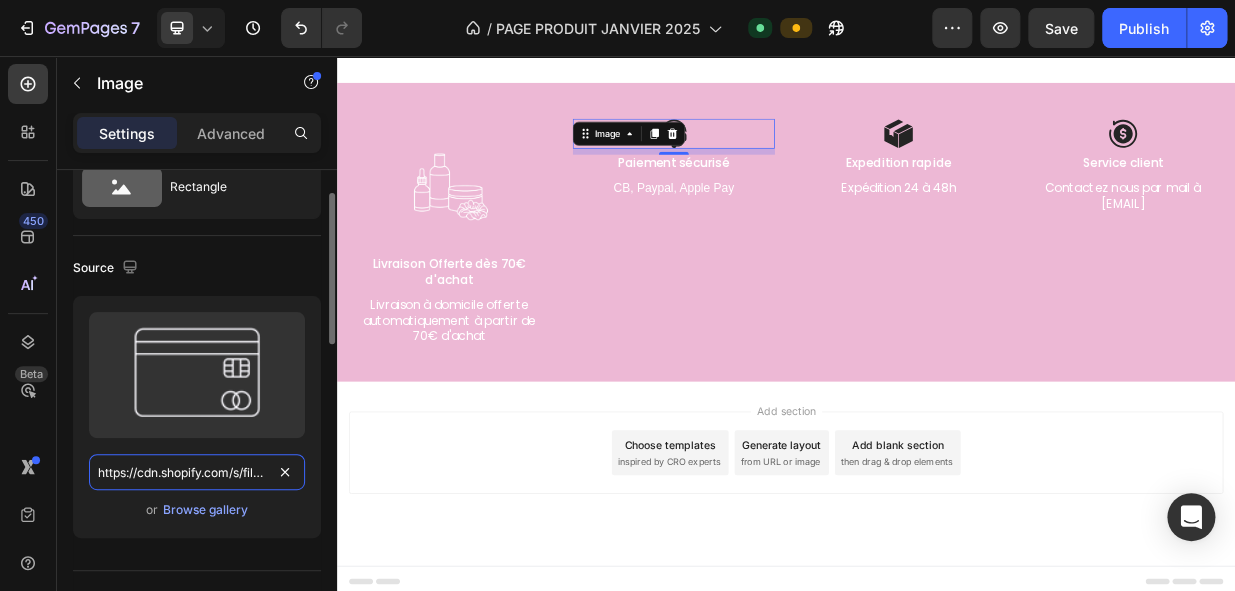 scroll, scrollTop: 0, scrollLeft: 697, axis: horizontal 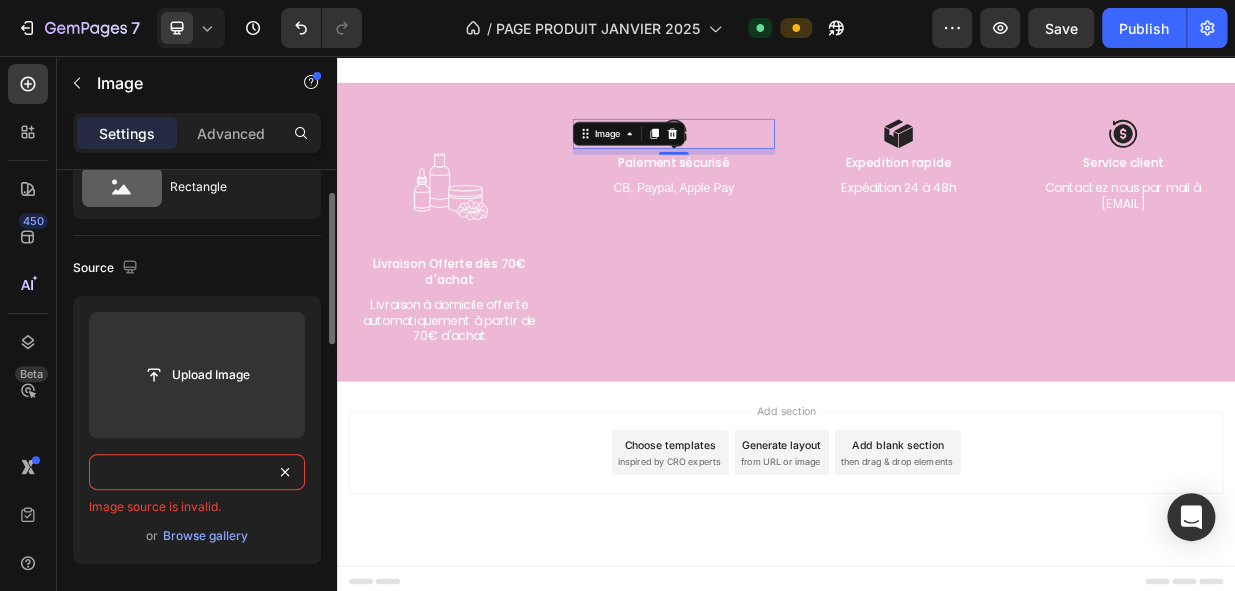 type on "https://cdn.shopify.com/s/files/1/0726/1231/5476/files/Publication_Instagram_Minimaliste_vert_blanc_noir_Citation_Tout_est_possible.png?v=1751840762" 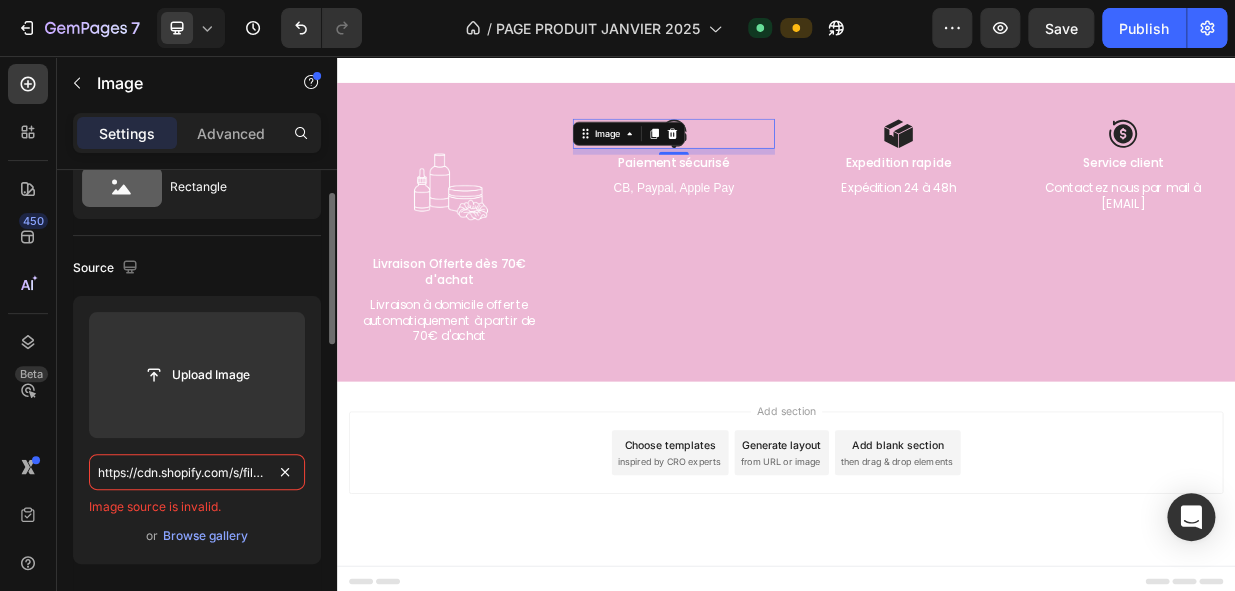 click on "https://cdn.shopify.com/s/files/1/0726/1231/5476/files/Publication_Instagram_Minimaliste_vert_blanc_noir_Citation_Tout_est_possible.png?v=1751840762" at bounding box center [197, 472] 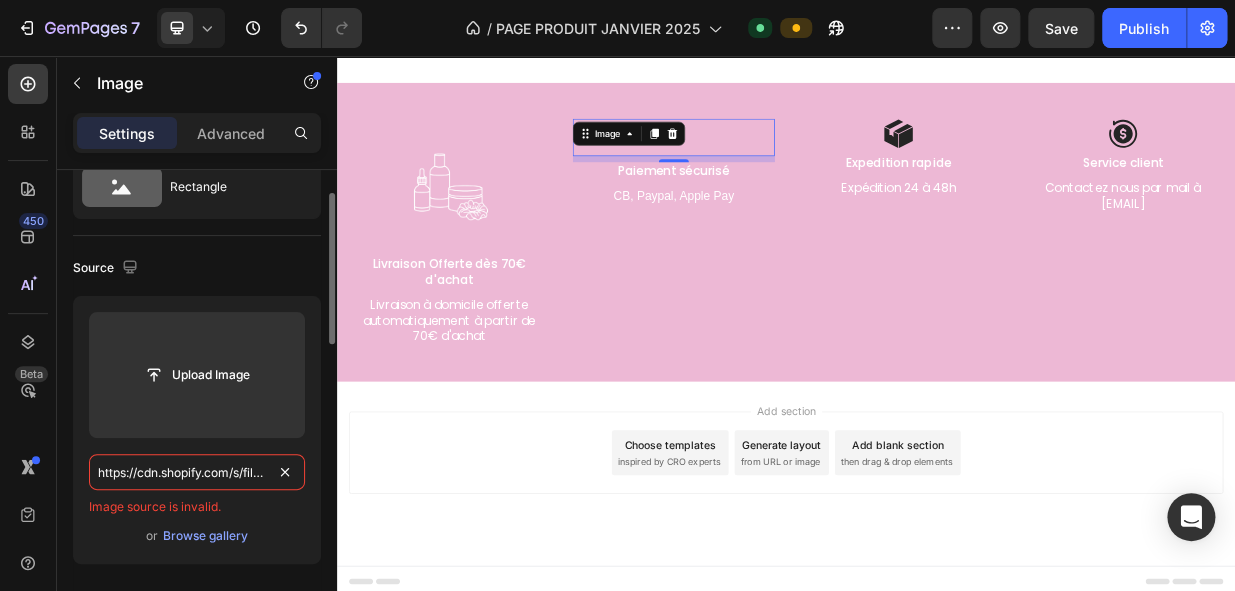 scroll, scrollTop: 0, scrollLeft: 697, axis: horizontal 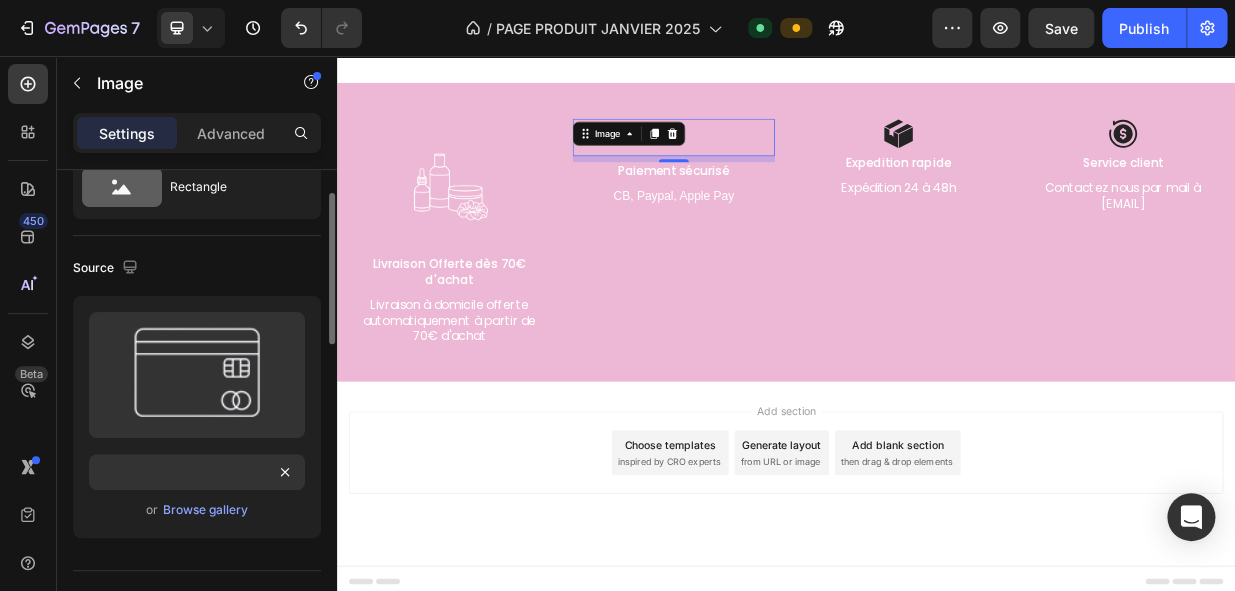 click on "Source" at bounding box center [197, 268] 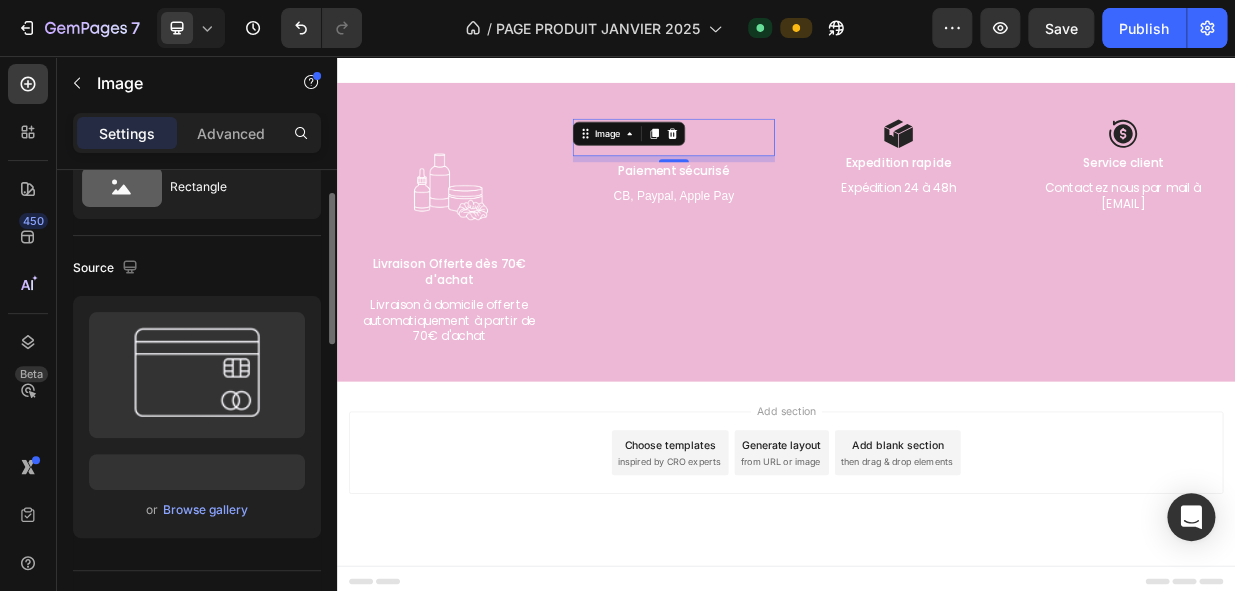 scroll, scrollTop: 0, scrollLeft: 0, axis: both 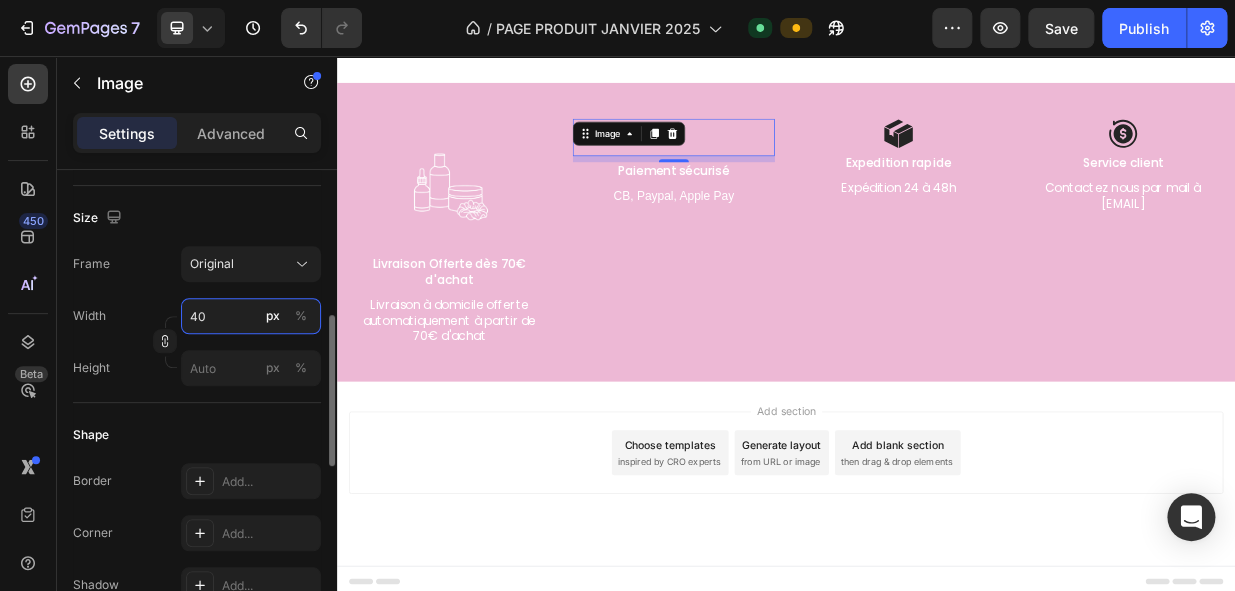 click on "40" at bounding box center (251, 316) 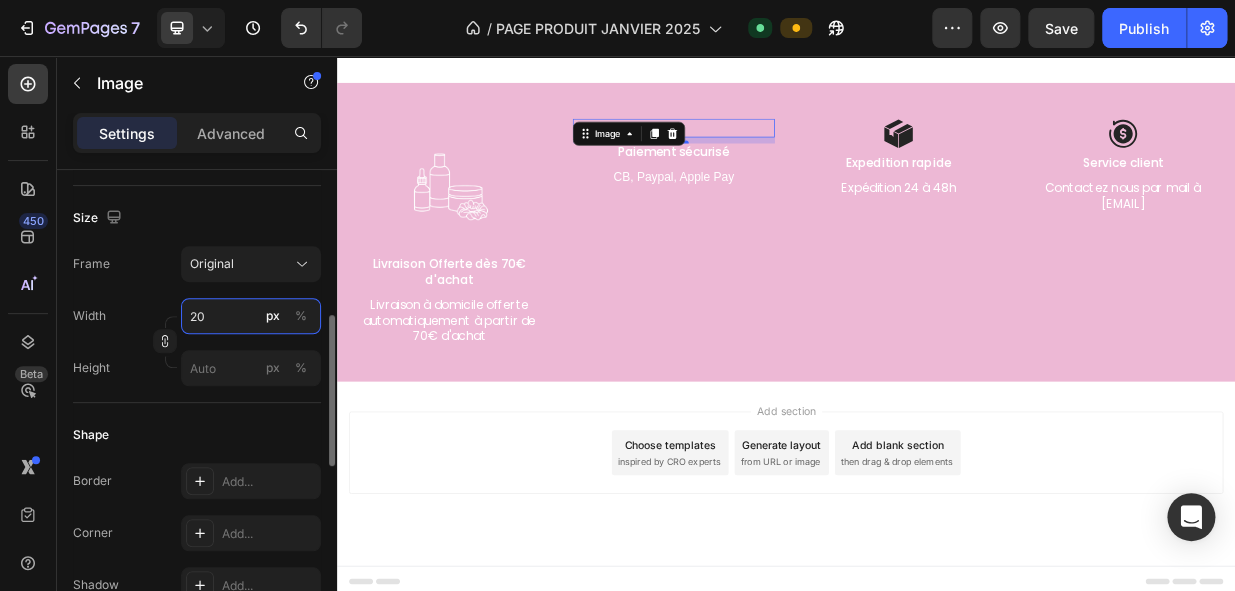 type on "2" 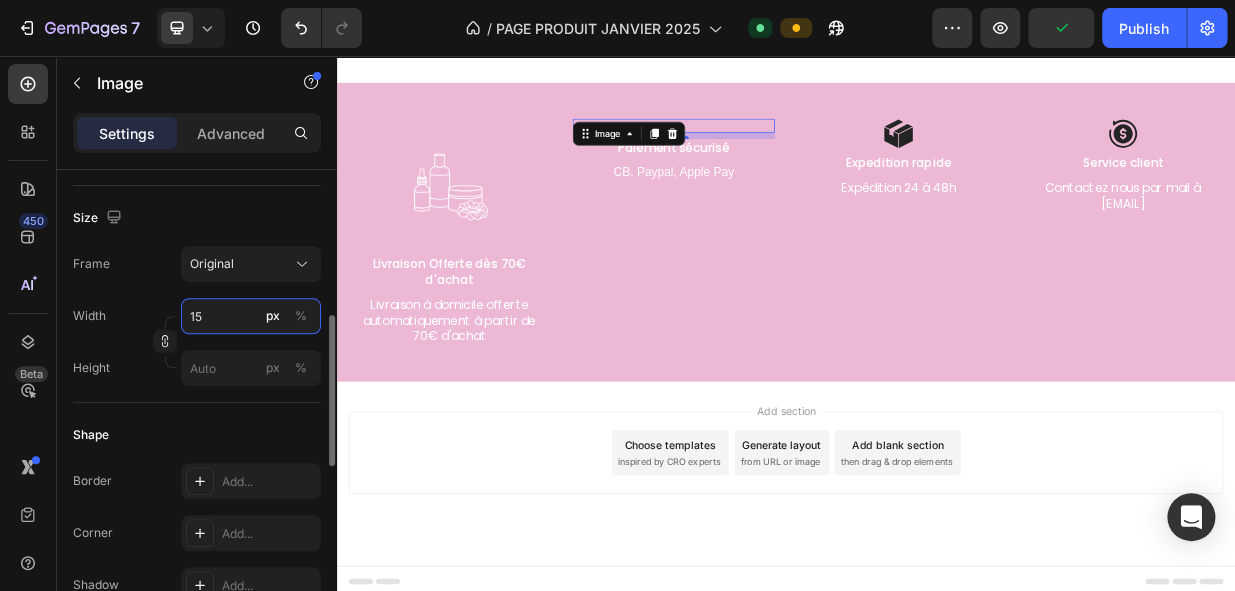 type on "150" 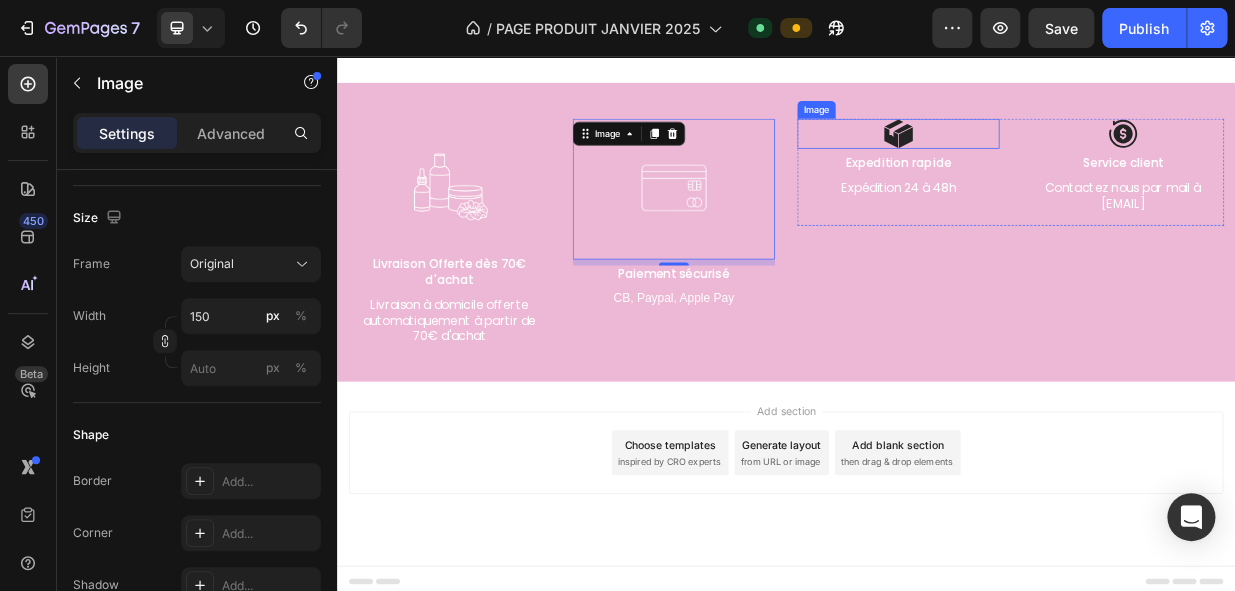 click at bounding box center (1087, 160) 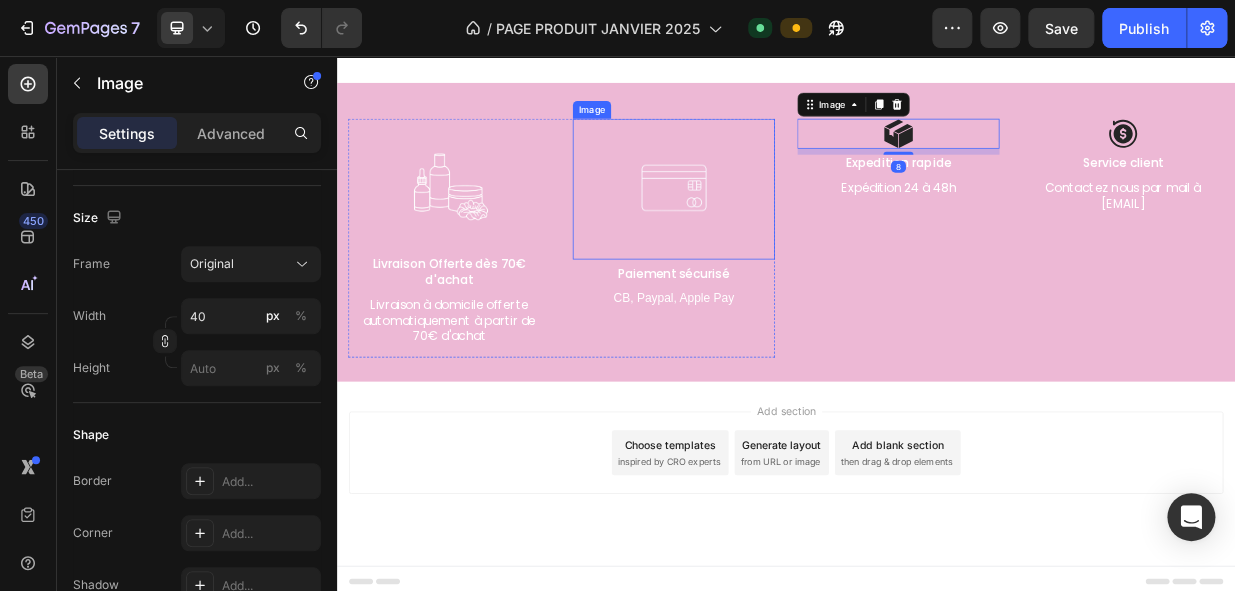 click at bounding box center [787, 234] 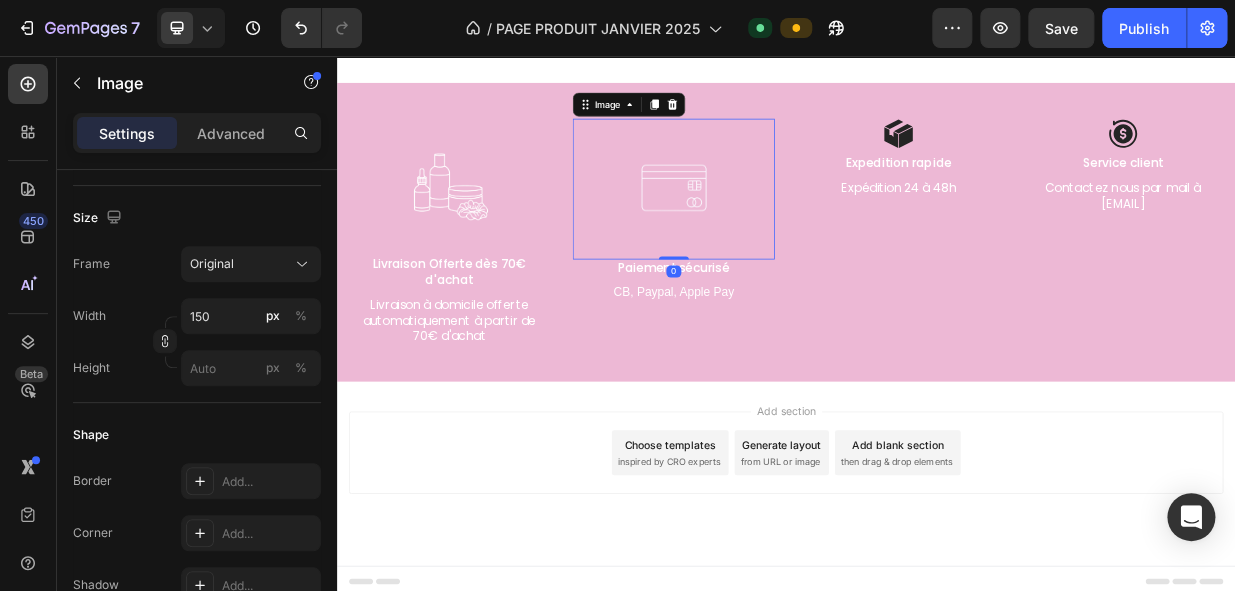 drag, startPoint x: 790, startPoint y: 324, endPoint x: 795, endPoint y: 303, distance: 21.587032 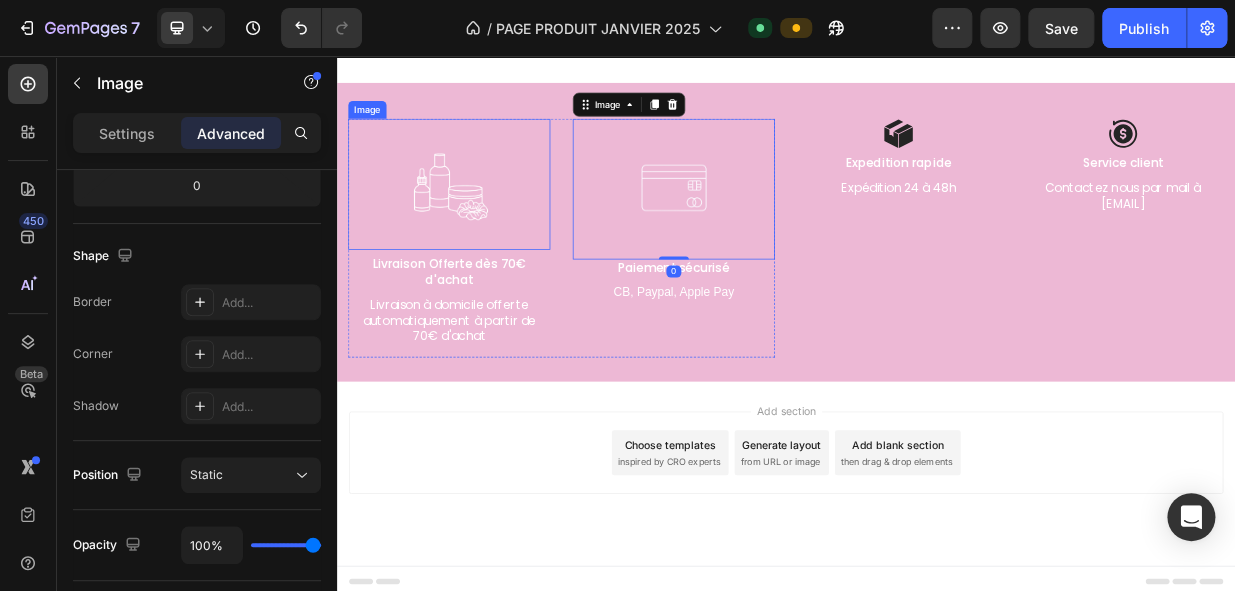 click at bounding box center [487, 227] 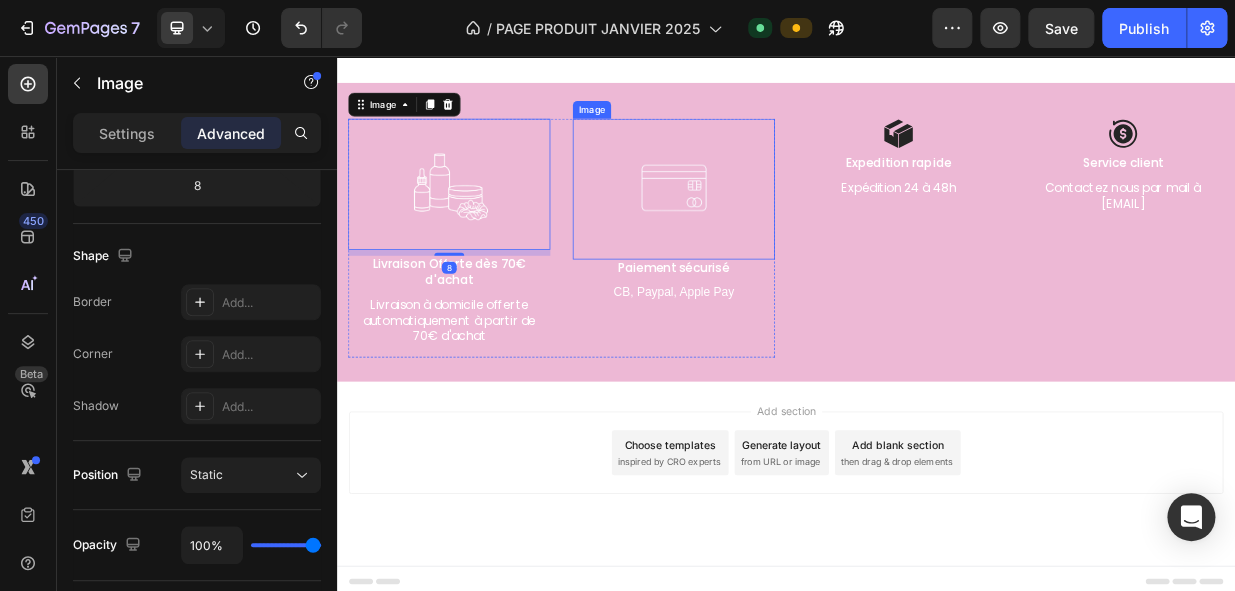 click at bounding box center [787, 234] 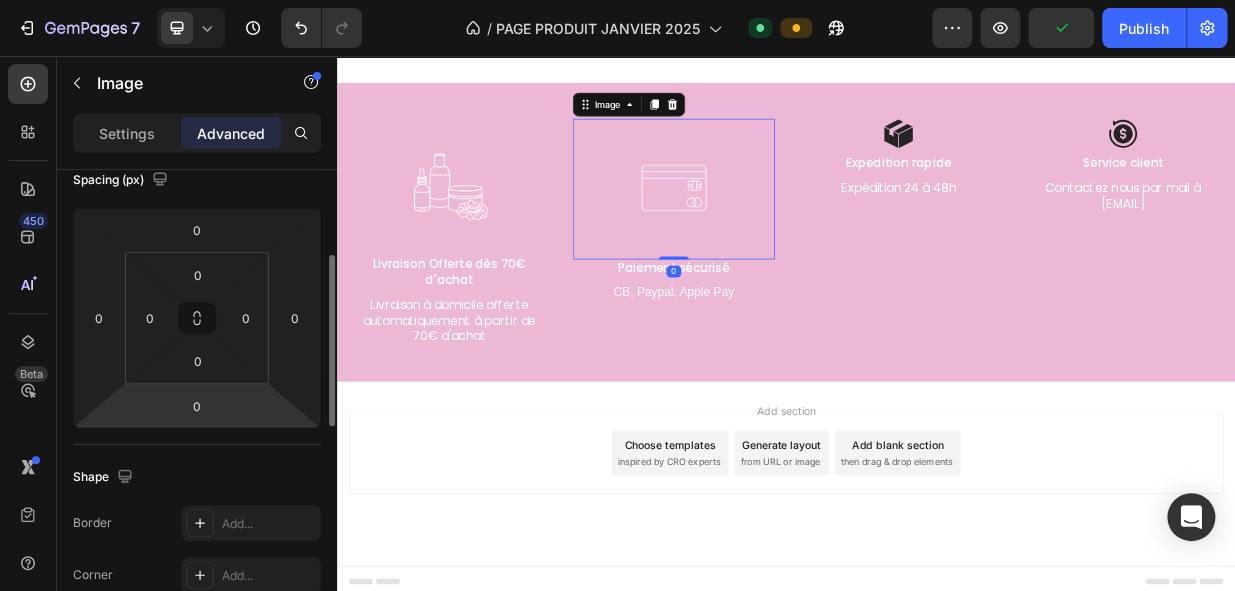 scroll, scrollTop: 83, scrollLeft: 0, axis: vertical 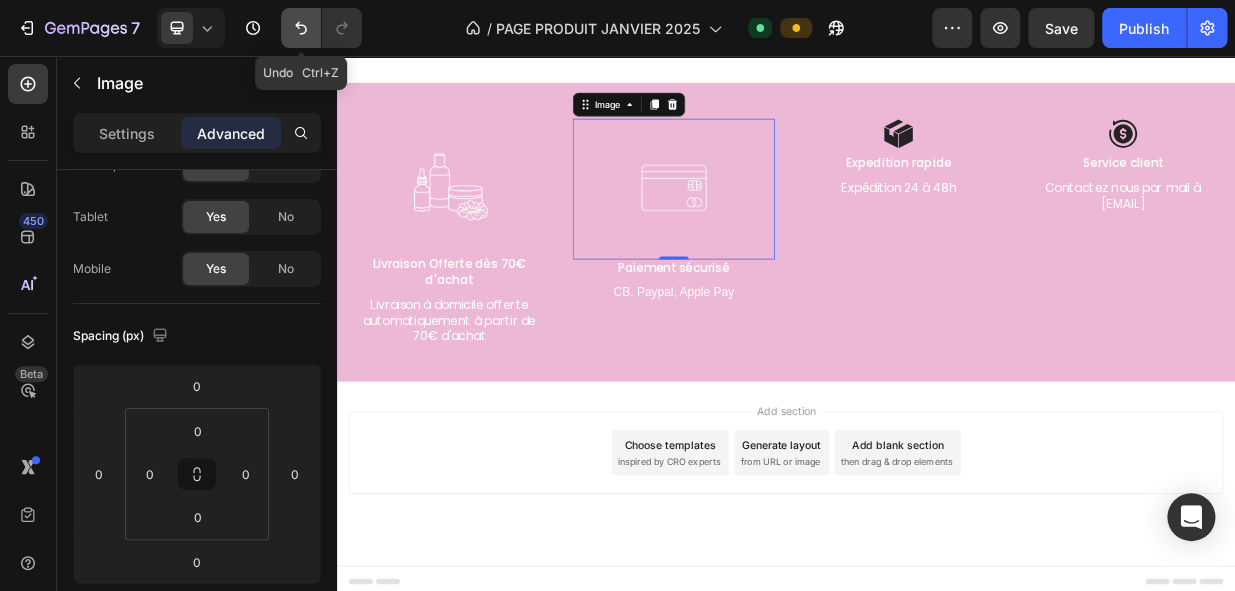 click 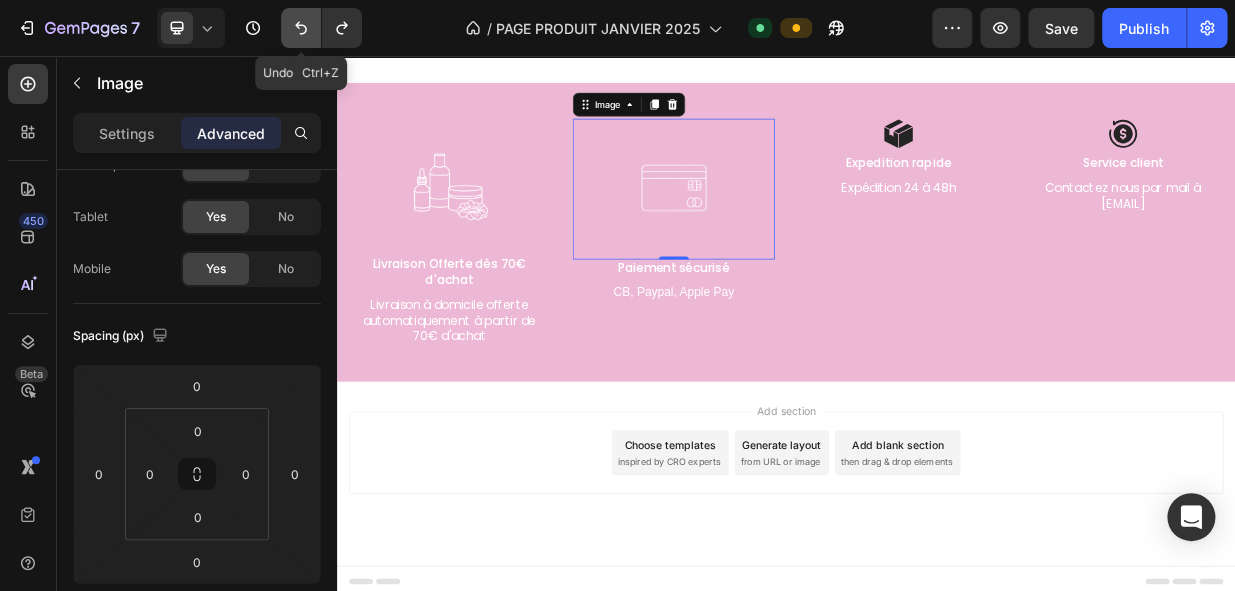 click 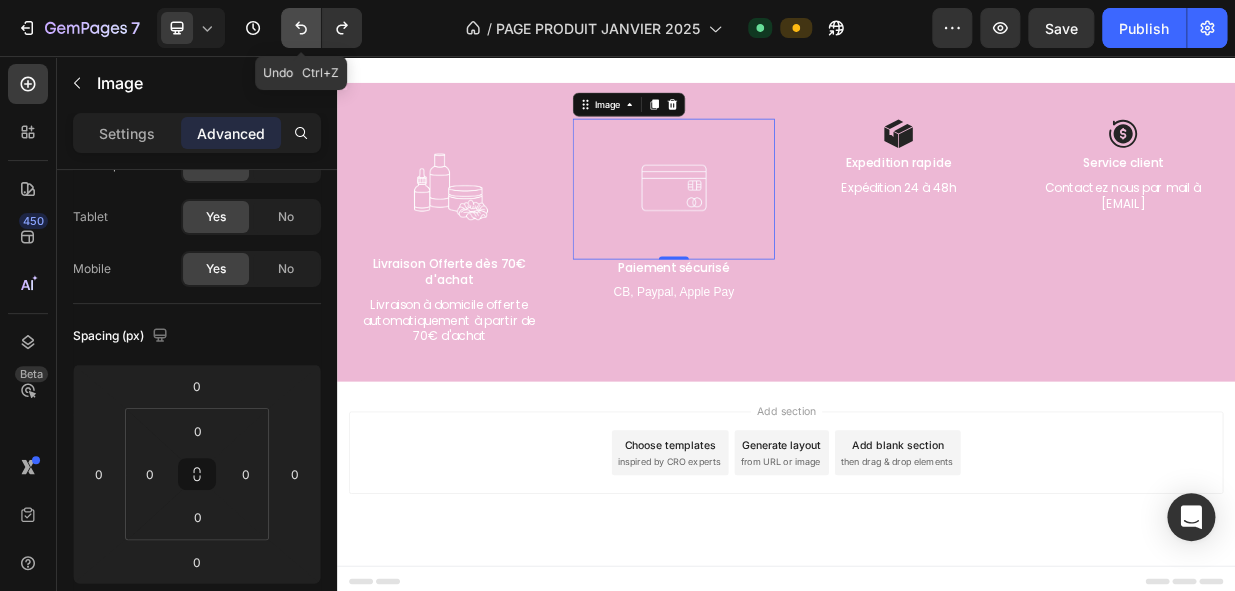 click 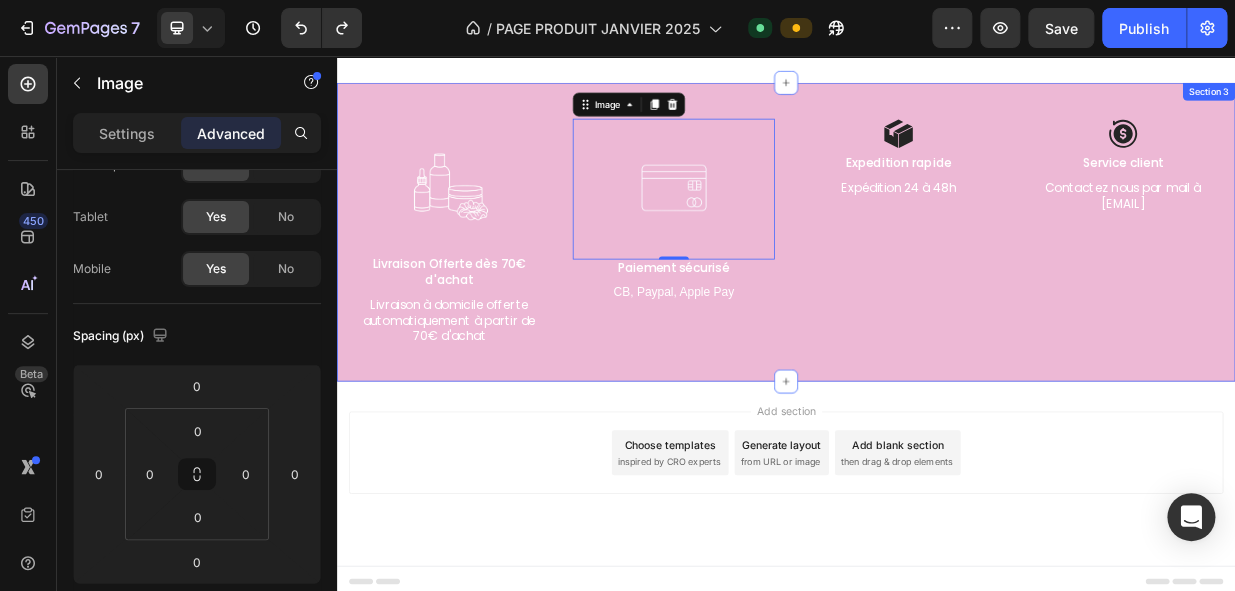 click on "Image Livraison Offerte dès 70€ d'achat Text BlockLivraison à domicile offerte automatiquement à partir de 70€ d'achat Text Block Image   0 Paiement sécurisé Text Block CB, Paypal, Apple Pay Text Block Row Image Expedition rapide Text Block Expédition 24 à 48h Text Block Image Service client Text Block Contactez nous par mail à [EMAIL] Text Block Row Row" at bounding box center (937, 315) 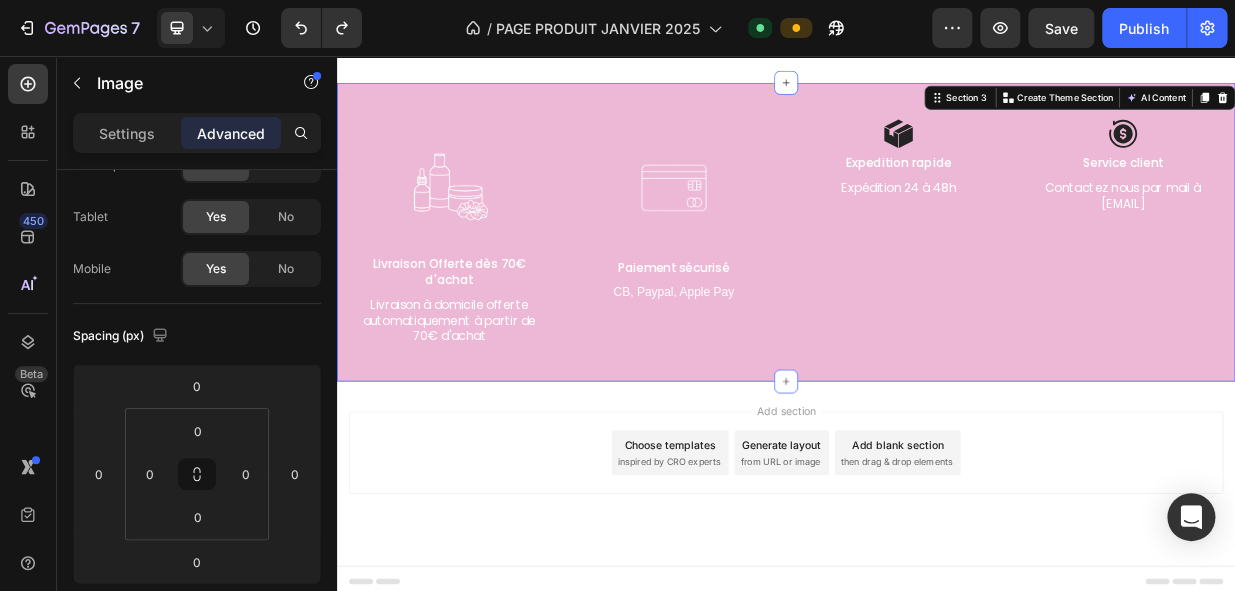 scroll, scrollTop: 0, scrollLeft: 0, axis: both 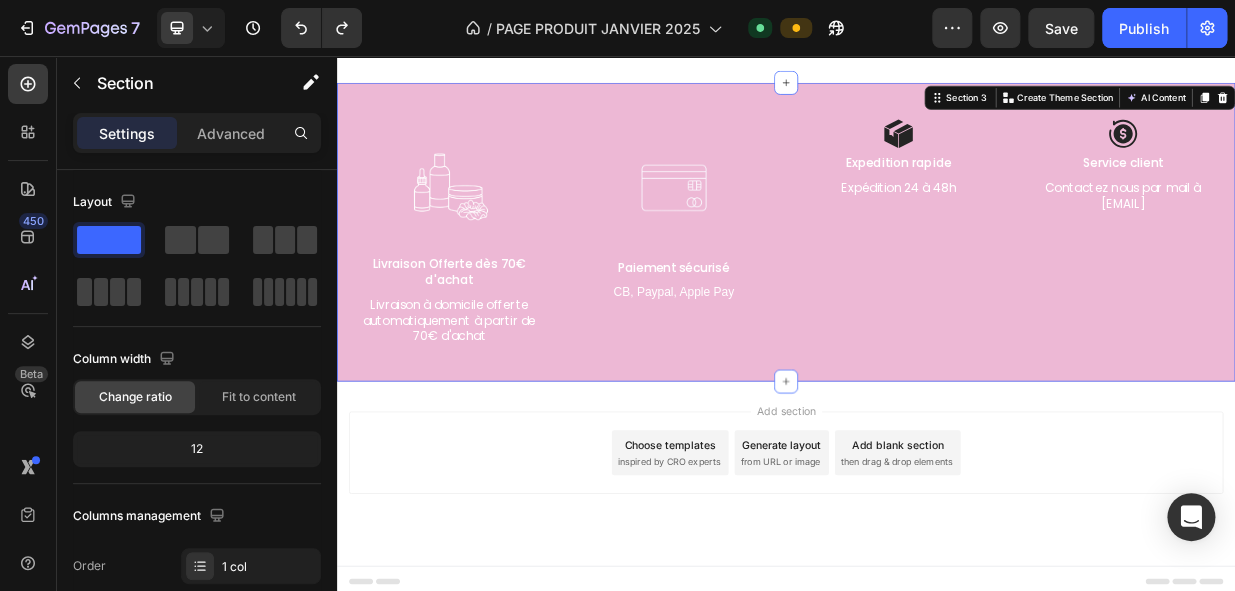 click on "Add section Choose templates inspired by CRO experts Generate layout from URL or image Add blank section then drag & drop elements" at bounding box center (937, 614) 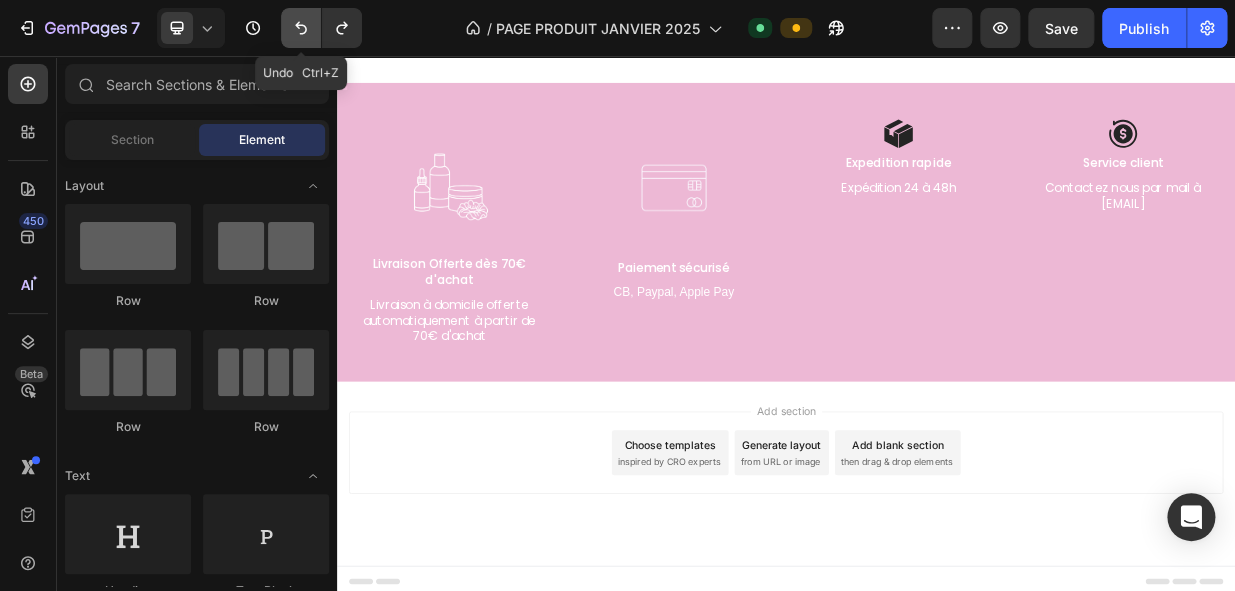 click 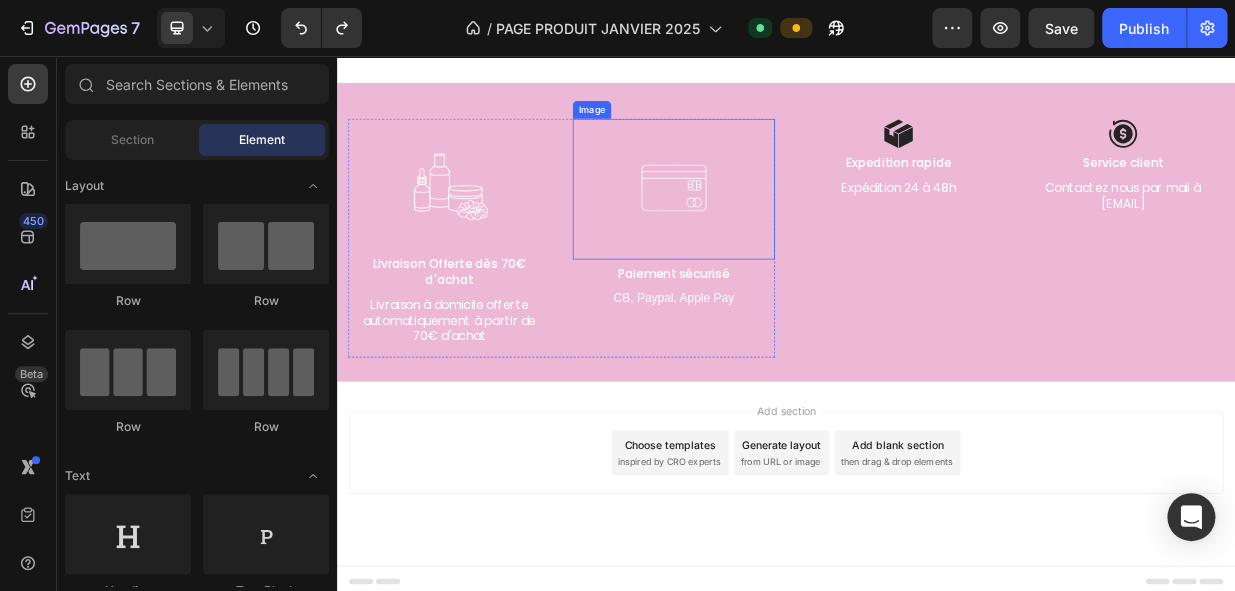 click at bounding box center [787, 234] 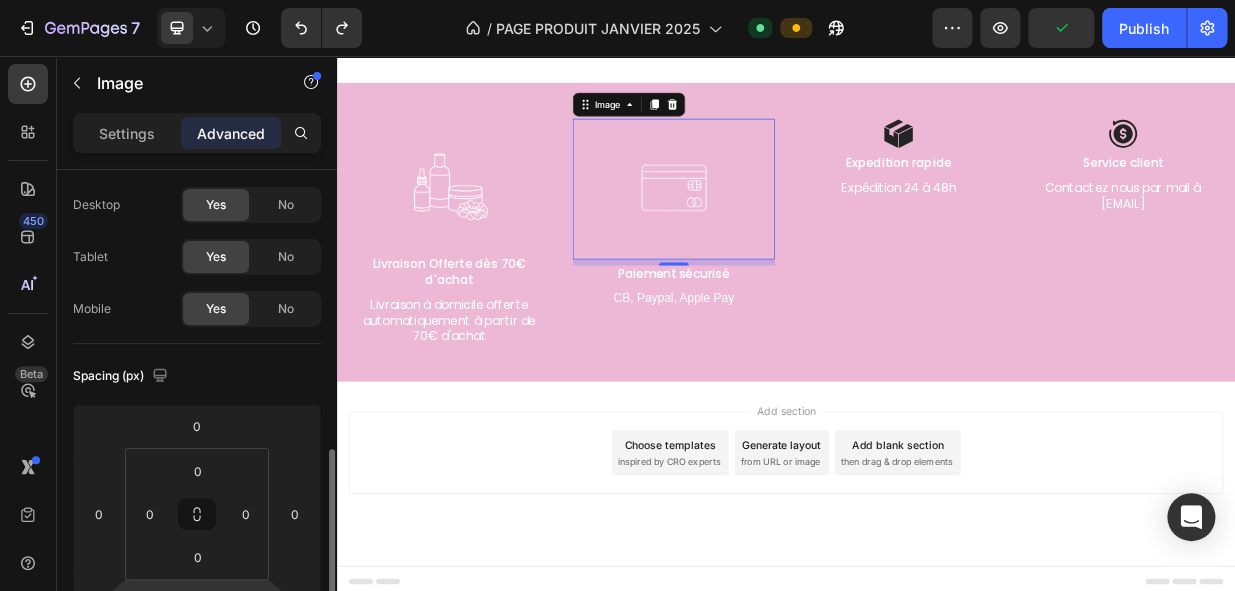 scroll, scrollTop: 0, scrollLeft: 0, axis: both 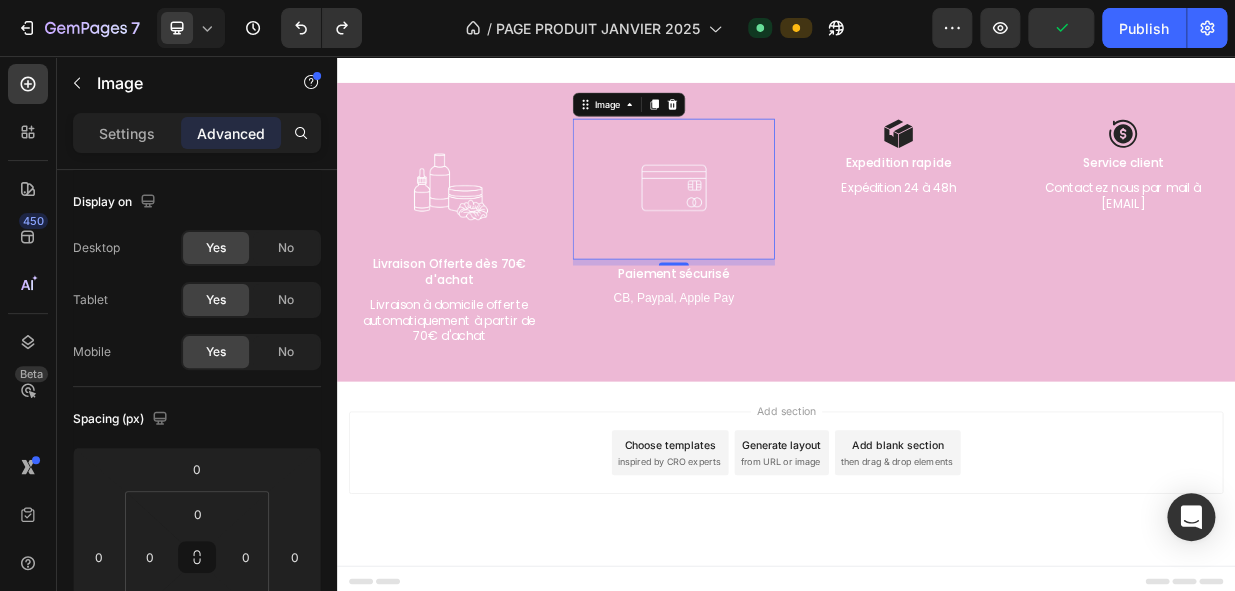 click at bounding box center [787, 234] 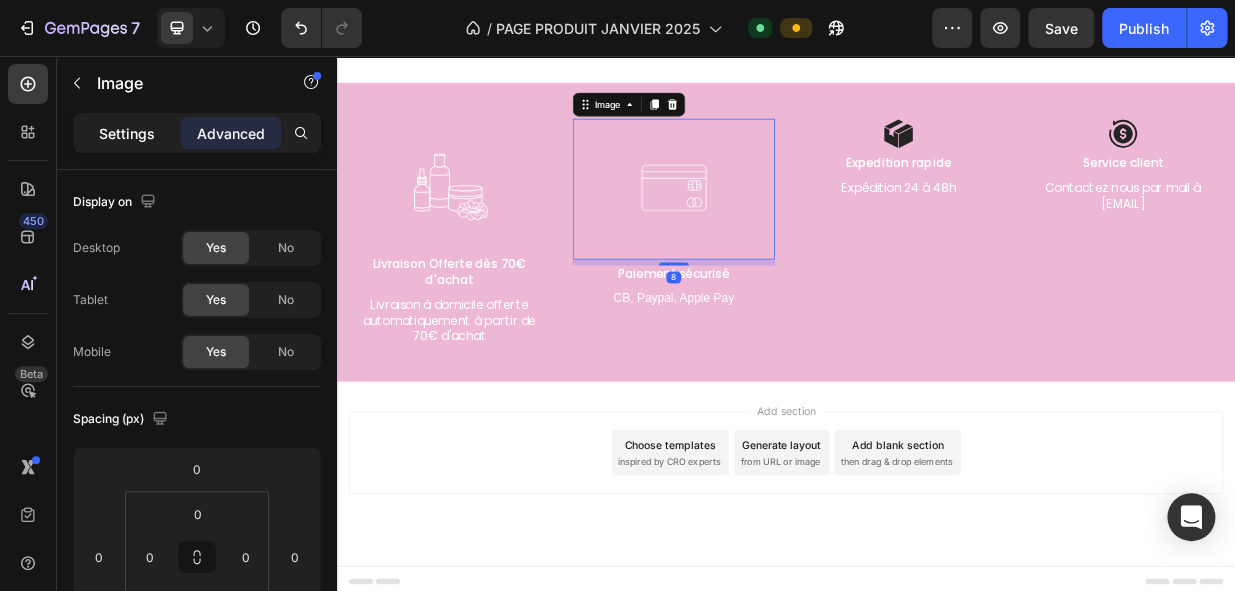 click on "Settings" 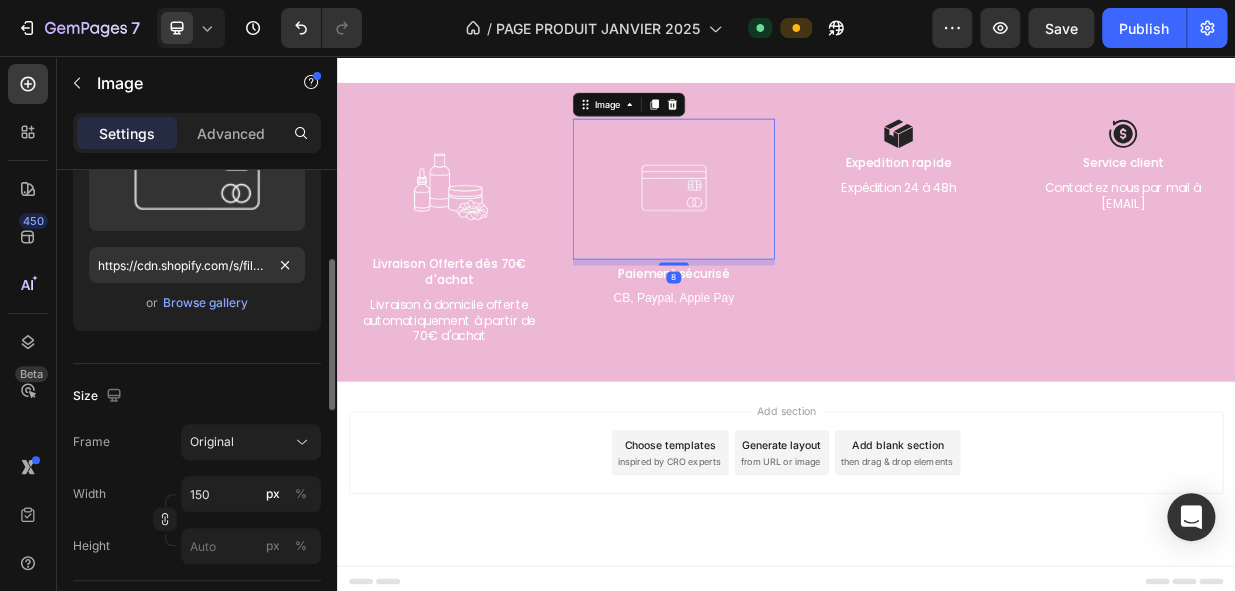scroll, scrollTop: 460, scrollLeft: 0, axis: vertical 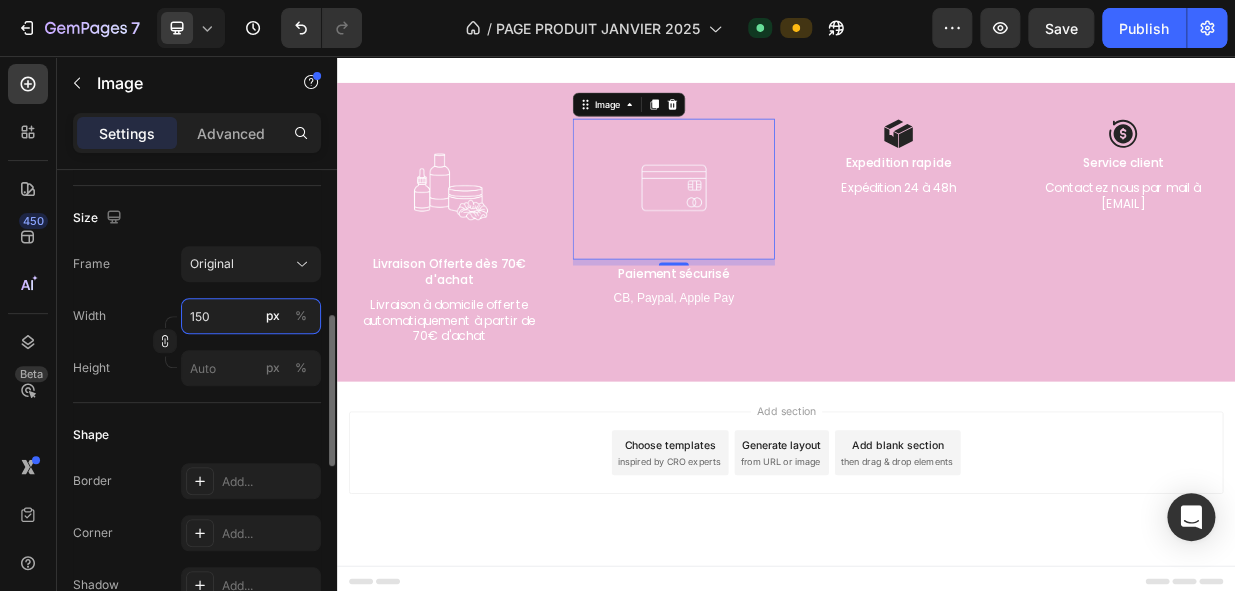 click on "150" at bounding box center [251, 316] 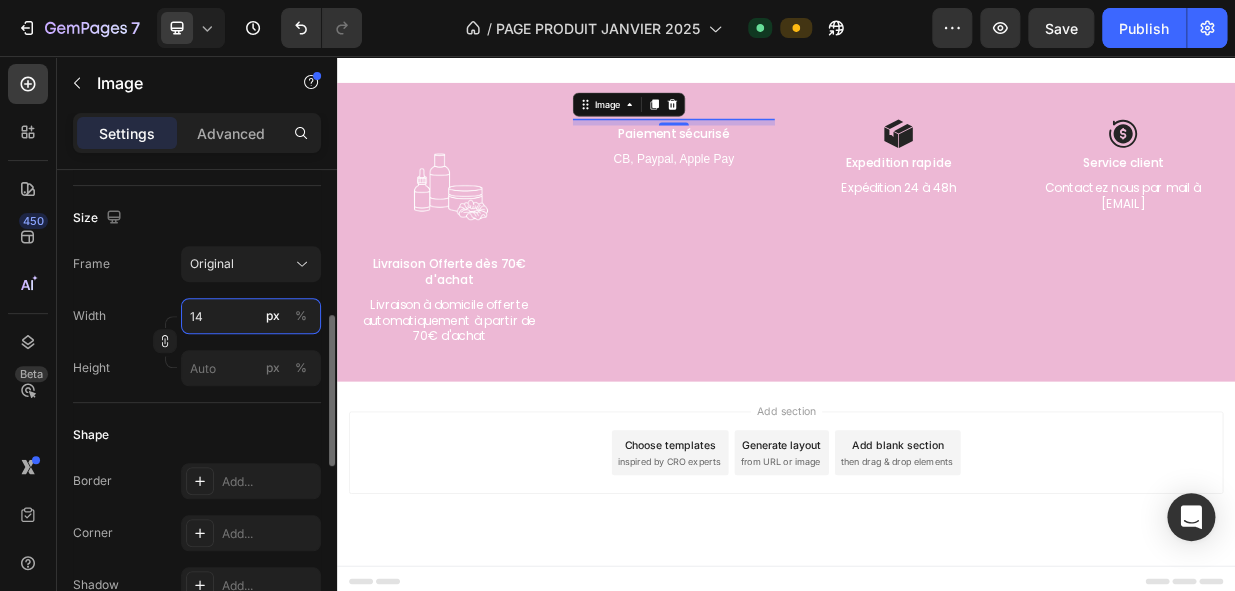 type on "140" 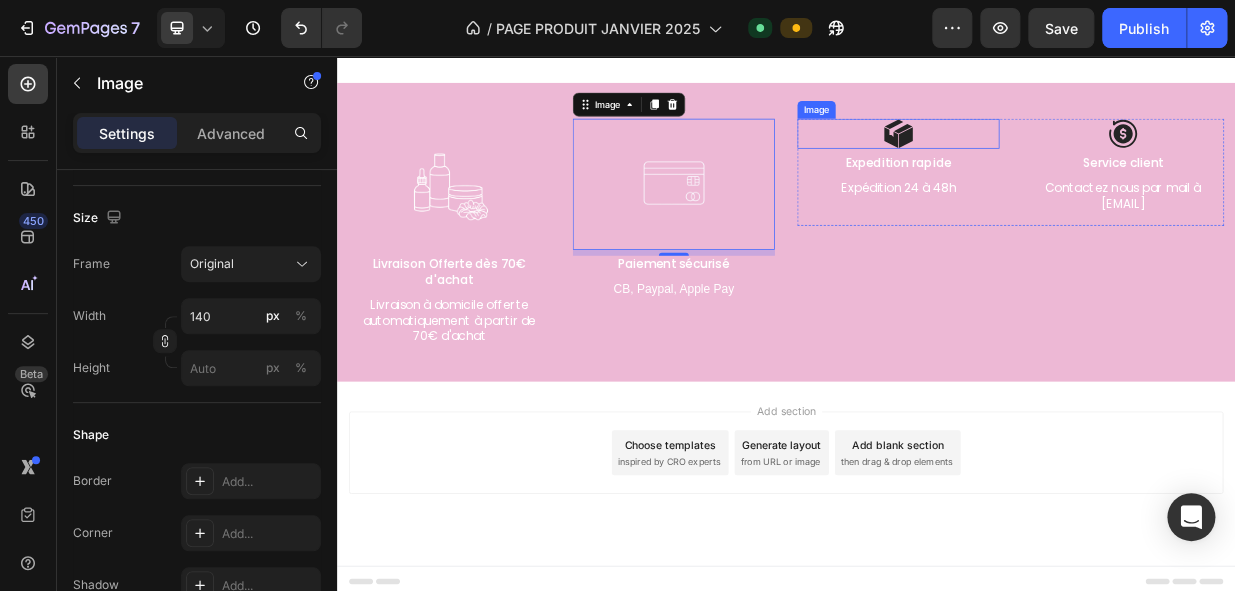 click at bounding box center [1087, 160] 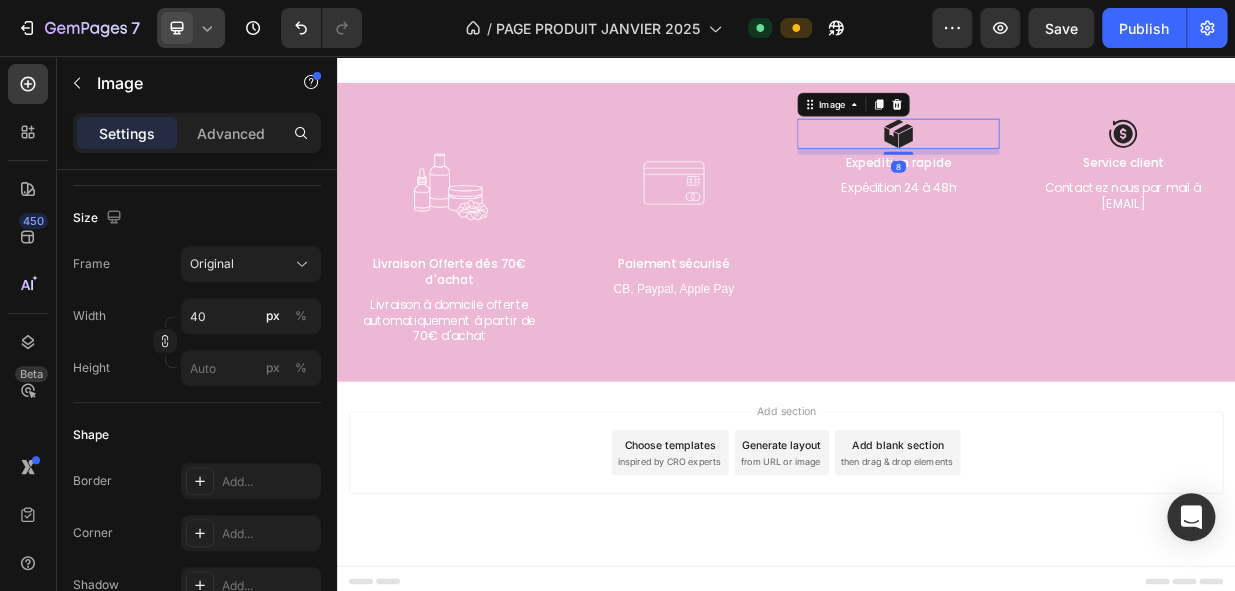click at bounding box center (177, 28) 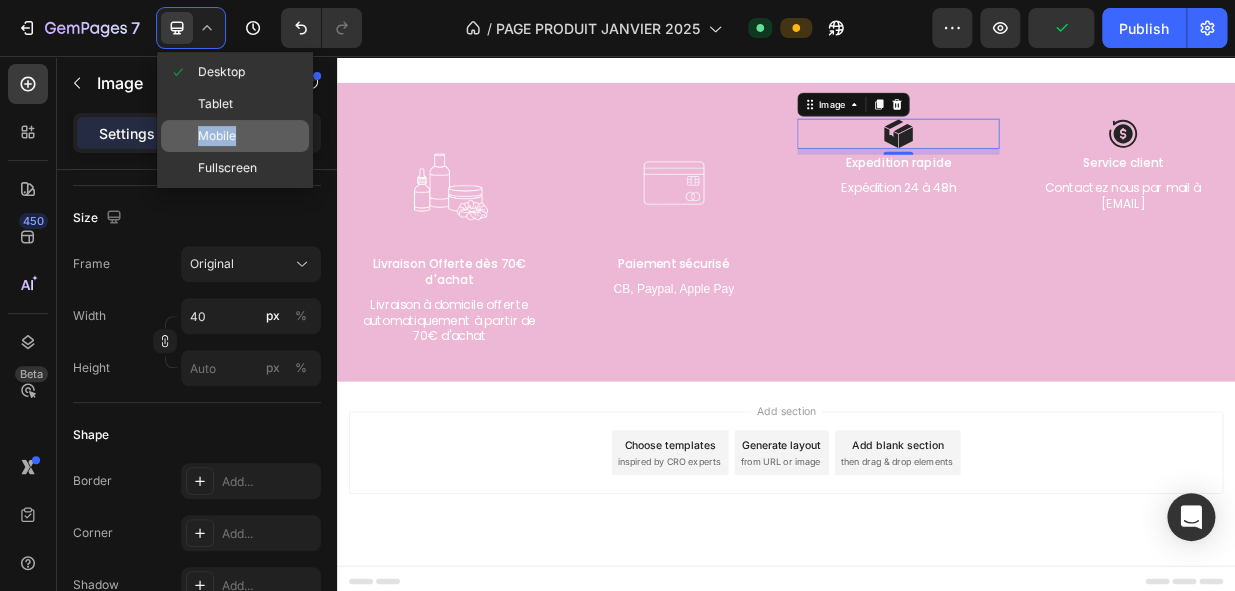 drag, startPoint x: 241, startPoint y: 100, endPoint x: 239, endPoint y: 135, distance: 35.057095 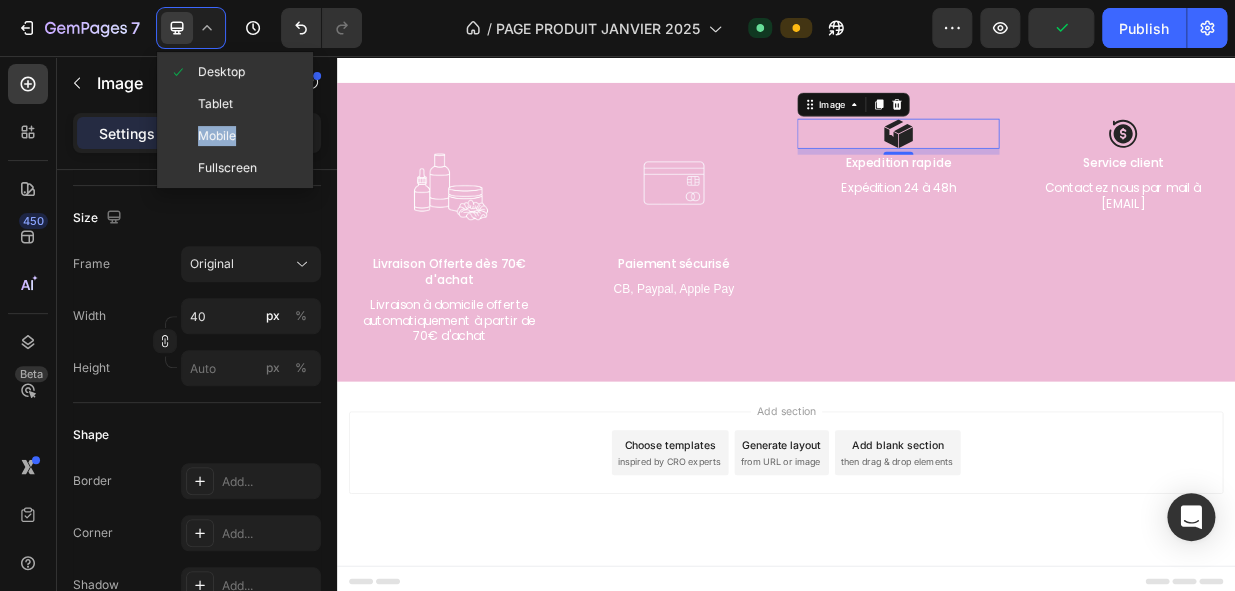 drag, startPoint x: 239, startPoint y: 135, endPoint x: 222, endPoint y: 142, distance: 18.384777 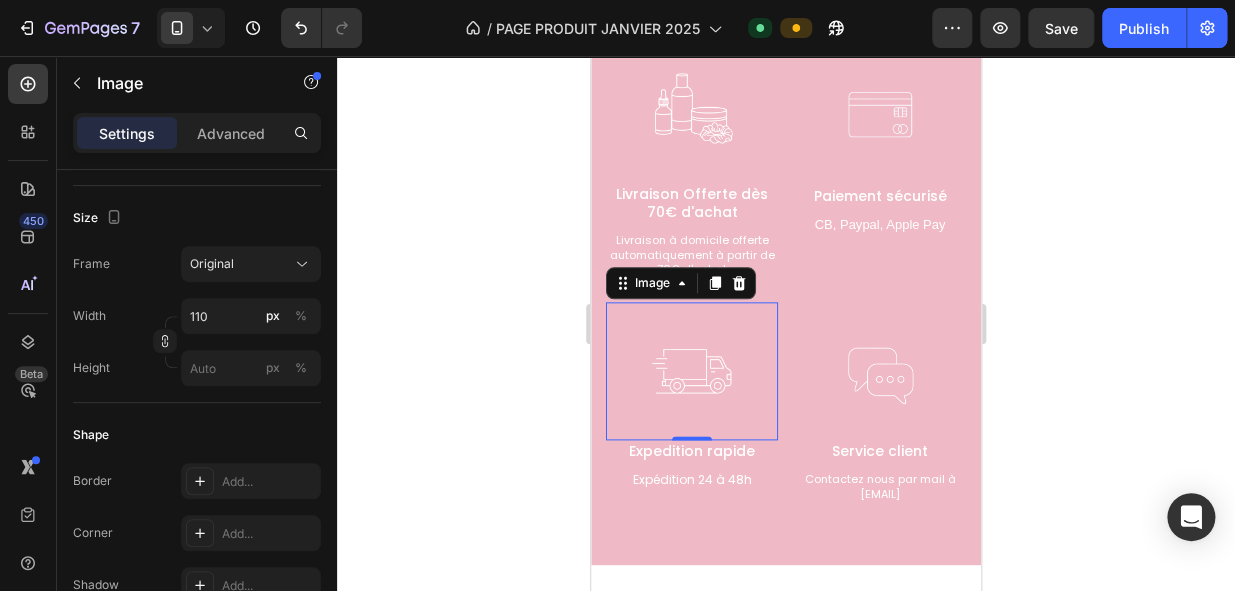 scroll, scrollTop: 3389, scrollLeft: 0, axis: vertical 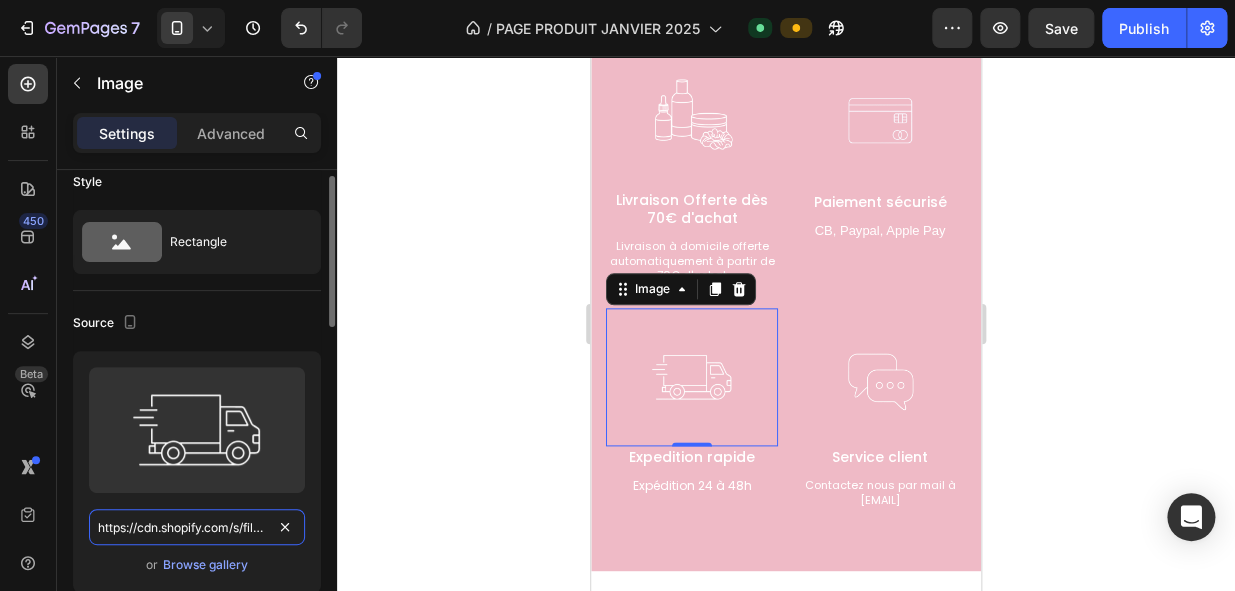 click on "https://cdn.shopify.com/s/files/1/0726/1231/5476/files/Publication_Instagram_Minimaliste_vert_blanc_noir_Citation_Tout_est_possible_-_22.png?v=1751840761" at bounding box center [197, 527] 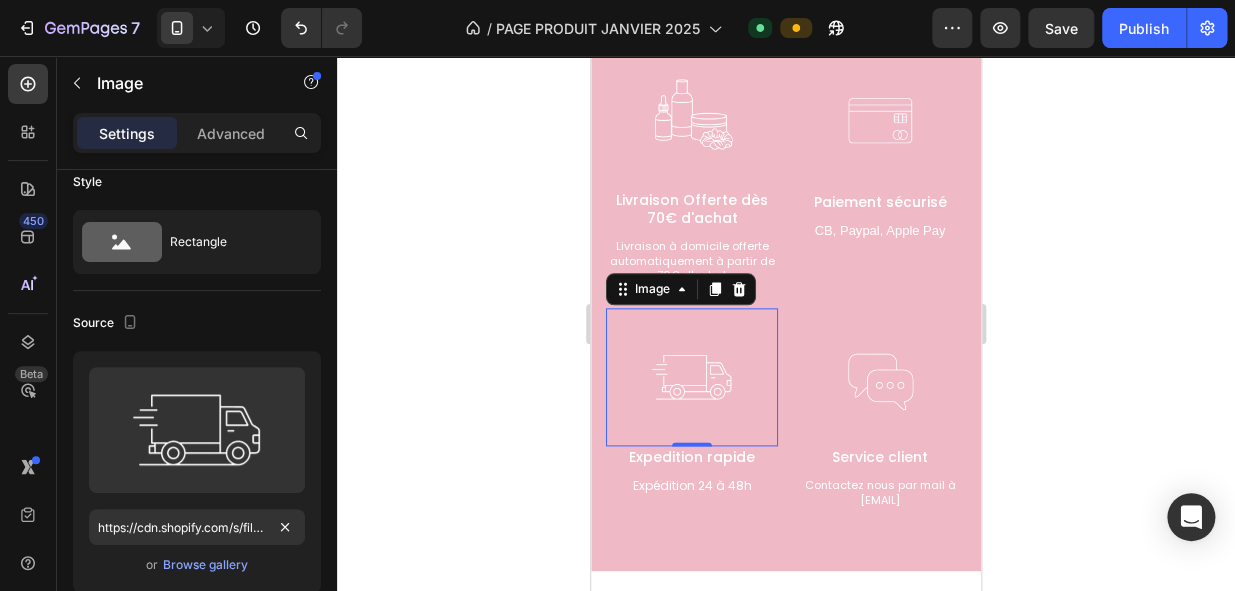 click 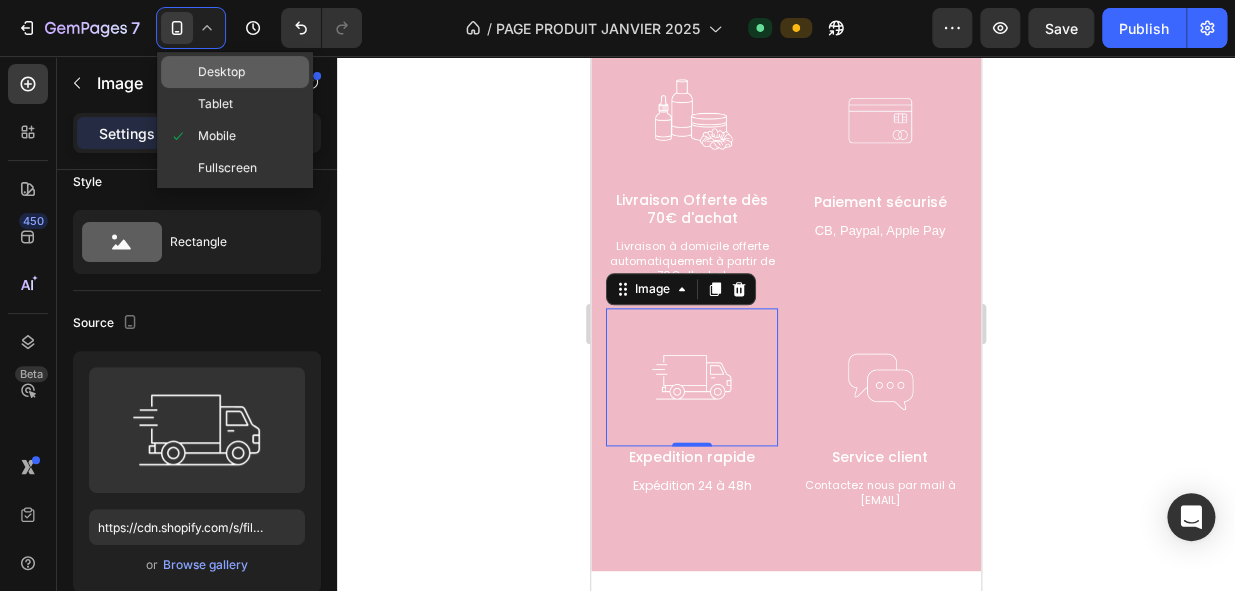 click on "Desktop" at bounding box center [221, 72] 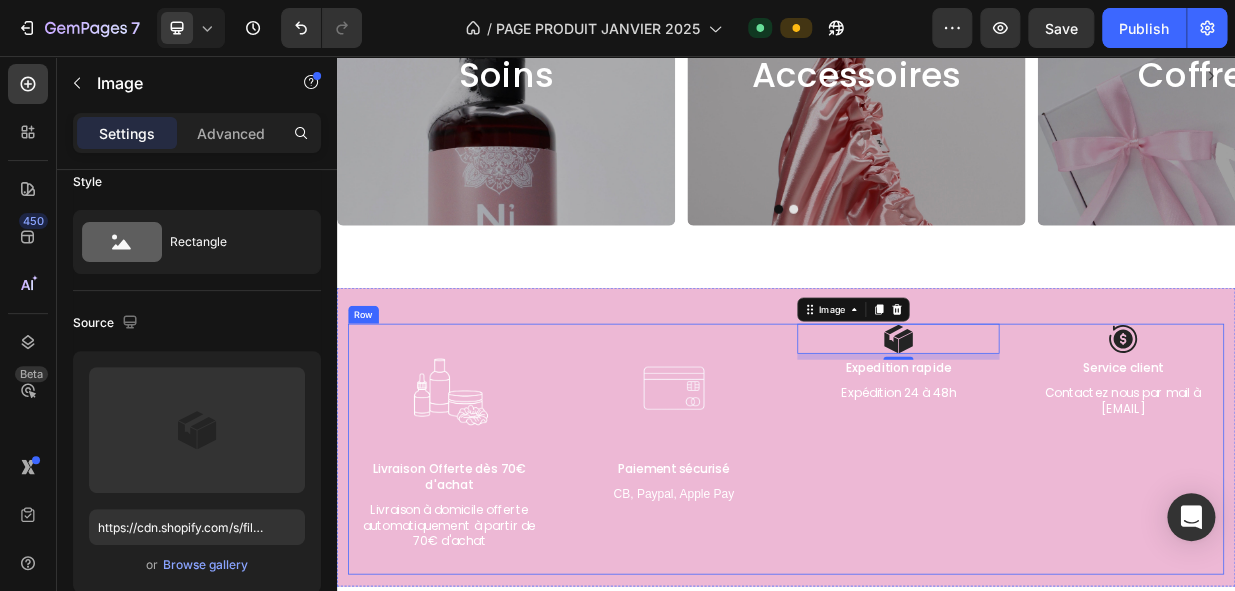 scroll, scrollTop: 4038, scrollLeft: 0, axis: vertical 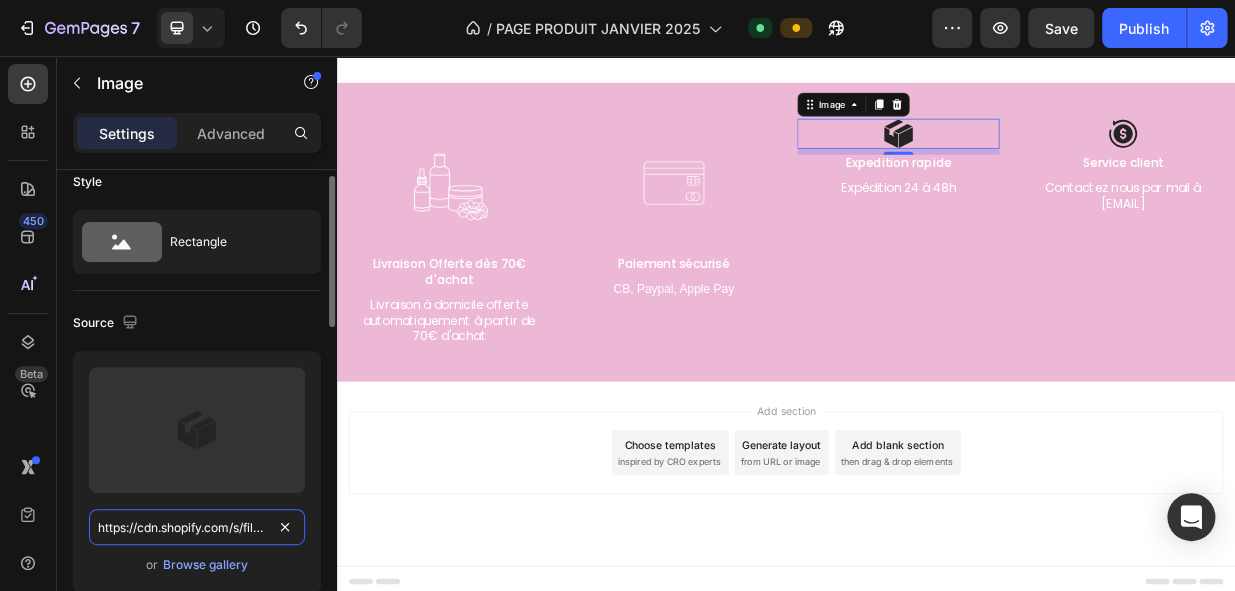 click on "https://cdn.shopify.com/s/files/1/2005/9307/files/432750572815254551-f2f77318-14fc-47f8-99ac-2a4612510277.svg" at bounding box center (197, 527) 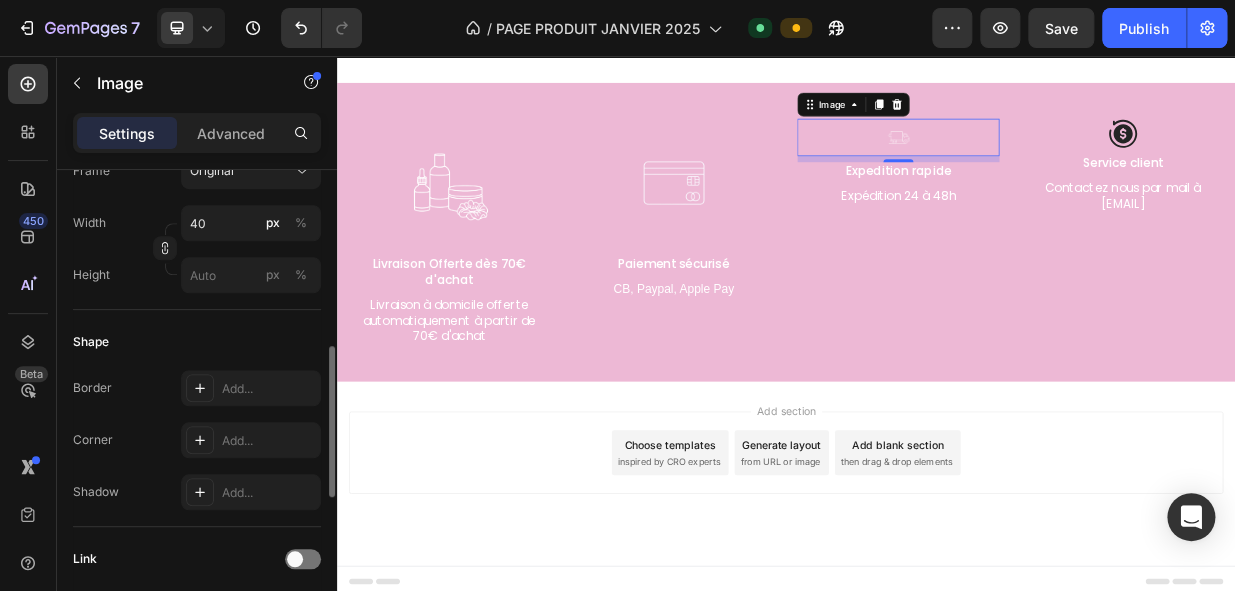 scroll, scrollTop: 554, scrollLeft: 0, axis: vertical 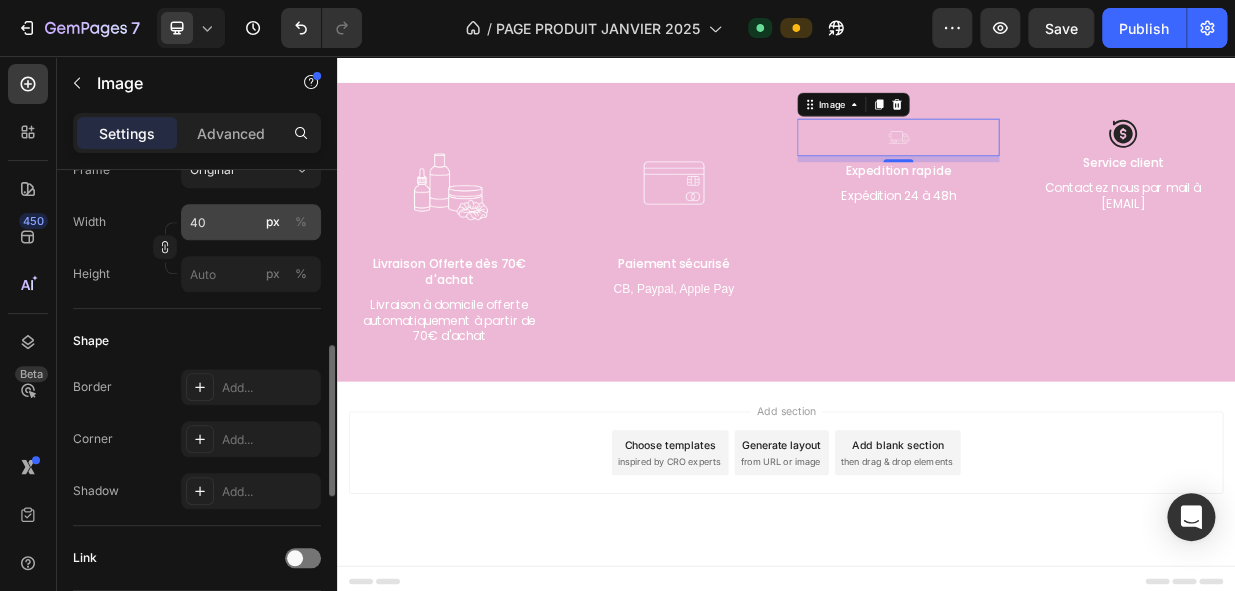 type on "https://cdn.shopify.com/s/files/1/0726/1231/5476/files/Publication_Instagram_Minimaliste_vert_blanc_noir_Citation_Tout_est_possible_-_22.png?v=1751840761" 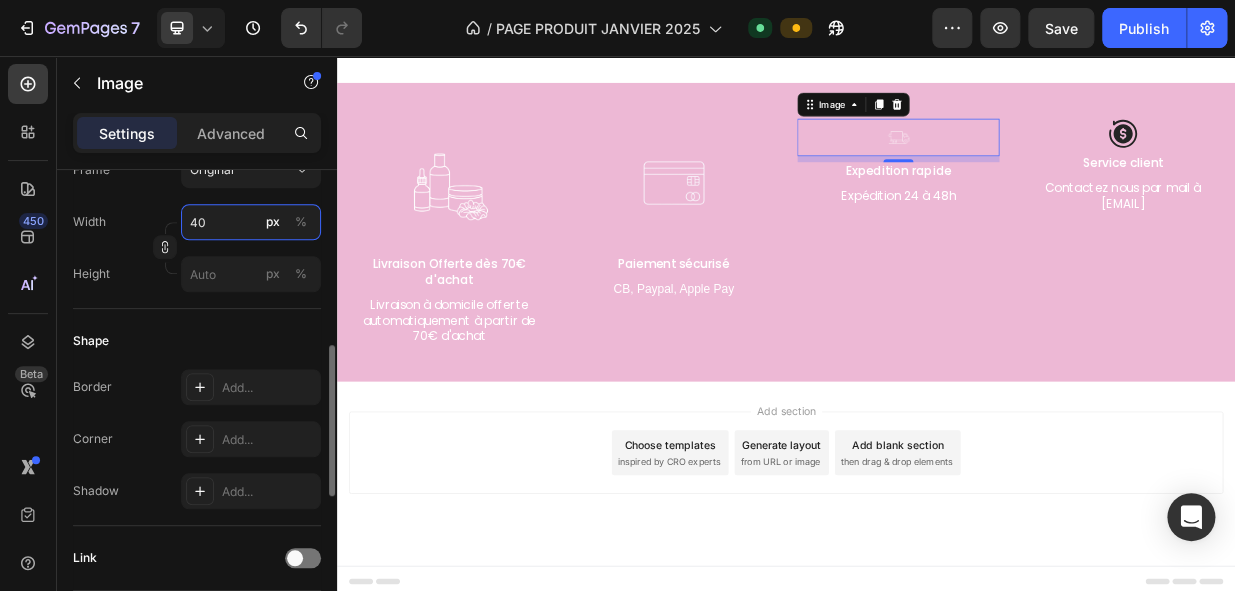 click on "40" at bounding box center (251, 222) 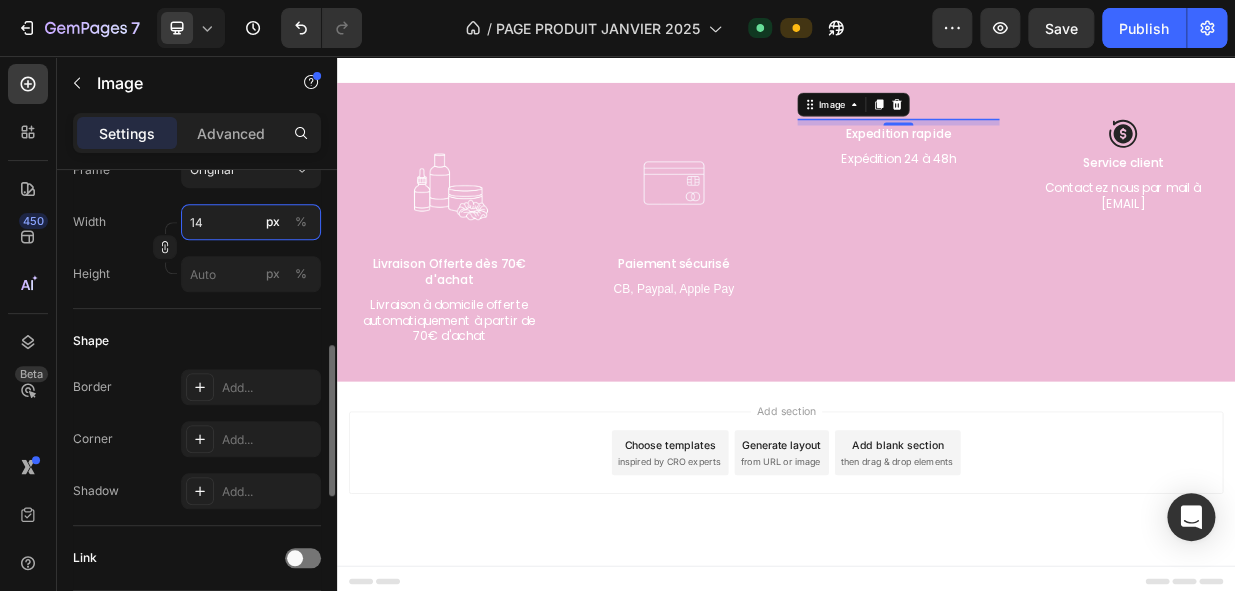 type on "140" 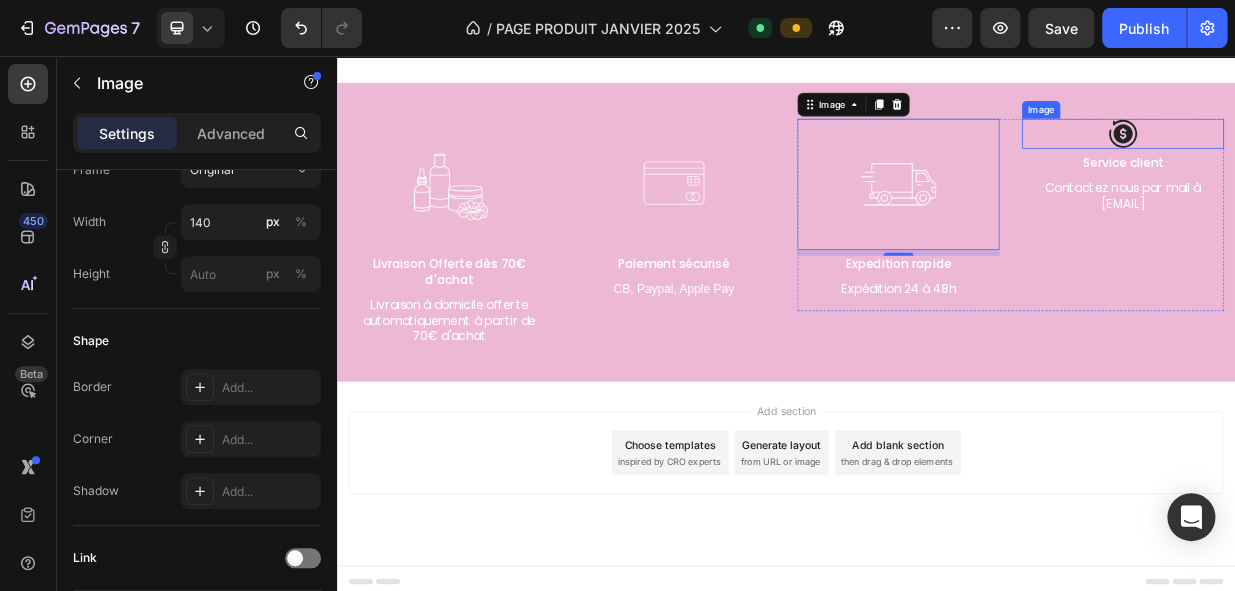 click at bounding box center (1387, 160) 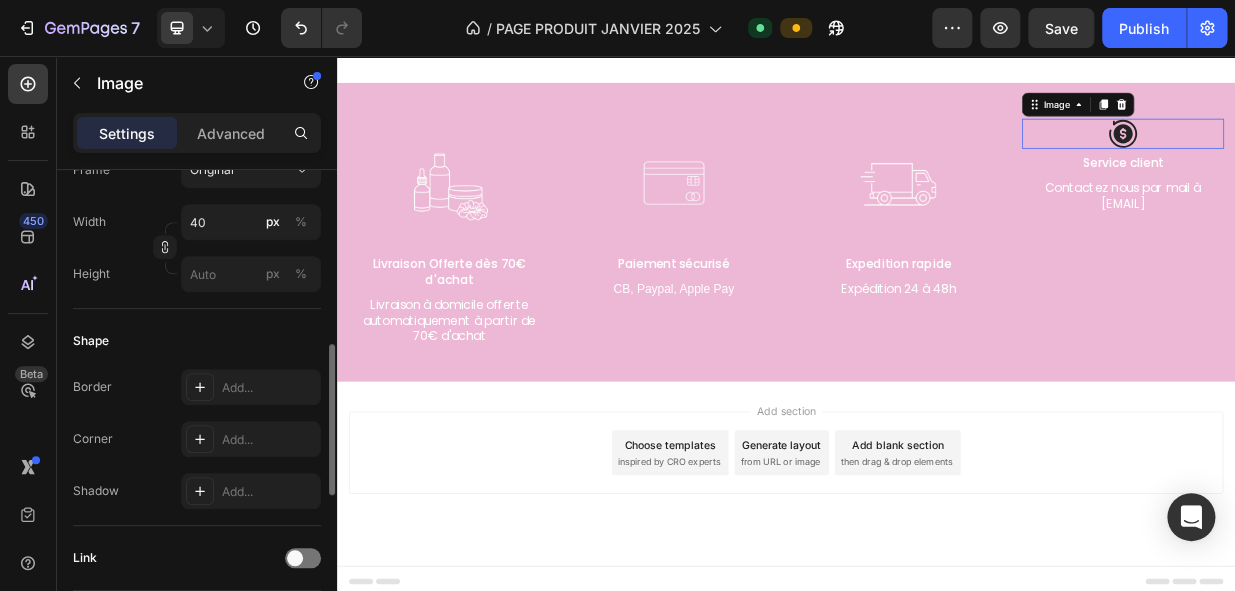 scroll, scrollTop: 553, scrollLeft: 0, axis: vertical 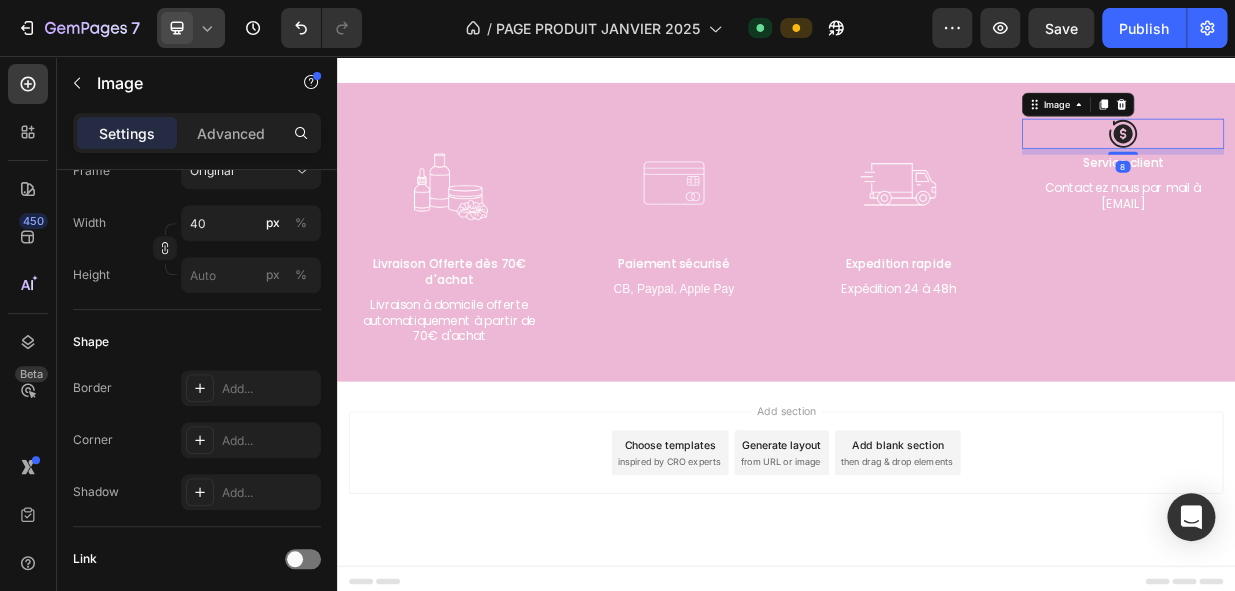 click 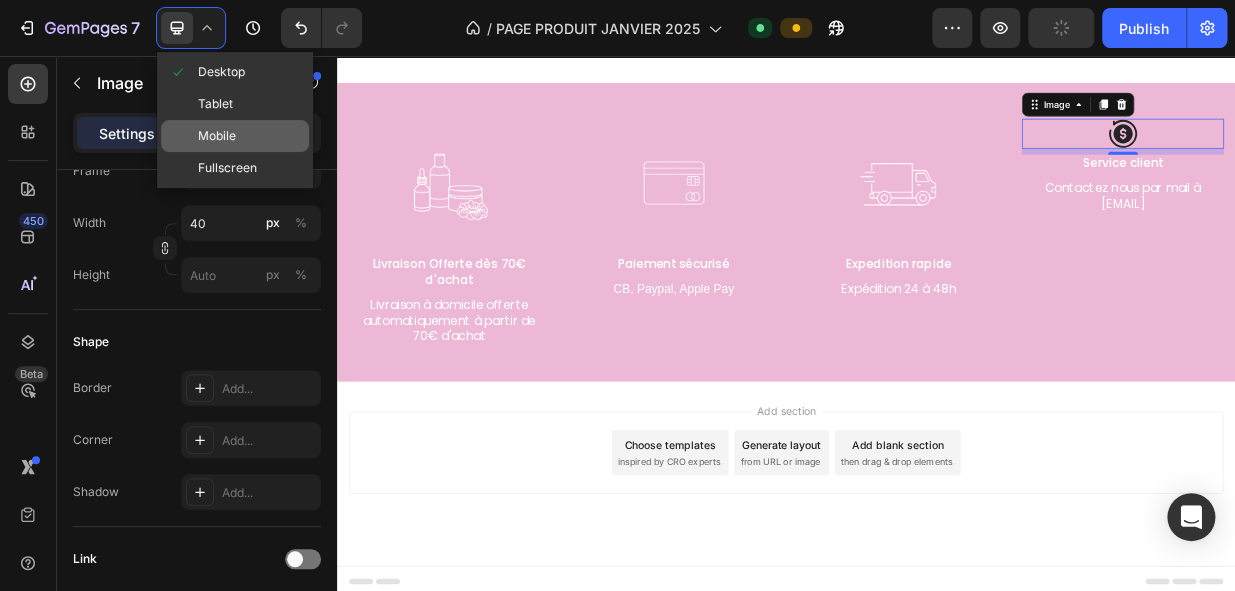 click on "Mobile" 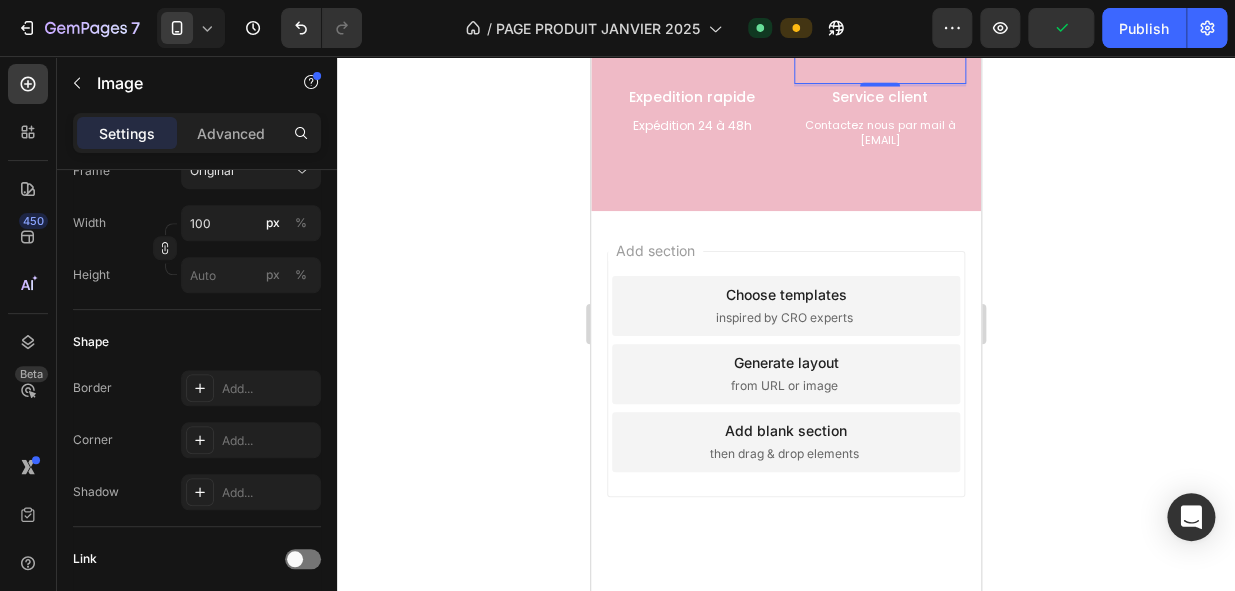 scroll, scrollTop: 3638, scrollLeft: 0, axis: vertical 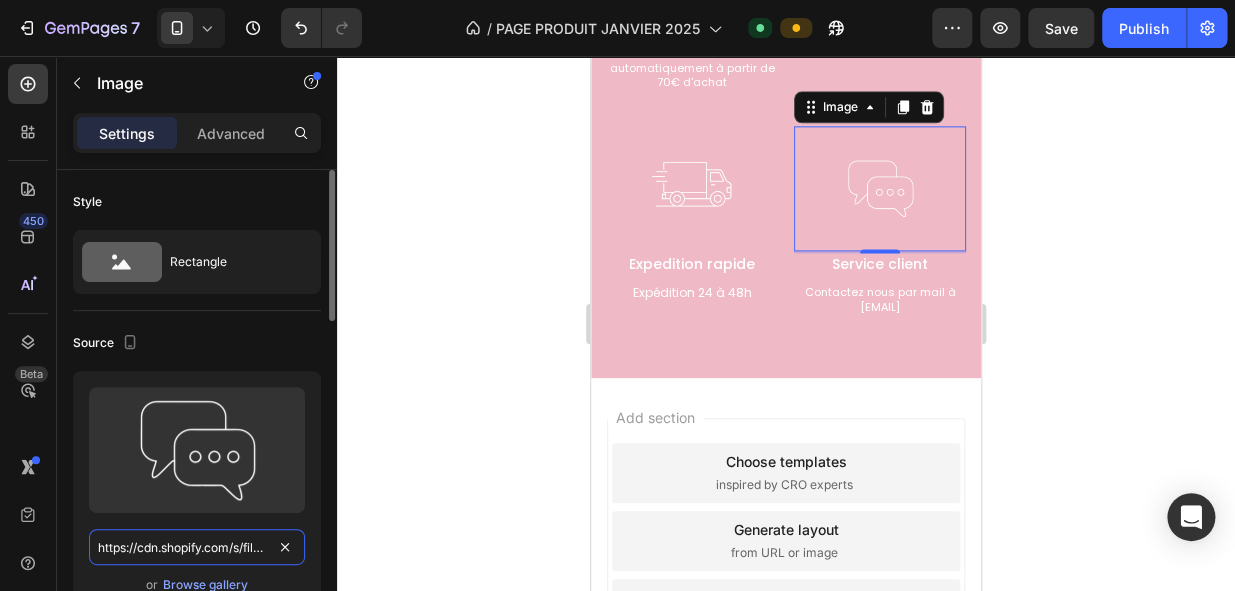 click on "https://cdn.shopify.com/s/files/1/0726/1231/5476/files/Publication_Instagram_Minimaliste_vert_blanc_noir_Citation_Tout_est_possible_-_23.png?v=1751840762" at bounding box center (197, 547) 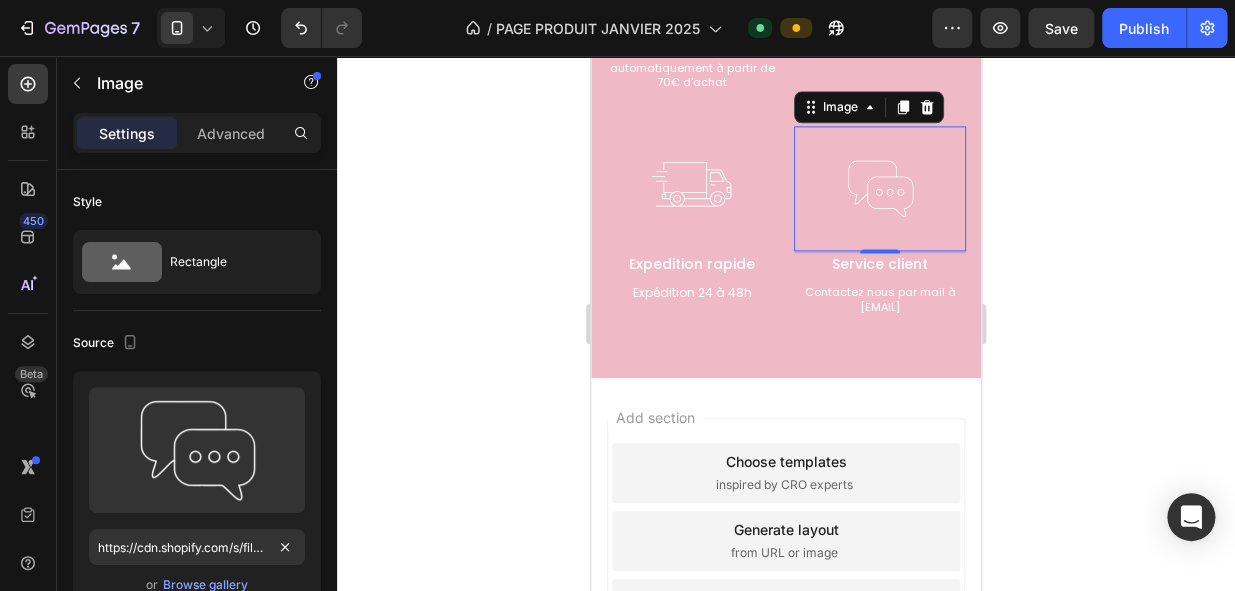 click 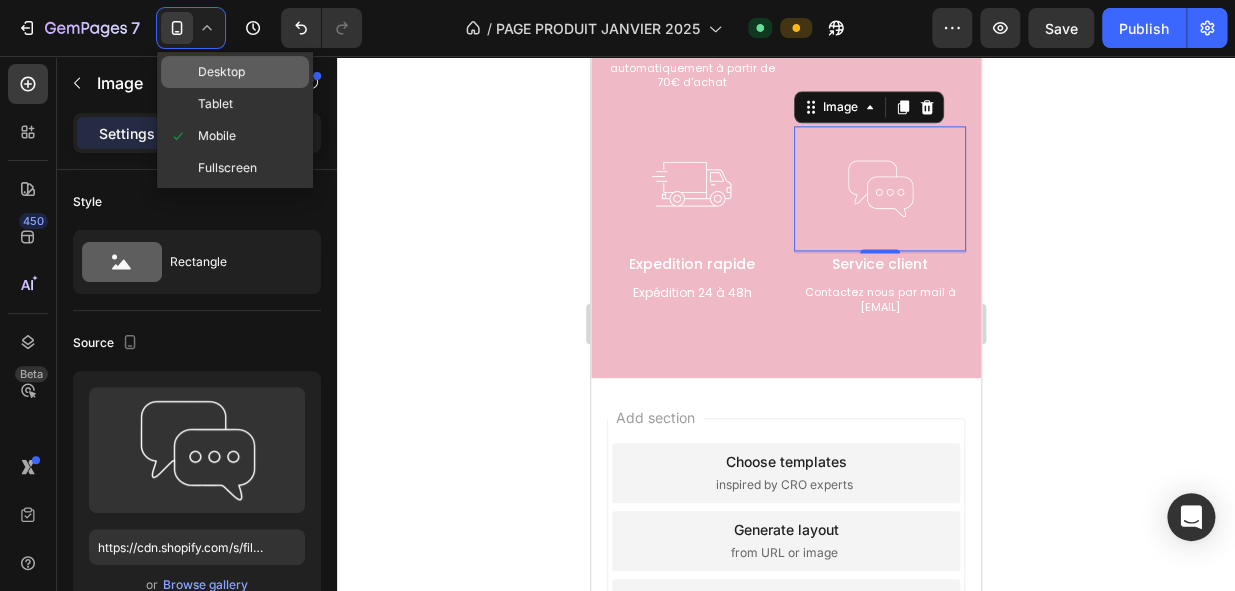 click on "Desktop" 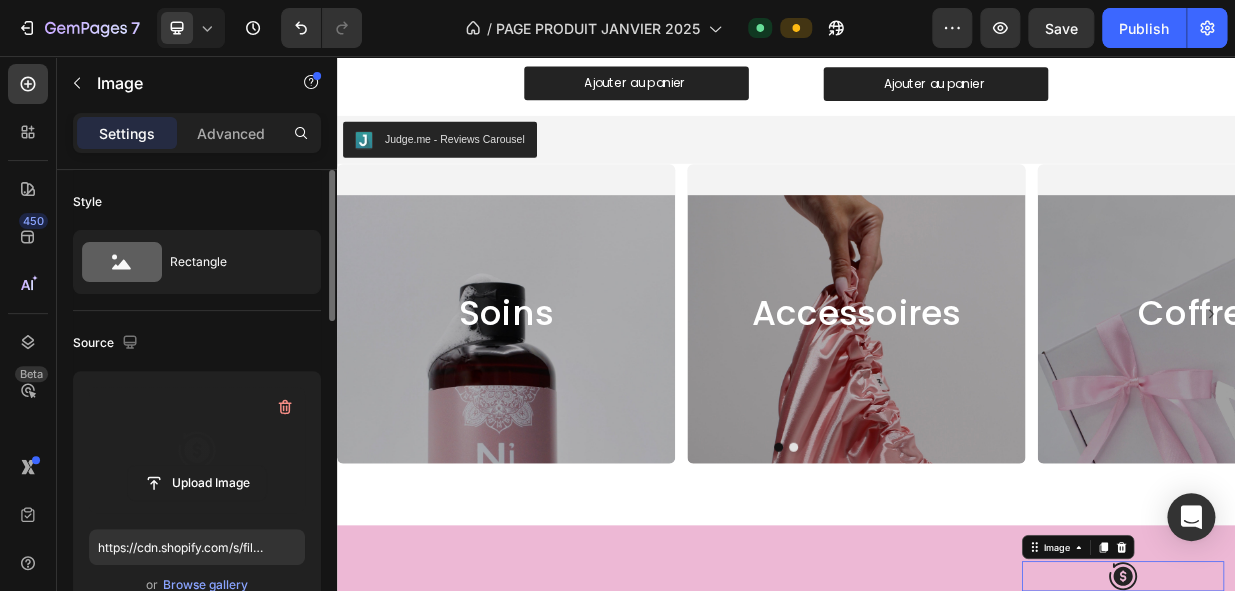 scroll, scrollTop: 4038, scrollLeft: 0, axis: vertical 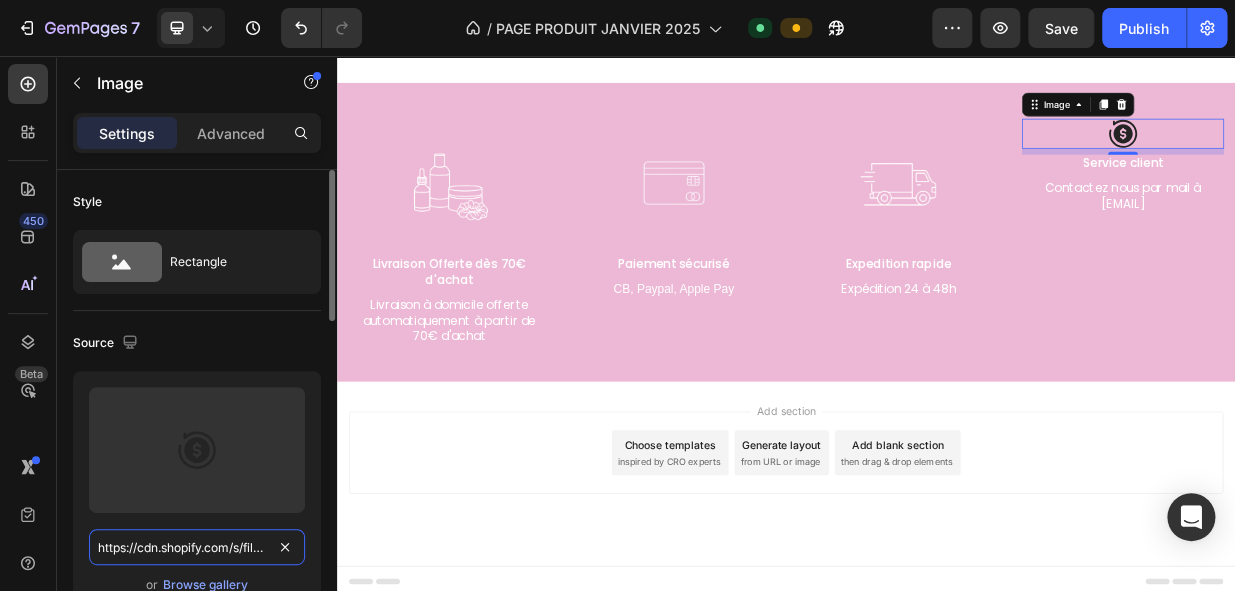 click on "https://cdn.shopify.com/s/files/1/2005/9307/files/432750572815254551-86e3c9c3-3d38-47ca-8a24-ccf9e66a76bf.svg" at bounding box center [197, 547] 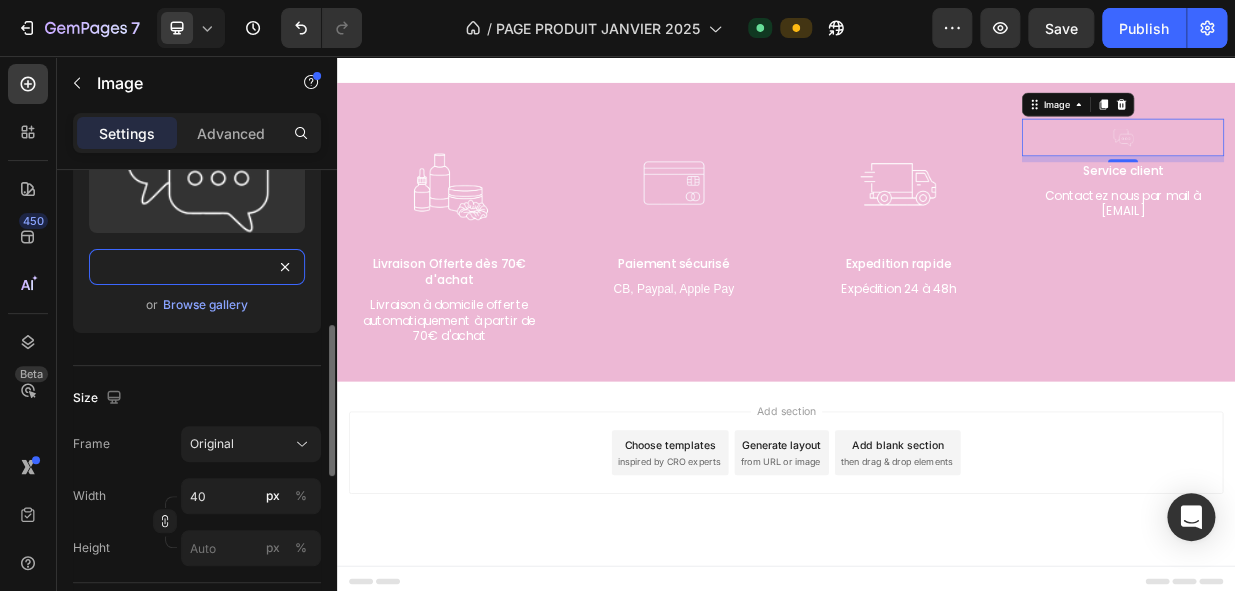 scroll, scrollTop: 451, scrollLeft: 0, axis: vertical 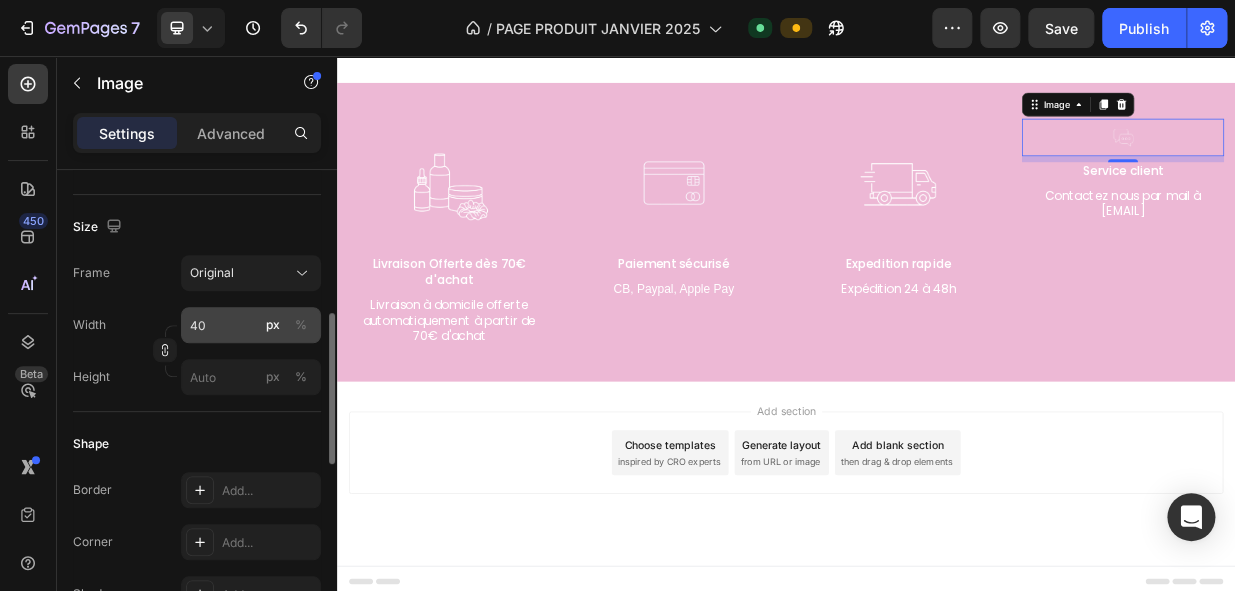 type on "https://cdn.shopify.com/s/files/1/0726/1231/5476/files/Publication_Instagram_Minimaliste_vert_blanc_noir_Citation_Tout_est_possible_-_23.png?v=1751840762" 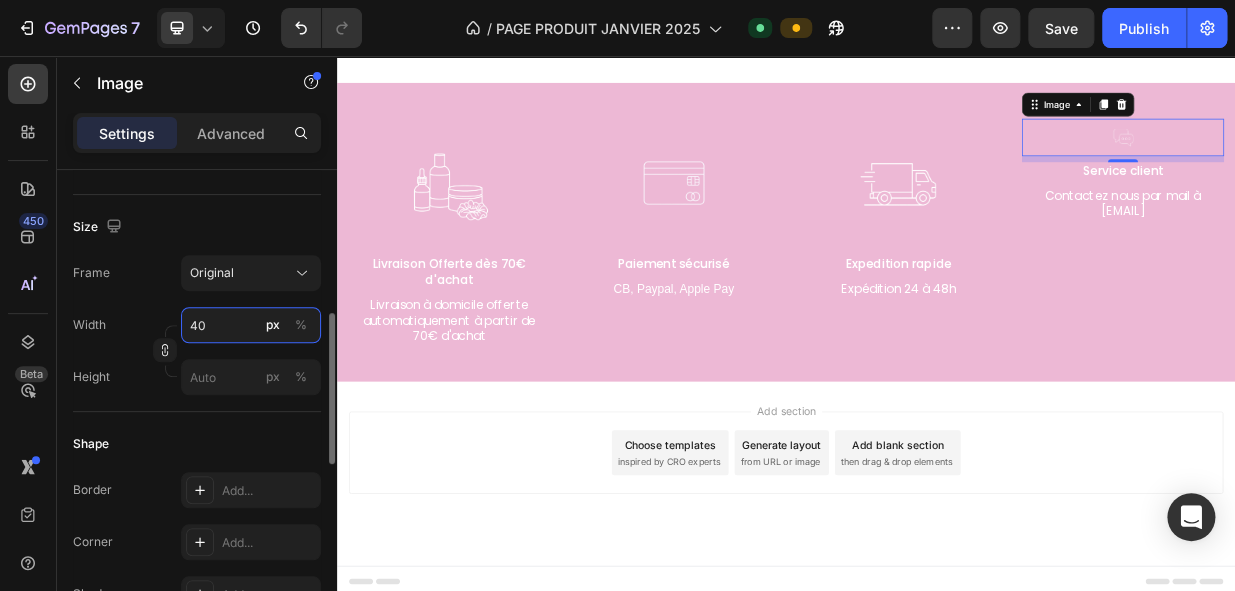 click on "40" at bounding box center [251, 325] 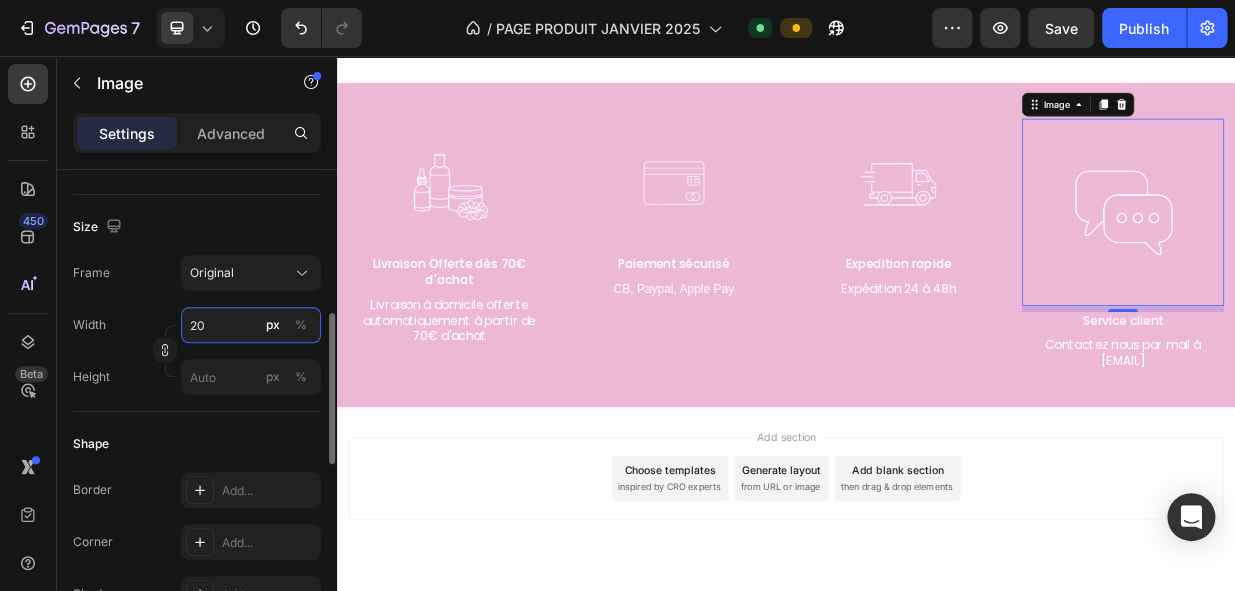 type on "2" 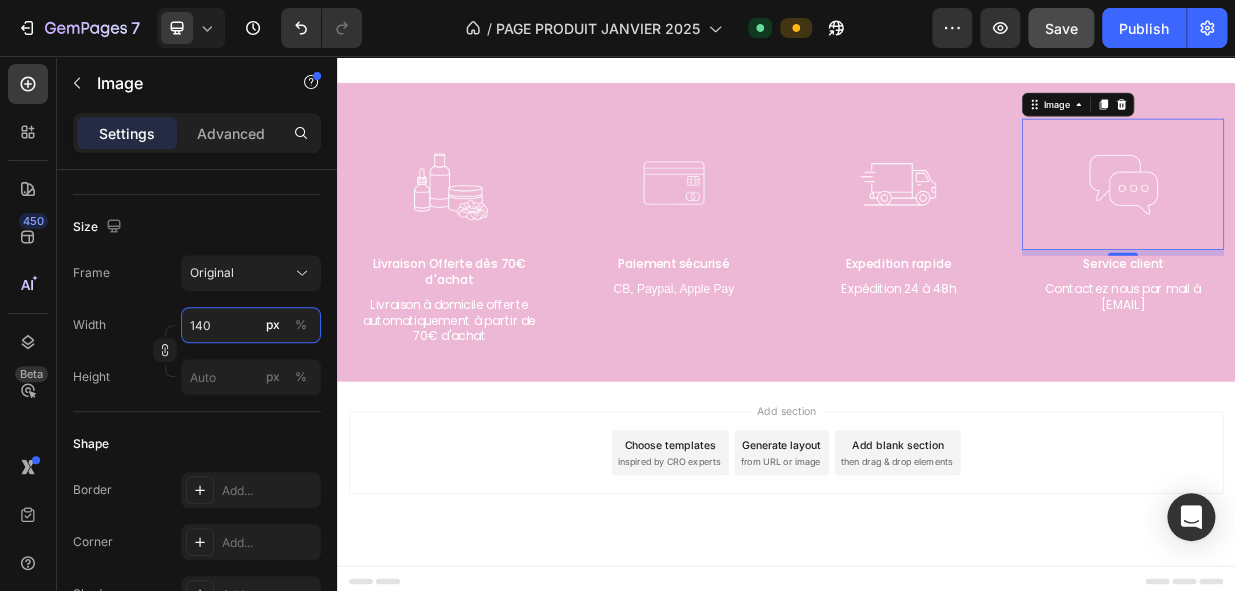 type on "140" 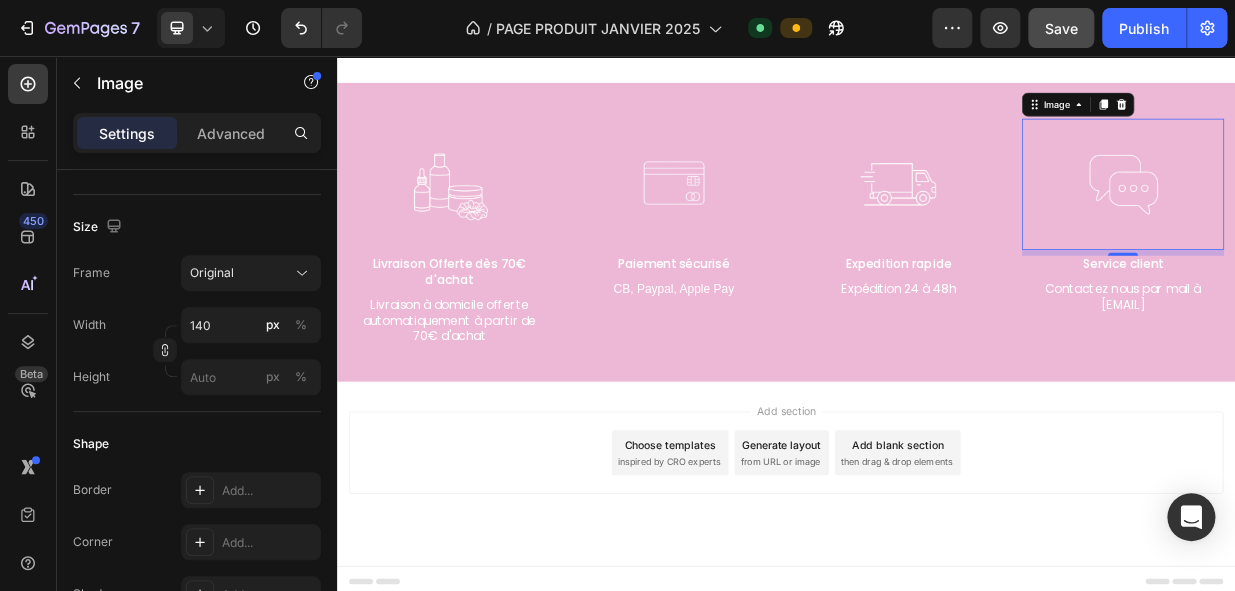 click on "Save" 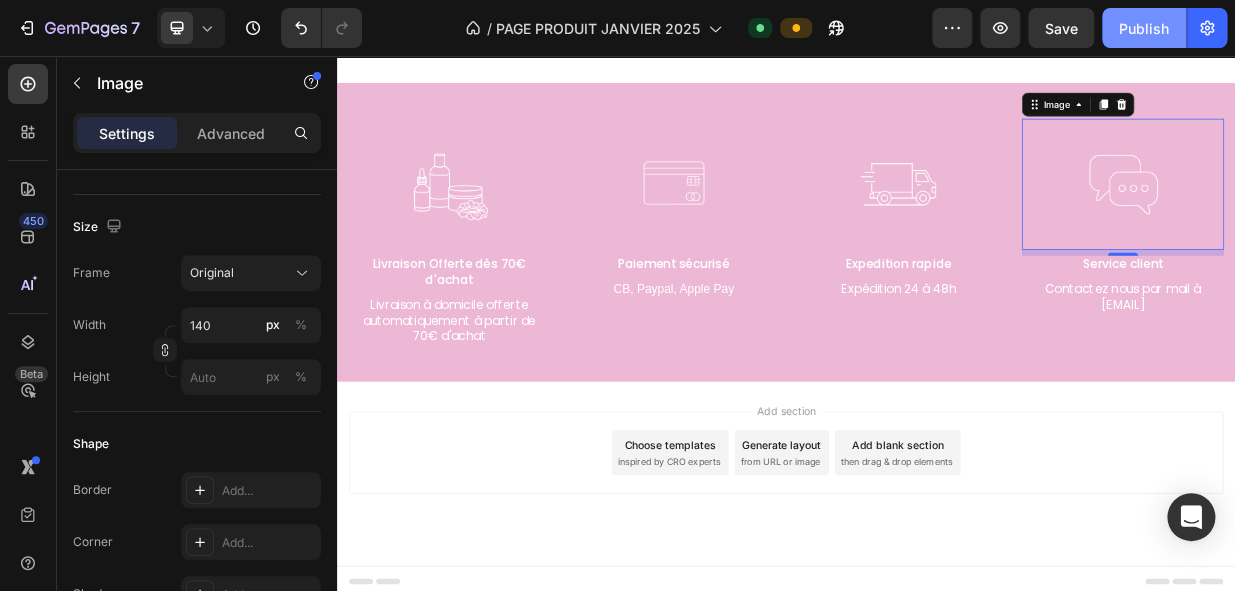click on "Publish" at bounding box center [1144, 28] 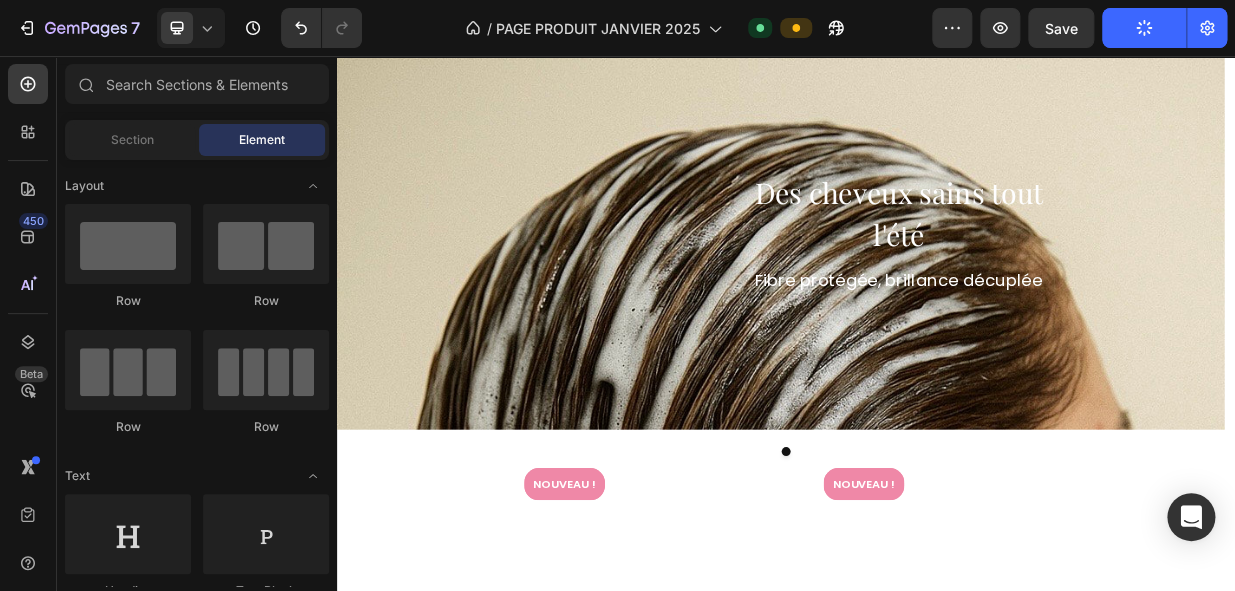 scroll, scrollTop: 1740, scrollLeft: 0, axis: vertical 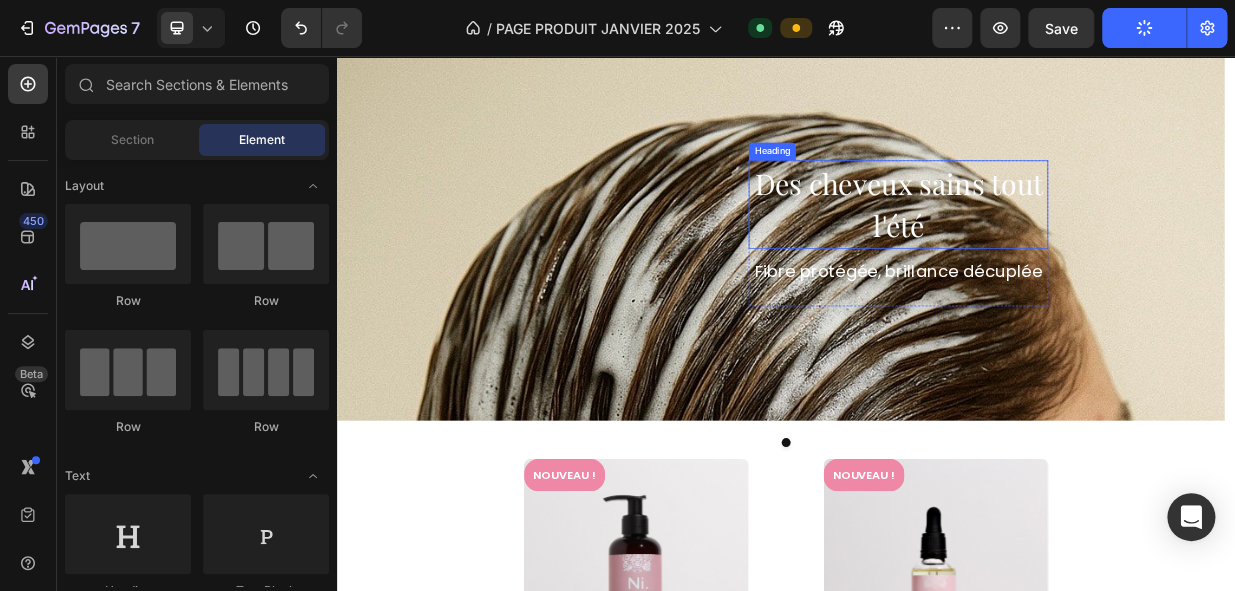 click on "Des cheveux sains tout l'été" at bounding box center [1087, 255] 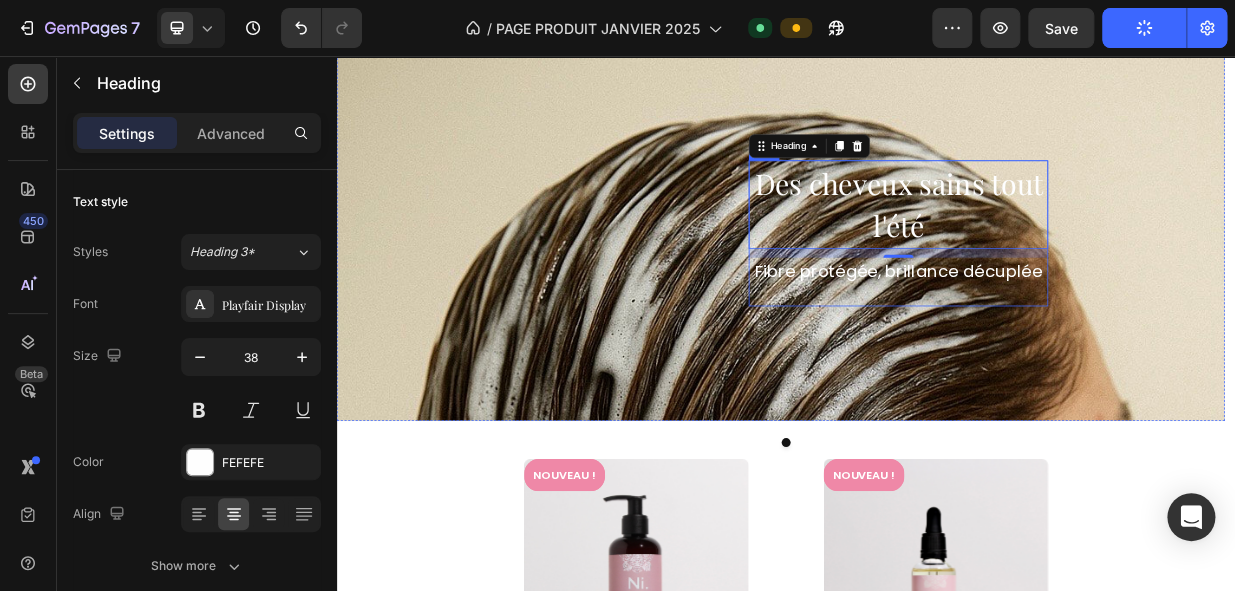click on "Des cheveux sains tout l'été Heading   12 Fibre protégée, brillance décuplée Text Block" at bounding box center [1087, 293] 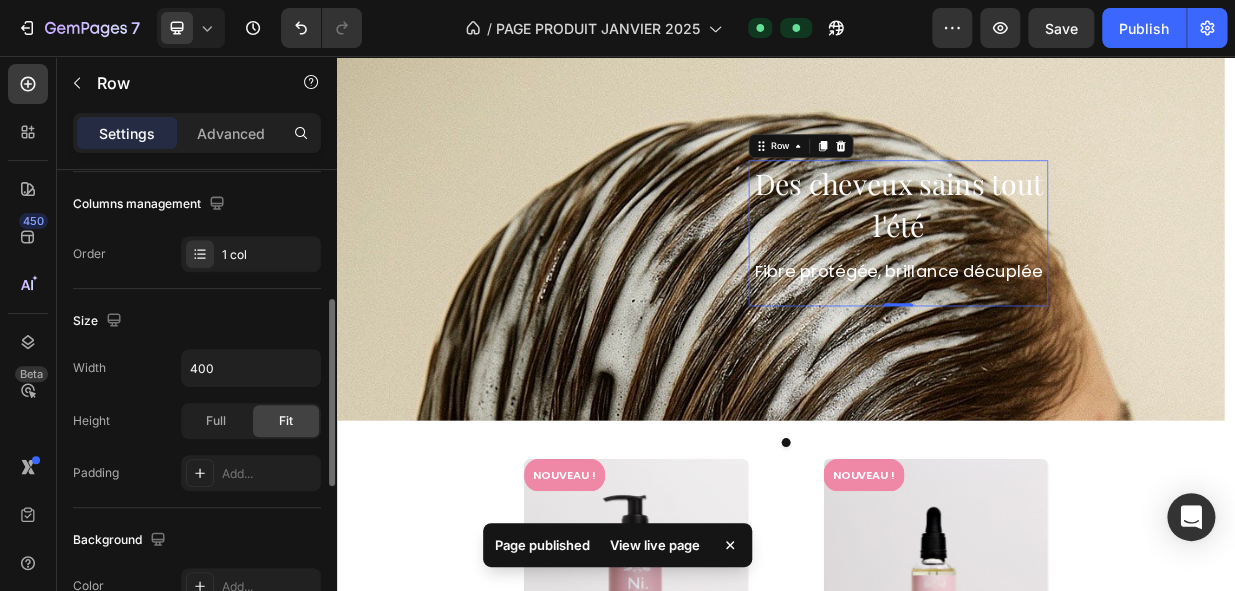 scroll, scrollTop: 310, scrollLeft: 0, axis: vertical 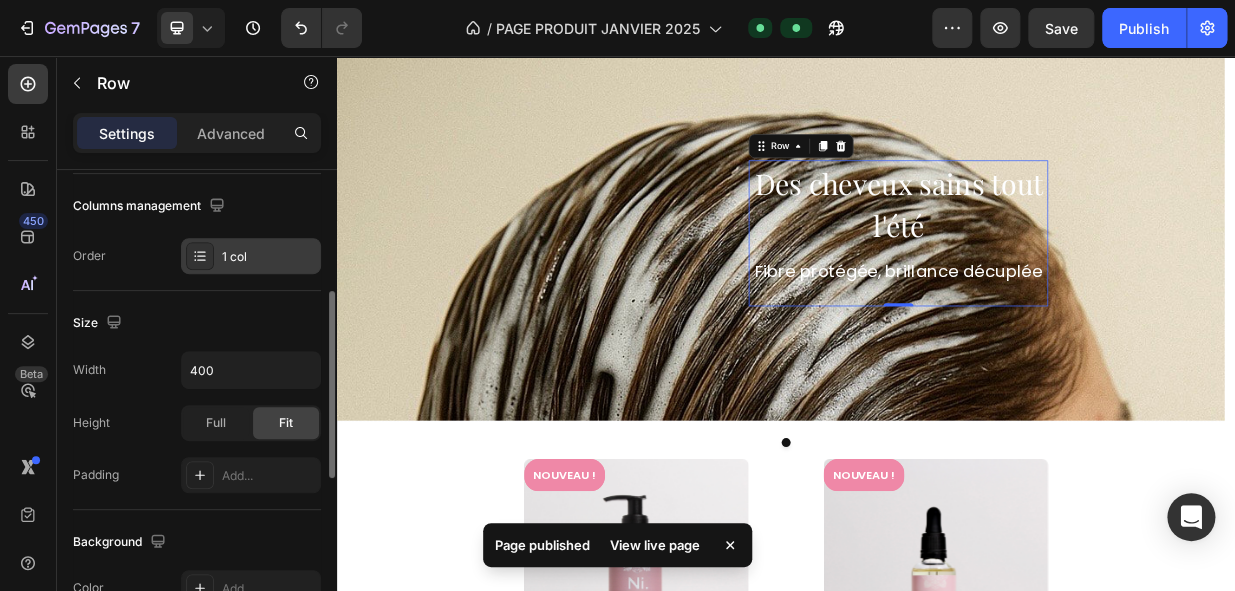 click on "1 col" at bounding box center (269, 257) 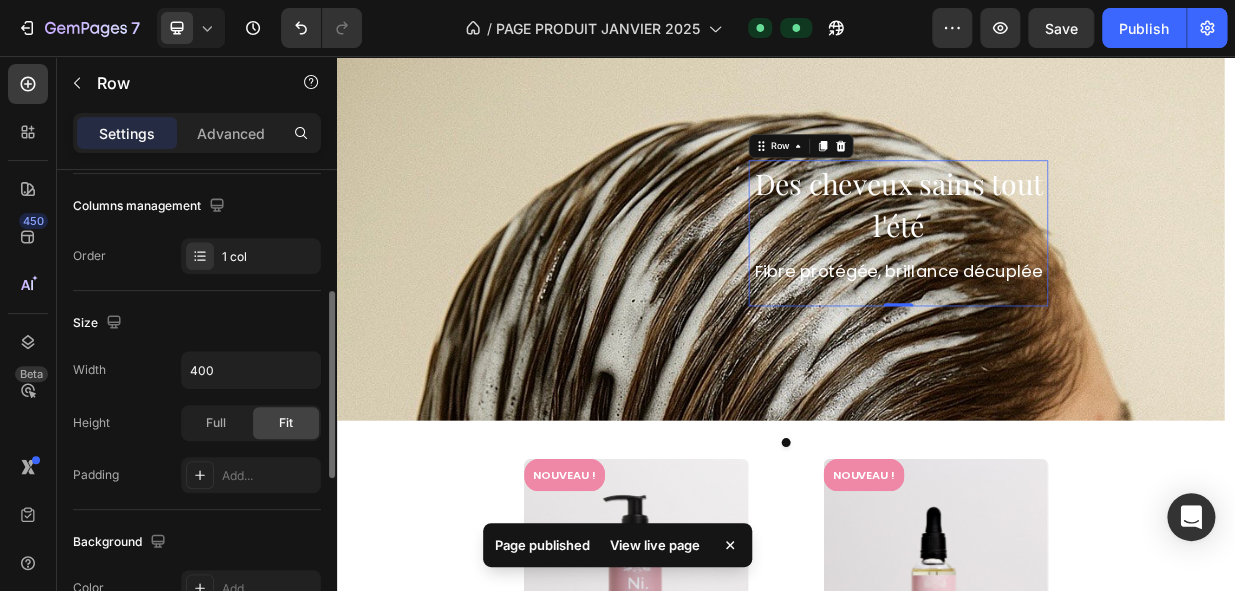 click on "Size" at bounding box center [197, 323] 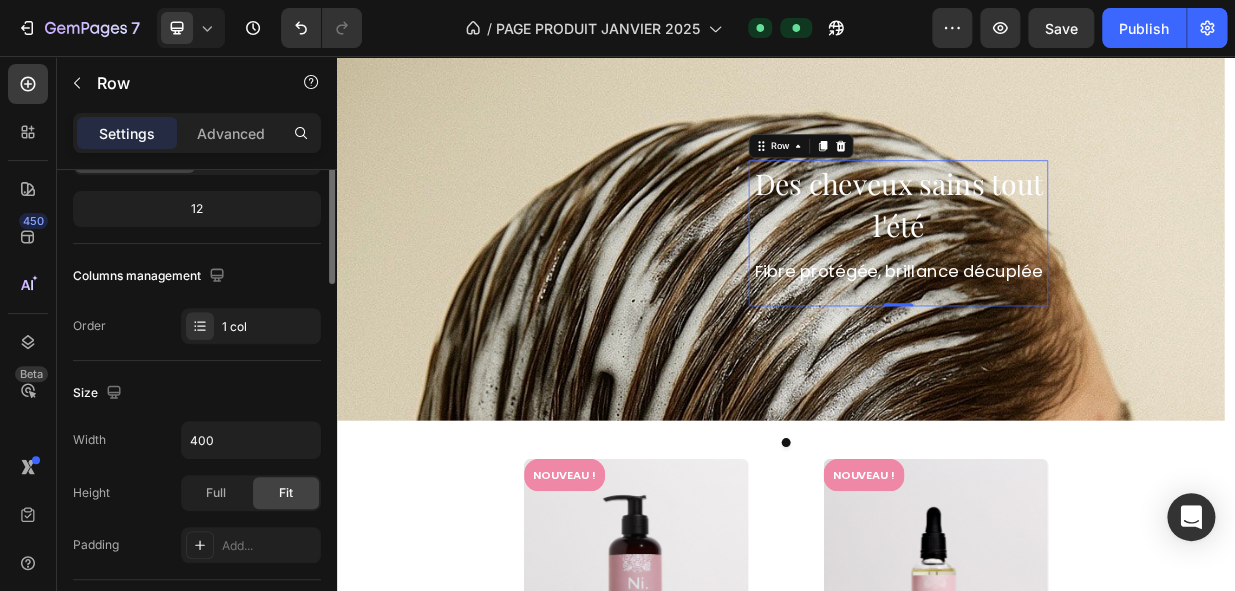 scroll, scrollTop: 0, scrollLeft: 0, axis: both 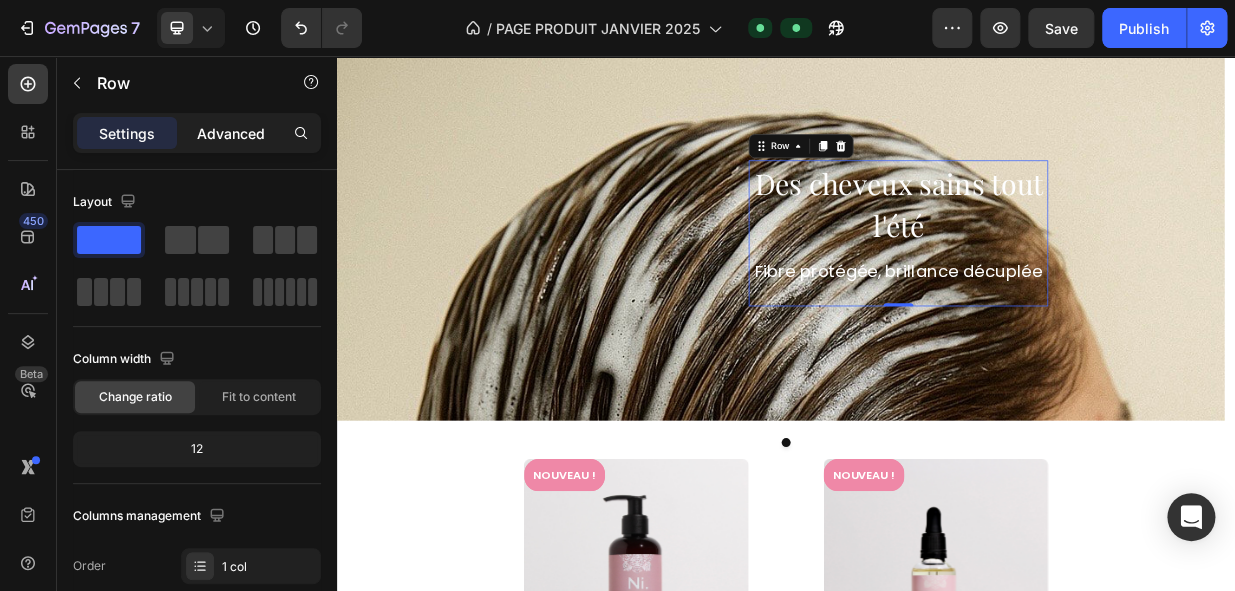 click on "Advanced" at bounding box center [231, 133] 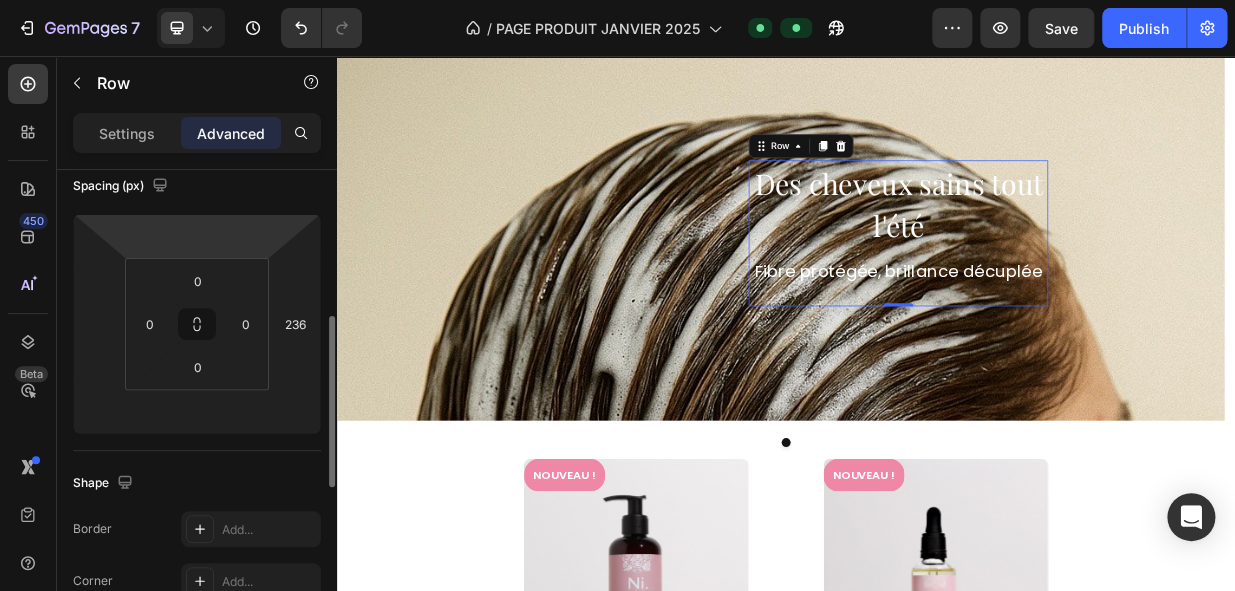scroll, scrollTop: 280, scrollLeft: 0, axis: vertical 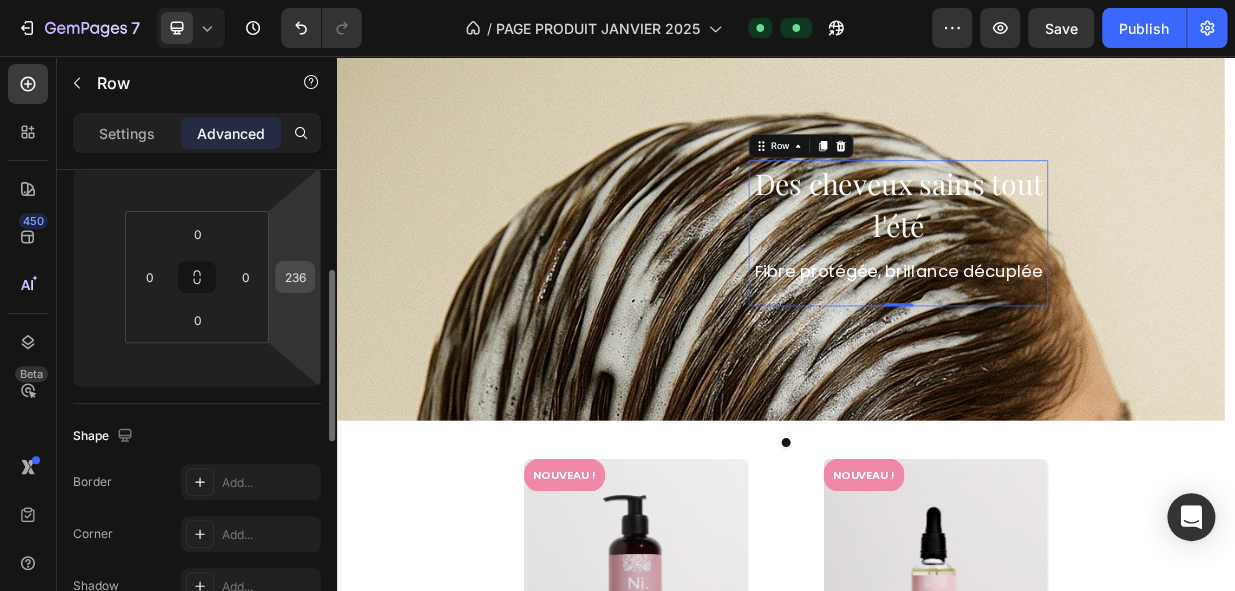 click on "236" at bounding box center (295, 277) 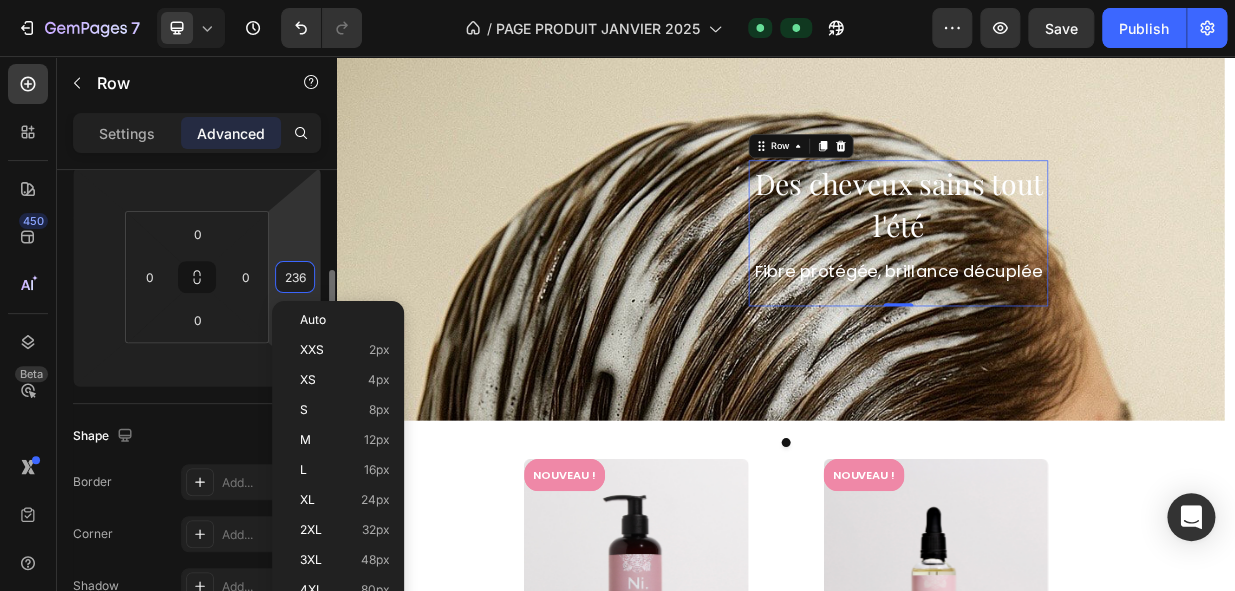 type 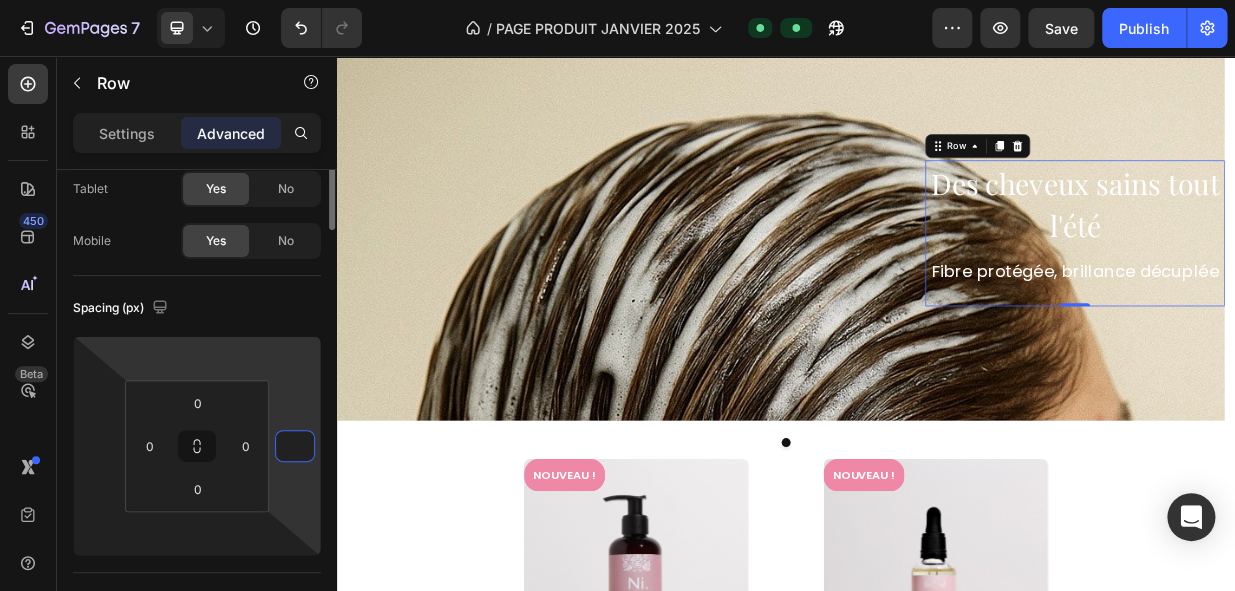 scroll, scrollTop: 0, scrollLeft: 0, axis: both 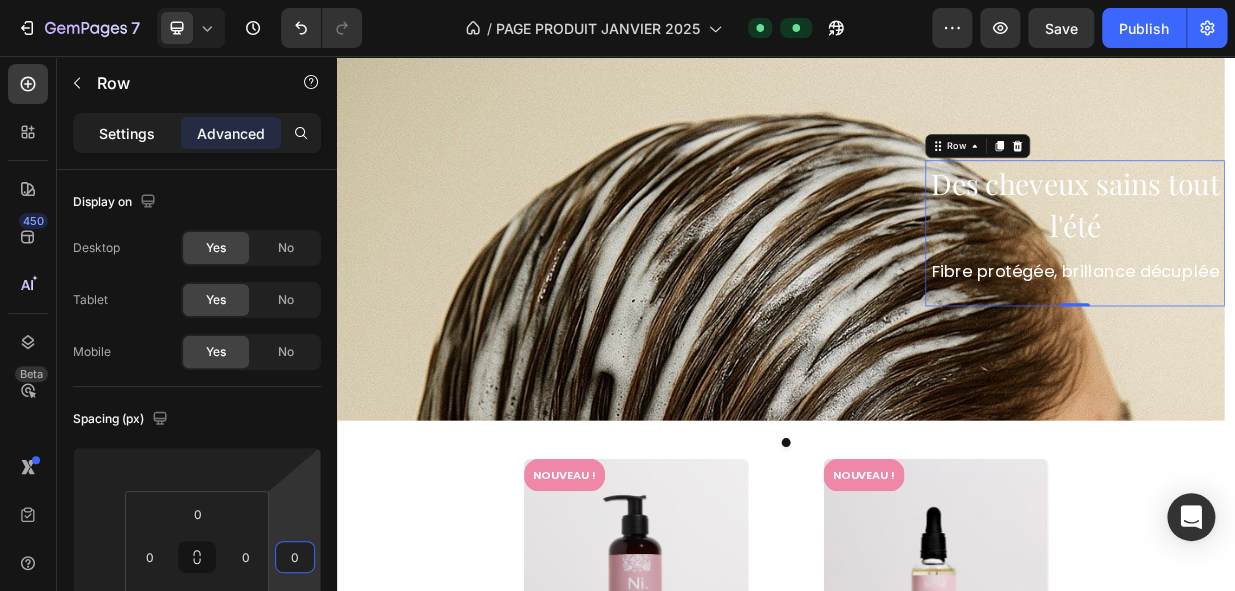 click on "Settings" at bounding box center (127, 133) 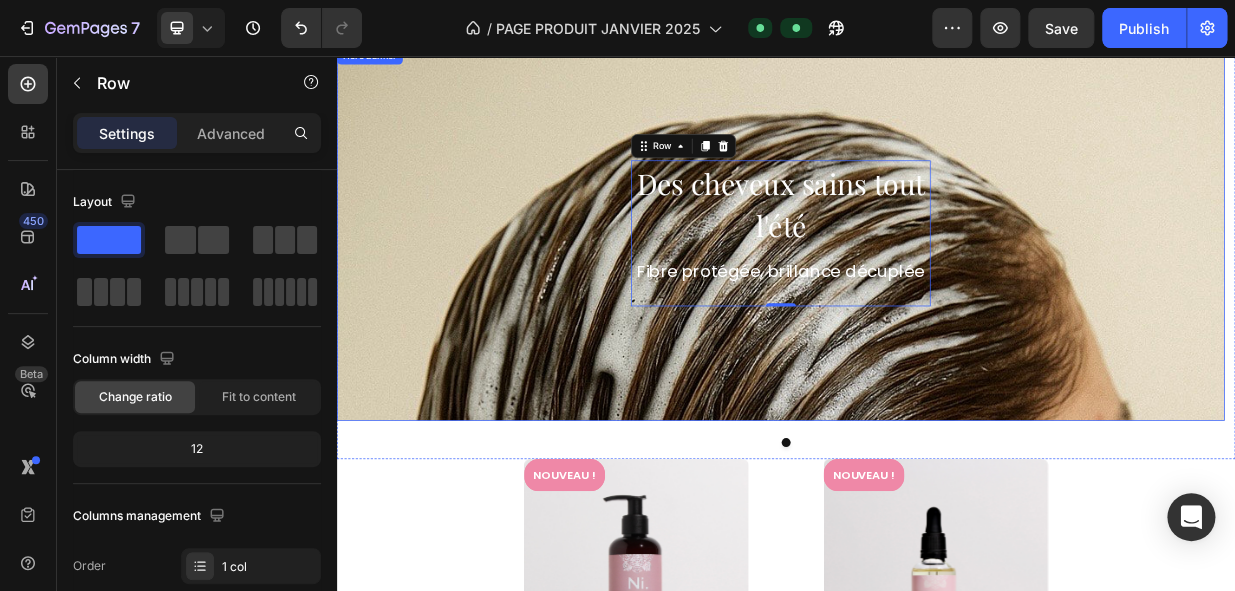 click on "Des cheveux sains tout l'été Heading Fibre protégée, brillance décuplée Text Block Row   0" at bounding box center (930, 293) 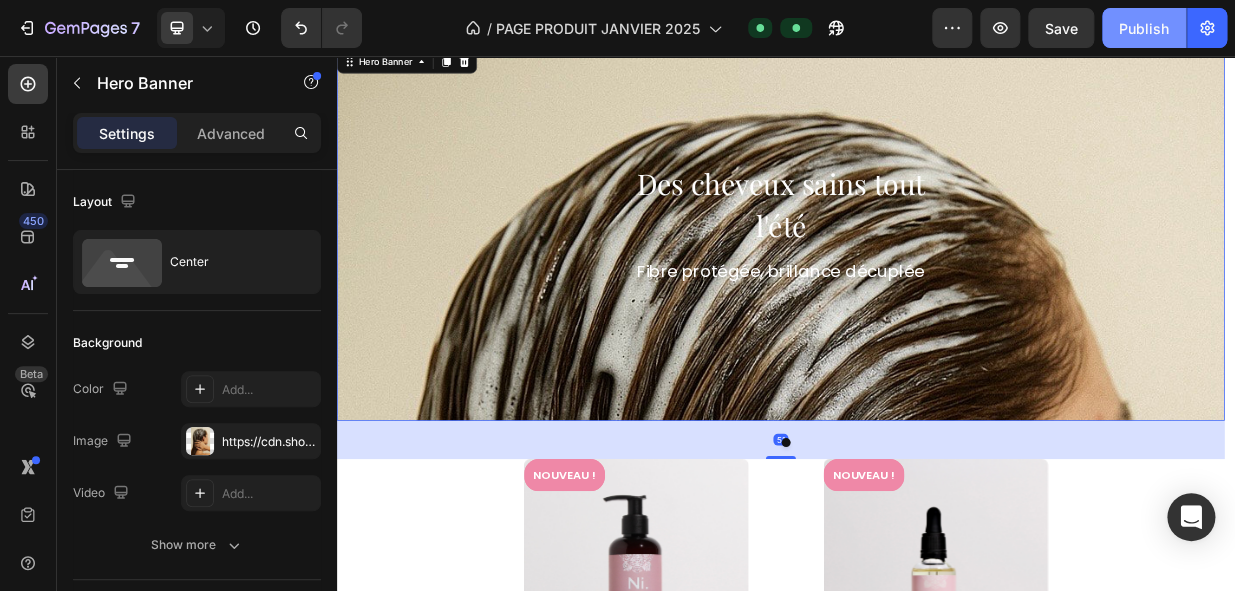 drag, startPoint x: 1124, startPoint y: 33, endPoint x: 1030, endPoint y: 7, distance: 97.52948 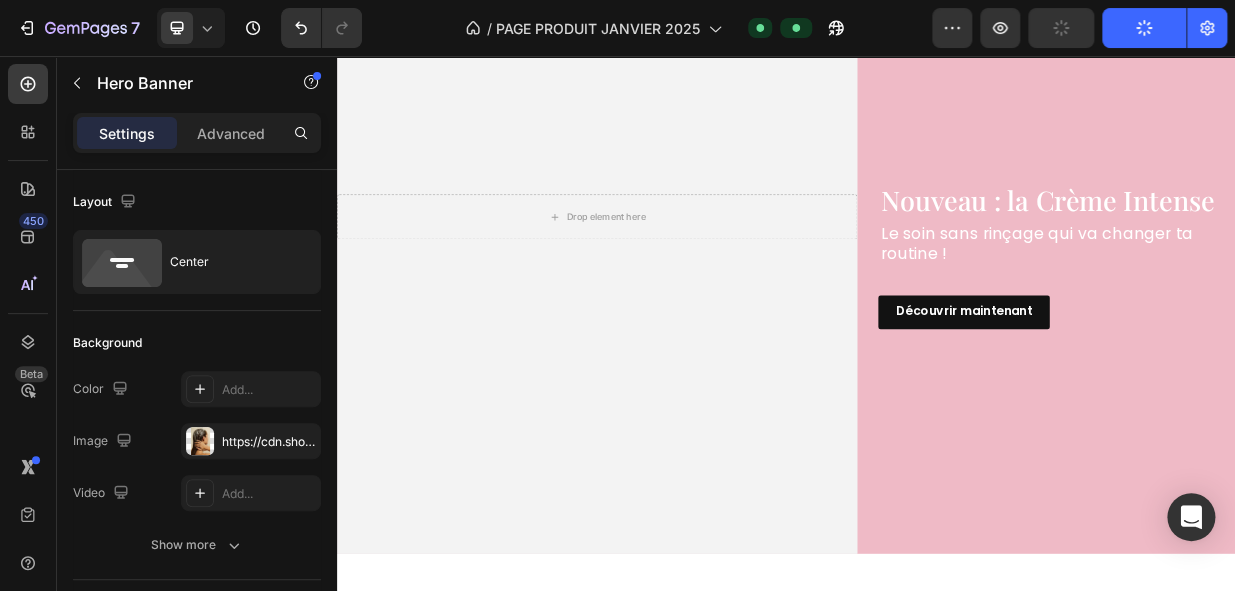 scroll, scrollTop: 831, scrollLeft: 0, axis: vertical 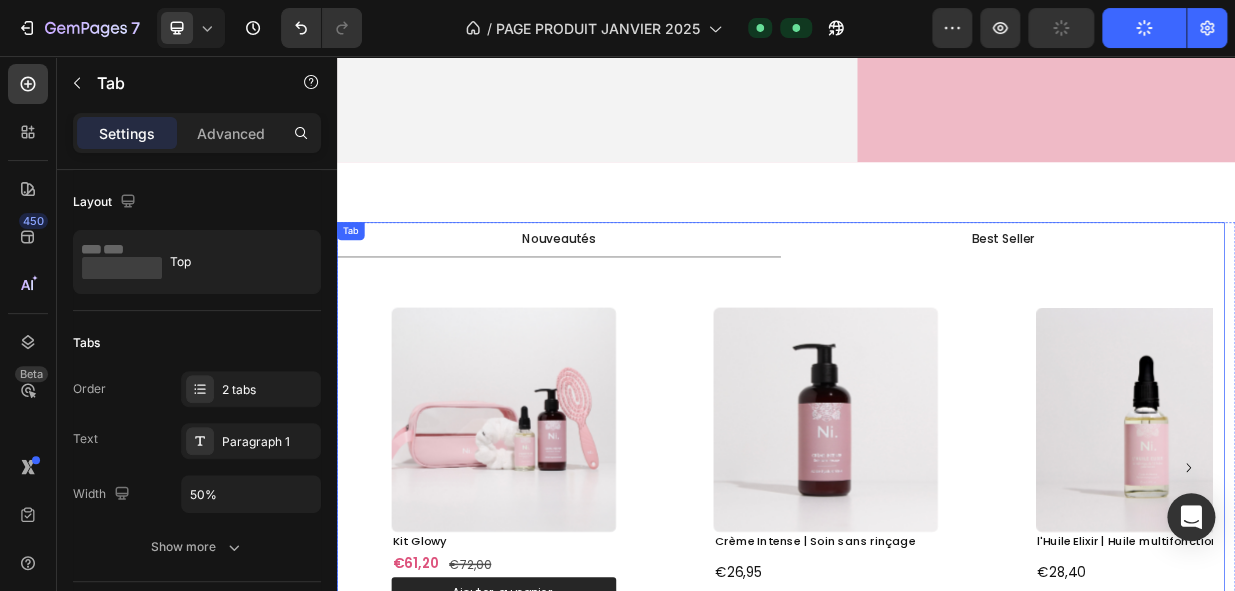 click on "Nouveautés" at bounding box center [634, 301] 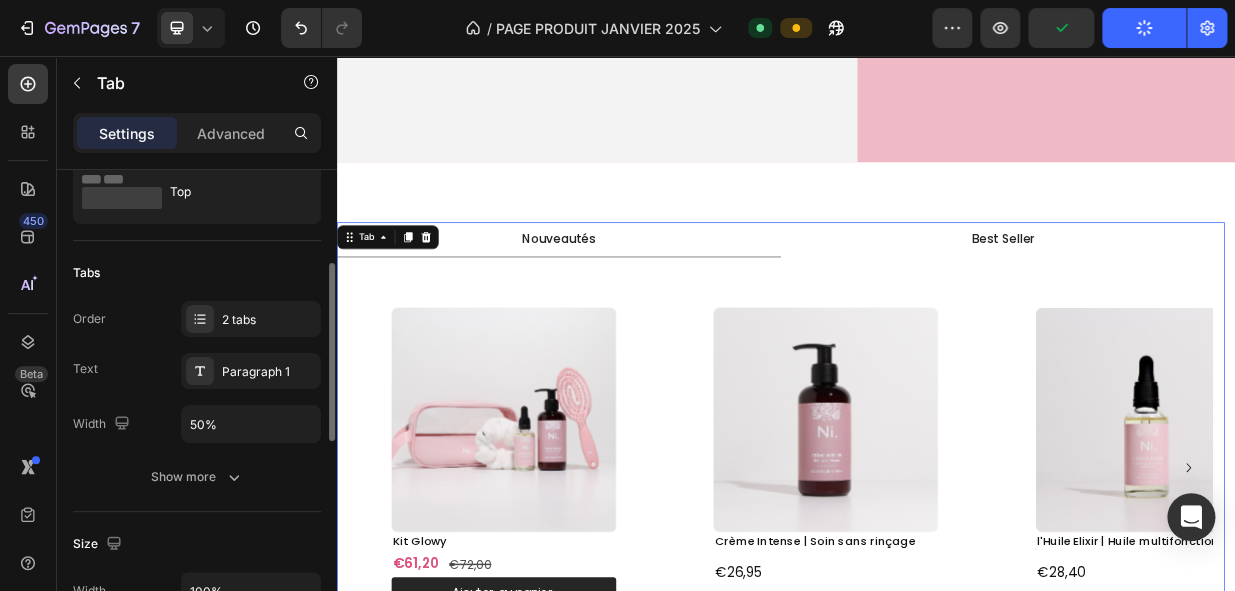 scroll, scrollTop: 0, scrollLeft: 0, axis: both 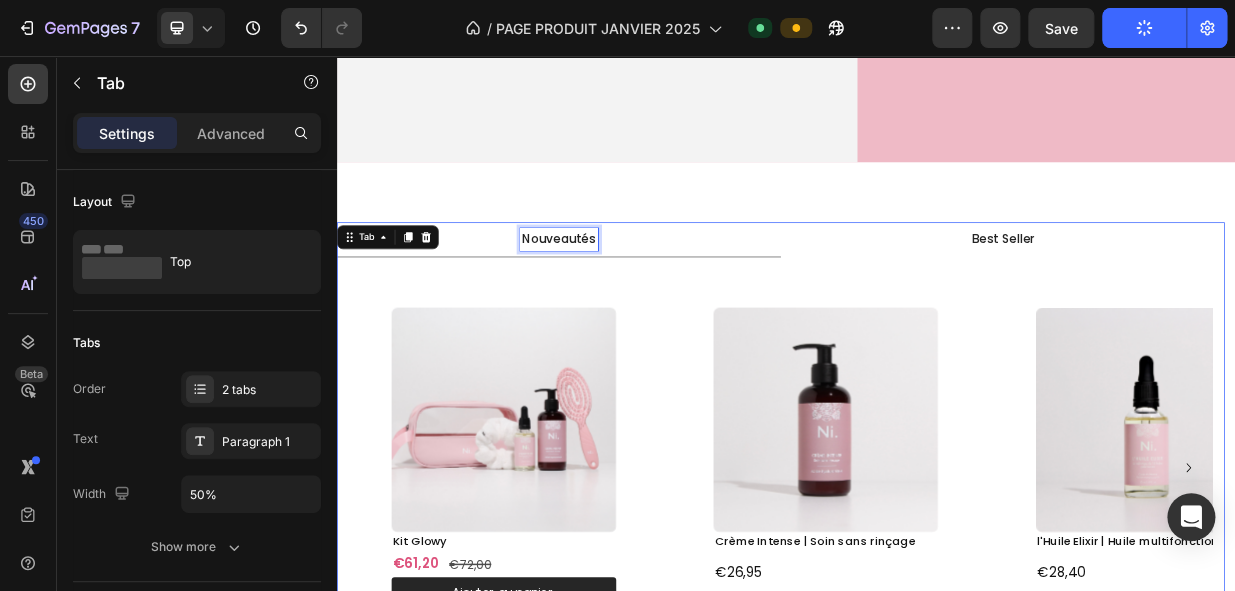 click on "Nouveautés" at bounding box center (634, 301) 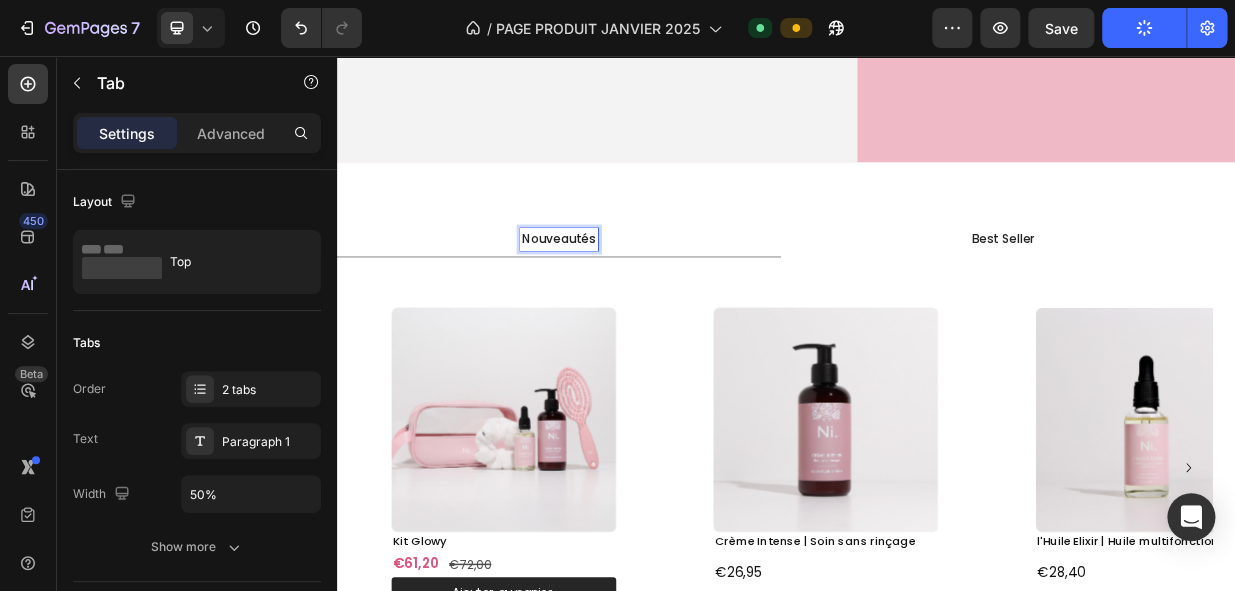 click on "Best Seller" at bounding box center (1227, 301) 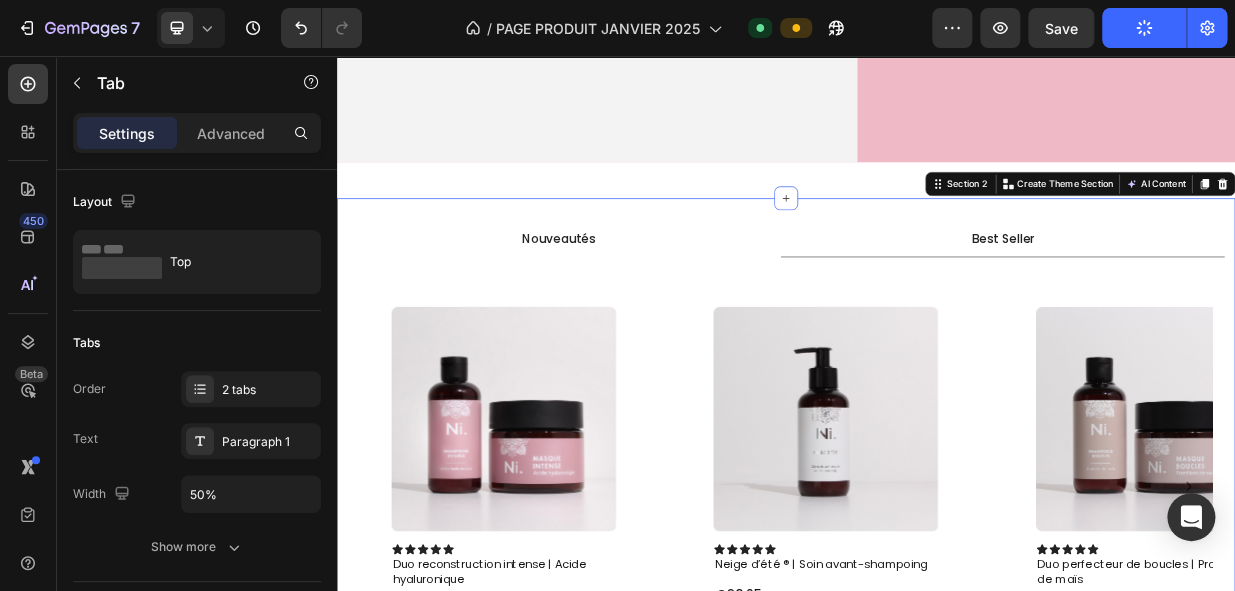 click on "Nouveautés Best Seller                Title Line
Product Images Kit Glowy Product Title €61,20 Product Price Product Price €72,00 Compare Price Compare Price Row Ajouter au panier Add to Cart Product Product Images Crème Intense | Soin sans rinçage Product Title €26,95 Product Price Product Price Ajouter au panier Add to Cart Product Product Images l'Huile Elixir | Huile multifonctions Product Title €28,40 Product Price Product Price Ajouter au panier Add to Cart Product Product Images Bonnet en satin Product Title €18,90 Product Price Product Price Ajouter au panier Add to Cart Product
Carousel Row
Product Images Icon Icon Icon Icon Icon Icon List Duo reconstruction intense | Acide hyaluronique Product Title €48,80 Product Price Product Price Ajouter au panier Add to Cart Product Product Images Icon Icon" at bounding box center (937, 1923) 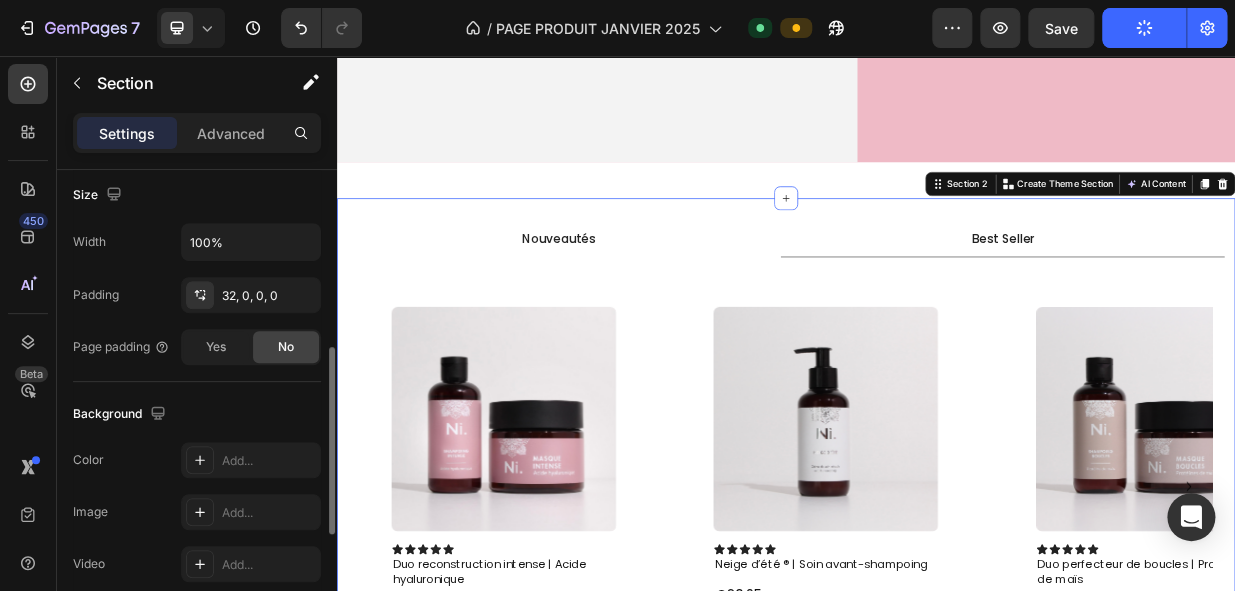 scroll, scrollTop: 447, scrollLeft: 0, axis: vertical 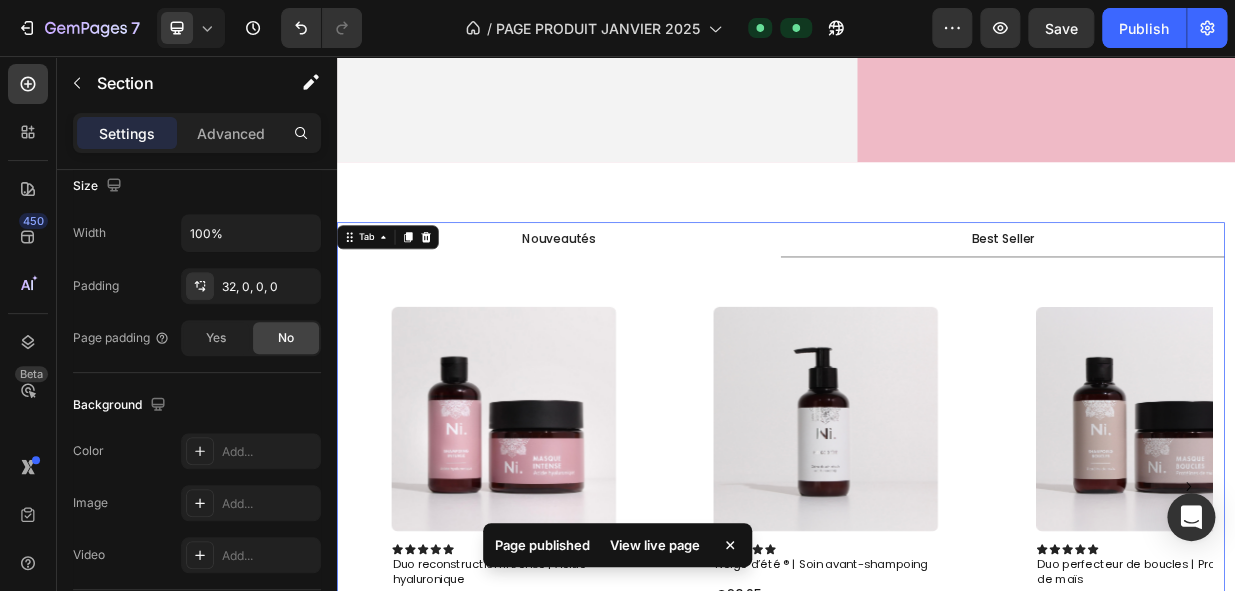 click on "Nouveautés" at bounding box center (633, 301) 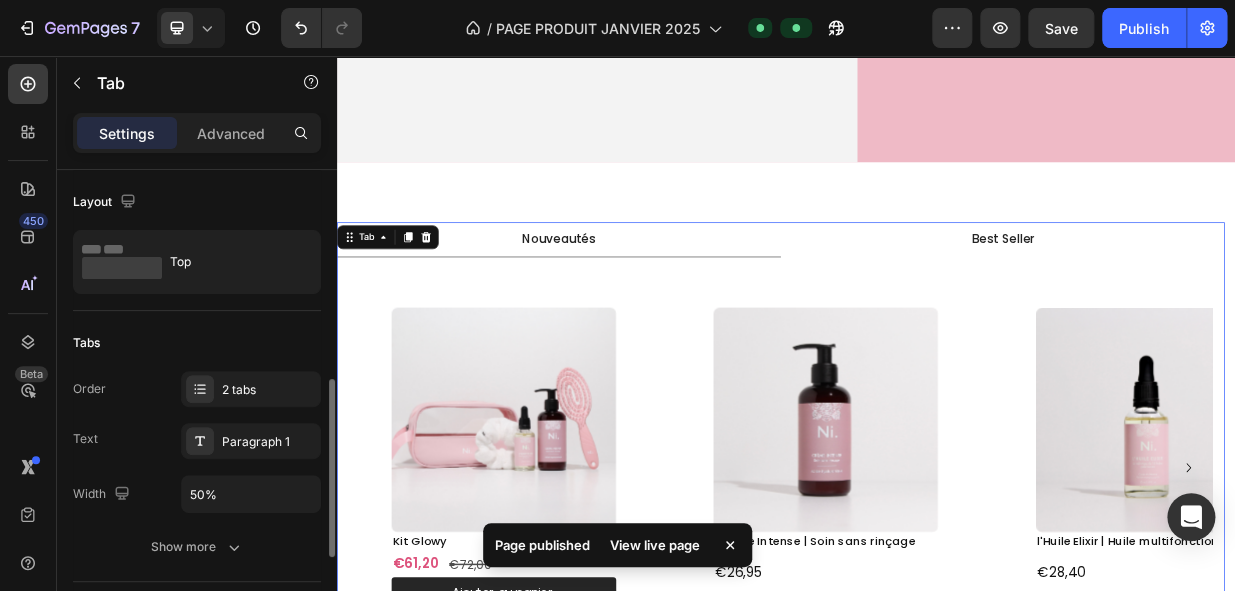 scroll, scrollTop: 197, scrollLeft: 0, axis: vertical 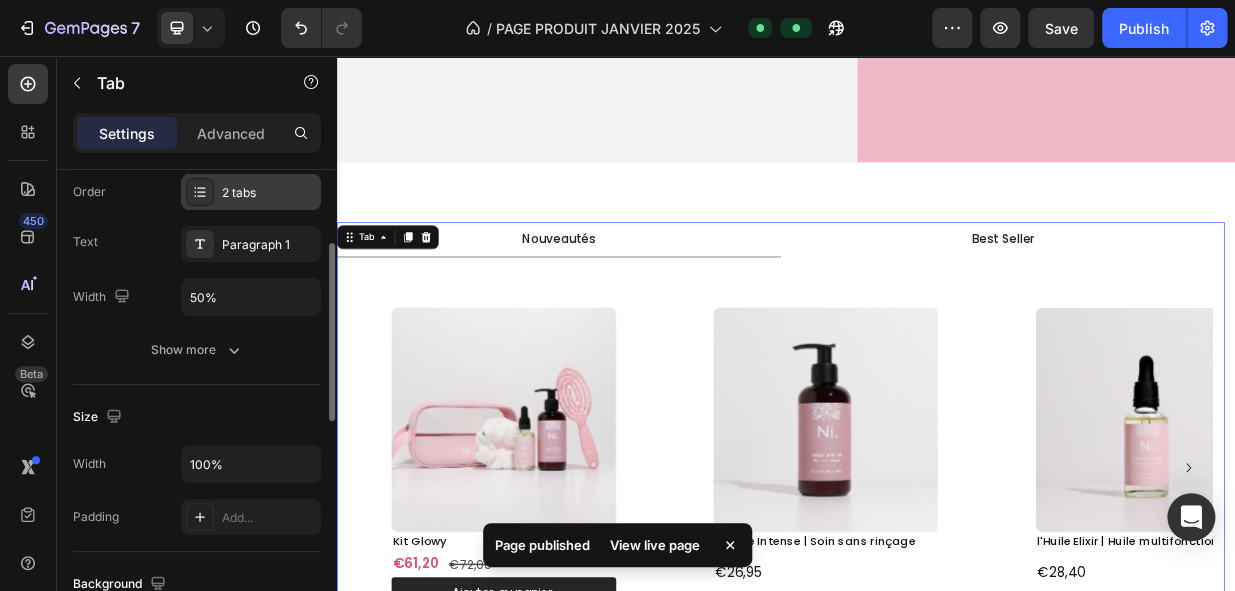 click on "2 tabs" at bounding box center [269, 193] 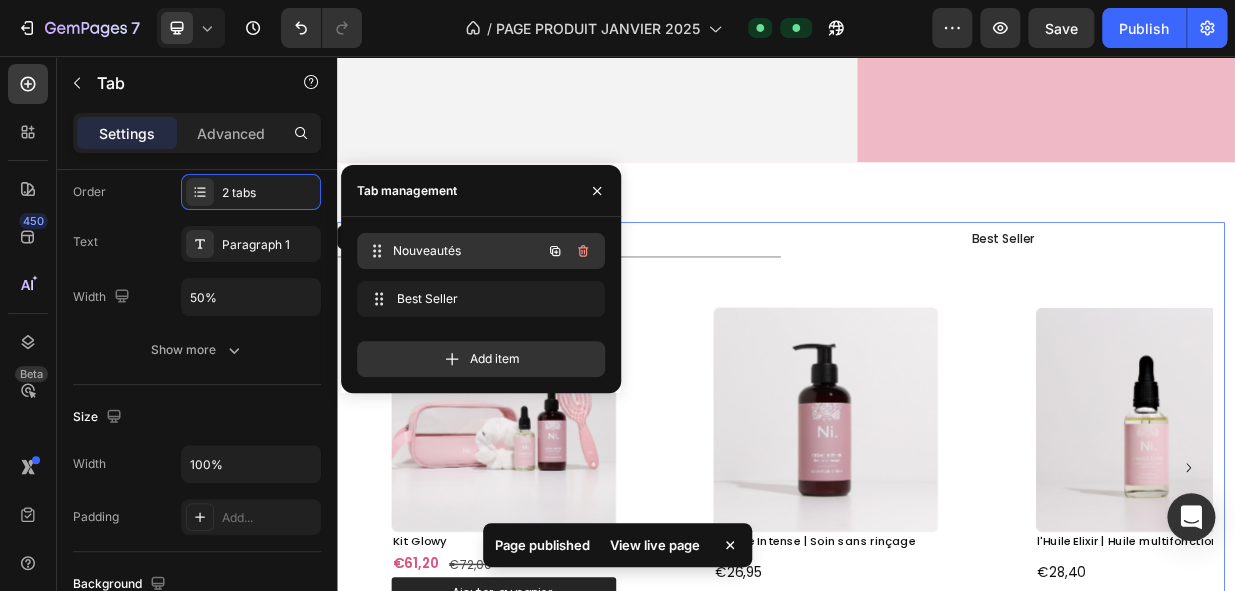 click on "Nouveautés" at bounding box center (467, 251) 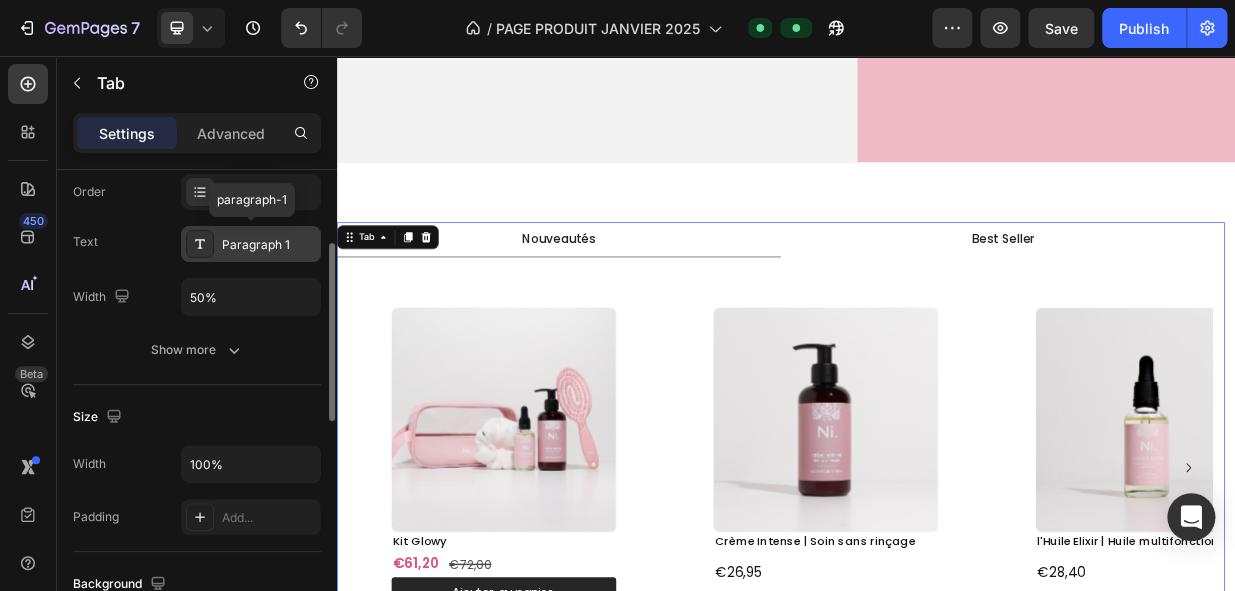 click on "Paragraph 1" at bounding box center (251, 244) 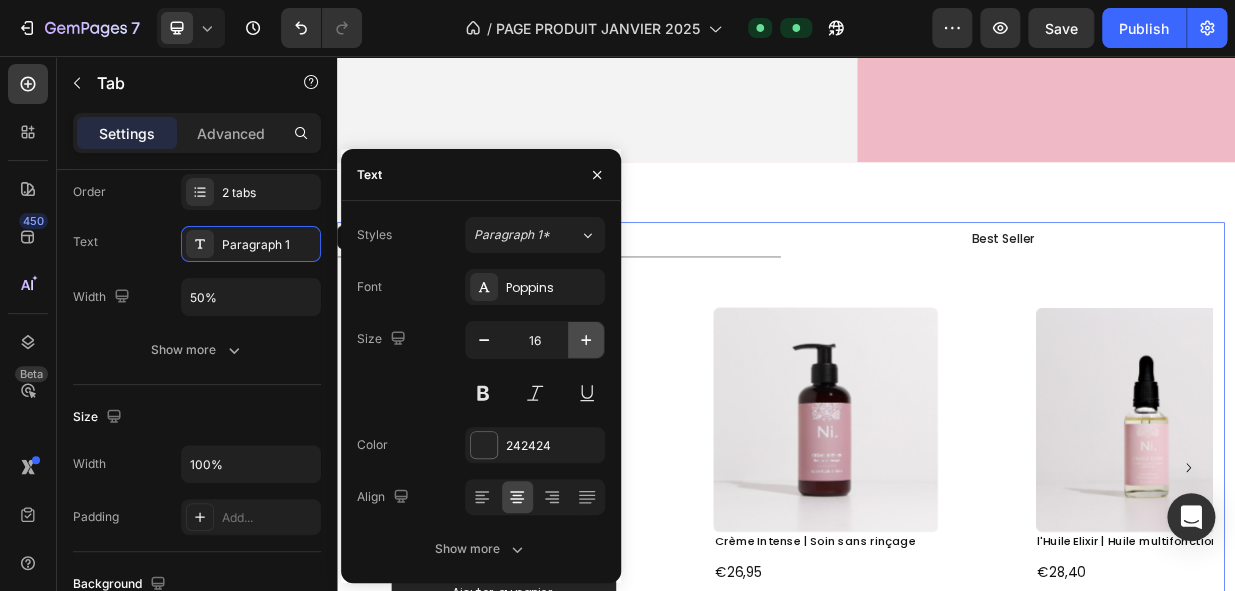 click 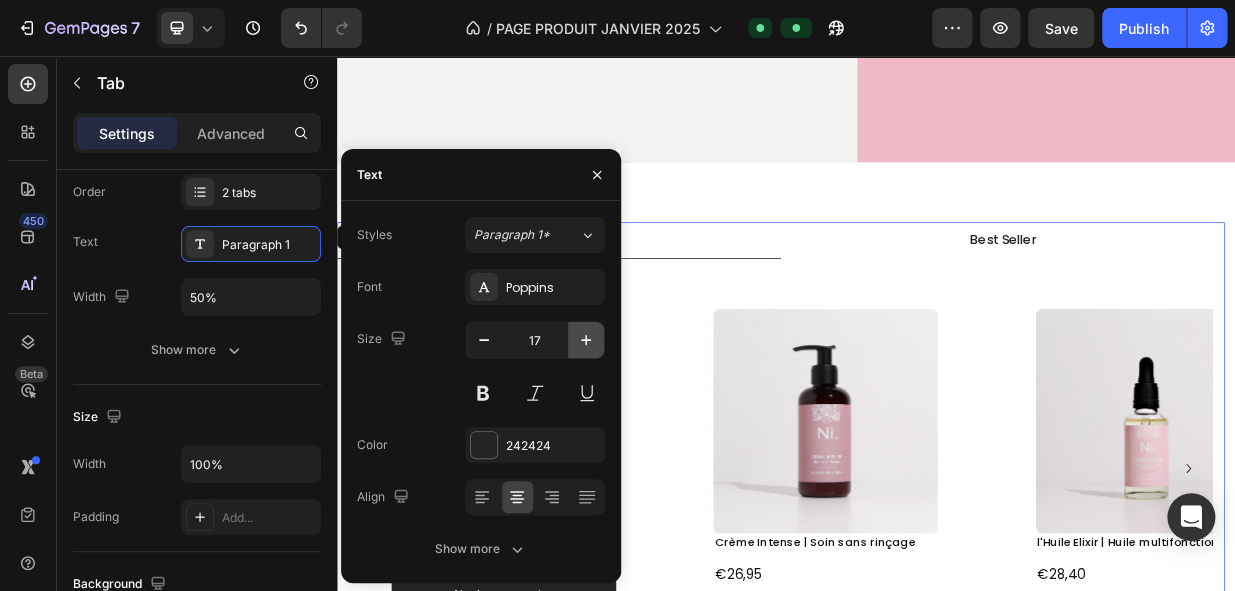 click 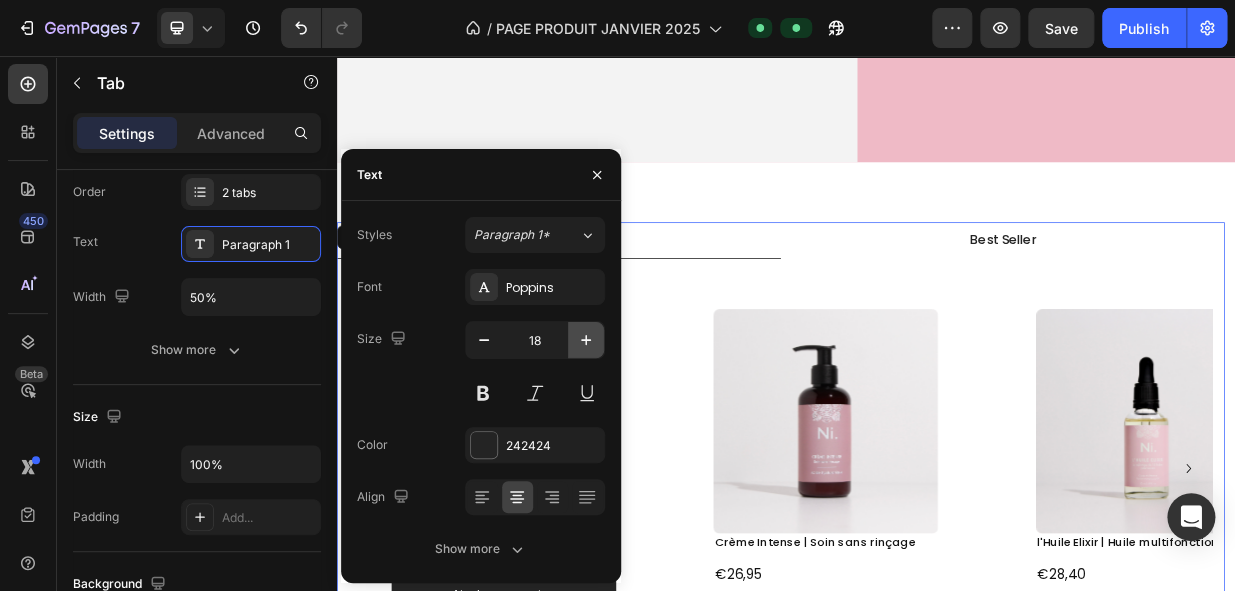 click 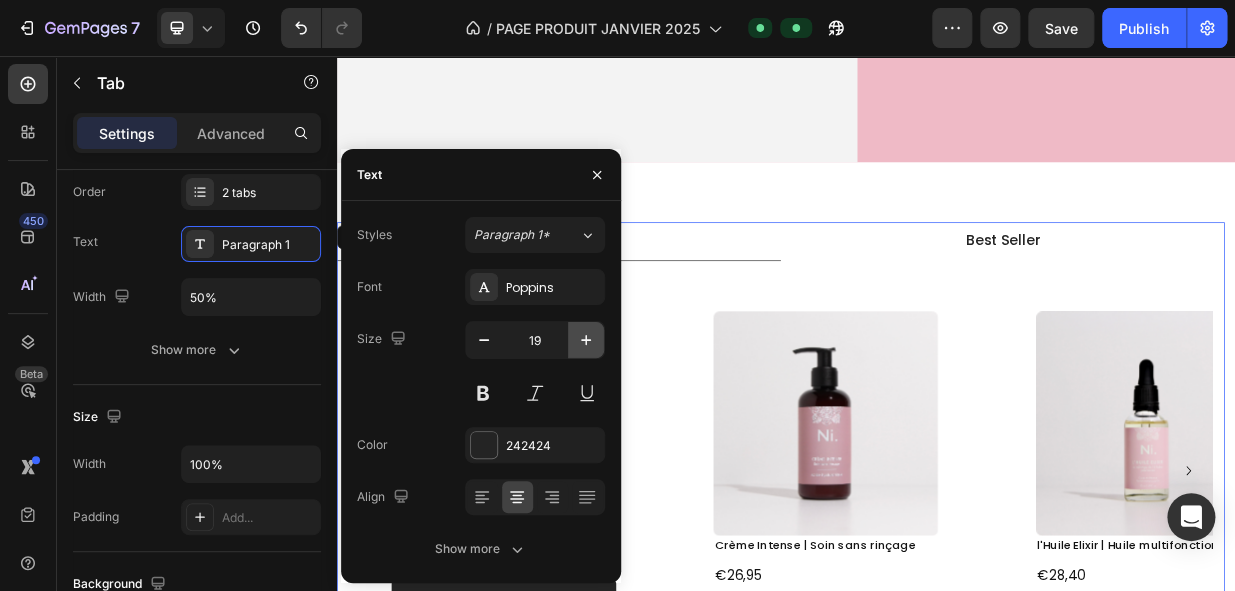 click 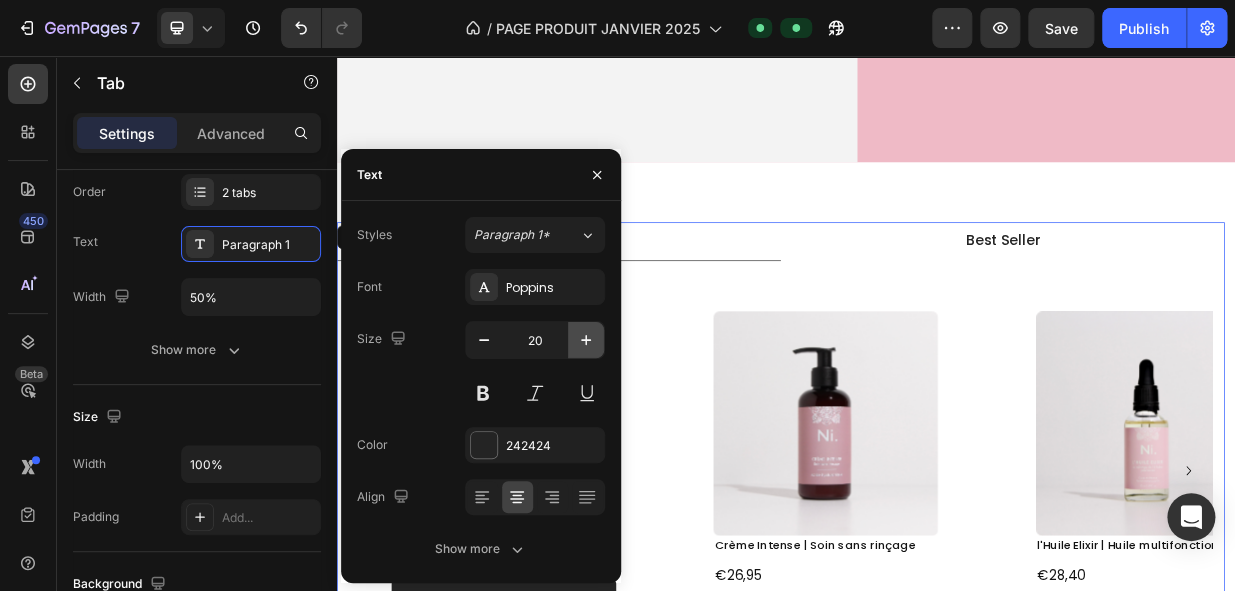 click 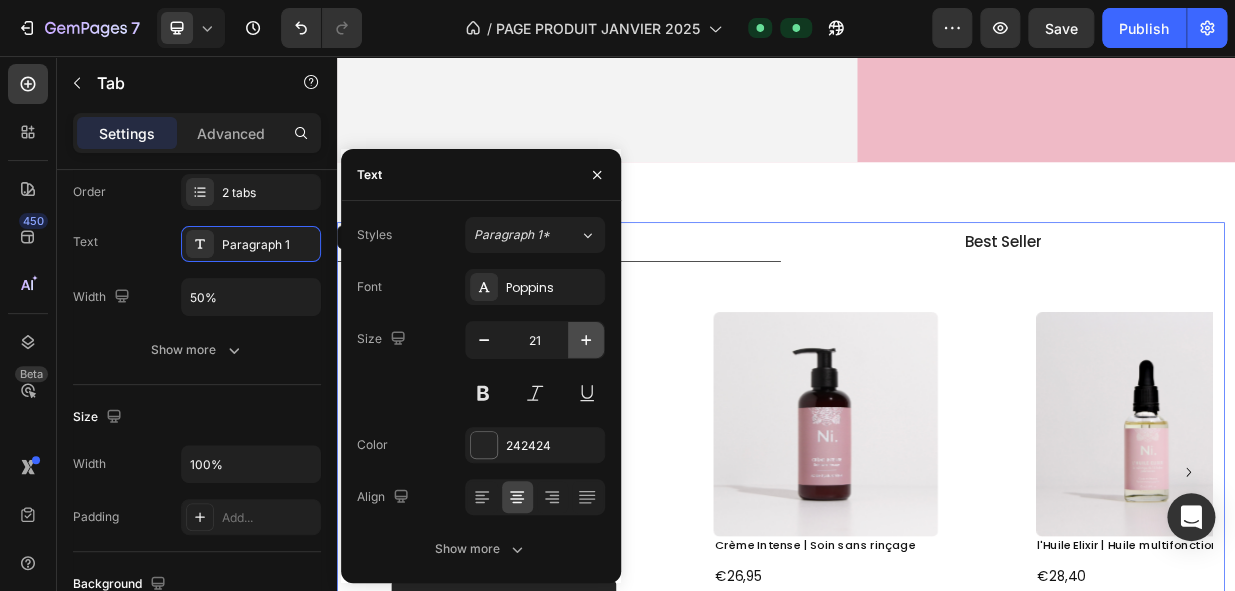 click 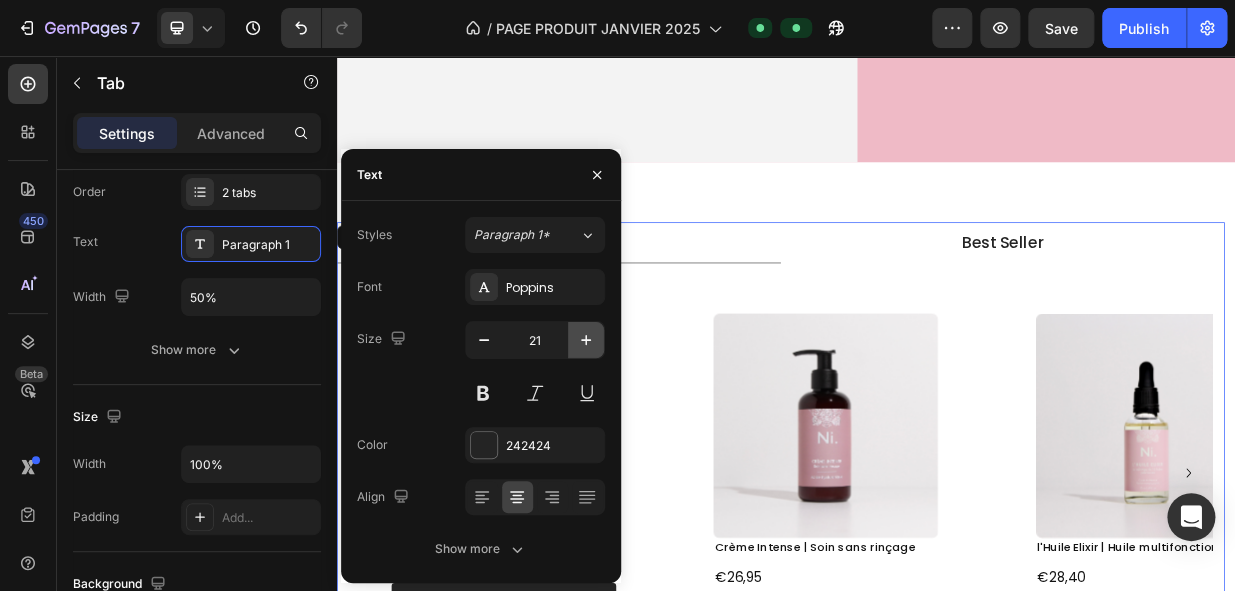 type on "22" 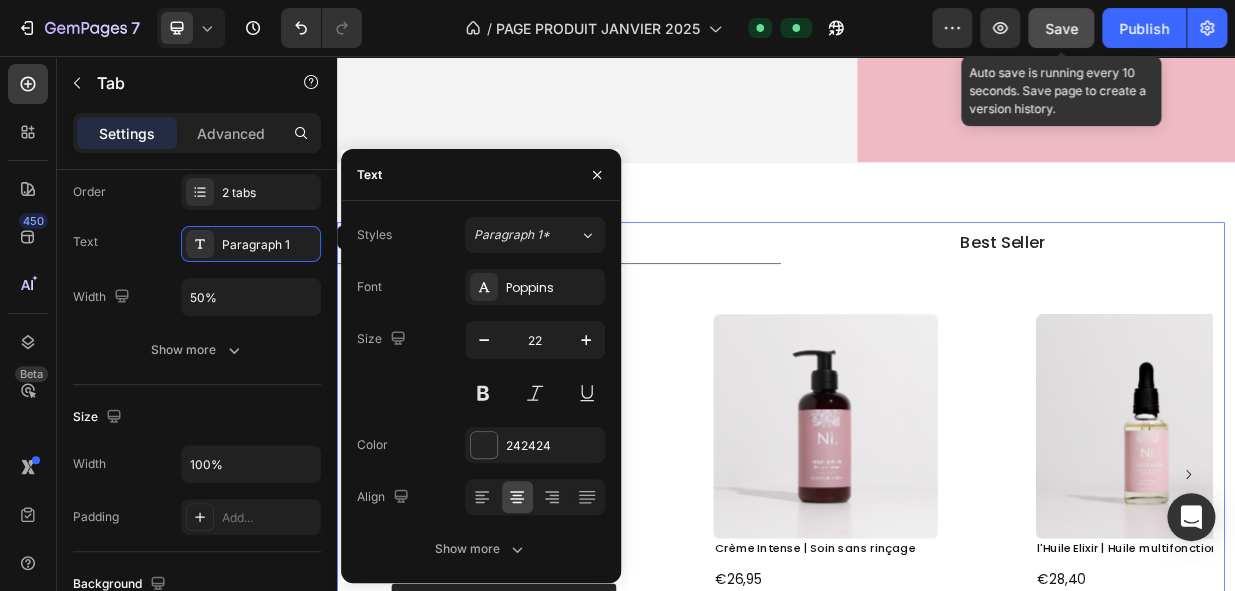 click on "Save" at bounding box center (1061, 28) 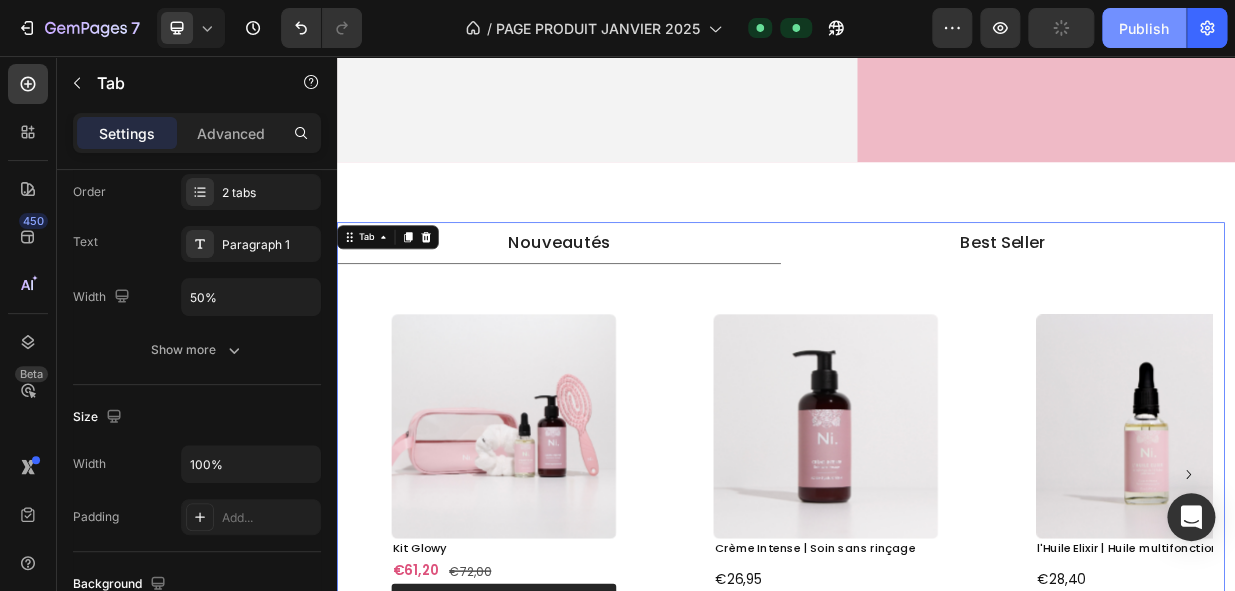 click on "Publish" at bounding box center (1144, 28) 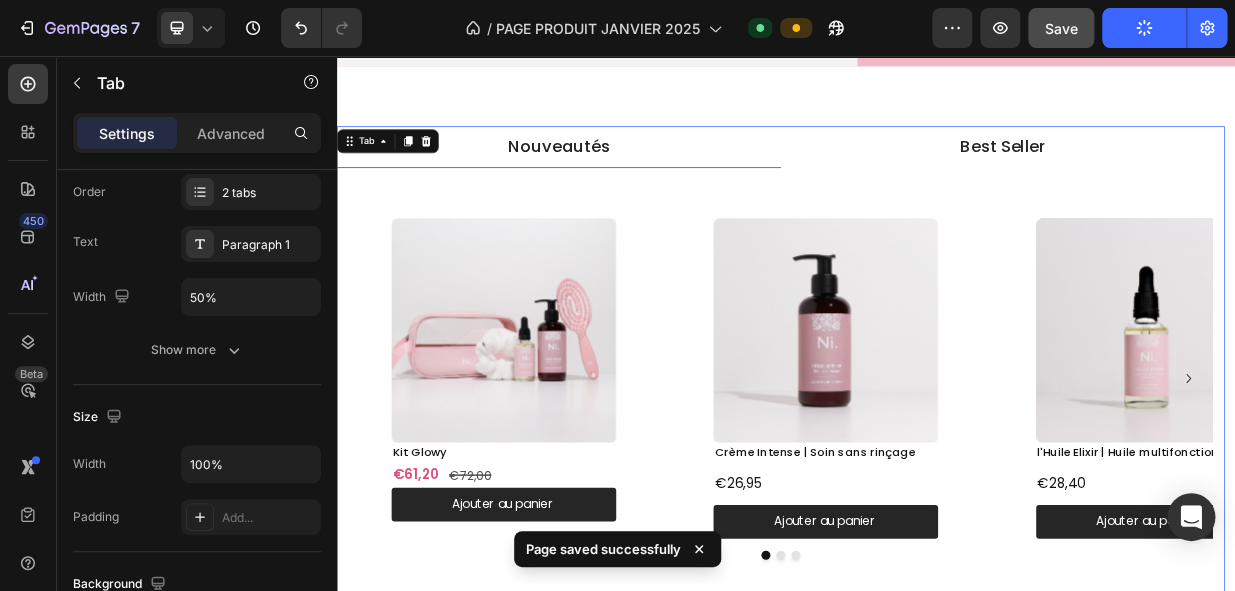 scroll, scrollTop: 923, scrollLeft: 0, axis: vertical 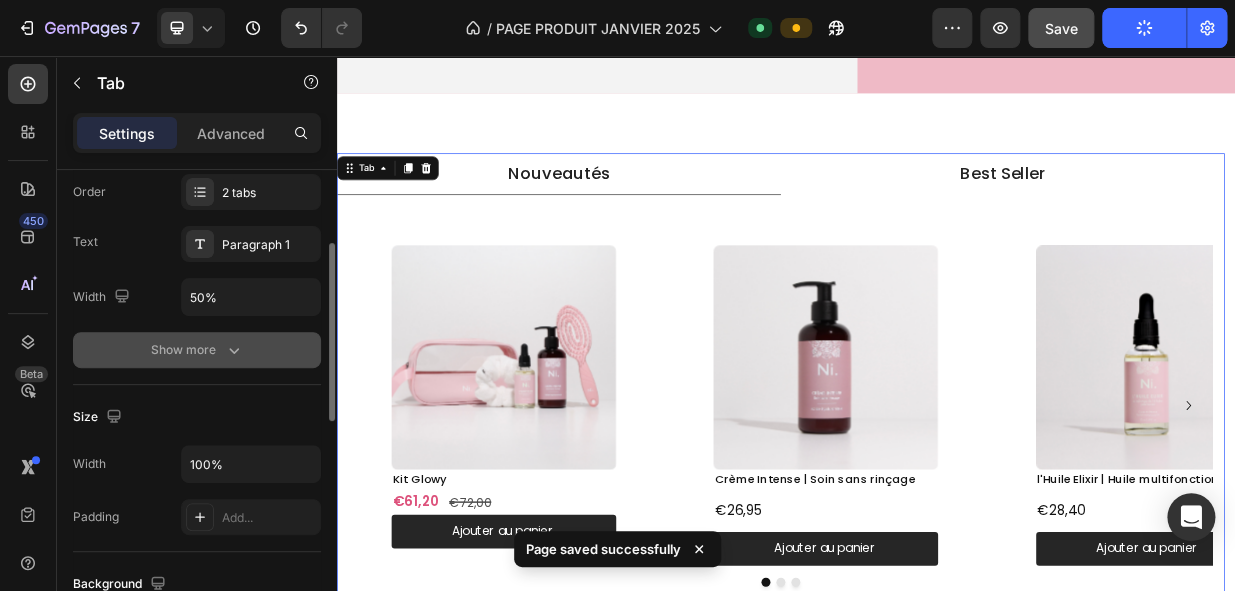 click on "Show more" at bounding box center (197, 350) 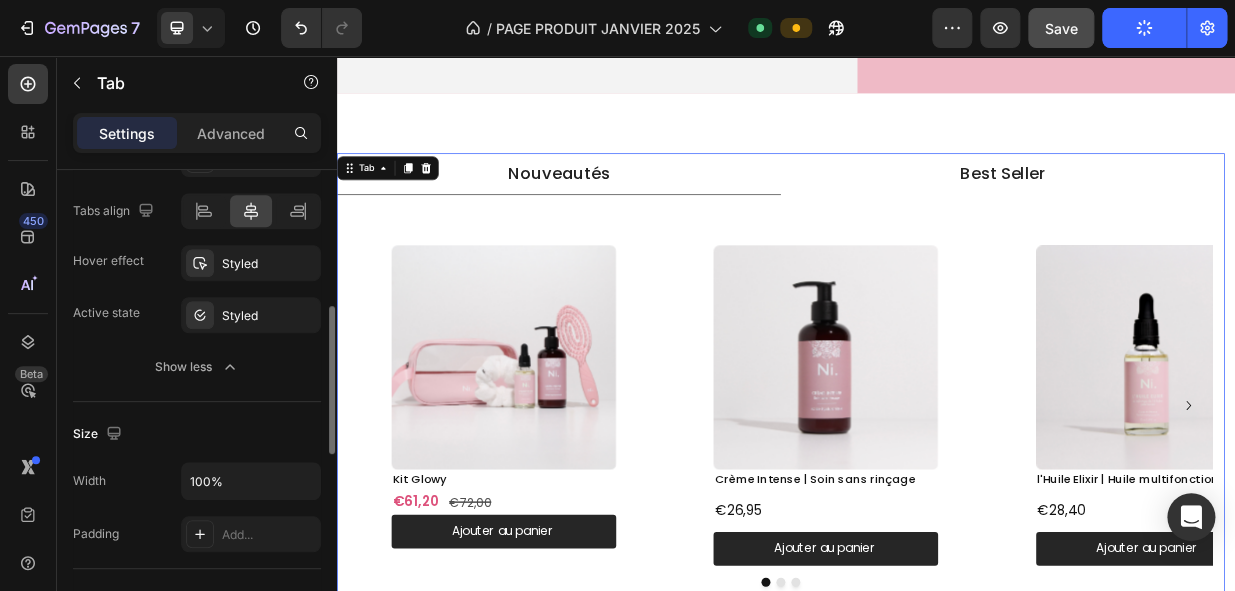 scroll, scrollTop: 441, scrollLeft: 0, axis: vertical 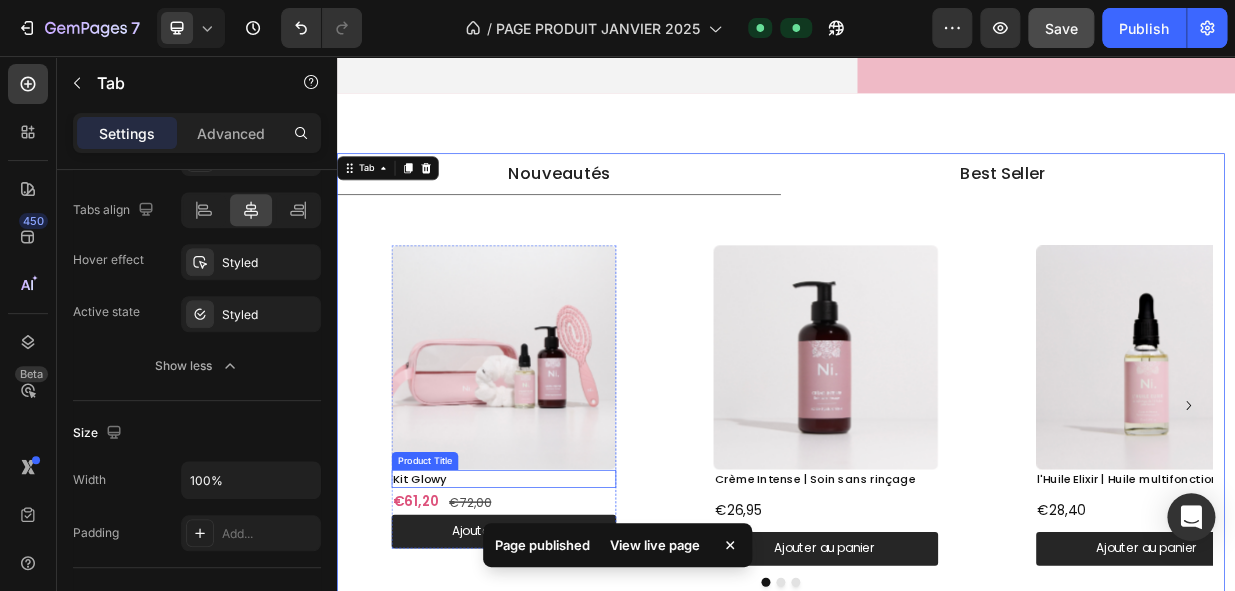click on "Kit Glowy" at bounding box center (560, 621) 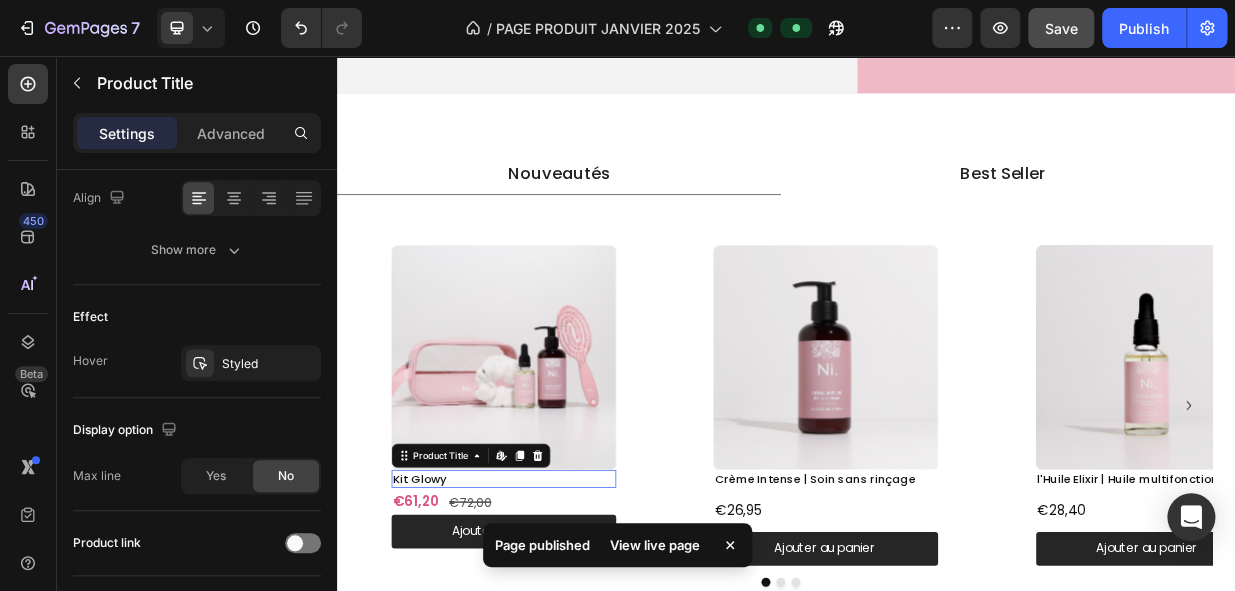 scroll, scrollTop: 0, scrollLeft: 0, axis: both 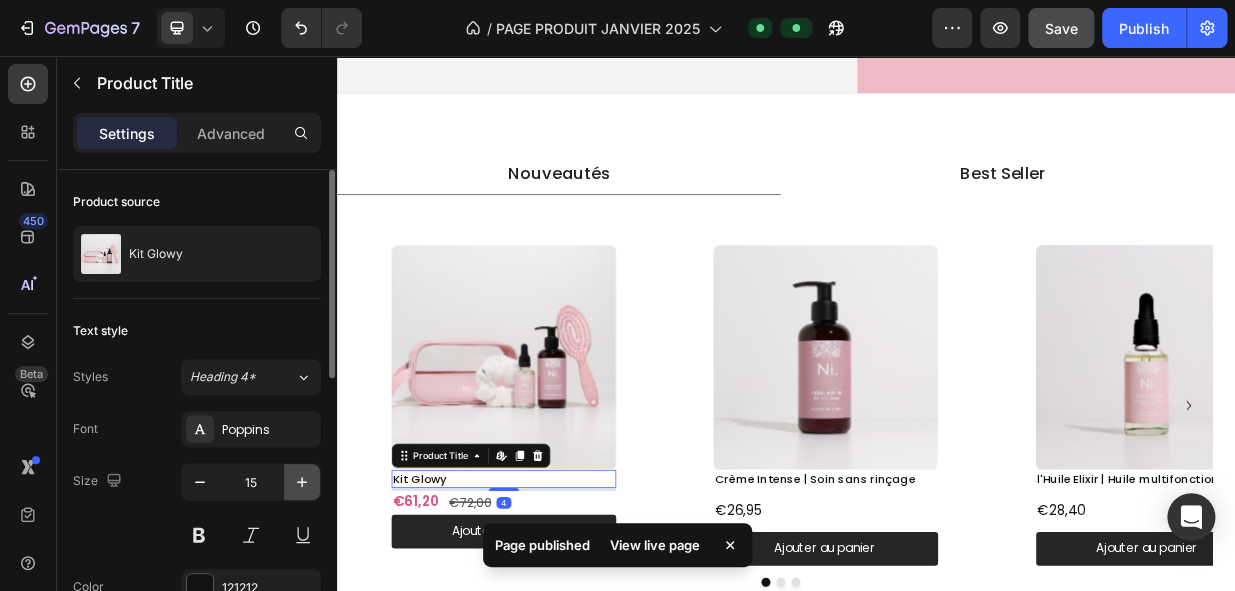 click 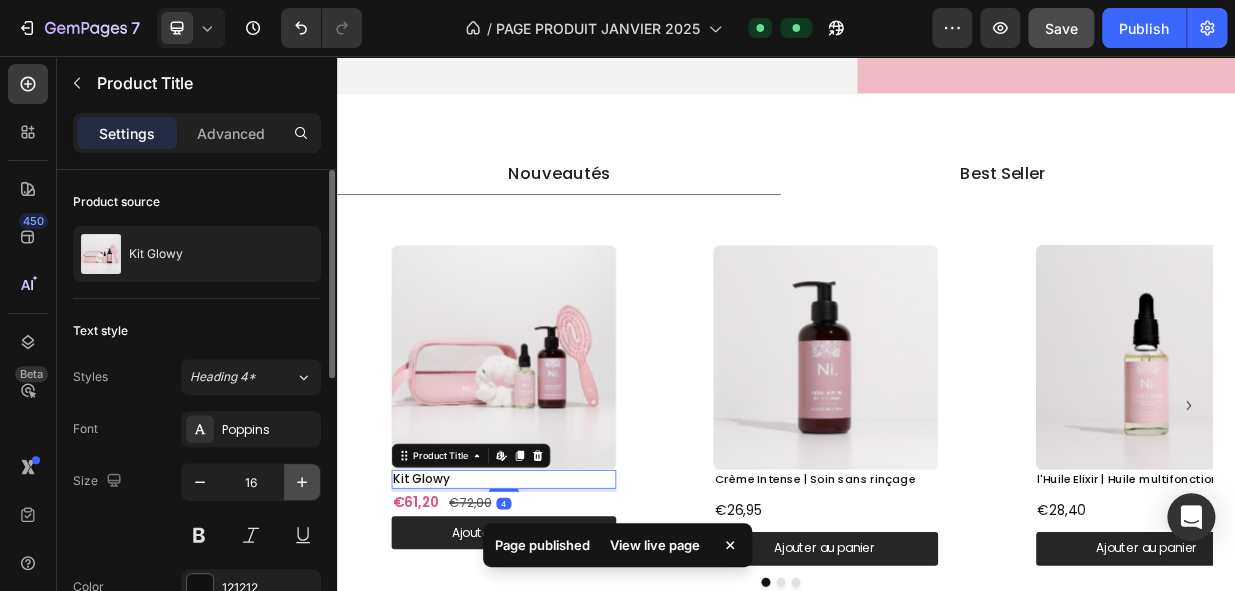 click 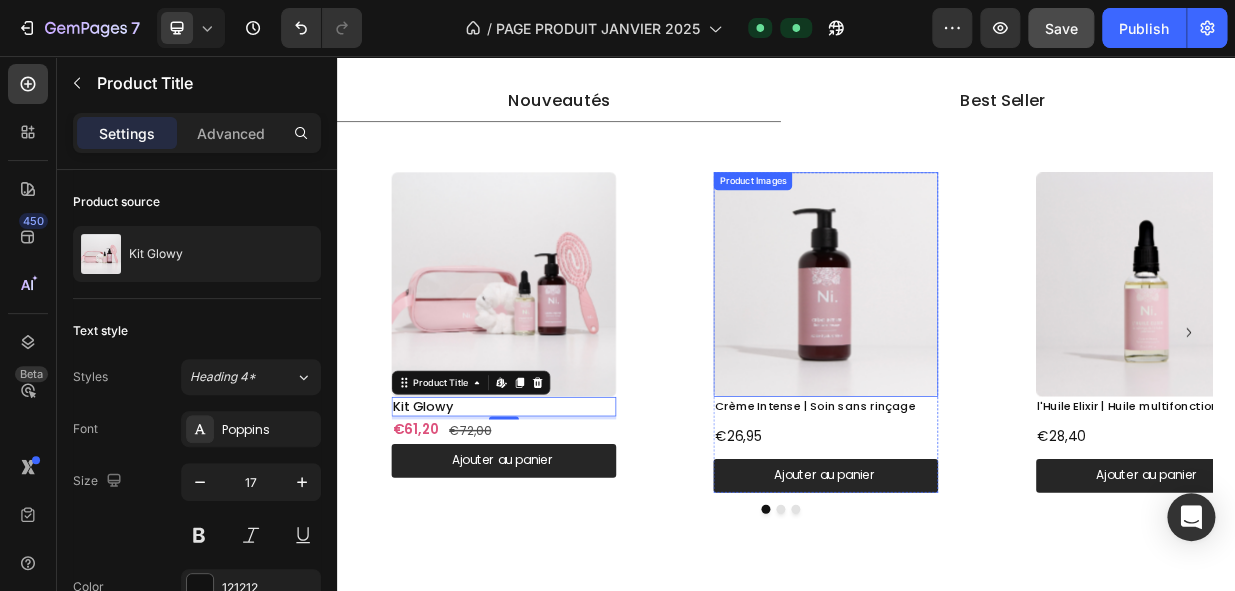 scroll, scrollTop: 1072, scrollLeft: 0, axis: vertical 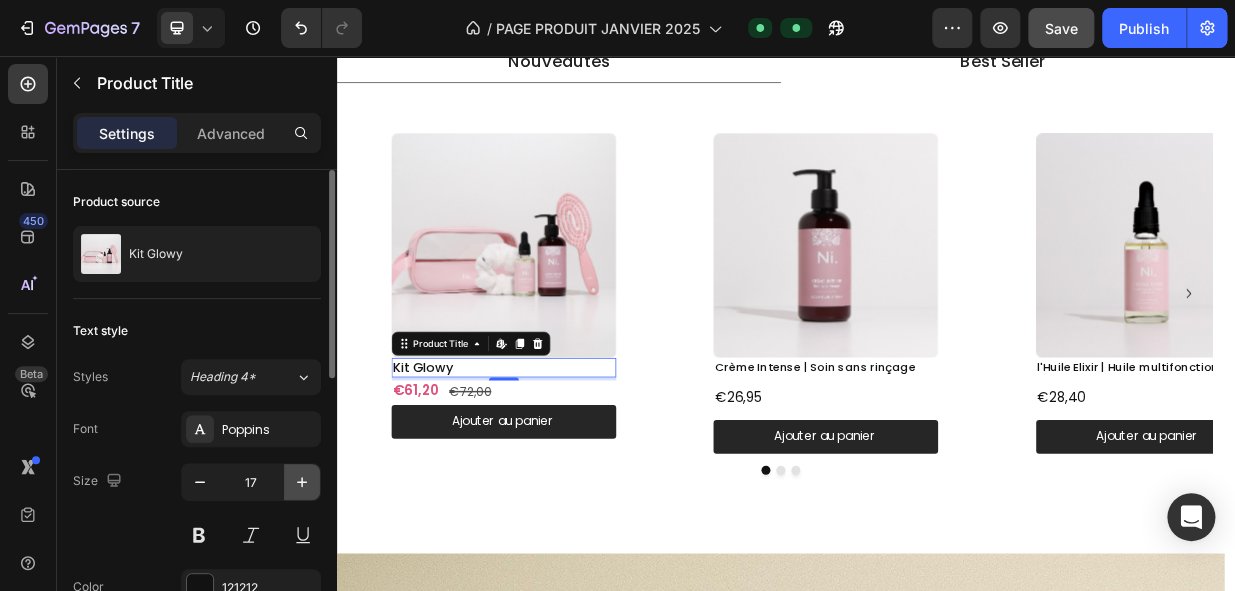 click 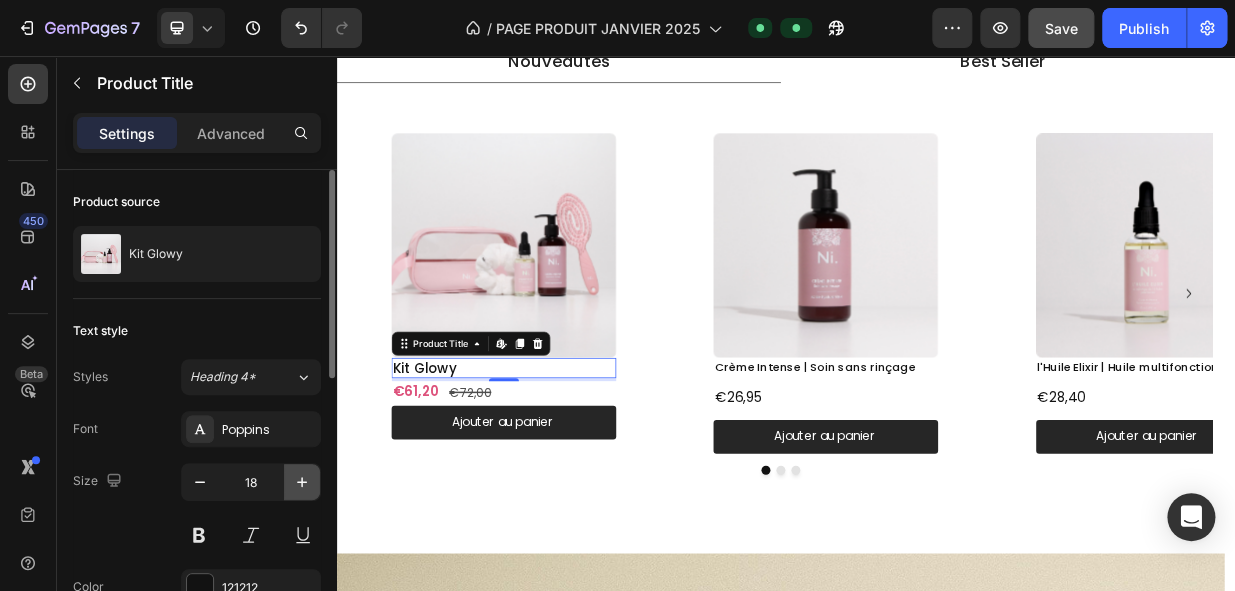click 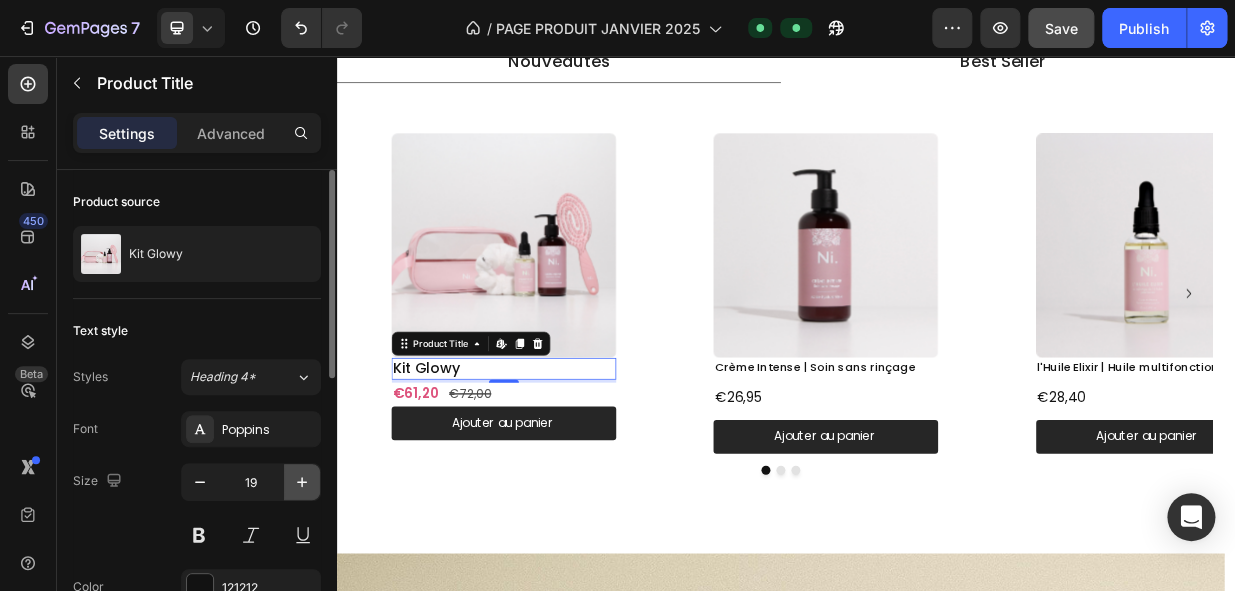 click 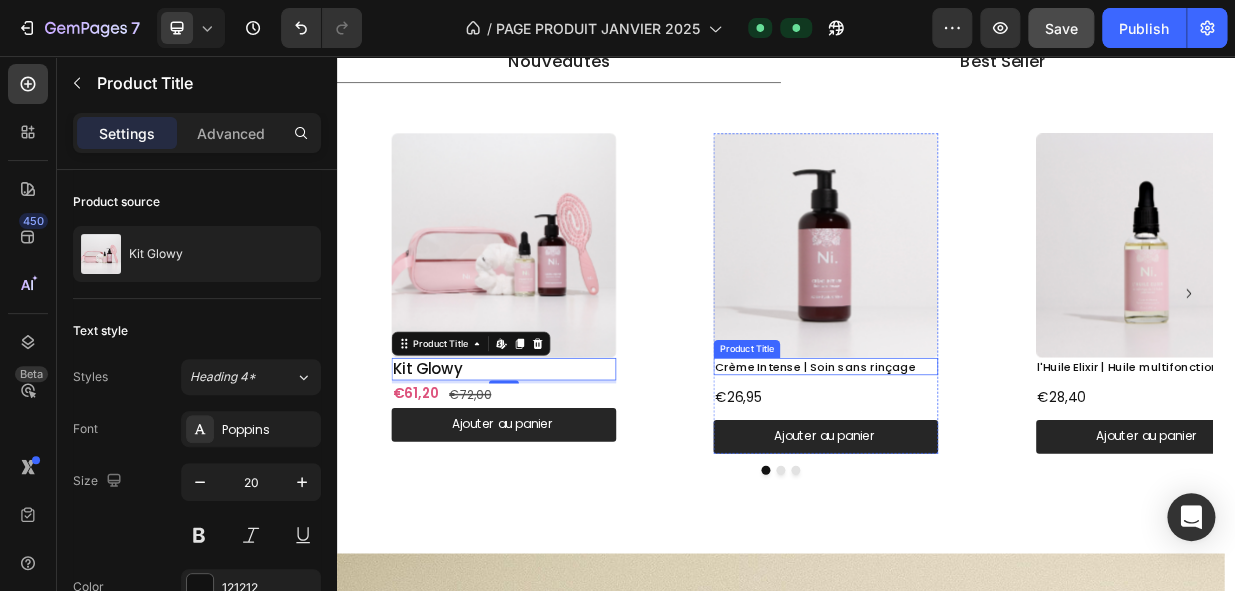 click on "Crème Intense | Soin sans rinçage" at bounding box center (990, 472) 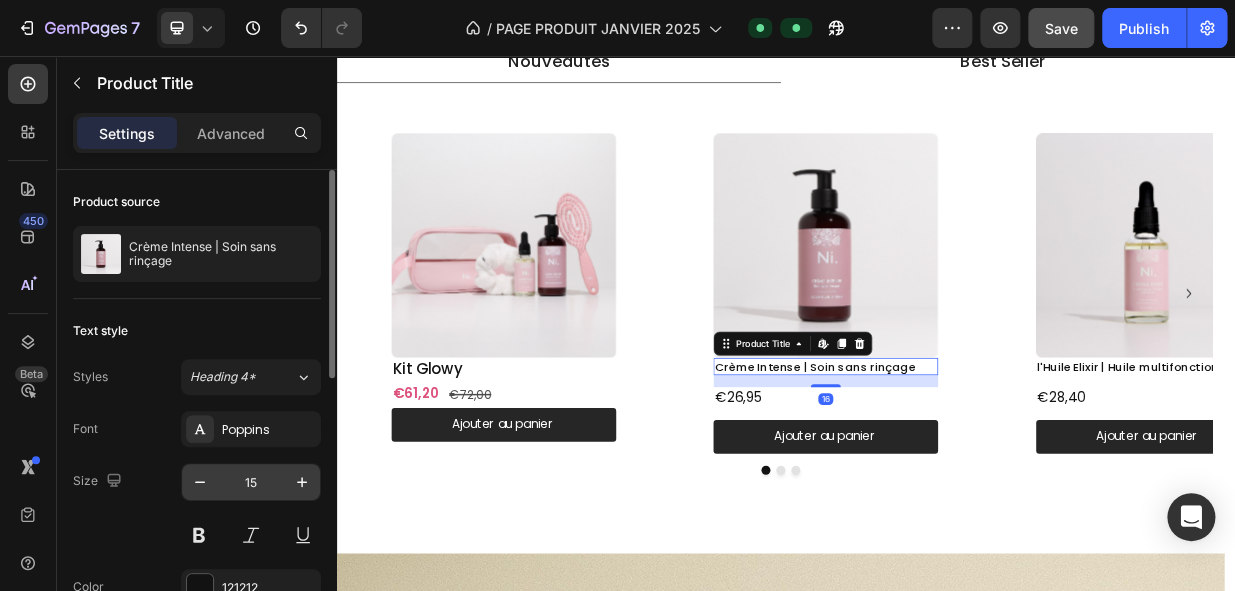 click on "15" at bounding box center [251, 482] 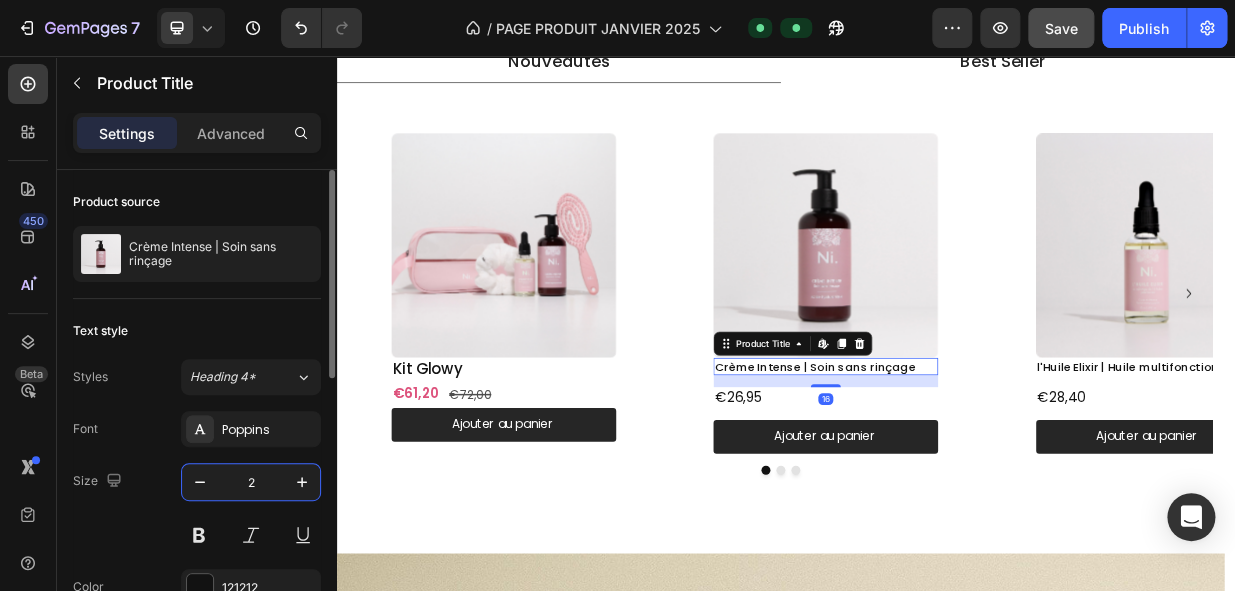 type on "20" 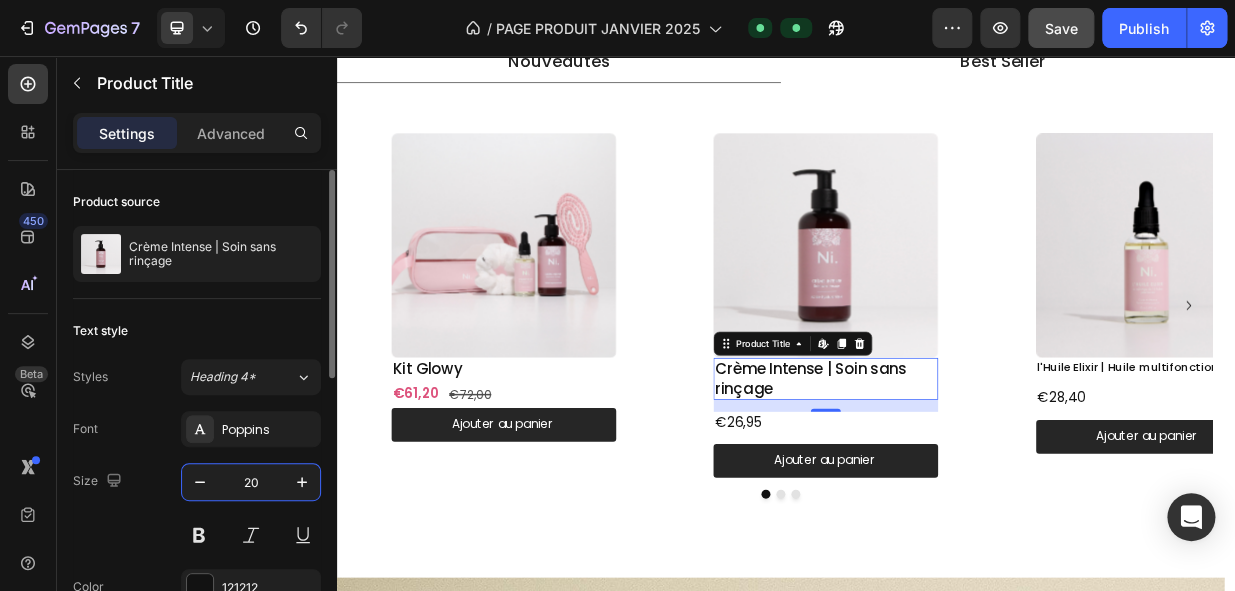 scroll, scrollTop: 1089, scrollLeft: 0, axis: vertical 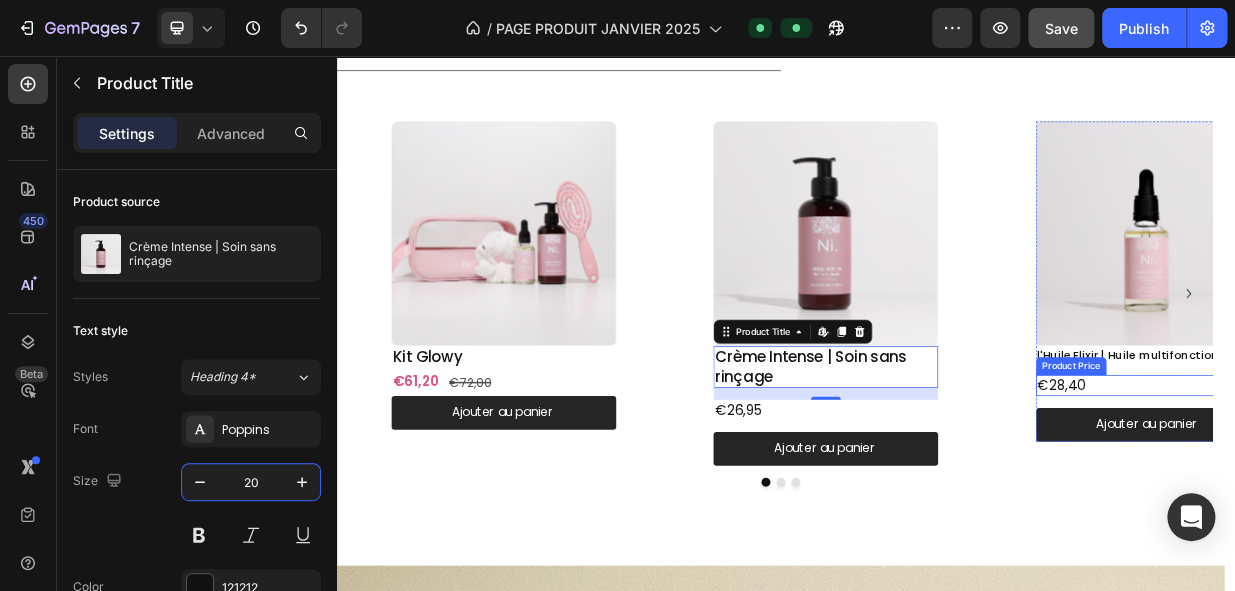 click on "Product Price" at bounding box center [1318, 470] 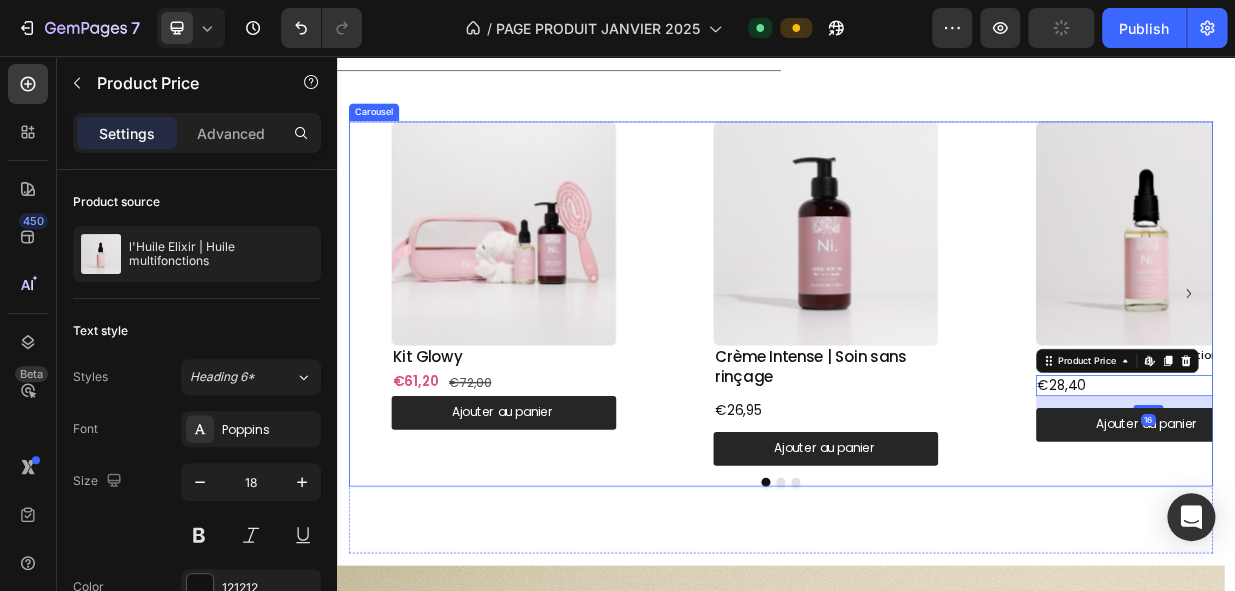 click on "Product Images Crème Intense | Soin sans rinçage Product Title €26,95 Product Price Product Price Ajouter au panier Add to Cart Product" at bounding box center (990, 373) 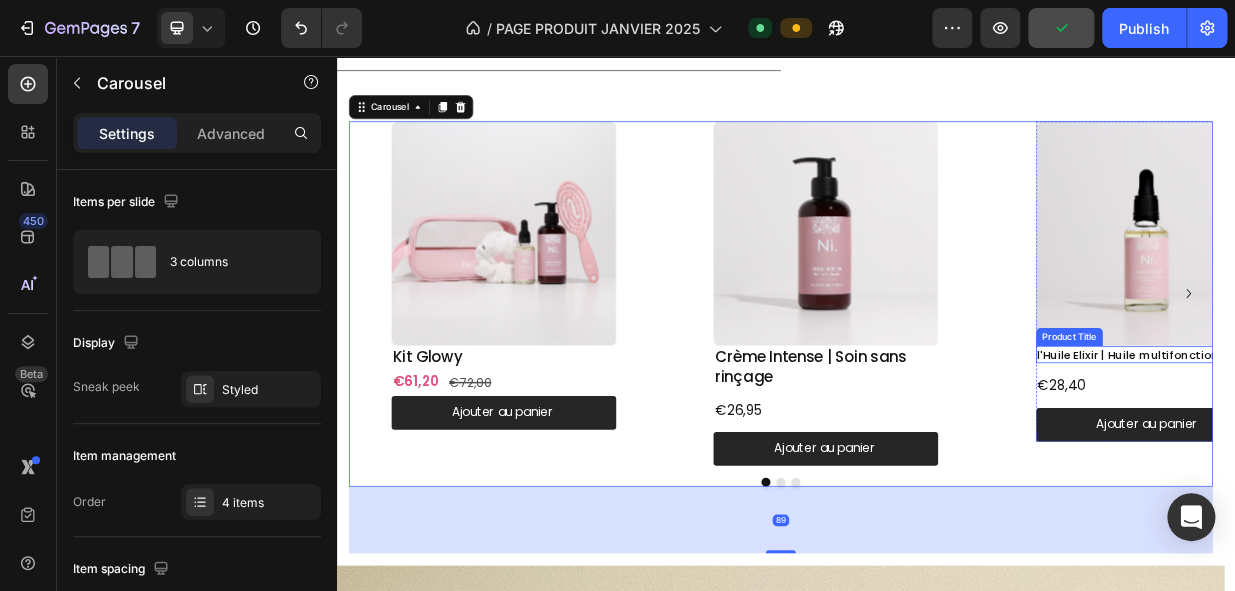 click on "l'Huile Elixir | Huile multifonctions" at bounding box center [1421, 455] 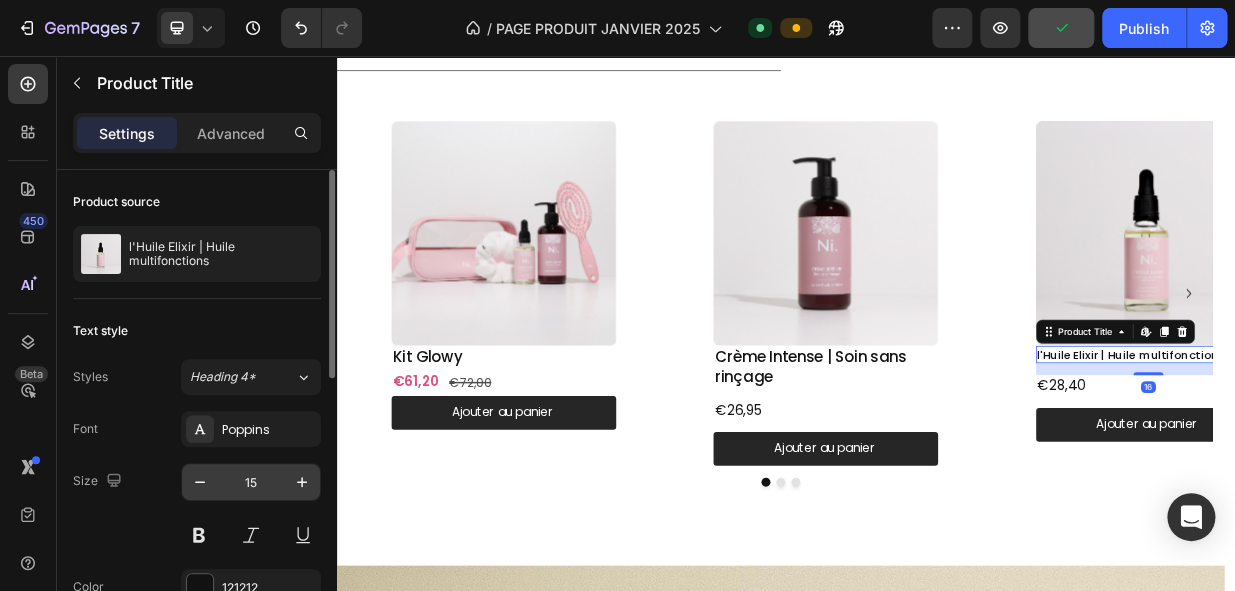 click on "15" at bounding box center (251, 482) 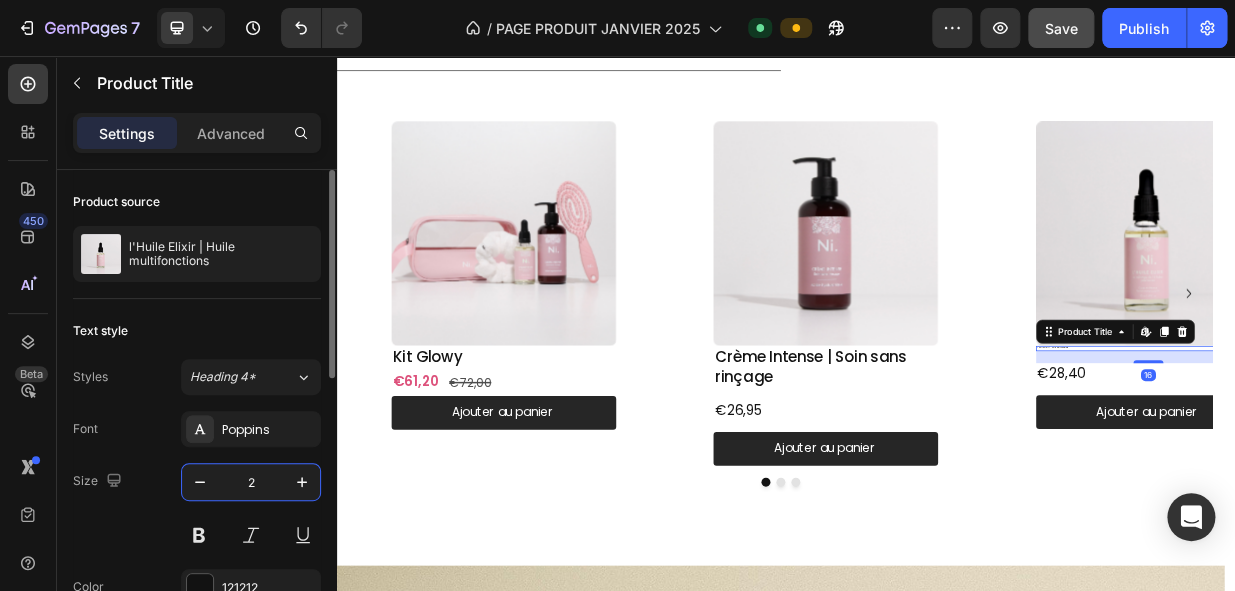 type on "20" 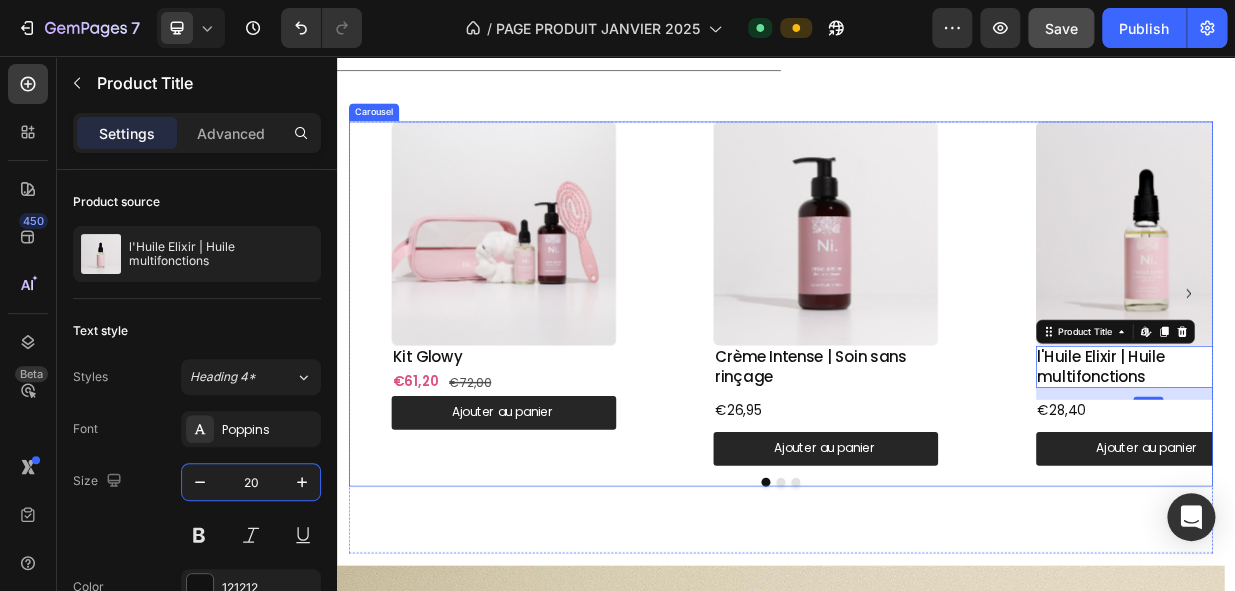 click at bounding box center (930, 625) 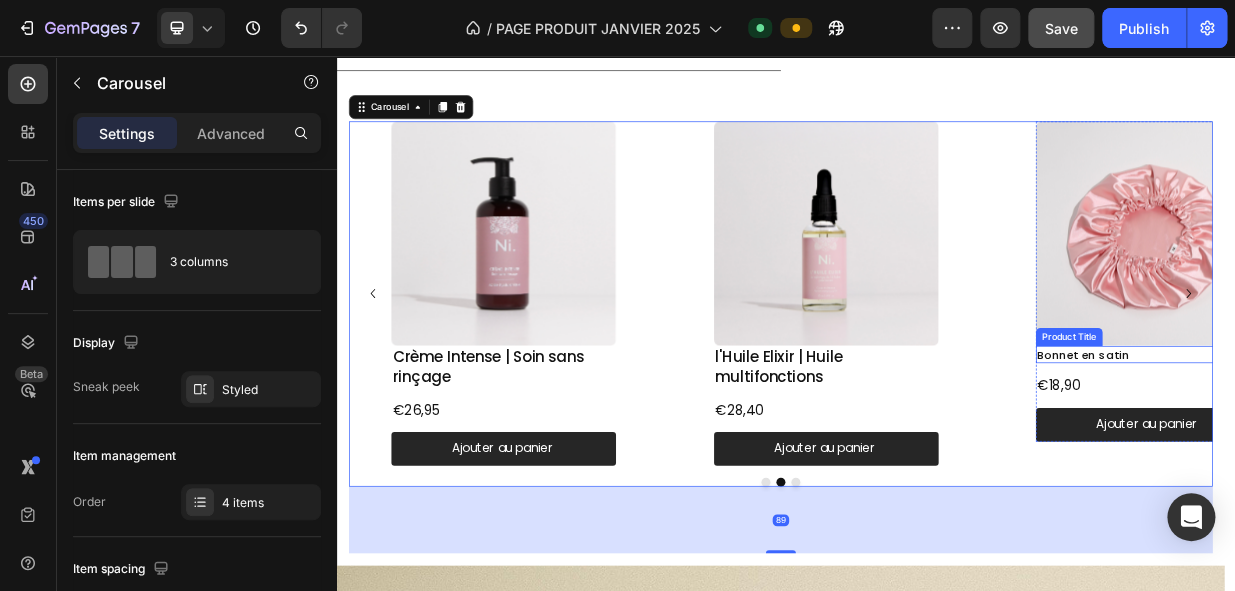 click on "Bonnet en satin" at bounding box center (1421, 455) 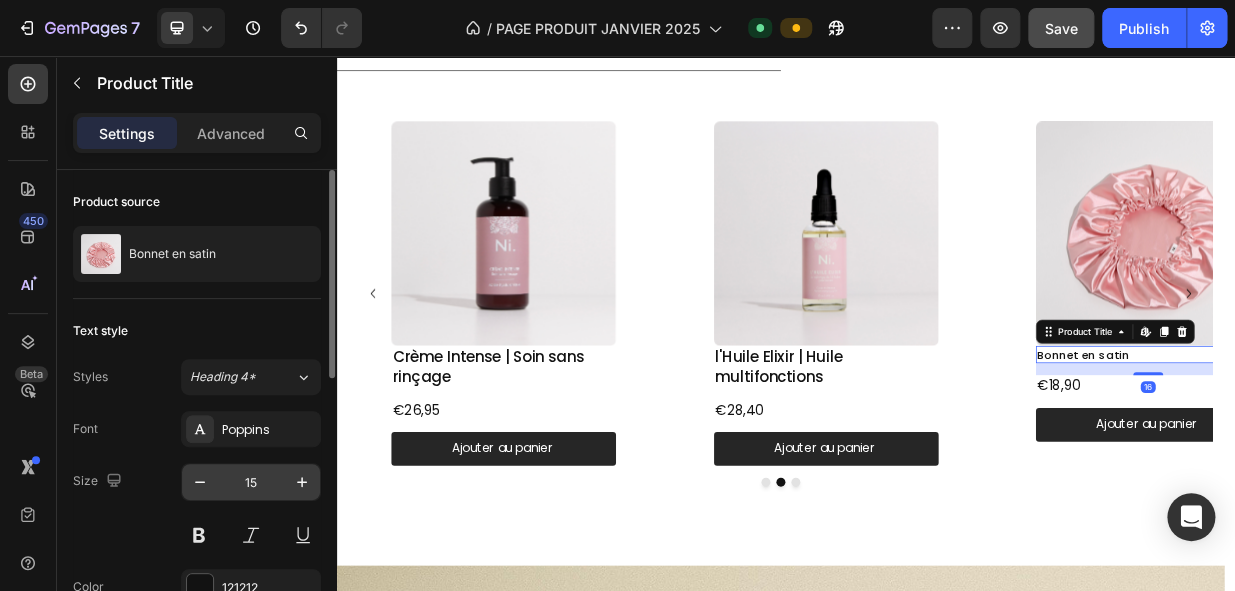 click on "15" at bounding box center [251, 482] 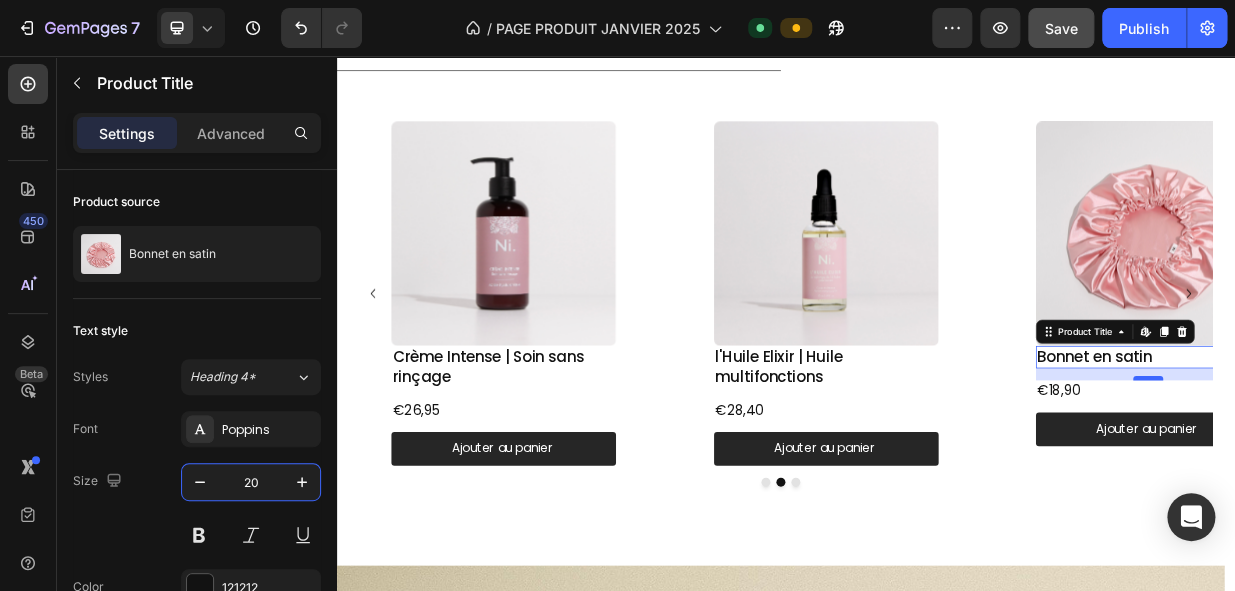 type on "20" 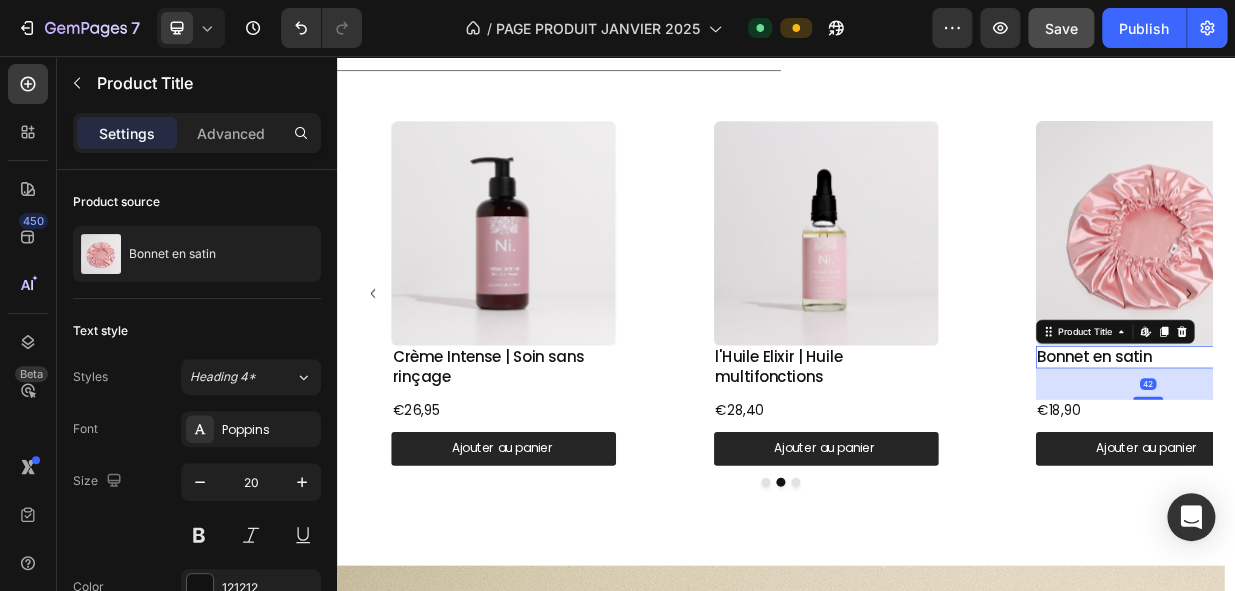 drag, startPoint x: 1428, startPoint y: 487, endPoint x: 1431, endPoint y: 513, distance: 26.172504 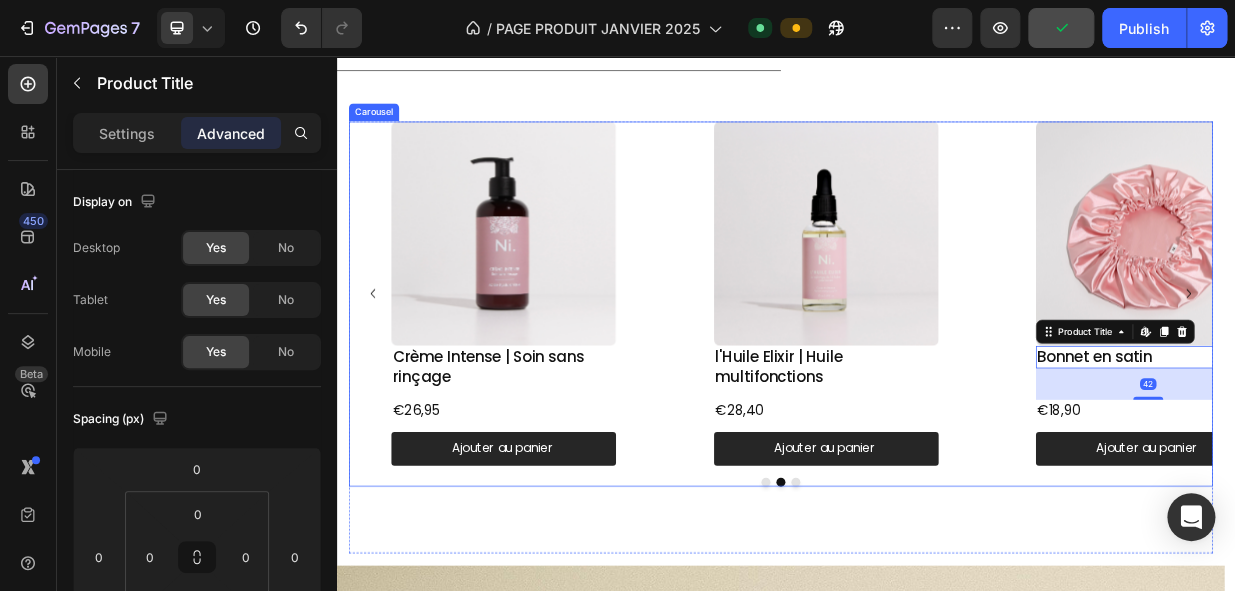 click at bounding box center [910, 625] 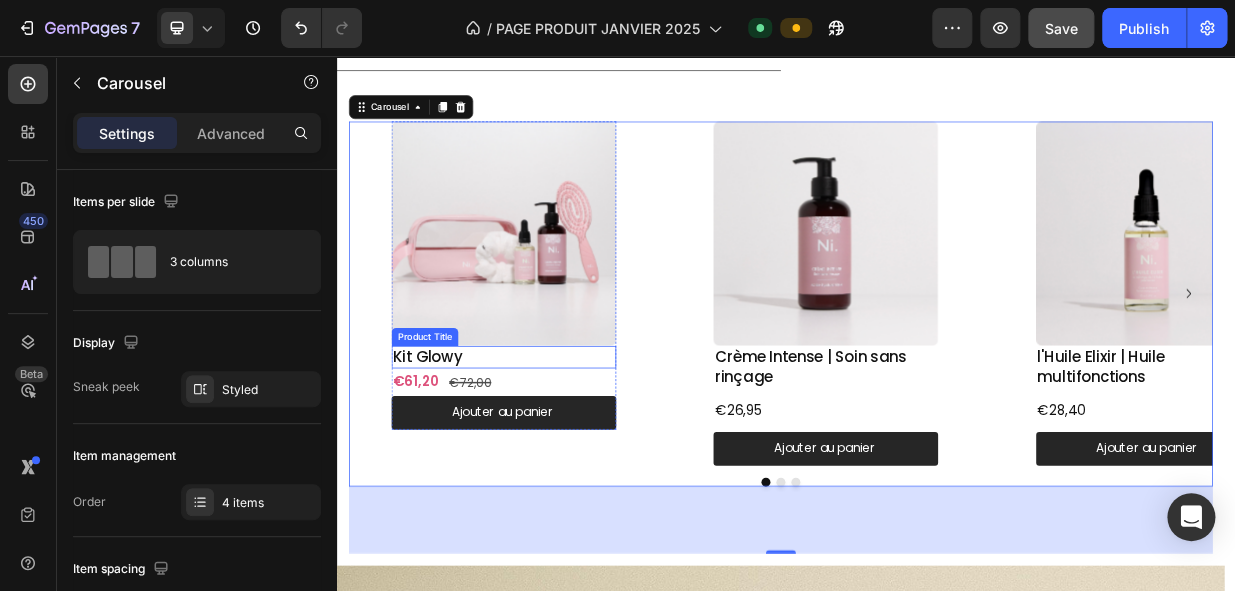 click on "Kit Glowy" at bounding box center [560, 458] 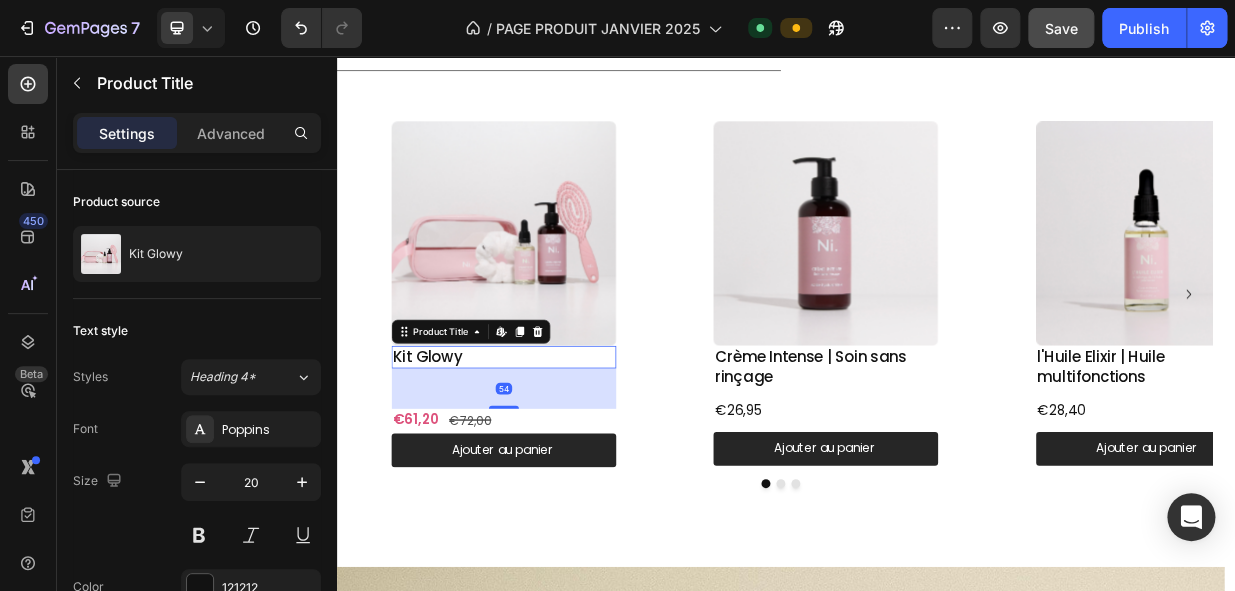 scroll, scrollTop: 1090, scrollLeft: 0, axis: vertical 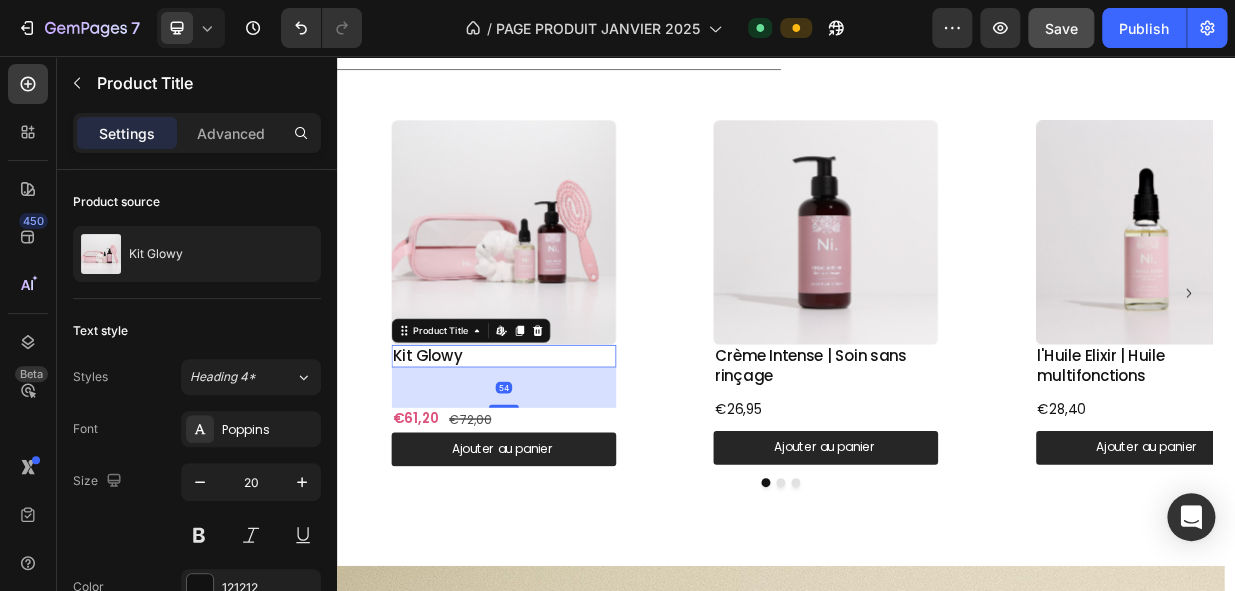 drag, startPoint x: 570, startPoint y: 475, endPoint x: 573, endPoint y: 525, distance: 50.08992 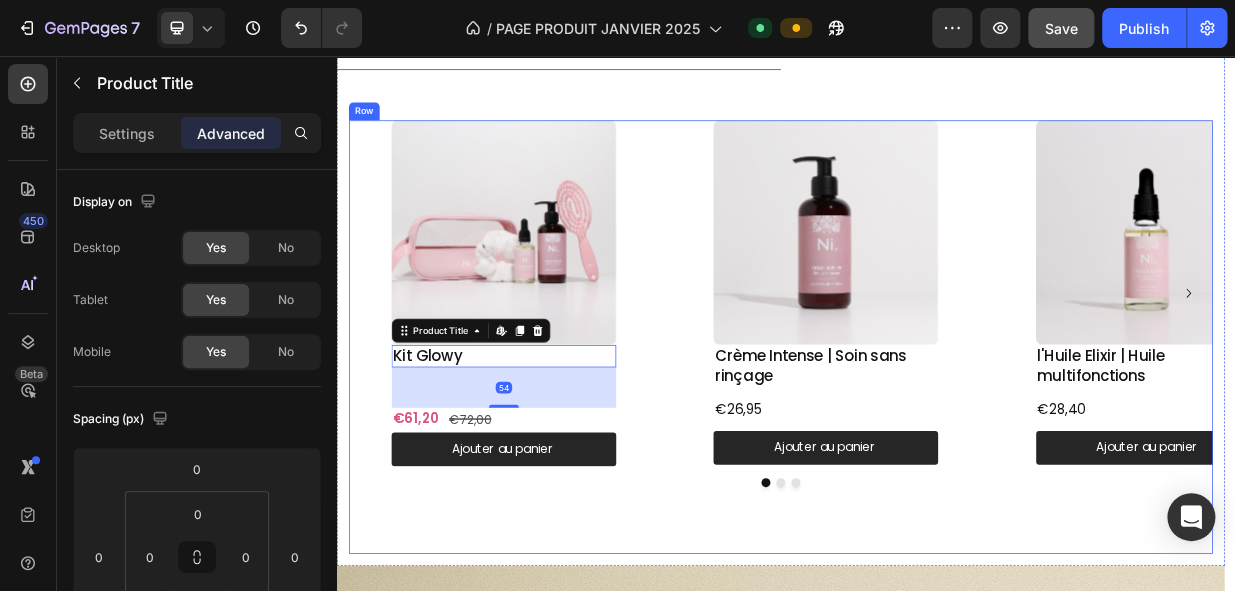 click on "Product Images Kit Glowy Product Title   Edit content in Shopify 54 €61,20 Product Price Product Price €72,00 Compare Price Compare Price Row Ajouter au panier Add to Cart Product Product Images Crème Intense | Soin sans rinçage Product Title €26,95 Product Price Product Price Ajouter au panier Add to Cart Product Product Images l'Huile Elixir | Huile multifonctions Product Title €28,40 Product Price Product Price Ajouter au panier Add to Cart Product Product Images Bonnet en satin Product Title €18,90 Product Price Product Price Ajouter au panier Add to Cart Product
Carousel" at bounding box center (930, 431) 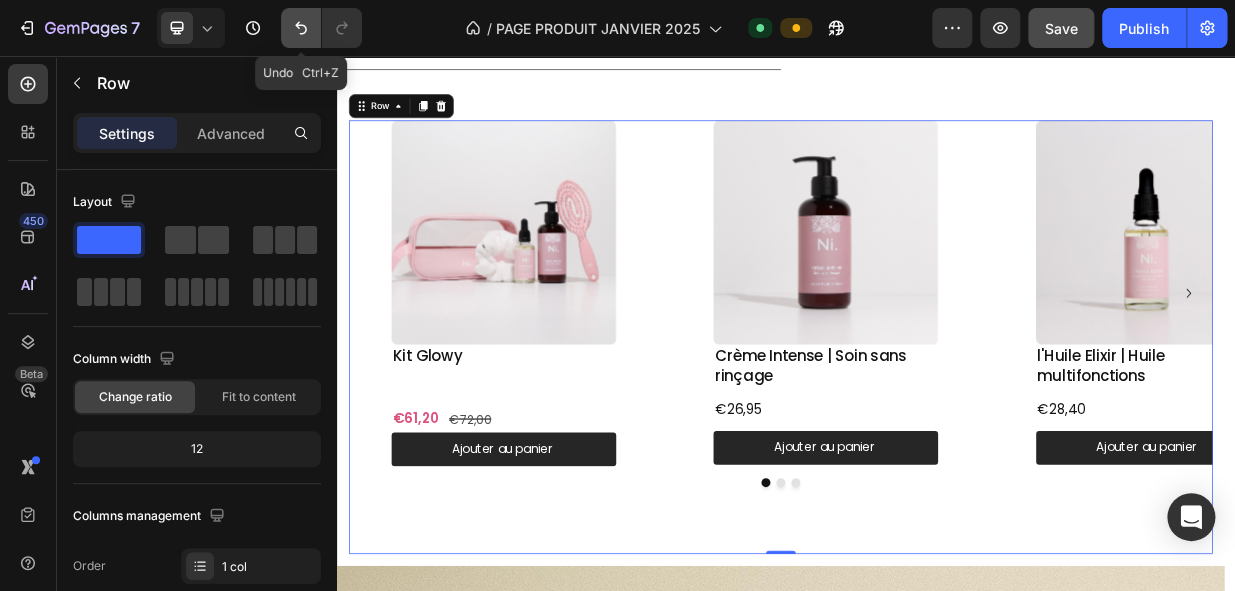 click 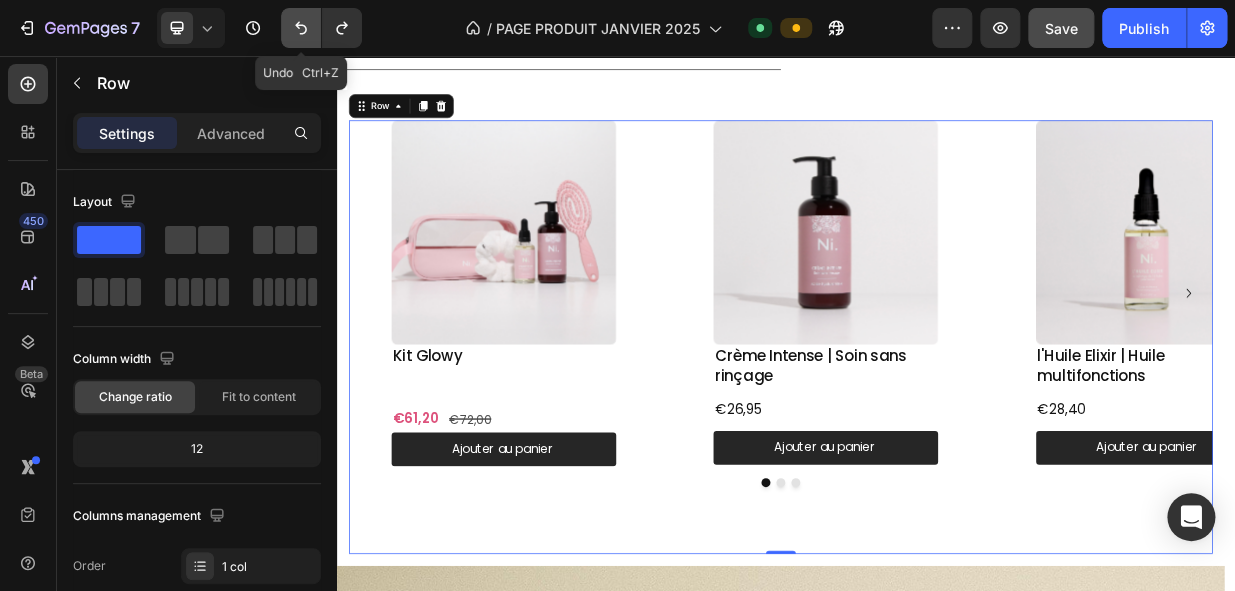 scroll, scrollTop: 1089, scrollLeft: 0, axis: vertical 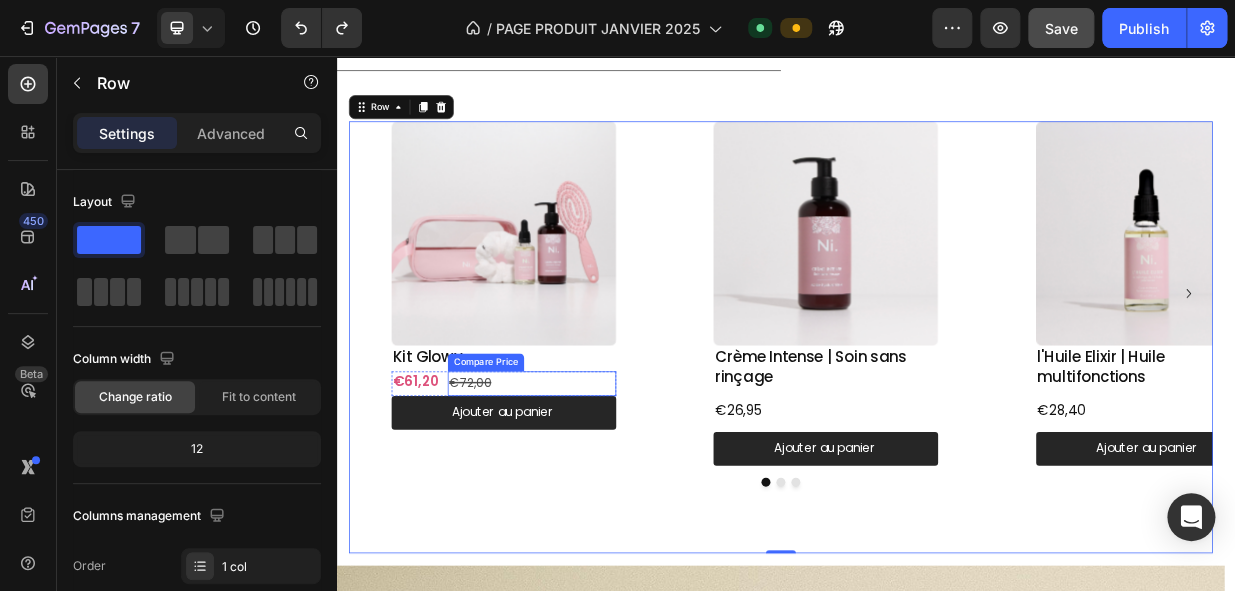 click on "€72,00" at bounding box center (597, 493) 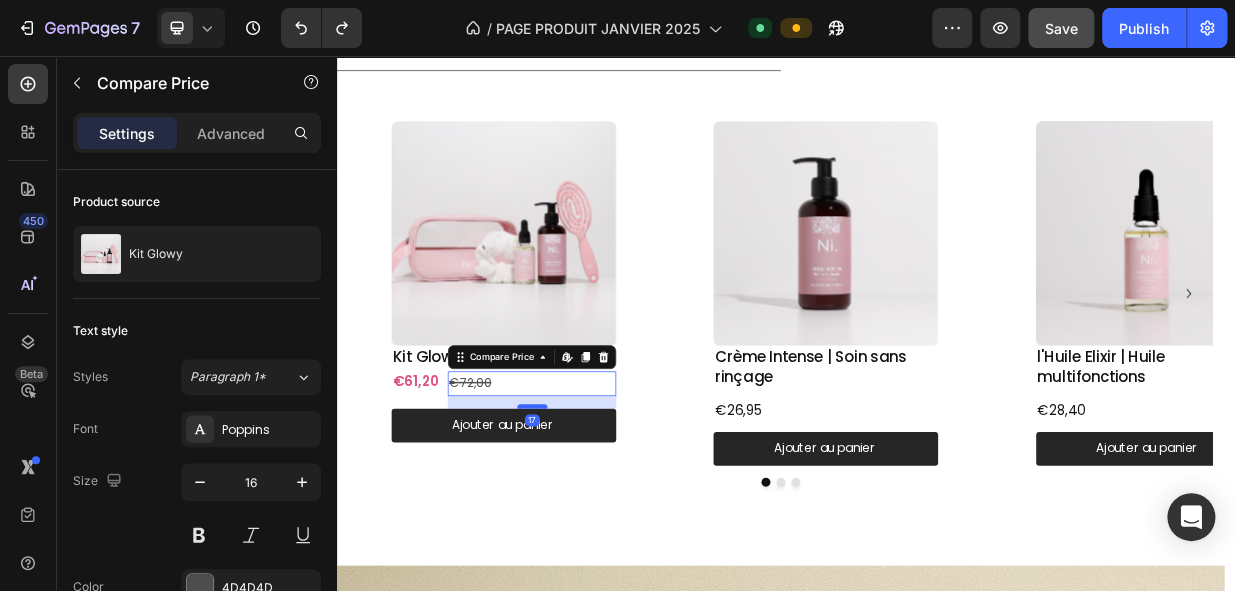 drag, startPoint x: 595, startPoint y: 507, endPoint x: 595, endPoint y: 524, distance: 17 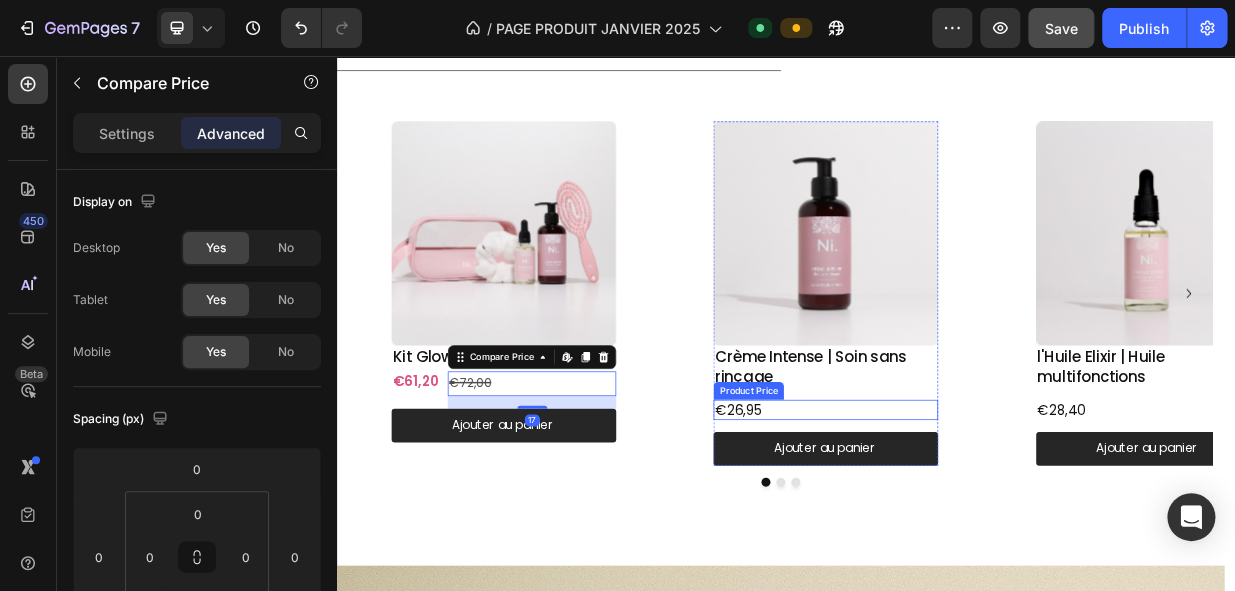 click on "€26,95" at bounding box center [990, 528] 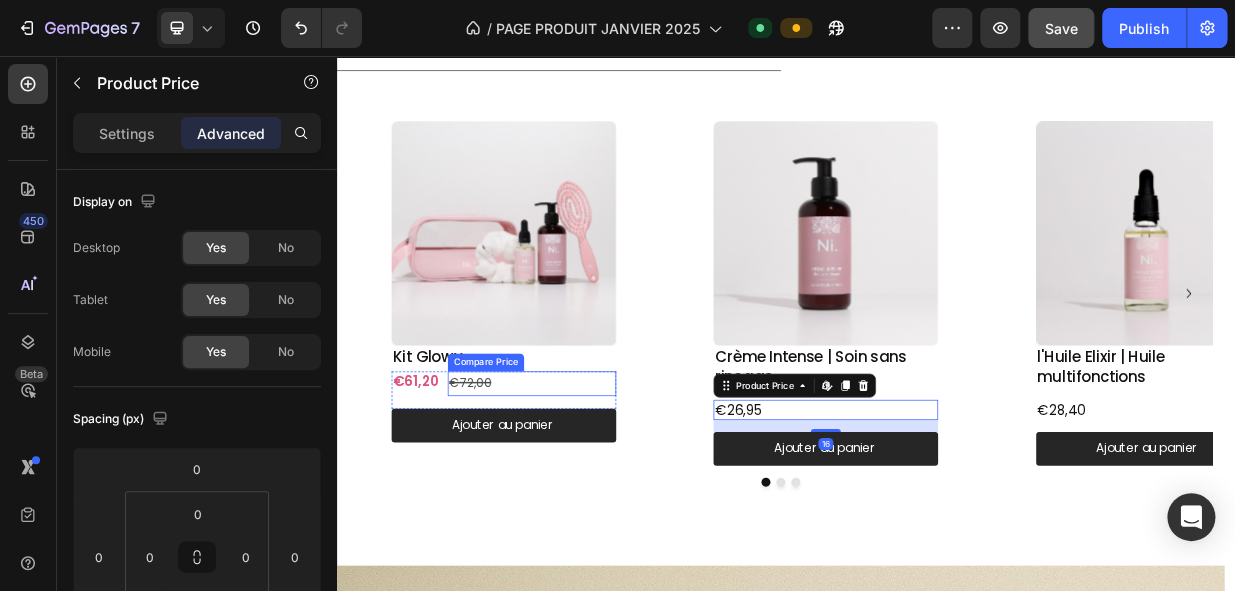 click on "€72,00" at bounding box center (597, 493) 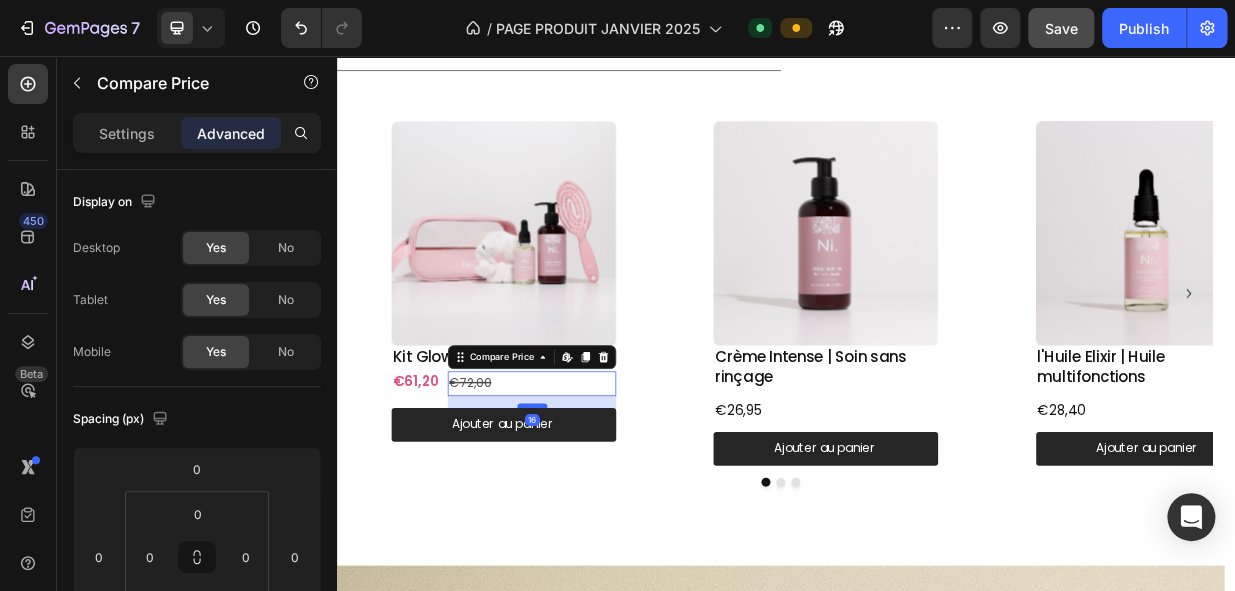 click at bounding box center (598, 523) 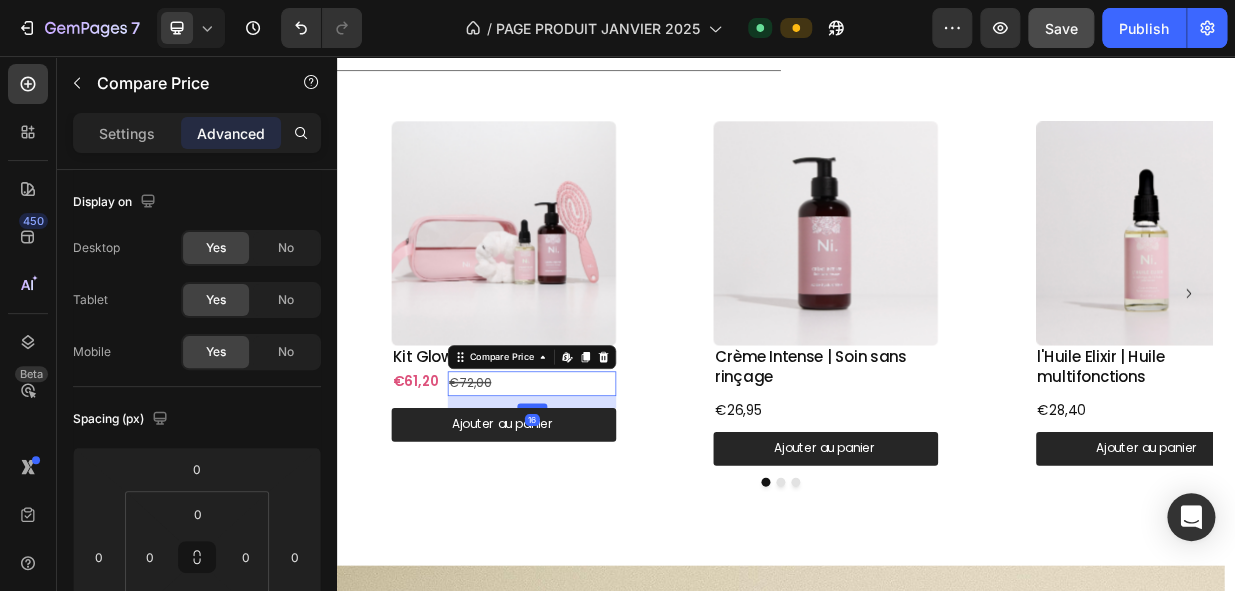type on "16" 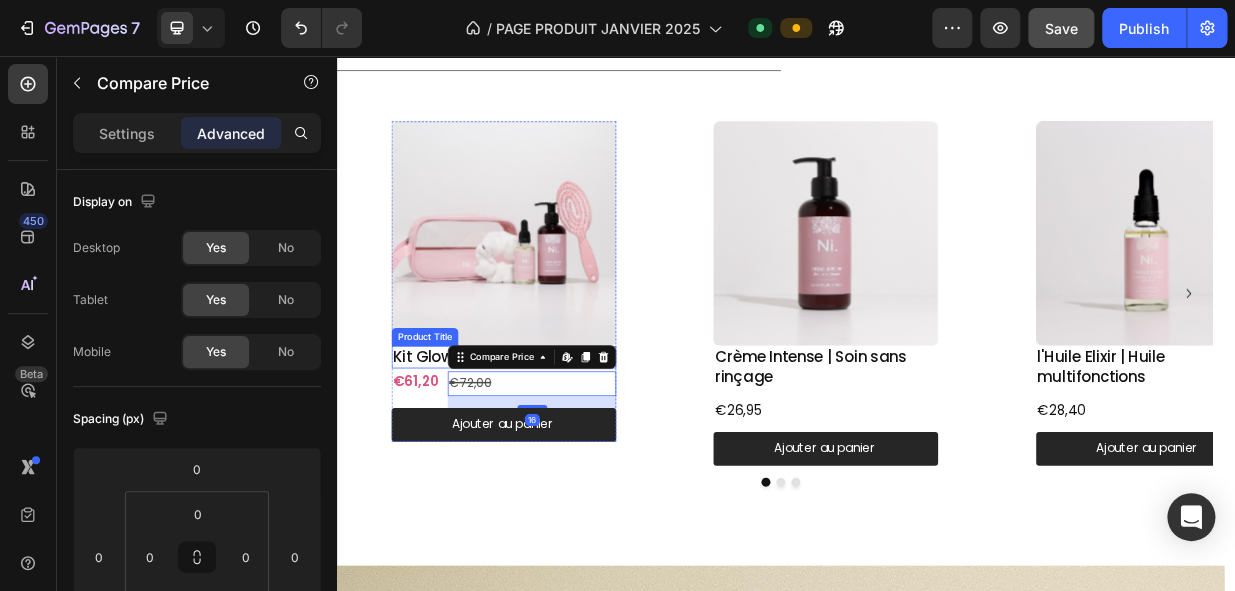 click on "Kit Glowy" at bounding box center (560, 458) 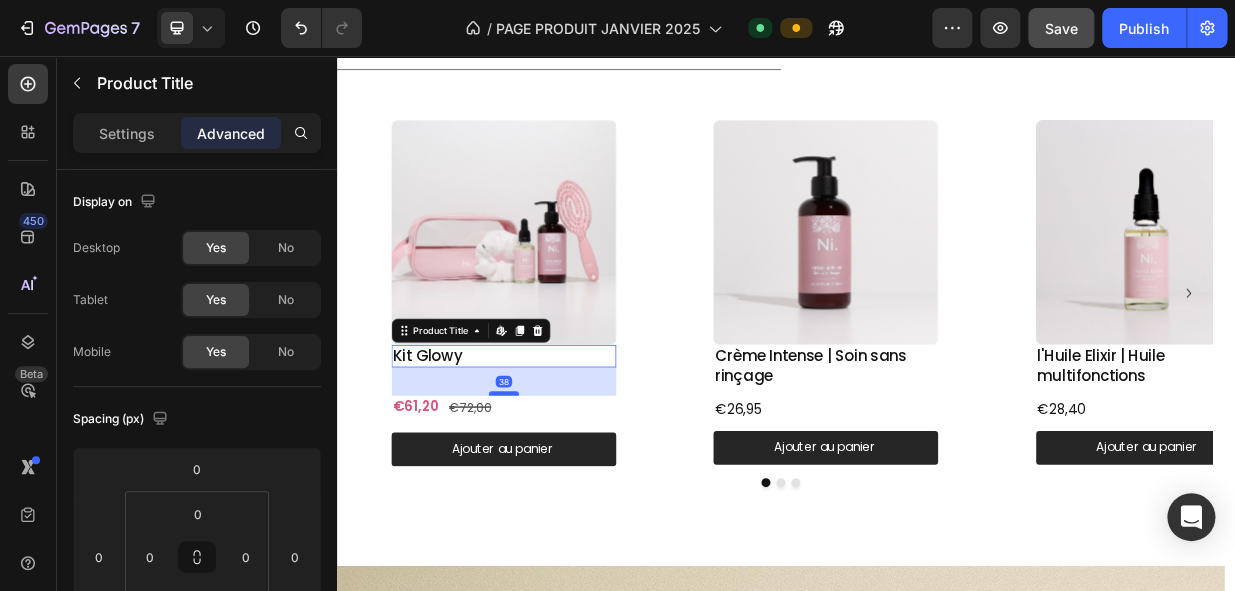 scroll, scrollTop: 1089, scrollLeft: 0, axis: vertical 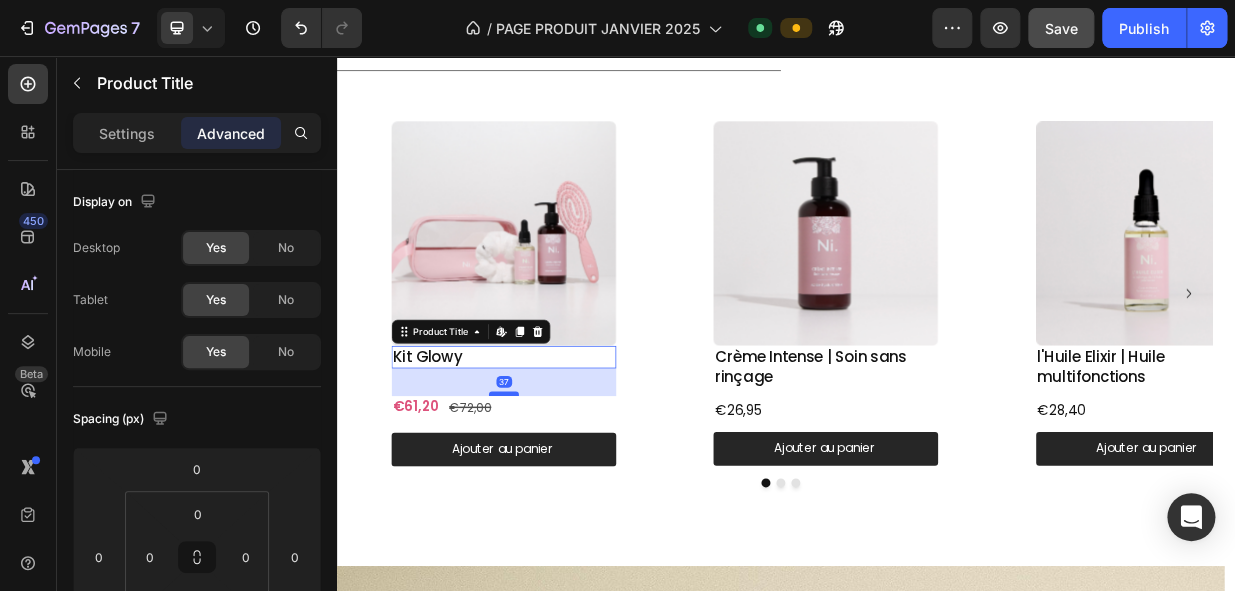drag, startPoint x: 553, startPoint y: 471, endPoint x: 553, endPoint y: 504, distance: 33 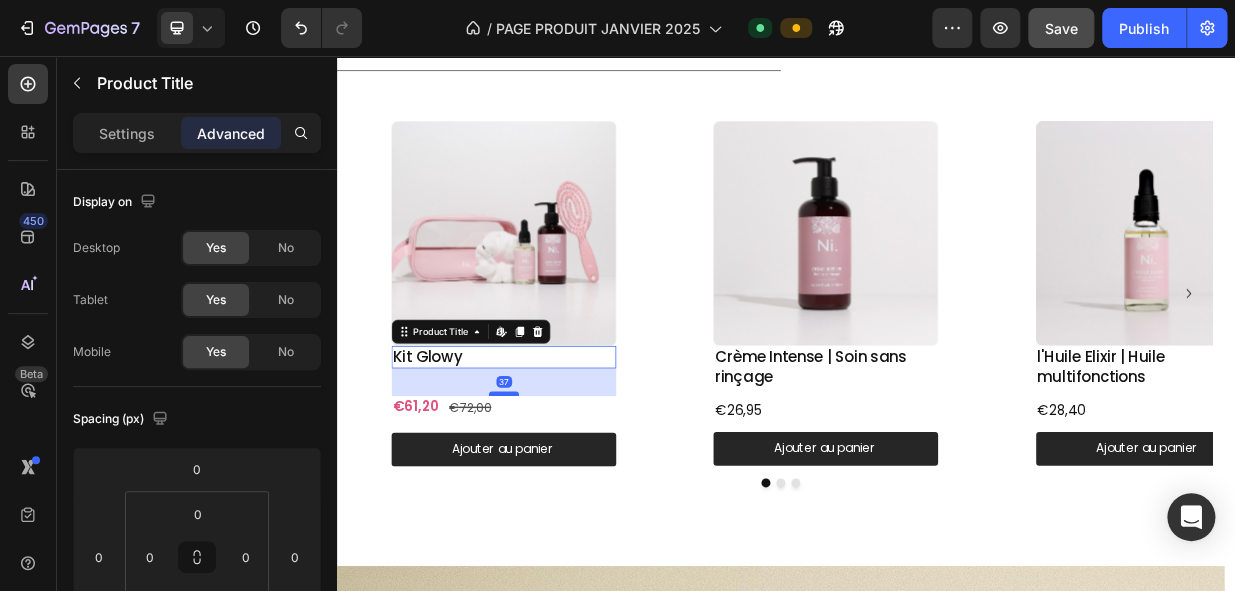 click at bounding box center [560, 507] 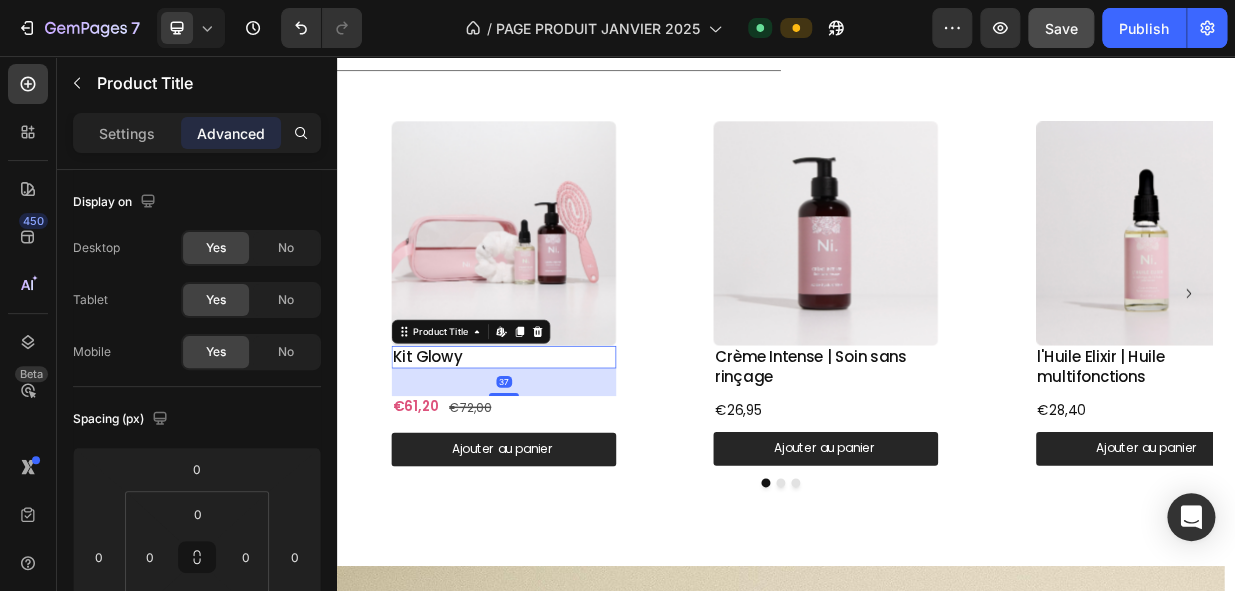 type on "37" 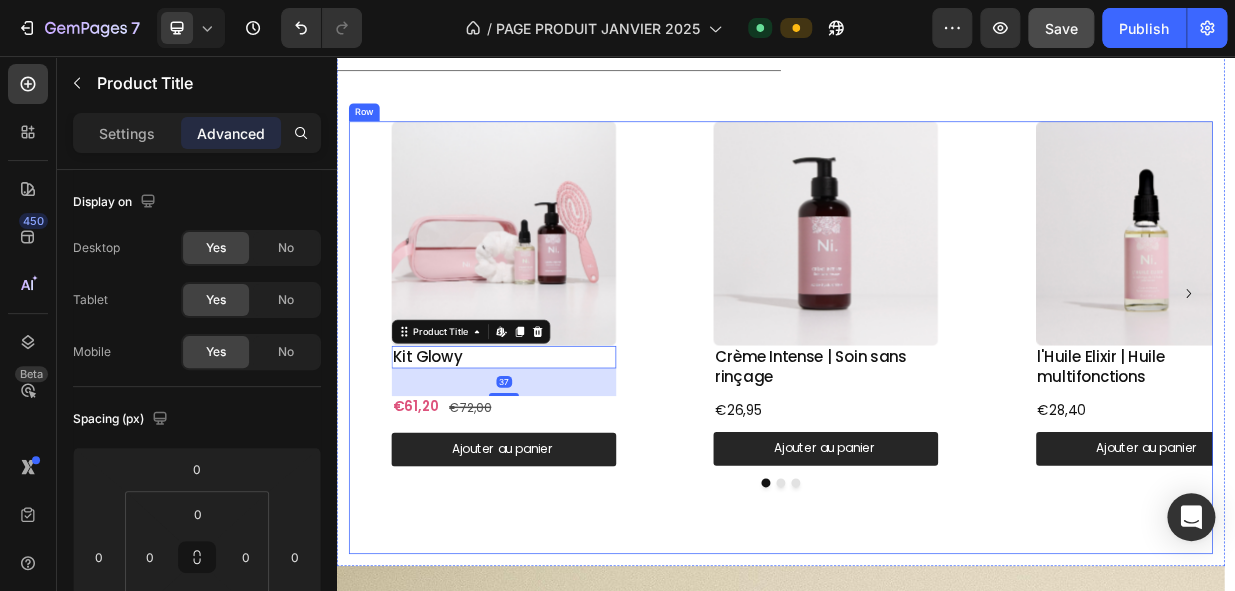 click on "Product Images Kit Glowy Product Title   Edit content in Shopify 37 €61,20 Product Price Product Price €72,00 Compare Price Compare Price Row Ajouter au panier Add to Cart Product Product Images Crème Intense | Soin sans rinçage Product Title €26,95 Product Price Product Price Ajouter au panier Add to Cart Product Product Images l'Huile Elixir | Huile multifonctions Product Title €28,40 Product Price Product Price Ajouter au panier Add to Cart Product Product Images Bonnet en satin Product Title €18,90 Product Price Product Price Ajouter au panier Add to Cart Product
Carousel" at bounding box center (930, 432) 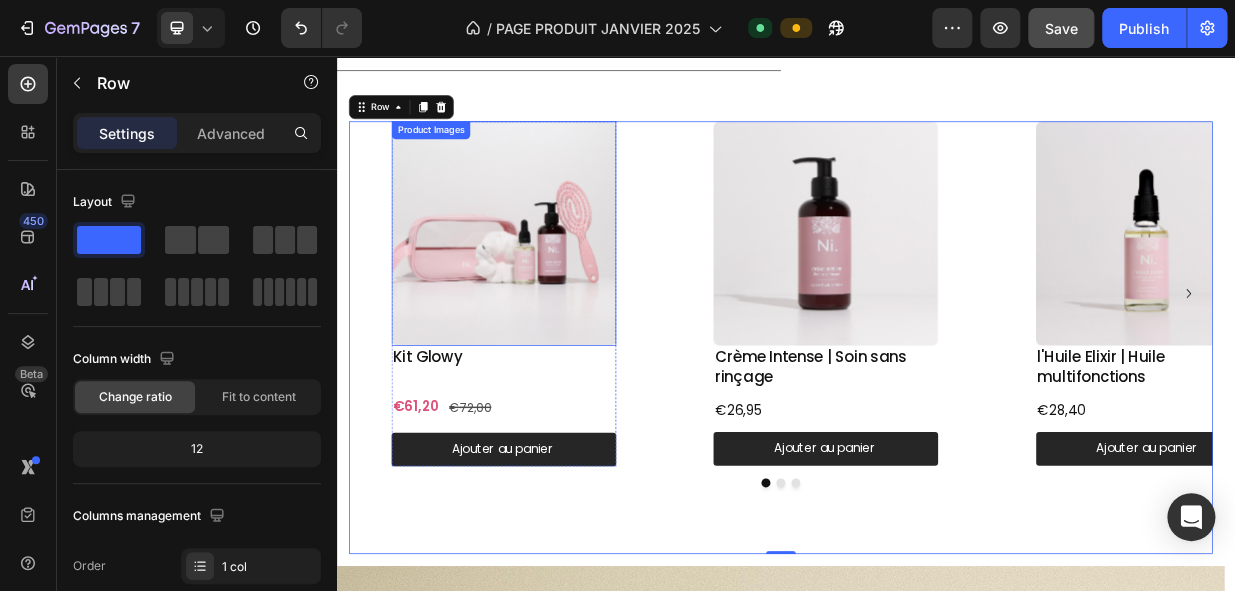 click at bounding box center (560, 293) 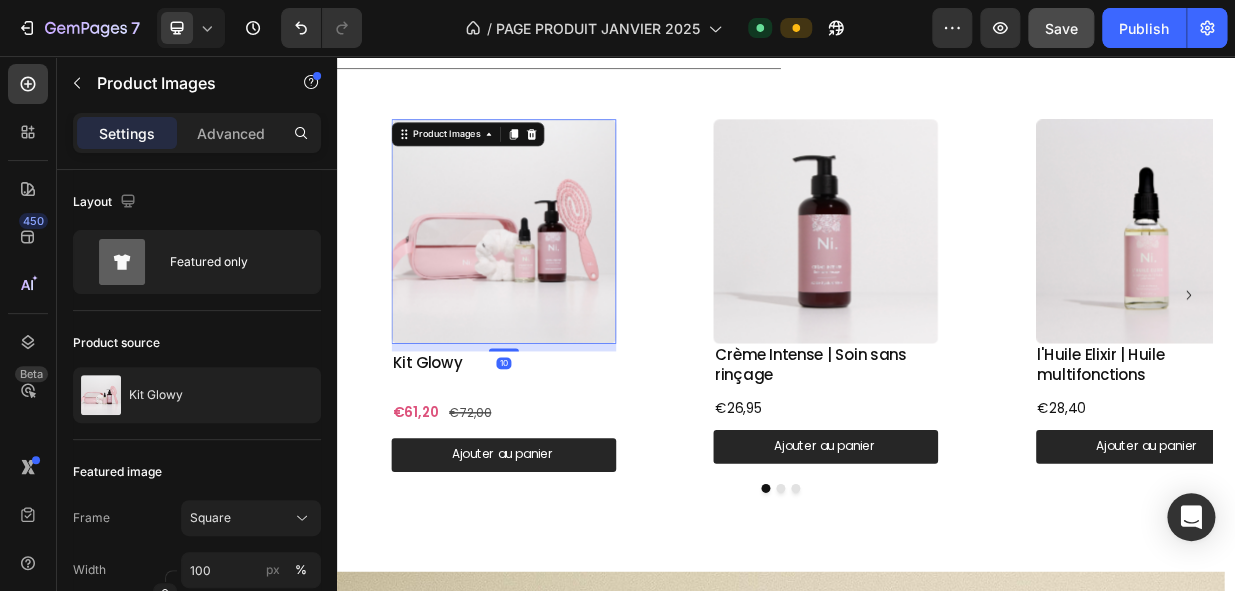 scroll, scrollTop: 1094, scrollLeft: 0, axis: vertical 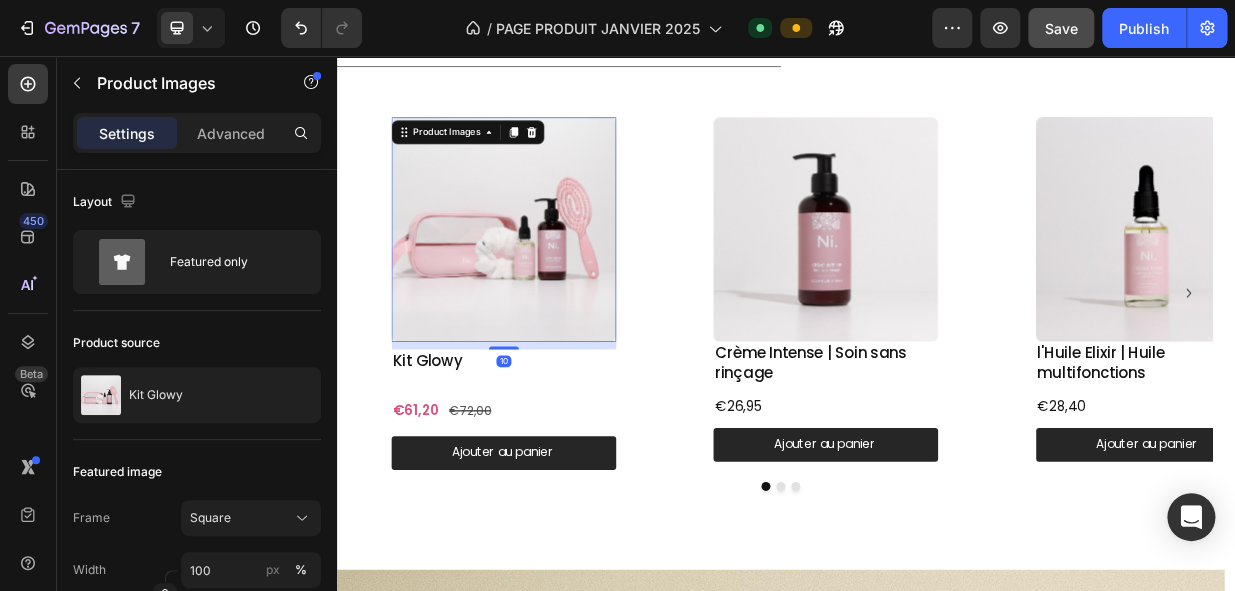 drag, startPoint x: 569, startPoint y: 440, endPoint x: 570, endPoint y: 450, distance: 10.049875 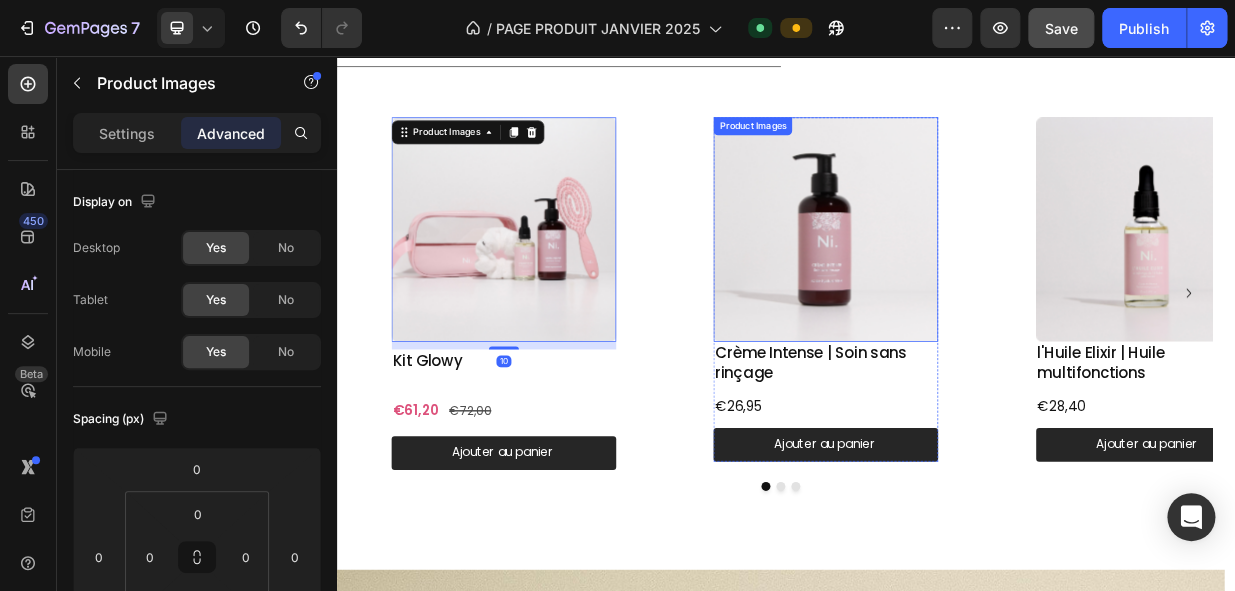click at bounding box center [990, 288] 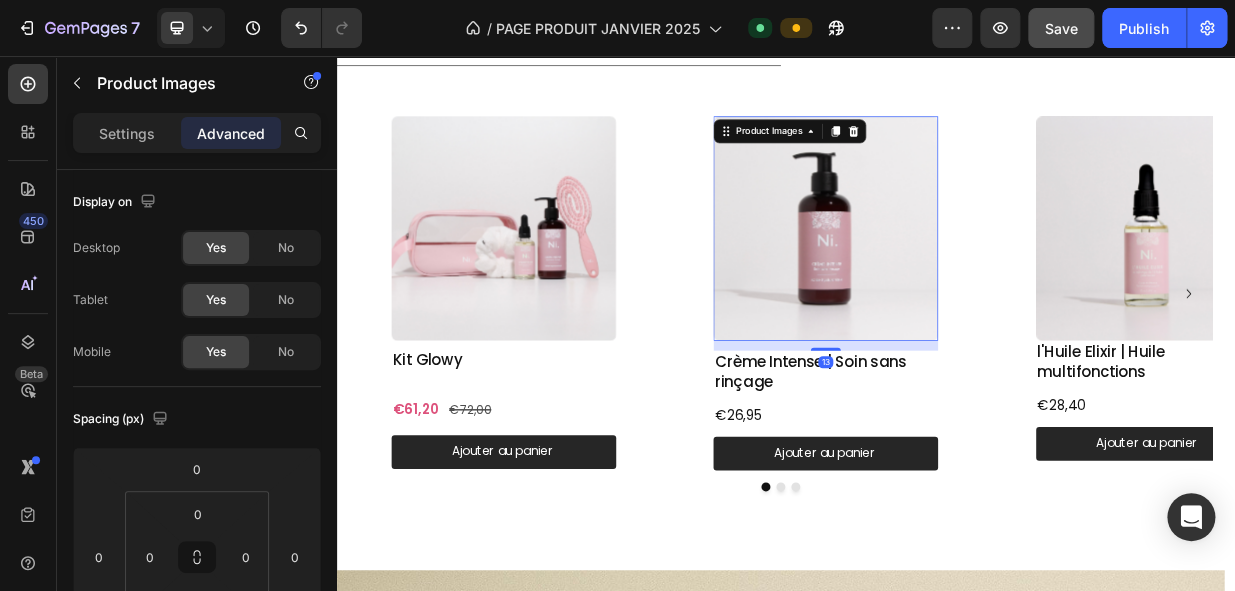 scroll, scrollTop: 1094, scrollLeft: 0, axis: vertical 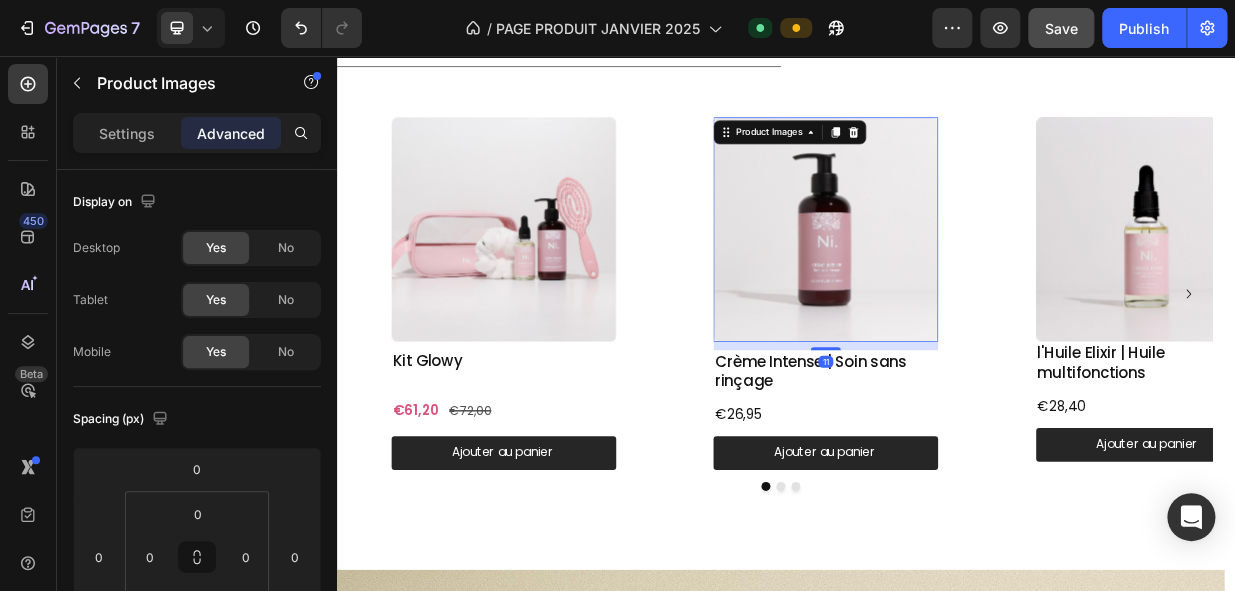 drag, startPoint x: 994, startPoint y: 433, endPoint x: 1034, endPoint y: 444, distance: 41.484936 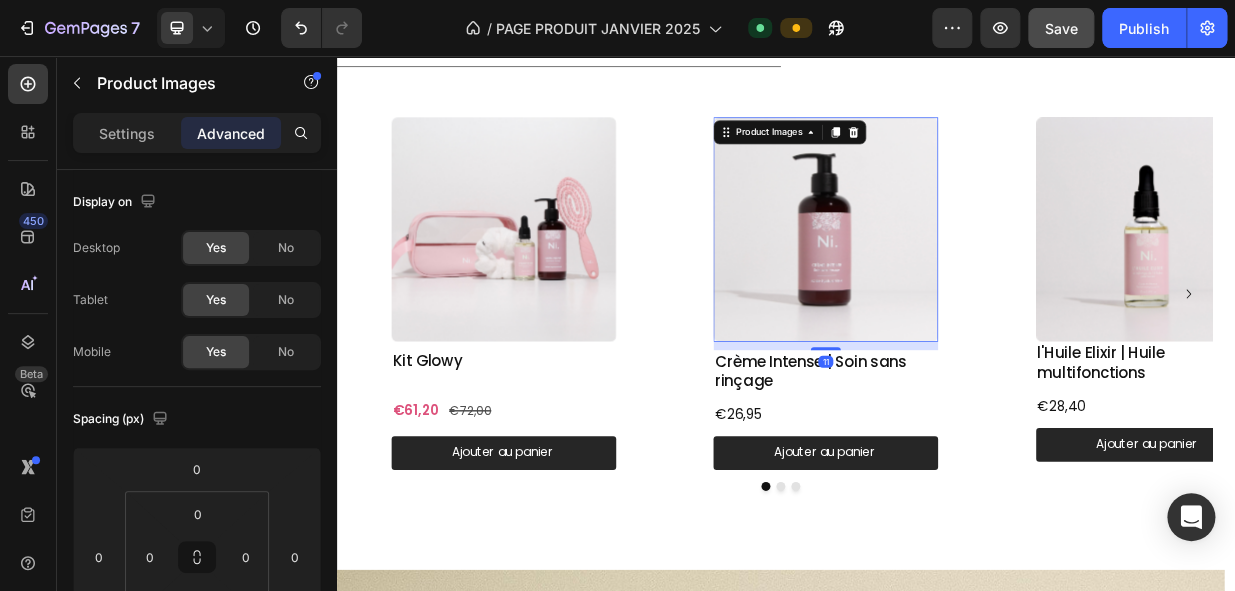 click on "11" at bounding box center (990, 438) 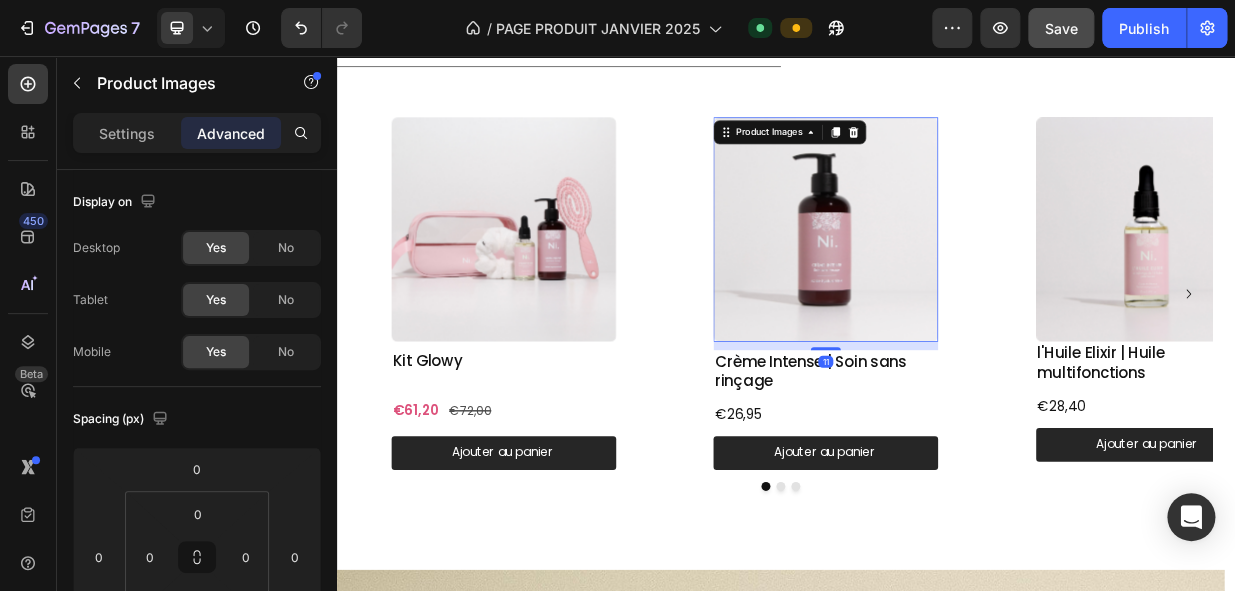 type on "11" 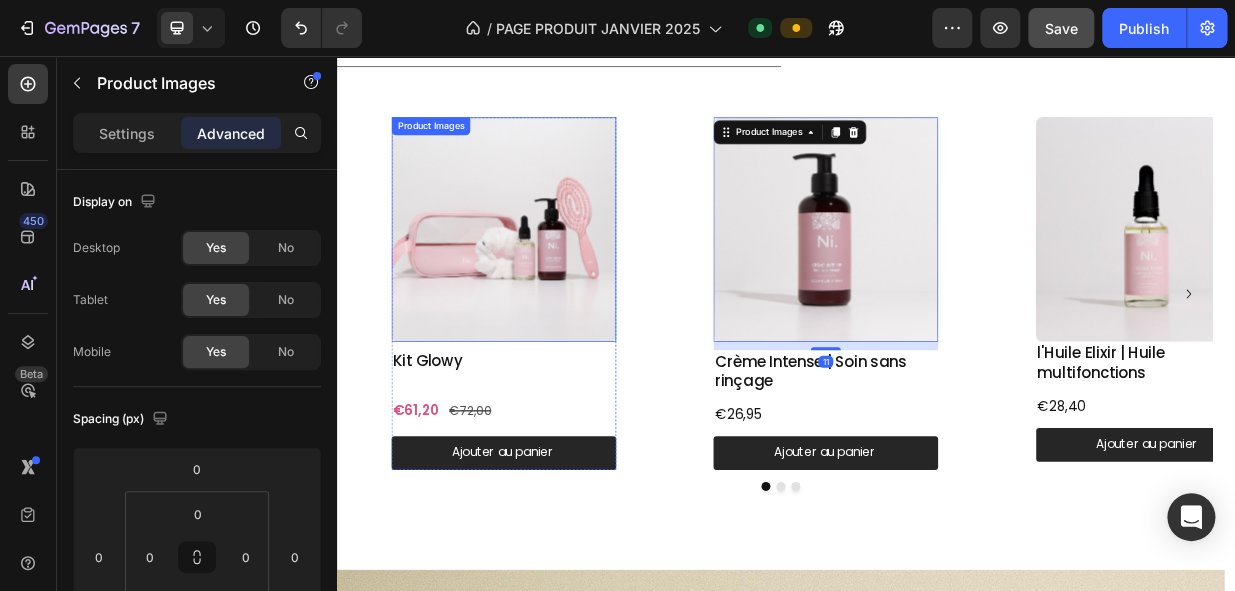 click at bounding box center [560, 288] 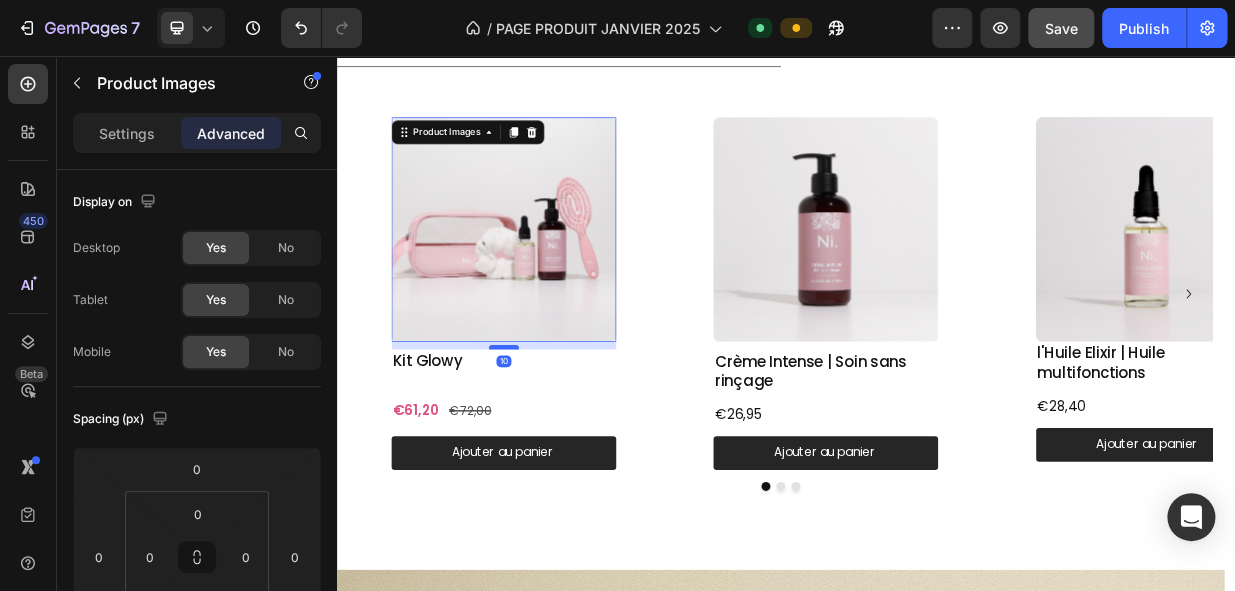 click on "10" at bounding box center [560, 438] 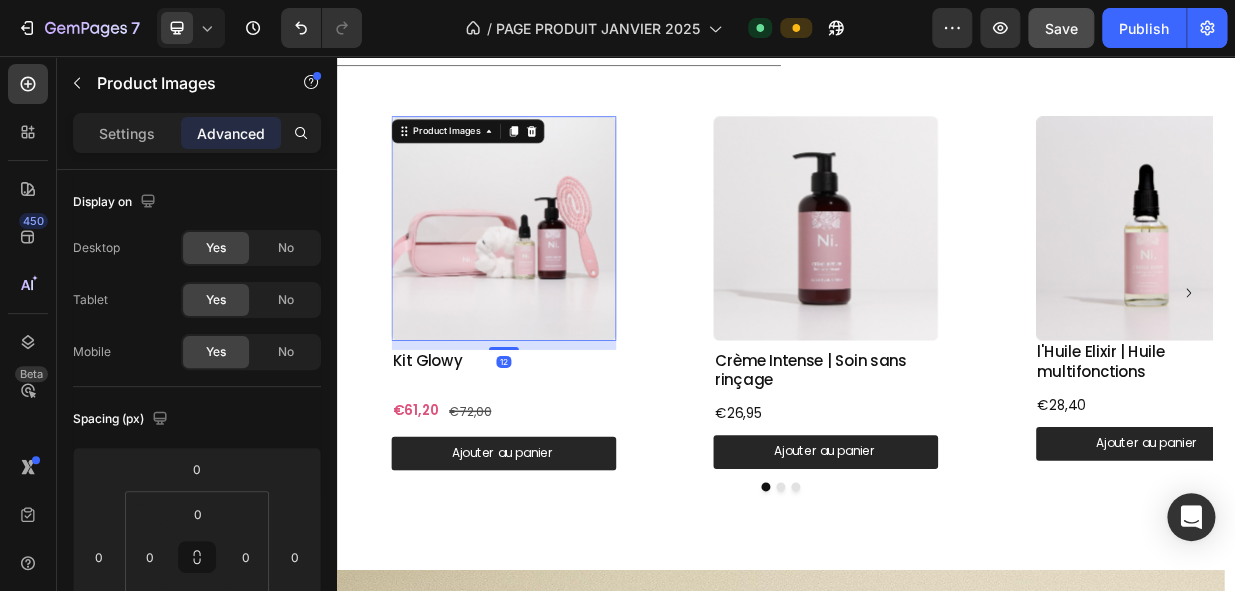 scroll, scrollTop: 1094, scrollLeft: 0, axis: vertical 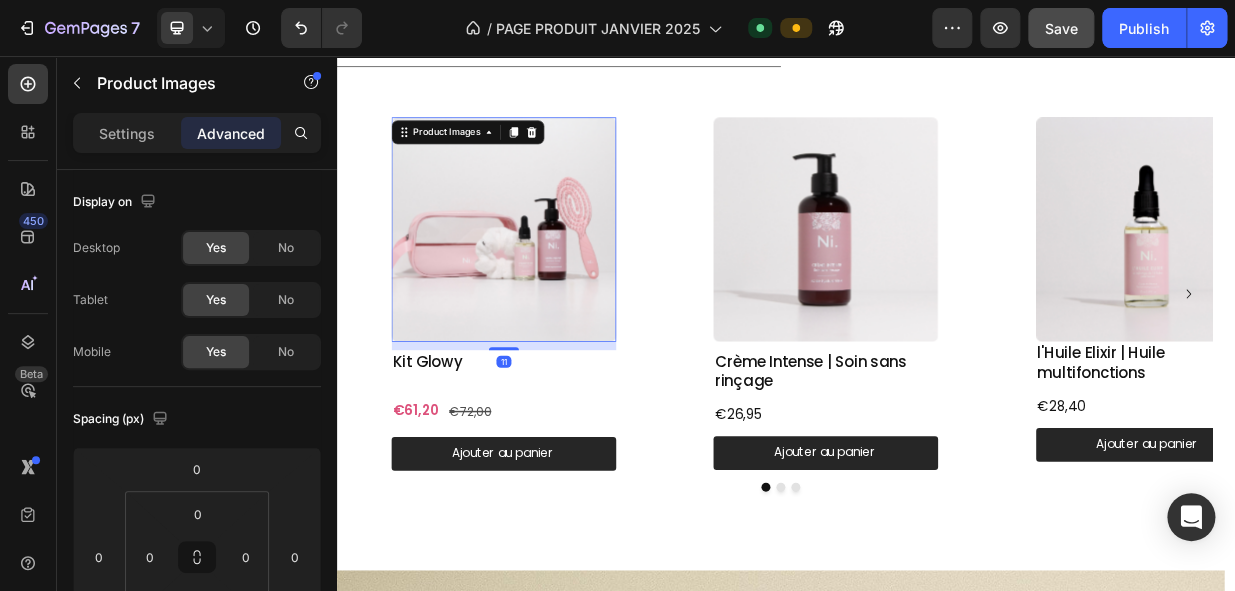 click on "11" at bounding box center [560, 438] 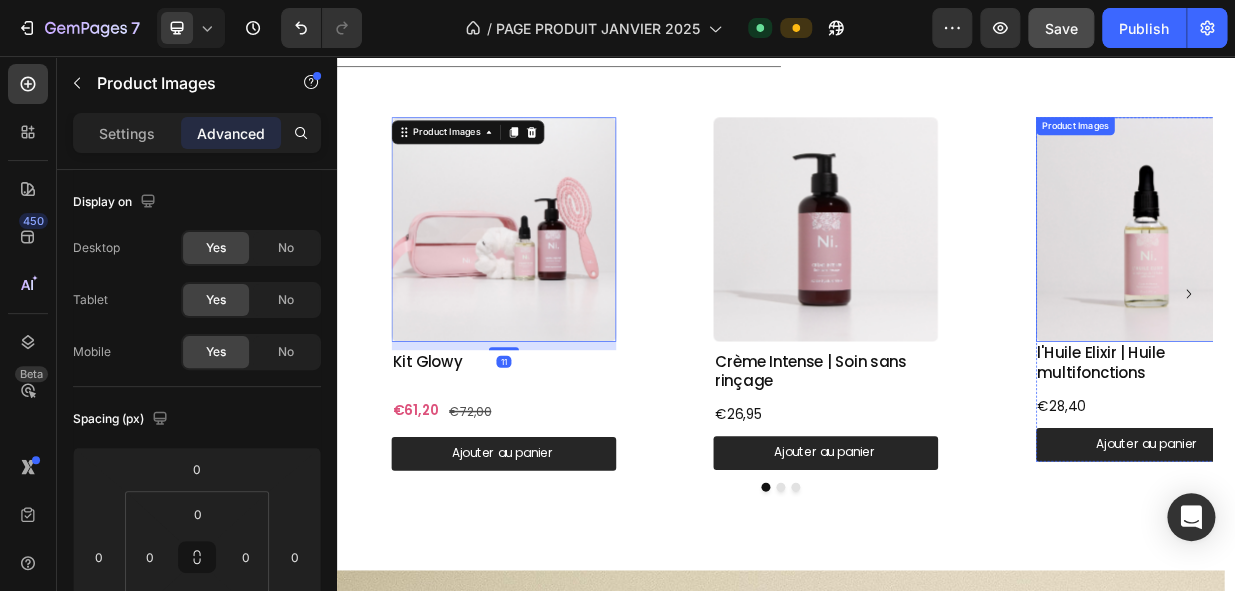 click at bounding box center [1421, 288] 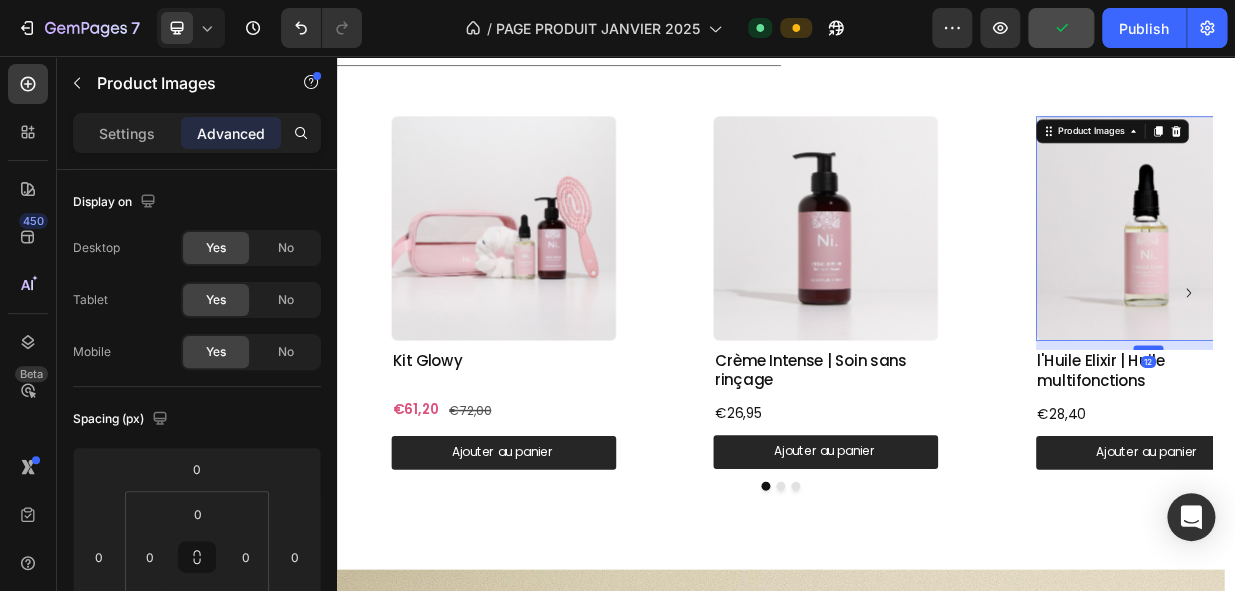 scroll, scrollTop: 1094, scrollLeft: 0, axis: vertical 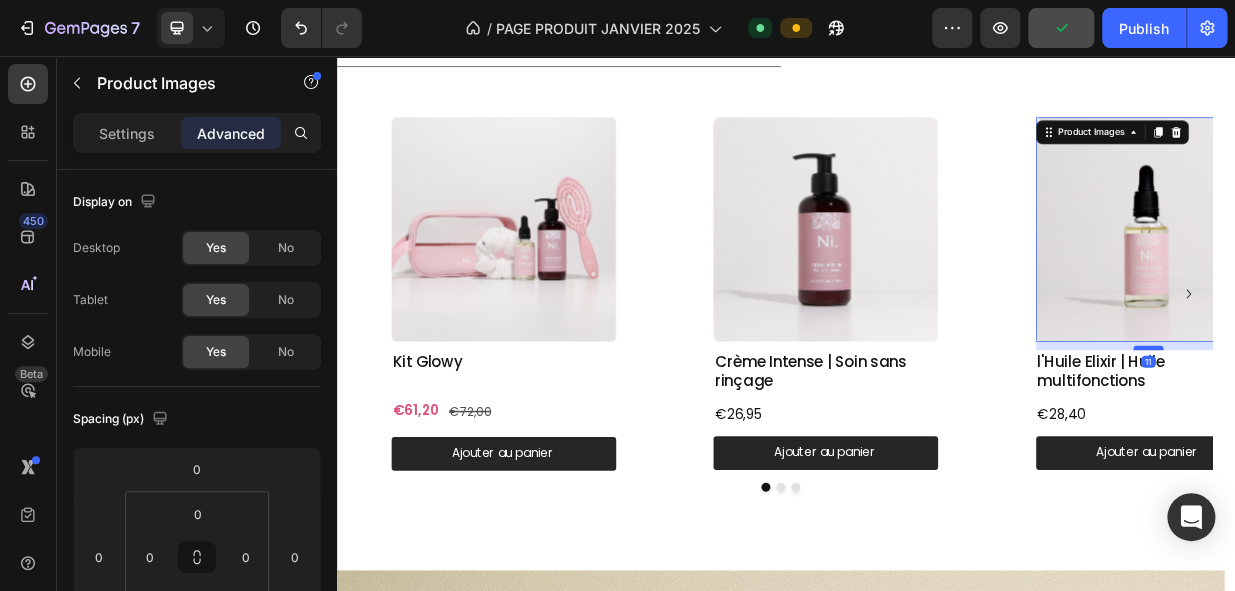drag, startPoint x: 1427, startPoint y: 433, endPoint x: 1428, endPoint y: 444, distance: 11.045361 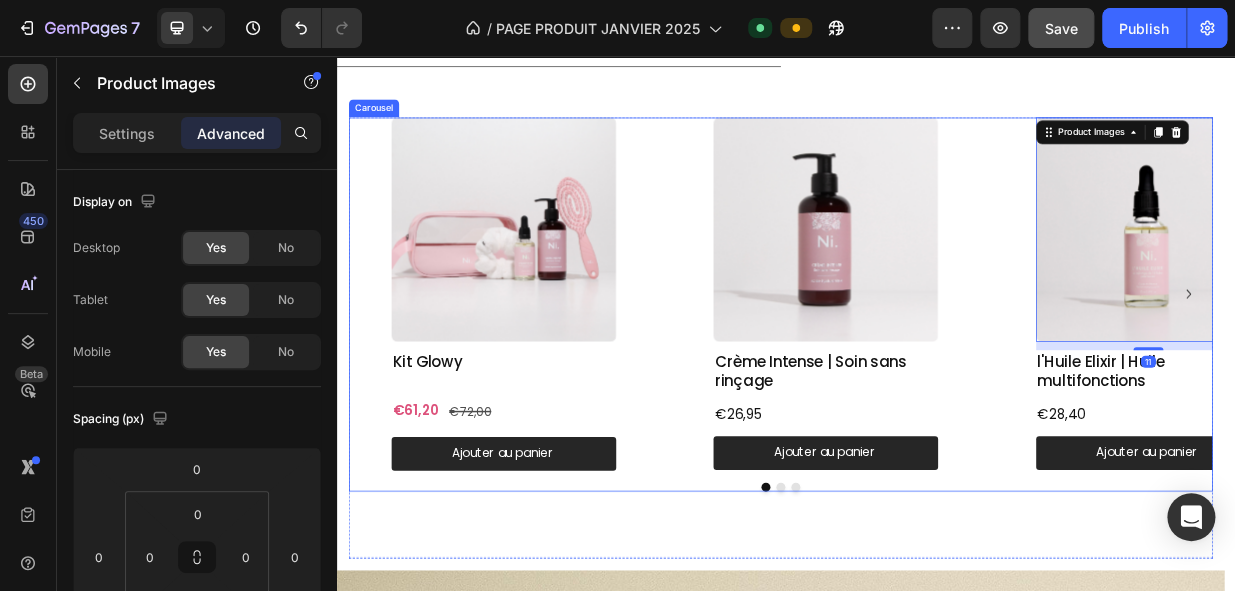 click at bounding box center [950, 632] 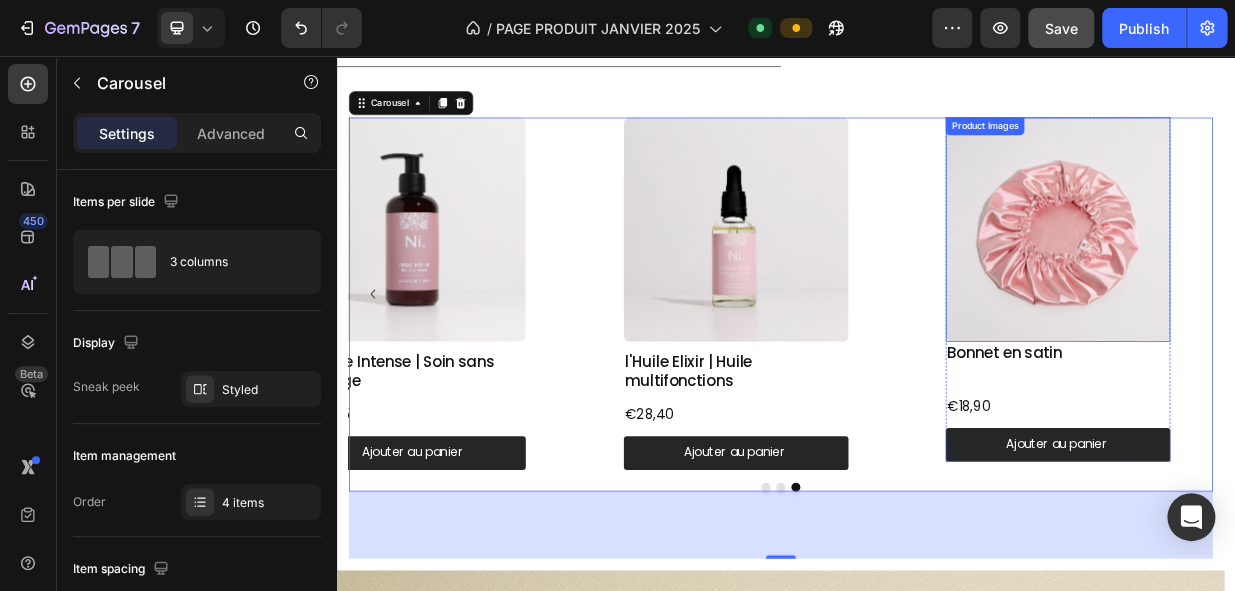 click at bounding box center [1300, 288] 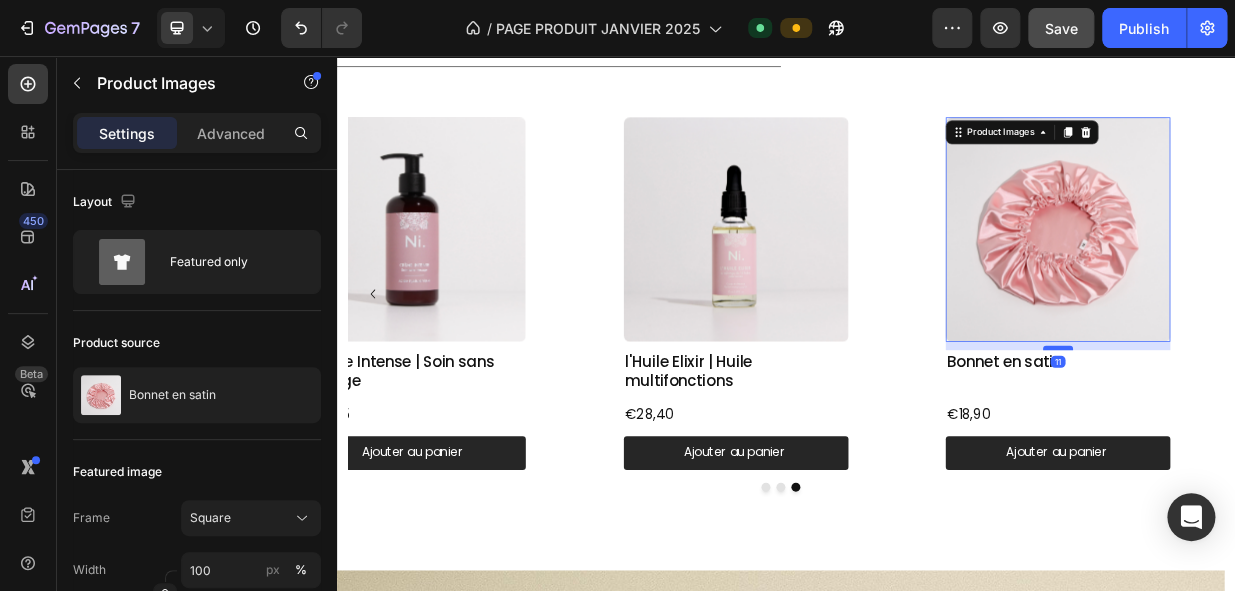 drag, startPoint x: 1313, startPoint y: 435, endPoint x: 1314, endPoint y: 446, distance: 11.045361 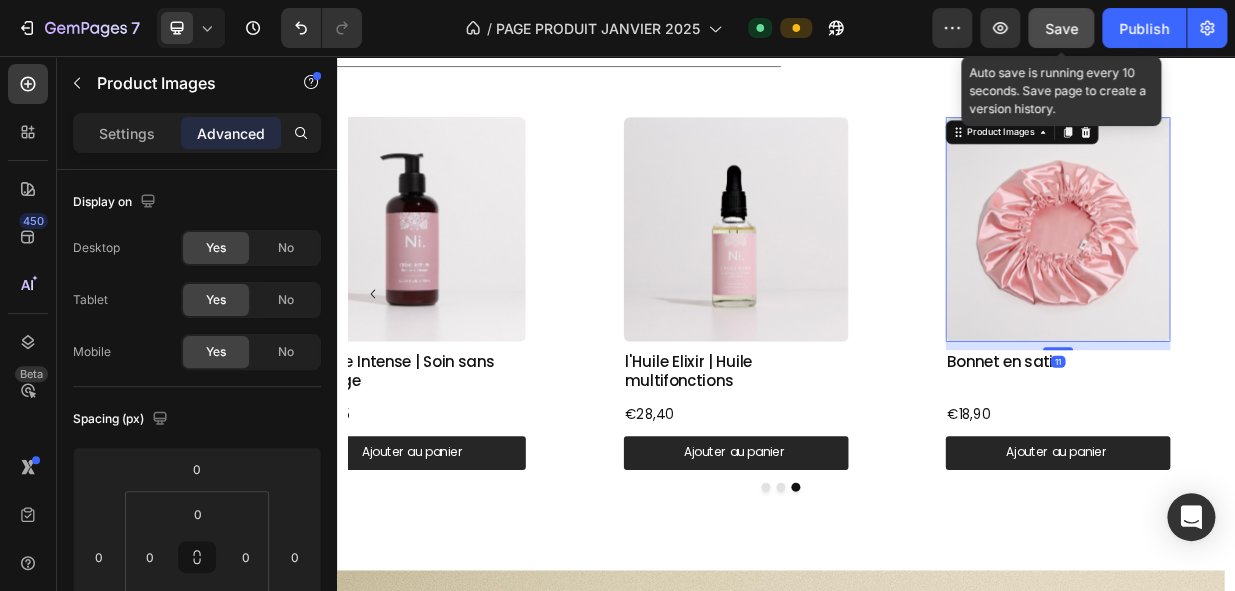 click on "Save" at bounding box center [1061, 28] 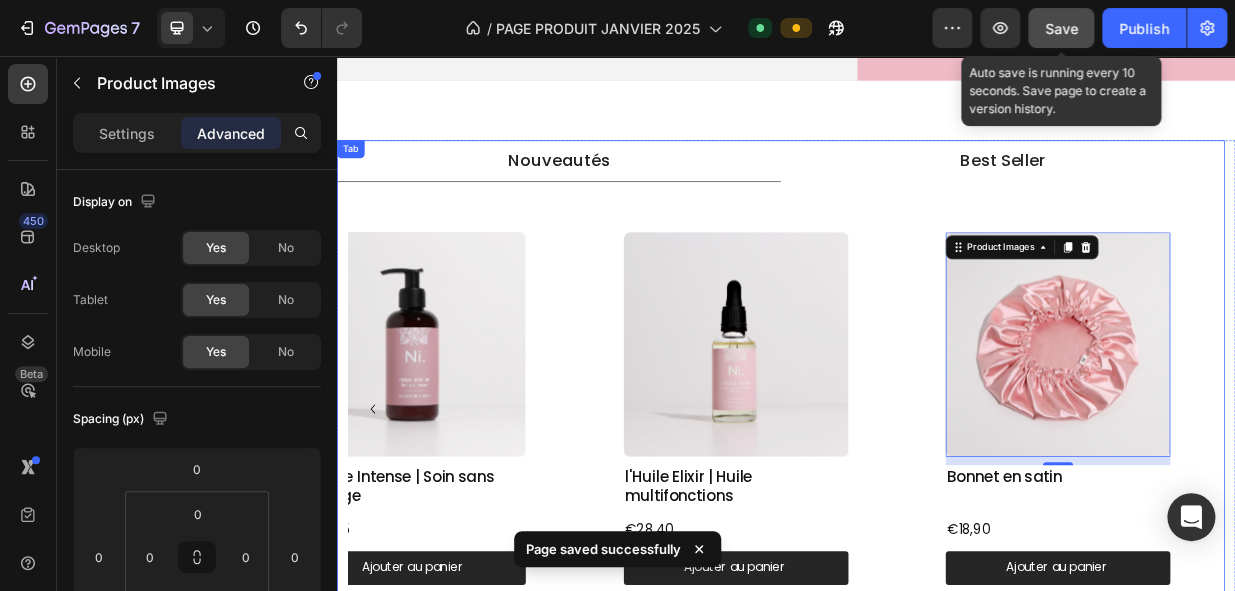 scroll, scrollTop: 964, scrollLeft: 0, axis: vertical 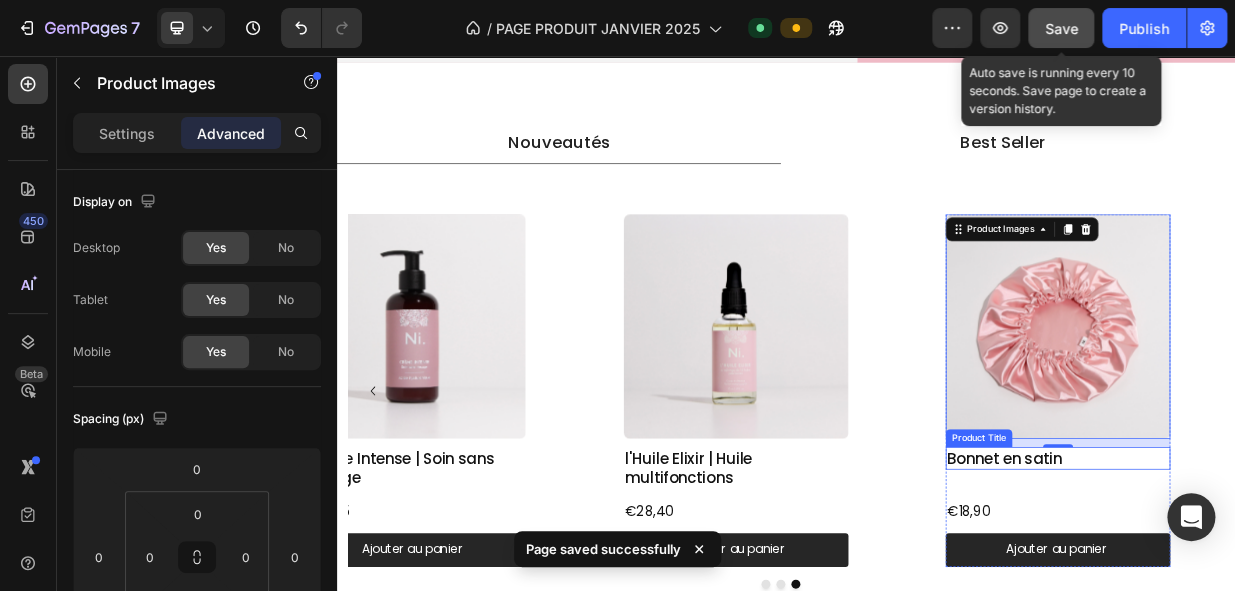 click on "Bonnet en satin" at bounding box center [1300, 594] 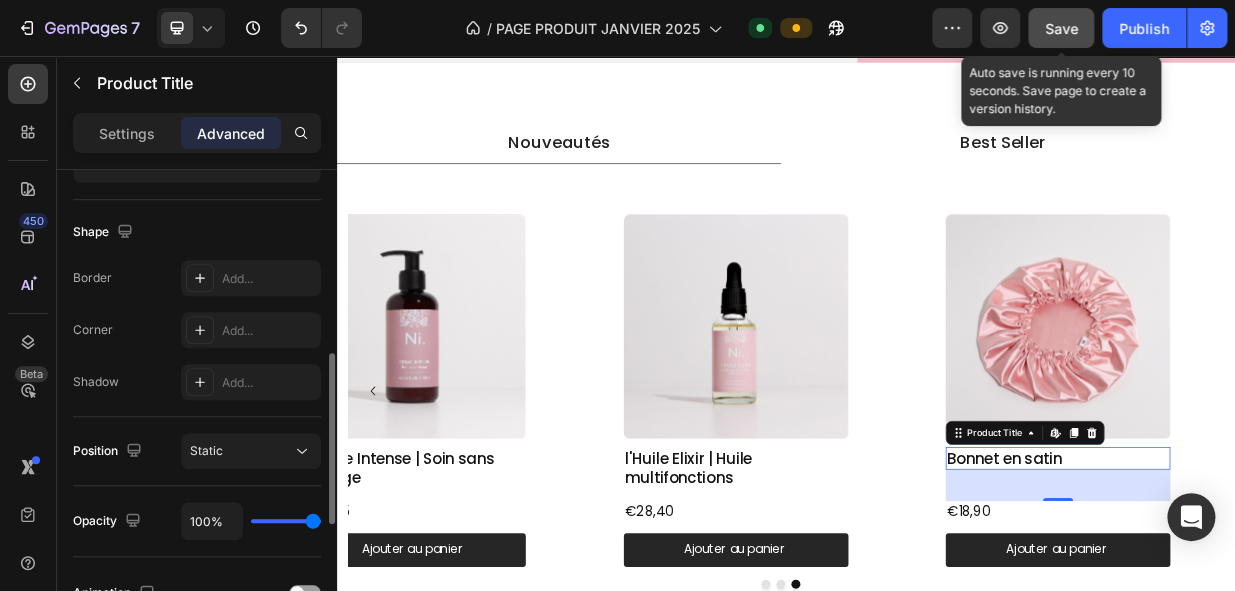 scroll, scrollTop: 509, scrollLeft: 0, axis: vertical 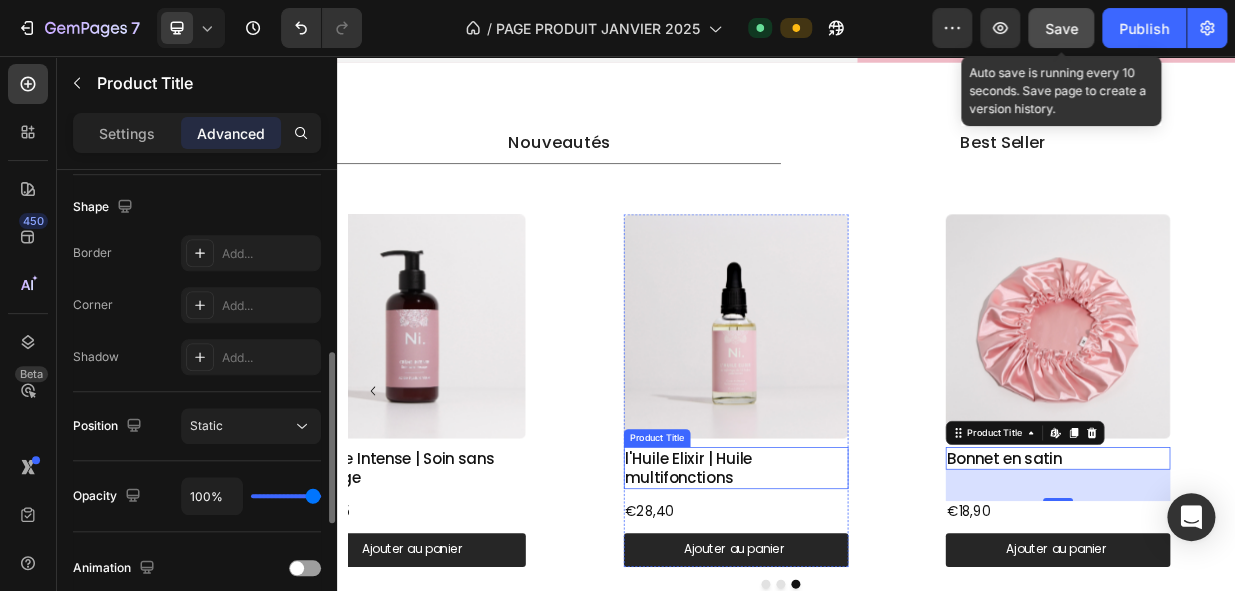 click on "l'Huile Elixir | Huile multifonctions" at bounding box center [870, 607] 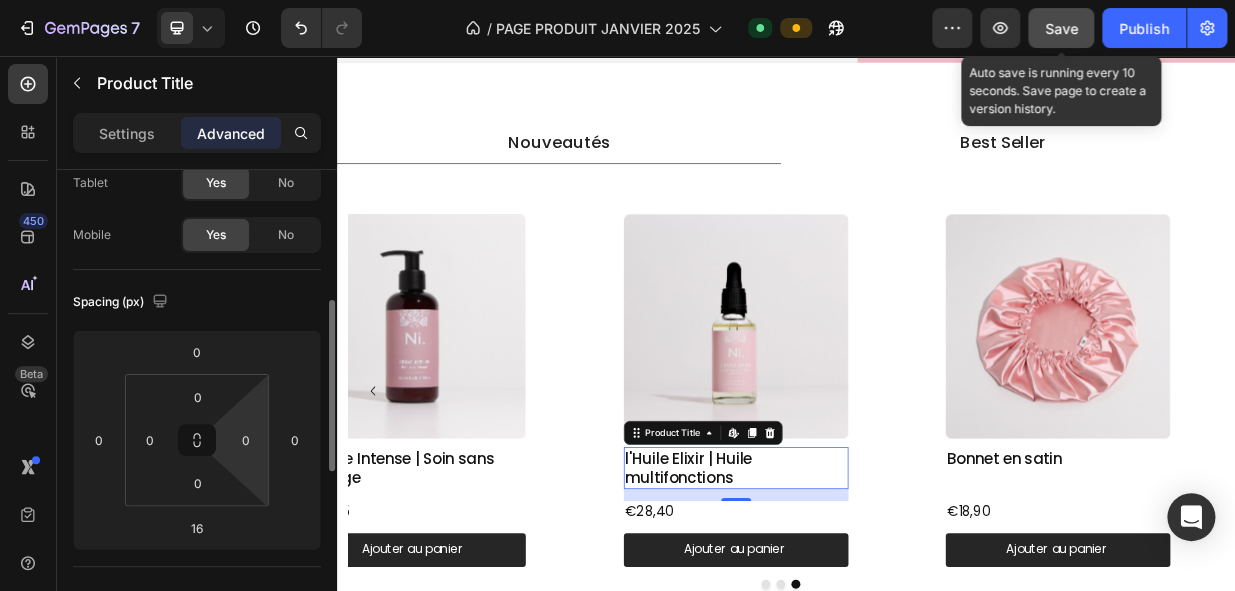 scroll, scrollTop: 0, scrollLeft: 0, axis: both 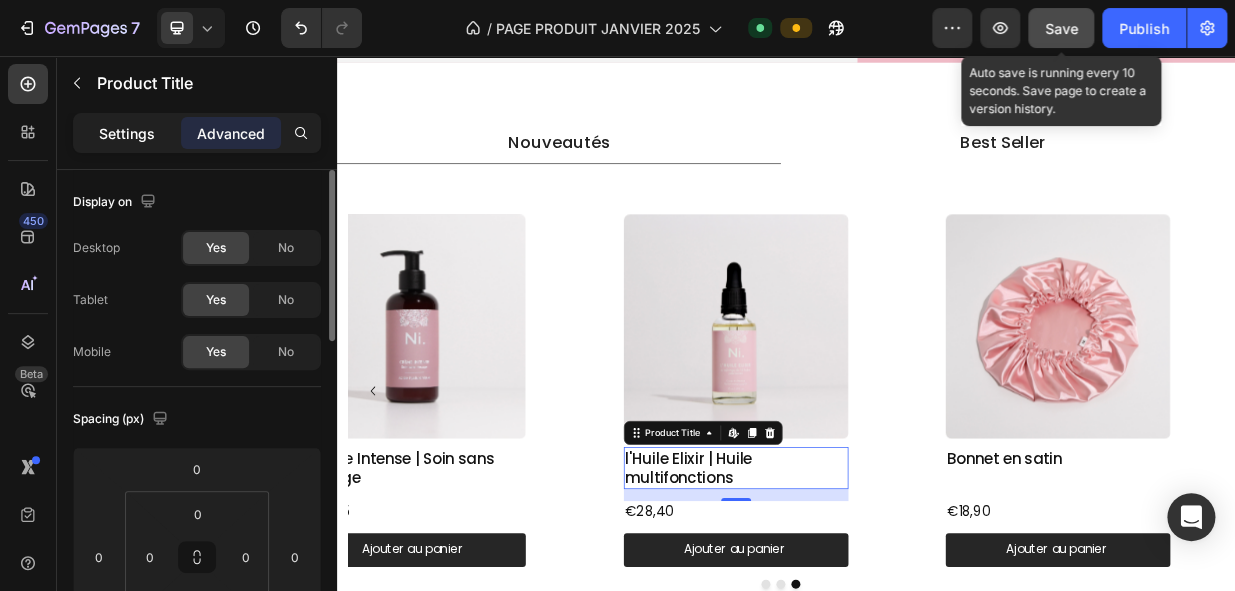 click on "Settings" at bounding box center [127, 133] 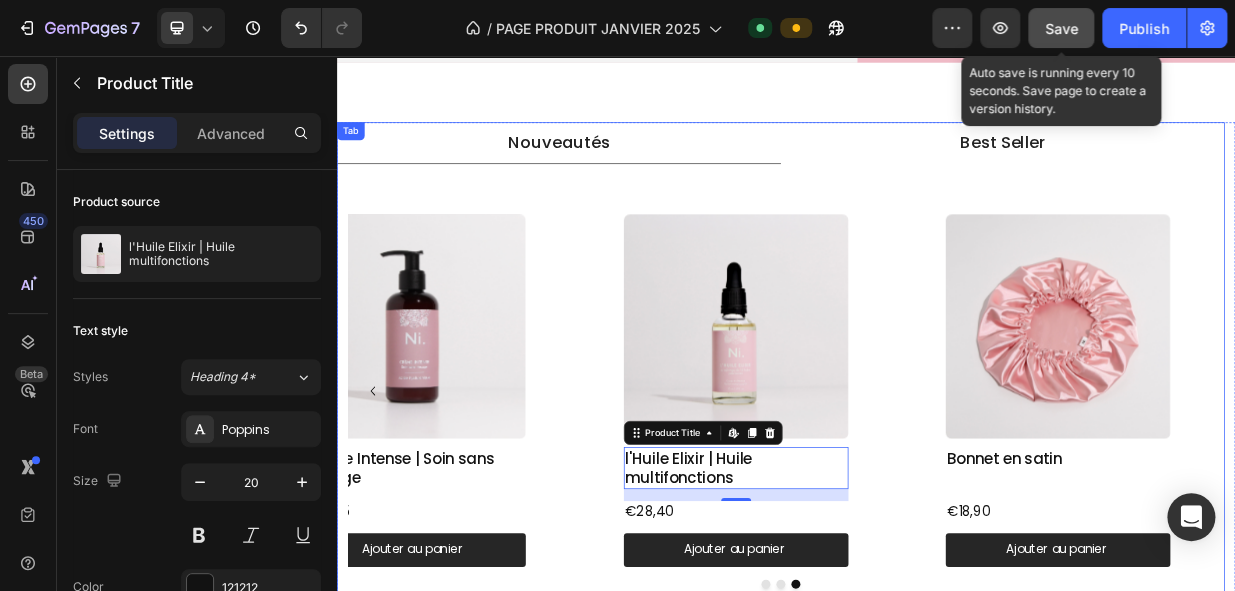 click on "Best Seller" at bounding box center [1227, 172] 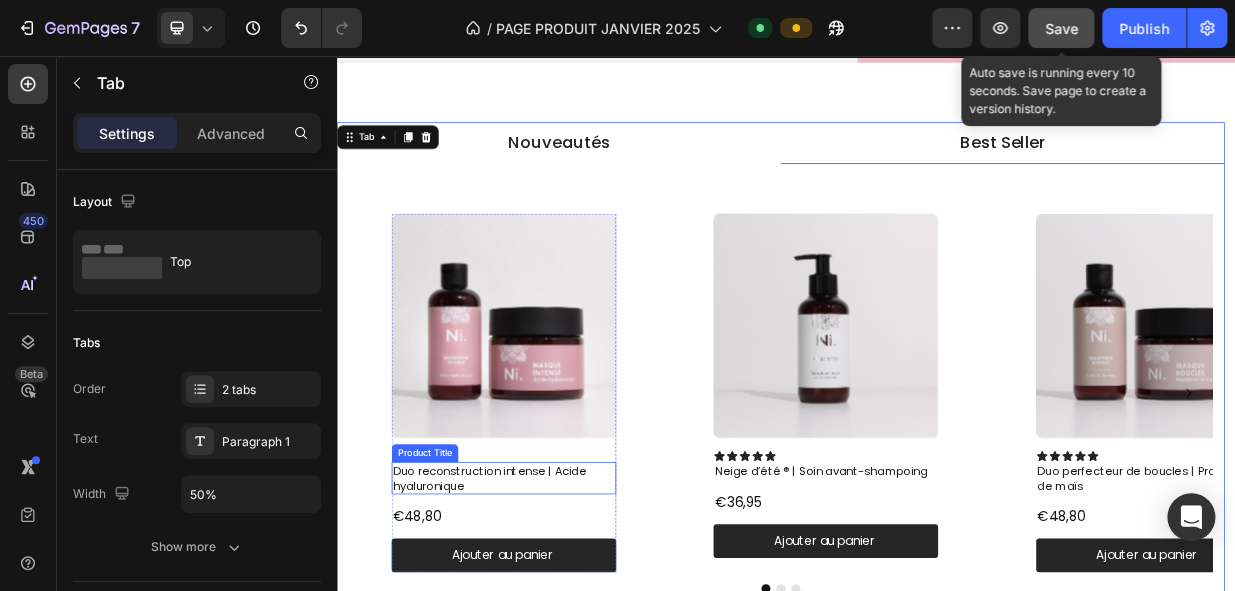 click on "Duo reconstruction intense | Acide hyaluronique" at bounding box center [560, 620] 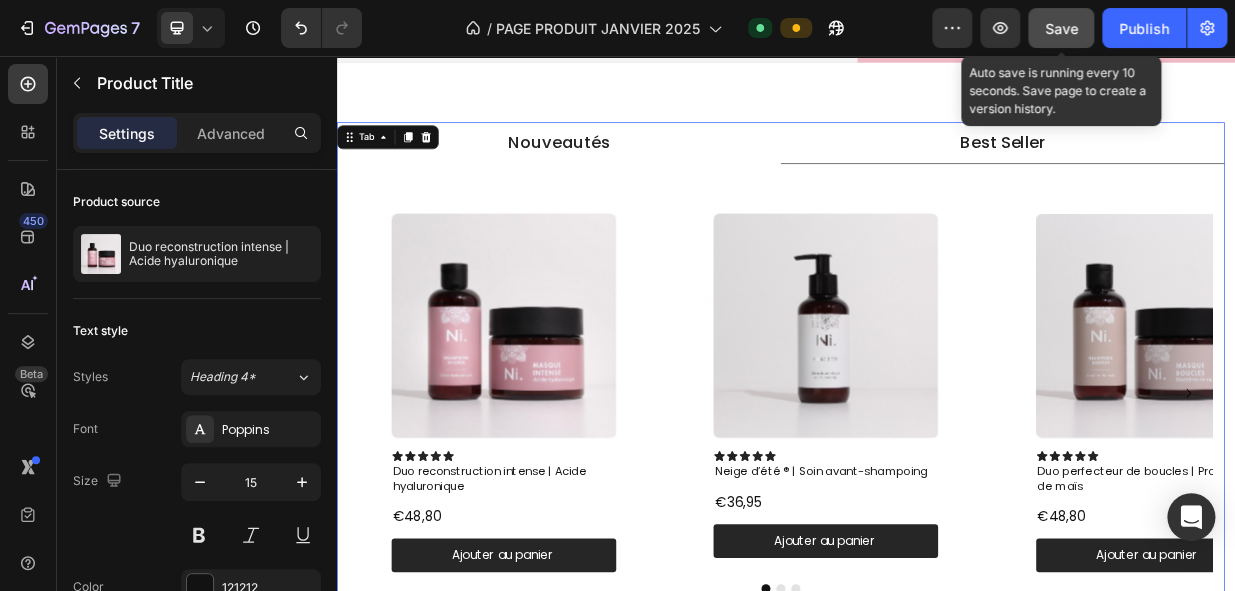click on "Nouveautés" at bounding box center [633, 173] 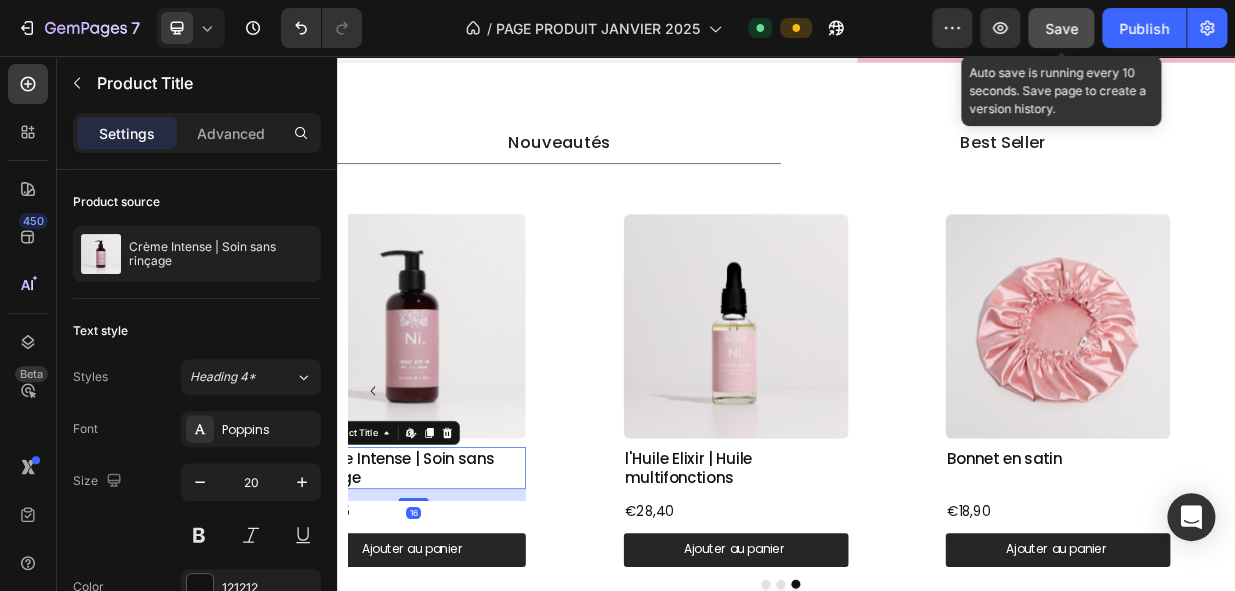 click on "Crème Intense | Soin sans rinçage" at bounding box center (440, 607) 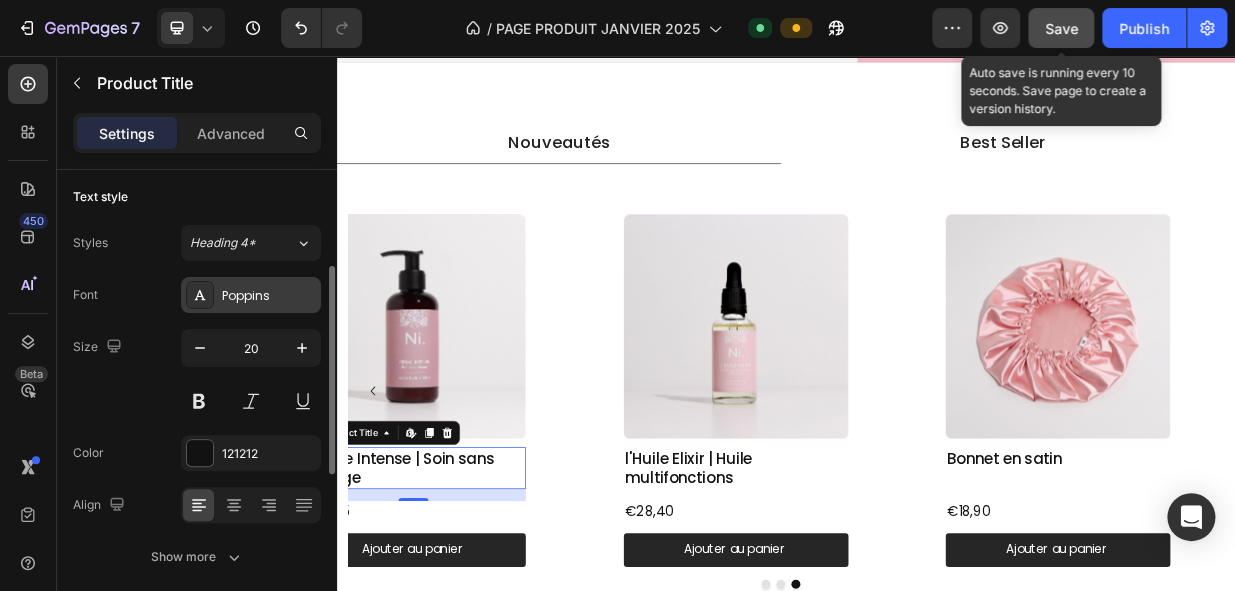 scroll, scrollTop: 199, scrollLeft: 0, axis: vertical 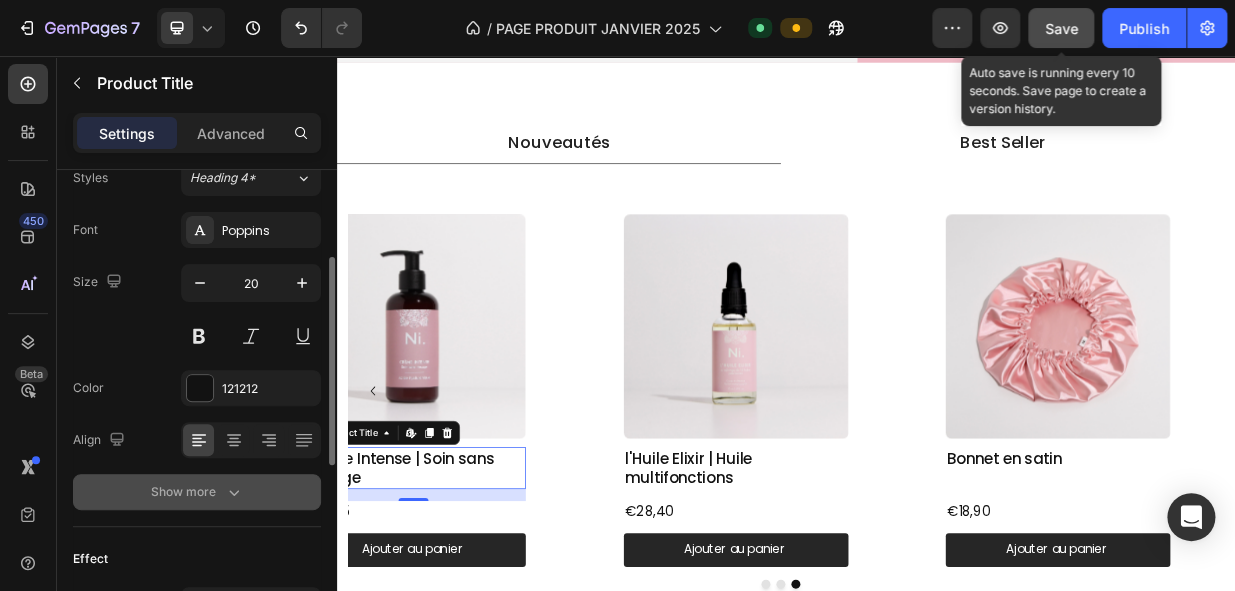 click on "Show more" at bounding box center (197, 492) 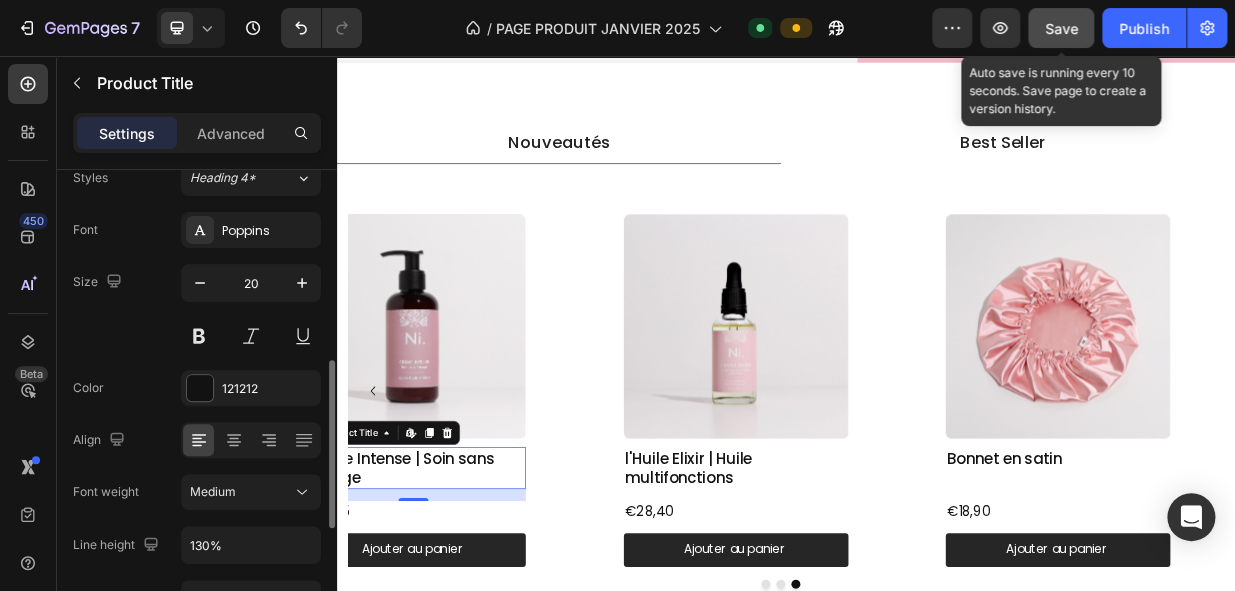scroll, scrollTop: 338, scrollLeft: 0, axis: vertical 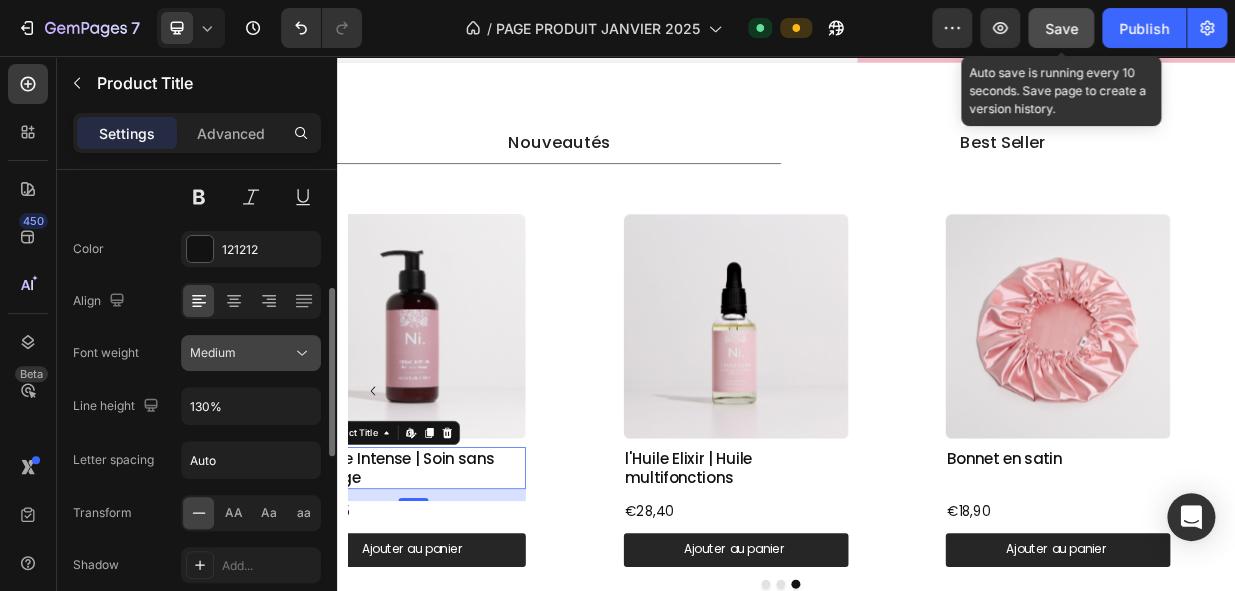 click on "Medium" at bounding box center (241, 353) 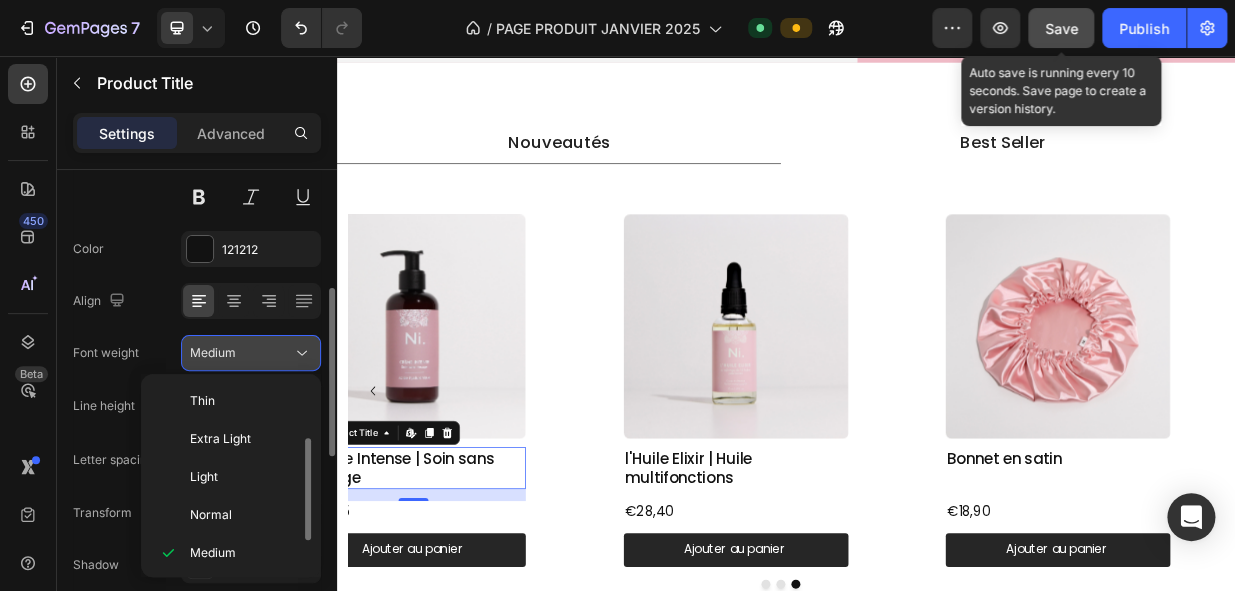 scroll, scrollTop: 36, scrollLeft: 0, axis: vertical 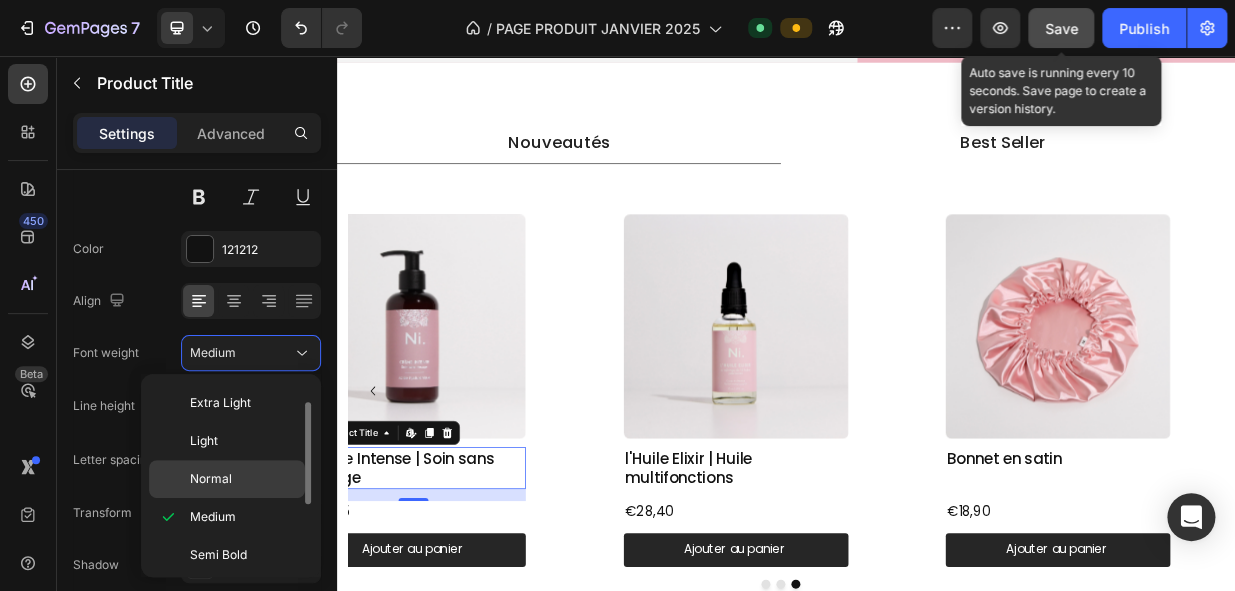 click on "Normal" at bounding box center [243, 479] 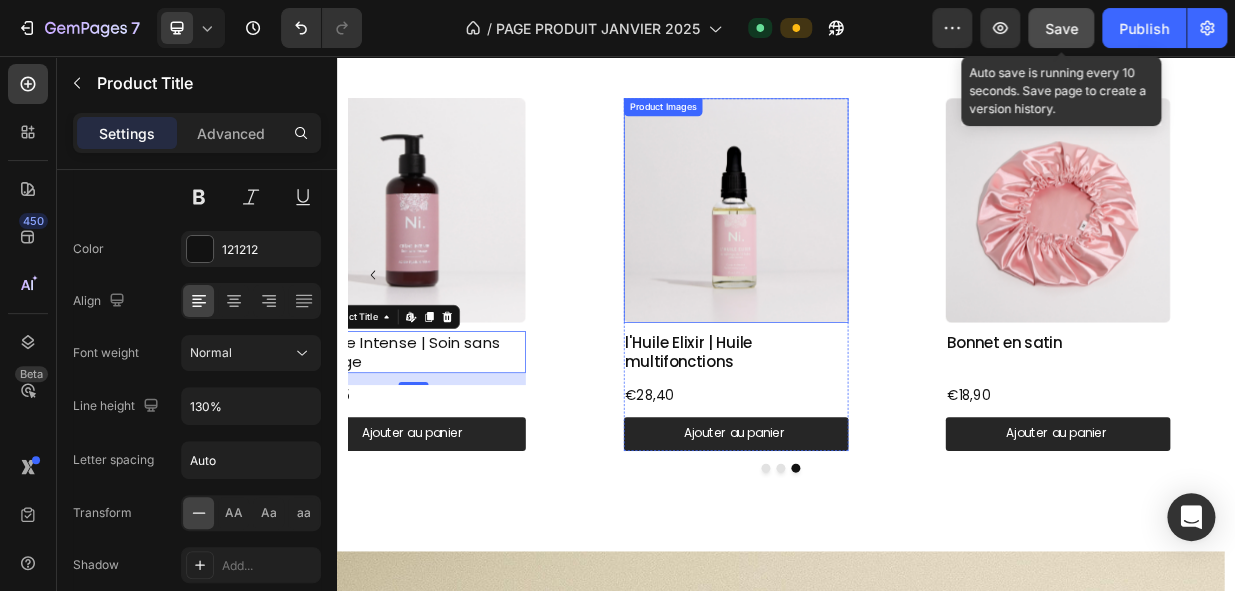 scroll, scrollTop: 1121, scrollLeft: 0, axis: vertical 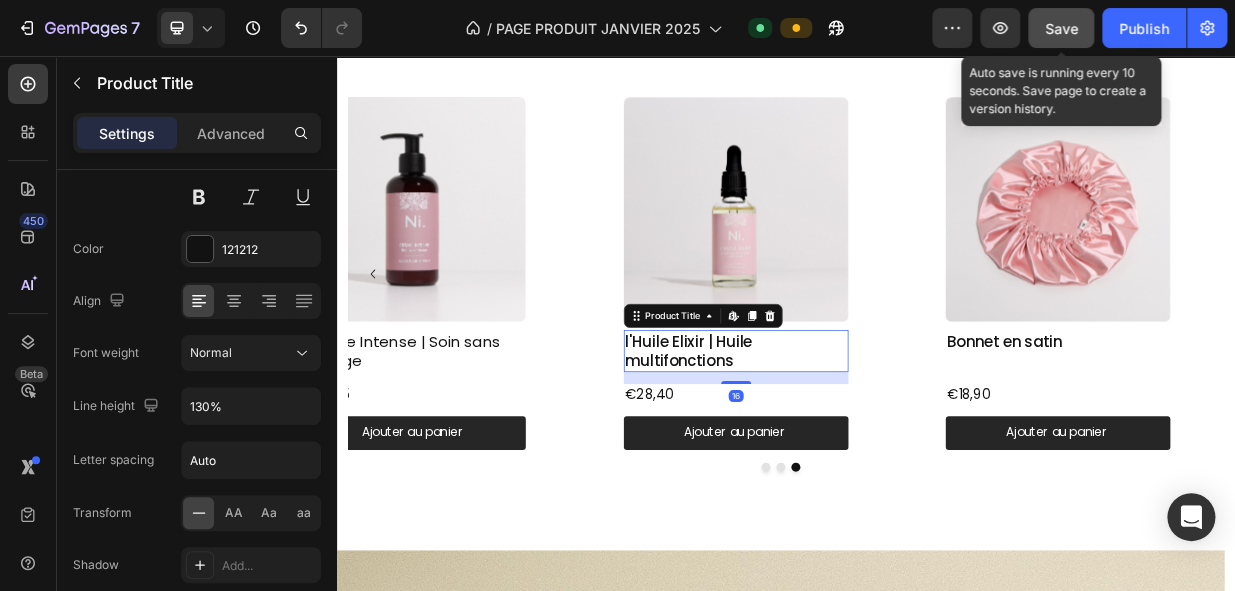 click on "l'Huile Elixir | Huile multifonctions" at bounding box center (870, 450) 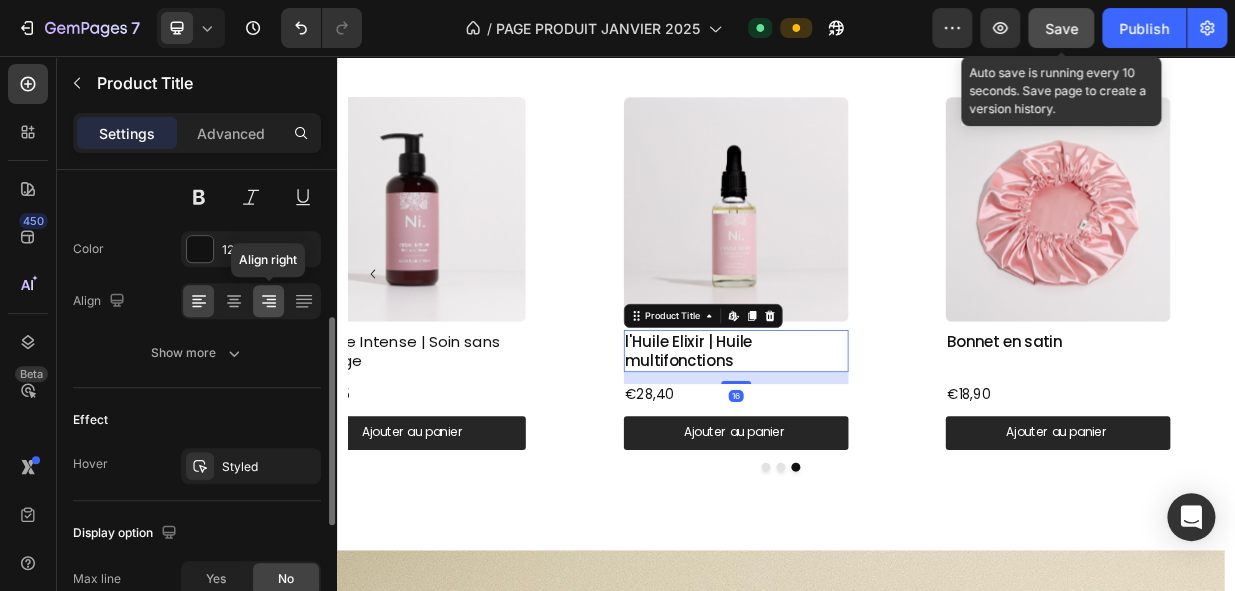 scroll, scrollTop: 310, scrollLeft: 0, axis: vertical 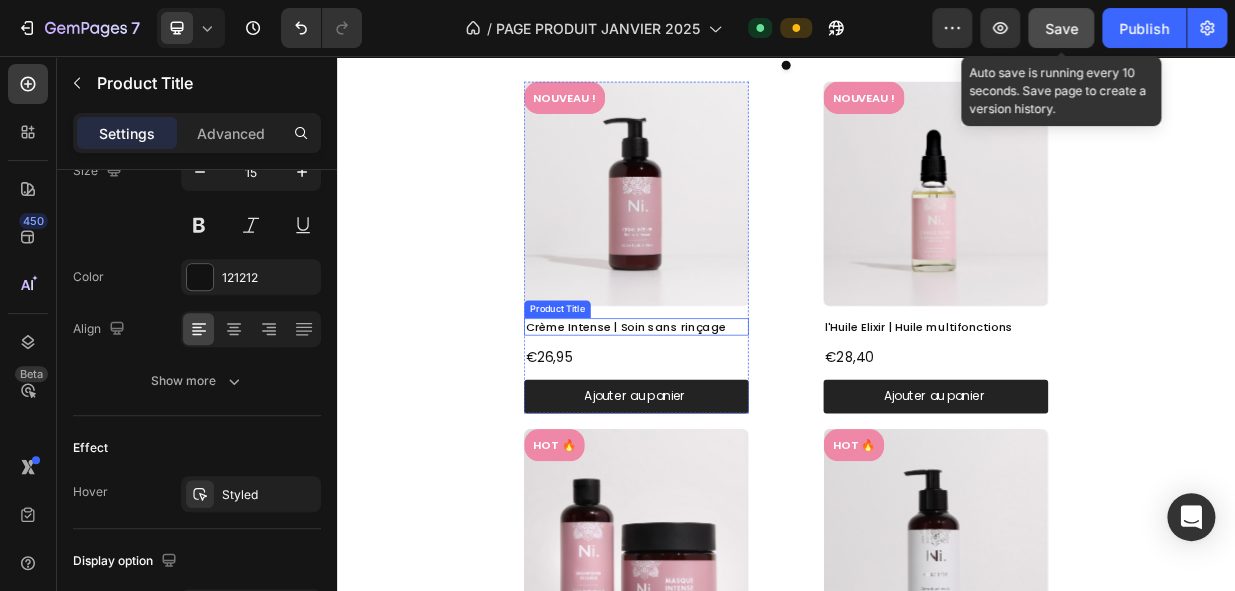 click on "Crème Intense | Soin sans rinçage" at bounding box center (737, 419) 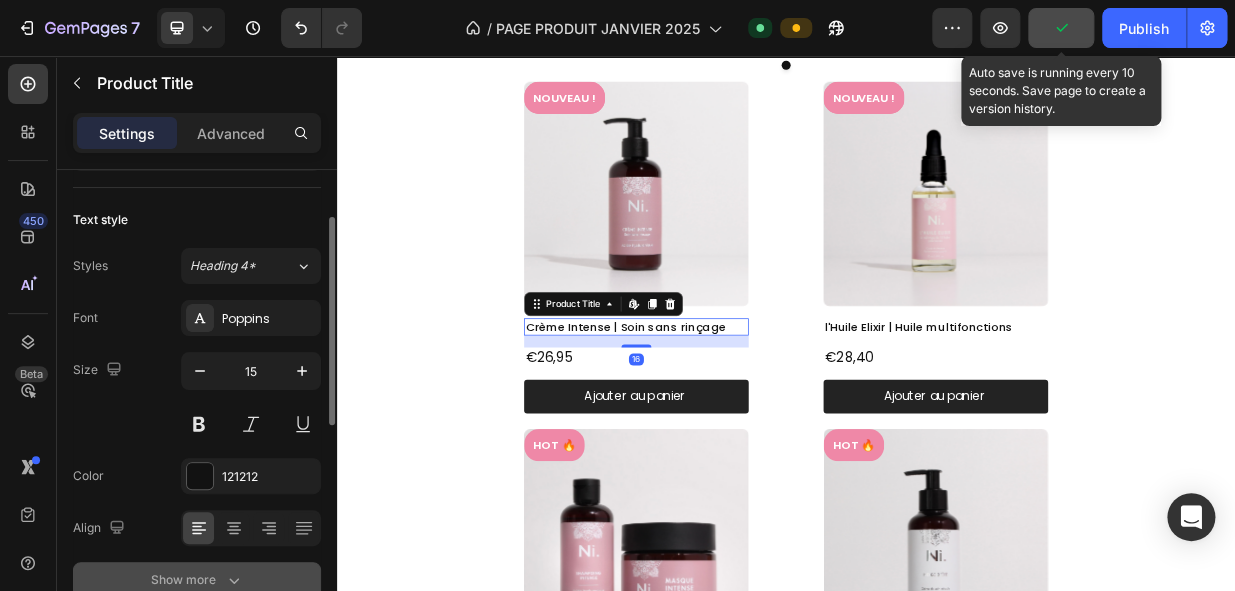 scroll, scrollTop: 110, scrollLeft: 0, axis: vertical 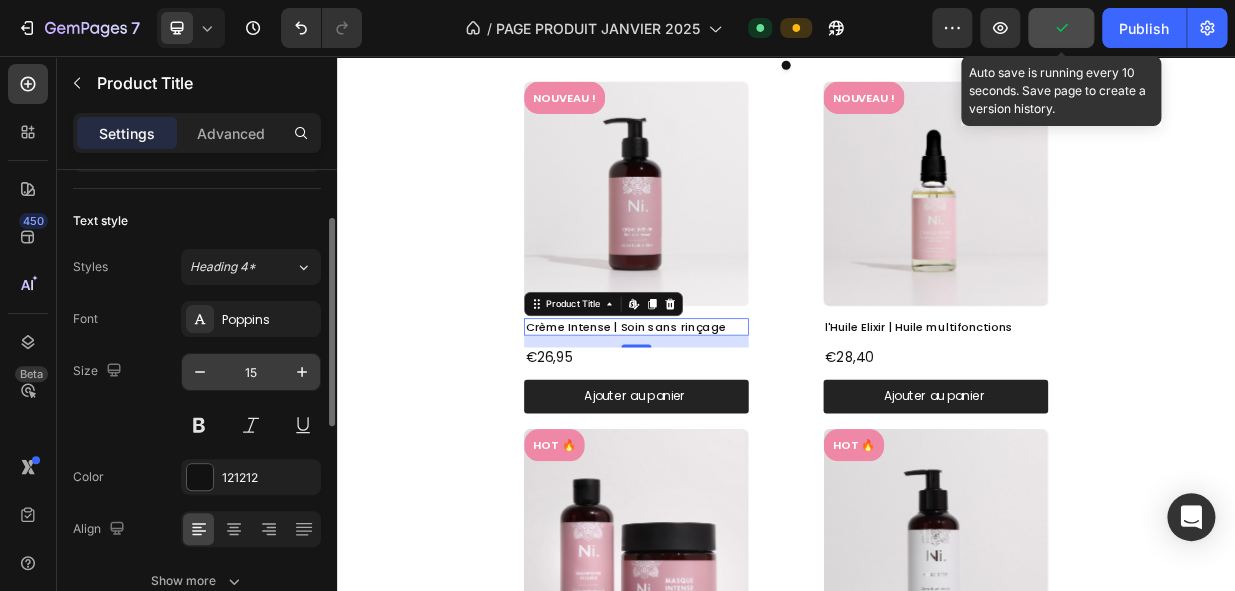 click on "15" at bounding box center (251, 372) 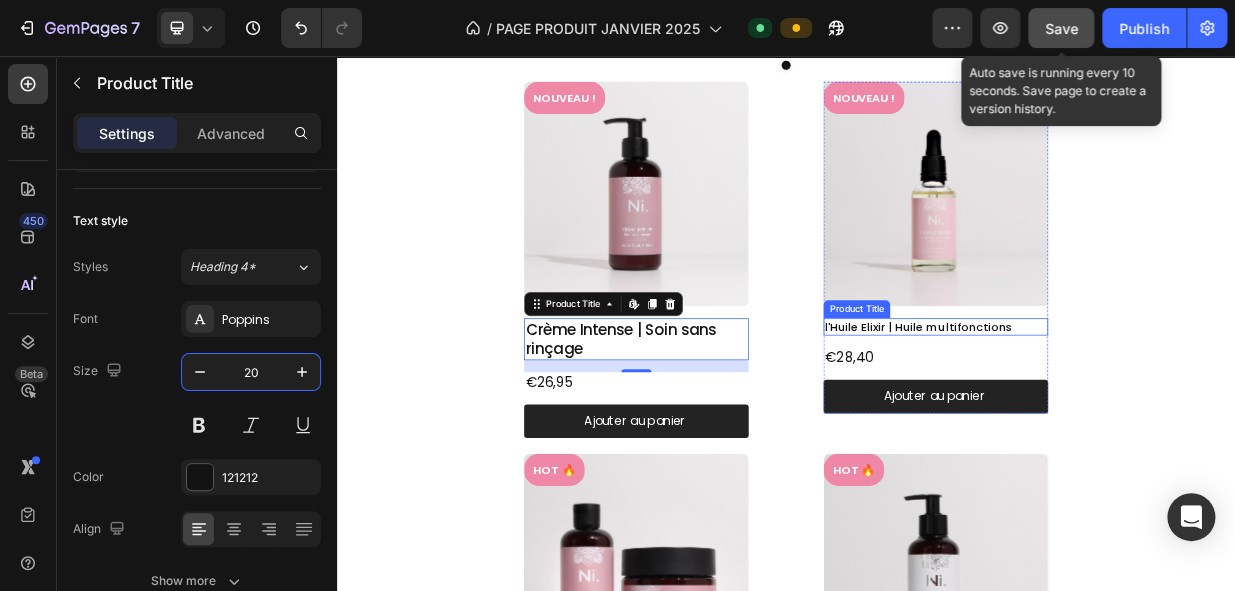 type on "2" 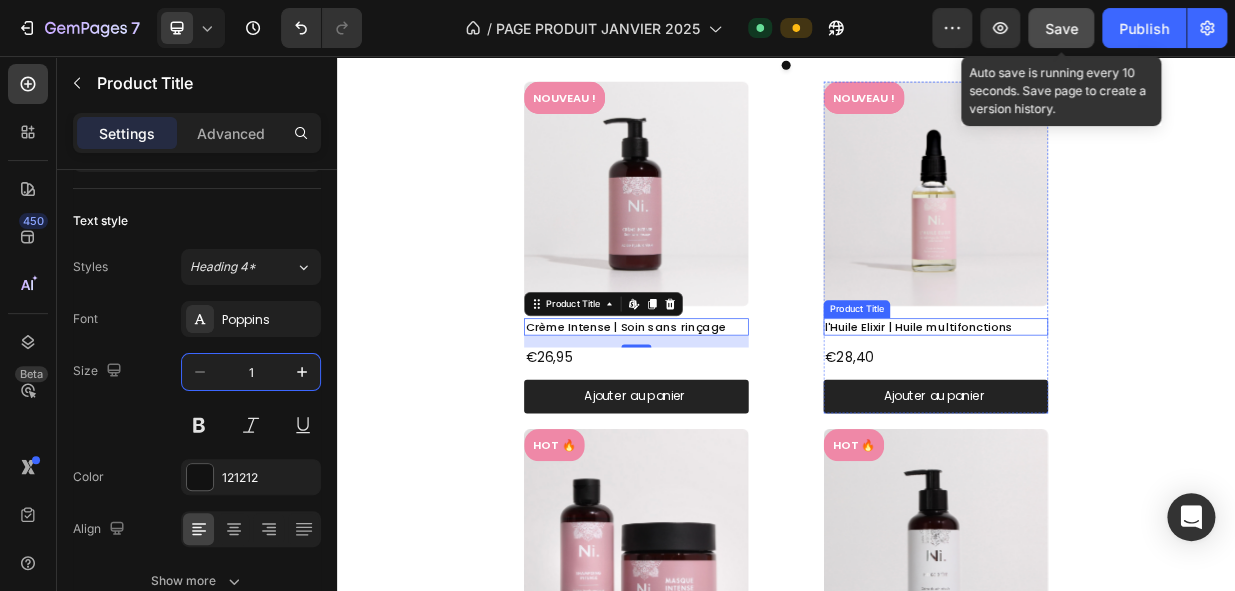 type on "18" 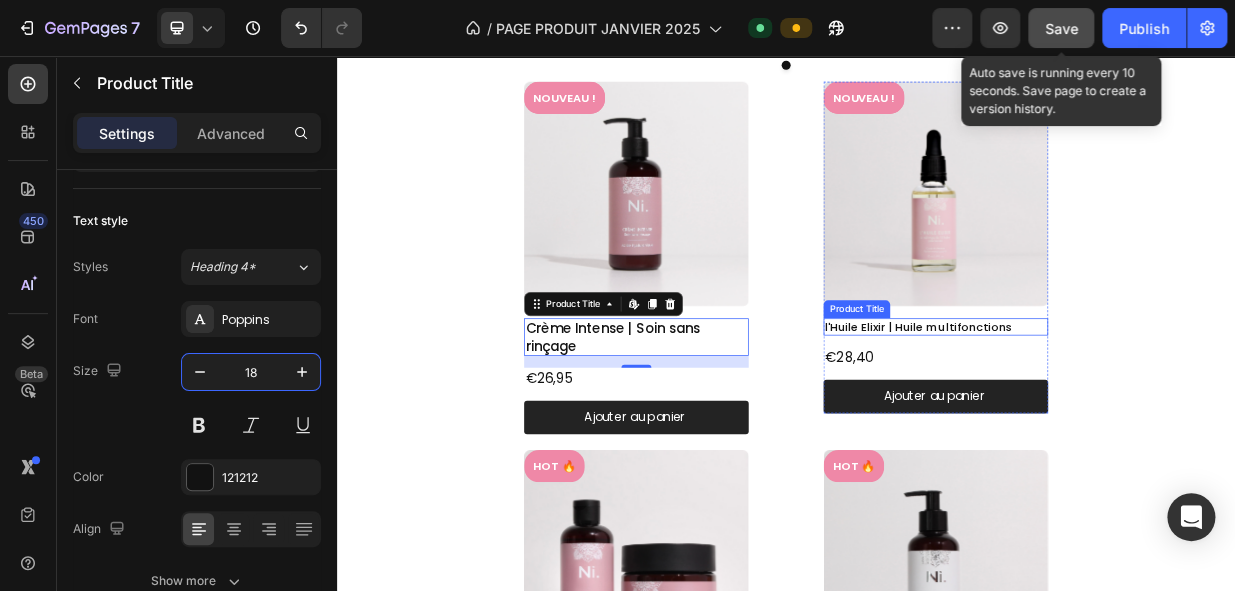 click on "l'Huile Elixir | Huile multifonctions" at bounding box center (1137, 419) 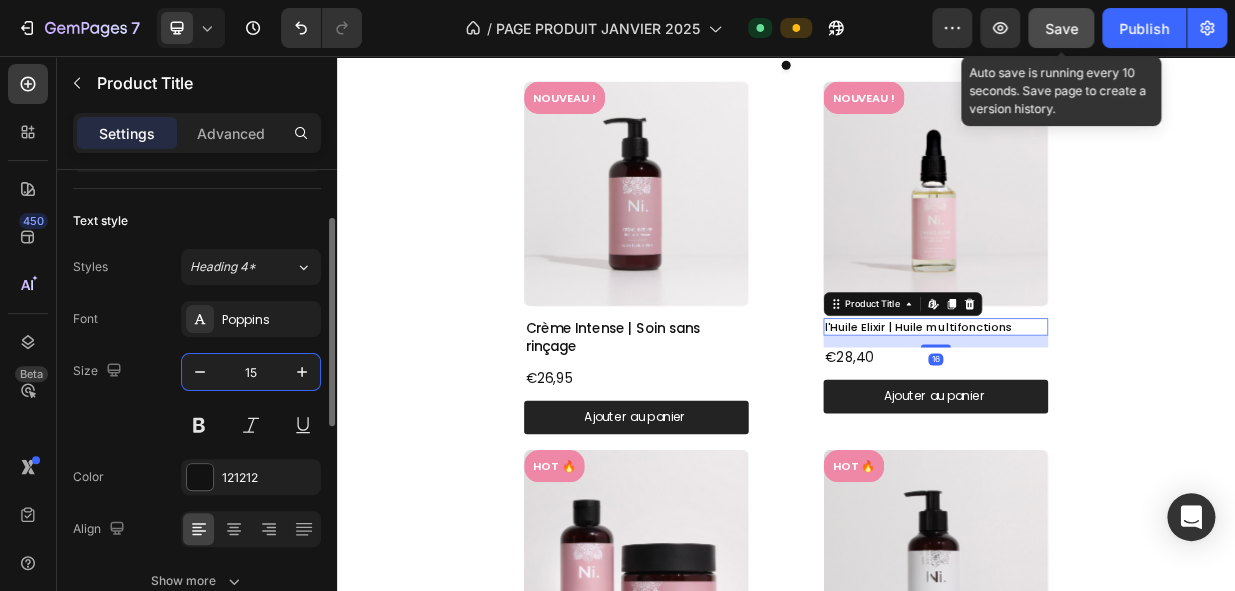 click on "15" at bounding box center [251, 372] 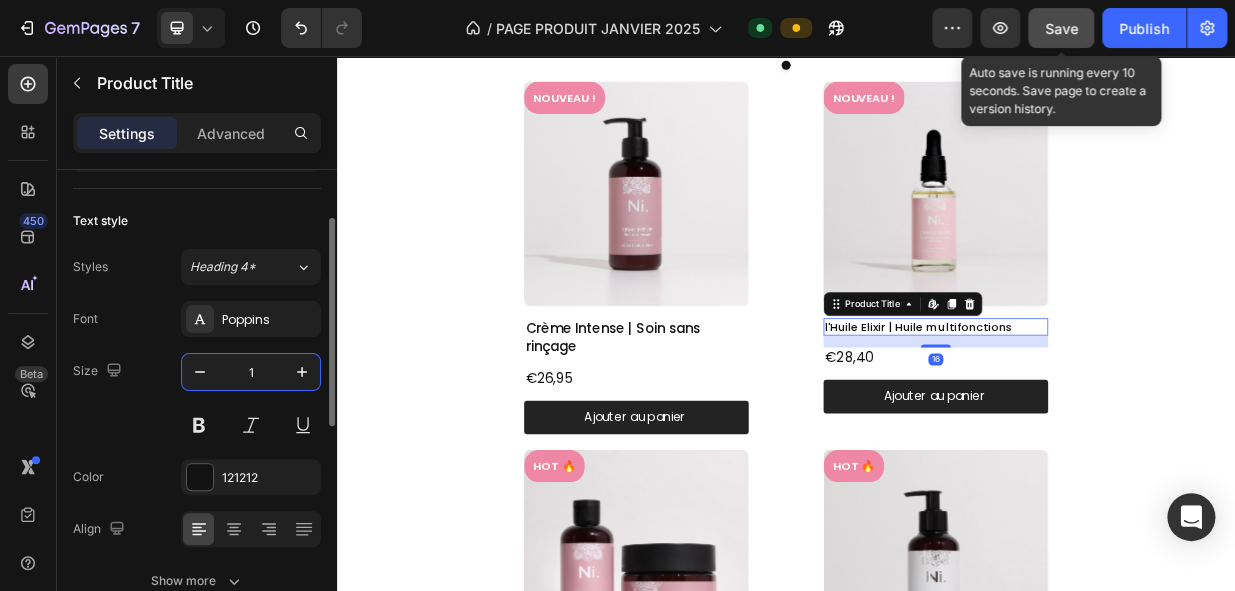 type on "18" 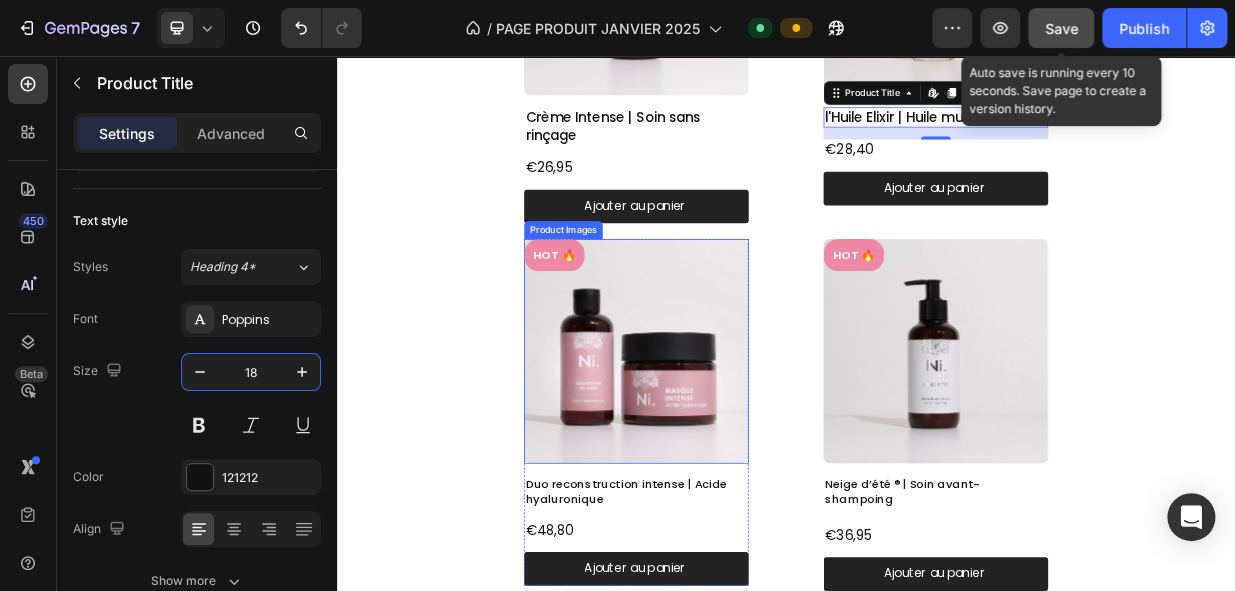 scroll, scrollTop: 2603, scrollLeft: 0, axis: vertical 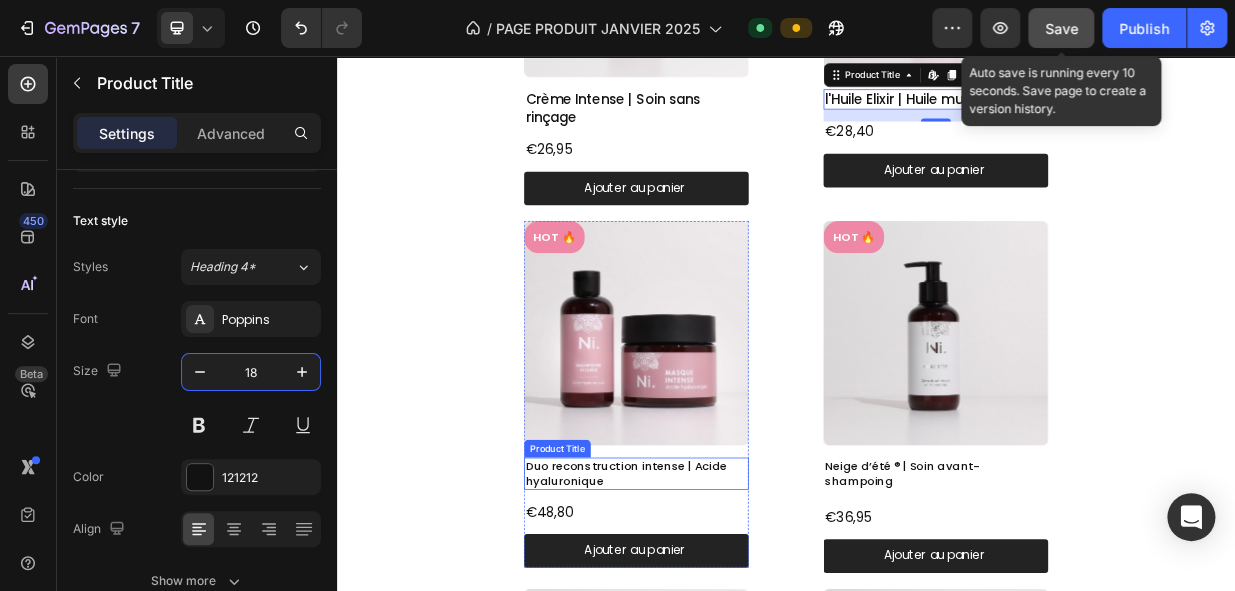 click on "Duo reconstruction intense | Acide hyaluronique" at bounding box center [737, 614] 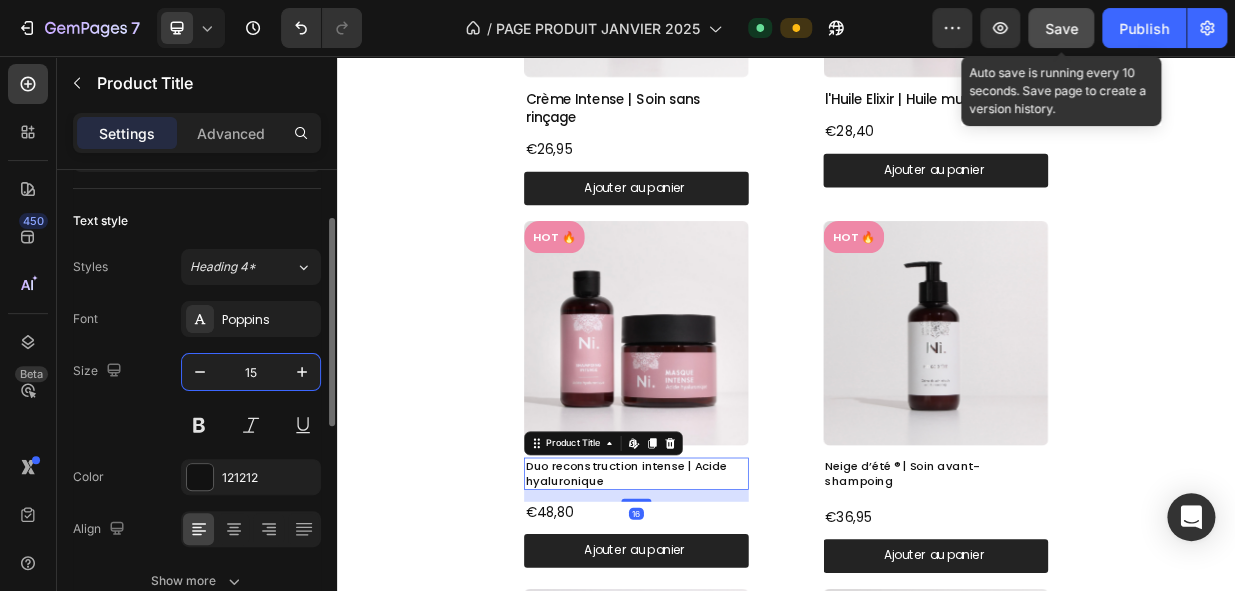 click on "15" at bounding box center (251, 372) 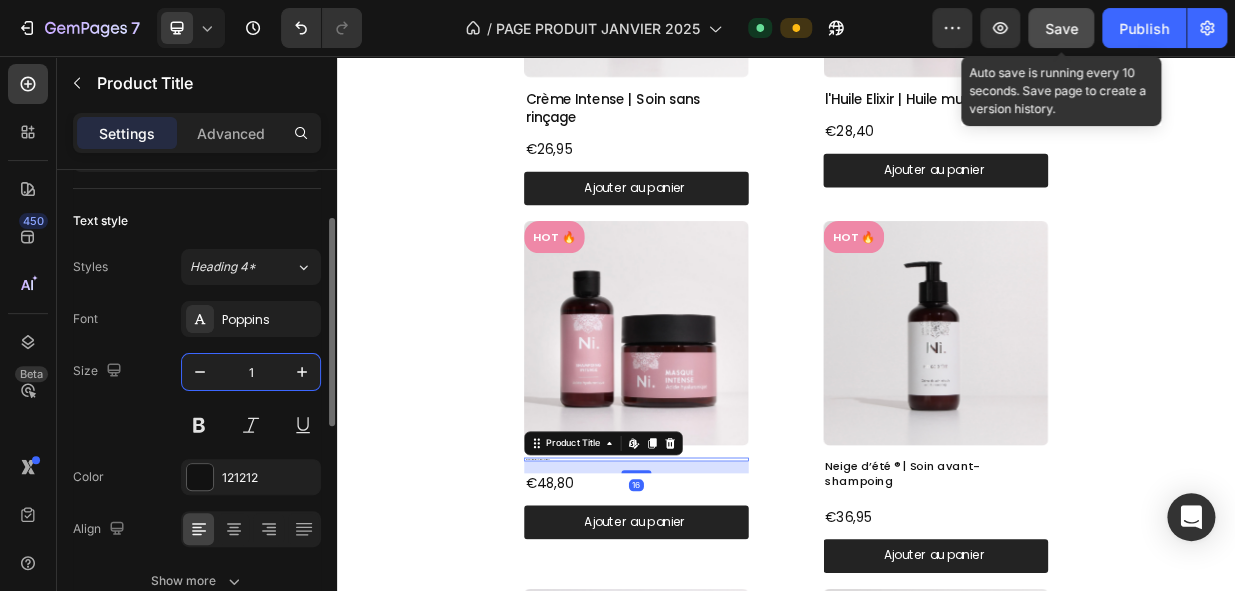 type on "18" 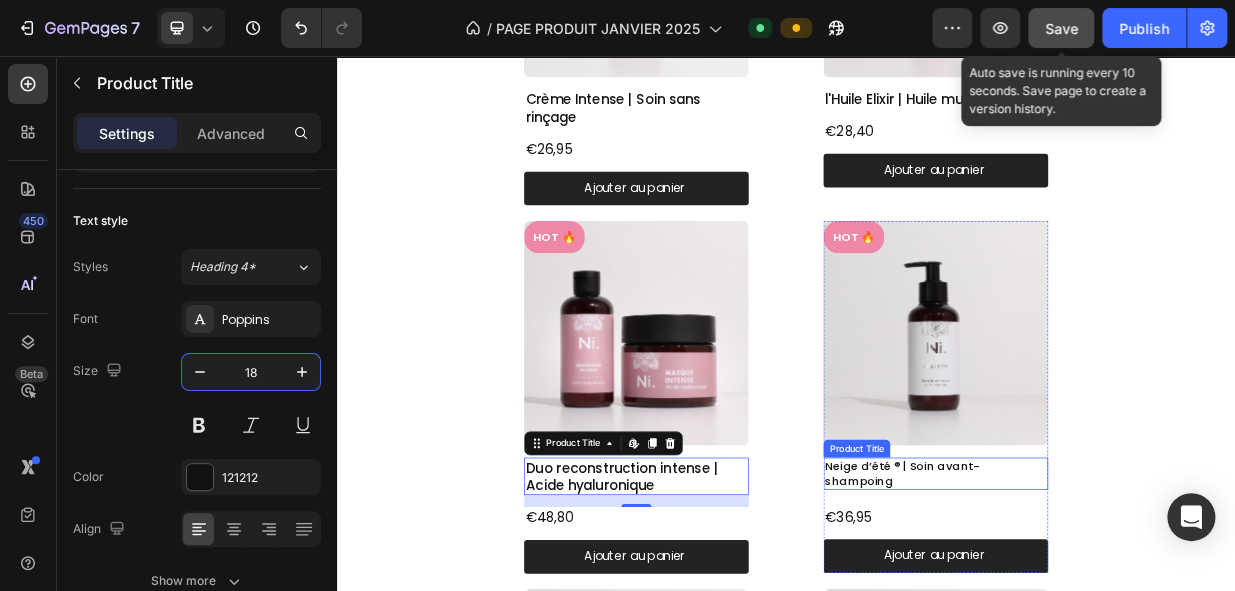 click on "Neige d’été ®  | Soin avant-shampoing" at bounding box center [1137, 614] 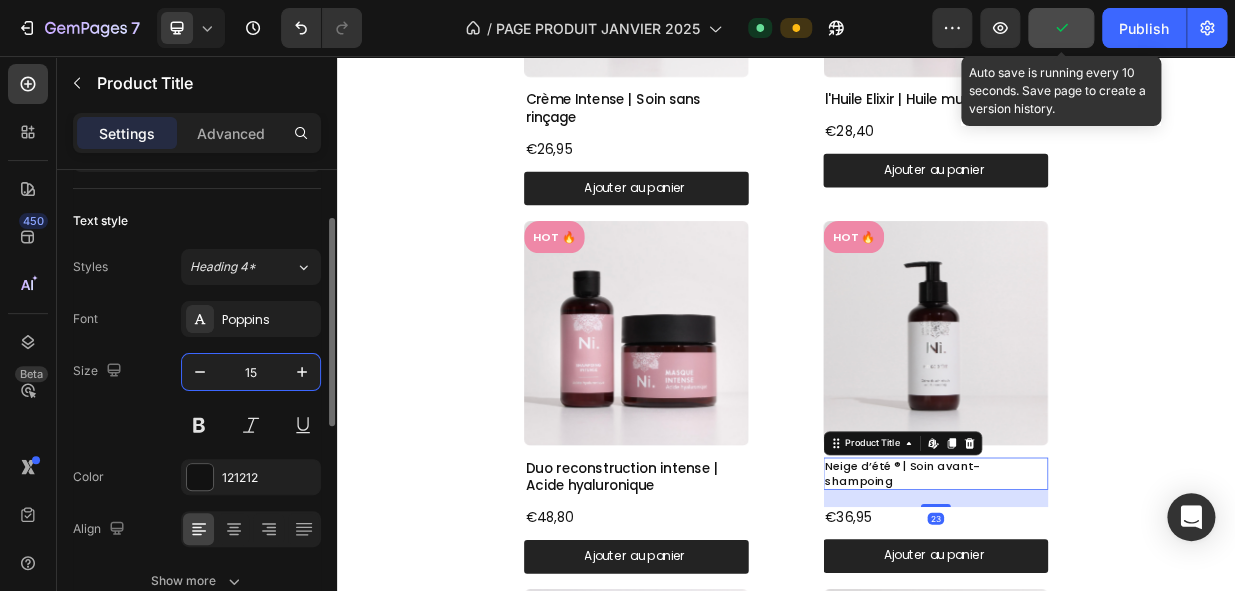 click on "15" at bounding box center [251, 372] 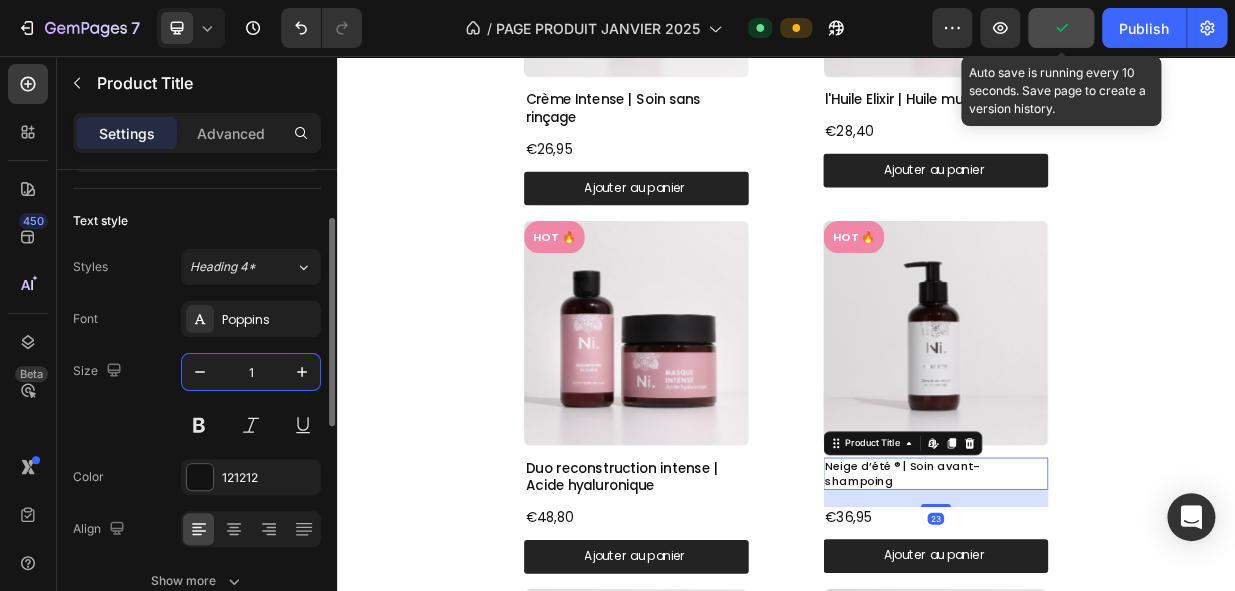 type on "18" 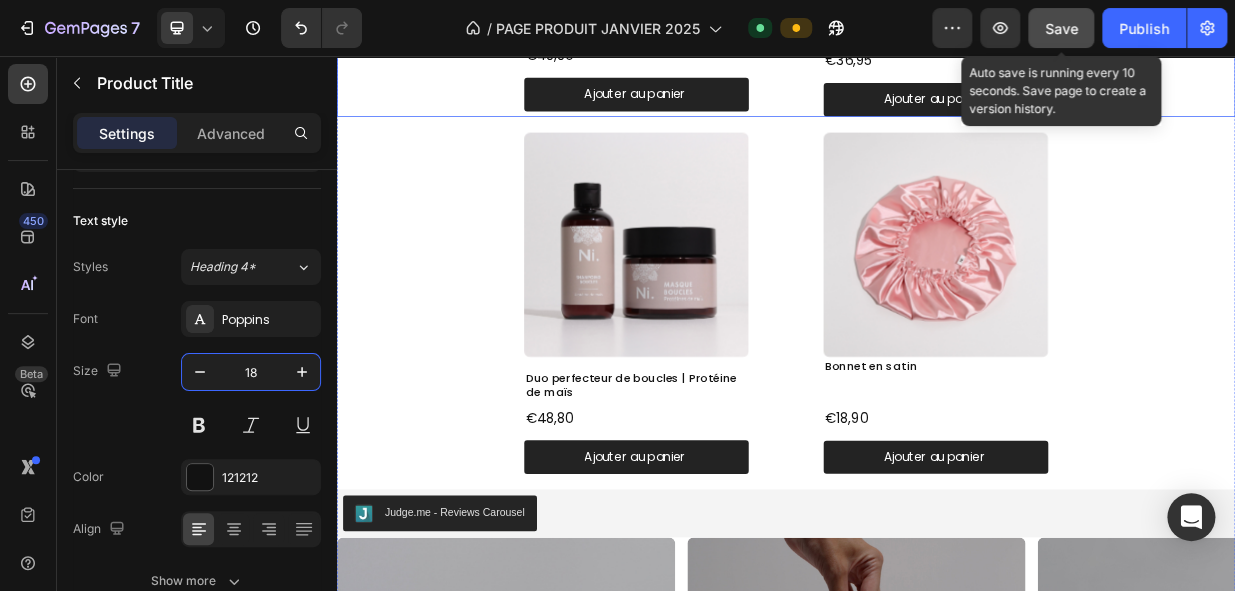 scroll, scrollTop: 3269, scrollLeft: 0, axis: vertical 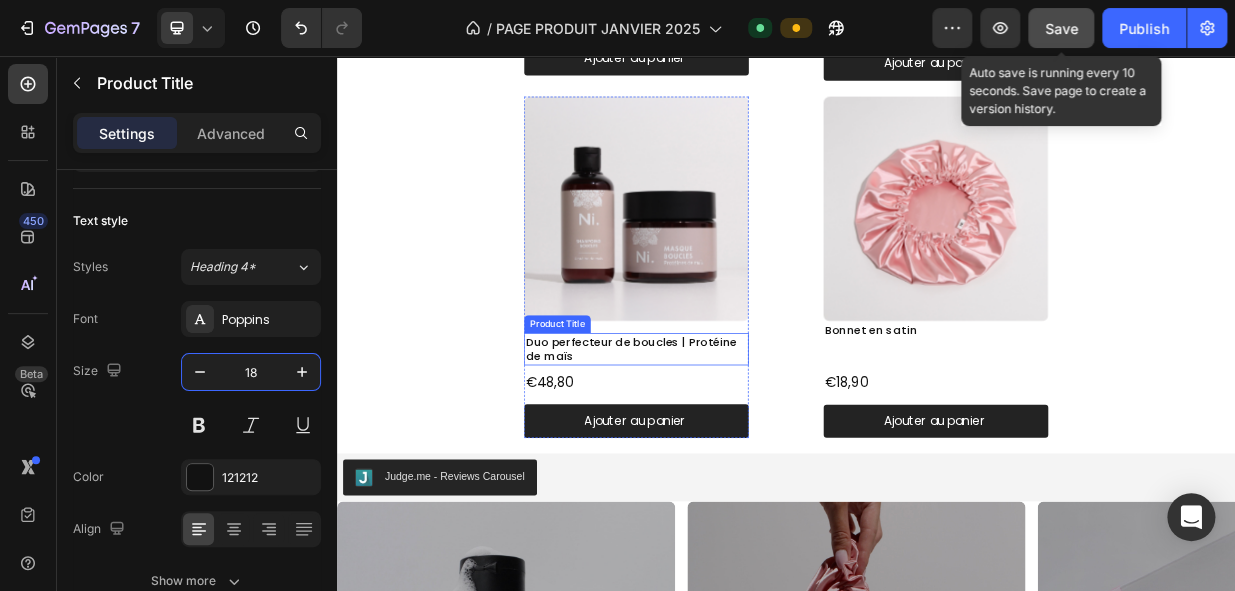 click on "Duo perfecteur de boucles | Protéine de maïs" at bounding box center [737, 447] 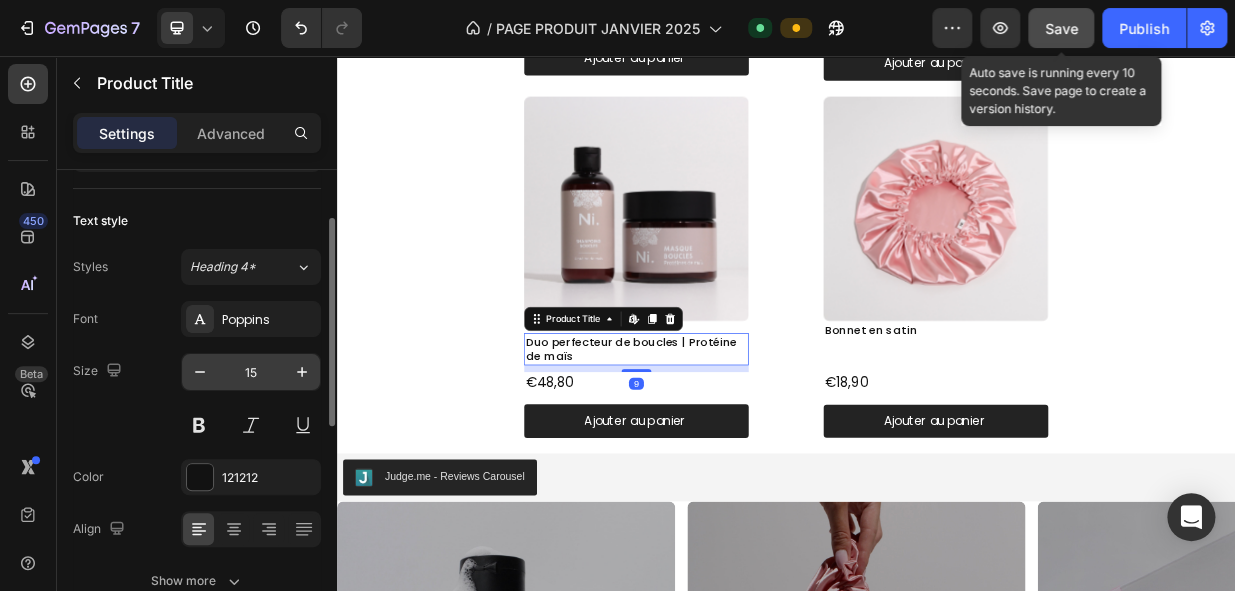 click on "15" at bounding box center (251, 372) 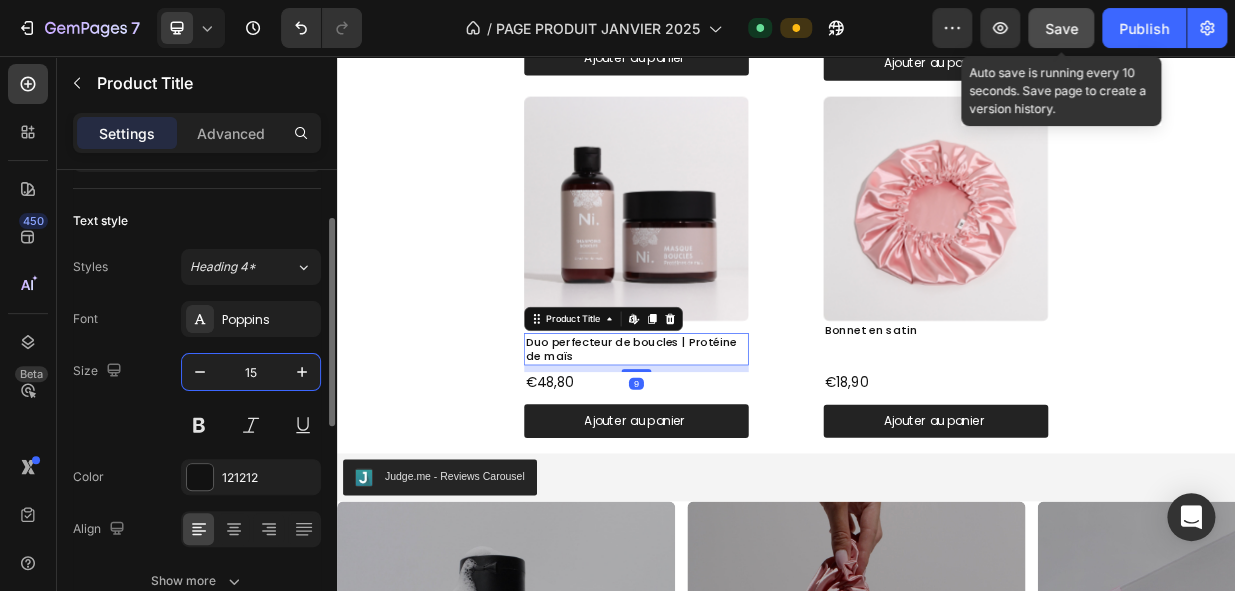 click on "15" at bounding box center [251, 372] 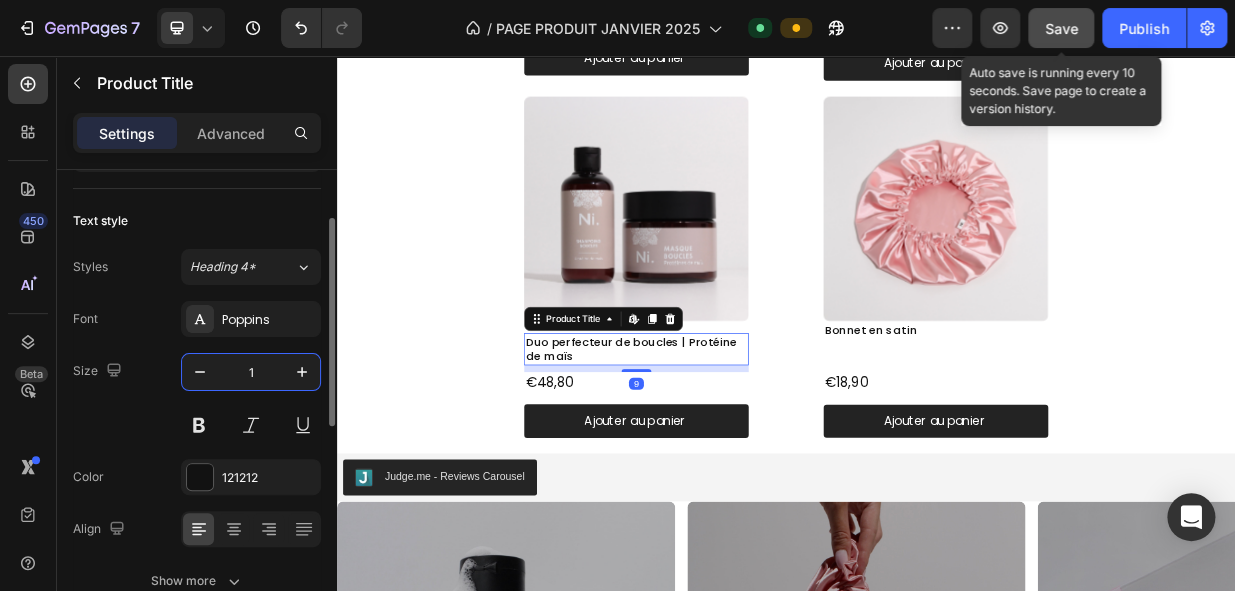 type on "18" 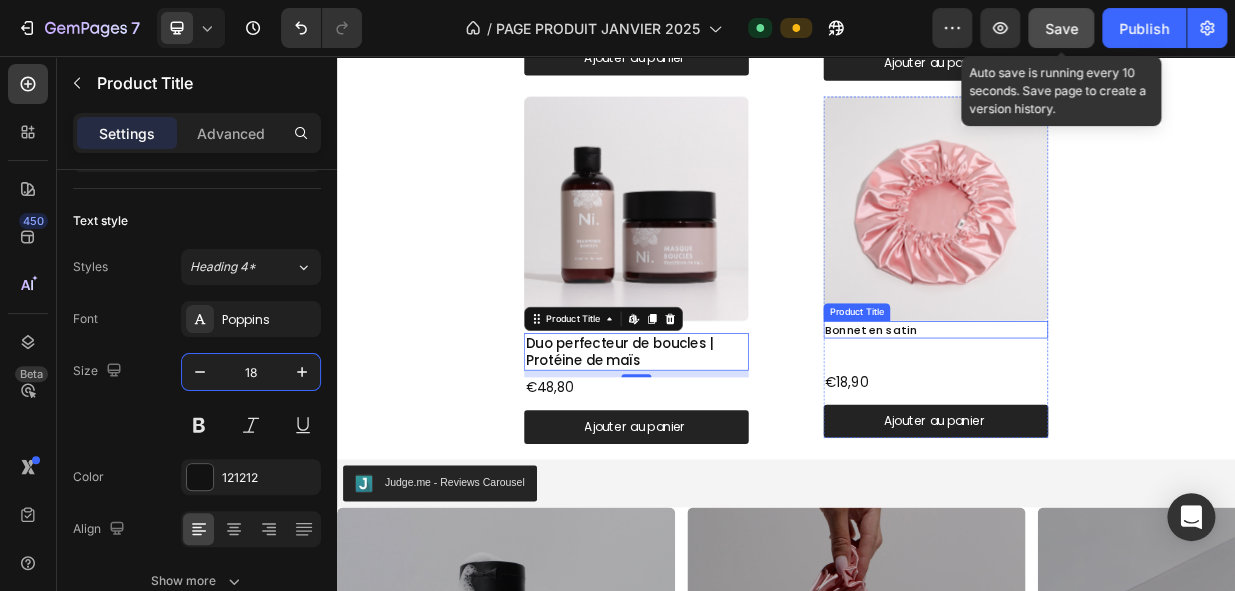 click on "Bonnet en satin" at bounding box center [1137, 422] 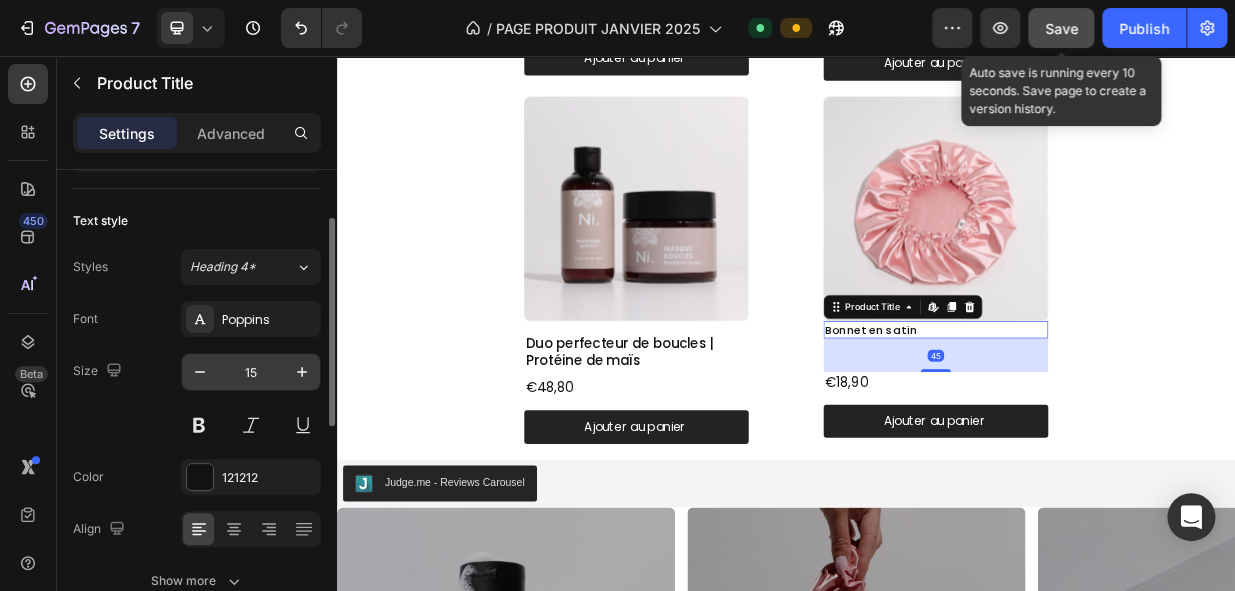 click on "15" at bounding box center [251, 372] 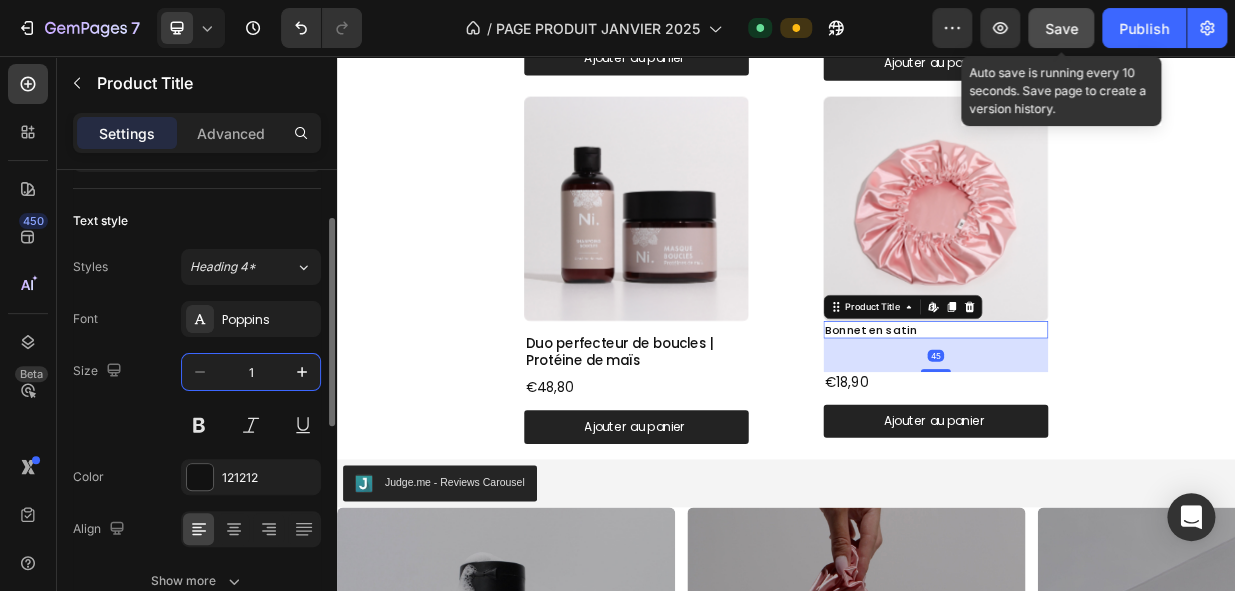 type on "18" 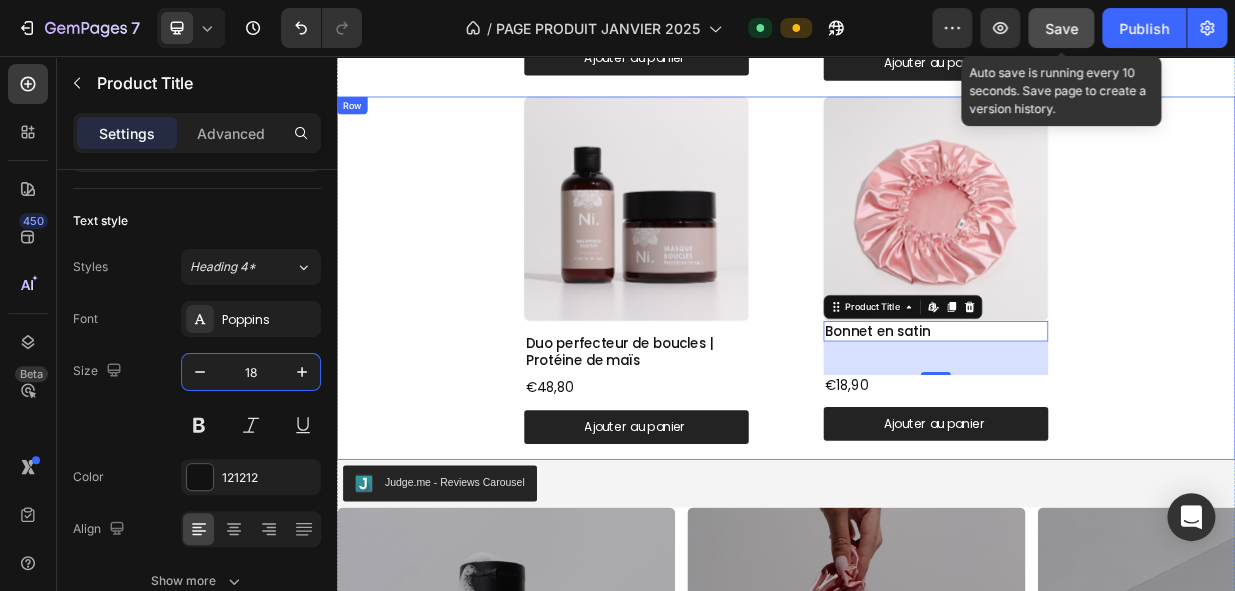 click on "Product Images Duo perfecteur de boucles | Protéine de maïs Product Title €48,80 Product Price Product Price Ajouter au panier Add to Cart Product Product Images Bonnet en satin Product Title   Edit content in Shopify 45 €18,90 Product Price Product Price Ajouter au panier Add to Cart Product Row" at bounding box center [937, 352] 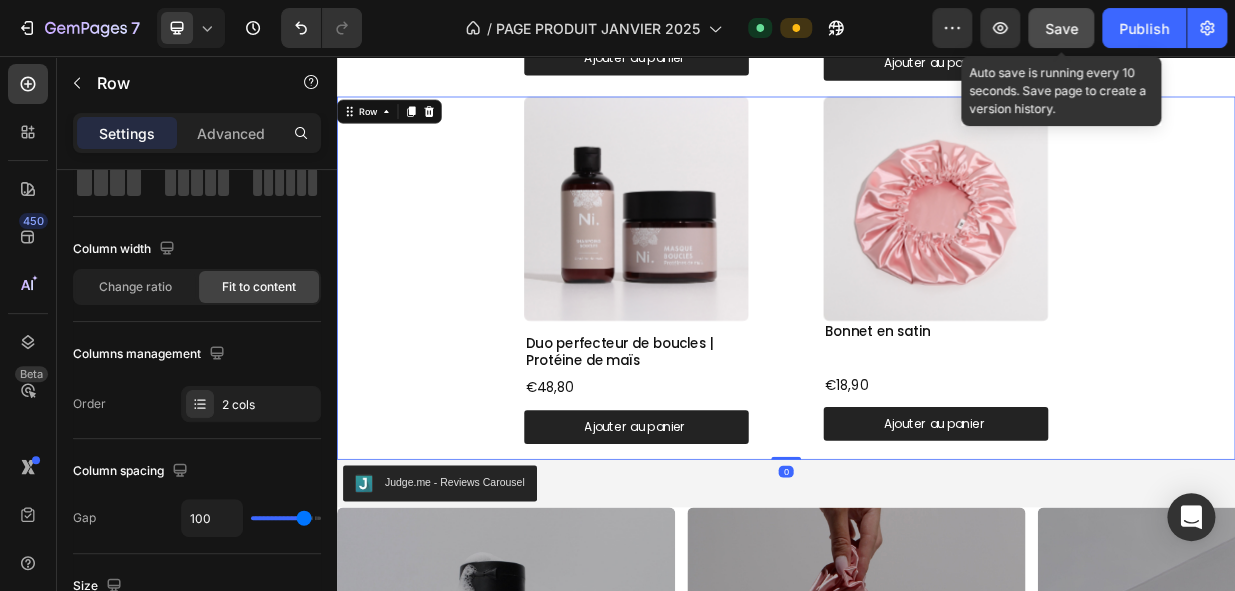 scroll, scrollTop: 0, scrollLeft: 0, axis: both 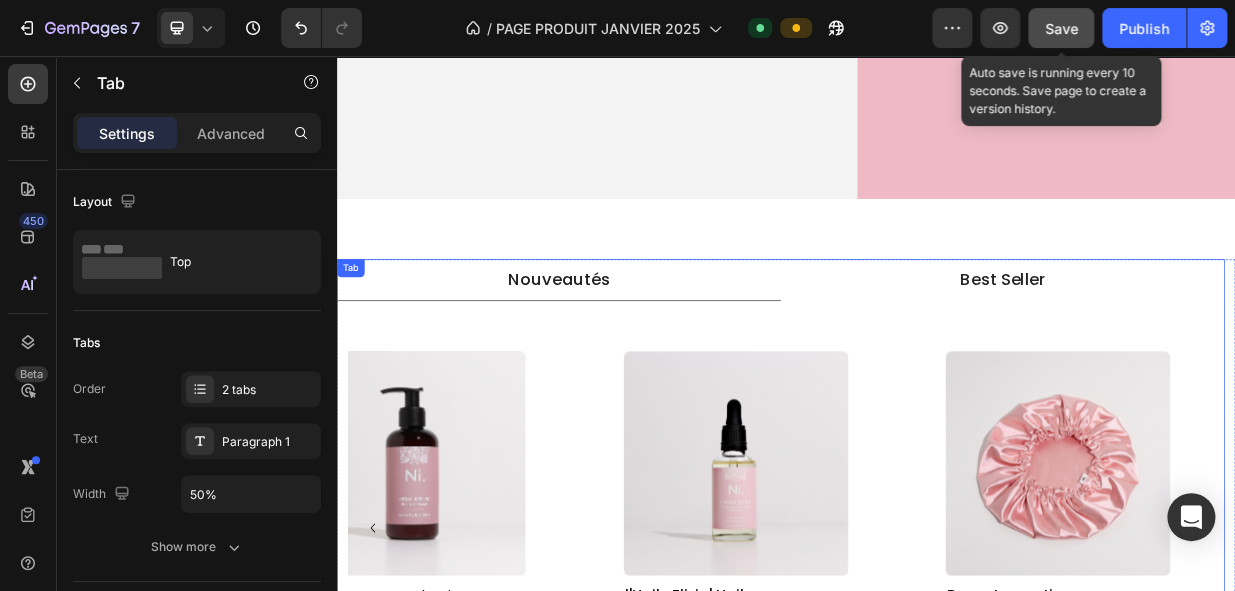 click on "Best Seller" at bounding box center [1227, 354] 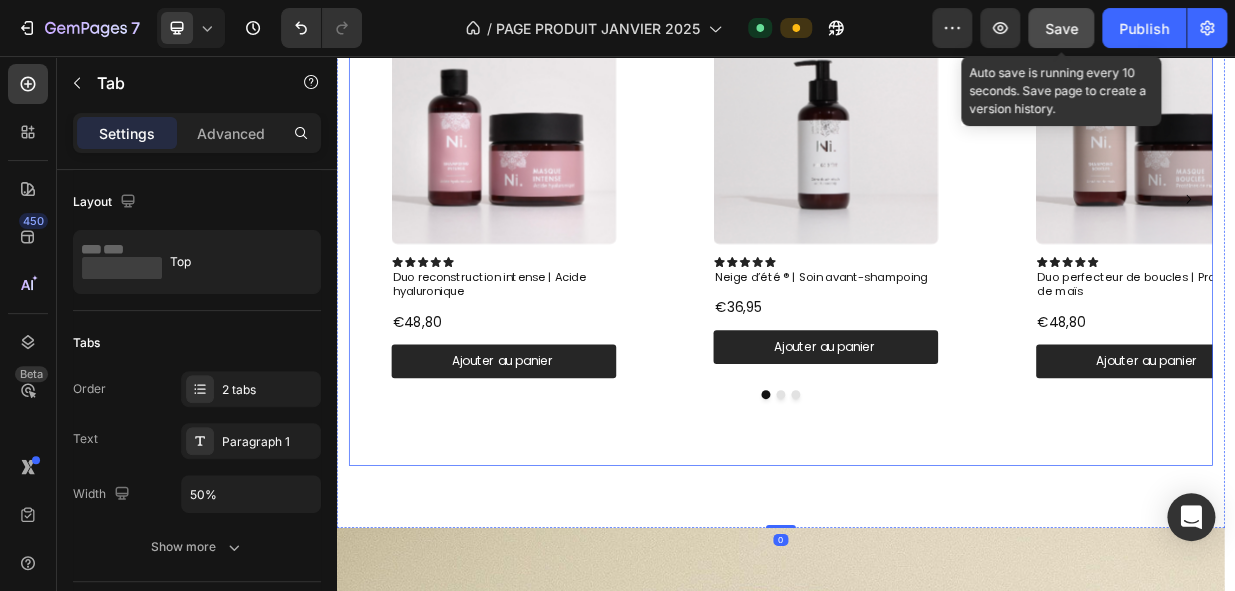 scroll, scrollTop: 1226, scrollLeft: 0, axis: vertical 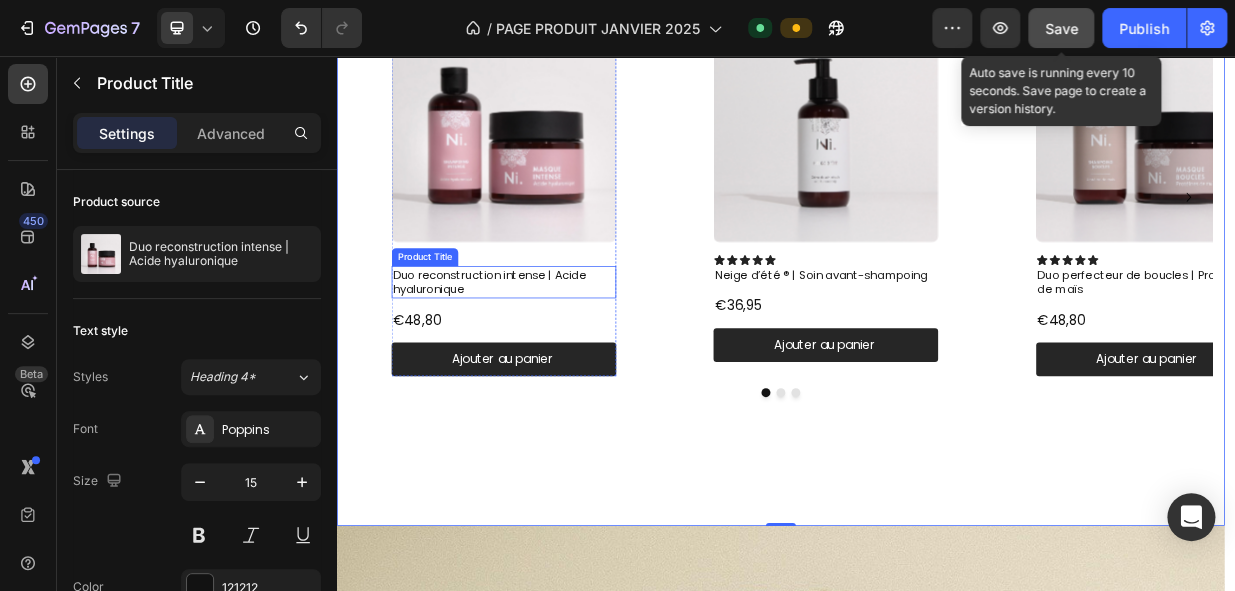 click on "Duo reconstruction intense | Acide hyaluronique" at bounding box center [560, 358] 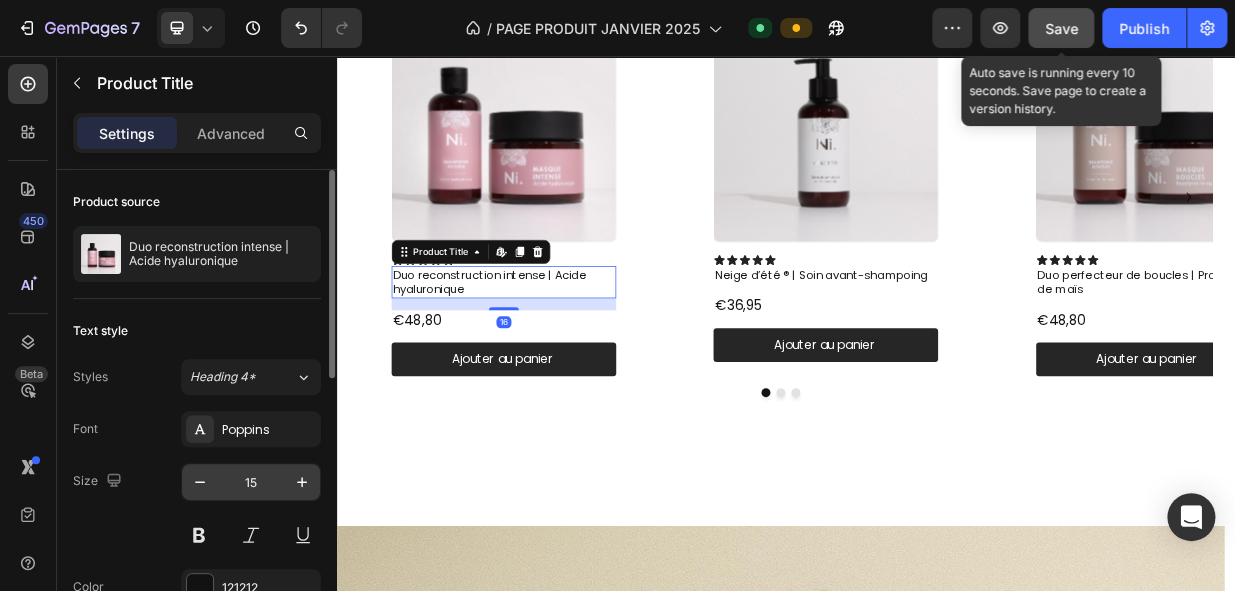 click on "15" at bounding box center [251, 482] 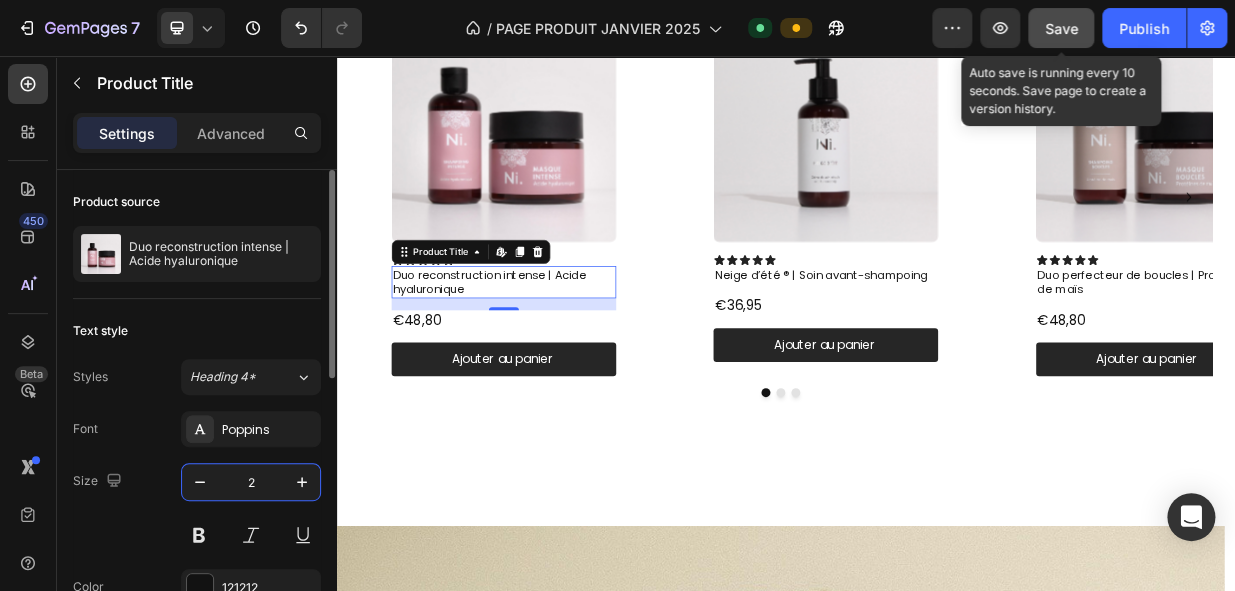 type on "20" 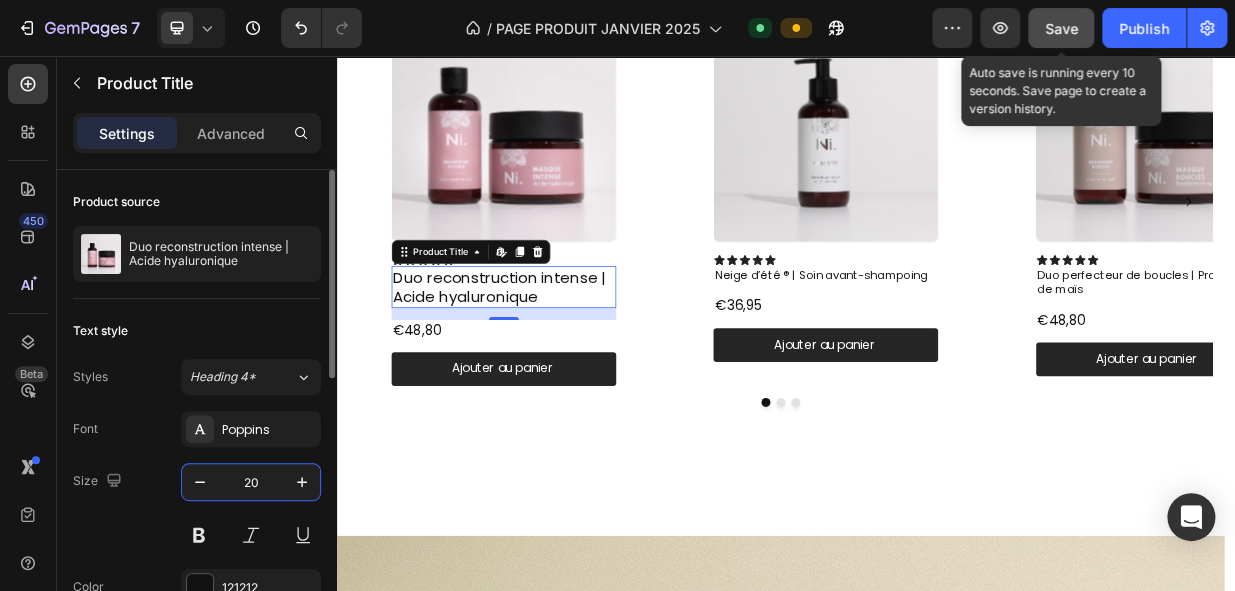 scroll, scrollTop: 1232, scrollLeft: 0, axis: vertical 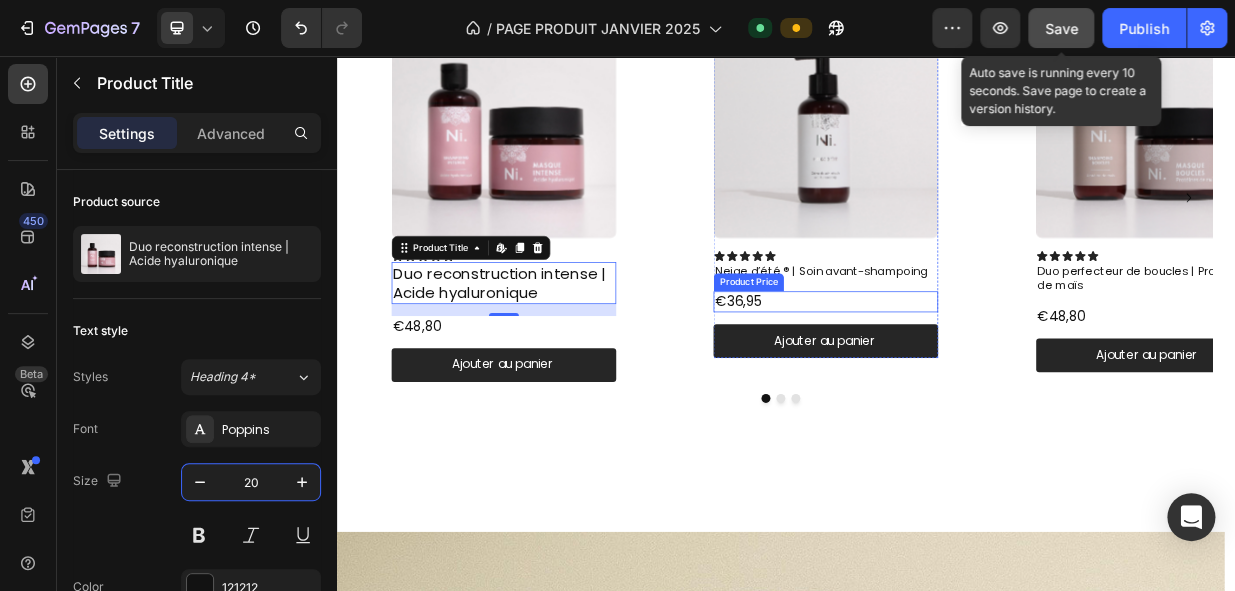 click on "Product Price" at bounding box center [887, 358] 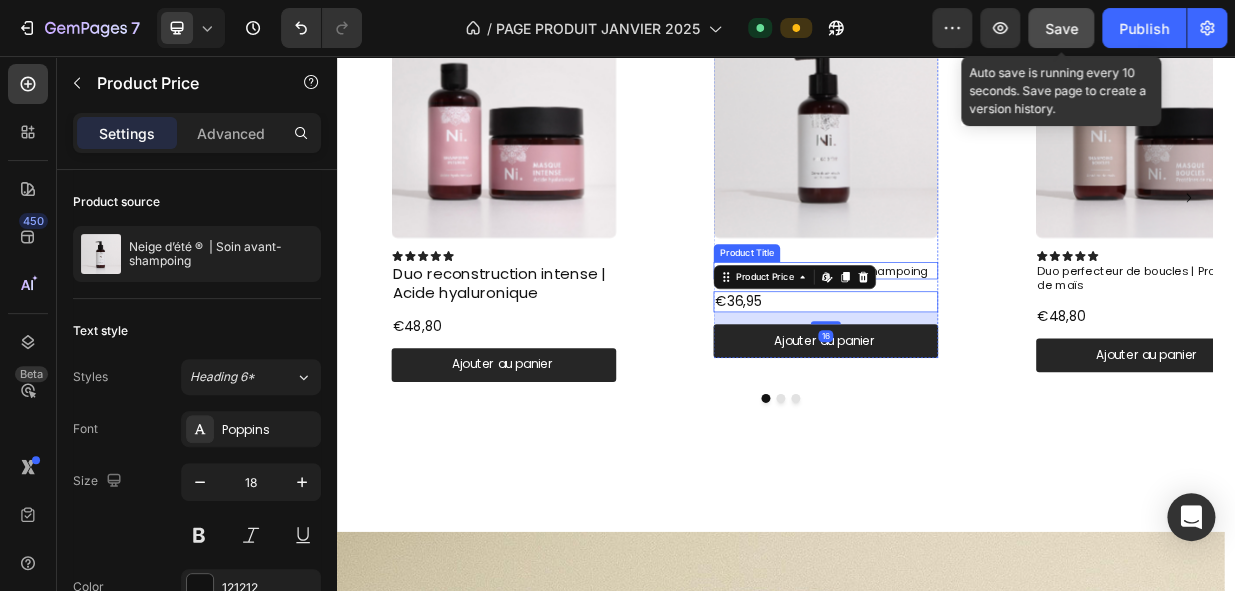 click on "Neige d’été ®  | Soin avant-shampoing" at bounding box center [990, 343] 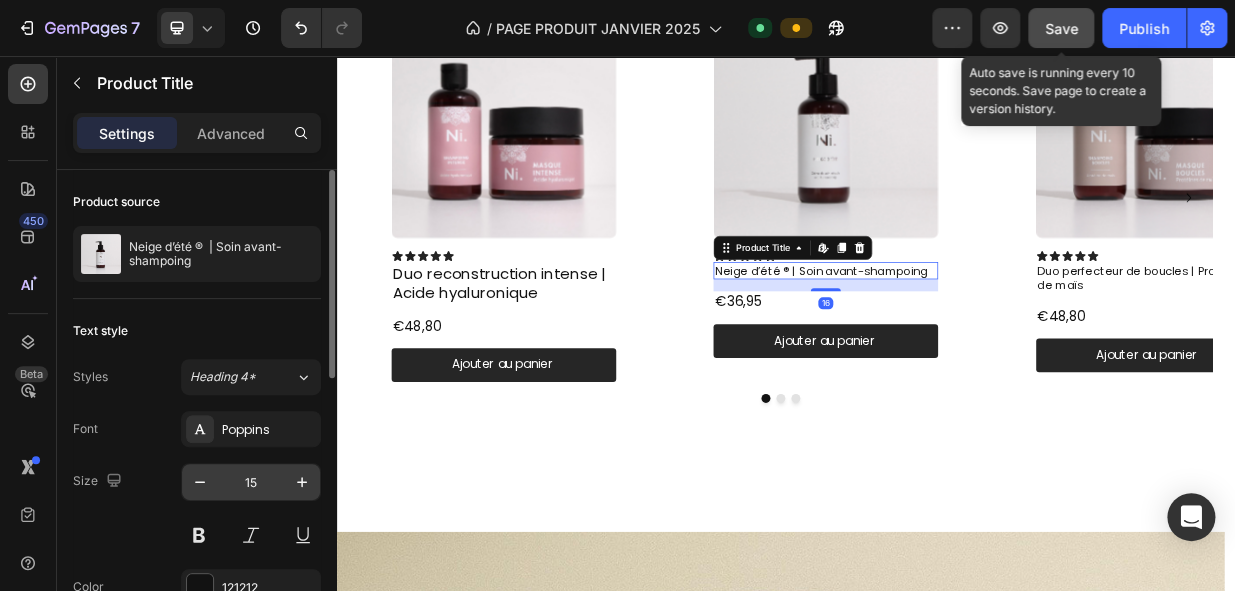 click on "15" at bounding box center [251, 482] 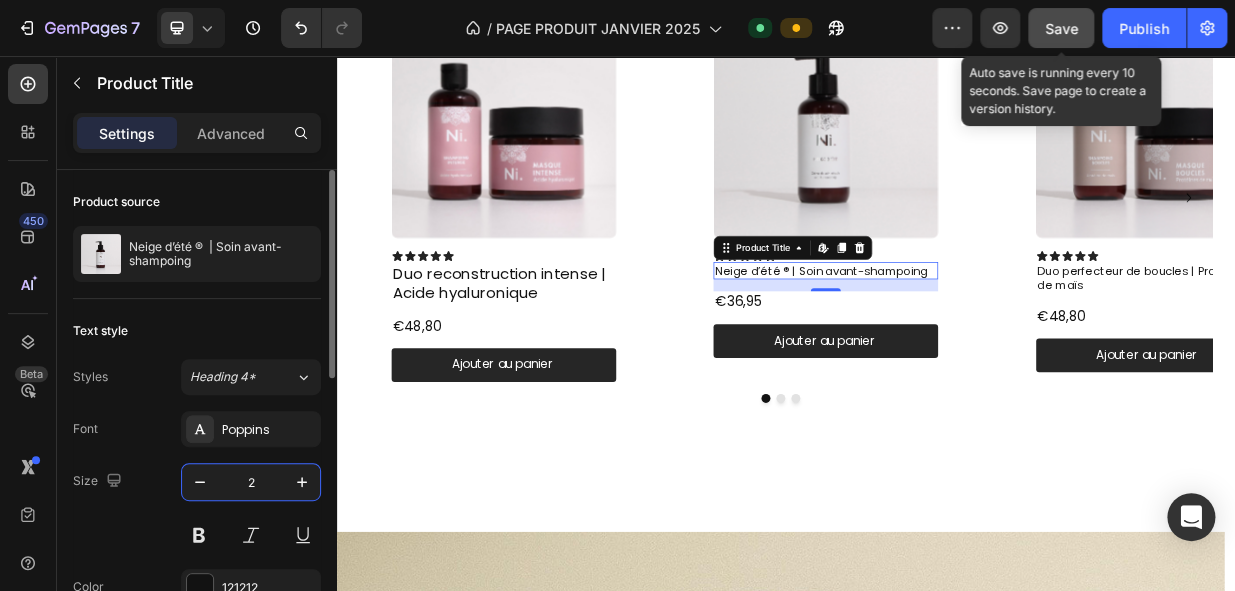 type on "20" 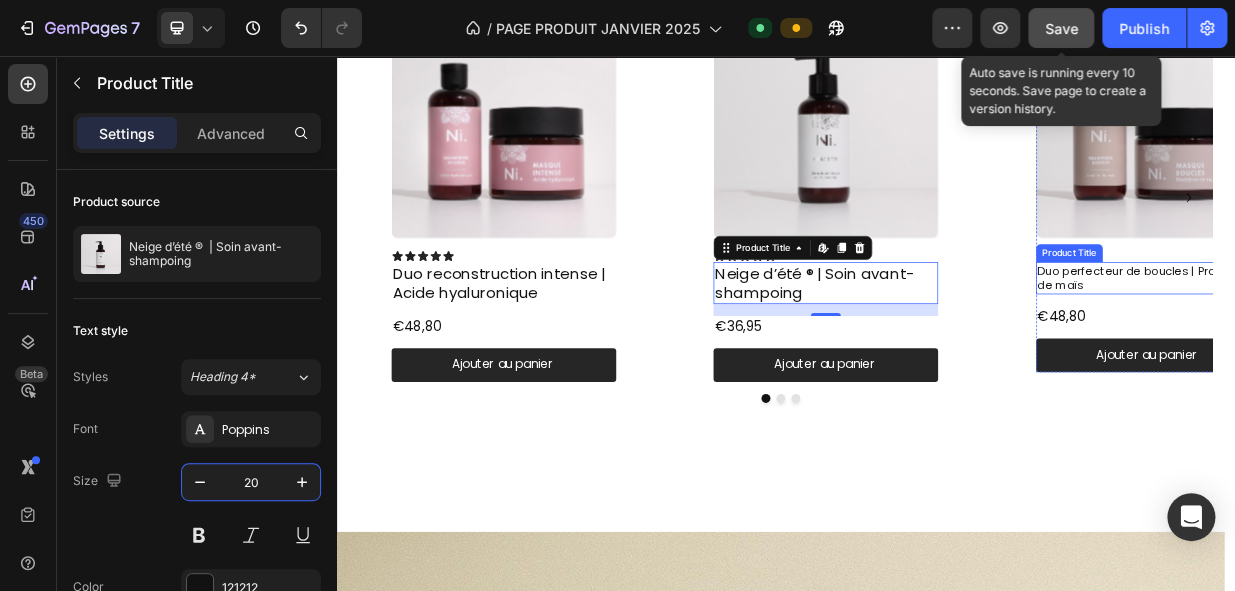click on "Duo perfecteur de boucles | Protéine de maïs" at bounding box center [1421, 352] 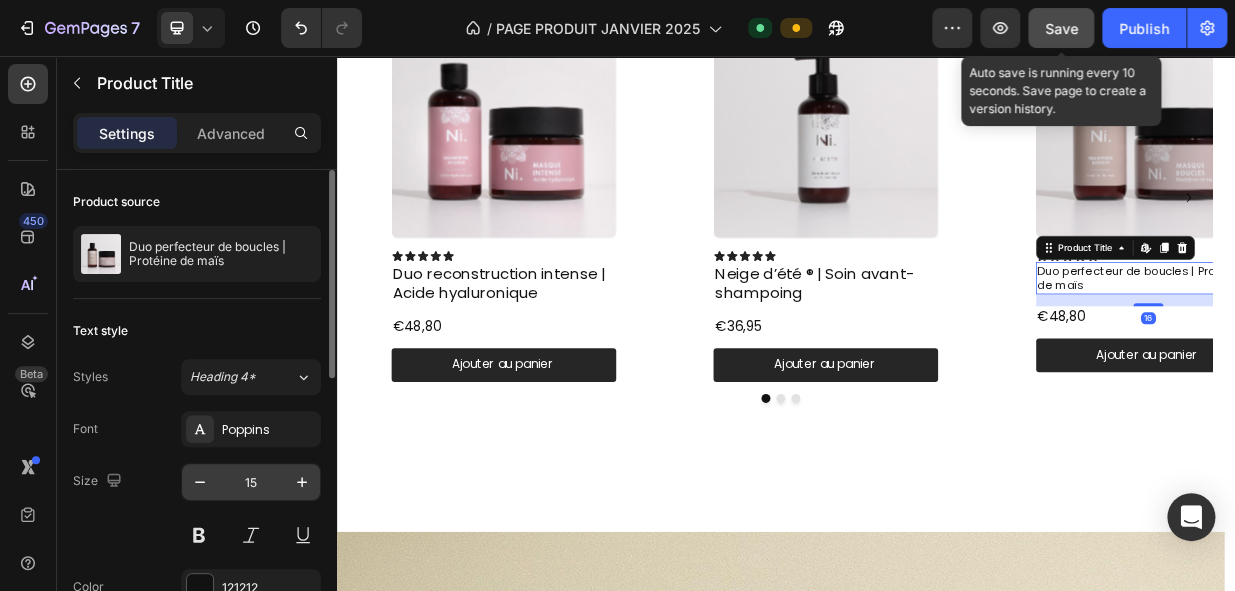click on "15" at bounding box center (251, 482) 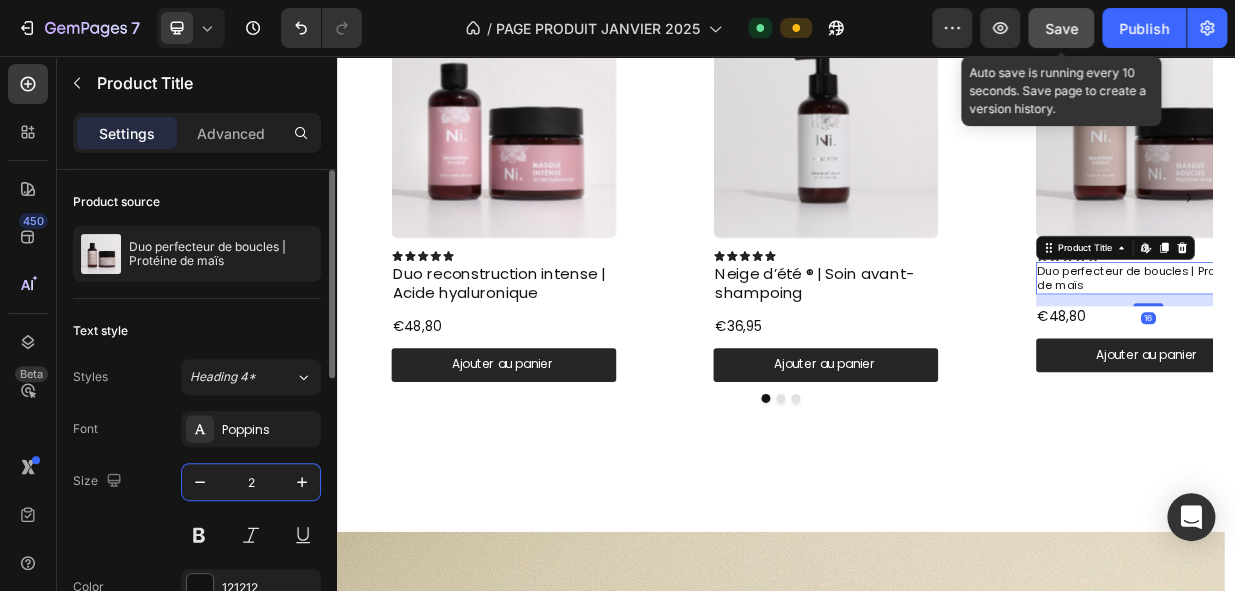 type on "20" 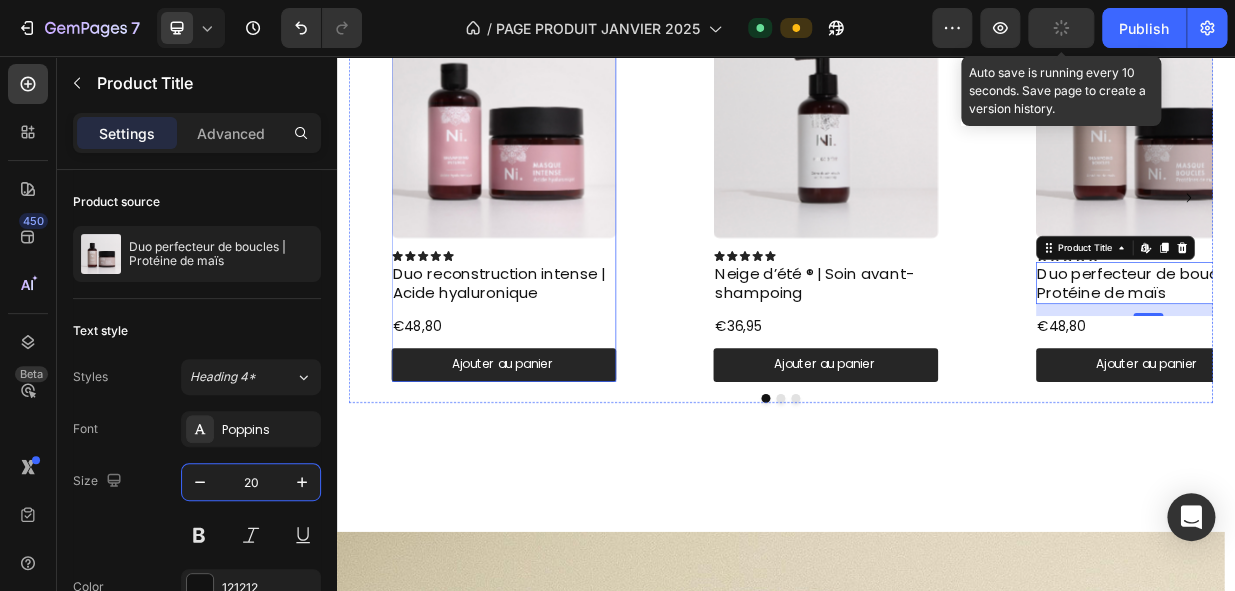 click on "Product Images Icon Icon Icon Icon Icon Icon List" at bounding box center (560, 165) 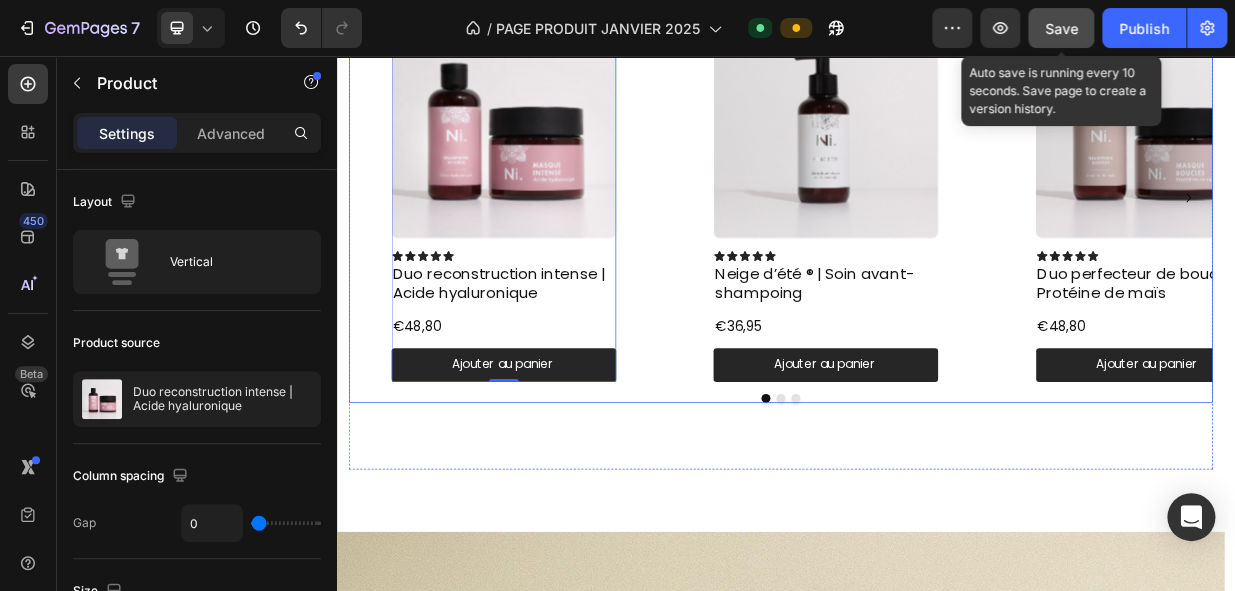 click at bounding box center [930, 513] 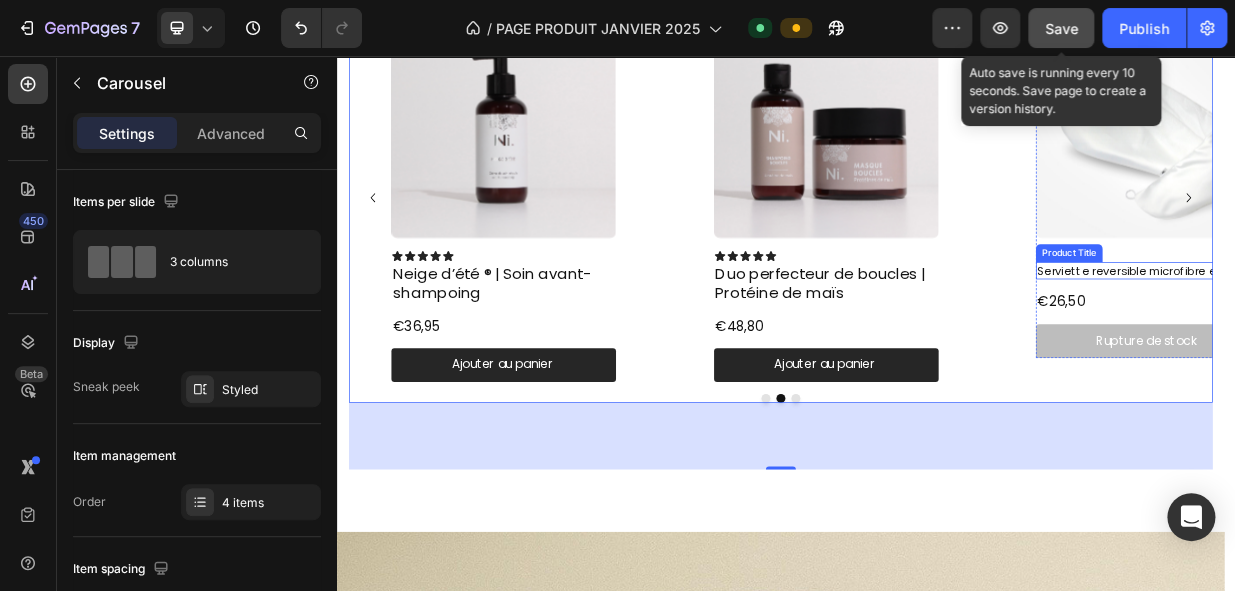 click on "Serviette reversible microfibre et satin" at bounding box center [1421, 343] 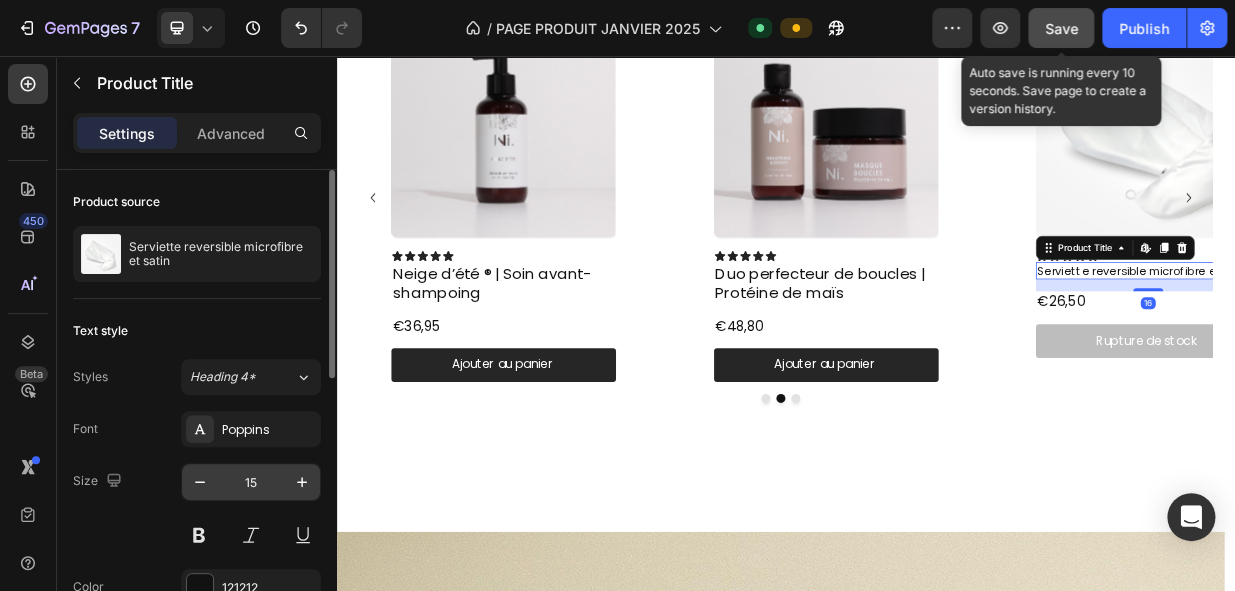 click on "15" at bounding box center [251, 482] 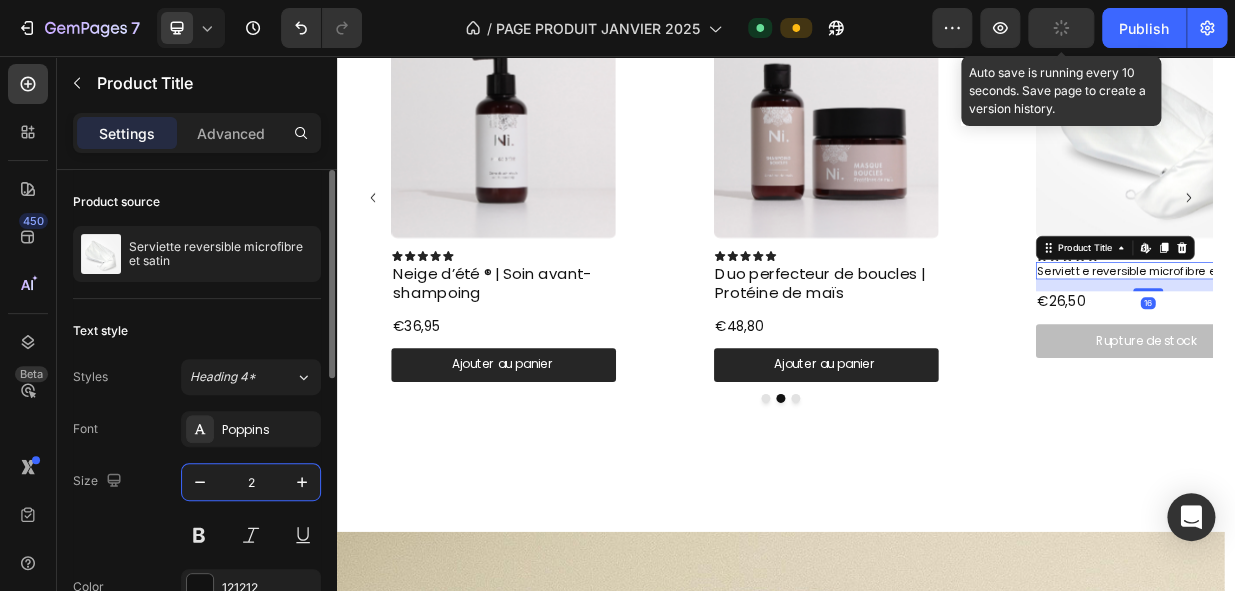 type on "20" 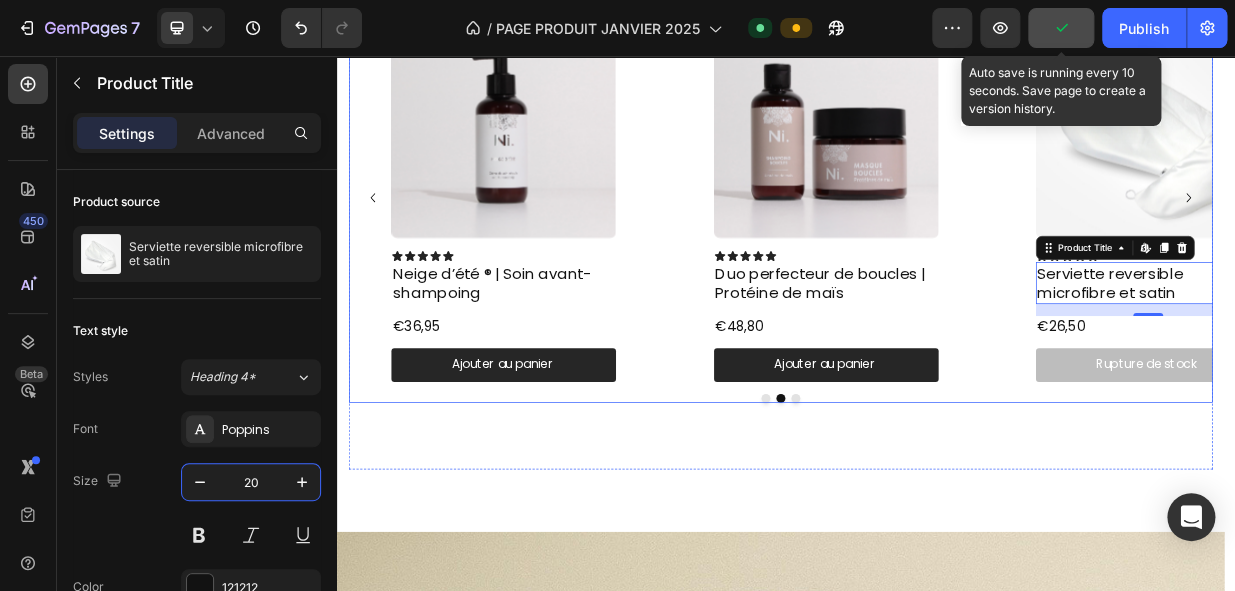 click at bounding box center [950, 513] 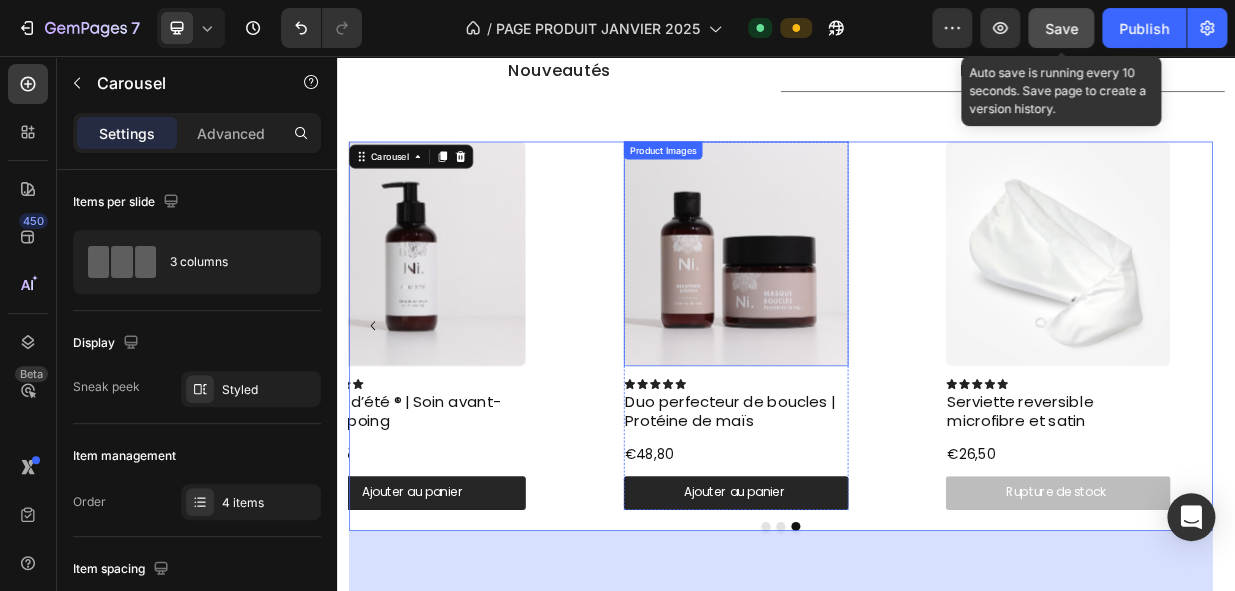 scroll, scrollTop: 1061, scrollLeft: 0, axis: vertical 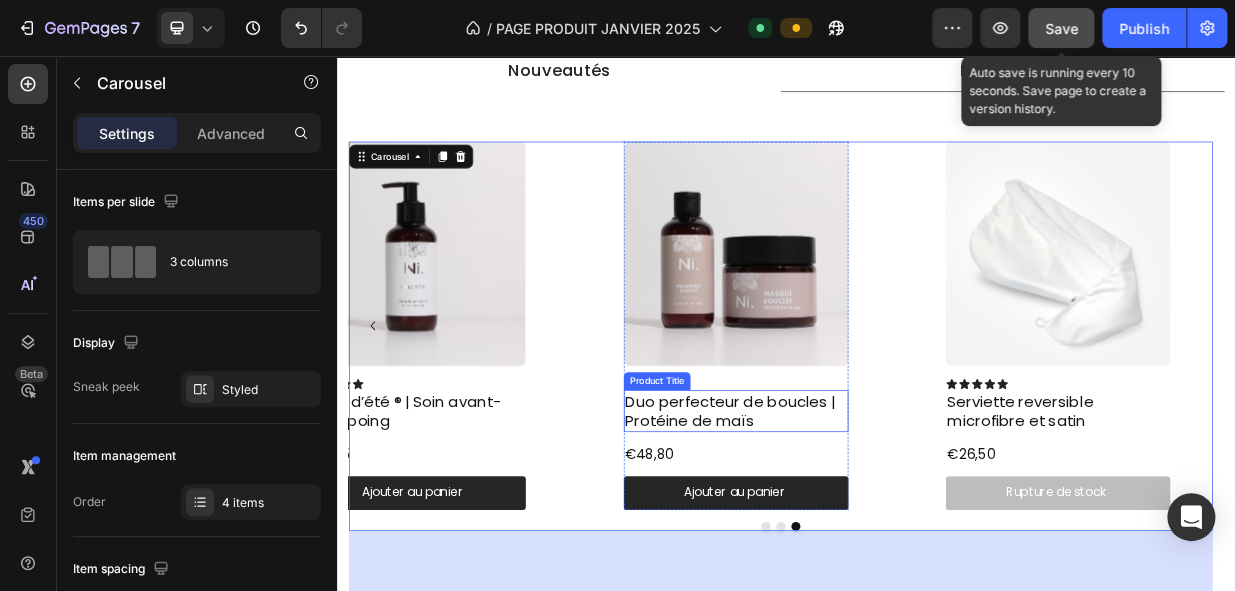 click on "Duo perfecteur de boucles | Protéine de maïs" at bounding box center (870, 530) 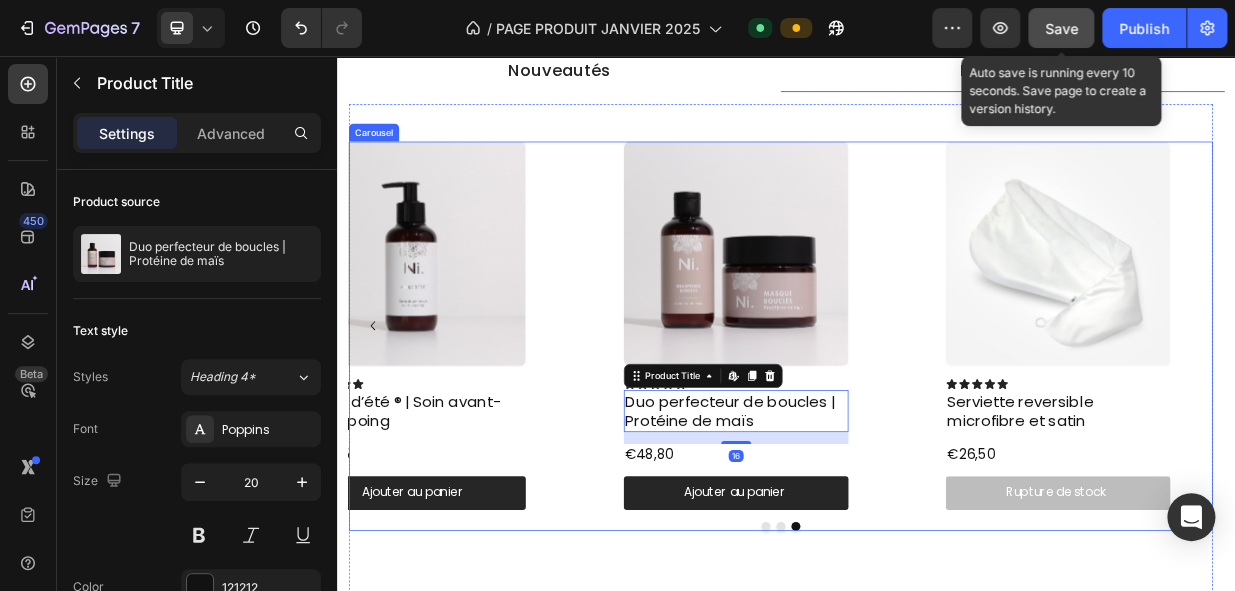 click at bounding box center (910, 684) 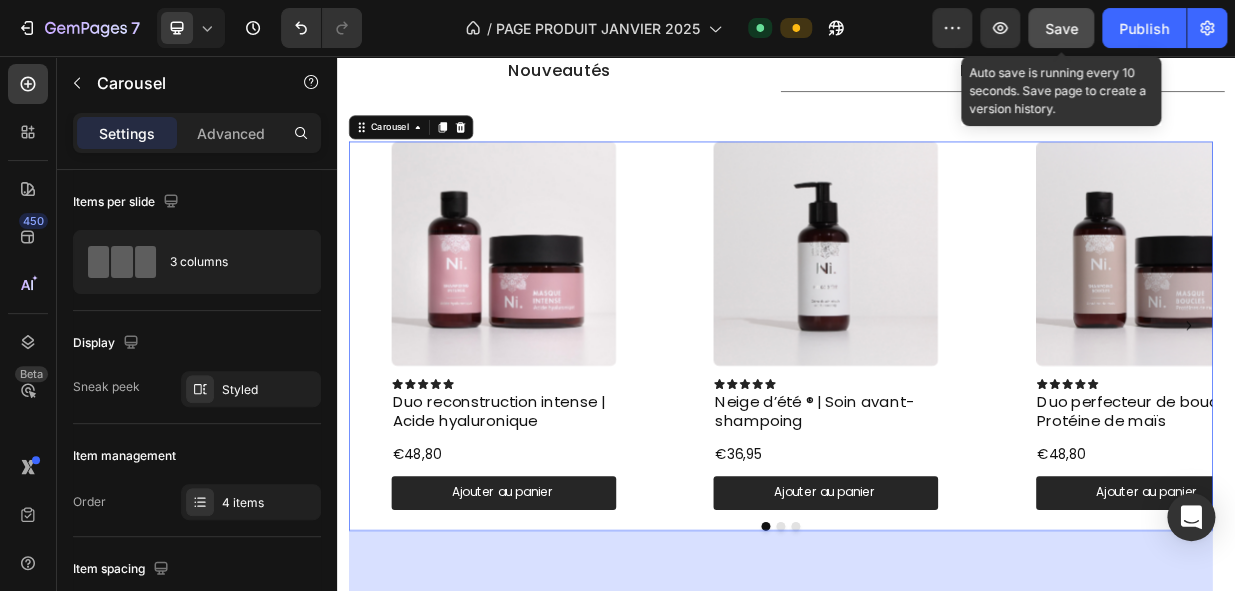 click on "Product Images Icon Icon Icon Icon Icon Icon List Neige d’été ®  | Soin avant-shampoing Product Title €36,95 Product Price Product Price Ajouter au panier Add to Cart Product" at bounding box center [990, 416] 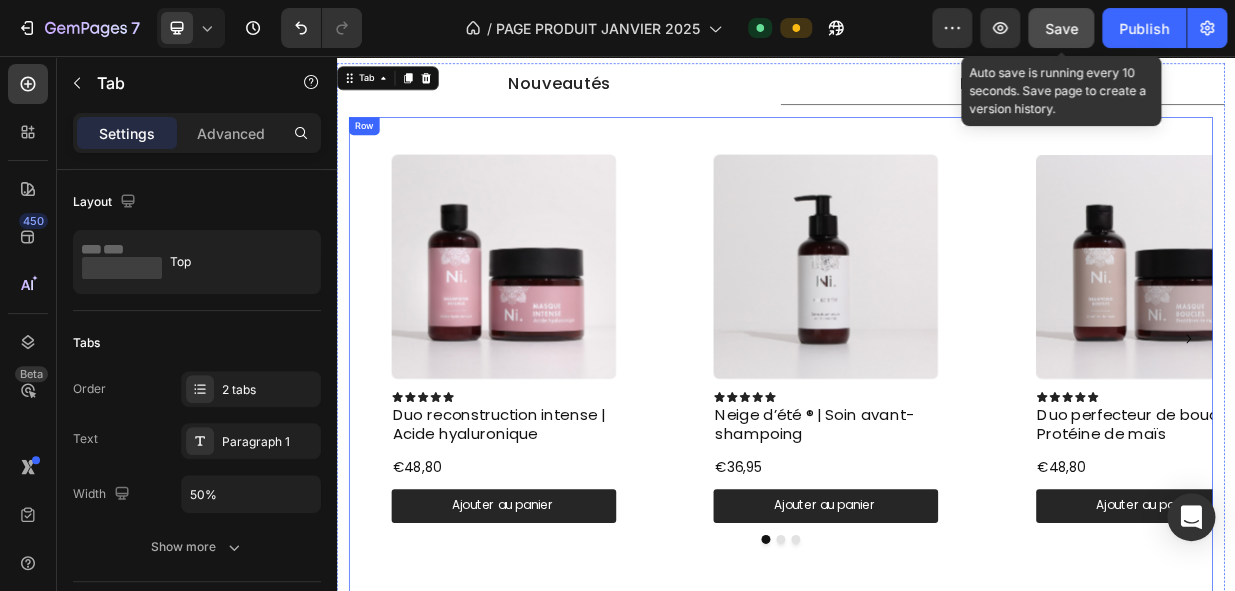 scroll, scrollTop: 1052, scrollLeft: 0, axis: vertical 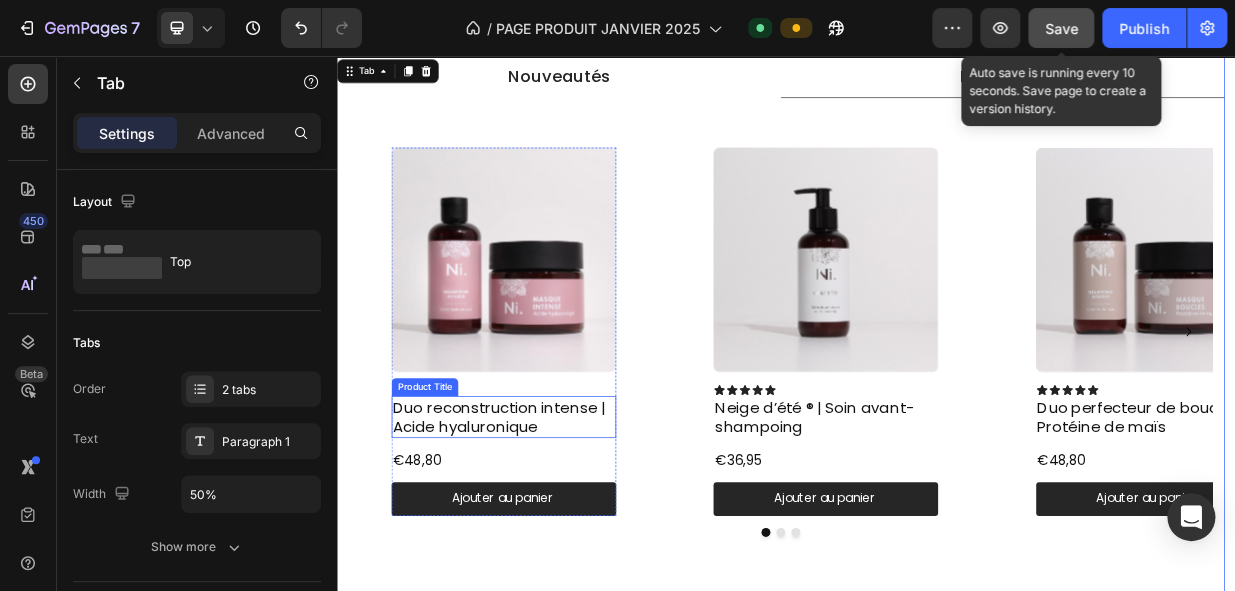 click on "Duo reconstruction intense | Acide hyaluronique" at bounding box center (560, 539) 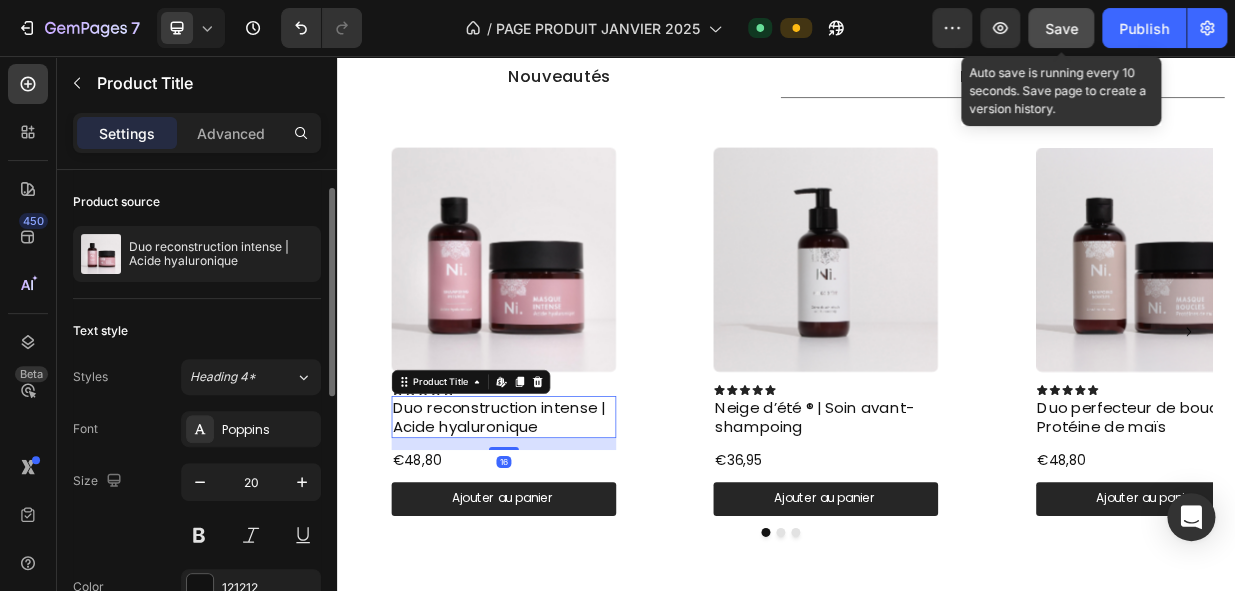 scroll, scrollTop: 218, scrollLeft: 0, axis: vertical 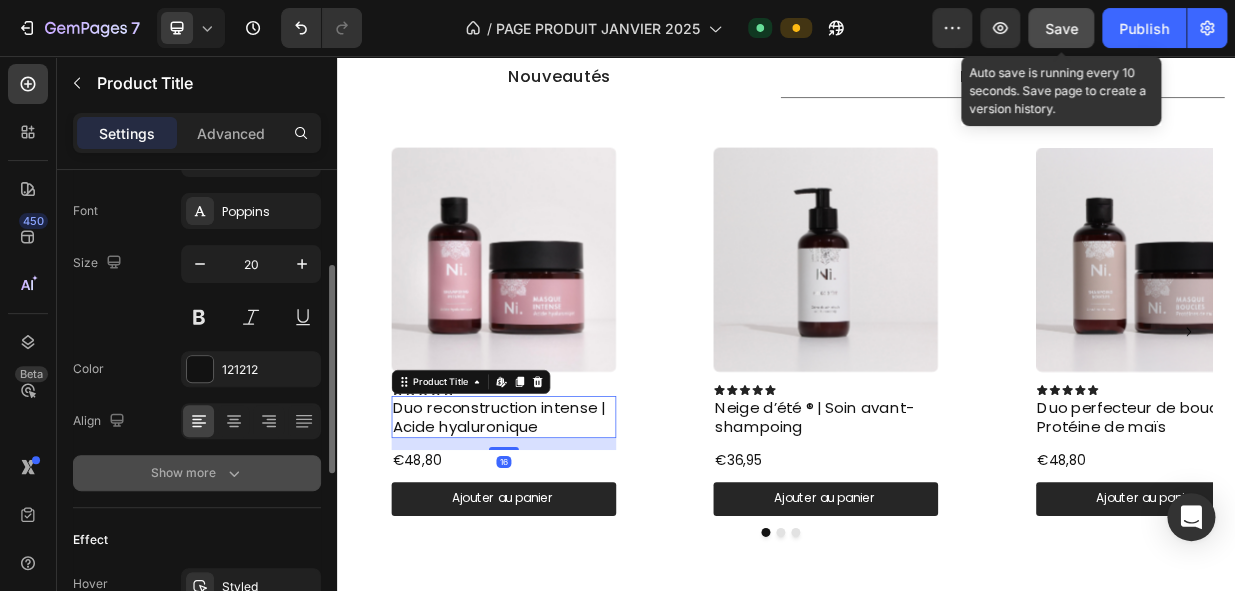 click 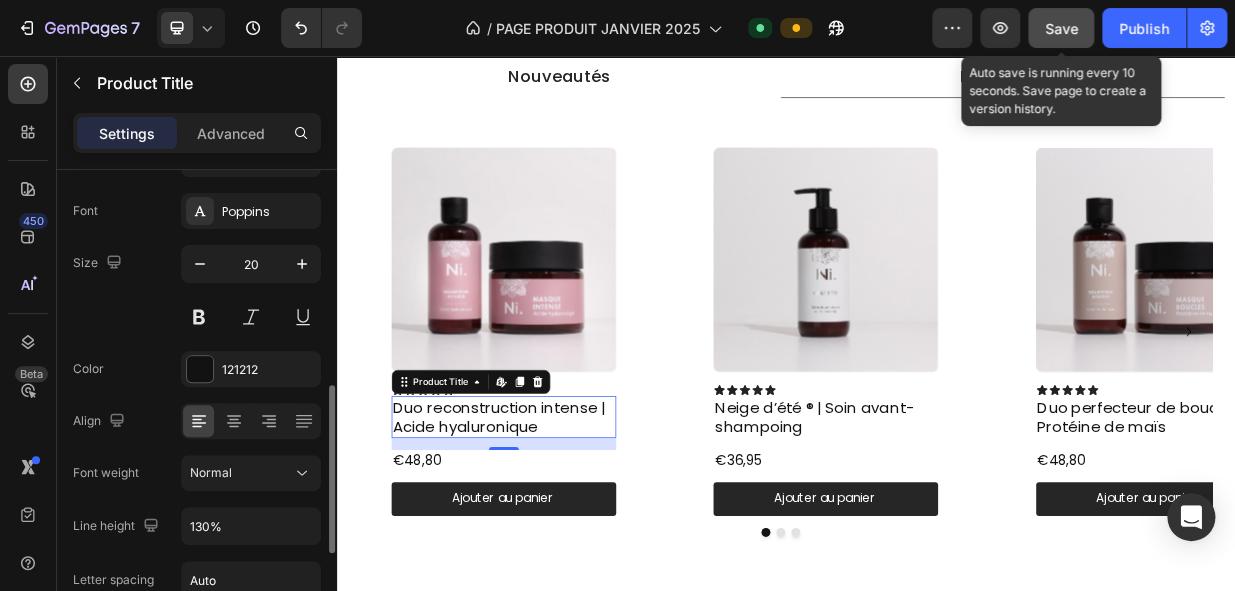 scroll, scrollTop: 476, scrollLeft: 0, axis: vertical 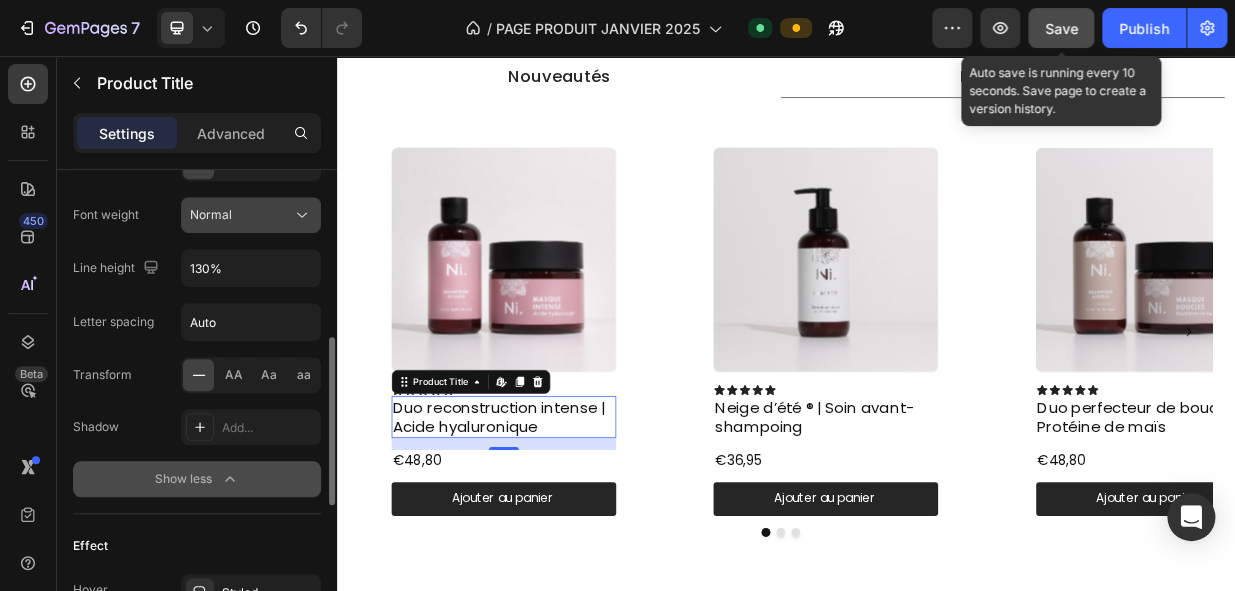 click on "Normal" at bounding box center (241, 215) 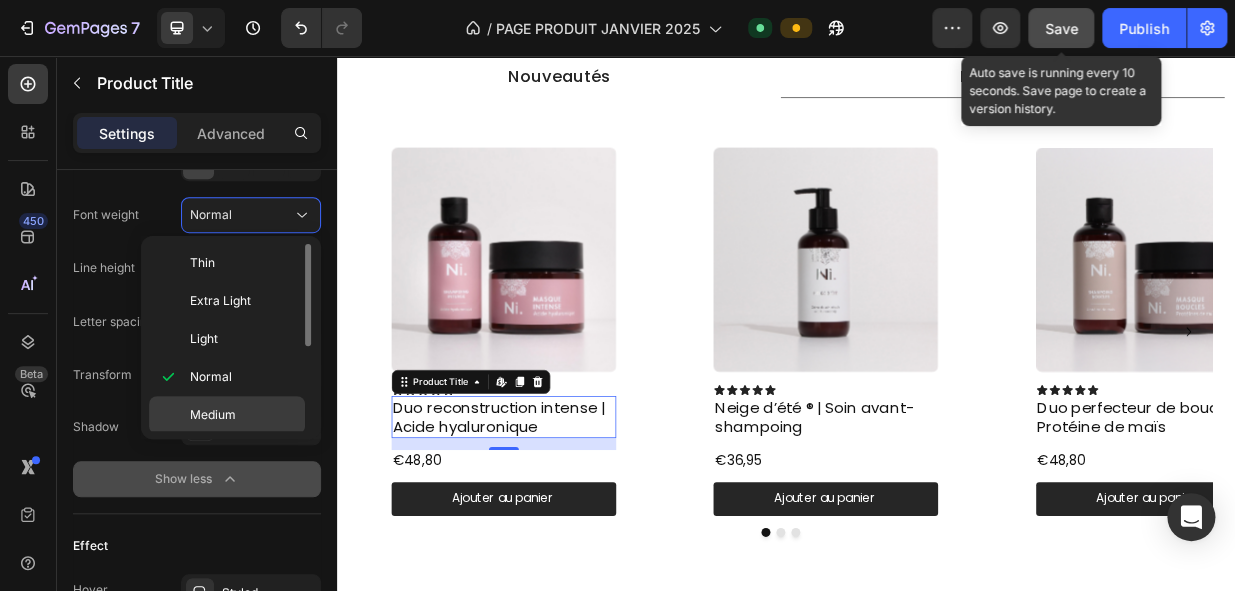 drag, startPoint x: 248, startPoint y: 399, endPoint x: 332, endPoint y: 432, distance: 90.24966 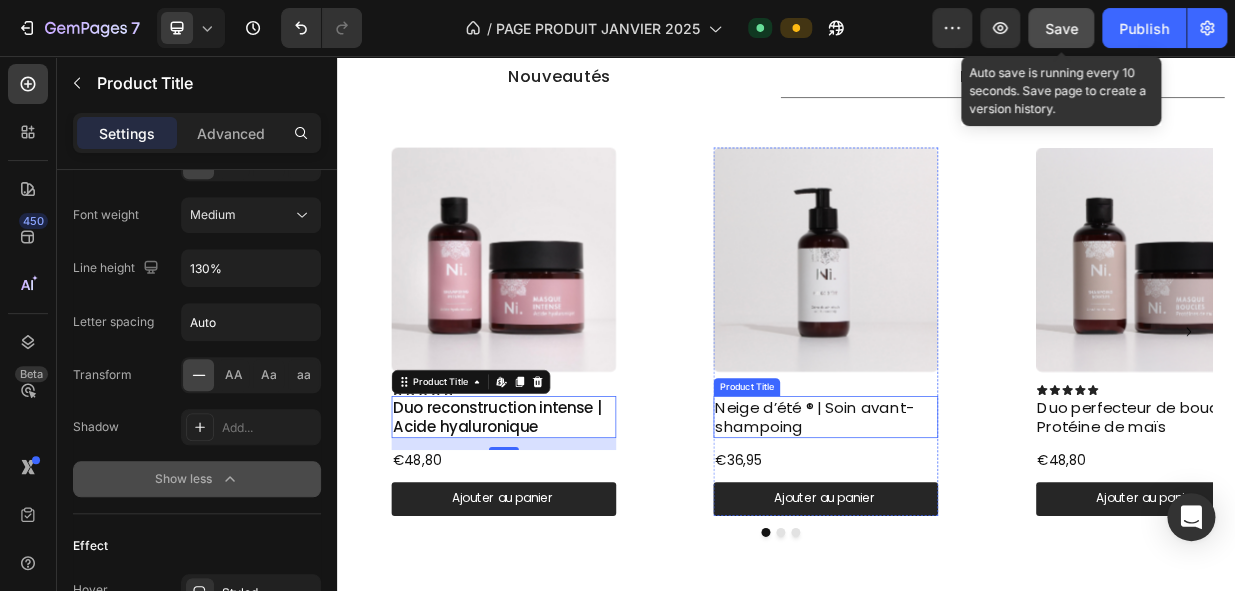 click on "Neige d’été ®  | Soin avant-shampoing" at bounding box center [990, 539] 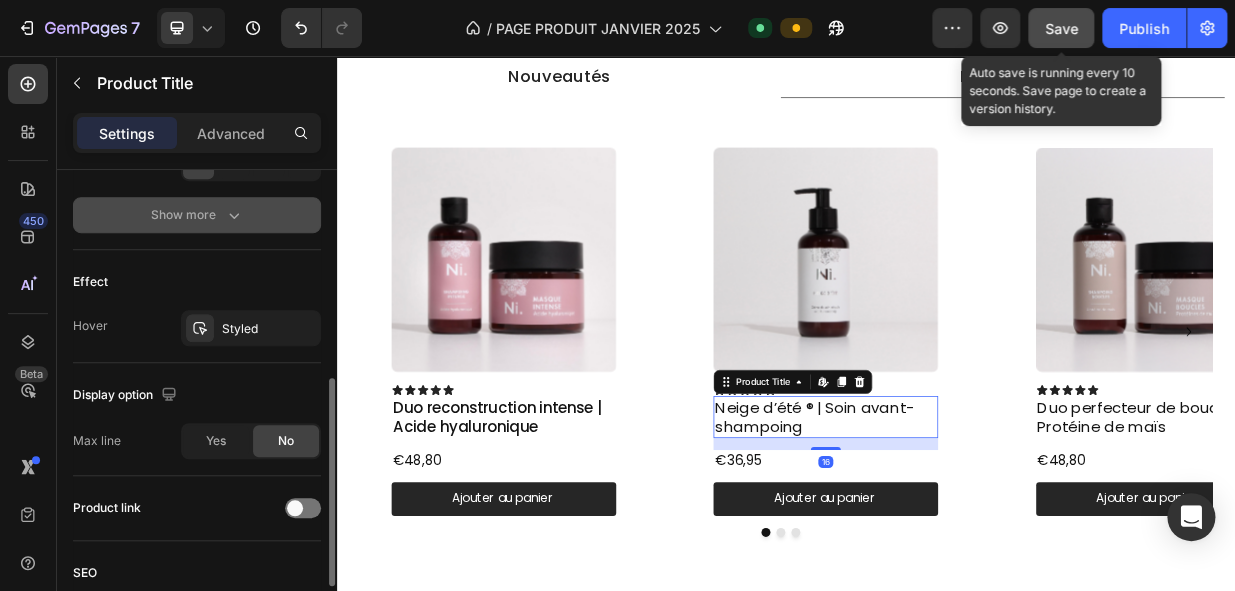 click on "Show more" at bounding box center (197, 215) 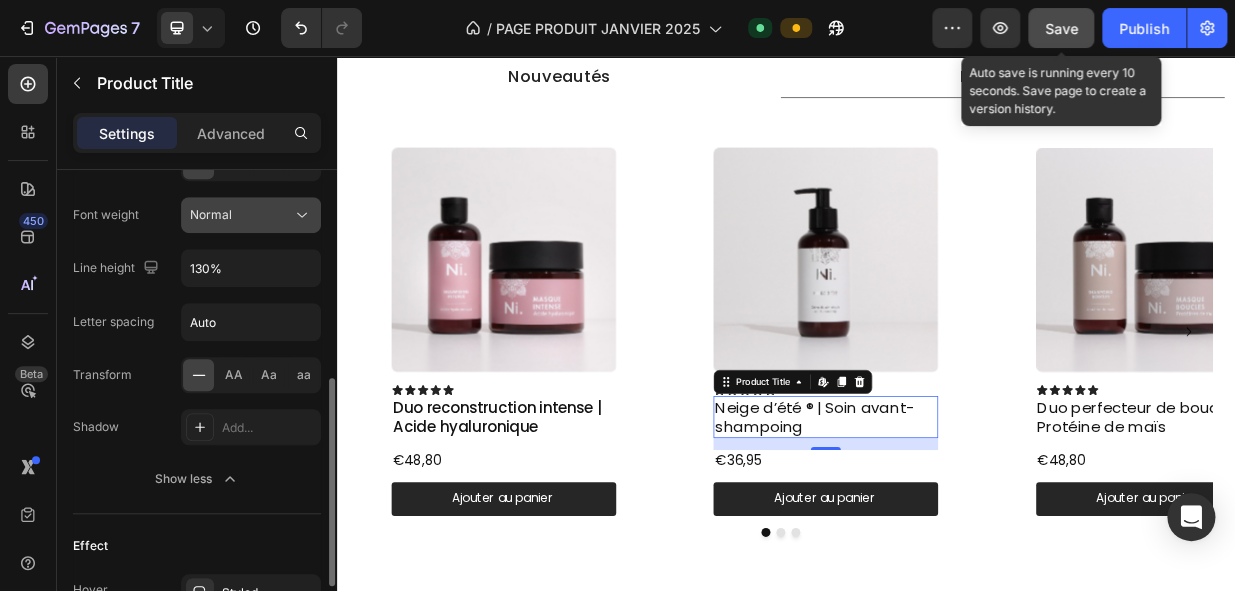 click on "Normal" at bounding box center (241, 215) 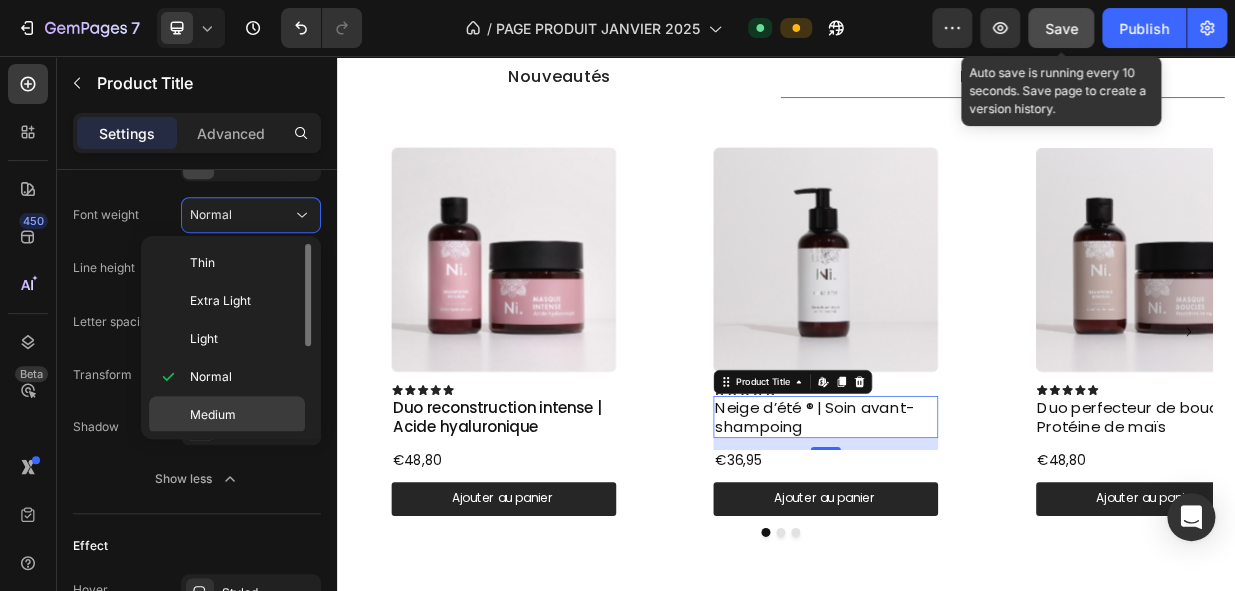 click on "Medium" at bounding box center [243, 415] 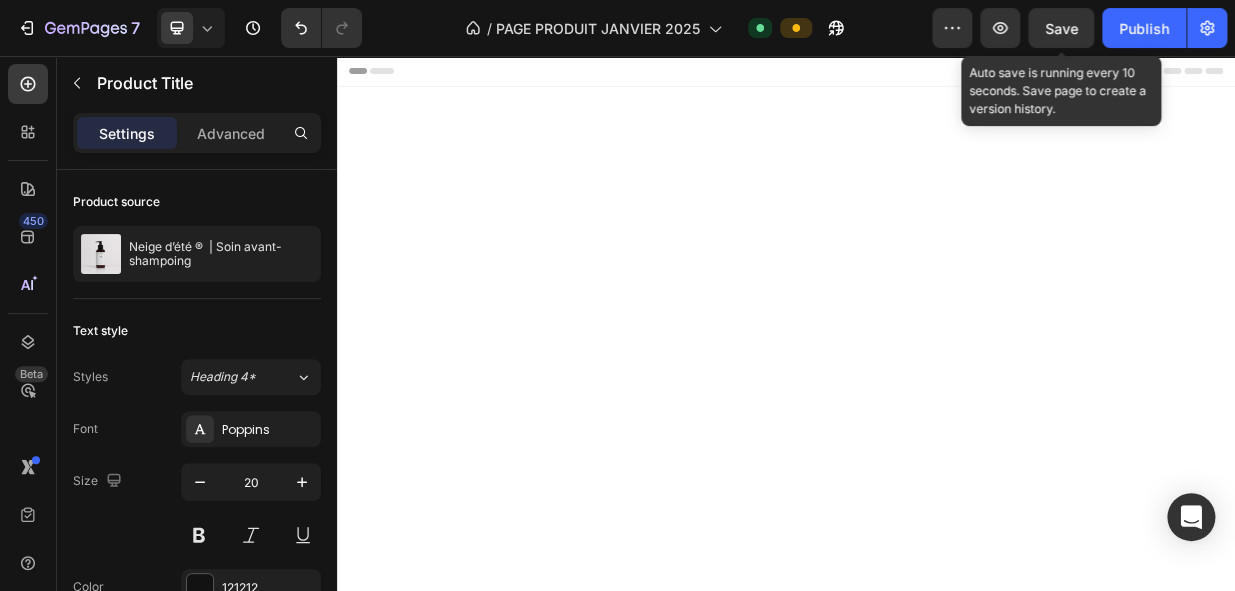 scroll, scrollTop: 1052, scrollLeft: 0, axis: vertical 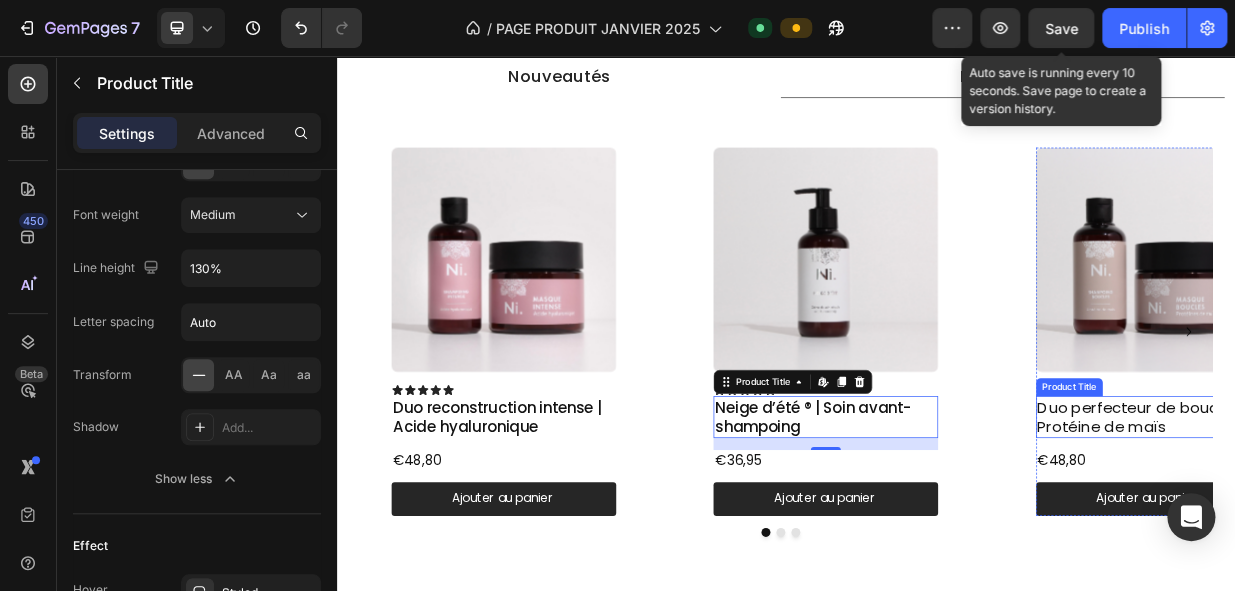 click on "Duo perfecteur de boucles | Protéine de maïs" at bounding box center [1421, 539] 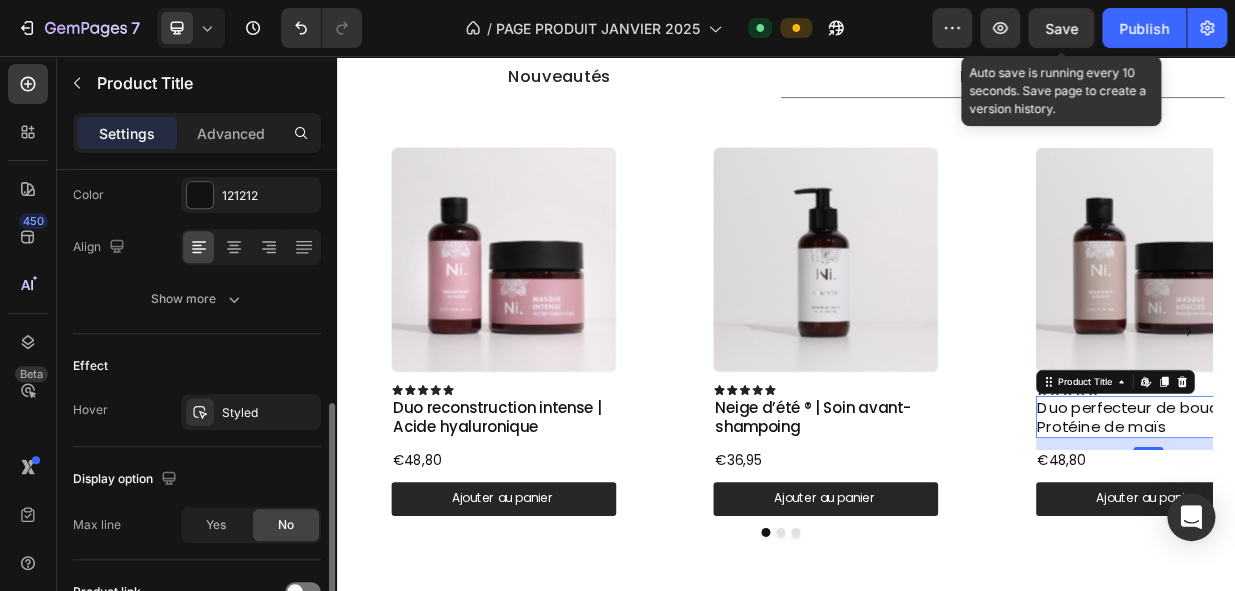 scroll, scrollTop: 436, scrollLeft: 0, axis: vertical 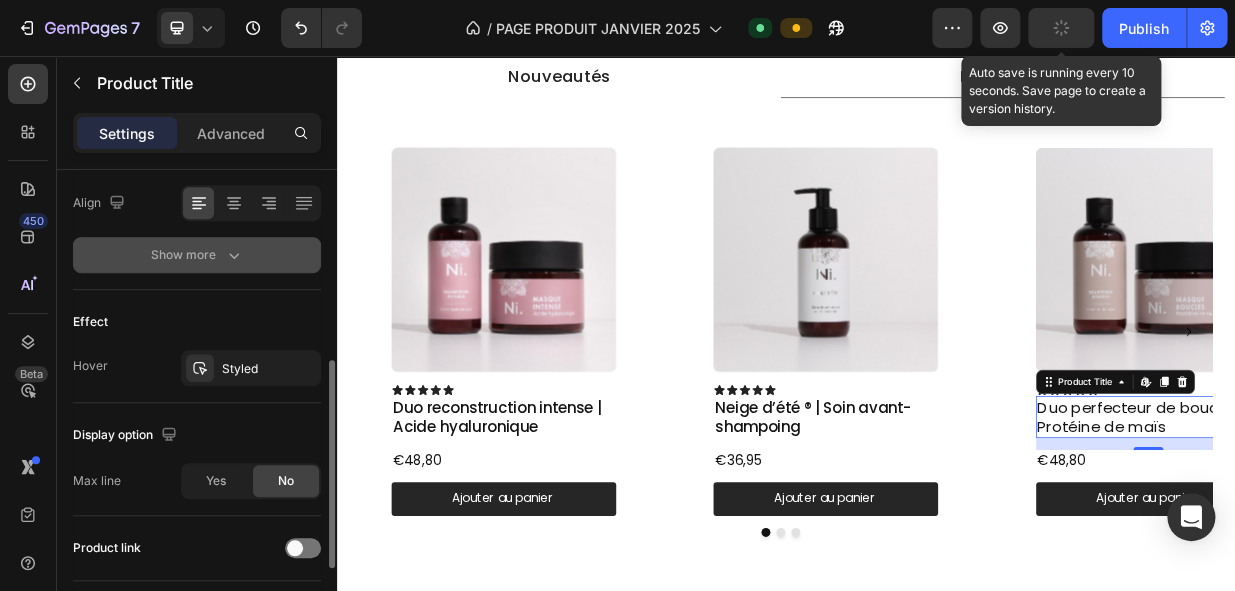 click 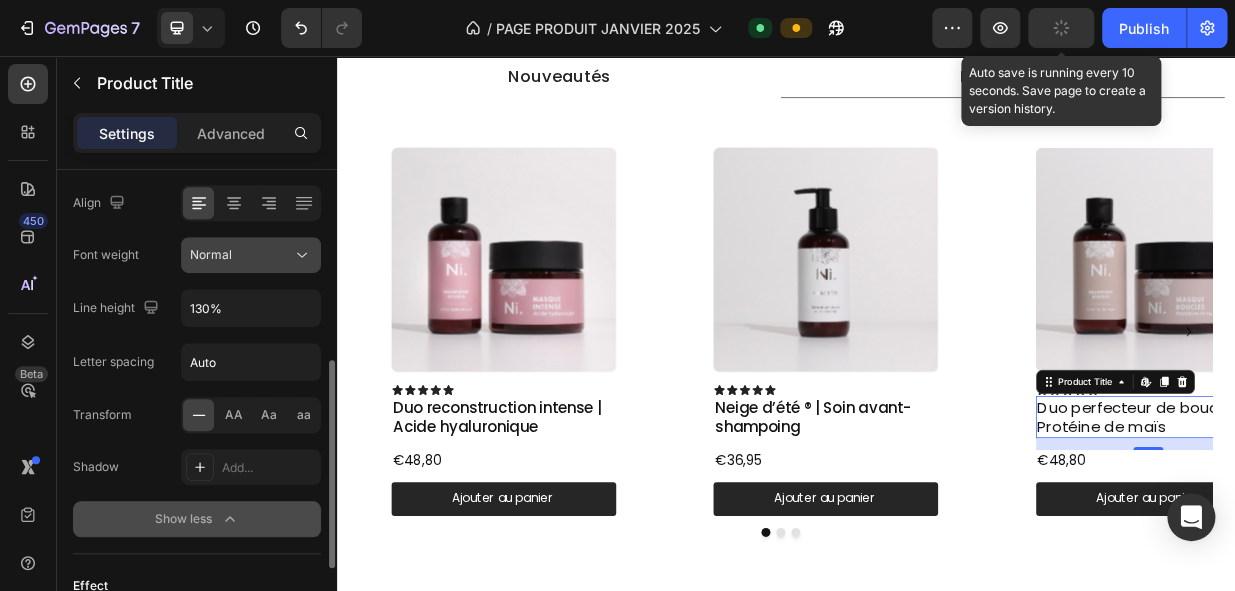 click on "Normal" 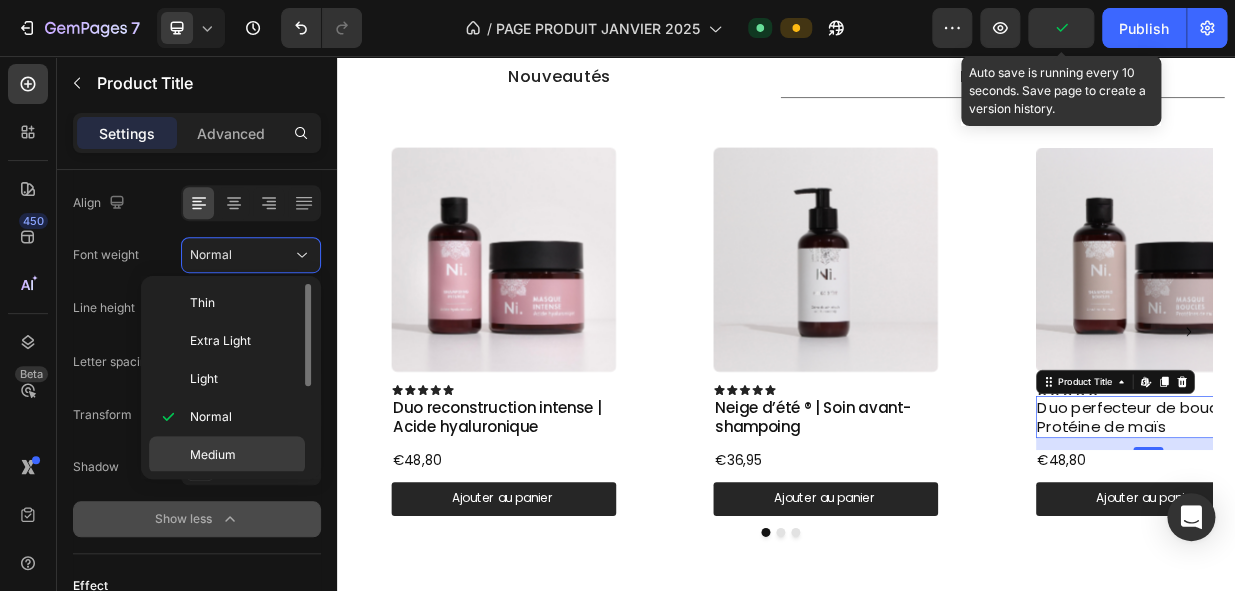 click on "Medium" at bounding box center (213, 455) 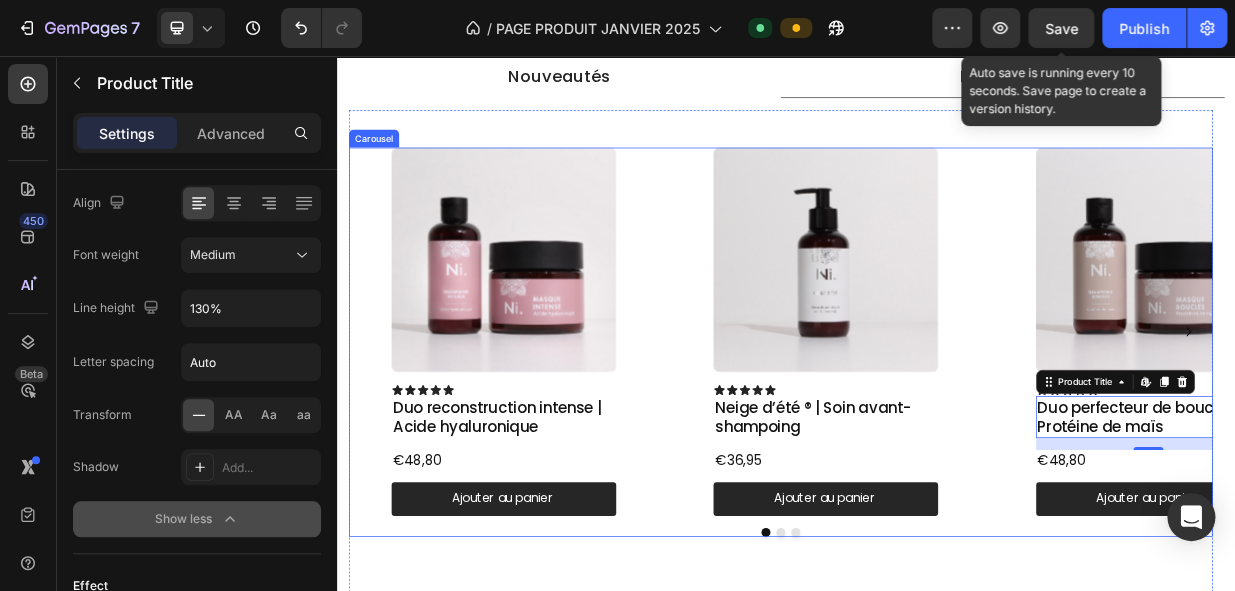 click at bounding box center (950, 693) 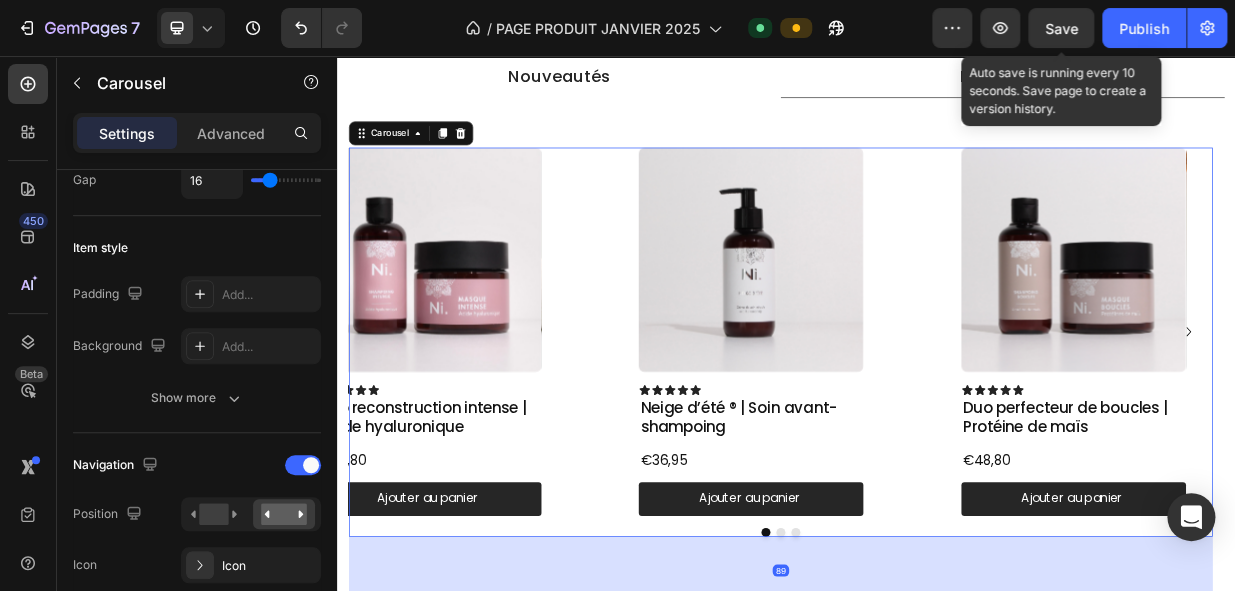 scroll, scrollTop: 0, scrollLeft: 0, axis: both 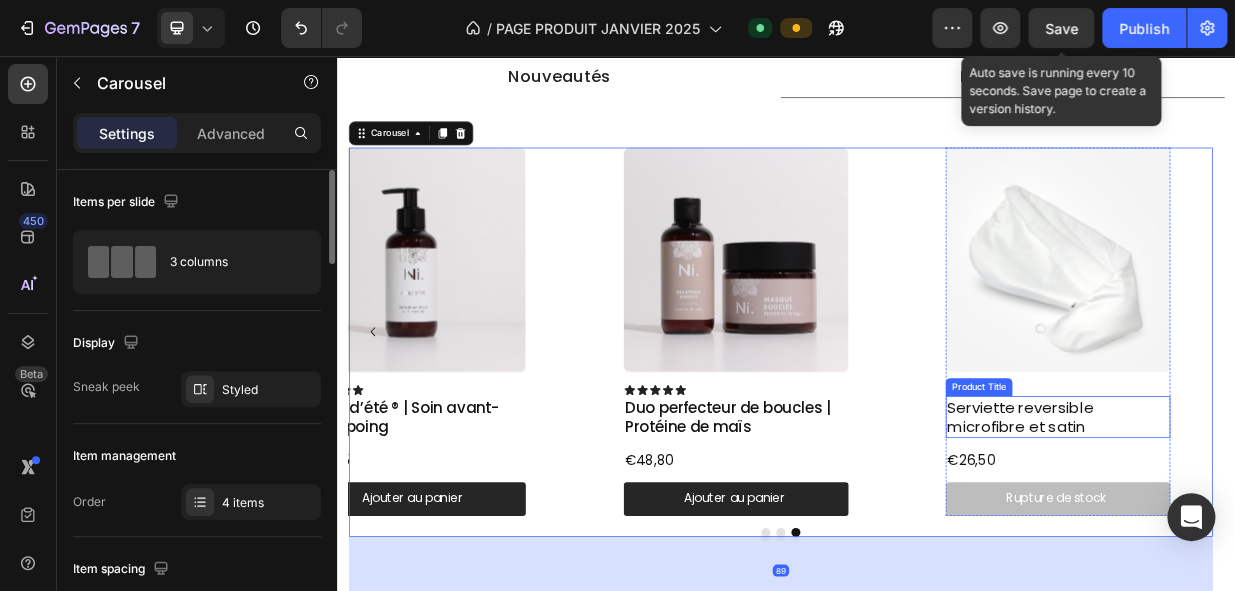 click on "Serviette reversible microfibre et satin" at bounding box center (1300, 539) 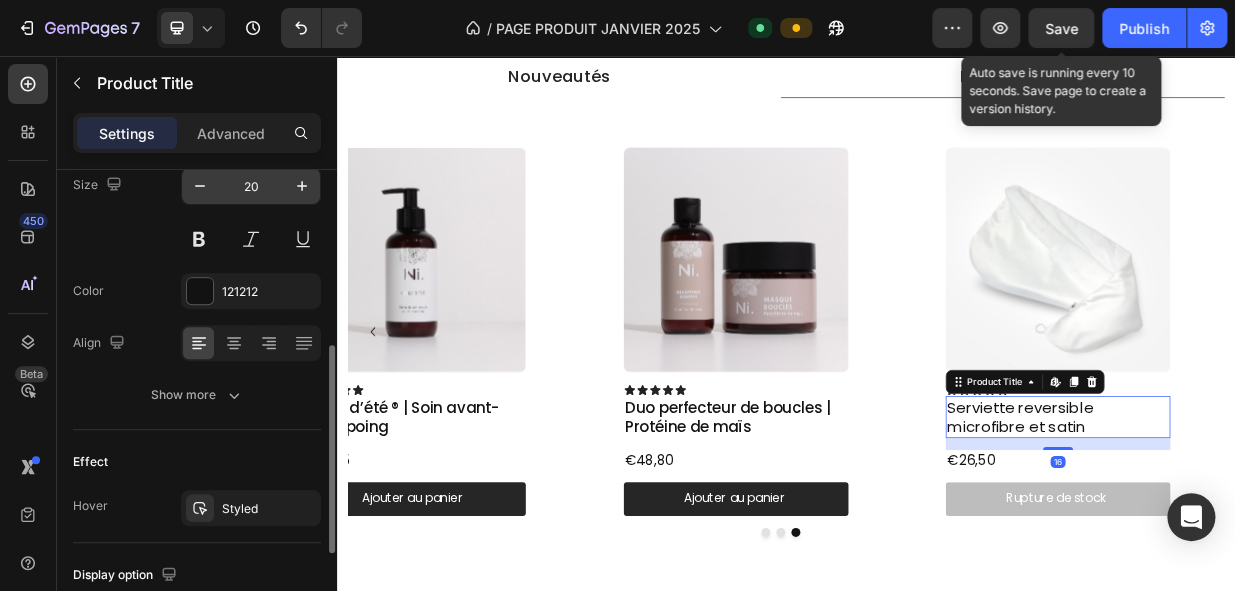 scroll, scrollTop: 433, scrollLeft: 0, axis: vertical 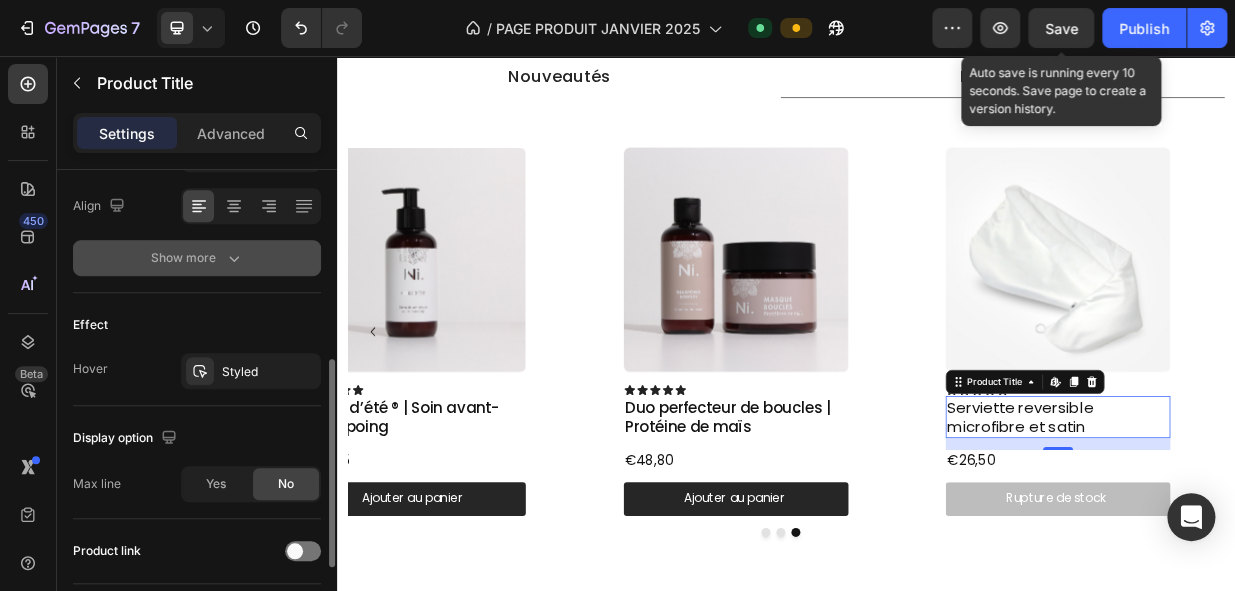 click 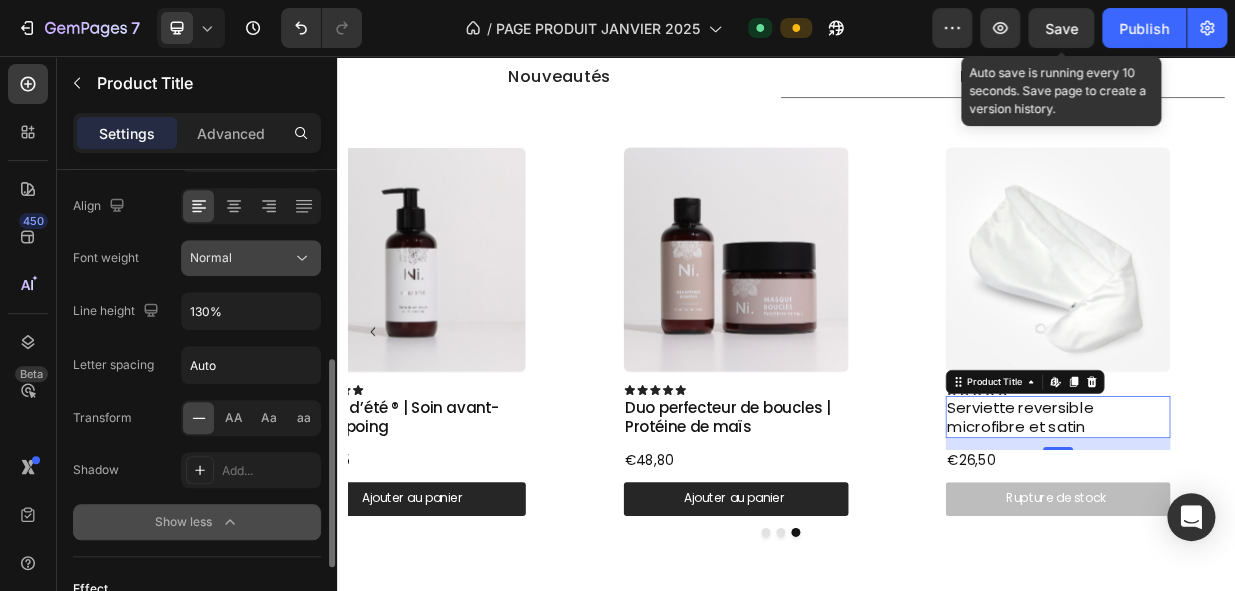 click on "Normal" at bounding box center [251, 258] 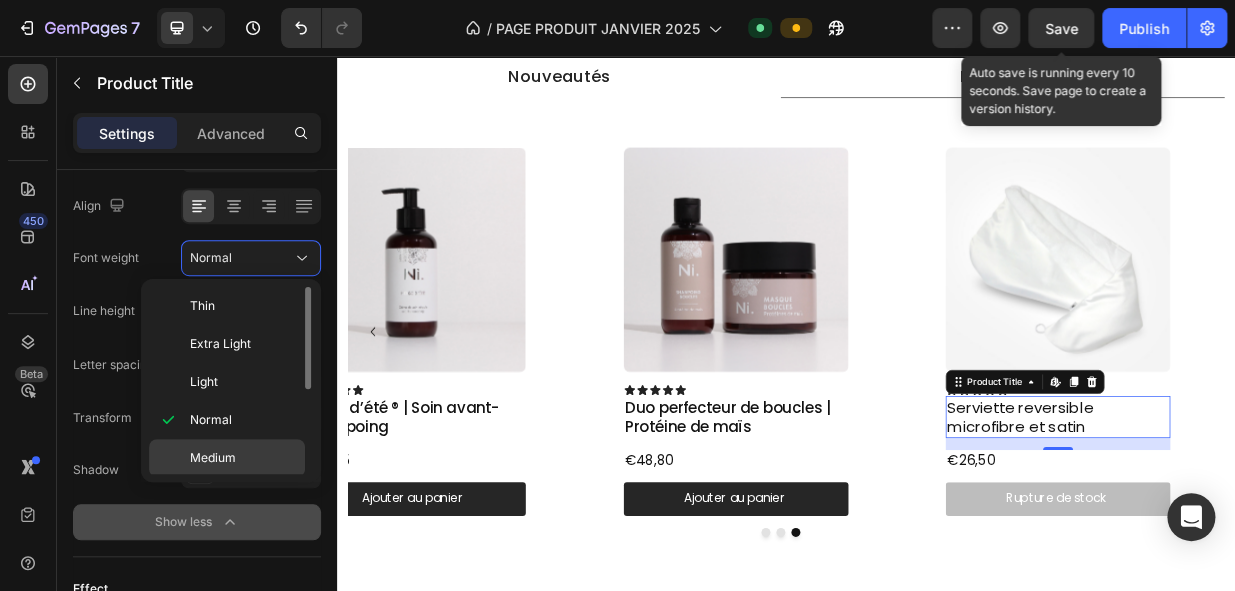click on "Medium" 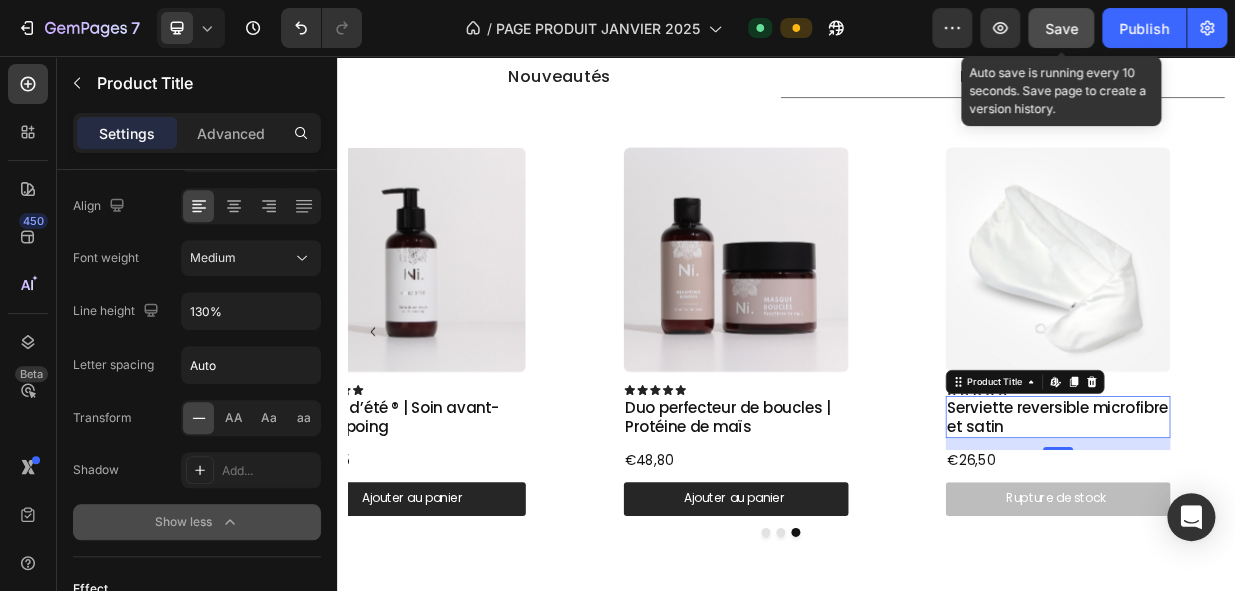 click on "Save" 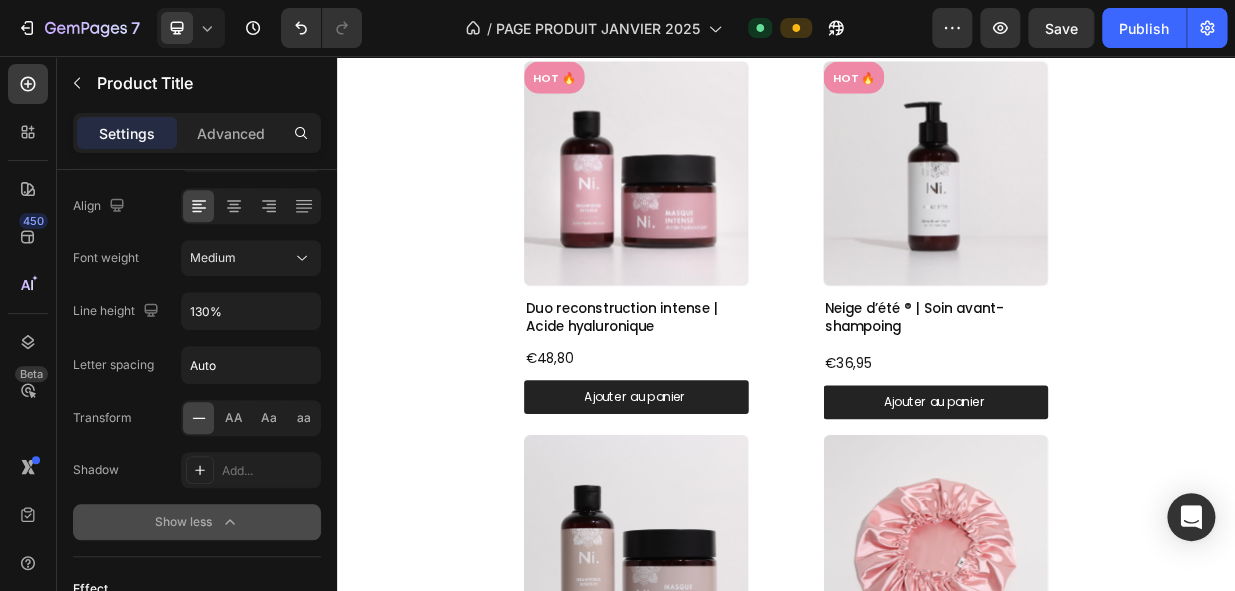 scroll, scrollTop: 2902, scrollLeft: 0, axis: vertical 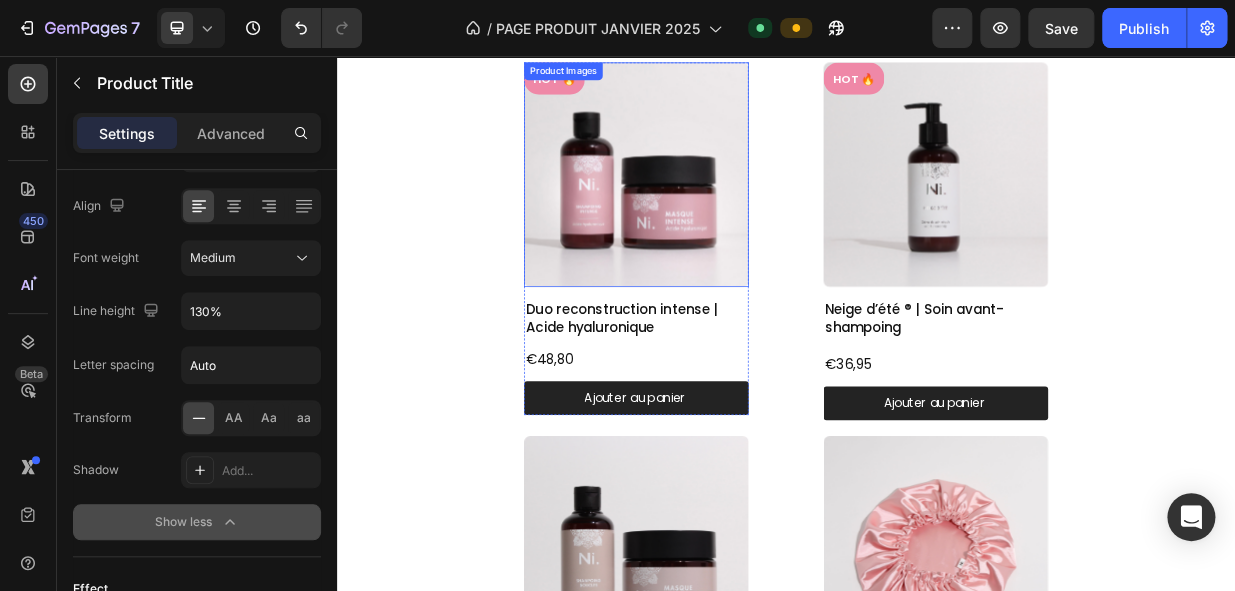 click at bounding box center (737, 214) 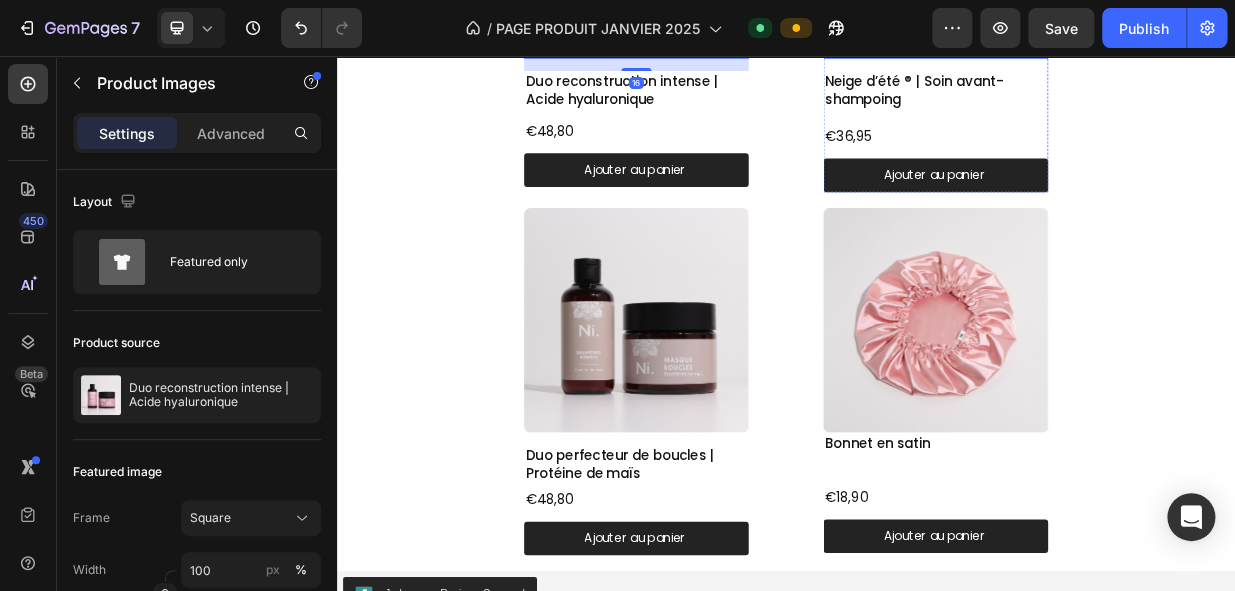 scroll, scrollTop: 3207, scrollLeft: 0, axis: vertical 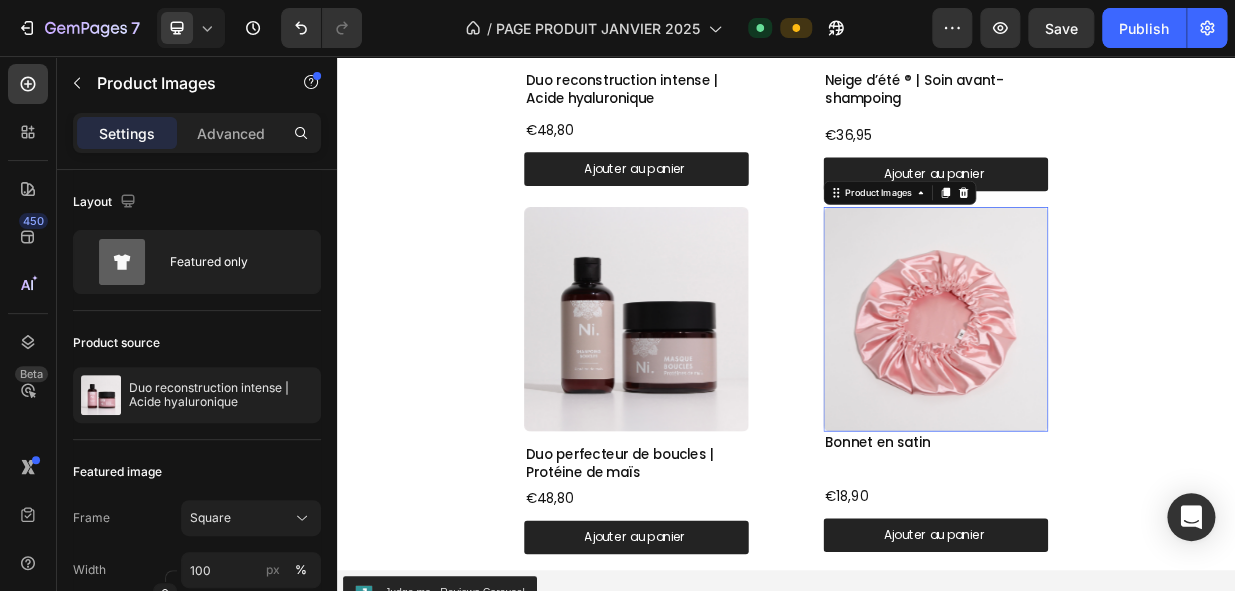 click at bounding box center [1137, 408] 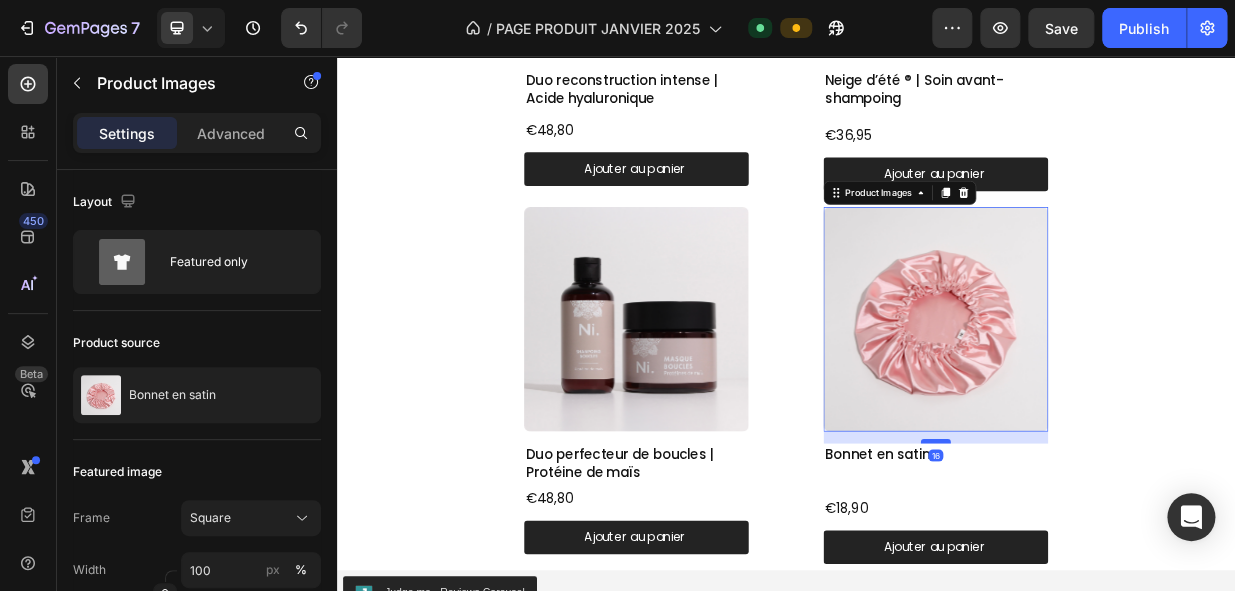 drag, startPoint x: 1140, startPoint y: 555, endPoint x: 1147, endPoint y: 571, distance: 17.464249 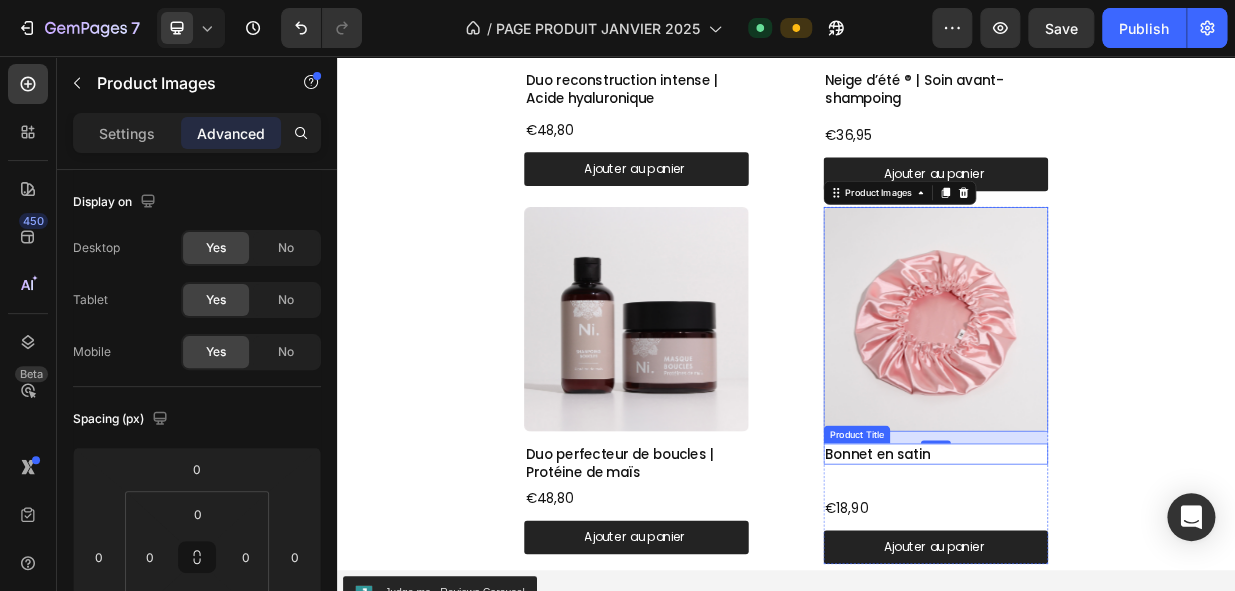 click on "Bonnet en satin" at bounding box center (1137, 587) 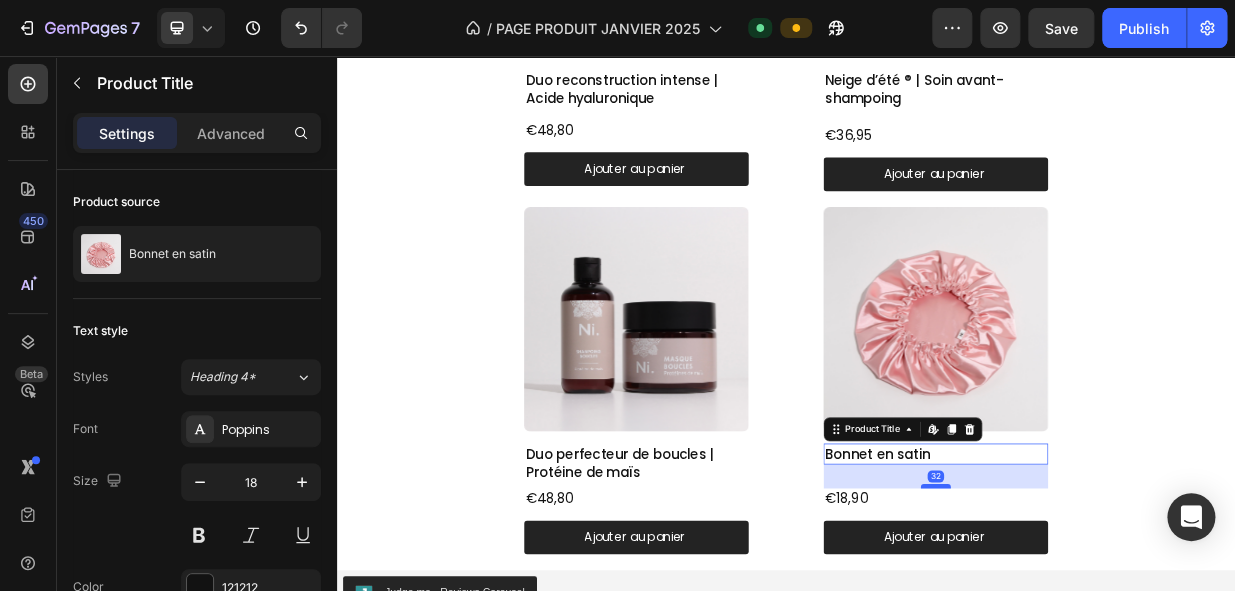 drag, startPoint x: 1134, startPoint y: 644, endPoint x: 1134, endPoint y: 631, distance: 13 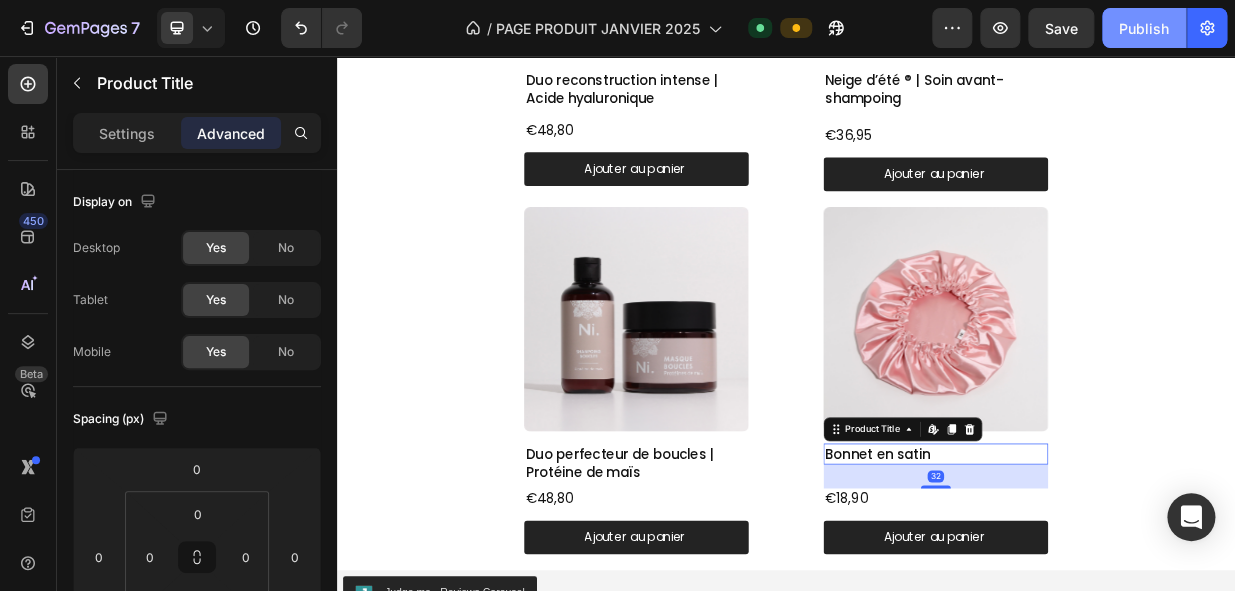 drag, startPoint x: 1136, startPoint y: 39, endPoint x: 1089, endPoint y: 67, distance: 54.708317 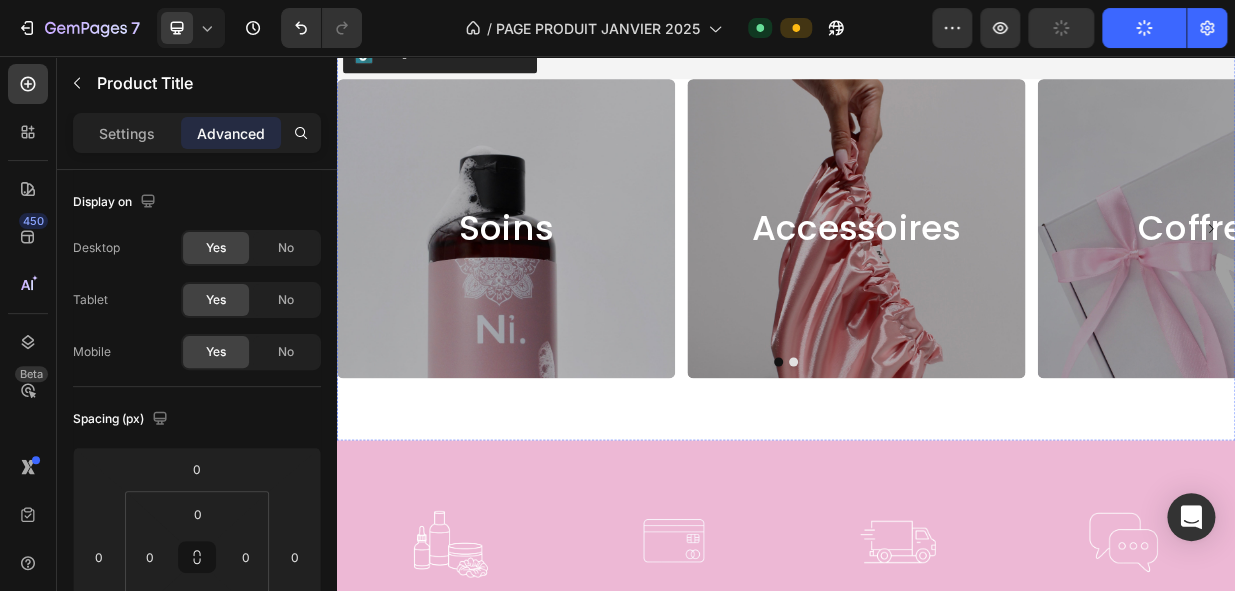 scroll, scrollTop: 3670, scrollLeft: 0, axis: vertical 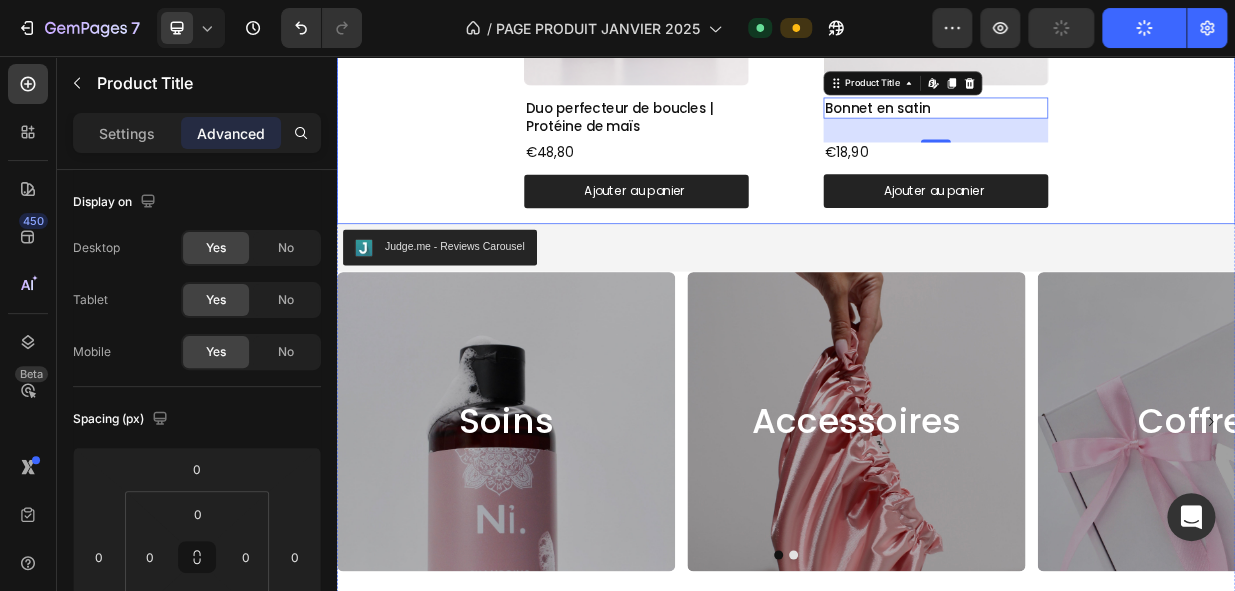 click on "Product Images Duo perfecteur de boucles | Protéine de maïs Product Title €48,80 Product Price Product Price Ajouter au panier Add to Cart Product Product Images Bonnet en satin Product Title   Edit content in Shopify 32 €18,90 Product Price Product Price Ajouter au panier Add to Cart Product Row" at bounding box center (937, 37) 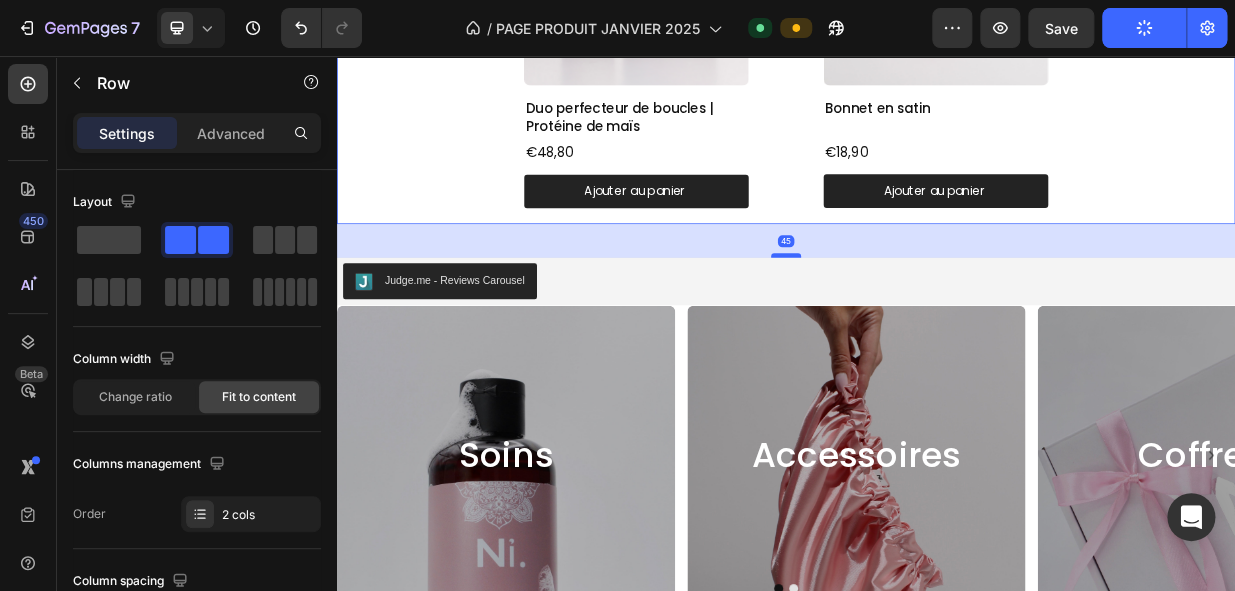 drag, startPoint x: 939, startPoint y: 273, endPoint x: 947, endPoint y: 318, distance: 45.705578 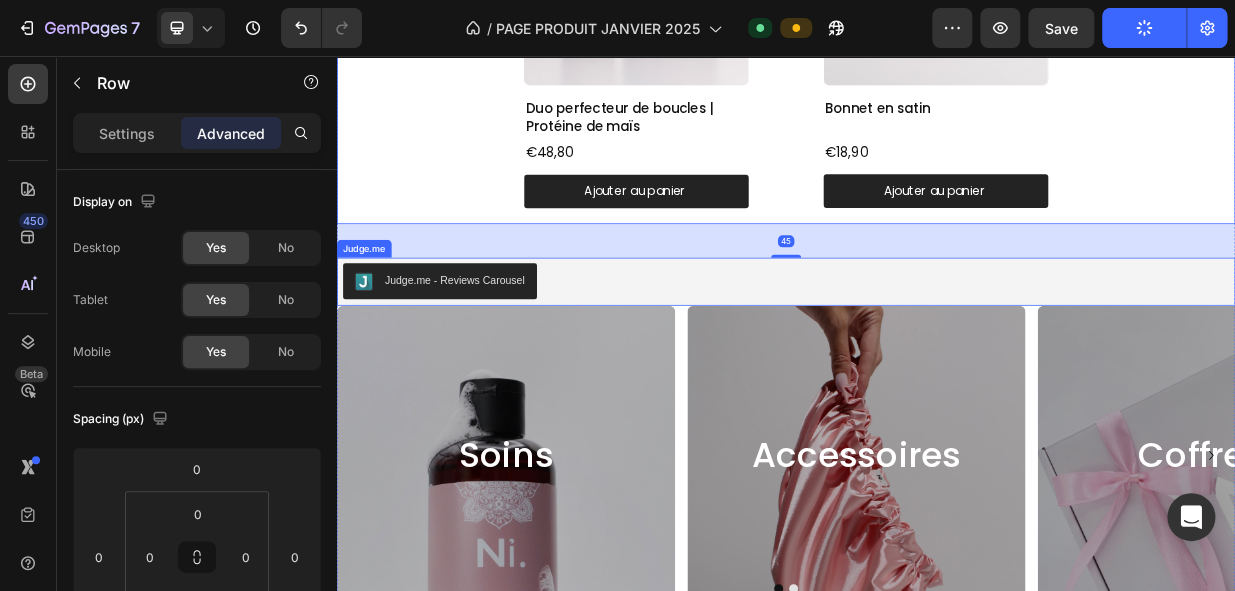 click on "Judge.me - Reviews Carousel" at bounding box center [937, 357] 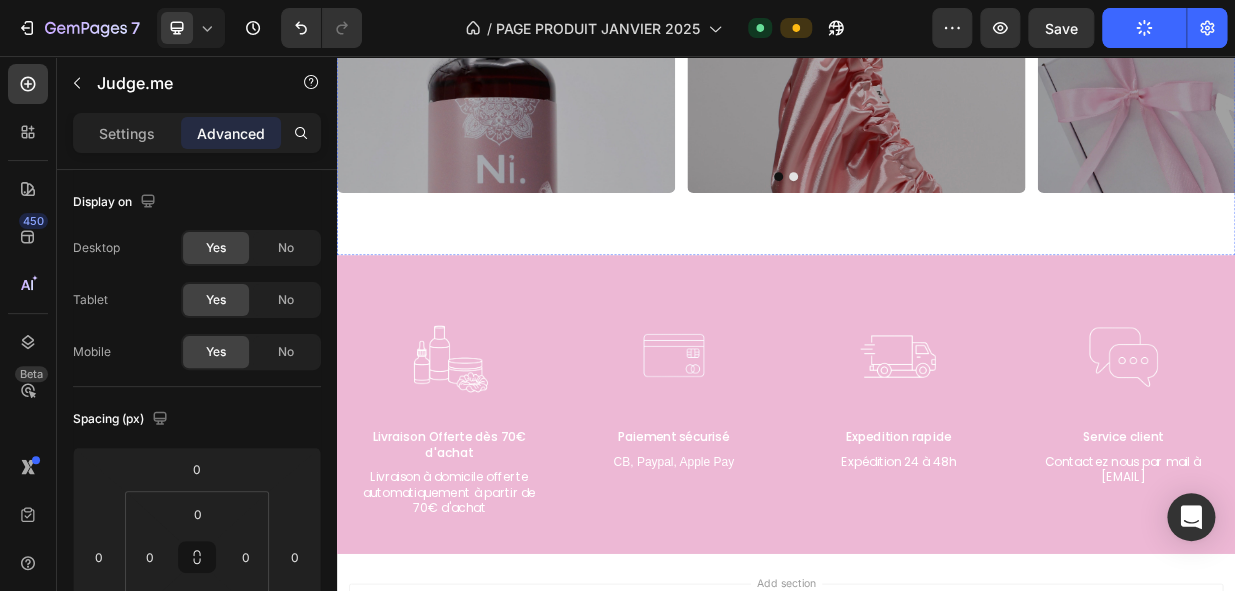 scroll, scrollTop: 4155, scrollLeft: 0, axis: vertical 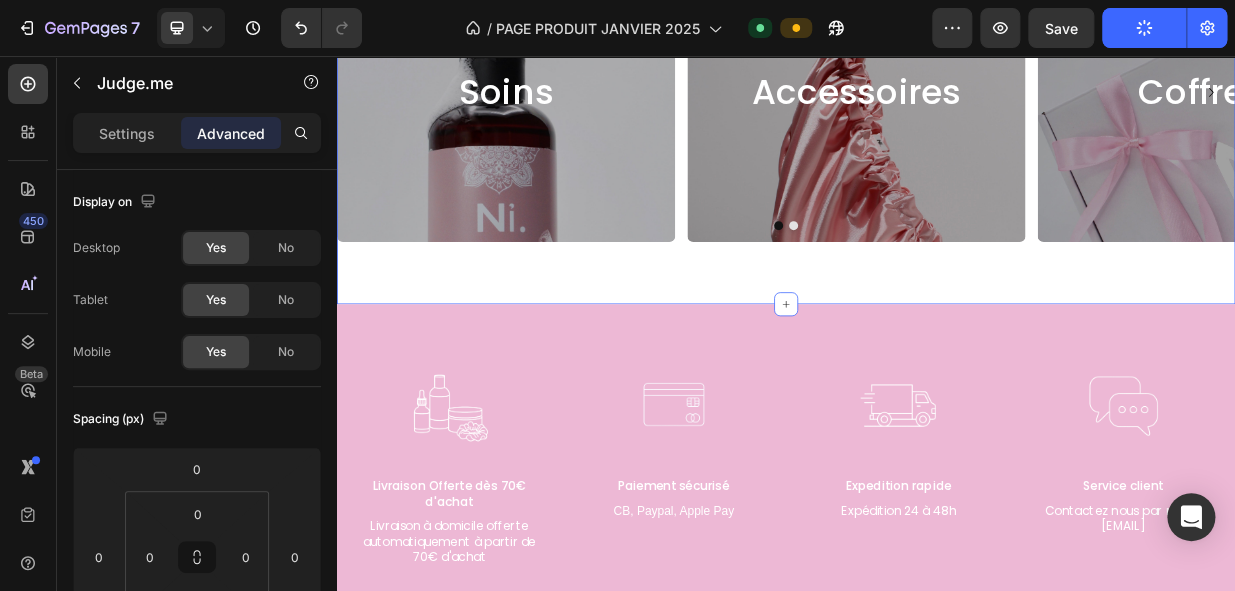 click on "Soins Heading Hero Banner Accessoires  Heading Hero Banner Coffrets Heading Hero Banner
Carousel" at bounding box center (937, 145) 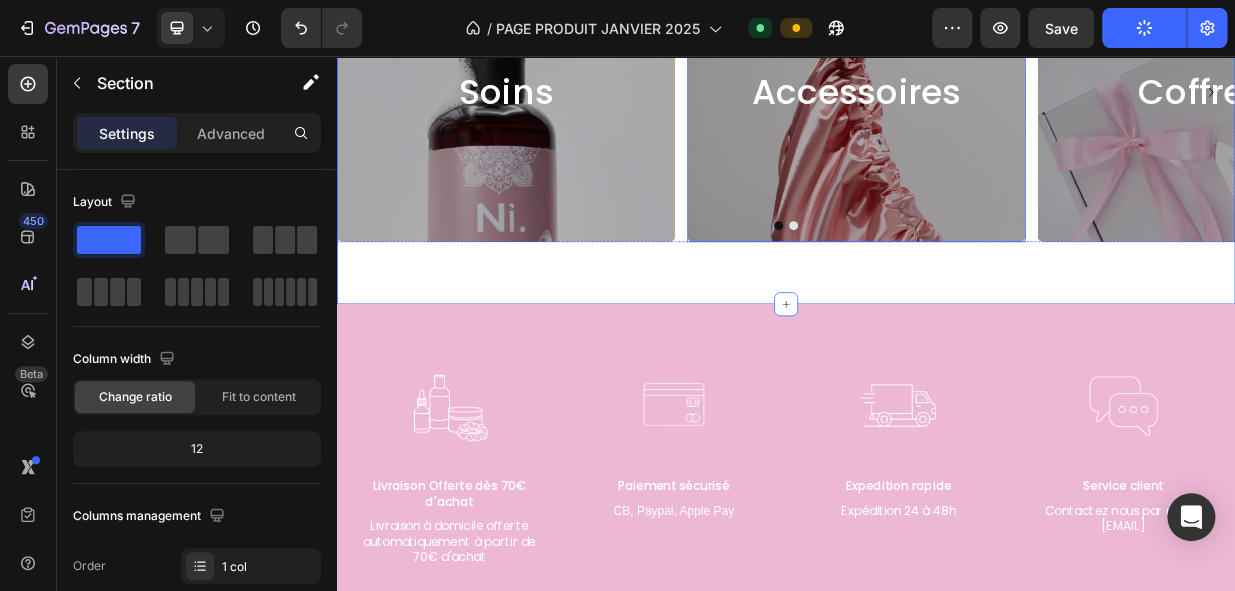 click at bounding box center (1031, 222) 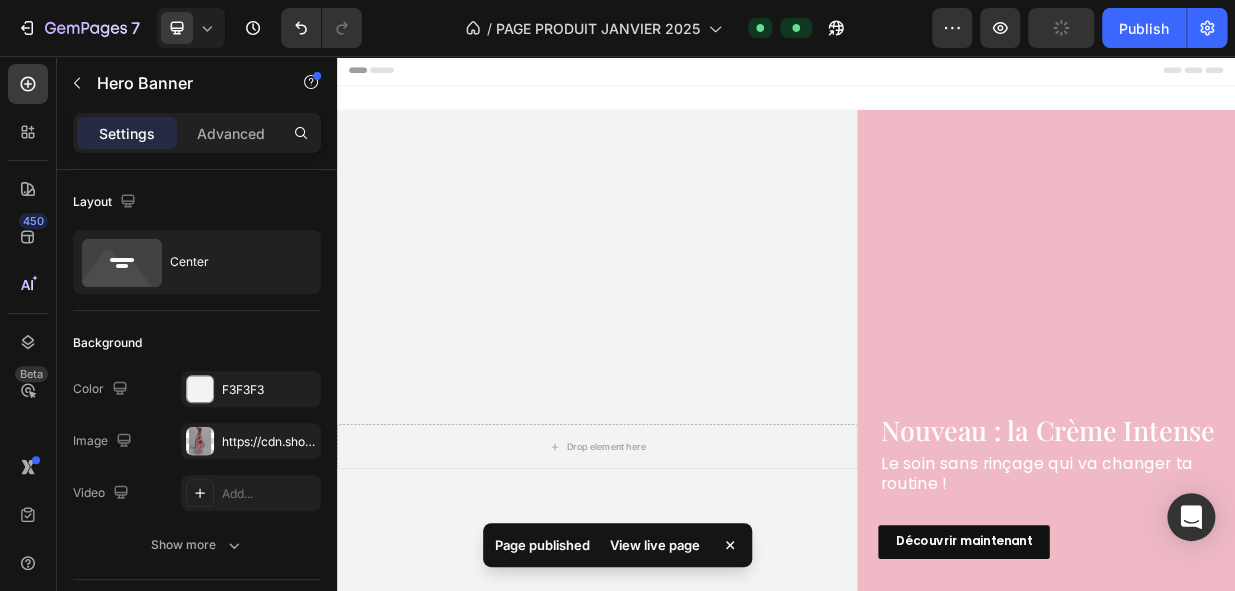 scroll, scrollTop: 0, scrollLeft: 0, axis: both 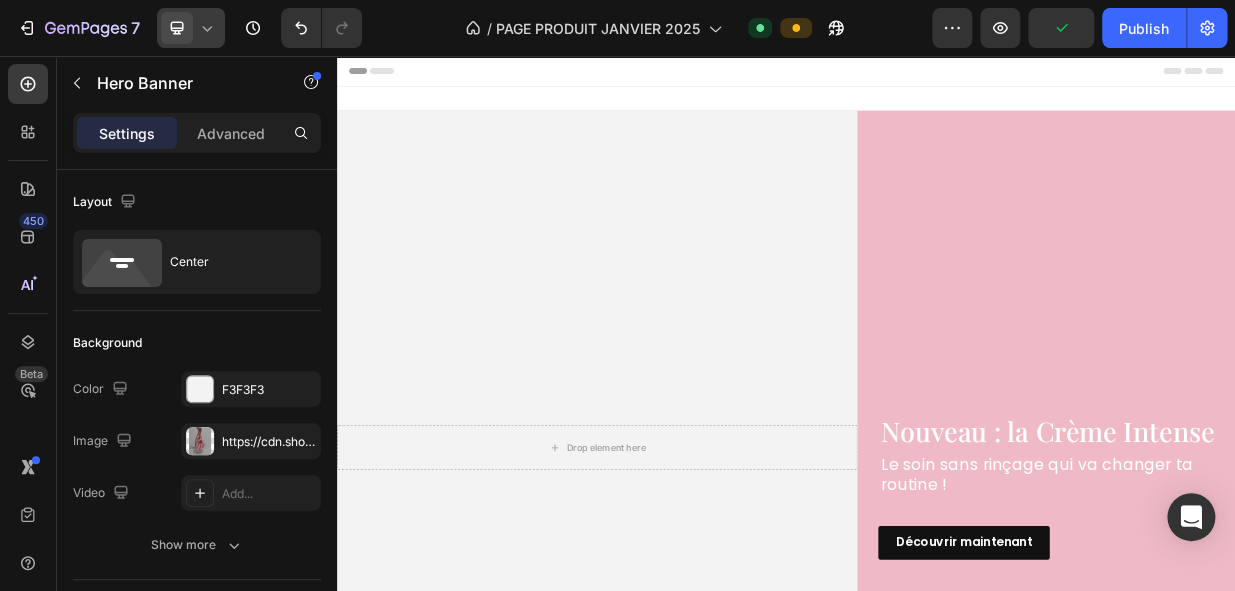 click 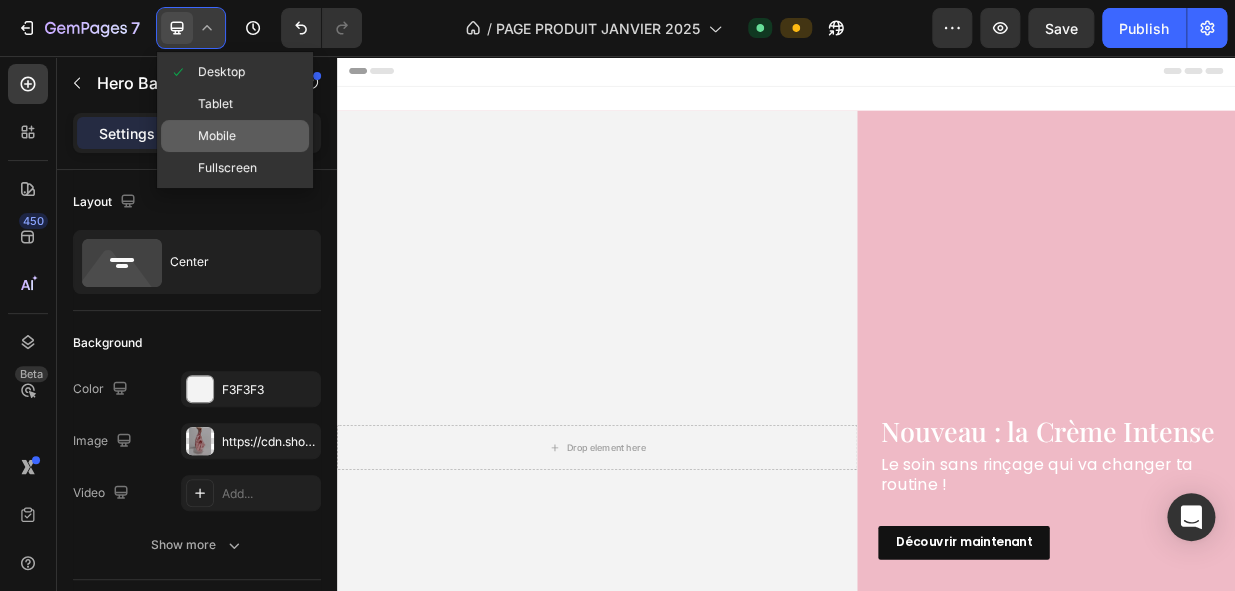 click on "Mobile" 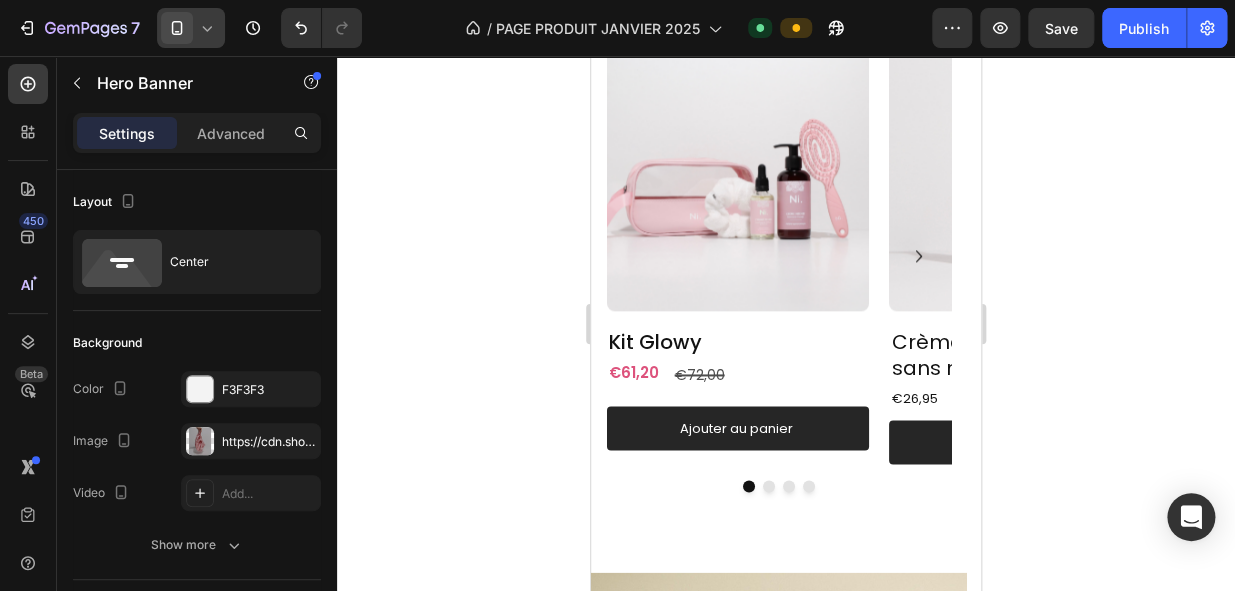 scroll, scrollTop: 873, scrollLeft: 0, axis: vertical 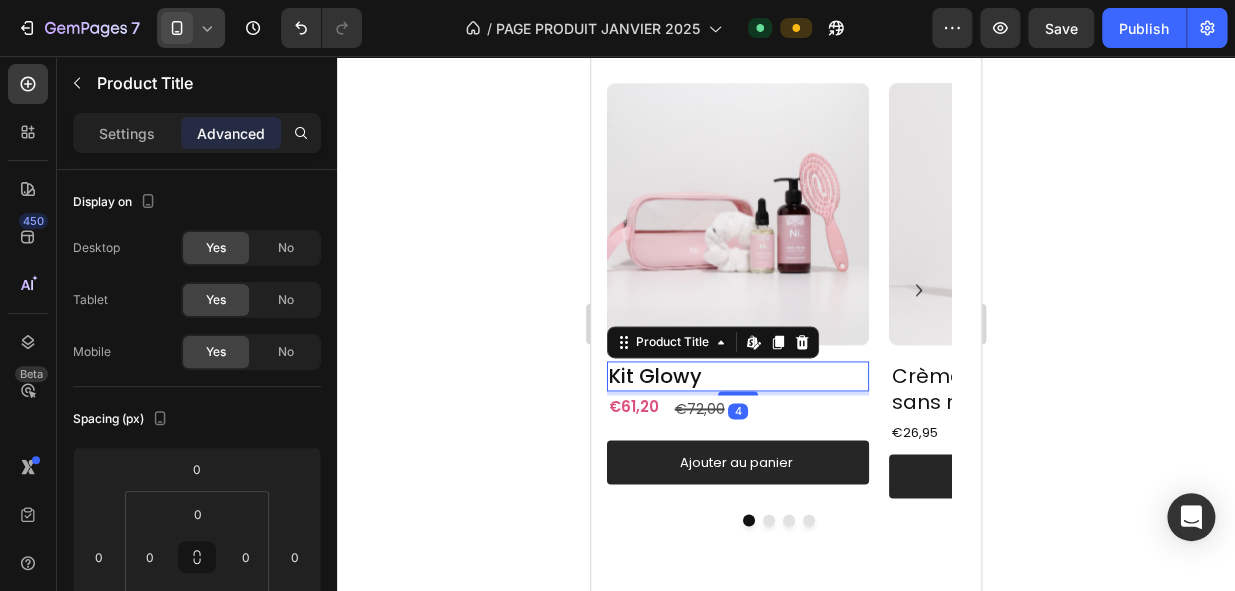 click on "Kit Glowy" at bounding box center [738, 376] 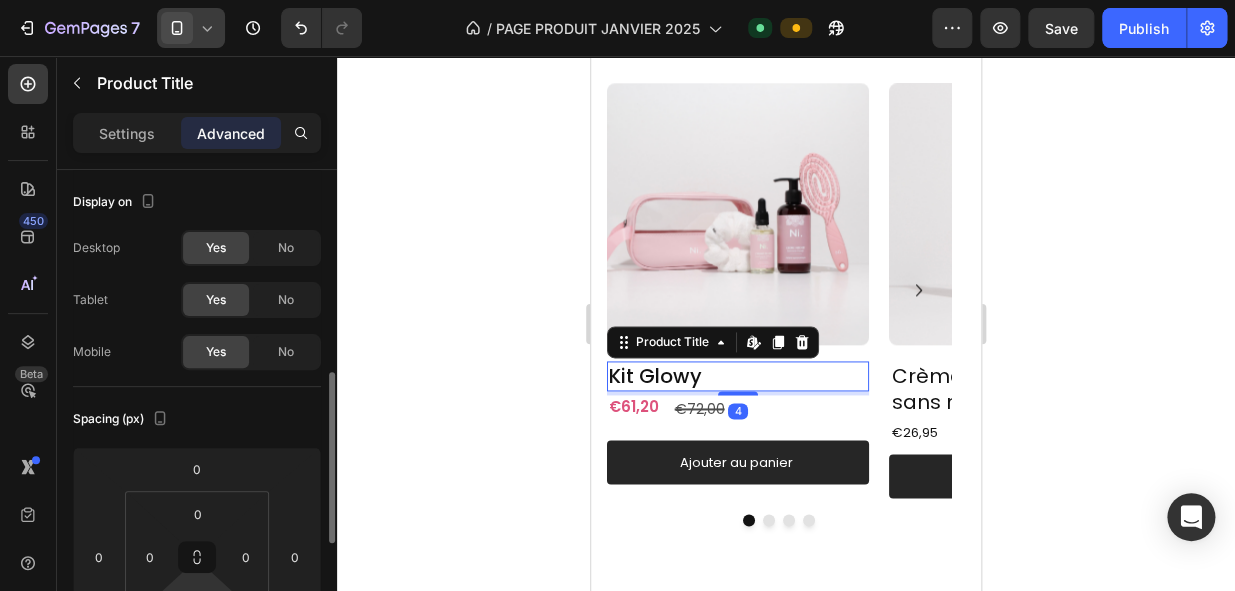 scroll, scrollTop: 186, scrollLeft: 0, axis: vertical 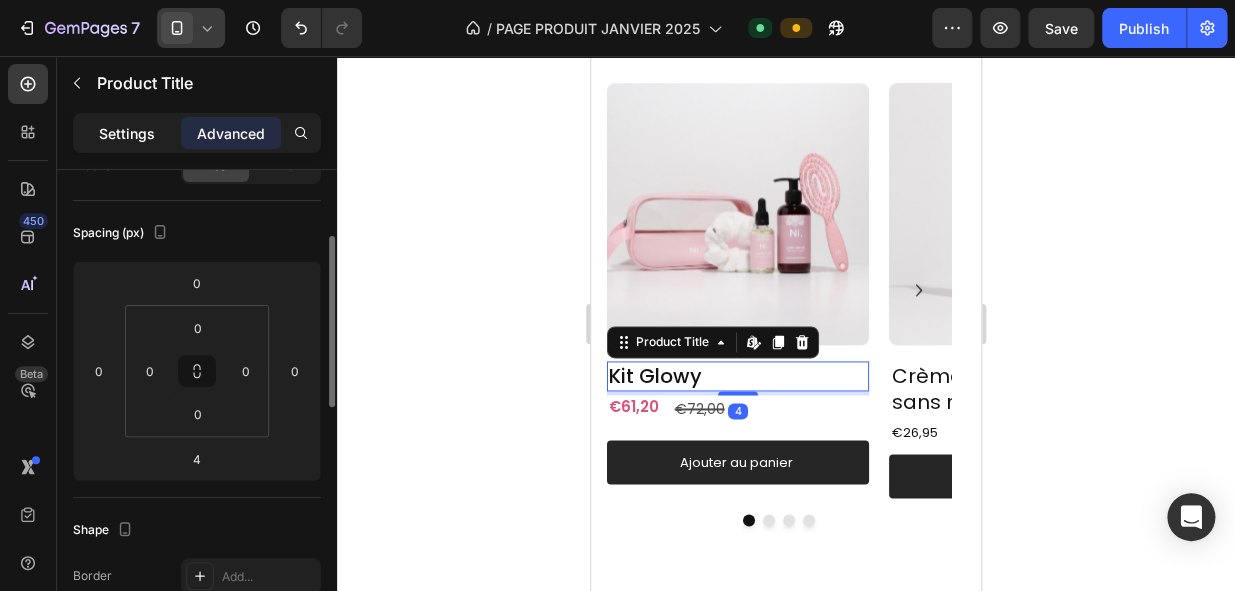 click on "Settings" at bounding box center (127, 133) 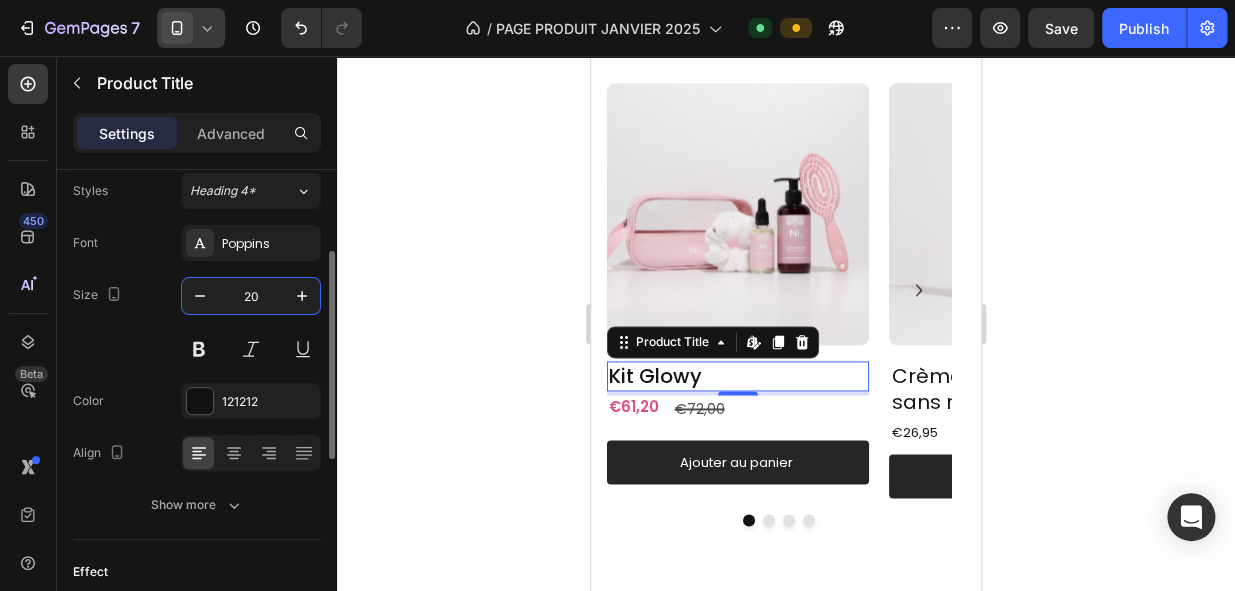 click on "20" at bounding box center [251, 296] 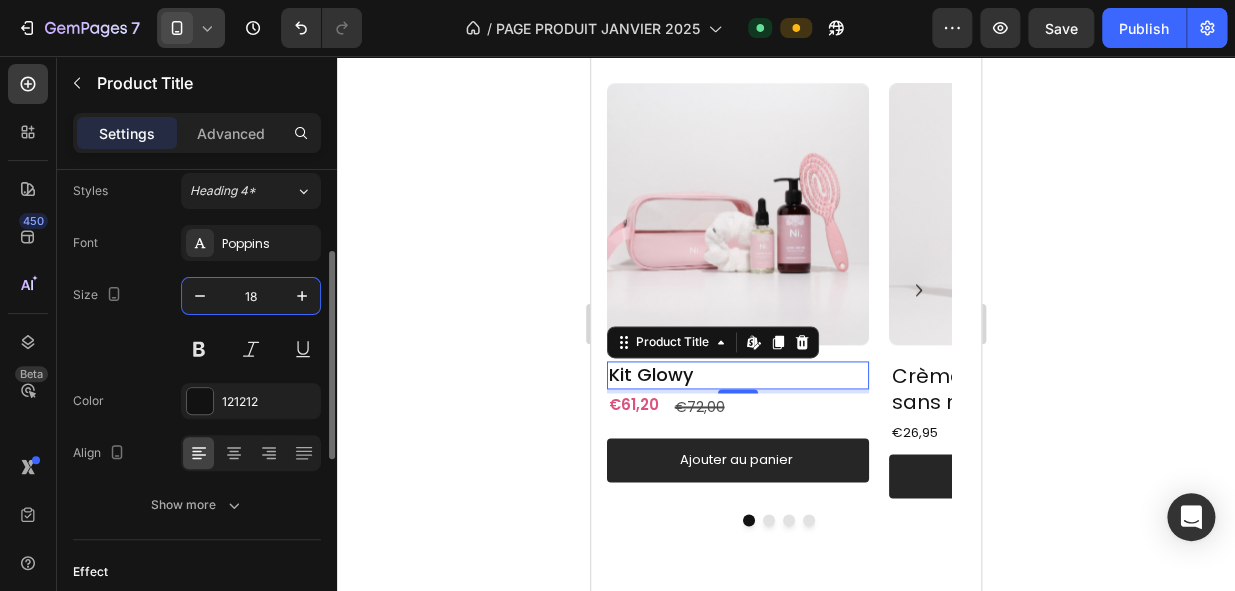 type on "1" 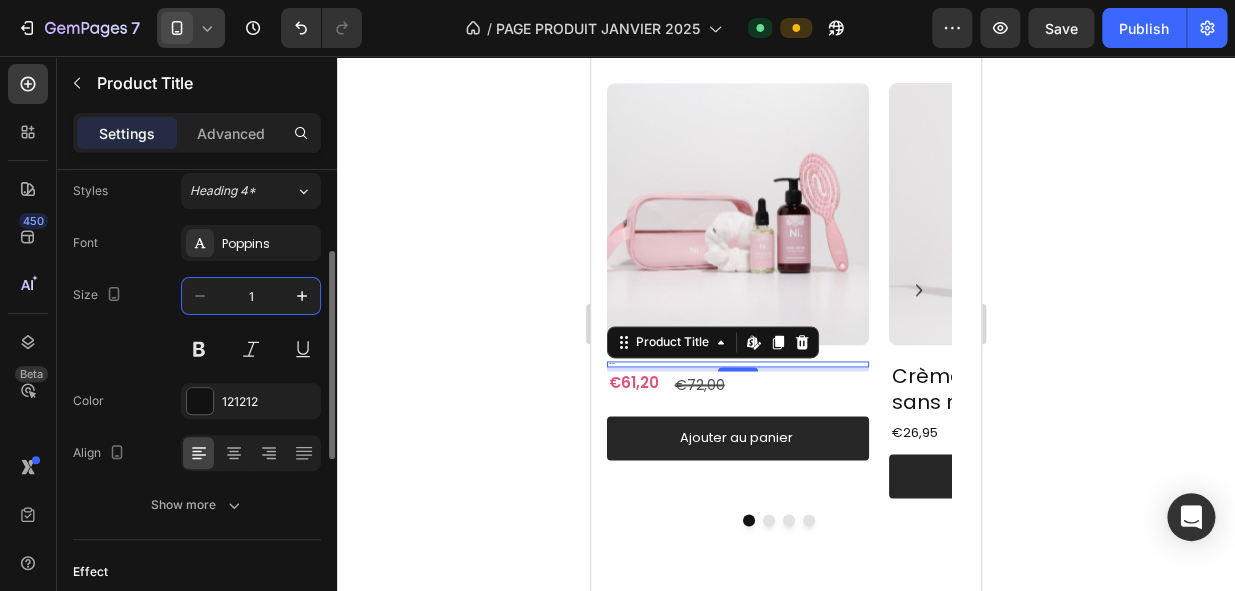 type on "15" 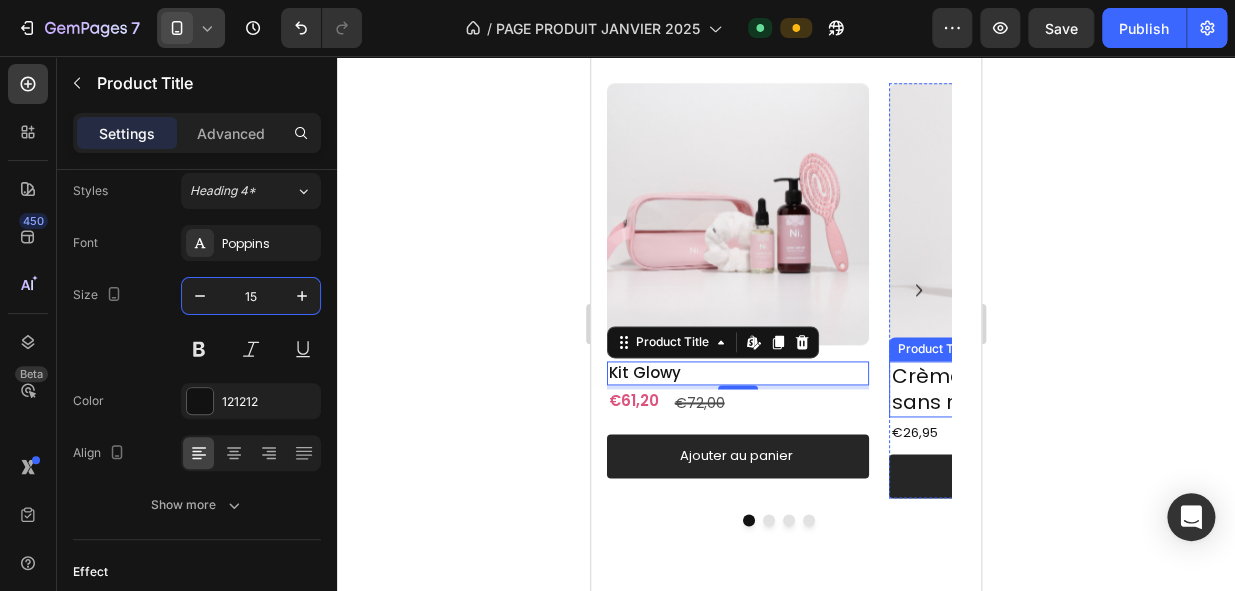click on "Crème Intense | Soin sans rinçage" at bounding box center (1020, 389) 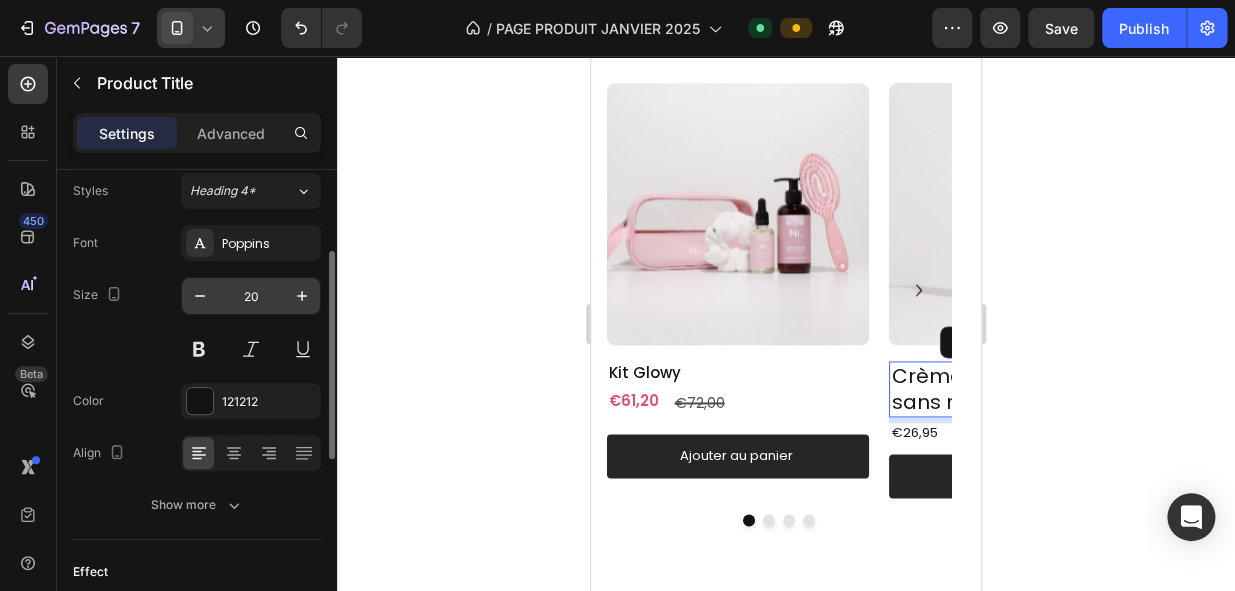 click on "20" at bounding box center [251, 296] 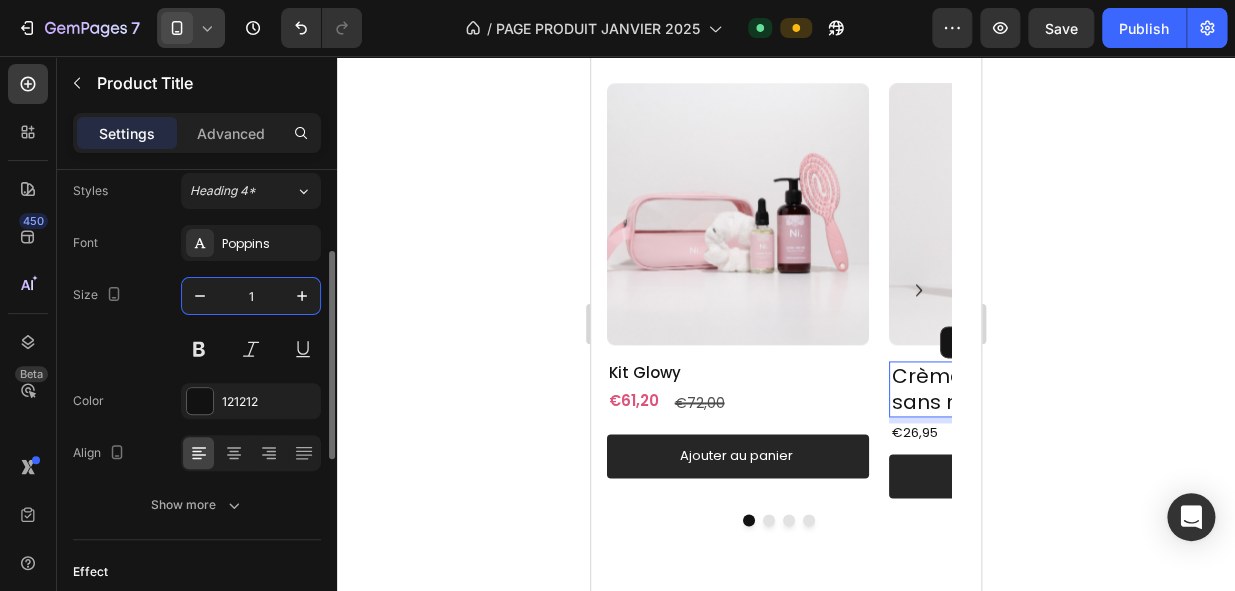type on "15" 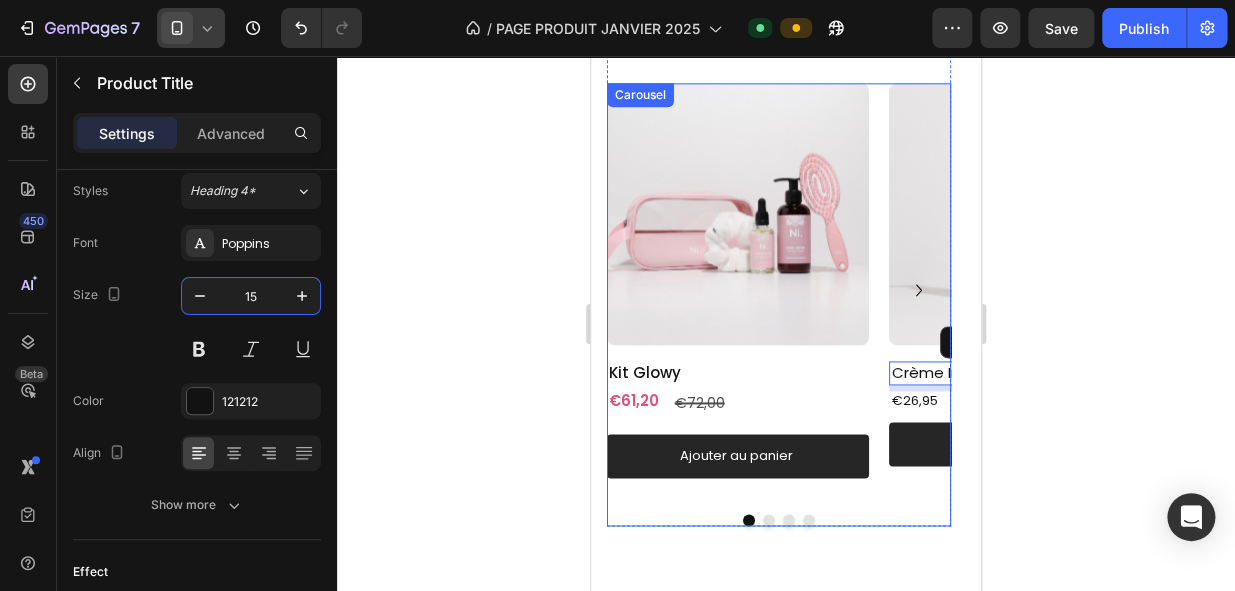 click at bounding box center (769, 520) 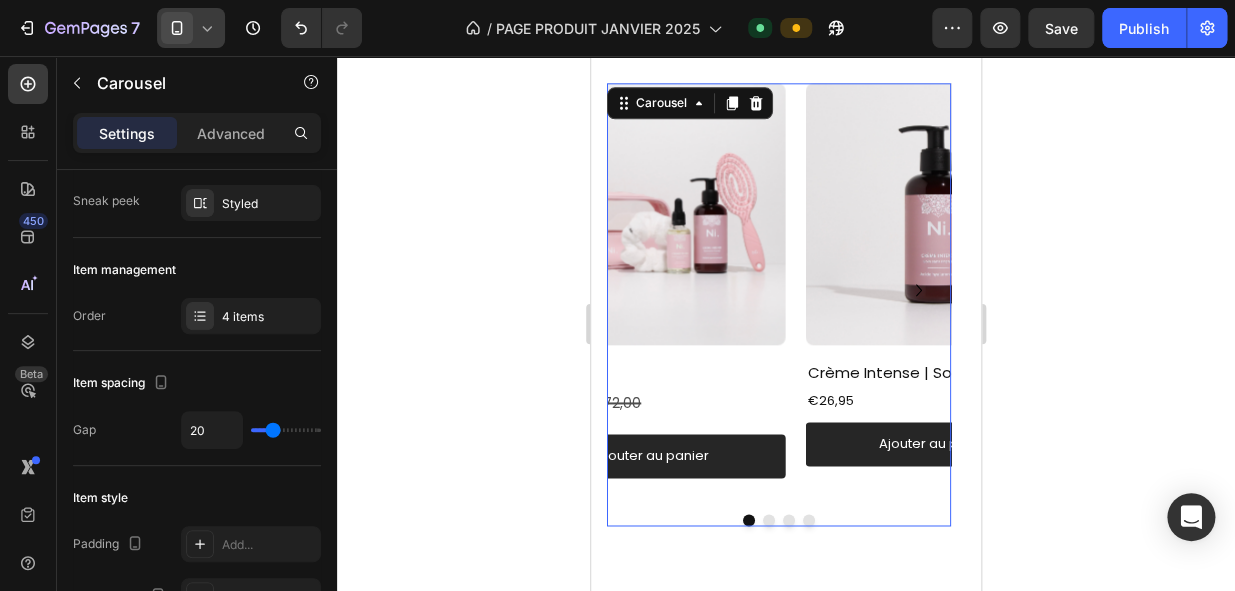 scroll, scrollTop: 0, scrollLeft: 0, axis: both 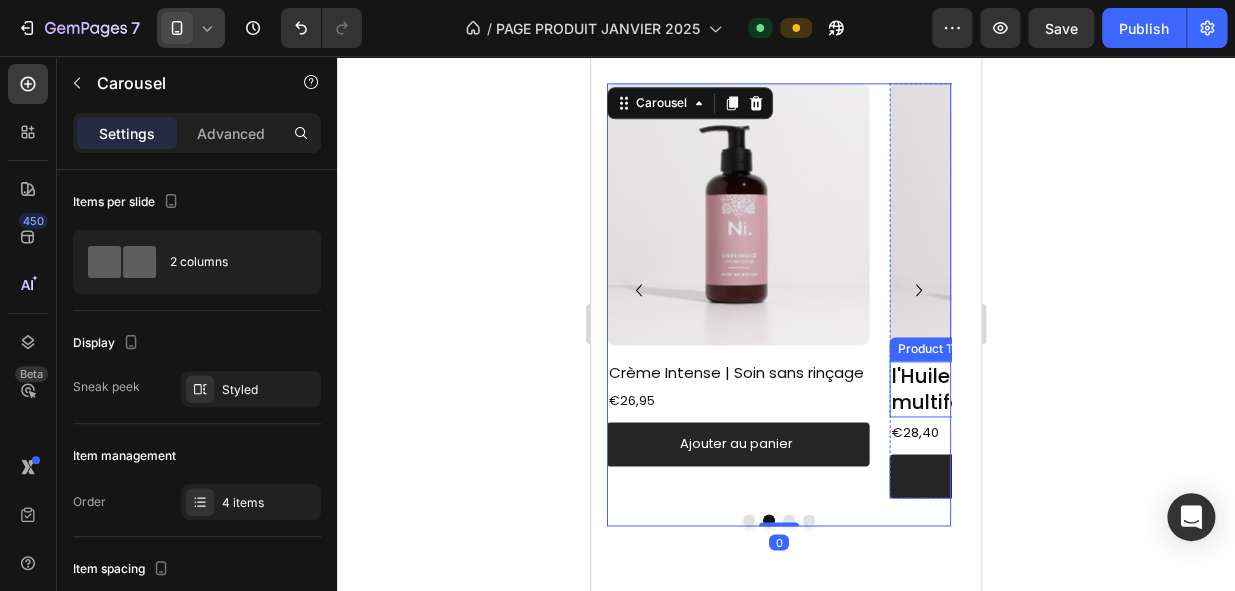 click on "l'Huile Elixir | Huile multifonctions" at bounding box center [1020, 389] 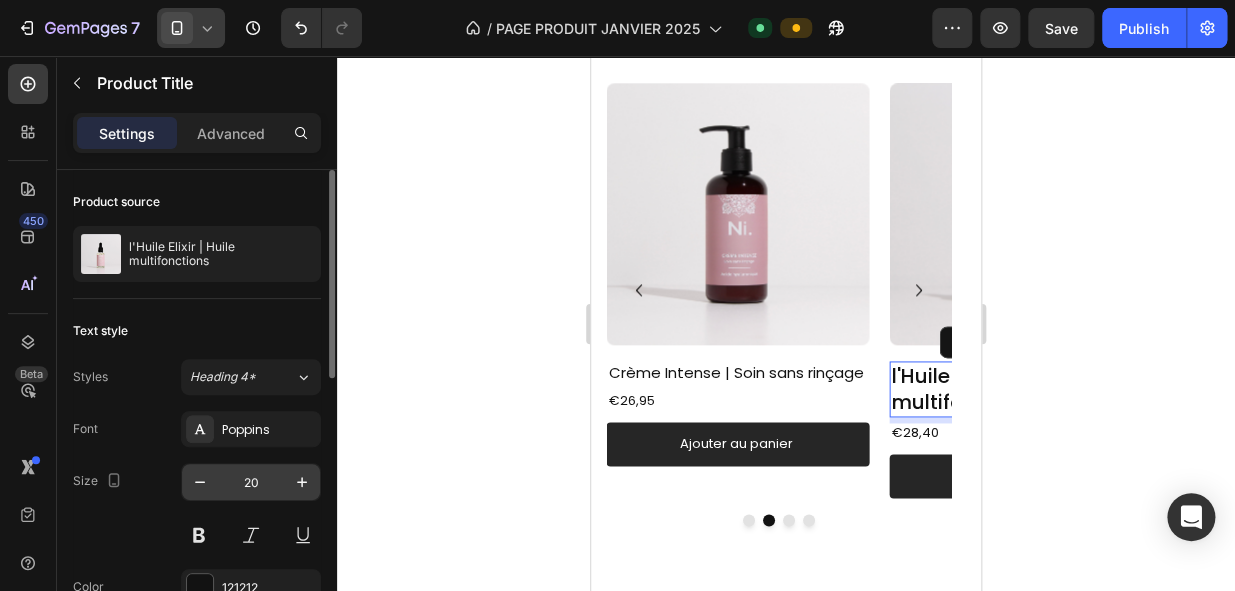 click on "20" at bounding box center [251, 482] 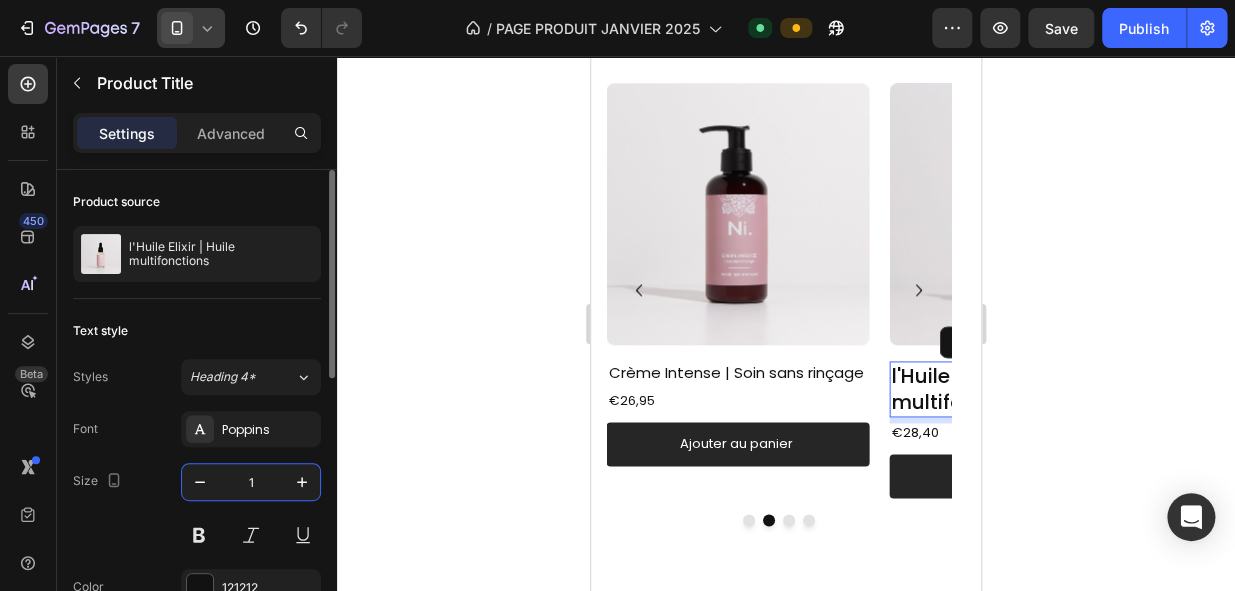type on "15" 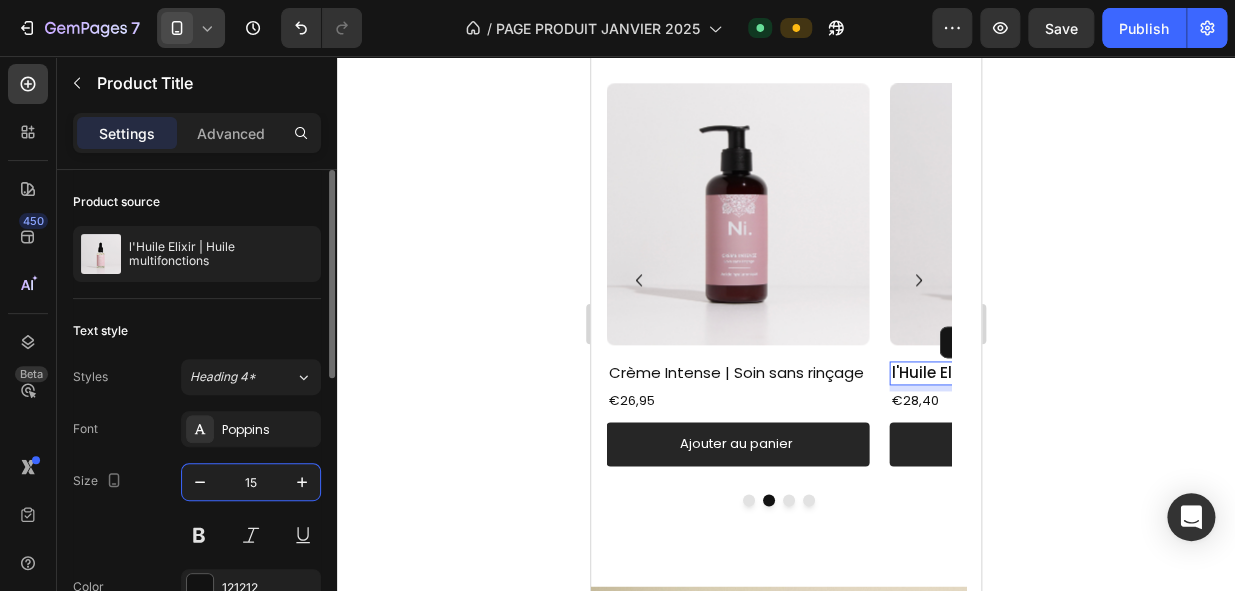 scroll, scrollTop: 863, scrollLeft: 0, axis: vertical 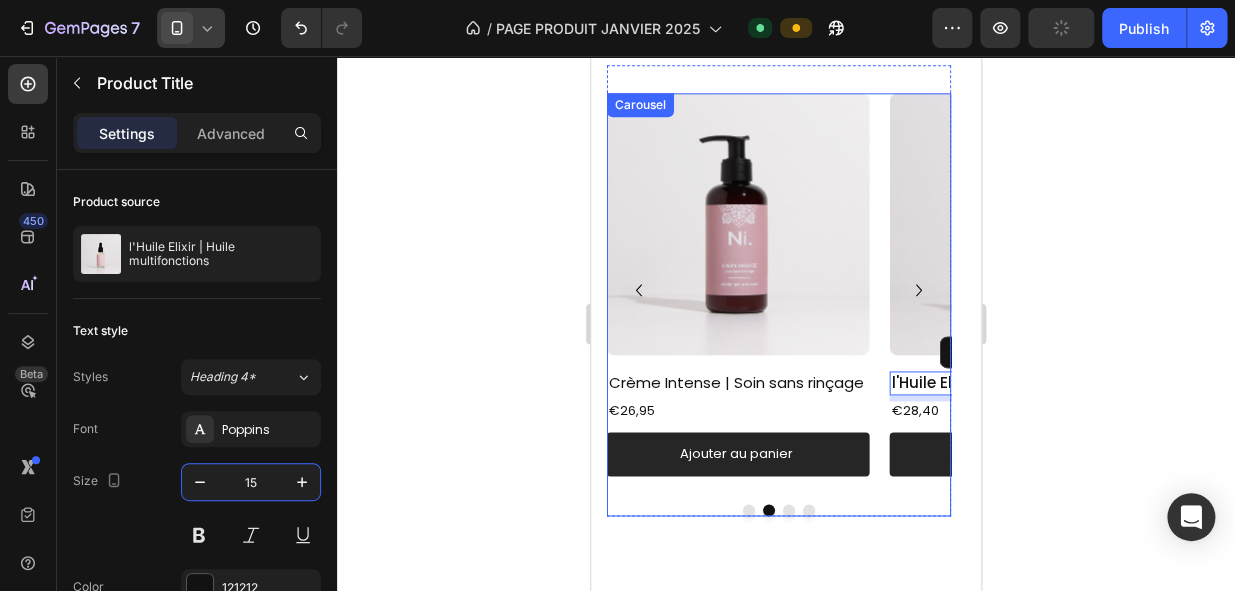 click at bounding box center [749, 510] 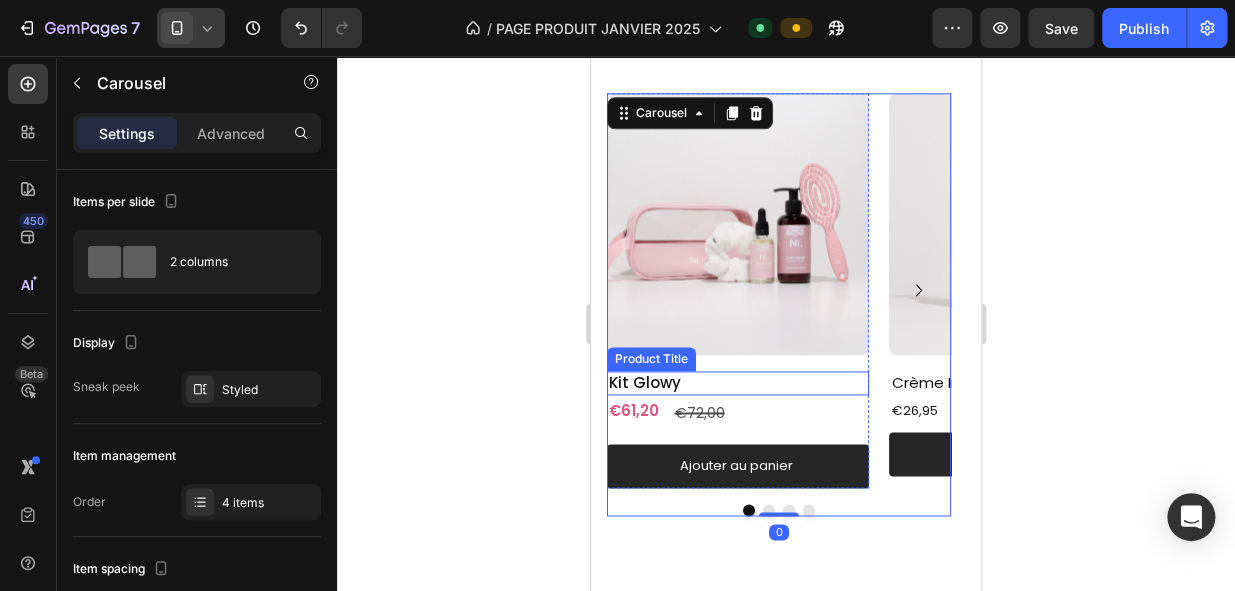 click on "Kit Glowy" at bounding box center (738, 383) 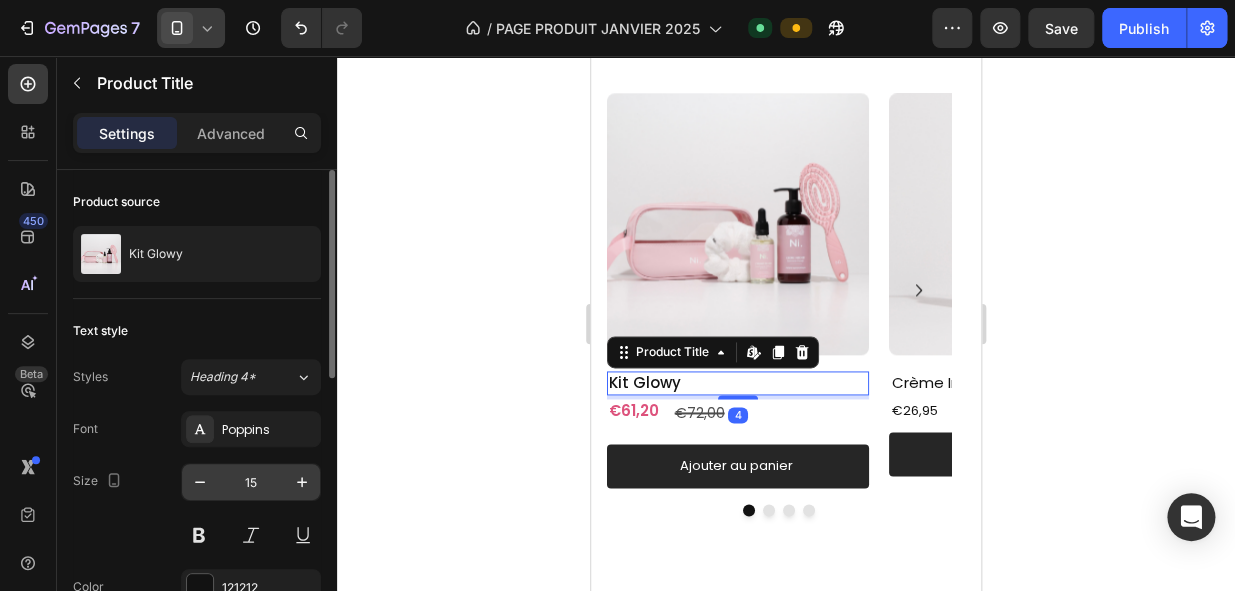 click on "15" at bounding box center [251, 482] 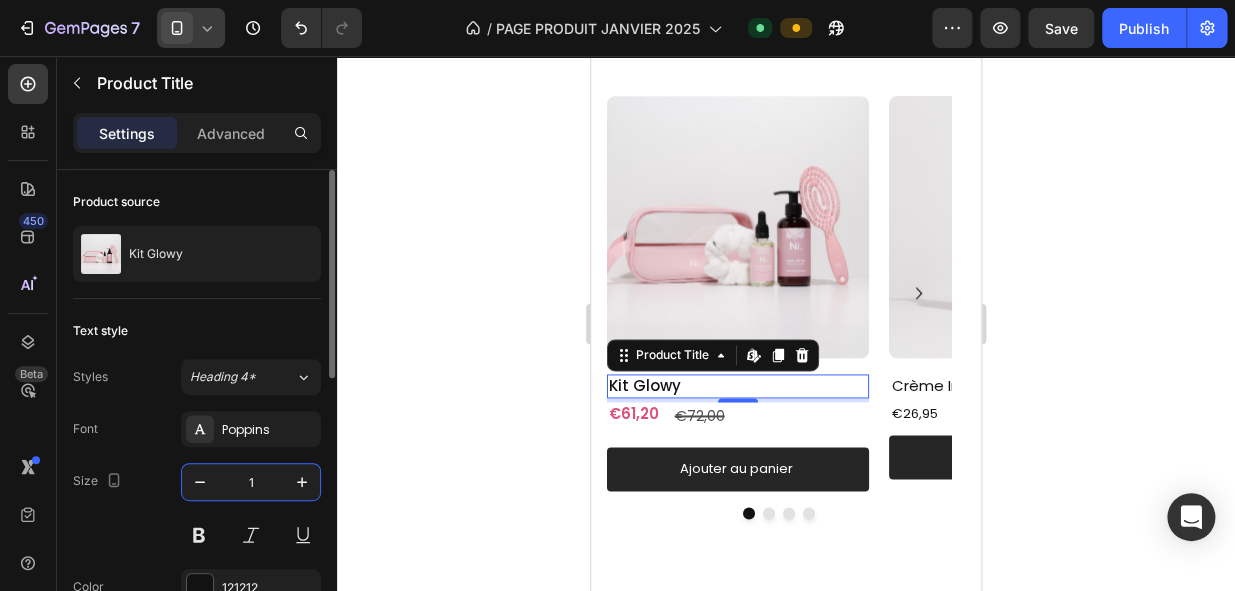 type on "13" 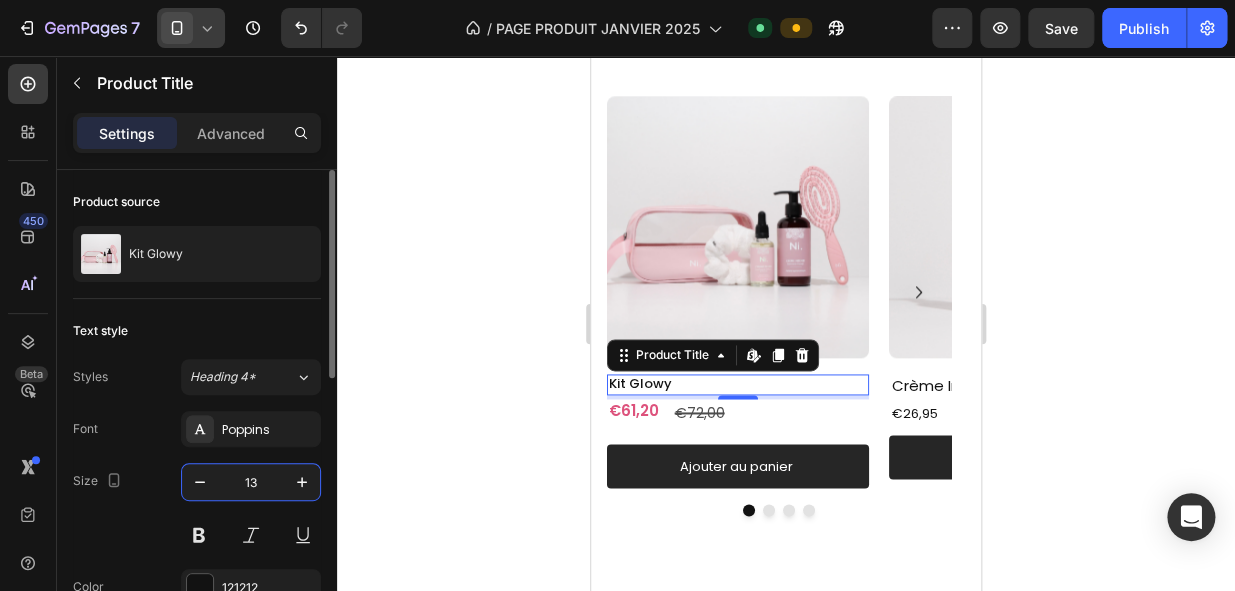 scroll, scrollTop: 862, scrollLeft: 0, axis: vertical 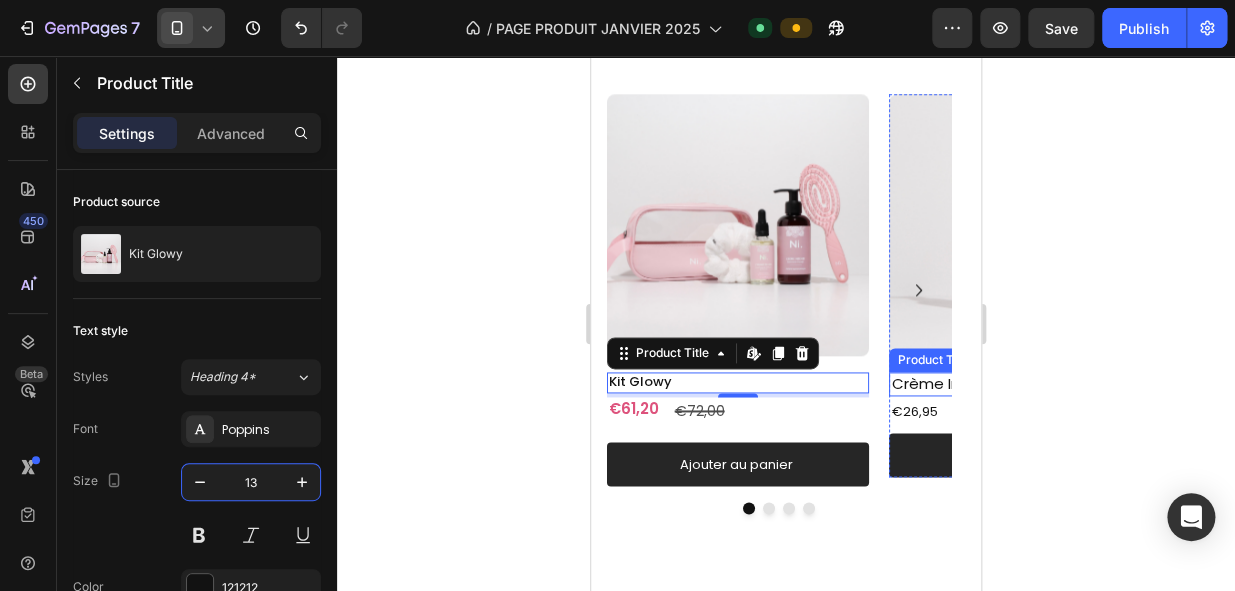 click on "Crème Intense | Soin sans rinçage" at bounding box center (1020, 384) 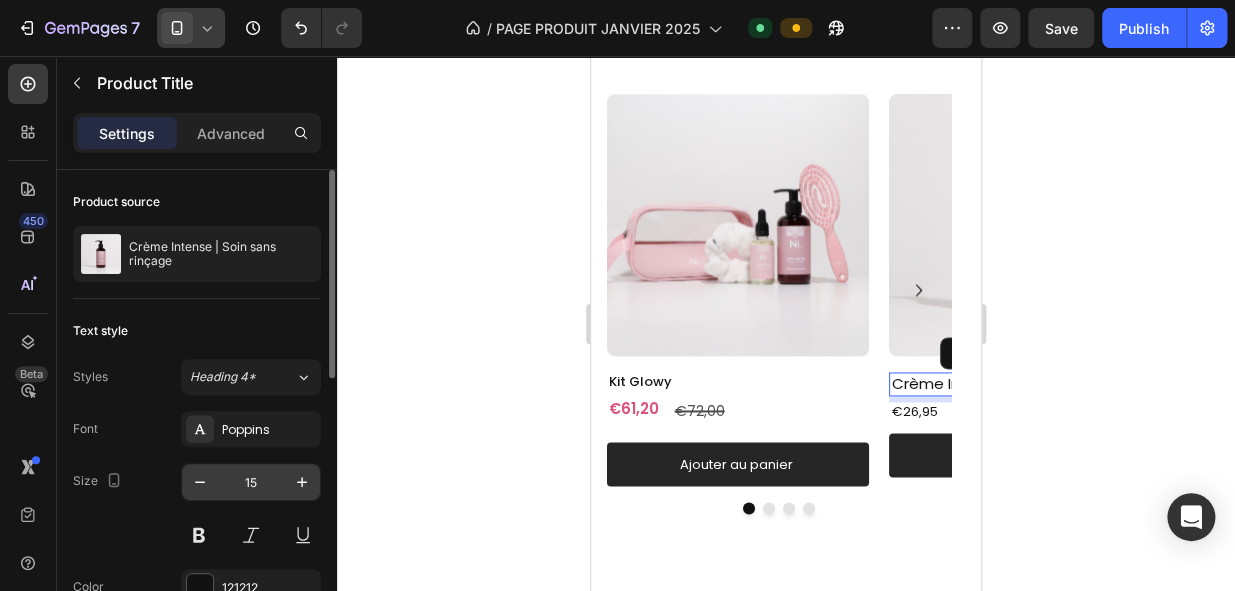 click on "15" at bounding box center [251, 482] 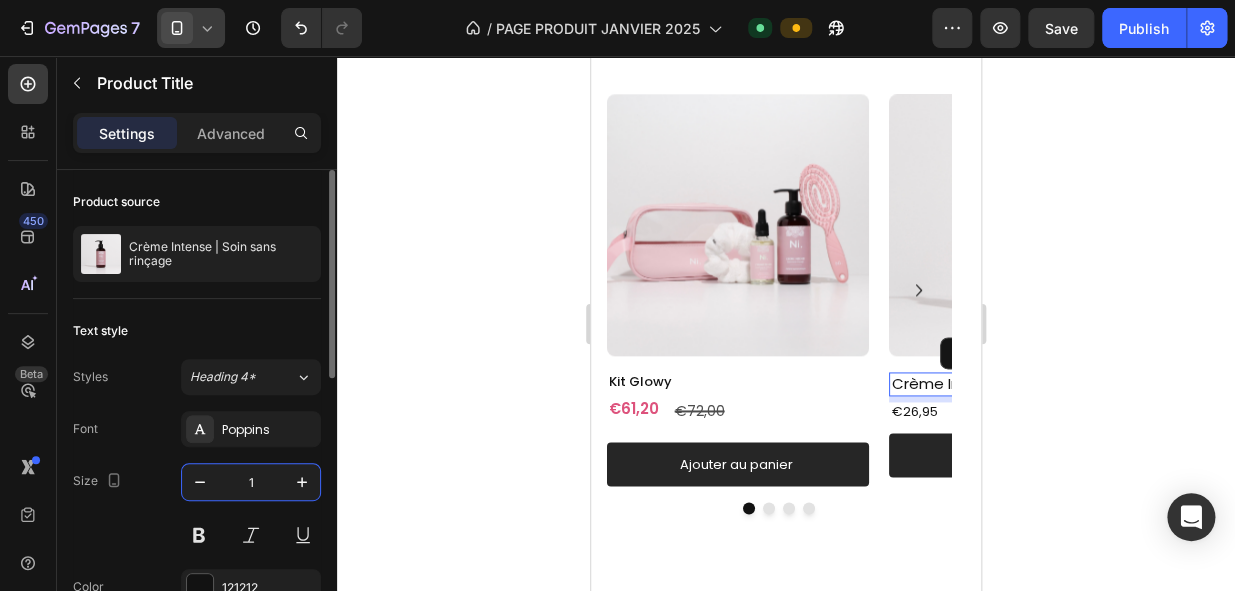 type on "14" 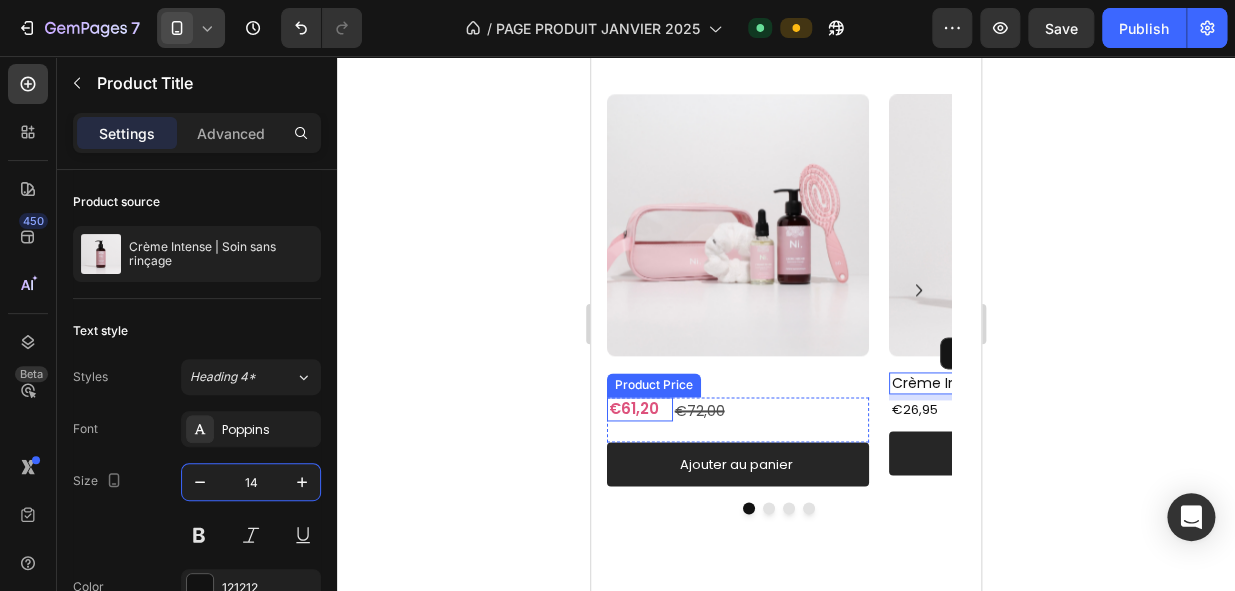 click on "Product Price" at bounding box center [654, 385] 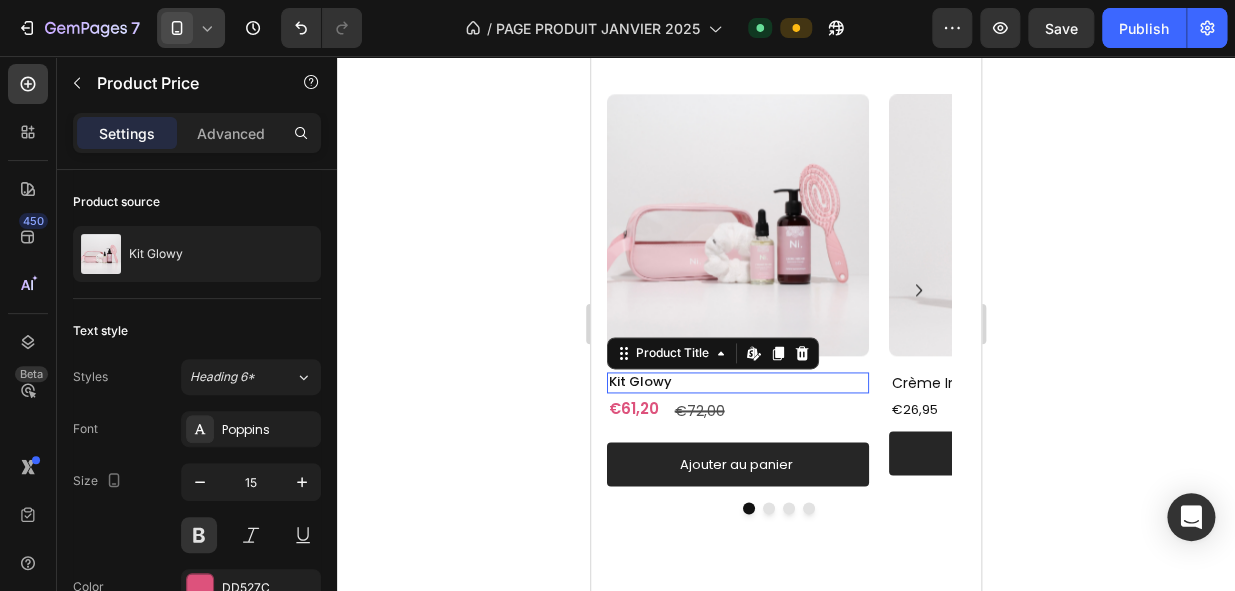 click on "Kit Glowy" at bounding box center [738, 382] 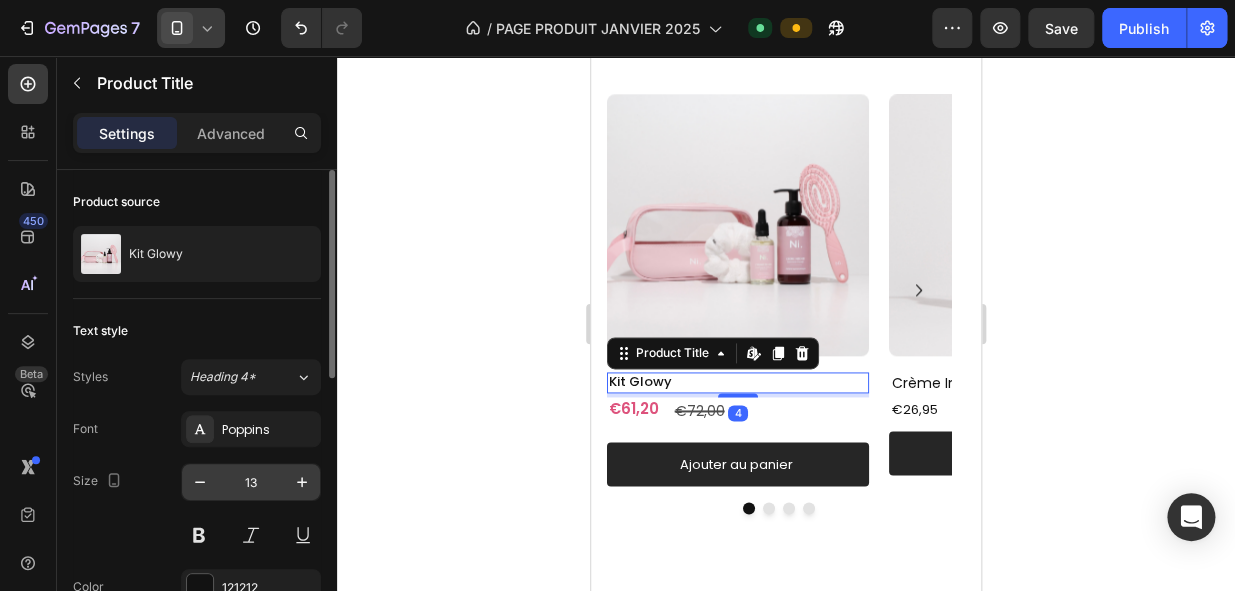 click on "13" at bounding box center [251, 482] 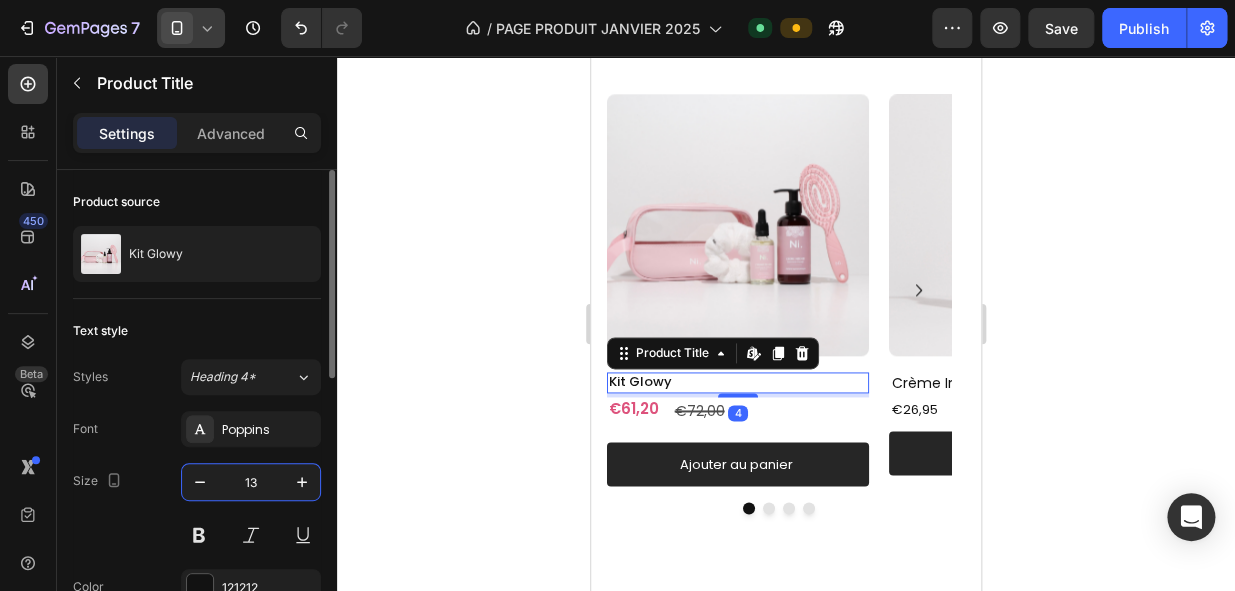 click on "13" at bounding box center (251, 482) 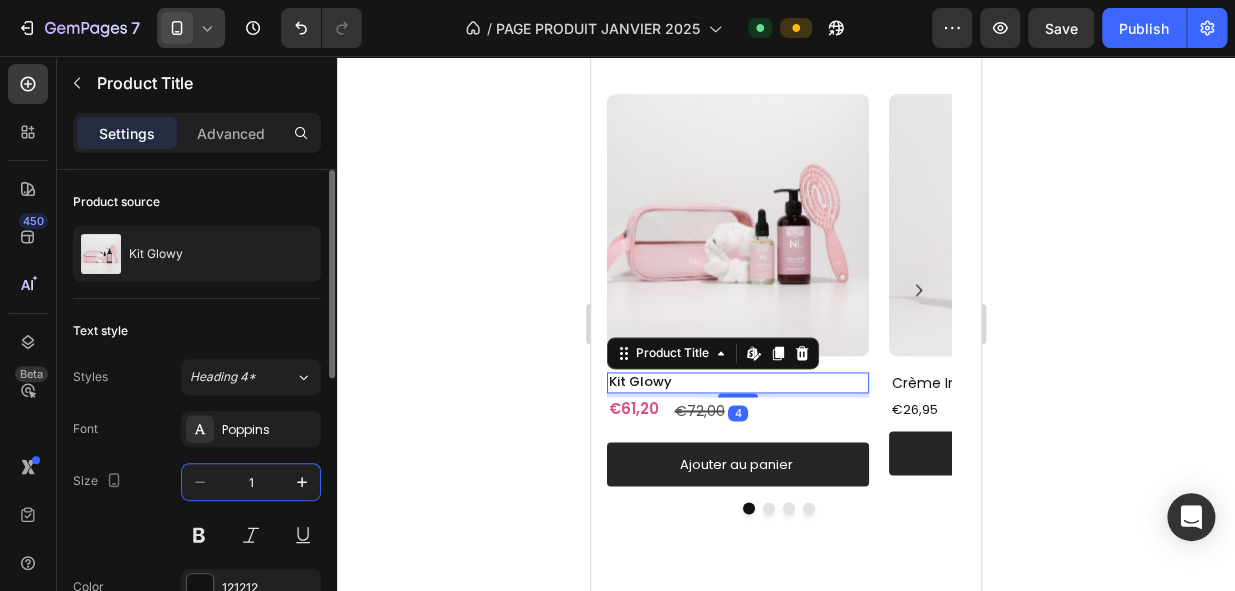 type on "14" 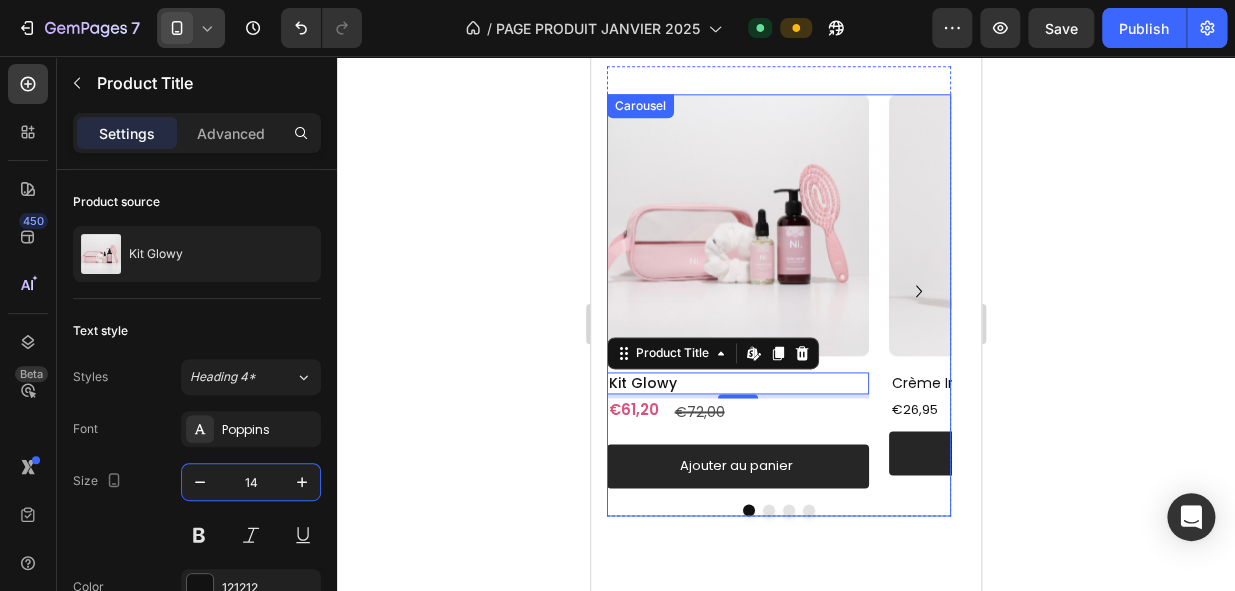 click 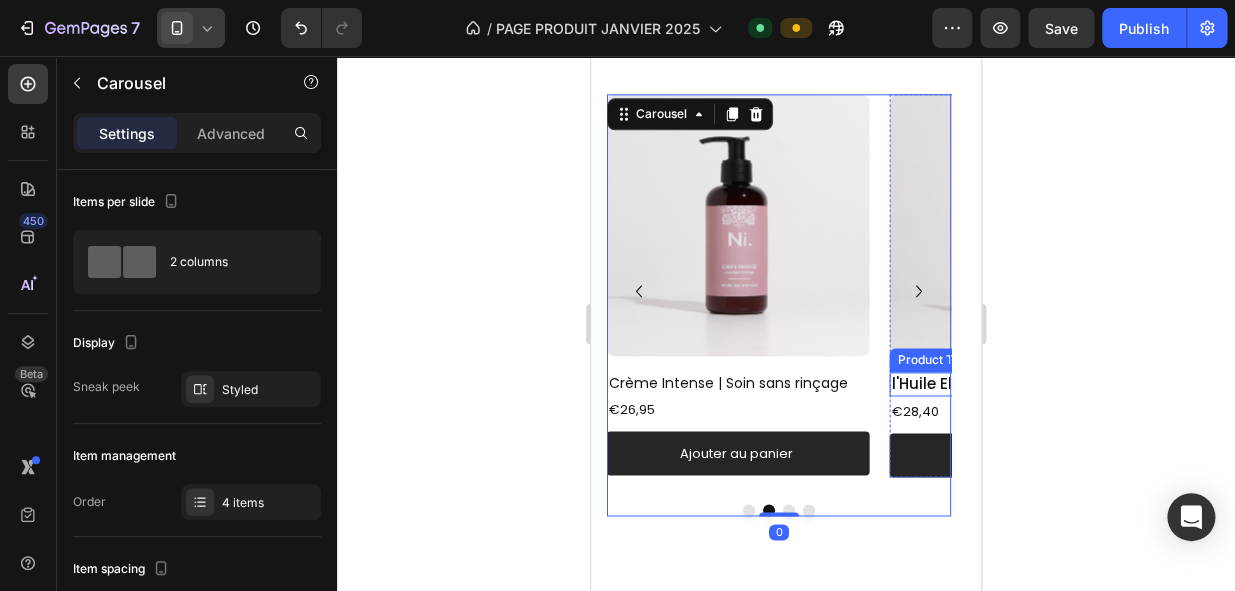 click on "l'Huile Elixir | Huile multifonctions" at bounding box center (1020, 384) 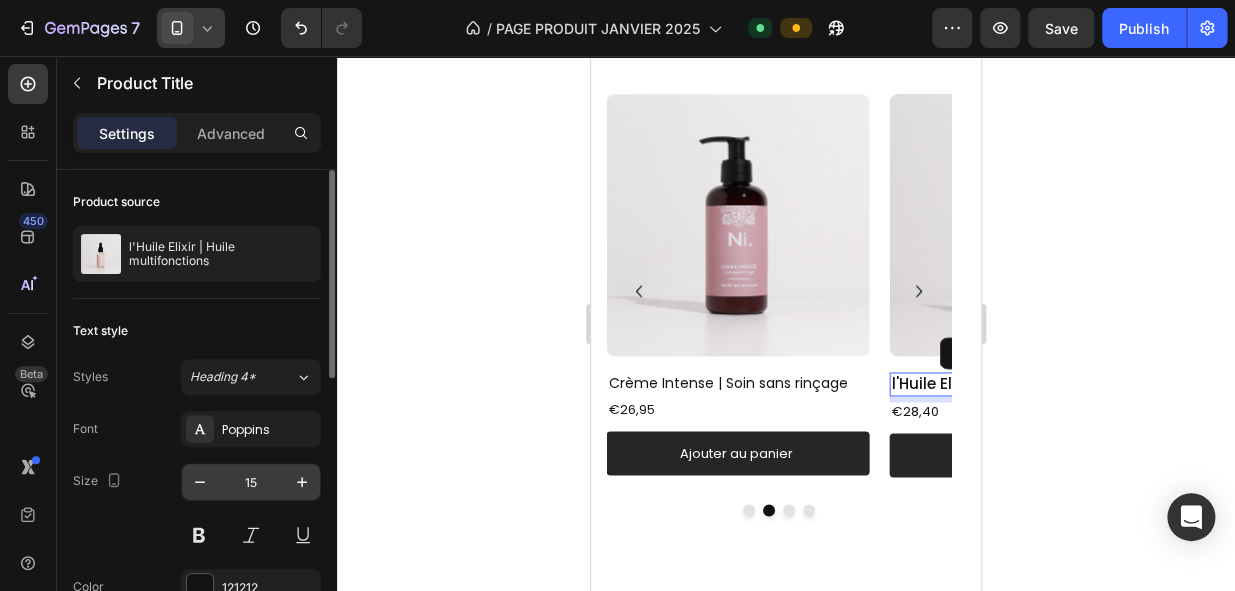 click on "15" at bounding box center [251, 482] 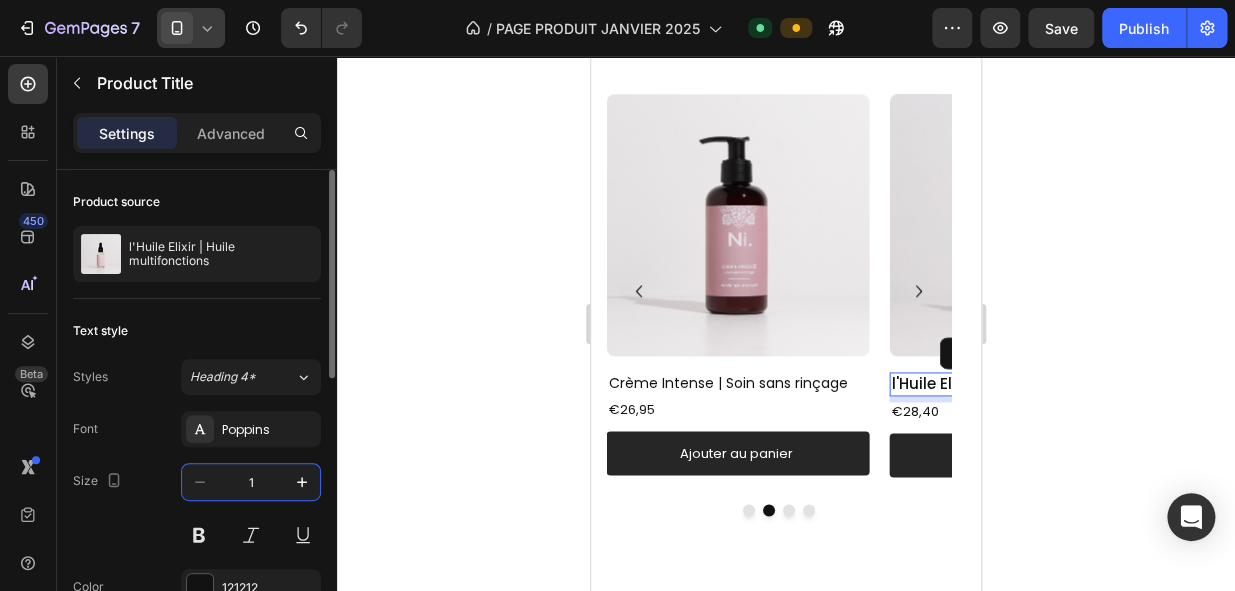 type on "14" 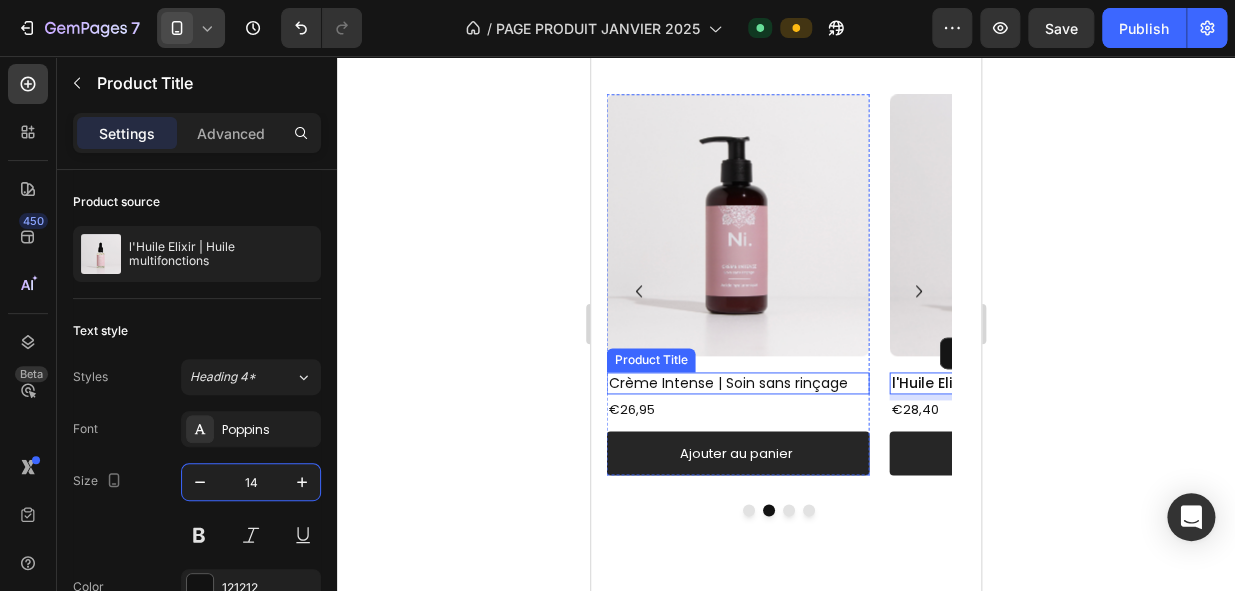 click on "Crème Intense | Soin sans rinçage" at bounding box center [738, 383] 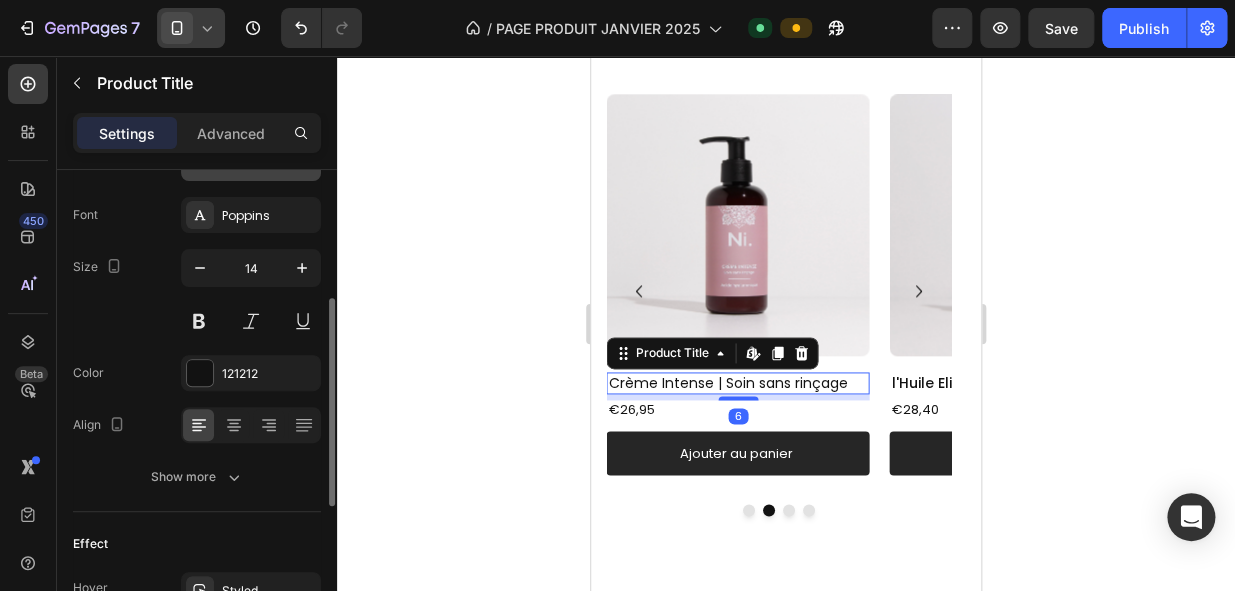scroll, scrollTop: 301, scrollLeft: 0, axis: vertical 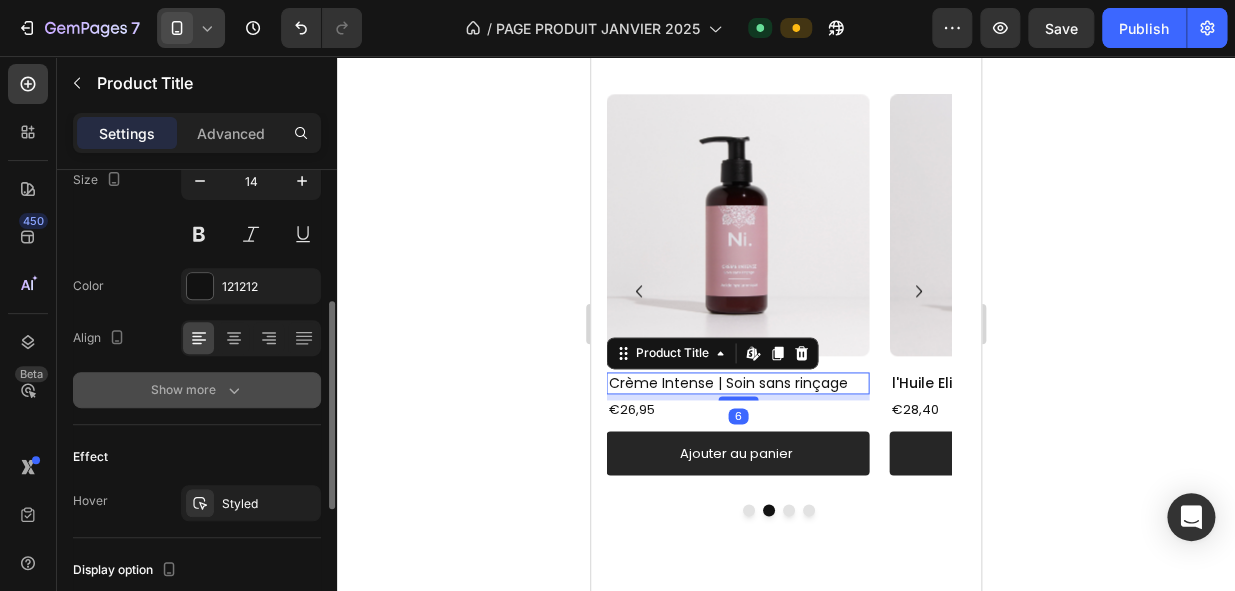 click 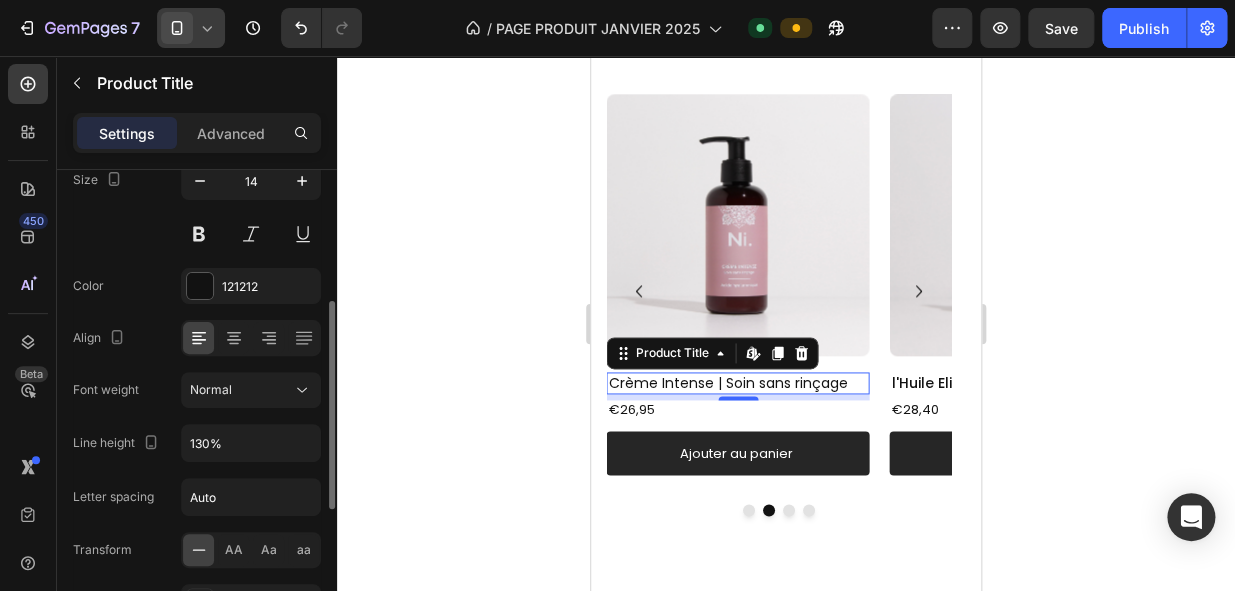 click on "Font Poppins Size 14 Color 121212 Align Font weight Normal Line height 130% Letter spacing Auto Transform AA Aa aa Shadow Add... Show less" at bounding box center [197, 391] 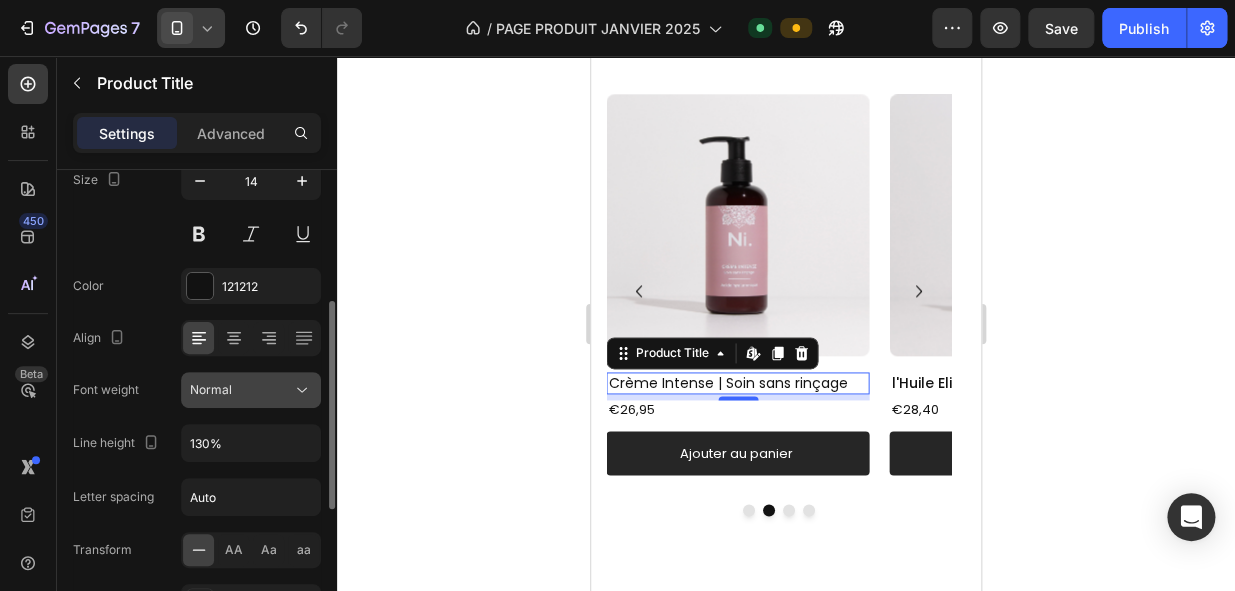 click on "Normal" at bounding box center [241, 390] 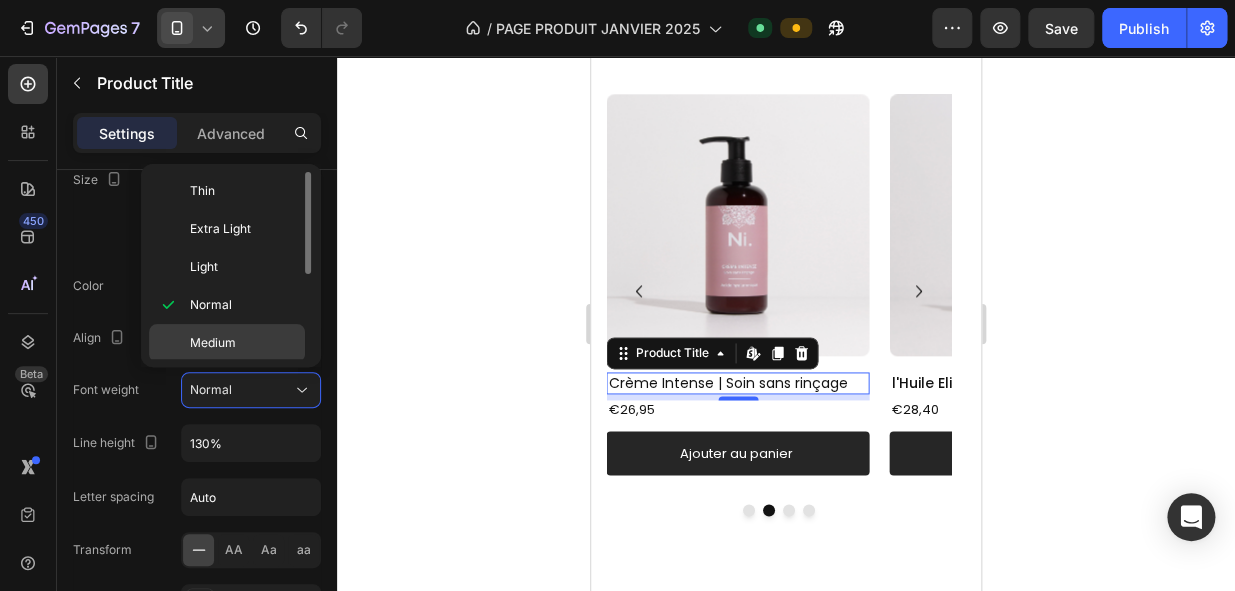 click on "Medium" at bounding box center [243, 343] 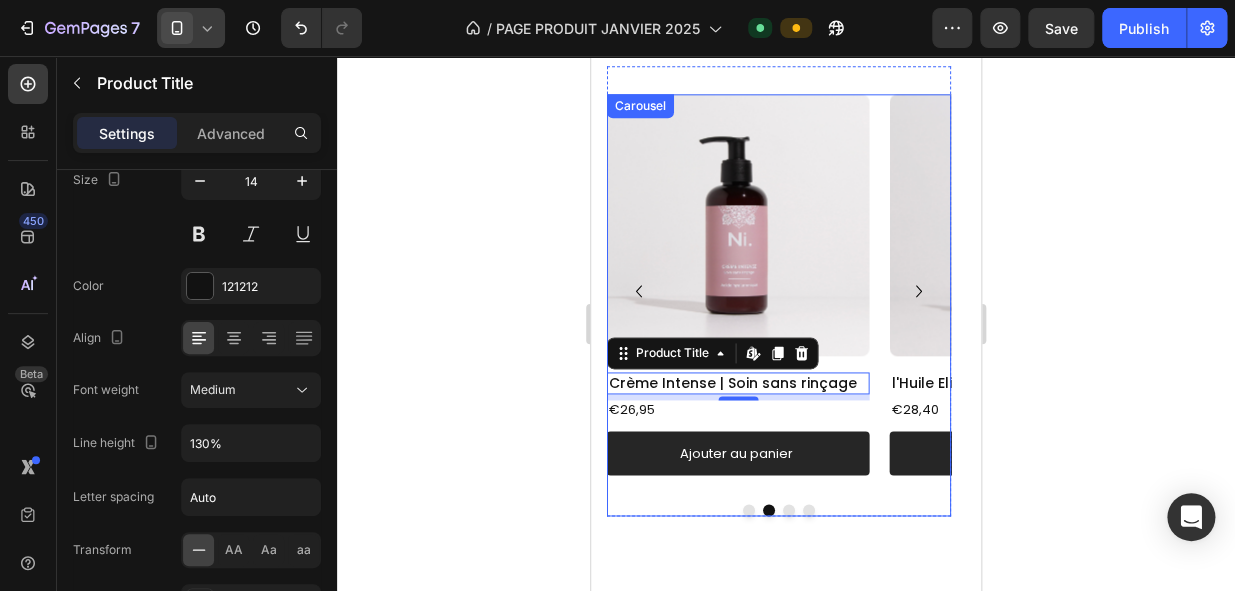 click at bounding box center [789, 510] 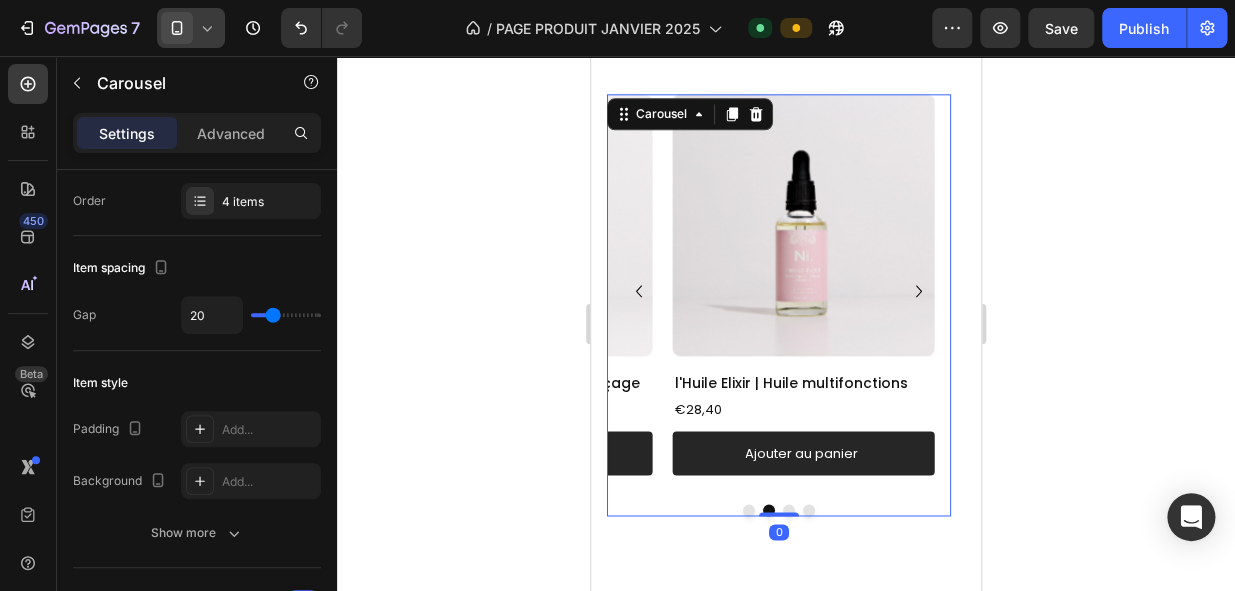 scroll, scrollTop: 0, scrollLeft: 0, axis: both 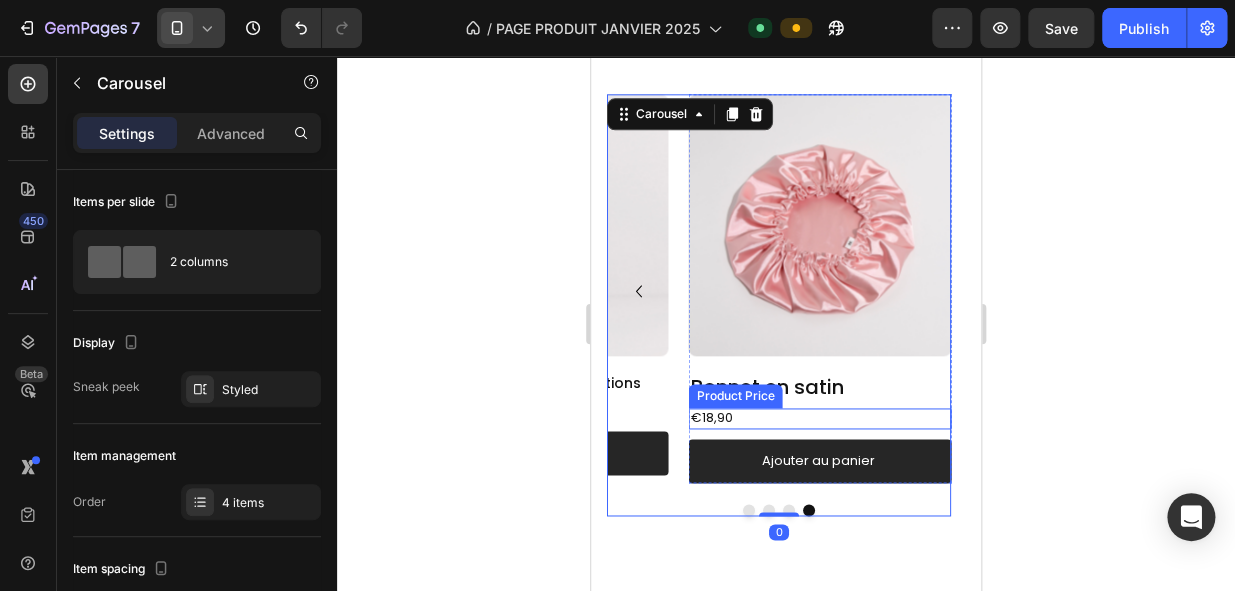 click on "Product Price" at bounding box center (736, 396) 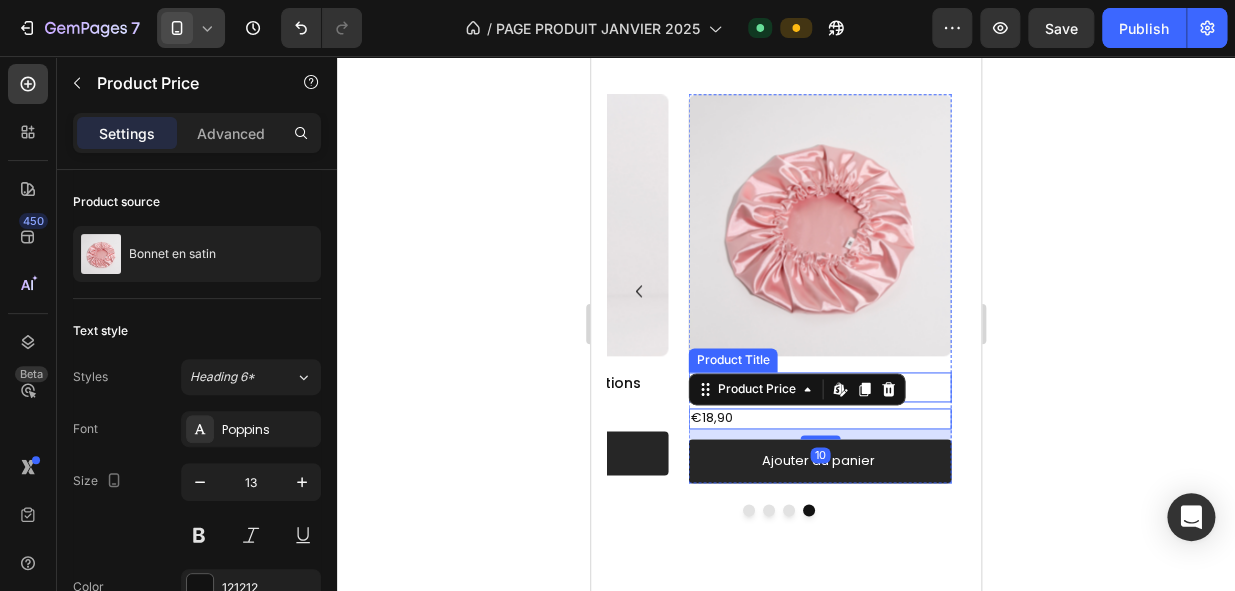 click on "Bonnet en satin" at bounding box center [820, 387] 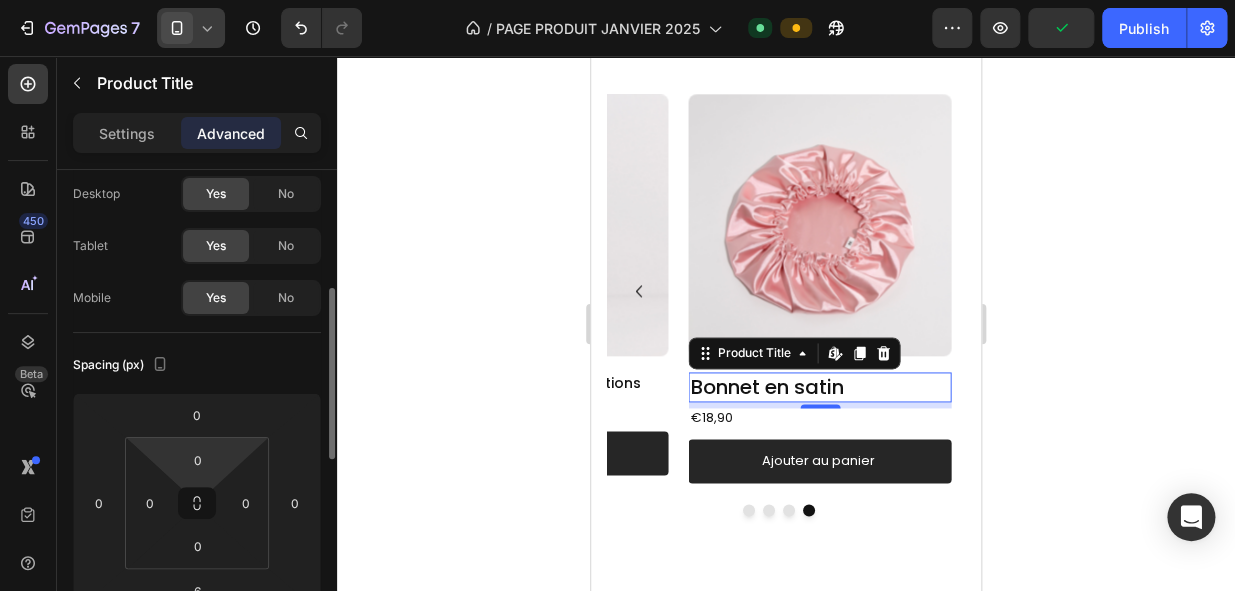 scroll, scrollTop: 0, scrollLeft: 0, axis: both 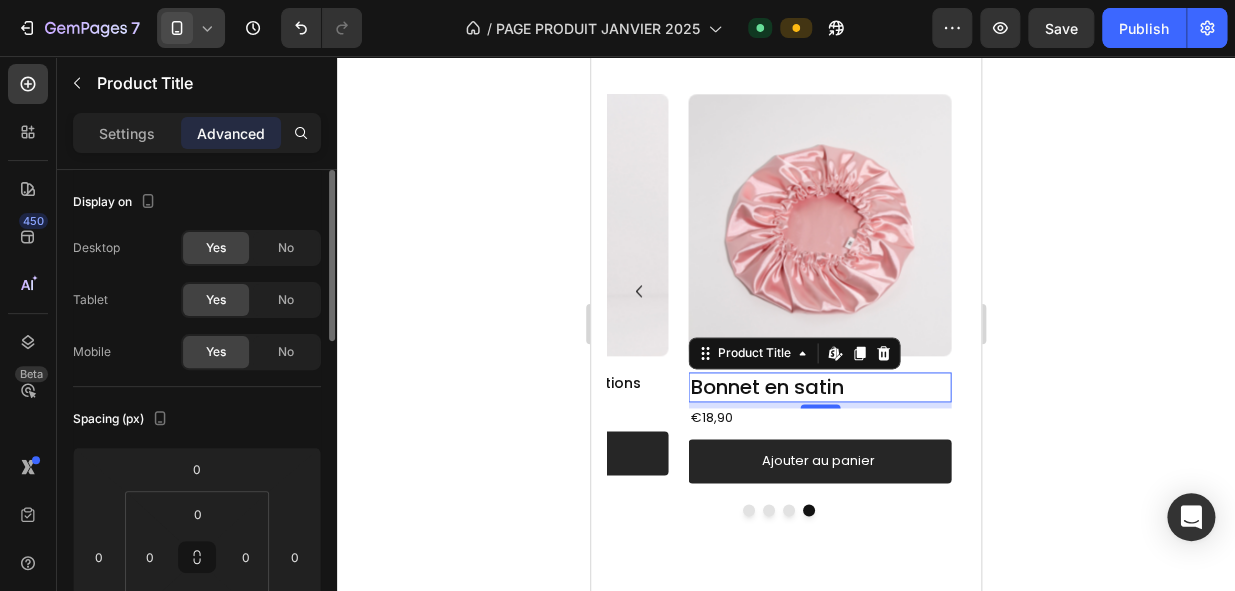 click on "Settings" at bounding box center [127, 133] 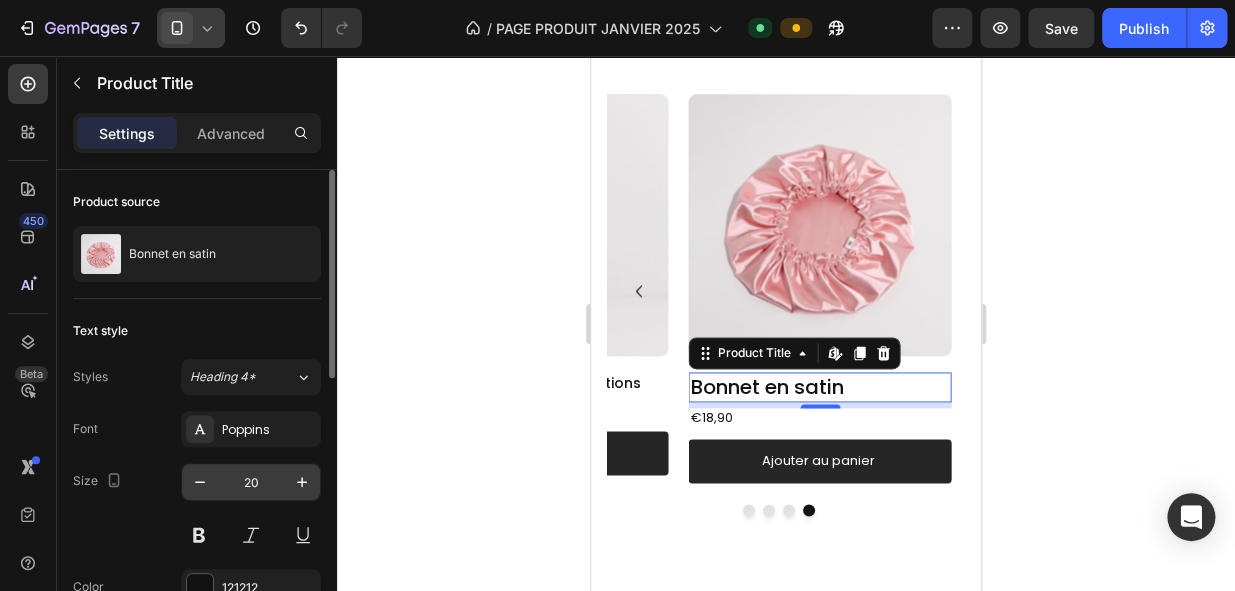 click on "20" at bounding box center [251, 482] 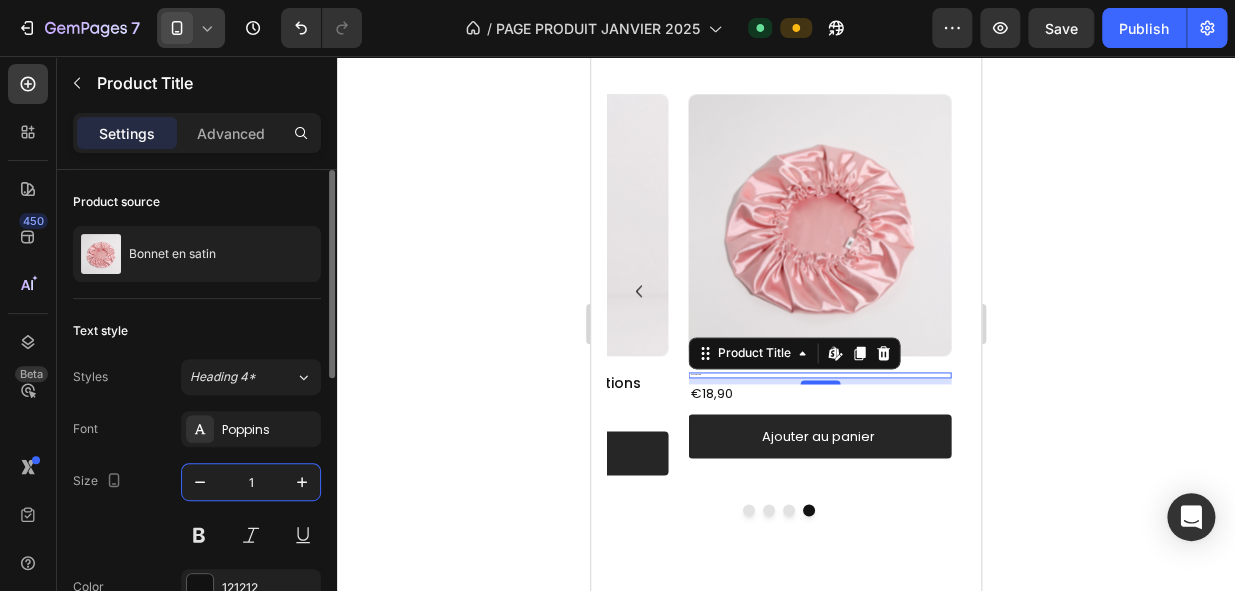 type on "14" 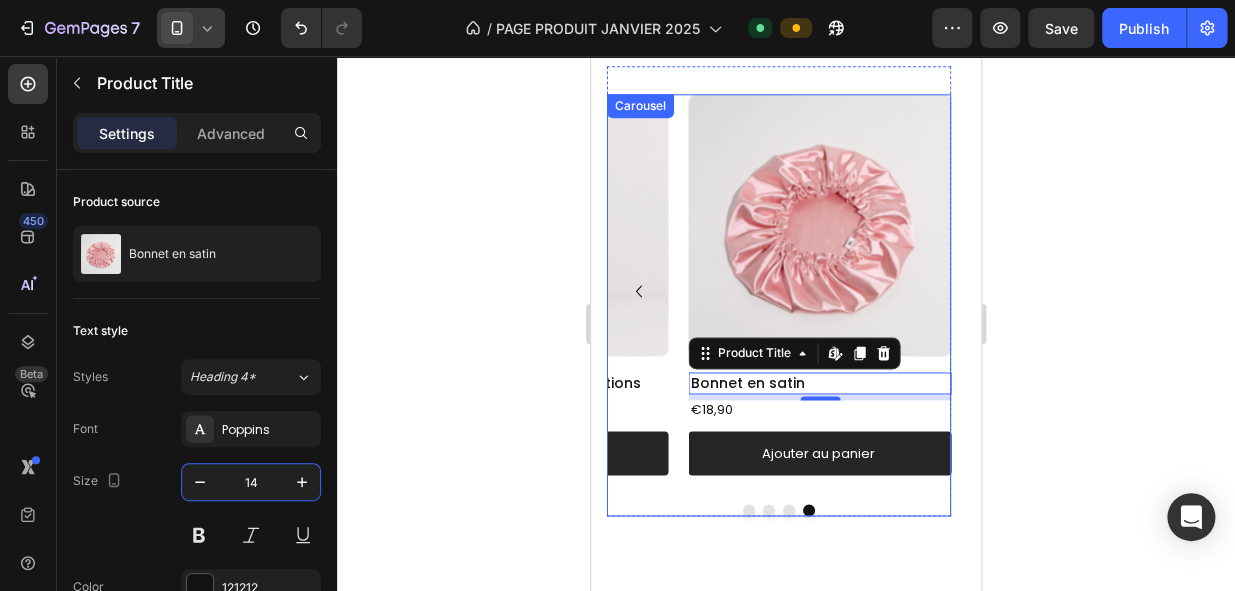click at bounding box center [749, 510] 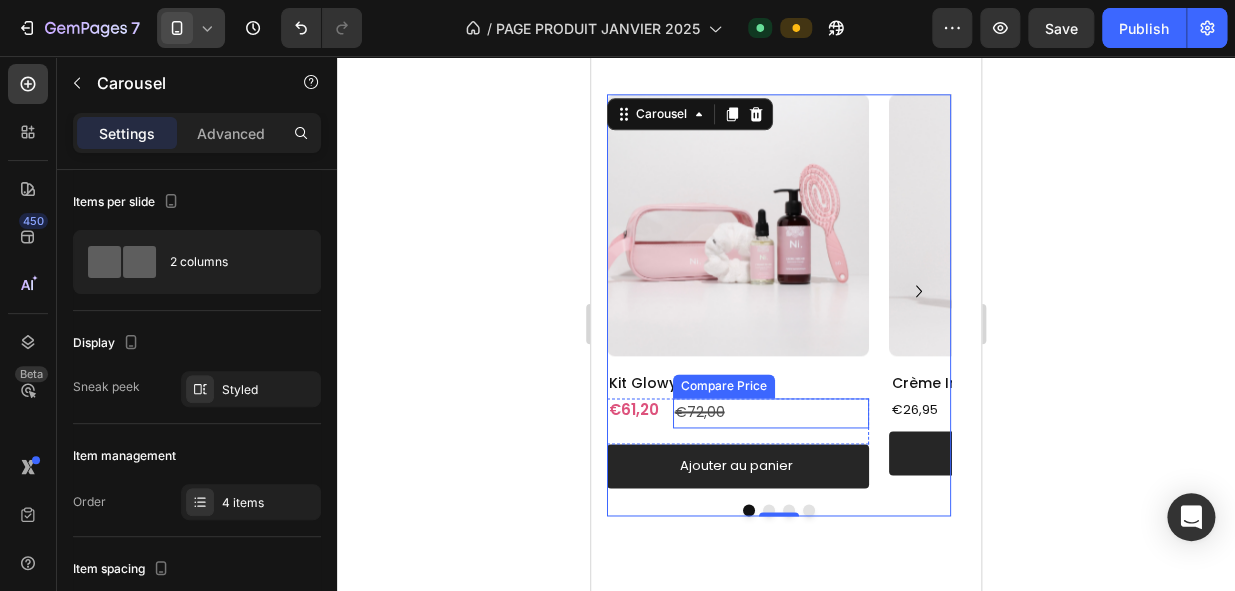 click on "€72,00" at bounding box center (771, 412) 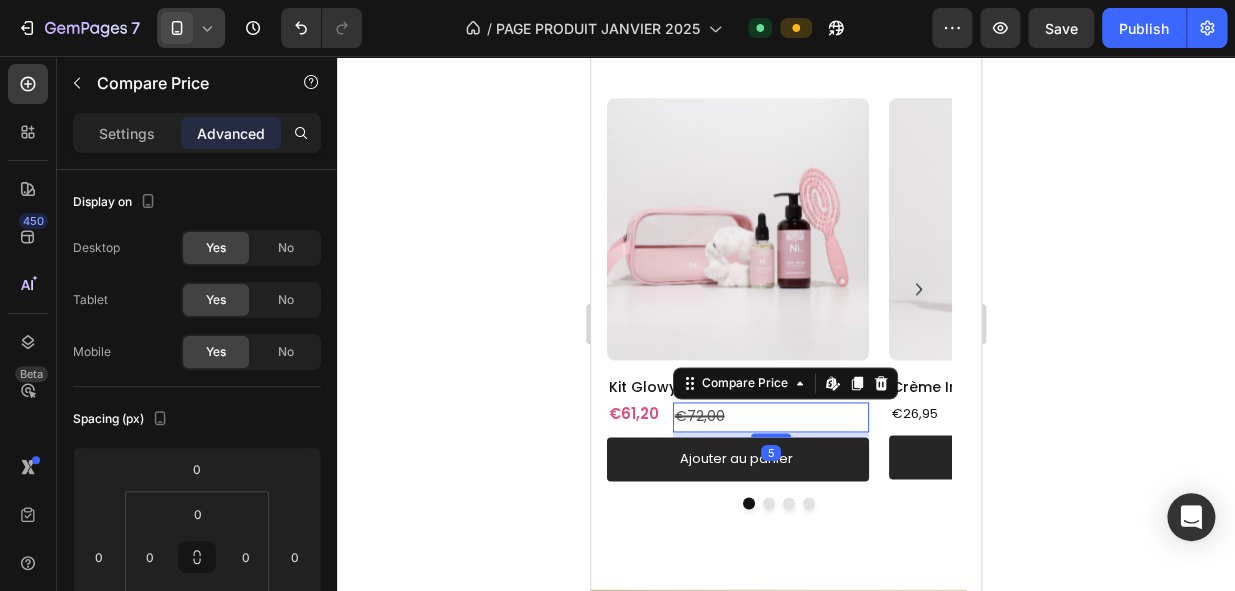 scroll, scrollTop: 857, scrollLeft: 0, axis: vertical 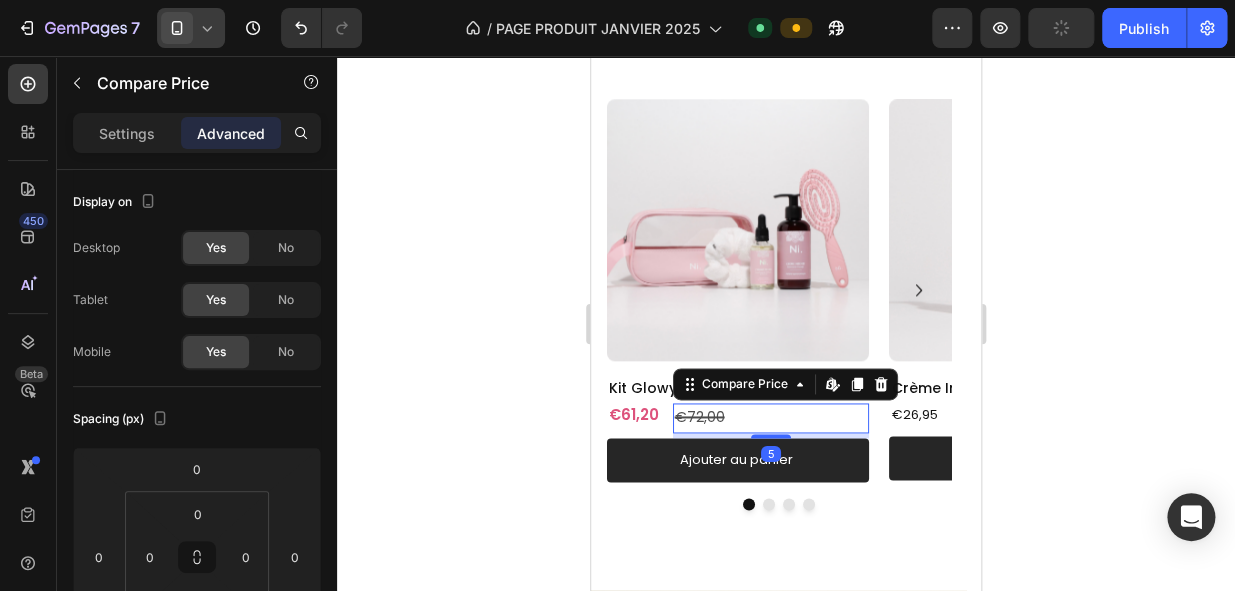 drag, startPoint x: 780, startPoint y: 440, endPoint x: 780, endPoint y: 429, distance: 11 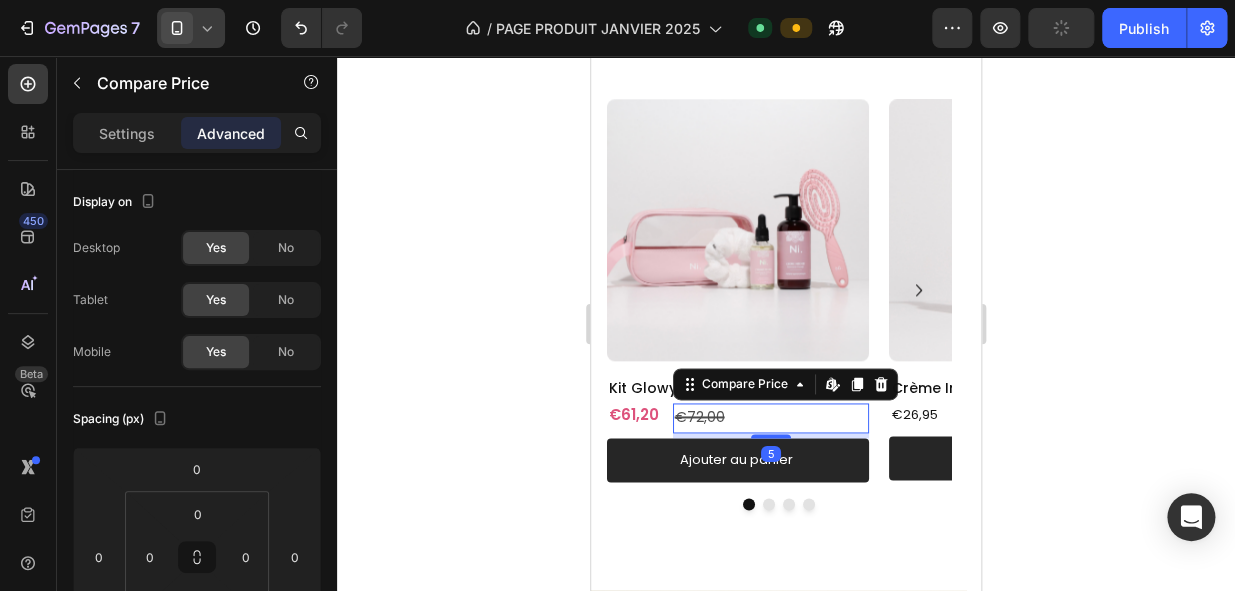 click on "€72,00 Compare Price   Edit content in Shopify 5 Compare Price   Edit content in Shopify 16" at bounding box center (771, 417) 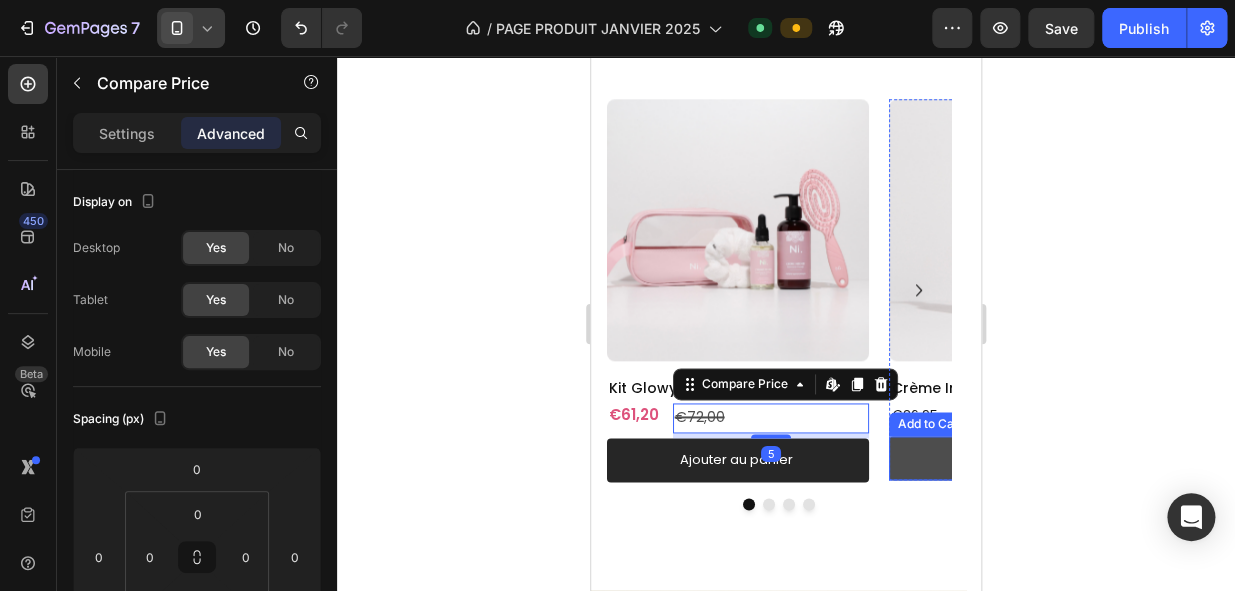 click on "Ajouter au panier" at bounding box center [1020, 458] 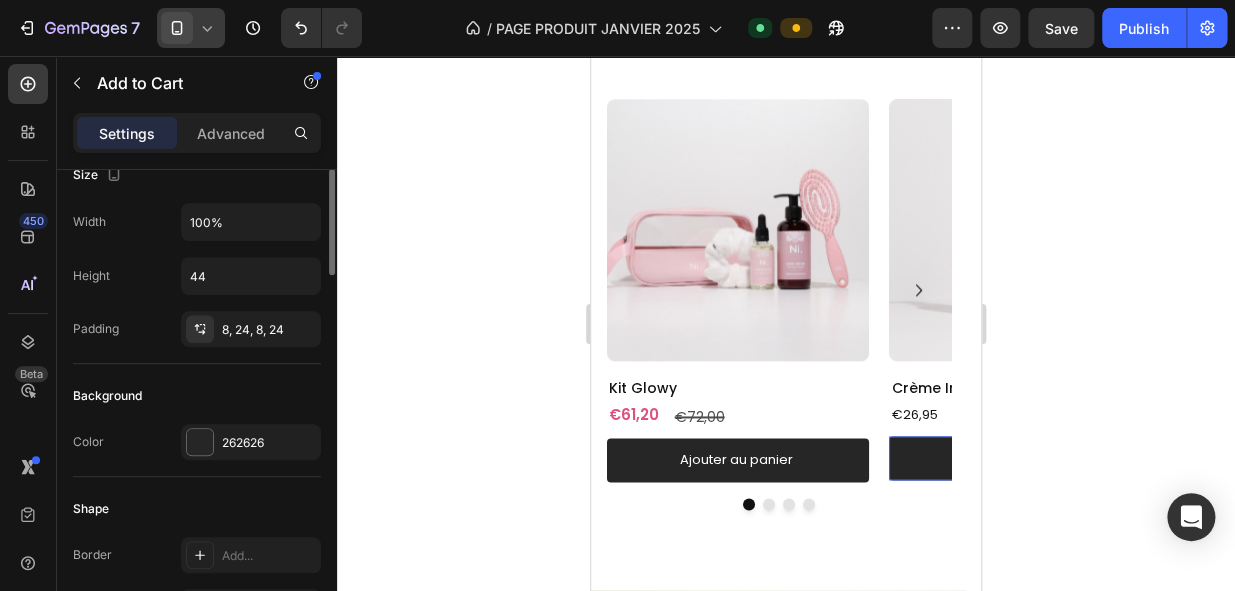 scroll, scrollTop: 242, scrollLeft: 0, axis: vertical 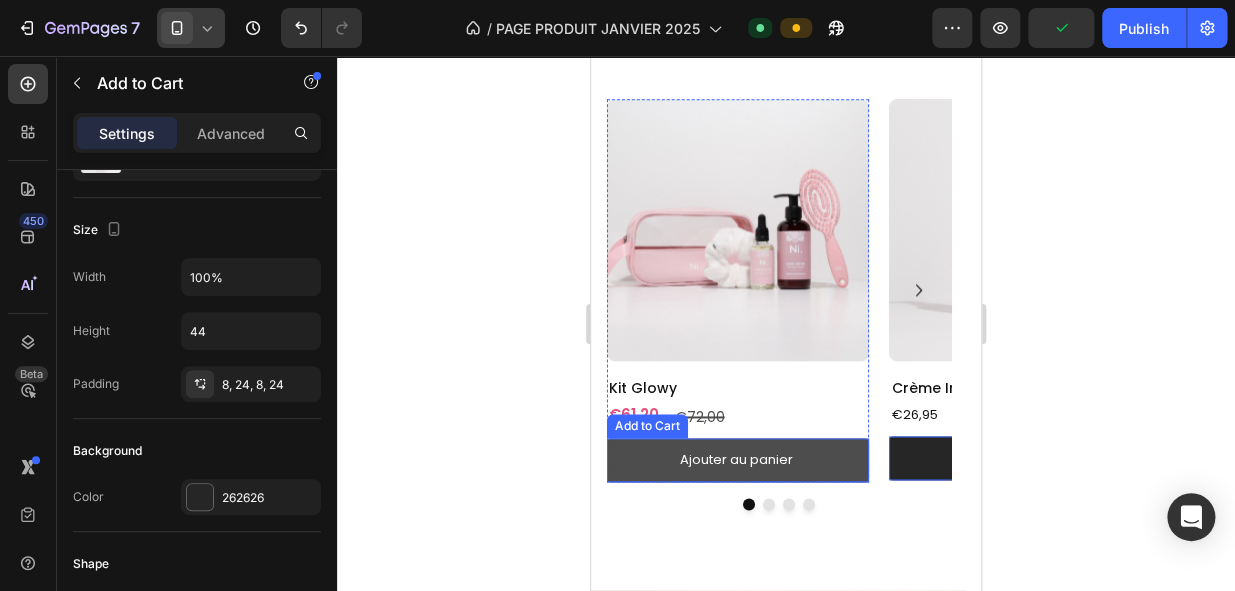 click on "Ajouter au panier" at bounding box center (738, 460) 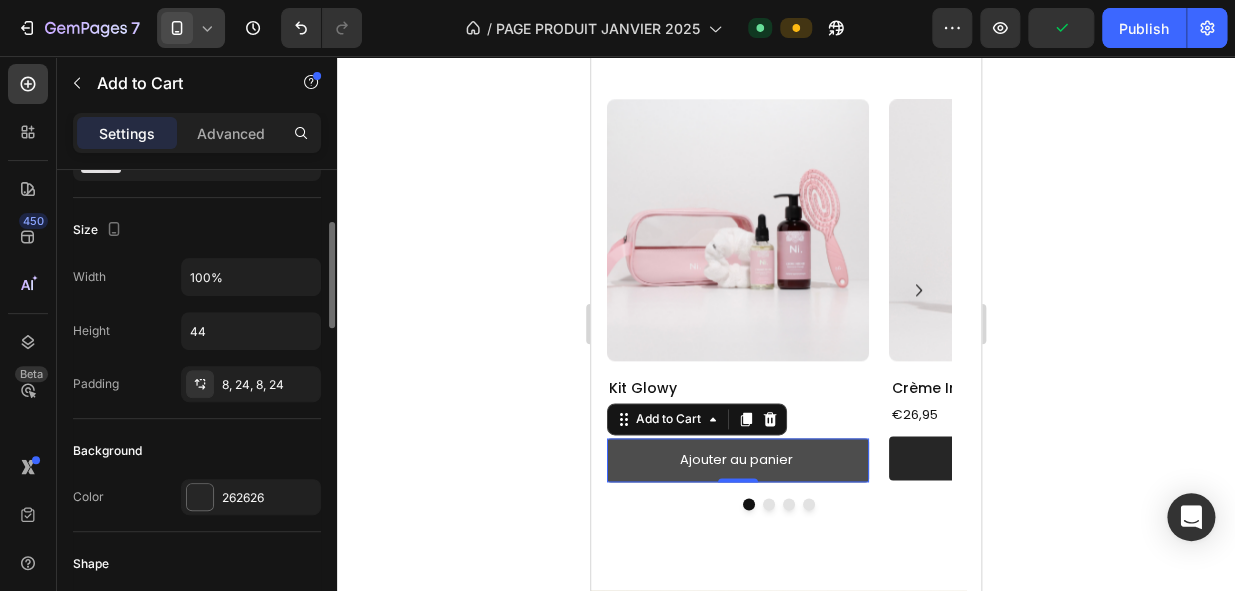 scroll, scrollTop: 241, scrollLeft: 0, axis: vertical 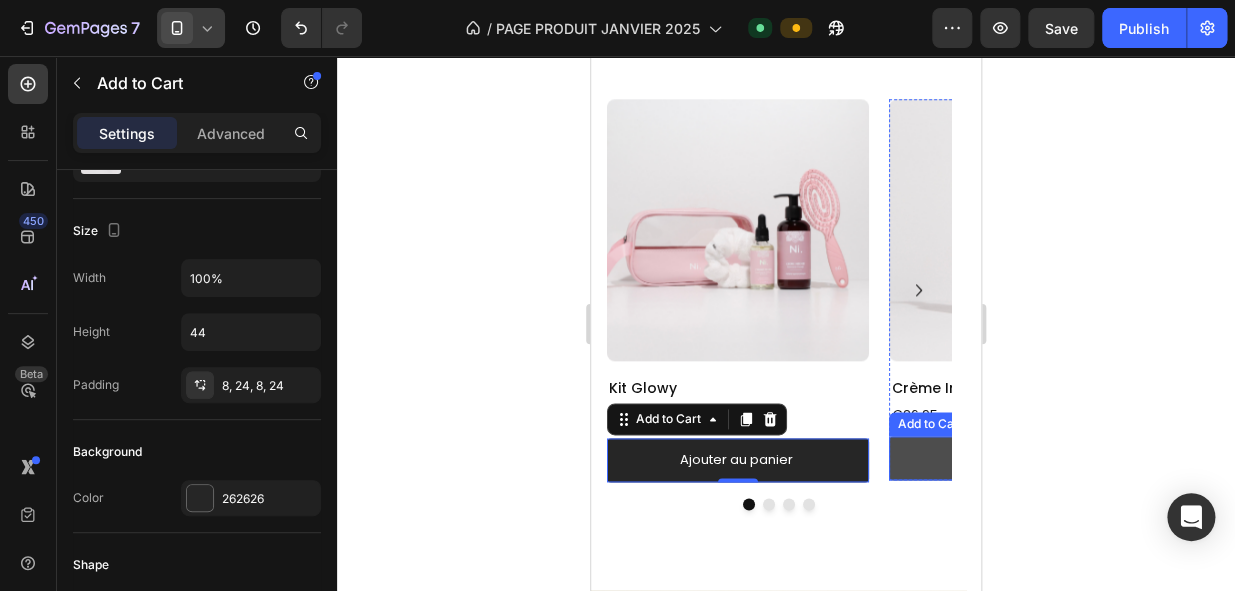 click on "Ajouter au panier" at bounding box center (1020, 458) 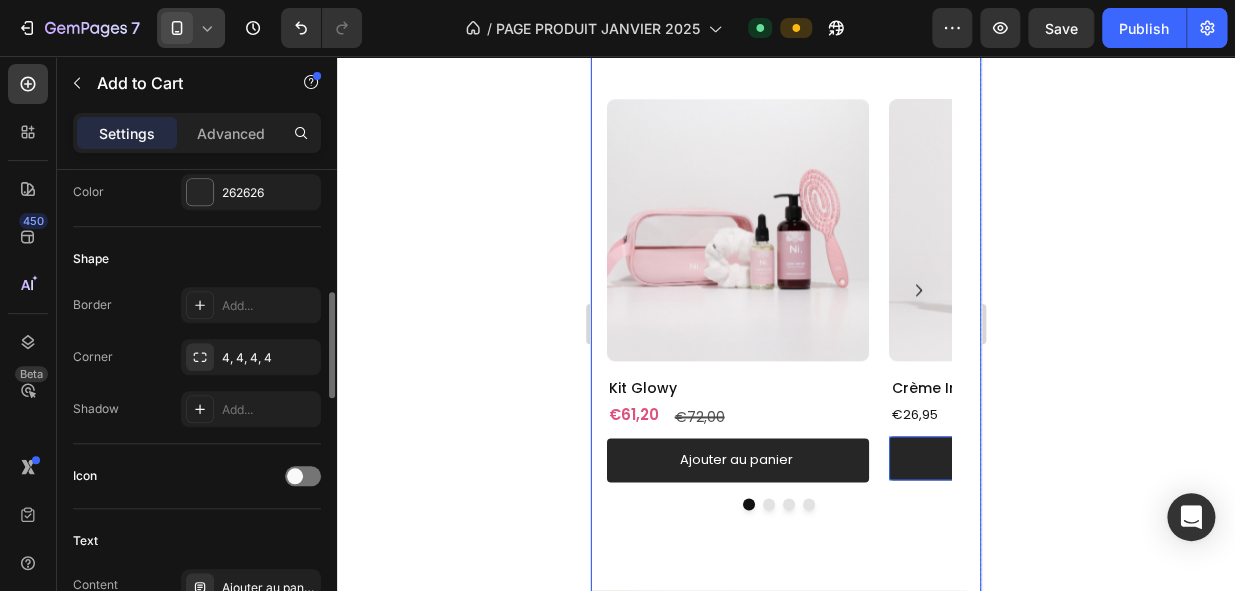 scroll, scrollTop: 548, scrollLeft: 0, axis: vertical 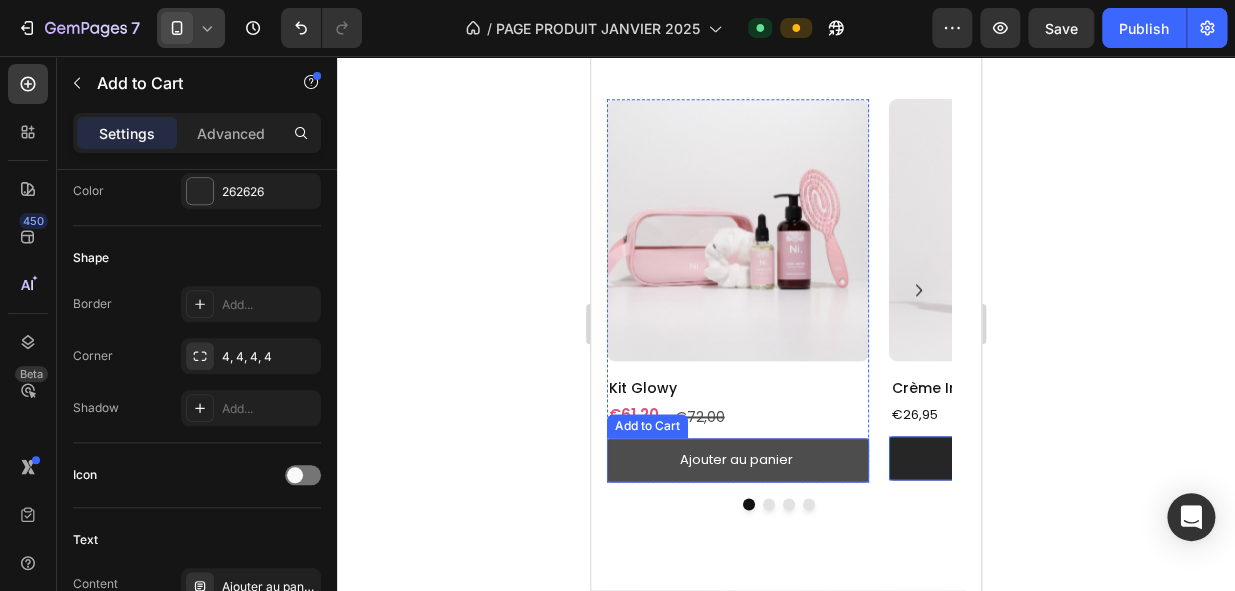 click on "Ajouter au panier" at bounding box center [738, 460] 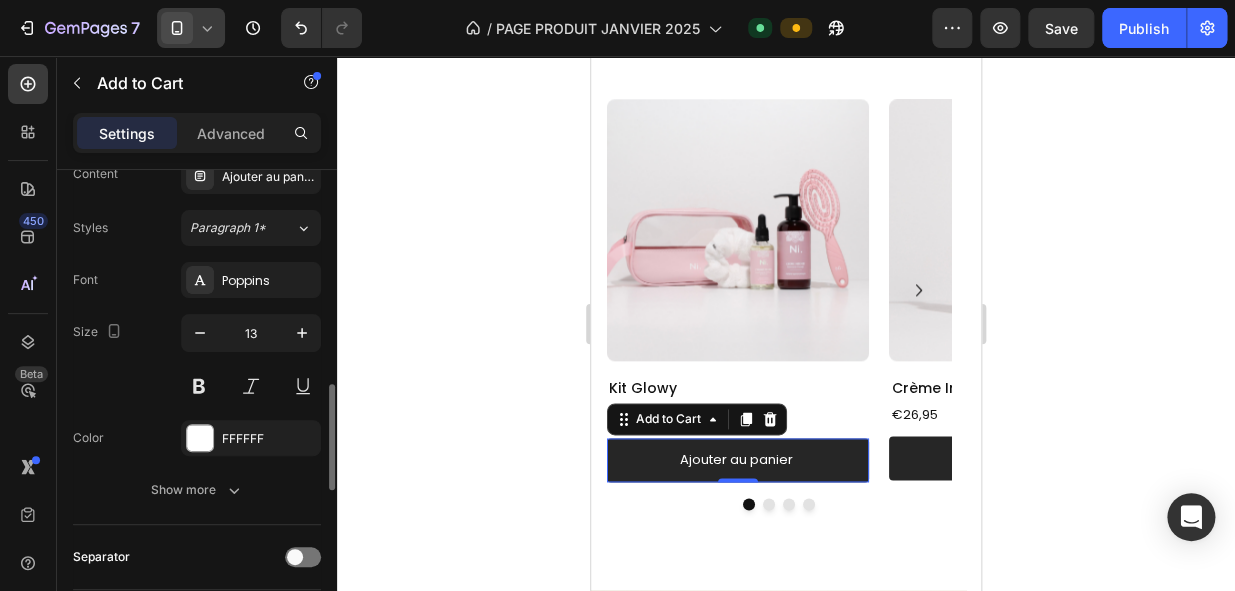 scroll, scrollTop: 871, scrollLeft: 0, axis: vertical 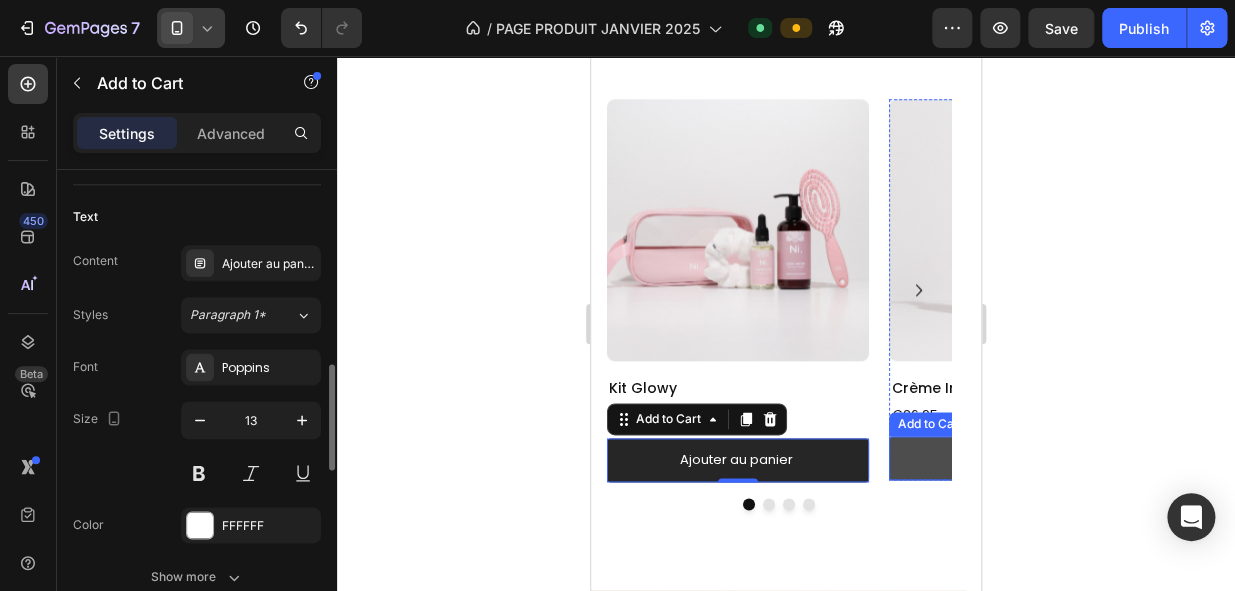 click on "Ajouter au panier" at bounding box center (1020, 458) 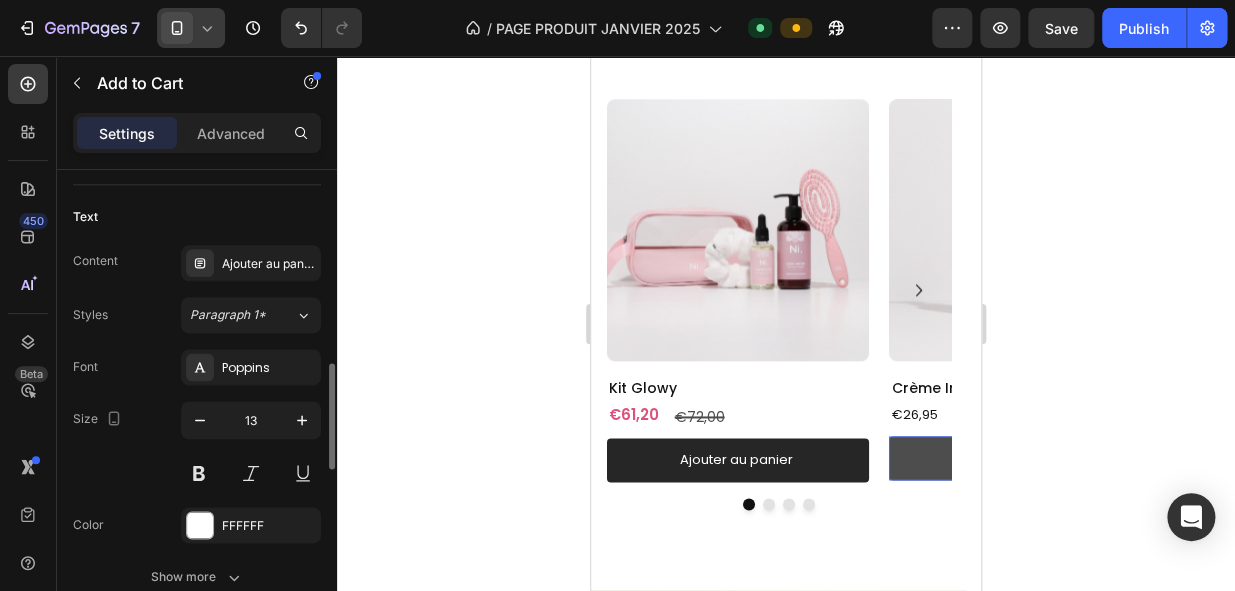 scroll, scrollTop: 870, scrollLeft: 0, axis: vertical 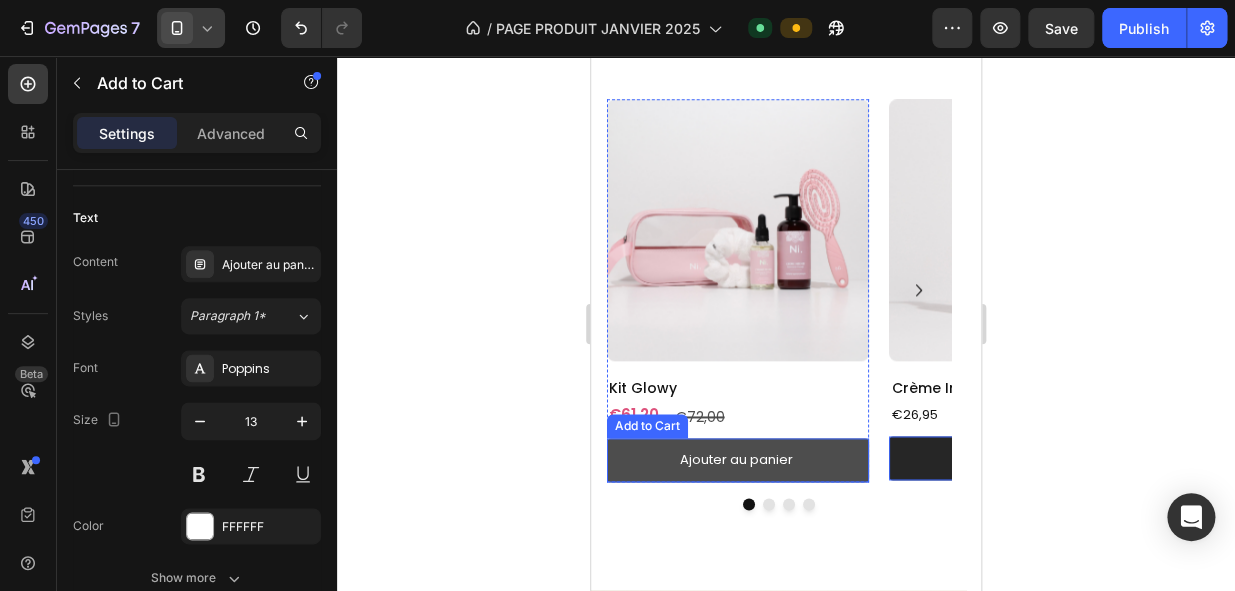 click on "Ajouter au panier" at bounding box center [738, 460] 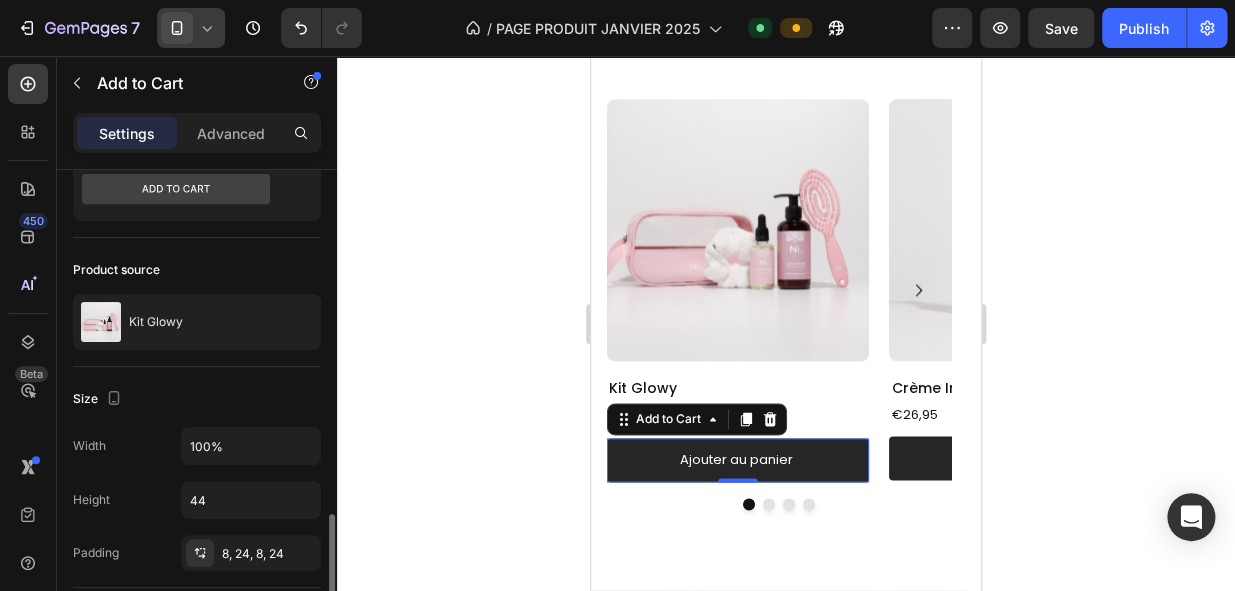 scroll, scrollTop: 0, scrollLeft: 0, axis: both 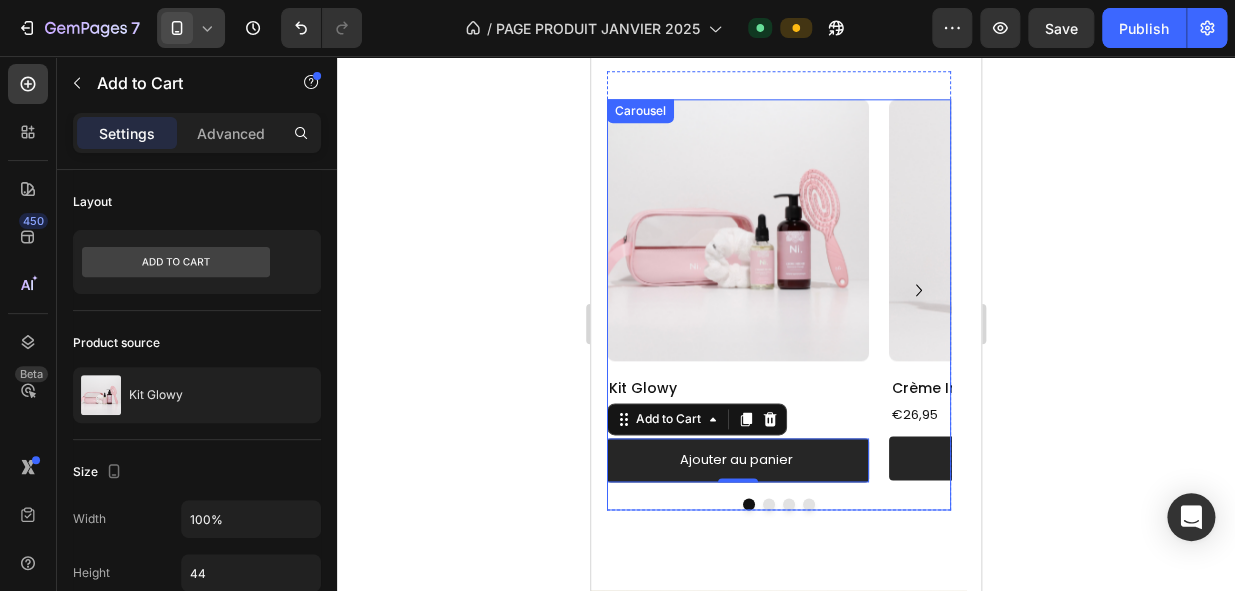 click at bounding box center [779, 504] 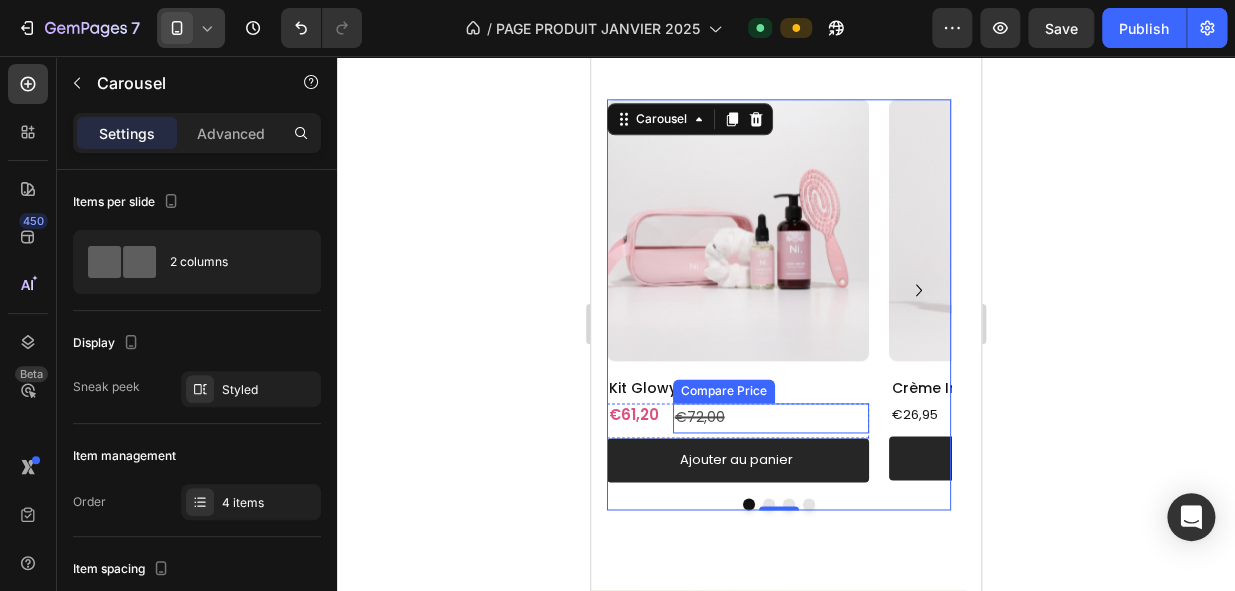 click on "€72,00" at bounding box center (771, 417) 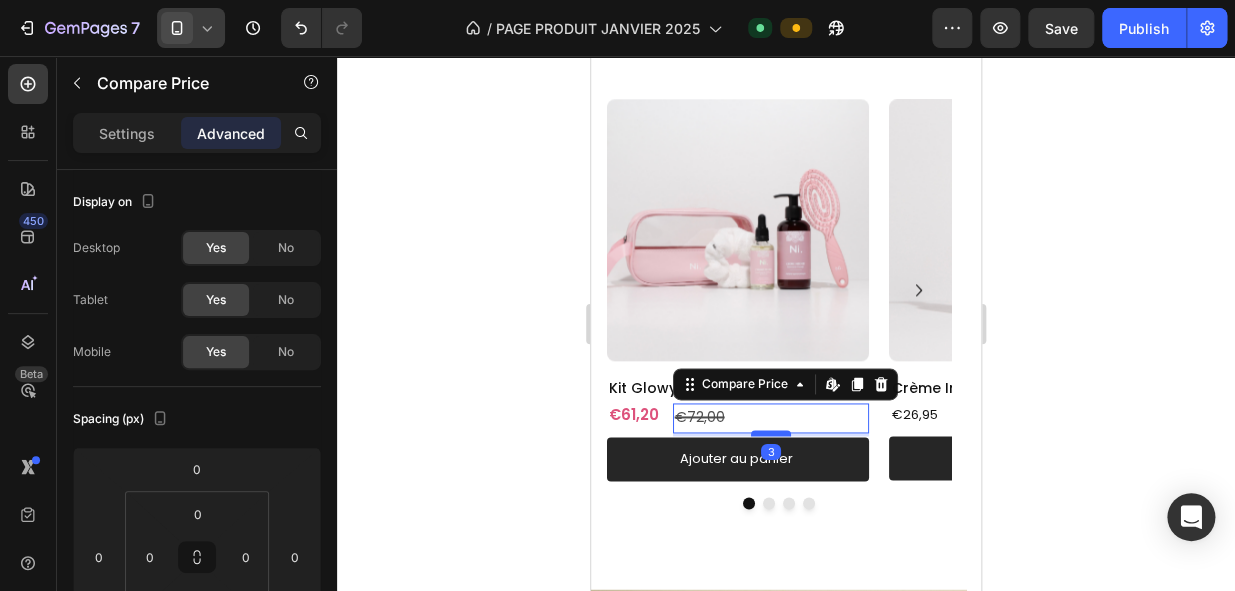 click at bounding box center [771, 433] 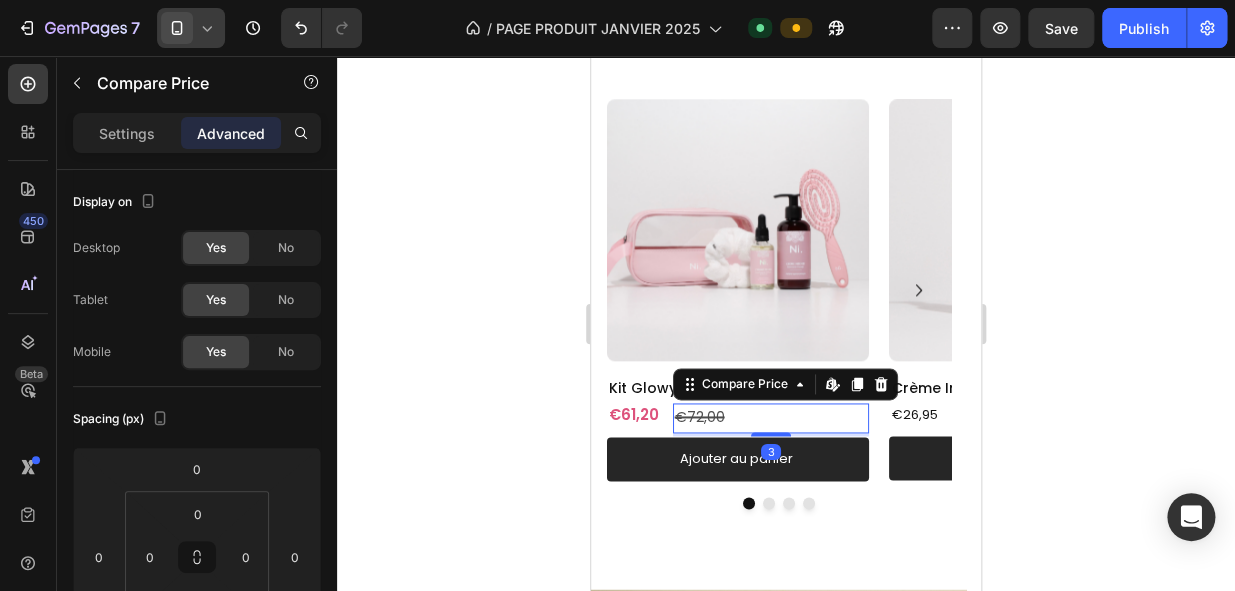 type on "3" 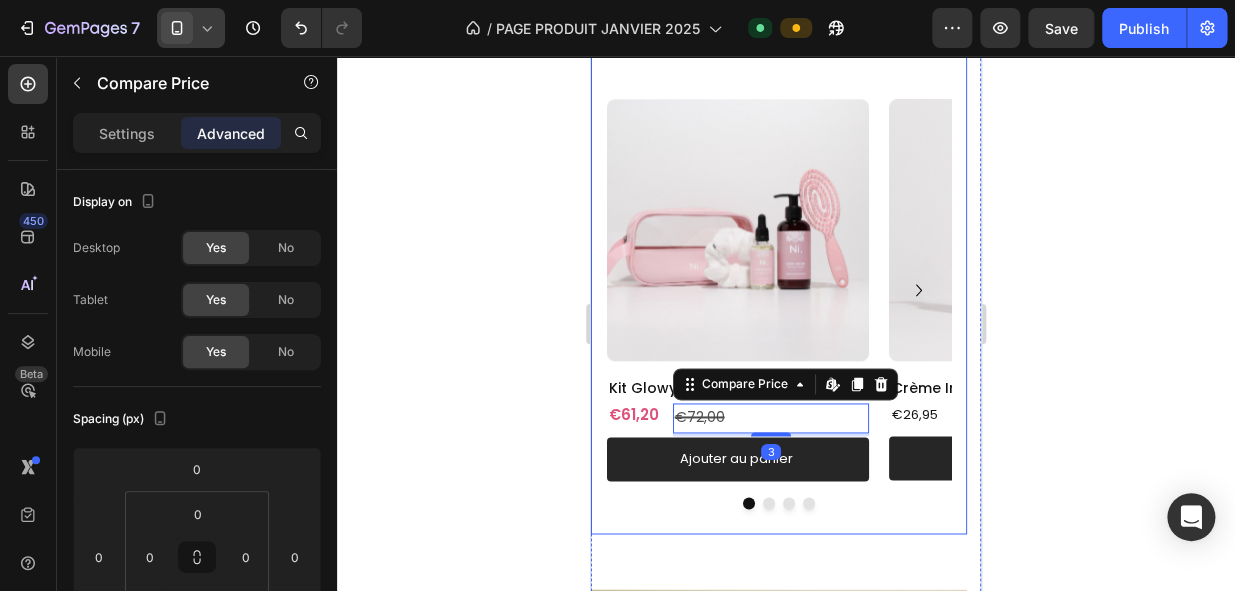 click on "Title Line
Product Images Kit Glowy Product Title €61,20 Product Price Product Price €72,00 Compare Price   Edit content in Shopify 3 Compare Price   Edit content in Shopify 3 Row Ajouter au panier Add to Cart Product Product Images Crème Intense | Soin sans rinçage Product Title €26,95 Product Price Product Price Ajouter au panier Add to Cart Product Product Images l'Huile Elixir | Huile multifonctions Product Title €28,40 Product Price Product Price Ajouter au panier Add to Cart Product Product Images Bonnet en satin Product Title €18,90 Product Price Product Price Ajouter au panier Add to Cart Product
Carousel Row" at bounding box center (779, 293) 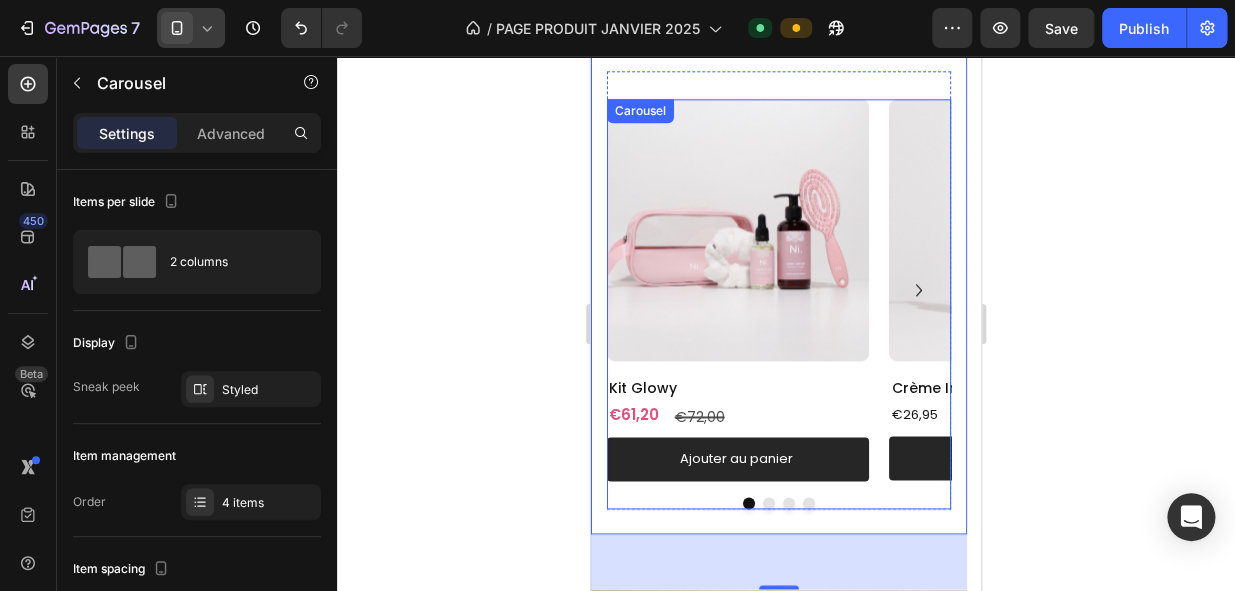click at bounding box center [769, 503] 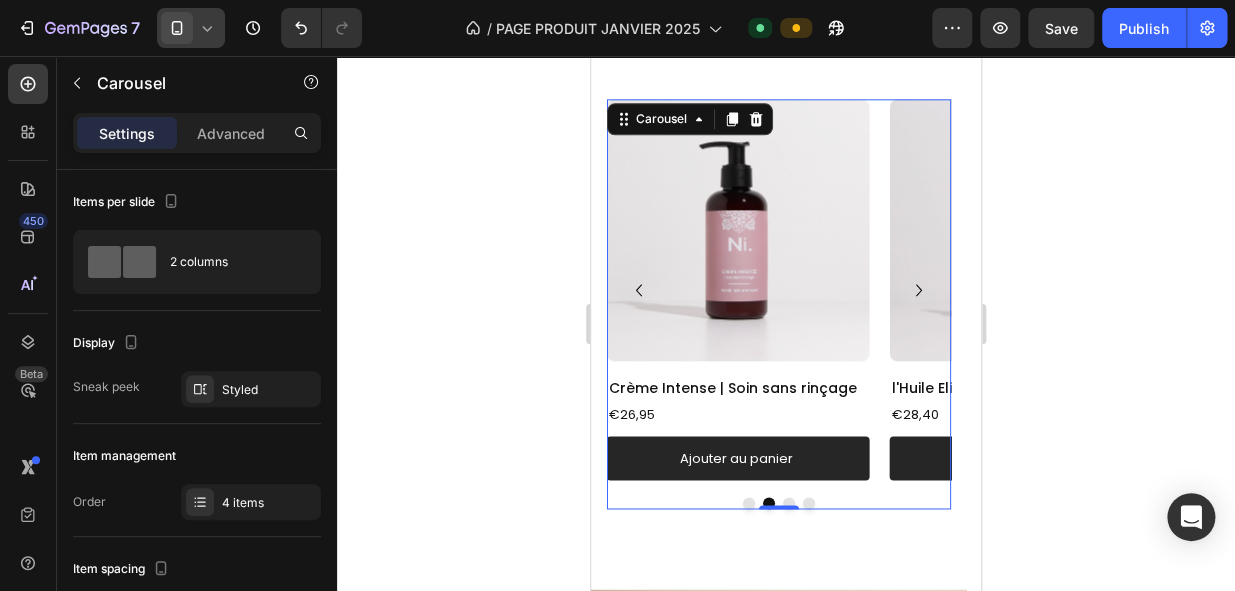 click at bounding box center [789, 503] 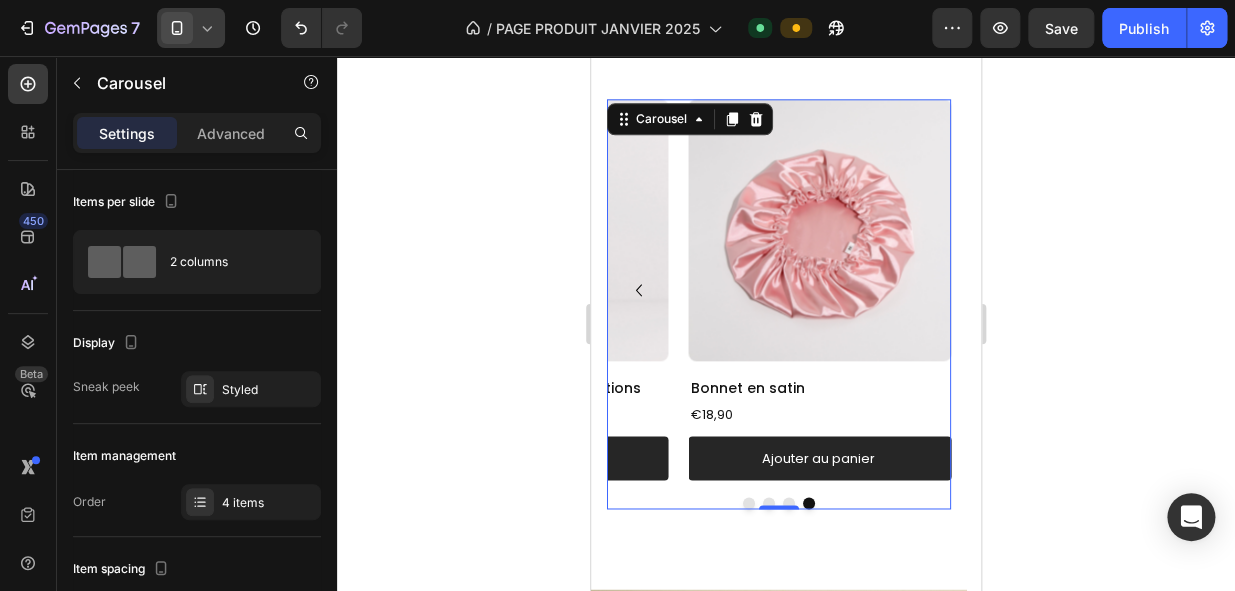 click at bounding box center (749, 503) 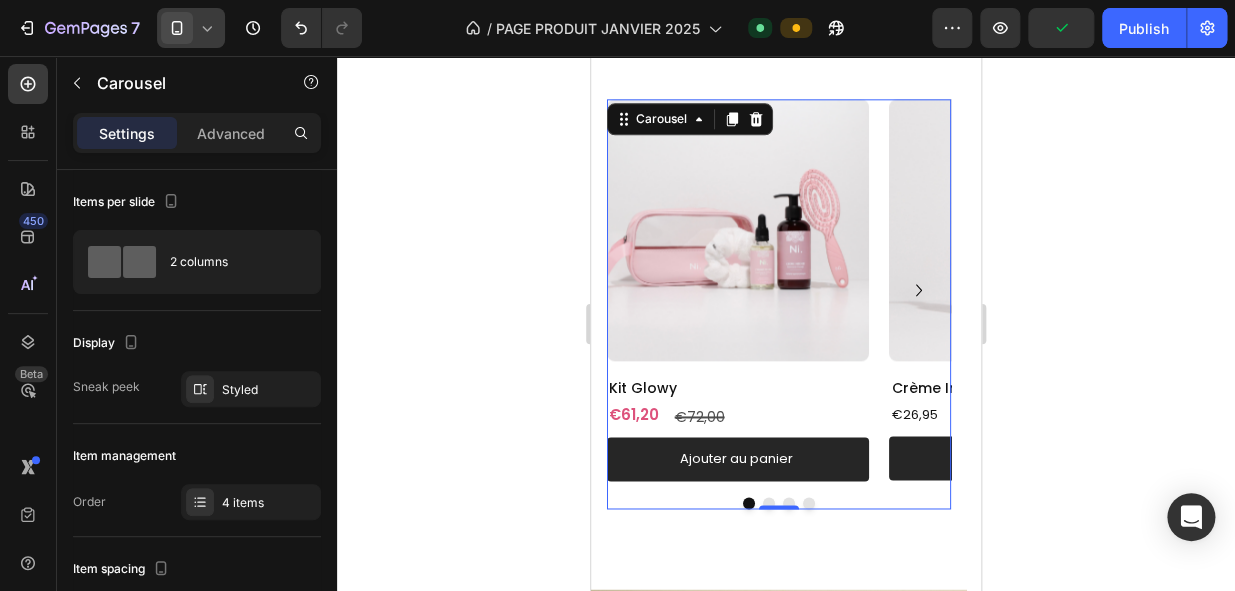 click at bounding box center [809, 503] 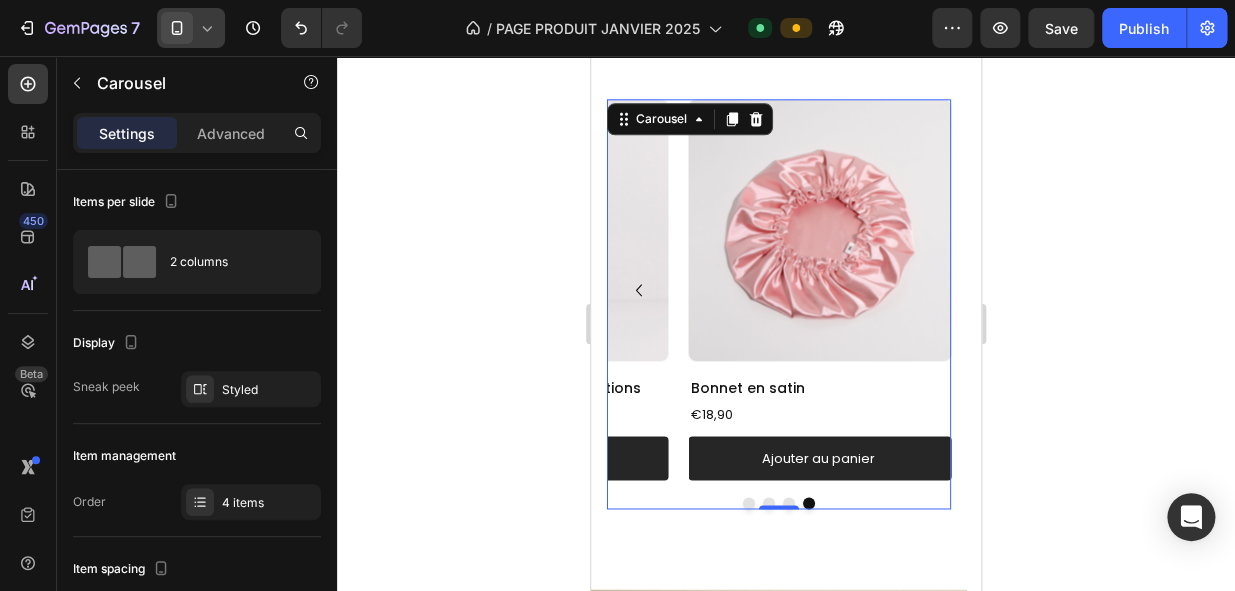 click at bounding box center [749, 503] 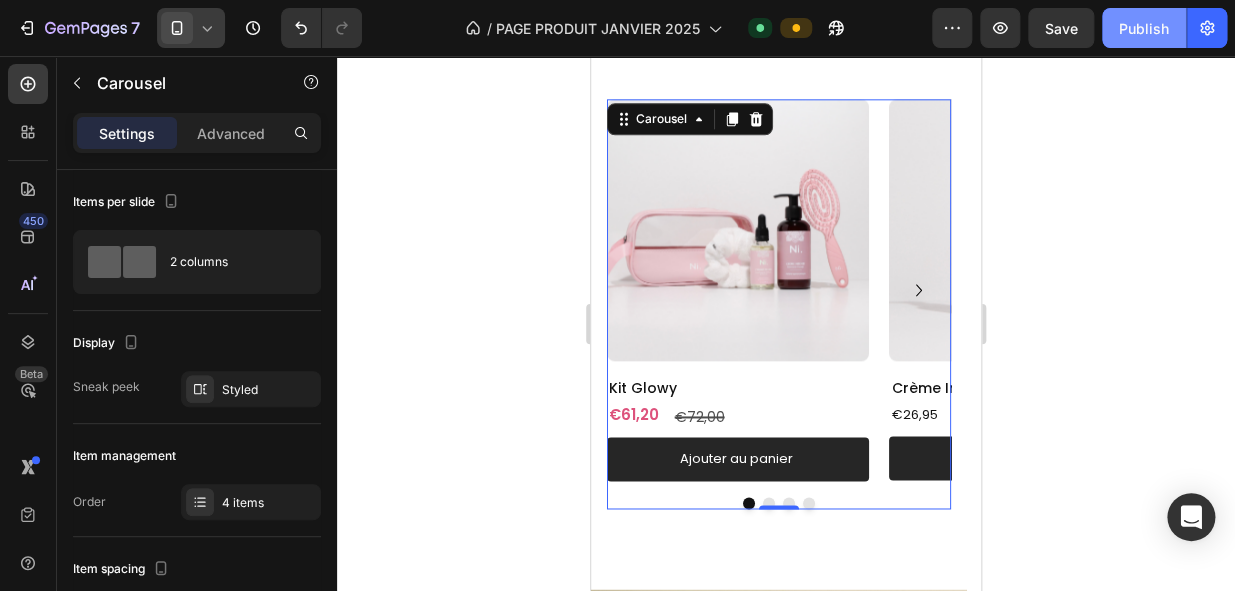 click on "Publish" 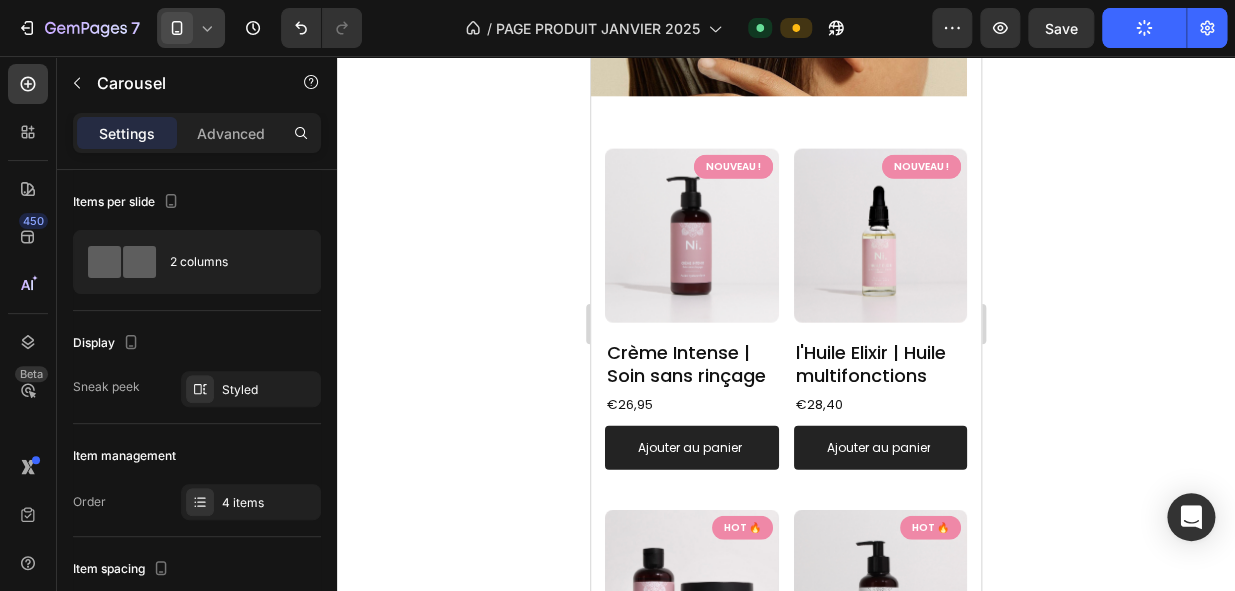 scroll, scrollTop: 1710, scrollLeft: 0, axis: vertical 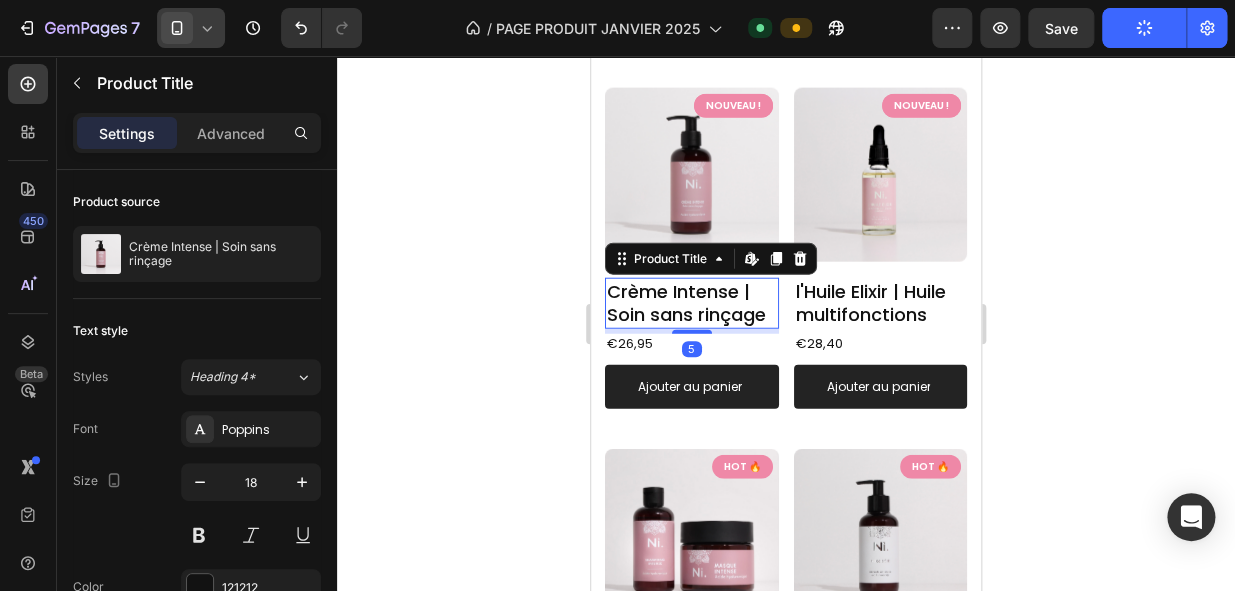 click on "Crème Intense | Soin sans rinçage" at bounding box center (692, 303) 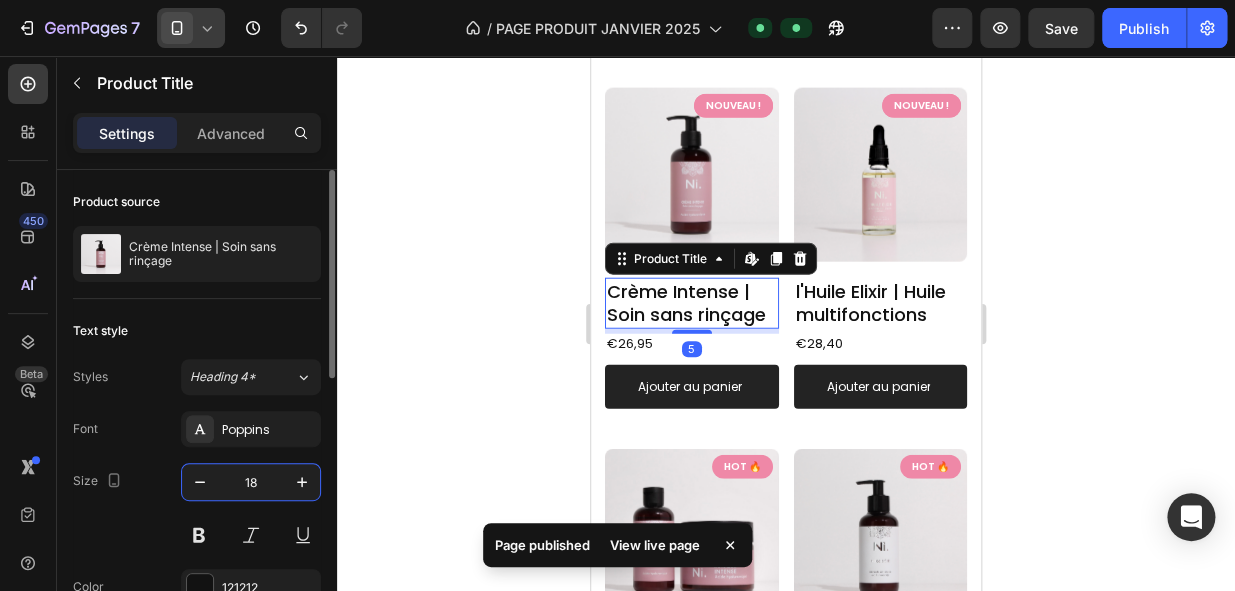 click on "18" at bounding box center (251, 482) 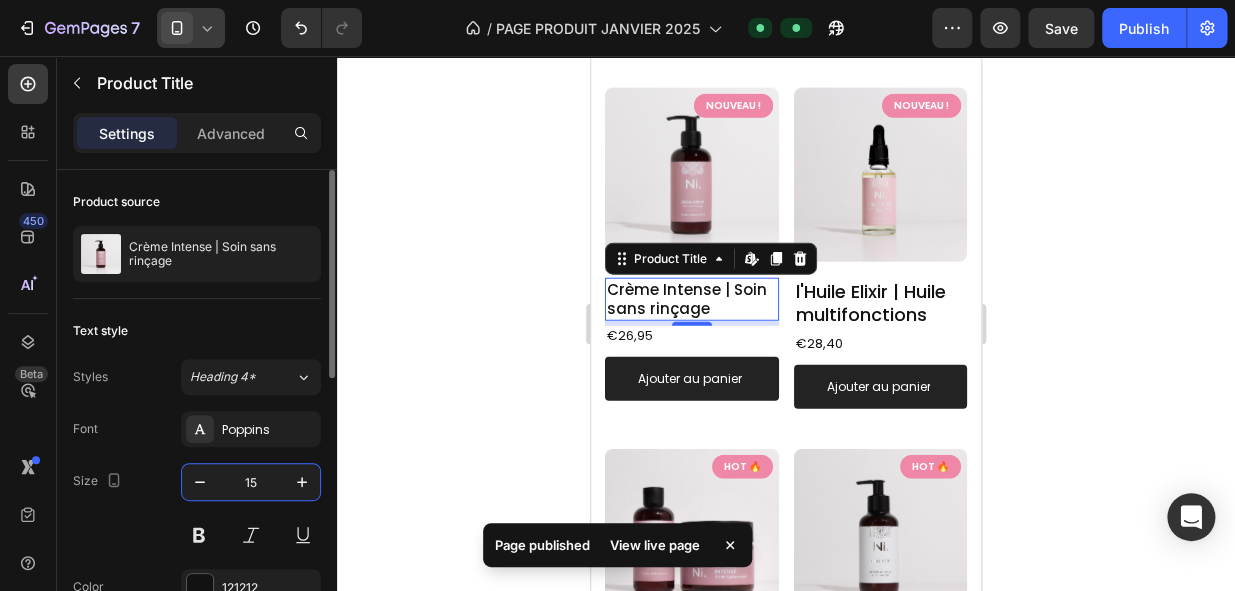 type on "1" 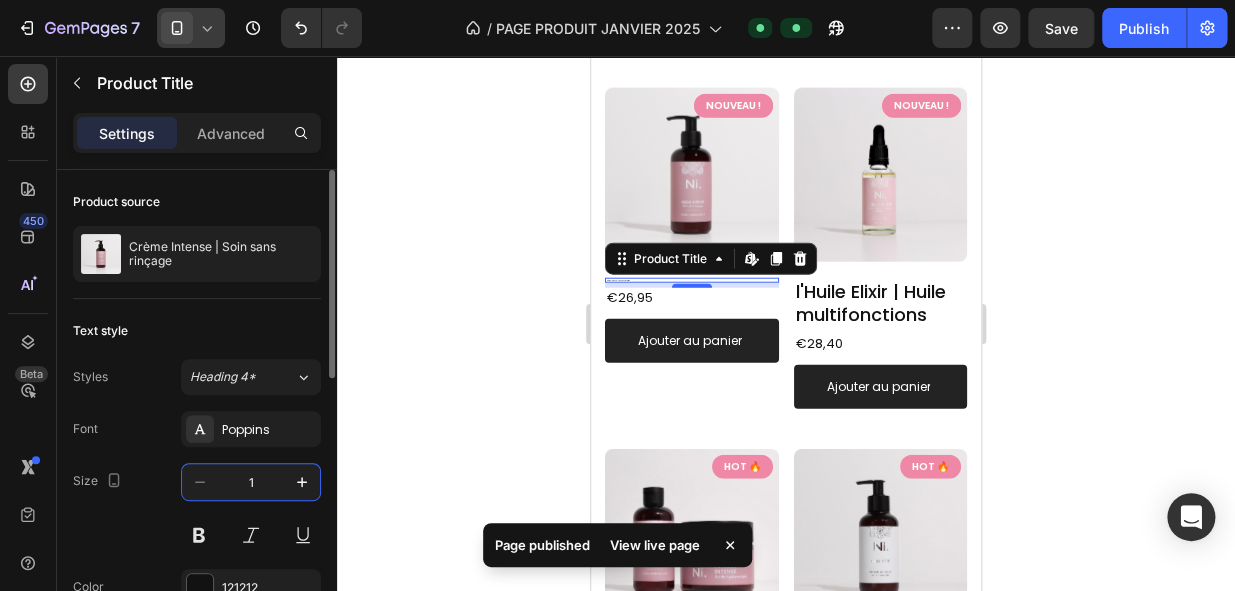 type on "13" 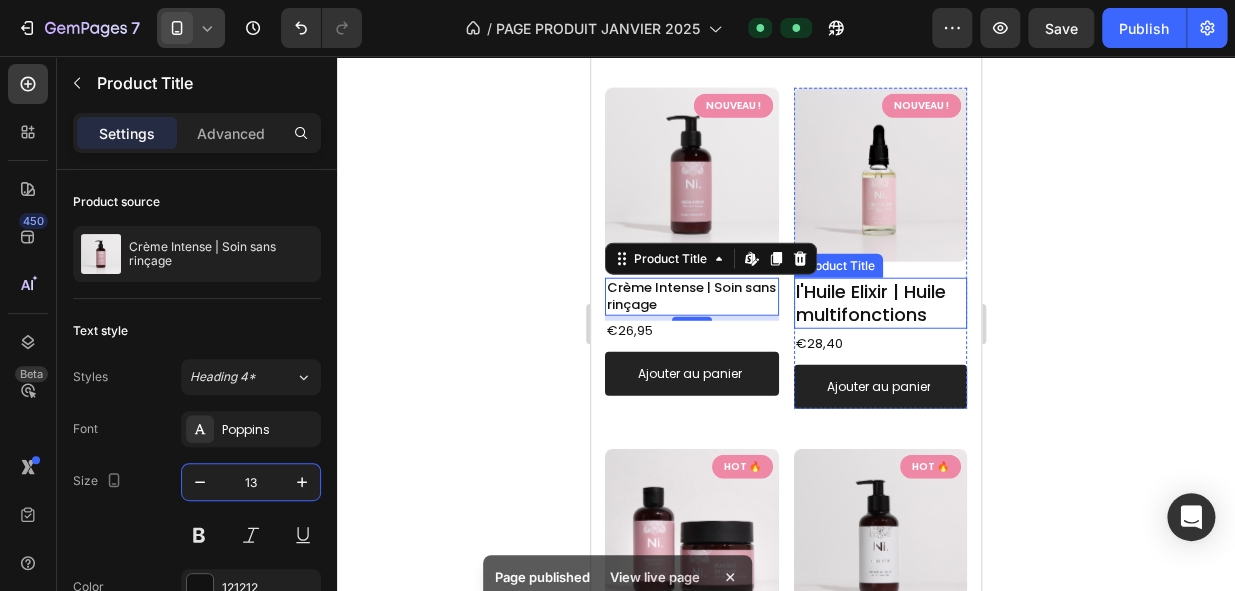 click on "l'Huile Elixir | Huile multifonctions" at bounding box center (881, 303) 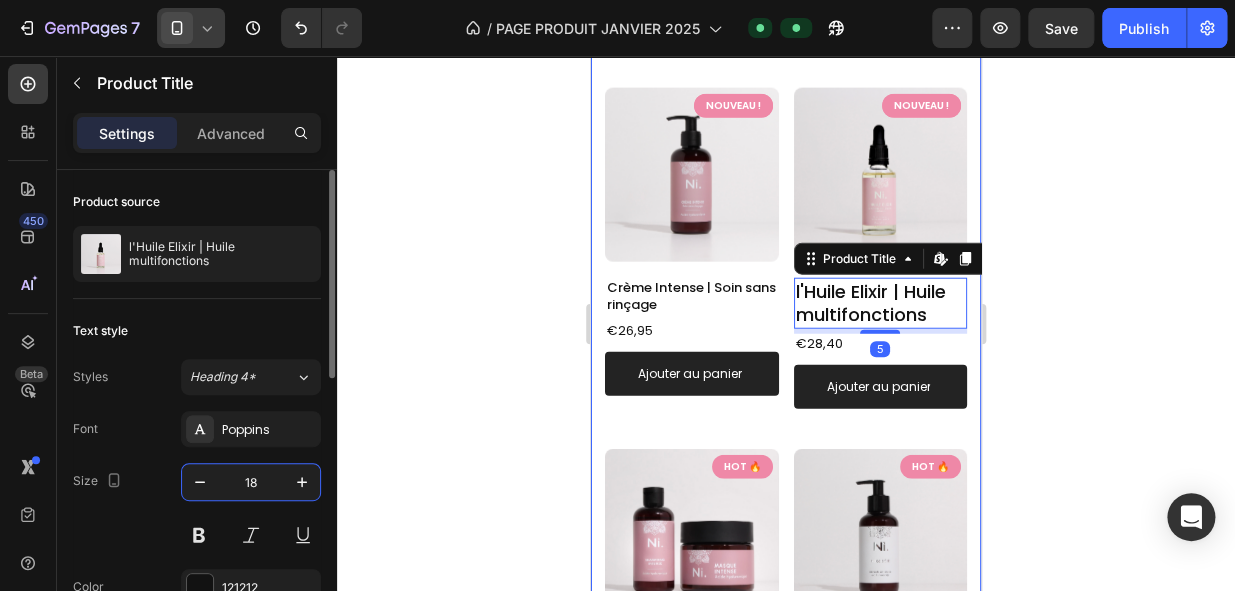 click on "18" at bounding box center (251, 482) 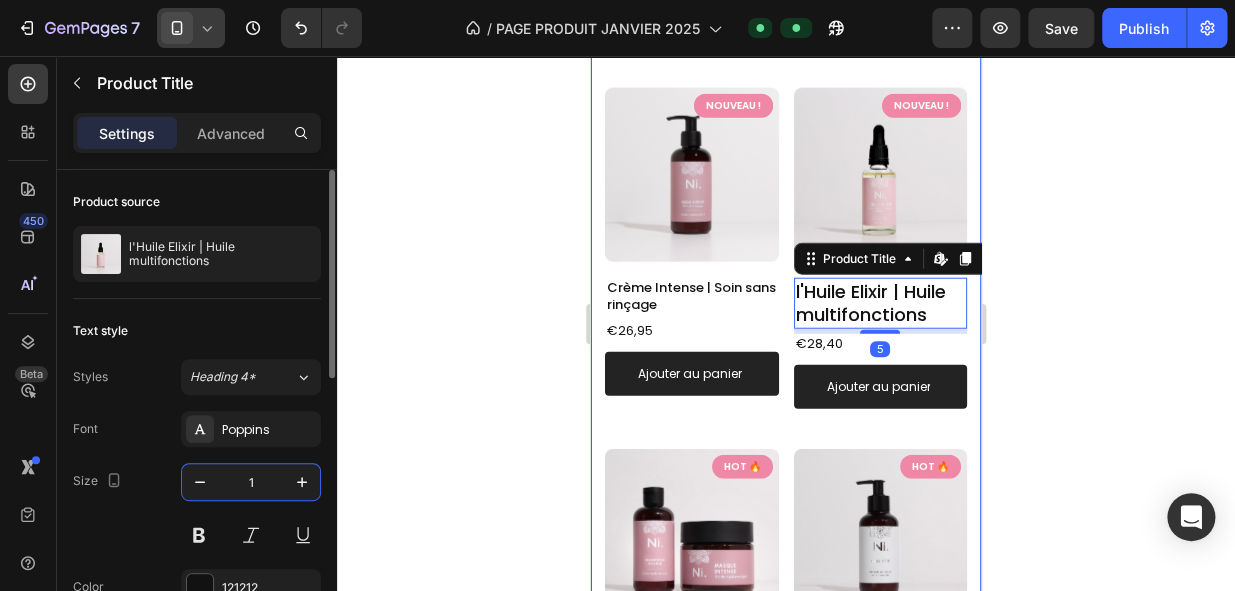 type on "13" 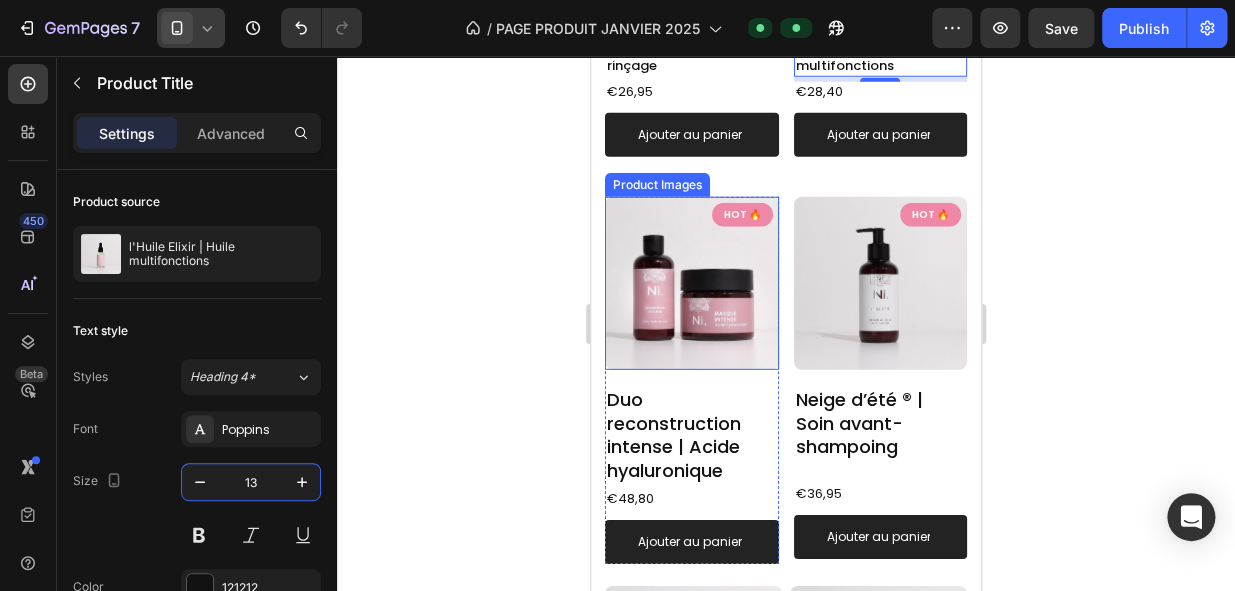 scroll, scrollTop: 1952, scrollLeft: 0, axis: vertical 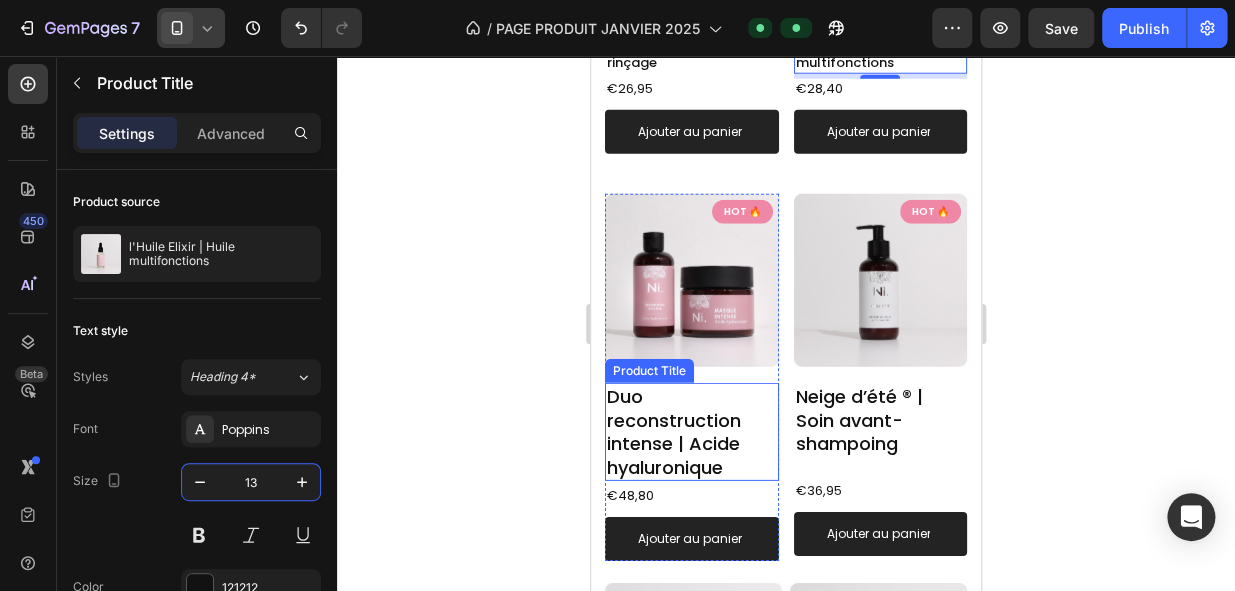 click on "Duo reconstruction intense | Acide hyaluronique" at bounding box center [692, 432] 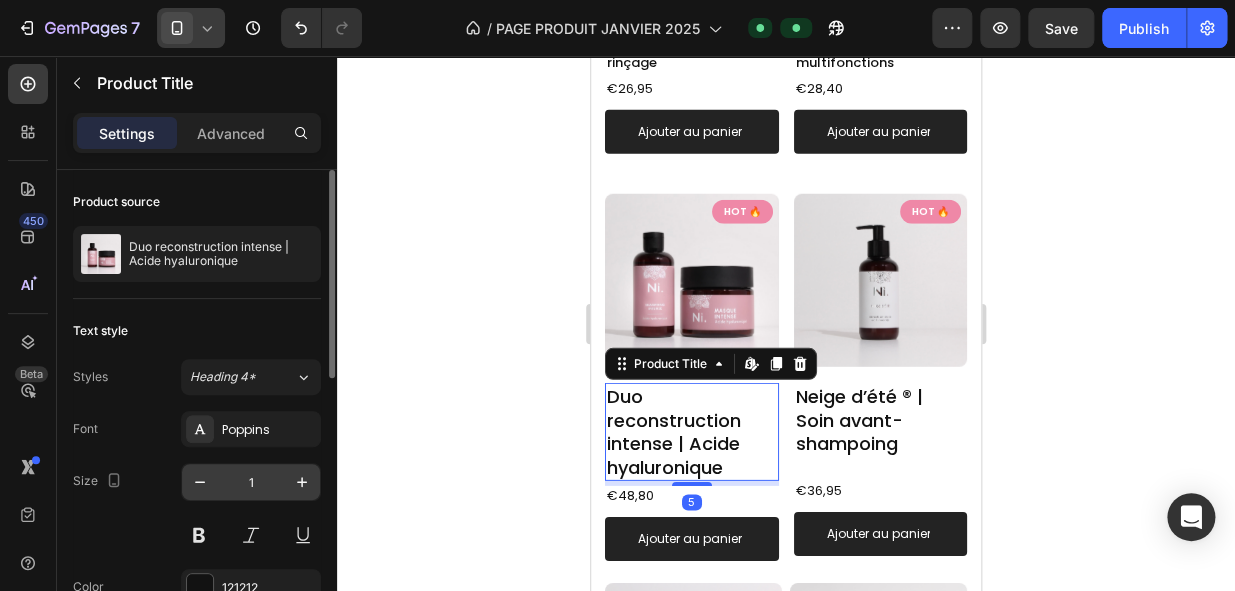 click on "1" at bounding box center [251, 482] 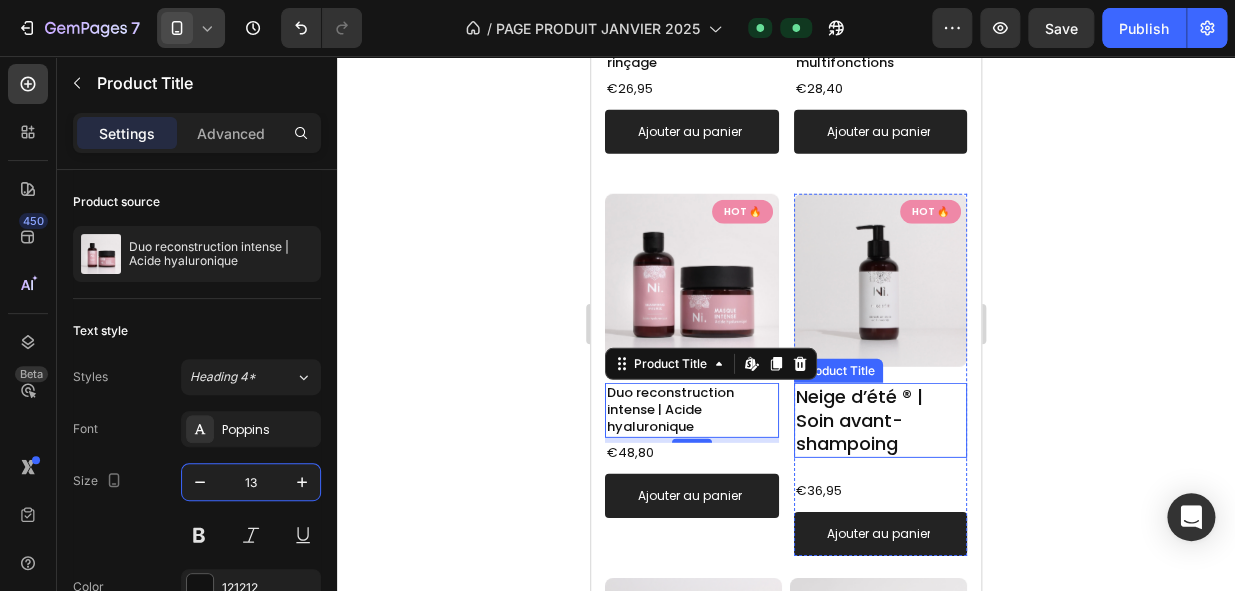 click on "Neige d’été ®  | Soin avant-shampoing" at bounding box center (881, 420) 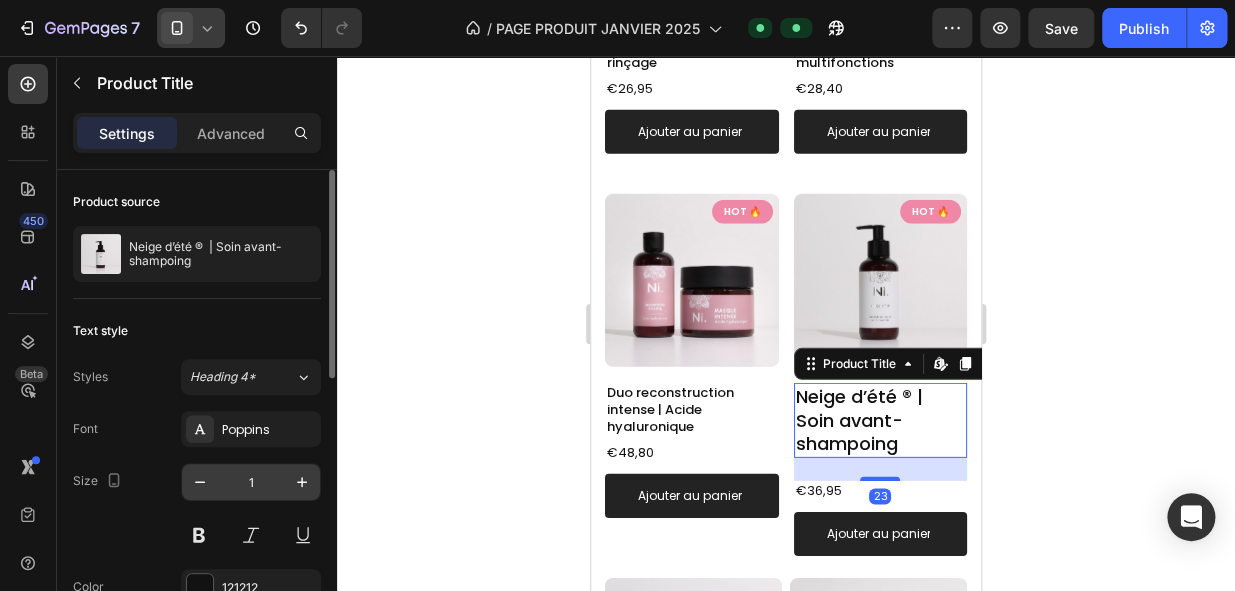 click on "1" at bounding box center [251, 482] 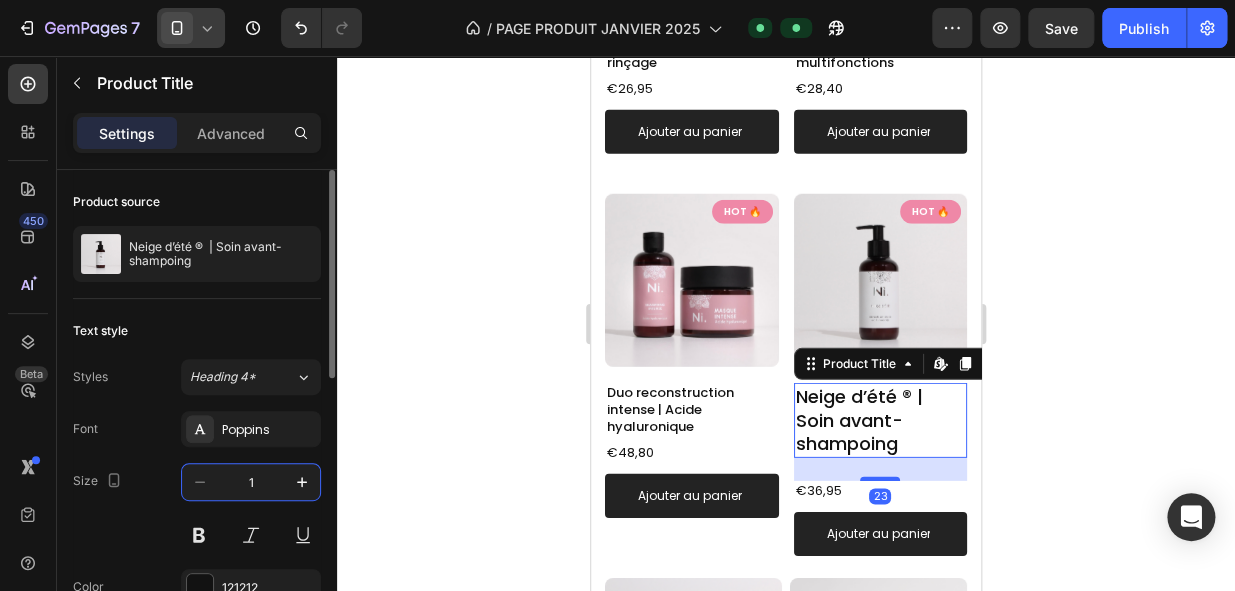 type on "13" 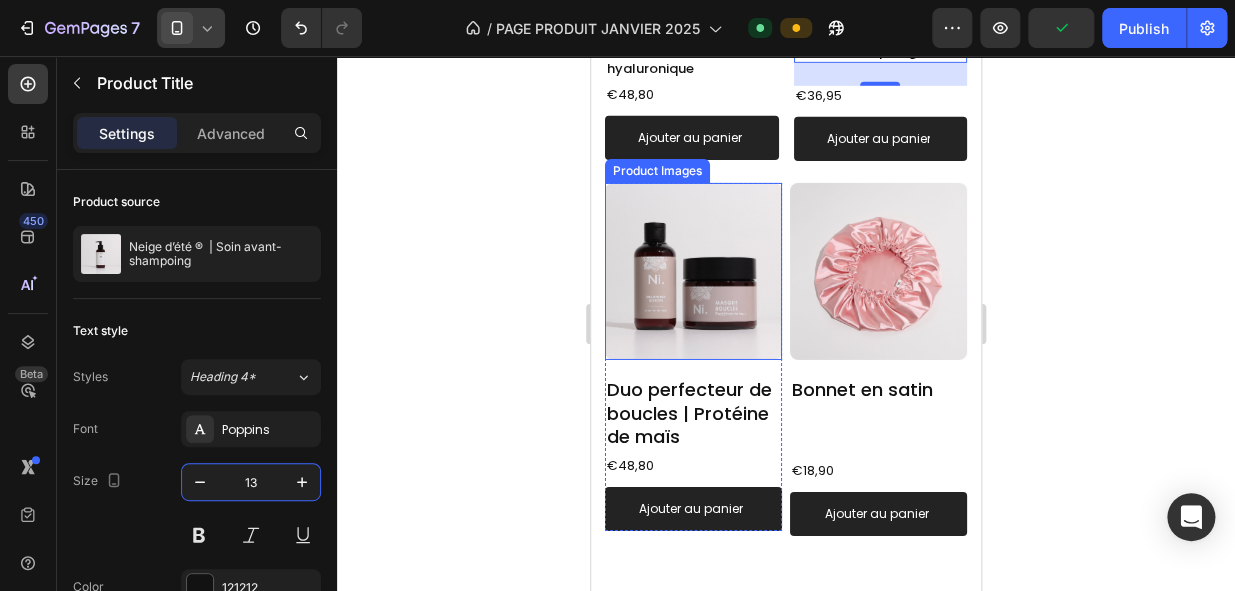 scroll, scrollTop: 2345, scrollLeft: 0, axis: vertical 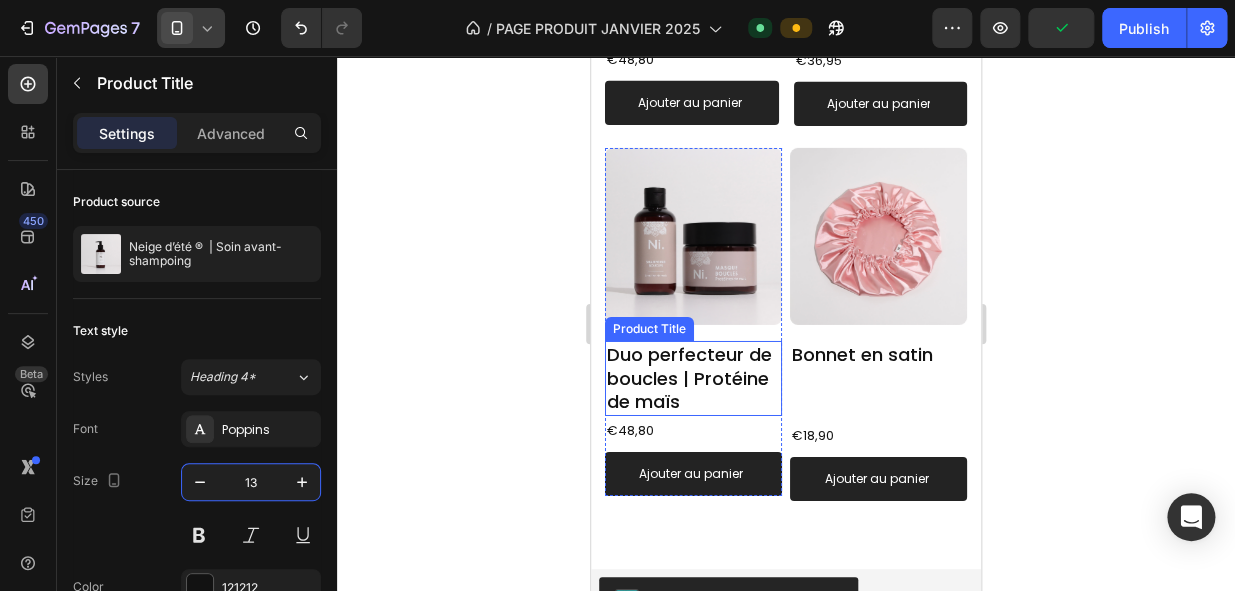 drag, startPoint x: 957, startPoint y: 540, endPoint x: 682, endPoint y: 348, distance: 335.3938 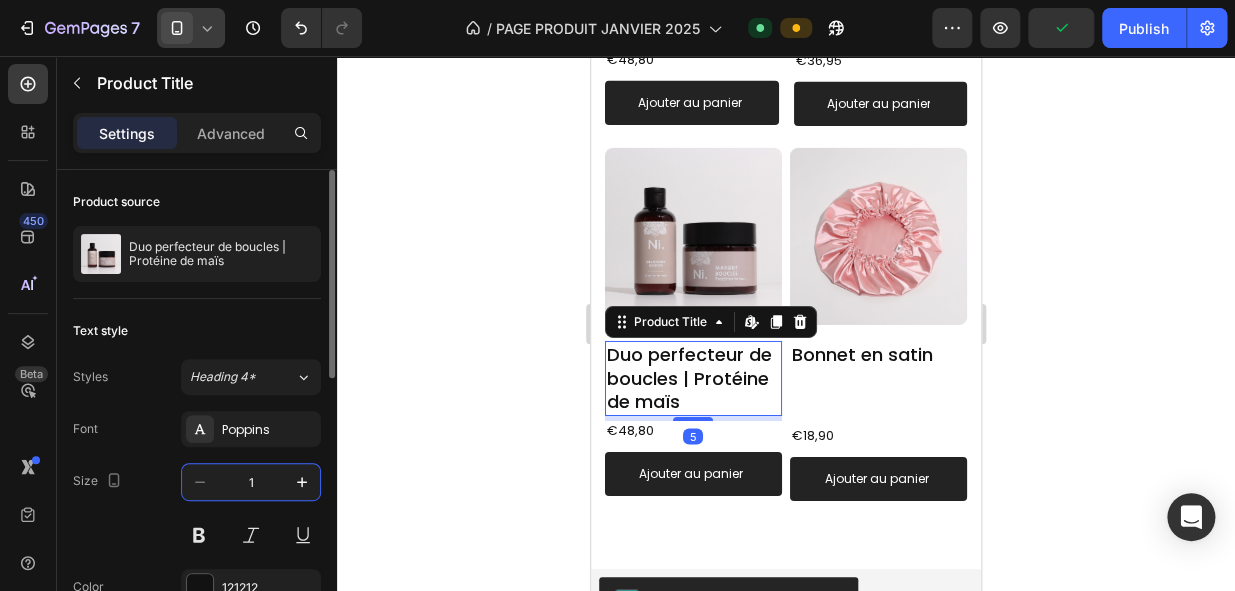 click on "1" at bounding box center (251, 482) 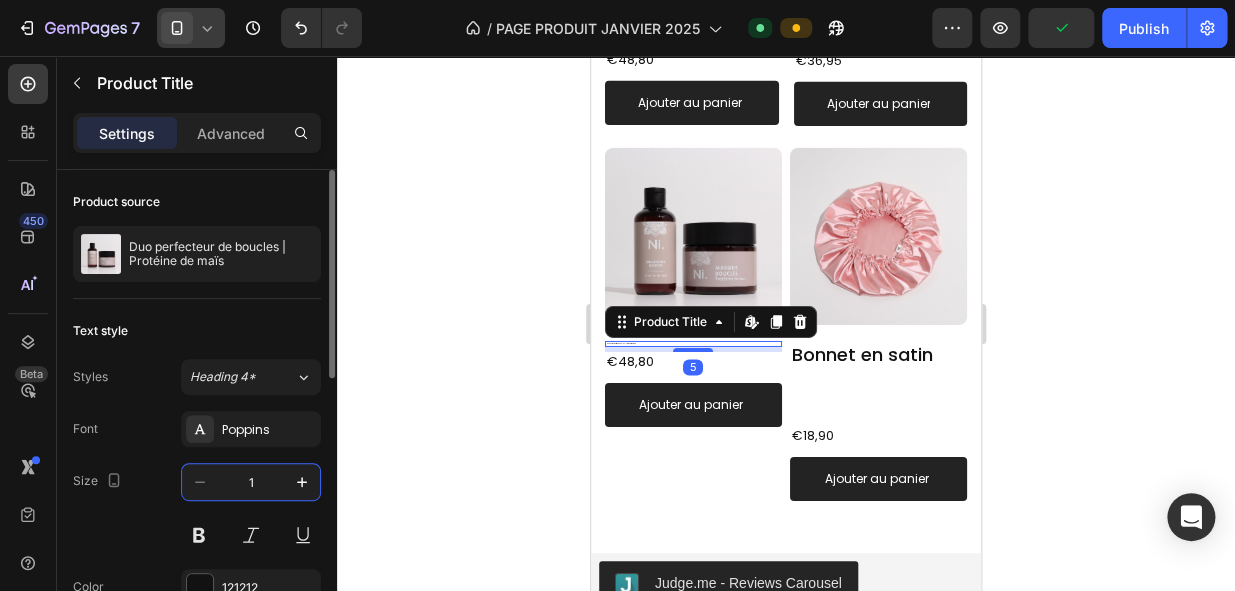 type on "13" 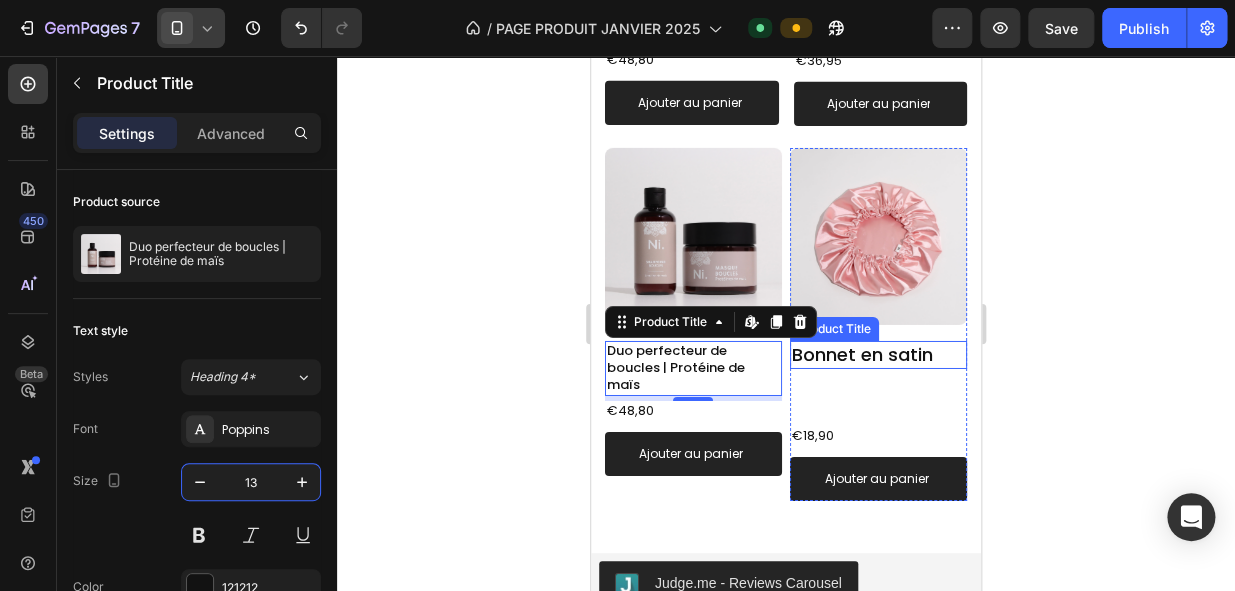click on "Bonnet en satin" at bounding box center [878, 354] 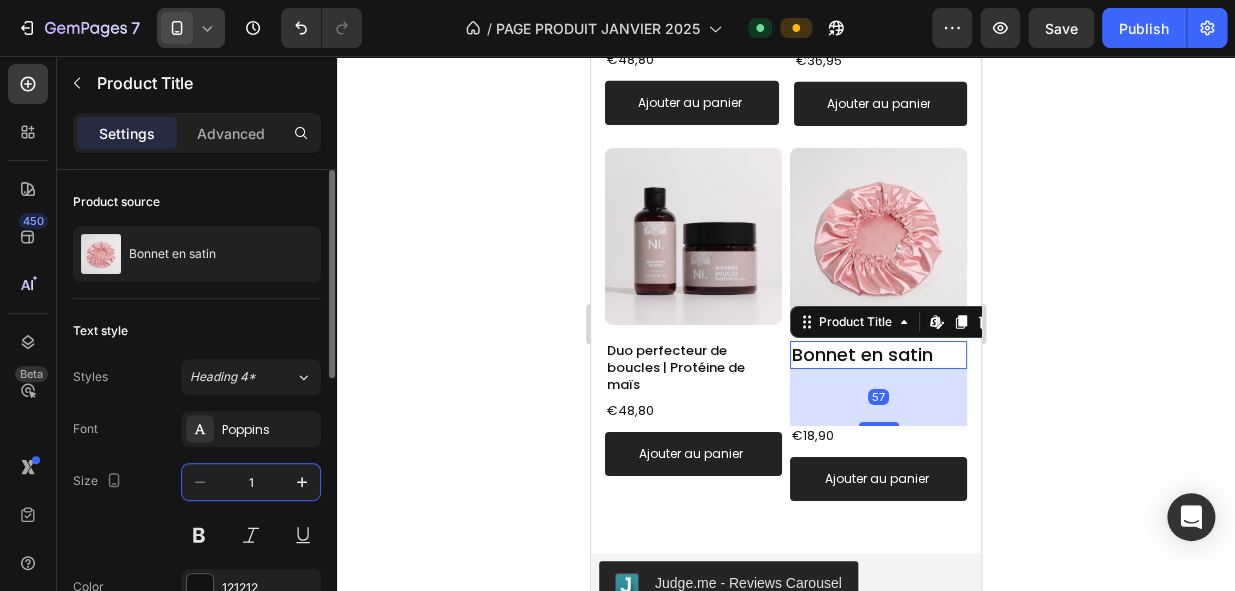 click on "1" at bounding box center [251, 482] 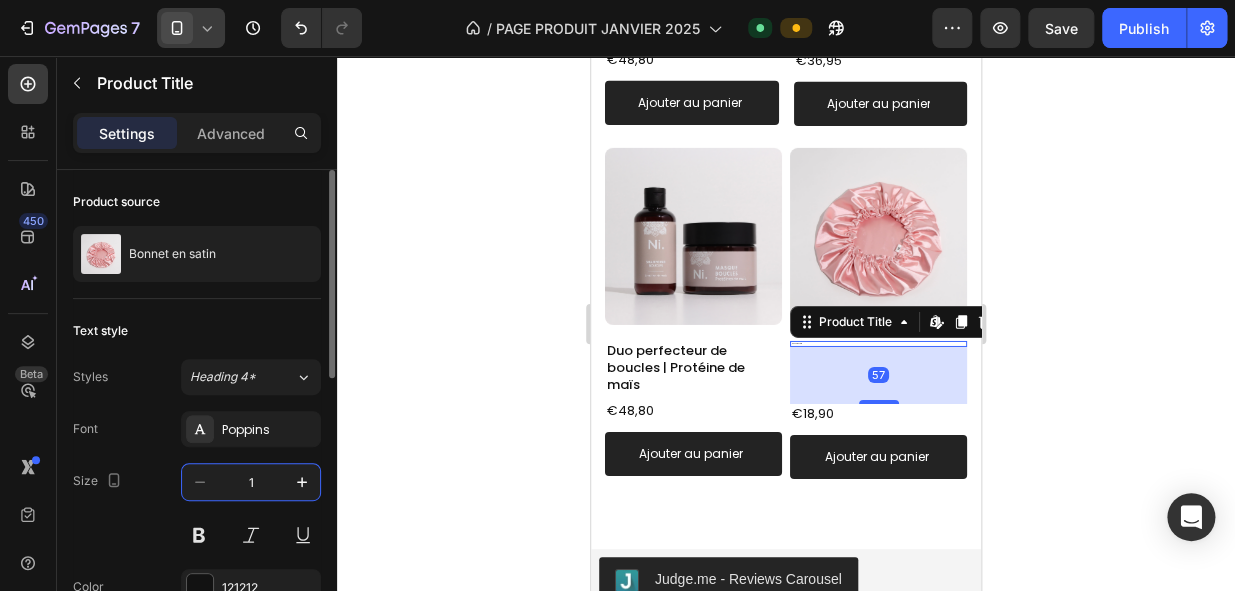 type on "13" 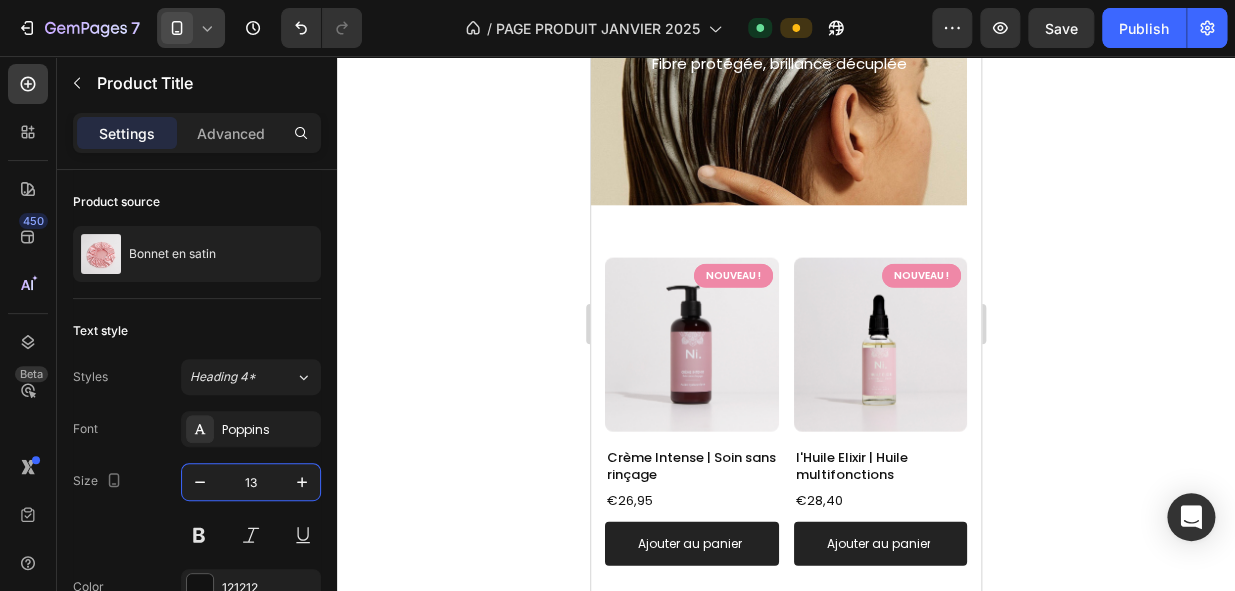 scroll, scrollTop: 1518, scrollLeft: 0, axis: vertical 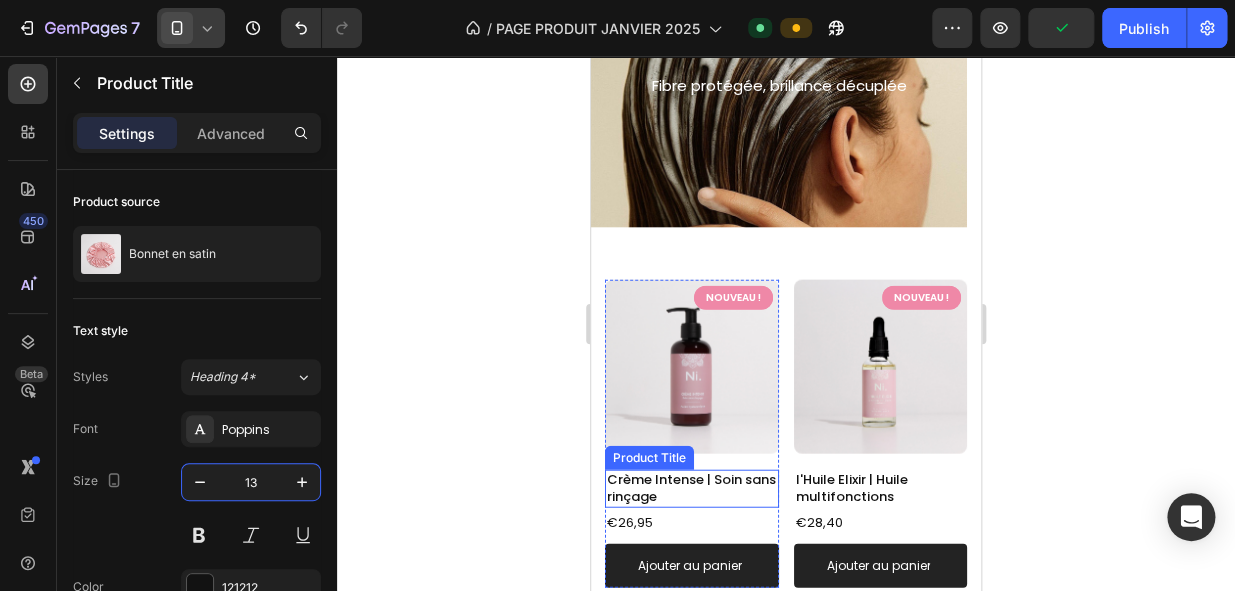 click on "Crème Intense | Soin sans rinçage" at bounding box center (692, 489) 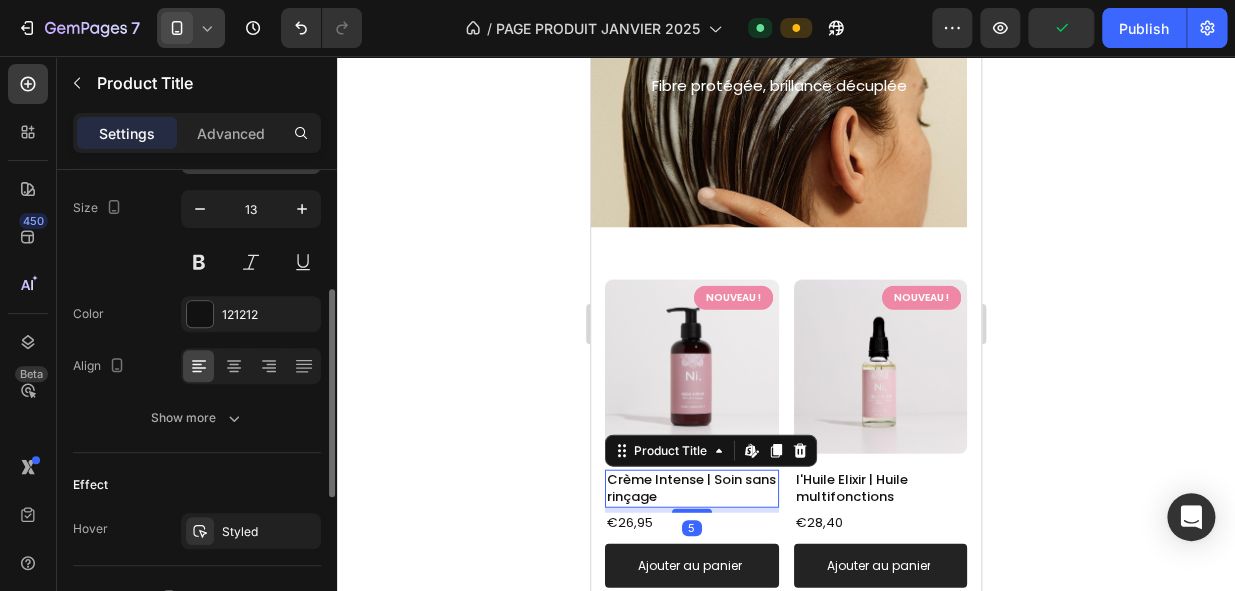 scroll, scrollTop: 342, scrollLeft: 0, axis: vertical 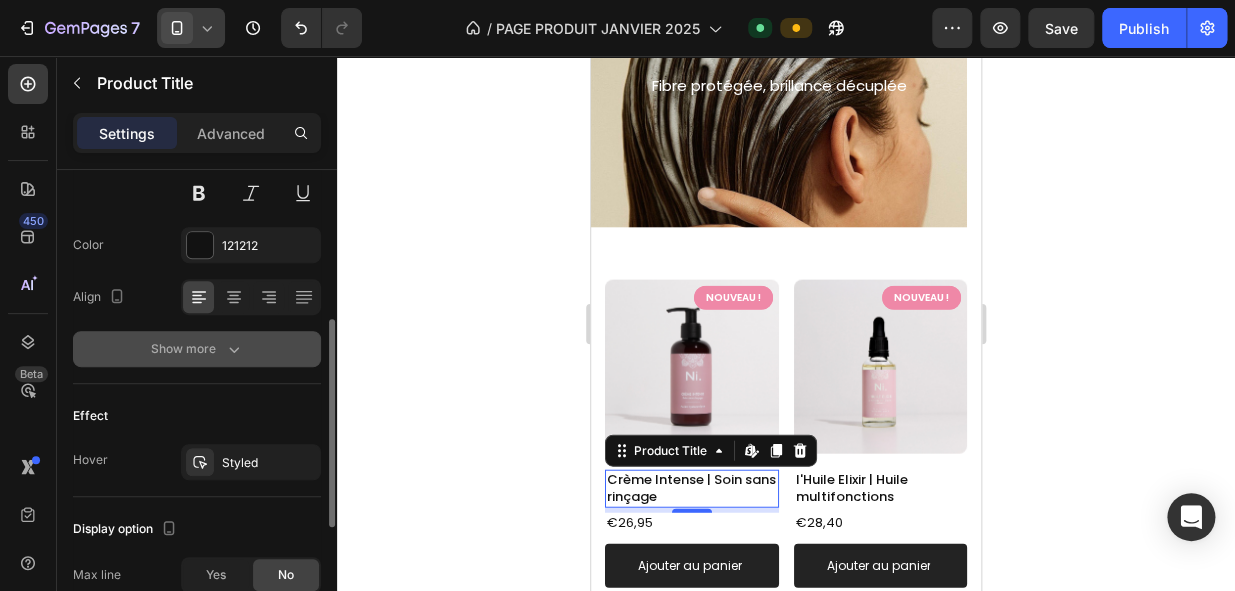 click on "Show more" at bounding box center [197, 349] 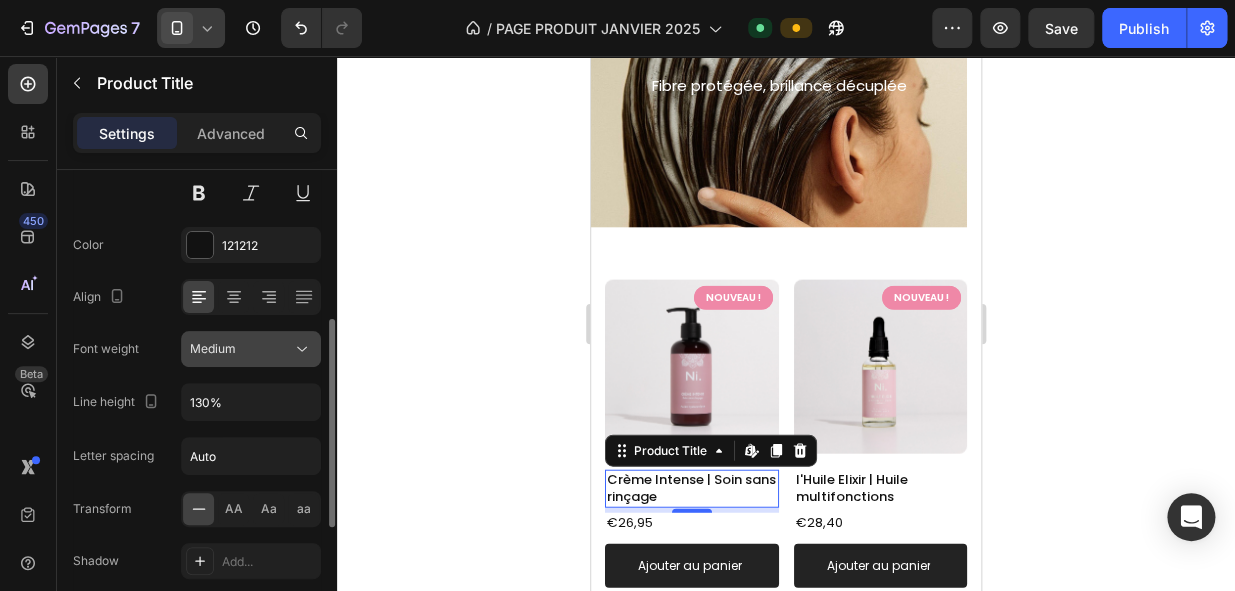 click on "Medium" at bounding box center [241, 349] 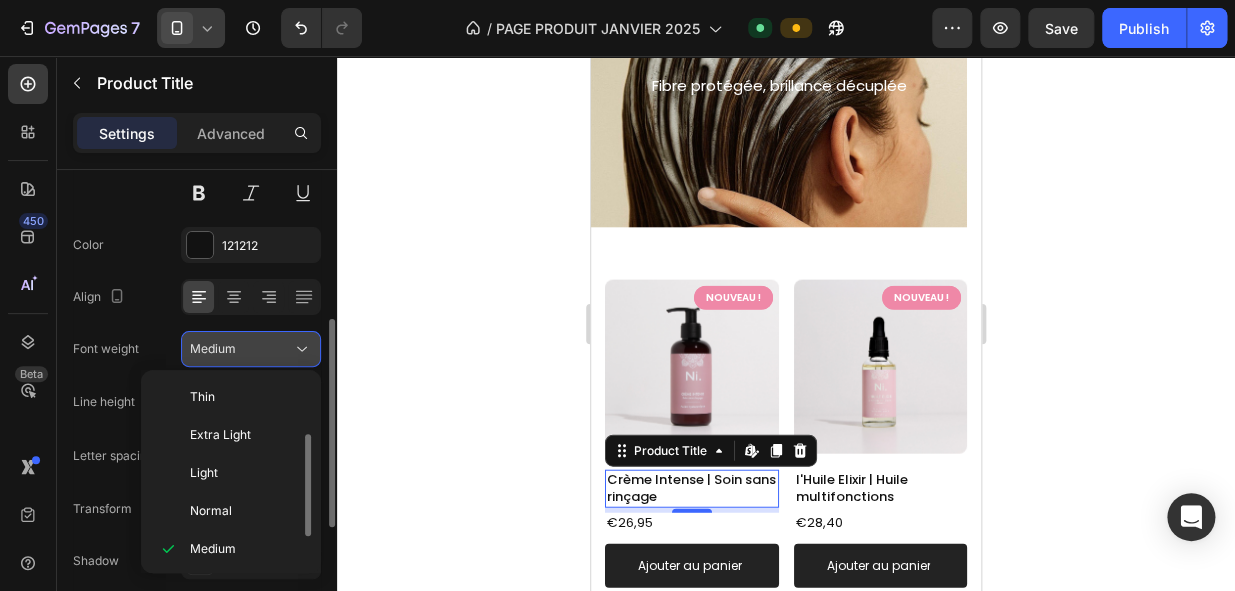 scroll, scrollTop: 36, scrollLeft: 0, axis: vertical 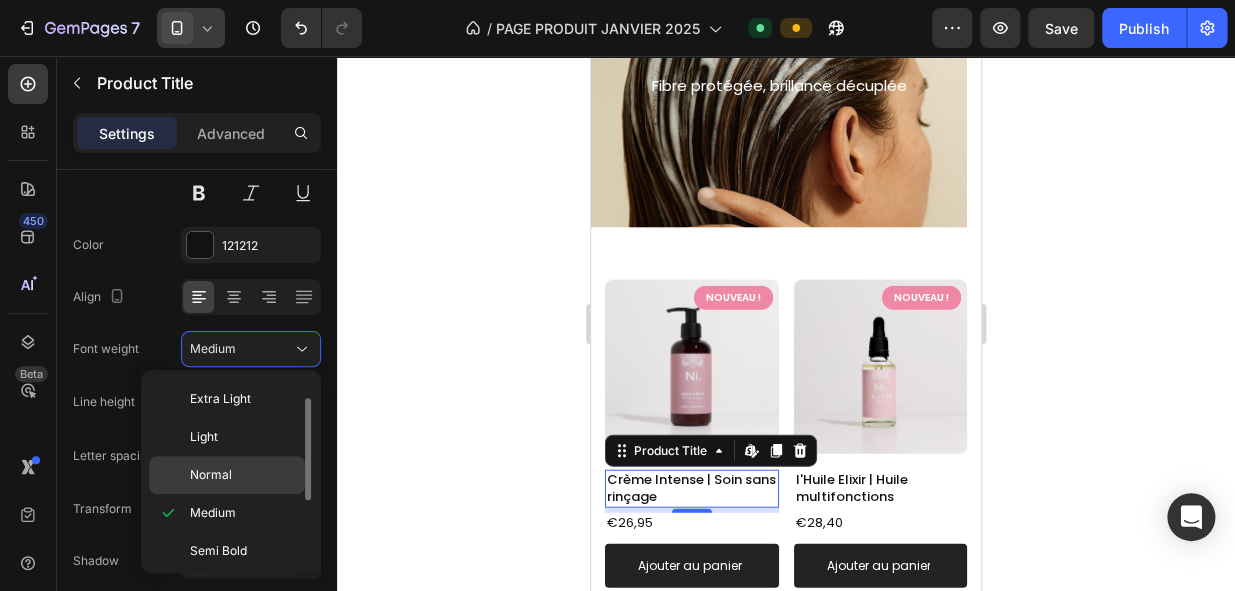 click on "Normal" at bounding box center [243, 475] 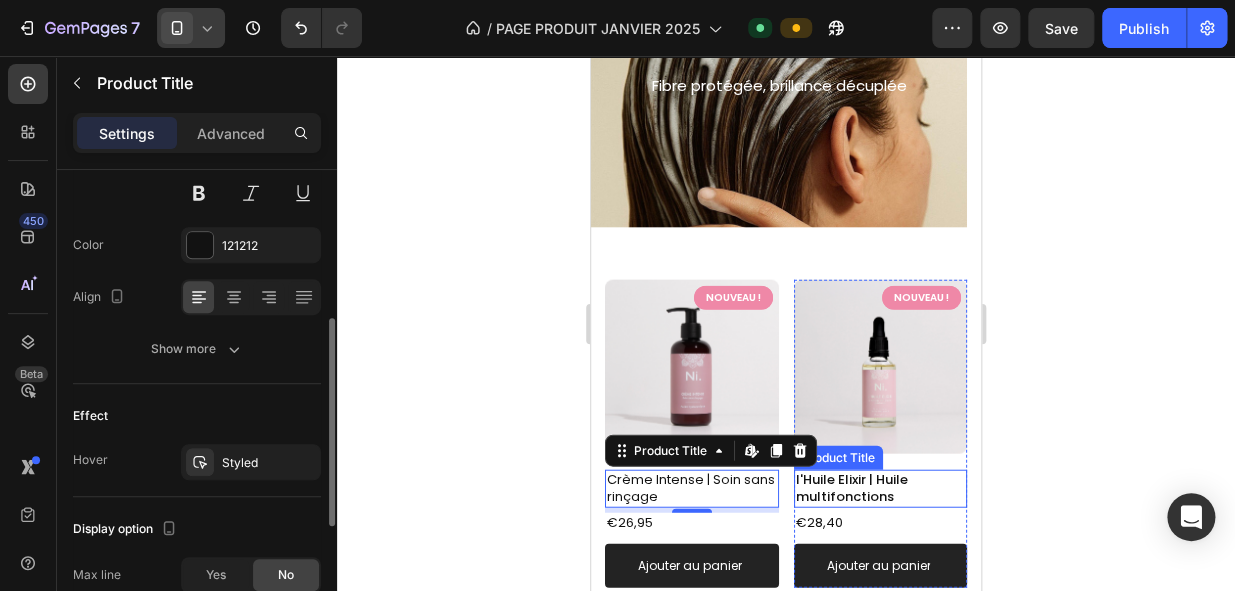 scroll, scrollTop: 341, scrollLeft: 0, axis: vertical 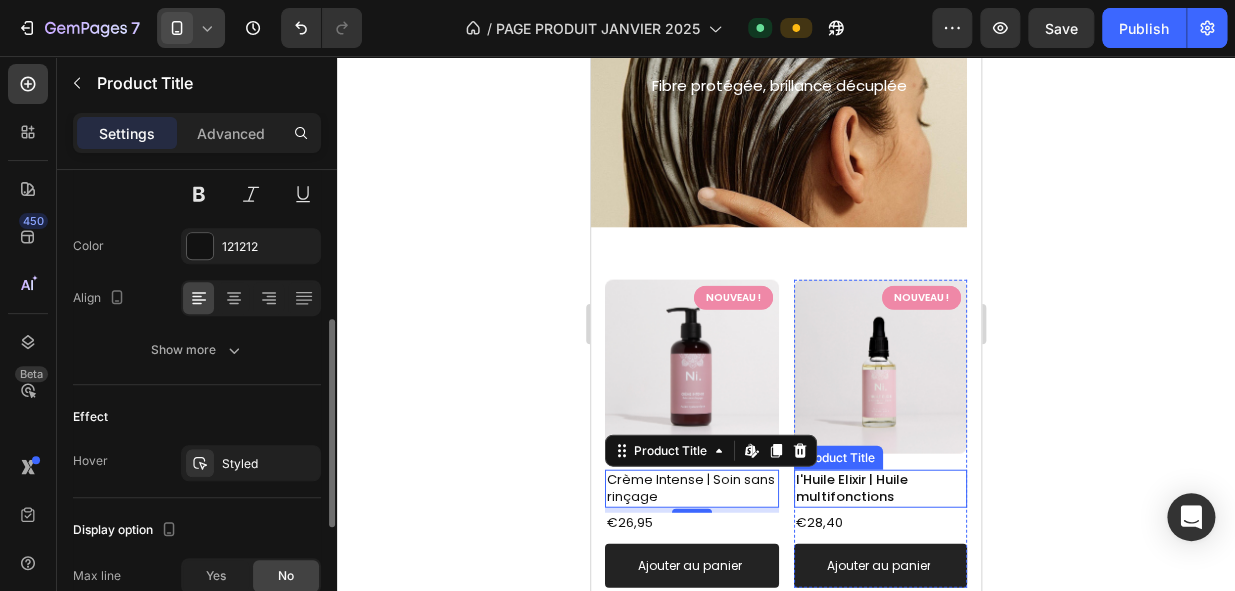 click on "l'Huile Elixir | Huile multifonctions" at bounding box center [881, 489] 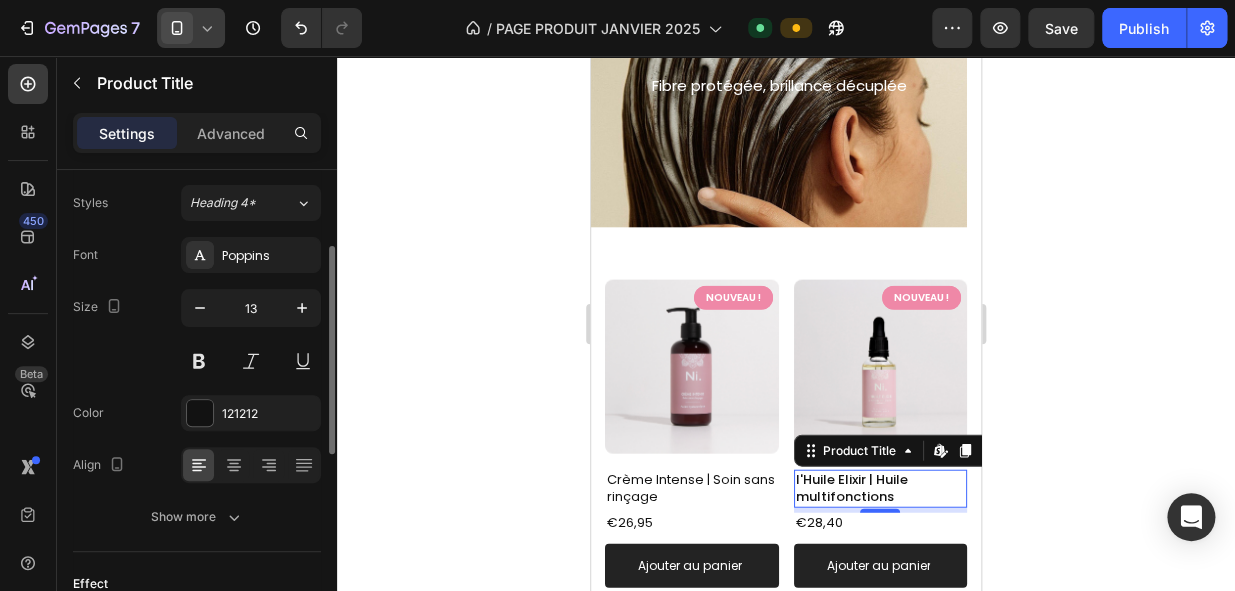 scroll, scrollTop: 414, scrollLeft: 0, axis: vertical 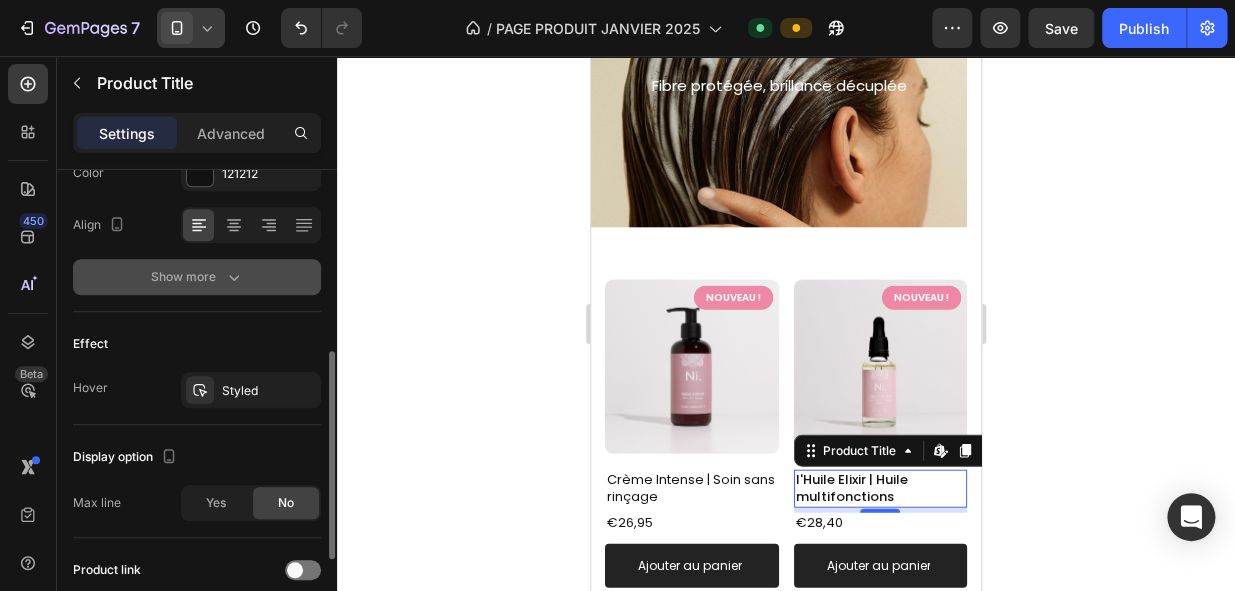 click on "Show more" at bounding box center [197, 277] 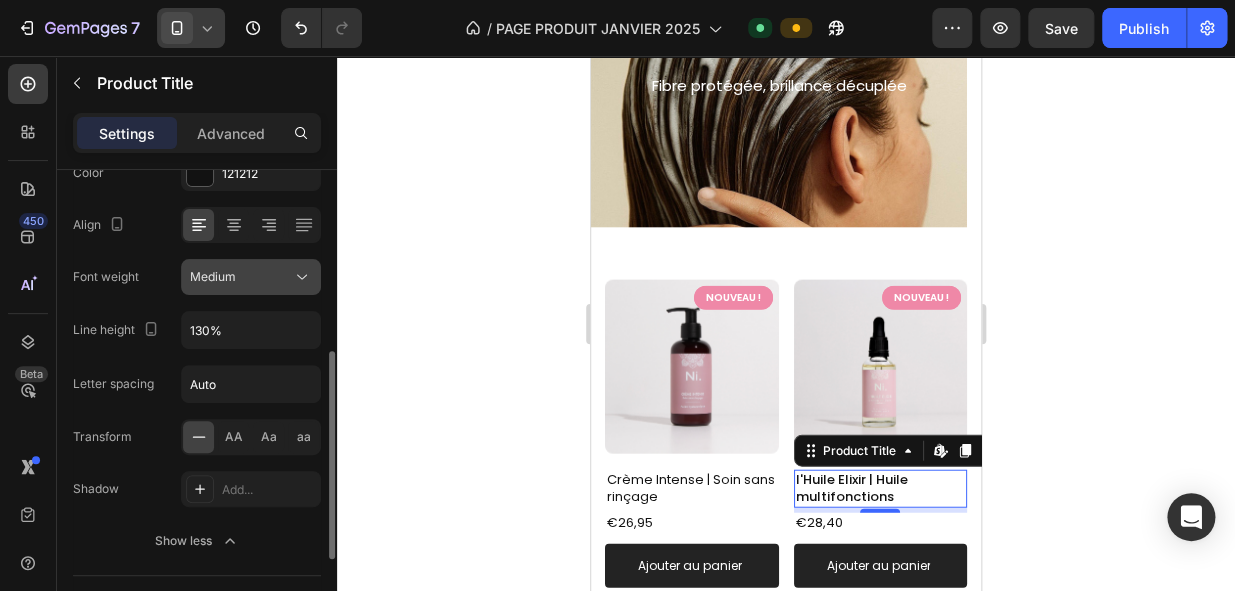 click on "Medium" at bounding box center (241, 277) 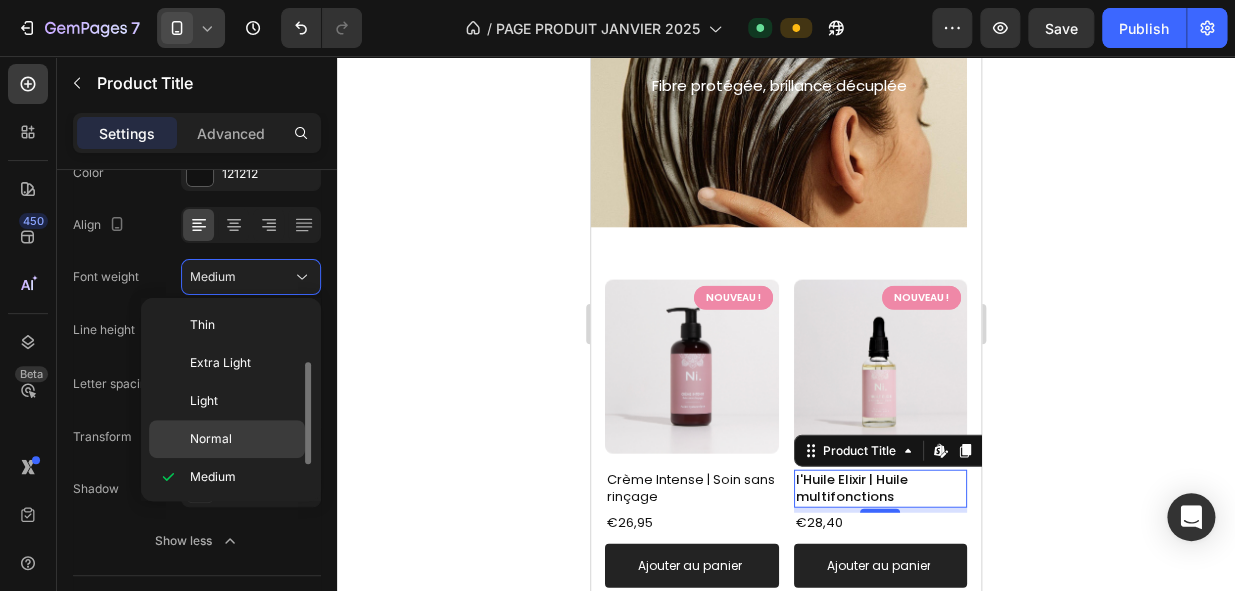 scroll, scrollTop: 36, scrollLeft: 0, axis: vertical 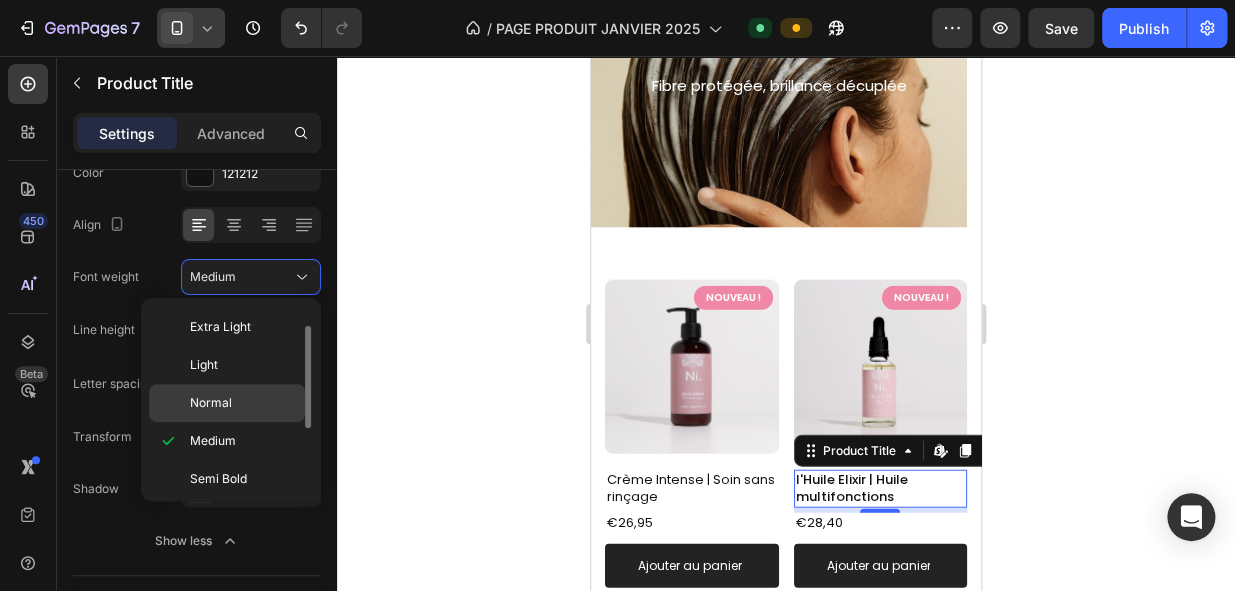 click on "Normal" at bounding box center (243, 403) 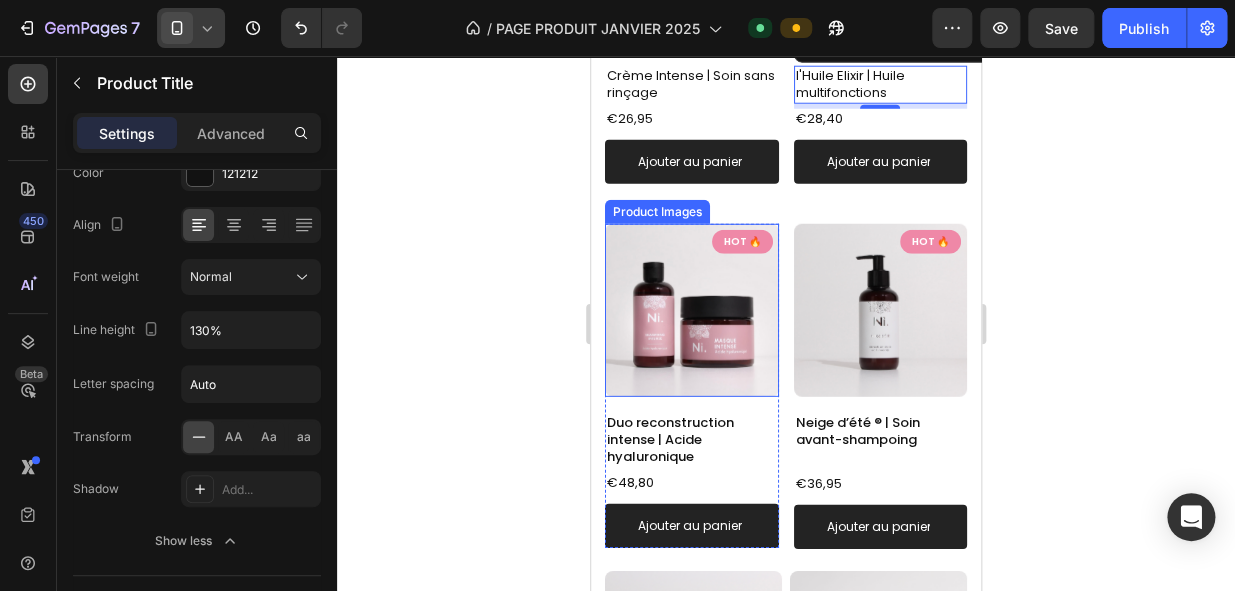 scroll, scrollTop: 1930, scrollLeft: 0, axis: vertical 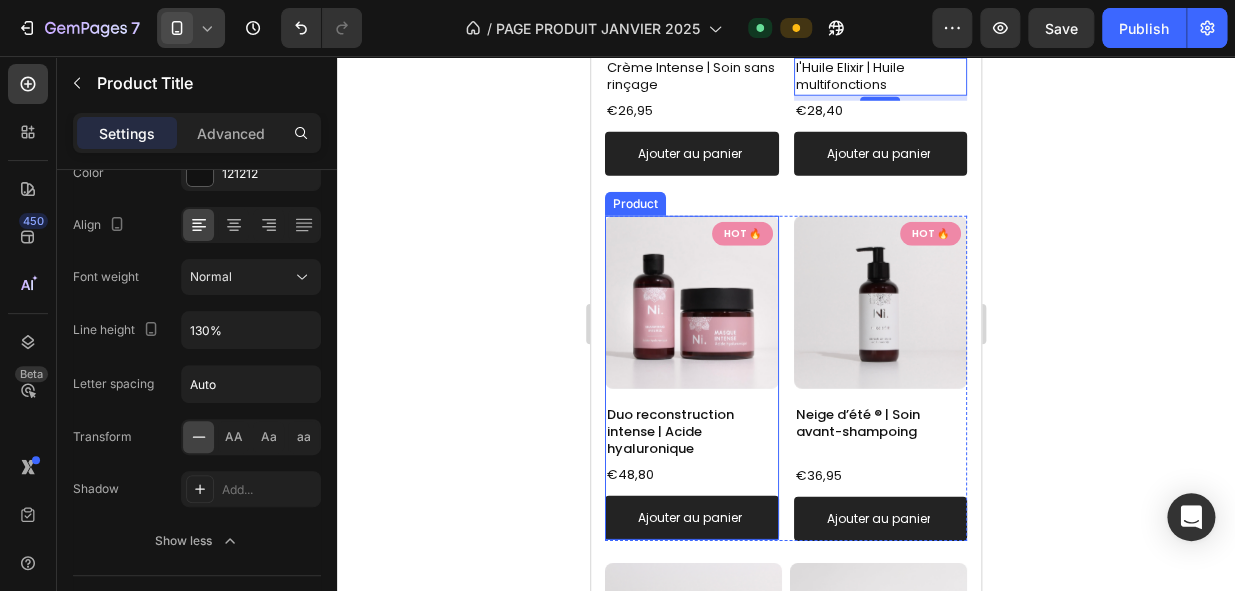 click on "Duo reconstruction intense | Acide hyaluronique" at bounding box center (692, 432) 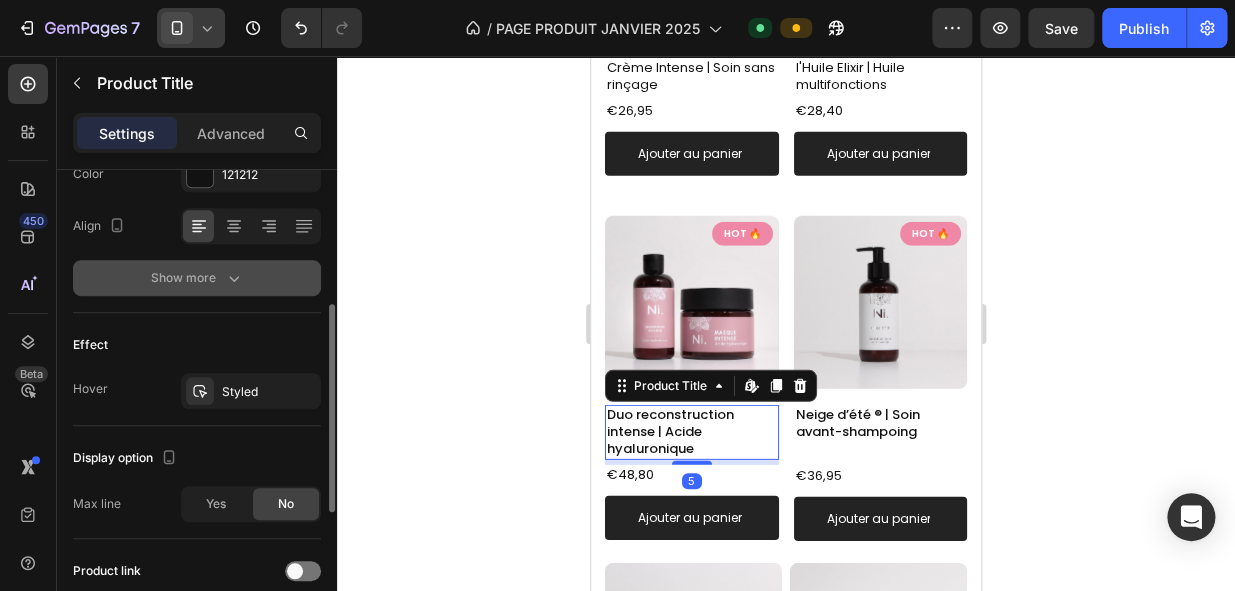 scroll, scrollTop: 250, scrollLeft: 0, axis: vertical 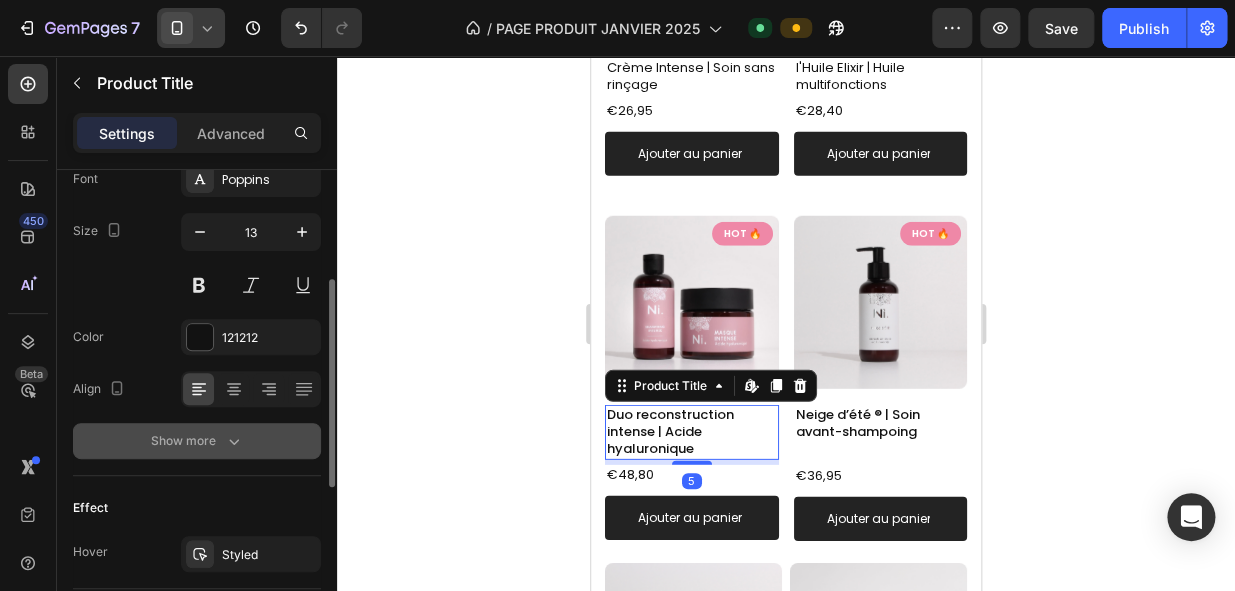 click on "Show more" at bounding box center (197, 441) 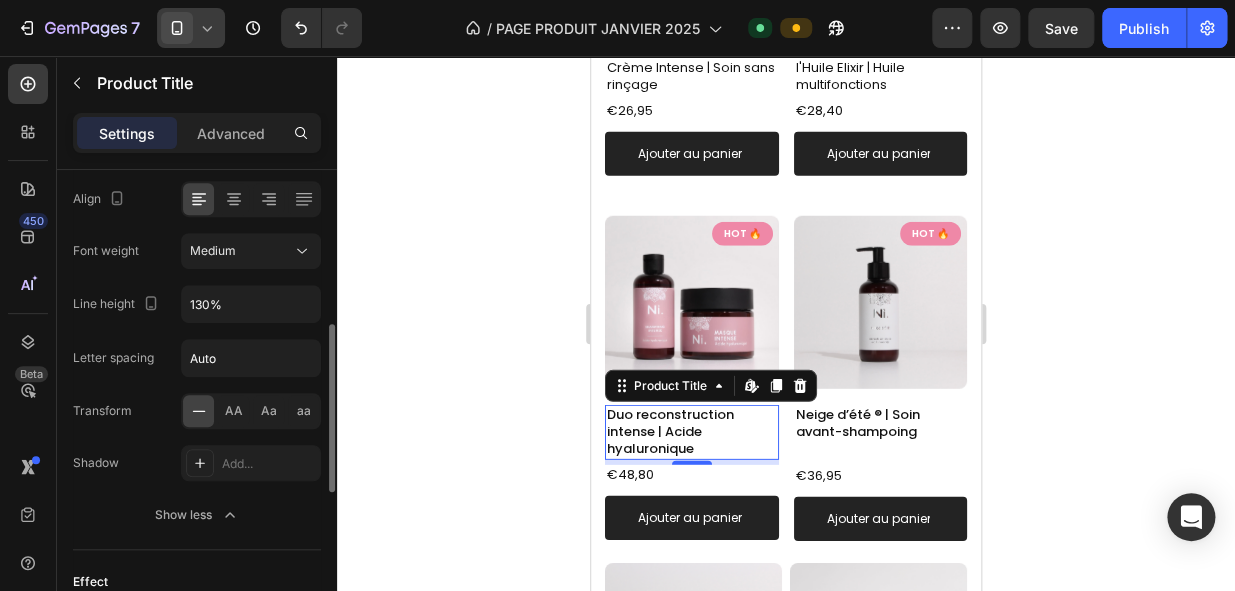 scroll, scrollTop: 473, scrollLeft: 0, axis: vertical 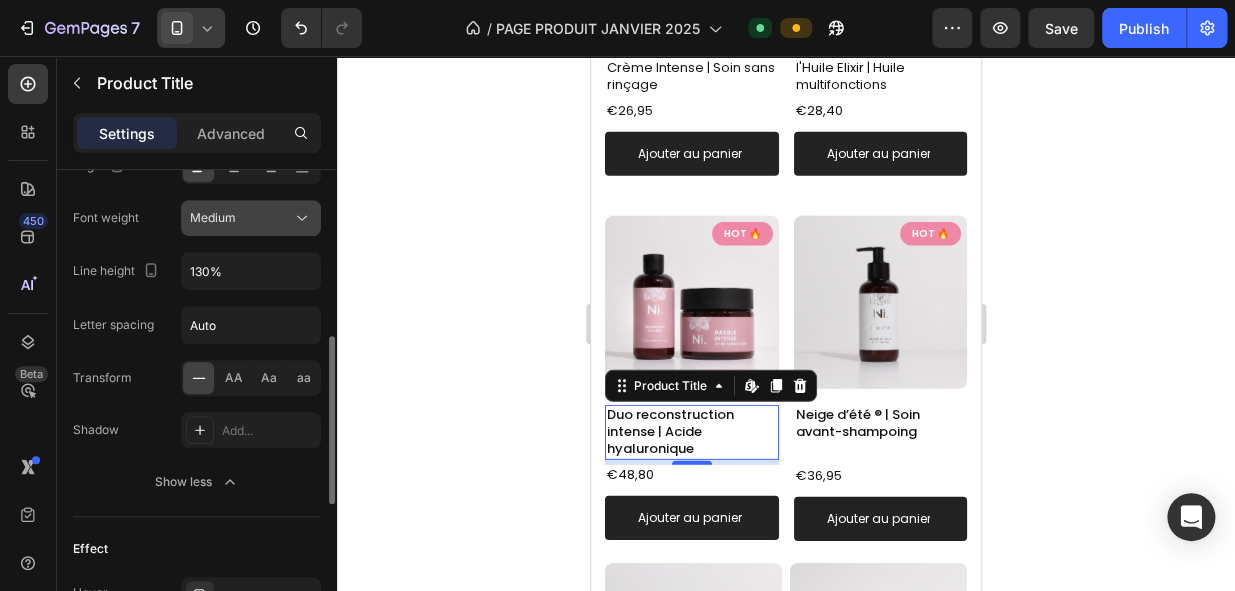 click on "Medium" at bounding box center [241, 218] 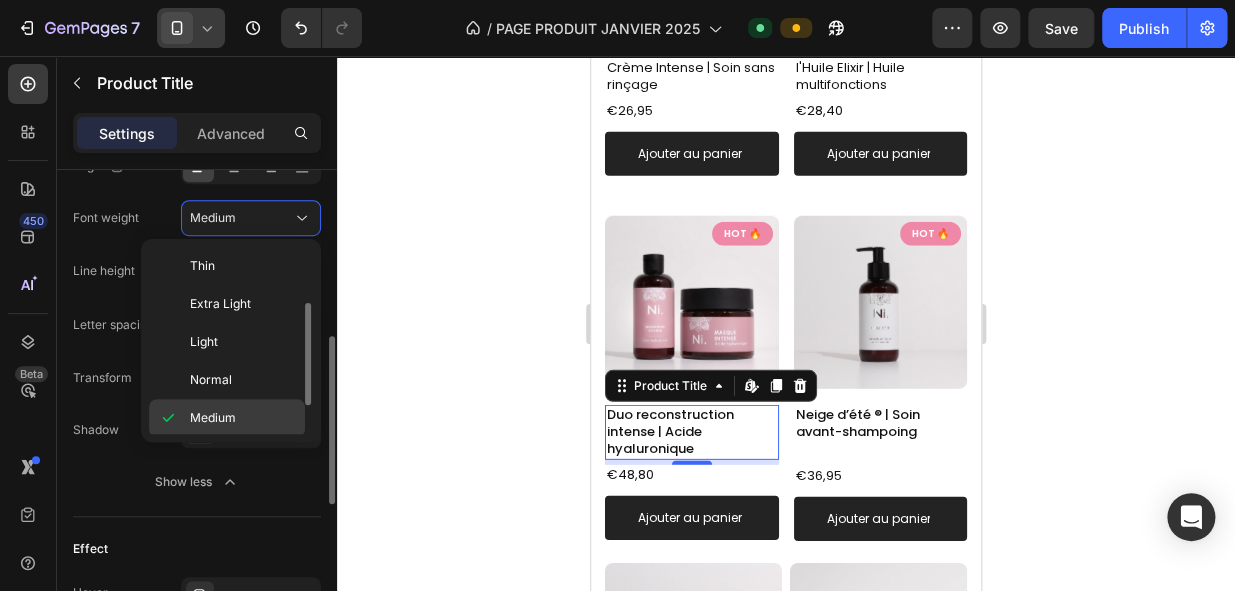 scroll, scrollTop: 36, scrollLeft: 0, axis: vertical 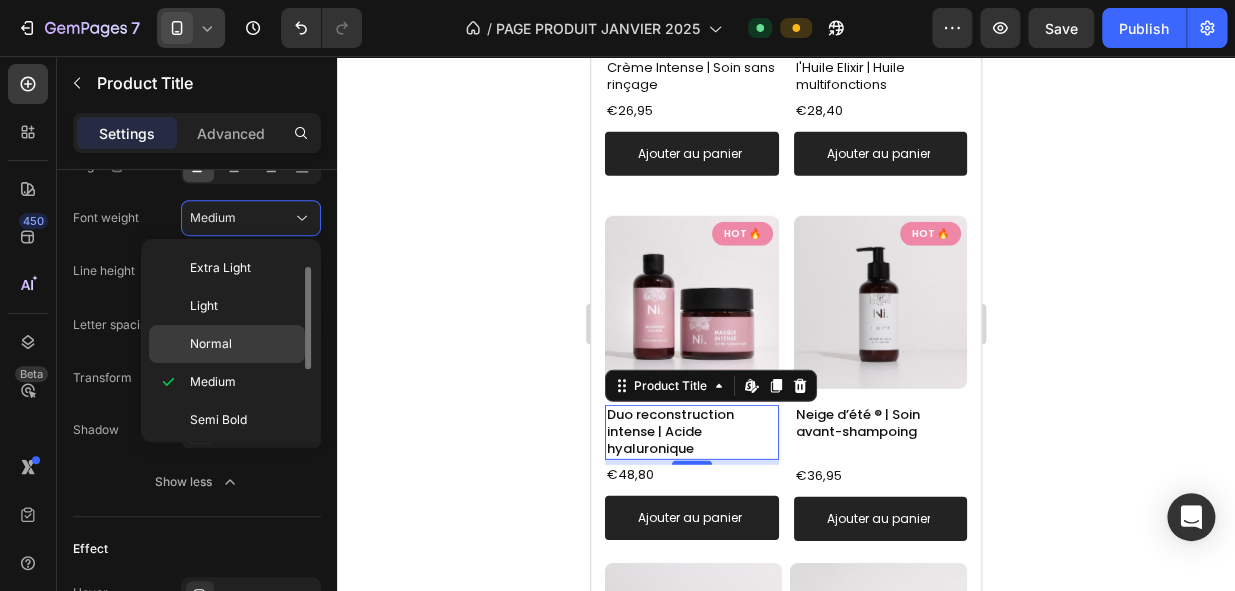 click on "Normal" 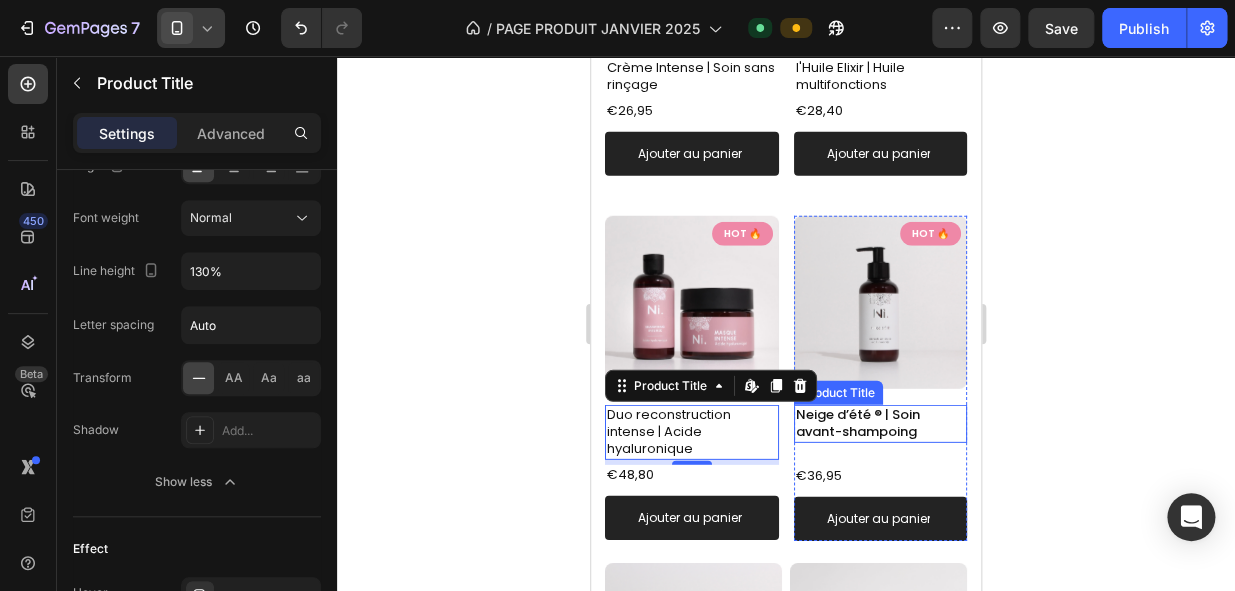 click on "Neige d’été ®  | Soin avant-shampoing" at bounding box center [881, 424] 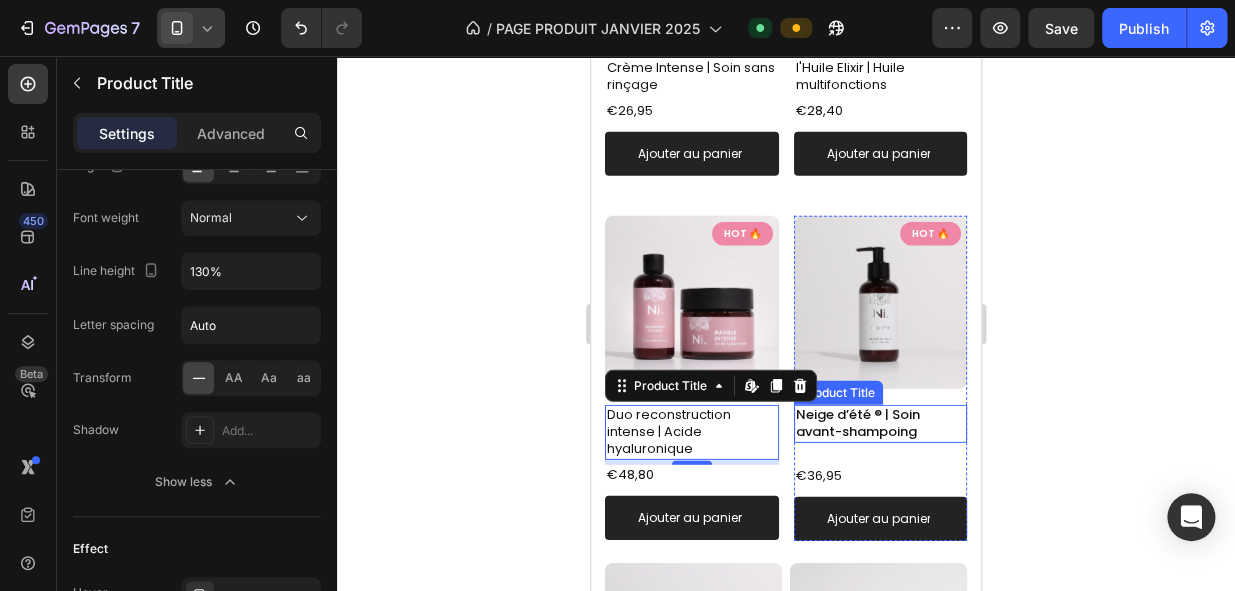 scroll, scrollTop: 472, scrollLeft: 0, axis: vertical 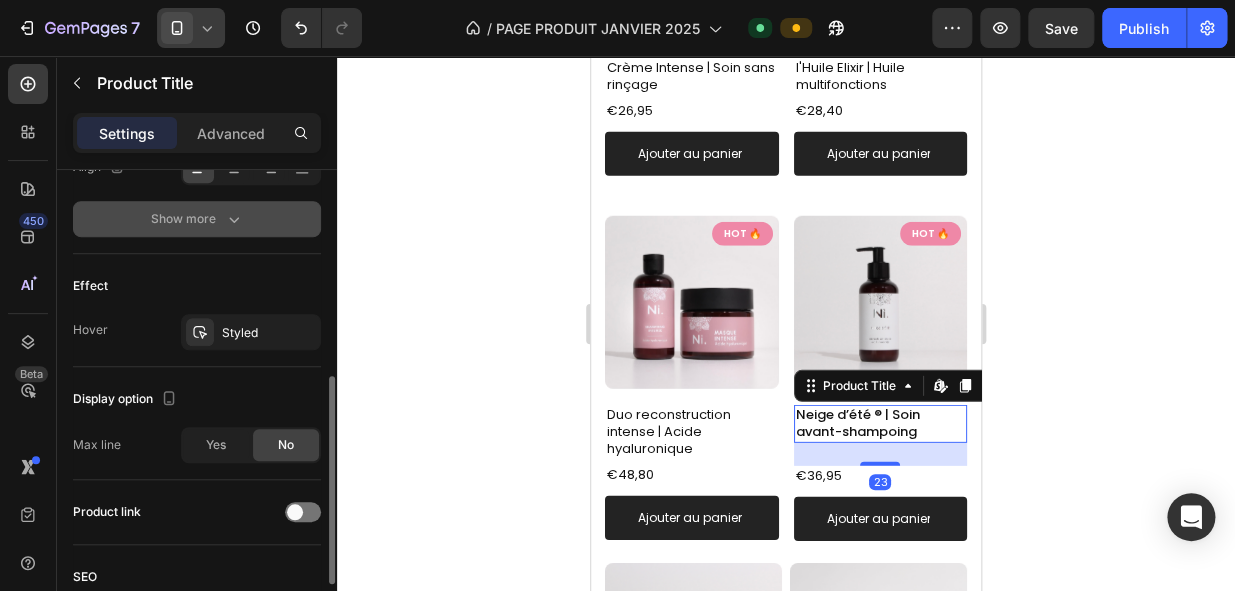click on "Show more" at bounding box center (197, 219) 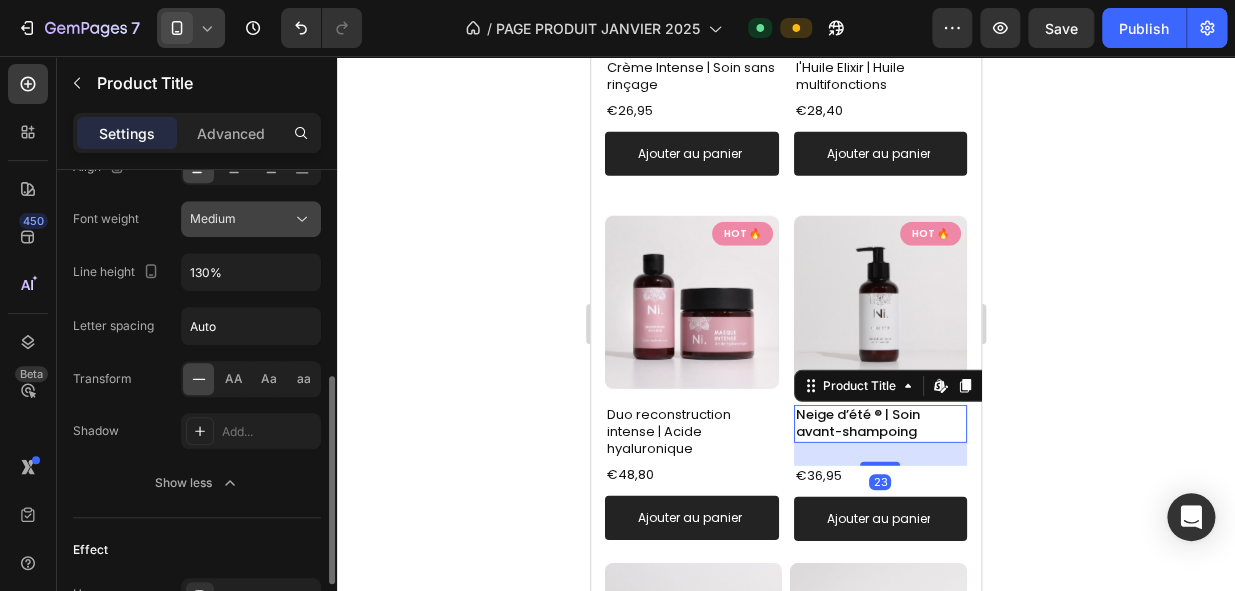 click on "Medium" at bounding box center (241, 219) 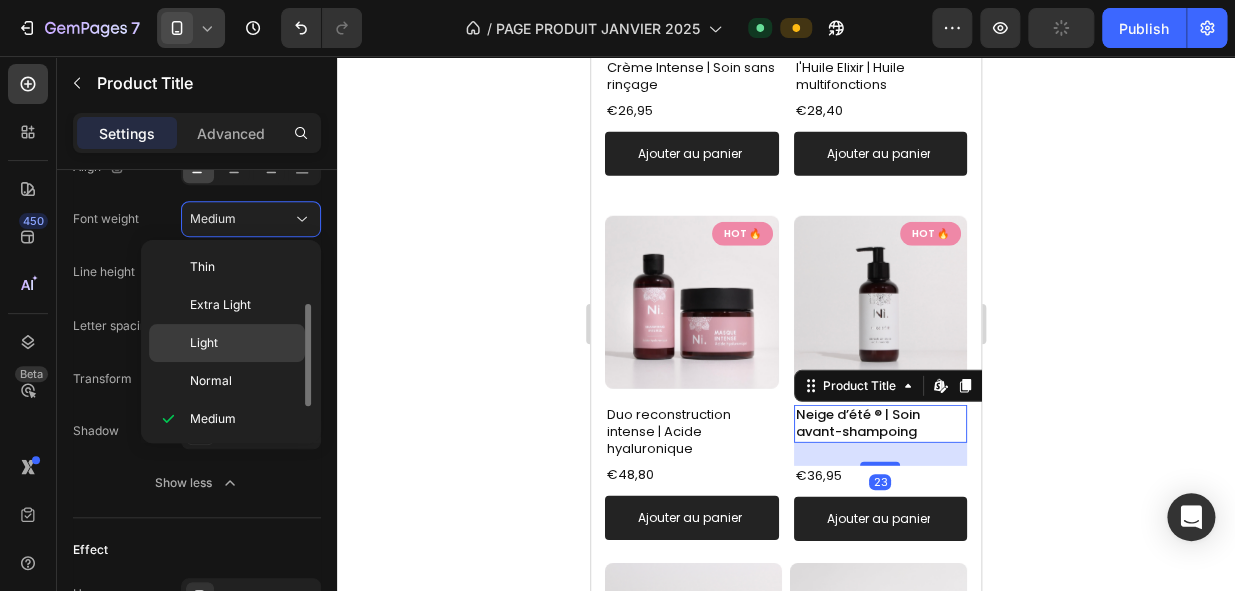 scroll, scrollTop: 36, scrollLeft: 0, axis: vertical 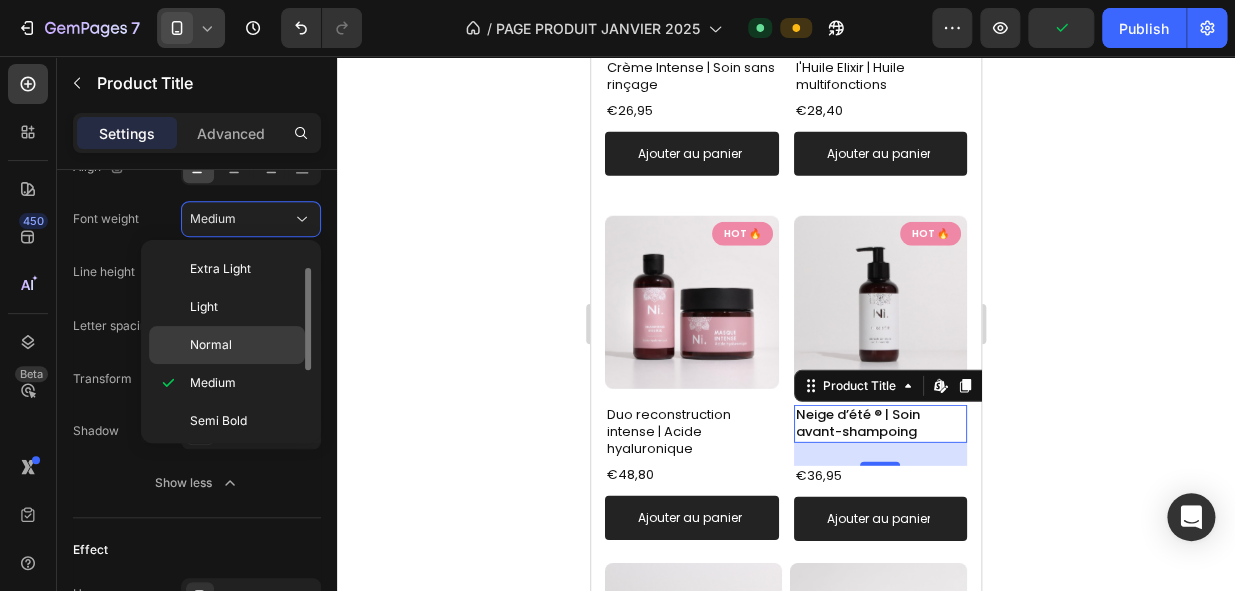 click on "Normal" at bounding box center [243, 345] 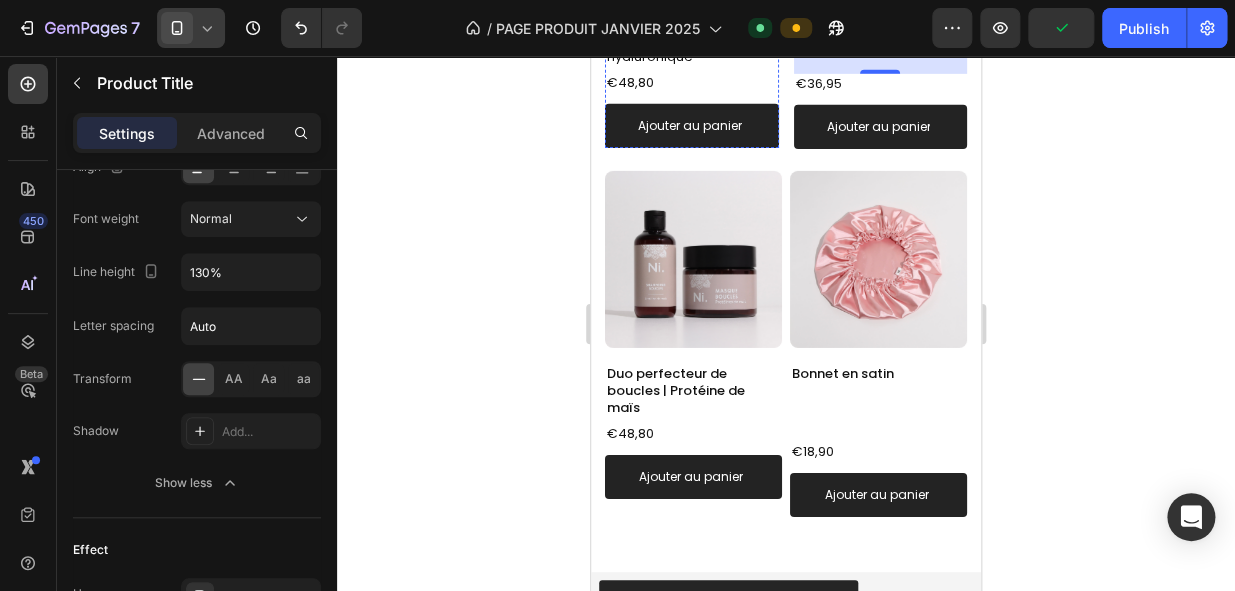 scroll, scrollTop: 2340, scrollLeft: 0, axis: vertical 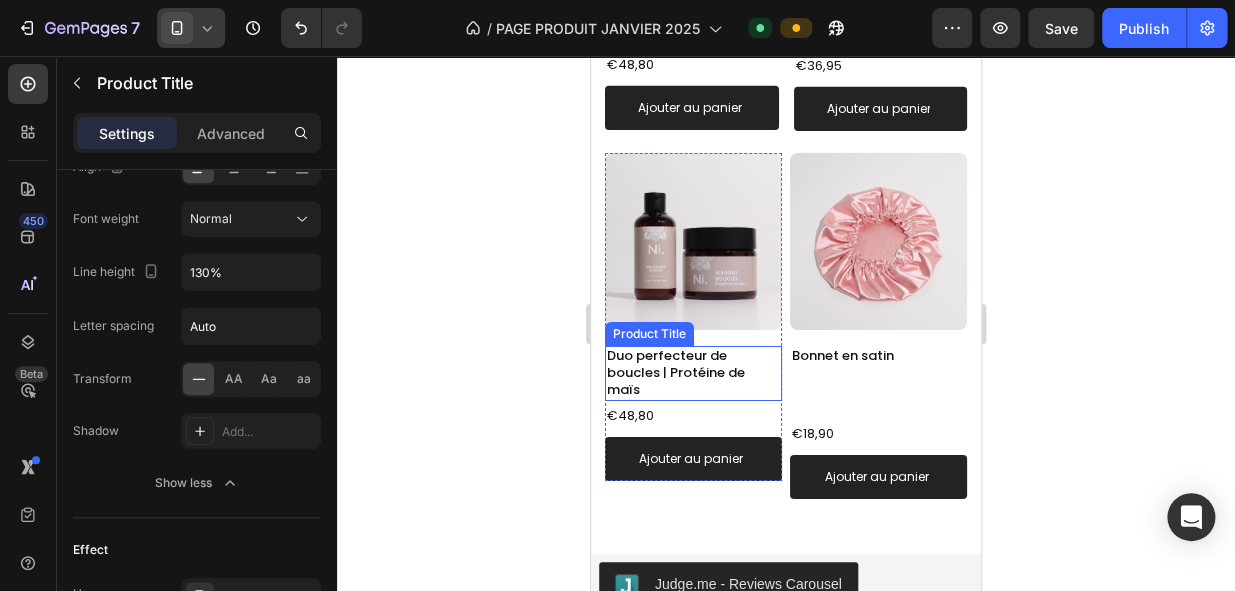 click on "Duo perfecteur de boucles | Protéine de maïs" at bounding box center (693, 373) 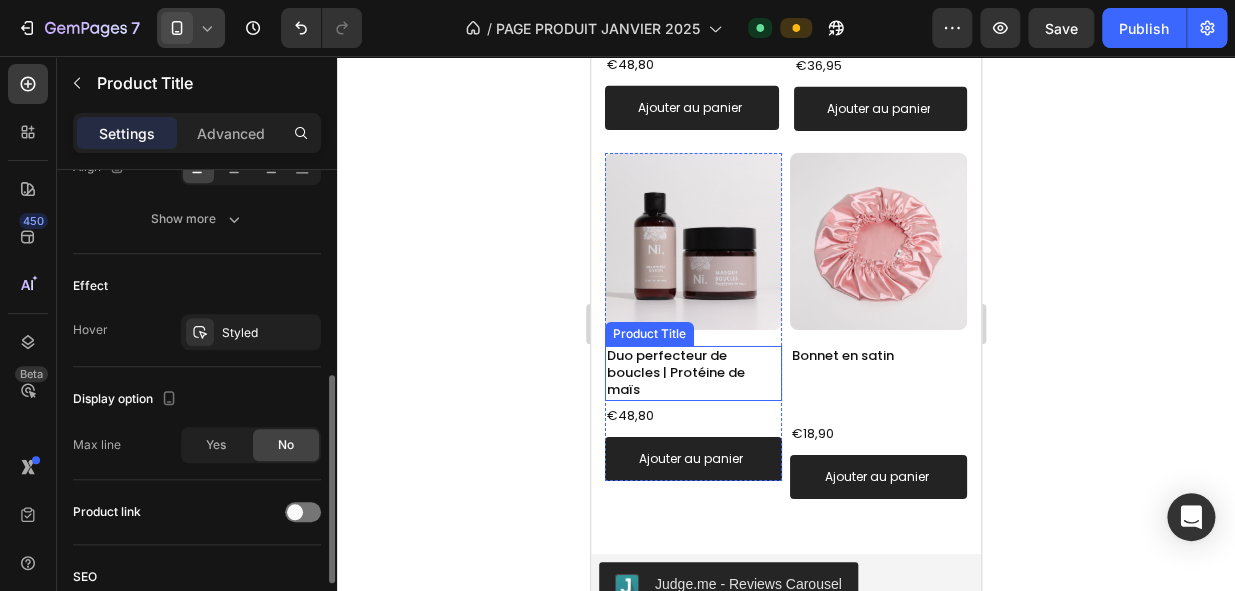 scroll, scrollTop: 471, scrollLeft: 0, axis: vertical 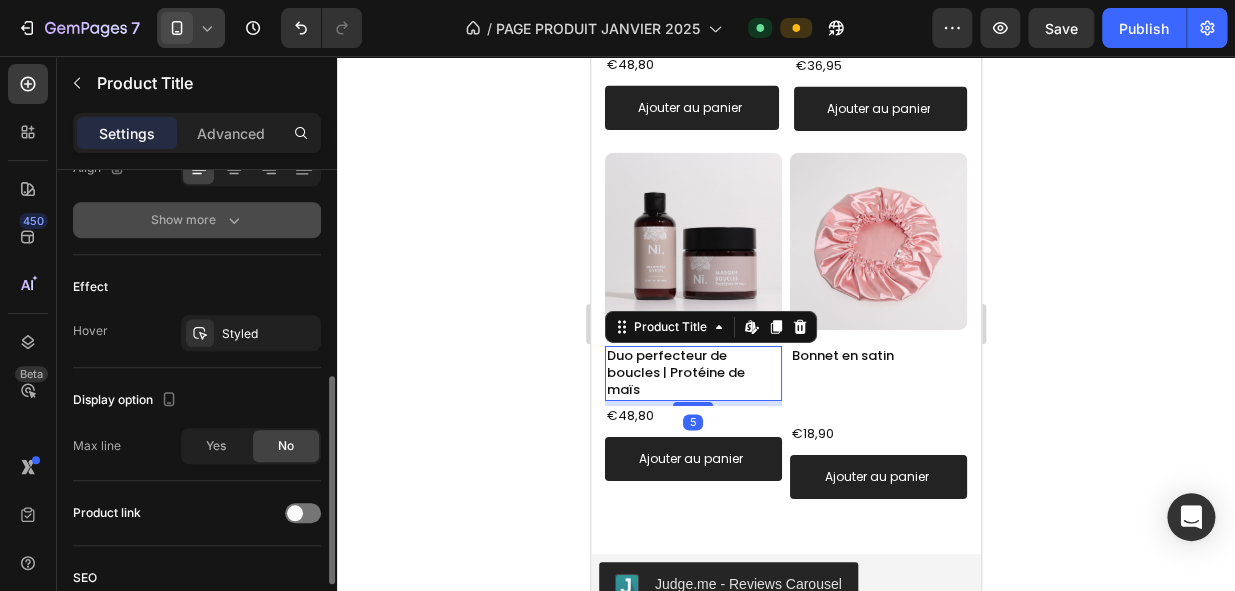 click on "Show more" at bounding box center [197, 220] 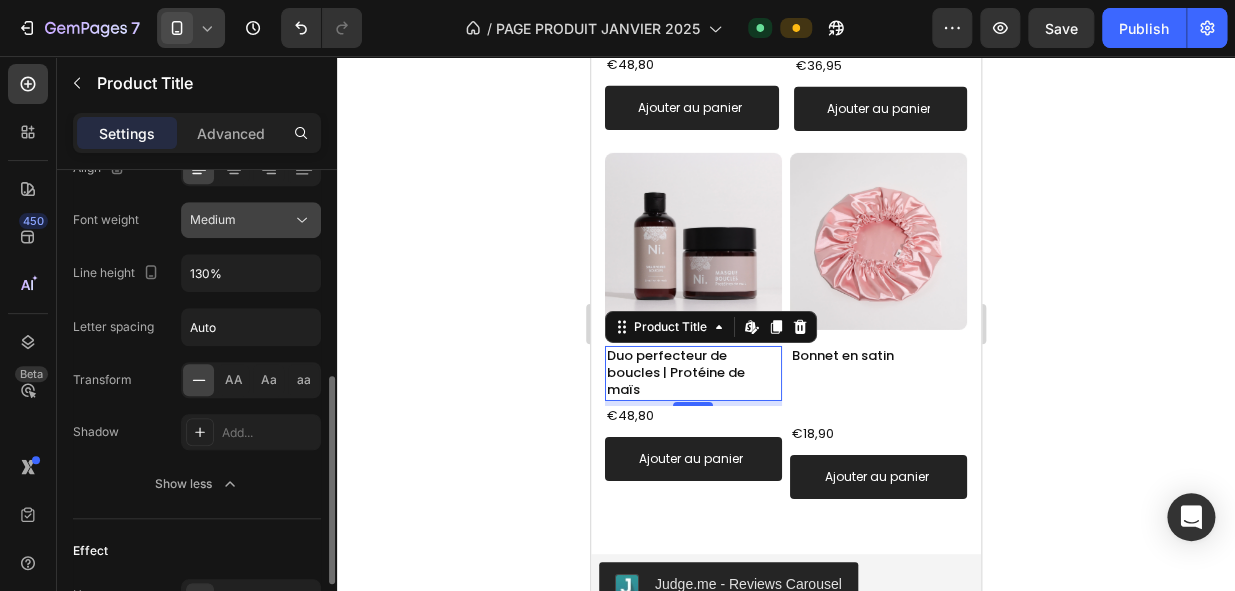 click on "Medium" at bounding box center [241, 220] 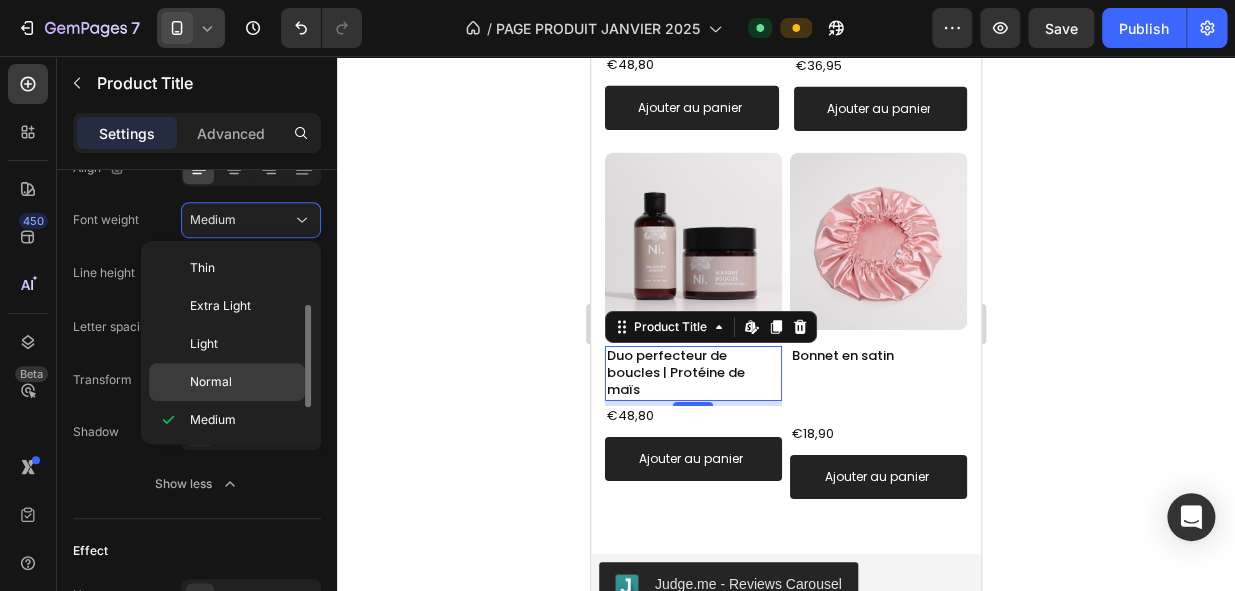 scroll, scrollTop: 36, scrollLeft: 0, axis: vertical 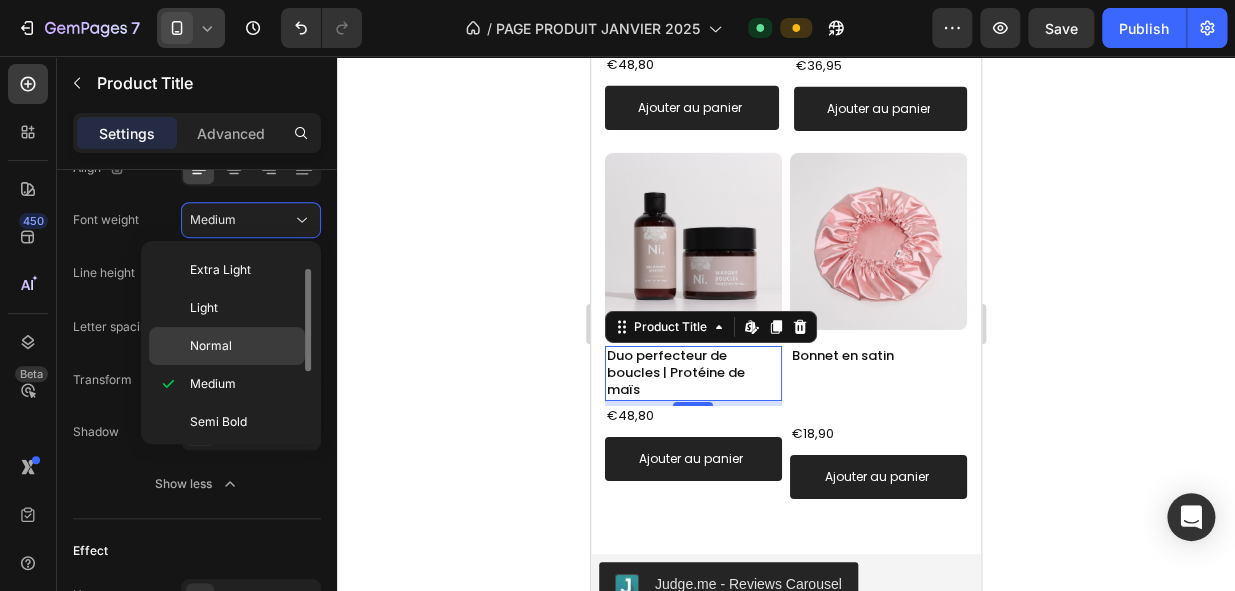click on "Normal" at bounding box center [243, 346] 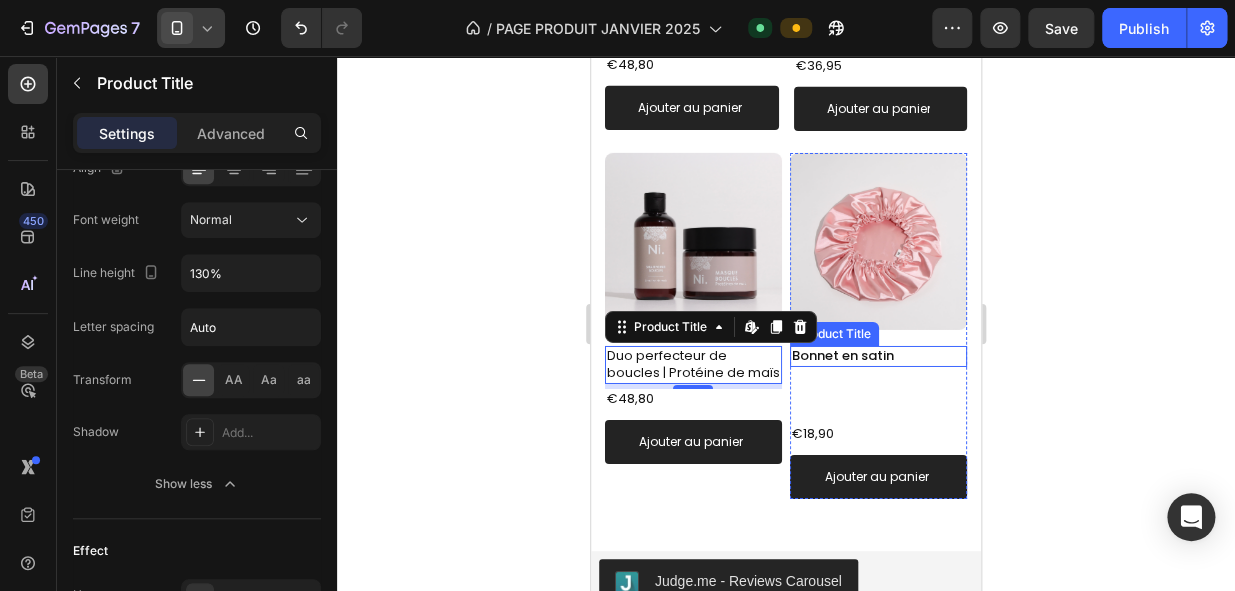 click on "Bonnet en satin" at bounding box center [878, 356] 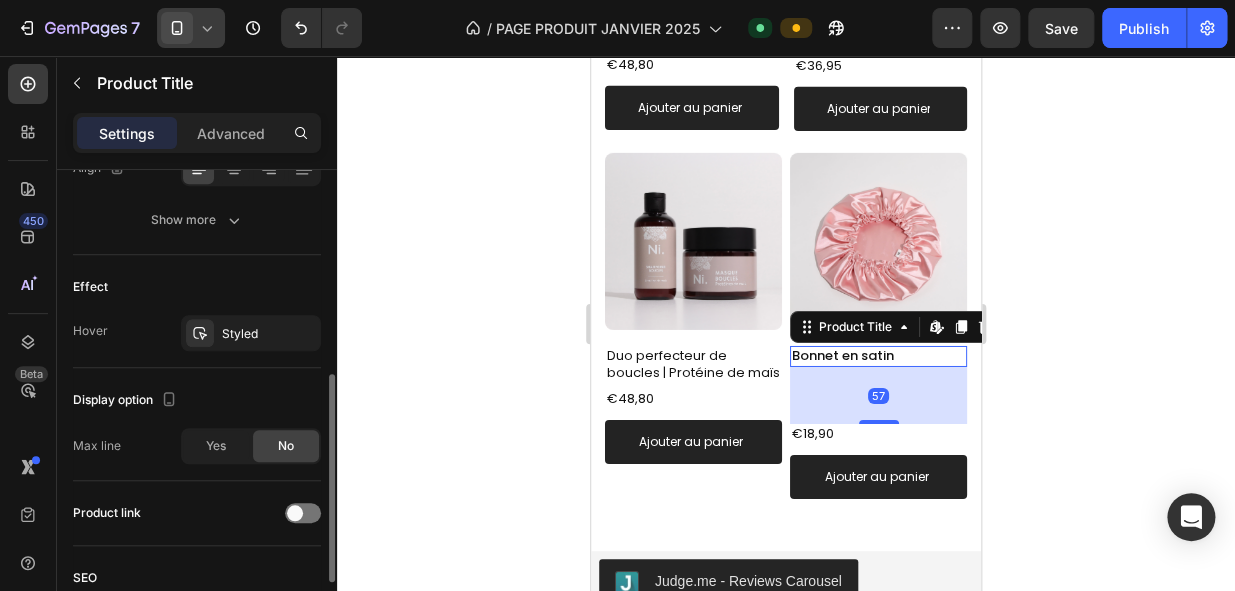 scroll, scrollTop: 470, scrollLeft: 0, axis: vertical 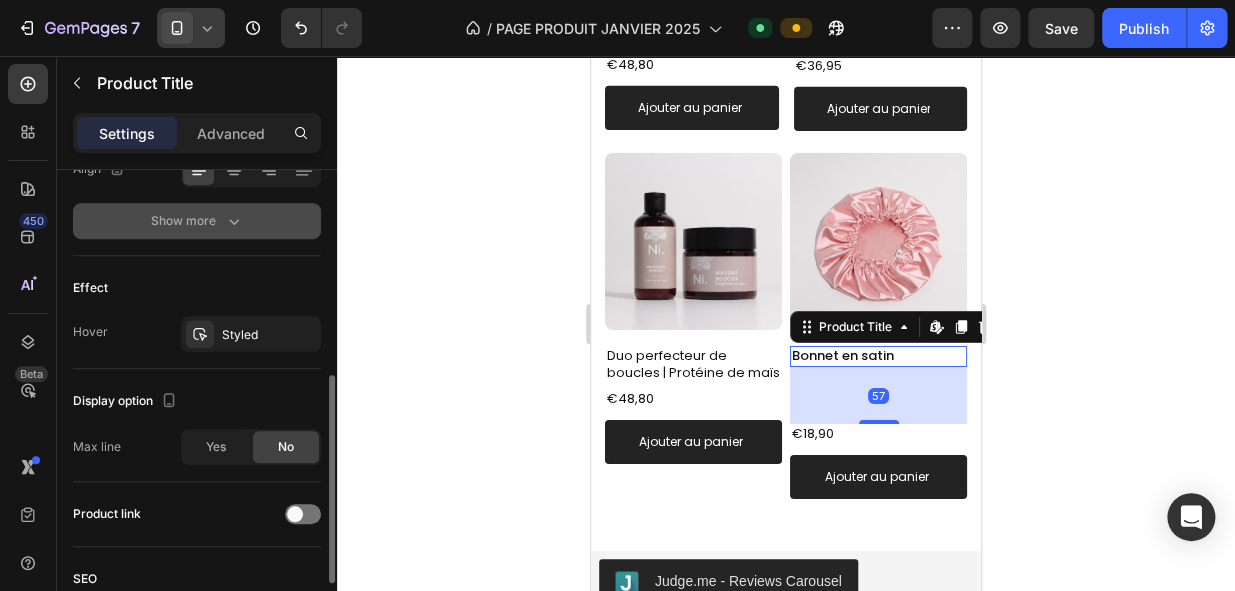 click on "Show more" at bounding box center (197, 221) 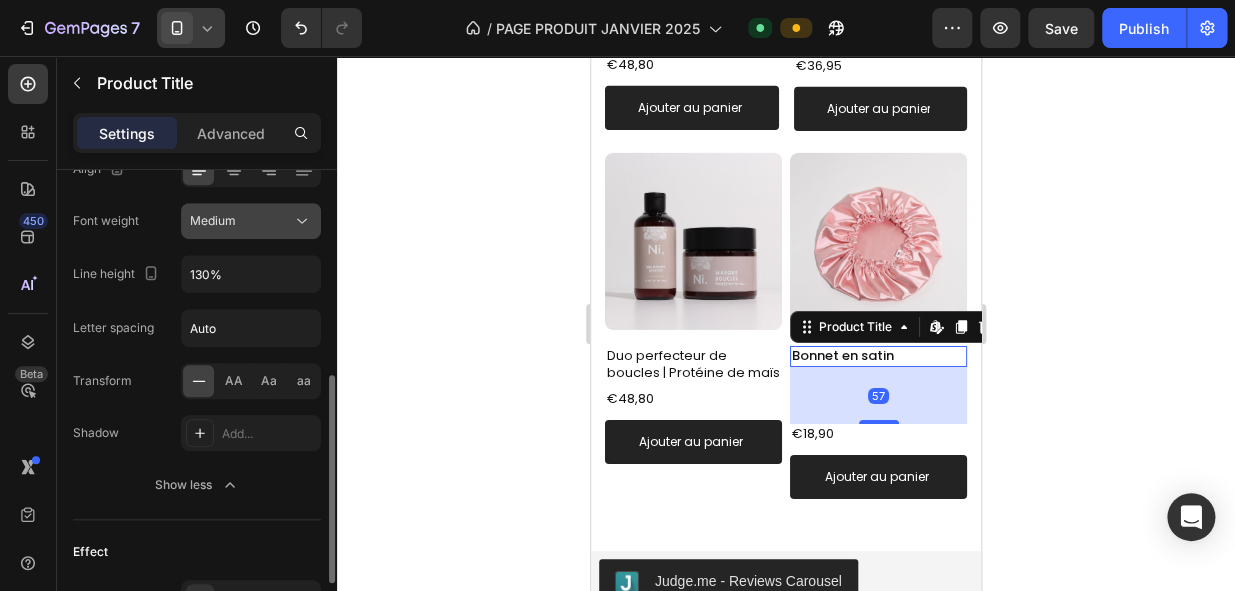 click on "Medium" 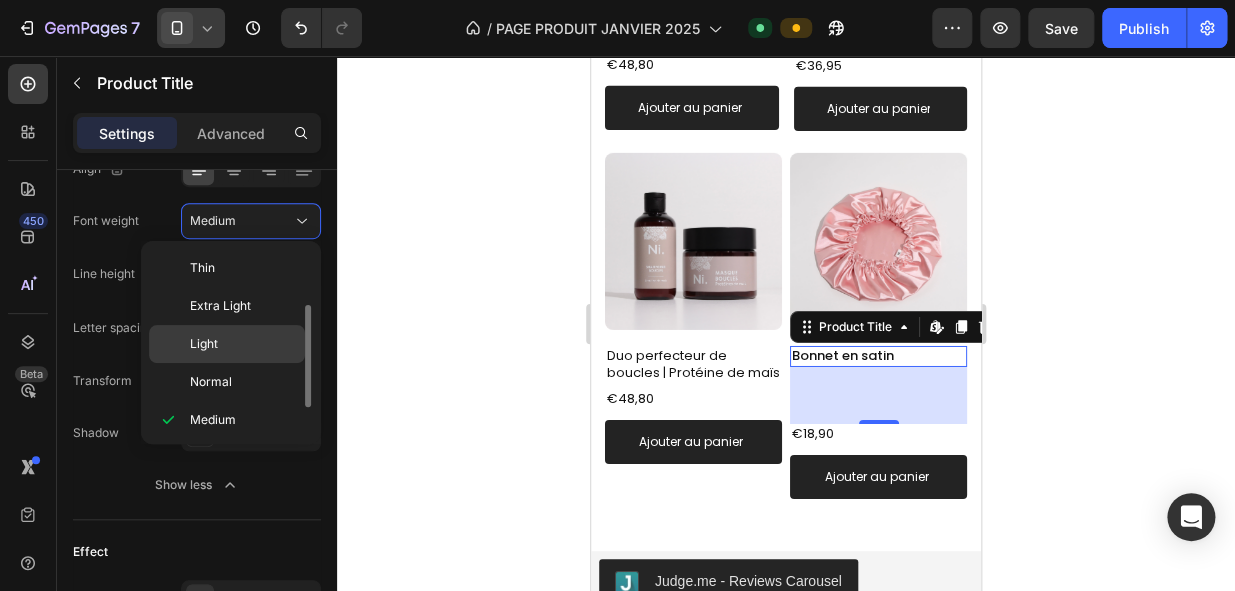 scroll, scrollTop: 36, scrollLeft: 0, axis: vertical 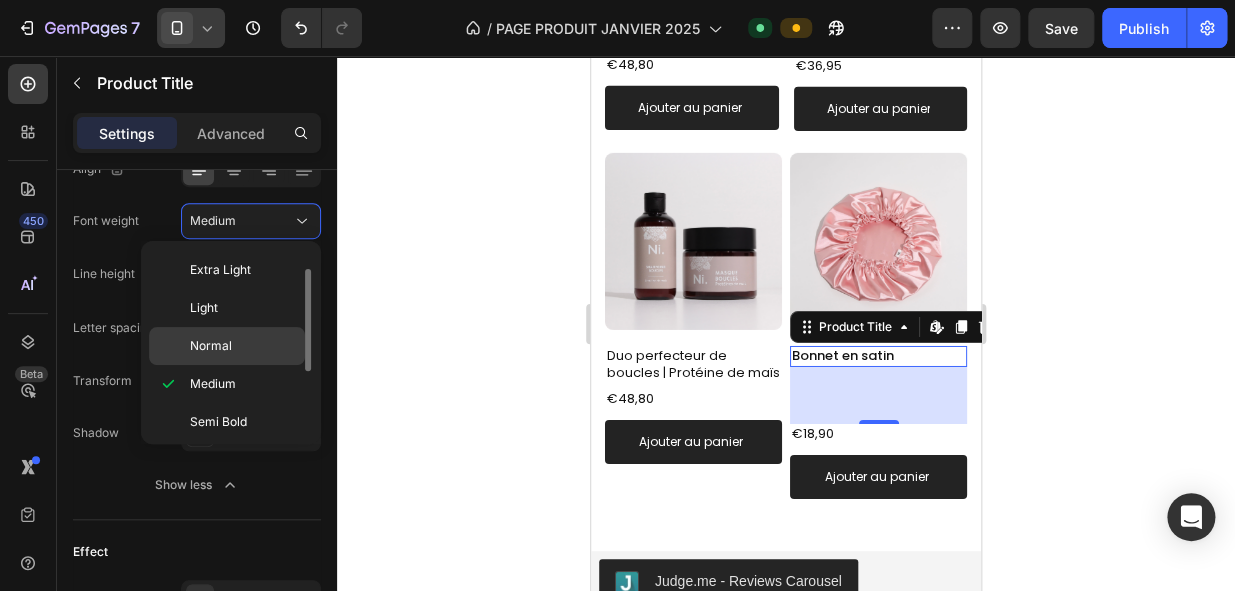 click on "Normal" at bounding box center [243, 346] 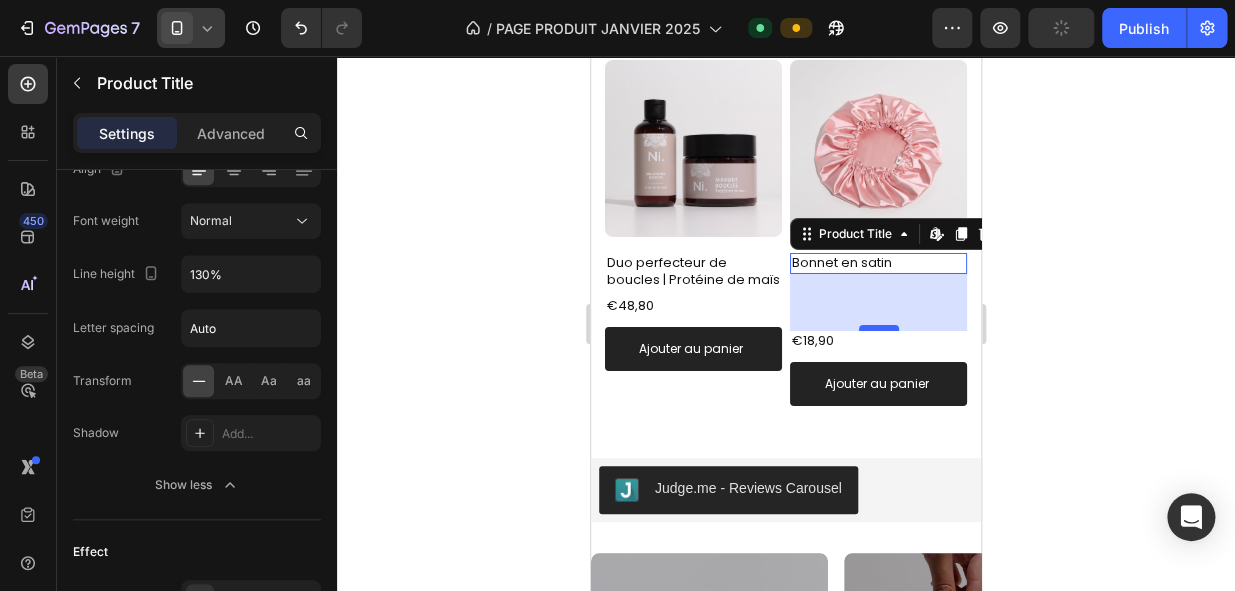 scroll, scrollTop: 2388, scrollLeft: 0, axis: vertical 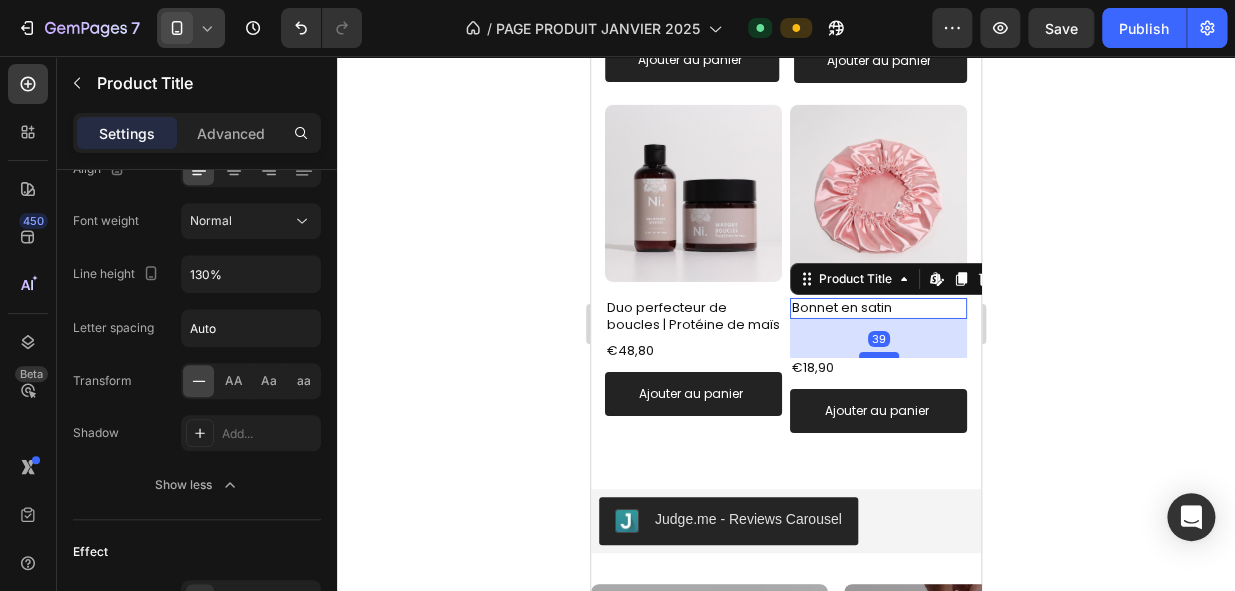 drag, startPoint x: 884, startPoint y: 353, endPoint x: 882, endPoint y: 335, distance: 18.110771 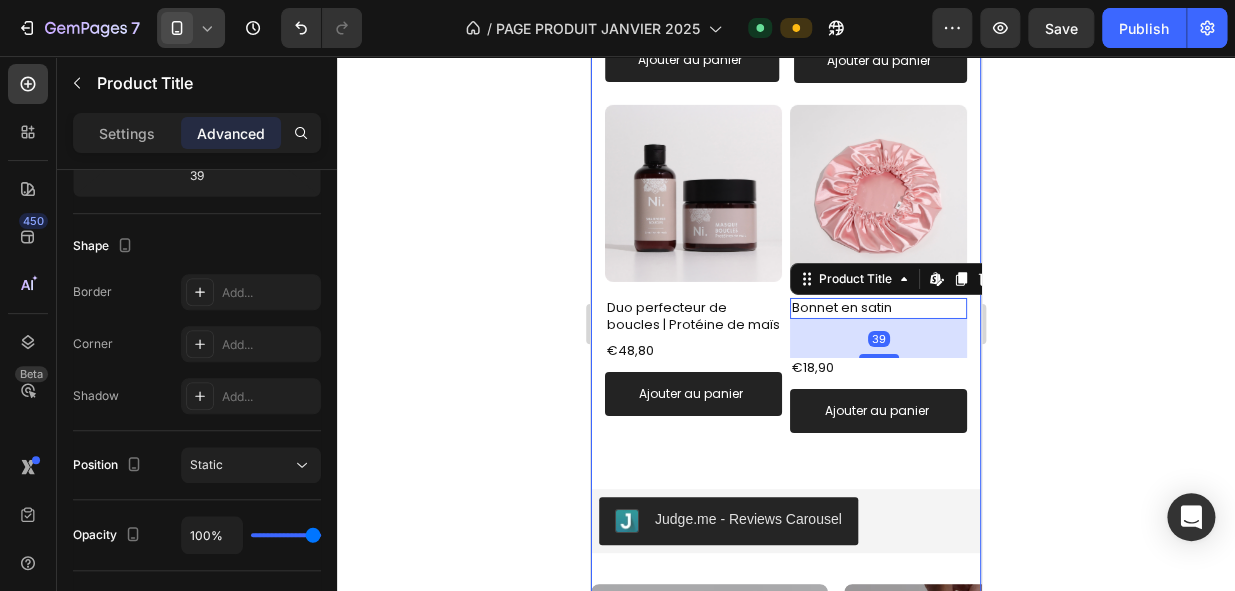 click on "Nouveautés Best Seller                Title Line
Product Images Kit Glowy Product Title €61,20 Product Price Product Price €72,00 Compare Price Compare Price Row Ajouter au panier Add to Cart Product Product Images Crème Intense | Soin sans rinçage Product Title €26,95 Product Price Product Price Ajouter au panier Add to Cart Product Product Images l'Huile Elixir | Huile multifonctions Product Title €28,40 Product Price Product Price Ajouter au panier Add to Cart Product Product Images Bonnet en satin Product Title €18,90 Product Price Product Price Ajouter au panier Add to Cart Product
Carousel Row
Product Images Icon Icon Icon Icon Icon Icon List Duo reconstruction intense | Acide hyaluronique Product Title €48,80 Product Price Product Price Ajouter au panier Add to Cart Product Product Images Icon Icon" at bounding box center (786, -238) 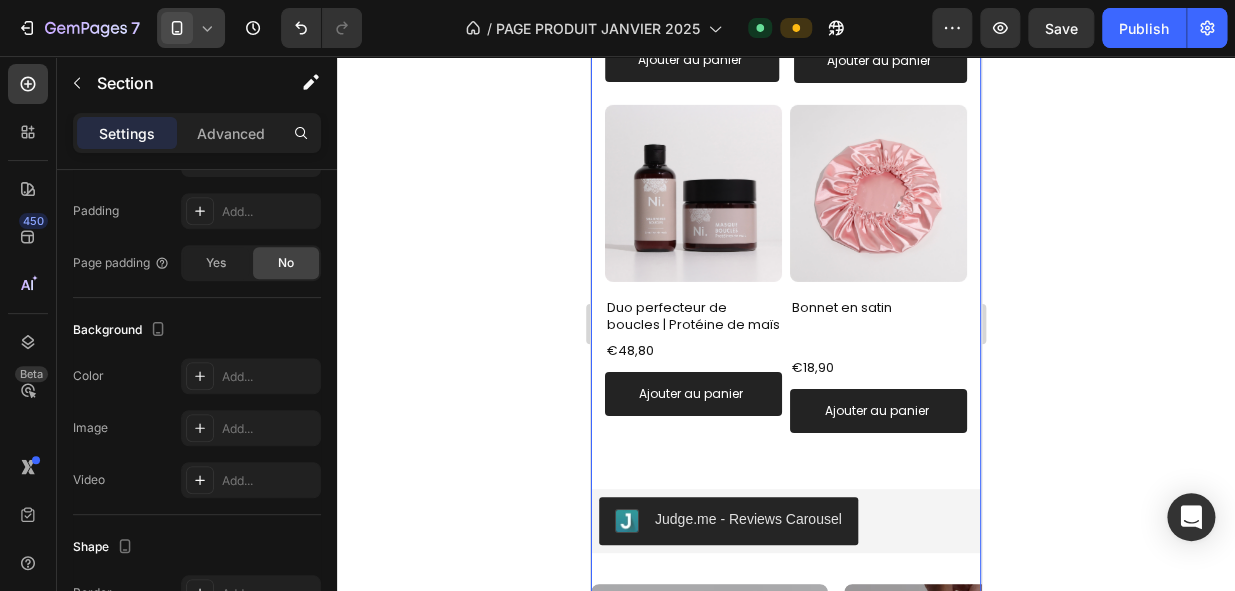 scroll, scrollTop: 0, scrollLeft: 0, axis: both 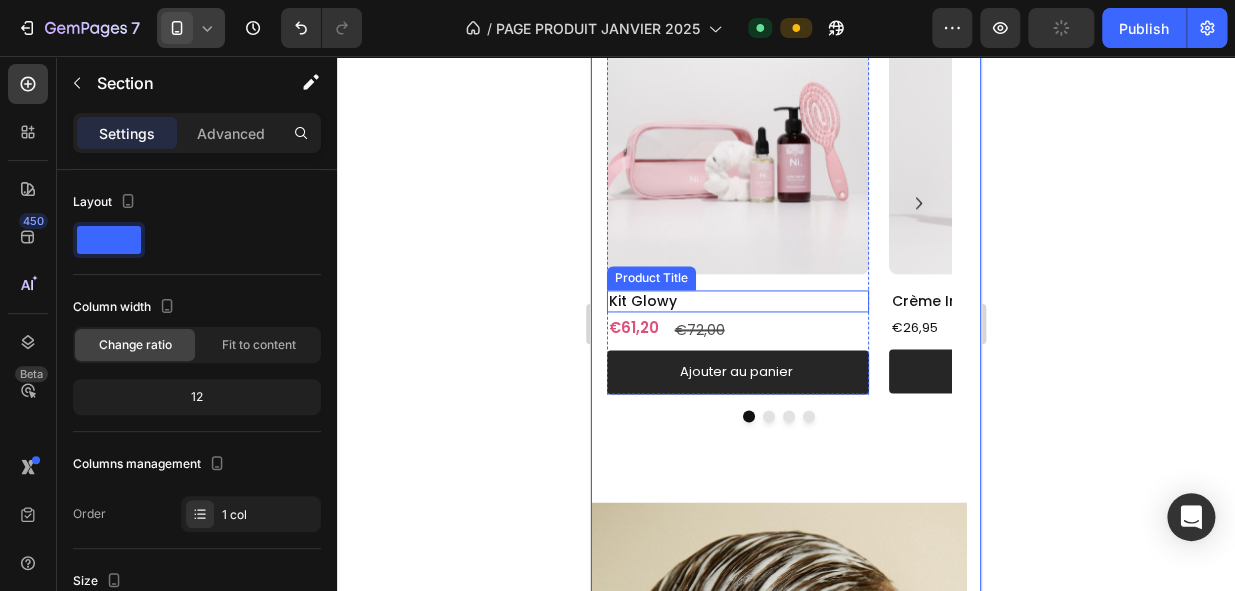 click on "Kit Glowy" at bounding box center (738, 301) 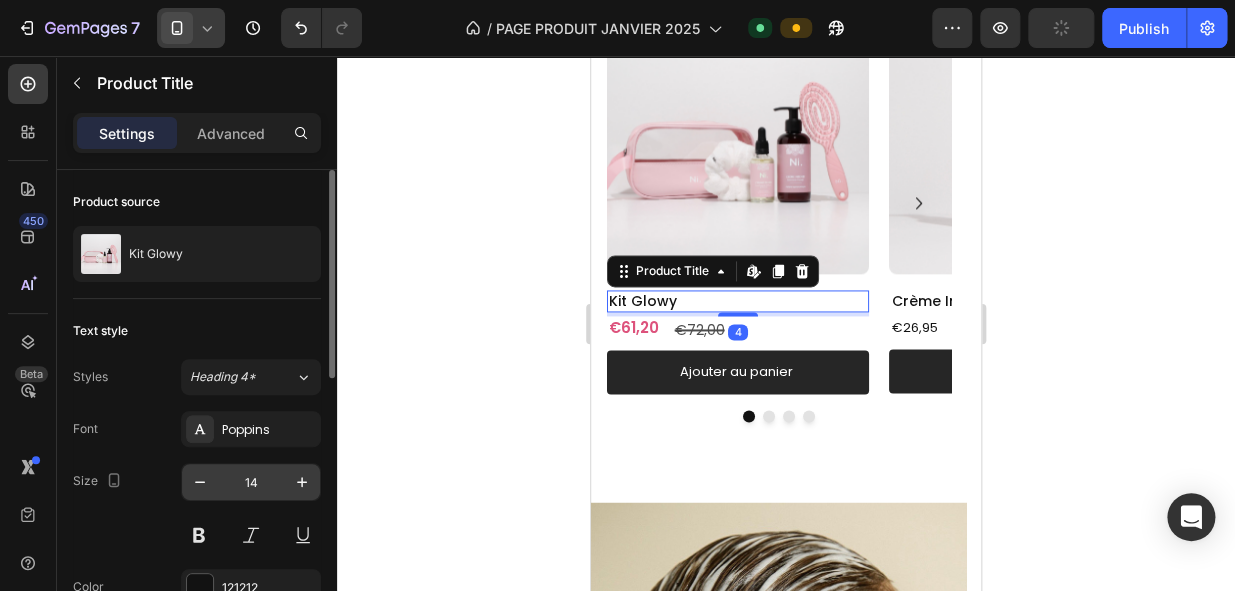 click on "14" at bounding box center [251, 482] 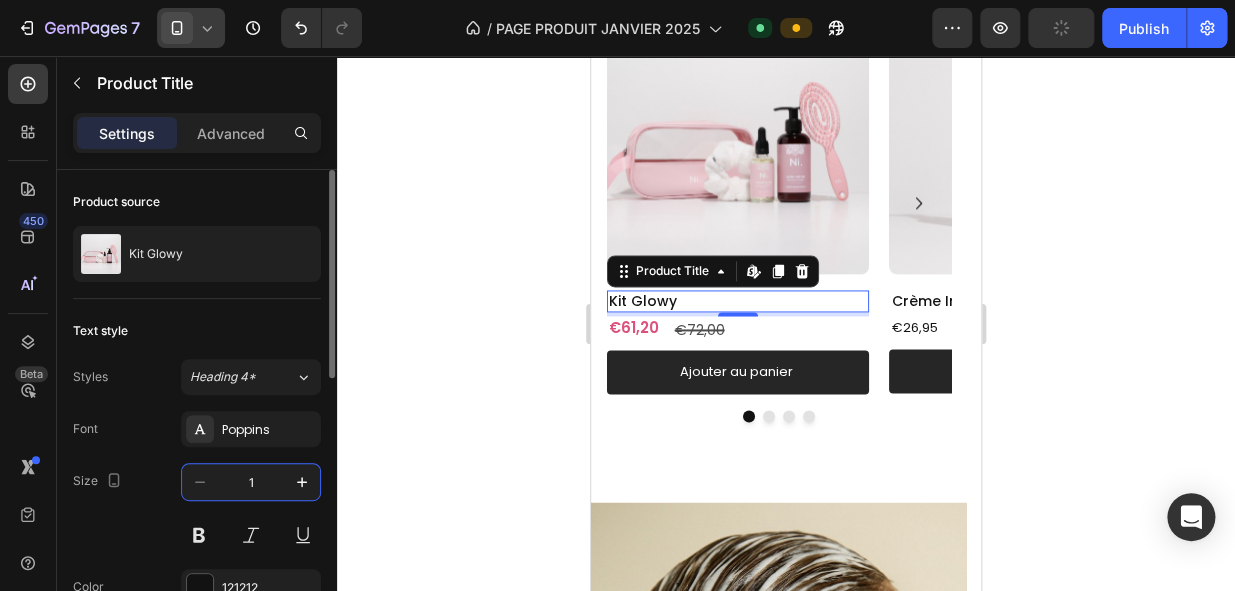 type on "15" 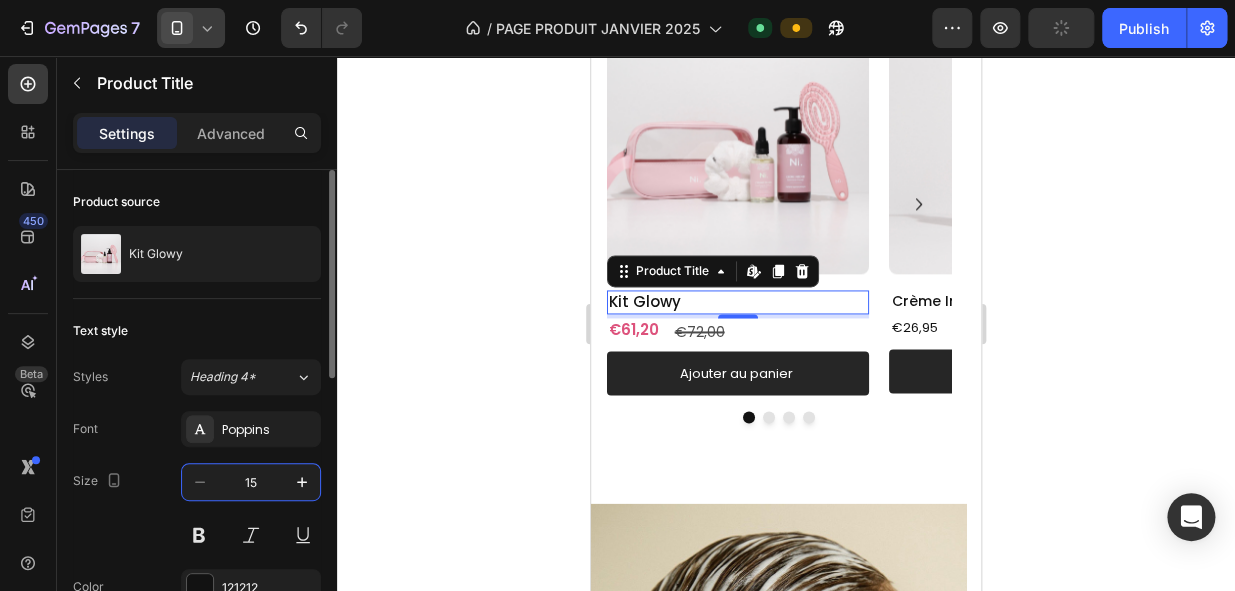 scroll, scrollTop: 945, scrollLeft: 0, axis: vertical 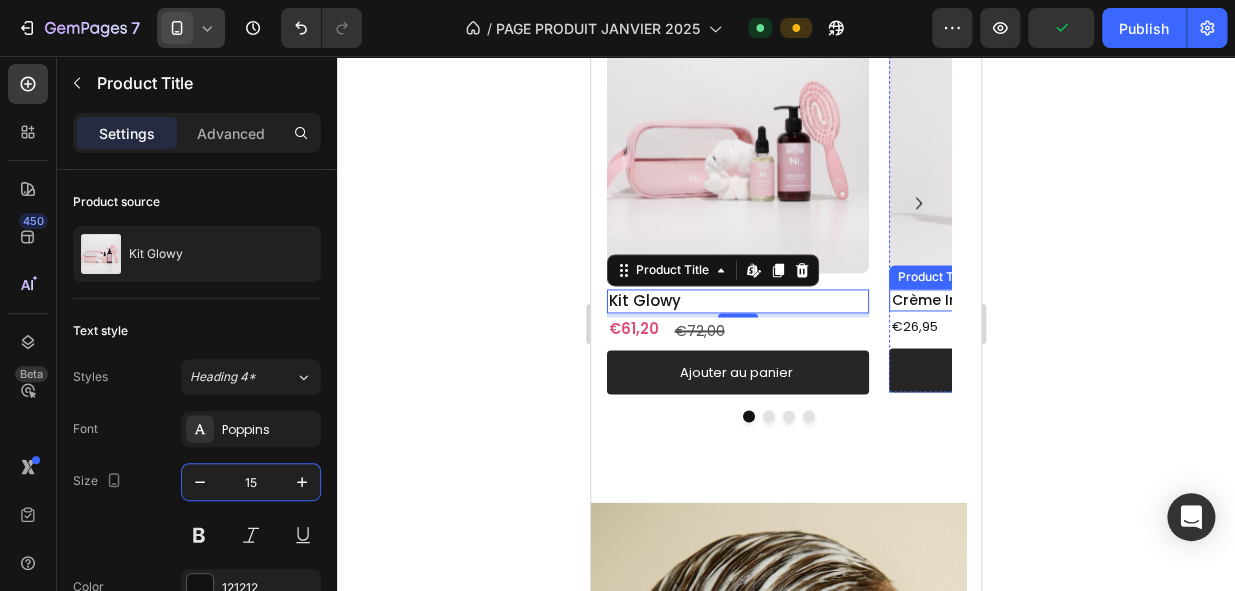 click on "Crème Intense | Soin sans rinçage" at bounding box center [1020, 300] 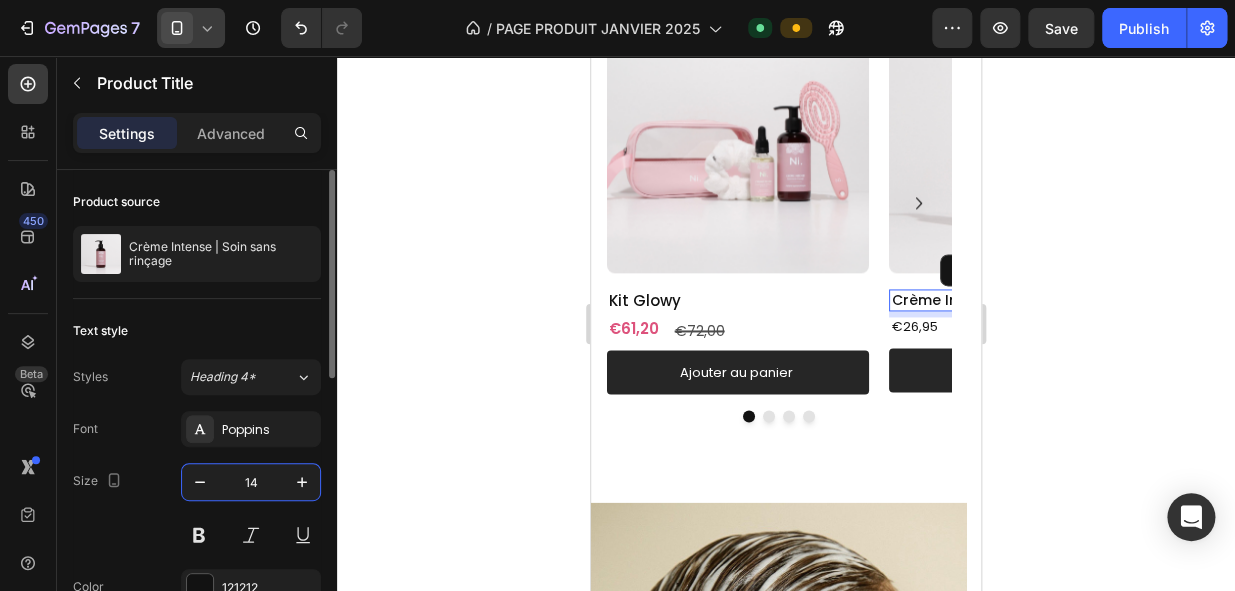 click on "14" at bounding box center [251, 482] 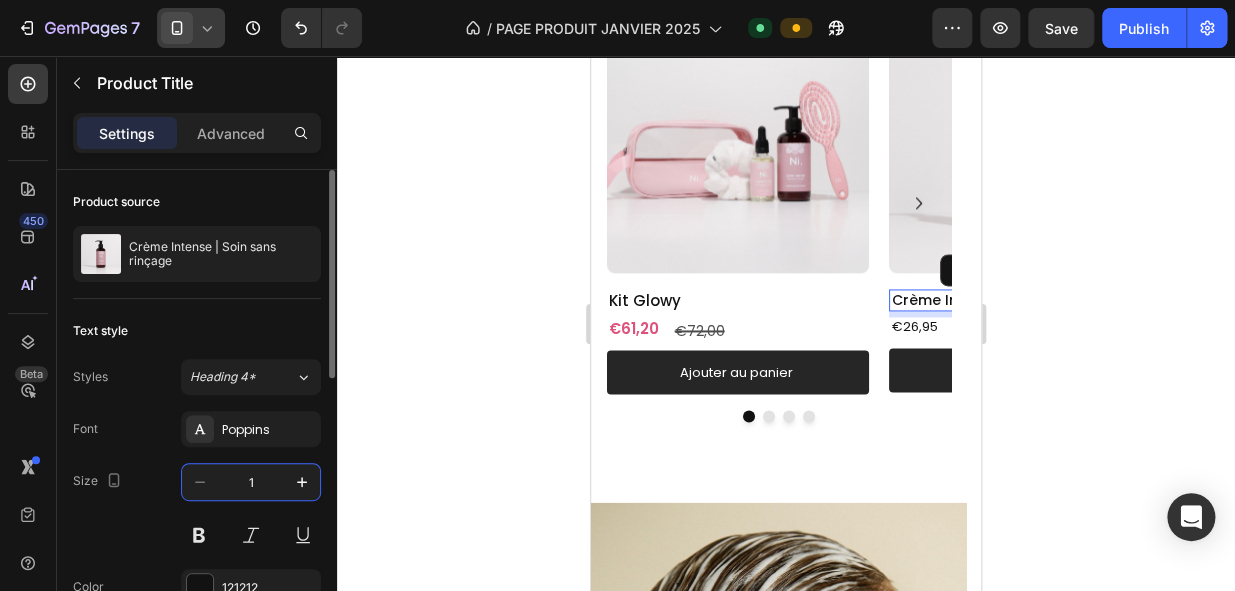 type on "15" 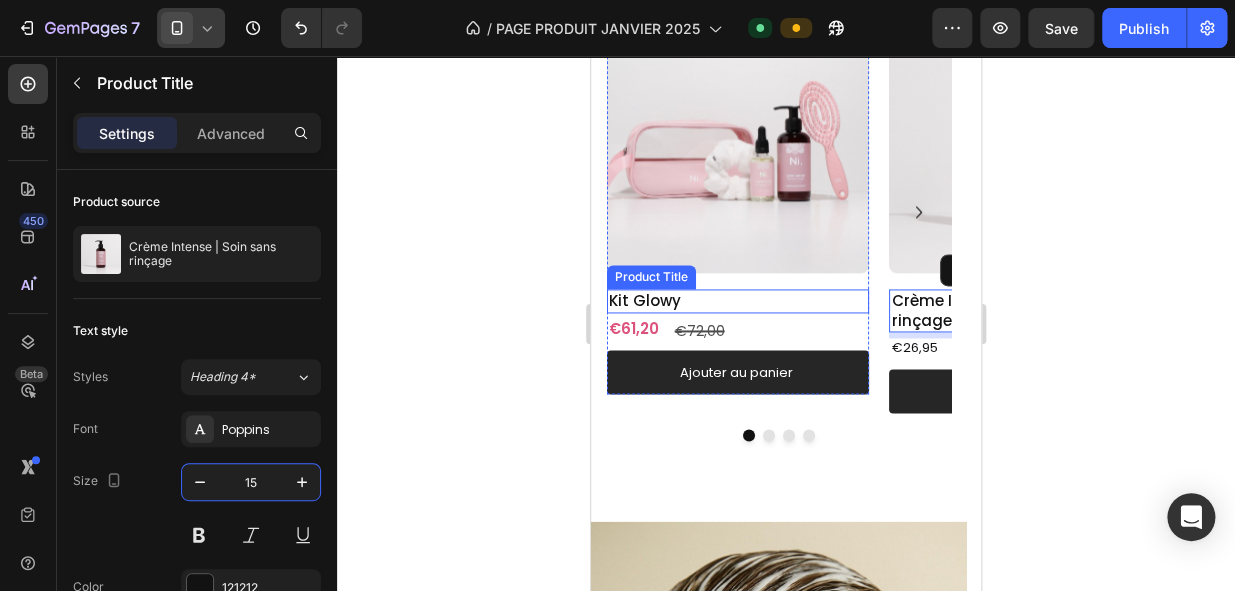 click on "Kit Glowy" at bounding box center [738, 301] 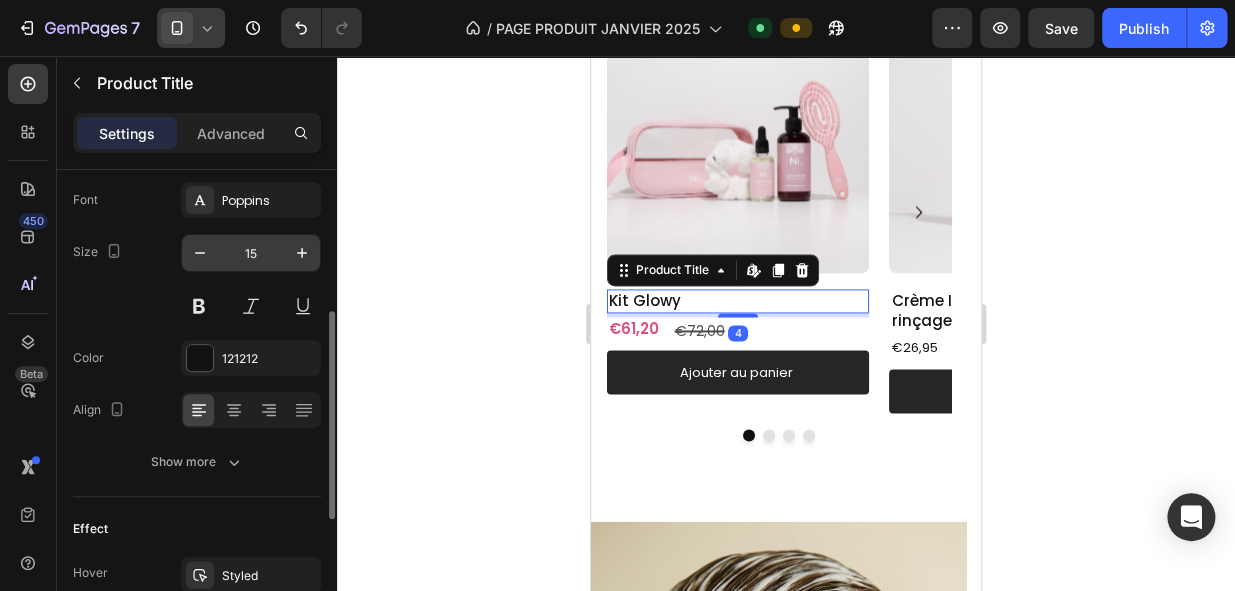 scroll, scrollTop: 274, scrollLeft: 0, axis: vertical 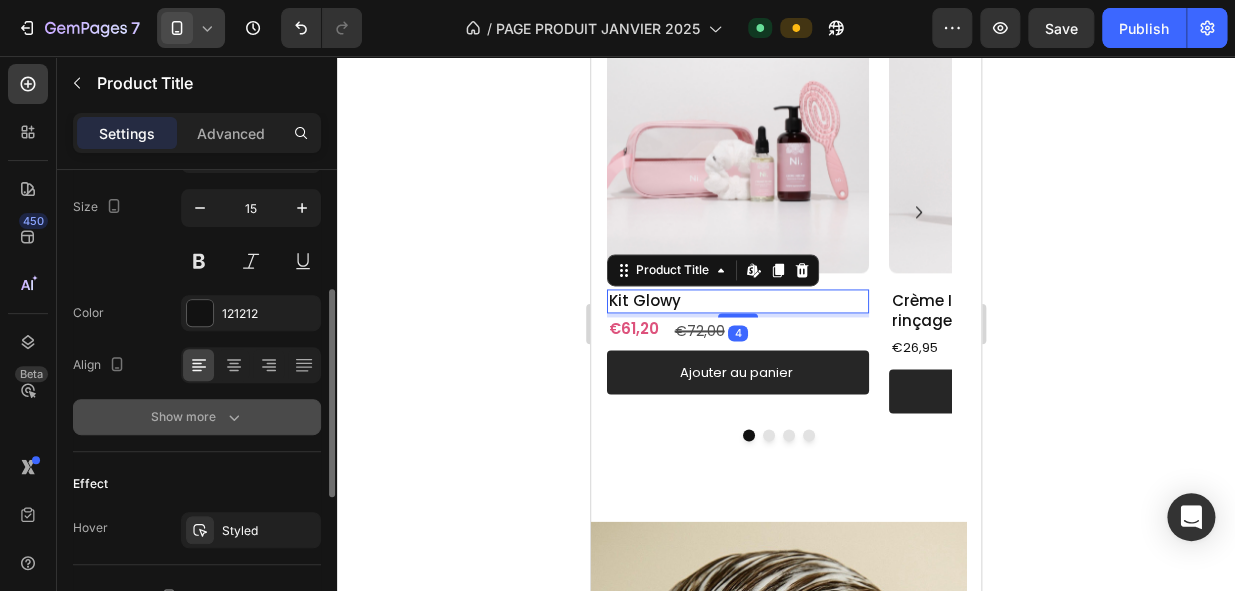 click on "Show more" at bounding box center [197, 417] 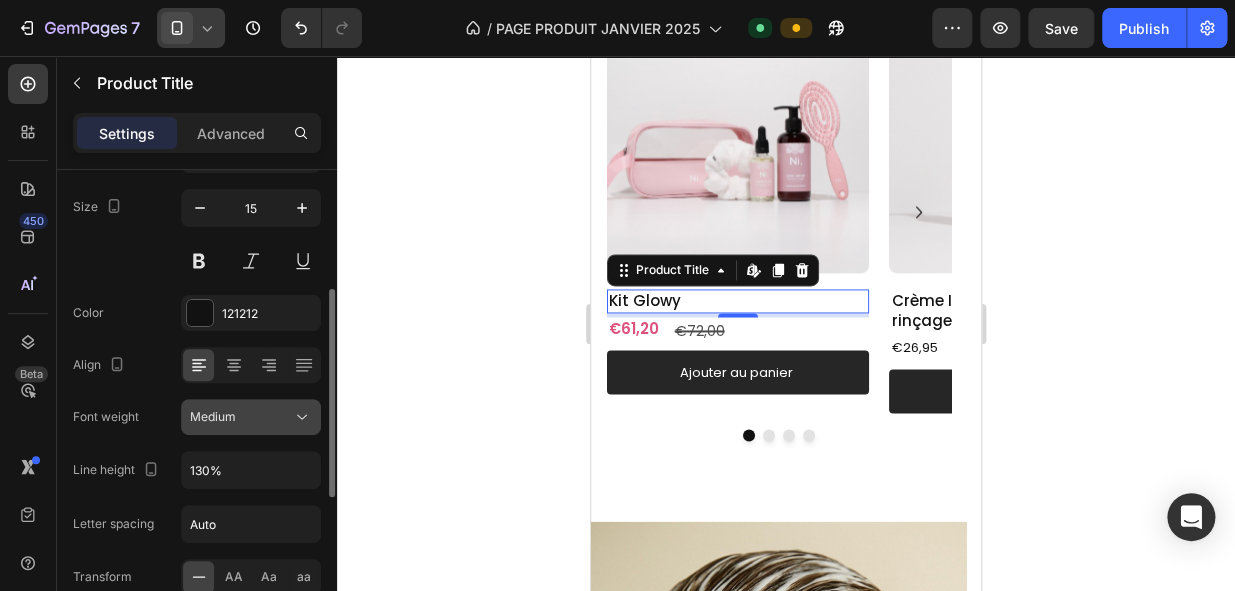 click on "Medium" at bounding box center (241, 417) 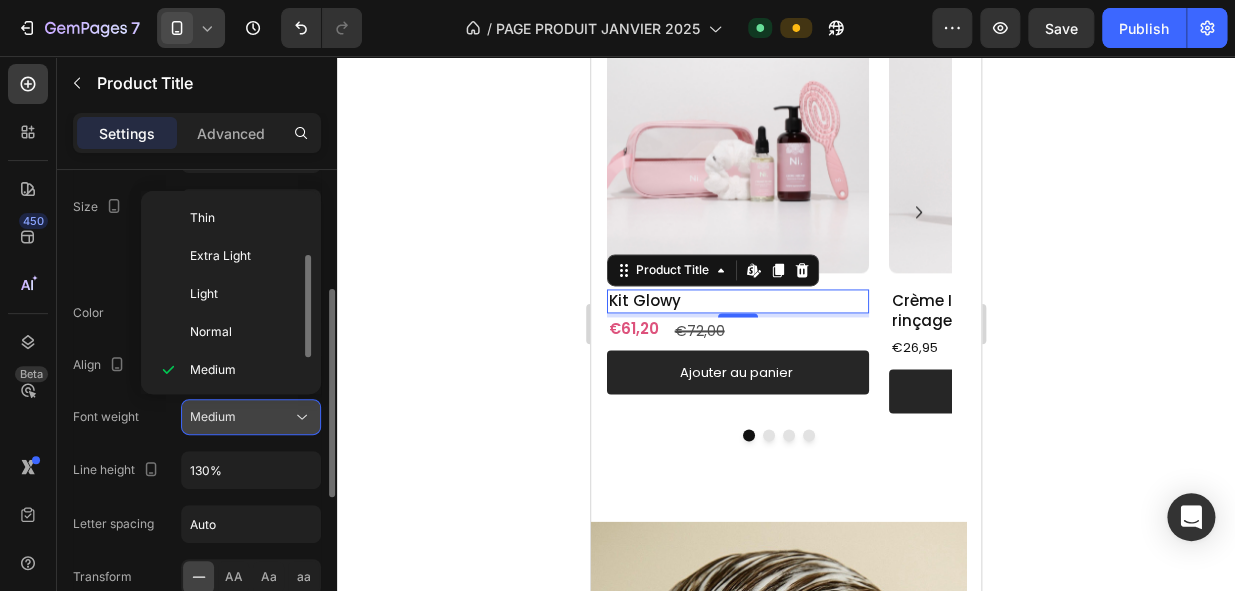 scroll, scrollTop: 36, scrollLeft: 0, axis: vertical 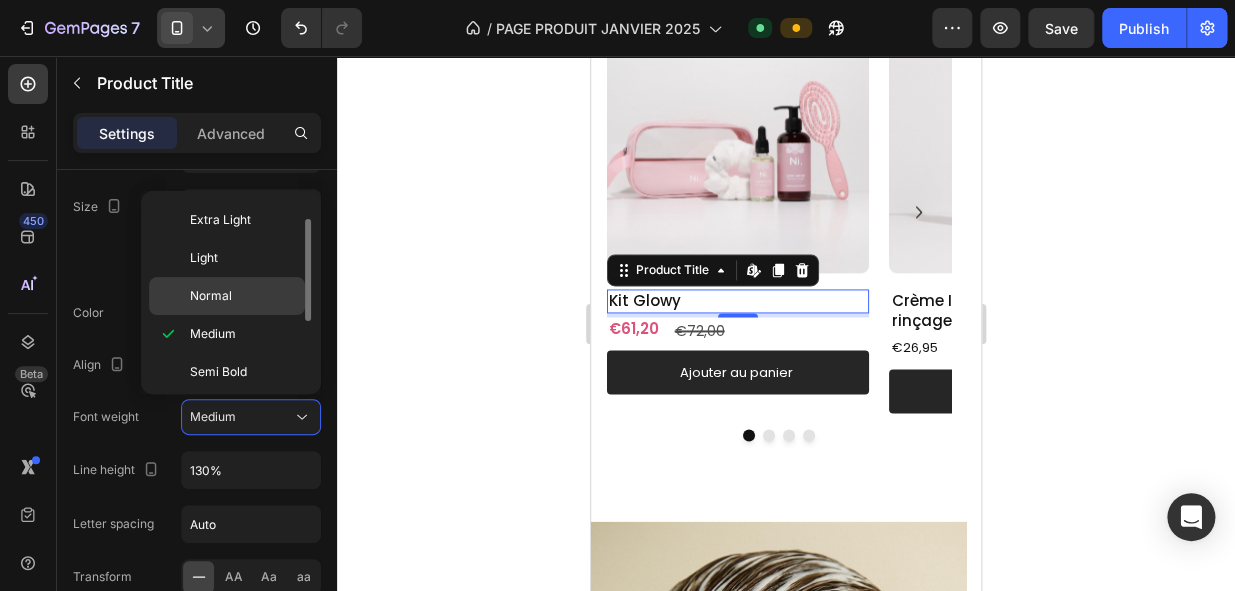 click on "Normal" 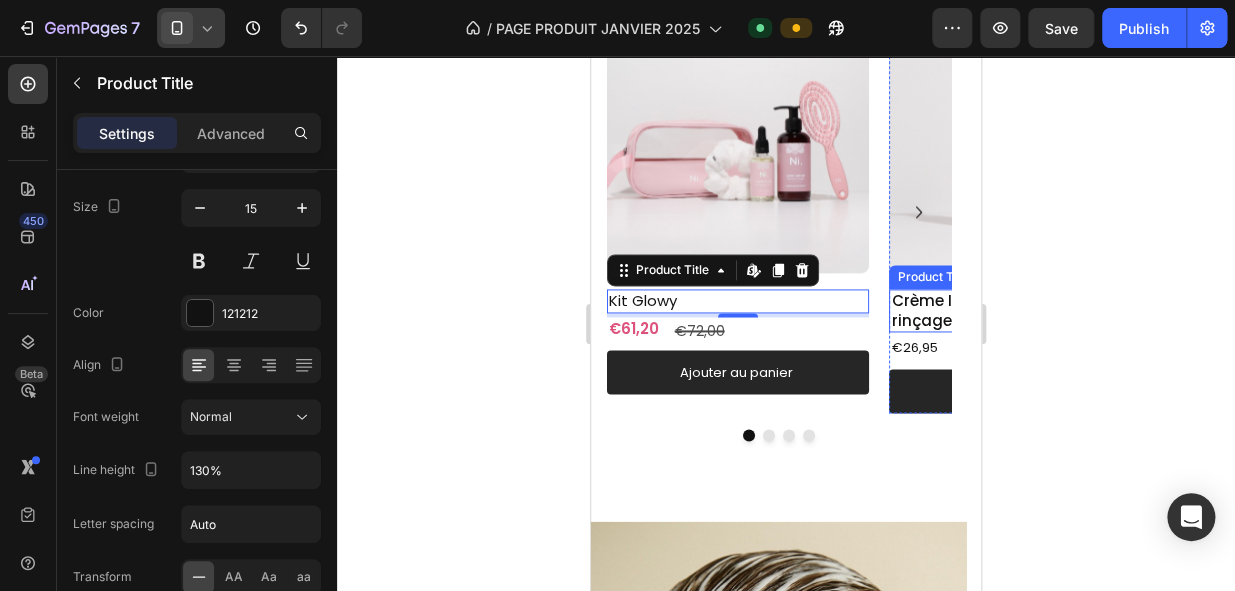 click on "Crème Intense | Soin sans rinçage" at bounding box center [1020, 310] 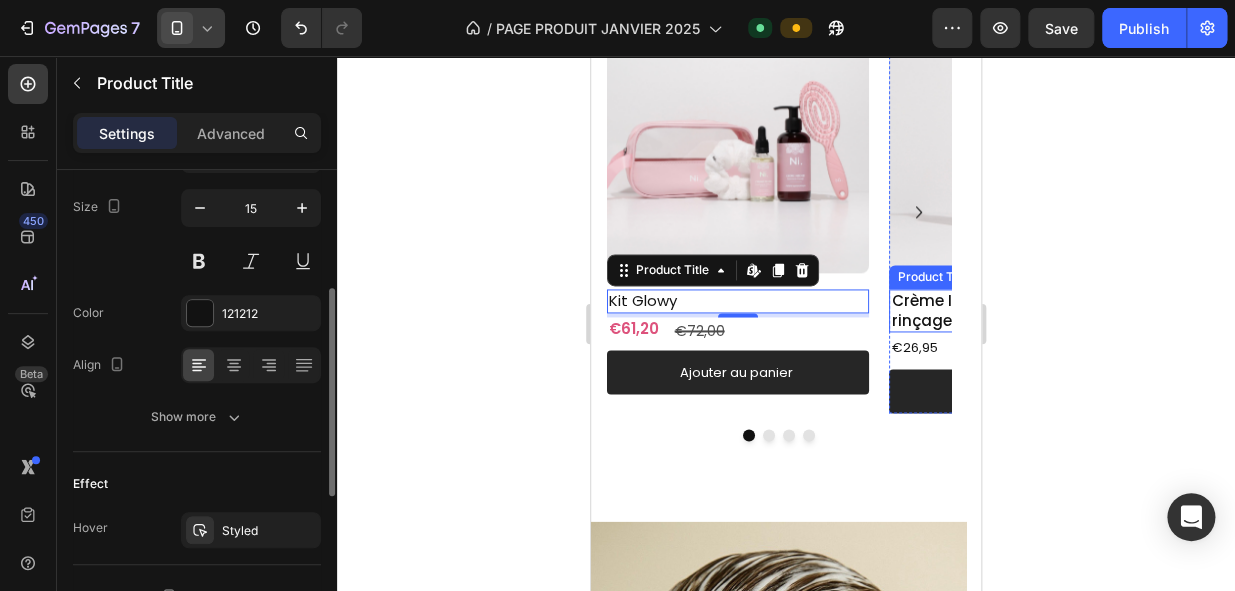 scroll, scrollTop: 273, scrollLeft: 0, axis: vertical 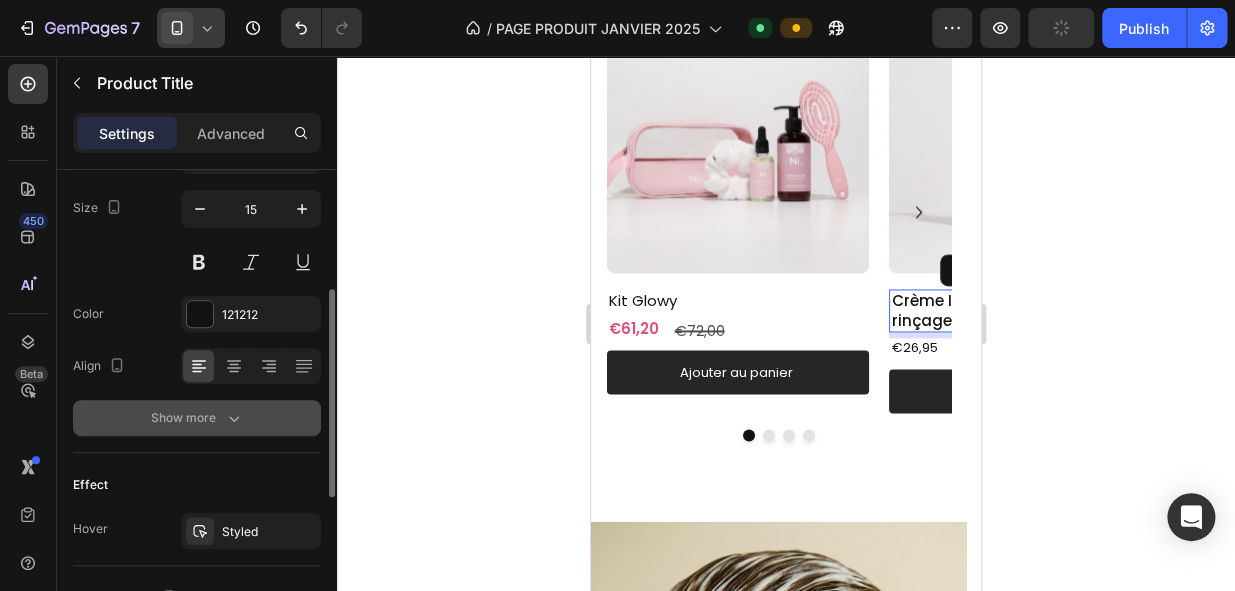 click on "Show more" at bounding box center [197, 418] 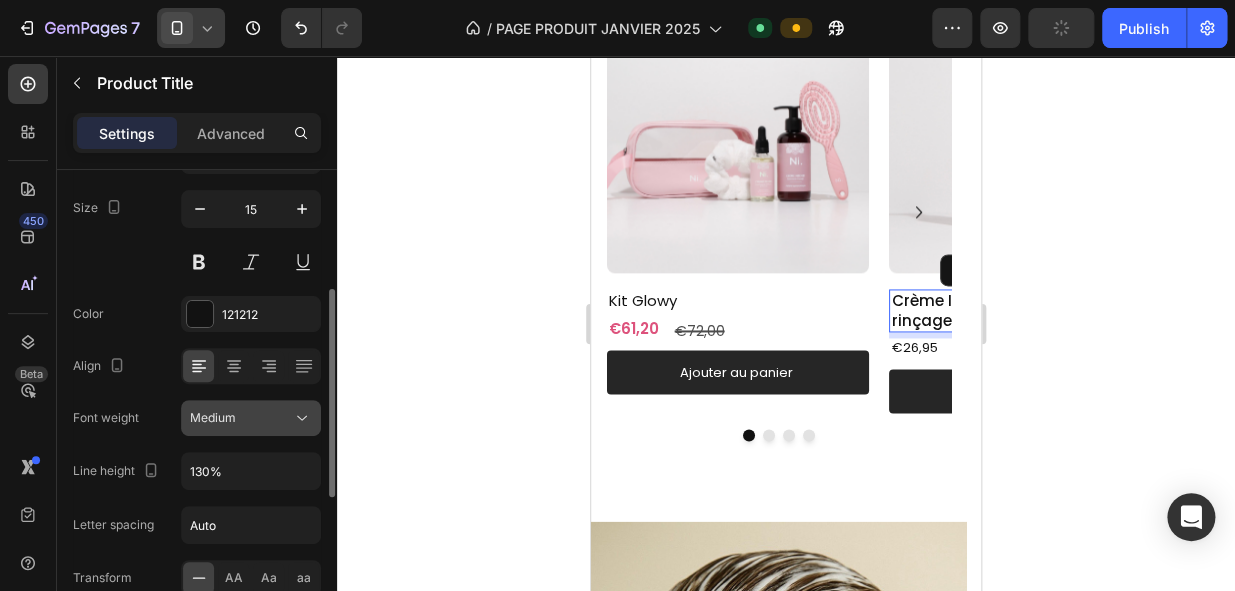 click on "Medium" at bounding box center [241, 418] 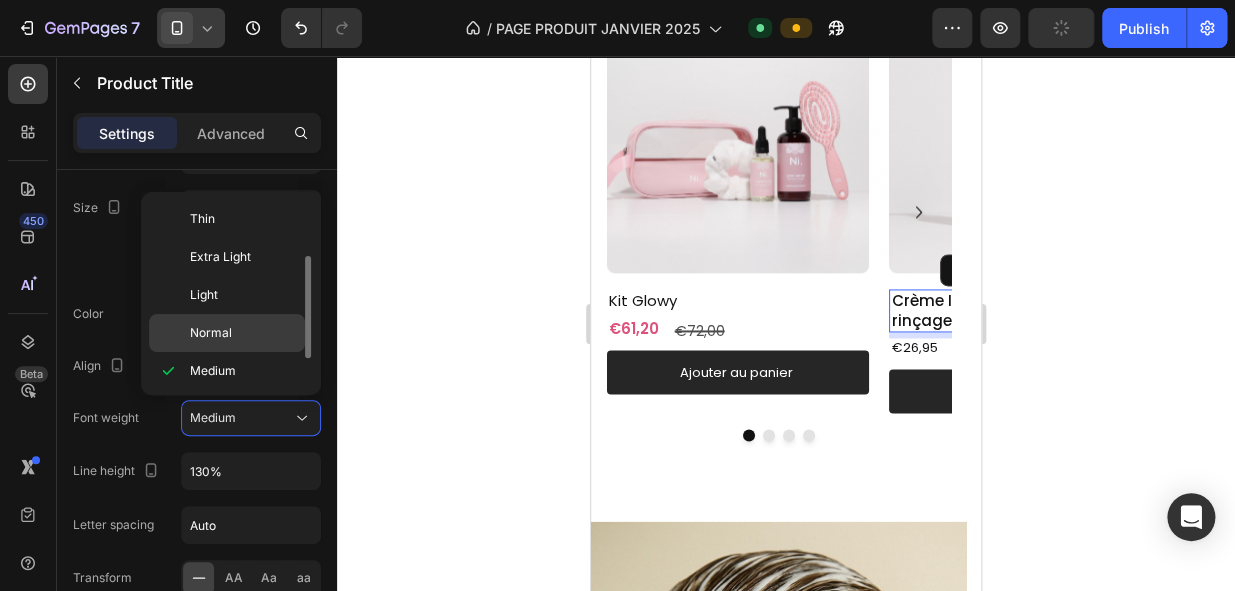 scroll, scrollTop: 36, scrollLeft: 0, axis: vertical 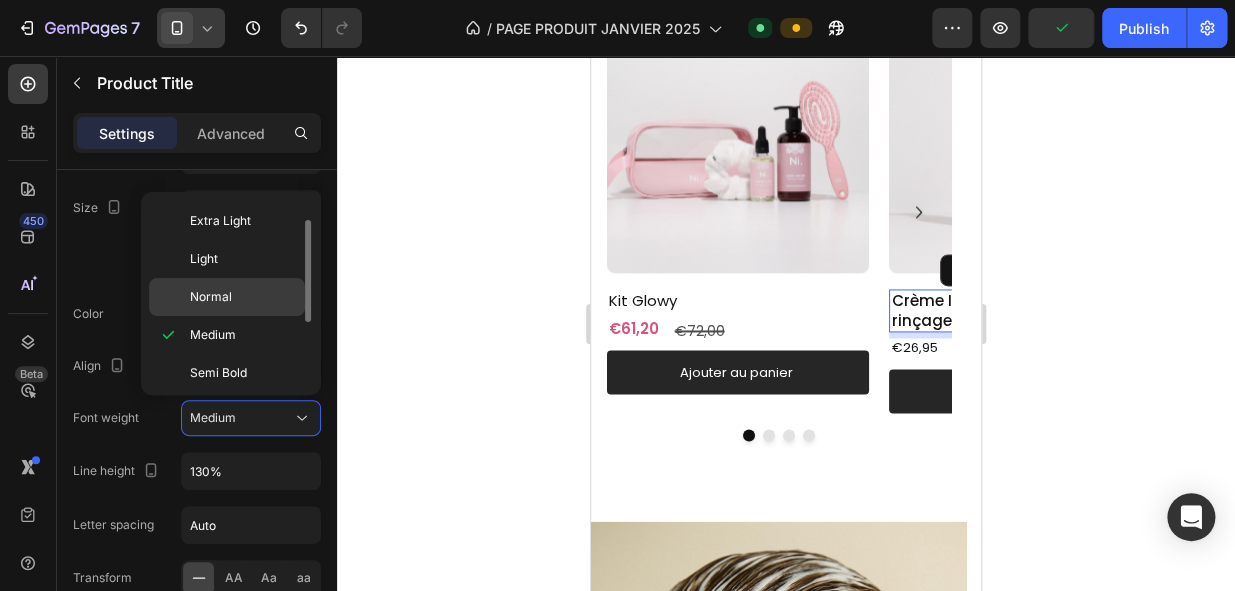 click on "Normal" at bounding box center [243, 297] 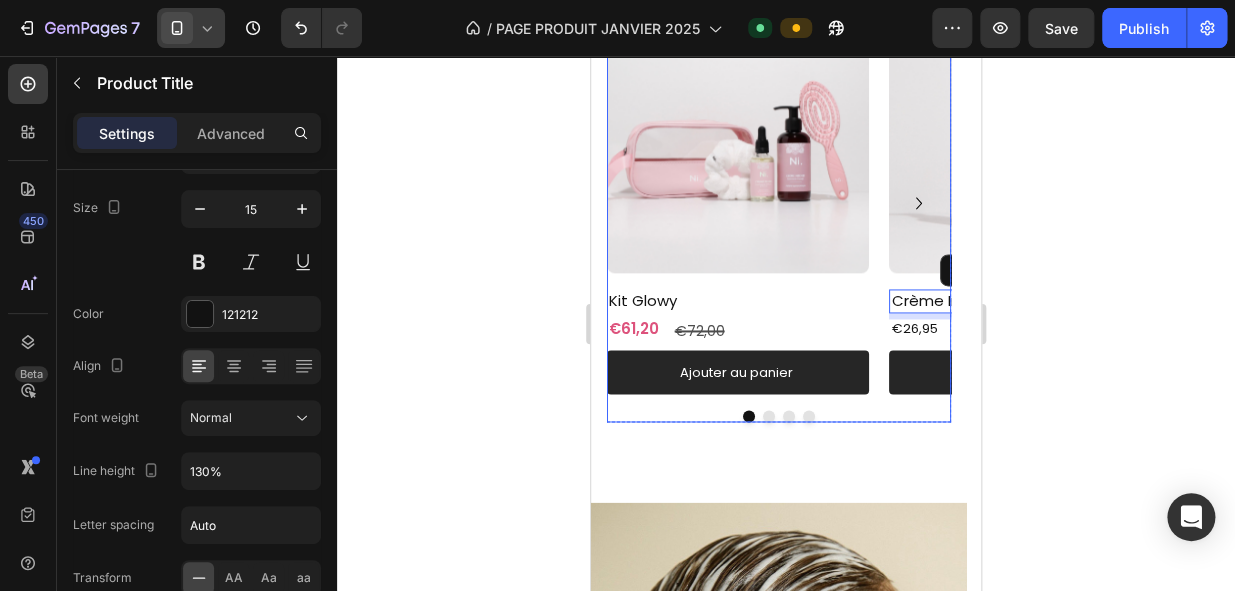 click at bounding box center [789, 416] 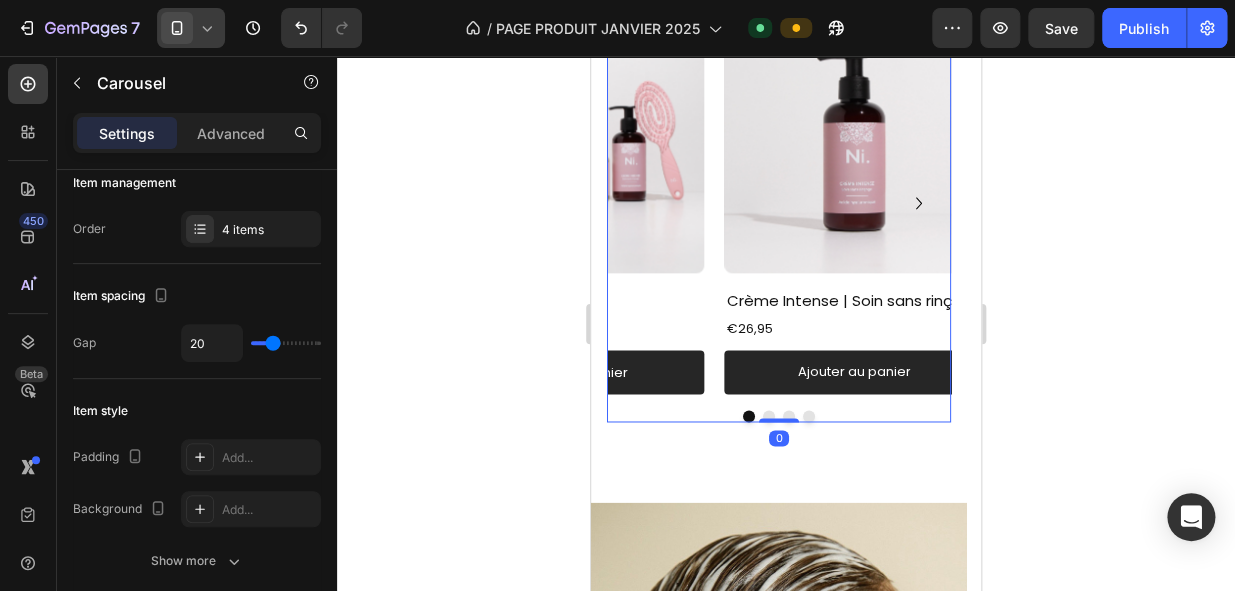 scroll, scrollTop: 0, scrollLeft: 0, axis: both 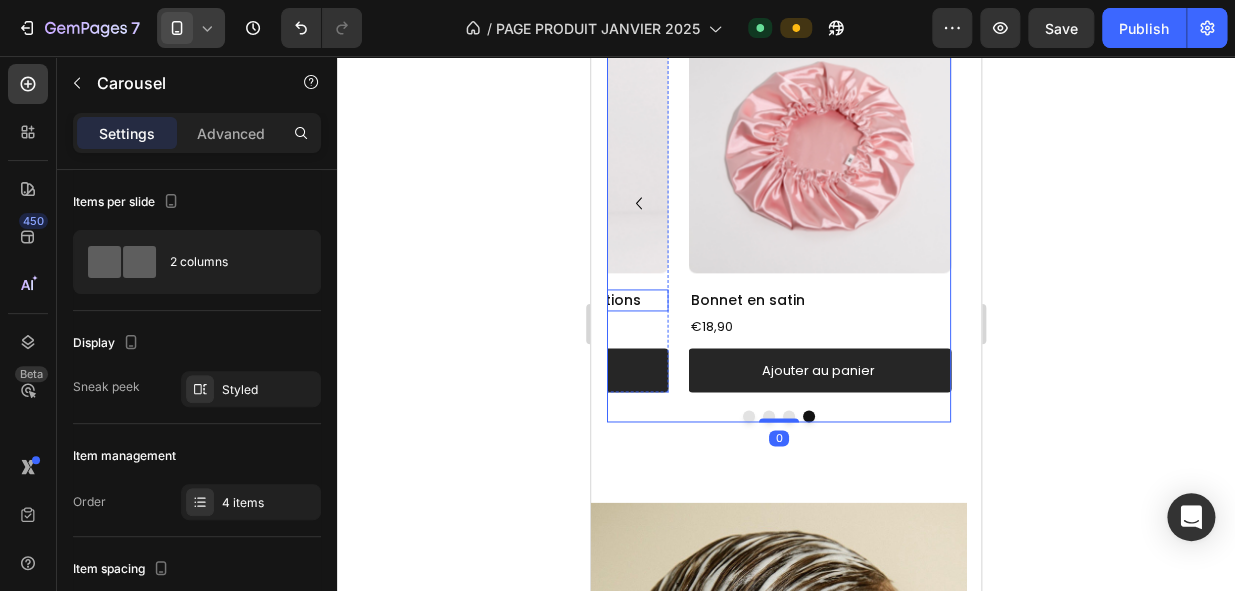 click on "l'Huile Elixir | Huile multifonctions" at bounding box center (537, 300) 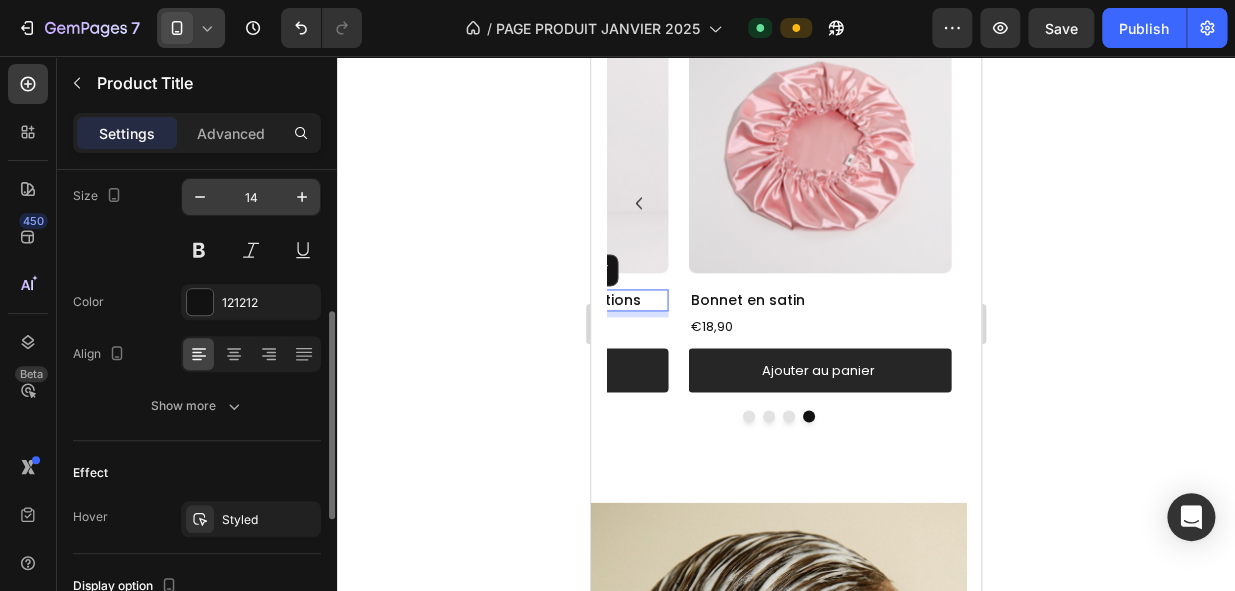 scroll, scrollTop: 305, scrollLeft: 0, axis: vertical 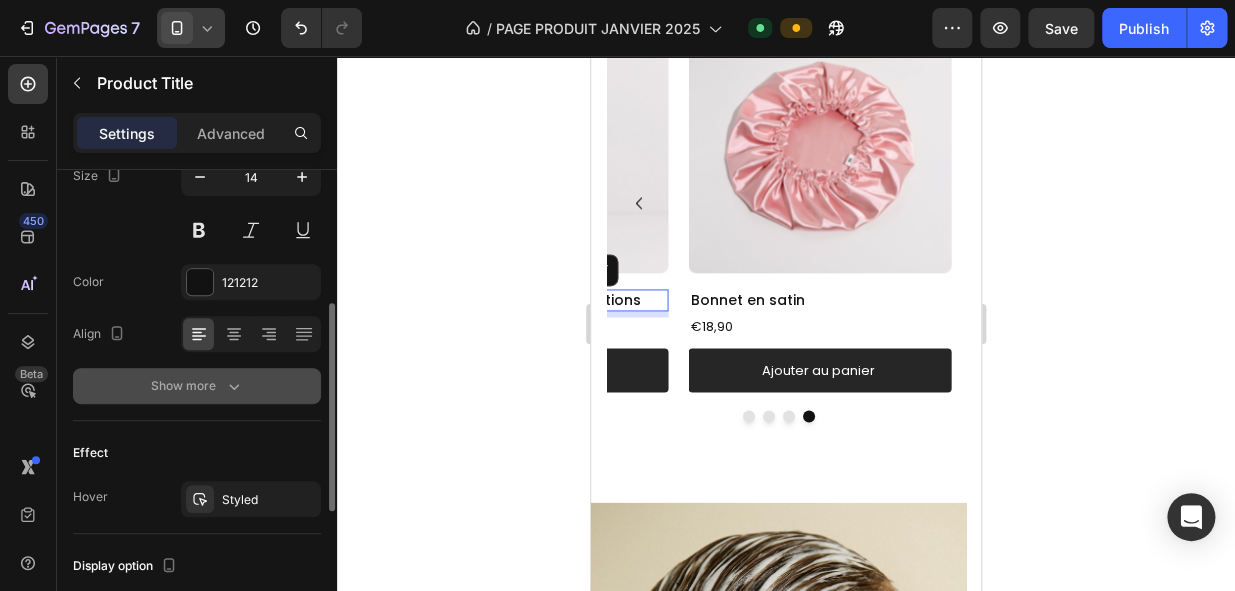 click on "Show more" at bounding box center [197, 386] 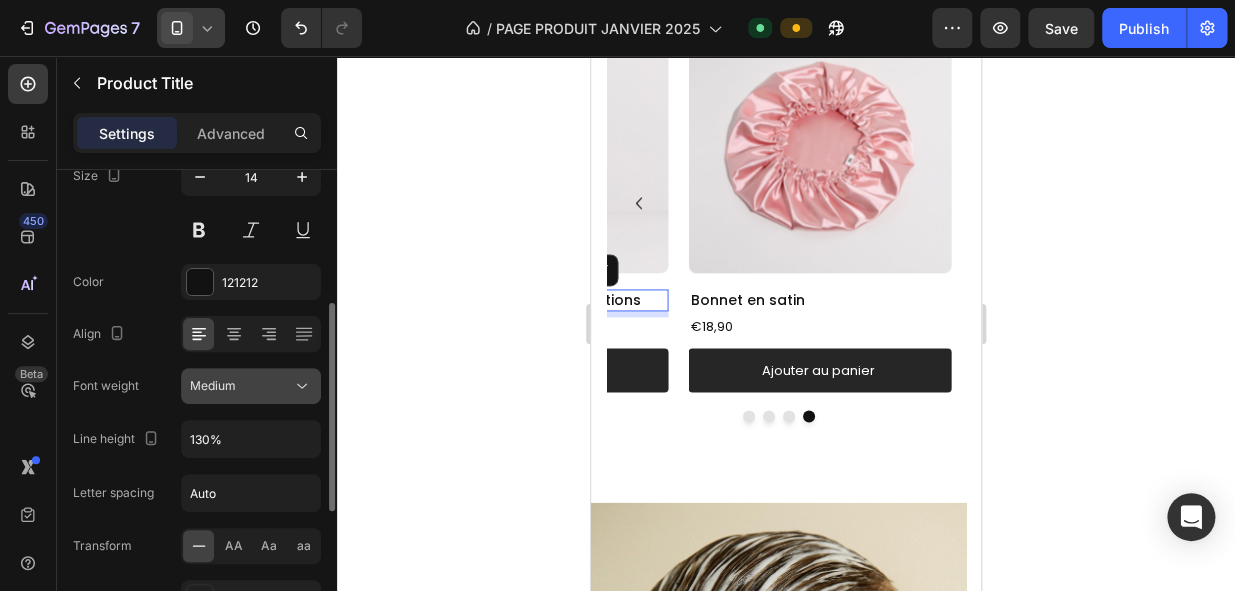 click on "Medium" at bounding box center [241, 386] 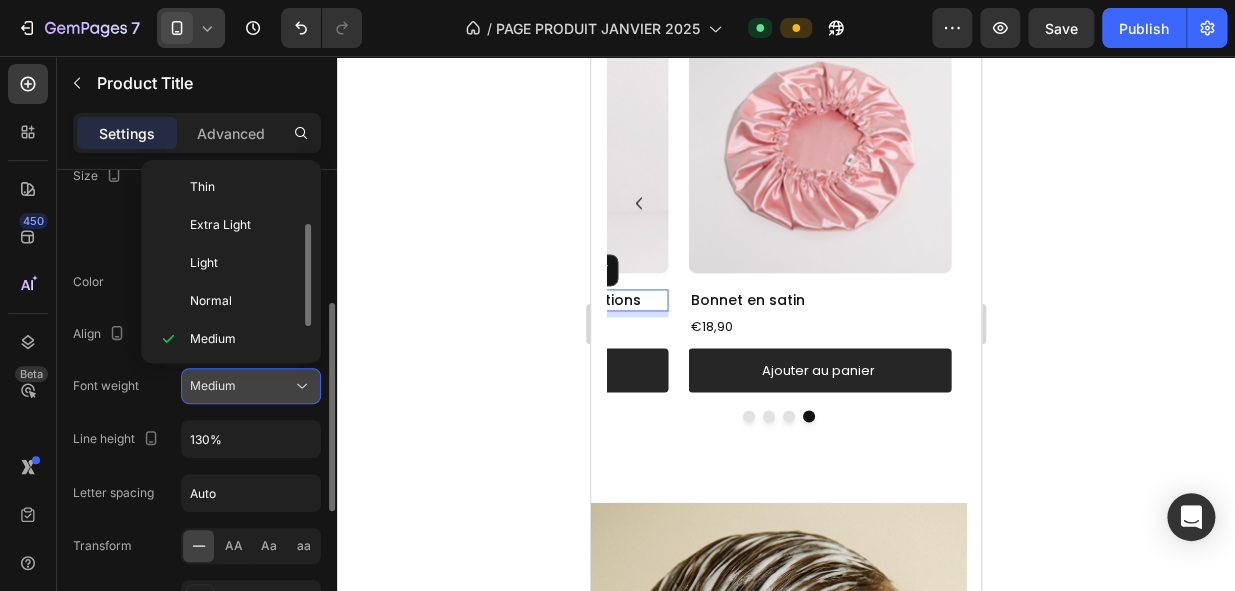 scroll, scrollTop: 36, scrollLeft: 0, axis: vertical 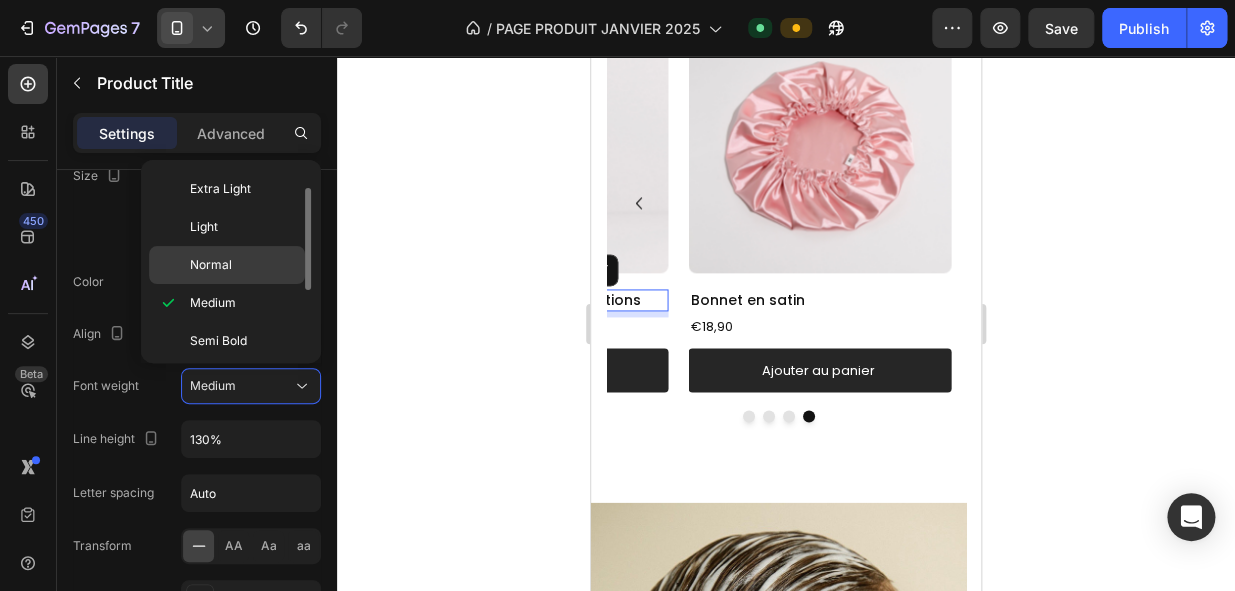 click on "Normal" at bounding box center (243, 265) 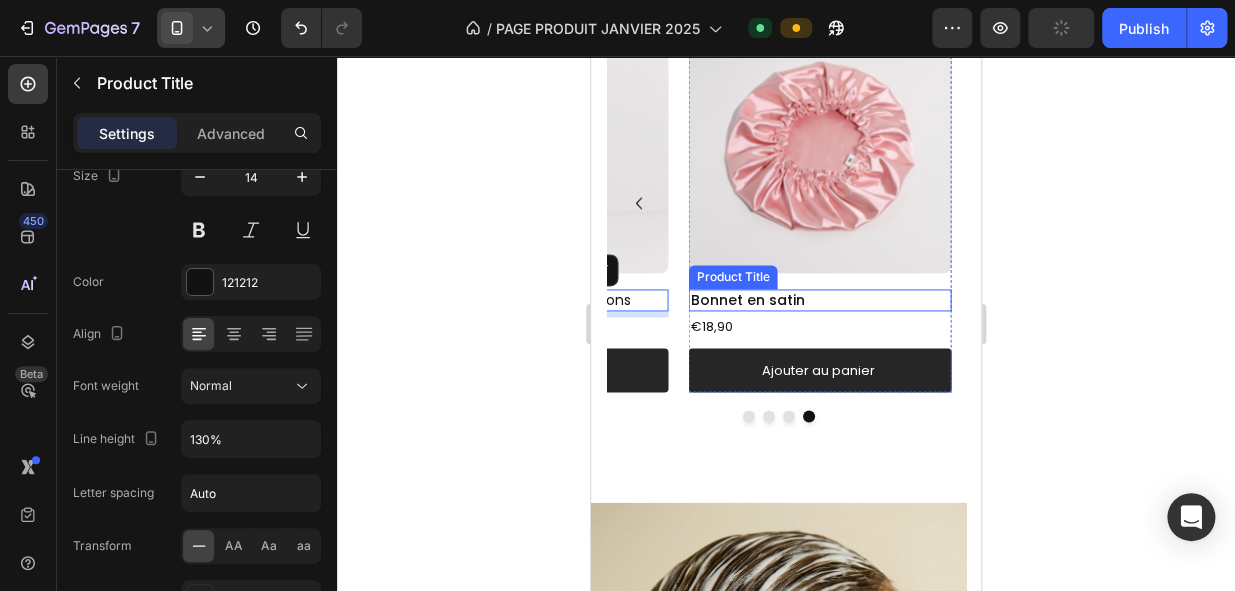 click on "Bonnet en satin" at bounding box center [820, 300] 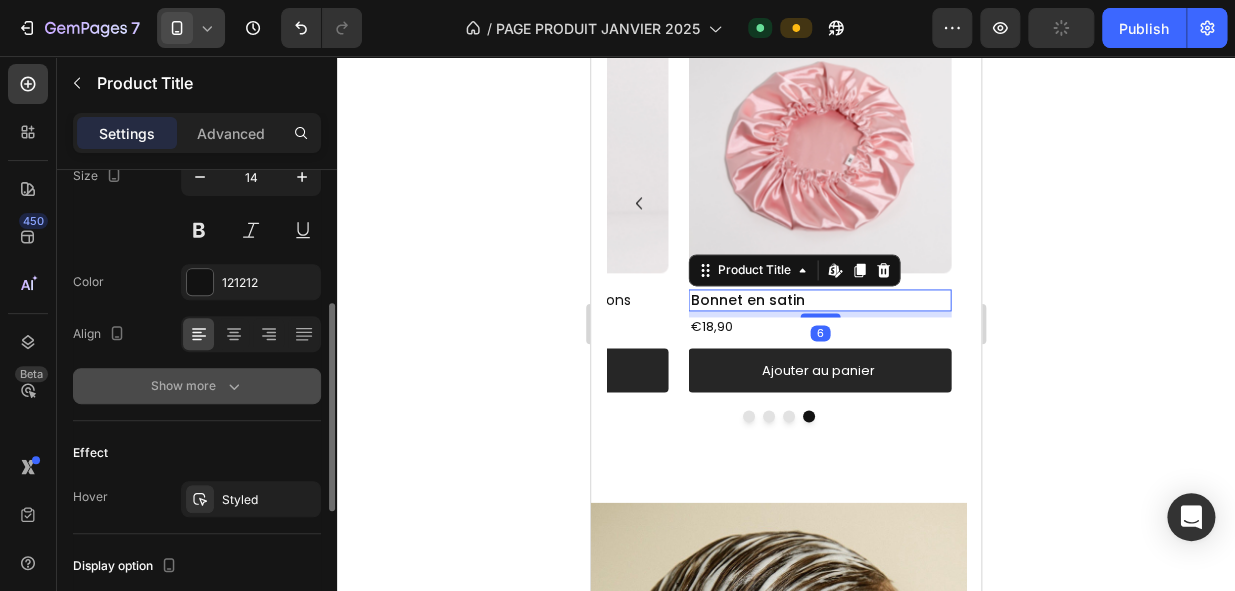 click on "Show more" at bounding box center [197, 386] 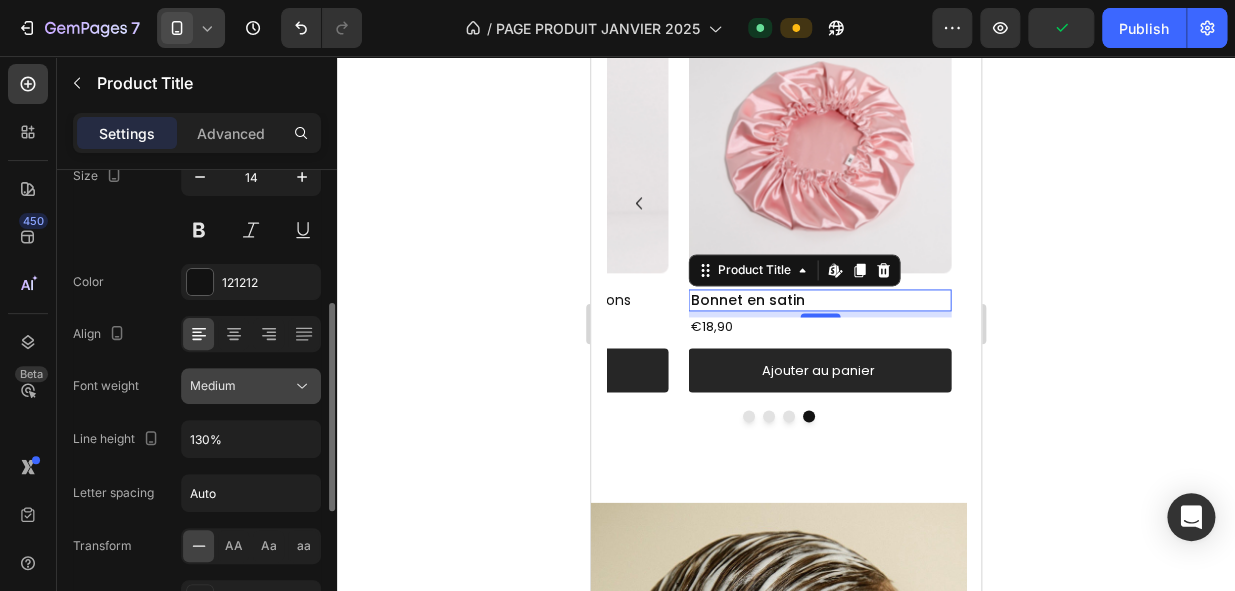 click on "Medium" at bounding box center (241, 386) 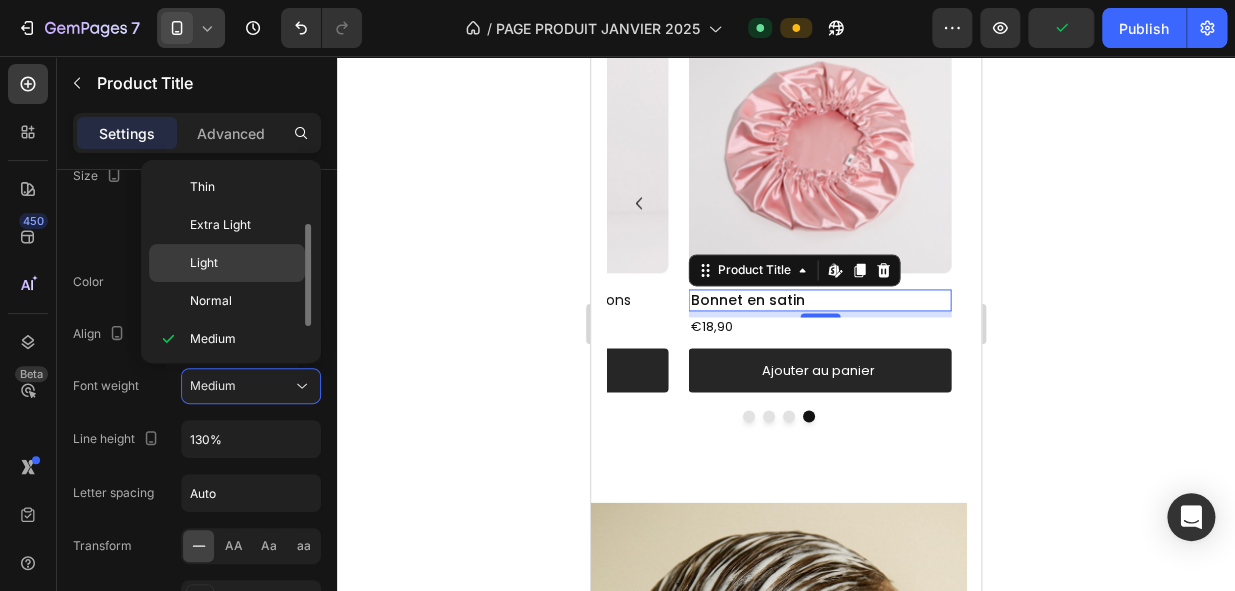 scroll, scrollTop: 36, scrollLeft: 0, axis: vertical 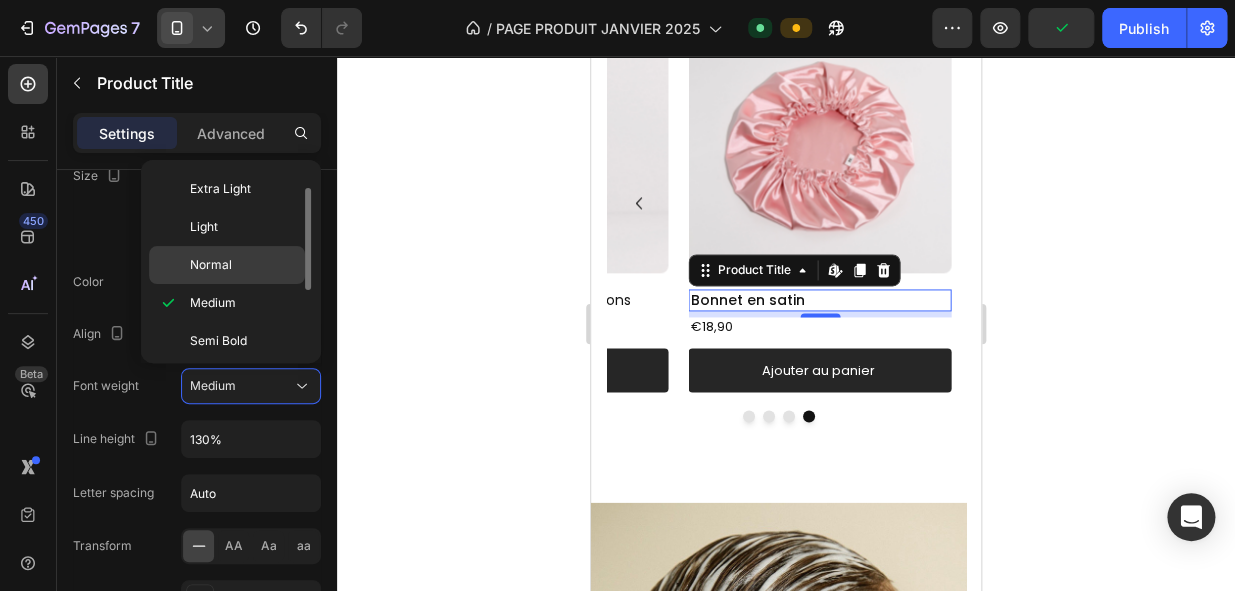 click on "Normal" at bounding box center (243, 265) 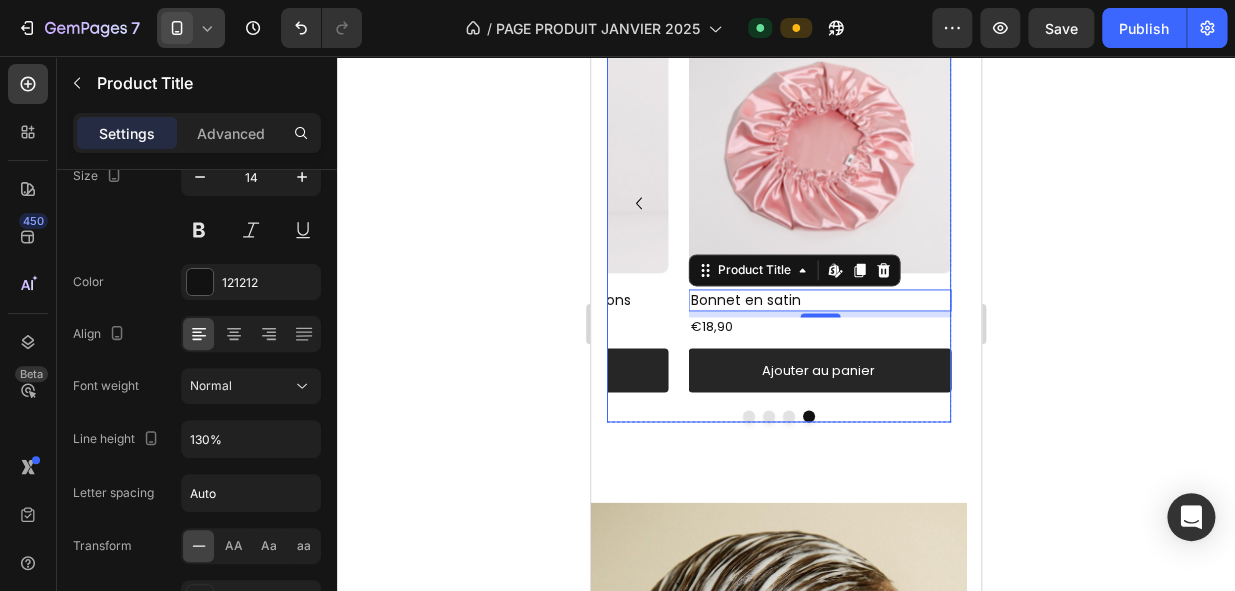 click at bounding box center (749, 416) 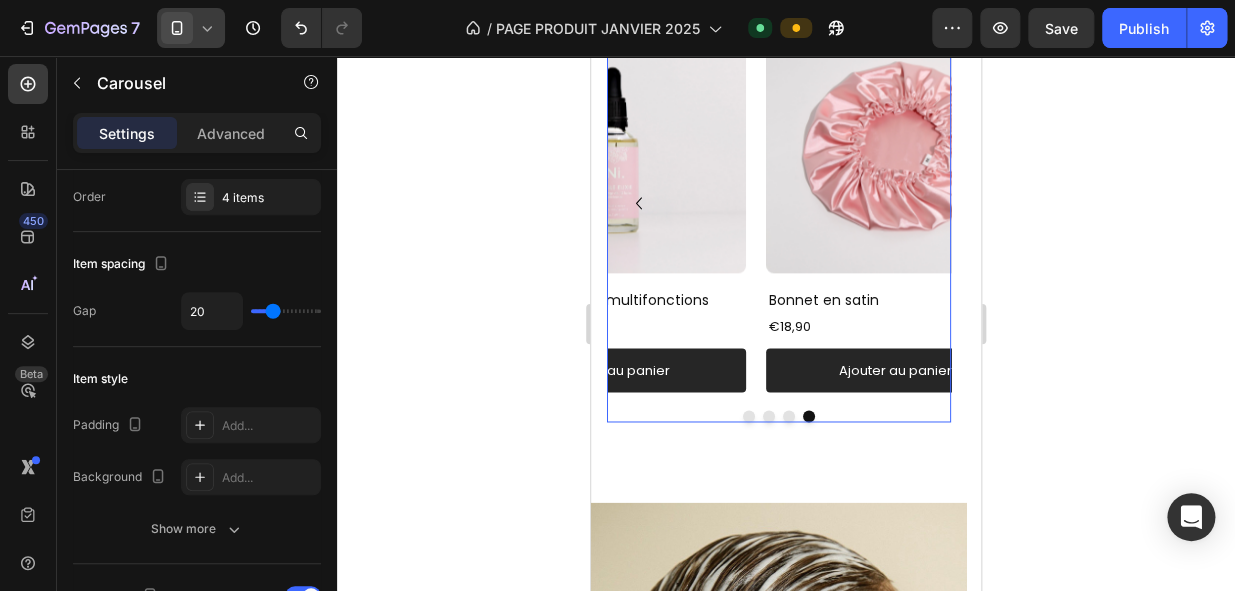 scroll, scrollTop: 0, scrollLeft: 0, axis: both 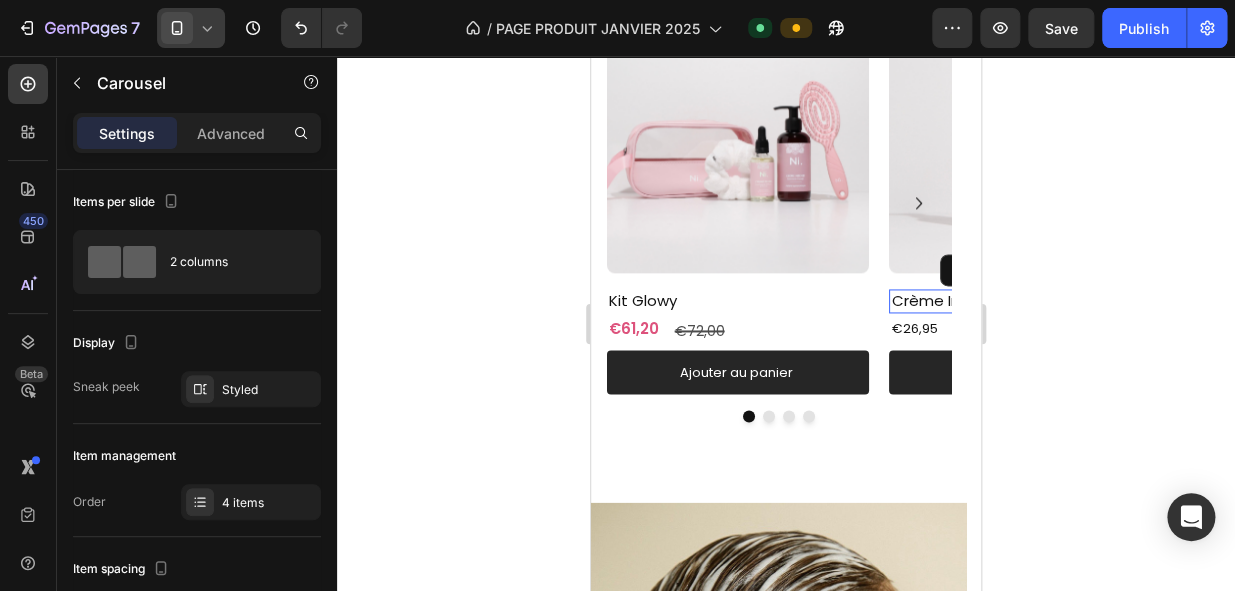 click on "Crème Intense | Soin sans rinçage" at bounding box center (1020, 301) 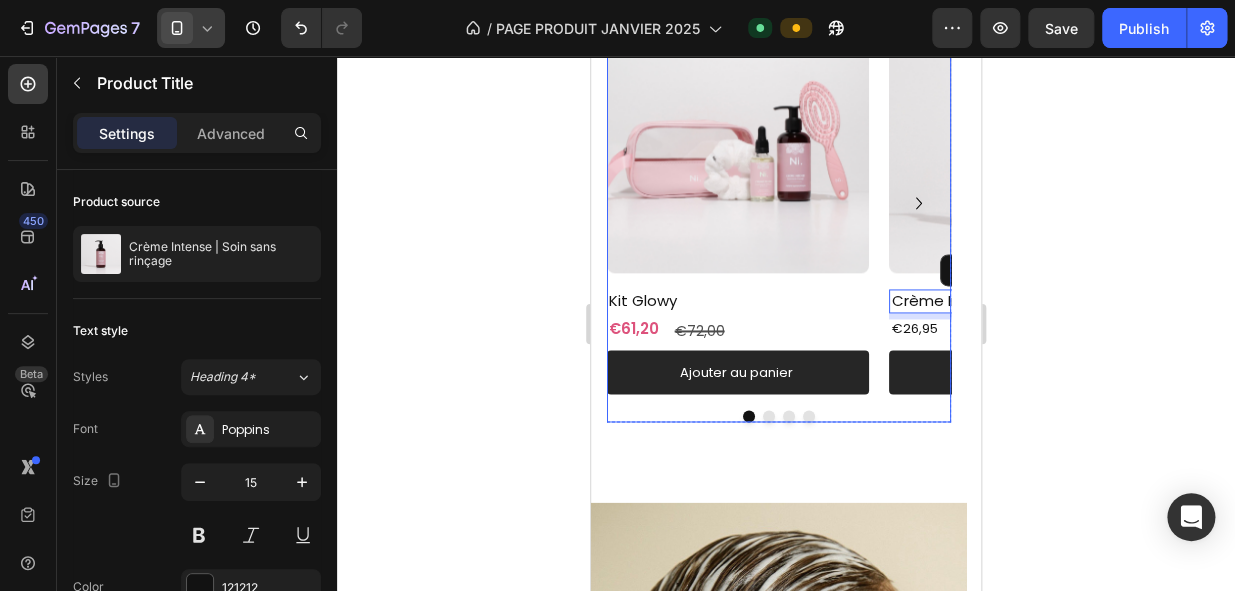 click at bounding box center (809, 416) 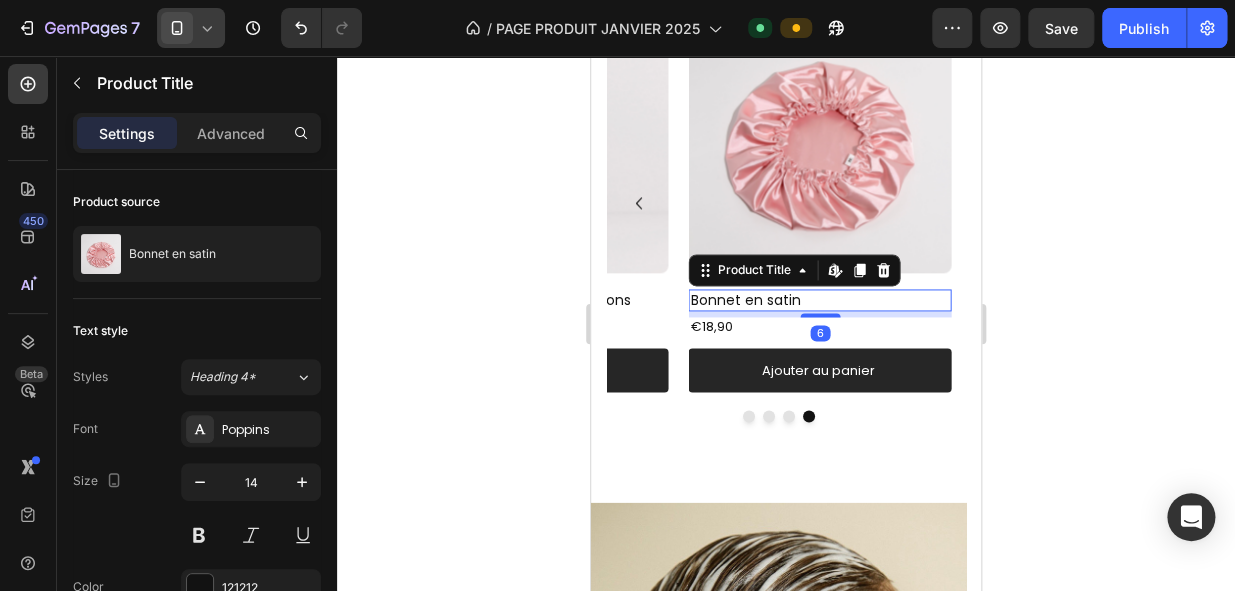 click on "Bonnet en satin" at bounding box center [820, 300] 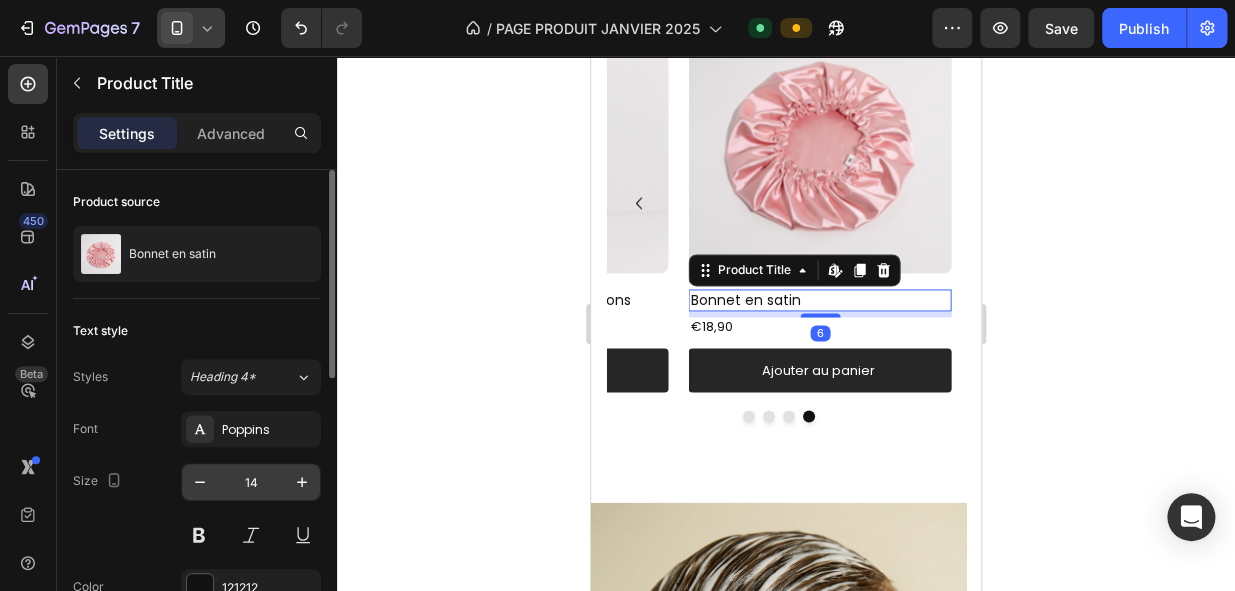 click on "14" at bounding box center [251, 482] 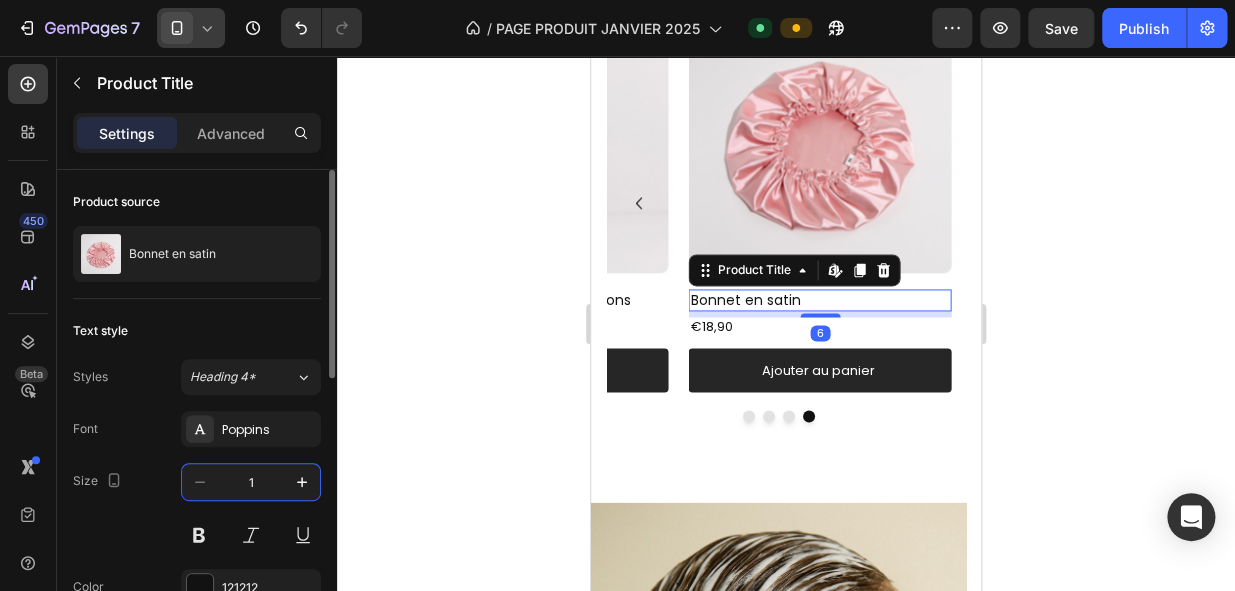 click on "1" at bounding box center [251, 482] 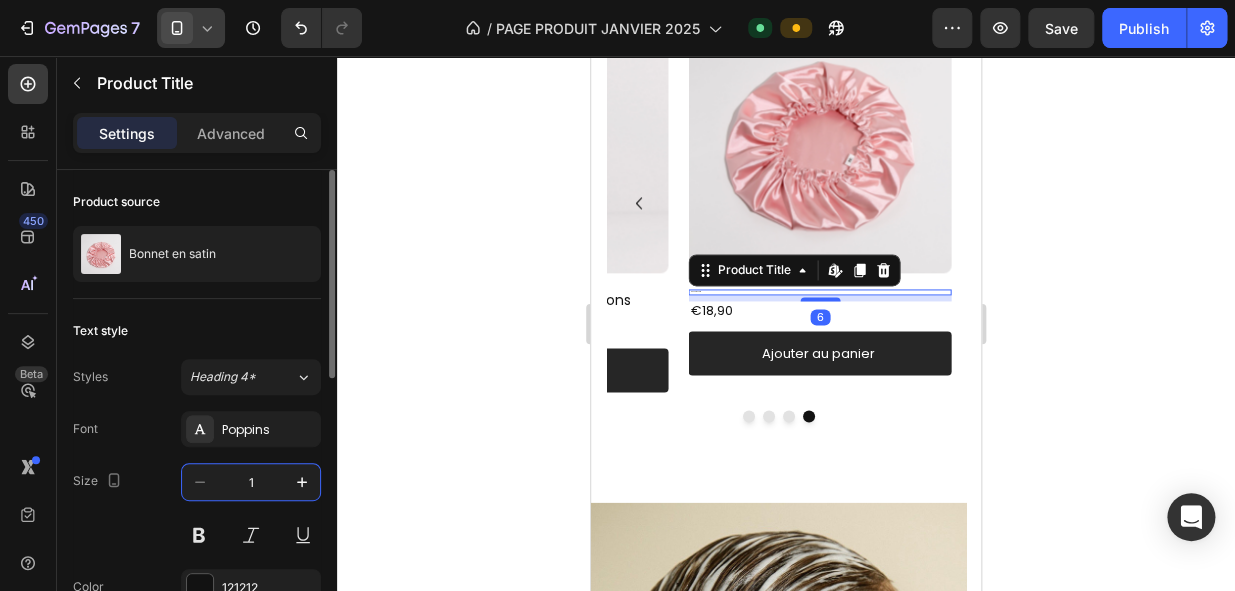 type on "15" 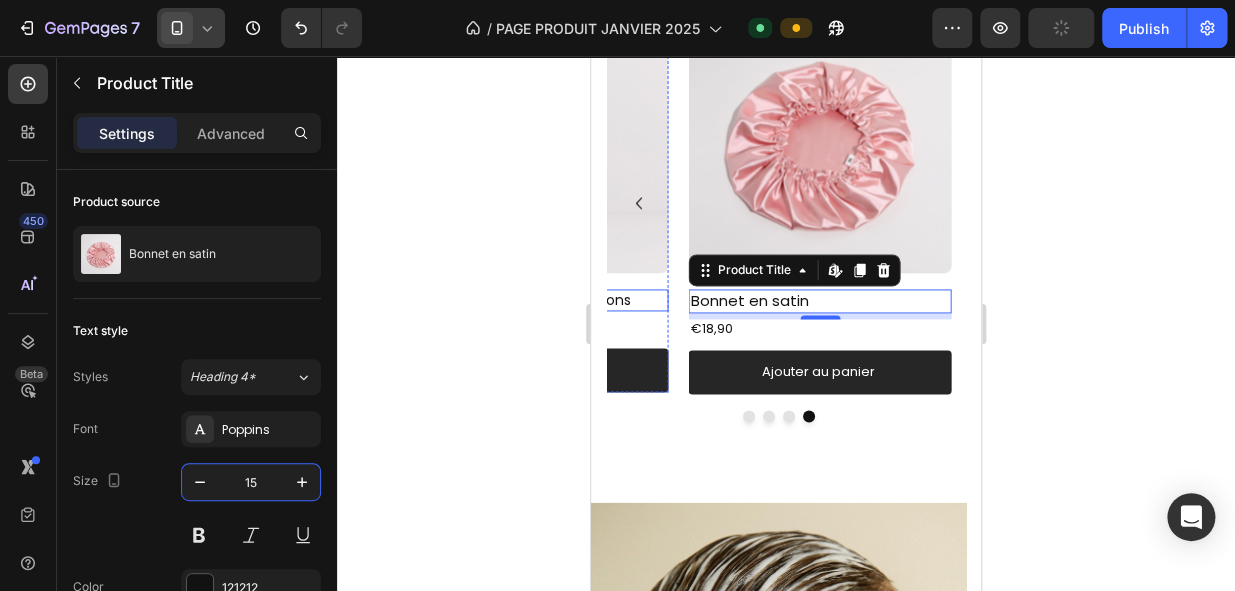 click on "l'Huile Elixir | Huile multifonctions" at bounding box center (537, 300) 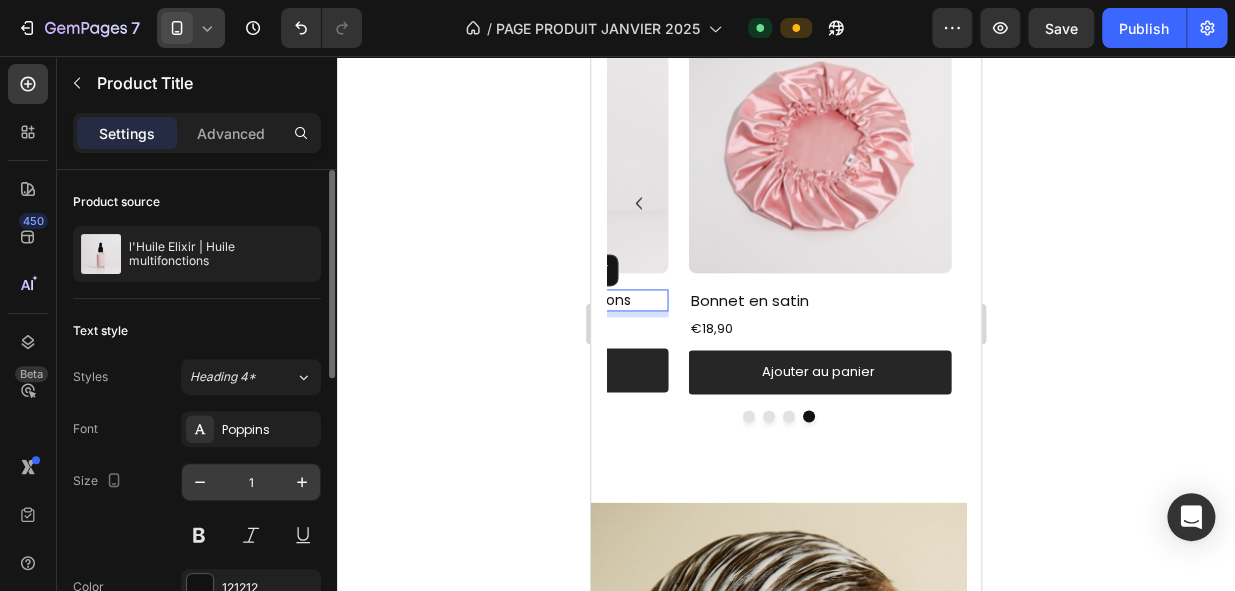 click on "1" at bounding box center [251, 482] 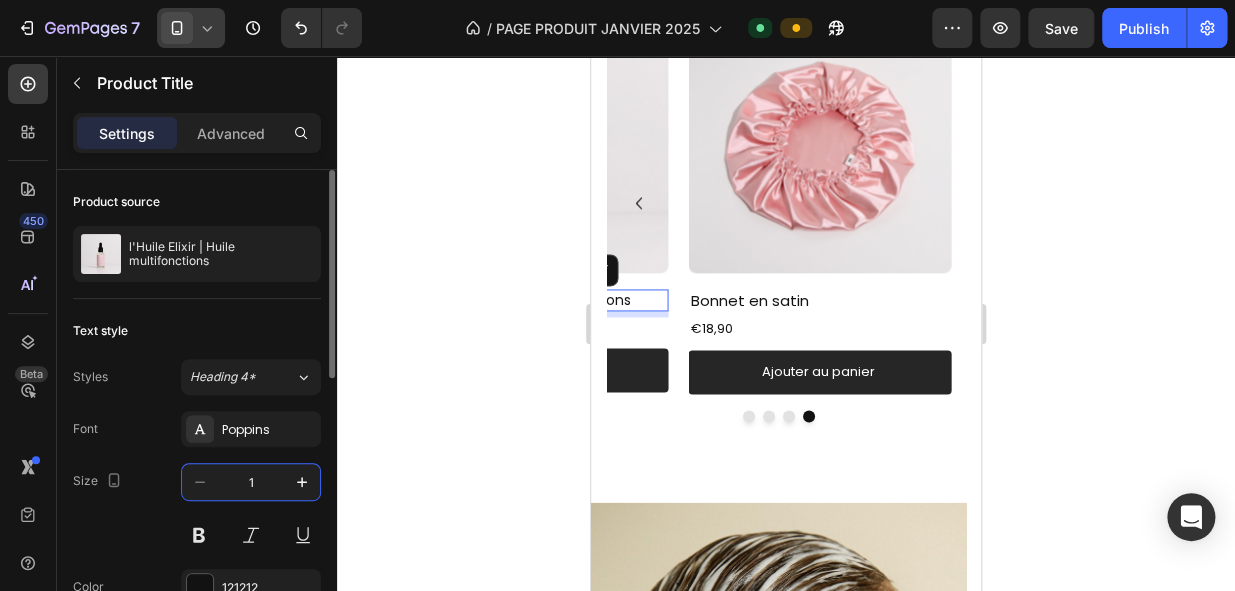 type on "15" 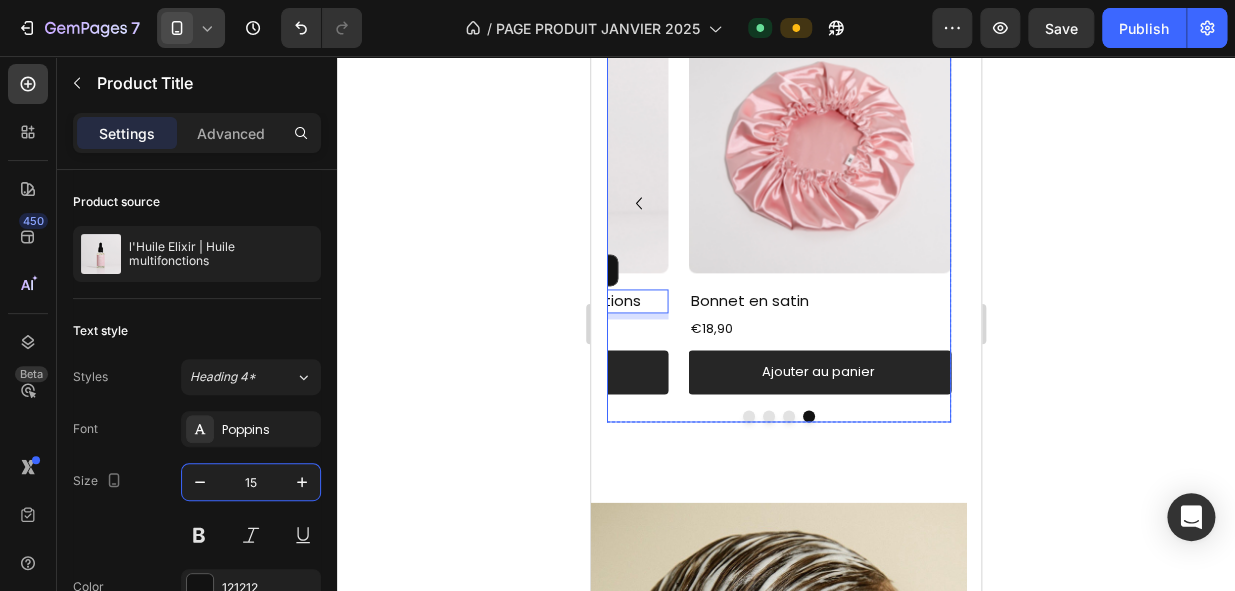 click at bounding box center (769, 416) 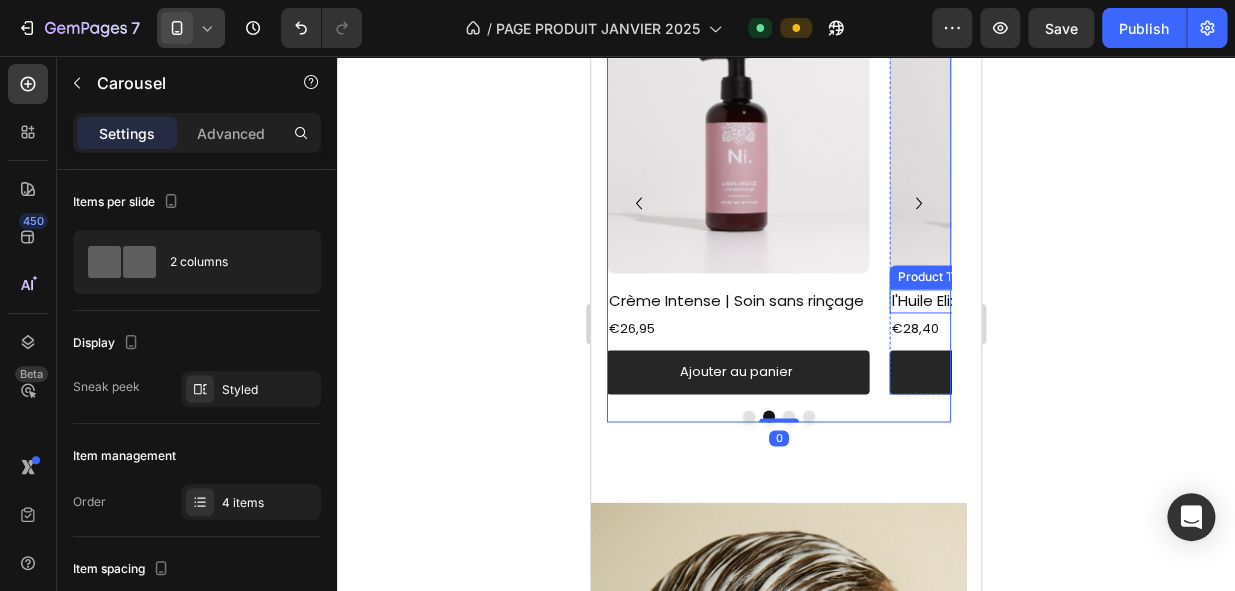 click on "l'Huile Elixir | Huile multifonctions" at bounding box center (1020, 301) 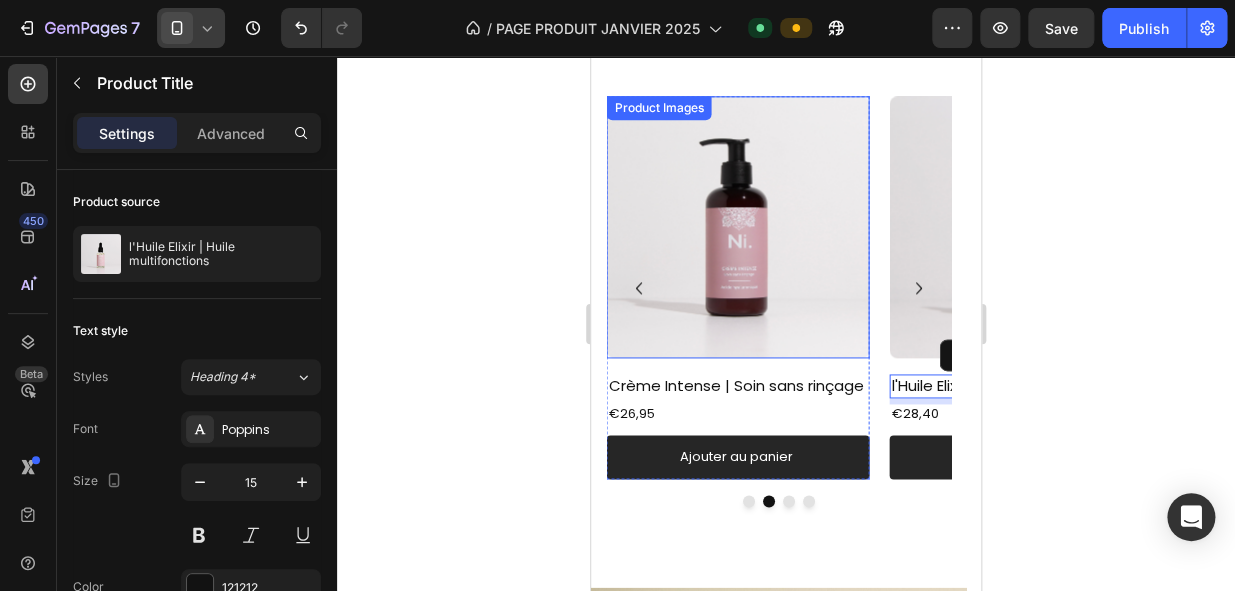 scroll, scrollTop: 860, scrollLeft: 0, axis: vertical 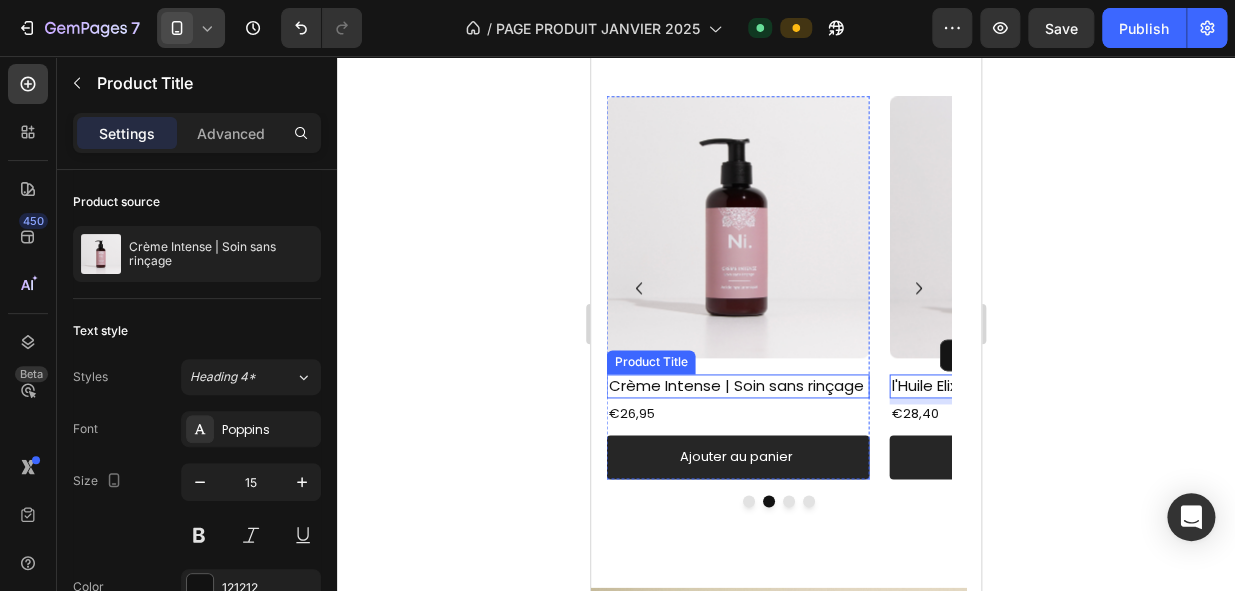 click on "Crème Intense | Soin sans rinçage" at bounding box center [738, 386] 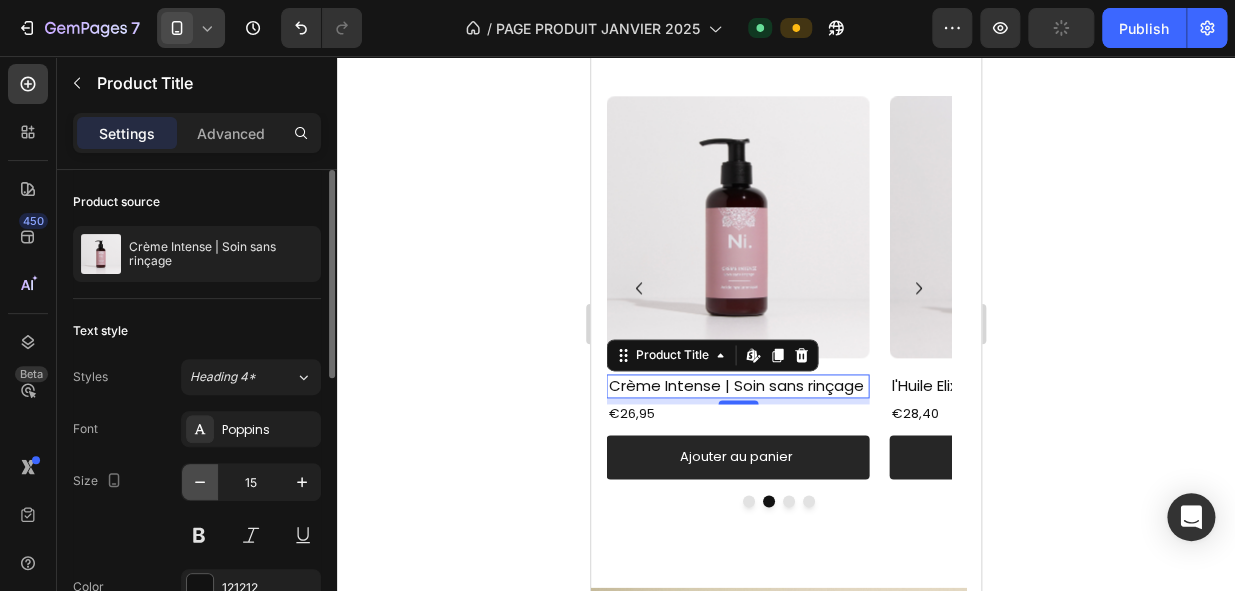 click 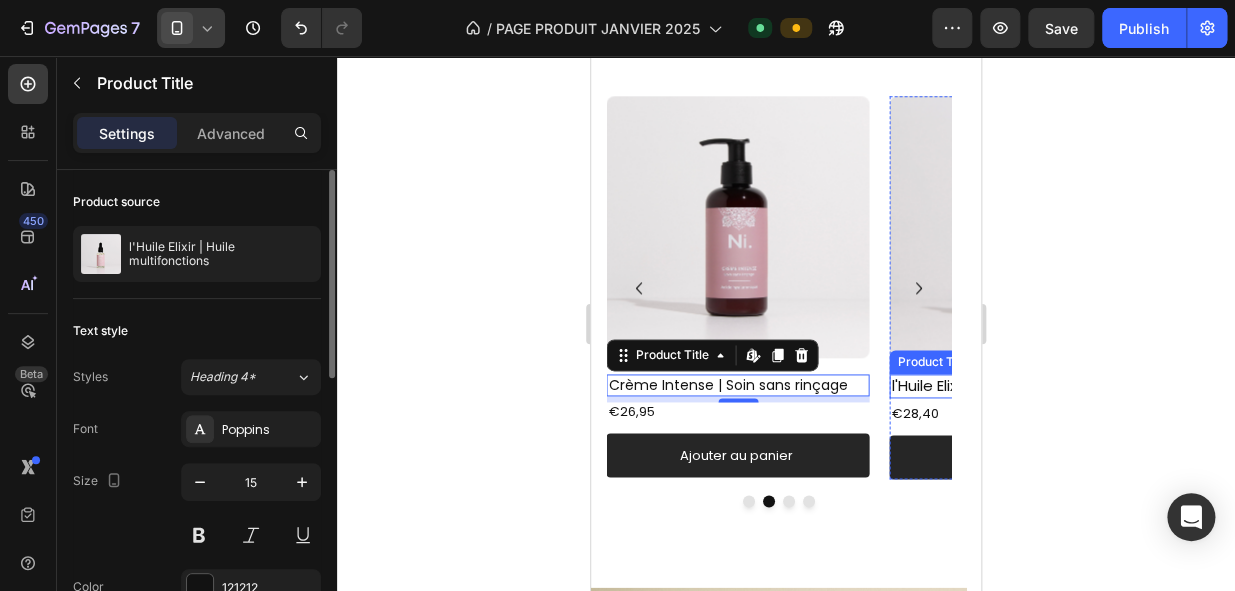 click on "l'Huile Elixir | Huile multifonctions" at bounding box center (1020, 386) 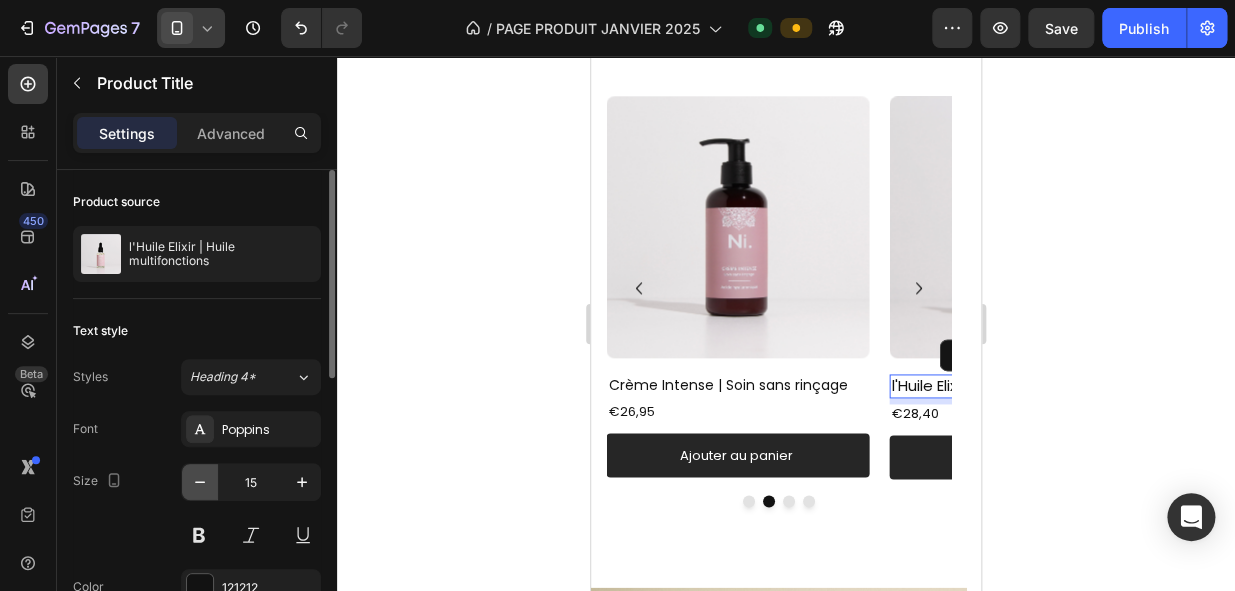 click 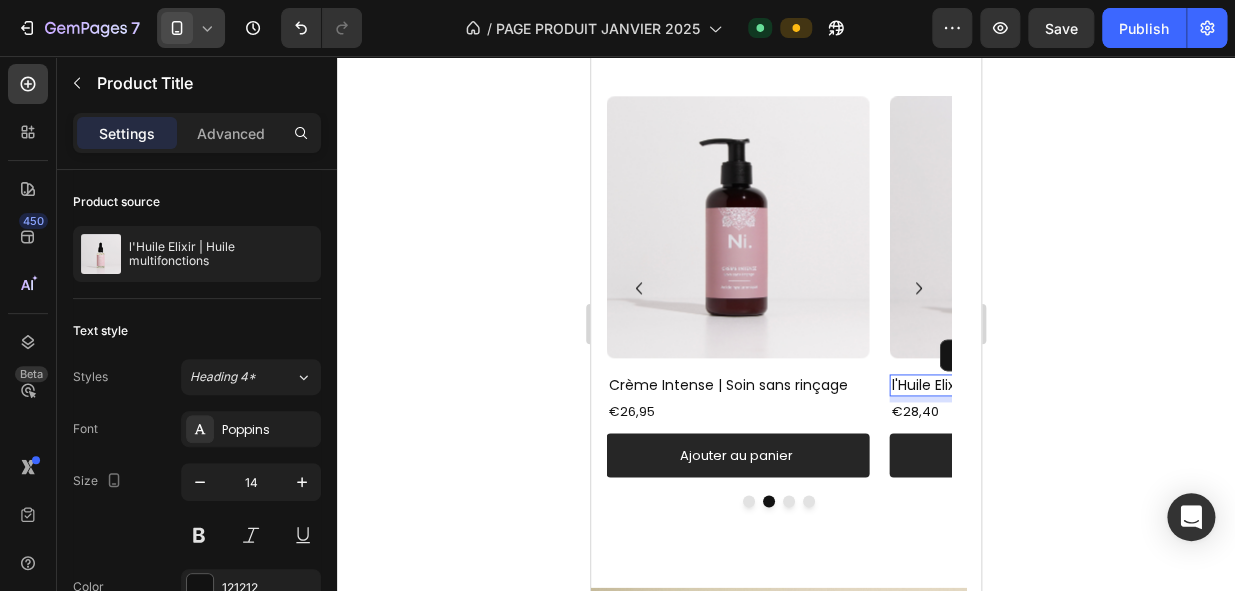 type 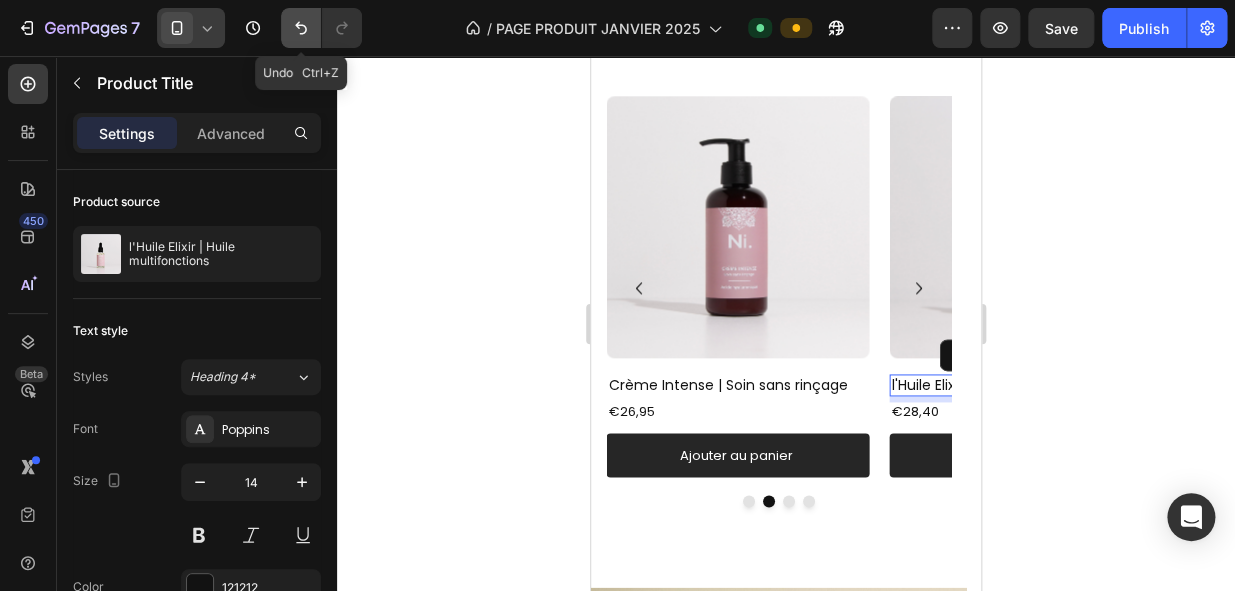 click 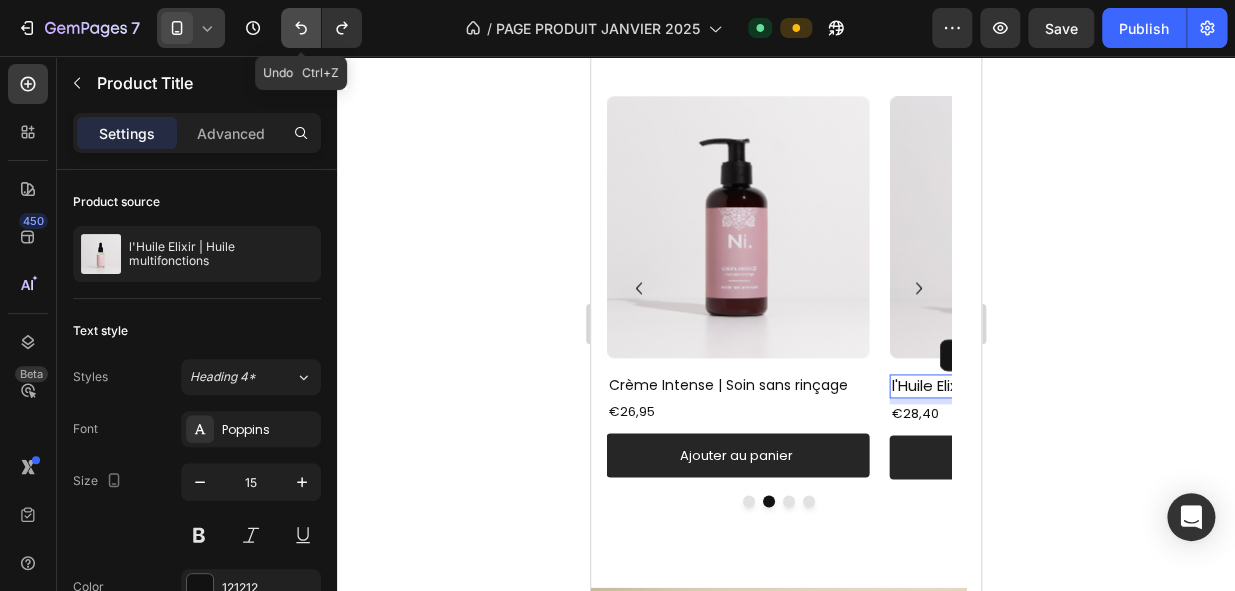 click 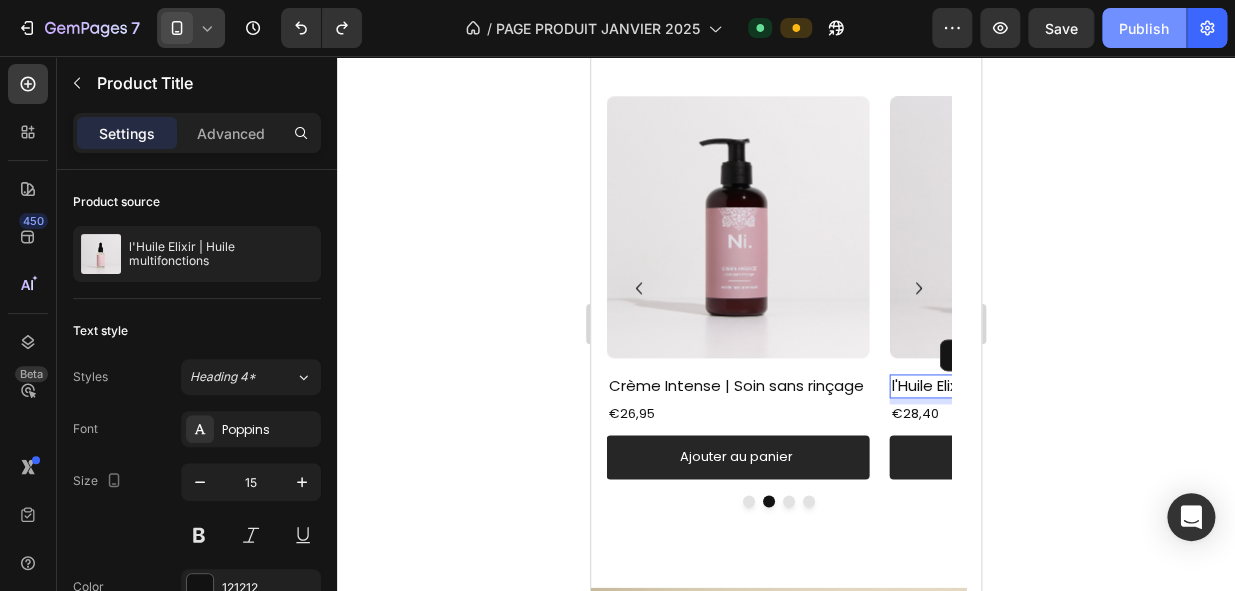 click on "Publish" at bounding box center [1144, 28] 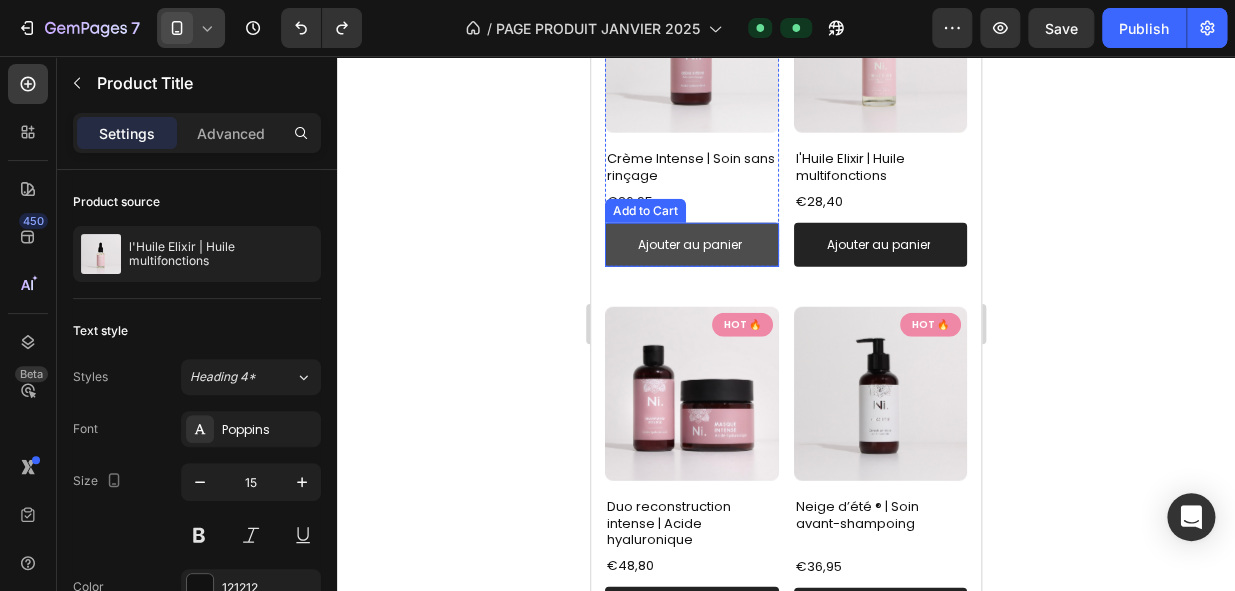 scroll, scrollTop: 1841, scrollLeft: 0, axis: vertical 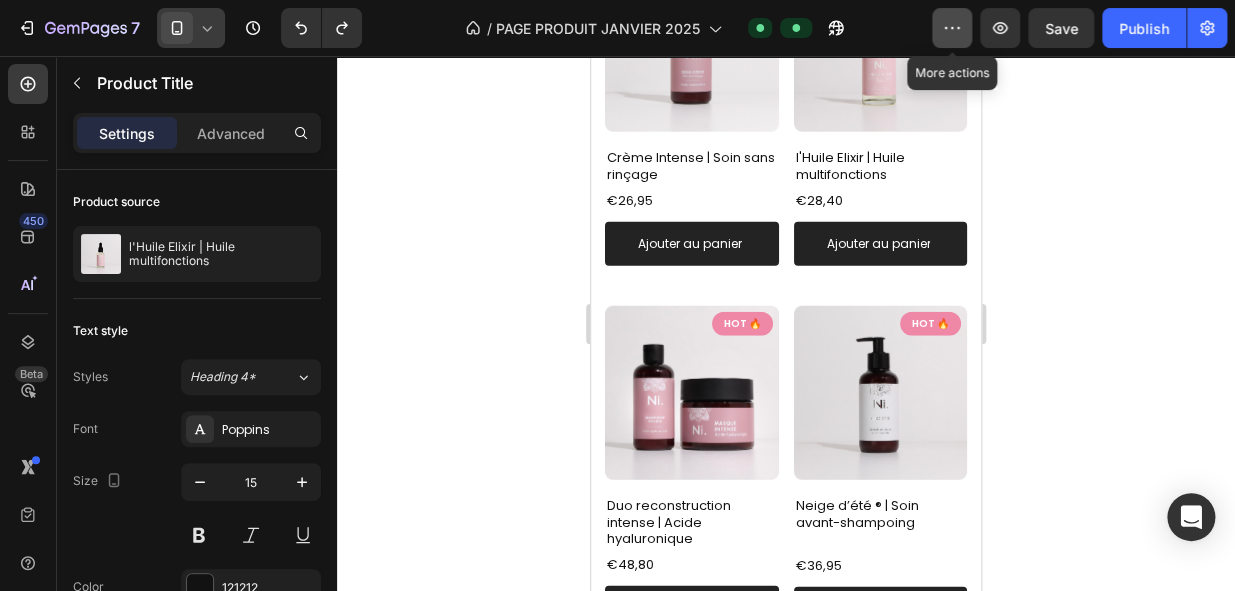 click 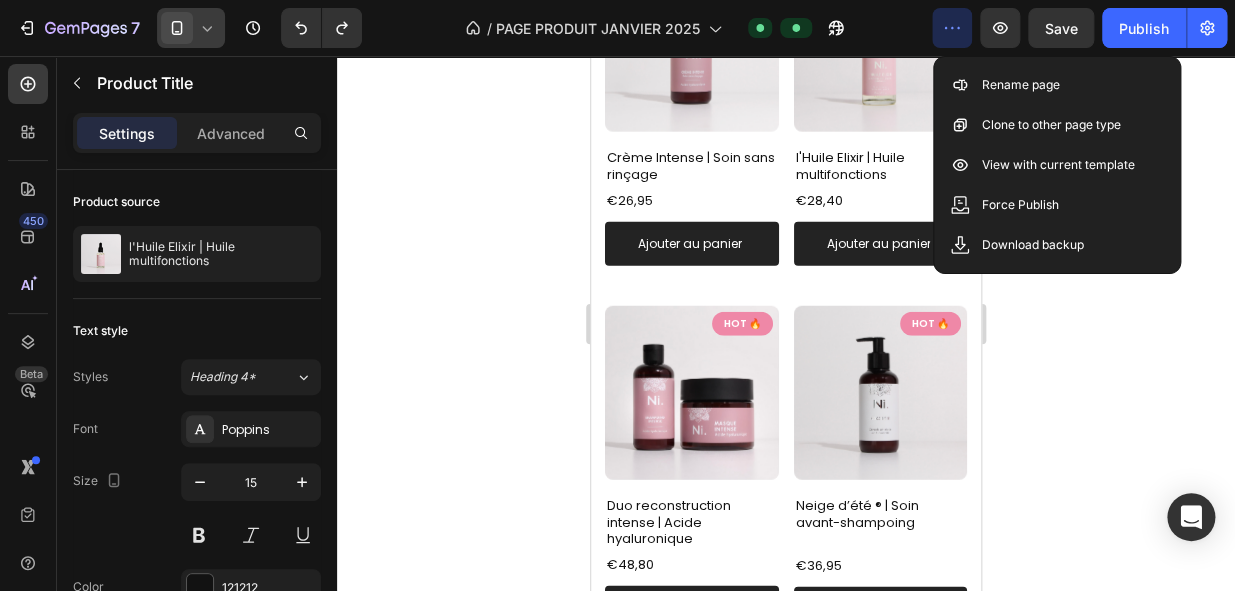 click 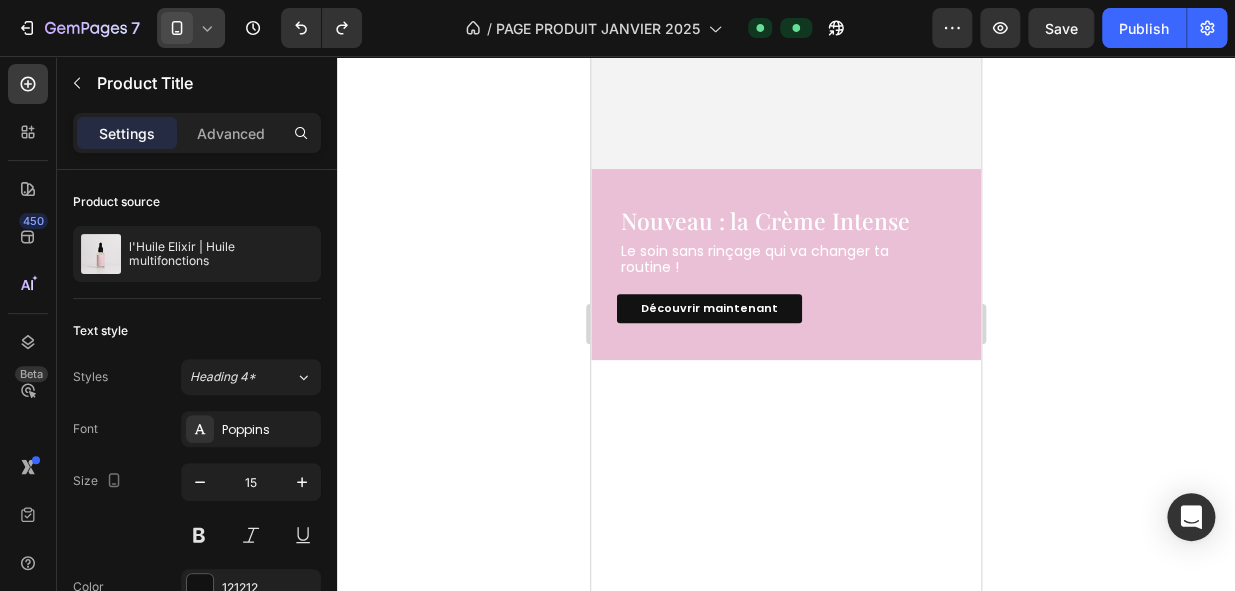 scroll, scrollTop: 0, scrollLeft: 0, axis: both 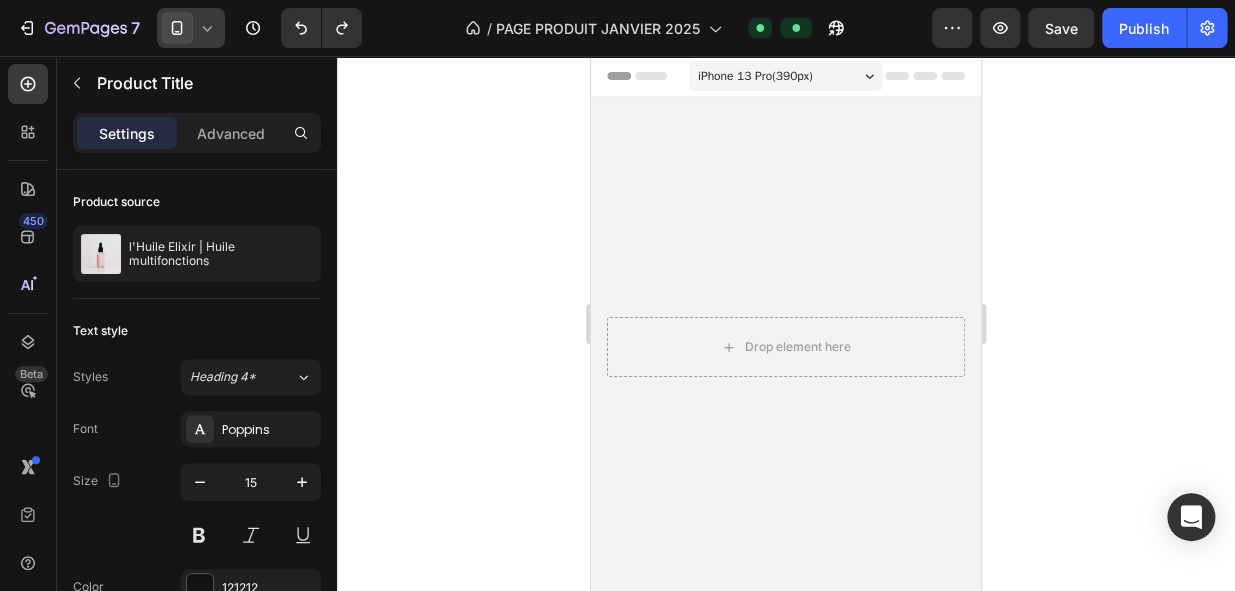 click on "iPhone 13 Pro  ( 390 px)" at bounding box center [755, 76] 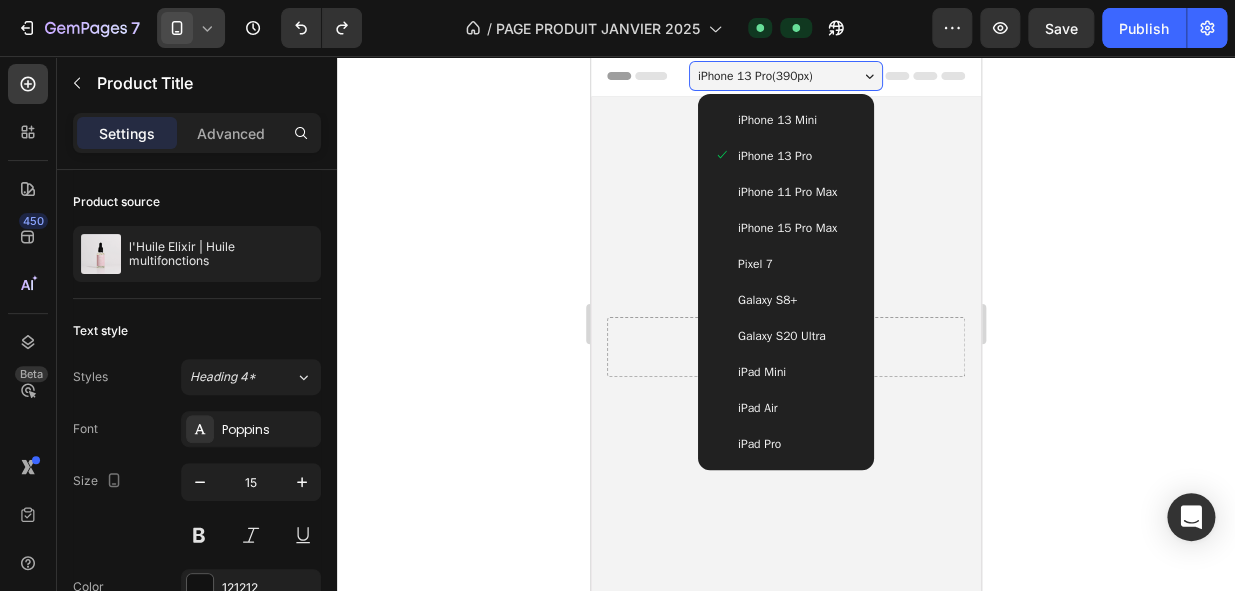click on "iPhone 15 Pro Max" at bounding box center [786, 228] 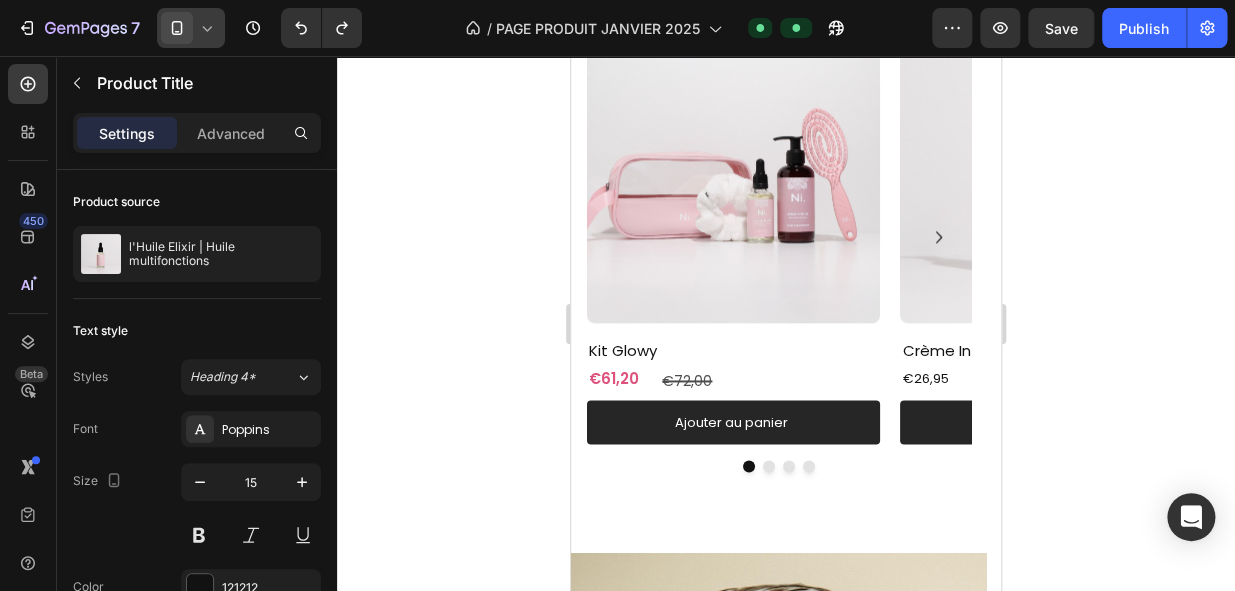 scroll, scrollTop: 907, scrollLeft: 0, axis: vertical 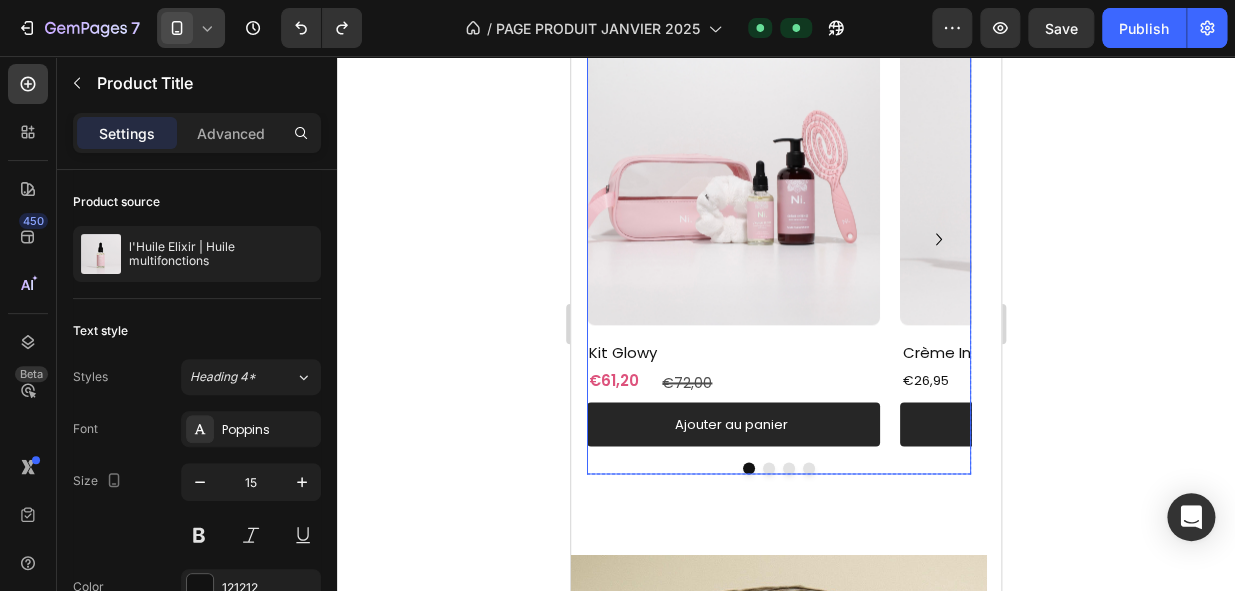 click at bounding box center [769, 468] 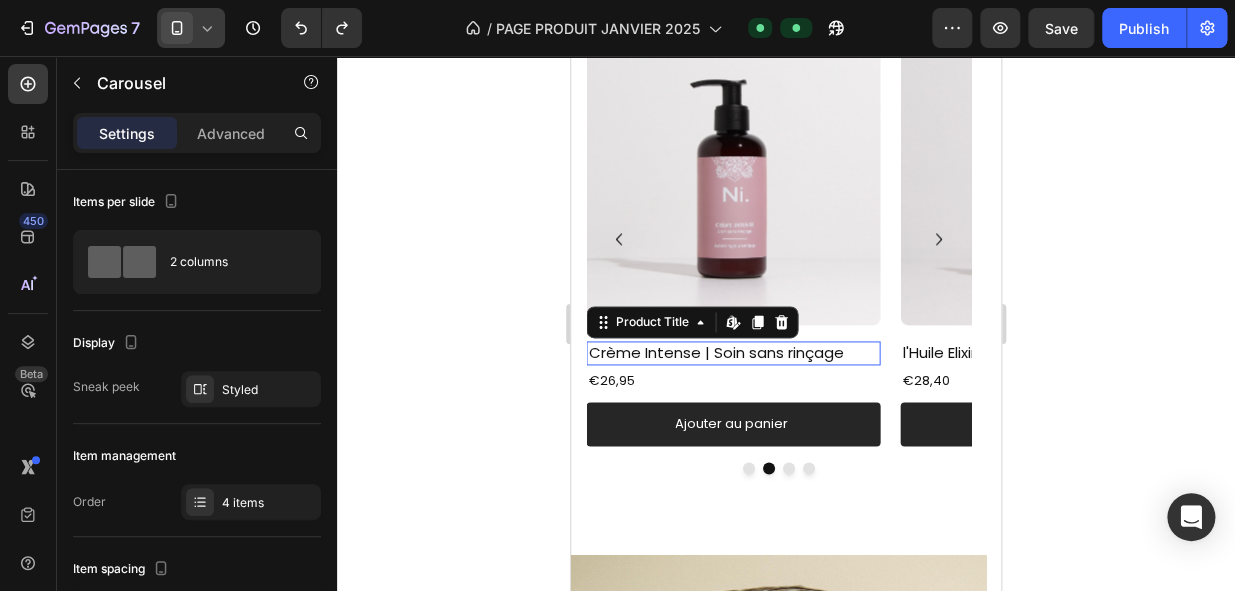 click on "Crème Intense | Soin sans rinçage" at bounding box center (733, 353) 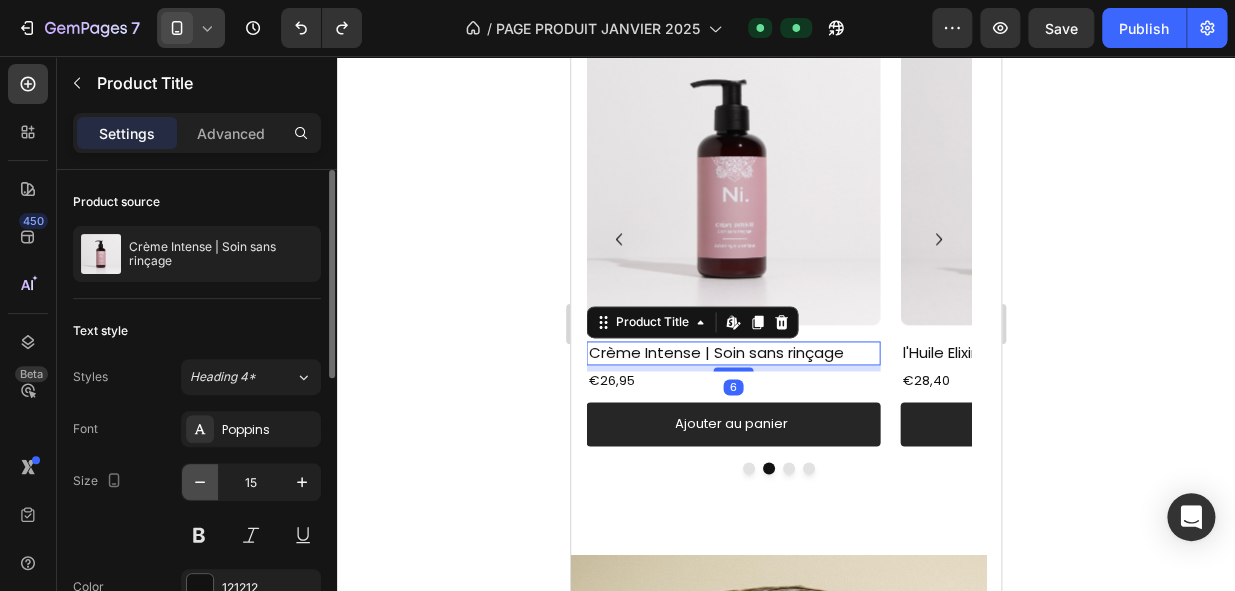 click at bounding box center [200, 482] 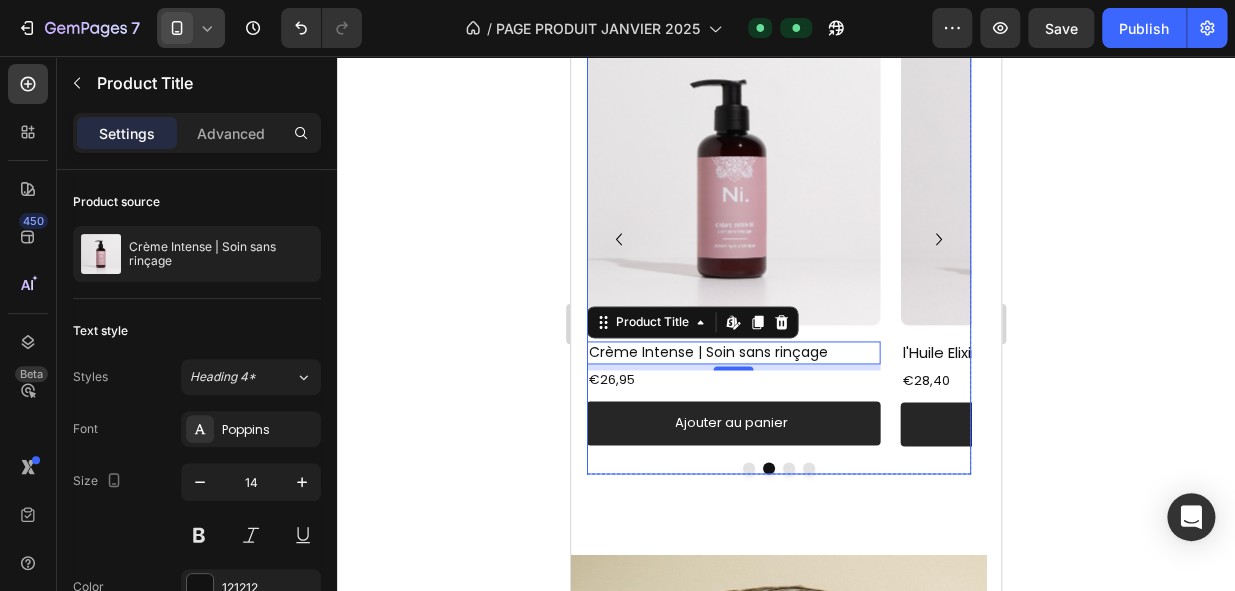 click at bounding box center [749, 468] 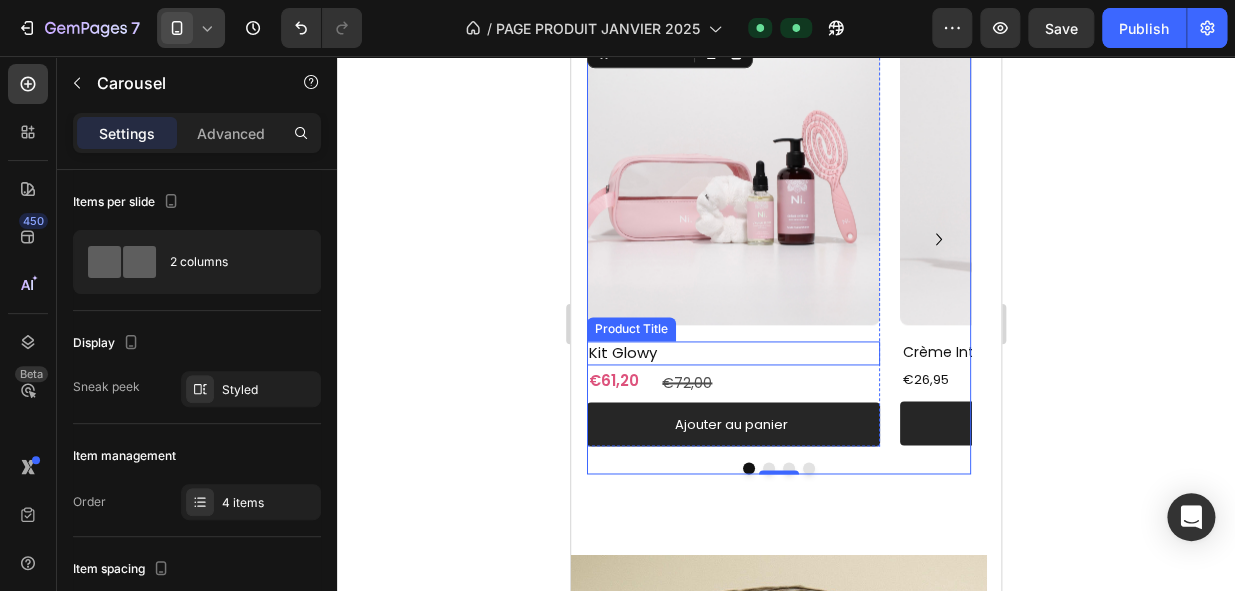 click on "Kit Glowy" at bounding box center [733, 353] 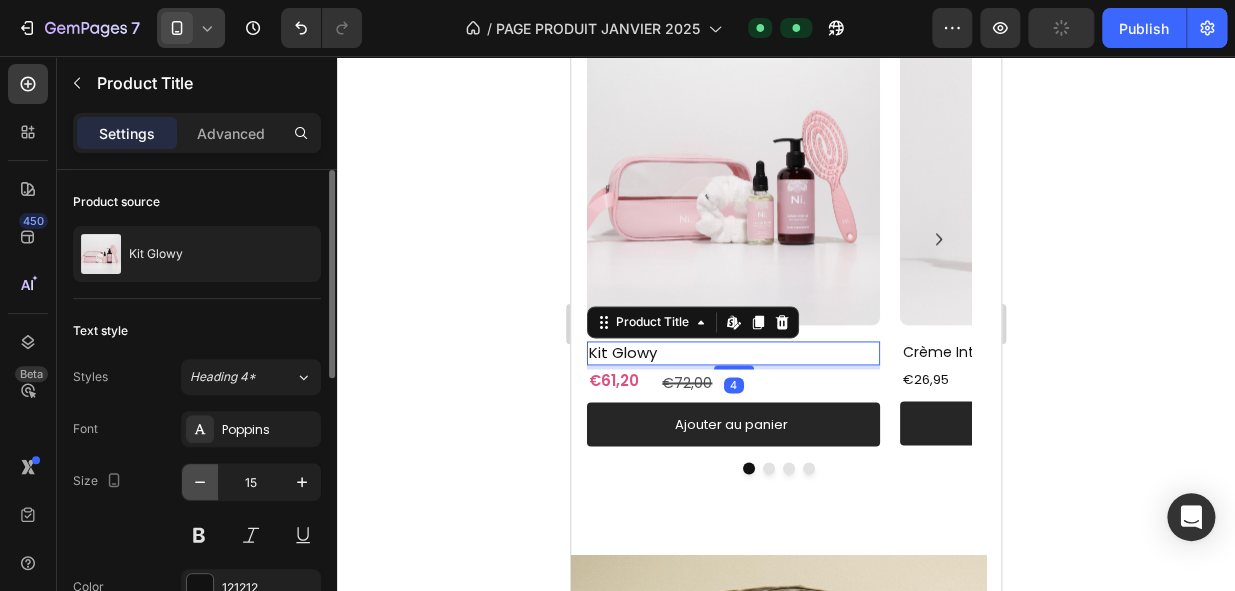 click at bounding box center [200, 482] 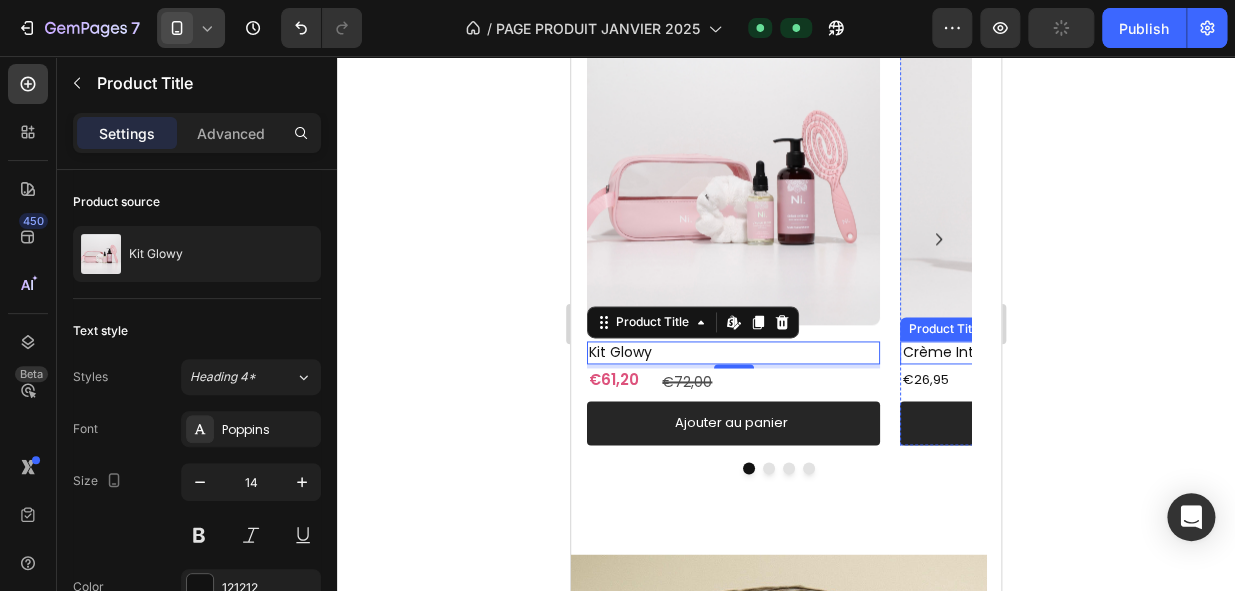 click on "Crème Intense | Soin sans rinçage" at bounding box center [1046, 352] 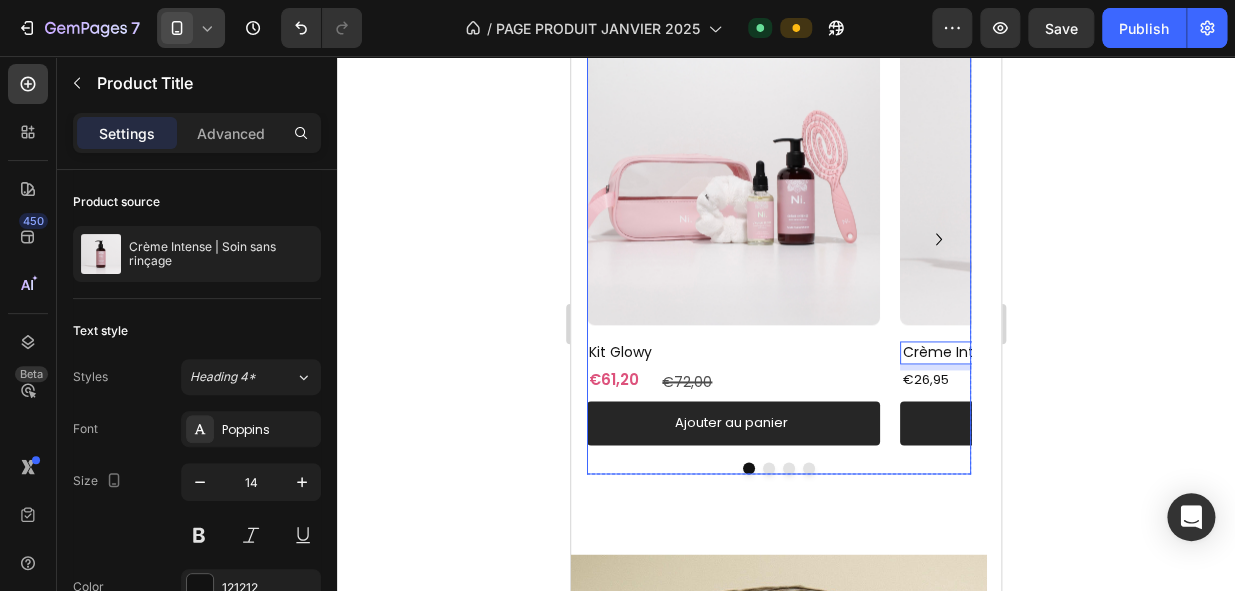click at bounding box center [769, 468] 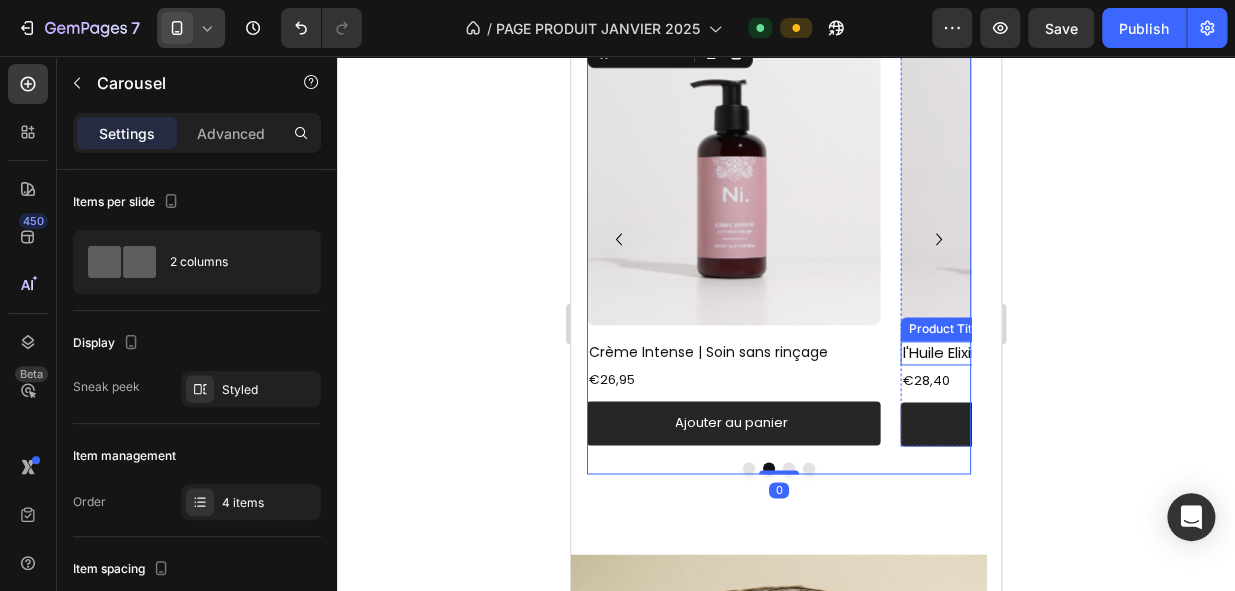 click on "l'Huile Elixir | Huile multifonctions" at bounding box center [1046, 353] 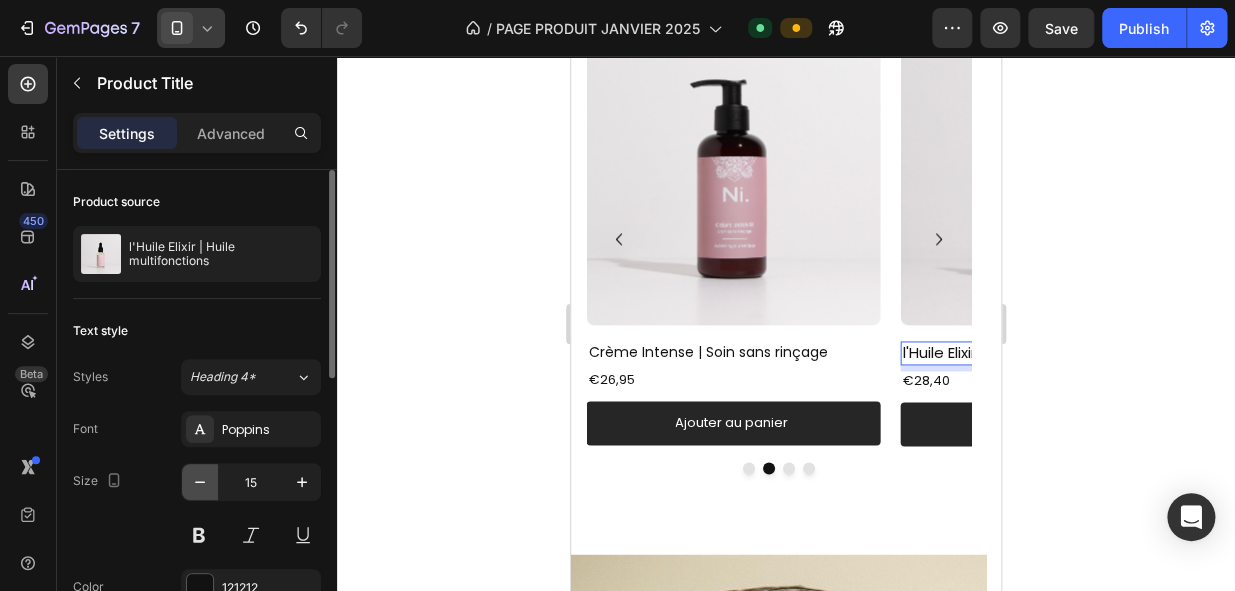 click 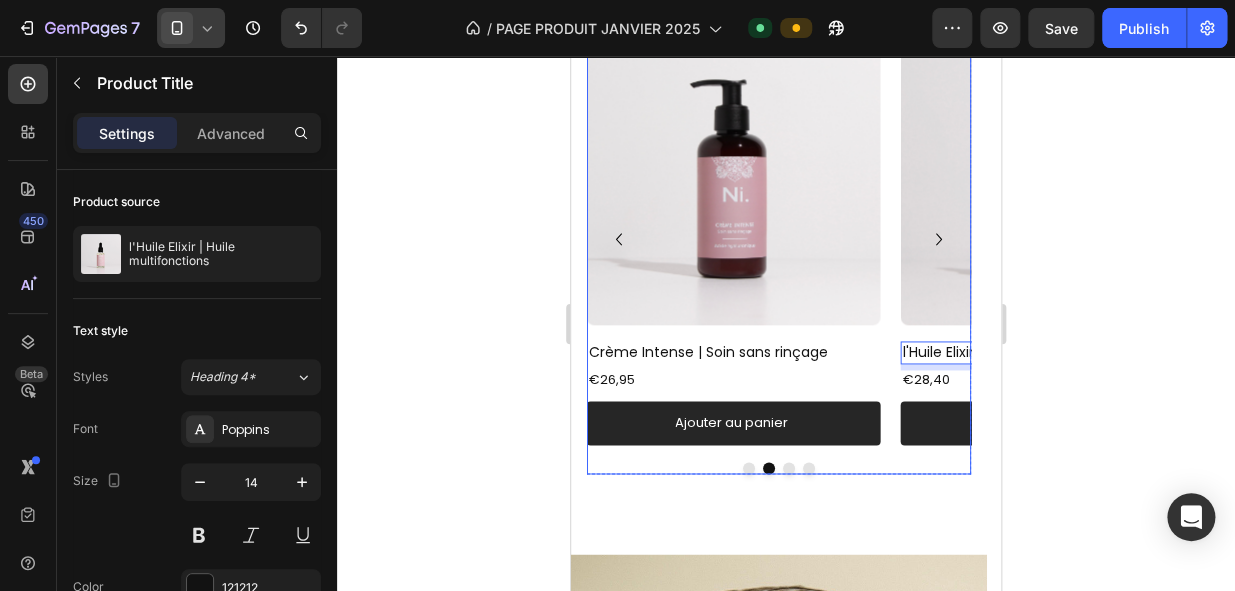 click at bounding box center [789, 468] 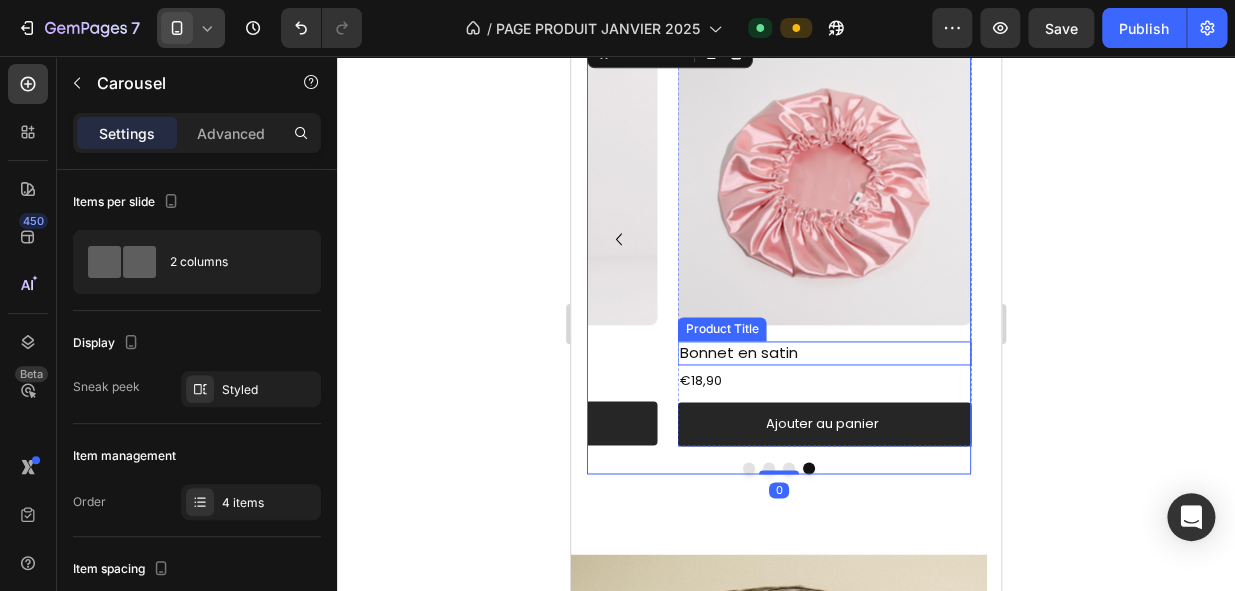 click on "Bonnet en satin" at bounding box center [824, 353] 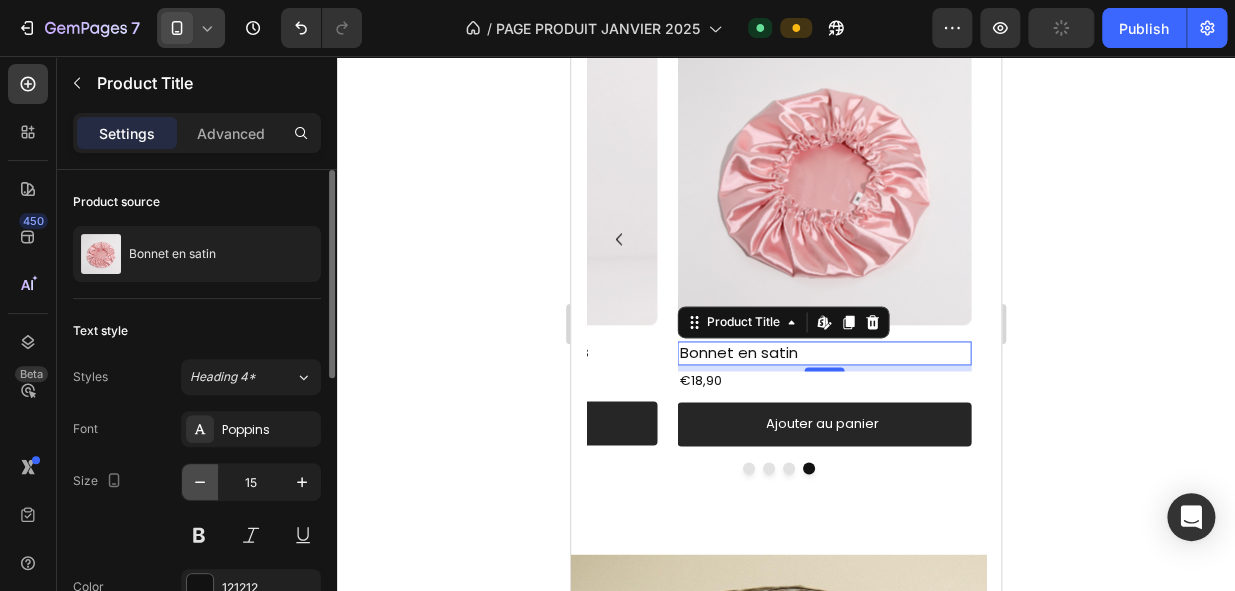 click 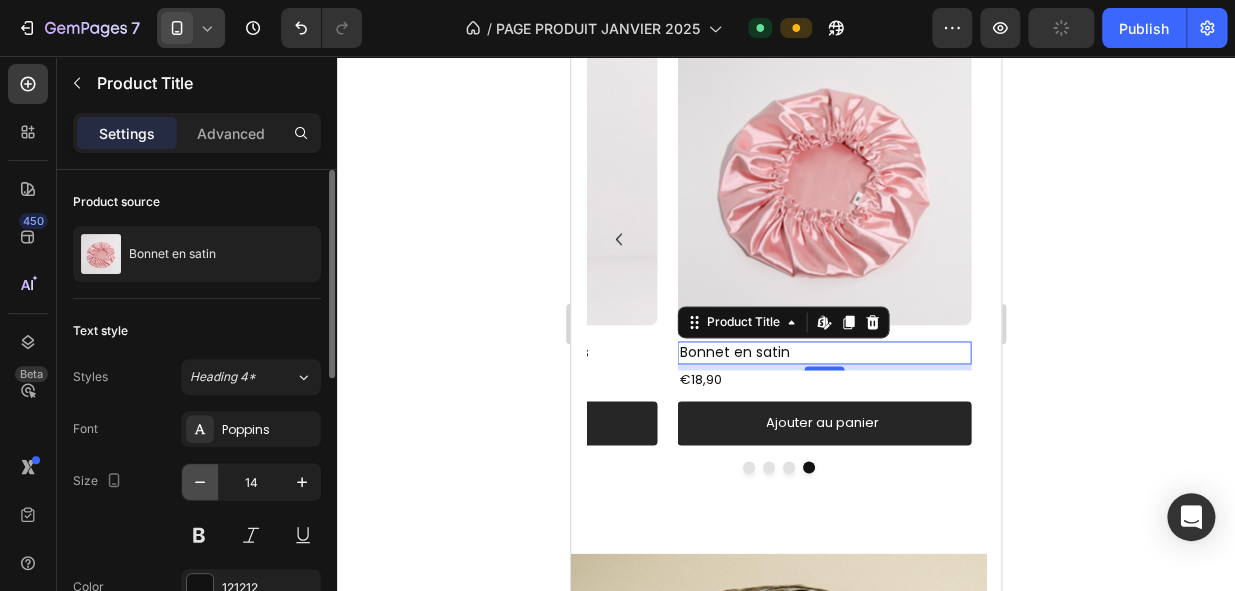 scroll, scrollTop: 906, scrollLeft: 0, axis: vertical 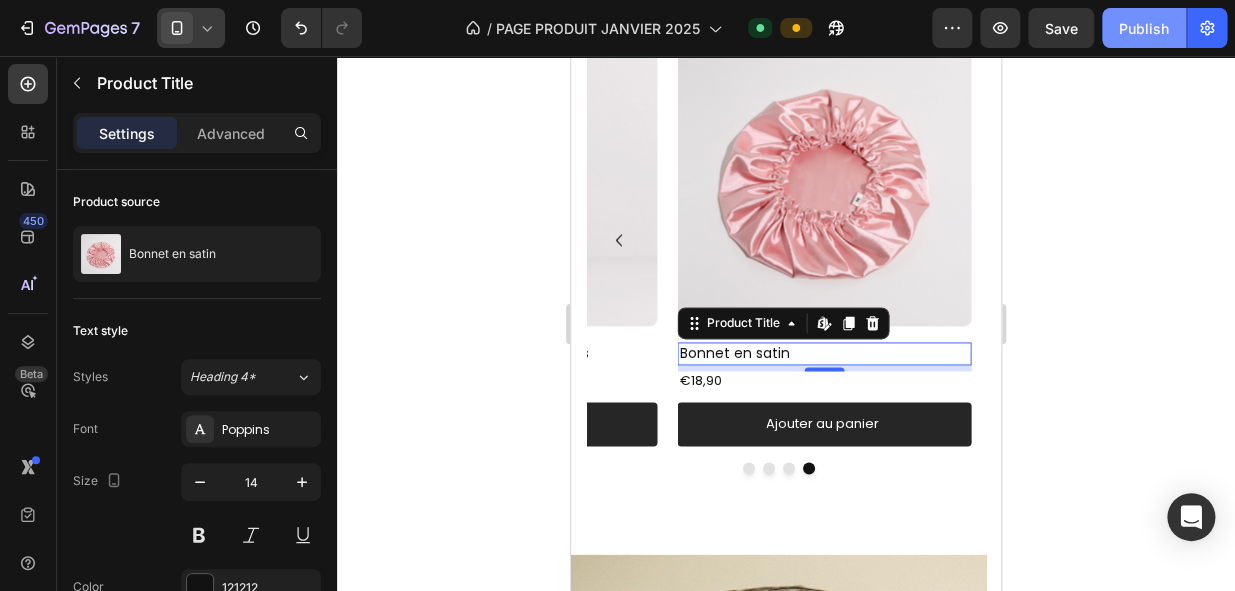 click on "Publish" at bounding box center (1144, 28) 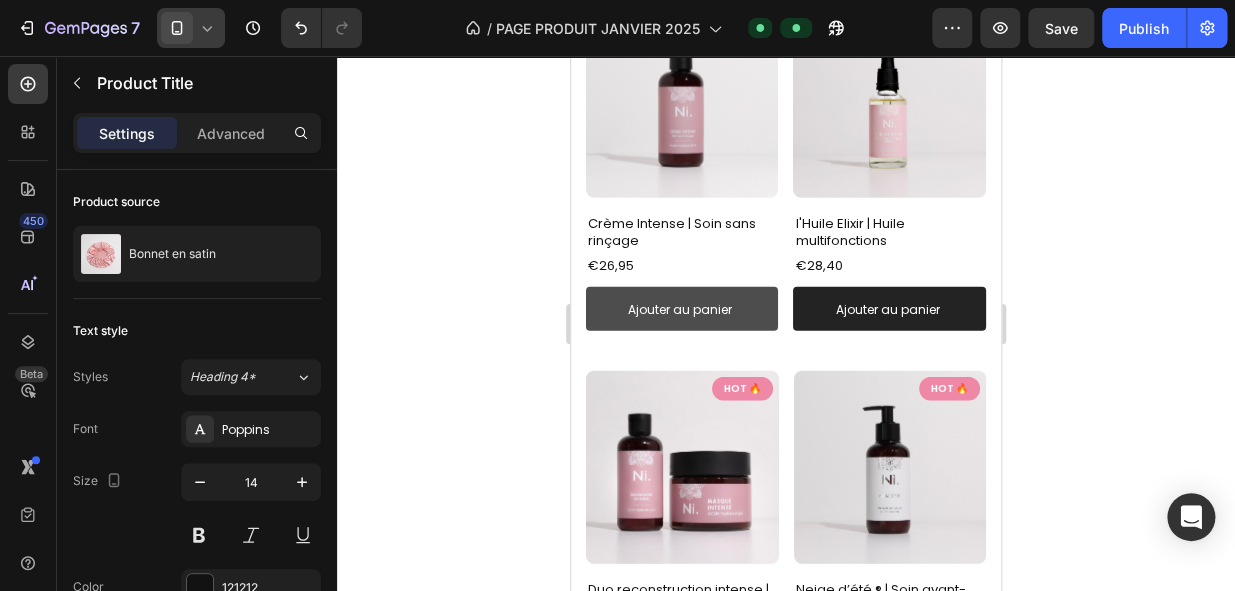 scroll, scrollTop: 1806, scrollLeft: 0, axis: vertical 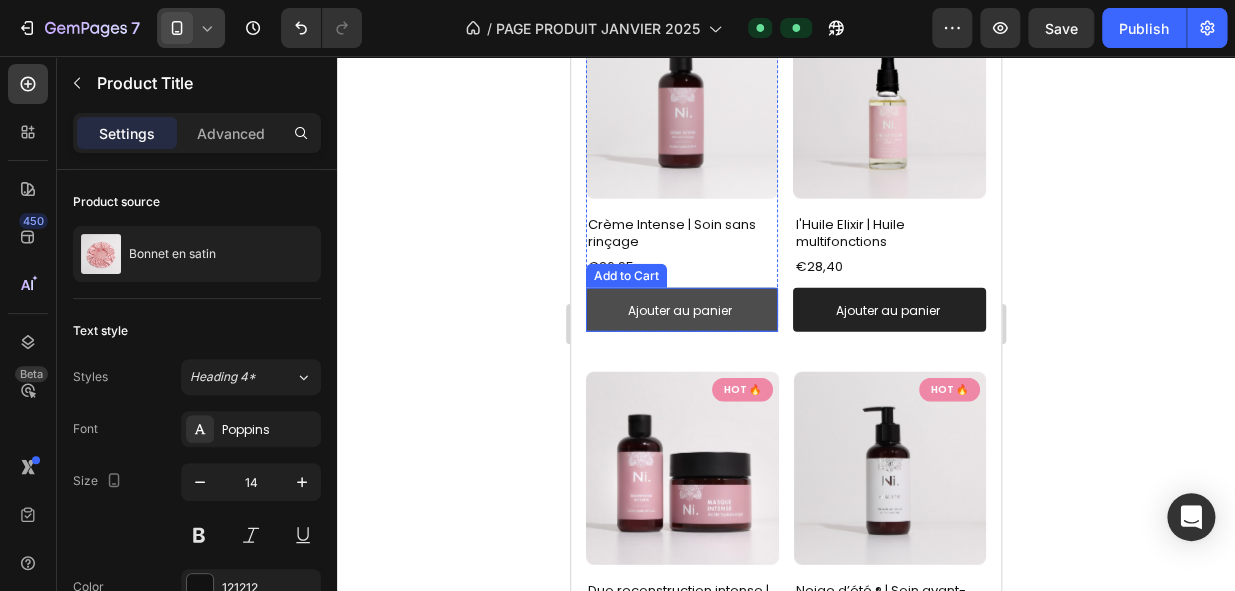 click on "Ajouter au panier" at bounding box center [682, 310] 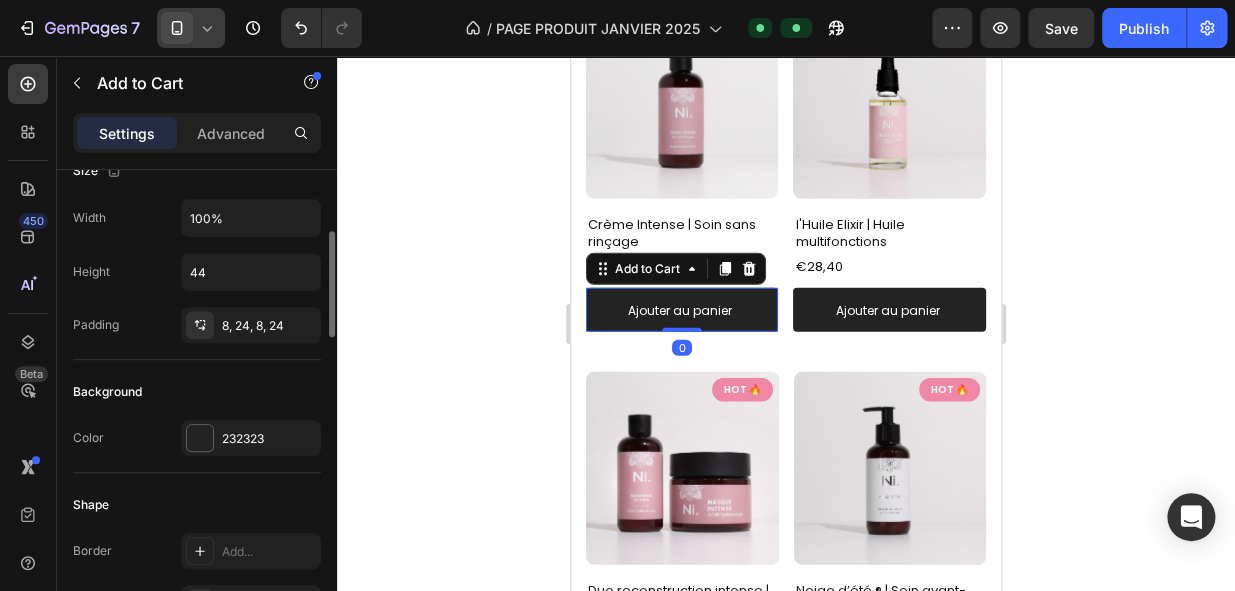 scroll, scrollTop: 296, scrollLeft: 0, axis: vertical 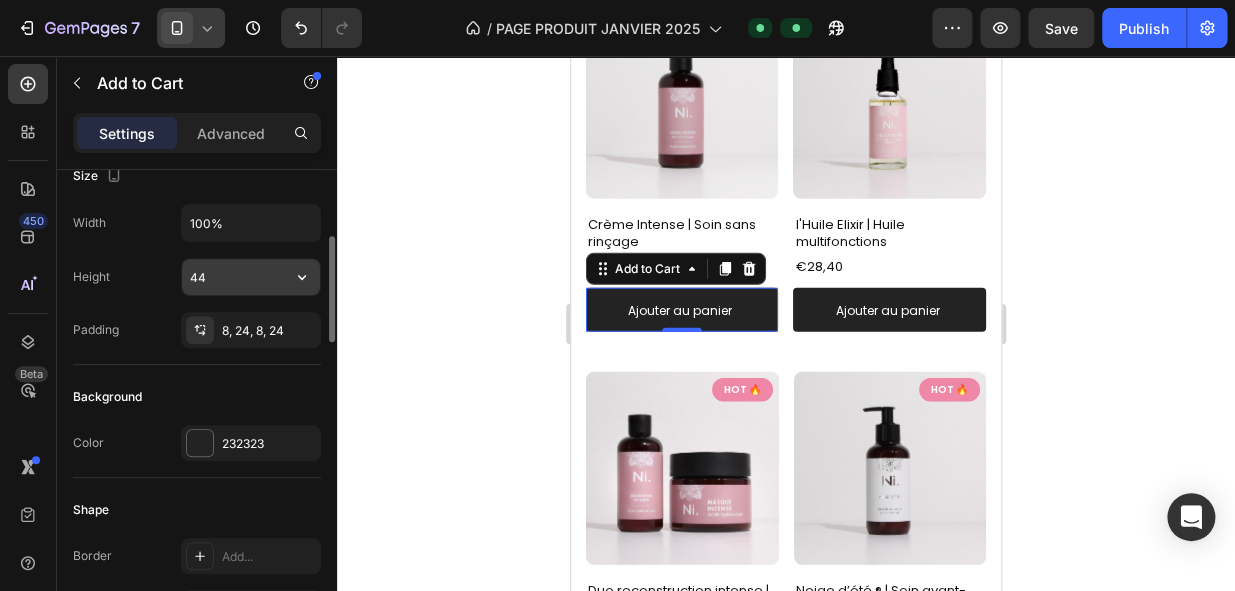 click on "44" at bounding box center (251, 277) 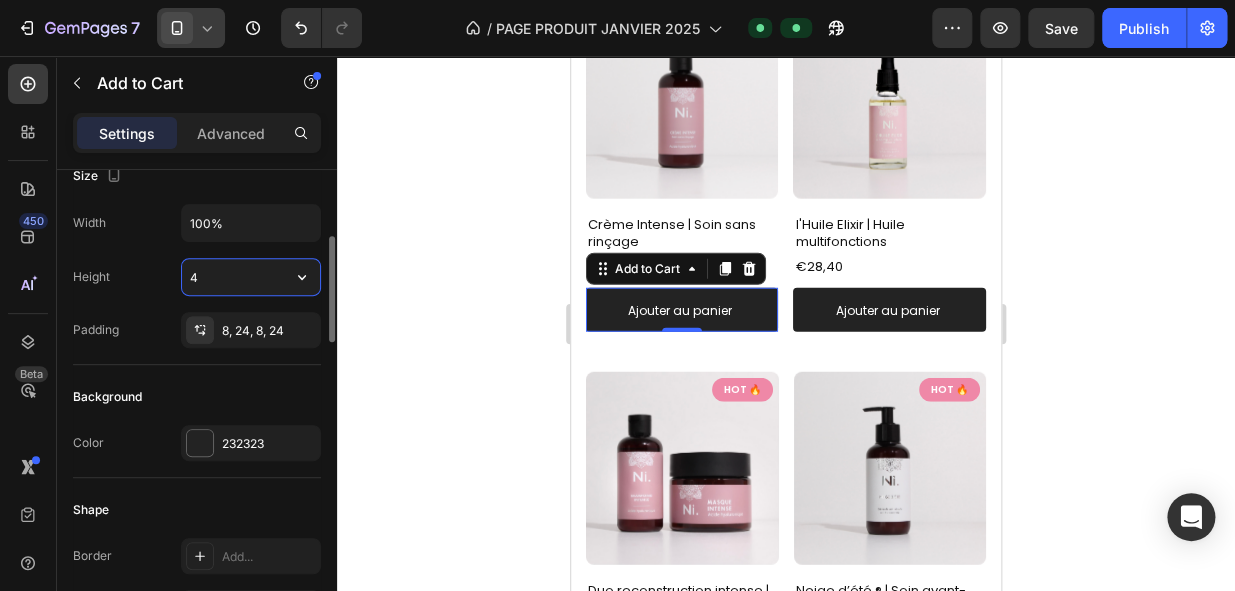 type on "40" 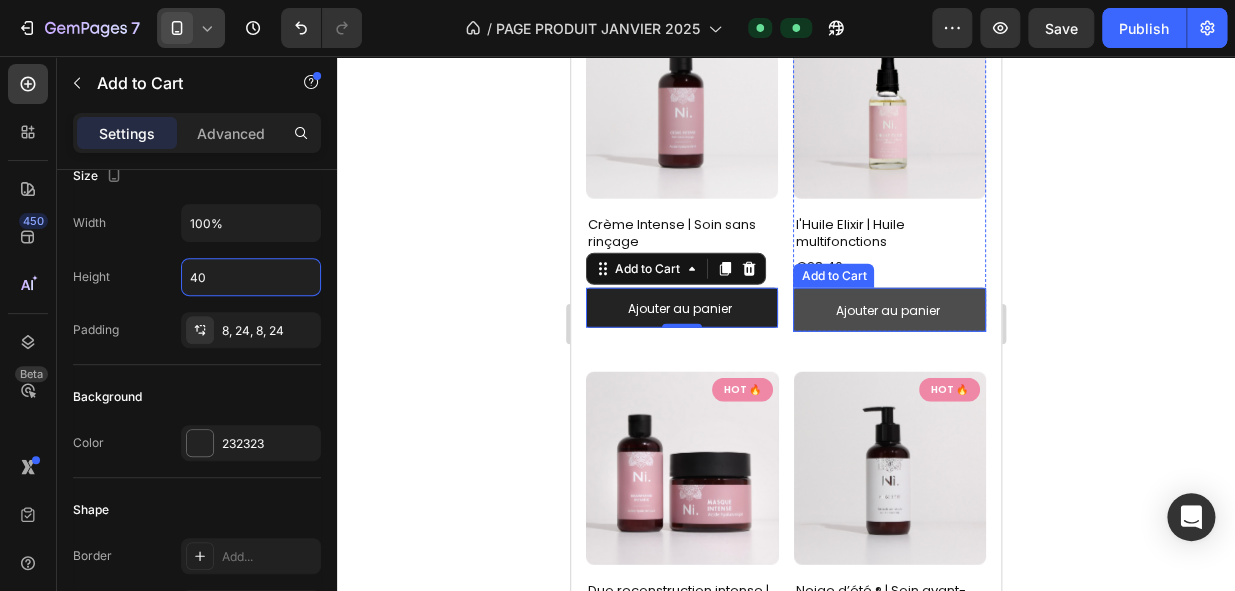 click on "Ajouter au panier" at bounding box center [889, 310] 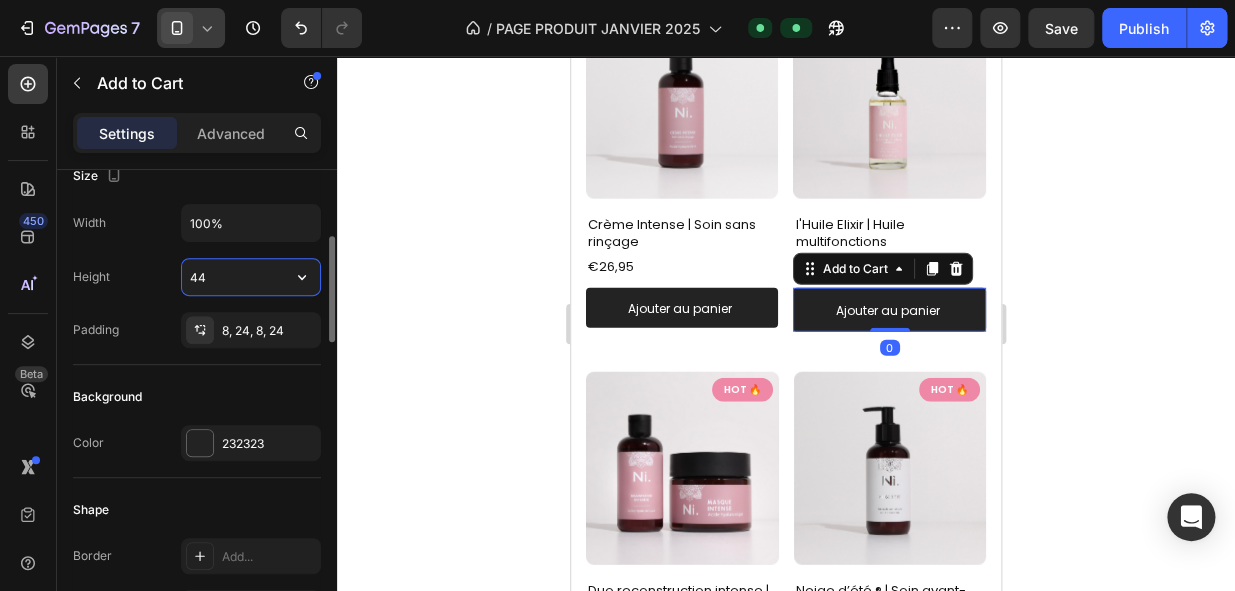 click on "44" at bounding box center [251, 277] 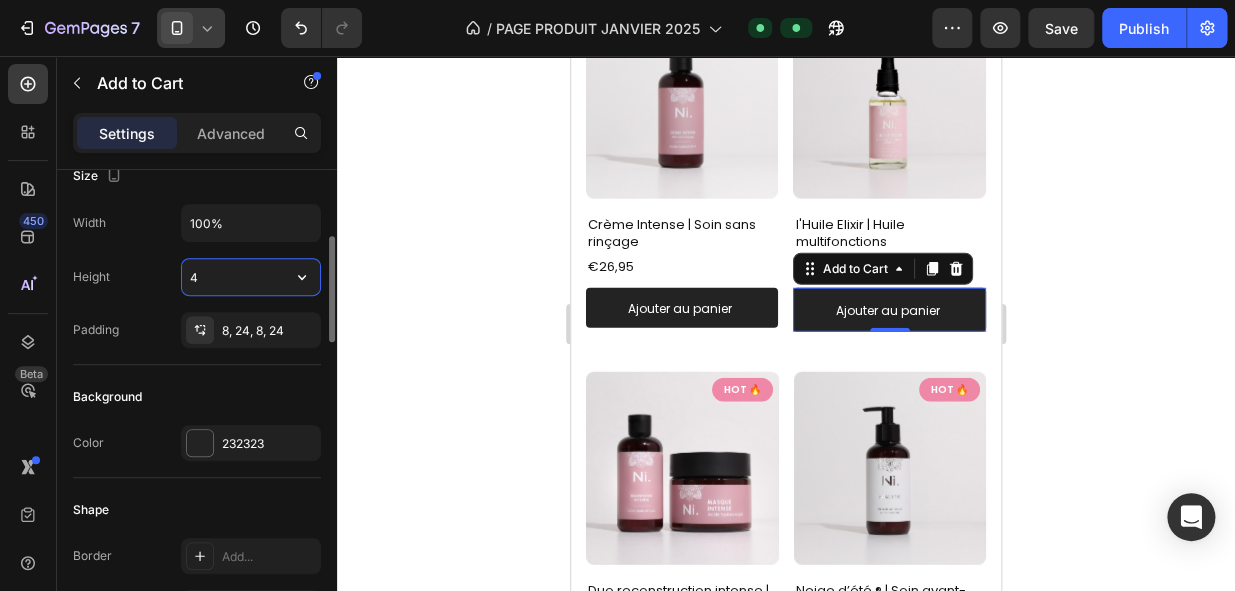 type on "40" 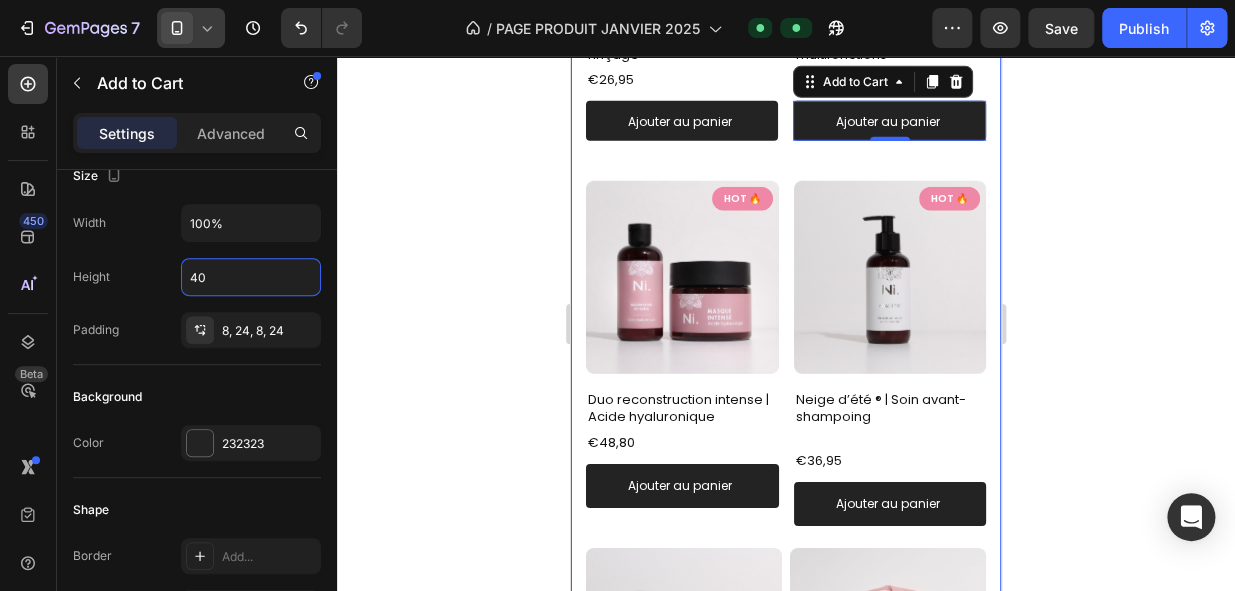 scroll, scrollTop: 2023, scrollLeft: 0, axis: vertical 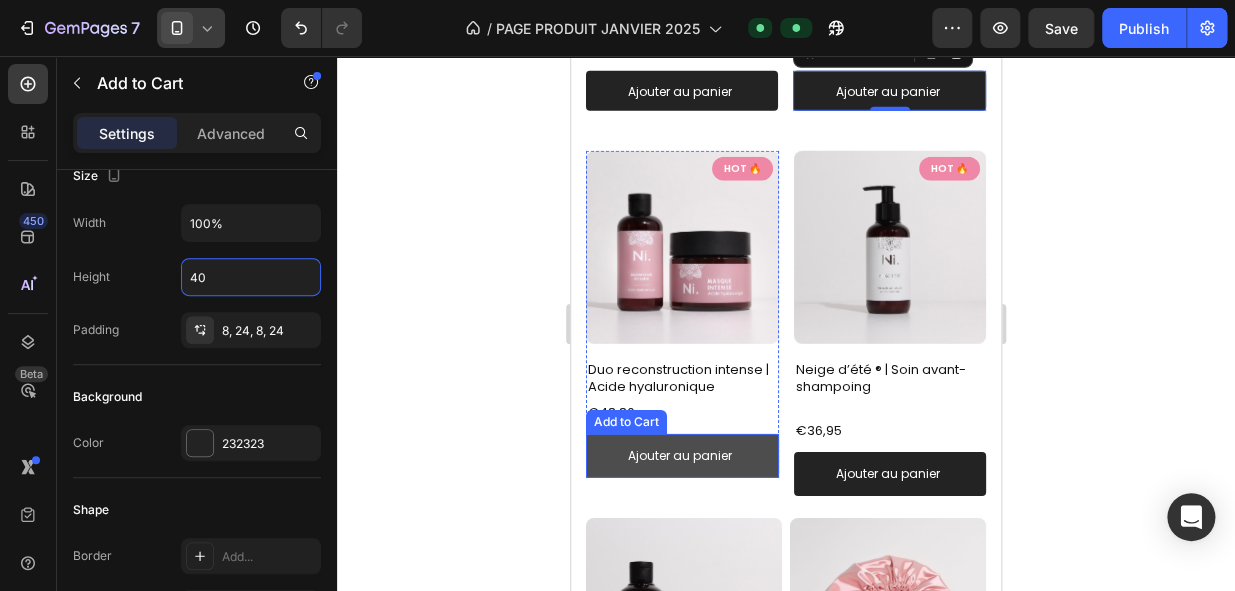 click on "Ajouter au panier" at bounding box center (682, 456) 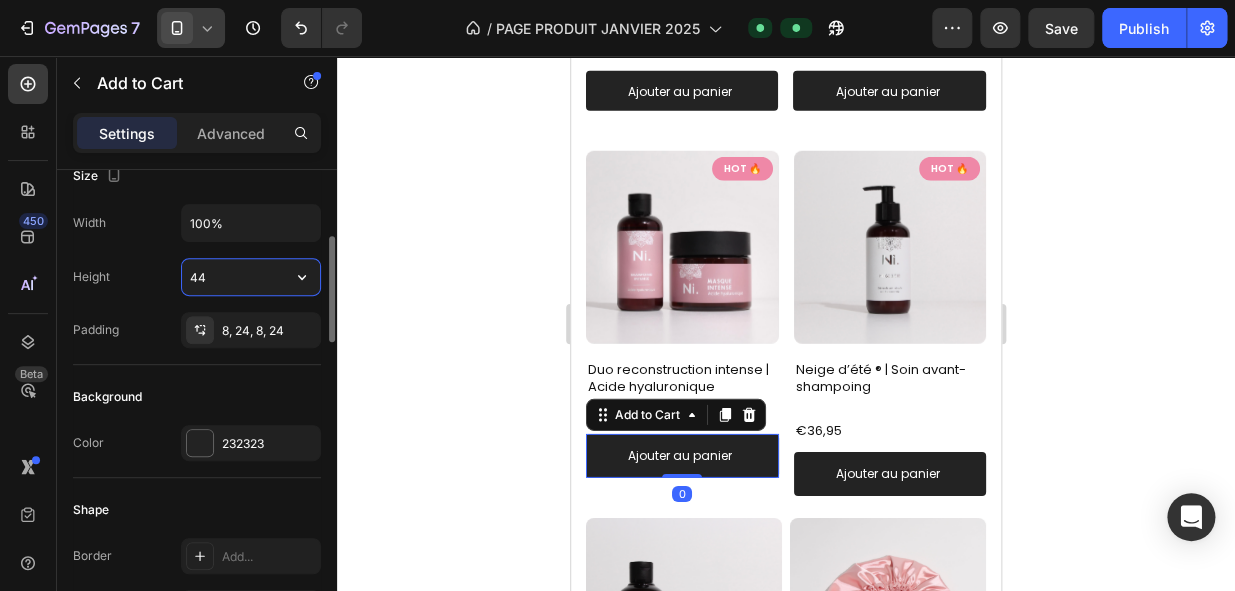 click on "44" at bounding box center (251, 277) 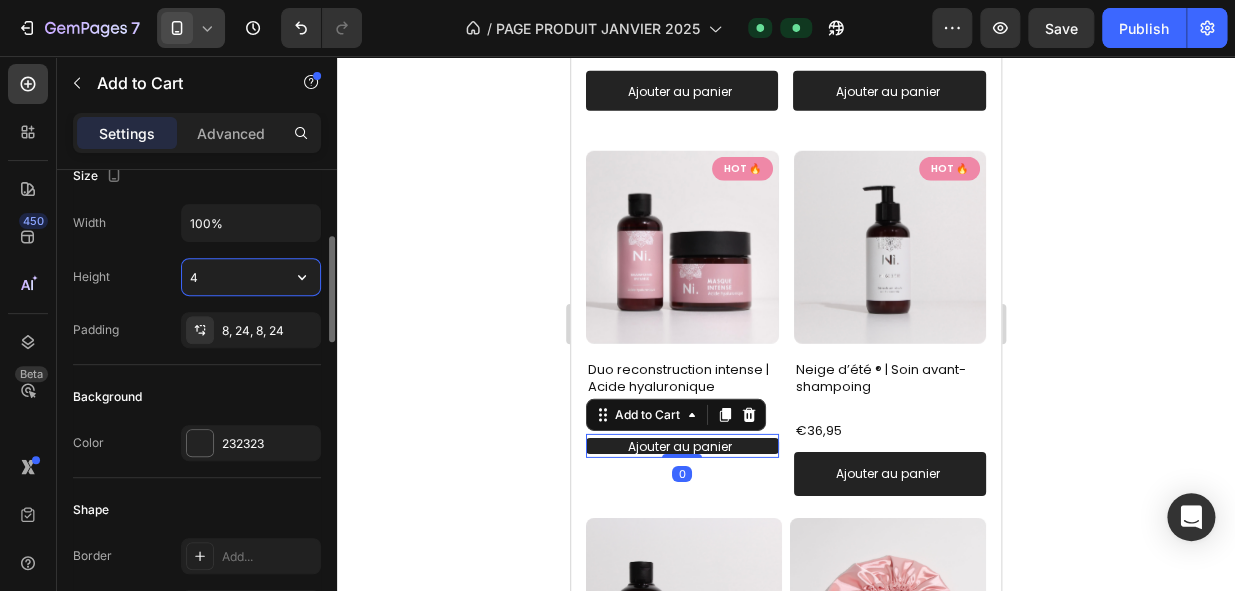 type on "40" 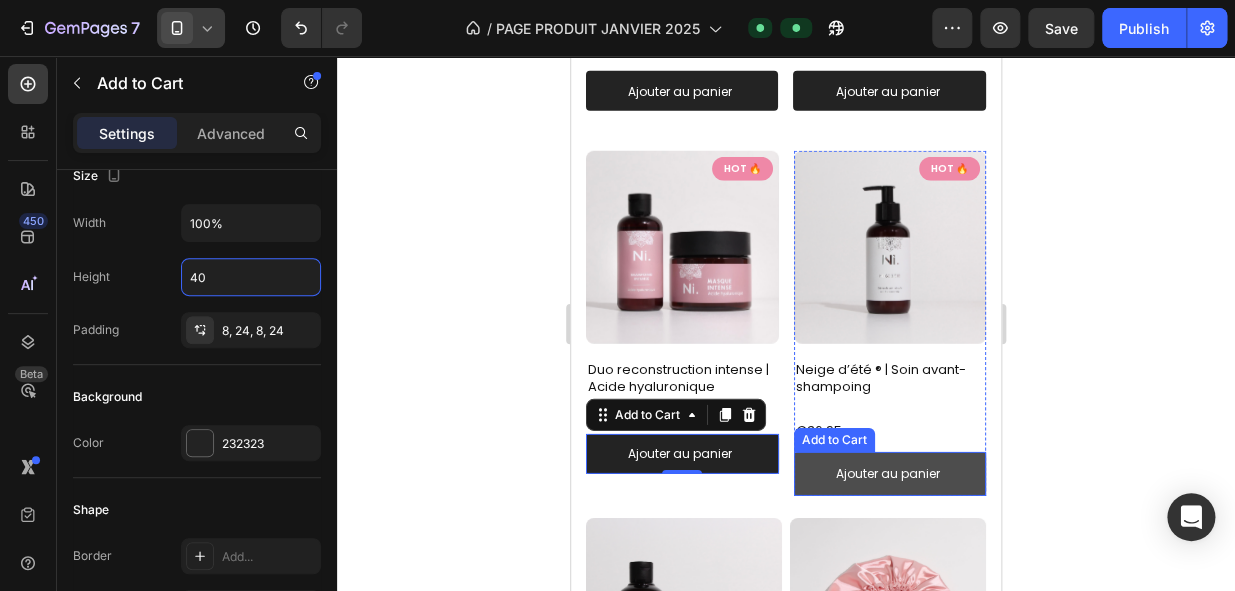 click on "Ajouter au panier" at bounding box center (890, 474) 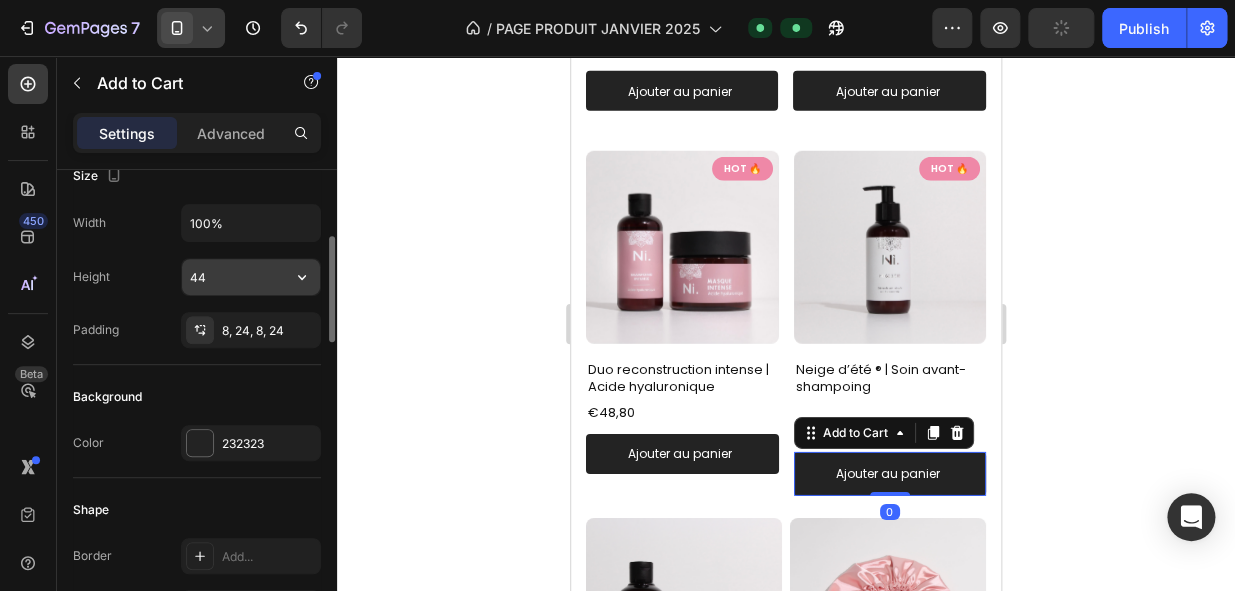 click on "44" at bounding box center [251, 277] 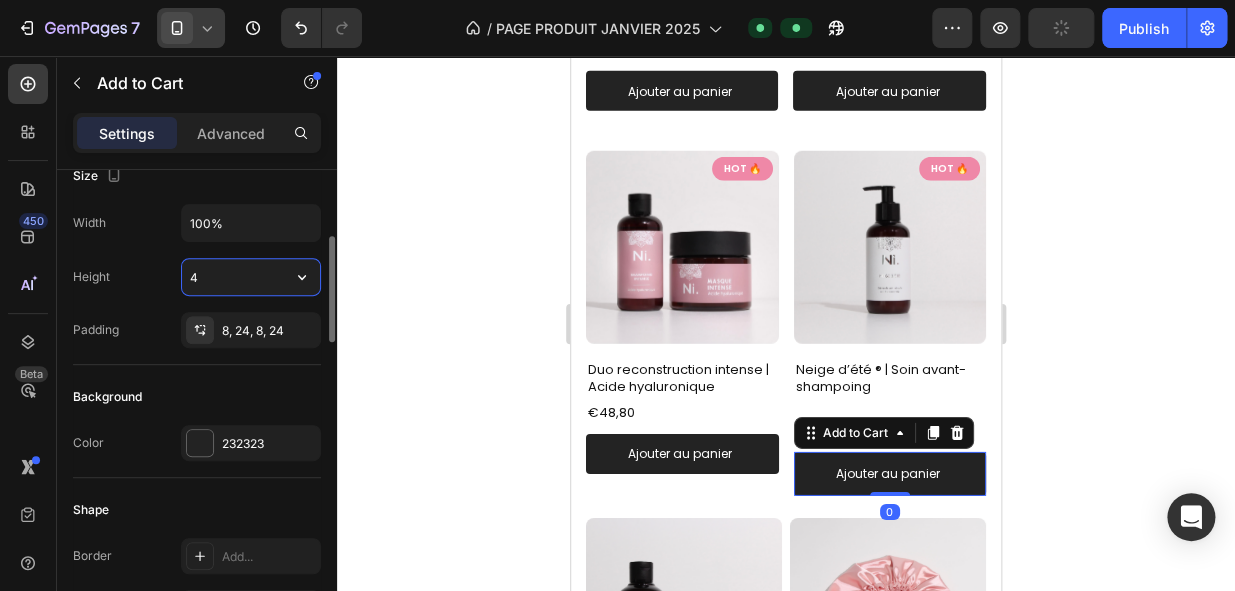 type on "40" 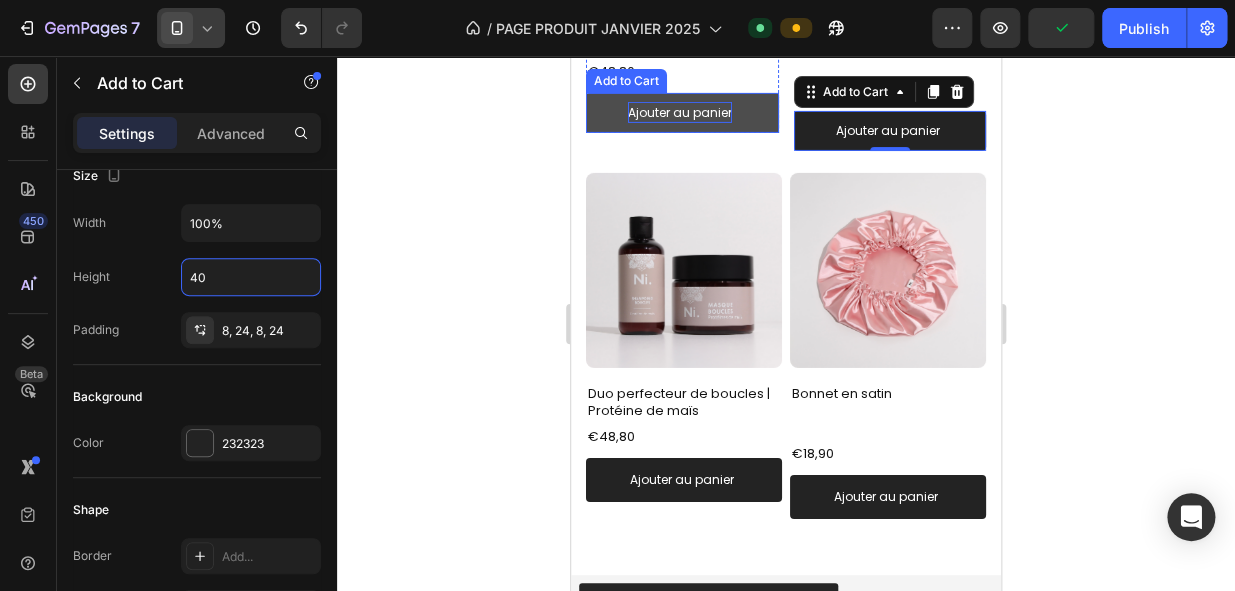 scroll, scrollTop: 2410, scrollLeft: 0, axis: vertical 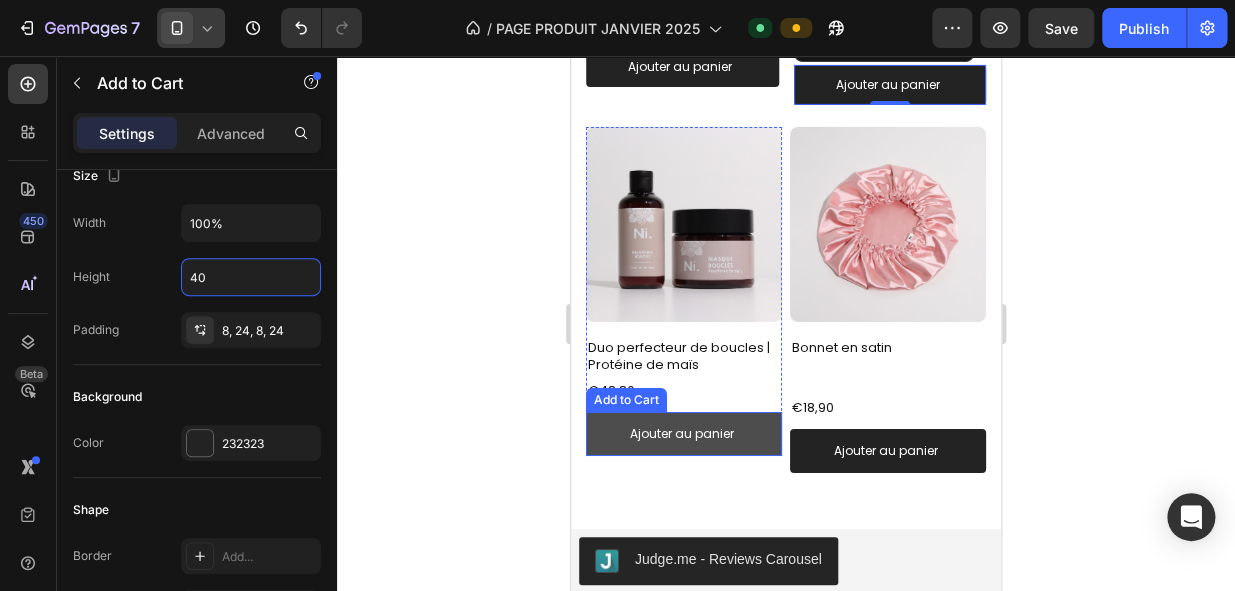 click on "Ajouter au panier" at bounding box center (684, 434) 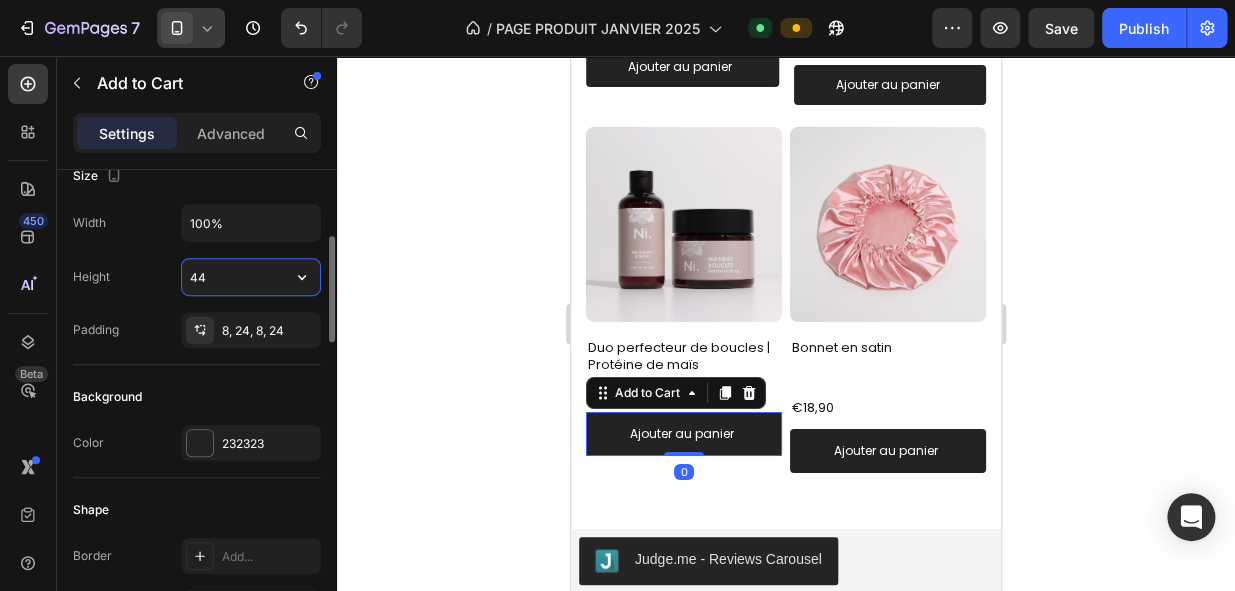click on "44" at bounding box center [251, 277] 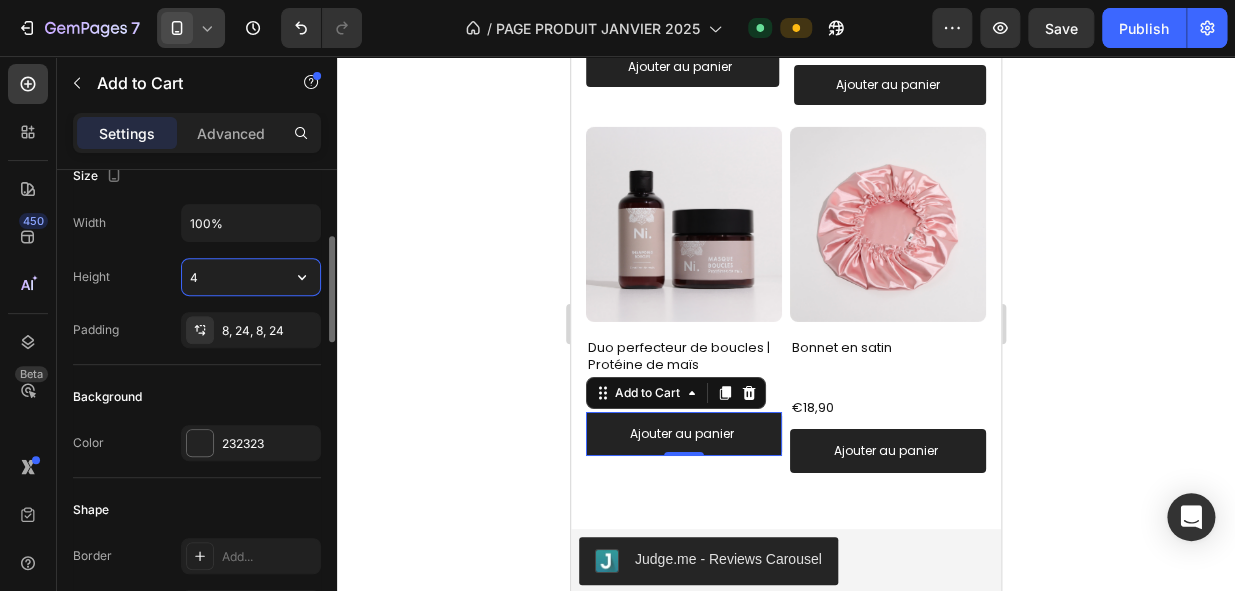 type on "40" 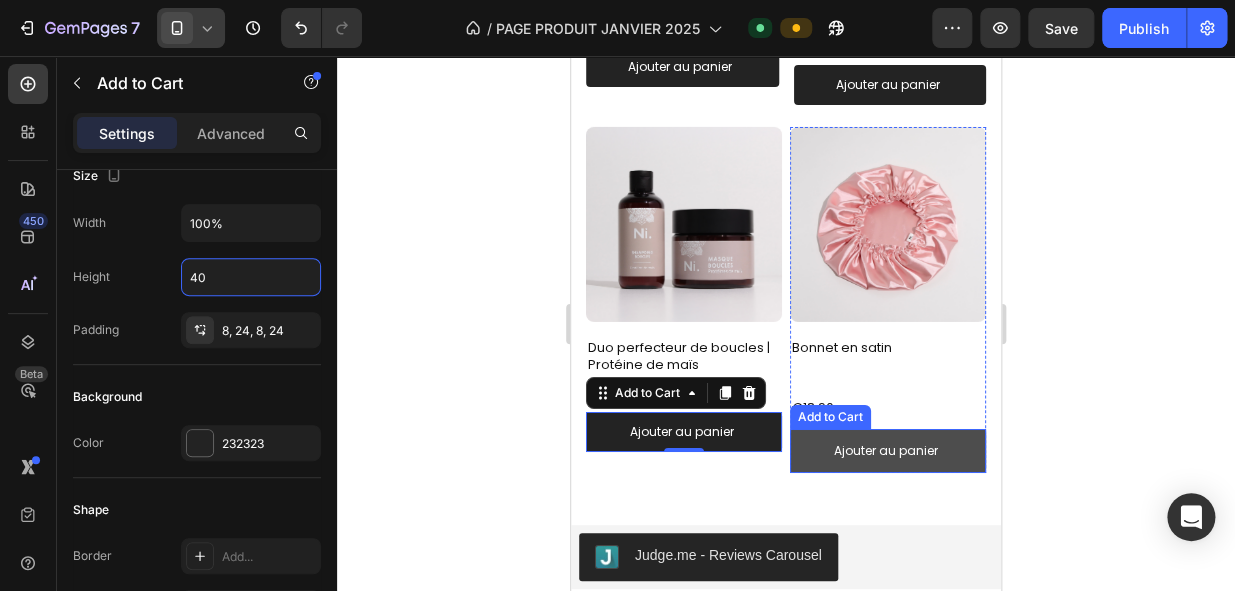 click on "Ajouter au panier" at bounding box center [888, 451] 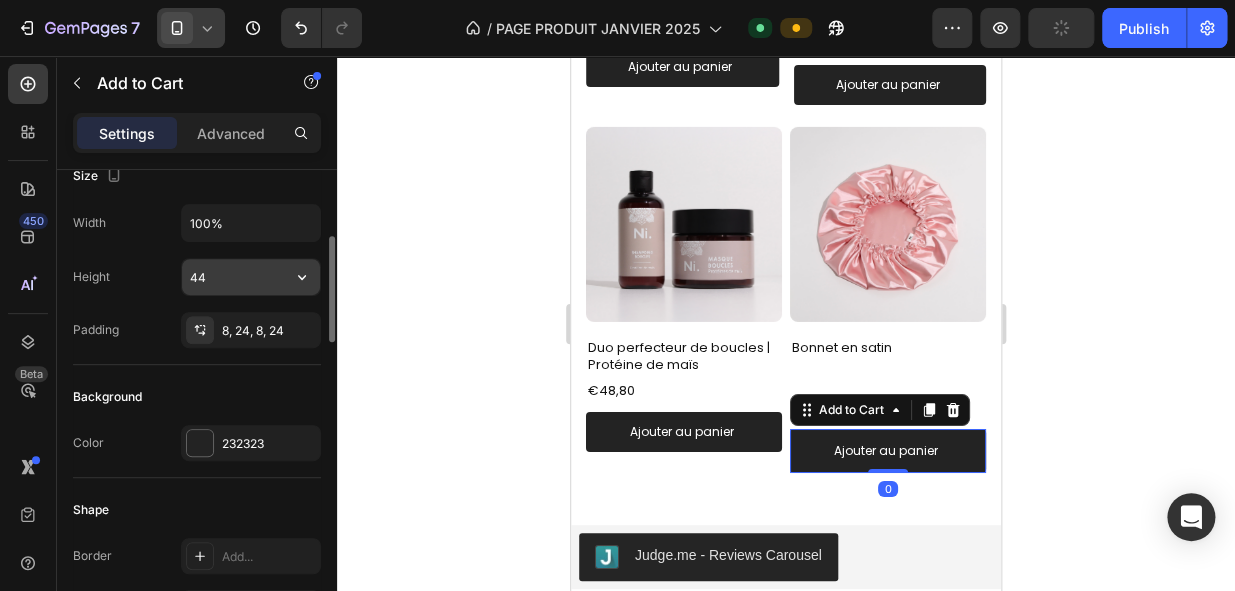 click on "44" at bounding box center [251, 277] 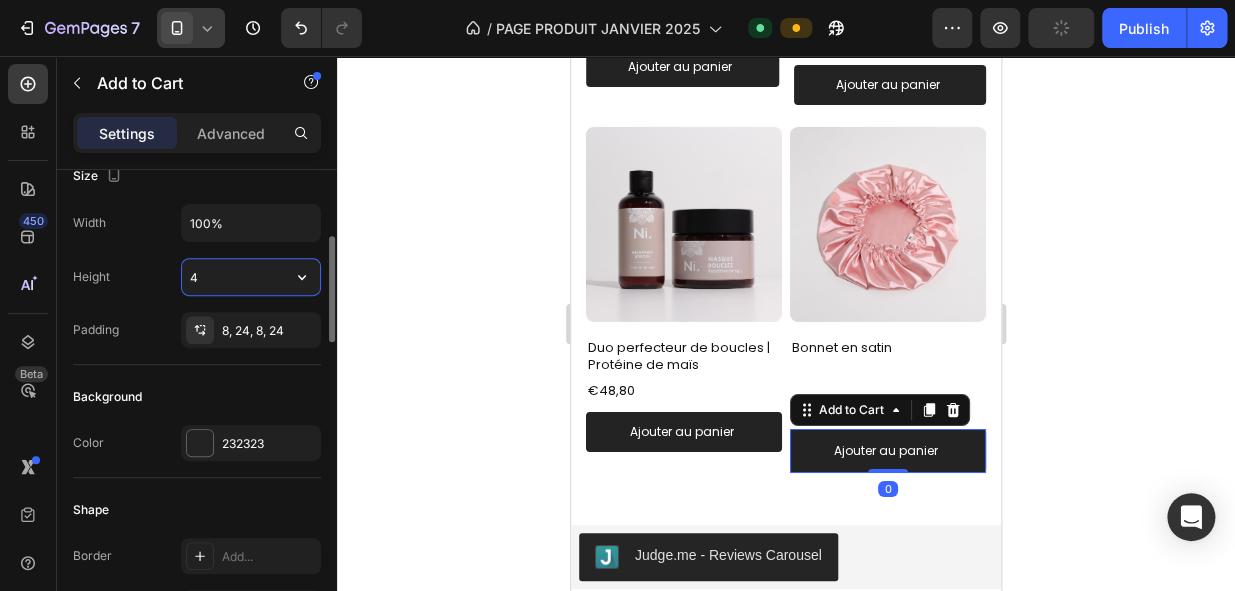 type on "40" 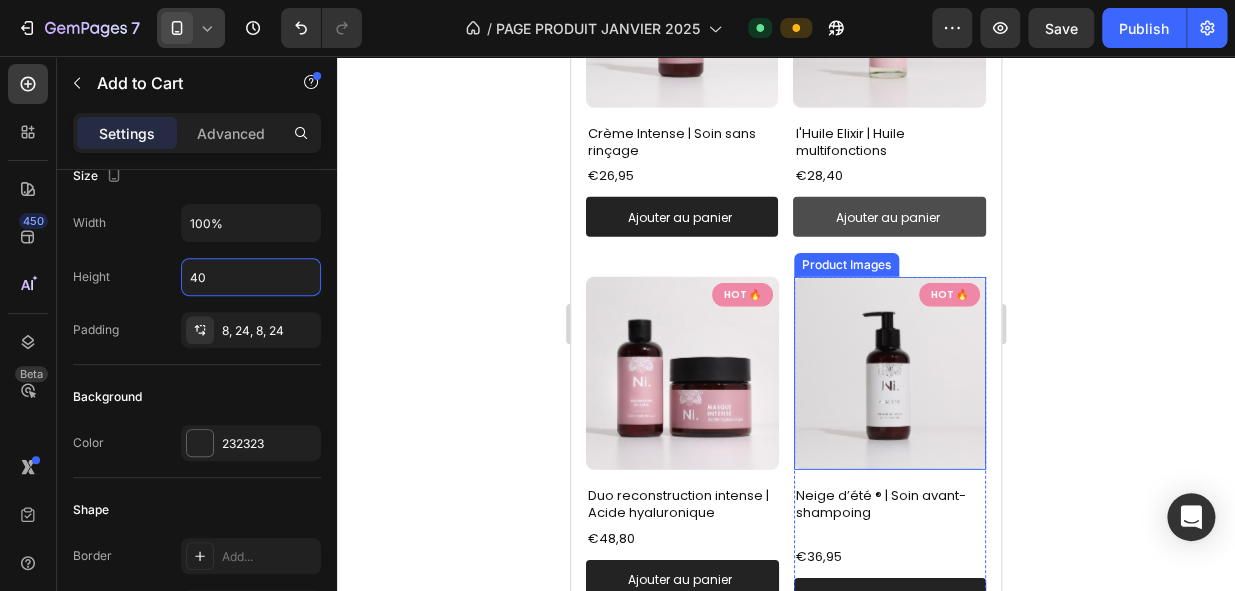 scroll, scrollTop: 1896, scrollLeft: 0, axis: vertical 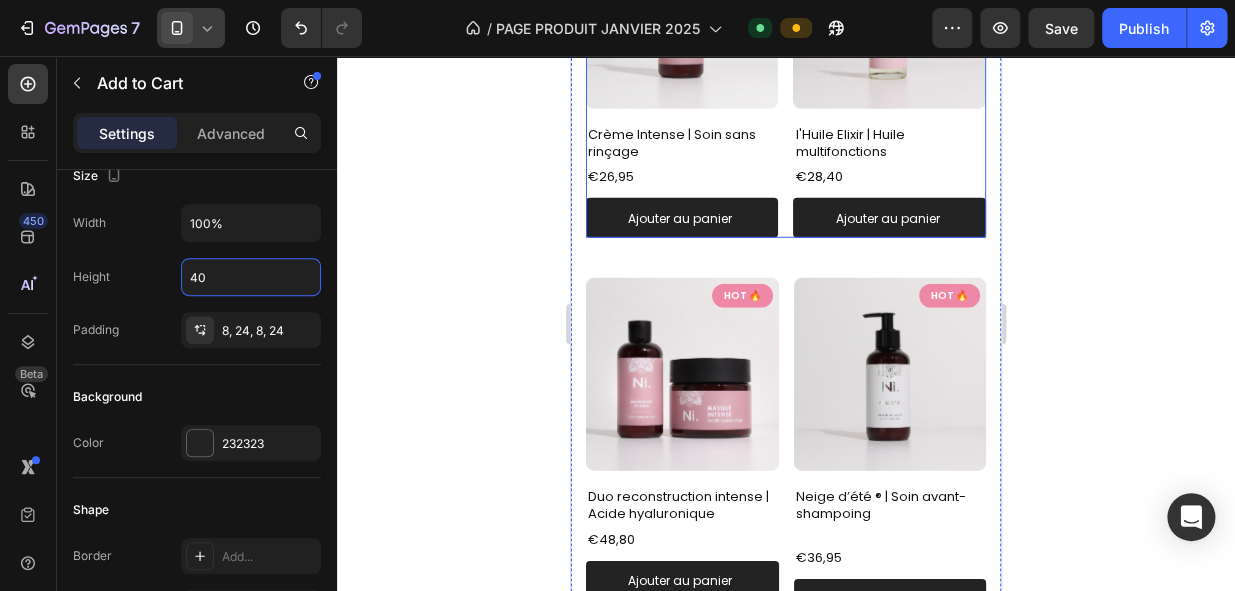 click on "NOUVEAU ! Product Badge NOUVEAU ! Product Badge Product Images Crème Intense | Soin sans rinçage Product Title €26,95 Product Price Product Price Ajouter au panier Add to Cart Product NOUVEAU ! Product Badge NOUVEAU ! Product Badge Product Images l'Huile Elixir | Huile multifonctions Product Title €28,40 Product Price Product Price Ajouter au panier Add to Cart Product Row" at bounding box center [786, 77] 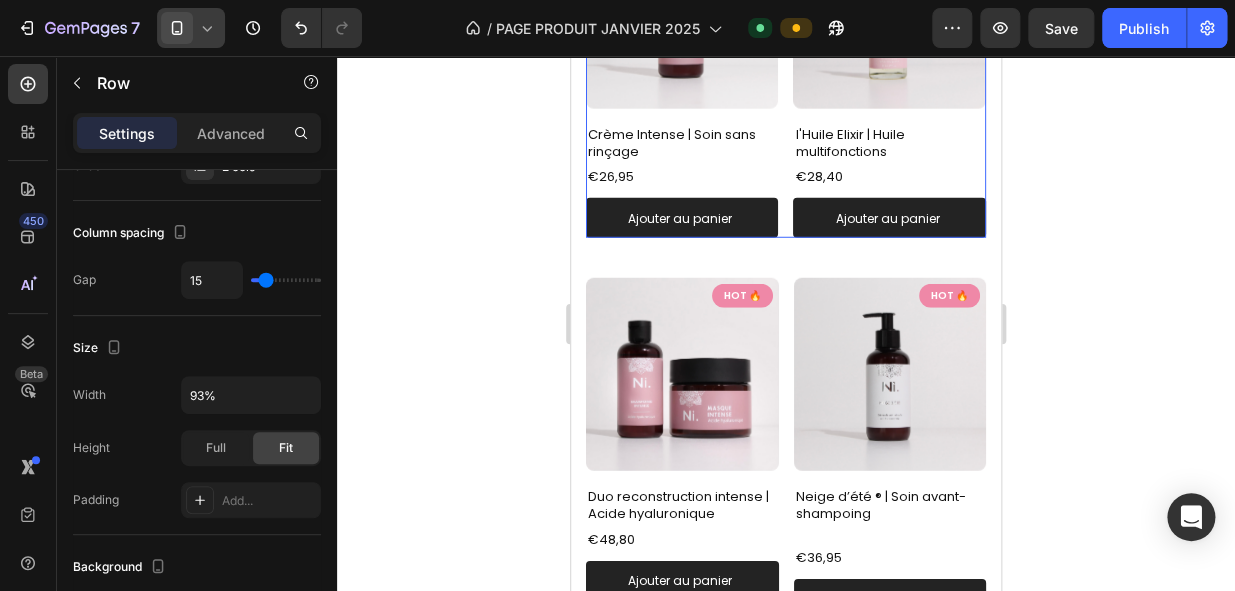 scroll, scrollTop: 0, scrollLeft: 0, axis: both 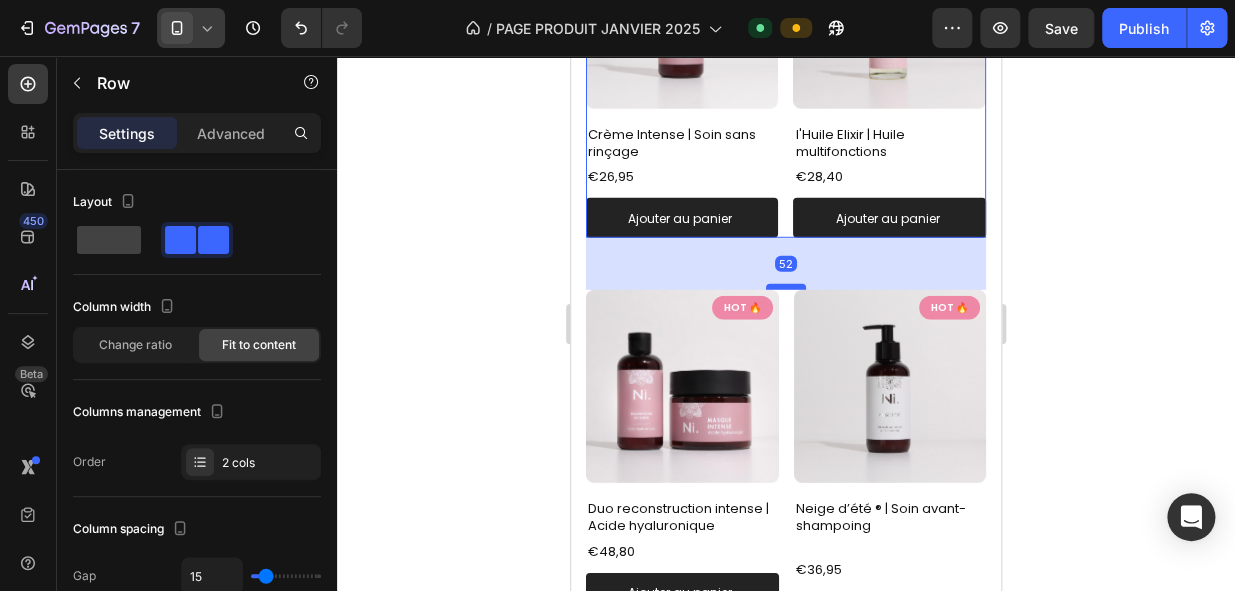 drag, startPoint x: 786, startPoint y: 266, endPoint x: 787, endPoint y: 278, distance: 12.0415945 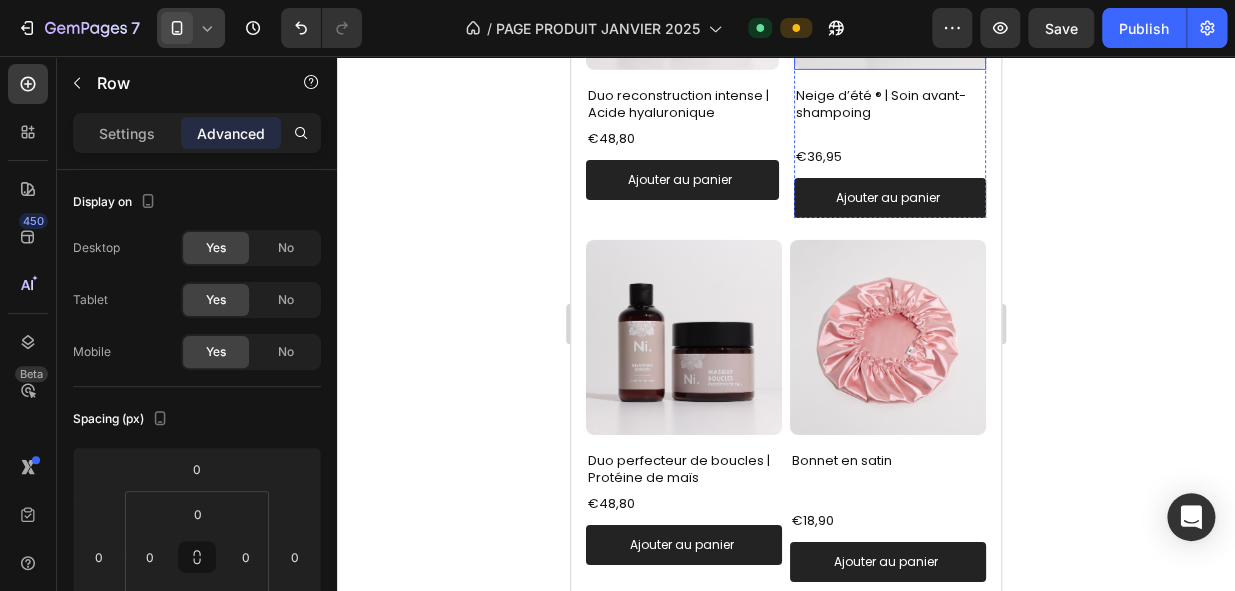 scroll, scrollTop: 2320, scrollLeft: 0, axis: vertical 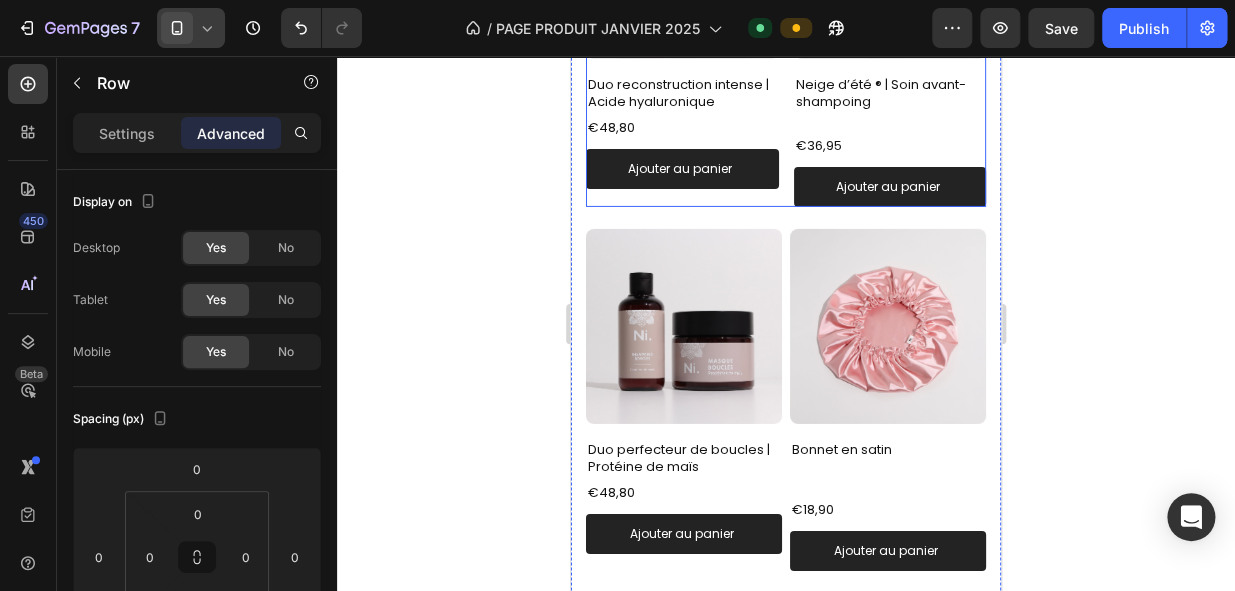click on "Product Images HOT 🔥 Product Badge Duo reconstruction intense | Acide hyaluronique Product Title €48,80 Product Price Product Price Ajouter au panier Add to Cart Product Product Images HOT 🔥 Product Badge Neige d’été ®  | Soin avant-shampoing Product Title €36,95 Product Price Product Price Ajouter au panier Add to Cart Product Row" at bounding box center [786, 36] 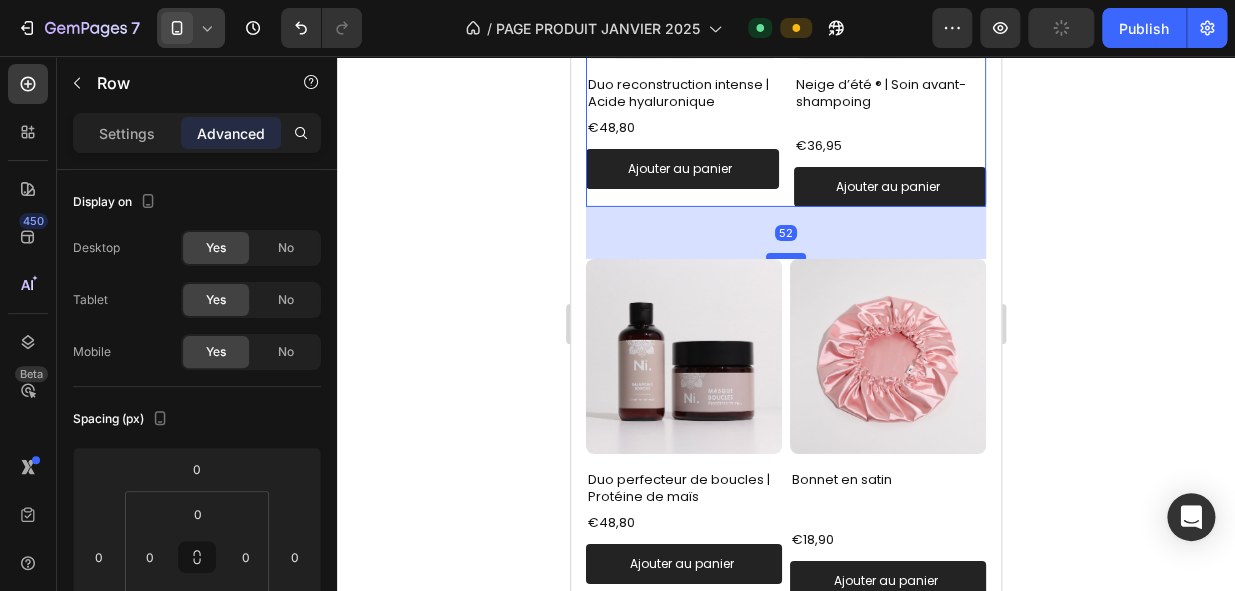 drag, startPoint x: 786, startPoint y: 214, endPoint x: 792, endPoint y: 243, distance: 29.614185 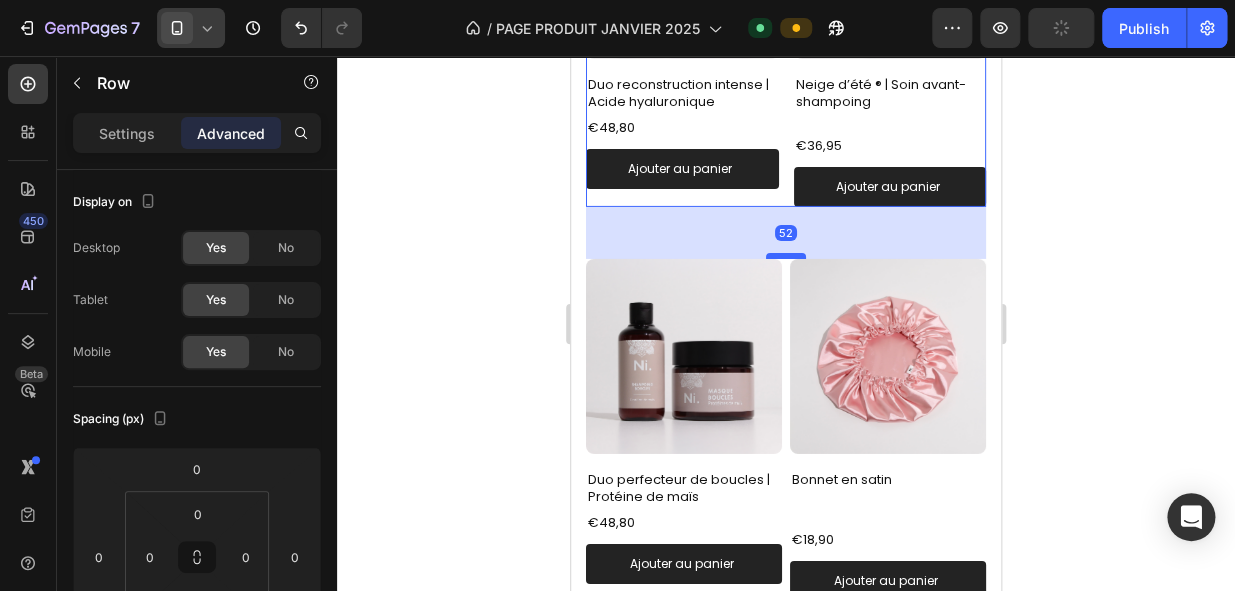 click at bounding box center (786, 256) 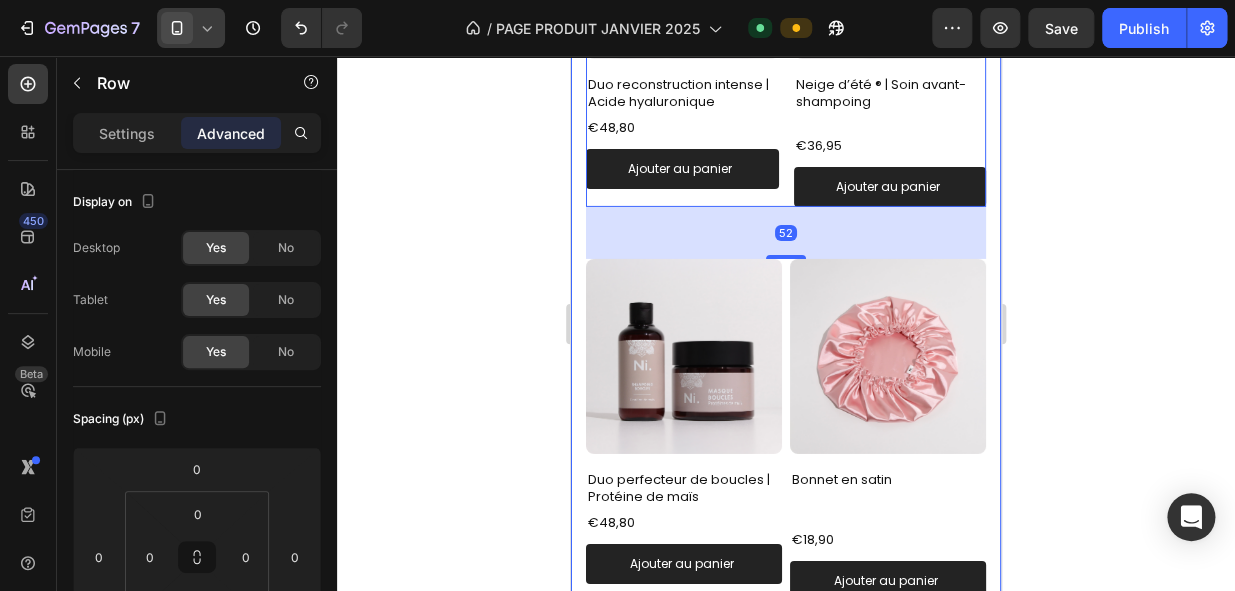 click on "Nouveautés Best Seller                Title Line
Product Images Kit Glowy Product Title €61,20 Product Price Product Price €72,00 Compare Price Compare Price Row Ajouter au panier Add to Cart Product Product Images Crème Intense | Soin sans rinçage Product Title €26,95 Product Price Product Price Ajouter au panier Add to Cart Product Product Images l'Huile Elixir | Huile multifonctions Product Title €28,40 Product Price Product Price Ajouter au panier Add to Cart Product Product Images Bonnet en satin Product Title €18,90 Product Price Product Price Ajouter au panier Add to Cart Product
Carousel Row
Product Images Icon Icon Icon Icon Icon Icon List Duo reconstruction intense | Acide hyaluronique Product Title €48,80 Product Price Product Price Ajouter au panier Add to Cart Product Product Images Icon Icon" at bounding box center [786, -128] 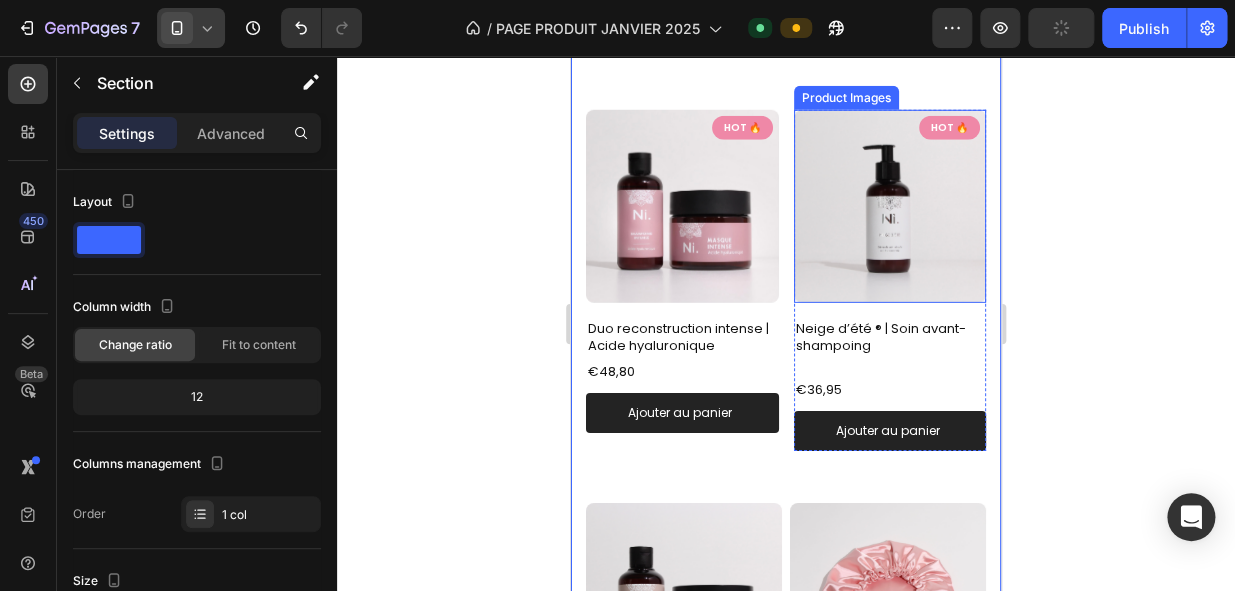 scroll, scrollTop: 2078, scrollLeft: 0, axis: vertical 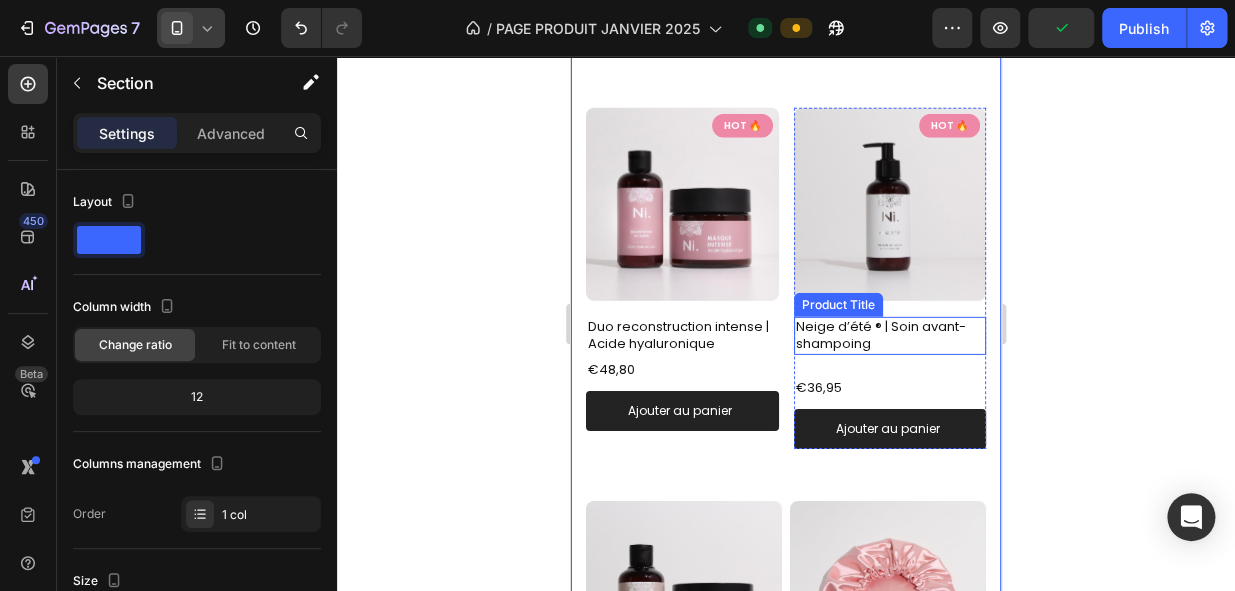 click on "Neige d’été ®  | Soin avant-shampoing" at bounding box center (890, 336) 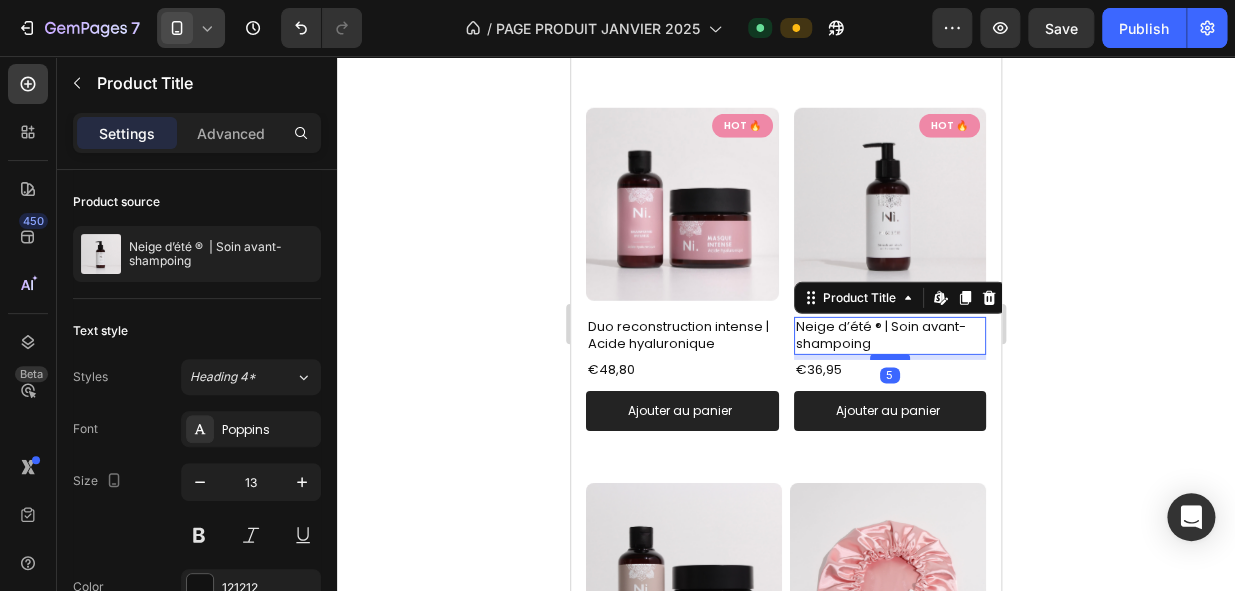 drag, startPoint x: 893, startPoint y: 361, endPoint x: 893, endPoint y: 343, distance: 18 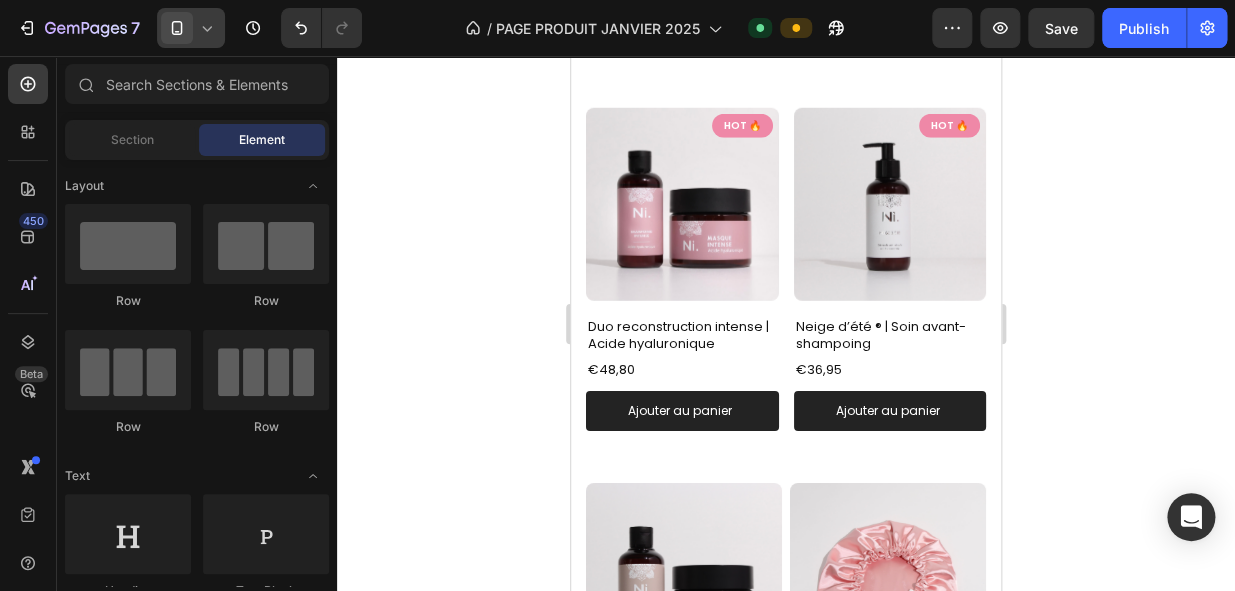 scroll, scrollTop: 2545, scrollLeft: 0, axis: vertical 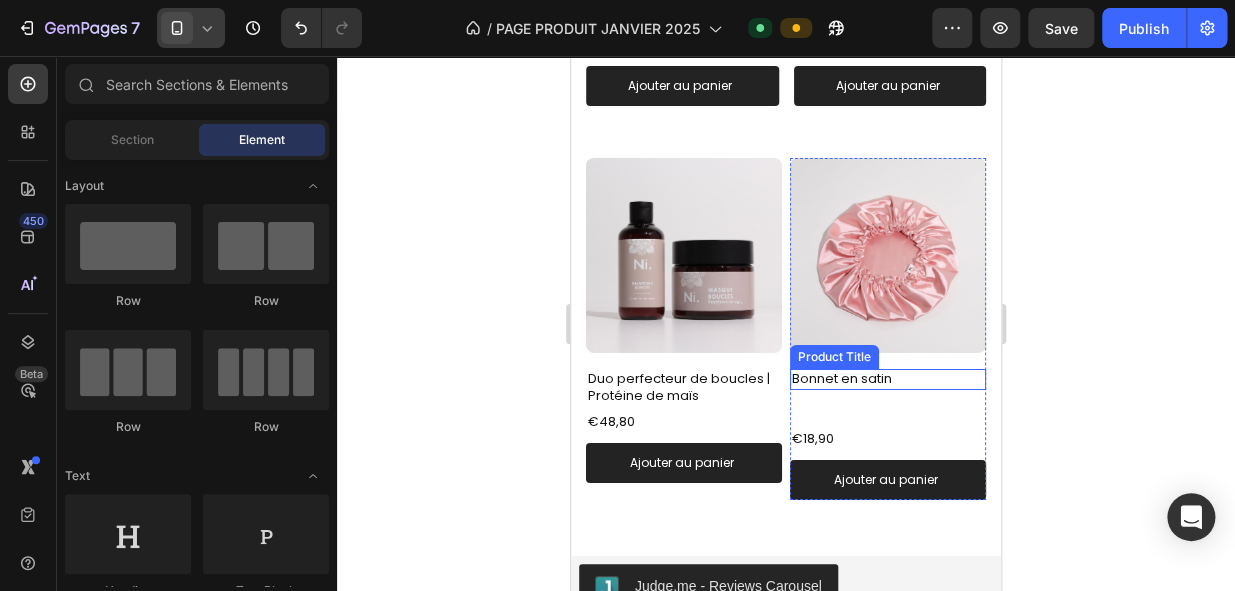 click on "Bonnet en satin" at bounding box center (888, 379) 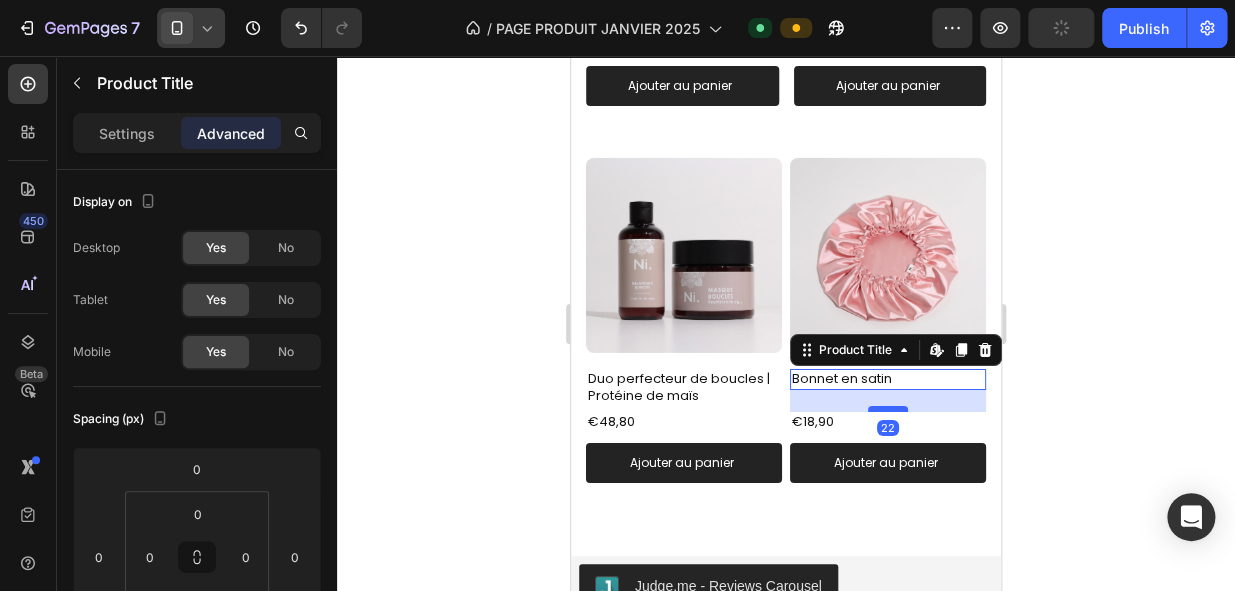 drag, startPoint x: 889, startPoint y: 405, endPoint x: 890, endPoint y: 388, distance: 17.029387 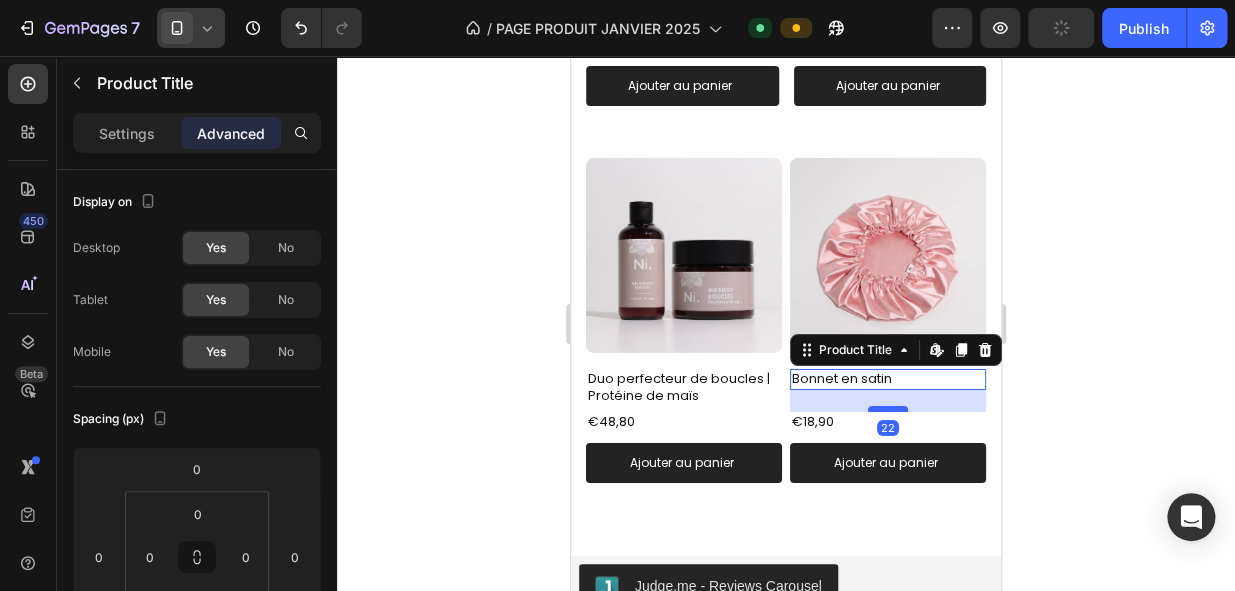 click at bounding box center [888, 409] 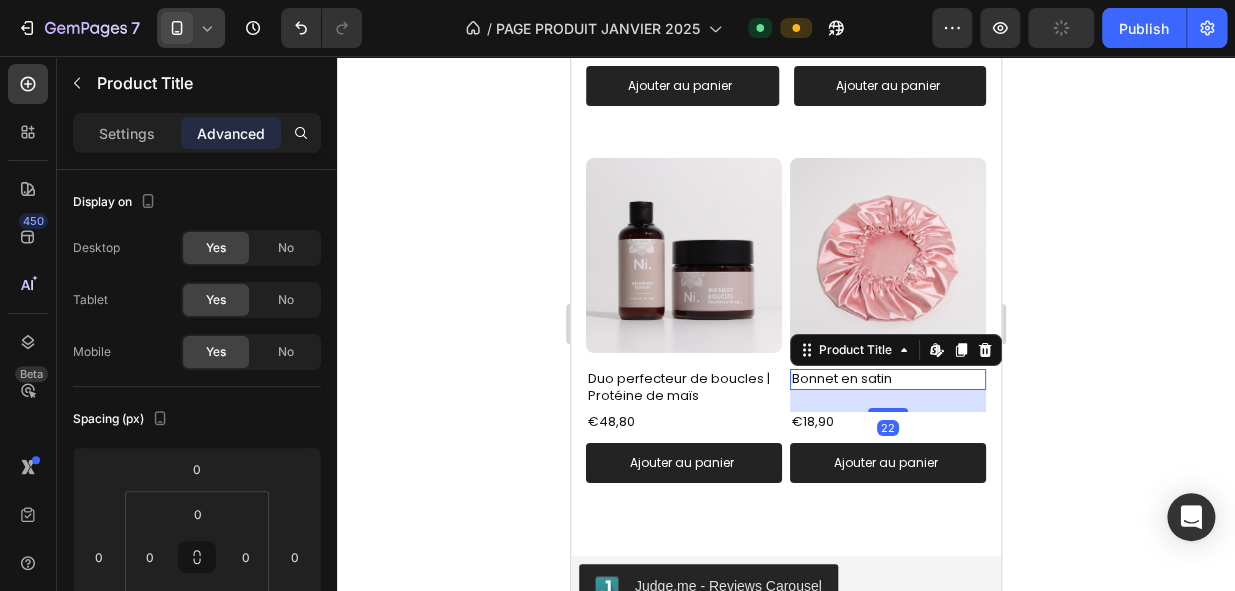 type on "22" 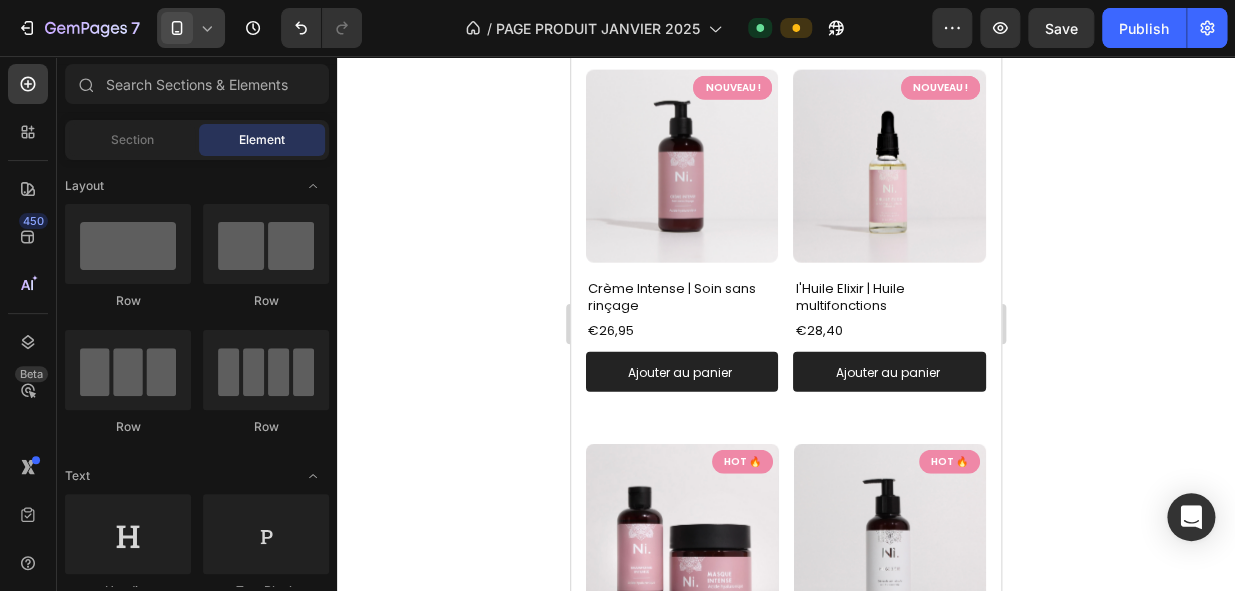scroll, scrollTop: 1774, scrollLeft: 0, axis: vertical 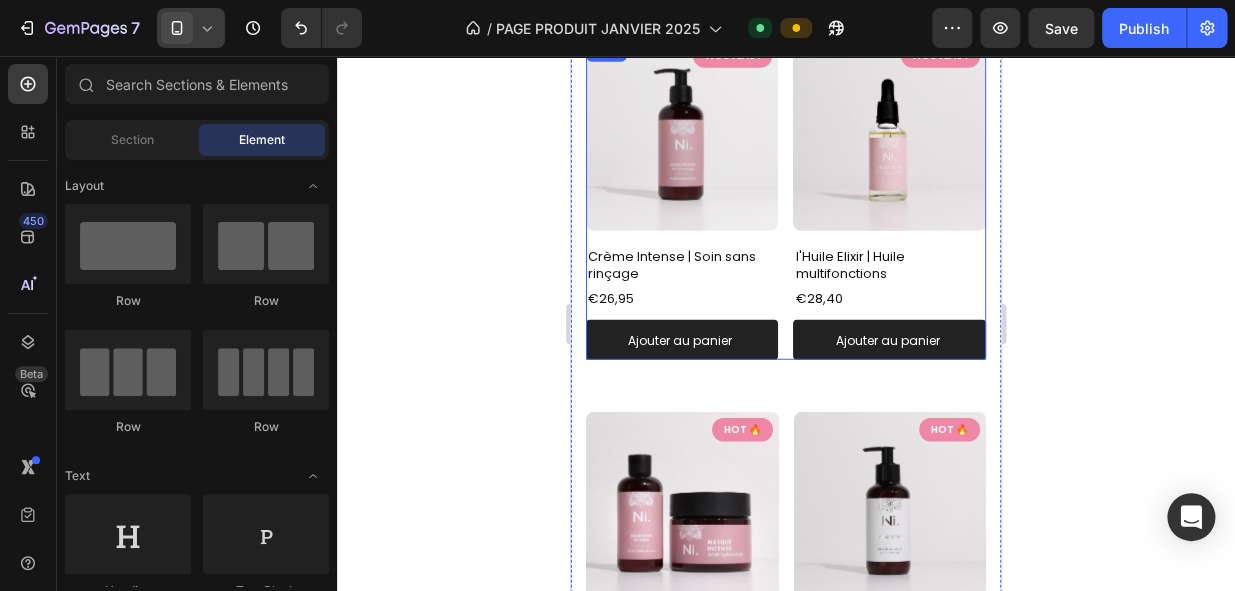 click on "NOUVEAU ! Product Badge NOUVEAU ! Product Badge Product Images Crème Intense | Soin sans rinçage Product Title €26,95 Product Price Product Price Ajouter au panier Add to Cart Product NOUVEAU ! Product Badge NOUVEAU ! Product Badge Product Images l'Huile Elixir | Huile multifonctions Product Title €28,40 Product Price Product Price Ajouter au panier Add to Cart Product Row" at bounding box center (786, 199) 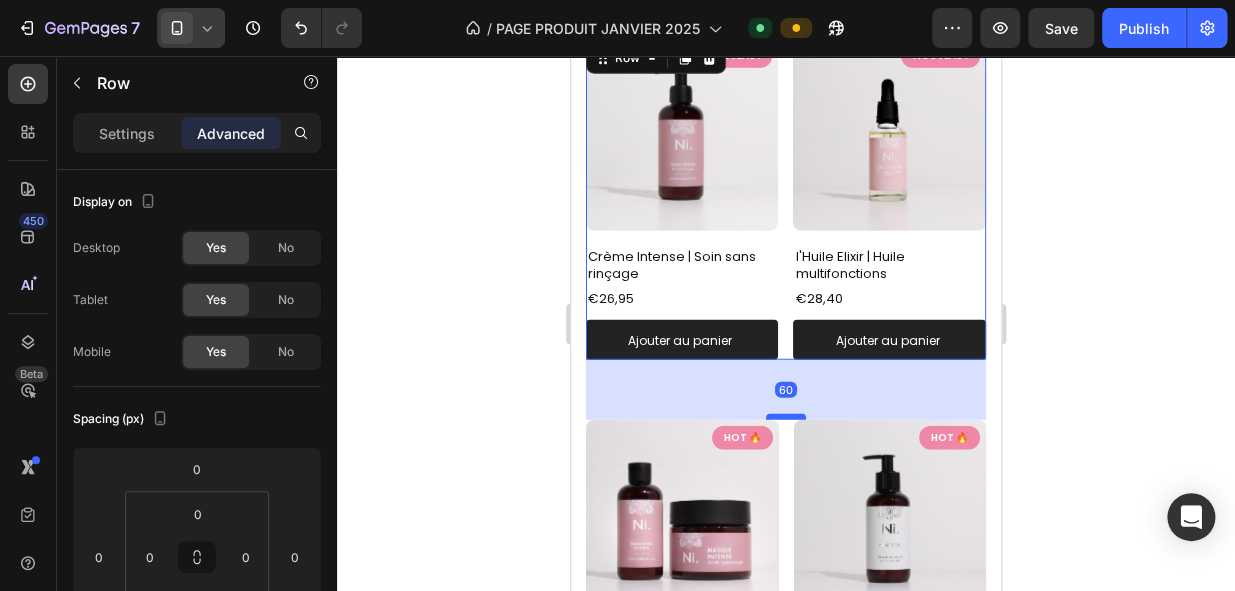 click at bounding box center (786, 417) 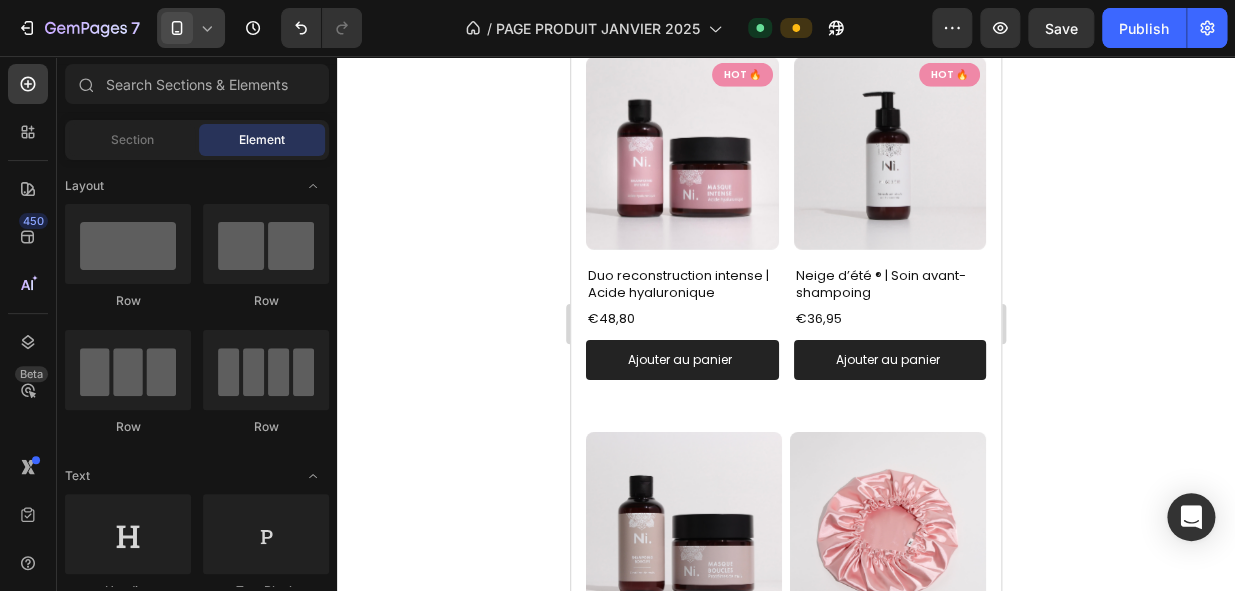 scroll, scrollTop: 2184, scrollLeft: 0, axis: vertical 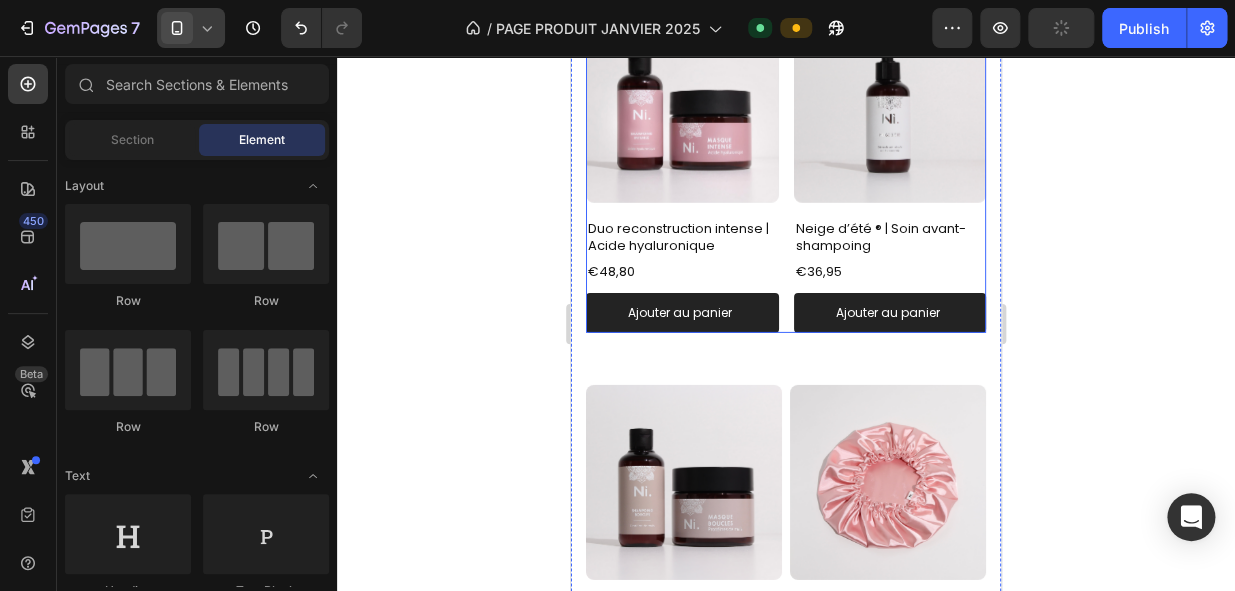 click on "Product Images HOT 🔥 Product Badge Duo reconstruction intense | Acide hyaluronique Product Title €48,80 Product Price Product Price Ajouter au panier Add to Cart Product Product Images HOT 🔥 Product Badge Neige d’été ®  | Soin avant-shampoing Product Title €36,95 Product Price Product Price Ajouter au panier Add to Cart Product Row" at bounding box center [786, 171] 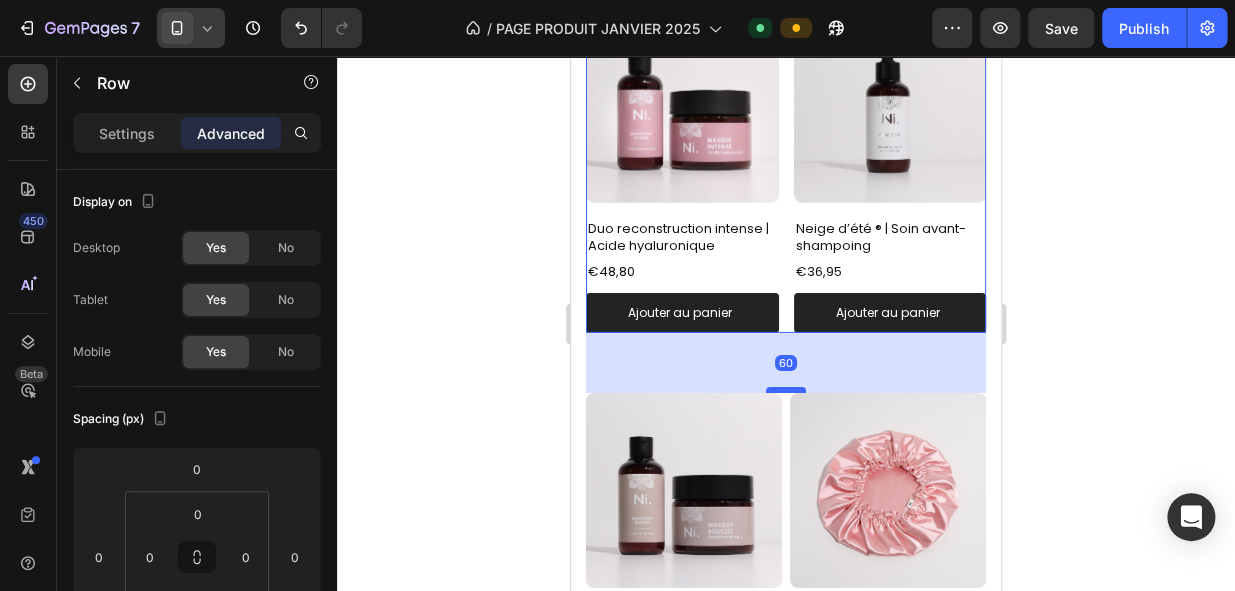 click at bounding box center [786, 390] 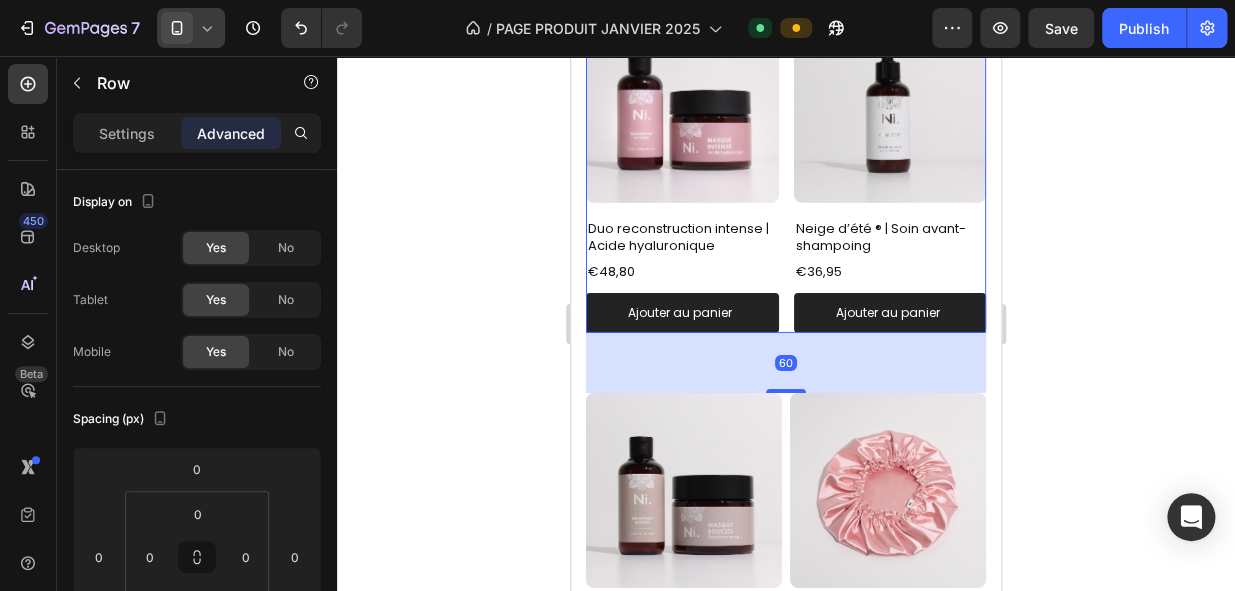 type on "60" 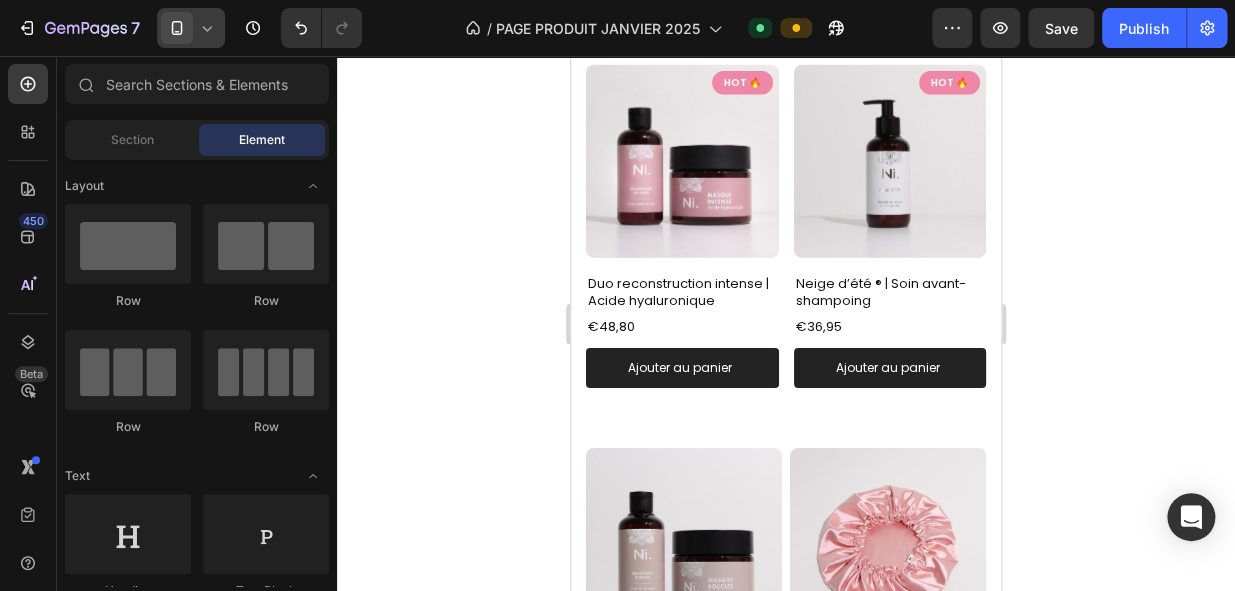 scroll, scrollTop: 2041, scrollLeft: 0, axis: vertical 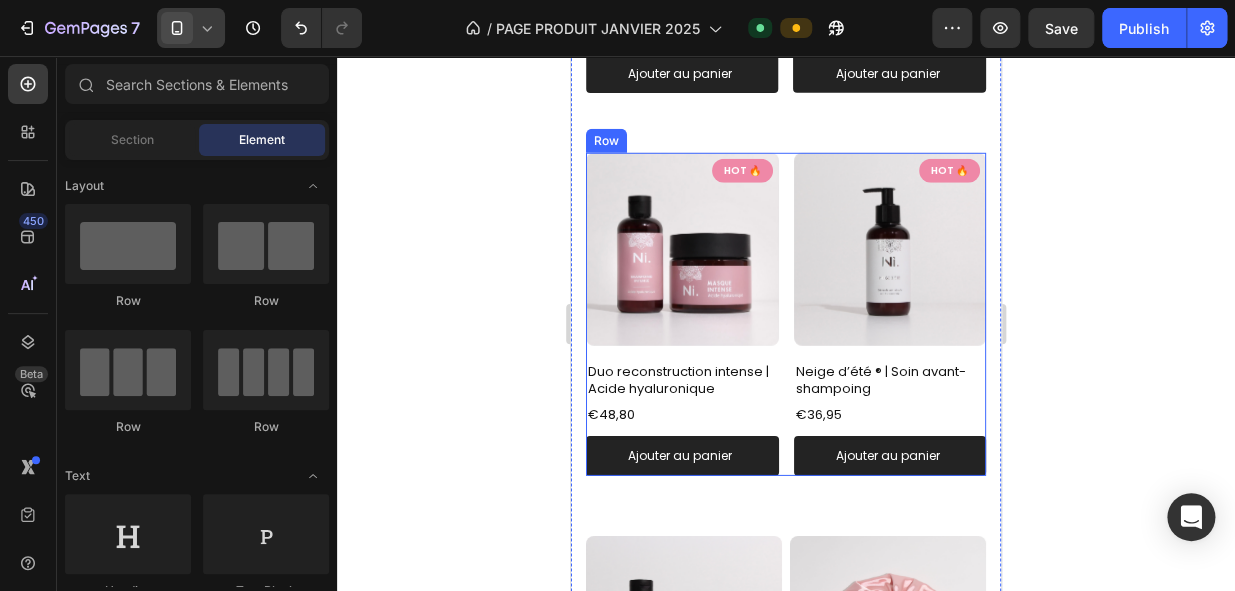 click on "Product Images HOT 🔥 Product Badge Duo reconstruction intense | Acide hyaluronique Product Title €48,80 Product Price Product Price Ajouter au panier Add to Cart Product Product Images HOT 🔥 Product Badge Neige d’été ®  | Soin avant-shampoing Product Title €36,95 Product Price Product Price Ajouter au panier Add to Cart Product Row" at bounding box center (786, 314) 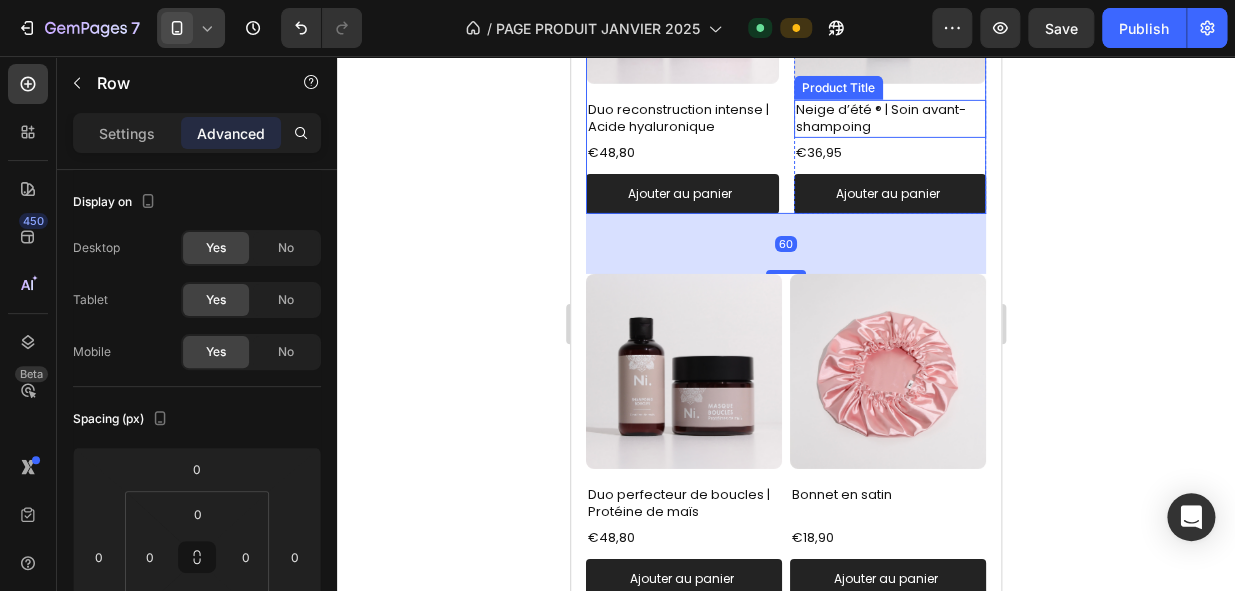 scroll, scrollTop: 2360, scrollLeft: 0, axis: vertical 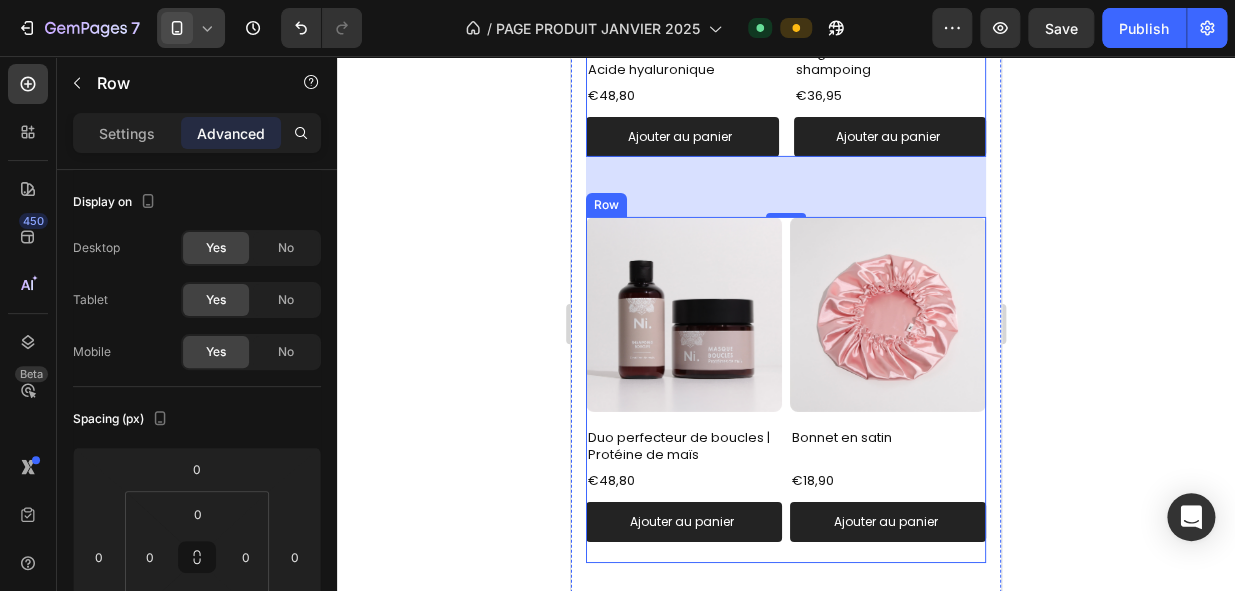 click on "Product Images Duo perfecteur de boucles | Protéine de maïs Product Title €48,80 Product Price Product Price Ajouter au panier Add to Cart Product Product Images Bonnet en satin Product Title €18,90 Product Price Product Price Ajouter au panier Add to Cart Product Row" at bounding box center [786, 390] 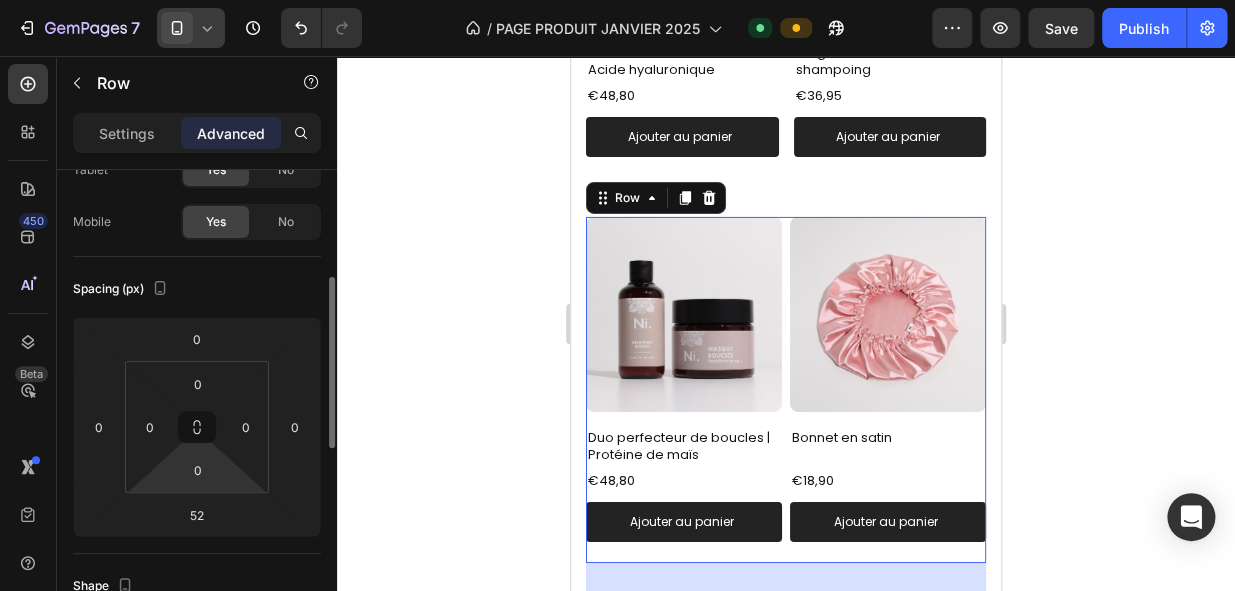 scroll, scrollTop: 0, scrollLeft: 0, axis: both 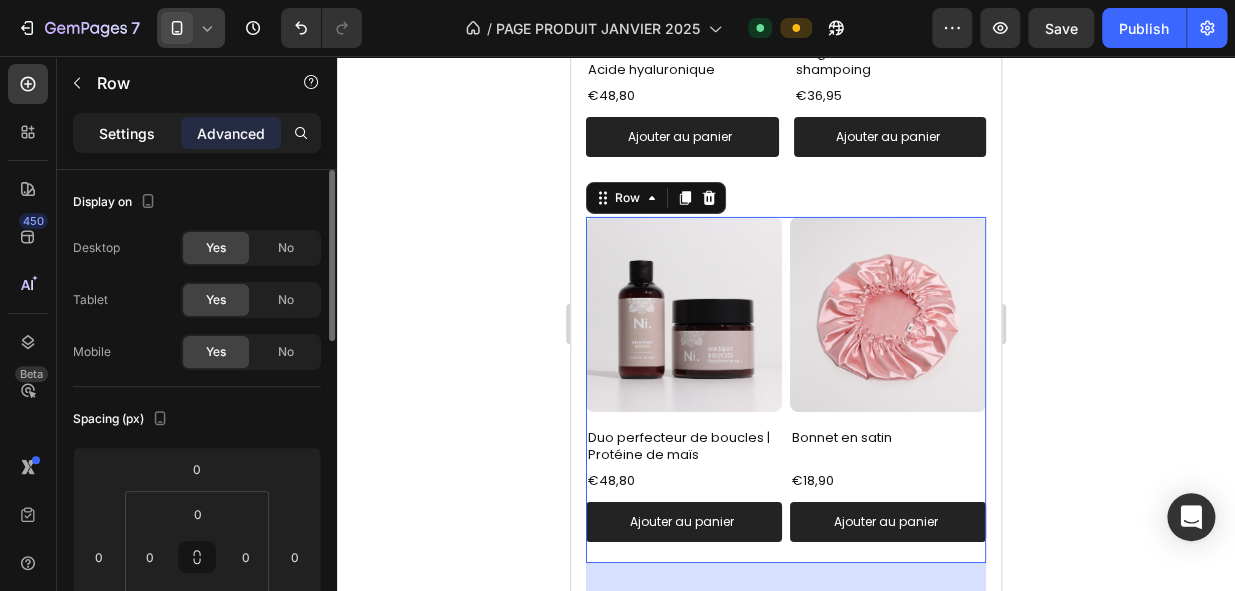 click on "Settings" at bounding box center [127, 133] 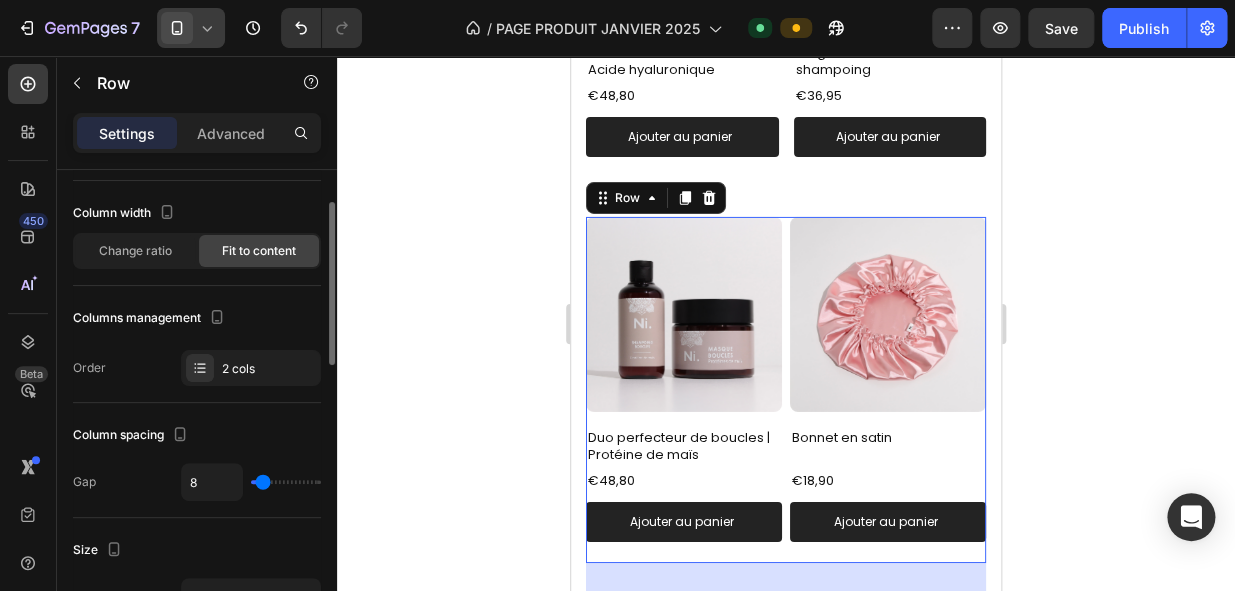 scroll, scrollTop: 96, scrollLeft: 0, axis: vertical 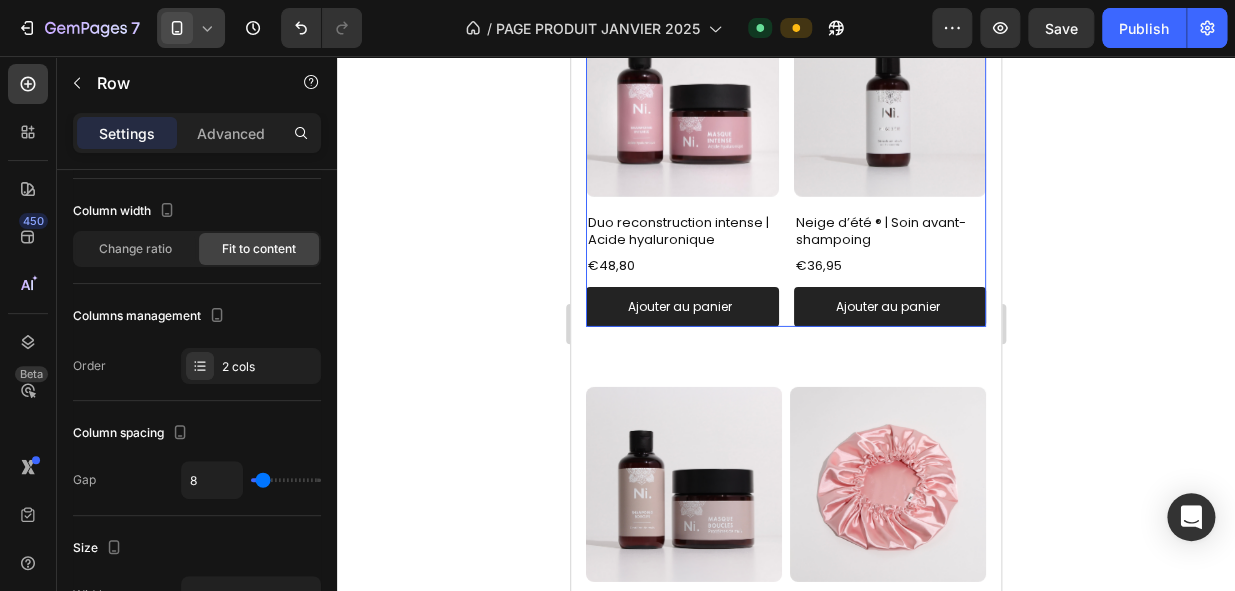 click on "Product Images HOT 🔥 Product Badge Duo reconstruction intense | Acide hyaluronique Product Title €48,80 Product Price Product Price Ajouter au panier Add to Cart Product Product Images HOT 🔥 Product Badge Neige d’été ®  | Soin avant-shampoing Product Title €36,95 Product Price Product Price Ajouter au panier Add to Cart Product Row   0" at bounding box center [786, 165] 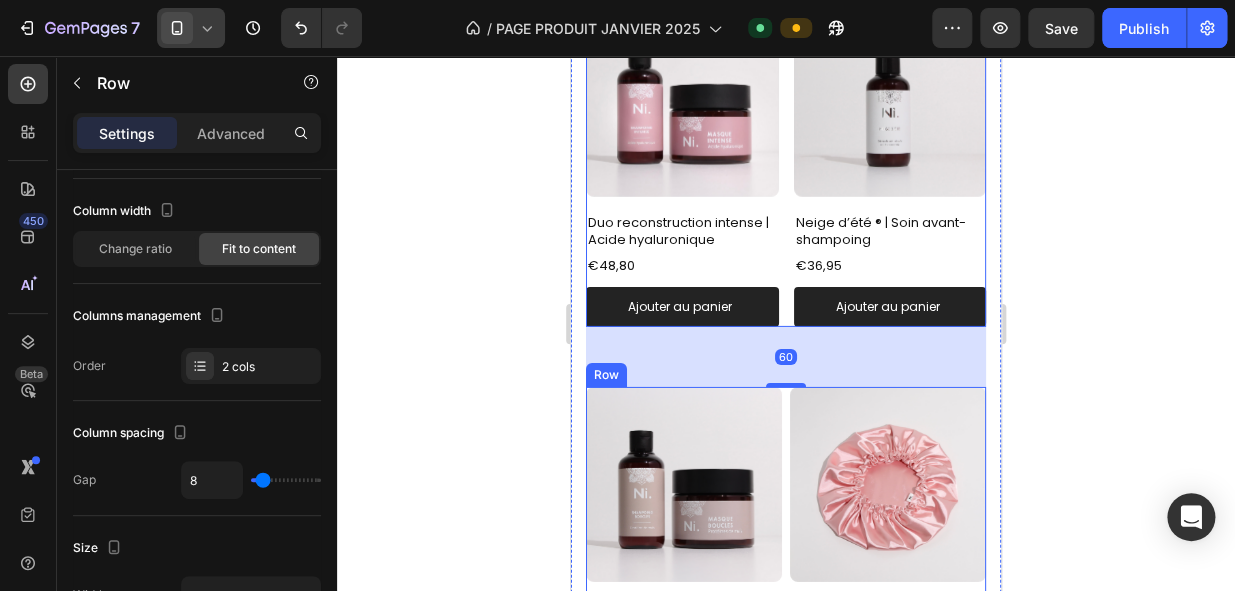 click on "Product Images Duo perfecteur de boucles | Protéine de maïs Product Title €48,80 Product Price Product Price Ajouter au panier Add to Cart Product Product Images Bonnet en satin Product Title €18,90 Product Price Product Price Ajouter au panier Add to Cart Product Row" at bounding box center (786, 560) 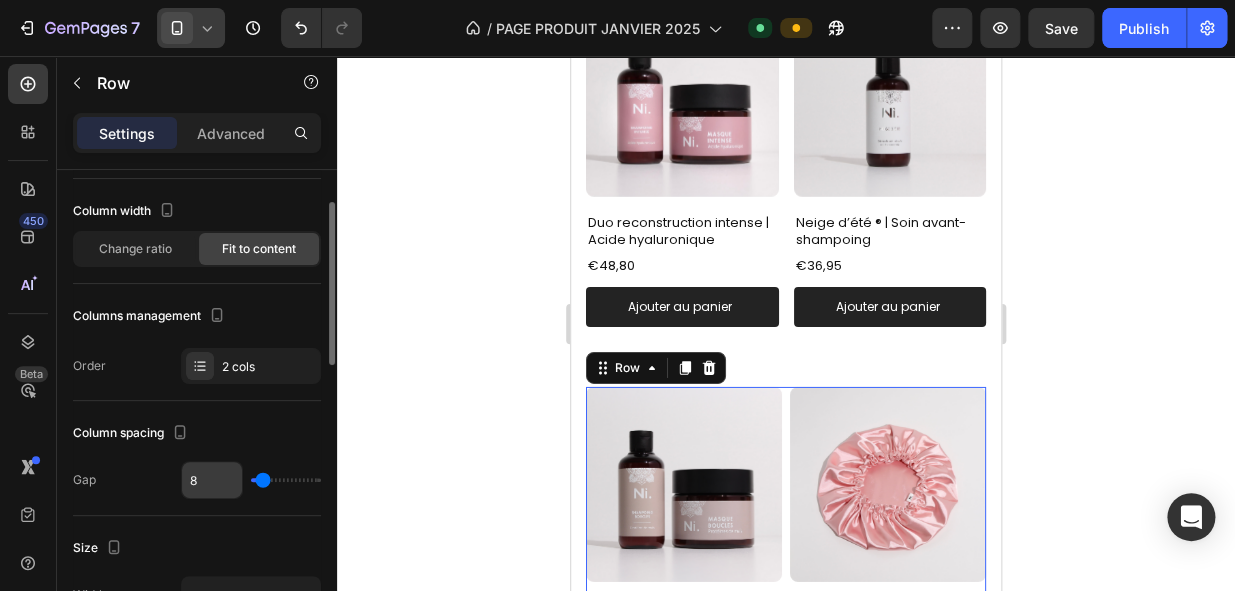 click on "8" at bounding box center (212, 480) 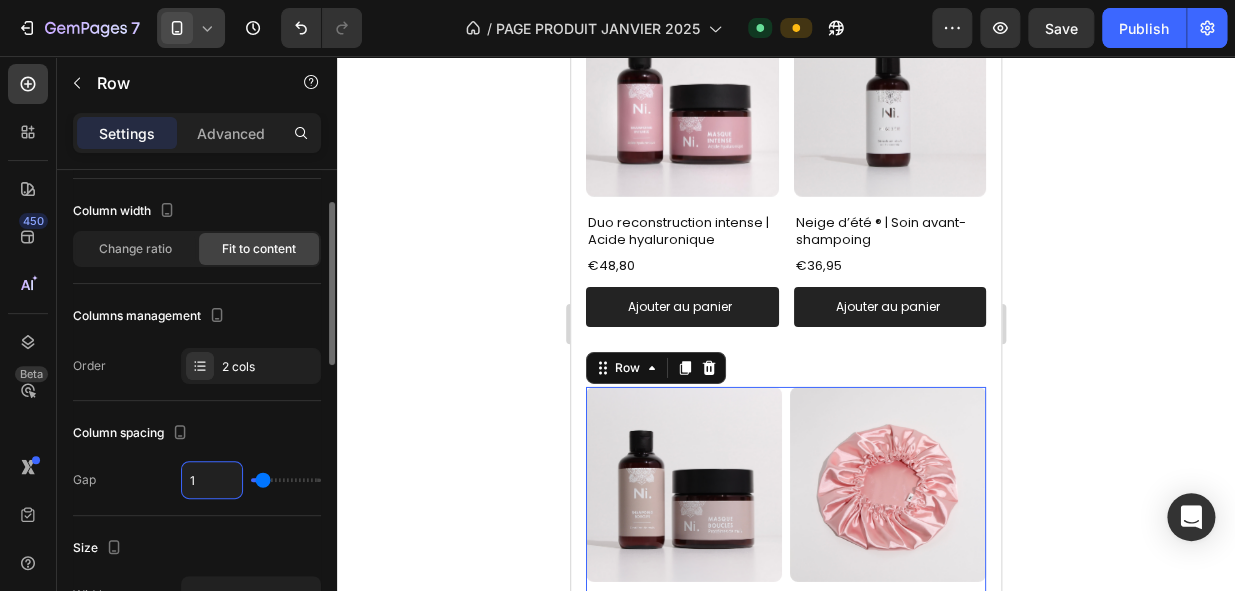 type on "15" 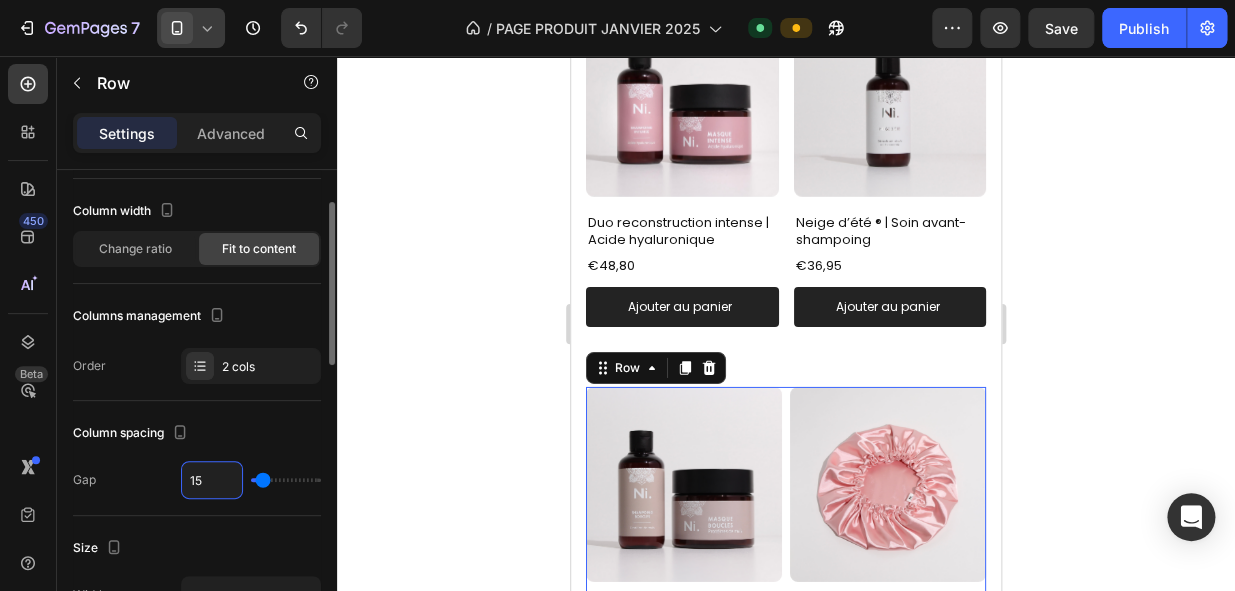 type on "15" 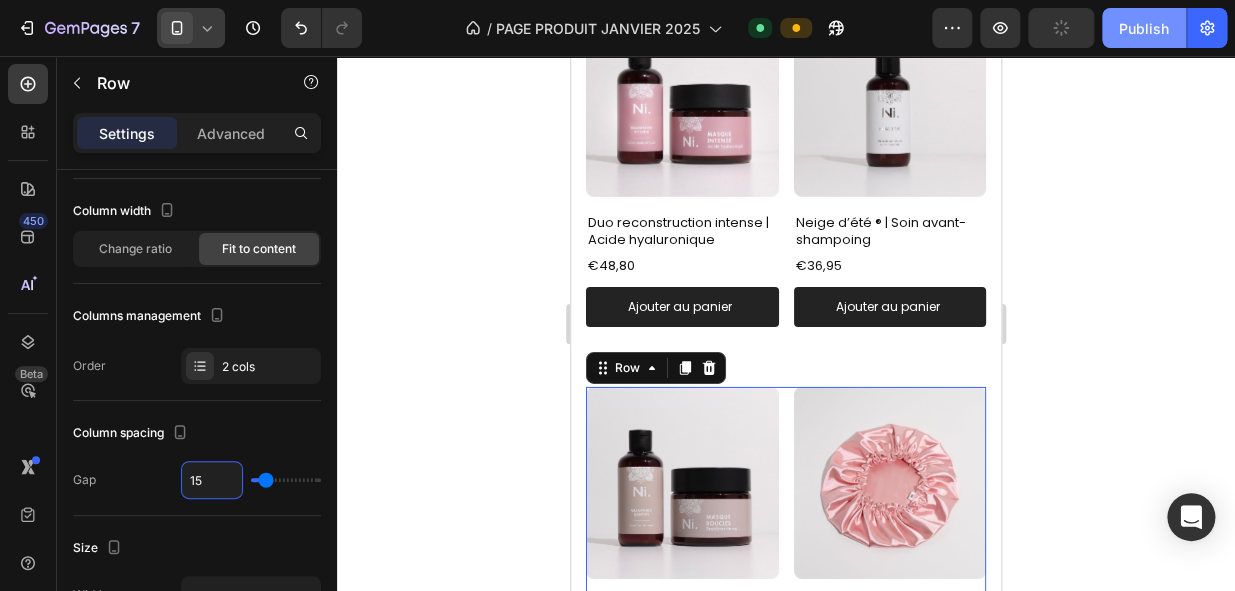 type on "15" 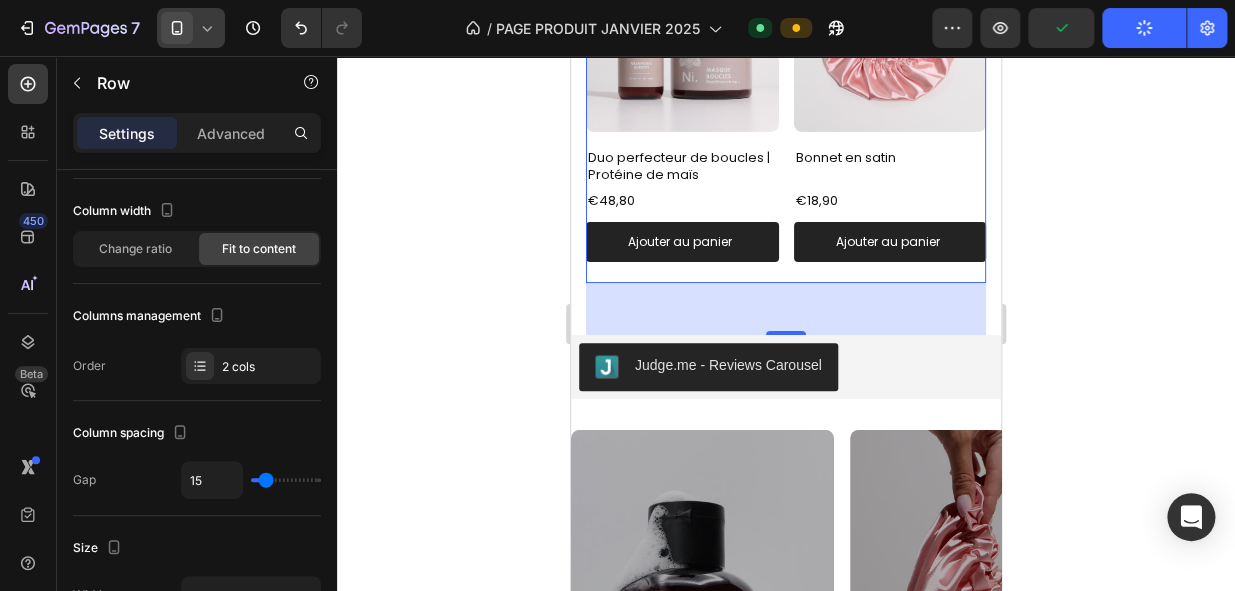 scroll, scrollTop: 2636, scrollLeft: 0, axis: vertical 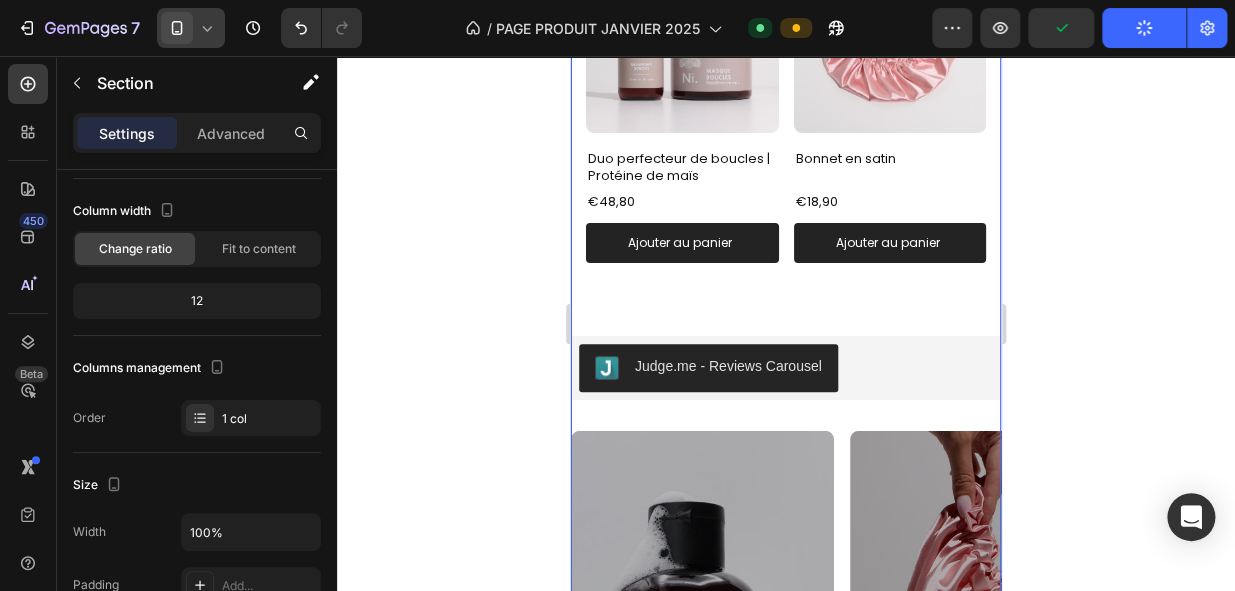 click on "Nouveautés Best Seller                Title Line
Product Images Kit Glowy Product Title €61,20 Product Price Product Price €72,00 Compare Price Compare Price Row Ajouter au panier Add to Cart Product Product Images Crème Intense | Soin sans rinçage Product Title €26,95 Product Price Product Price Ajouter au panier Add to Cart Product Product Images l'Huile Elixir | Huile multifonctions Product Title €28,40 Product Price Product Price Ajouter au panier Add to Cart Product Product Images Bonnet en satin Product Title €18,90 Product Price Product Price Ajouter au panier Add to Cart Product
Carousel Row
Product Images Icon Icon Icon Icon Icon Icon List Duo reconstruction intense | Acide hyaluronique Product Title €48,80 Product Price Product Price Ajouter au panier Add to Cart Product Product Images Icon Icon" at bounding box center (786, -447) 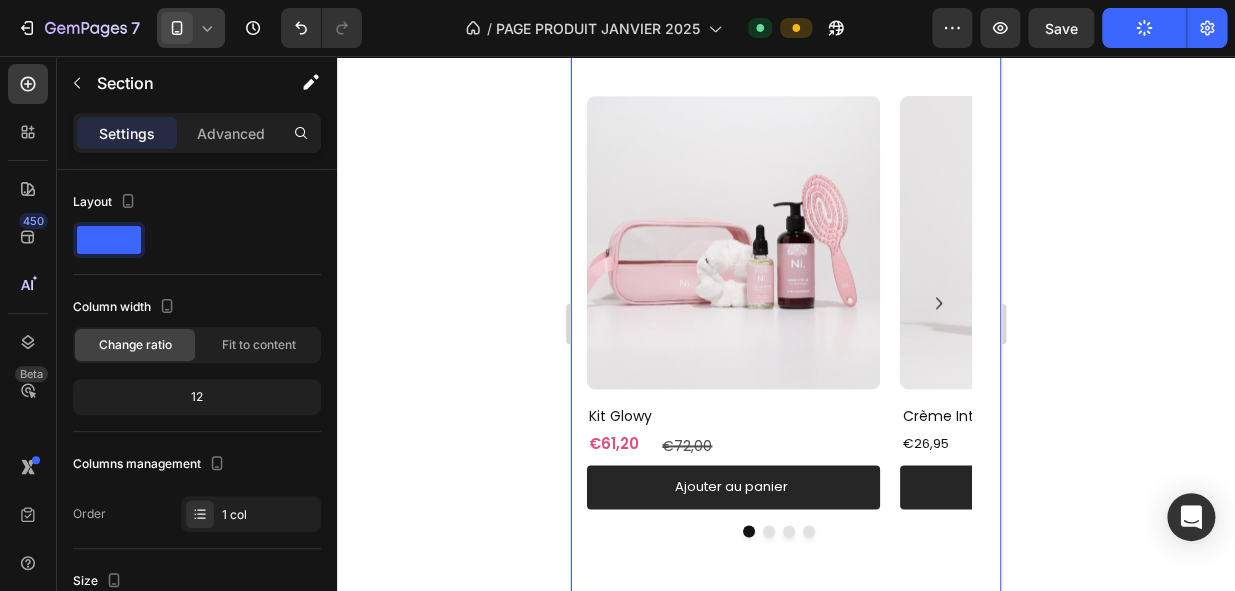 scroll, scrollTop: 829, scrollLeft: 0, axis: vertical 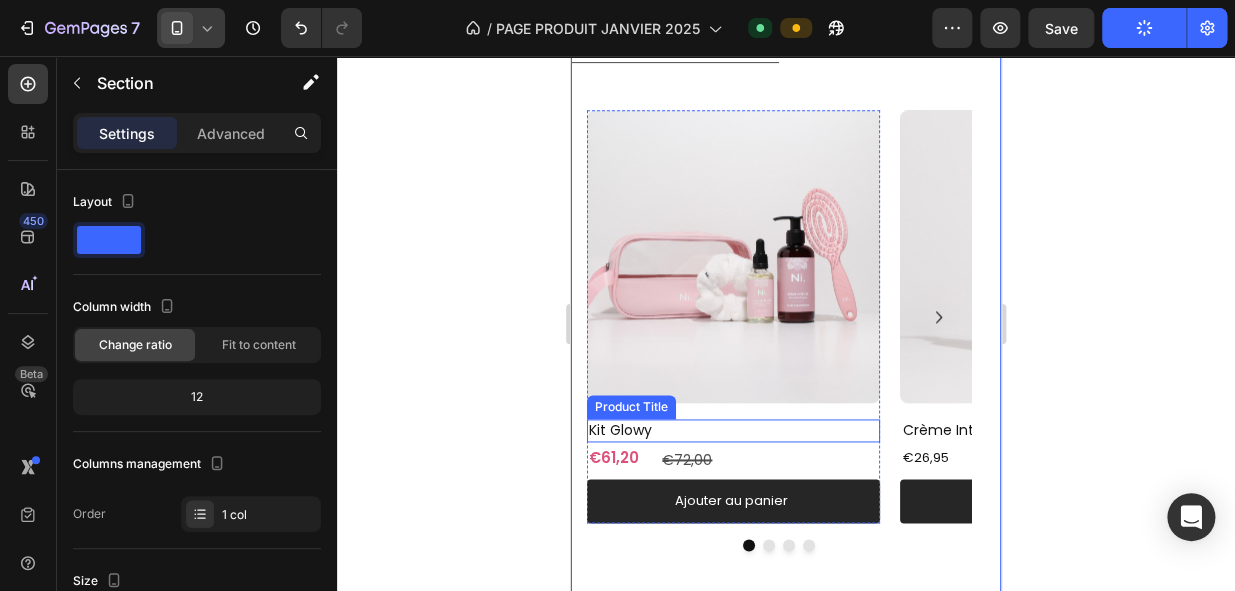 click on "Kit Glowy" at bounding box center [733, 430] 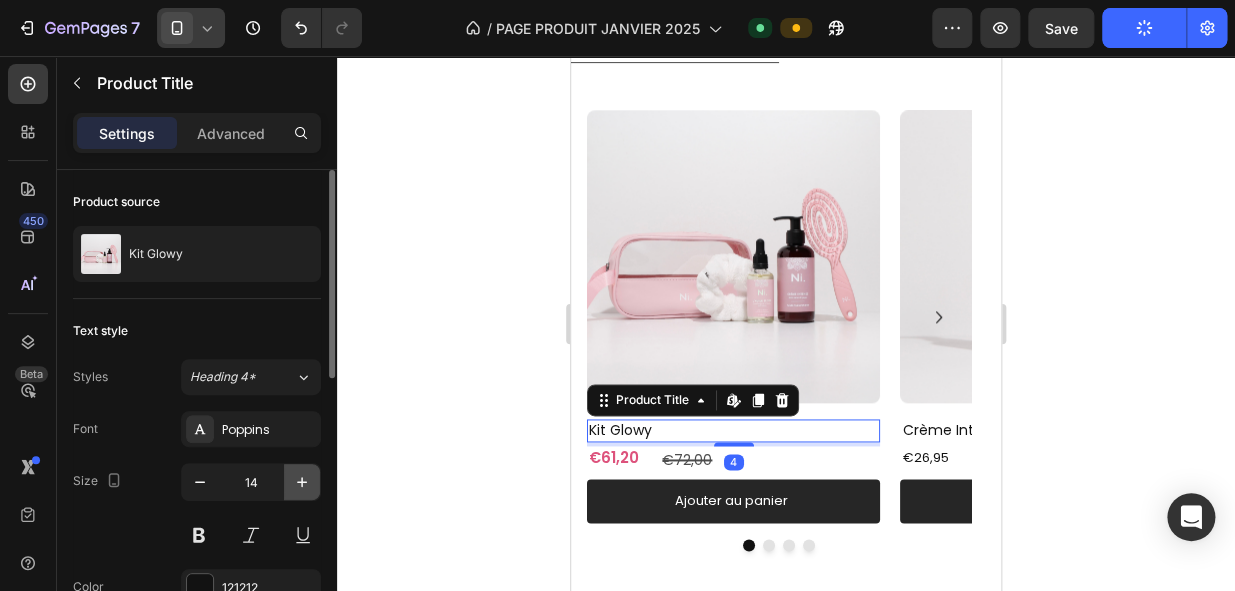 click 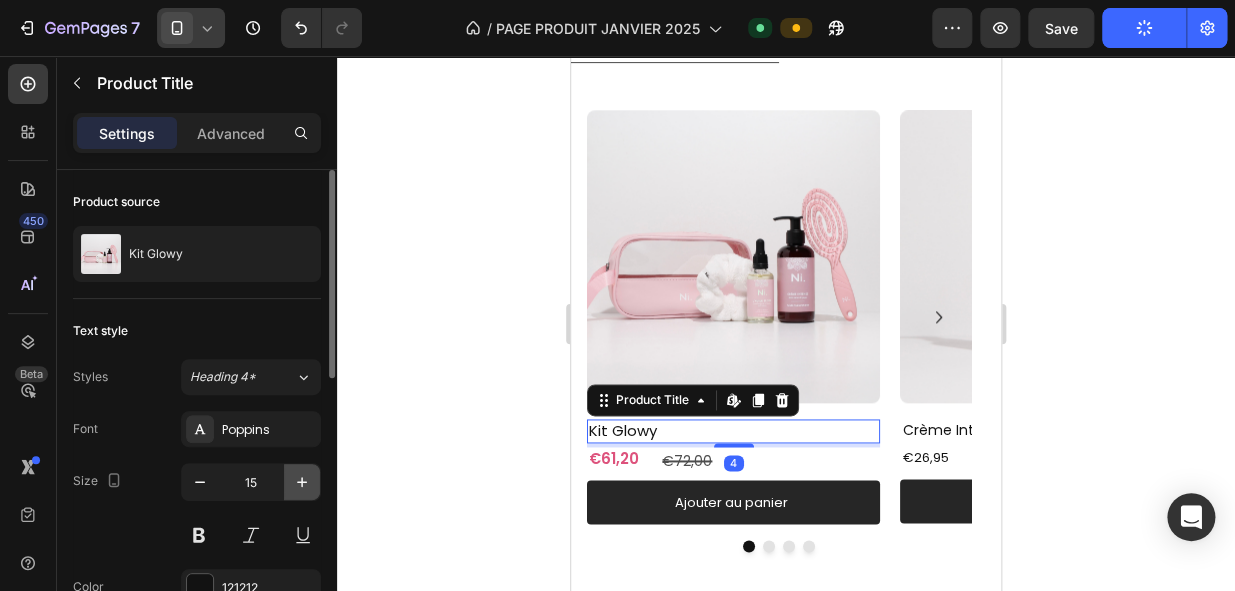 scroll, scrollTop: 830, scrollLeft: 0, axis: vertical 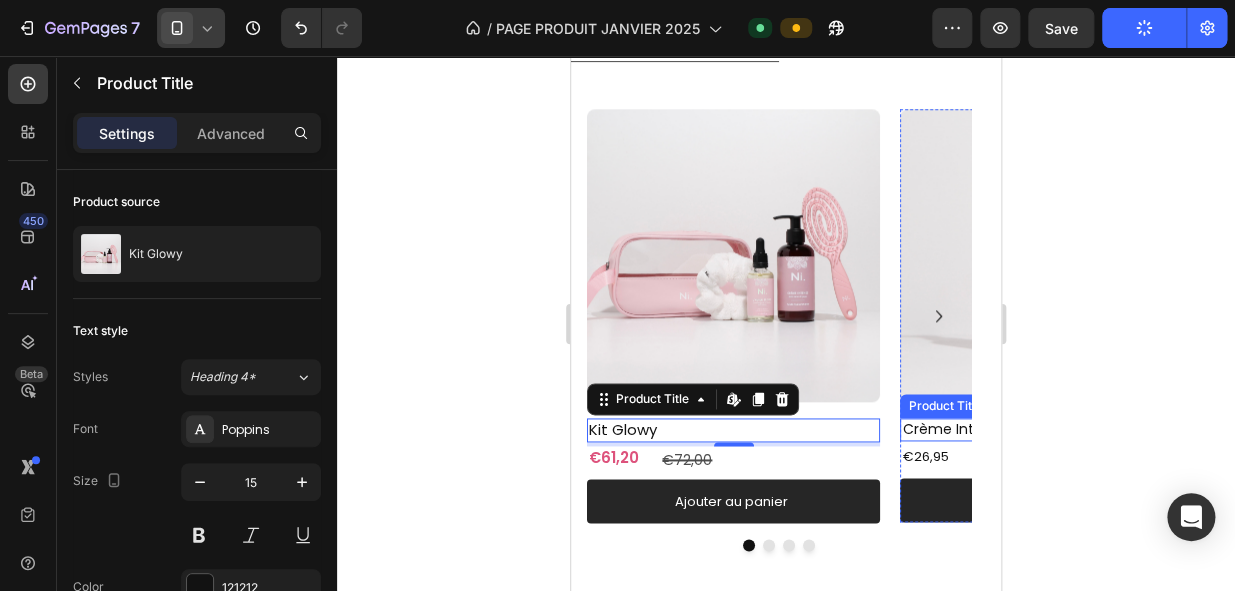 click on "Crème Intense | Soin sans rinçage" at bounding box center (1046, 429) 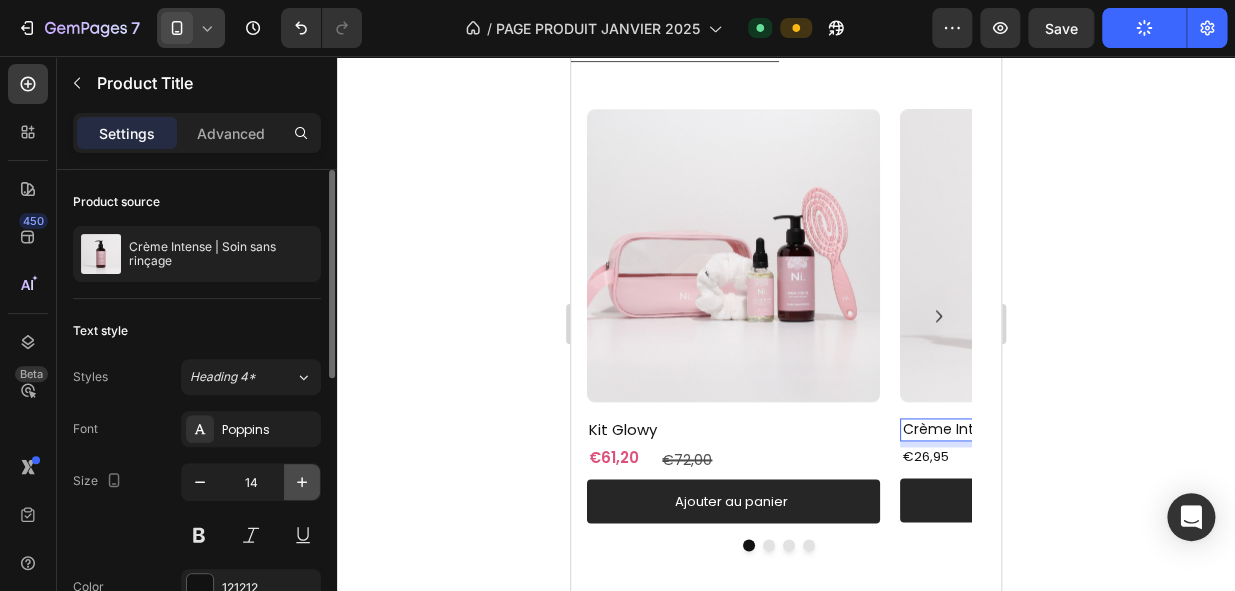 click 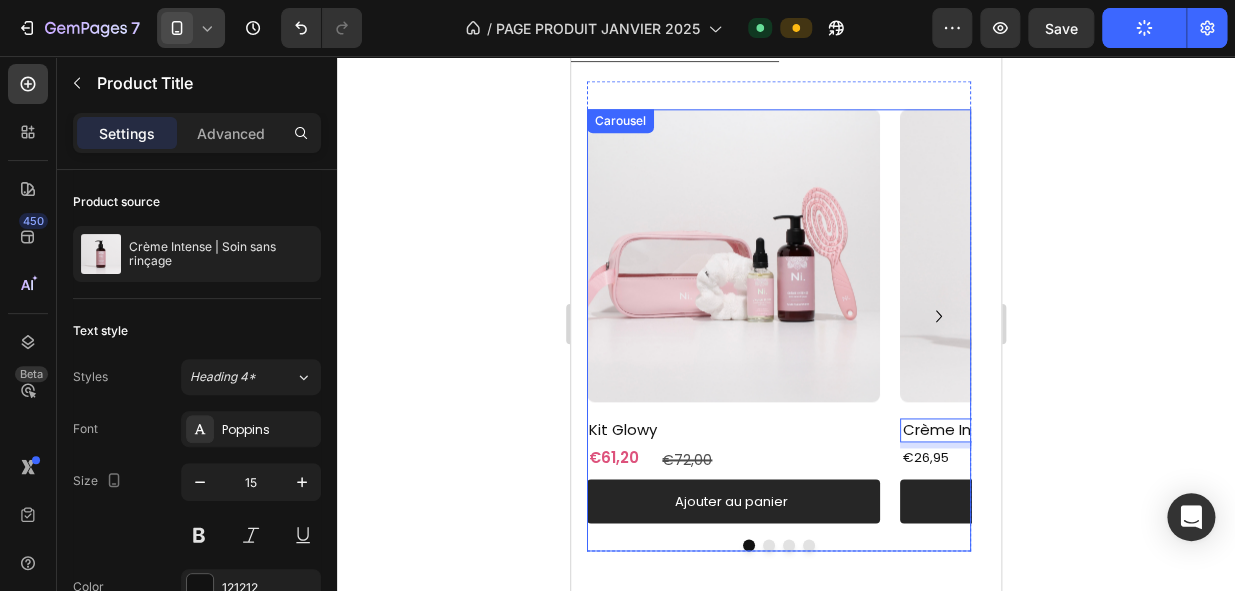 click at bounding box center (769, 545) 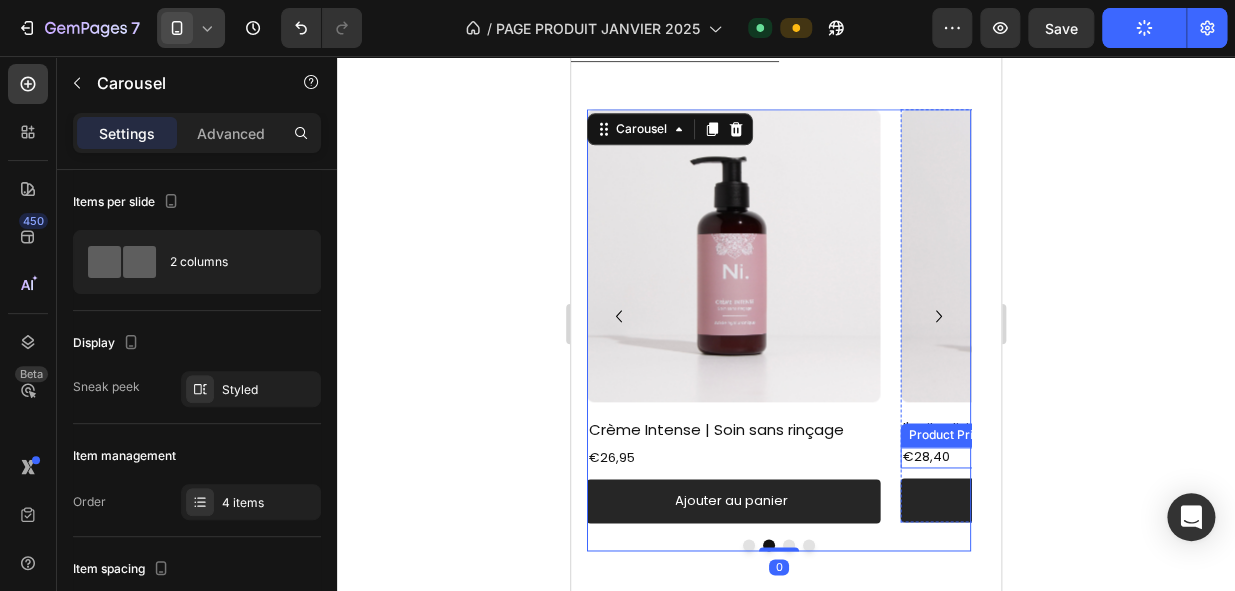 click on "l'Huile Elixir | Huile multifonctions Product Title €28,40 Product Price Product Price Ajouter au panier Add to Cart" at bounding box center [1046, 469] 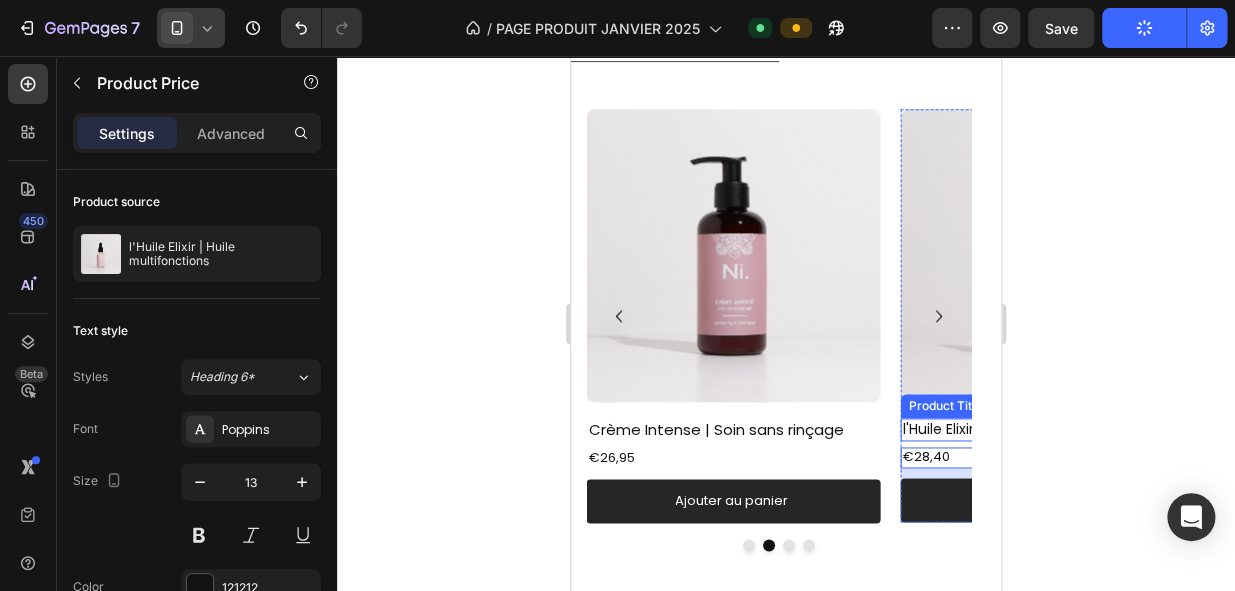 click on "l'Huile Elixir | Huile multifonctions" at bounding box center [1046, 429] 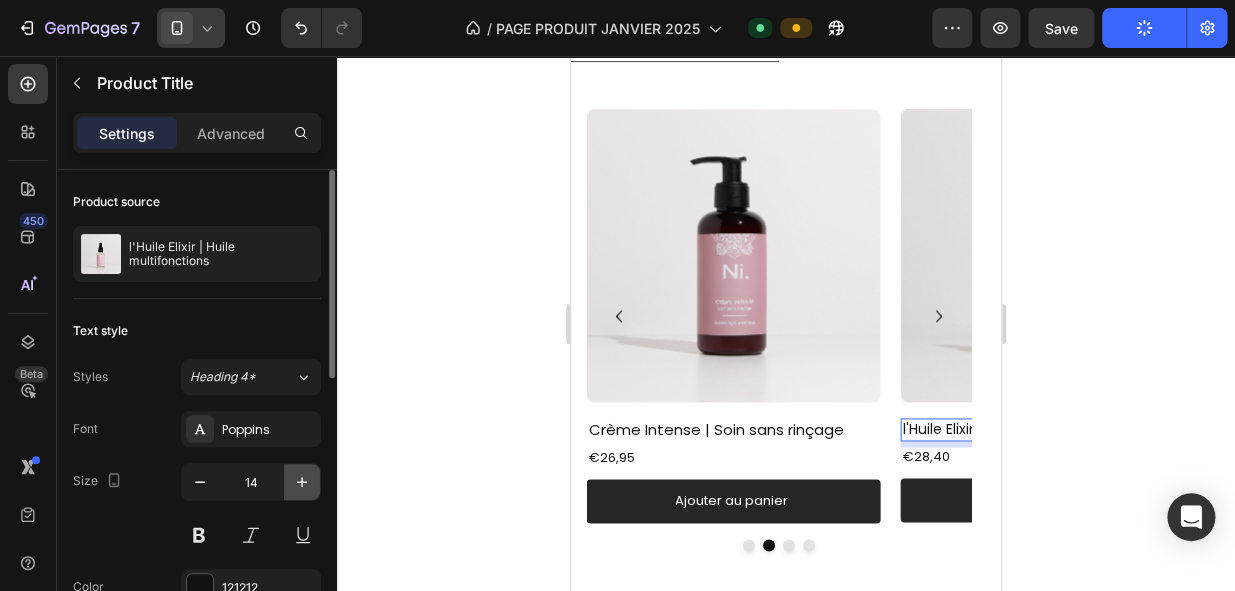 click 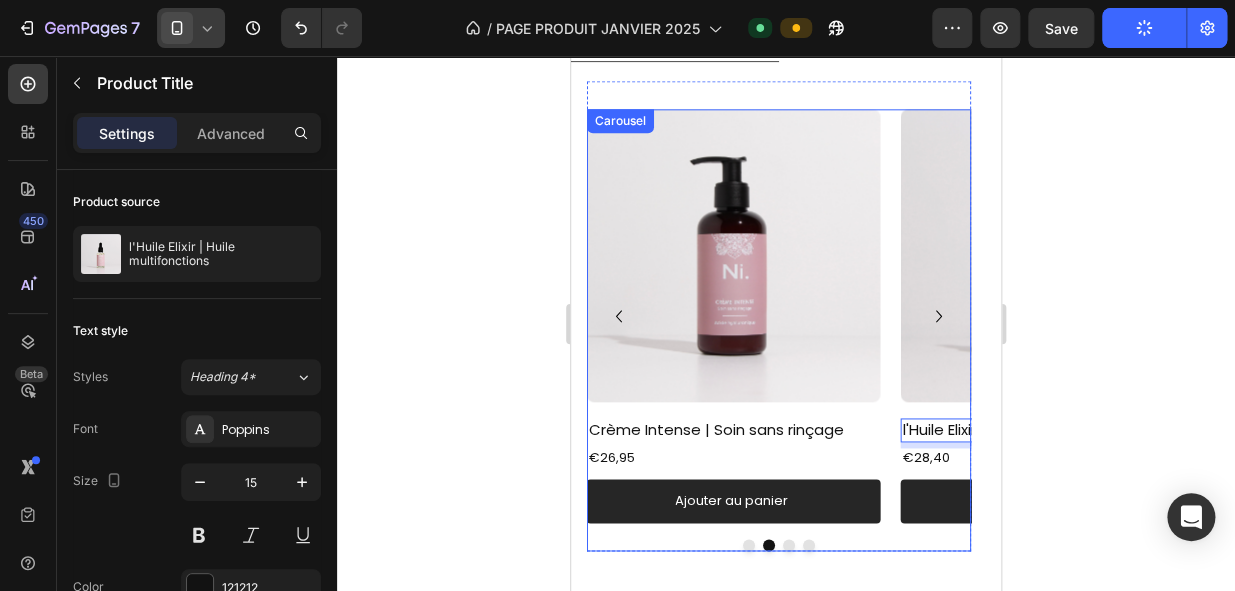 click at bounding box center [789, 545] 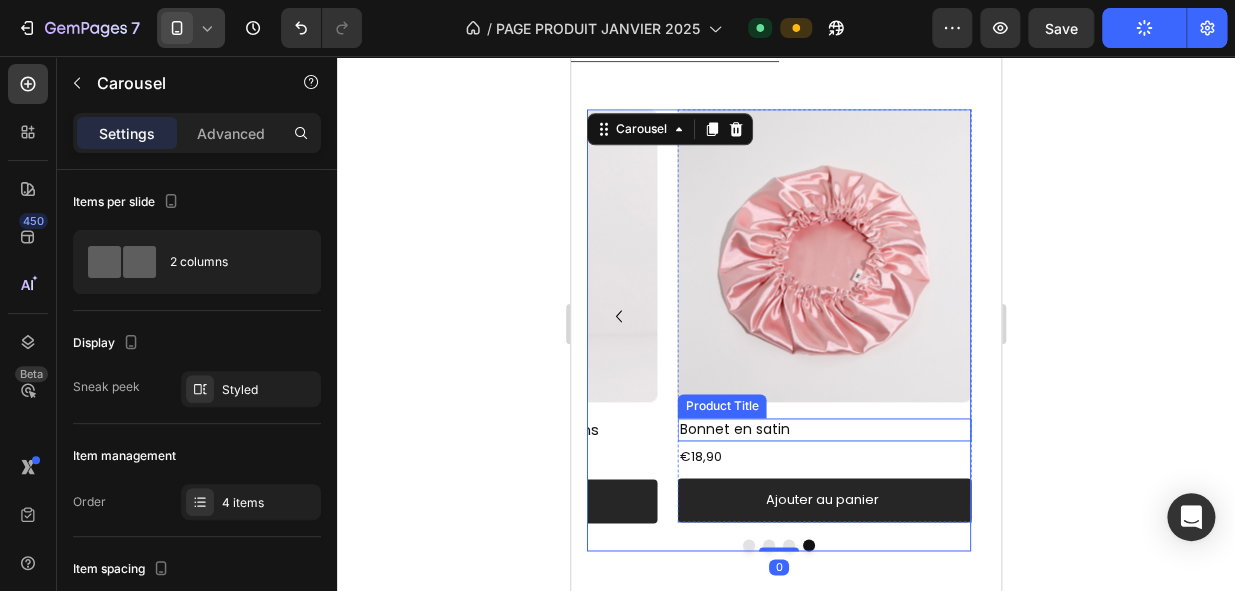 click on "Bonnet en satin" at bounding box center (824, 429) 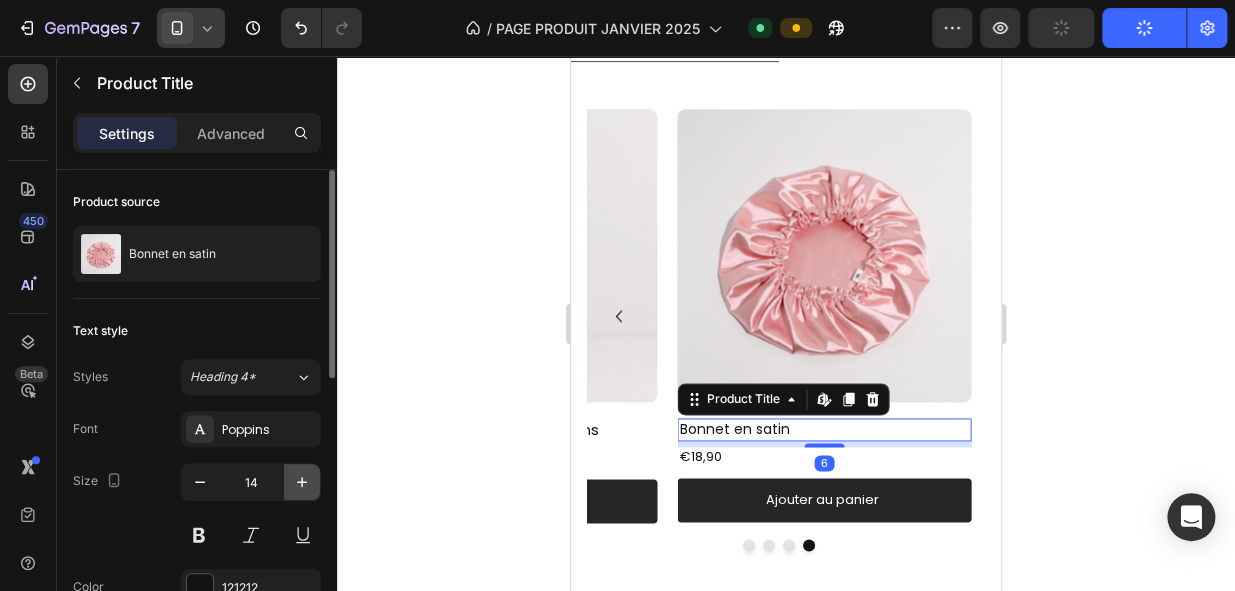 click 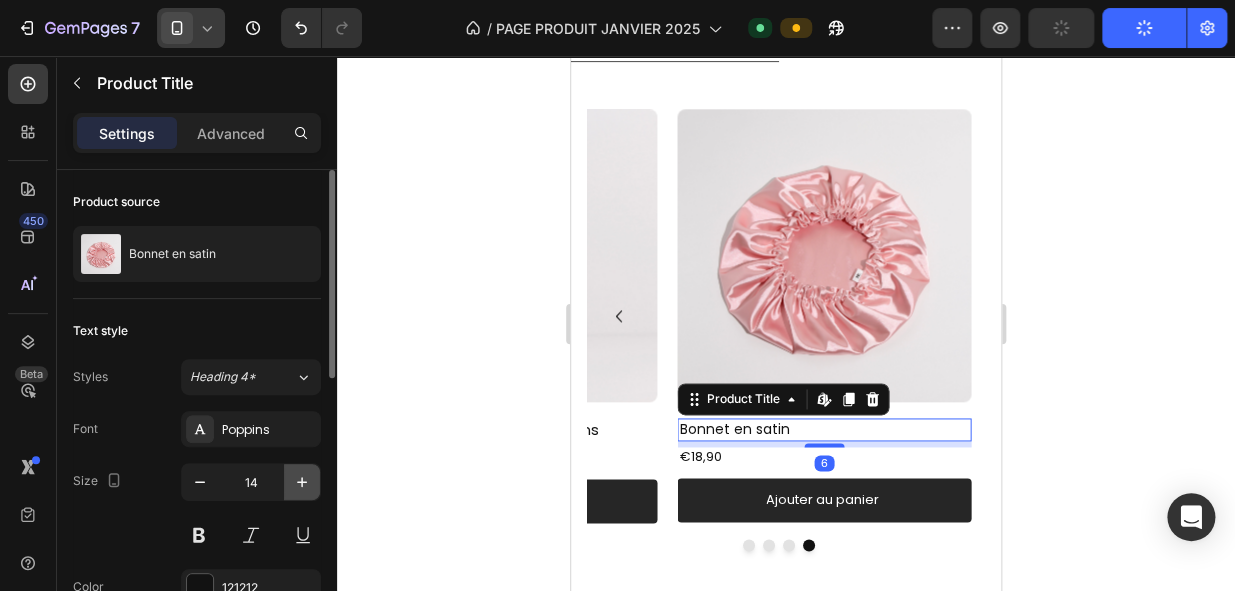 type on "15" 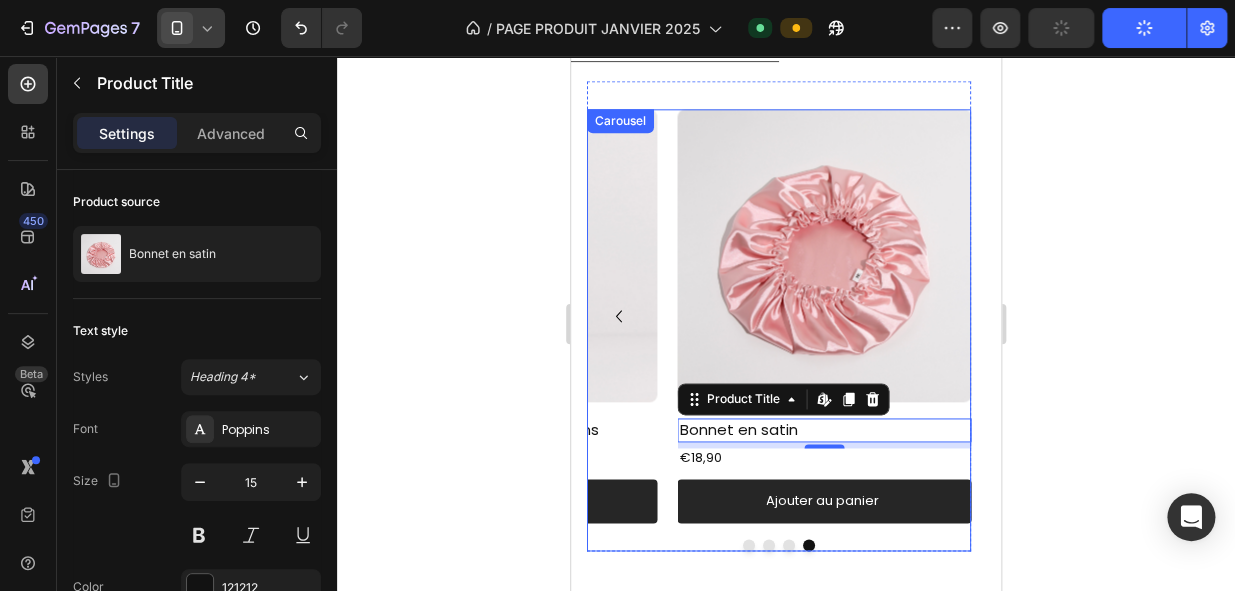 click at bounding box center (779, 545) 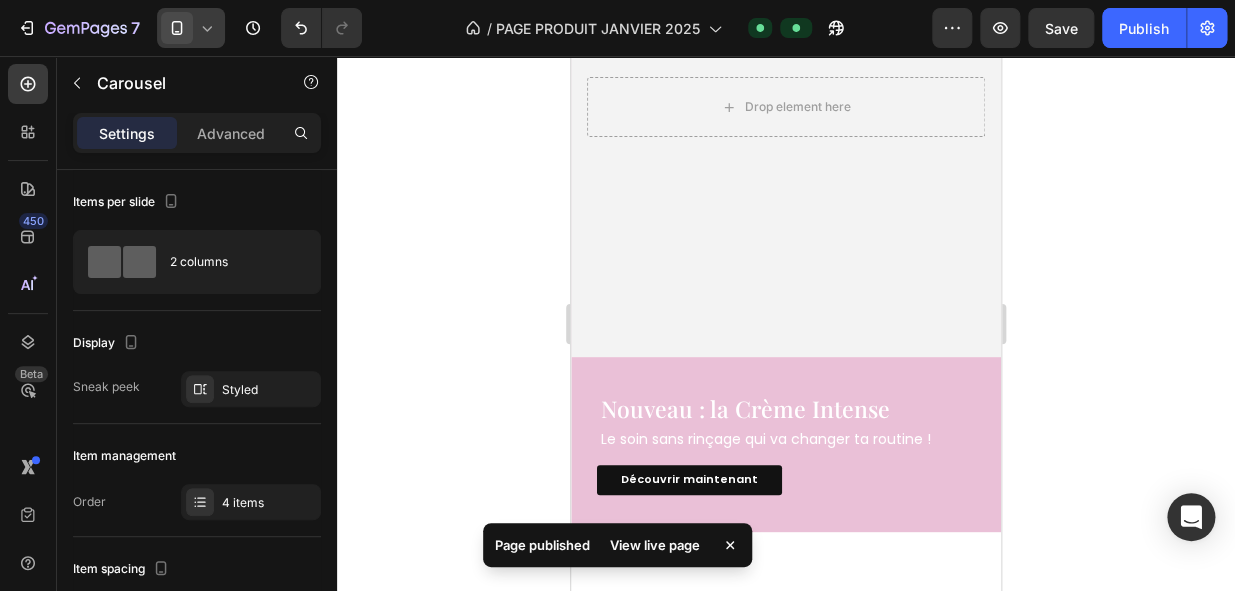 scroll, scrollTop: 0, scrollLeft: 0, axis: both 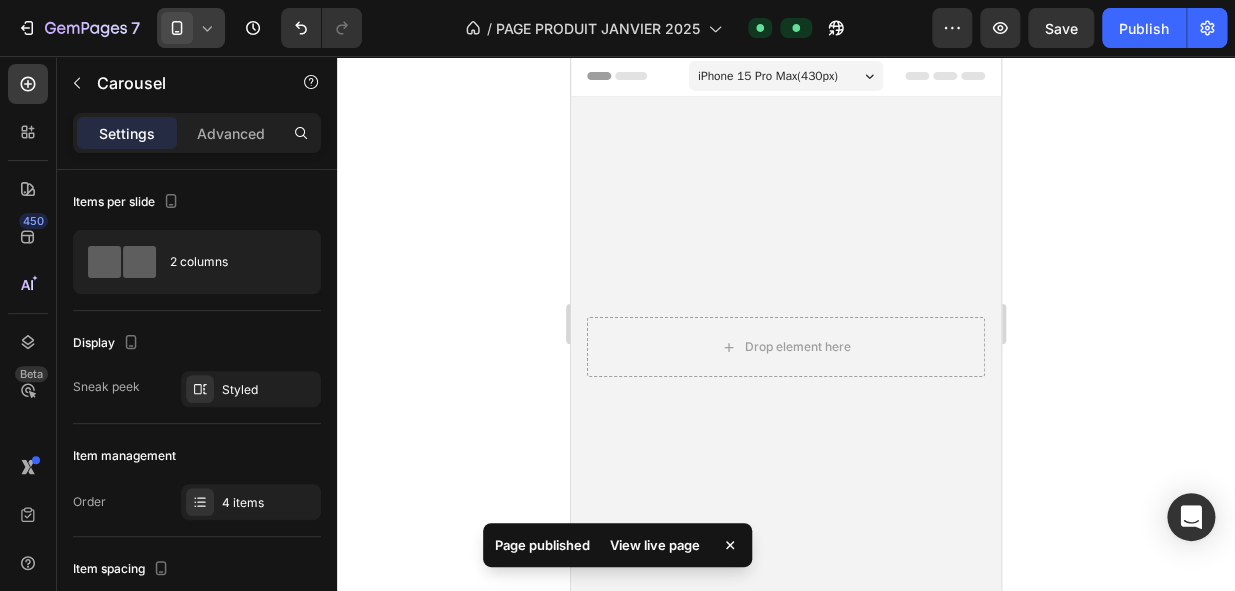 click on "iPhone 15 Pro Max  ( 430 px)" at bounding box center [786, 76] 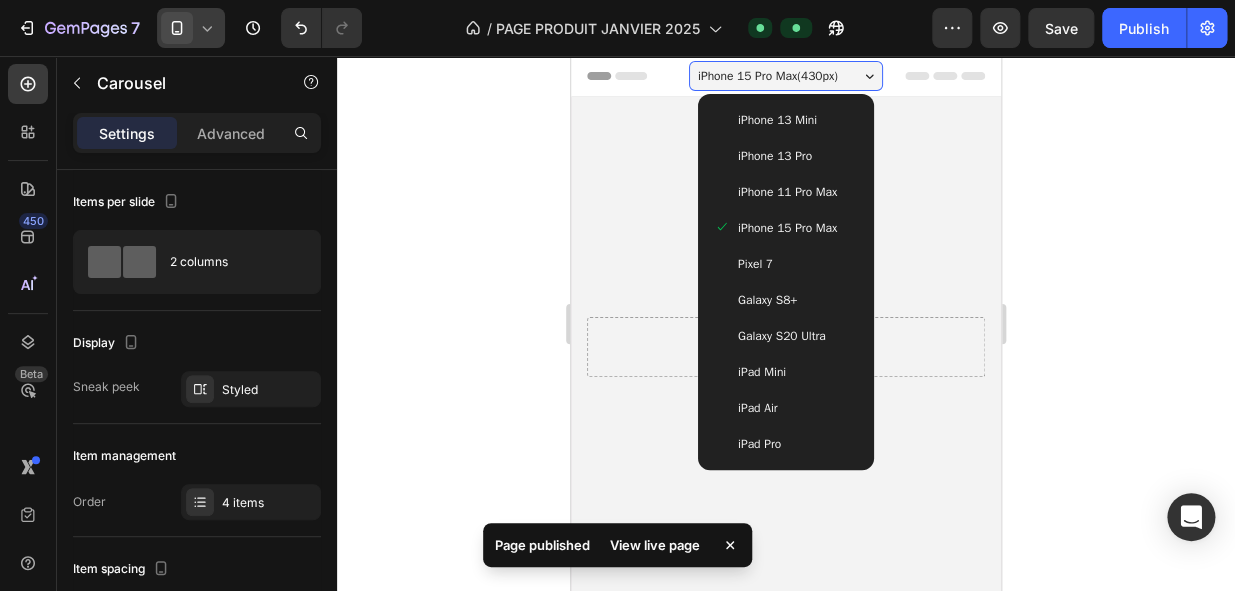 click on "iPhone 11 Pro Max" at bounding box center [787, 192] 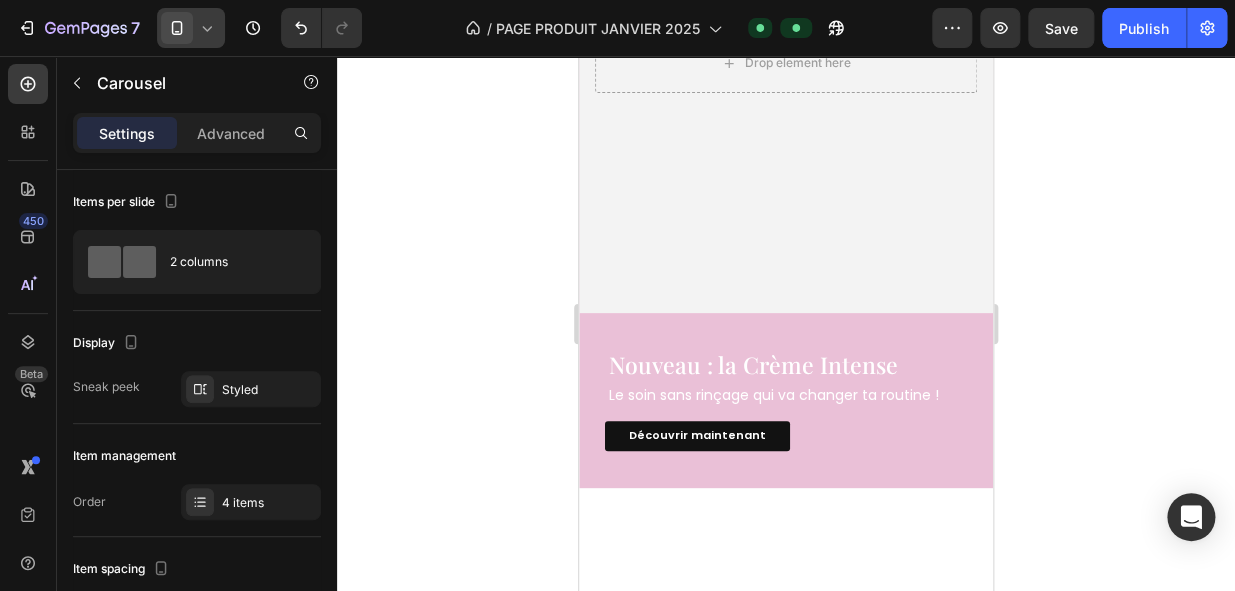 scroll, scrollTop: 0, scrollLeft: 0, axis: both 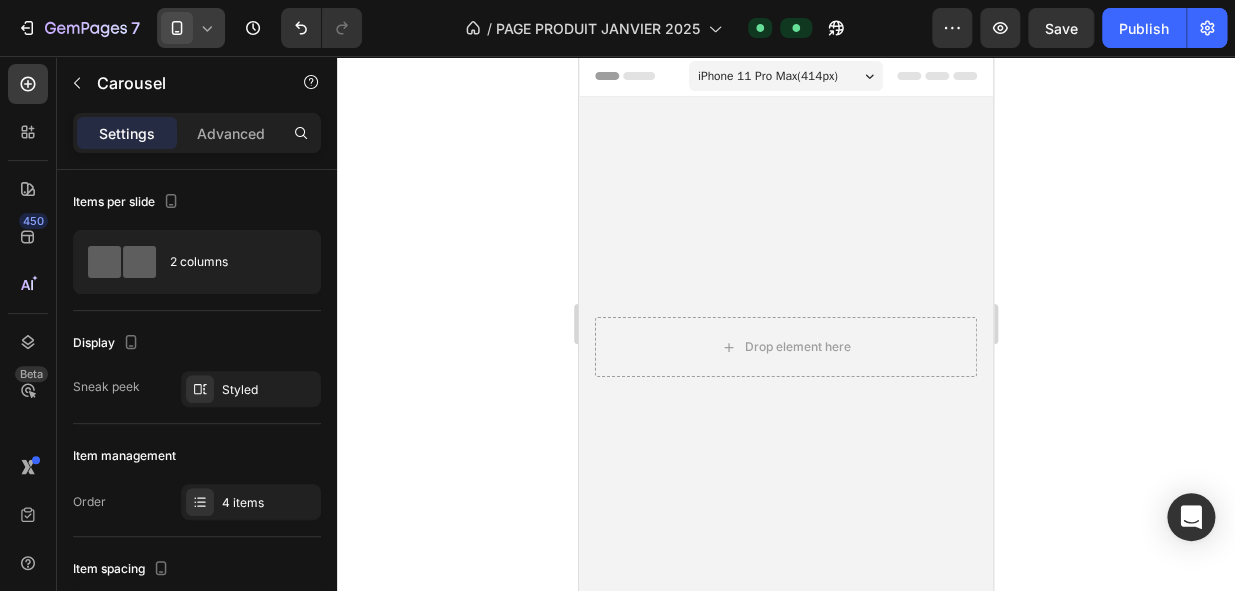 click on "iPhone 11 Pro Max  ( 414 px)" at bounding box center [768, 76] 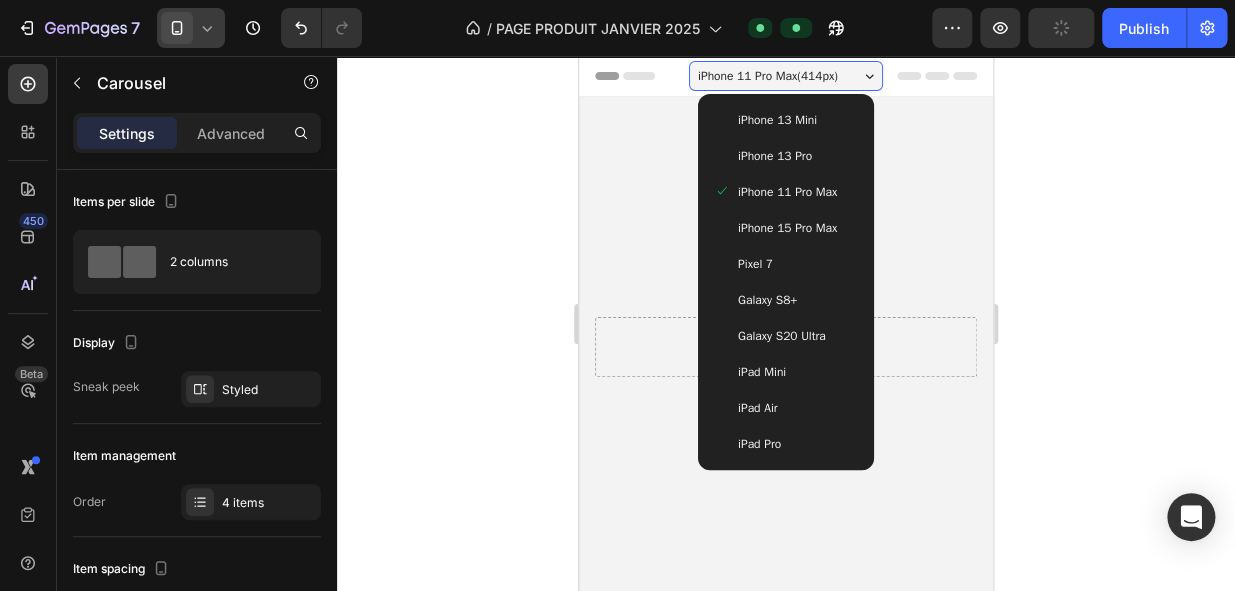 click on "iPhone 13 Mini" at bounding box center (786, 120) 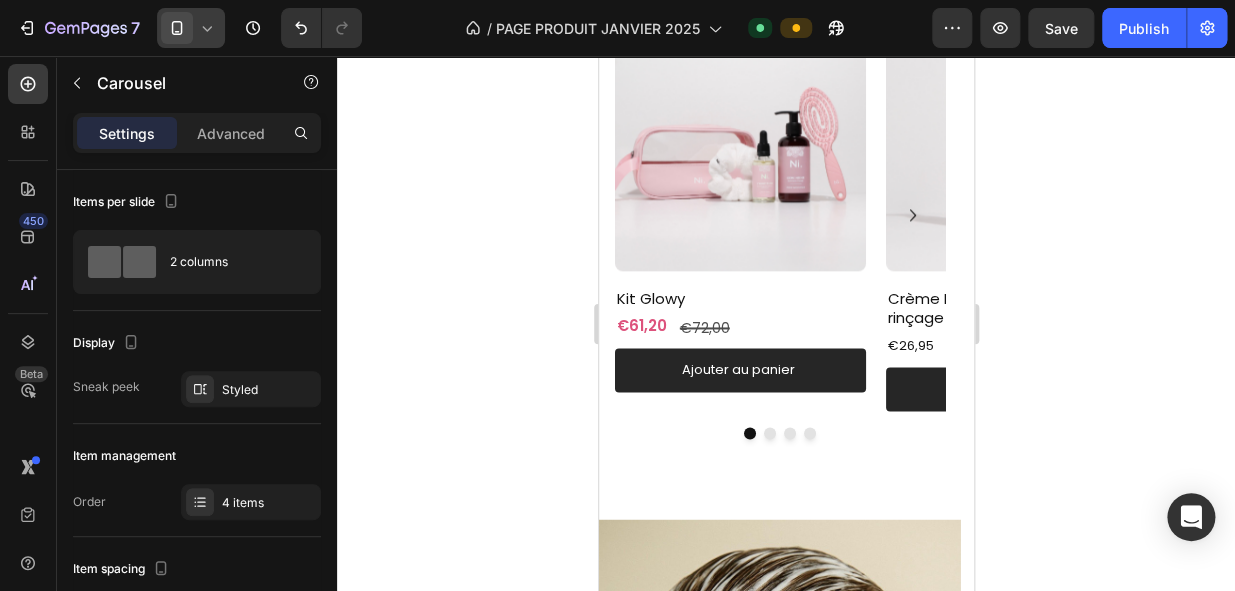 scroll, scrollTop: 933, scrollLeft: 0, axis: vertical 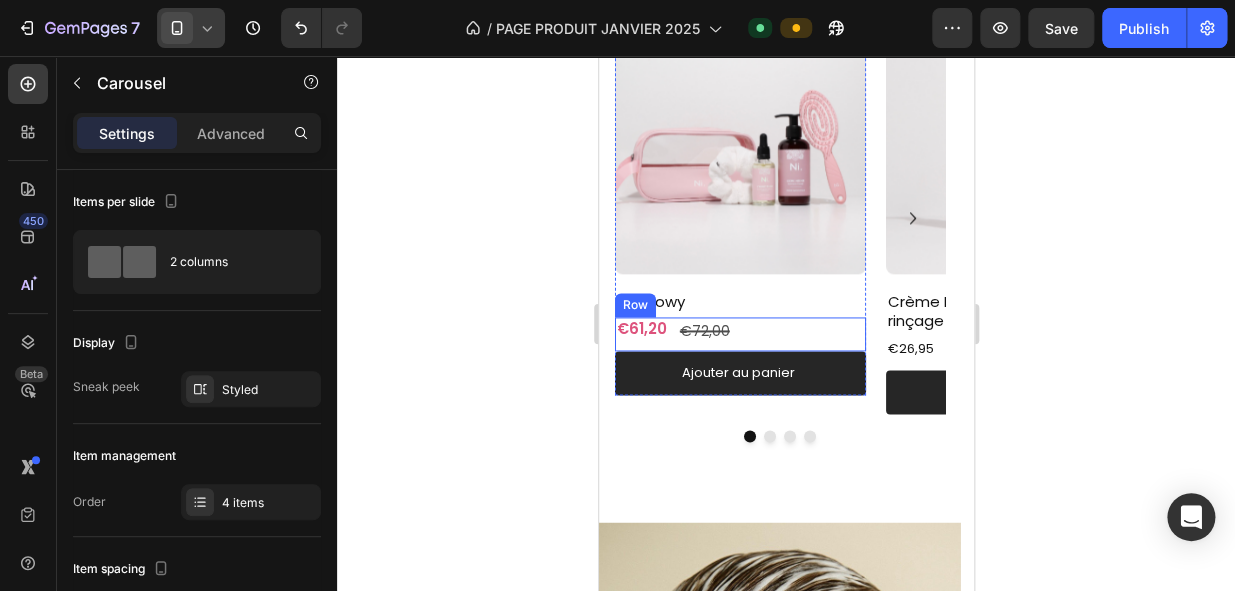 click on "€72,00 Compare Price Compare Price" at bounding box center (771, 334) 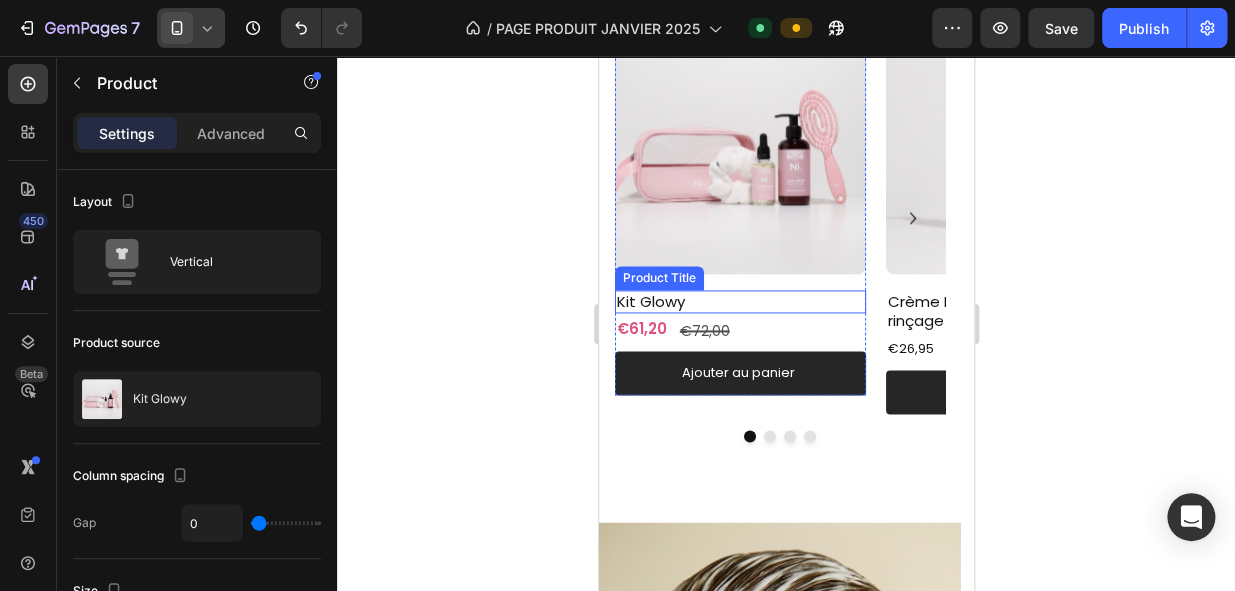 click on "Kit Glowy" at bounding box center (739, 302) 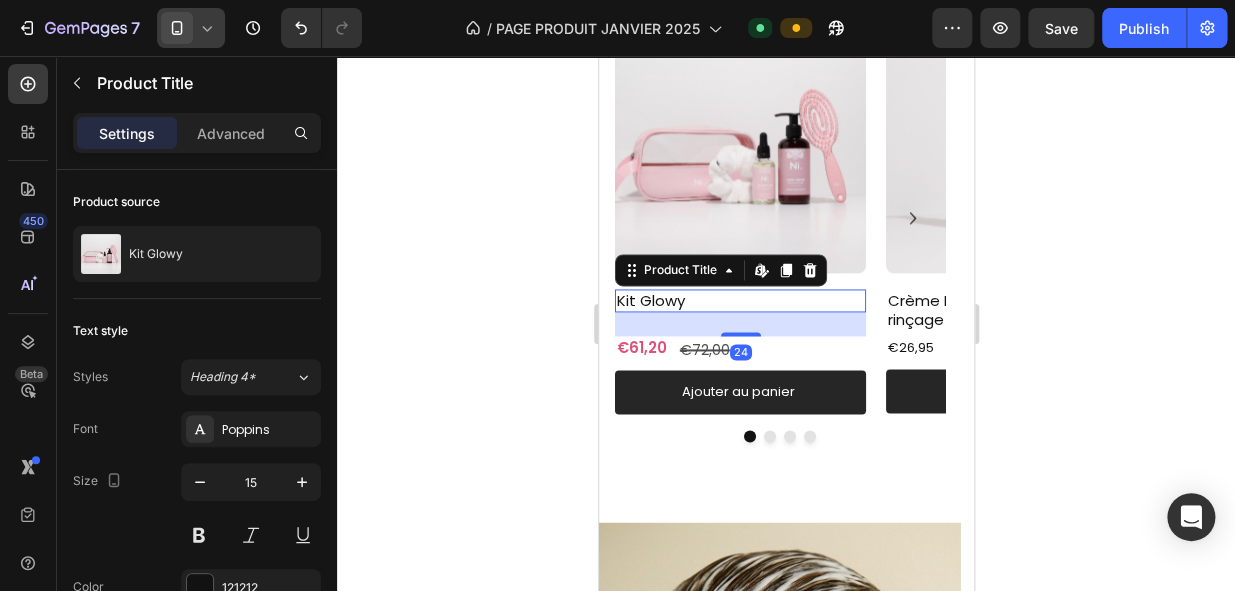 scroll, scrollTop: 933, scrollLeft: 0, axis: vertical 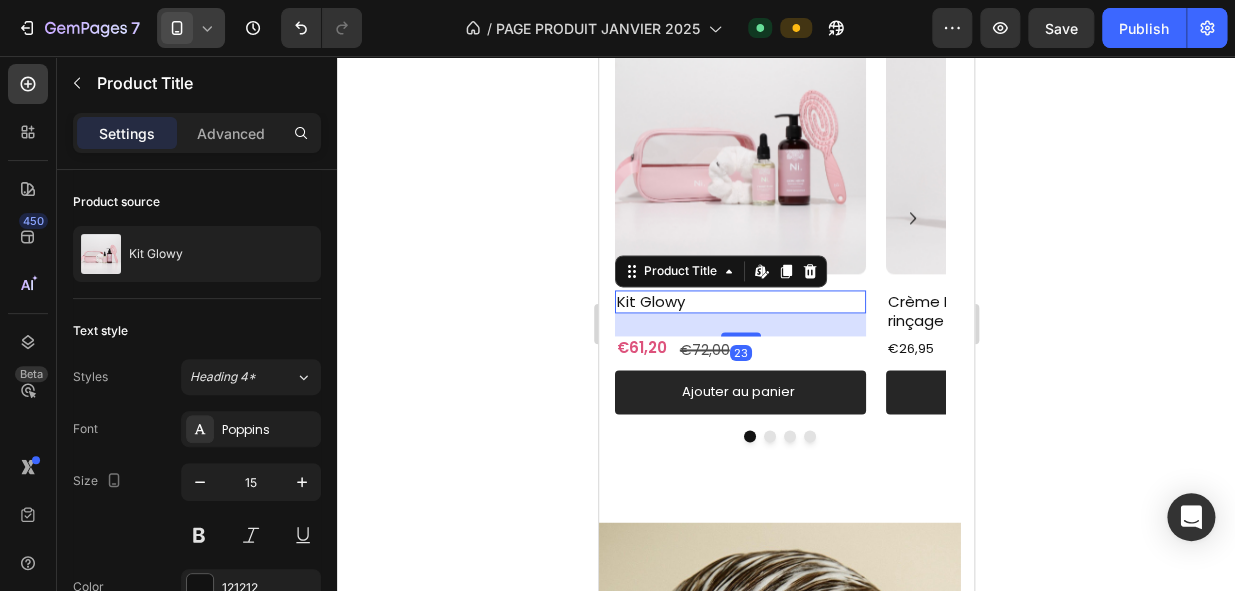 drag, startPoint x: 754, startPoint y: 314, endPoint x: 759, endPoint y: 333, distance: 19.646883 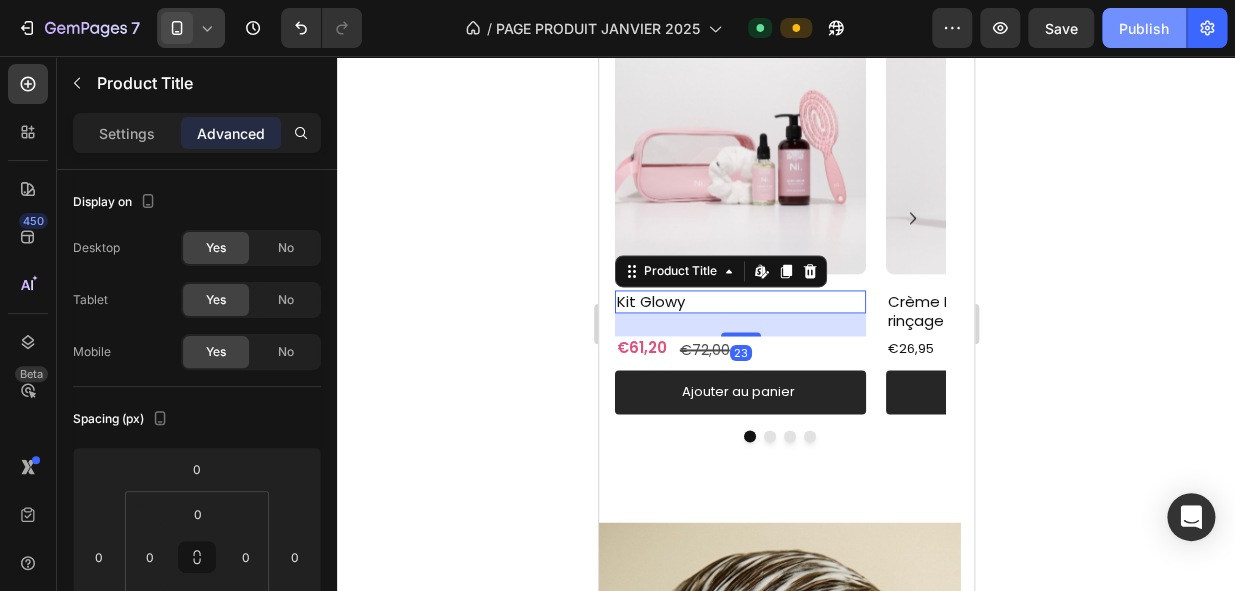 click on "Publish" 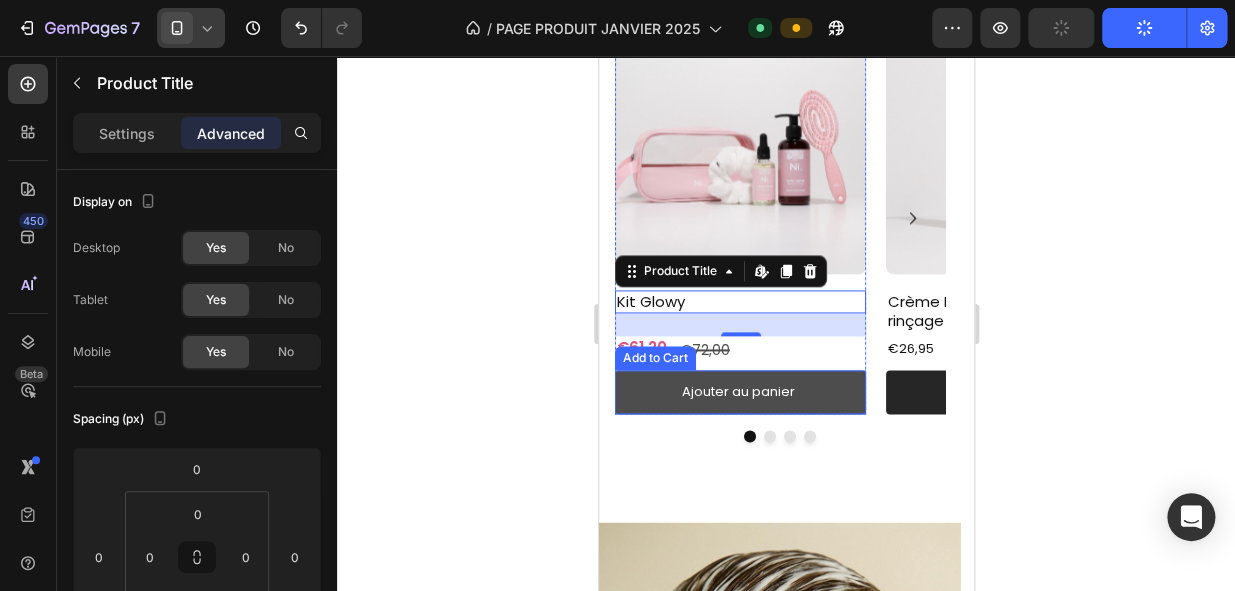 click on "Ajouter au panier" at bounding box center [739, 392] 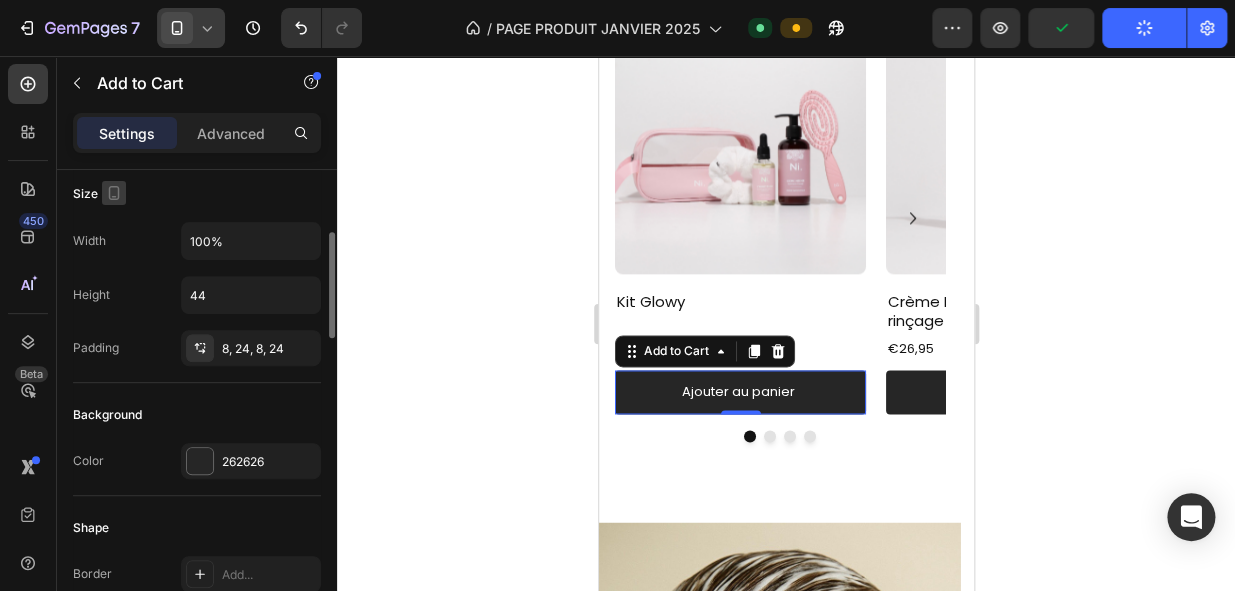 scroll, scrollTop: 280, scrollLeft: 0, axis: vertical 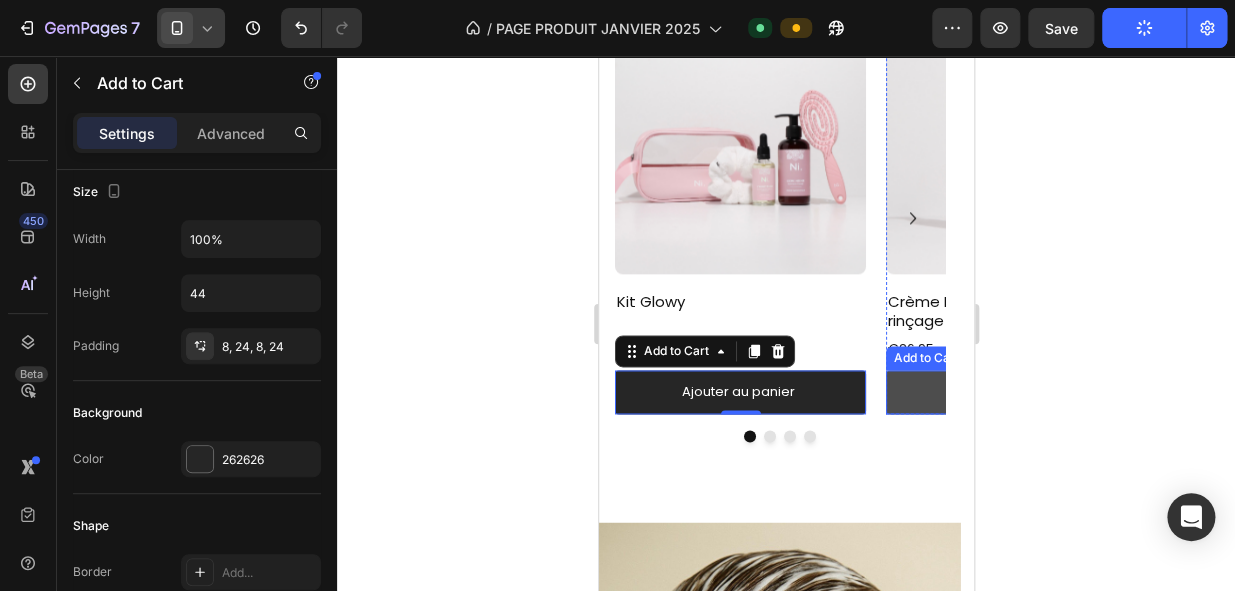 click on "Ajouter au panier" at bounding box center (1010, 392) 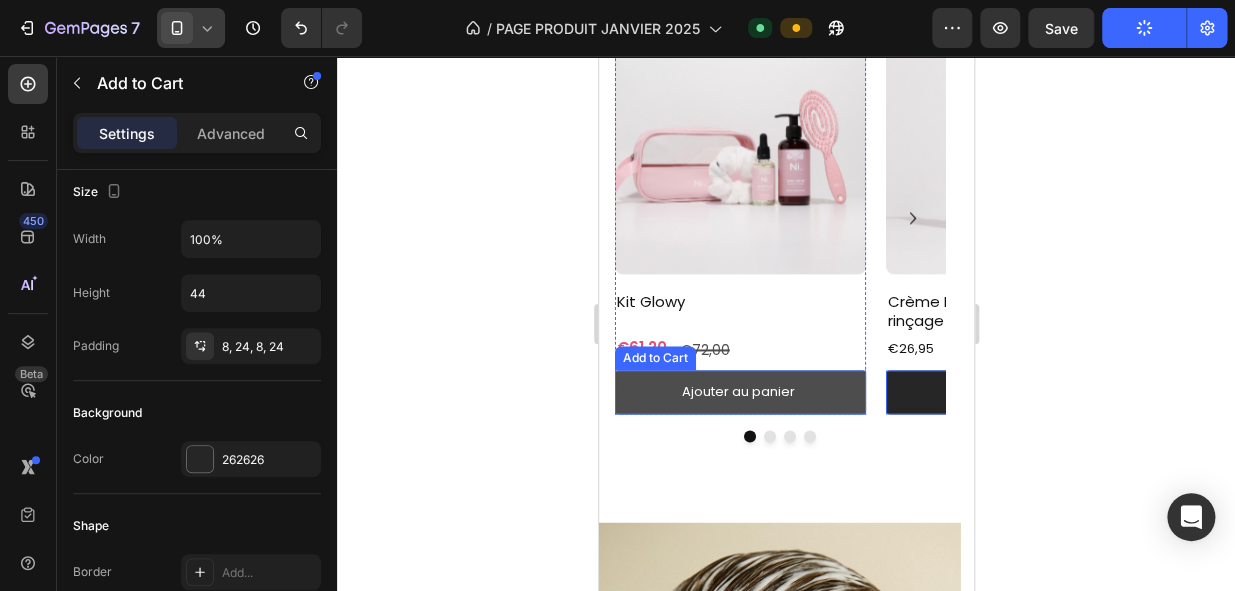 click on "Ajouter au panier" at bounding box center [739, 392] 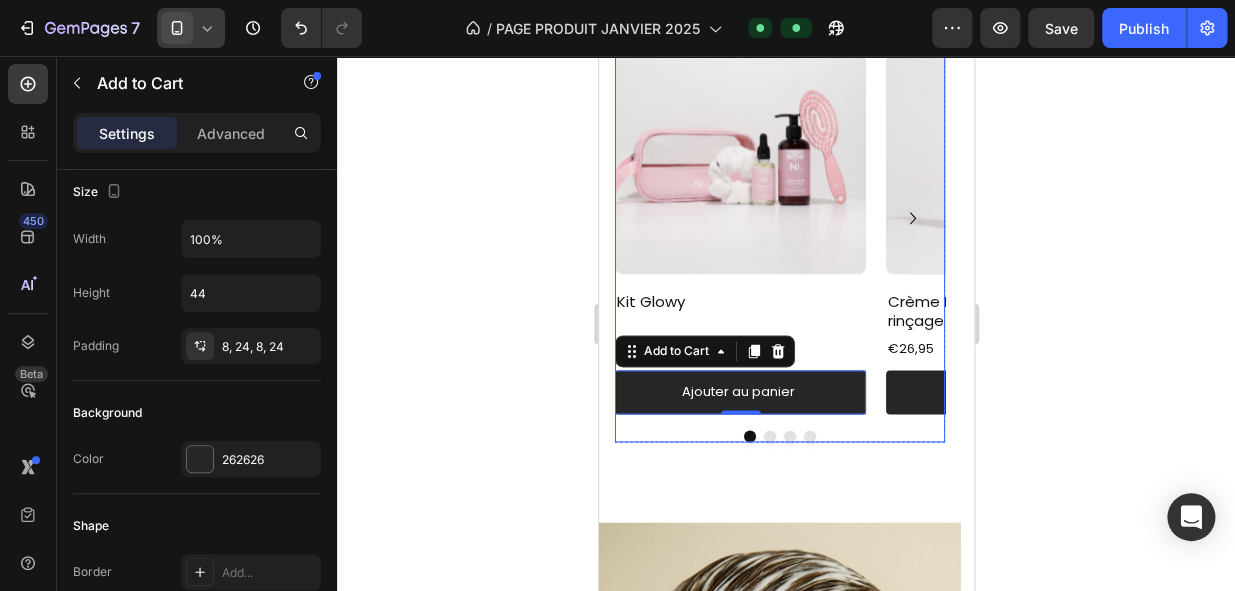 click at bounding box center [789, 436] 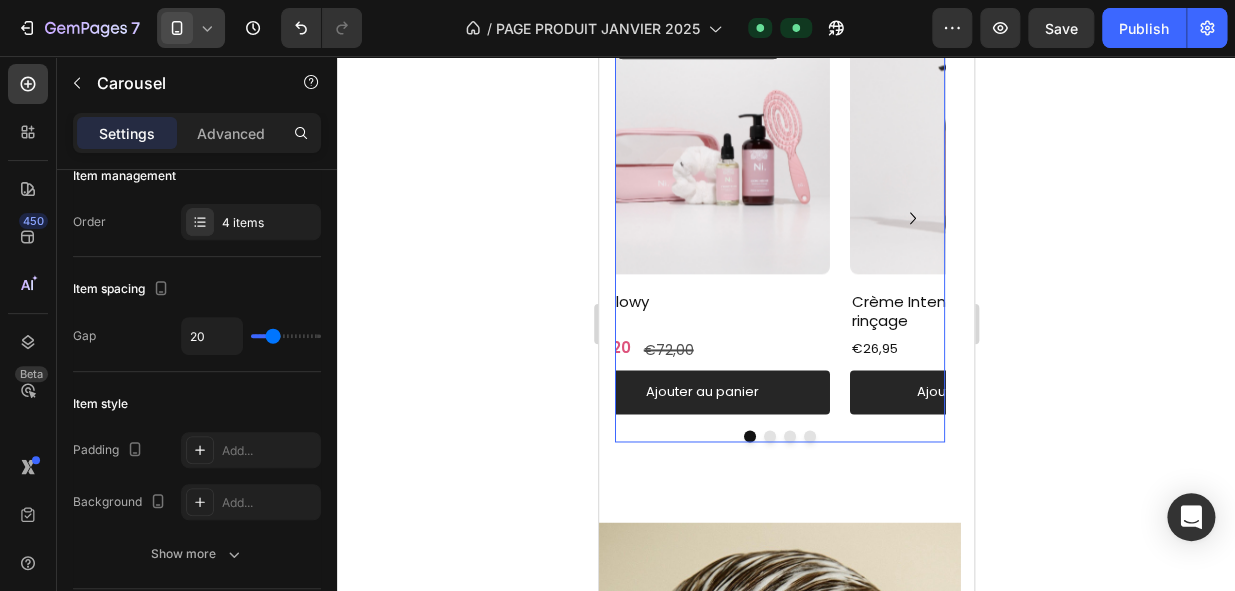 scroll, scrollTop: 0, scrollLeft: 0, axis: both 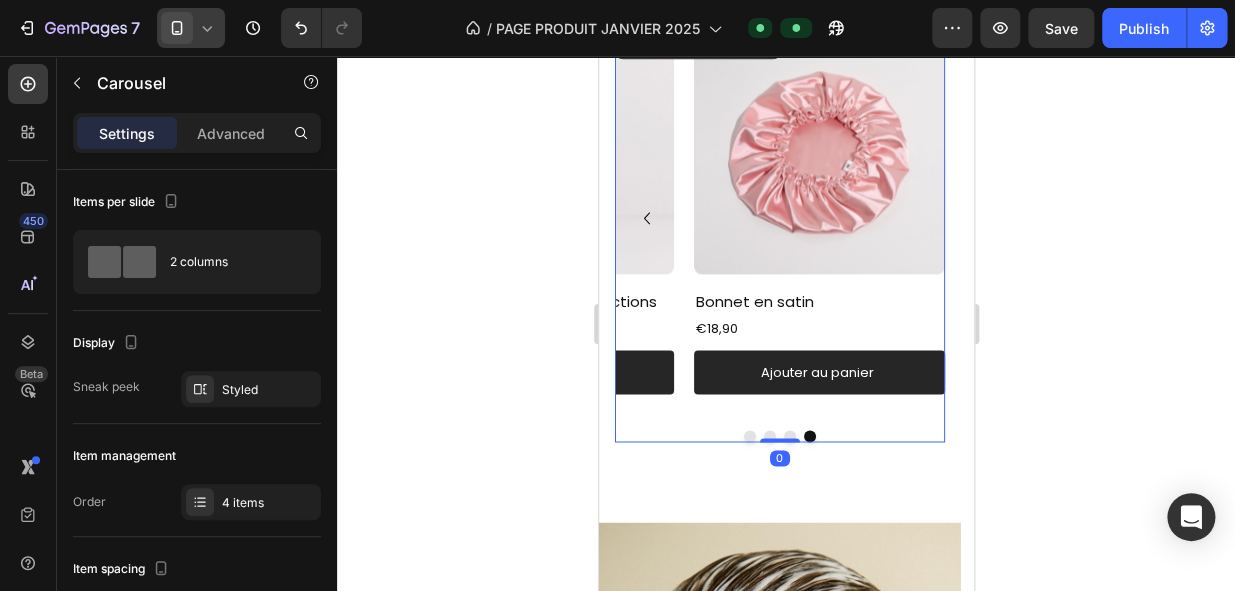 click at bounding box center (789, 436) 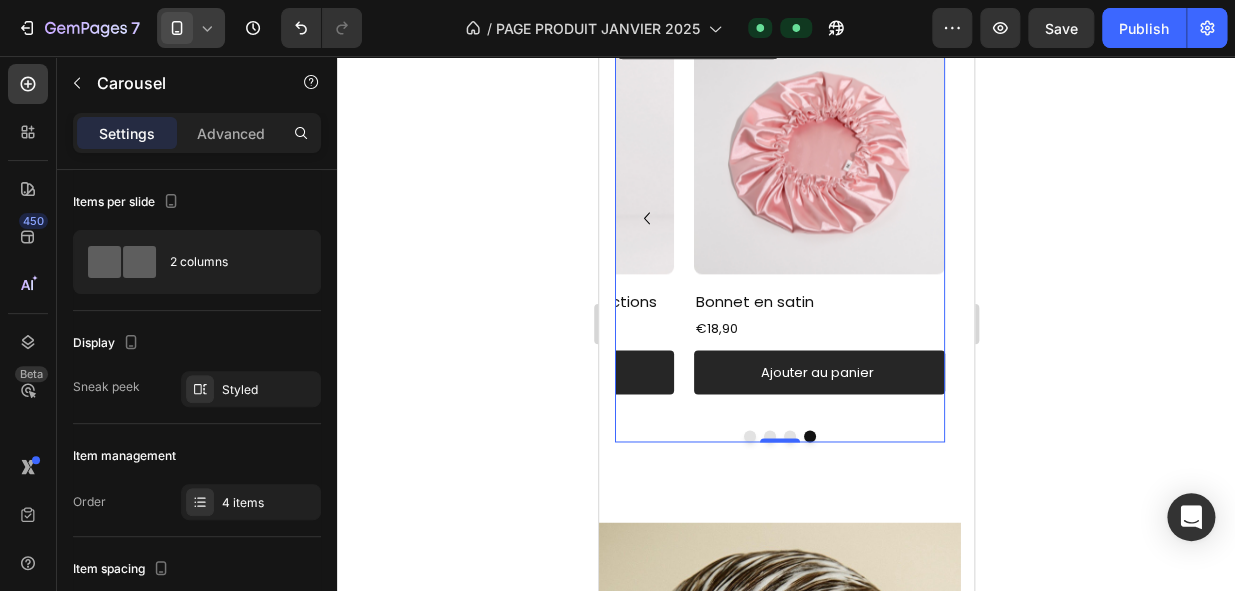 click at bounding box center (789, 436) 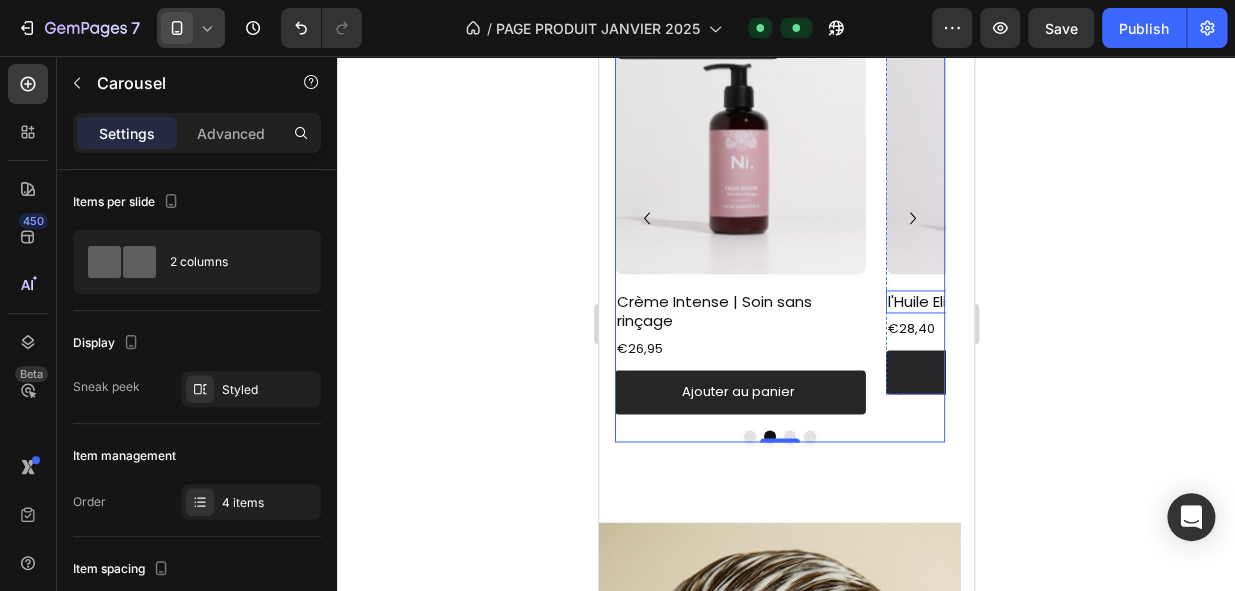 click on "l'Huile Elixir | Huile multifonctions" at bounding box center (1010, 302) 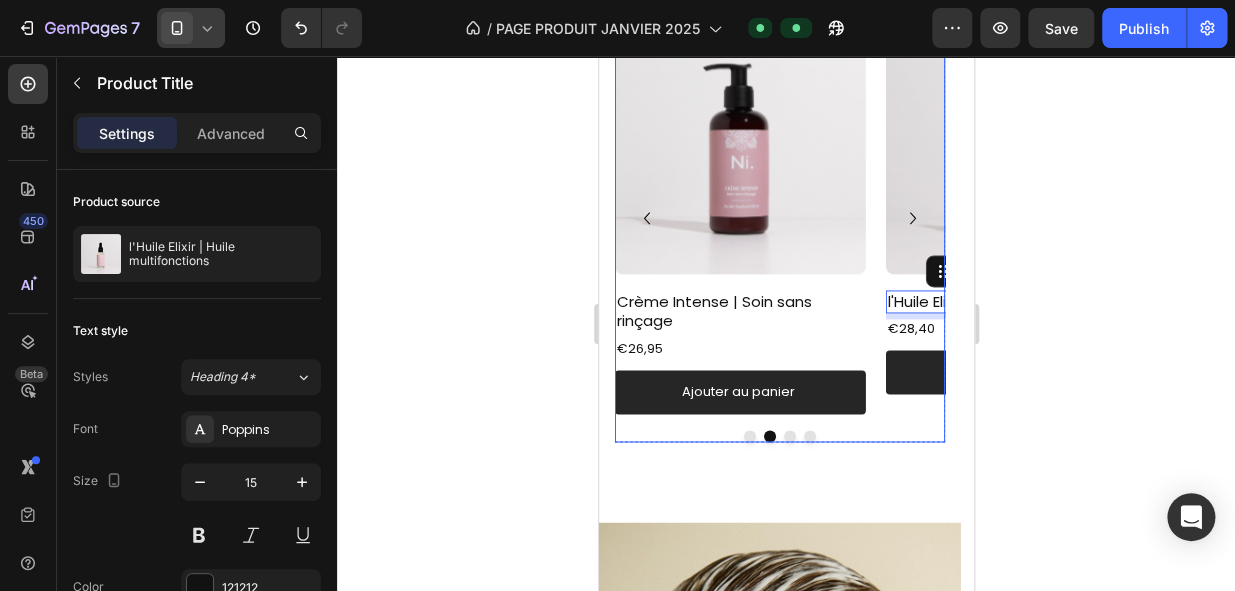 click 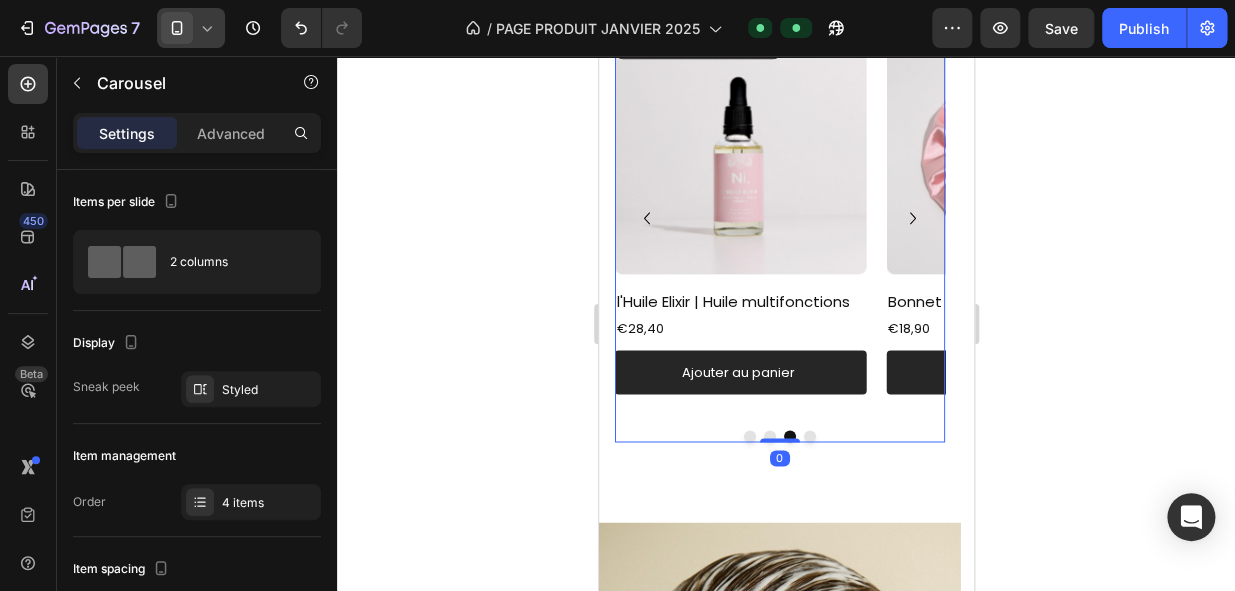 click 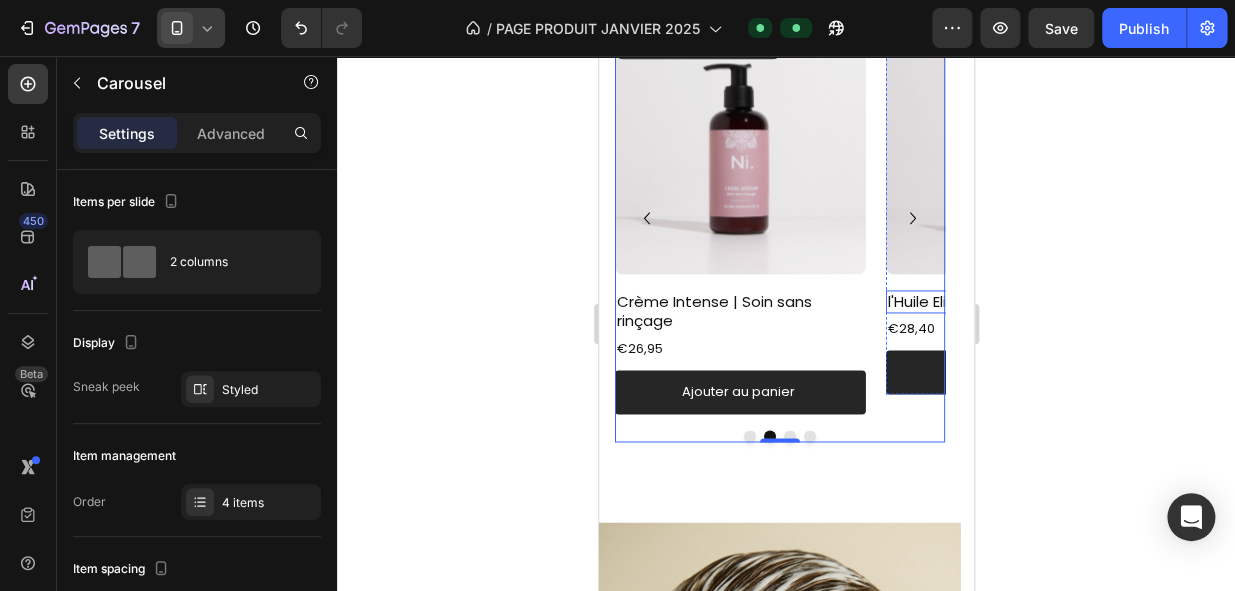 click on "l'Huile Elixir | Huile multifonctions" at bounding box center [1010, 302] 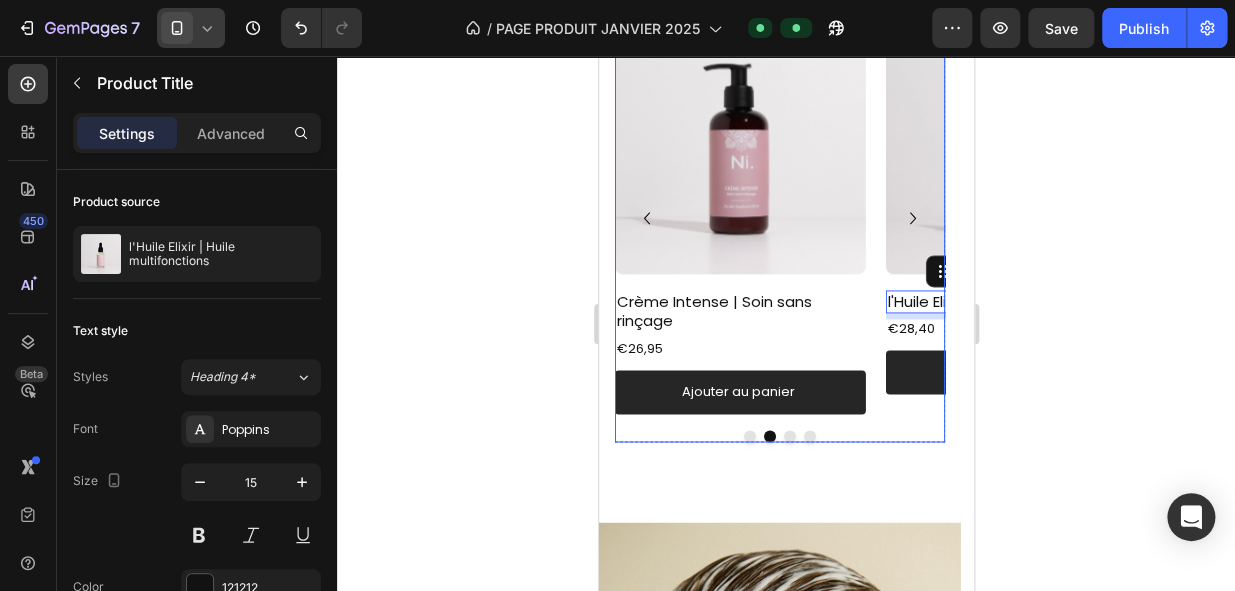 click on "Product Images Kit Glowy Product Title €61,20 Product Price Product Price €72,00 Compare Price Compare Price Row Ajouter au panier Add to Cart Product Product Images Crème Intense | Soin sans rinçage Product Title €26,95 Product Price Product Price Ajouter au panier Add to Cart Product Product Images l'Huile Elixir | Huile multifonctions Product Title   Edit content in Shopify 6 €28,40 Product Price Product Price Ajouter au panier Add to Cart Product Product Images Bonnet en satin Product Title €18,90 Product Price Product Price Ajouter au panier Add to Cart Product" at bounding box center (779, 218) 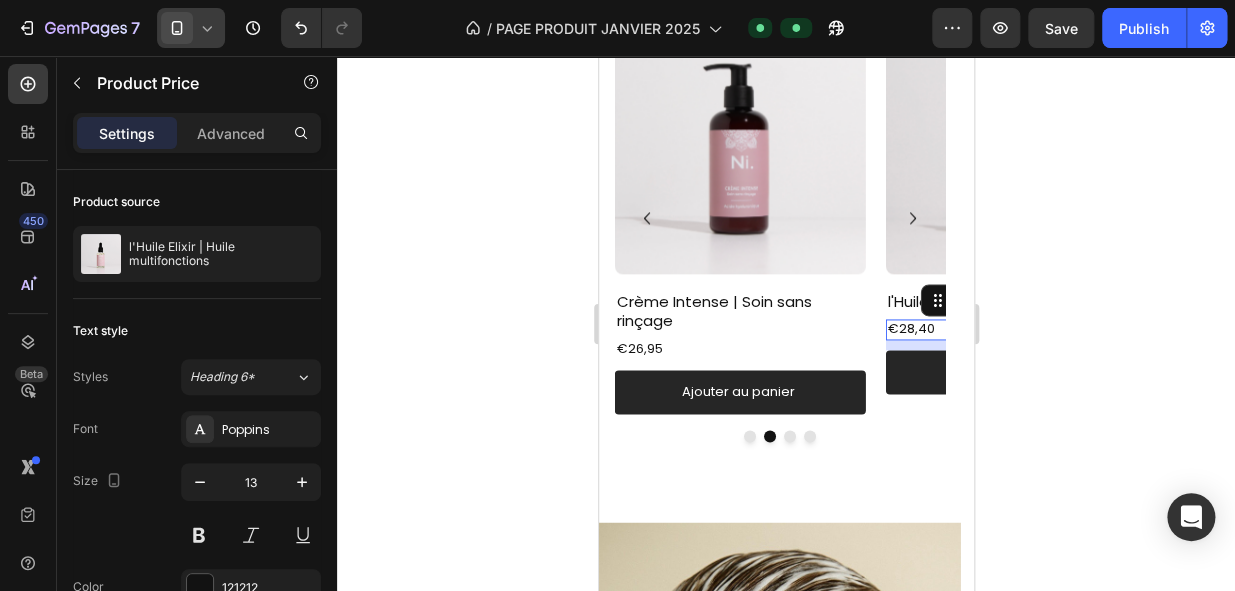 click on "€28,40" at bounding box center (1010, 329) 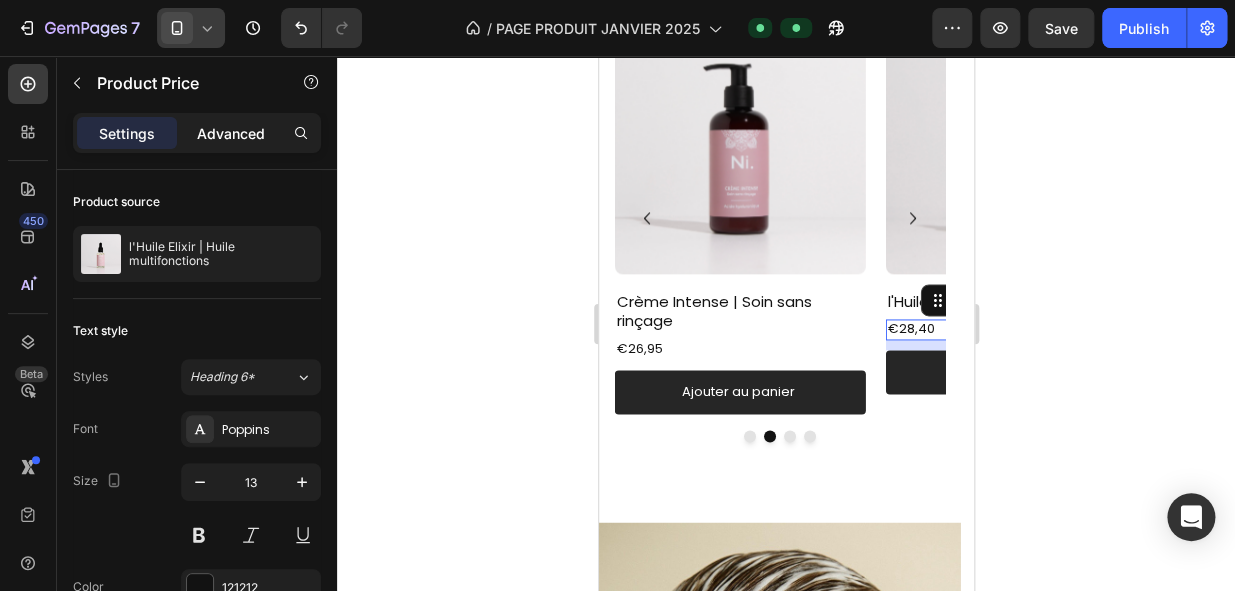 click on "Advanced" at bounding box center [231, 133] 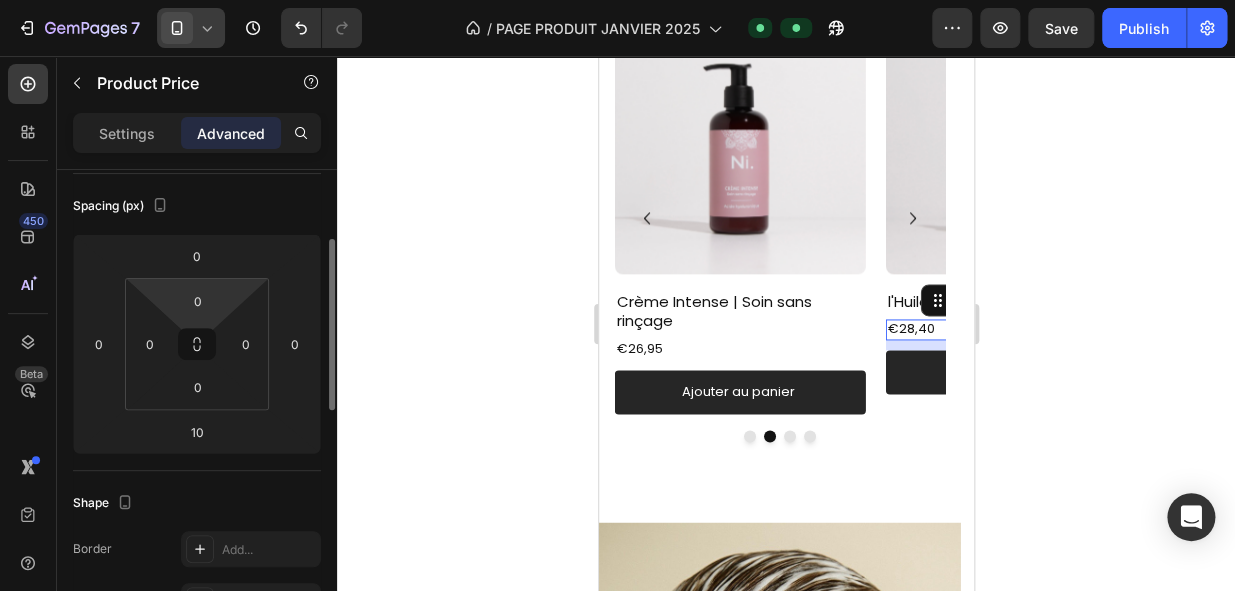 scroll, scrollTop: 215, scrollLeft: 0, axis: vertical 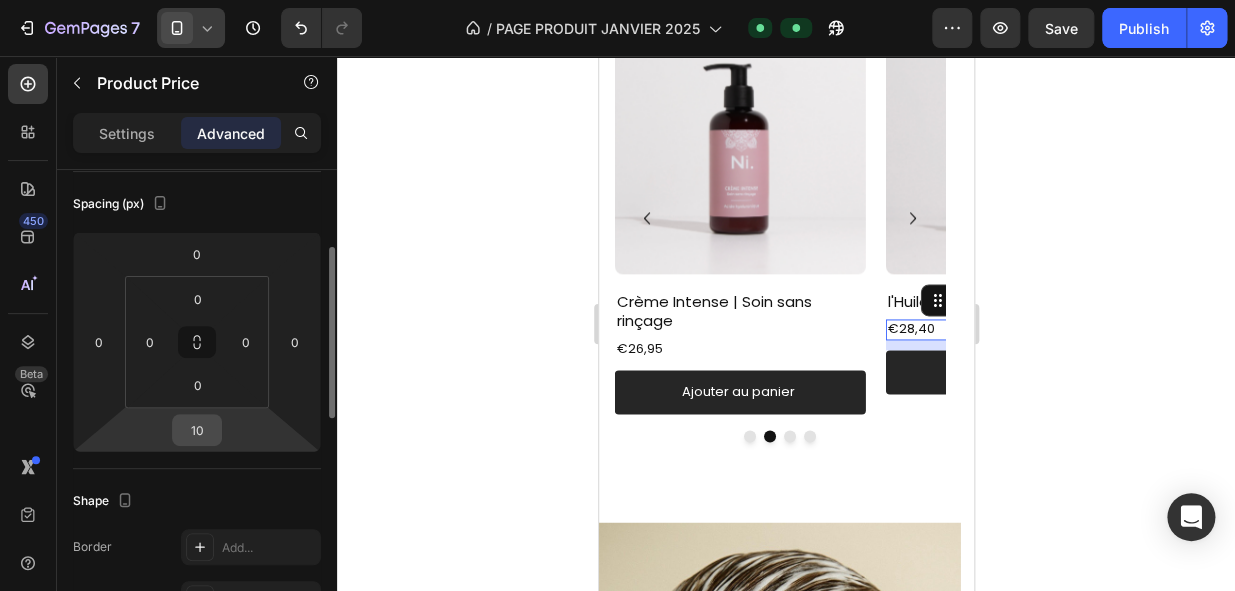 click on "10" at bounding box center (197, 430) 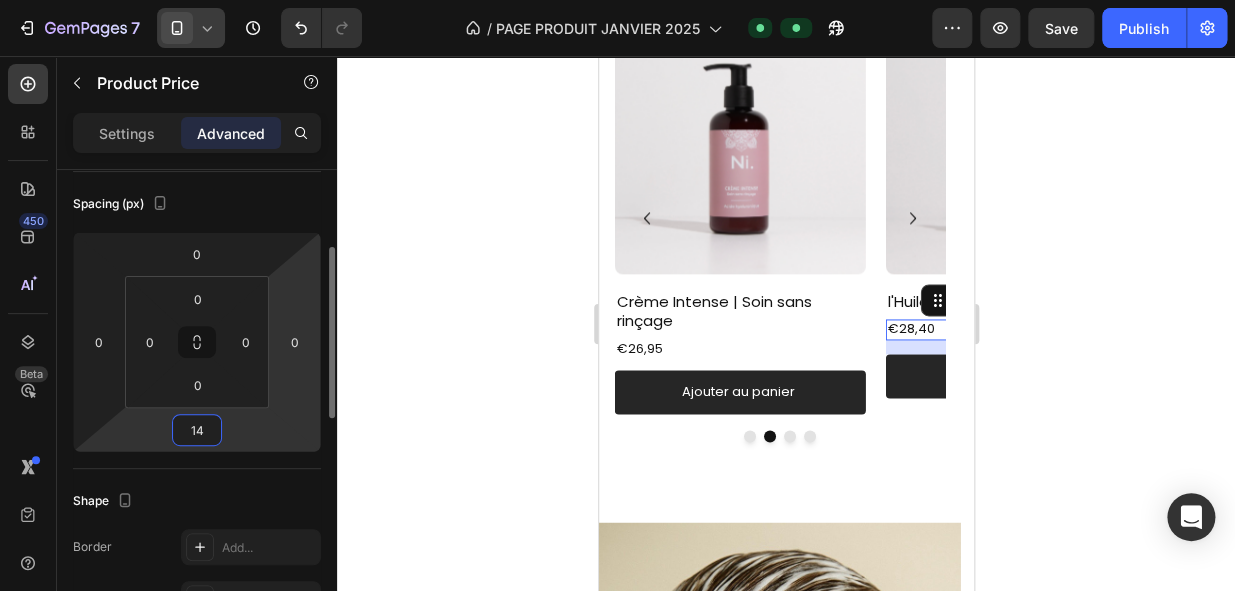 type on "1" 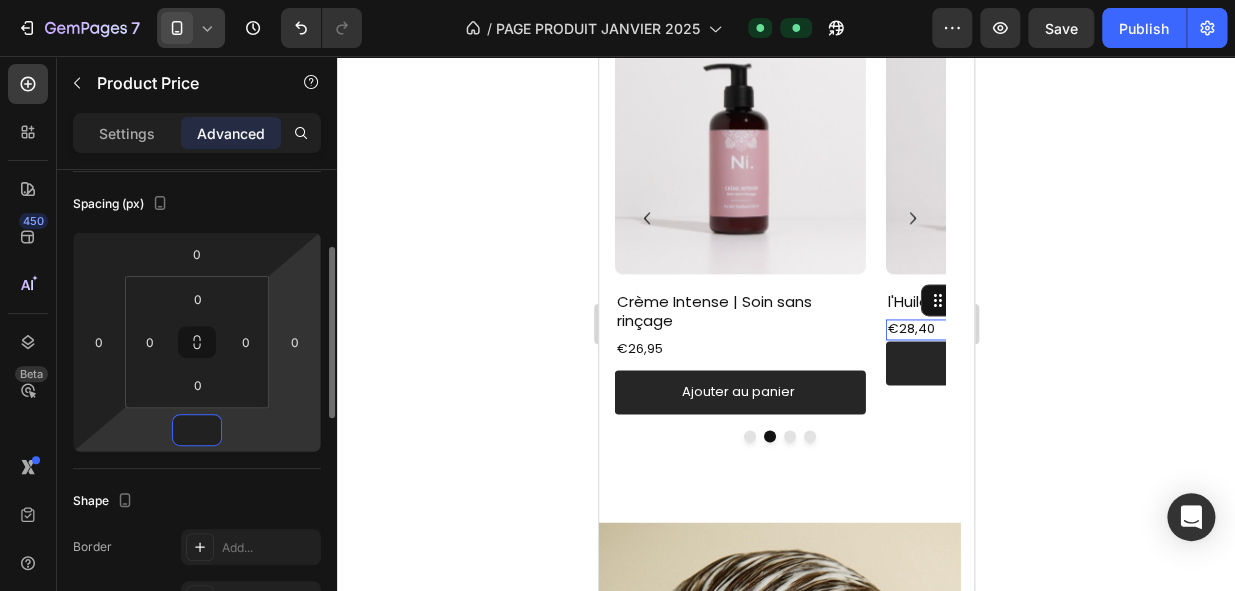 type on "1" 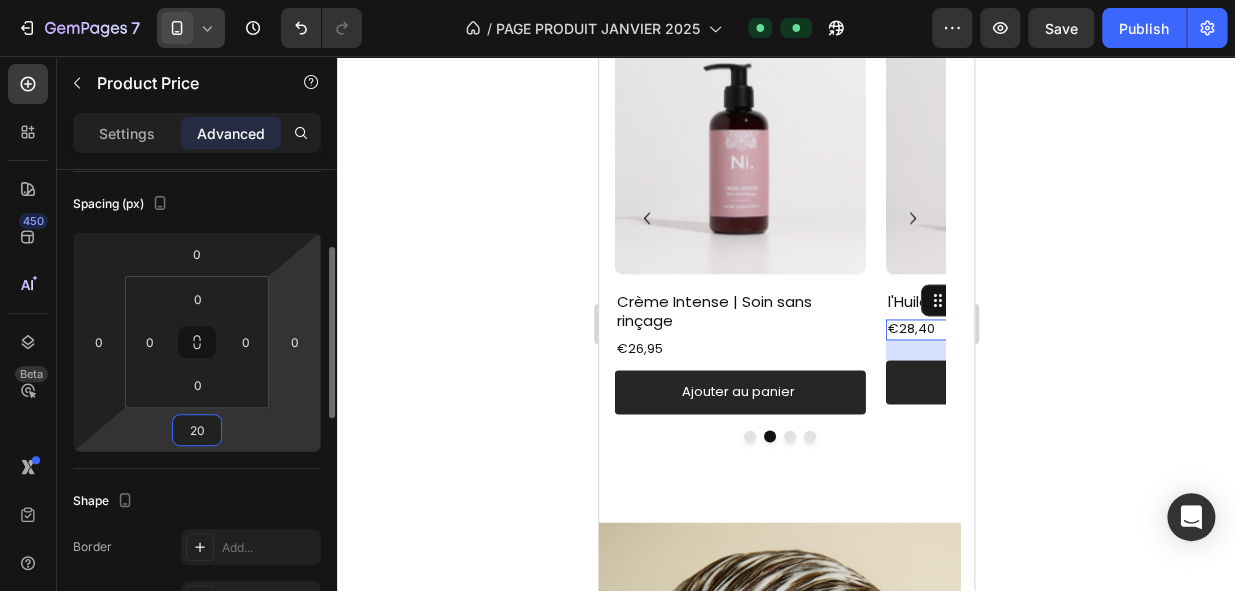type on "2" 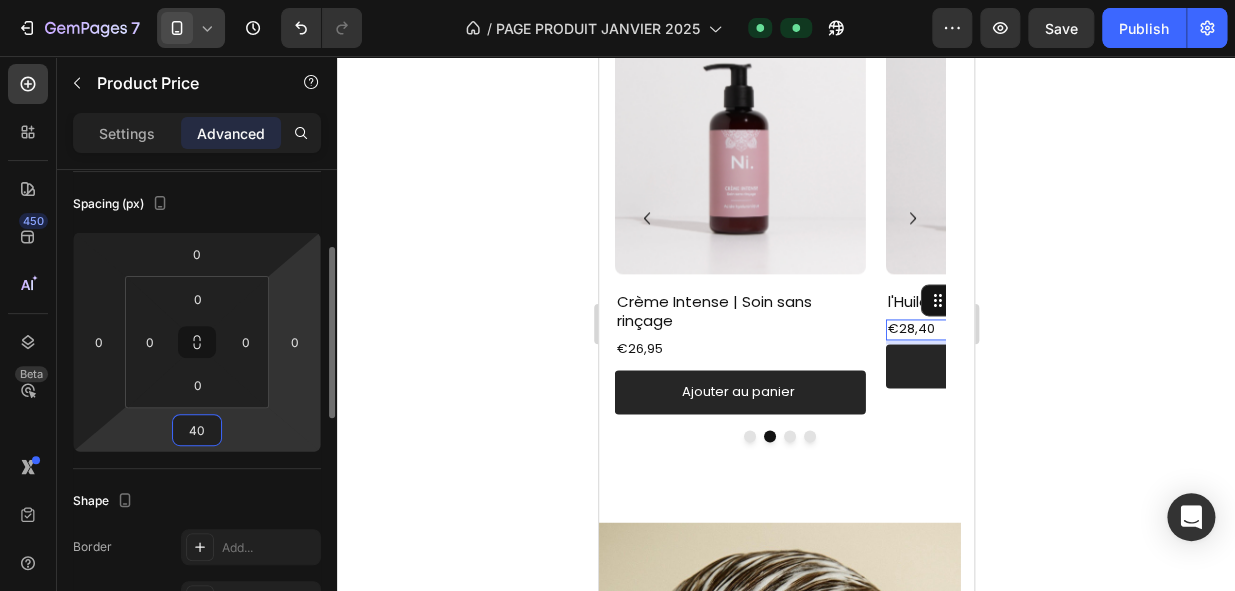 scroll, scrollTop: 939, scrollLeft: 0, axis: vertical 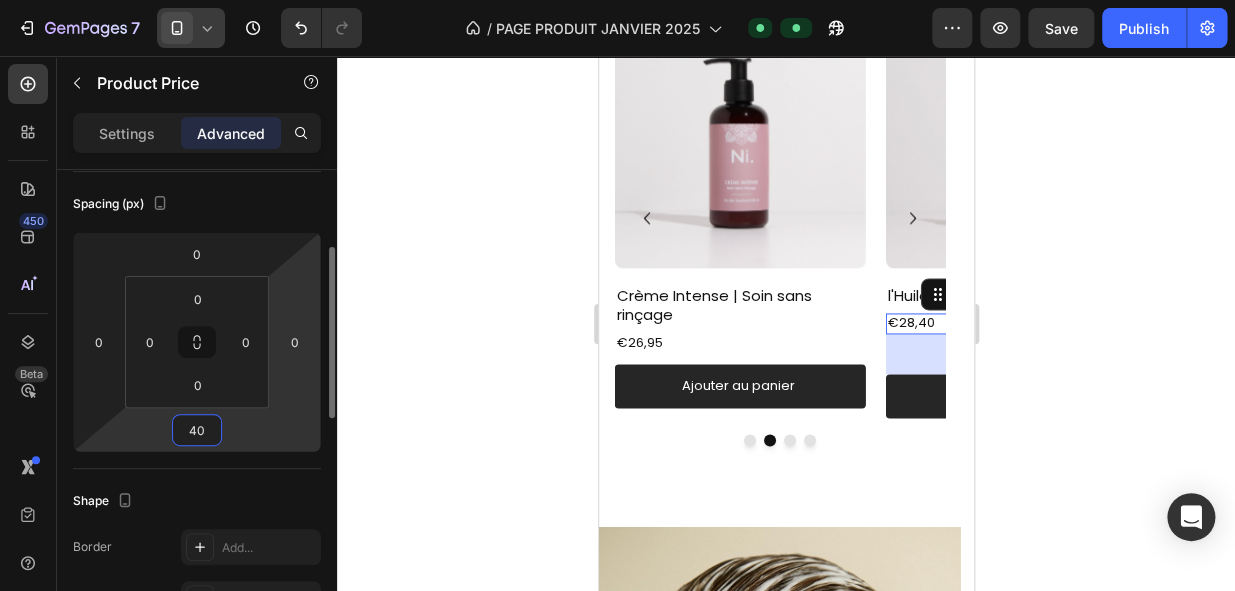 type on "4" 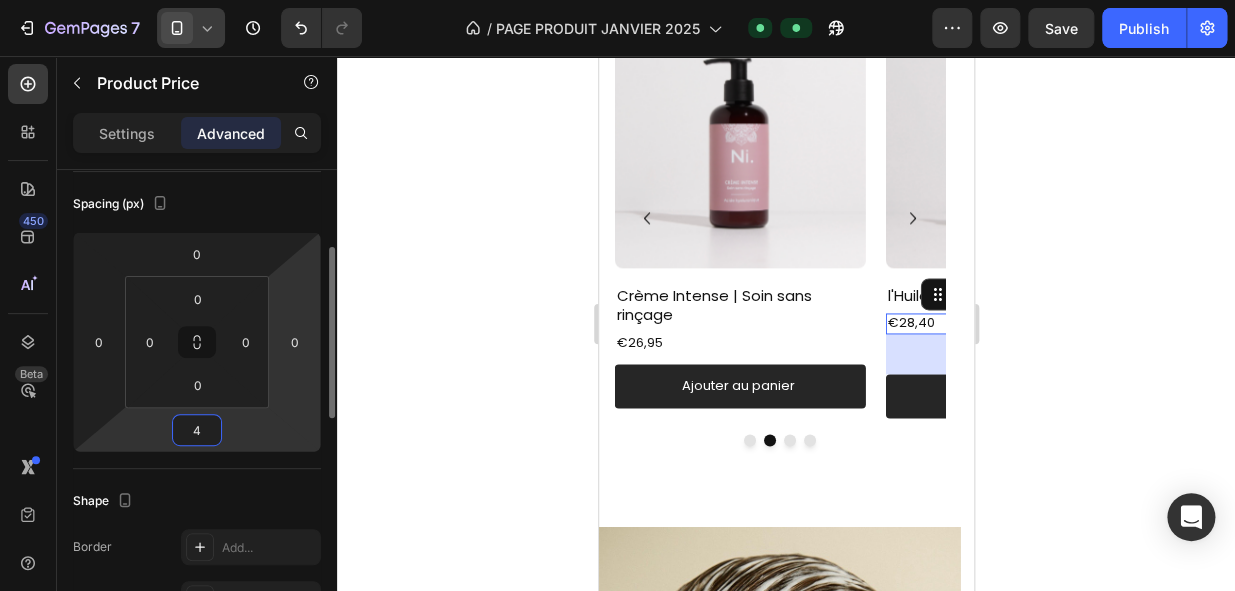 scroll, scrollTop: 933, scrollLeft: 0, axis: vertical 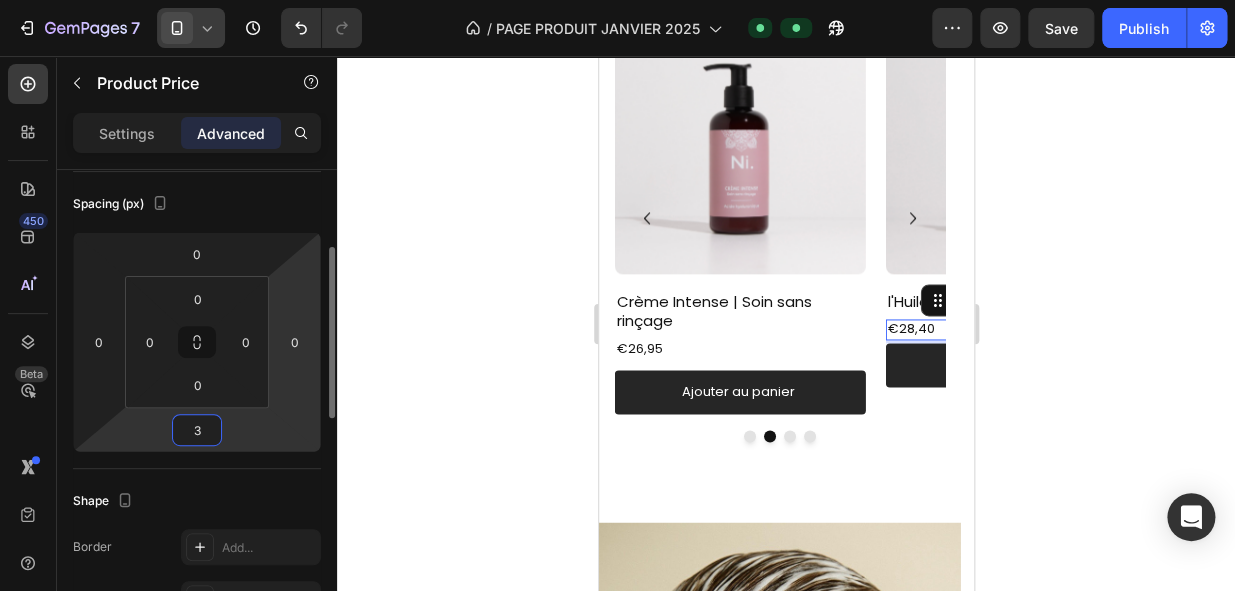 type on "30" 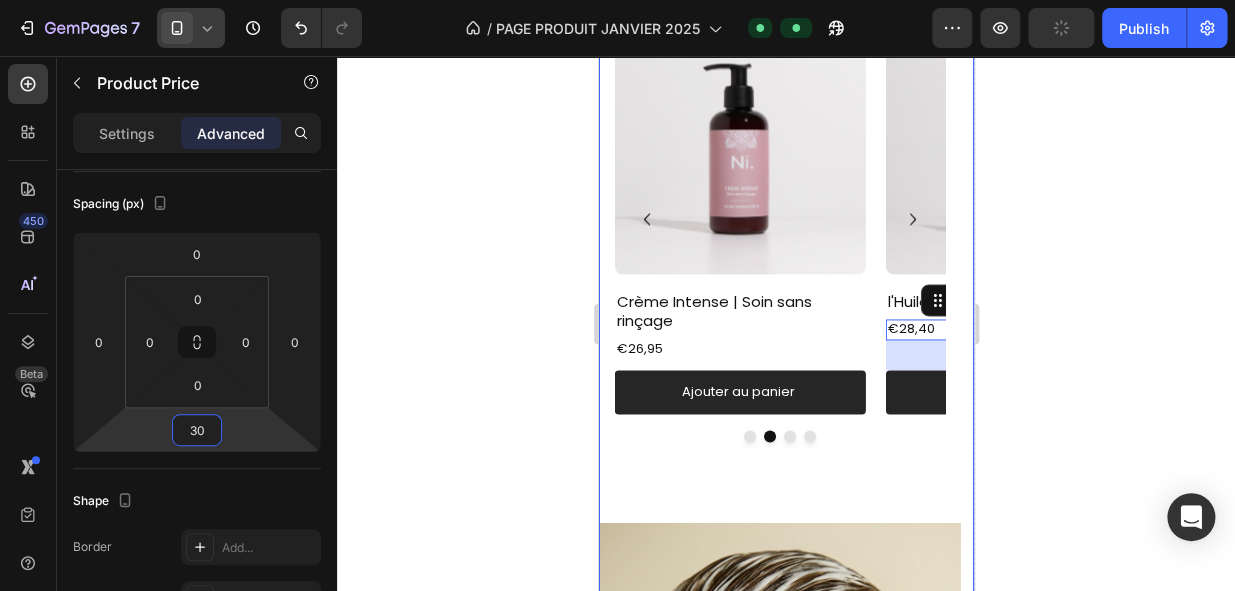click on "Nouveautés Best Seller                Title Line
Product Images Kit Glowy Product Title €61,20 Product Price Product Price €72,00 Compare Price Compare Price Row Ajouter au panier Add to Cart Product Product Images Crème Intense | Soin sans rinçage Product Title €26,95 Product Price Product Price Ajouter au panier Add to Cart Product Product Images l'Huile Elixir | Huile multifonctions Product Title €28,40 Product Price   Edit content in Shopify 30 Product Price   Edit content in Shopify 30 Ajouter au panier Add to Cart Product Product Images Bonnet en satin Product Title €18,90 Product Price Product Price Ajouter au panier Add to Cart Product
Carousel Row
Product Images Icon Icon Icon Icon Icon Icon List Duo reconstruction intense | Acide hyaluronique Product Title €48,80 Product Price Product Price Ajouter au panier Add to Cart Product Product Images" at bounding box center [779, 395] 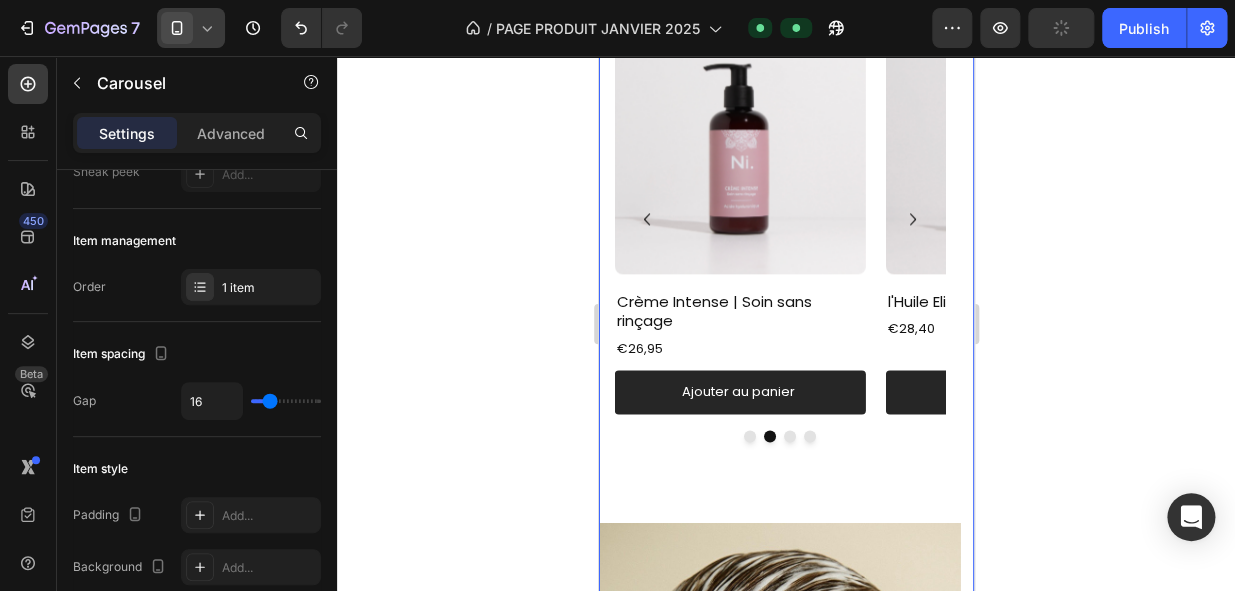 scroll, scrollTop: 0, scrollLeft: 0, axis: both 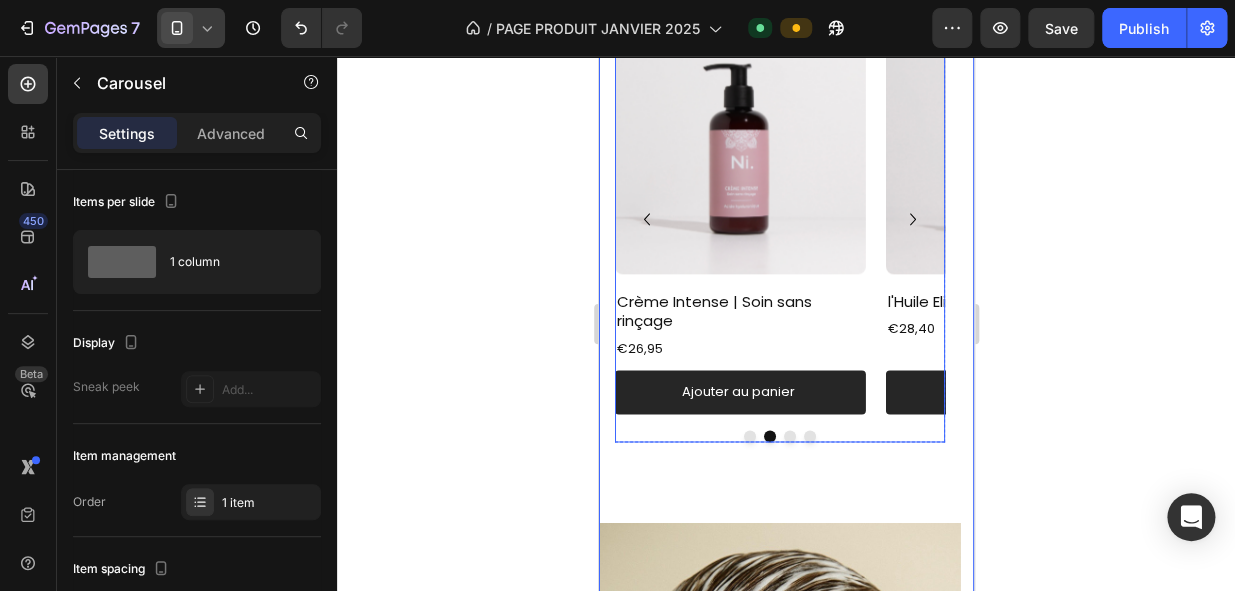 click at bounding box center [789, 436] 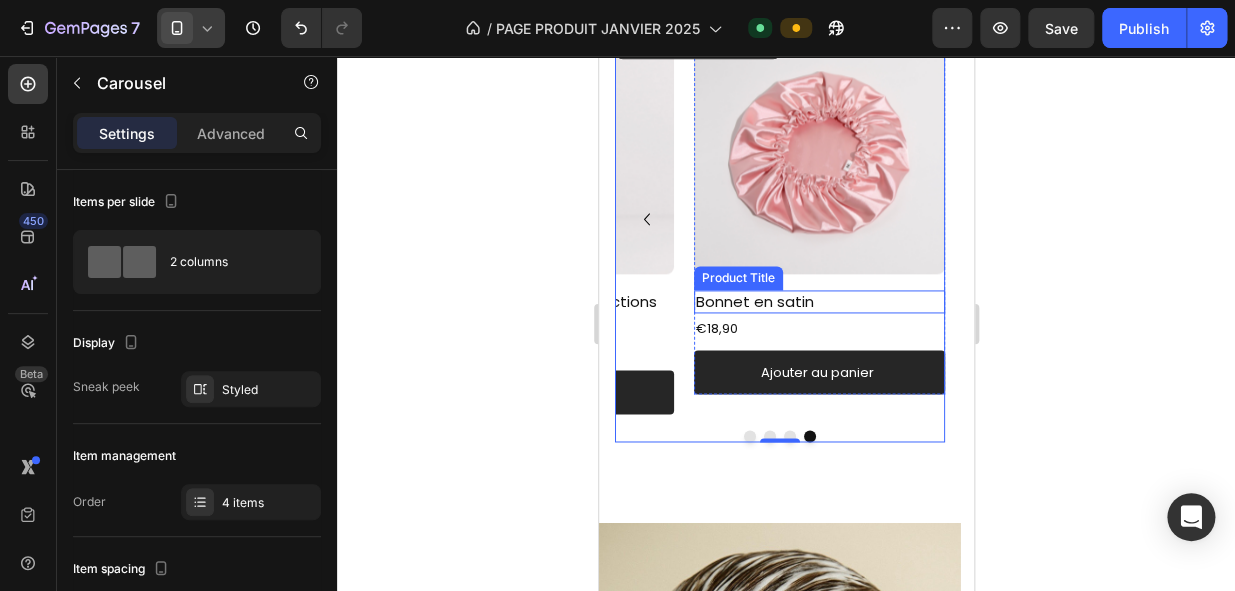 click on "Bonnet en satin" at bounding box center (818, 302) 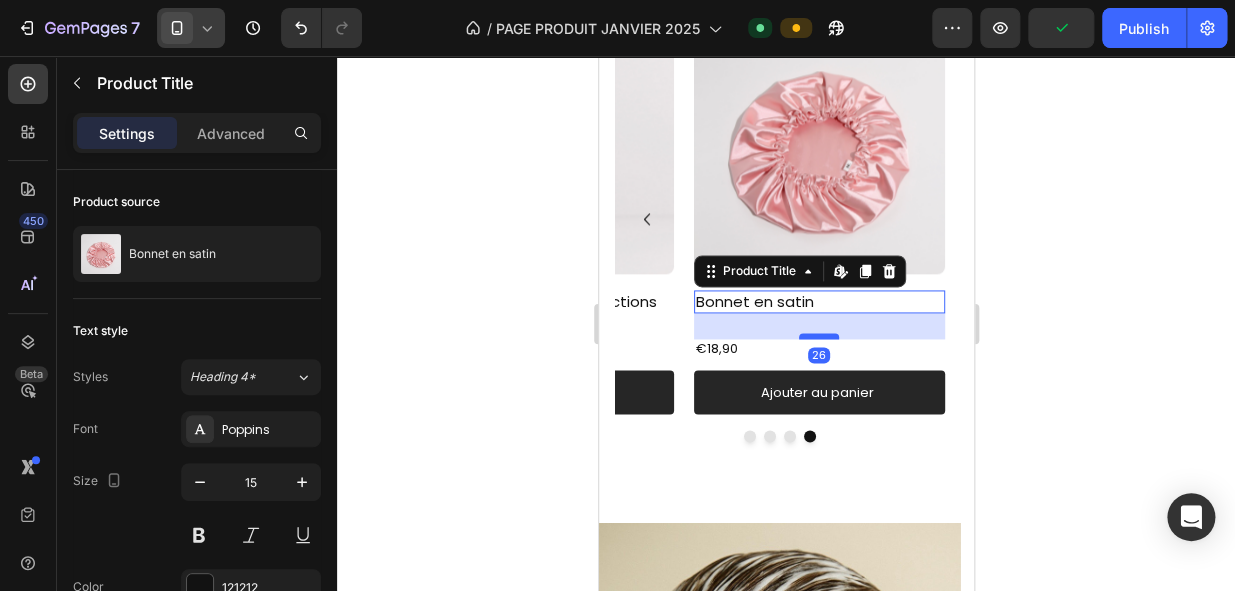 drag, startPoint x: 826, startPoint y: 315, endPoint x: 1607, endPoint y: 109, distance: 807.71094 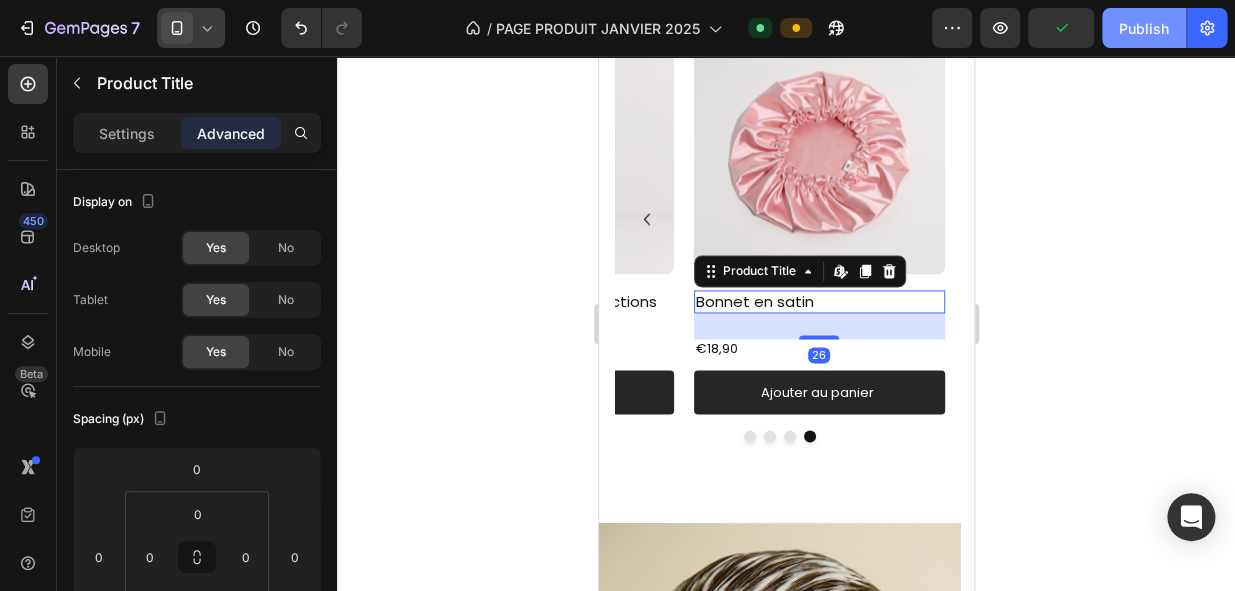 click on "Publish" at bounding box center (1144, 28) 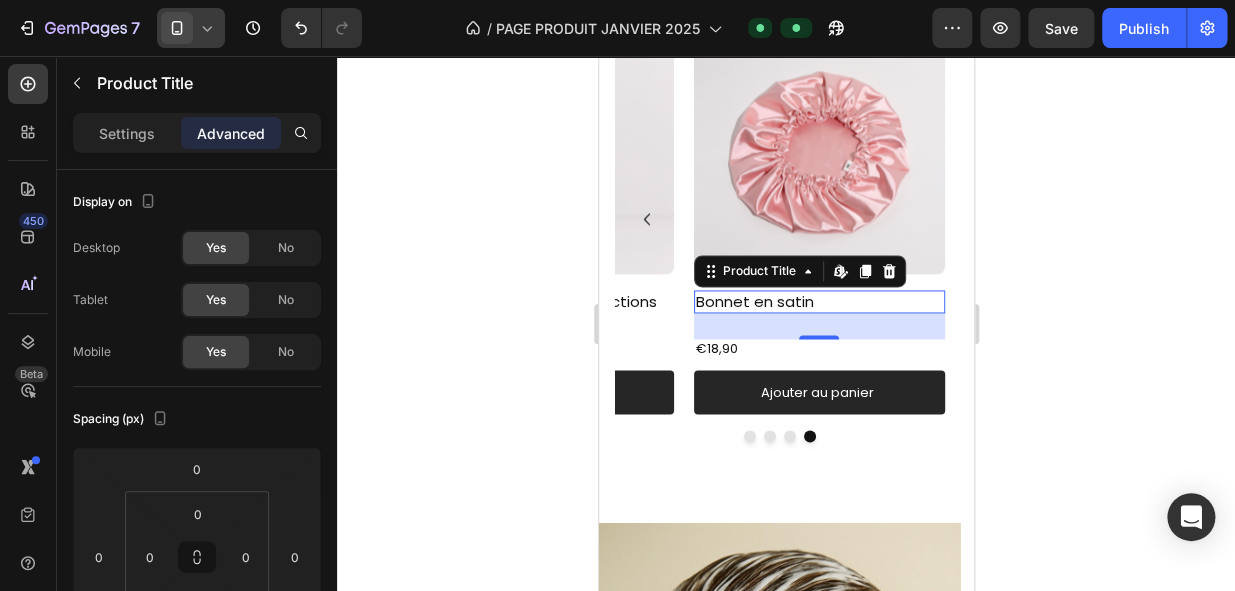 click on "Bonnet en satin" at bounding box center (818, 302) 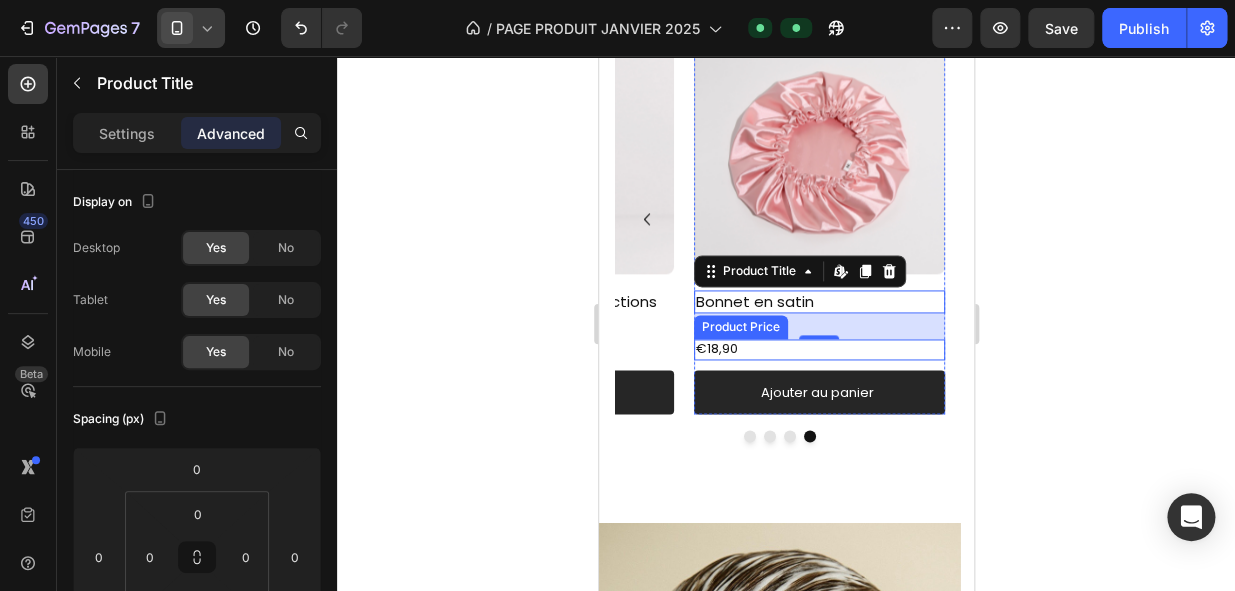 click on "€18,90" at bounding box center (818, 349) 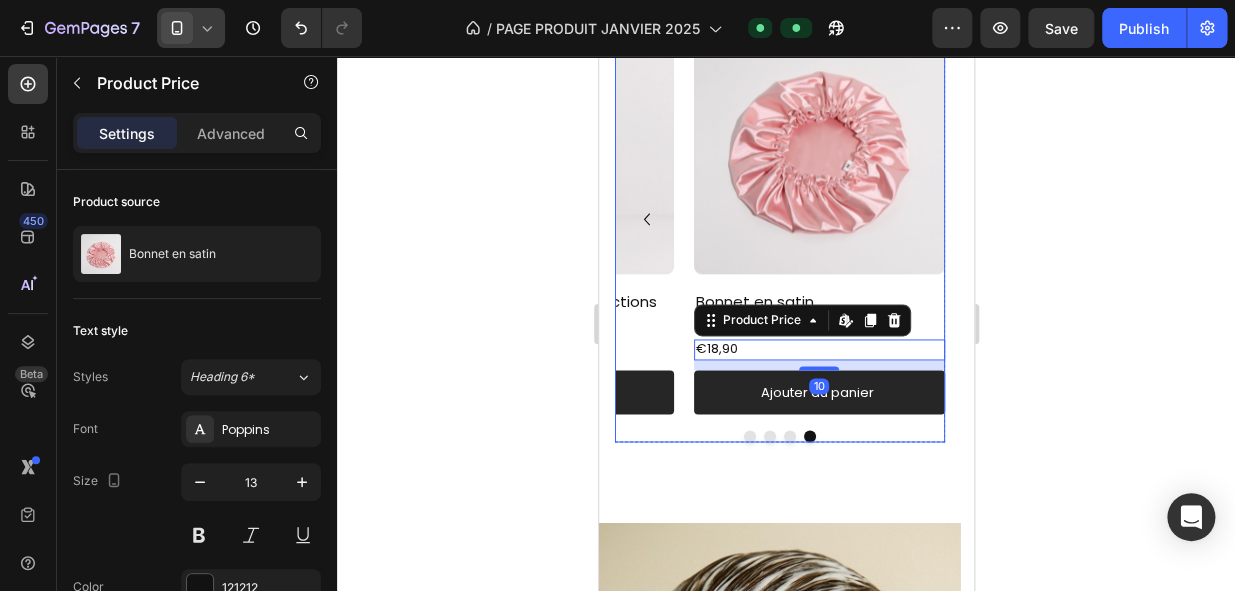 click 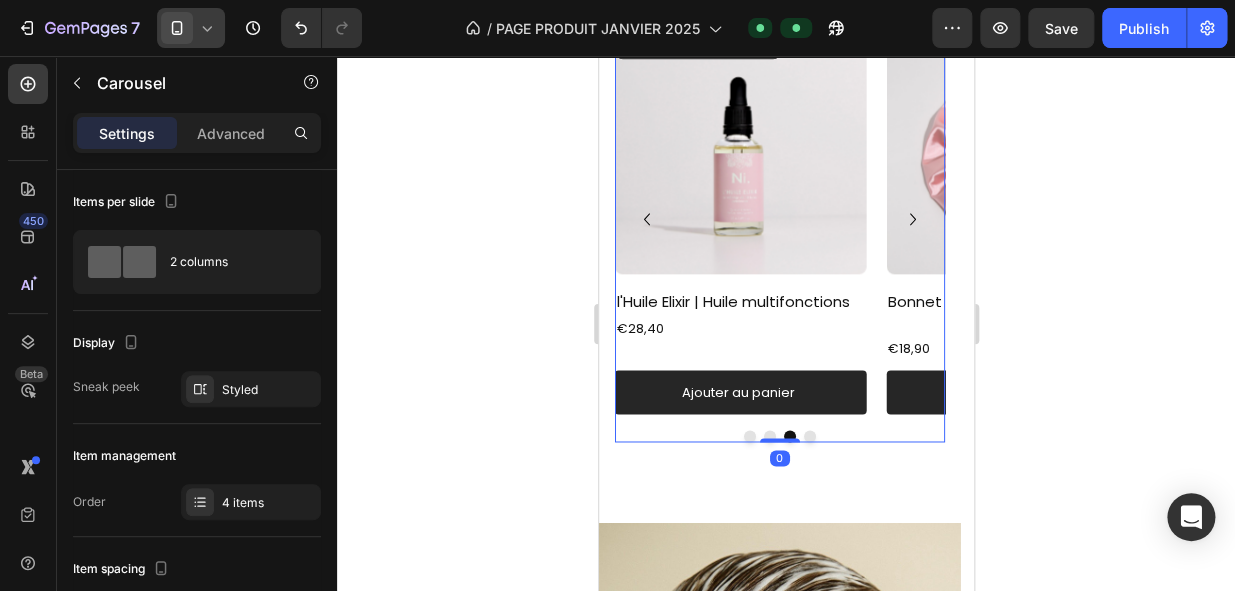 click 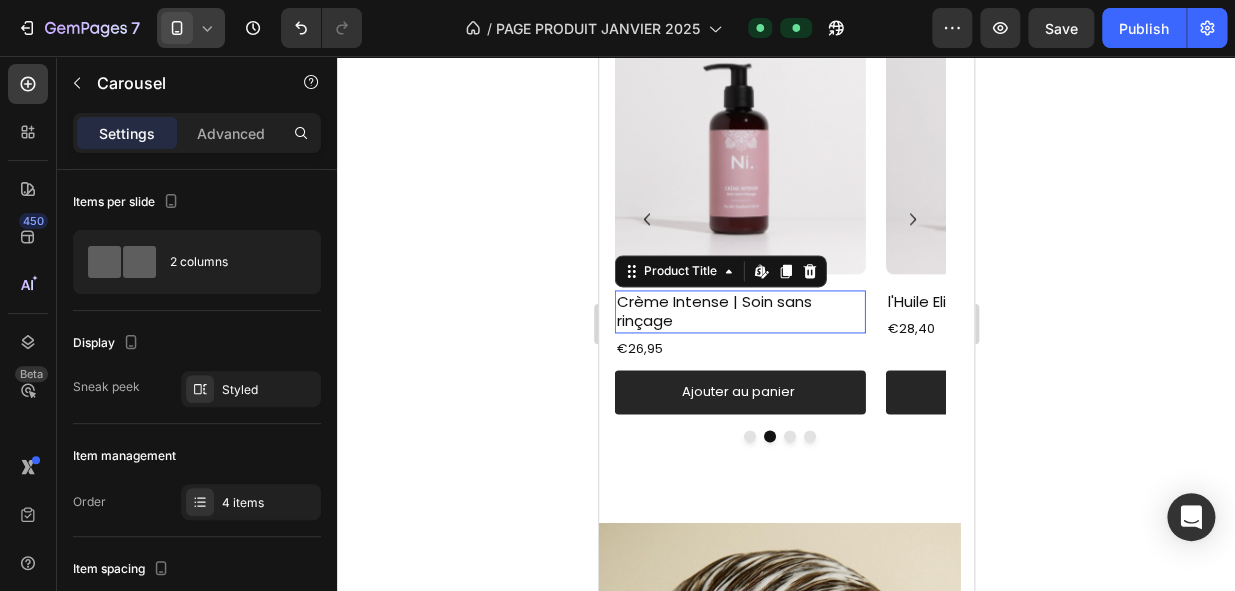 click on "Crème Intense | Soin sans rinçage" at bounding box center (739, 311) 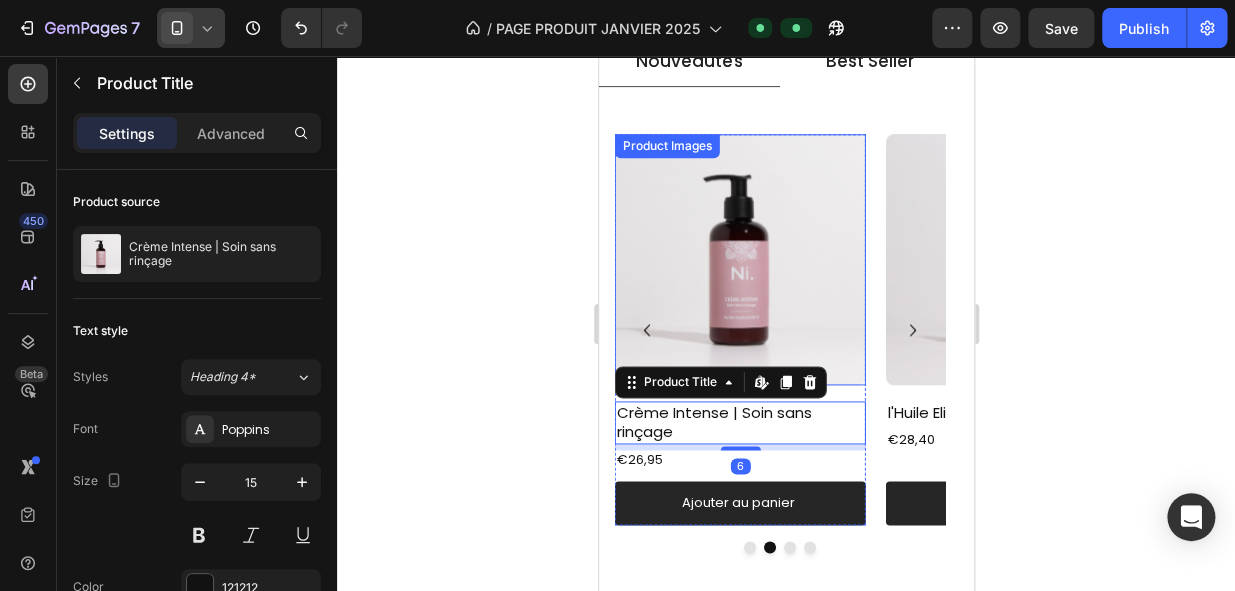 scroll, scrollTop: 814, scrollLeft: 0, axis: vertical 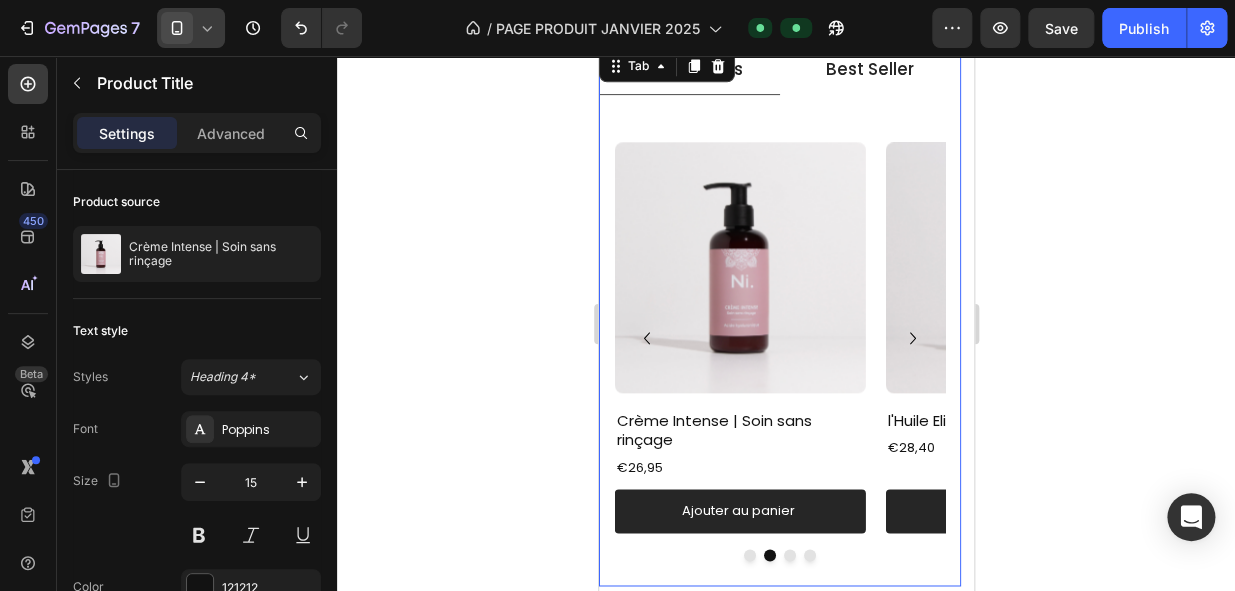 click on "Best Seller" at bounding box center (869, 70) 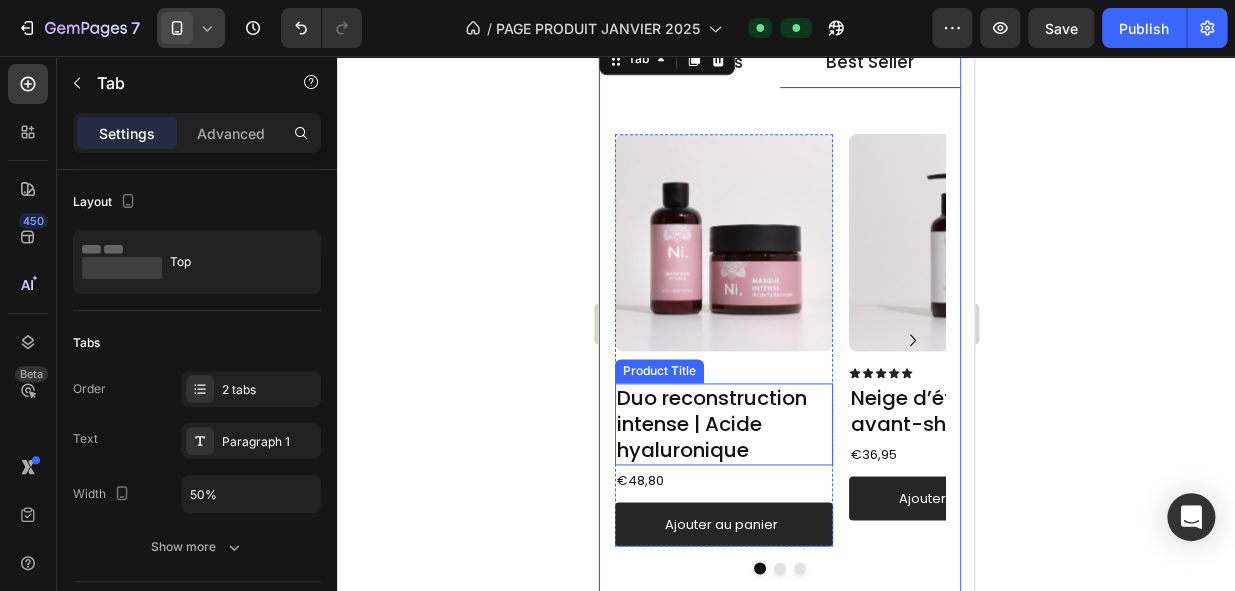 click on "Duo reconstruction intense | Acide hyaluronique" at bounding box center [723, 424] 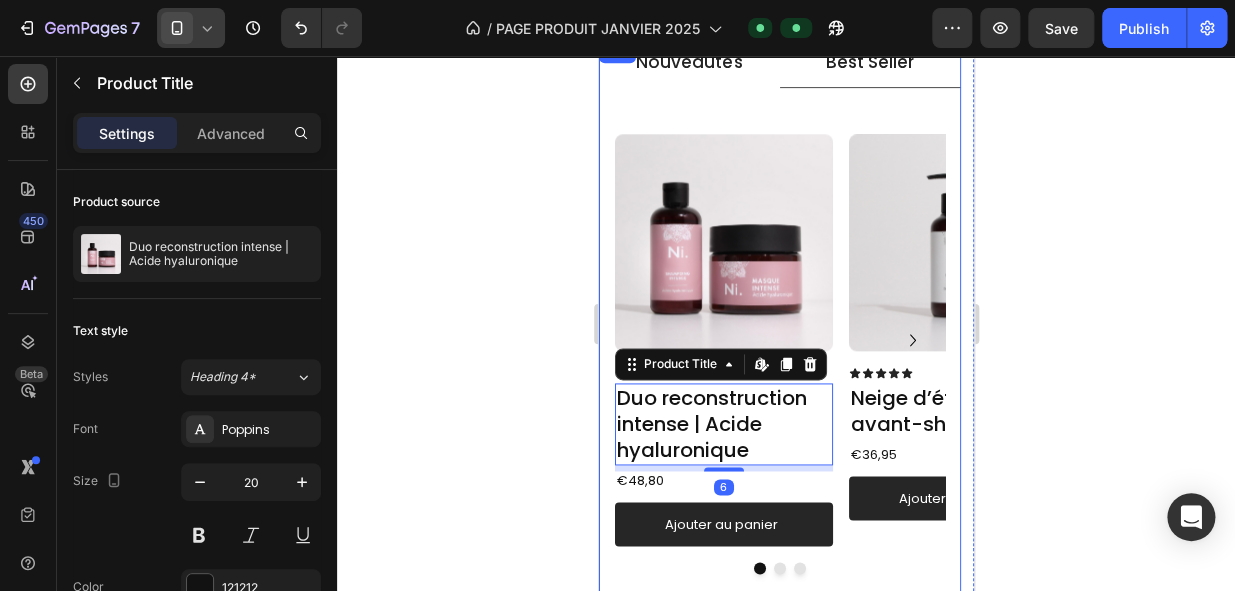 click on "Nouveautés Best Seller                Title Line
Product Images Kit Glowy Product Title €61,20 Product Price Product Price €72,00 Compare Price Compare Price Row Ajouter au panier Add to Cart Product Product Images Crème Intense | Soin sans rinçage Product Title €26,95 Product Price Product Price Ajouter au panier Add to Cart Product Product Images l'Huile Elixir | Huile multifonctions Product Title €28,40 Product Price Product Price Ajouter au panier Add to Cart Product Product Images Bonnet en satin Product Title €18,90 Product Price Product Price Ajouter au panier Add to Cart Product
Carousel Row
Product Images Icon Icon Icon Icon Icon Icon List Duo reconstruction intense | Acide hyaluronique Product Title   Edit content in Shopify 6 €48,80 Product Price Product Price Ajouter au panier Add to Cart Product Product Images Icon Icon Icon Icon Icon Icon" at bounding box center [779, 316] 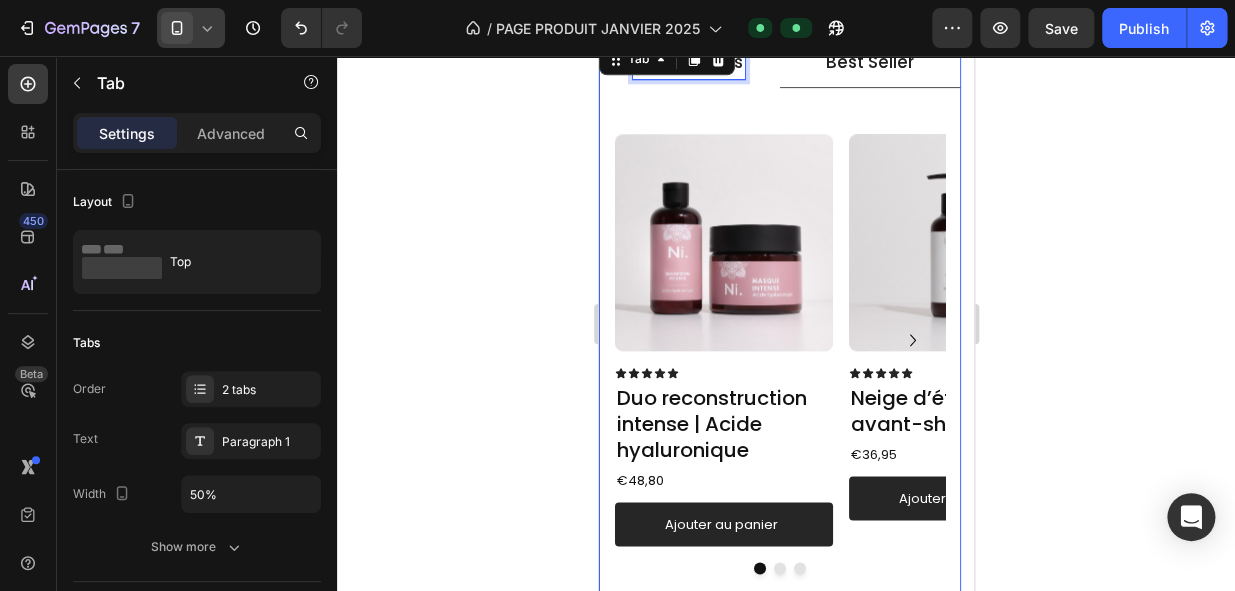 click on "Nouveautés" at bounding box center [688, 63] 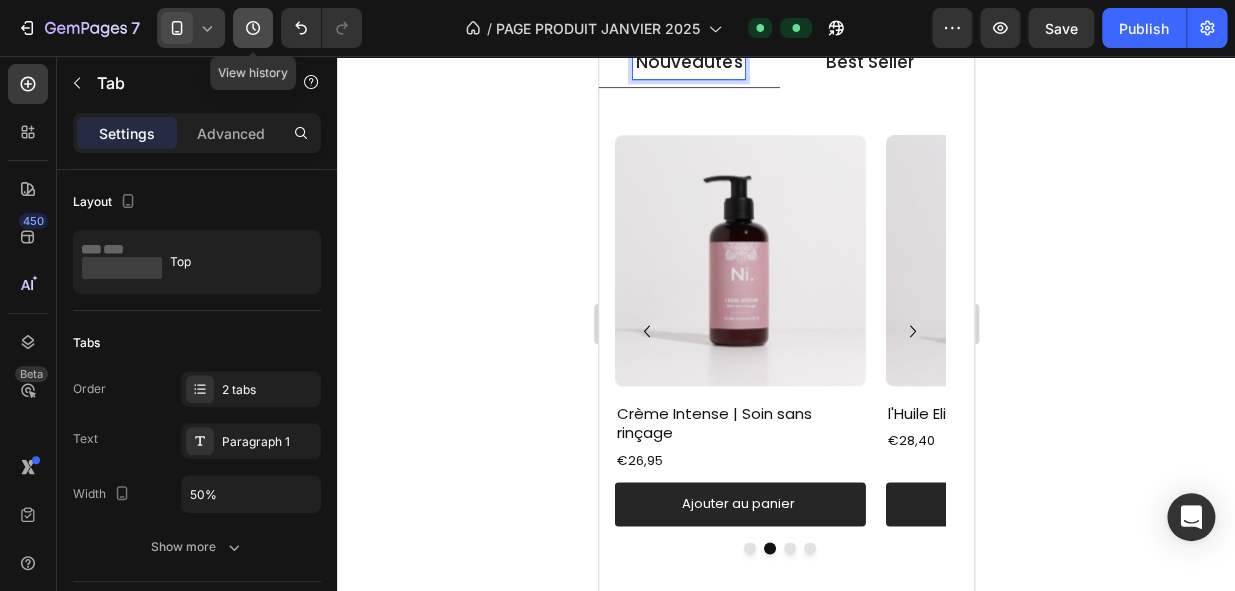 click 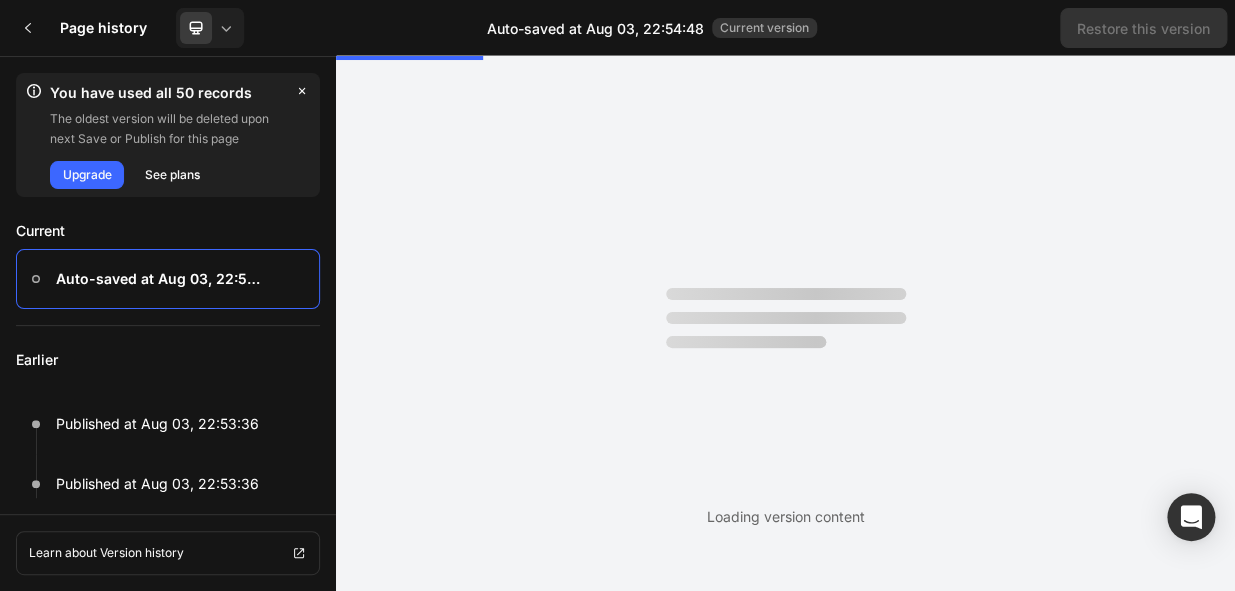 scroll, scrollTop: 0, scrollLeft: 0, axis: both 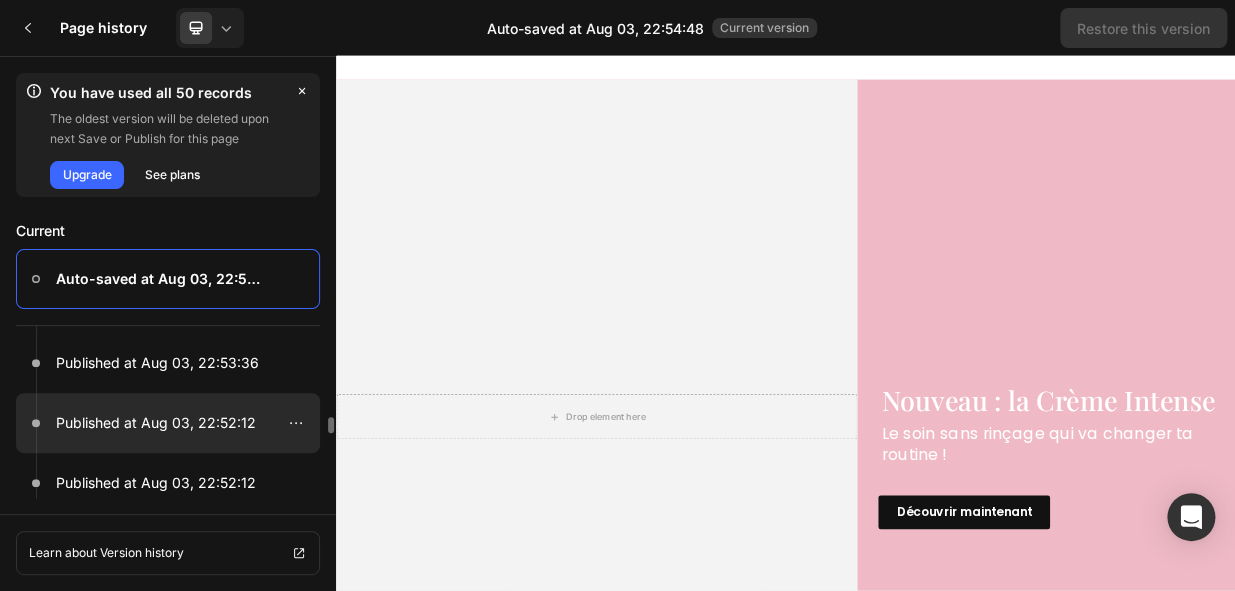 click at bounding box center (168, 423) 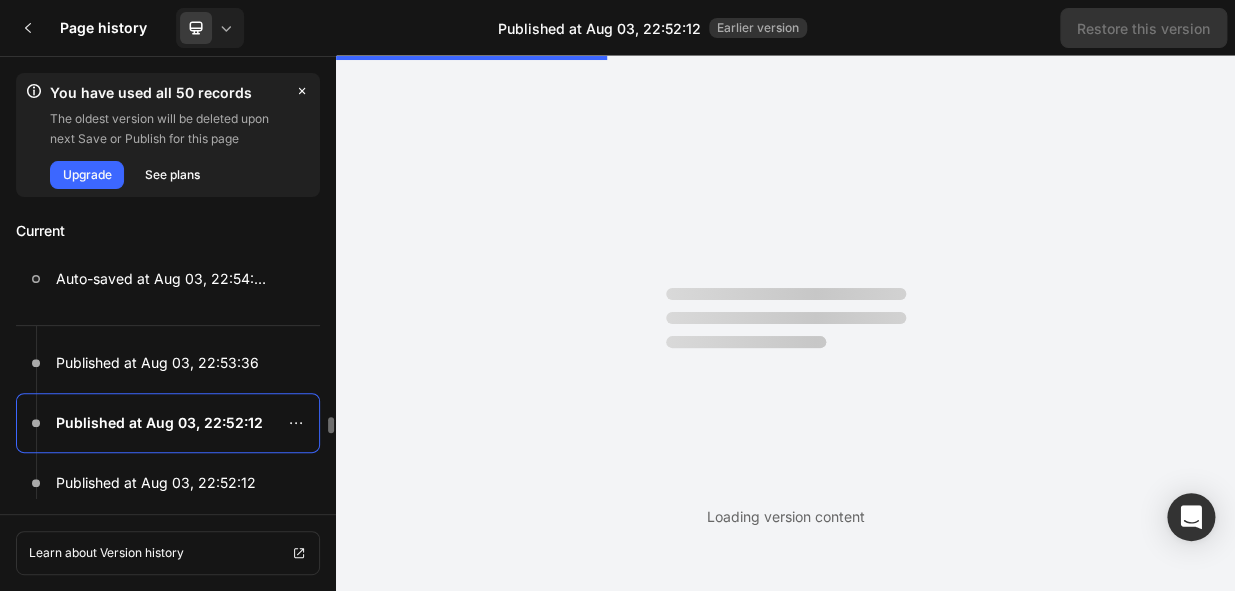 scroll, scrollTop: 0, scrollLeft: 0, axis: both 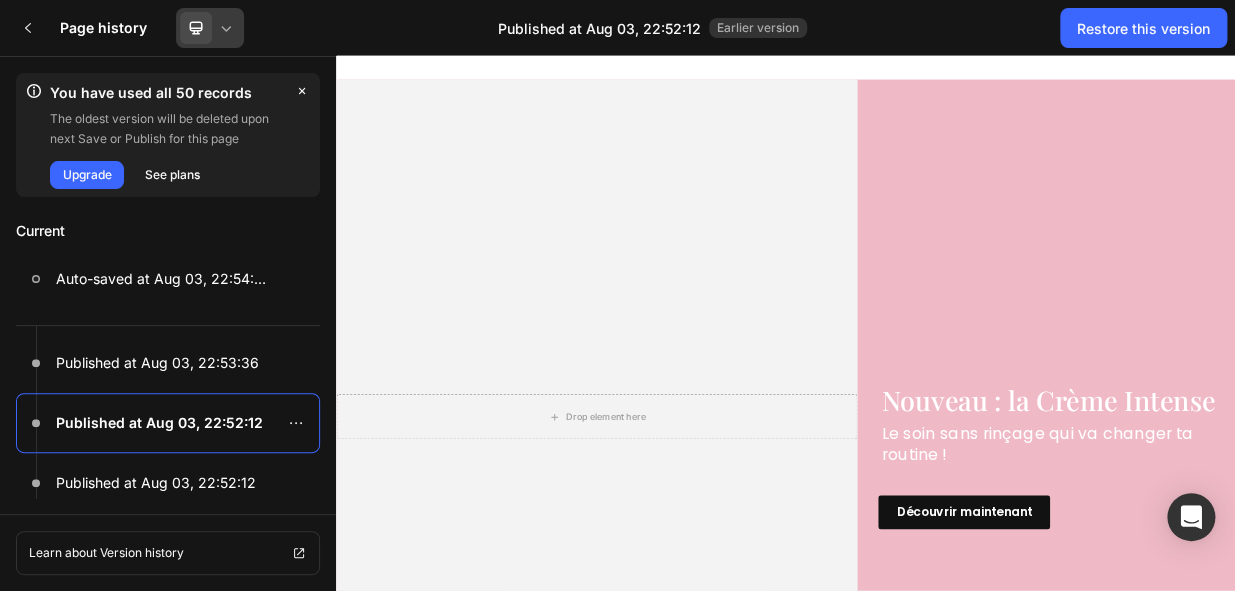 click 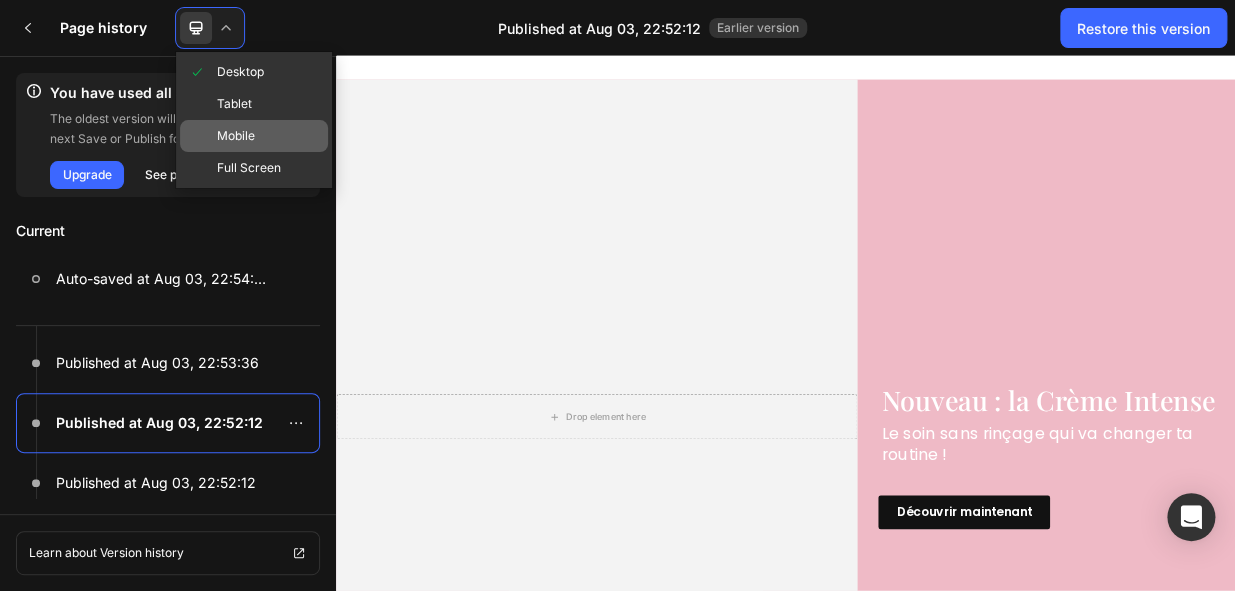 click on "Mobile" 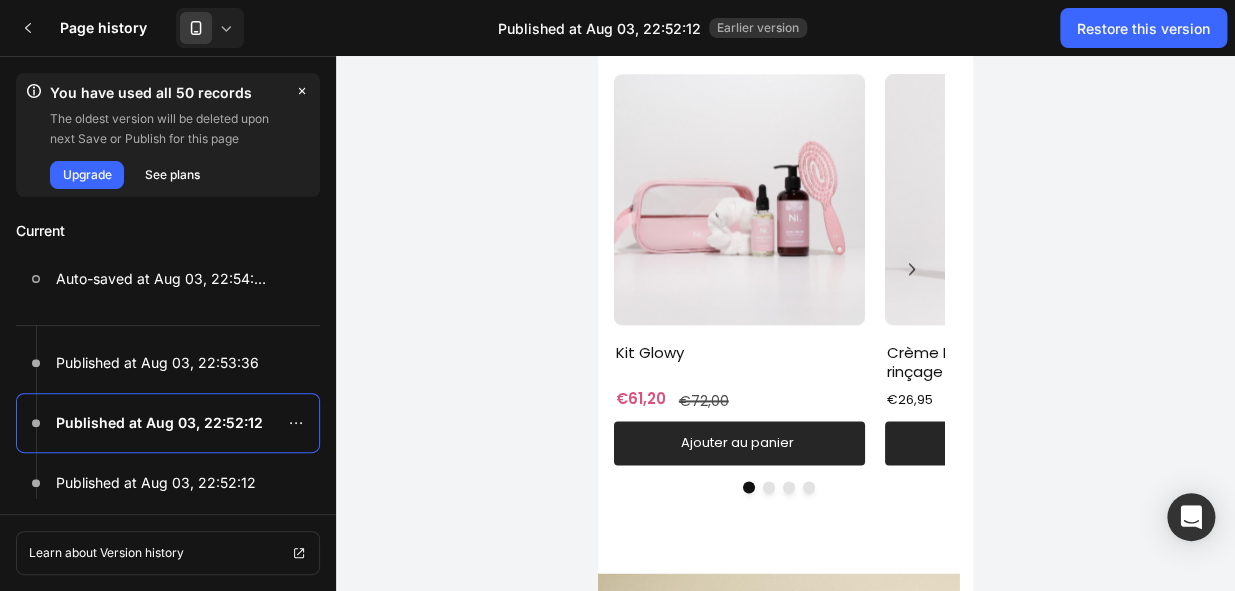 scroll, scrollTop: 847, scrollLeft: 0, axis: vertical 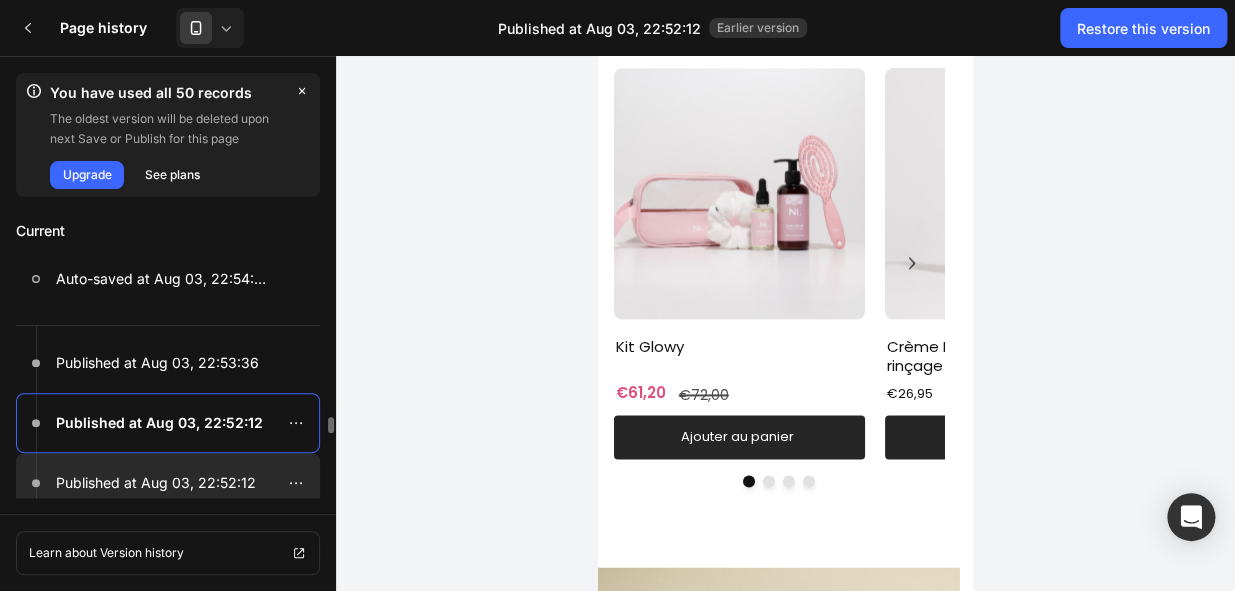 click on "Published at Aug 03, 22:52:12" at bounding box center [156, 483] 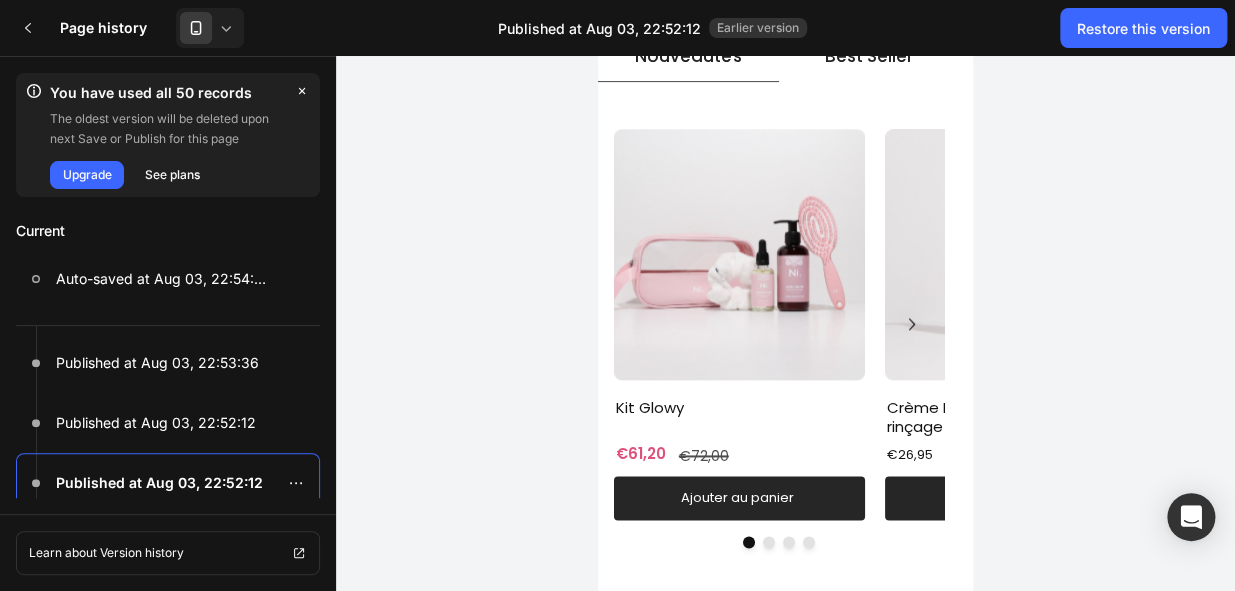 scroll, scrollTop: 797, scrollLeft: 0, axis: vertical 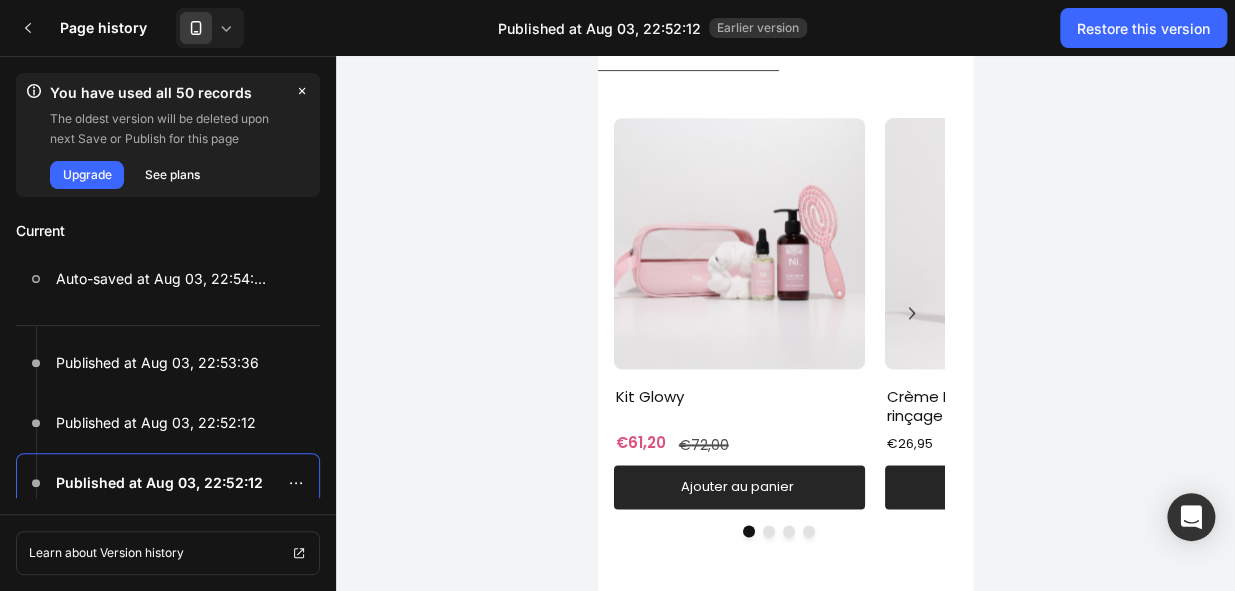 click on "Kit Glowy" at bounding box center (739, 397) 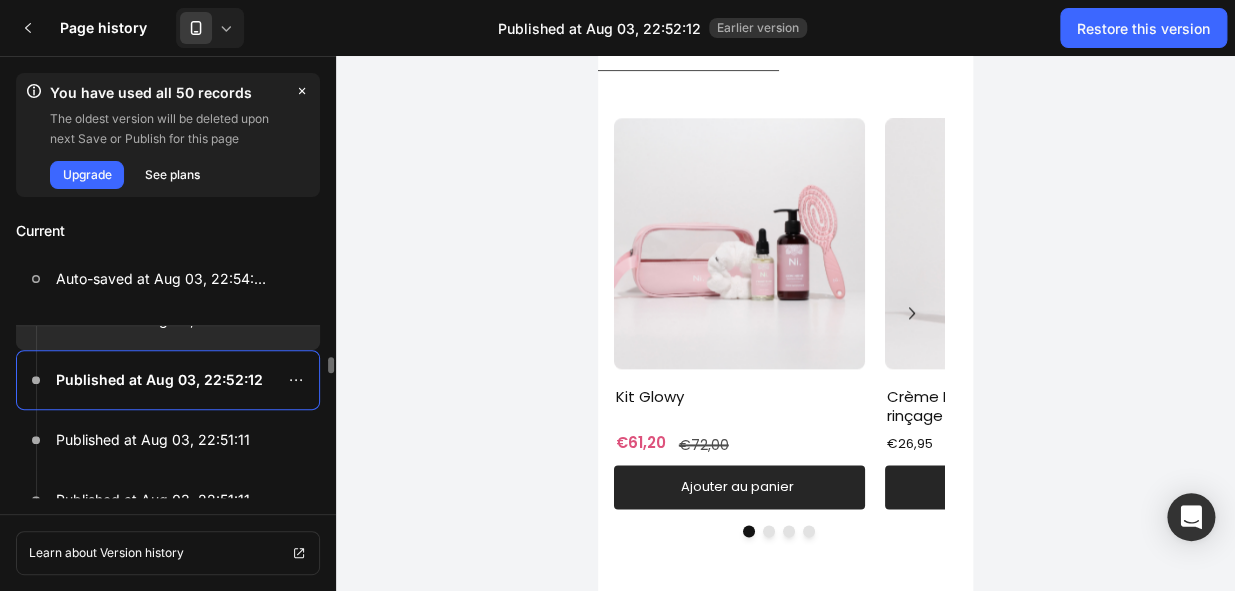 scroll, scrollTop: 159, scrollLeft: 0, axis: vertical 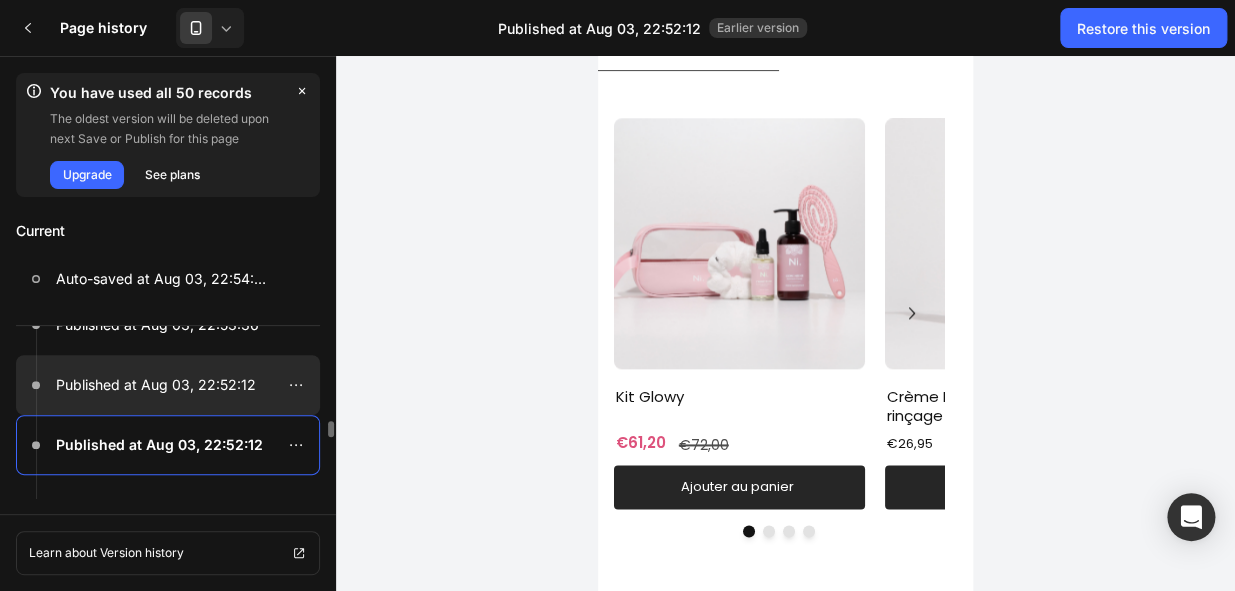 click at bounding box center (168, 385) 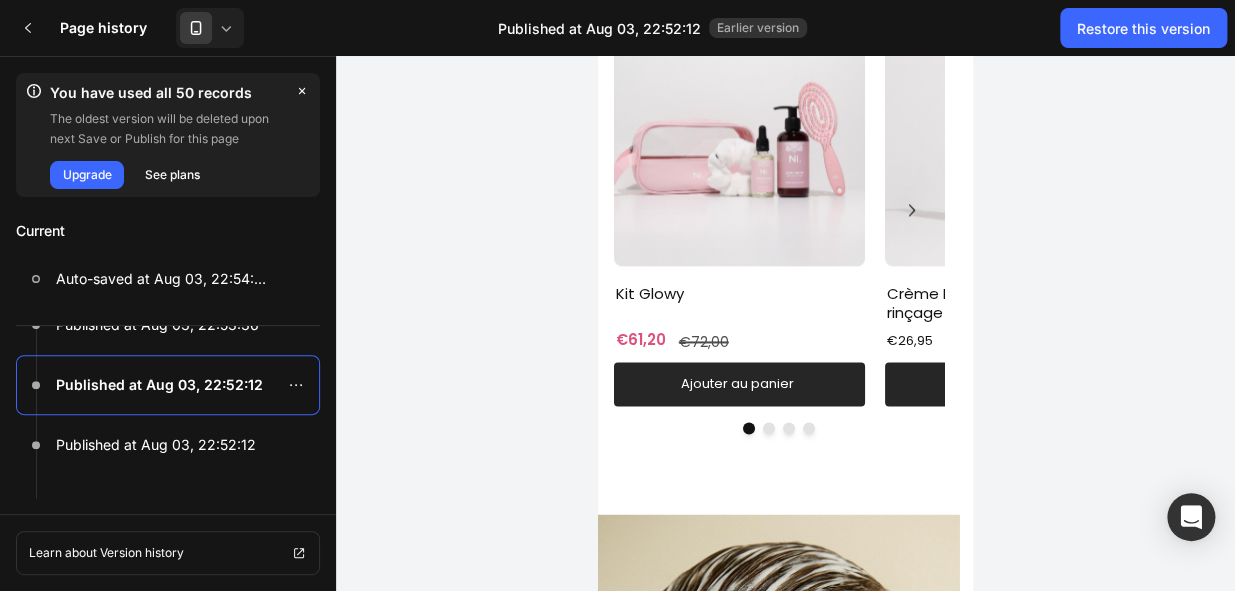 scroll, scrollTop: 894, scrollLeft: 0, axis: vertical 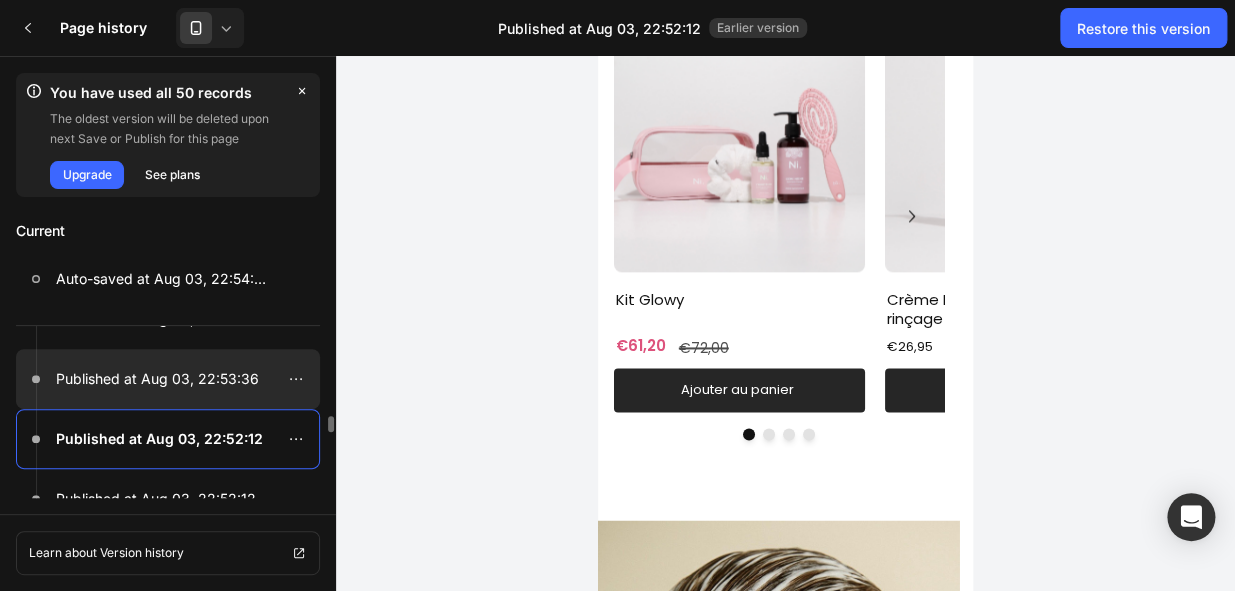 click at bounding box center [168, 379] 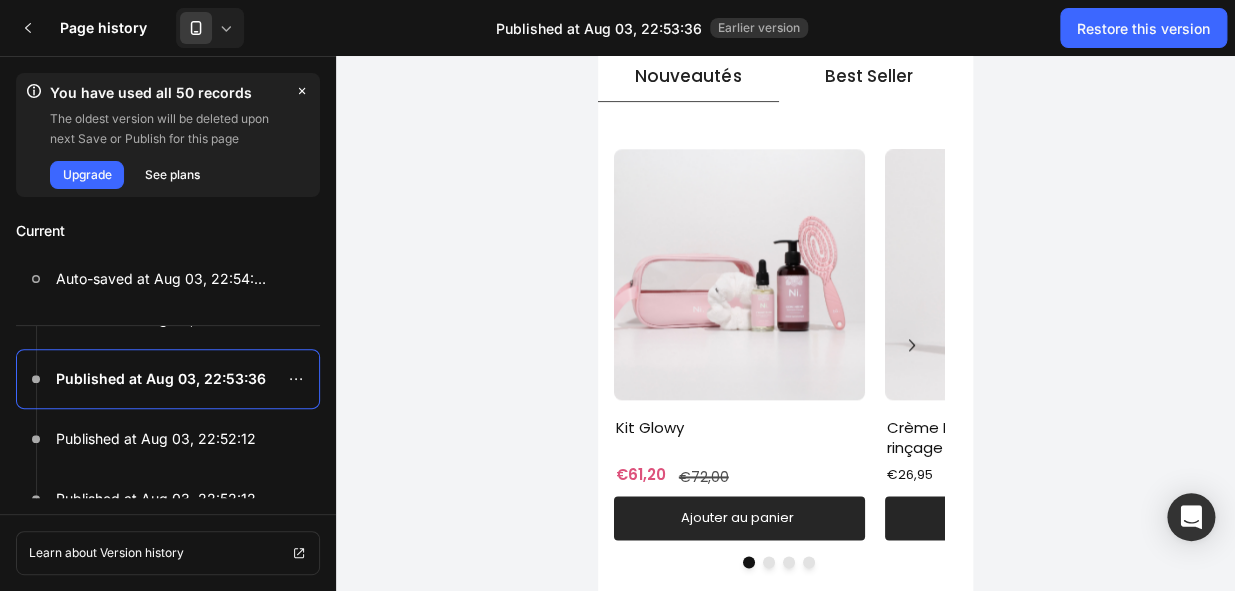 scroll, scrollTop: 789, scrollLeft: 0, axis: vertical 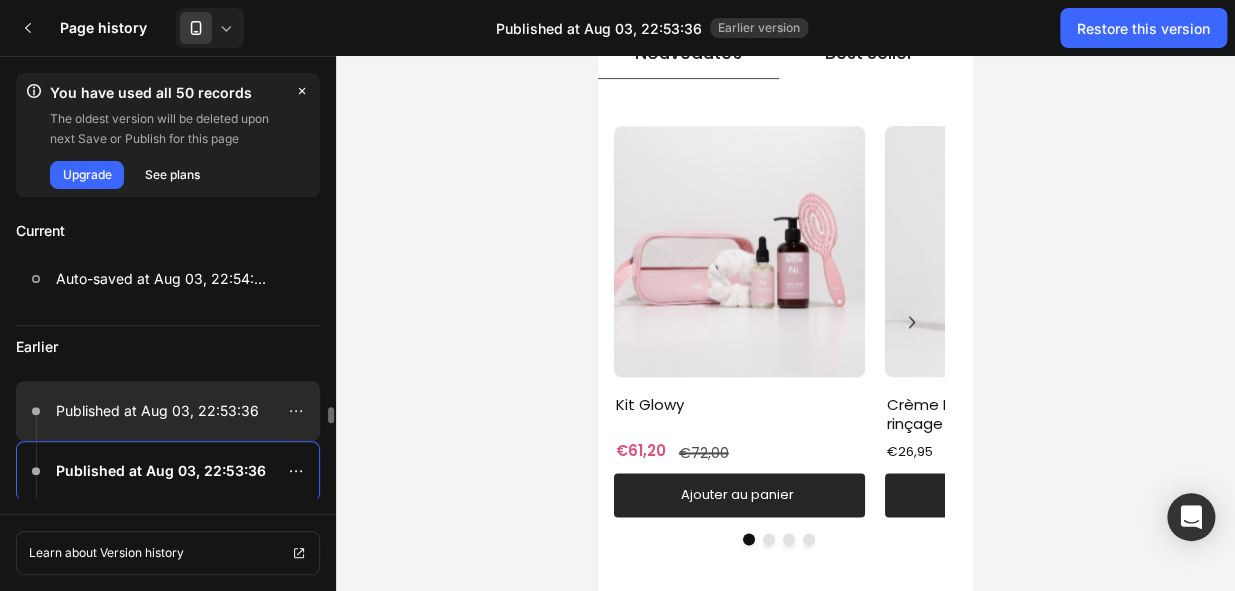click on "Published at Aug 03, 22:53:36" at bounding box center (157, 411) 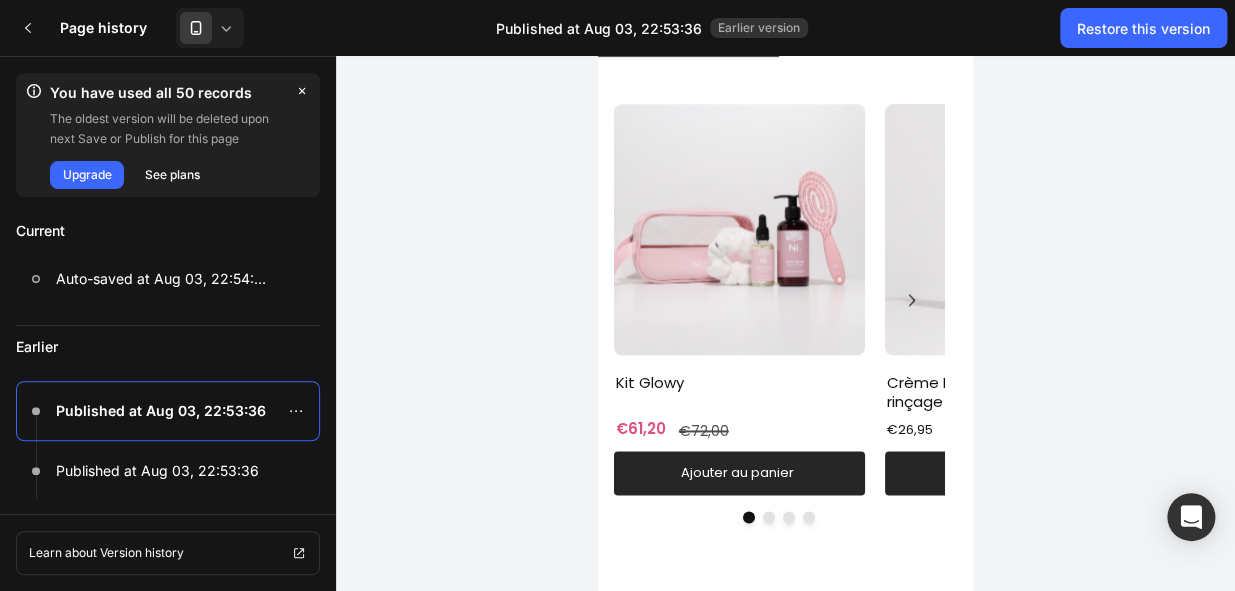 scroll, scrollTop: 829, scrollLeft: 0, axis: vertical 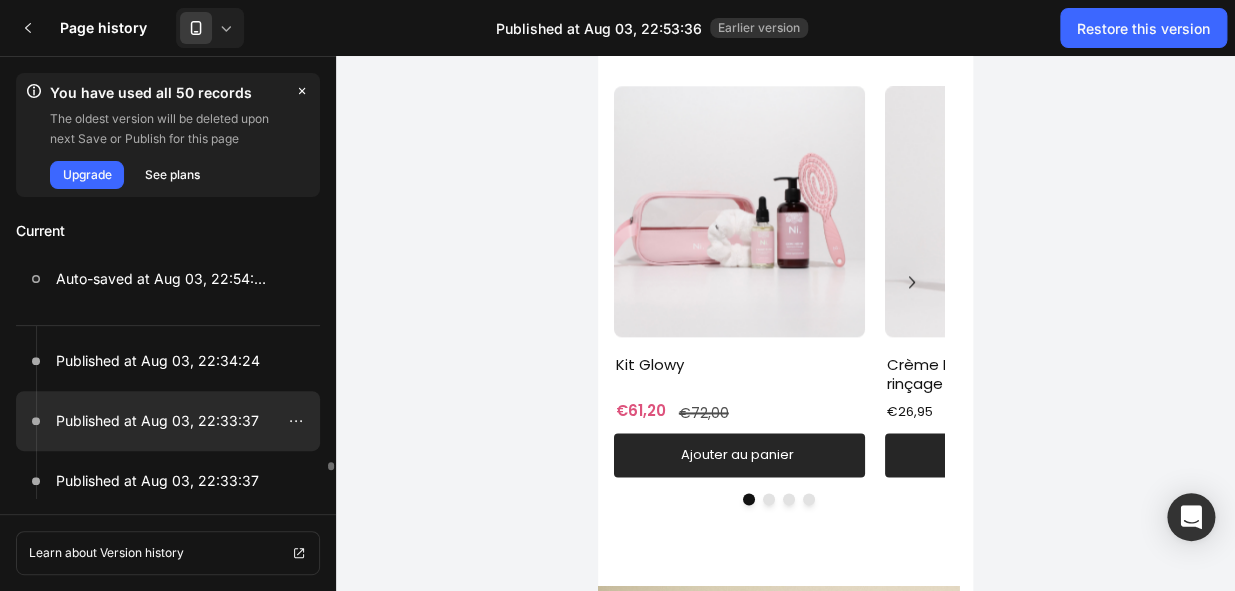 click on "Published at Aug 03, 22:33:37" at bounding box center [157, 421] 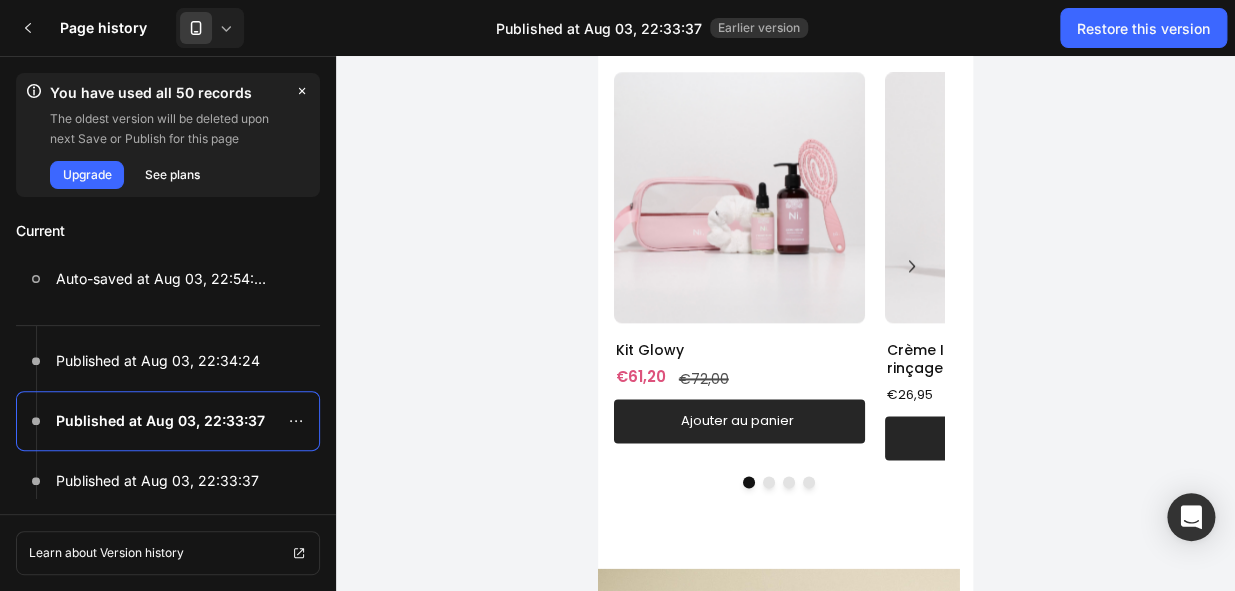 scroll, scrollTop: 841, scrollLeft: 0, axis: vertical 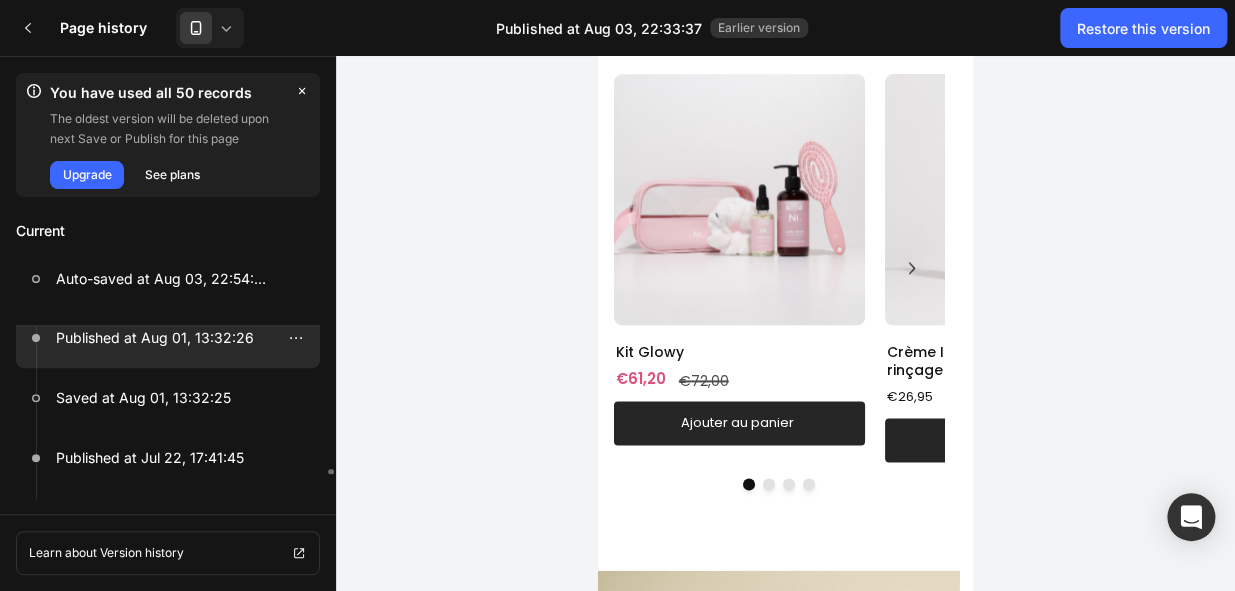click on "Published at Aug 01, 13:32:26" at bounding box center [155, 338] 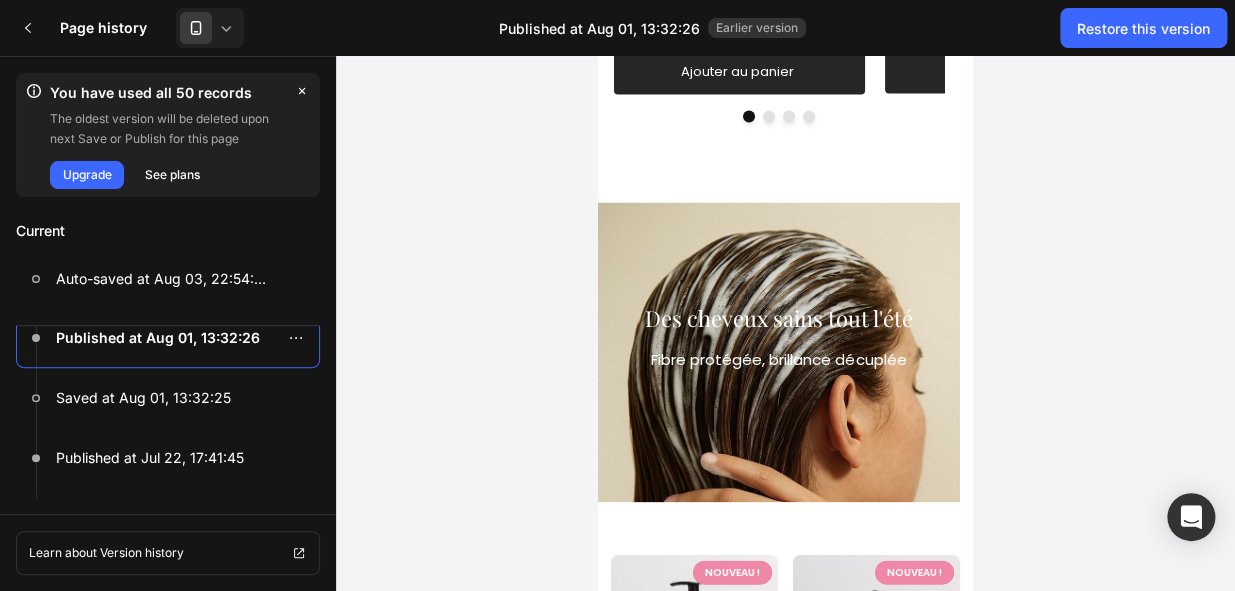scroll, scrollTop: 1201, scrollLeft: 0, axis: vertical 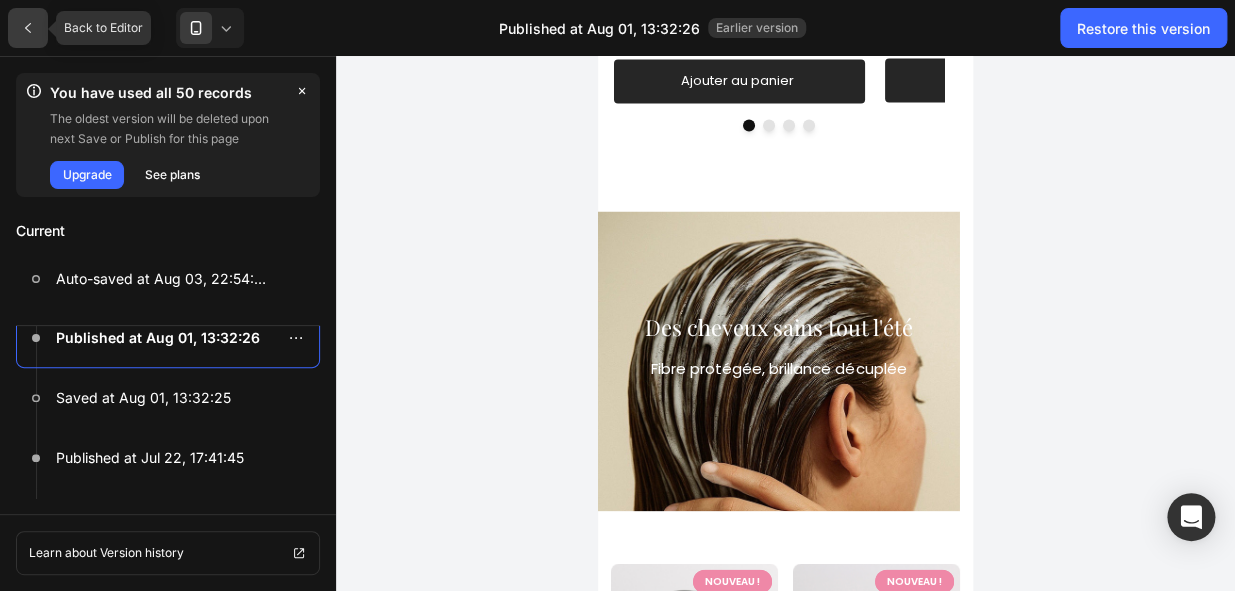 click at bounding box center [28, 28] 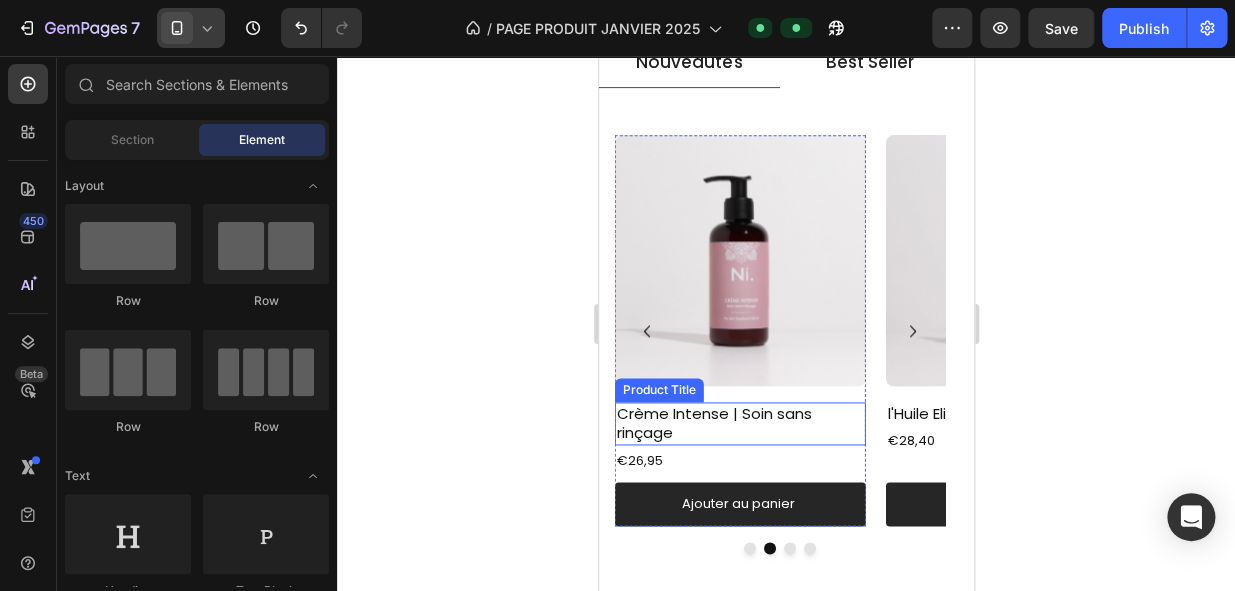 click on "Crème Intense | Soin sans rinçage" at bounding box center (739, 423) 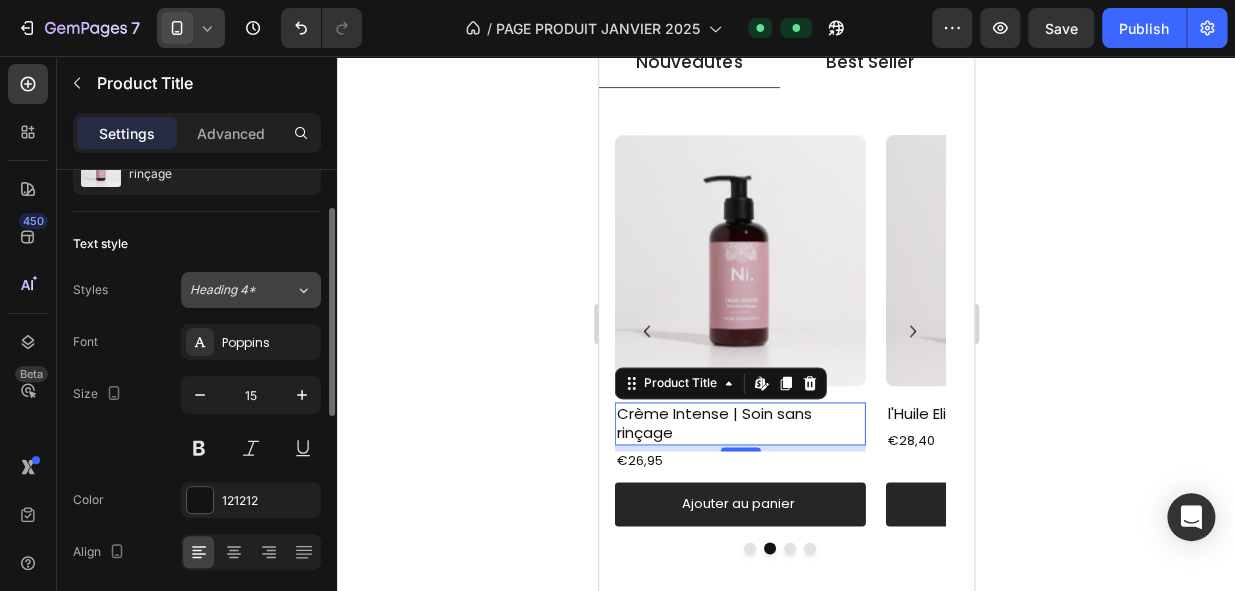 scroll, scrollTop: 91, scrollLeft: 0, axis: vertical 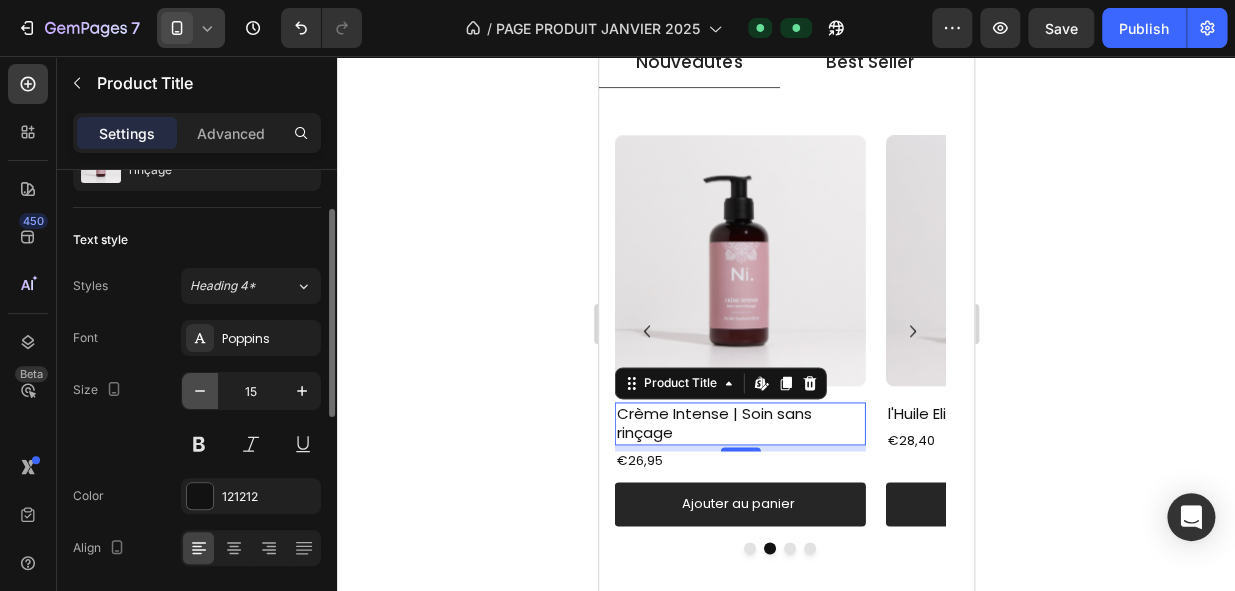 click at bounding box center [200, 391] 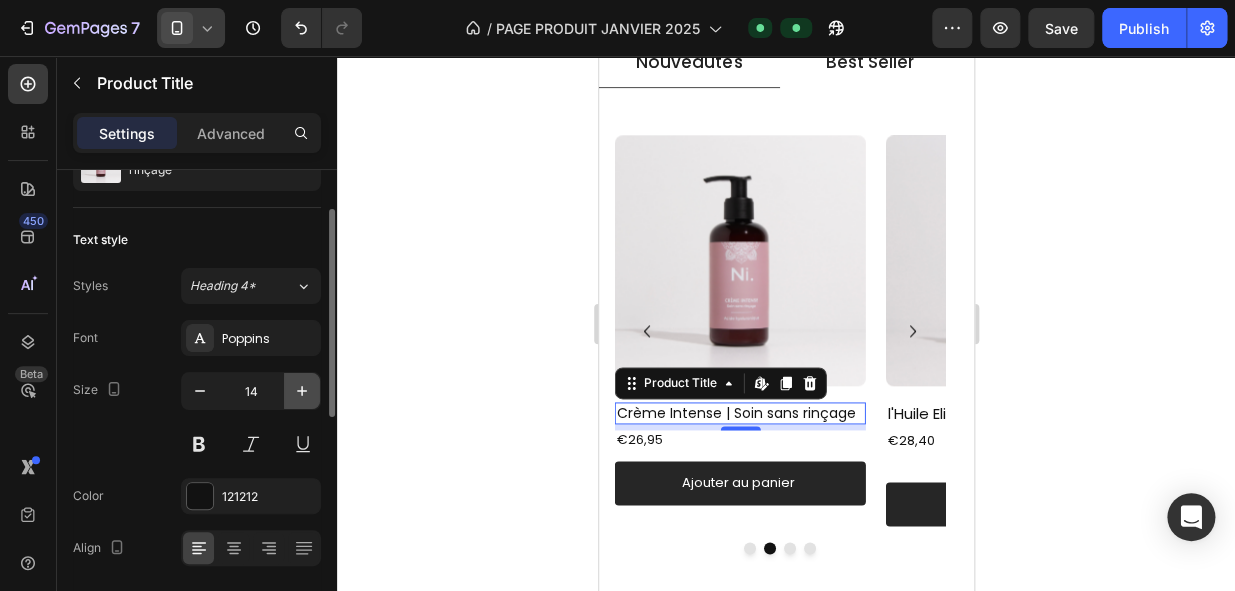 click at bounding box center [302, 391] 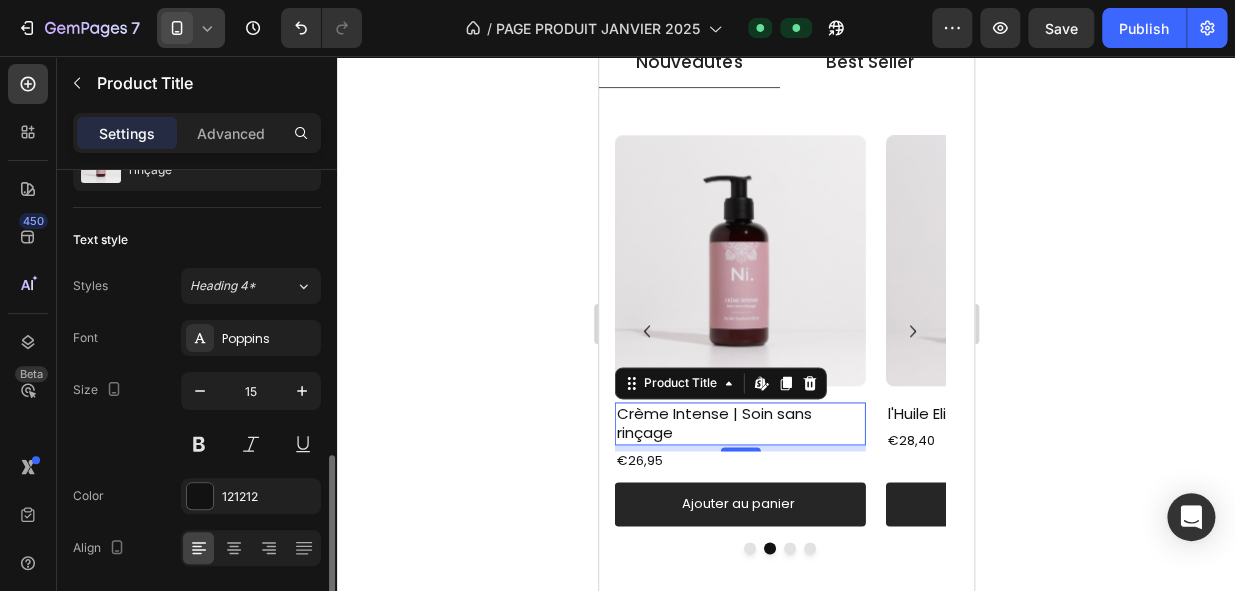 scroll, scrollTop: 386, scrollLeft: 0, axis: vertical 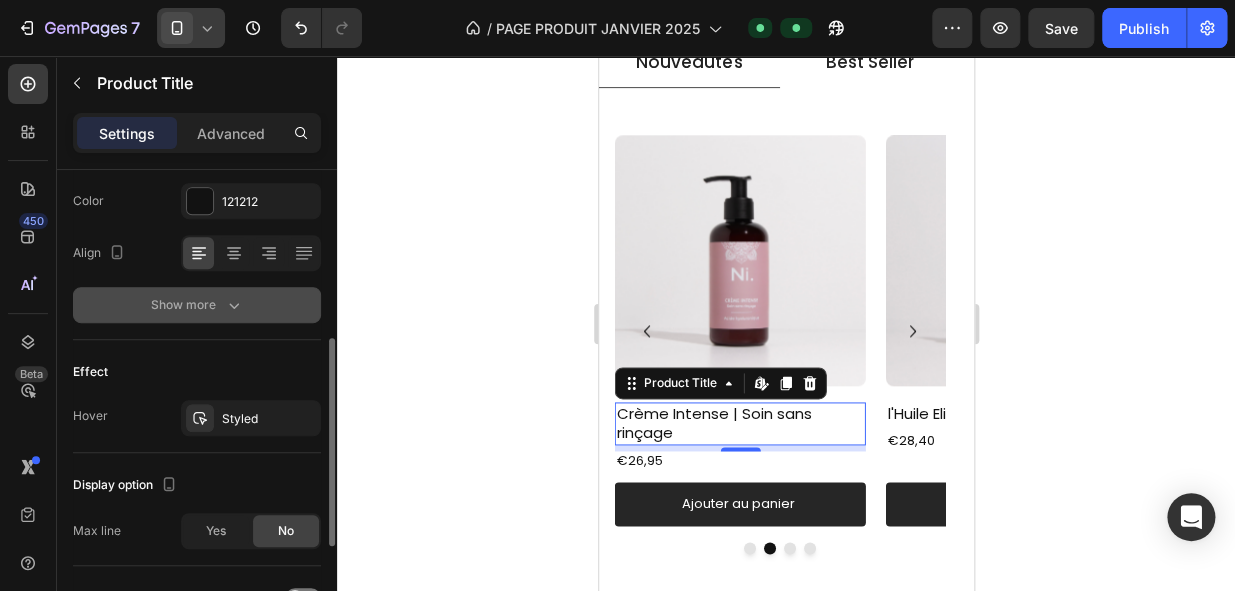 click on "Show more" at bounding box center (197, 305) 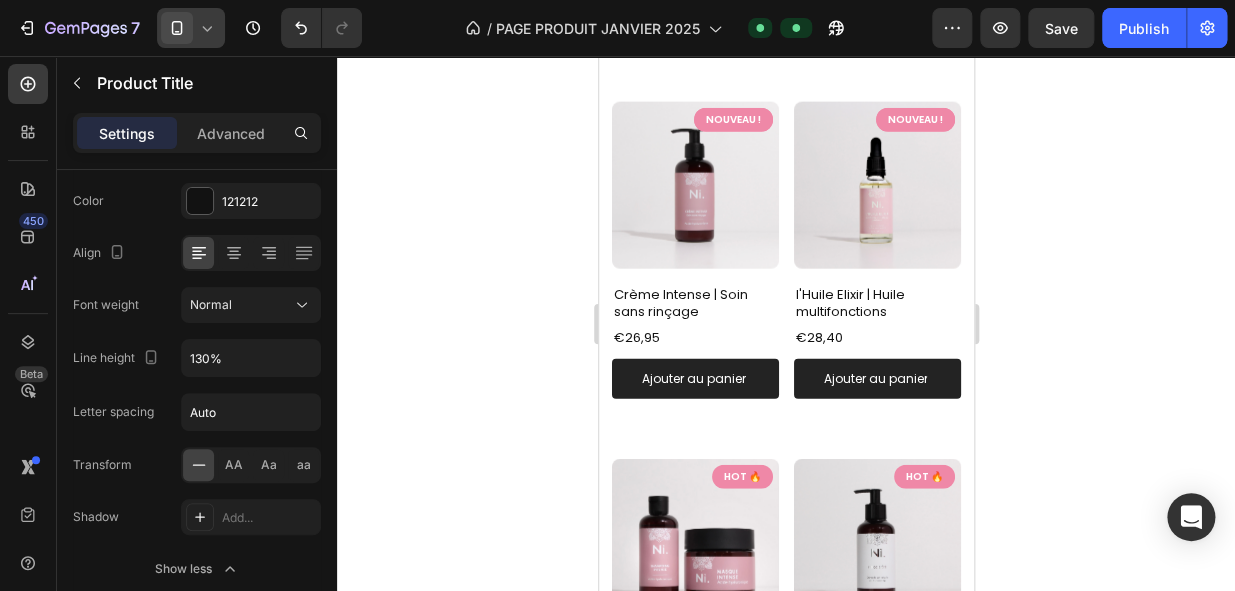 scroll, scrollTop: 1710, scrollLeft: 0, axis: vertical 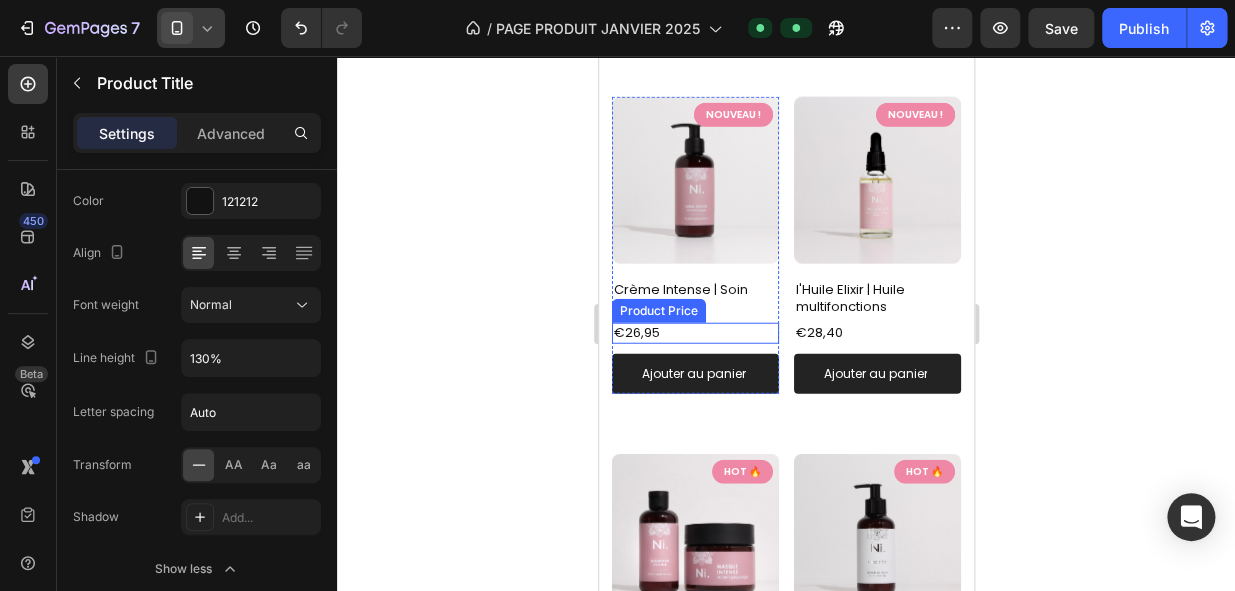 click on "Product Price" at bounding box center [658, 311] 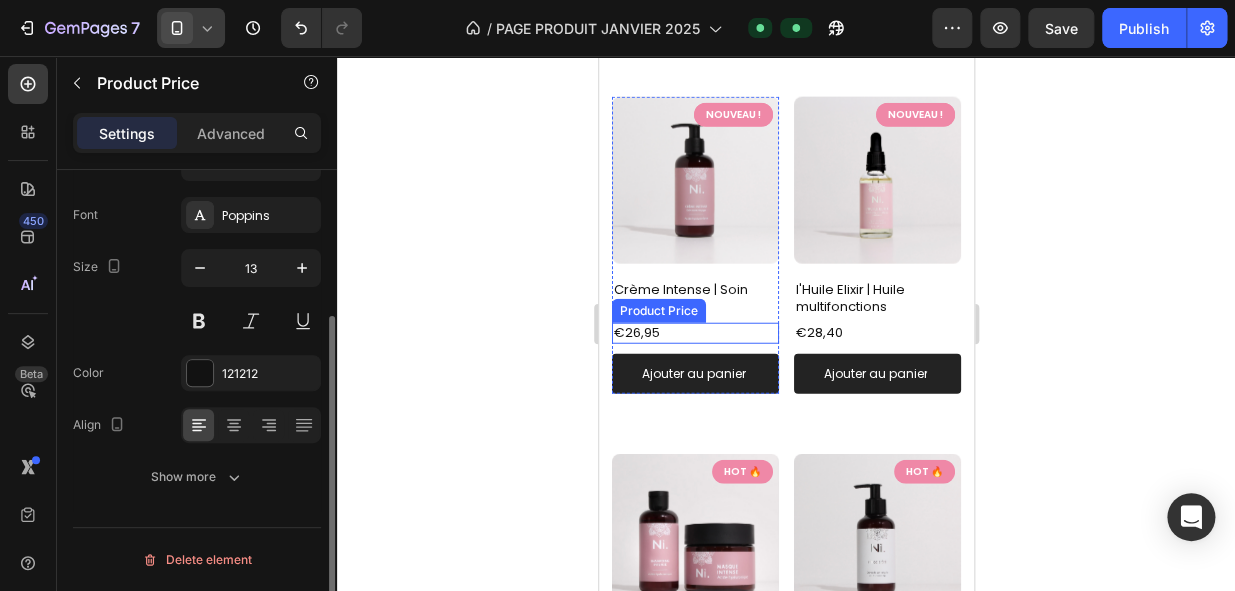 scroll, scrollTop: 0, scrollLeft: 0, axis: both 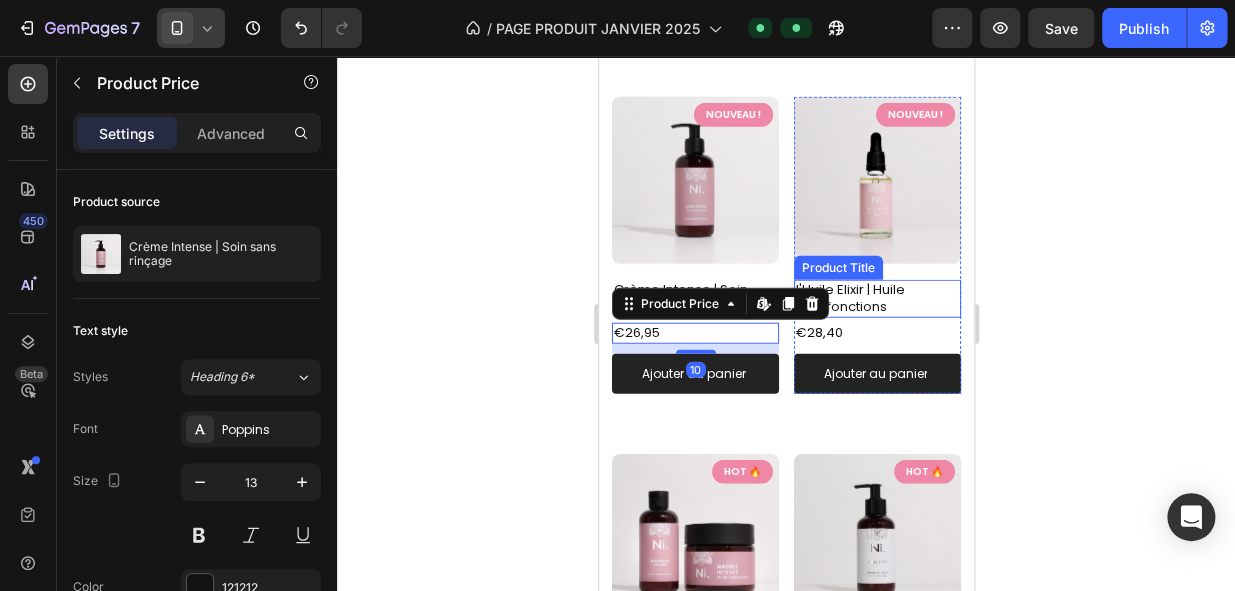 click on "l'Huile Elixir | Huile multifonctions" at bounding box center [876, 299] 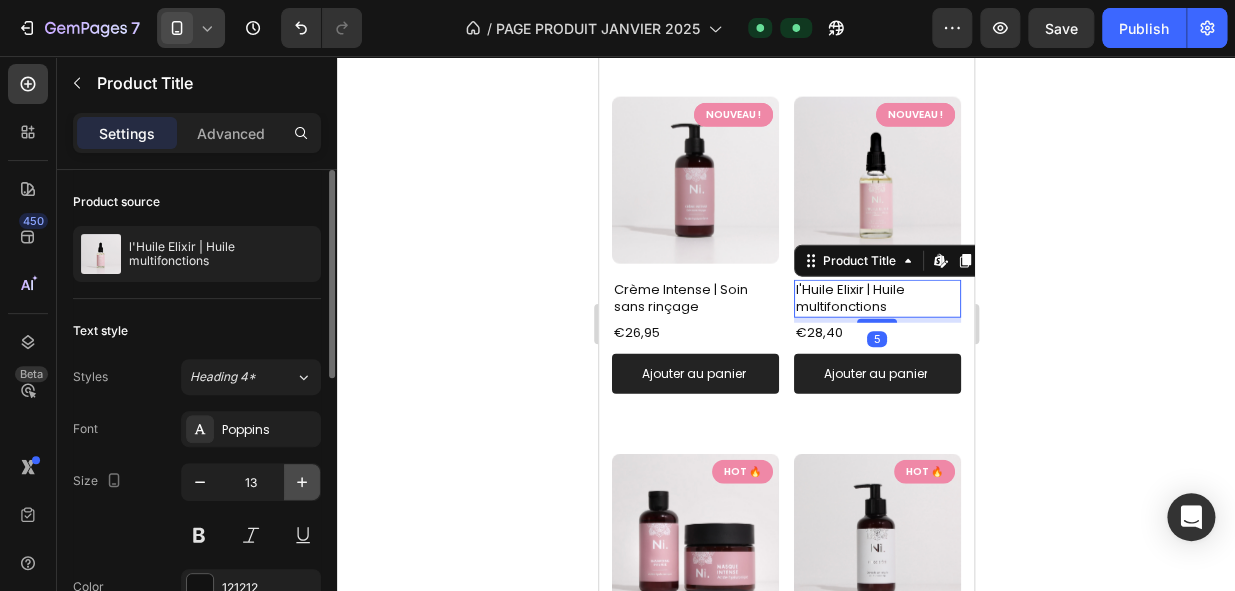 click 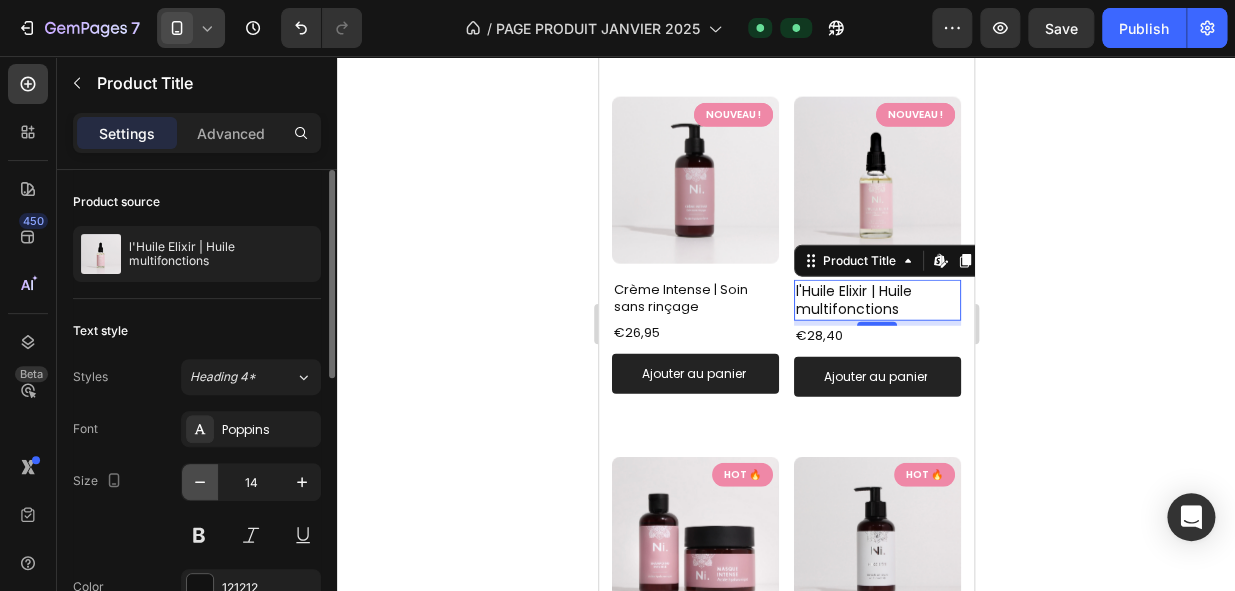 click 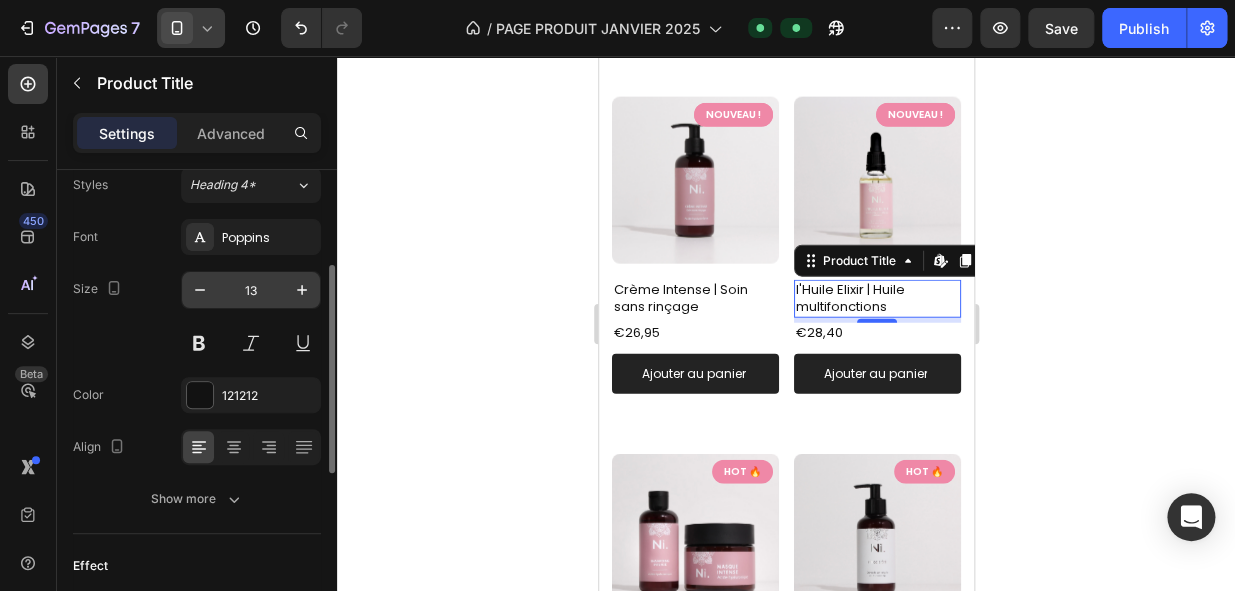 scroll, scrollTop: 200, scrollLeft: 0, axis: vertical 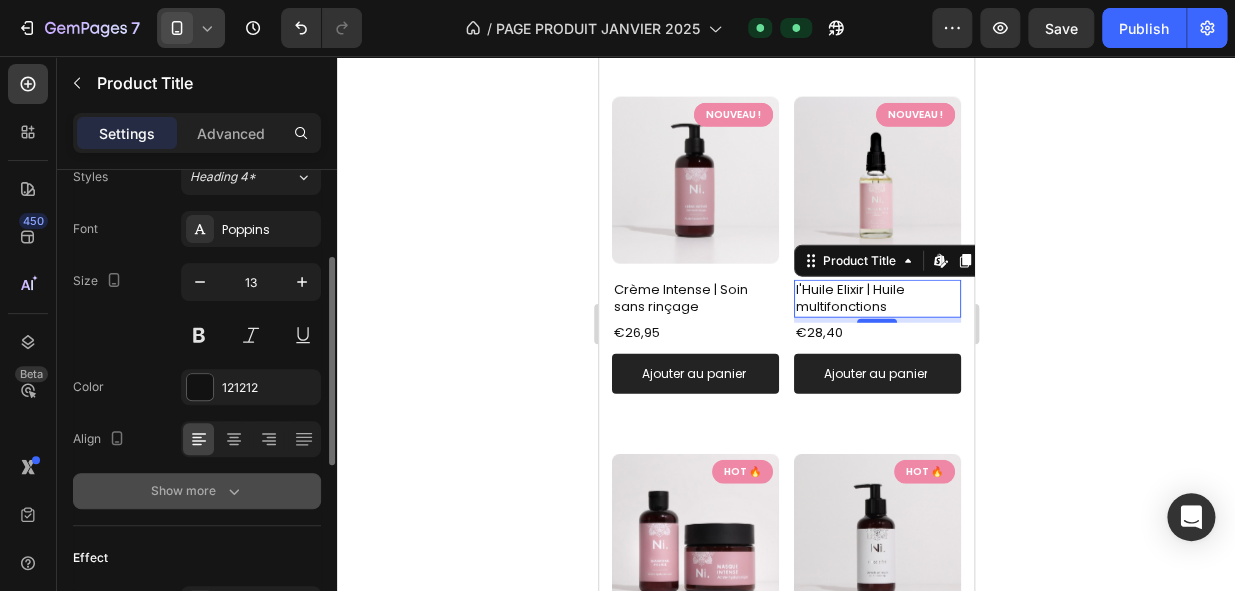 click on "Show more" at bounding box center [197, 491] 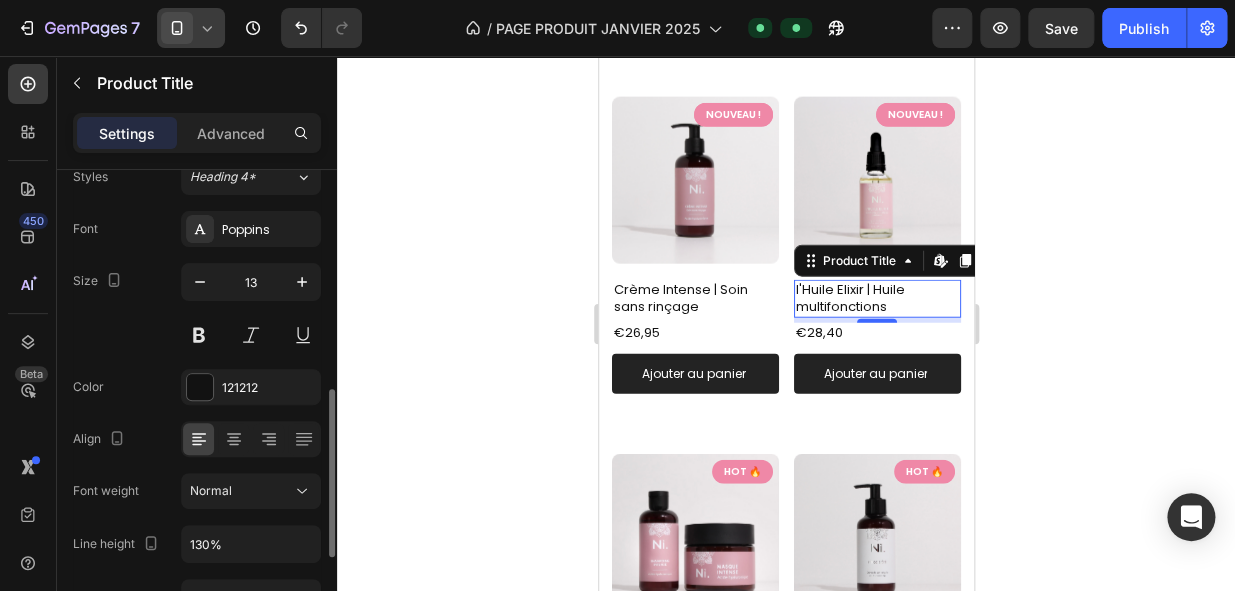 scroll, scrollTop: 376, scrollLeft: 0, axis: vertical 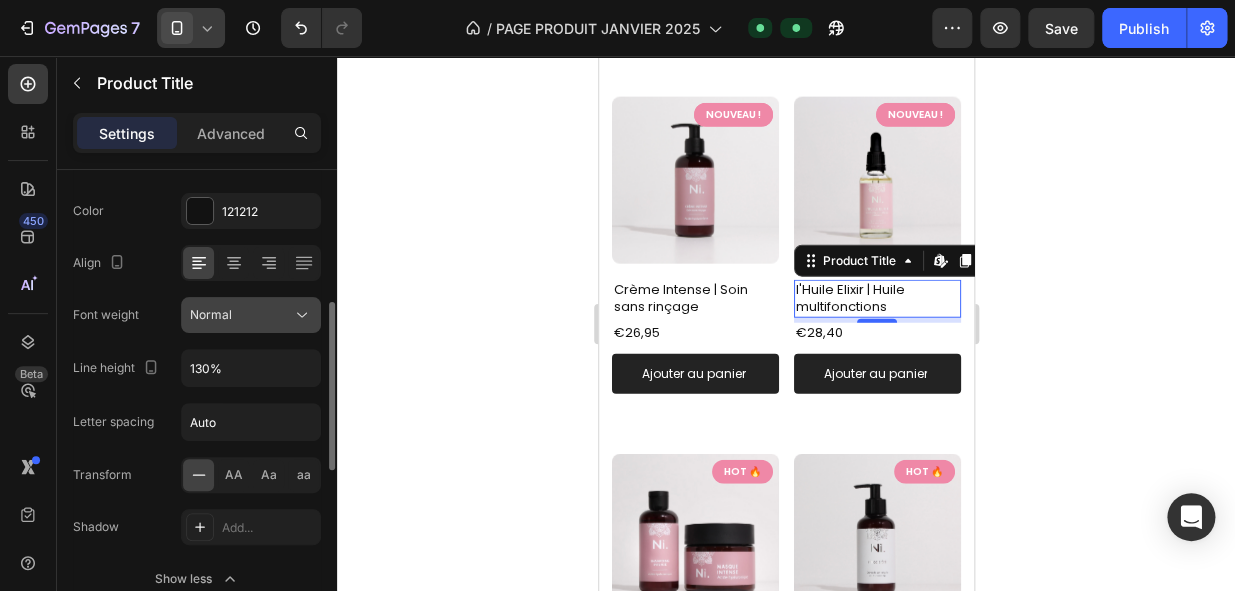 click on "Normal" at bounding box center [241, 315] 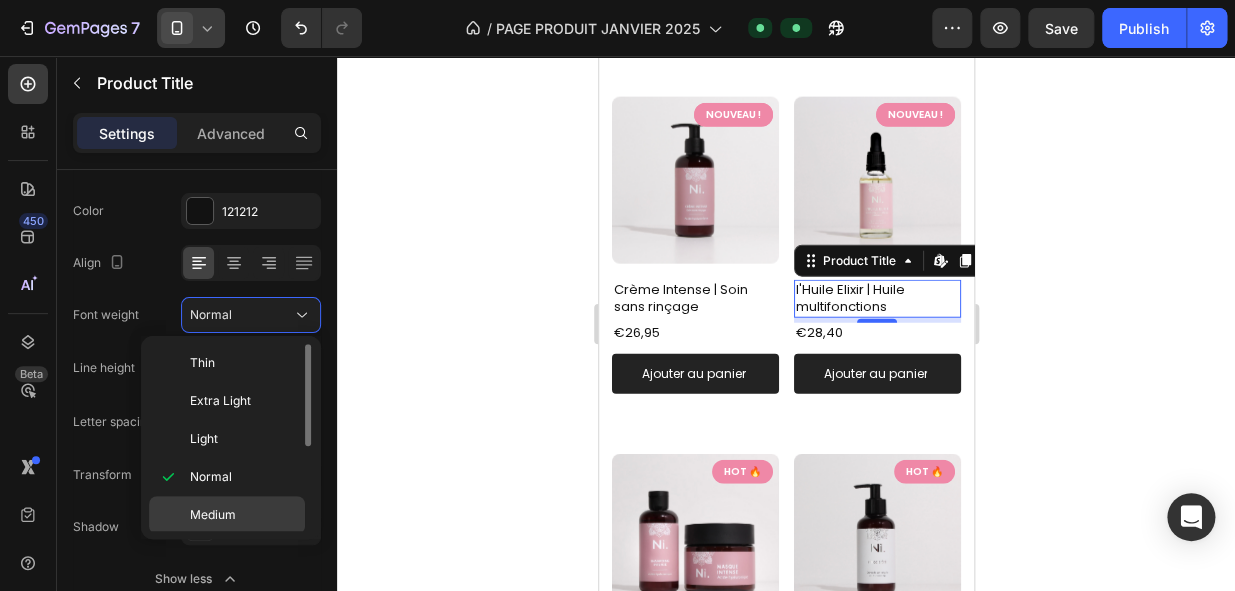 click on "Medium" 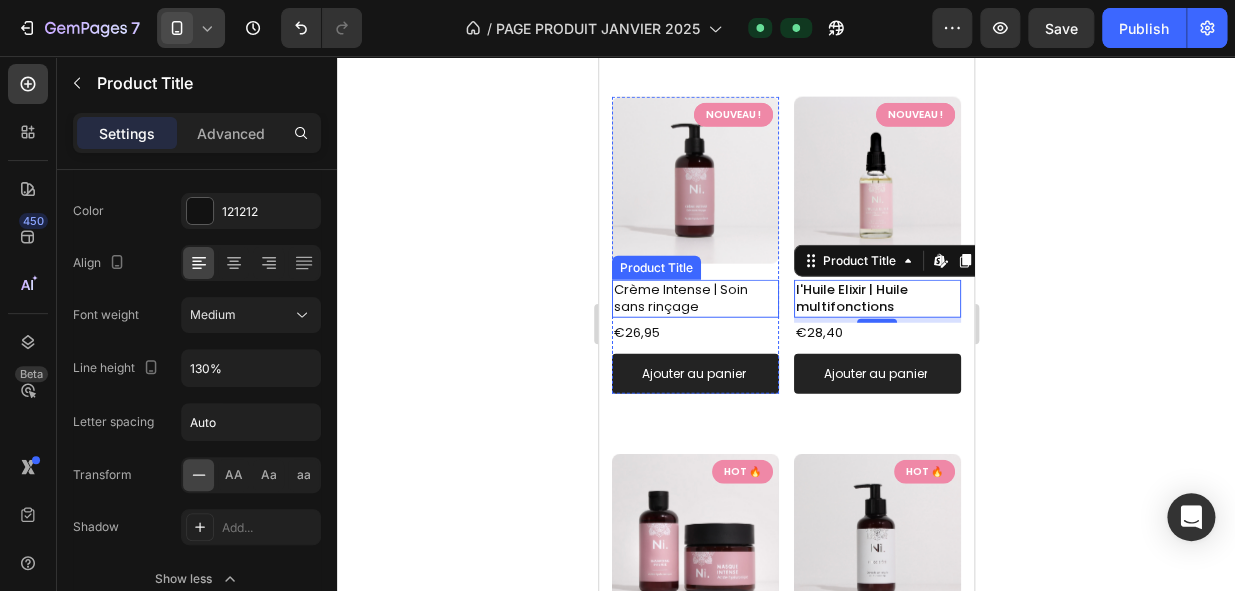 click on "Crème Intense | Soin sans rinçage" at bounding box center [694, 299] 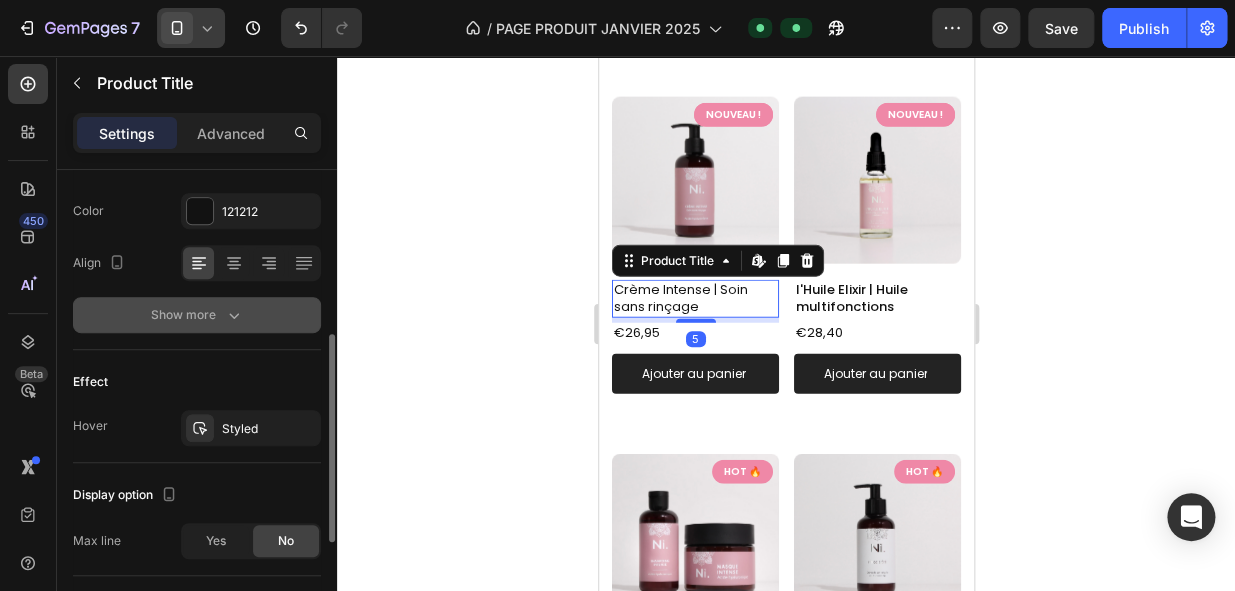 click 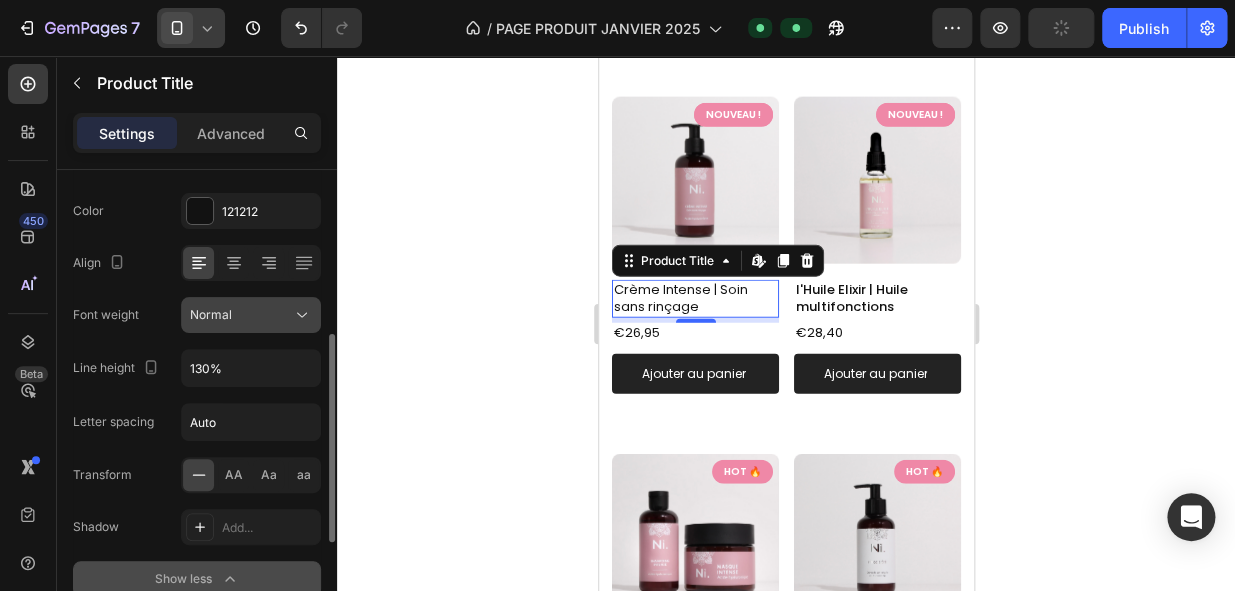 click on "Normal" 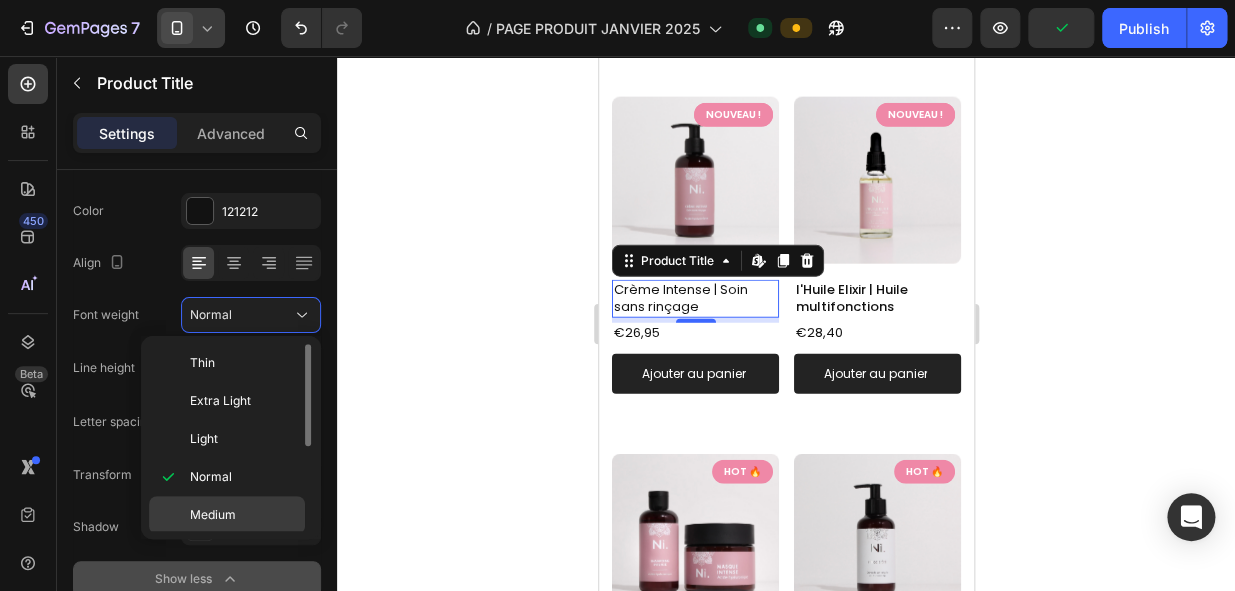 click on "Medium" 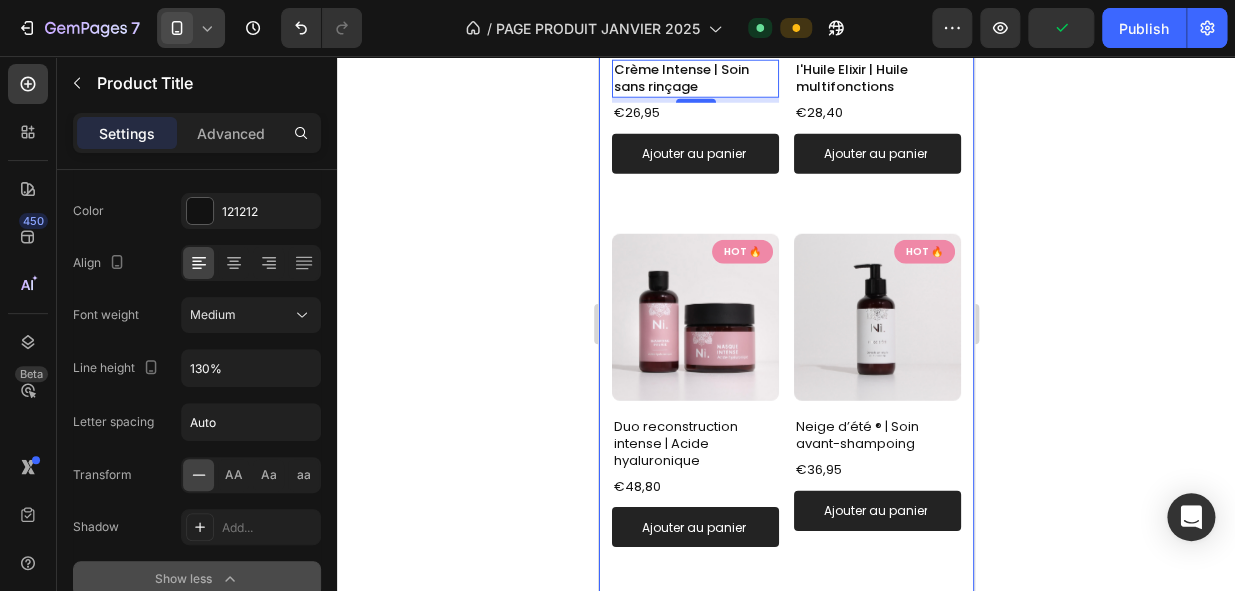 scroll, scrollTop: 2012, scrollLeft: 0, axis: vertical 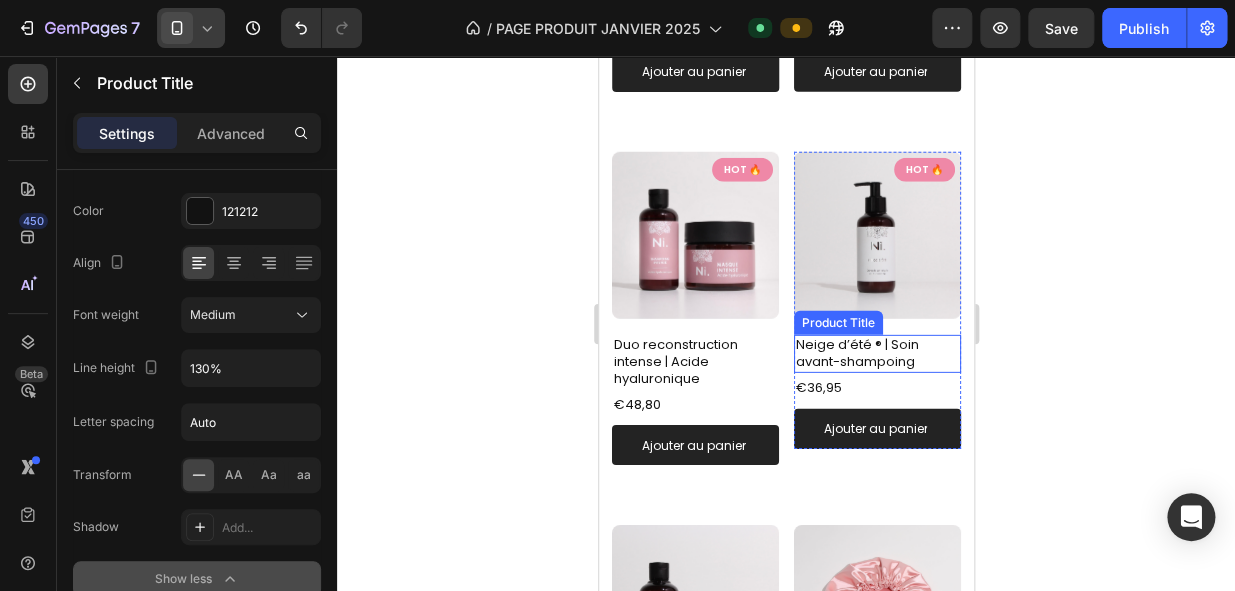 click on "Neige d’été ®  | Soin avant-shampoing" at bounding box center [876, 354] 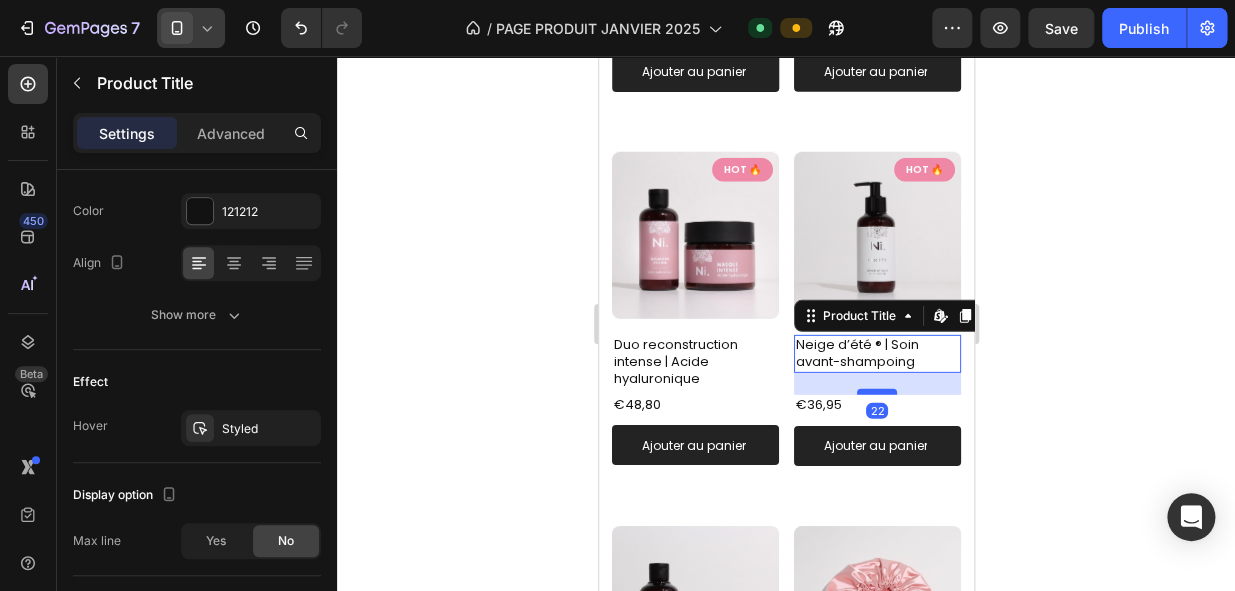 drag, startPoint x: 883, startPoint y: 360, endPoint x: 880, endPoint y: 377, distance: 17.262676 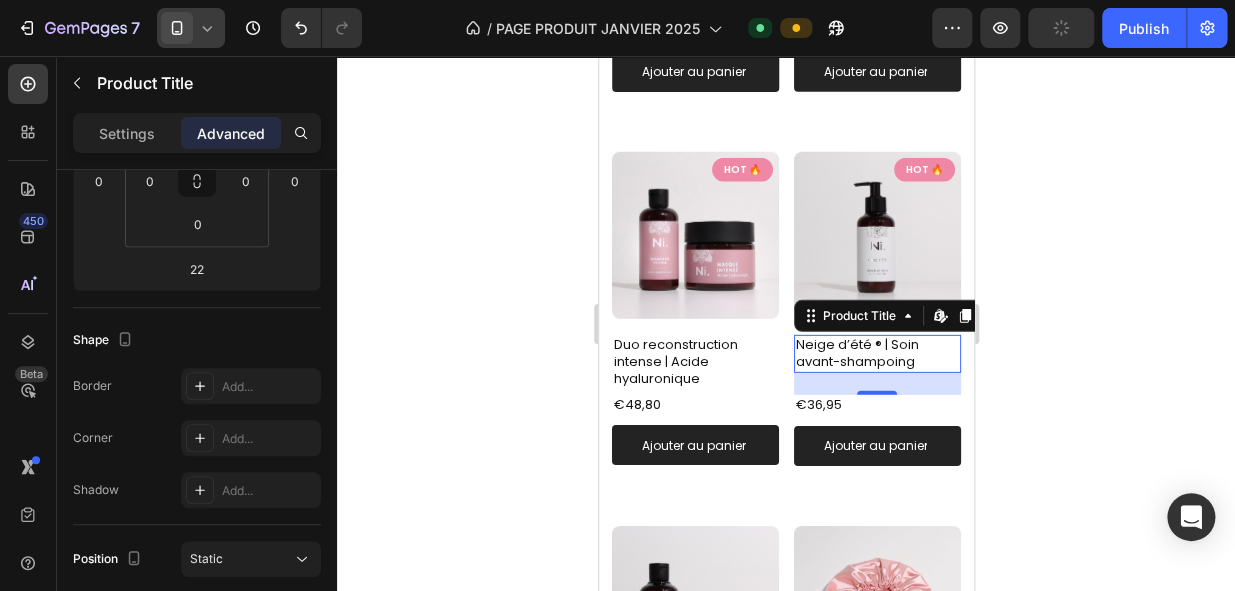 click on "Neige d’été ®  | Soin avant-shampoing" at bounding box center [876, 354] 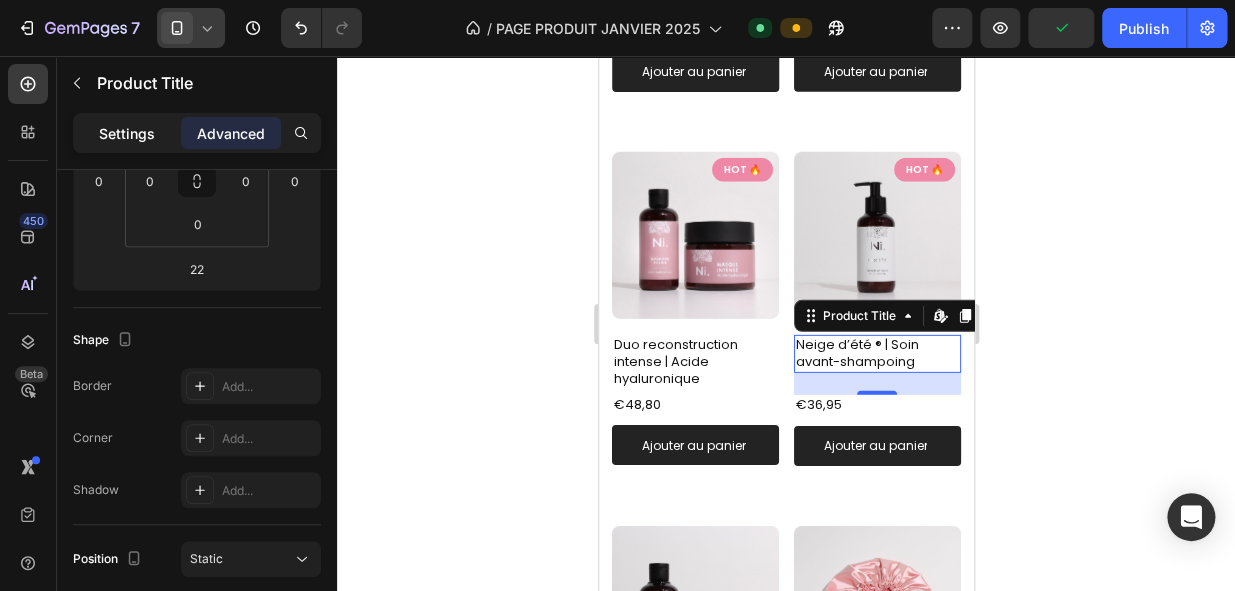 click on "Settings" 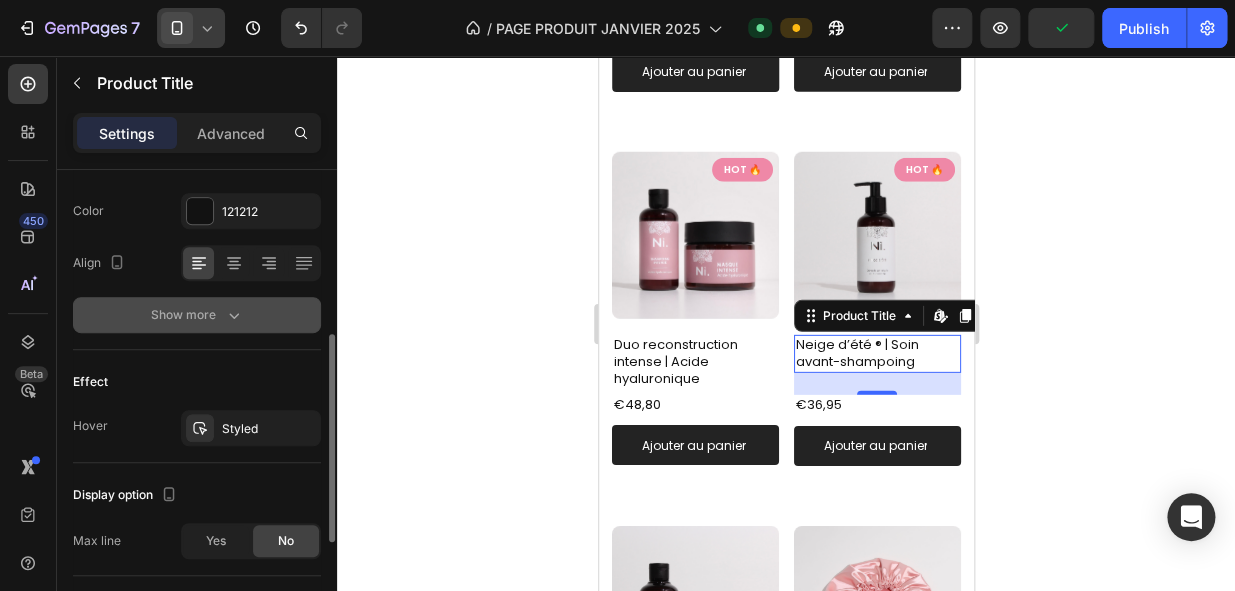 click on "Show more" at bounding box center (197, 315) 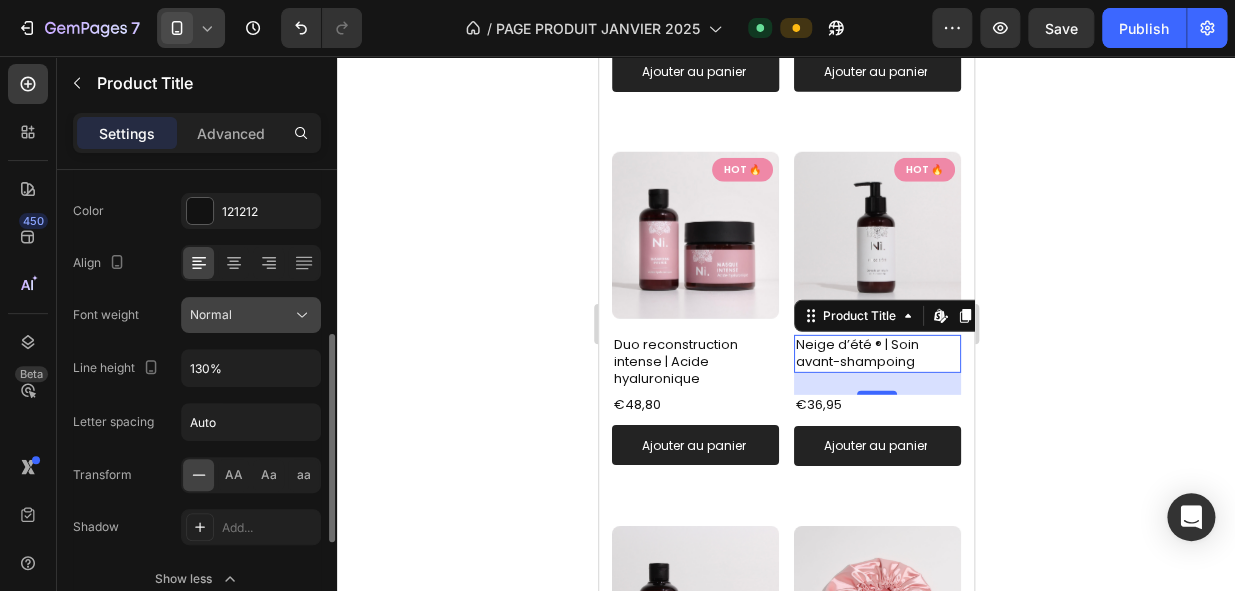 click on "Normal" at bounding box center (241, 315) 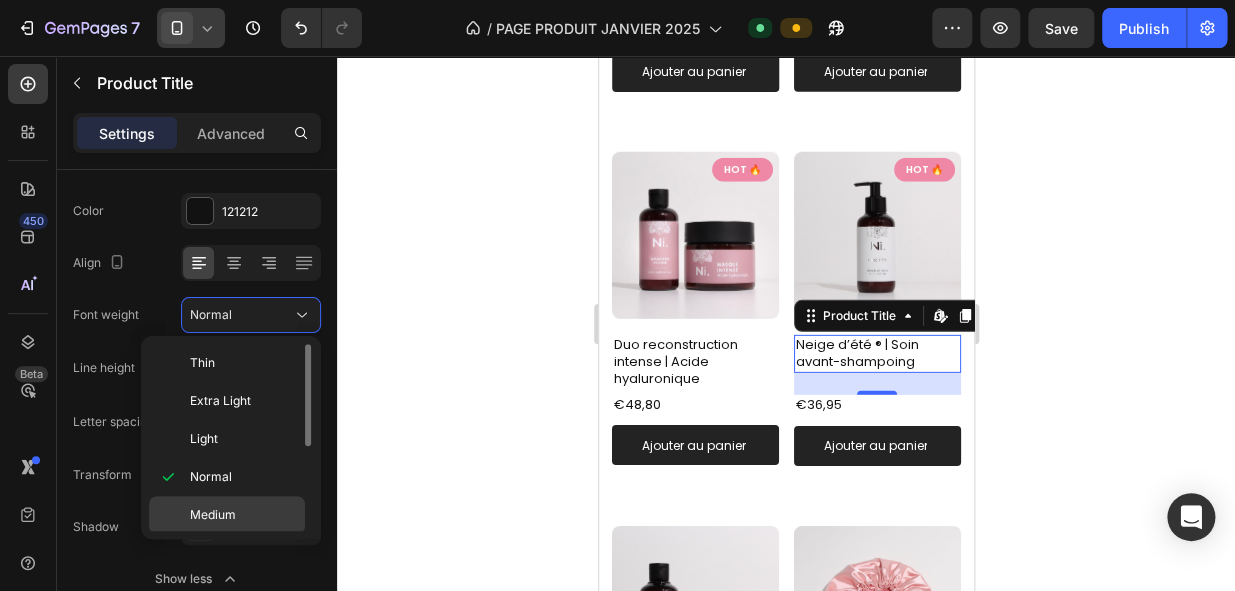 click on "Medium" at bounding box center [213, 515] 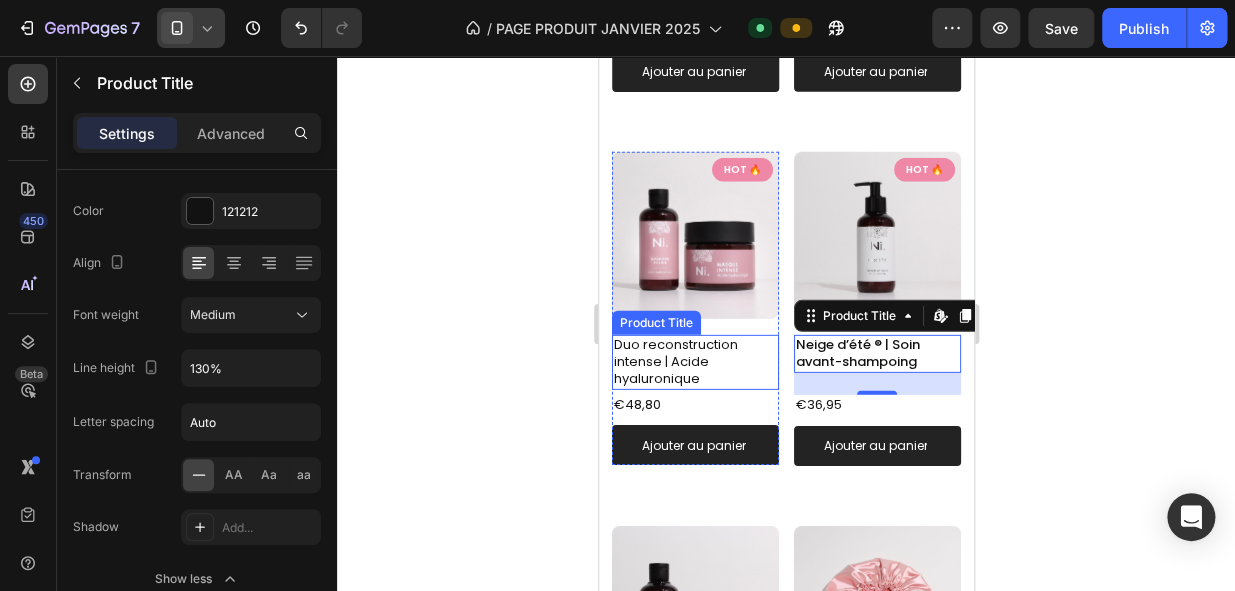 click on "Duo reconstruction intense | Acide hyaluronique" at bounding box center (694, 362) 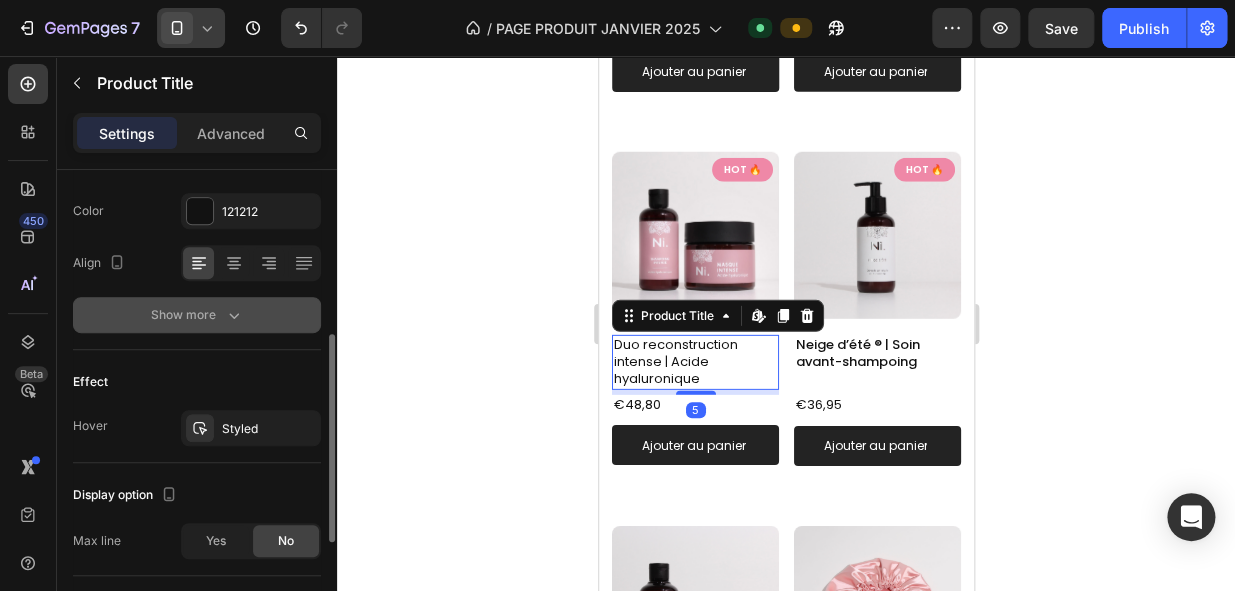 click on "Show more" at bounding box center (197, 315) 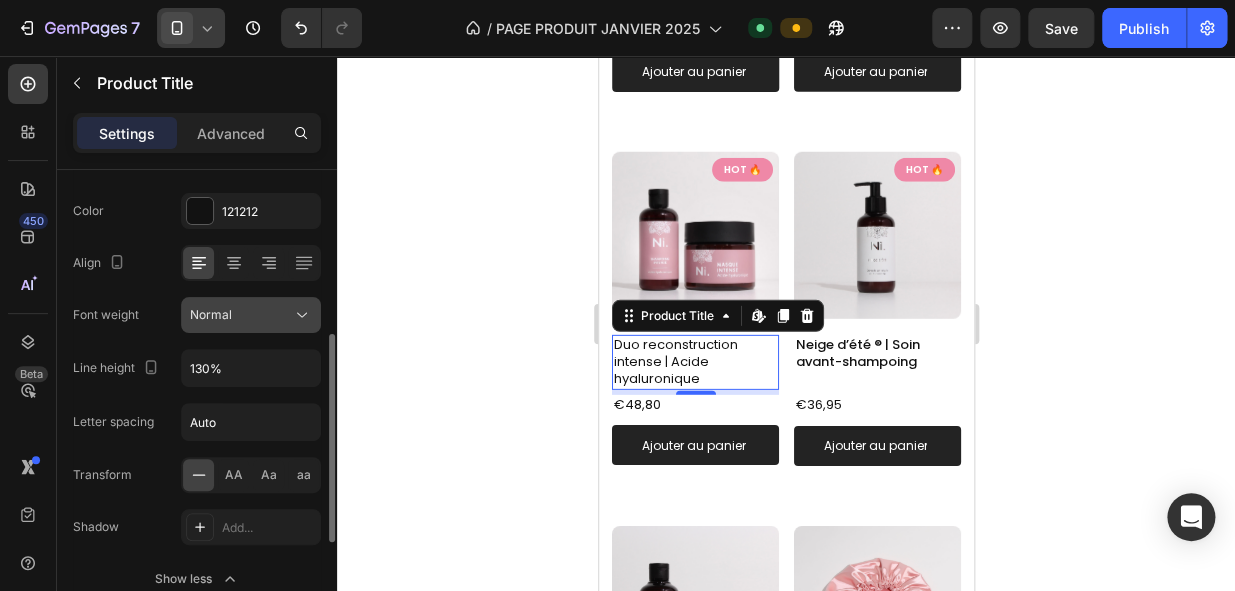 click on "Normal" 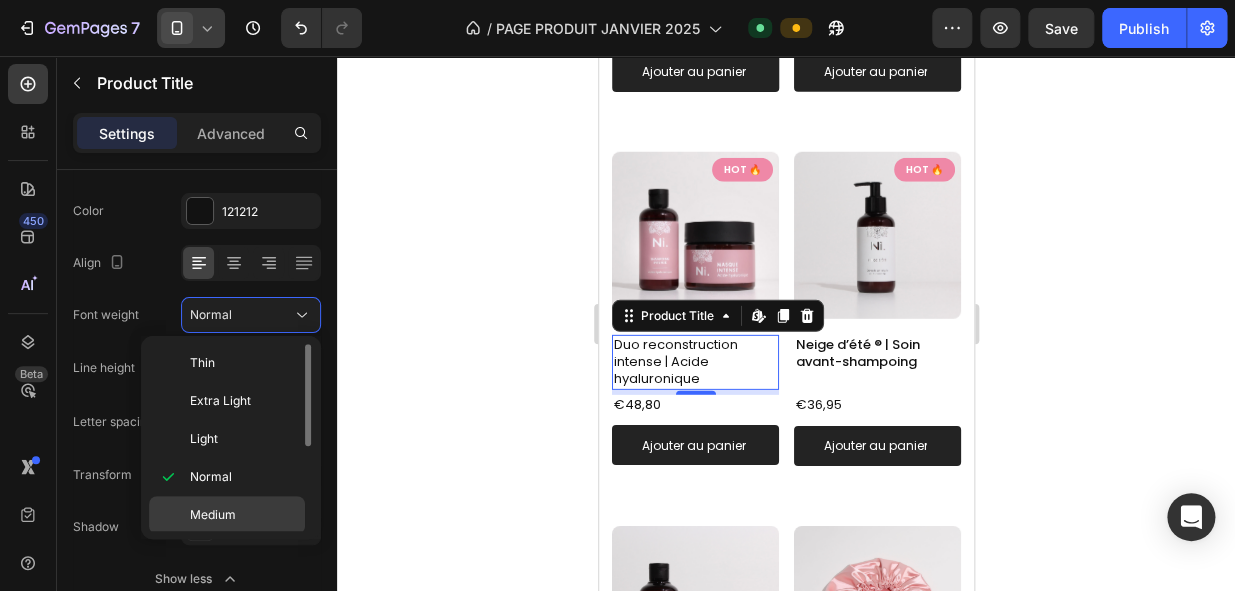 click on "Medium" at bounding box center (243, 515) 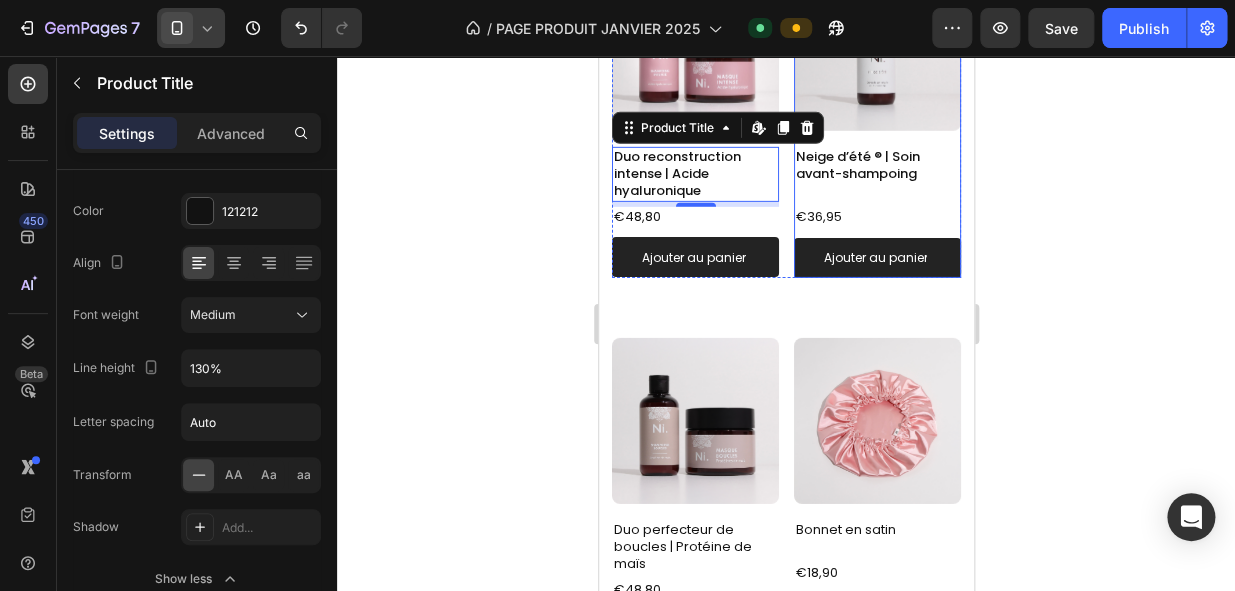 scroll, scrollTop: 2246, scrollLeft: 0, axis: vertical 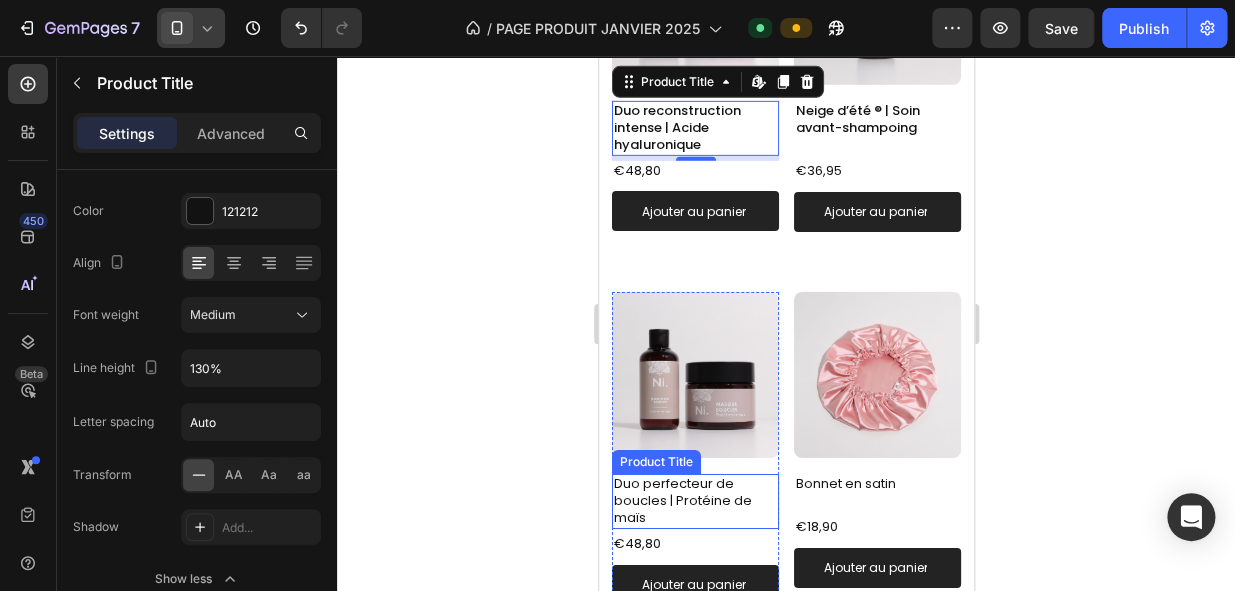 click on "Duo perfecteur de boucles | Protéine de maïs" at bounding box center (694, 501) 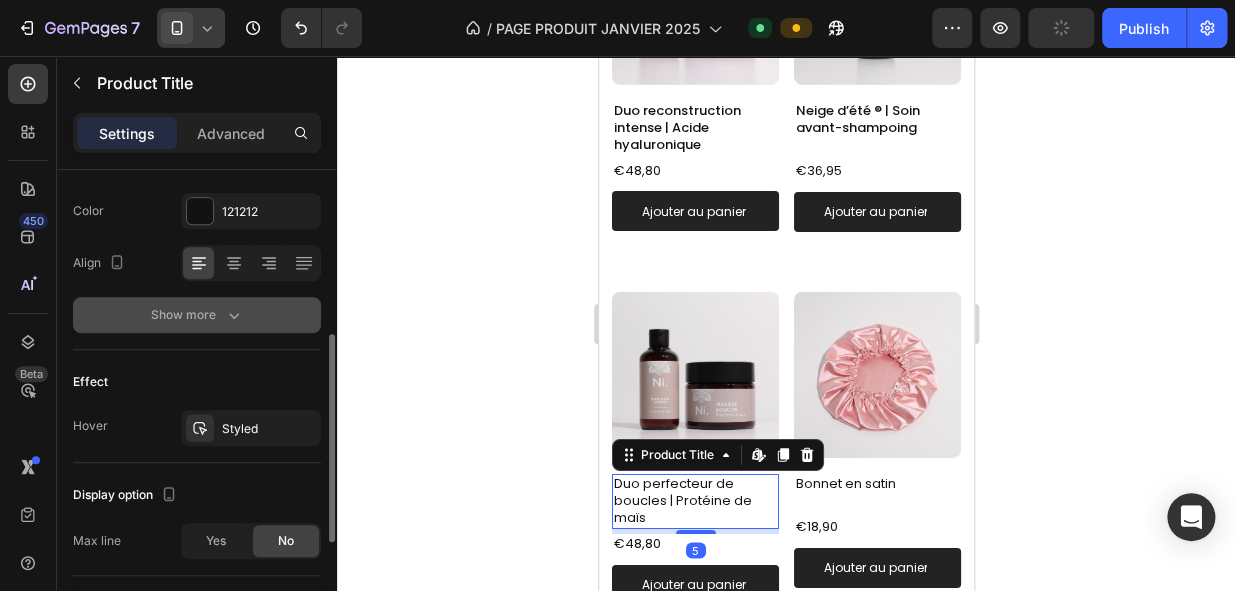 click on "Show more" at bounding box center [197, 315] 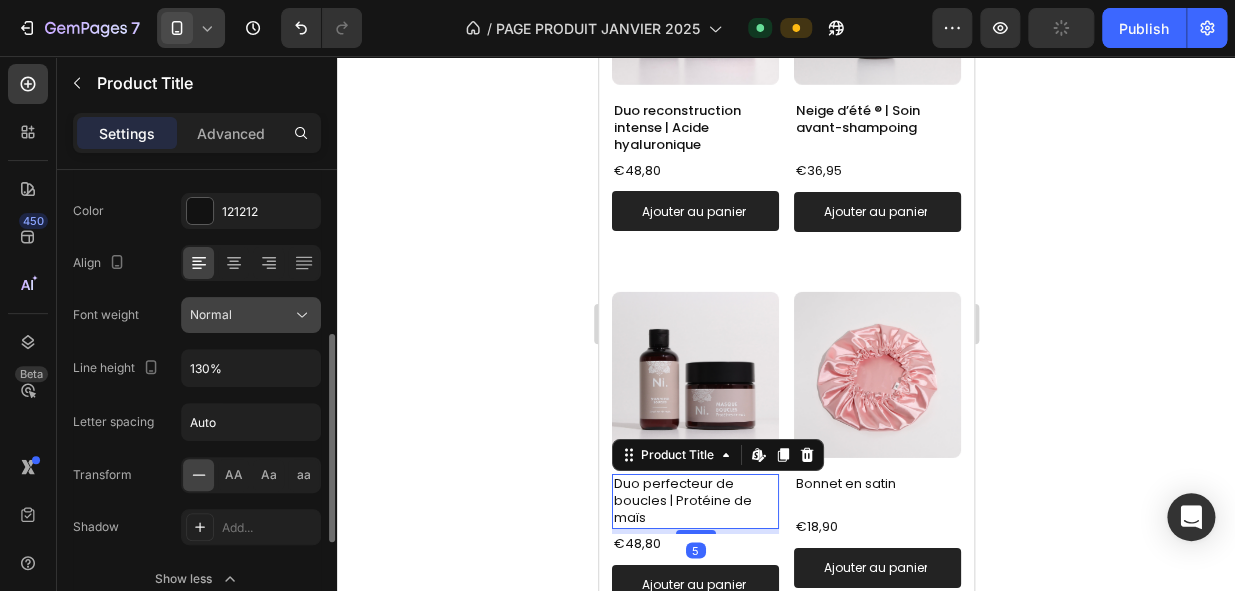 click on "Normal" 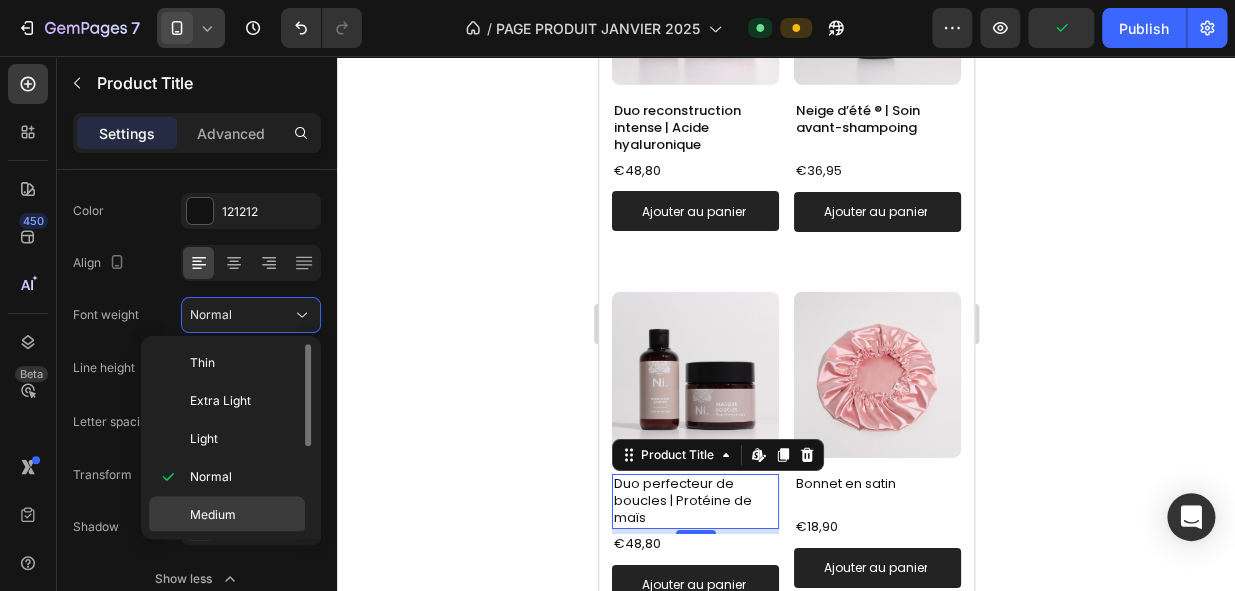 click on "Medium" at bounding box center [243, 515] 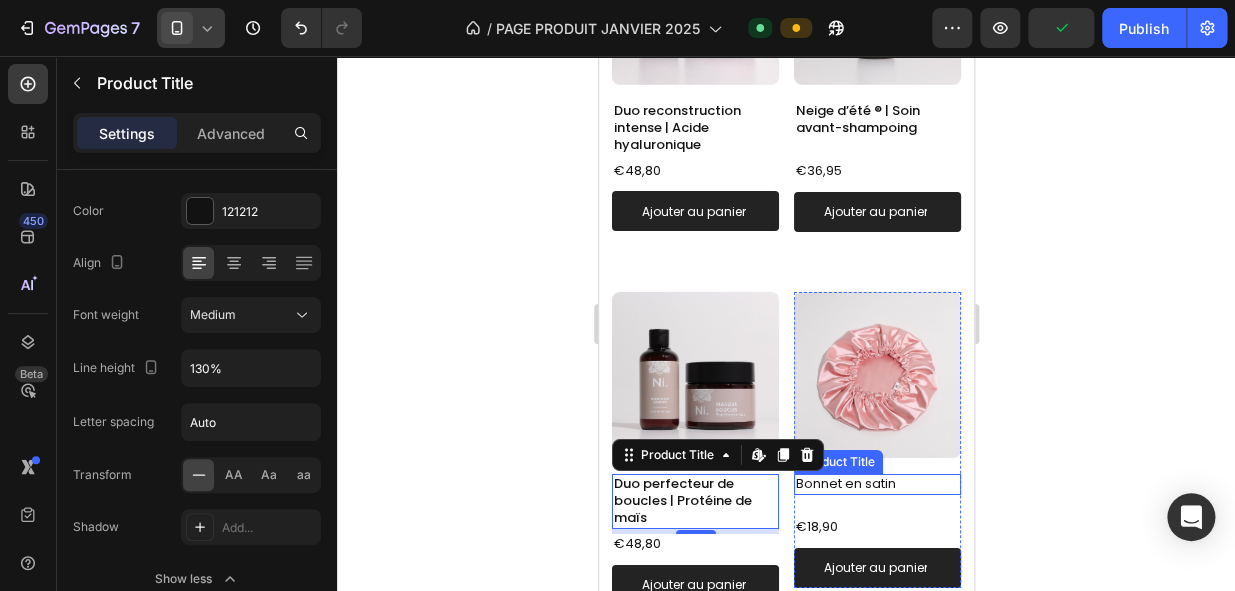click on "Bonnet en satin" at bounding box center (876, 484) 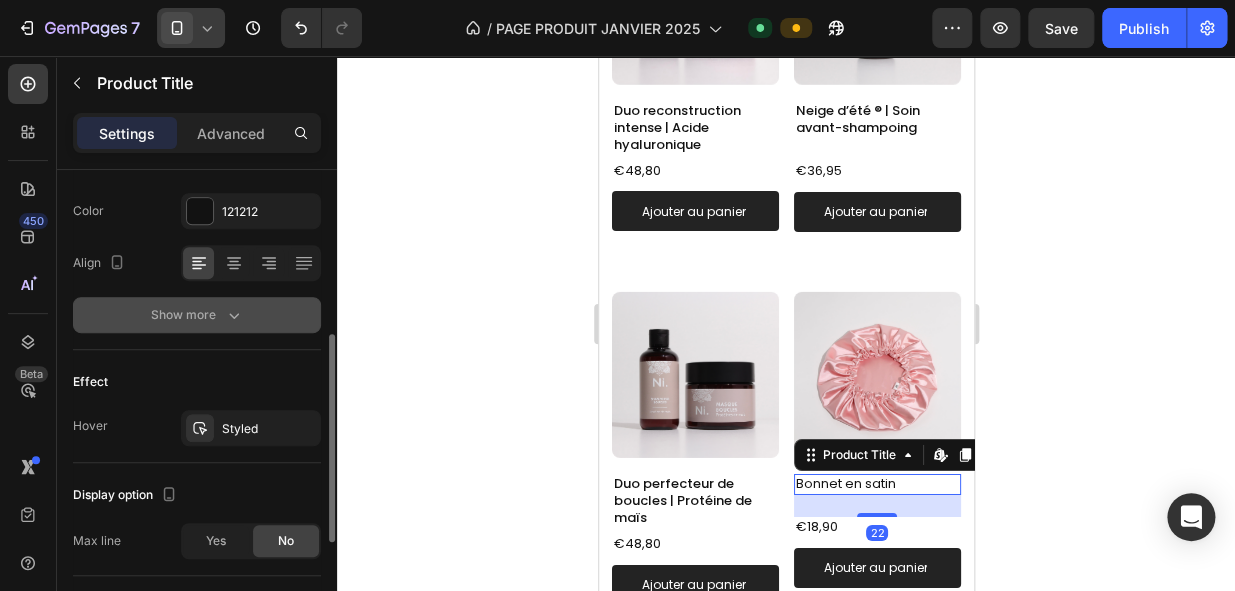 click on "Show more" at bounding box center [197, 315] 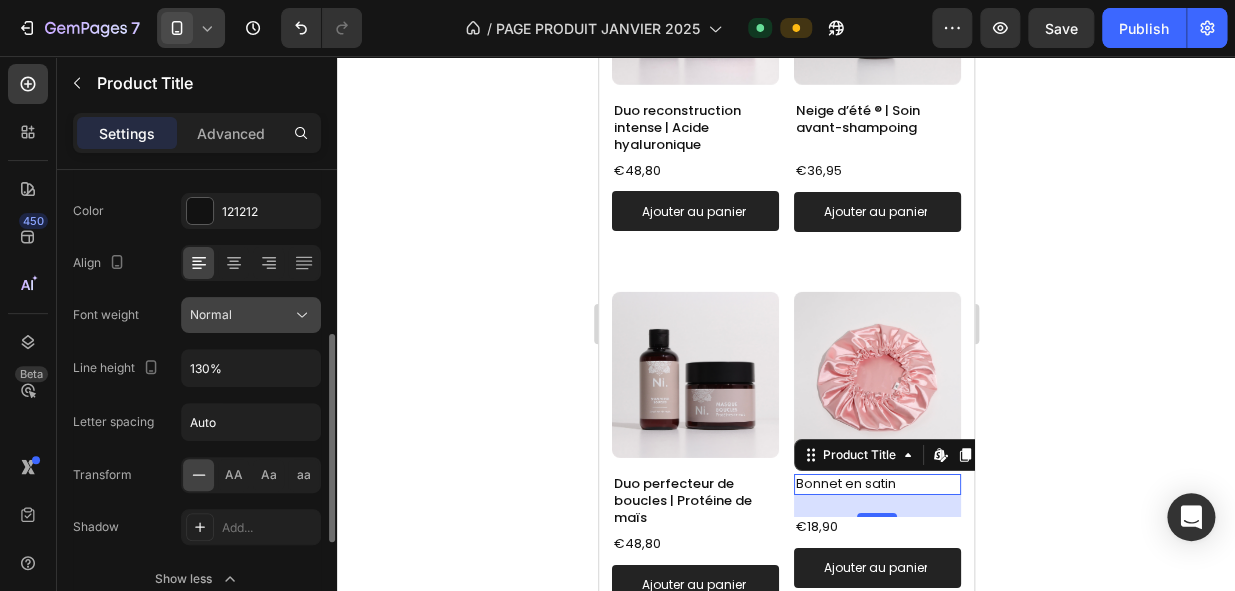 click on "Normal" at bounding box center [241, 315] 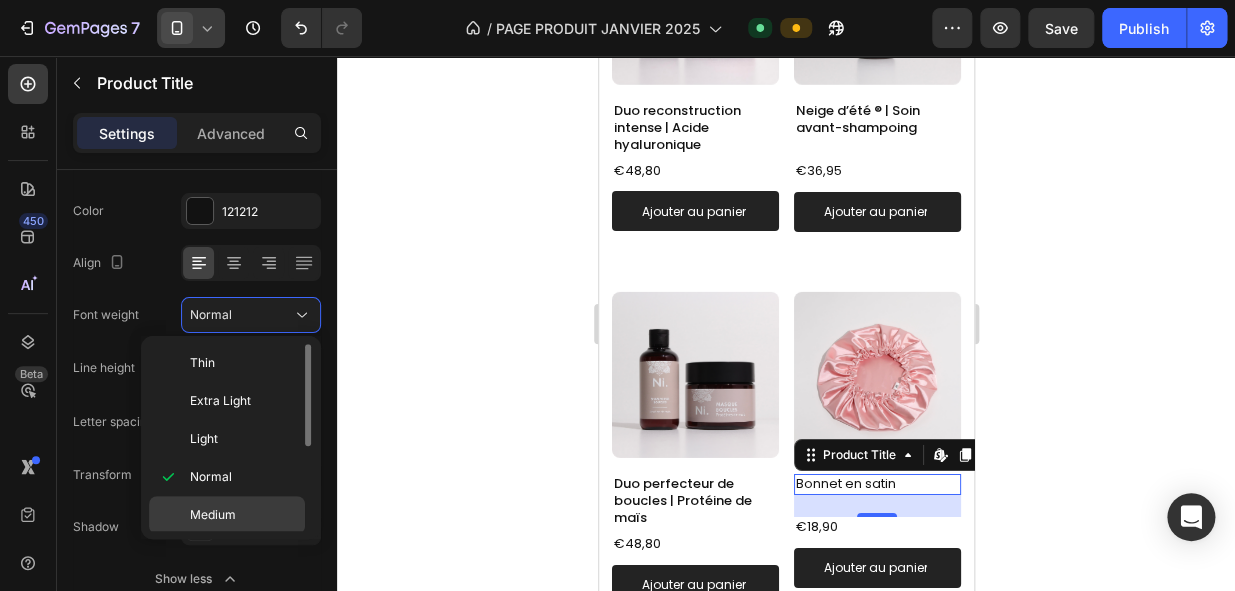 click on "Medium" at bounding box center (213, 515) 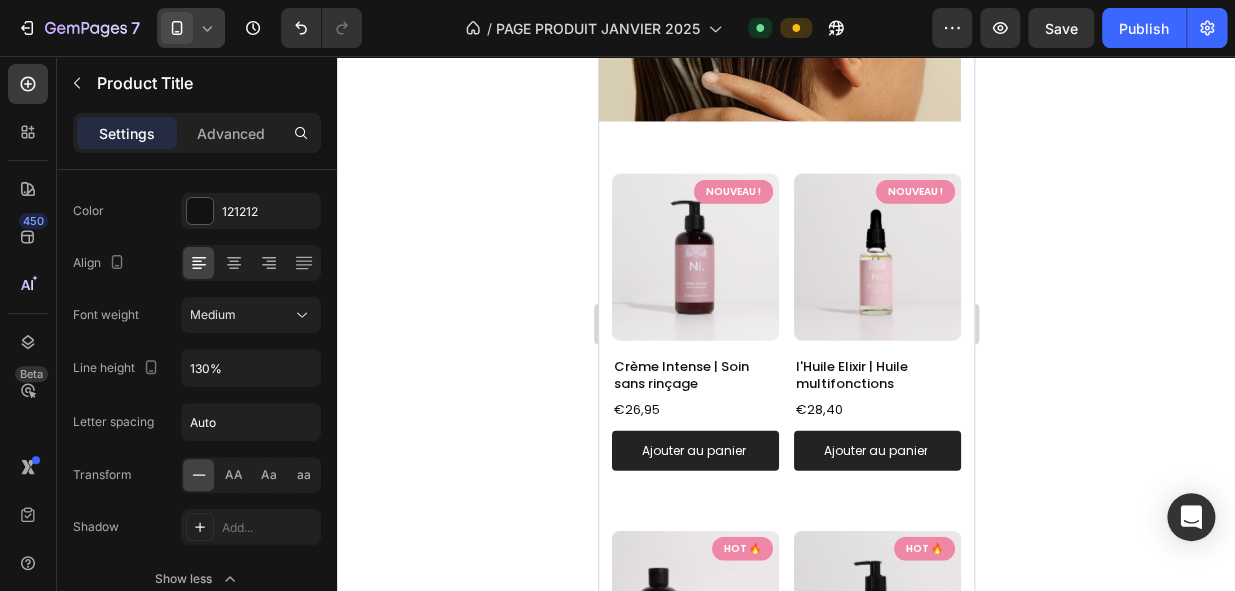 scroll, scrollTop: 1630, scrollLeft: 0, axis: vertical 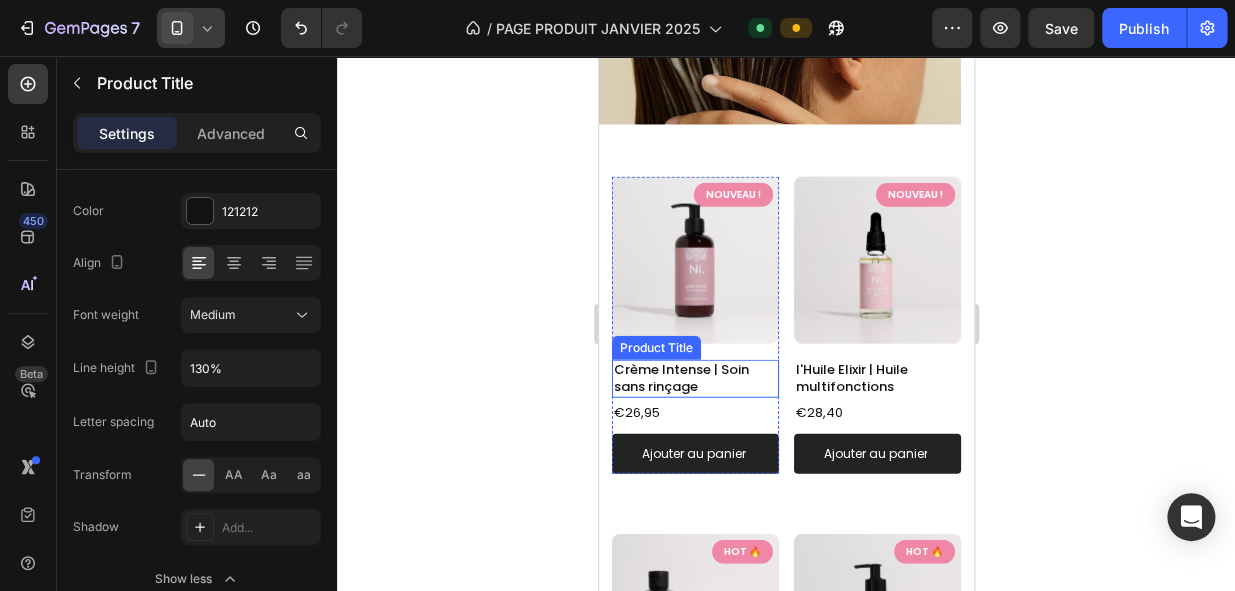 click on "Crème Intense | Soin sans rinçage" at bounding box center (694, 379) 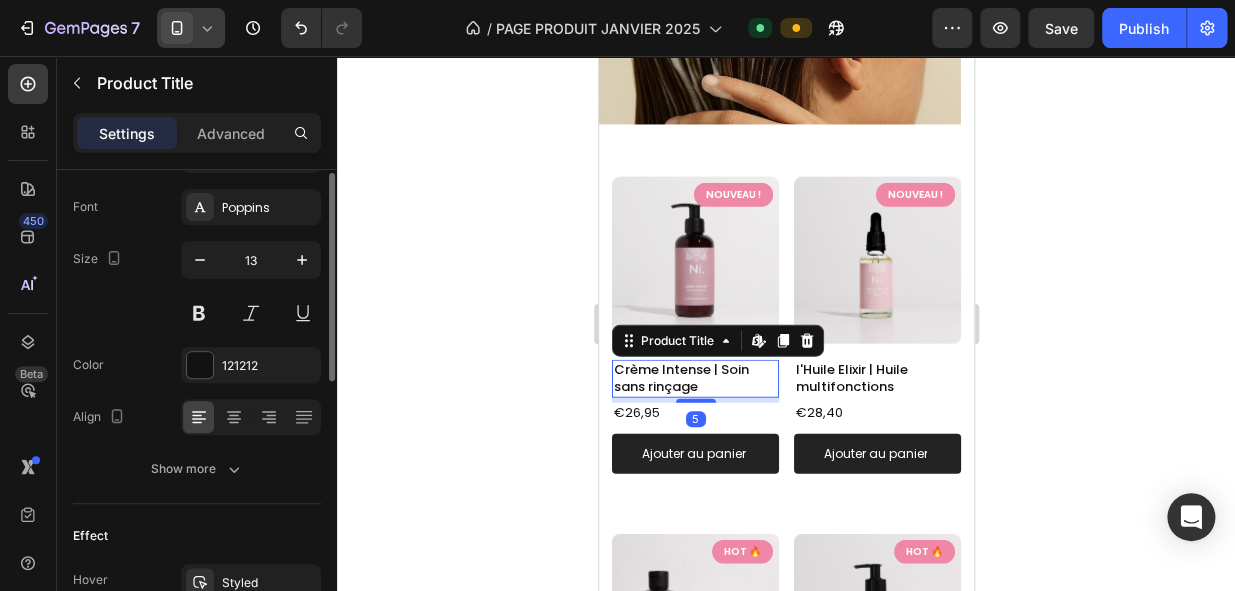 scroll, scrollTop: 156, scrollLeft: 0, axis: vertical 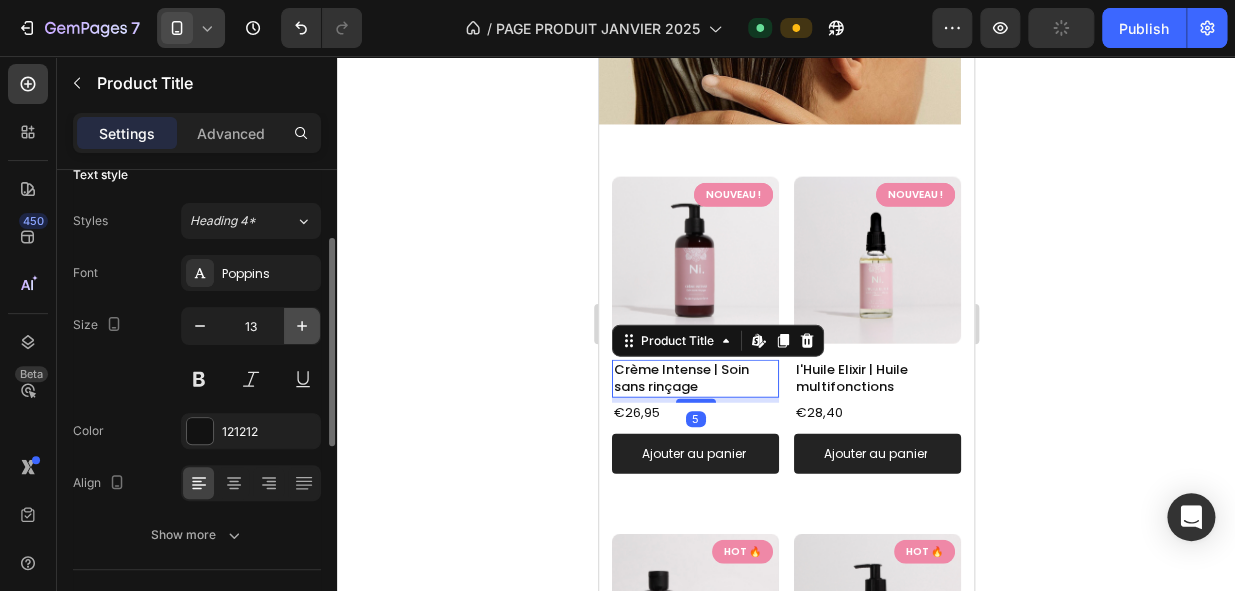 click 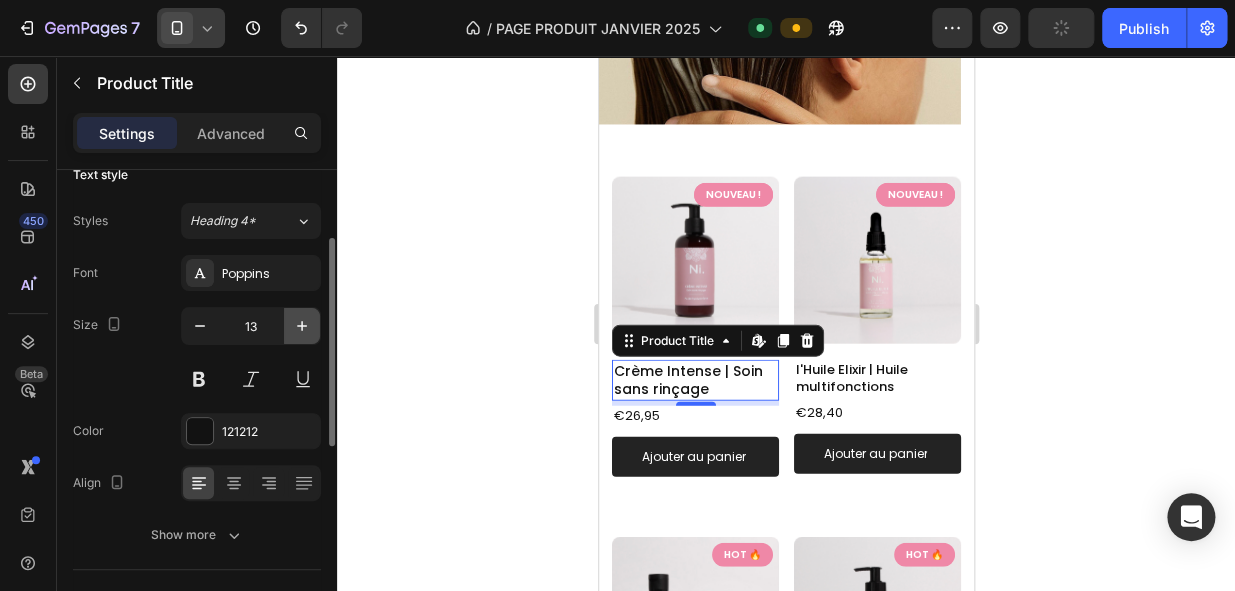 type on "14" 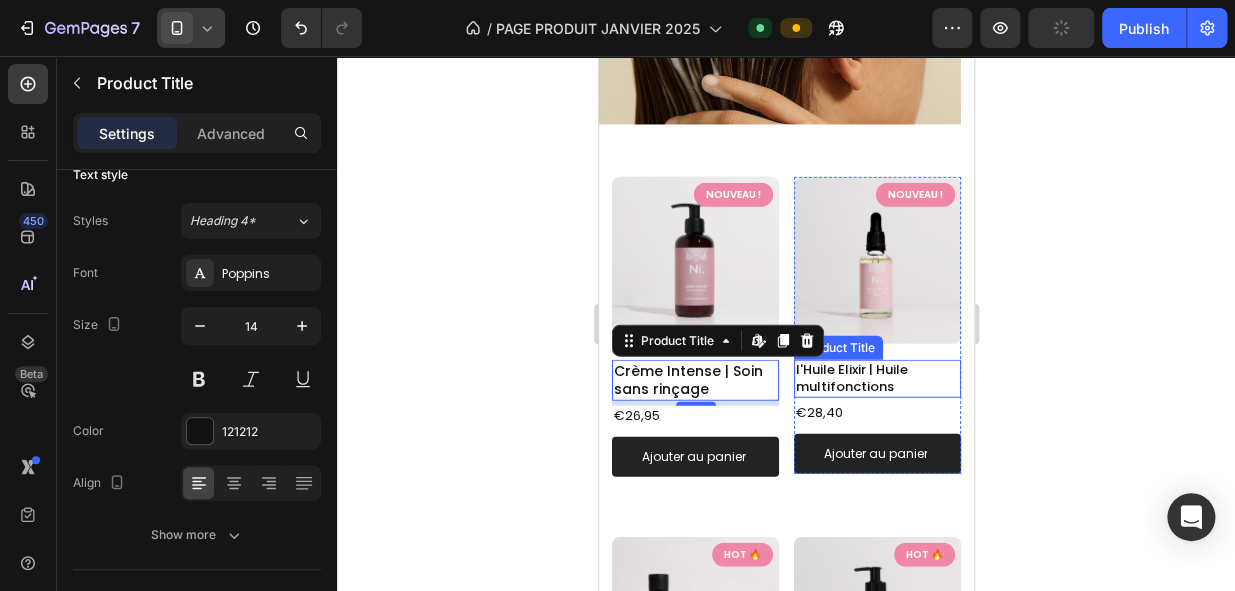 click on "l'Huile Elixir | Huile multifonctions" at bounding box center (876, 379) 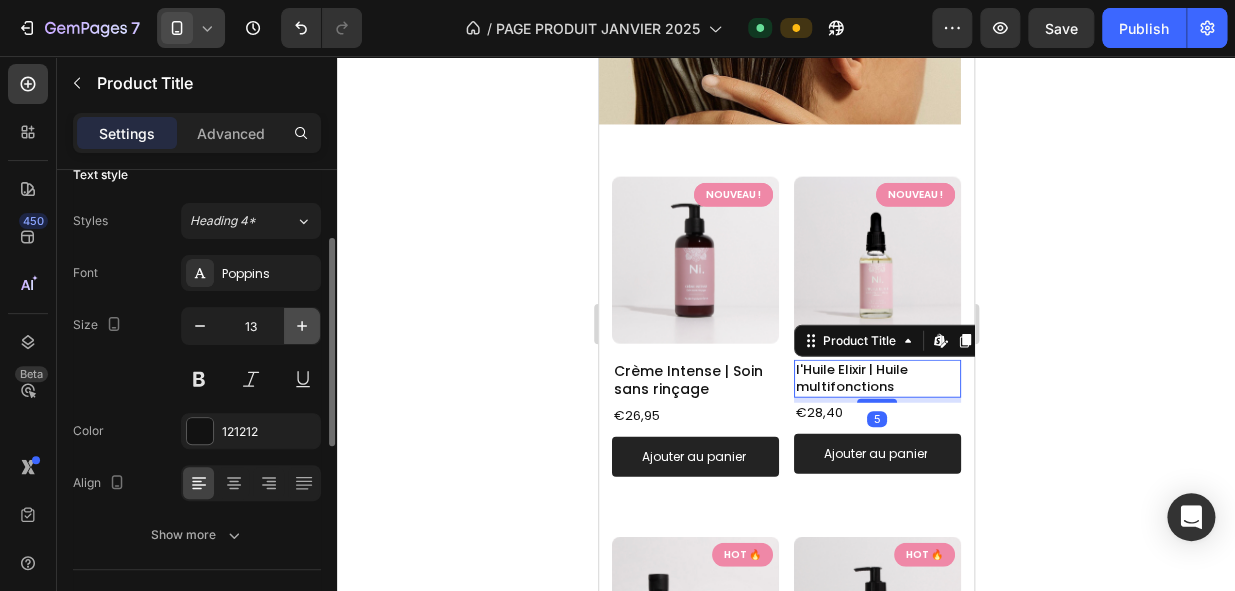 click 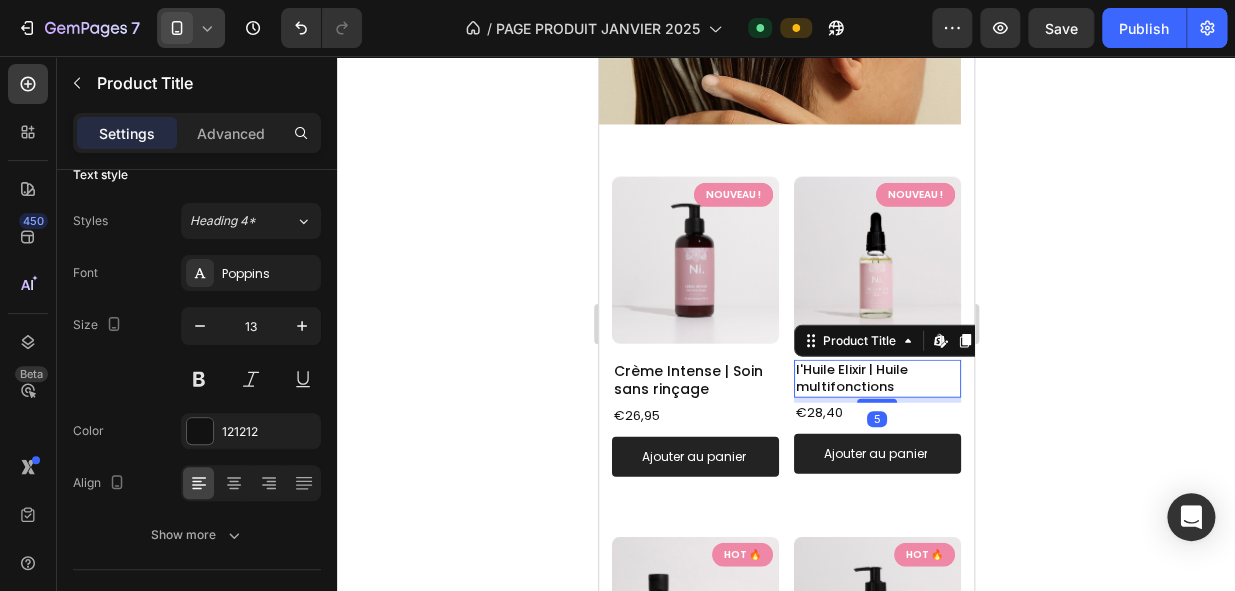 type on "14" 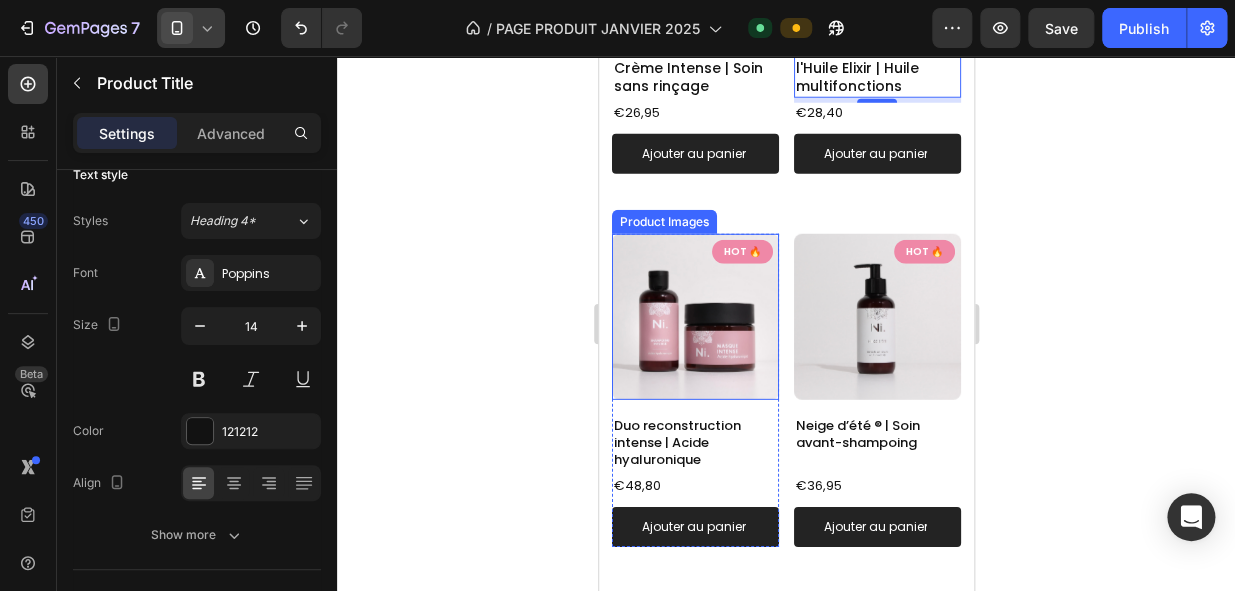 scroll, scrollTop: 1932, scrollLeft: 0, axis: vertical 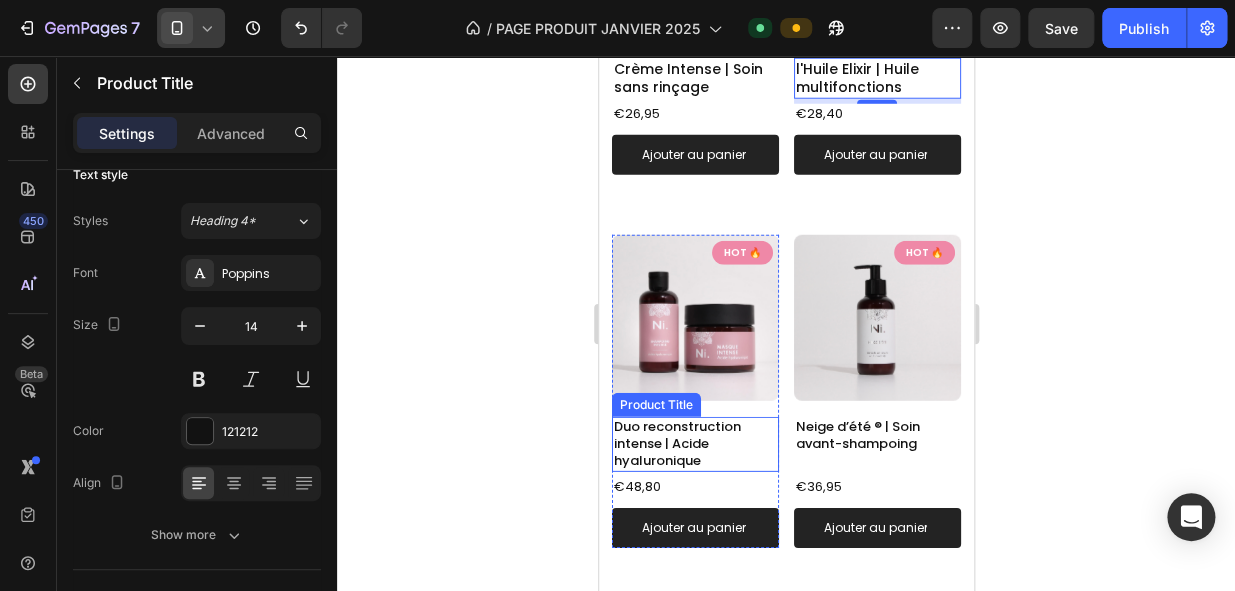 click on "Duo reconstruction intense | Acide hyaluronique" at bounding box center [694, 444] 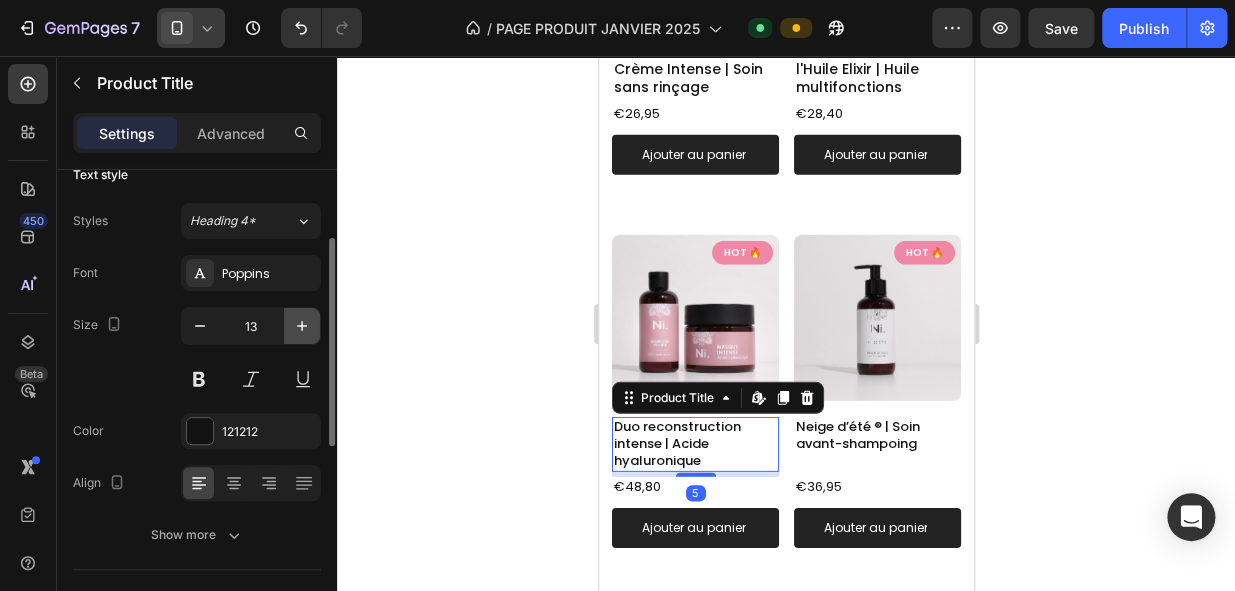 click 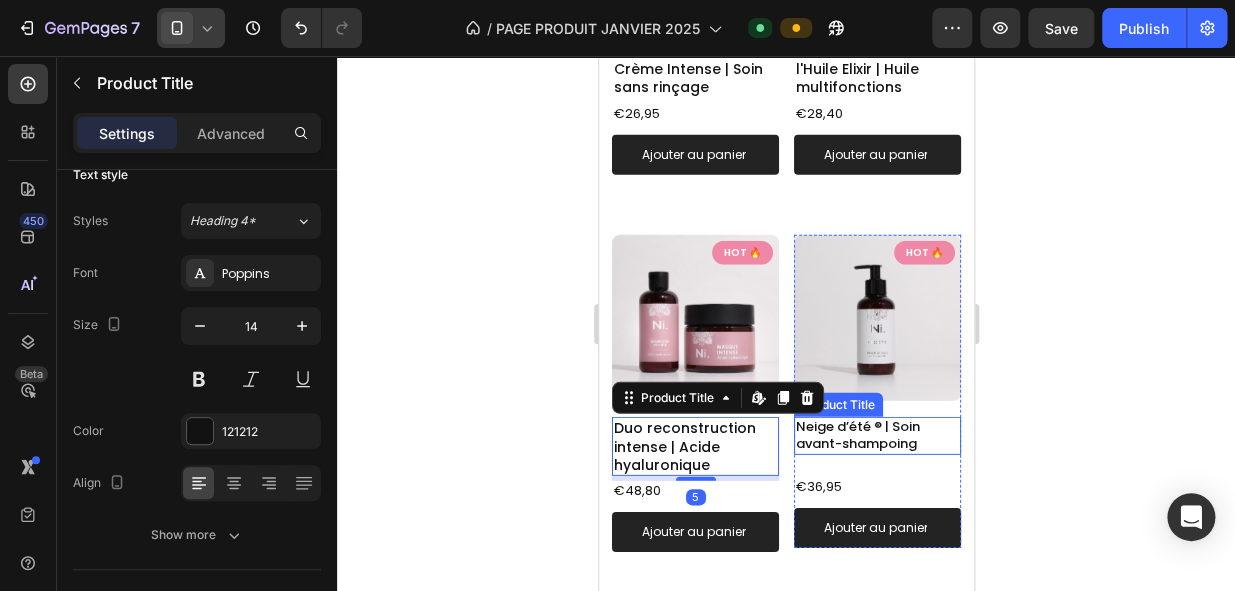 click on "Neige d’été ®  | Soin avant-shampoing" at bounding box center (876, 436) 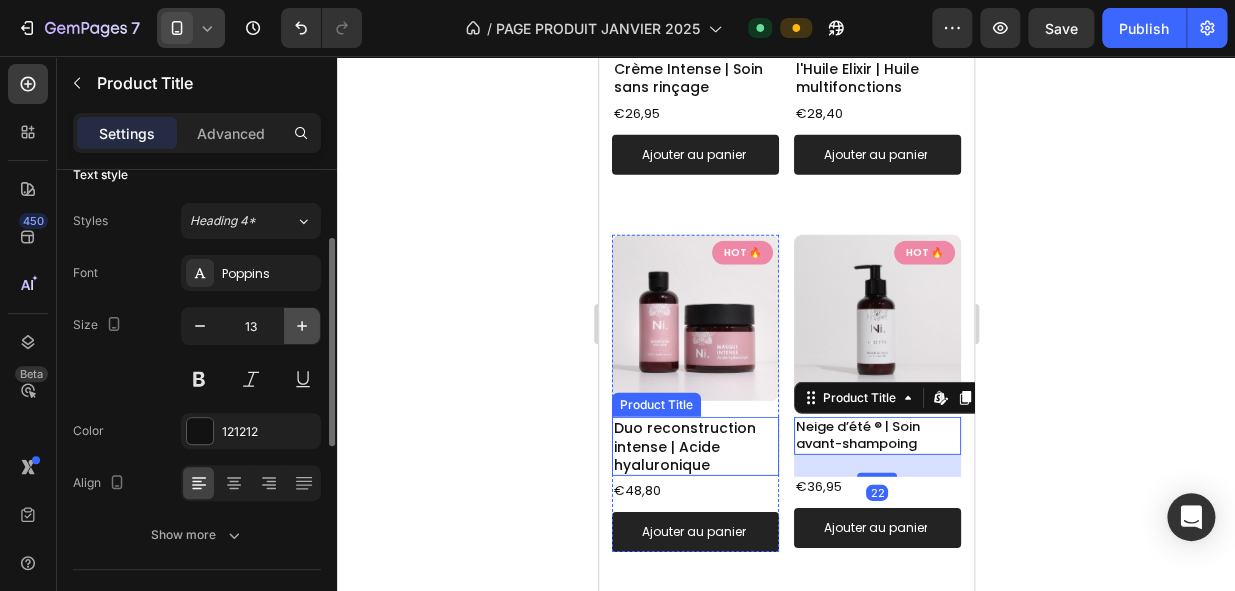 click 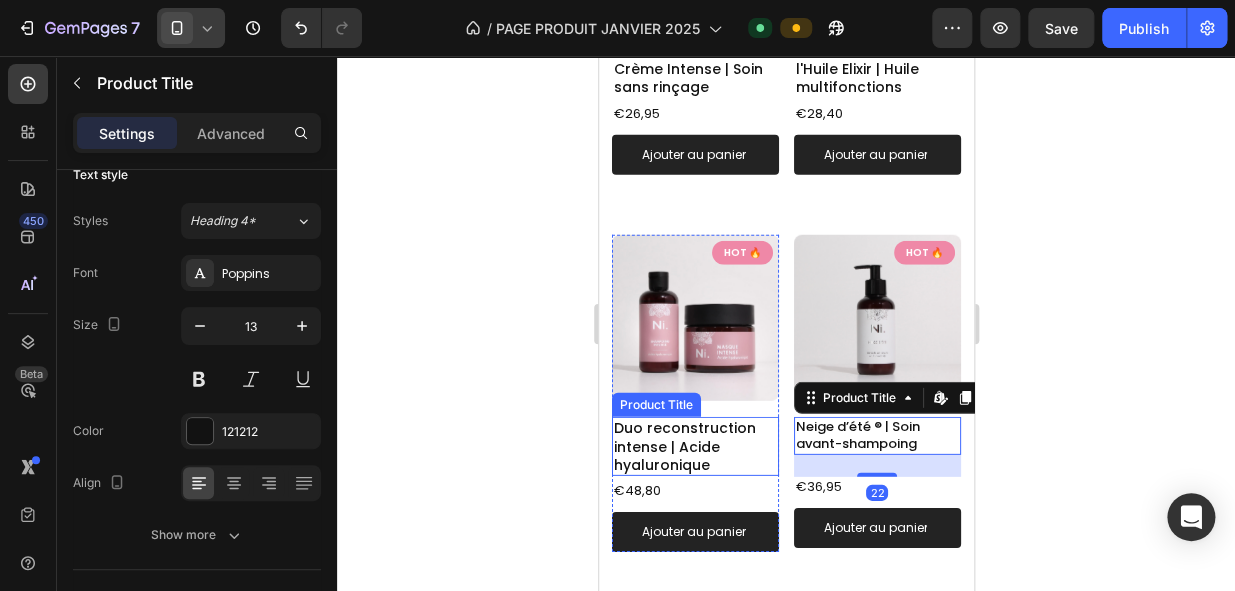type on "14" 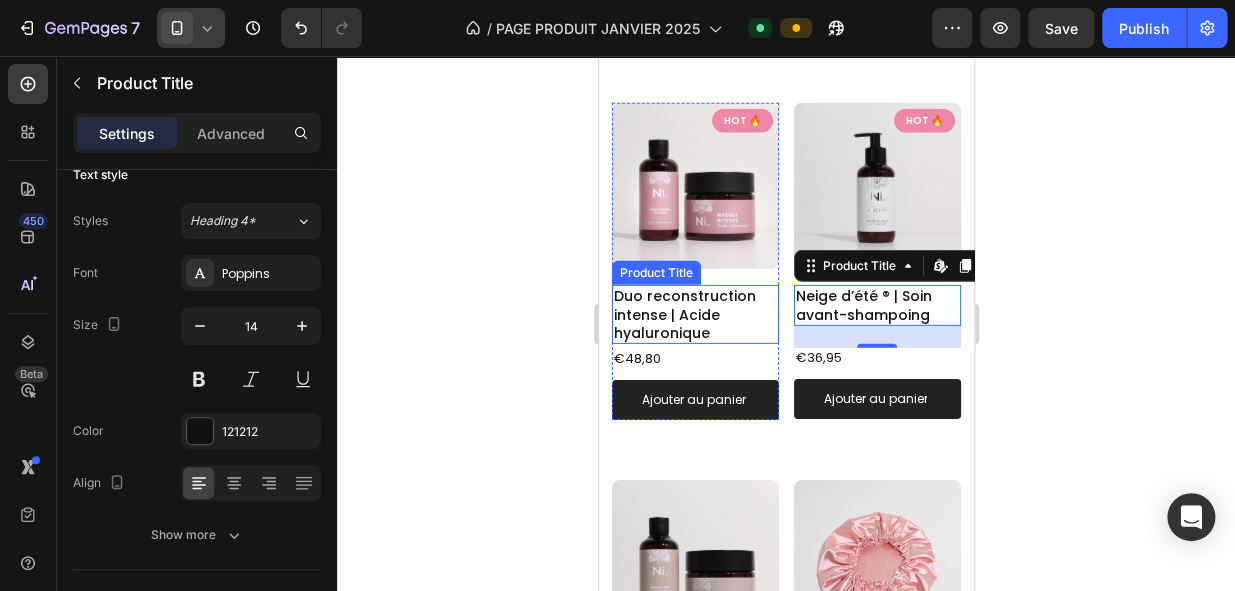 scroll, scrollTop: 2109, scrollLeft: 0, axis: vertical 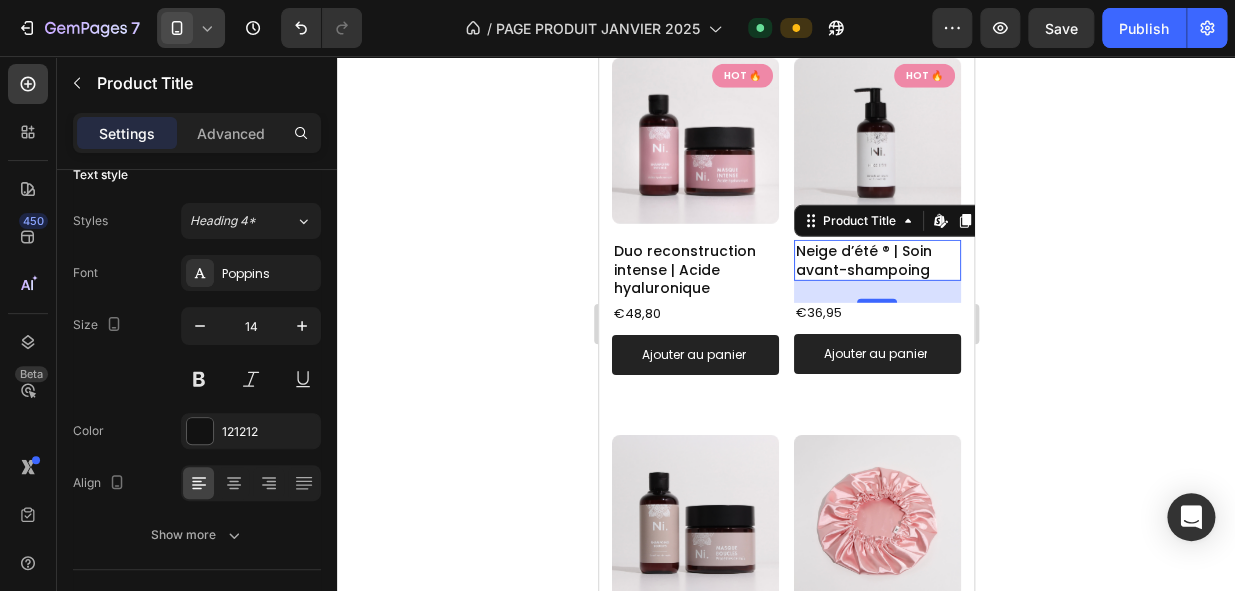 click 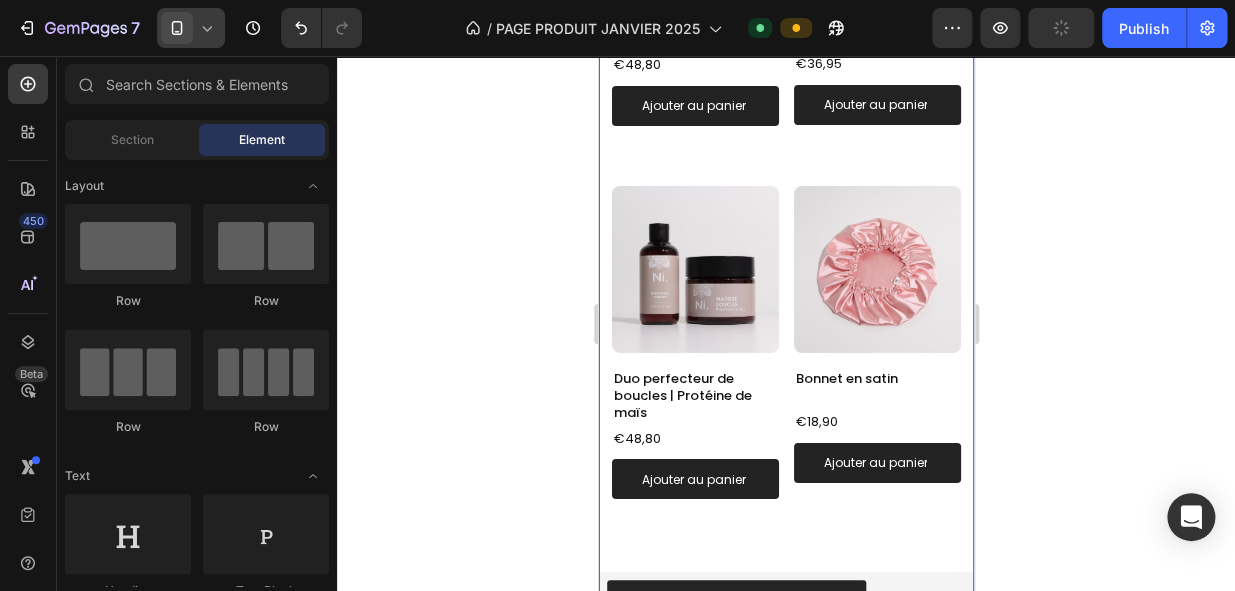 scroll, scrollTop: 2369, scrollLeft: 0, axis: vertical 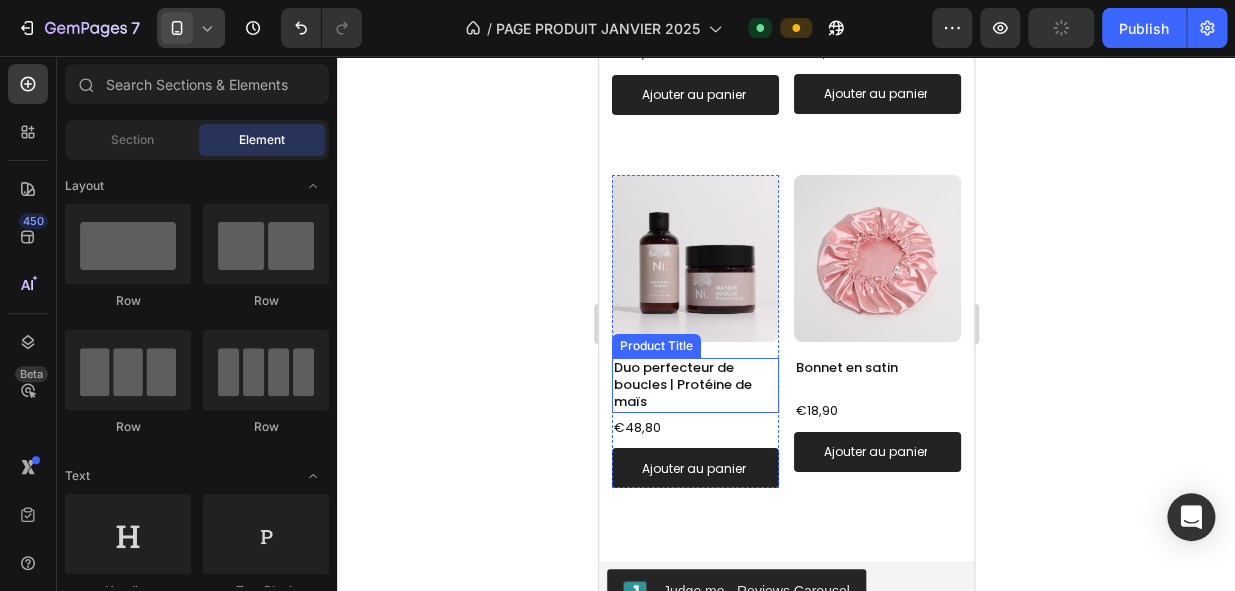 click on "Duo perfecteur de boucles | Protéine de maïs" at bounding box center [694, 385] 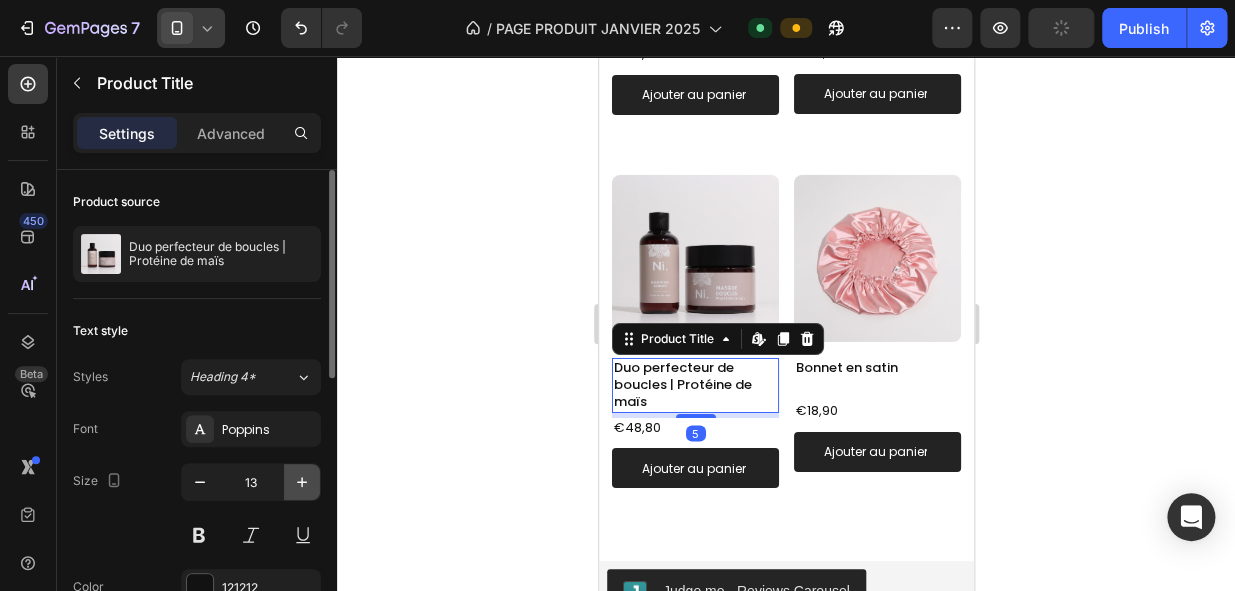 click 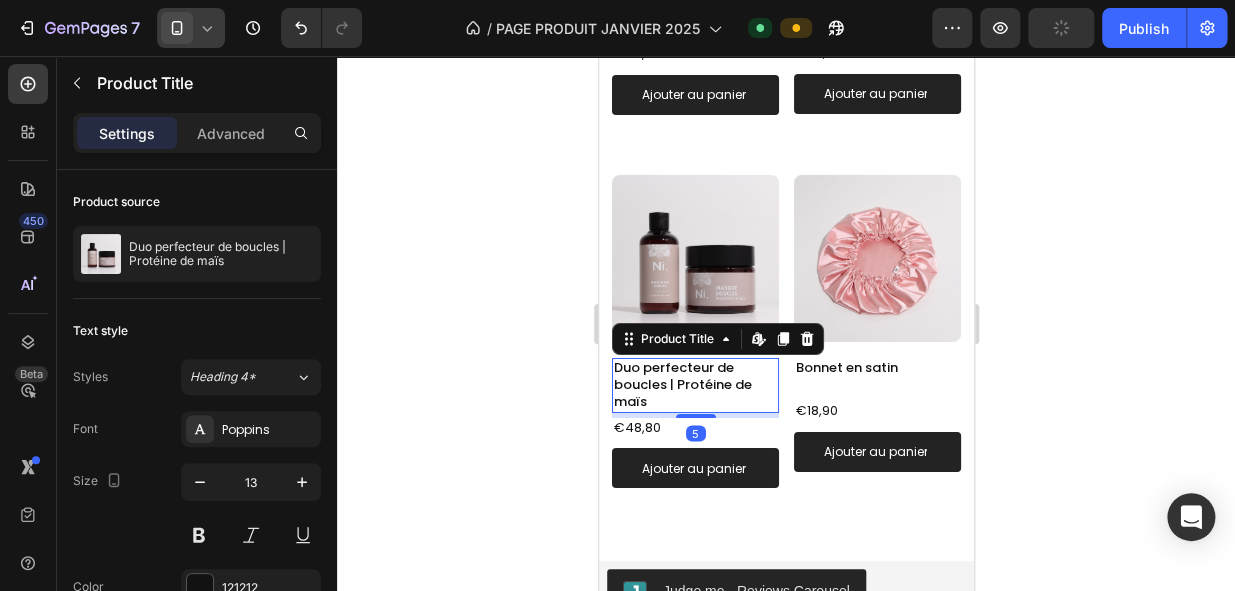 type on "14" 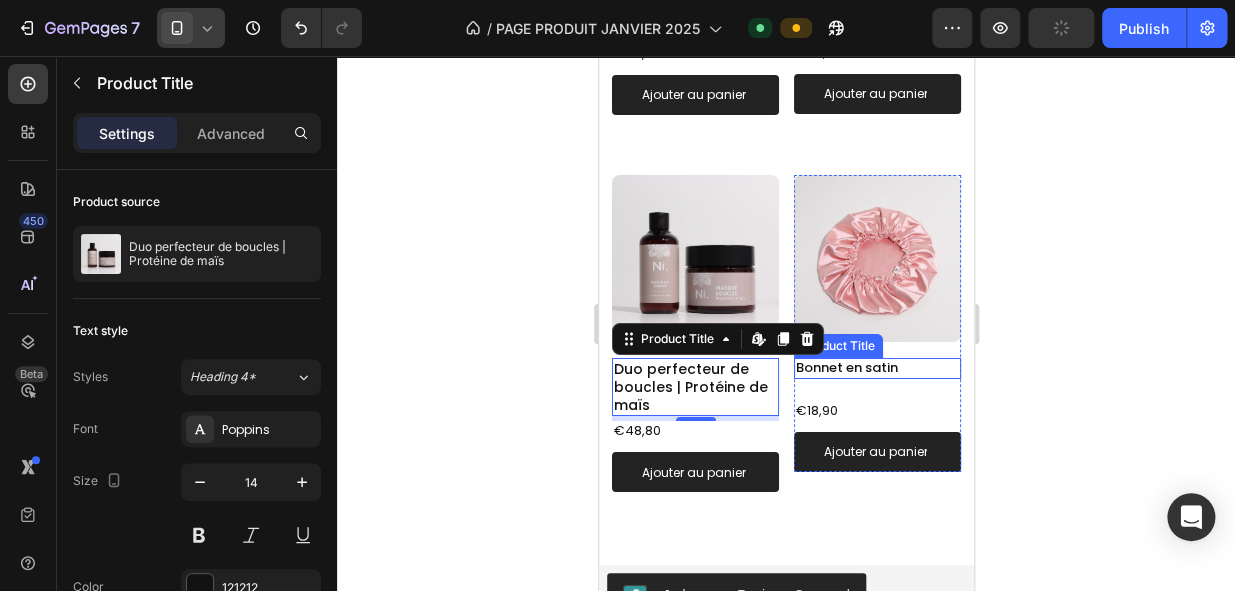 click on "Bonnet en satin" at bounding box center [876, 368] 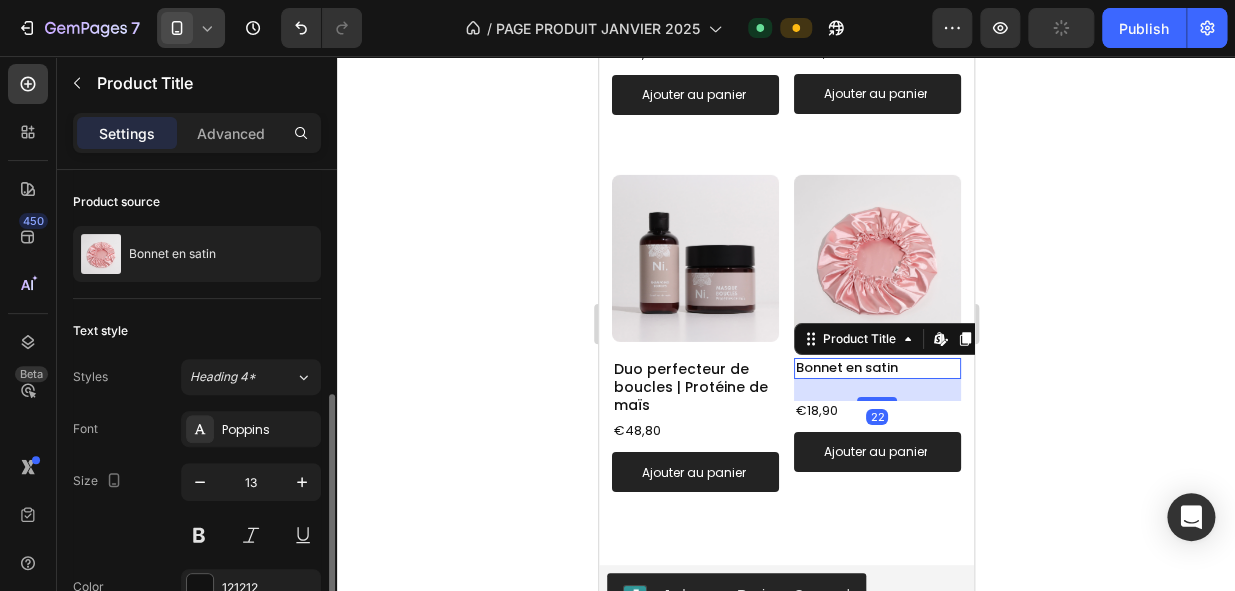 scroll, scrollTop: 156, scrollLeft: 0, axis: vertical 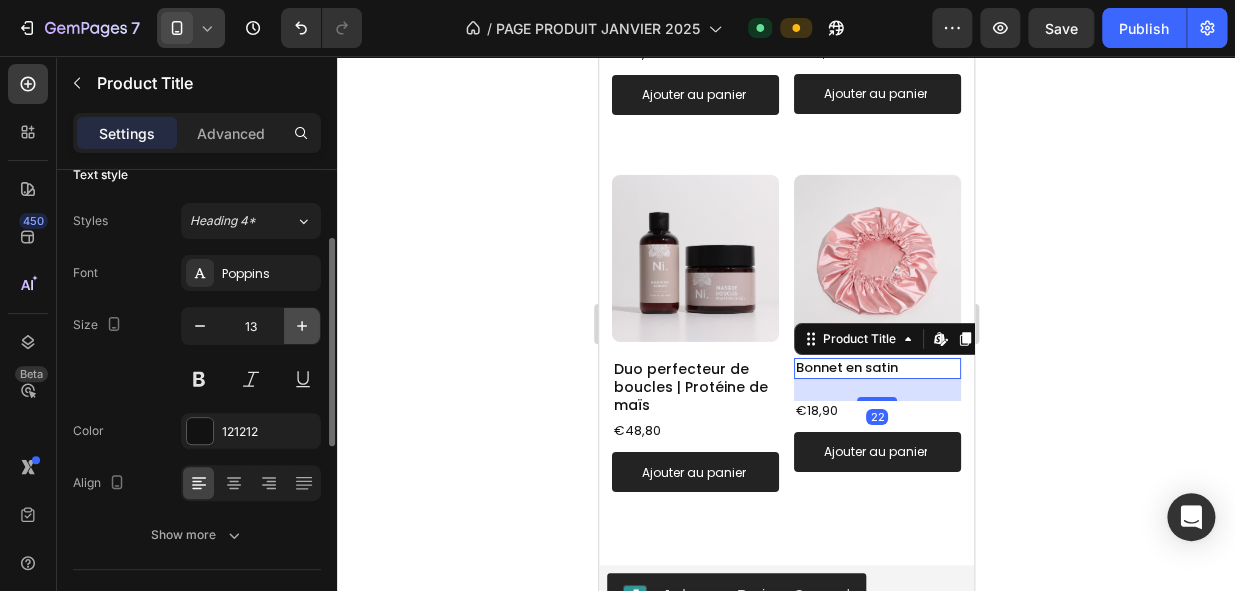 click 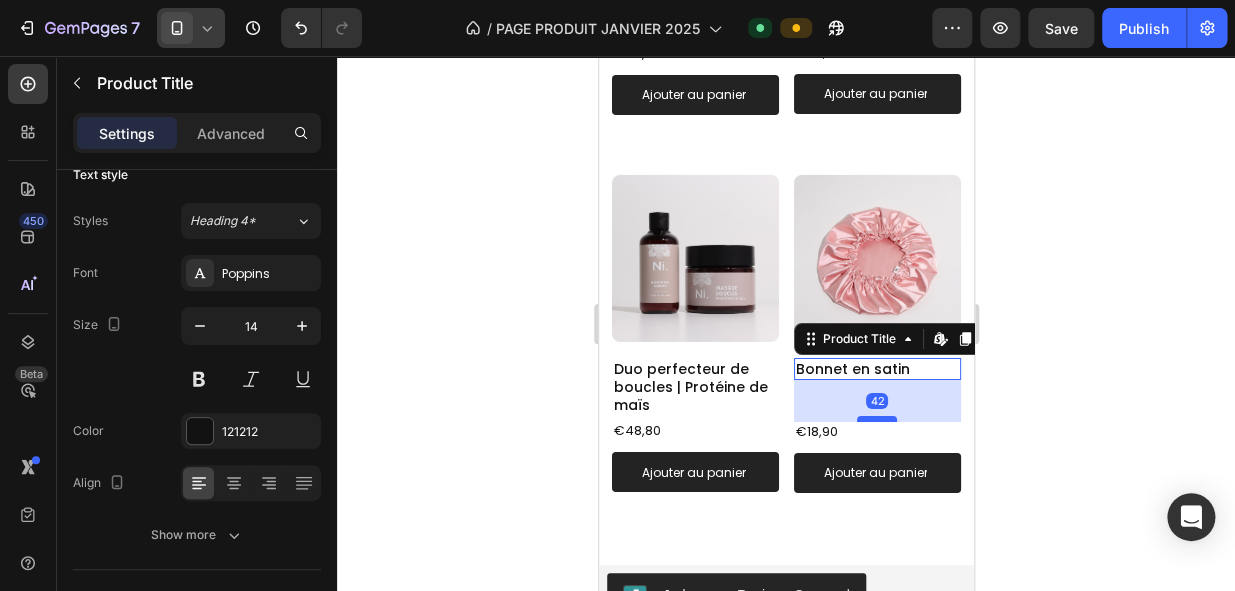 drag, startPoint x: 877, startPoint y: 380, endPoint x: 878, endPoint y: 400, distance: 20.024984 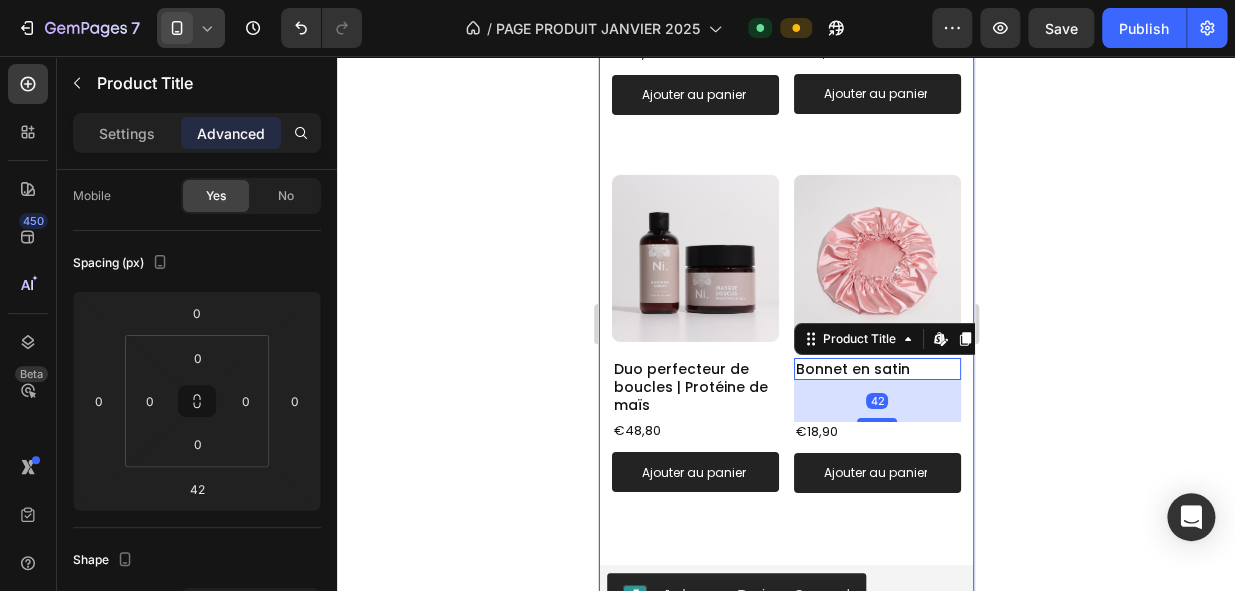 click on "Nouveautés Best Seller                Title Line
Product Images Kit Glowy Product Title €61,20 Product Price Product Price €72,00 Compare Price Compare Price Row Ajouter au panier Add to Cart Product Product Images Crème Intense | Soin sans rinçage Product Title €26,95 Product Price Product Price Ajouter au panier Add to Cart Product Product Images l'Huile Elixir | Huile multifonctions Product Title €28,40 Product Price Product Price Ajouter au panier Add to Cart Product Product Images Bonnet en satin Product Title €18,90 Product Price Product Price Ajouter au panier Add to Cart Product
Carousel Row
Product Images Icon Icon Icon Icon Icon Icon List Duo reconstruction intense | Acide hyaluronique Product Title €48,80 Product Price Product Price Ajouter au panier Add to Cart Product Product Images Icon Icon" at bounding box center (785, -191) 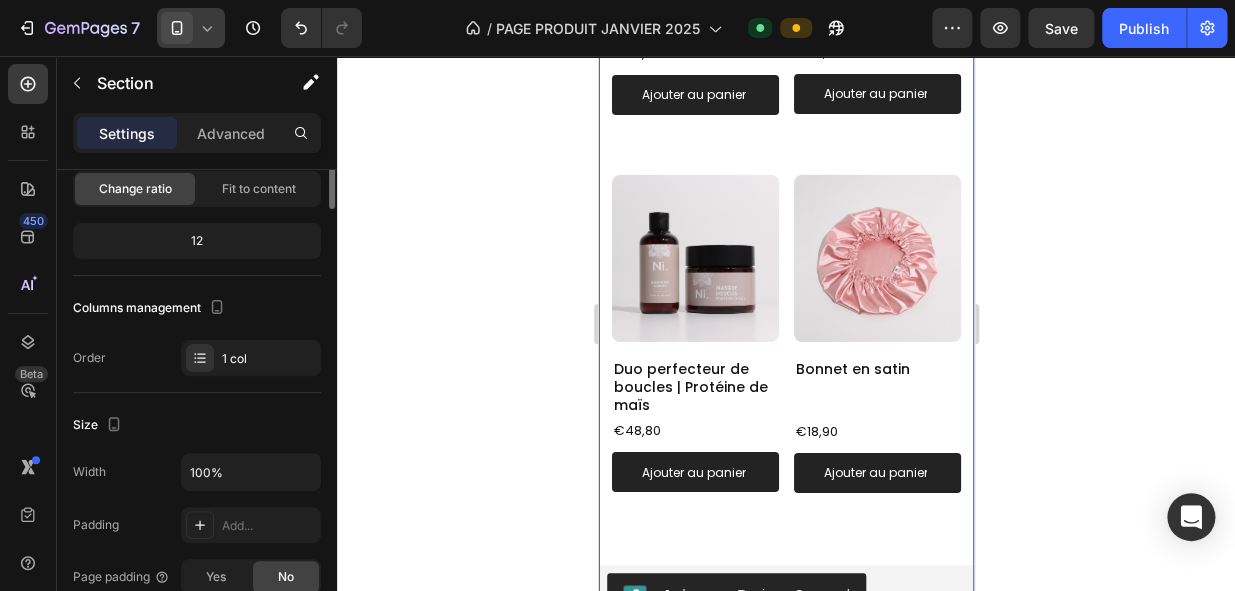 scroll, scrollTop: 0, scrollLeft: 0, axis: both 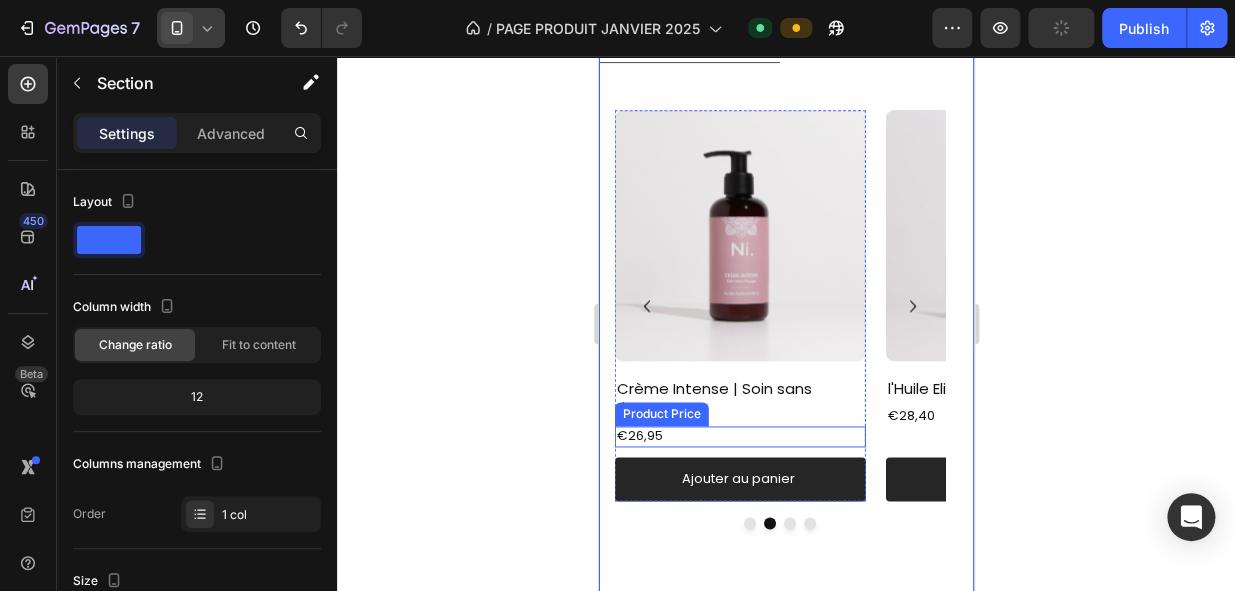 click on "Product Price" at bounding box center (661, 414) 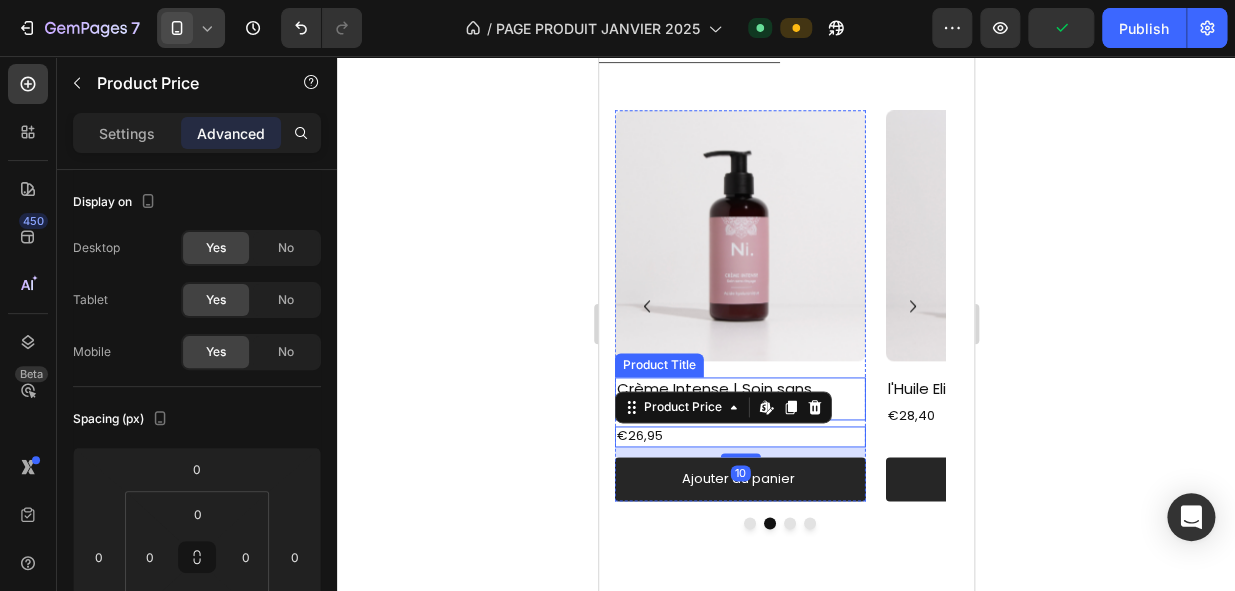 click on "Crème Intense | Soin sans rinçage" at bounding box center (739, 398) 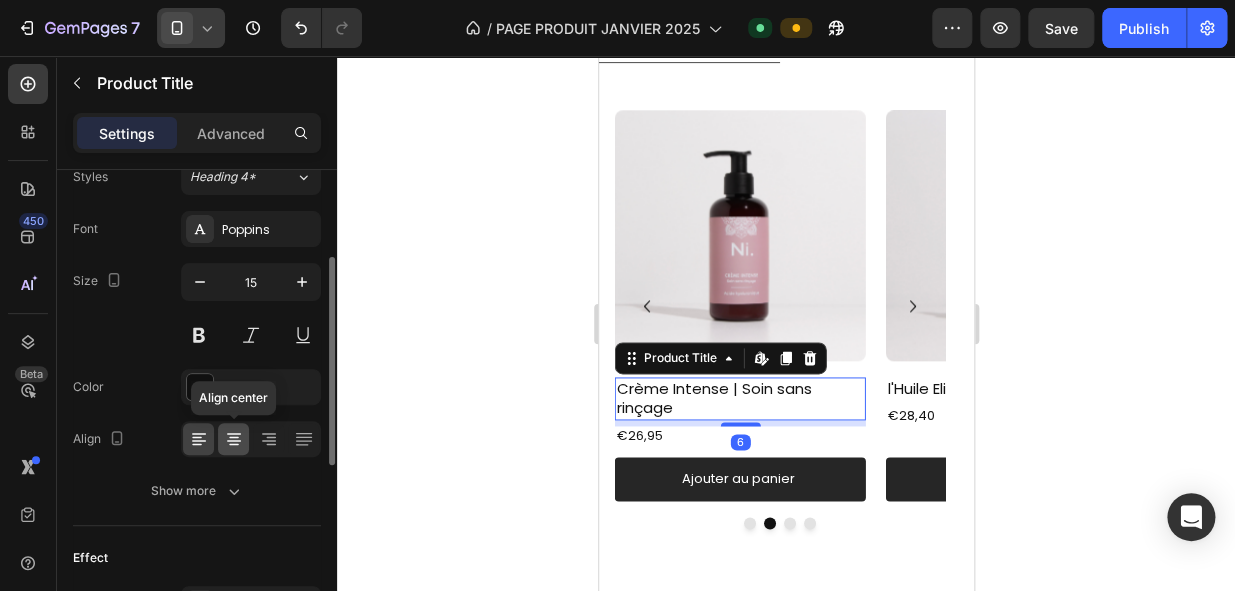 scroll, scrollTop: 333, scrollLeft: 0, axis: vertical 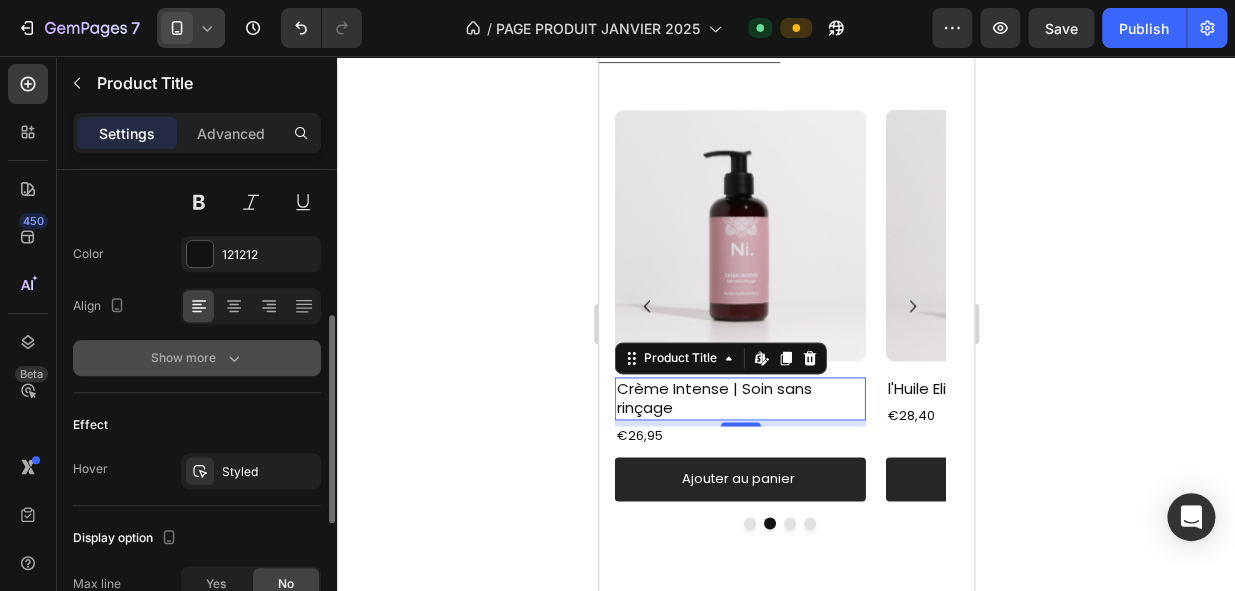 click on "Show more" at bounding box center (197, 358) 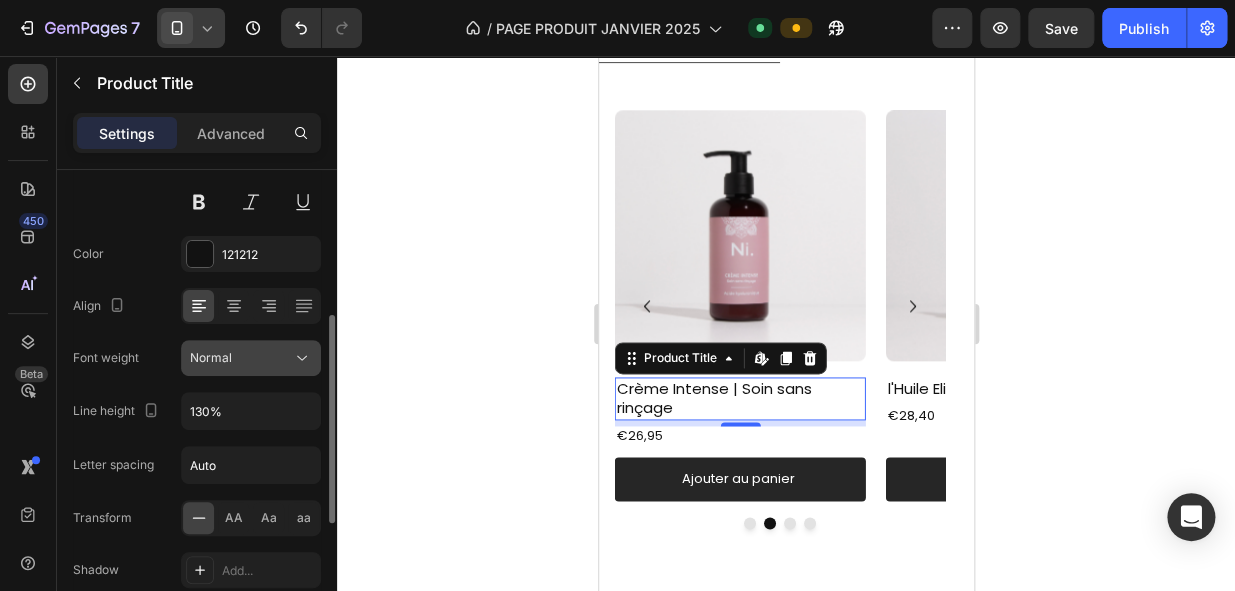 click on "Normal" at bounding box center [241, 358] 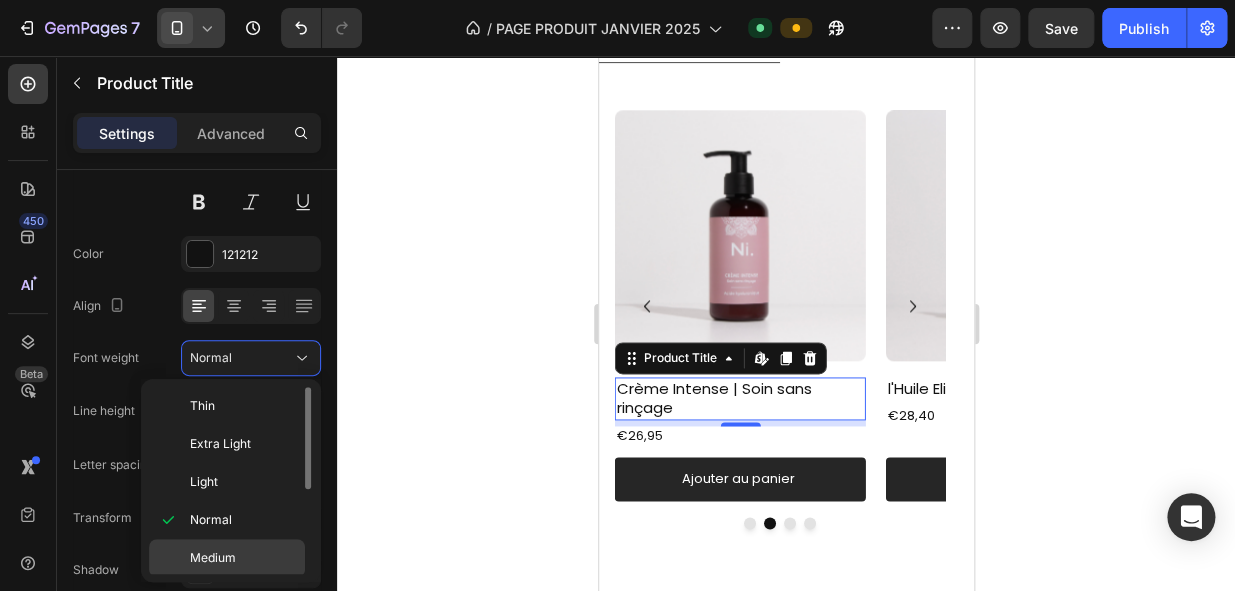 click on "Medium" 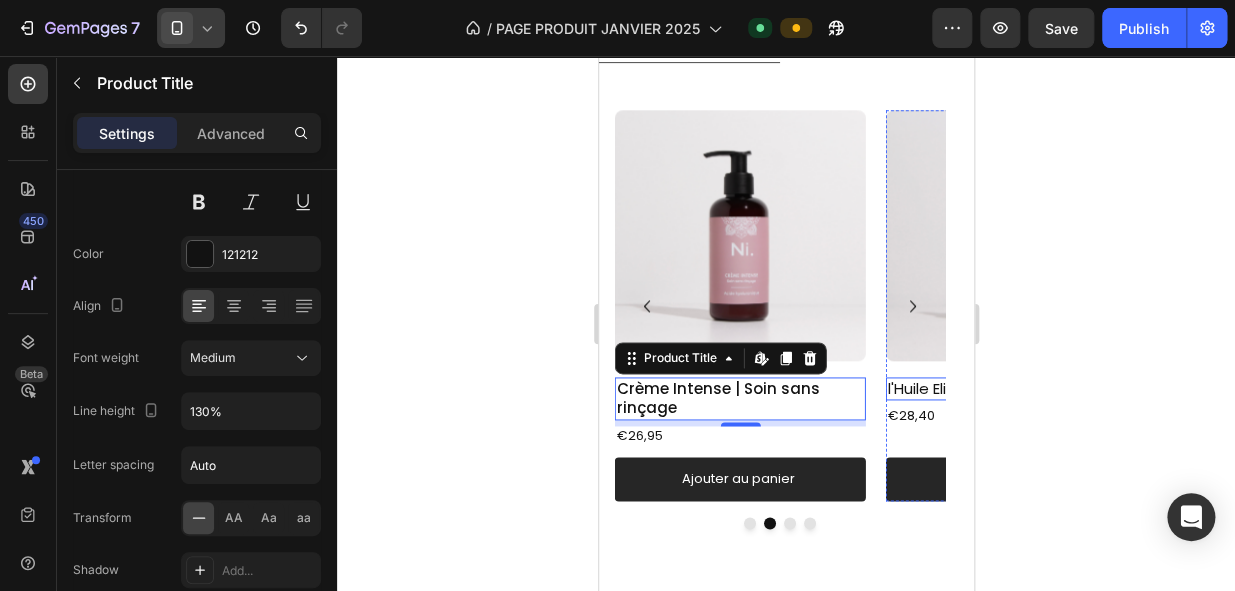 click on "l'Huile Elixir | Huile multifonctions" at bounding box center [1010, 389] 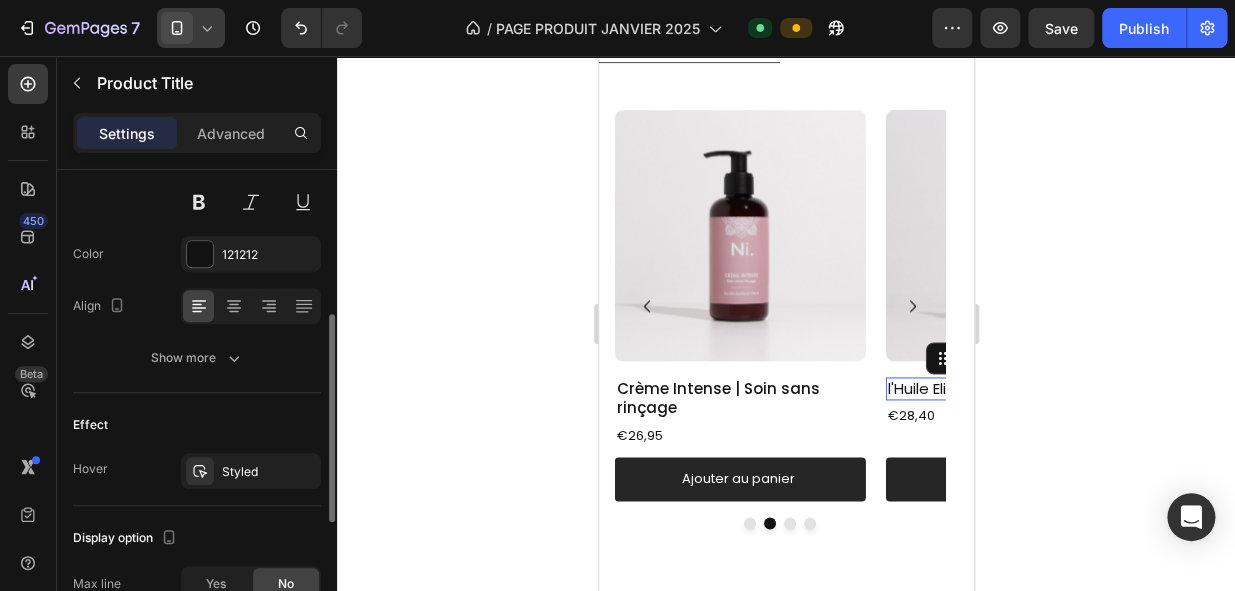 scroll, scrollTop: 332, scrollLeft: 0, axis: vertical 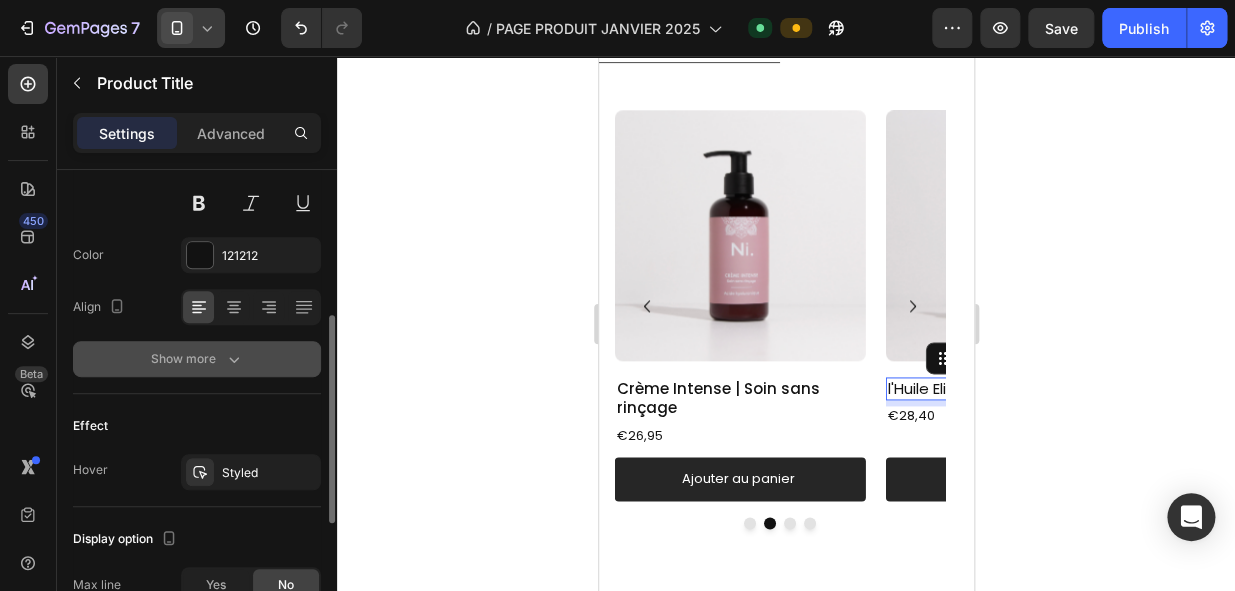 click 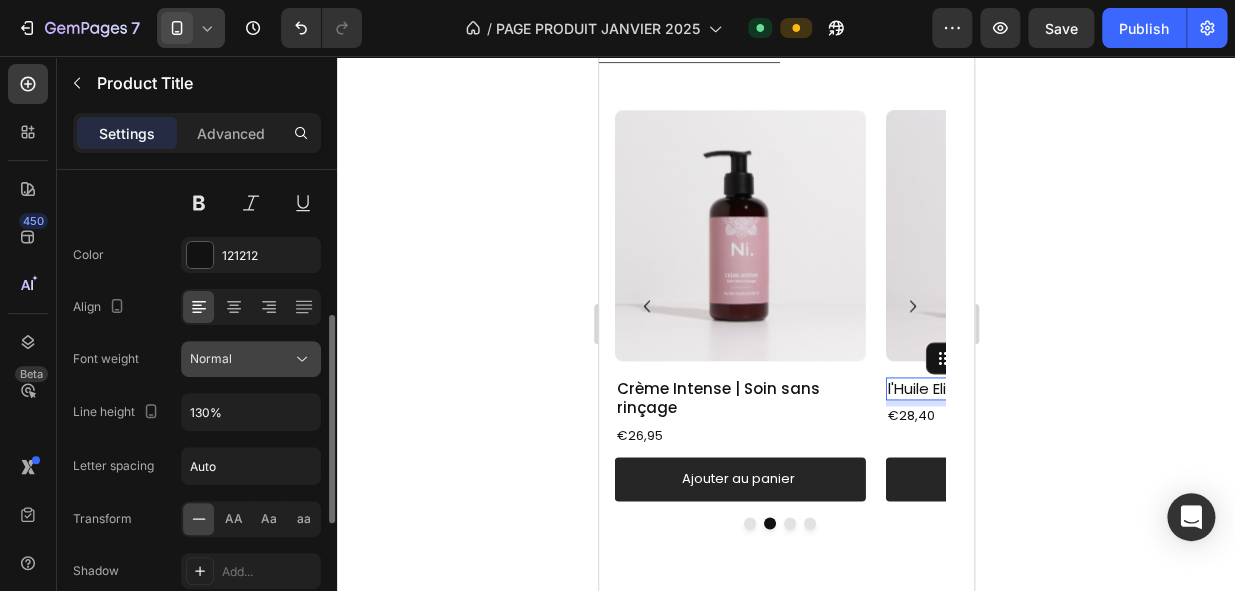 click on "Normal" at bounding box center [241, 359] 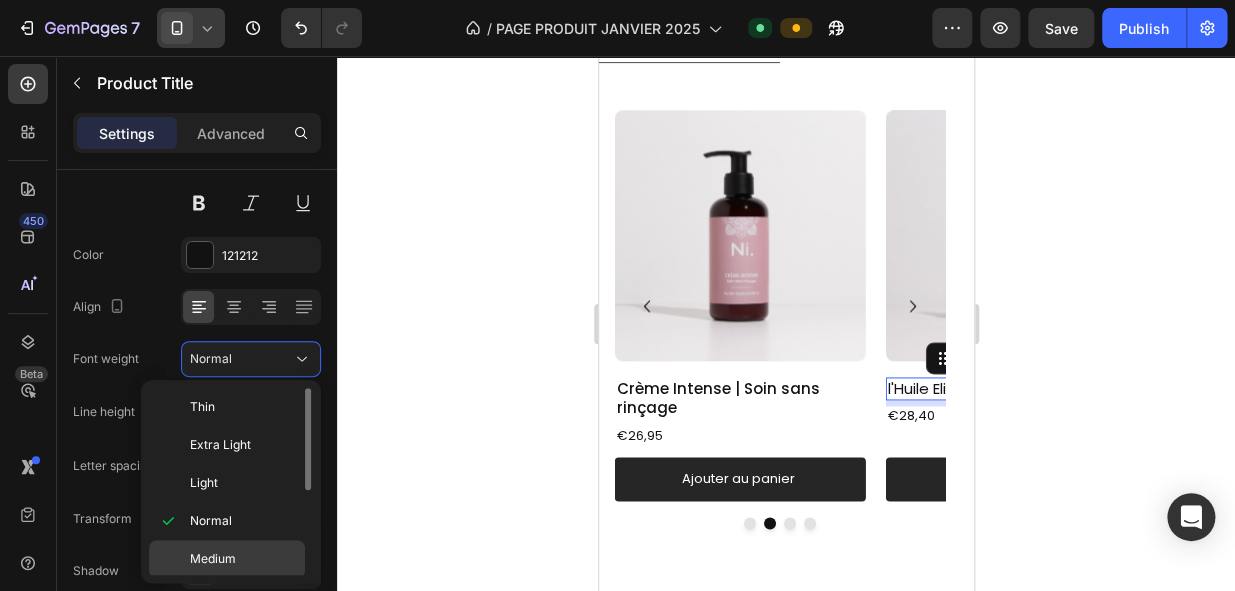 click on "Medium" at bounding box center [213, 559] 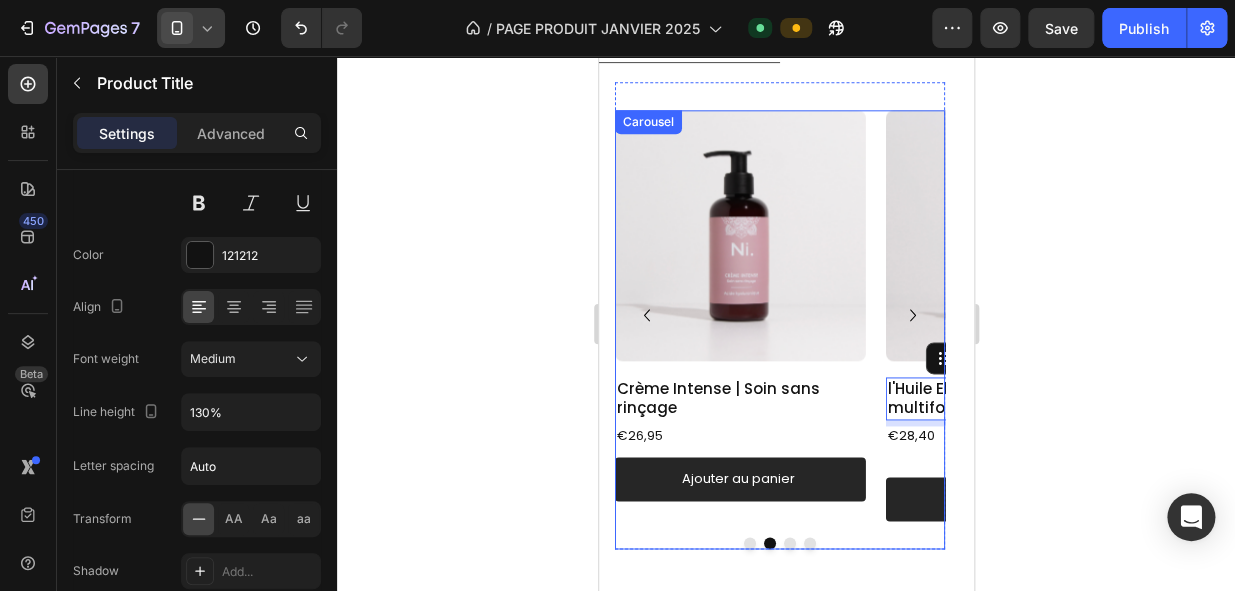 click 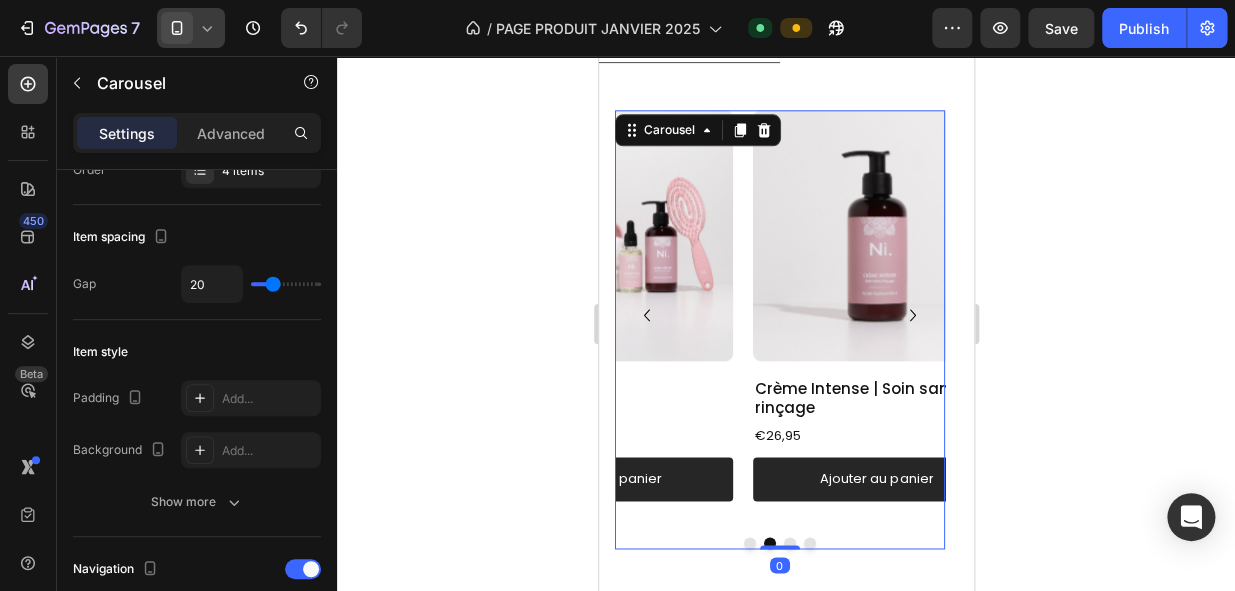scroll, scrollTop: 0, scrollLeft: 0, axis: both 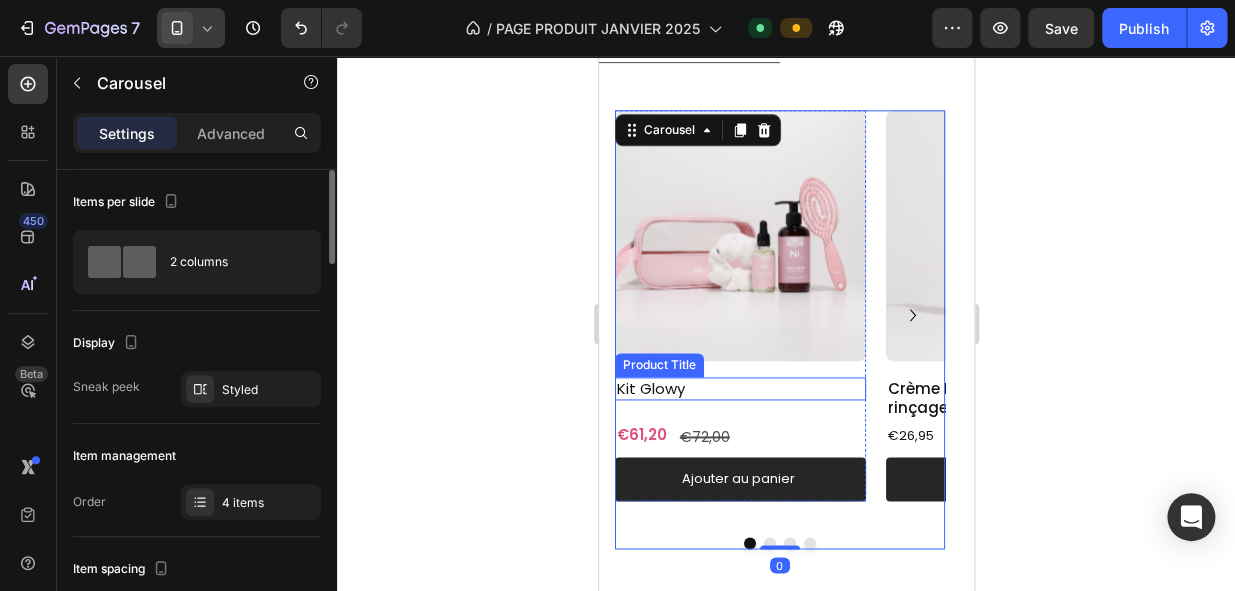 click on "Kit Glowy" at bounding box center (739, 389) 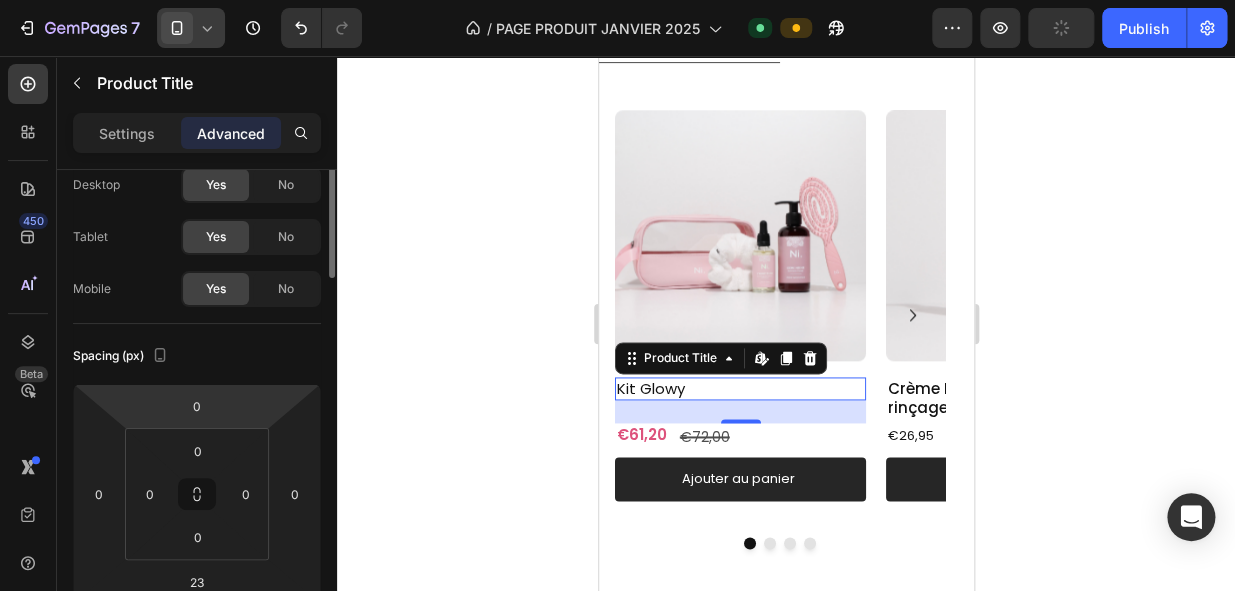 scroll, scrollTop: 0, scrollLeft: 0, axis: both 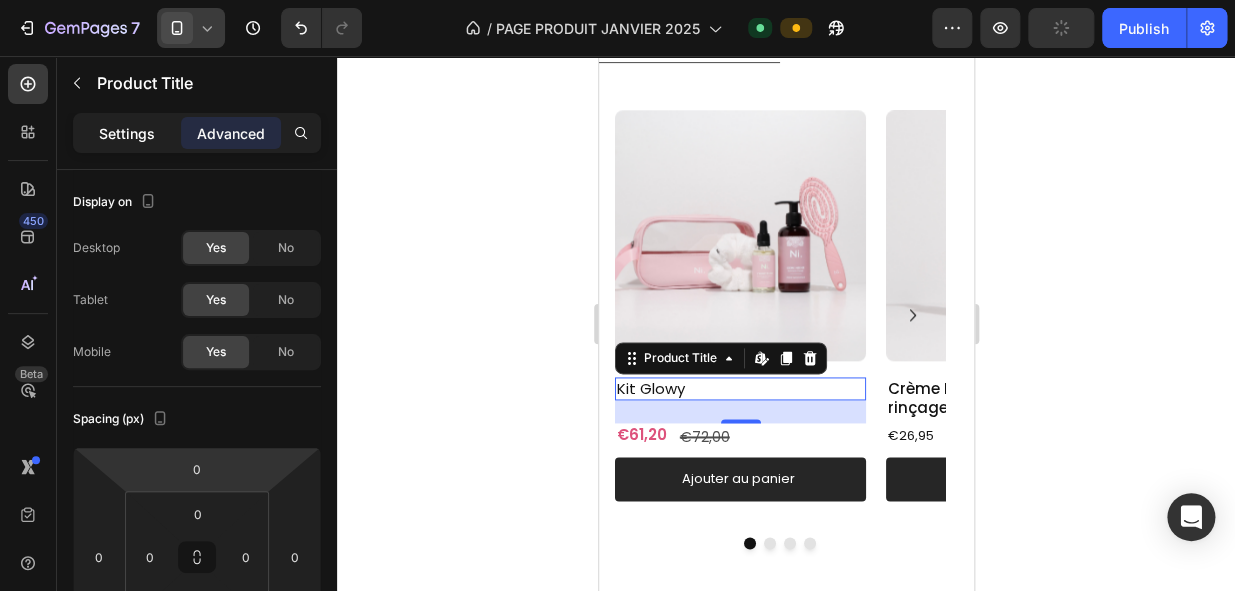 click on "Settings" at bounding box center [127, 133] 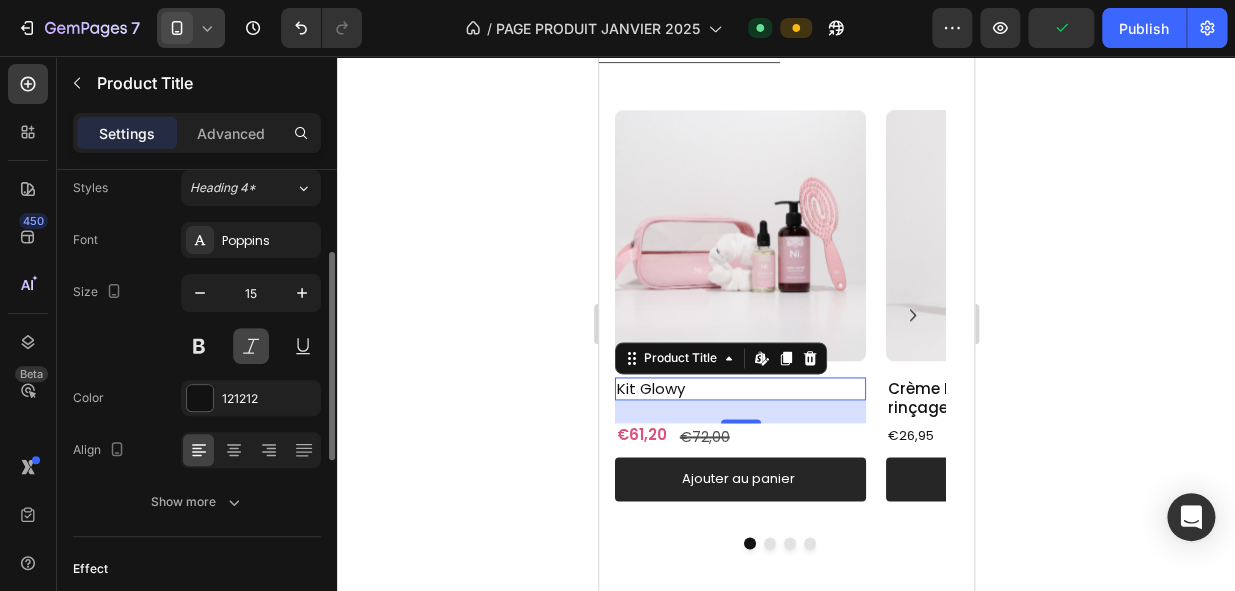scroll, scrollTop: 373, scrollLeft: 0, axis: vertical 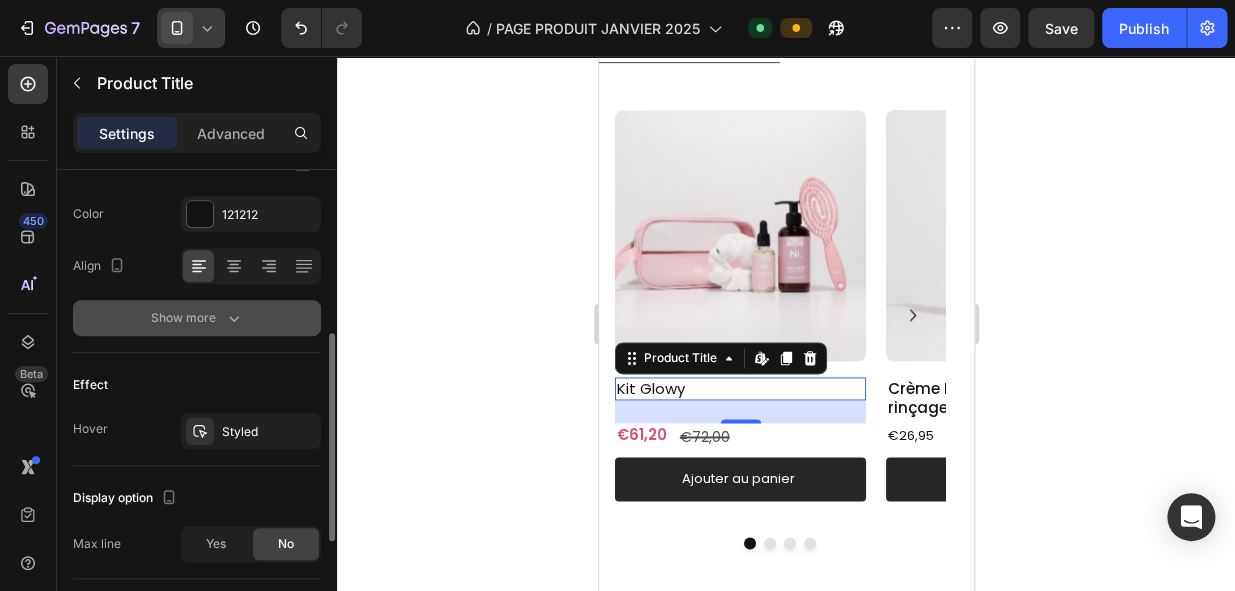 click 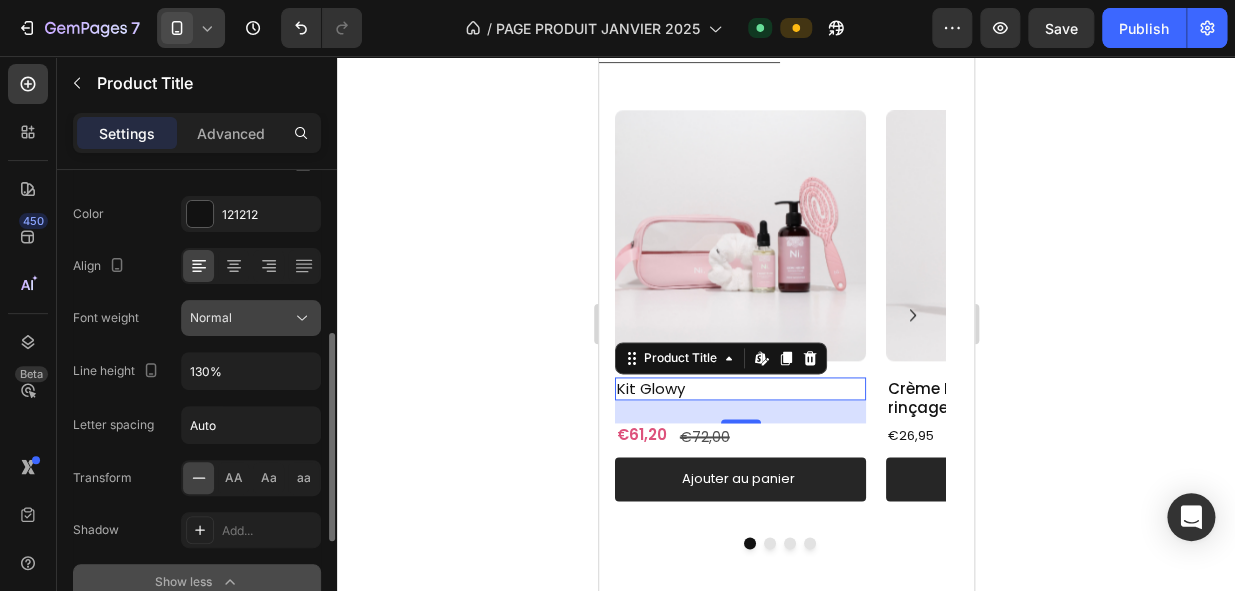 click on "Normal" 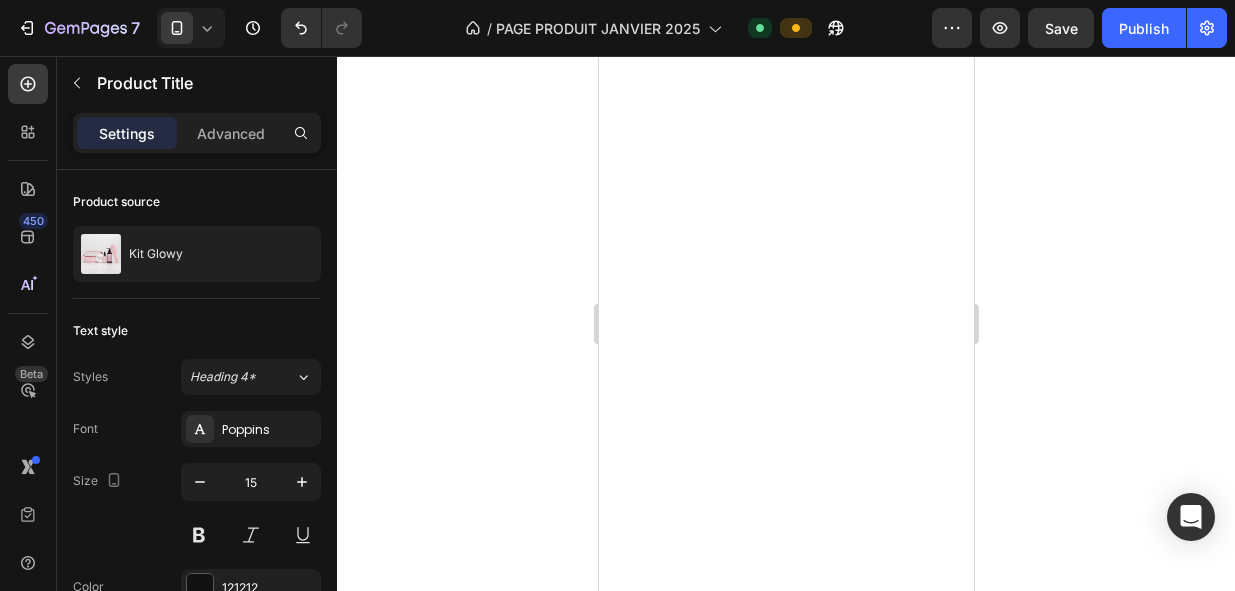 scroll, scrollTop: 0, scrollLeft: 0, axis: both 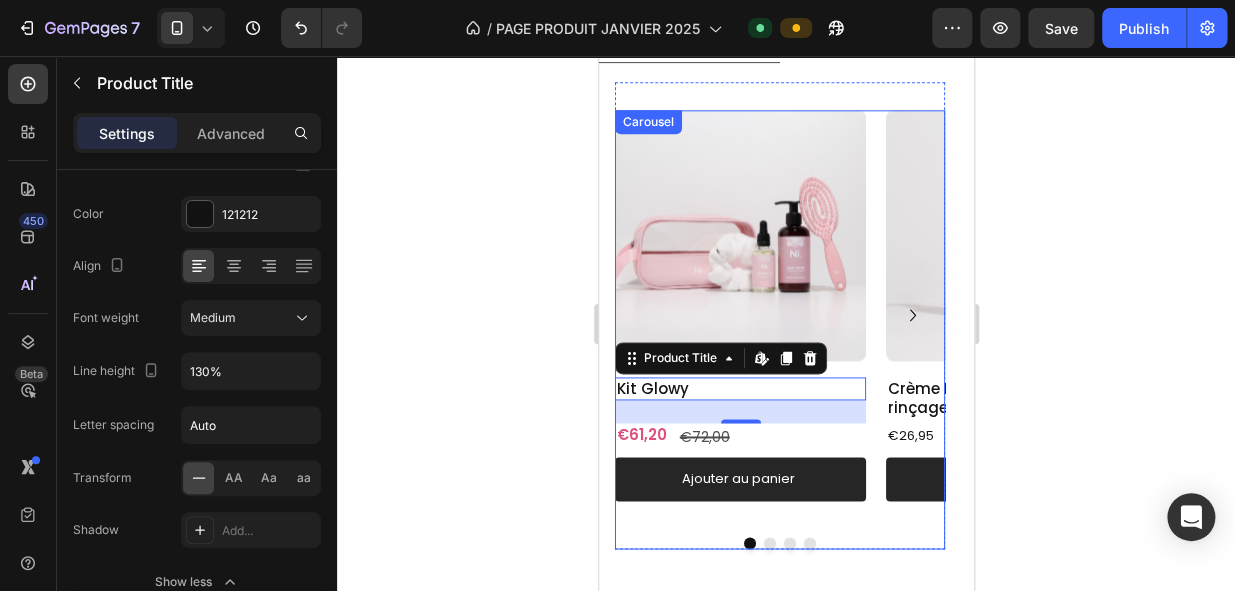 click 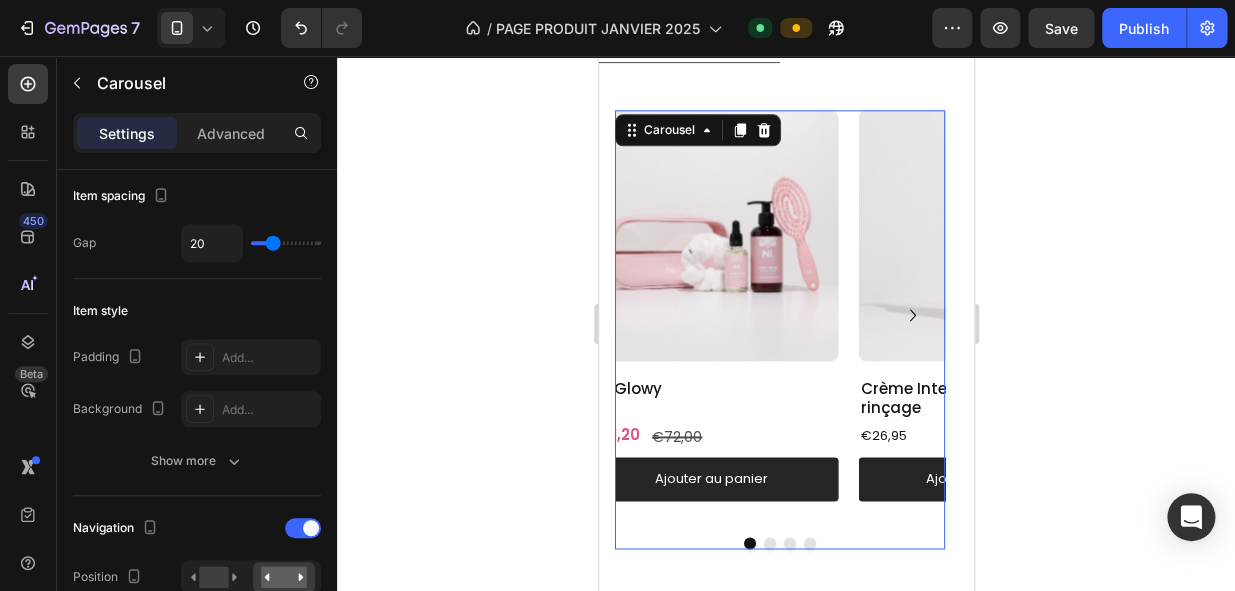 scroll, scrollTop: 0, scrollLeft: 0, axis: both 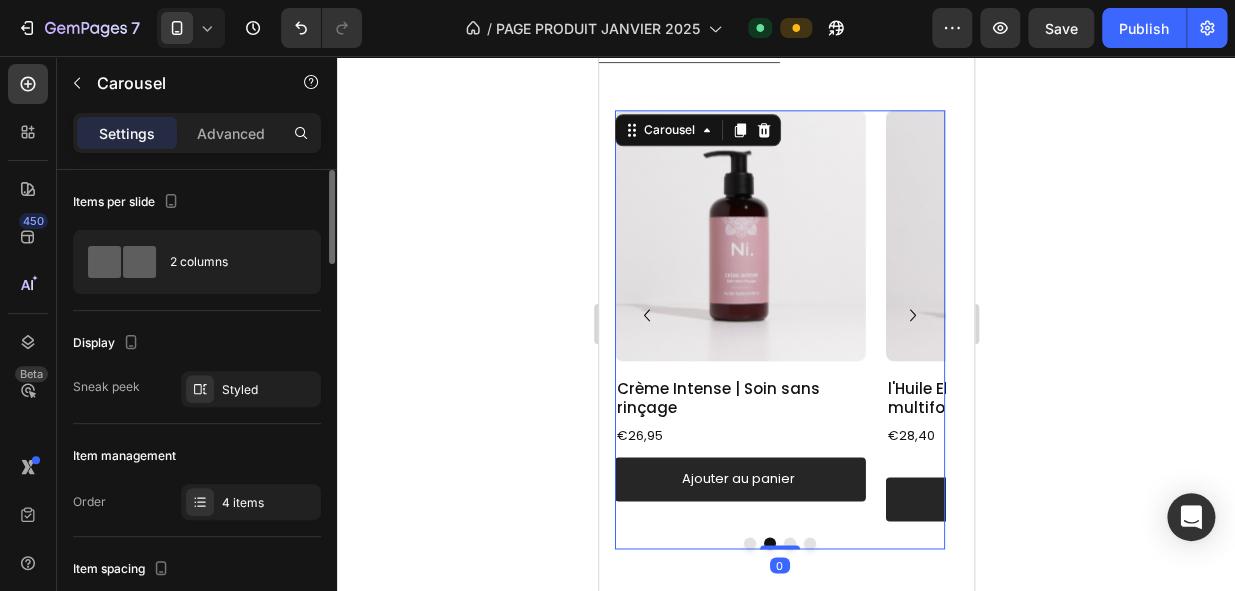 click 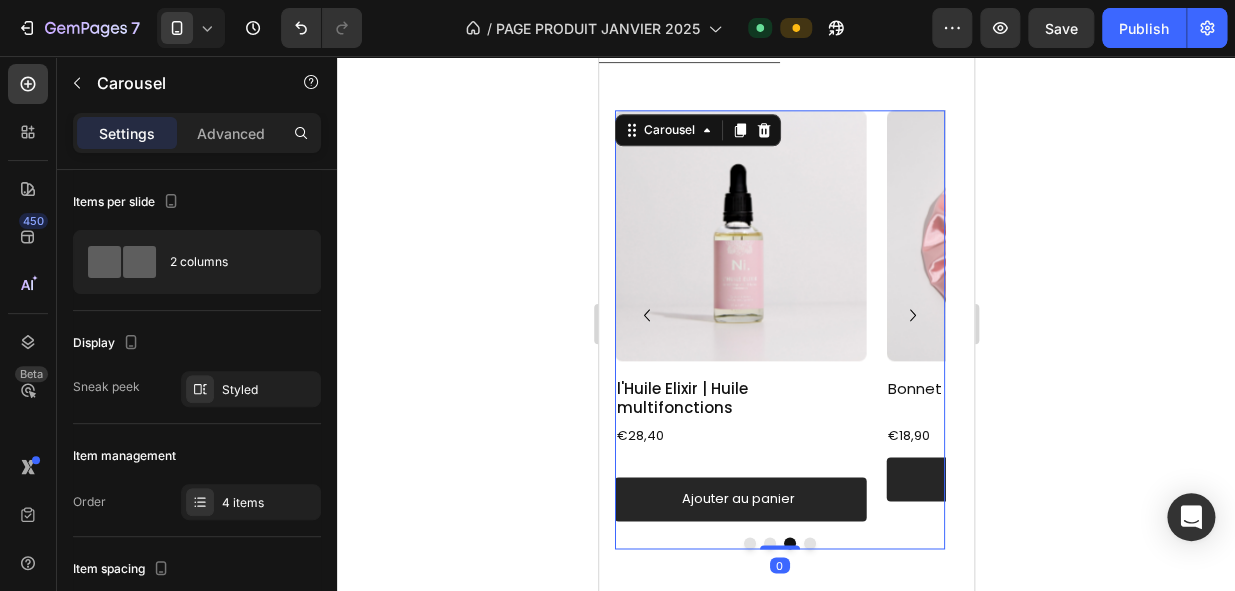 click 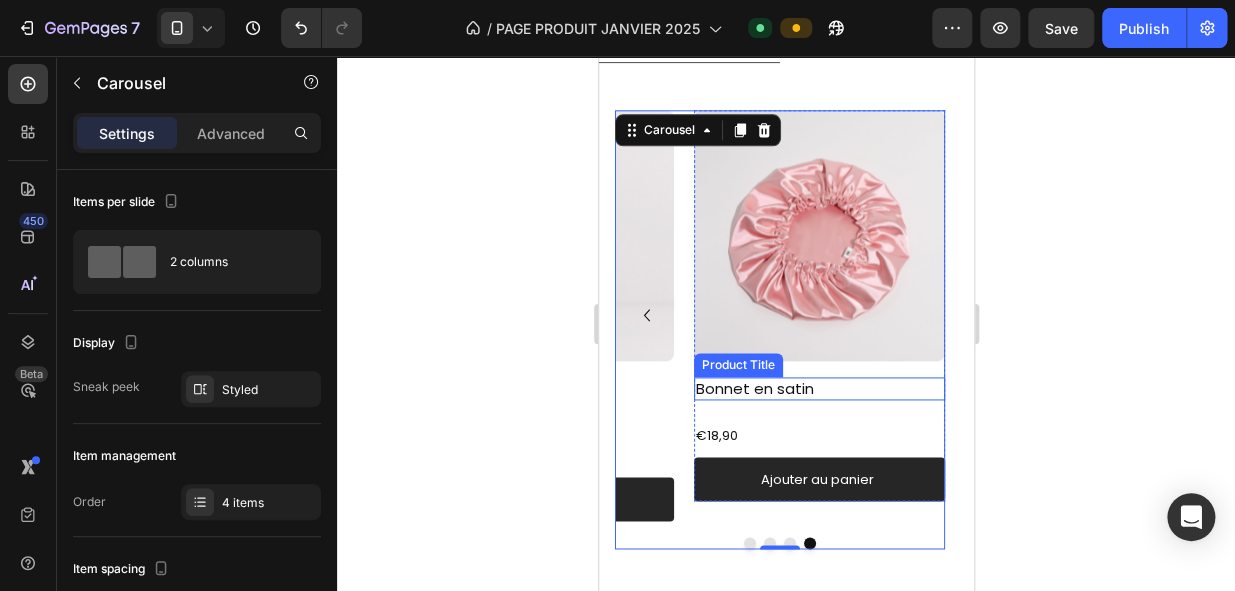 click on "Bonnet en satin" at bounding box center [818, 389] 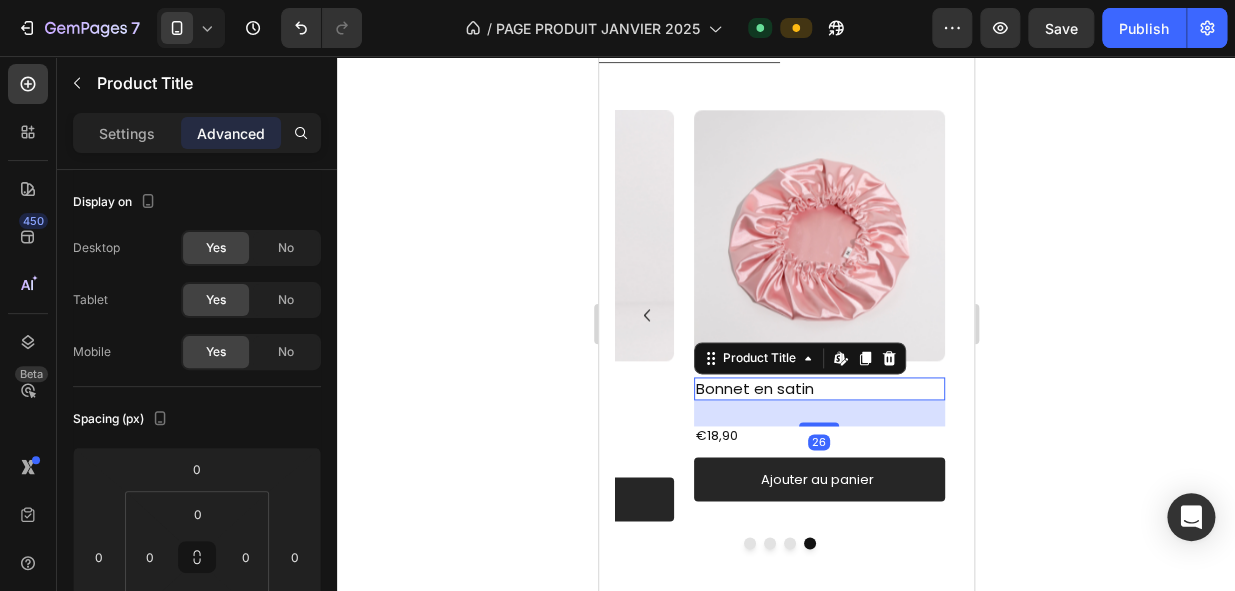 click on "Display on Desktop Yes No Tablet Yes No Mobile Yes No" 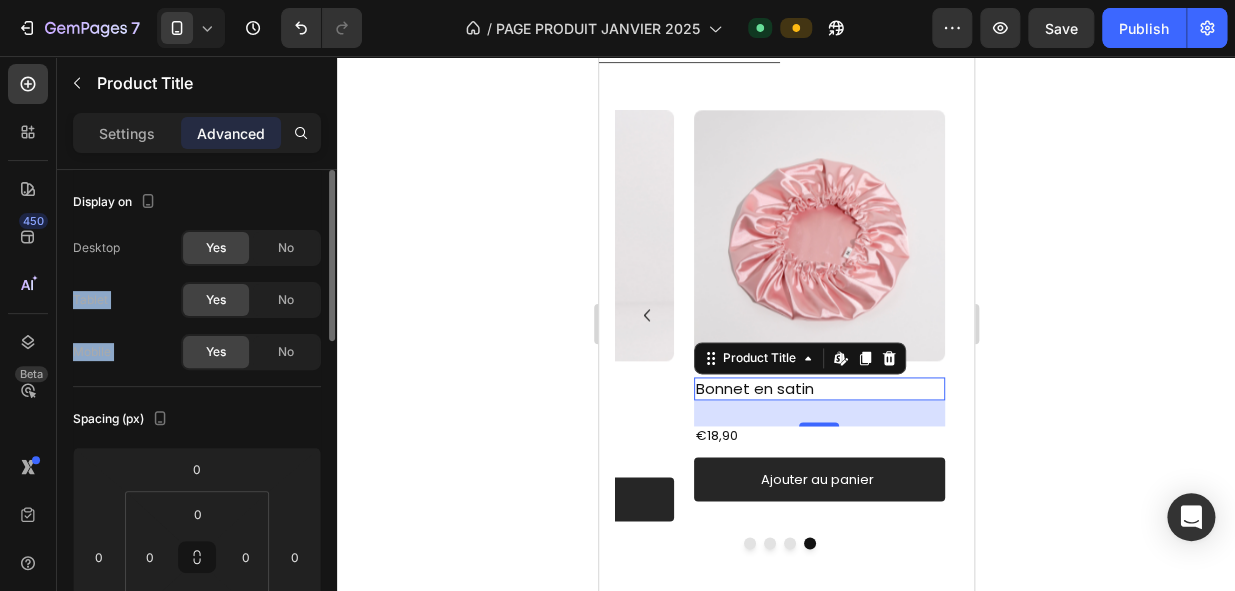 drag, startPoint x: 318, startPoint y: 82, endPoint x: 220, endPoint y: 206, distance: 158.05063 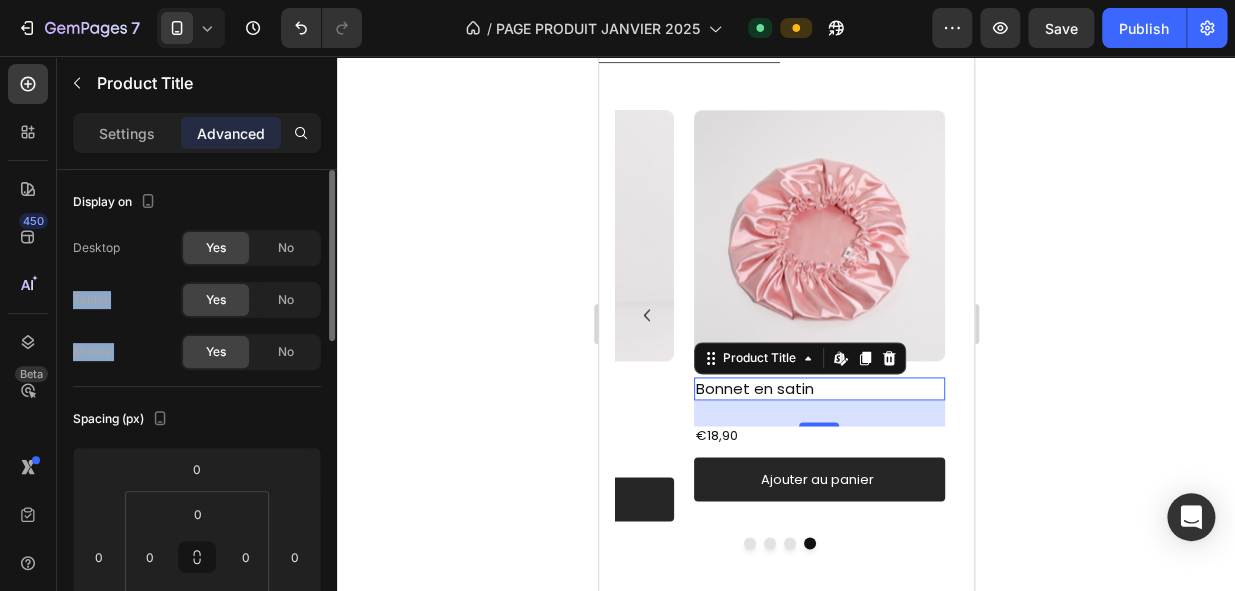 click on "Display on" at bounding box center [197, 202] 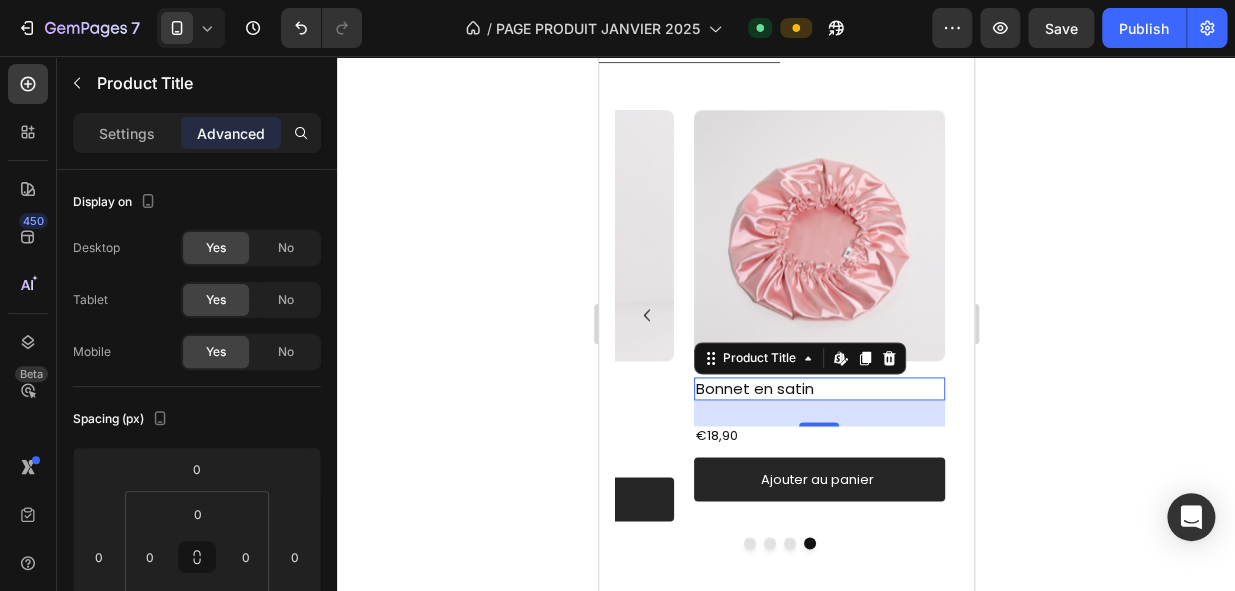 click on "Settings Advanced" at bounding box center (197, 133) 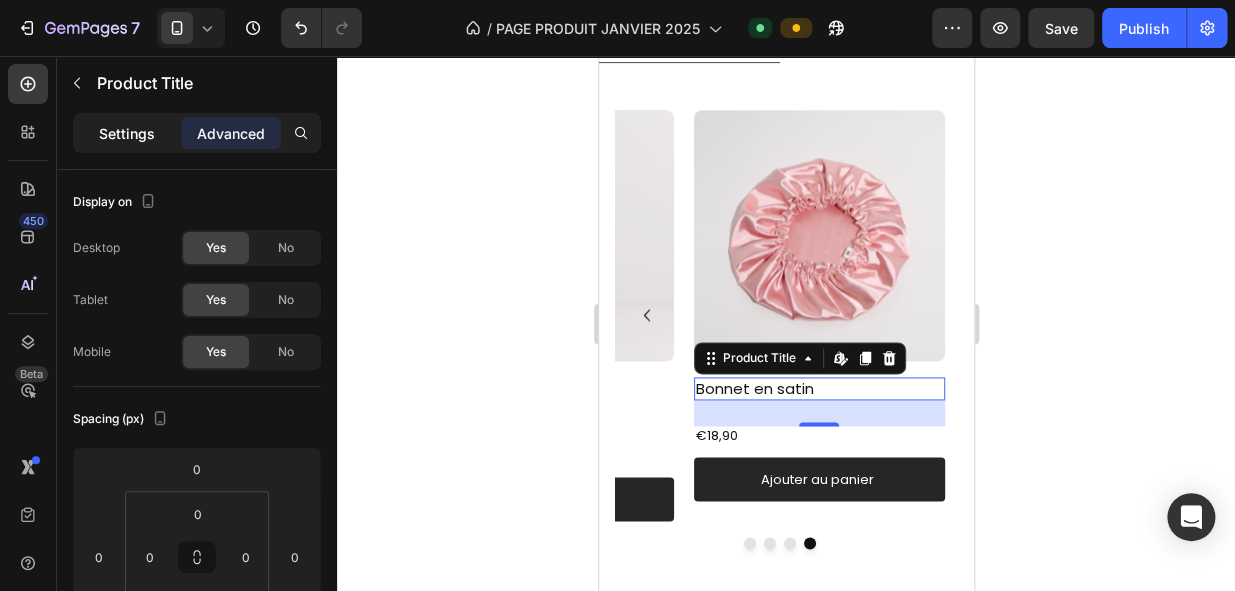 click on "Settings" at bounding box center (127, 133) 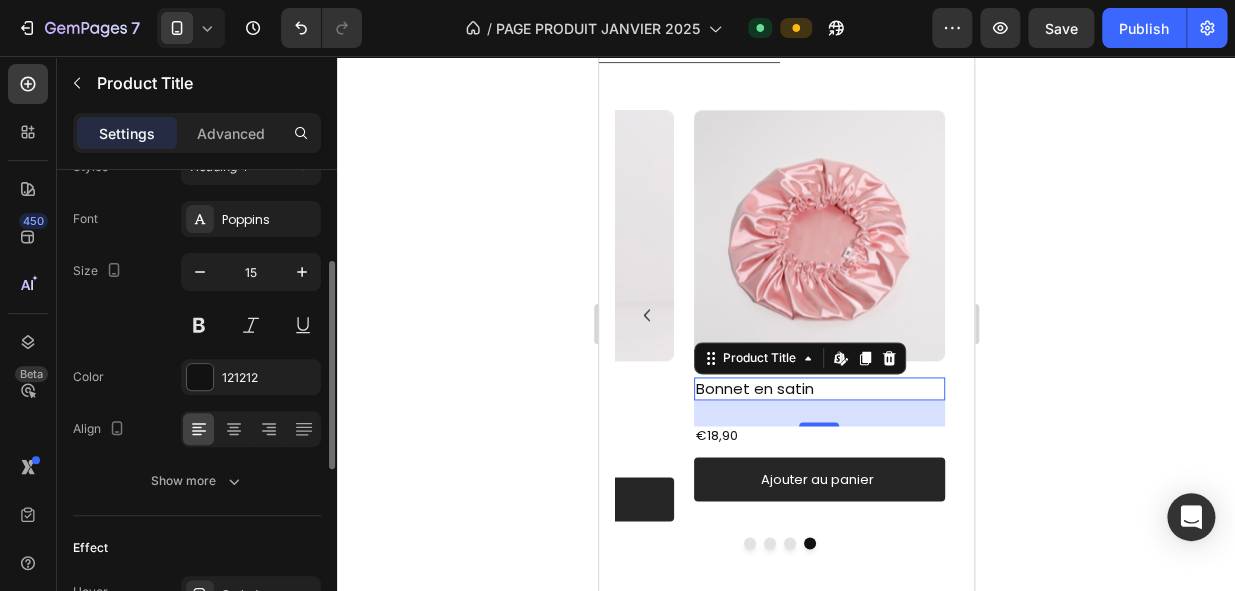 scroll, scrollTop: 350, scrollLeft: 0, axis: vertical 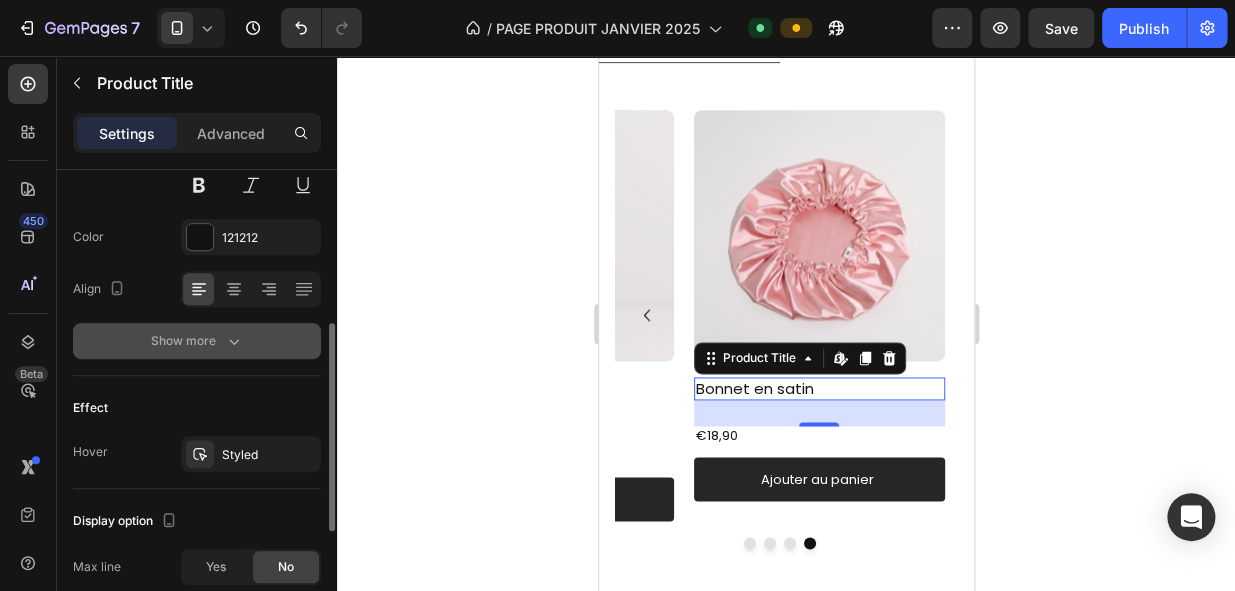 click on "Show more" at bounding box center [197, 341] 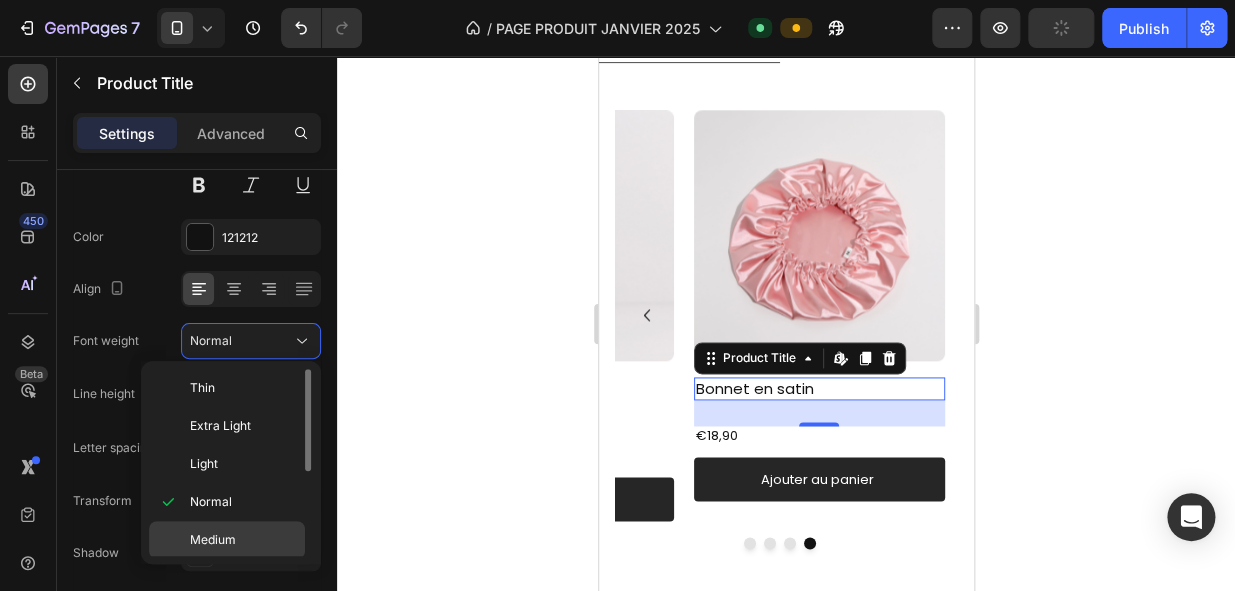 click on "Medium" 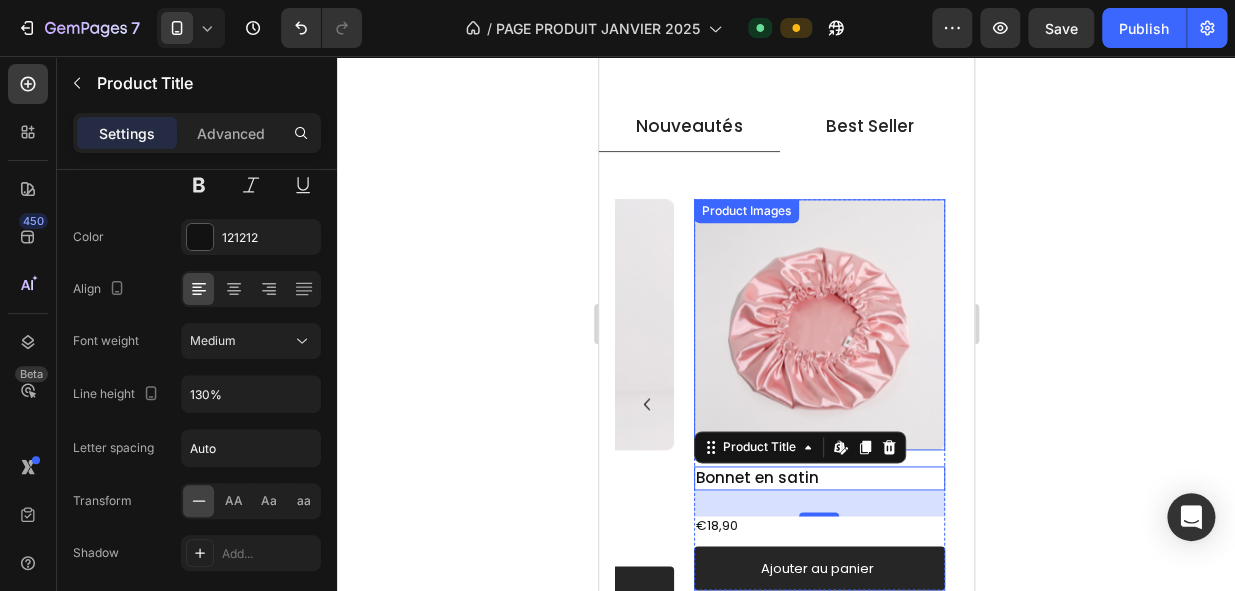 scroll, scrollTop: 838, scrollLeft: 0, axis: vertical 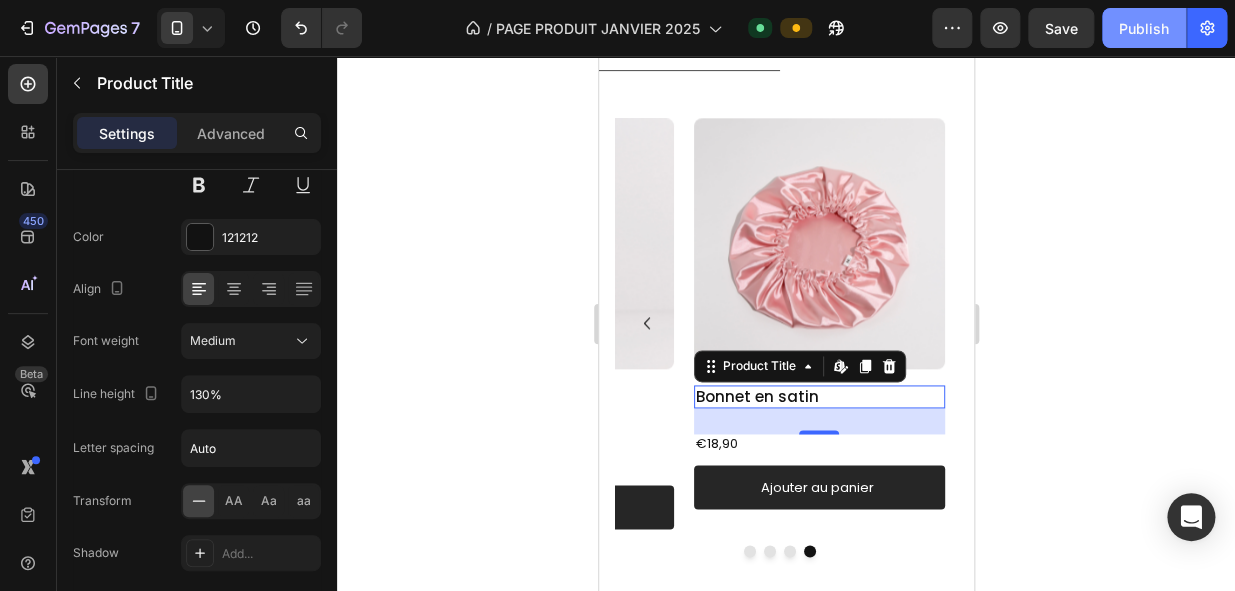 click on "Publish" at bounding box center (1144, 28) 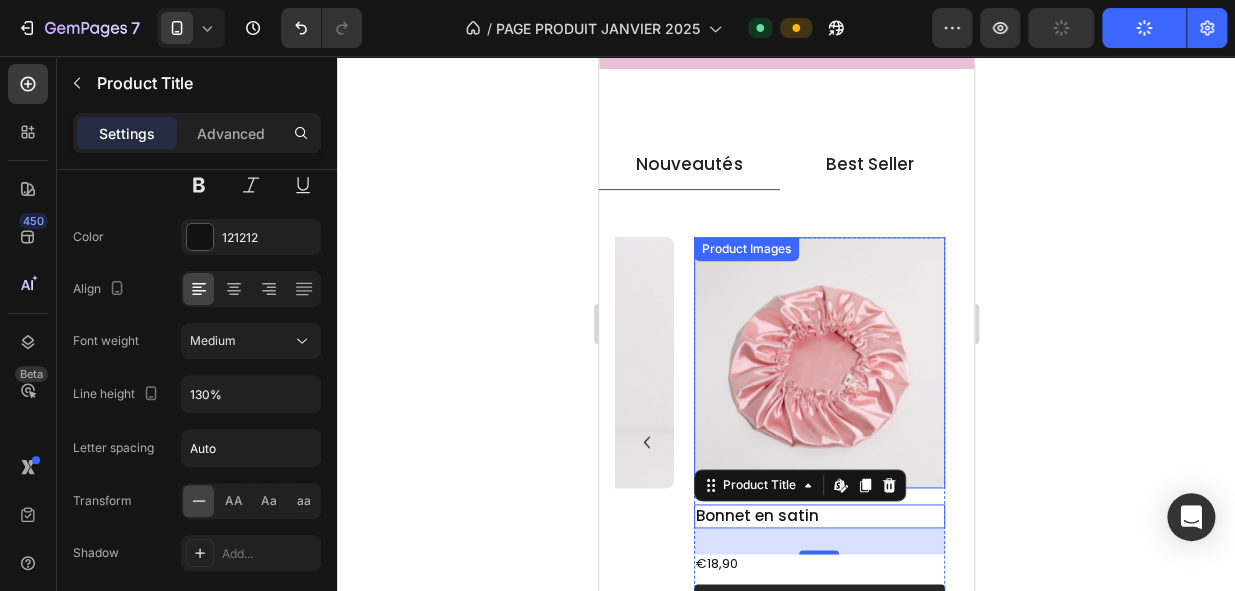 scroll, scrollTop: 750, scrollLeft: 0, axis: vertical 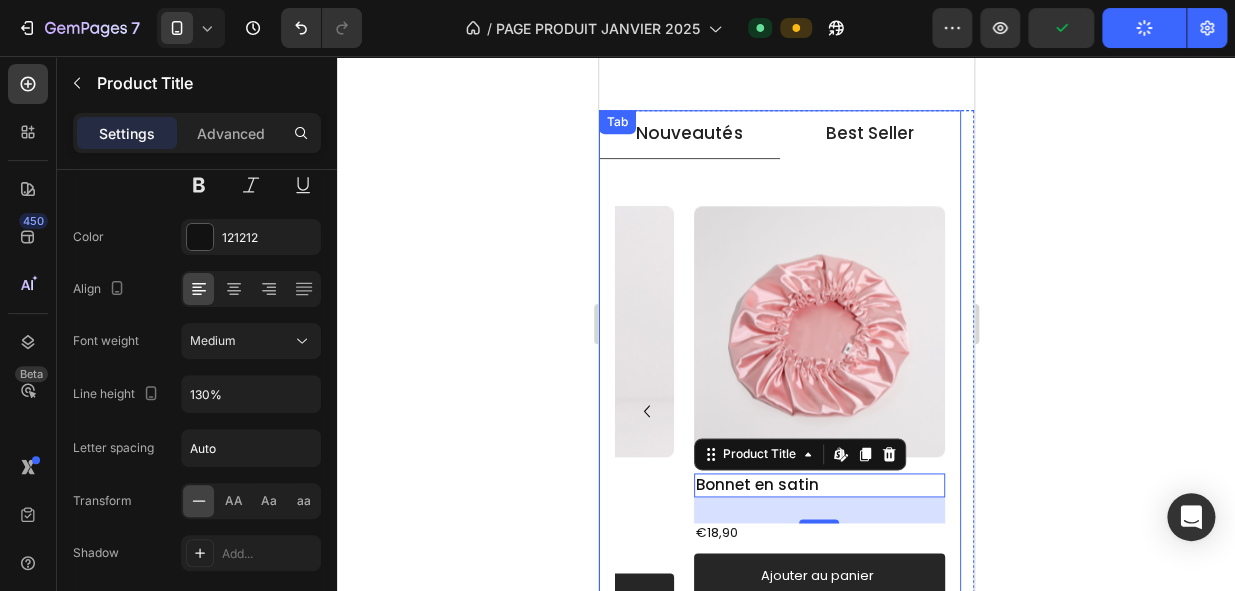 click on "Best Seller" at bounding box center [869, 134] 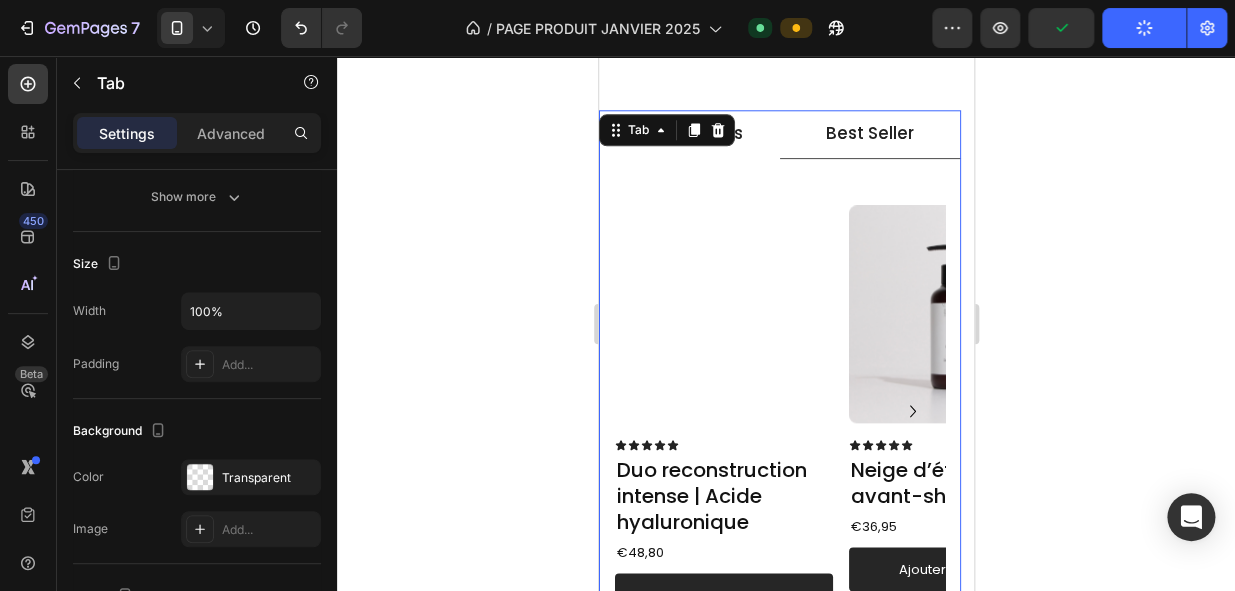 scroll, scrollTop: 0, scrollLeft: 0, axis: both 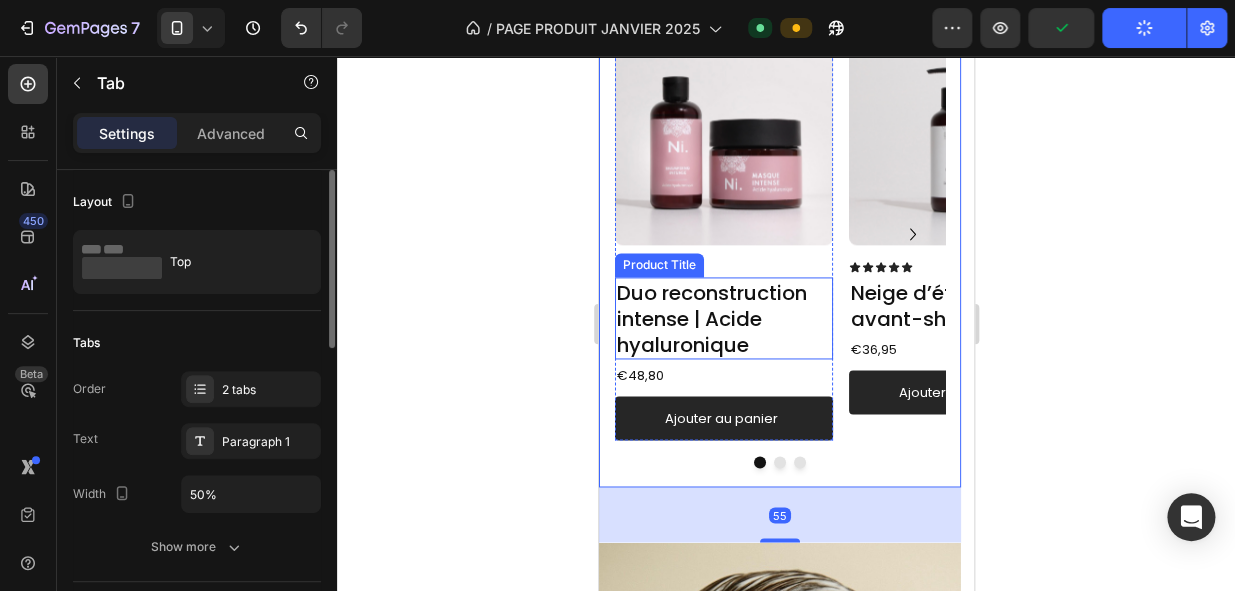 click on "Duo reconstruction intense | Acide hyaluronique" at bounding box center [723, 318] 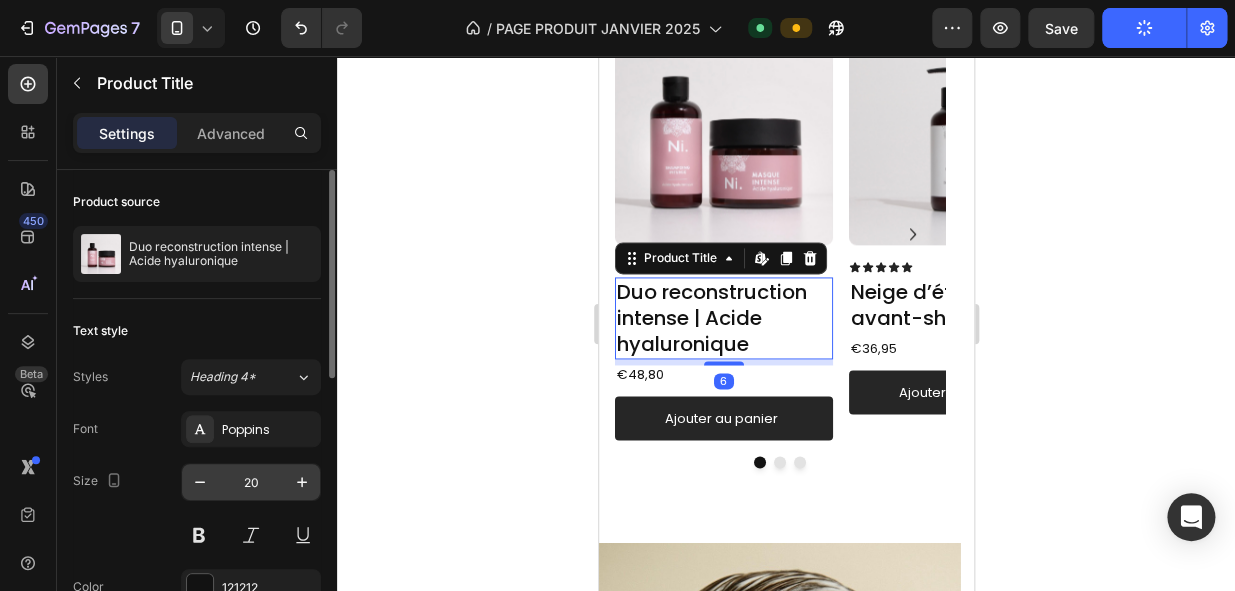 click on "20" at bounding box center (251, 482) 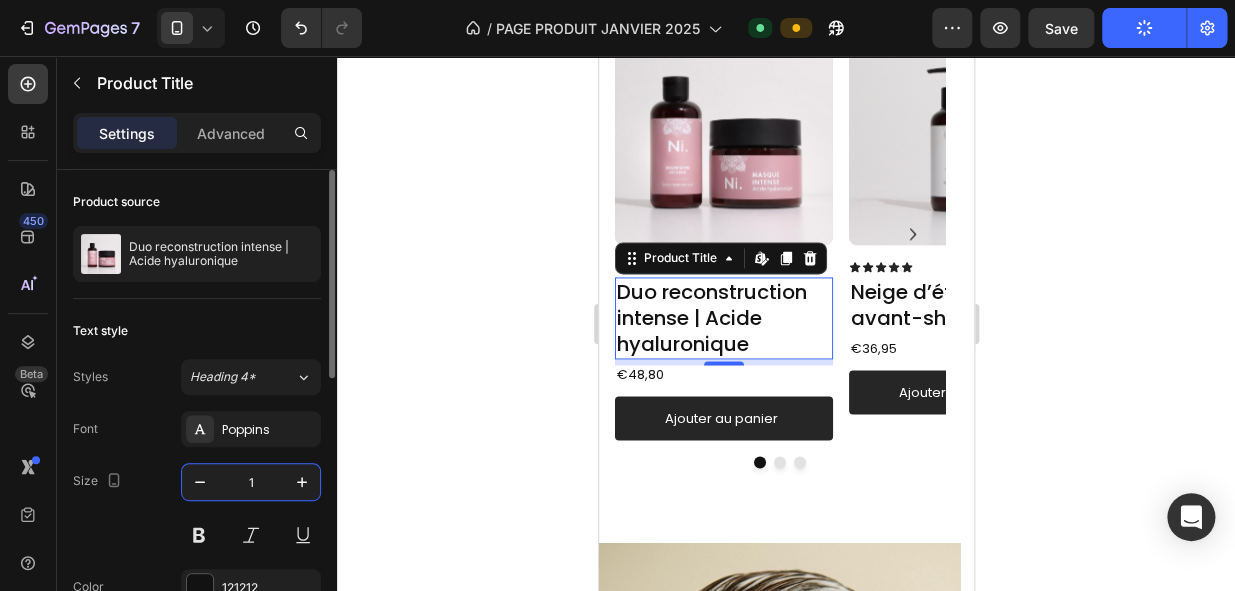 type on "15" 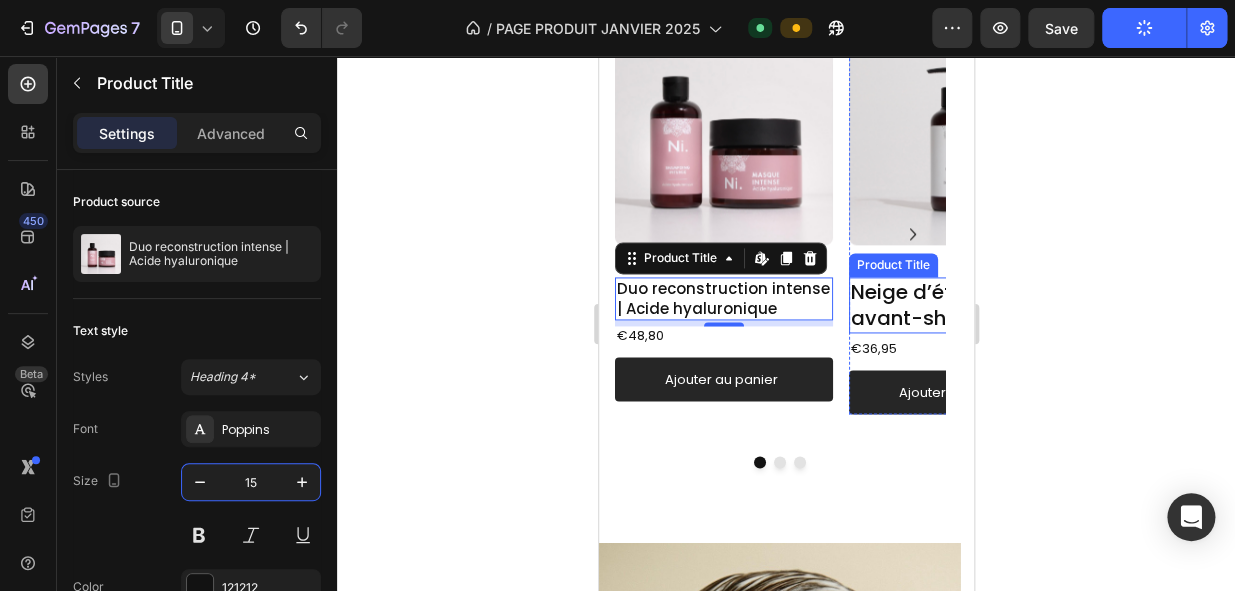 click on "Neige d’été ®  | Soin avant-shampoing" at bounding box center [957, 305] 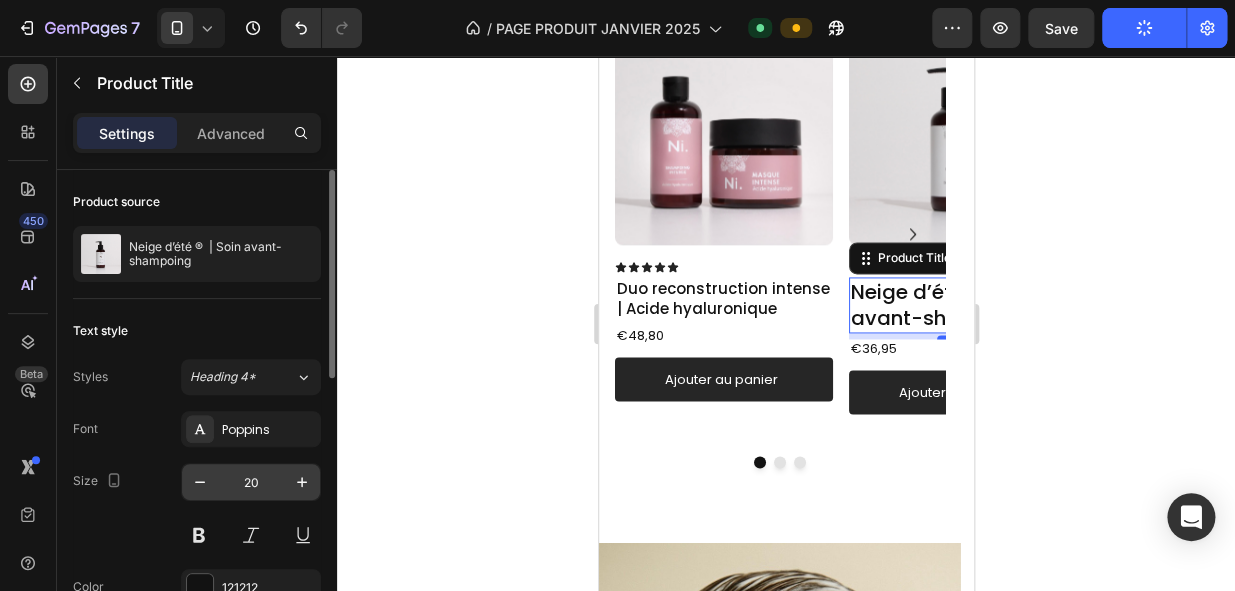click on "20" at bounding box center (251, 482) 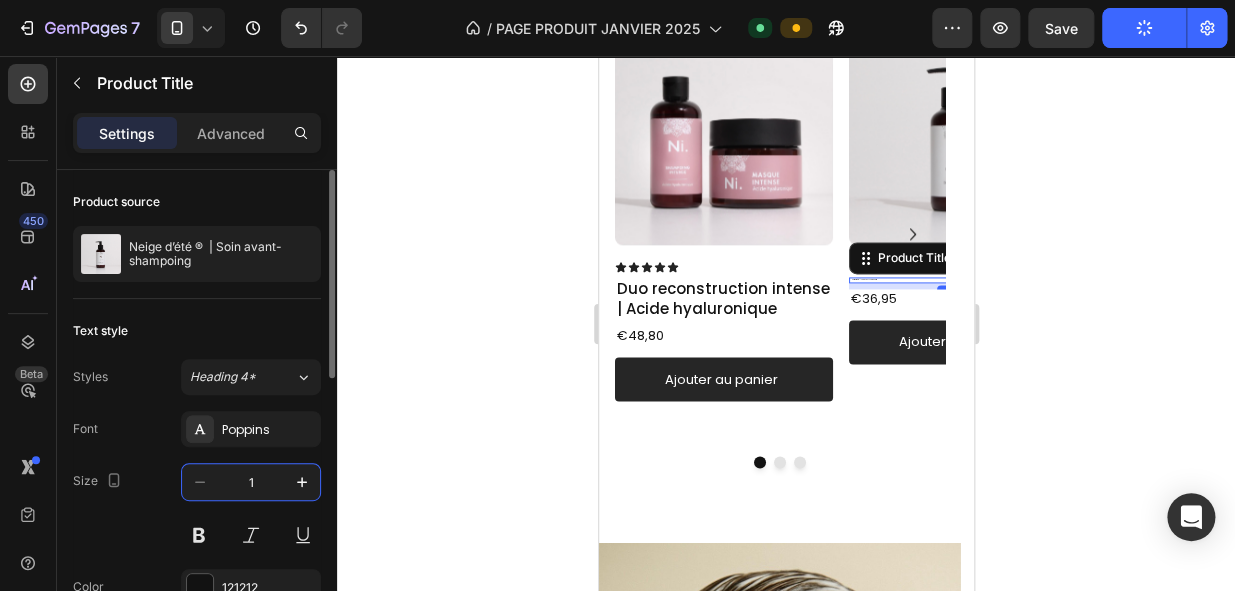 type on "15" 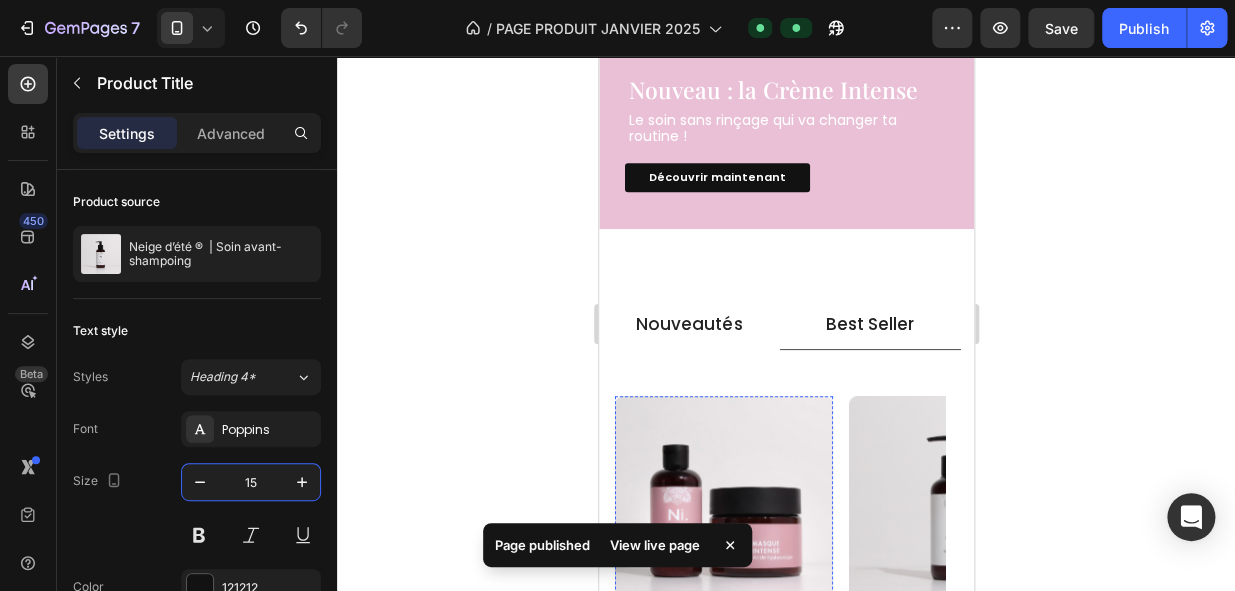 scroll, scrollTop: 545, scrollLeft: 0, axis: vertical 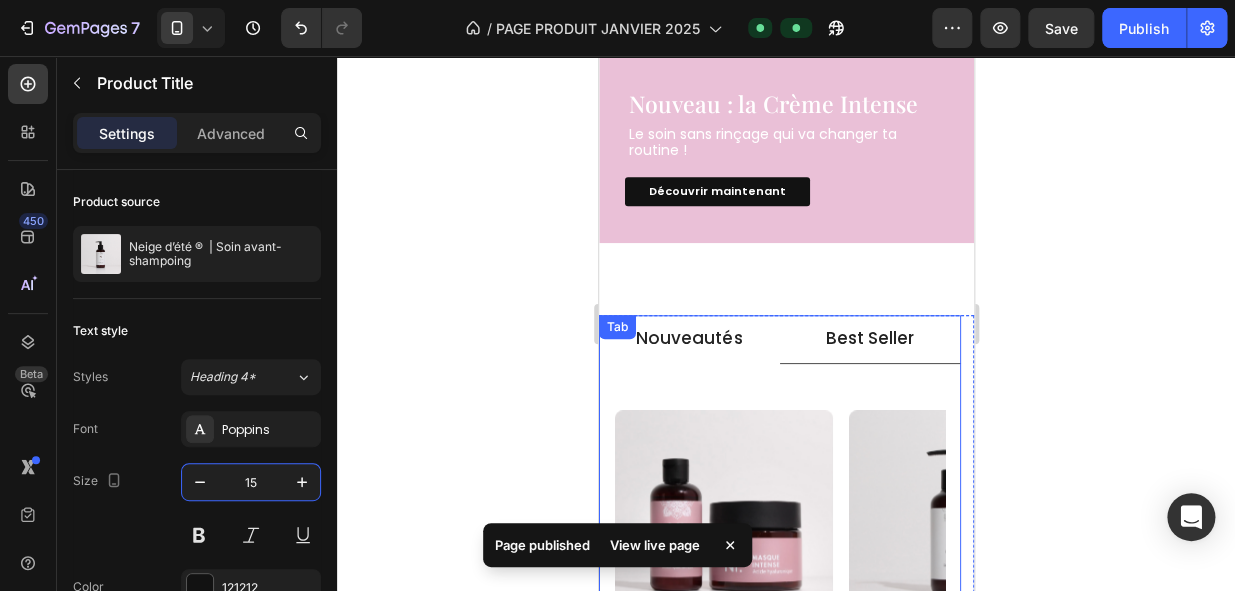 click on "Nouveautés" at bounding box center (688, 339) 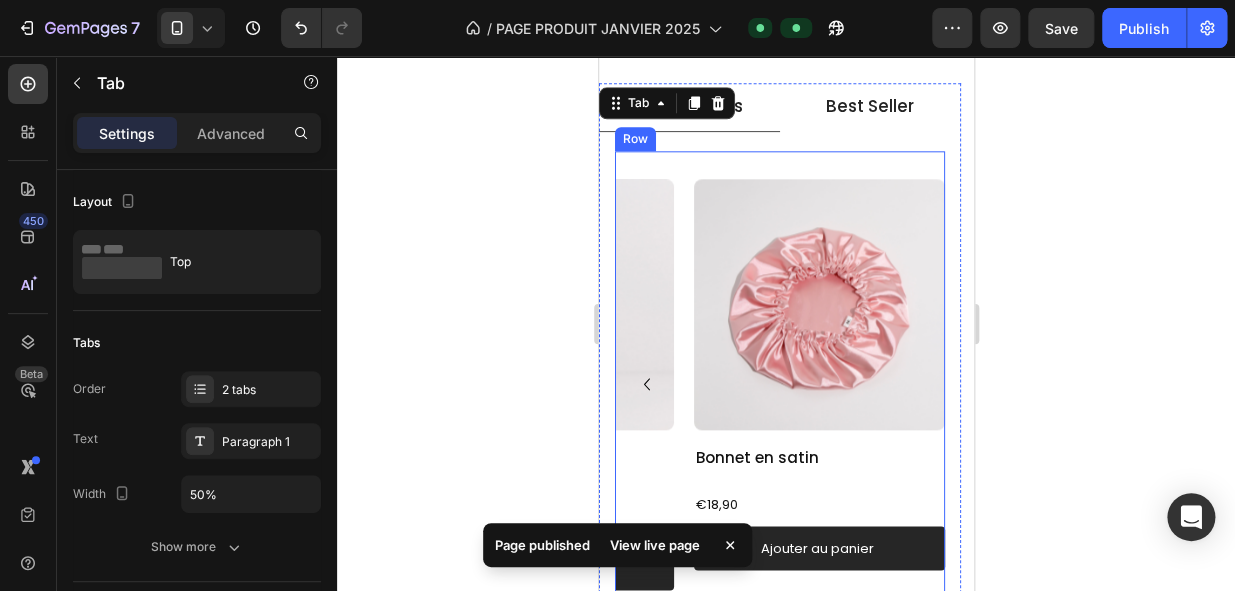scroll, scrollTop: 850, scrollLeft: 0, axis: vertical 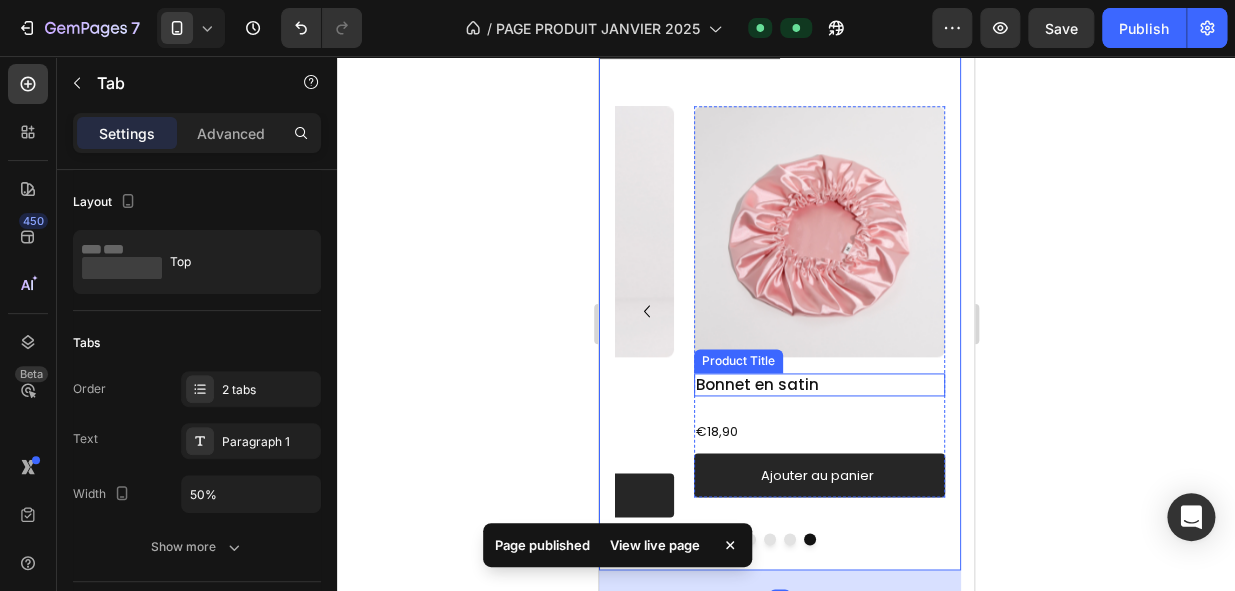 click on "Bonnet en satin" at bounding box center [818, 385] 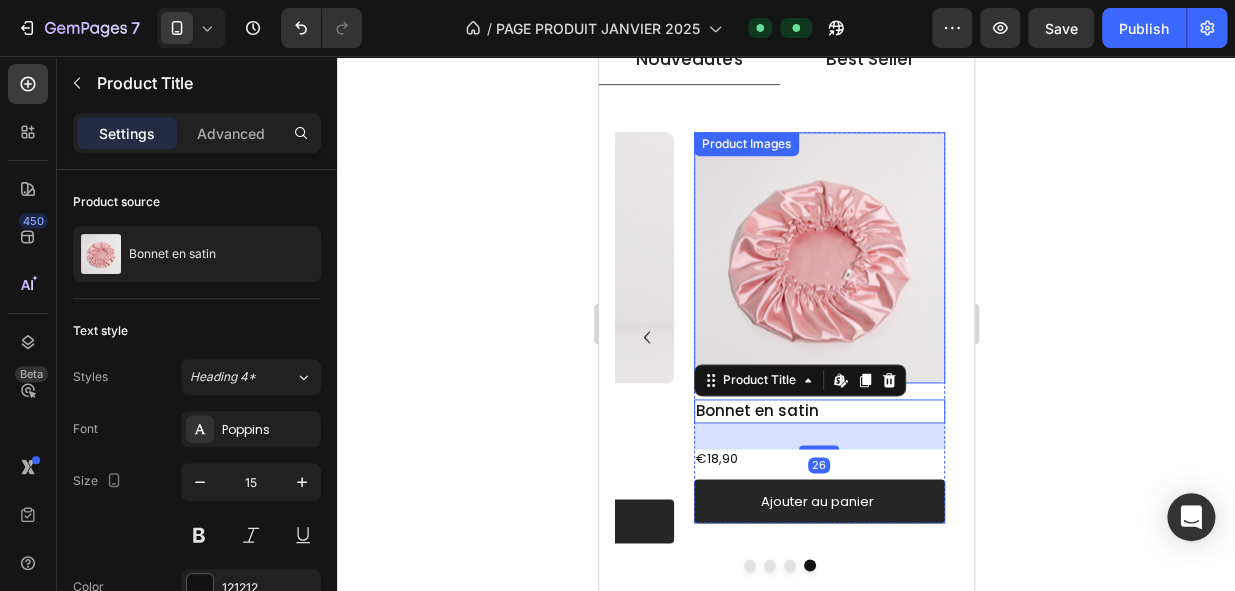 scroll, scrollTop: 773, scrollLeft: 0, axis: vertical 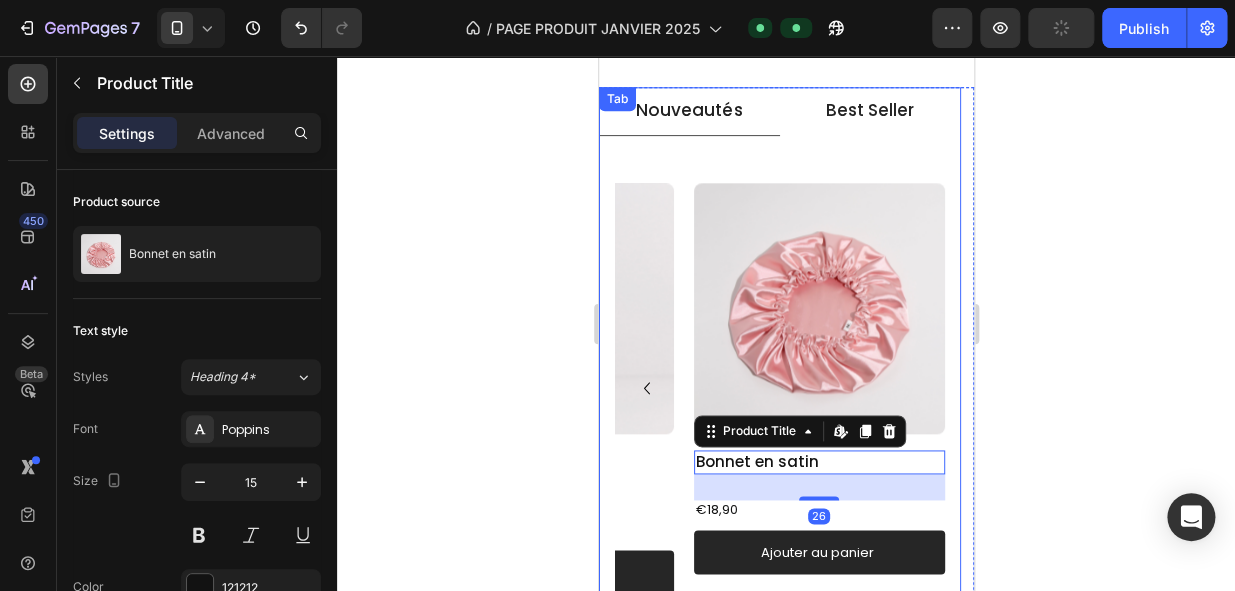 click on "Best Seller" at bounding box center (869, 111) 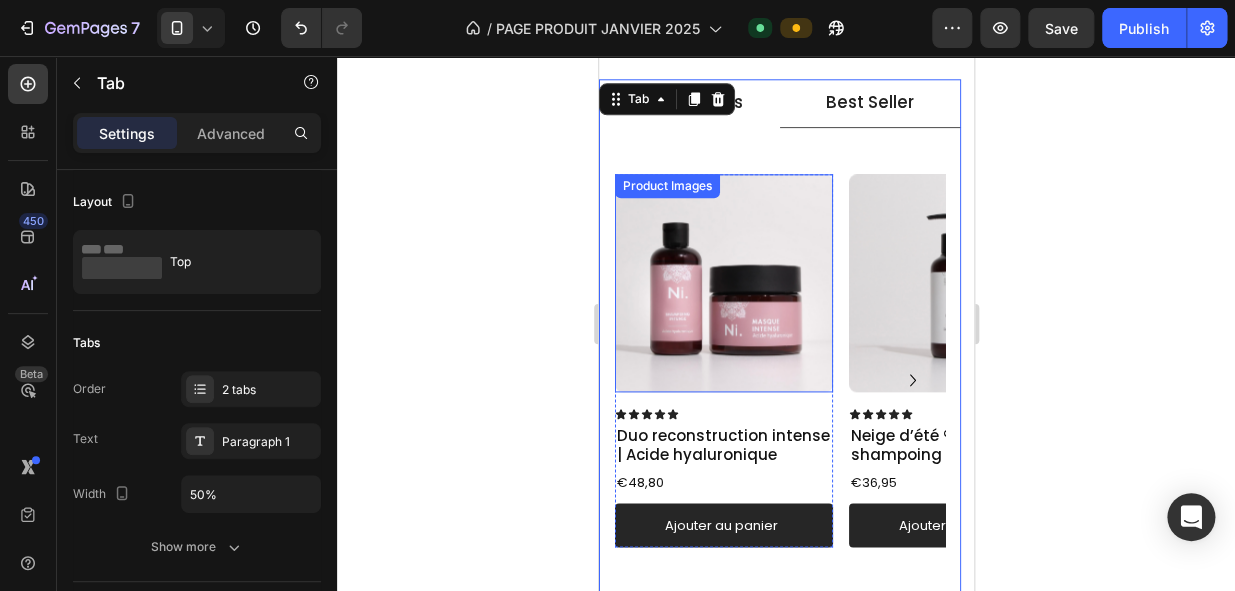 scroll, scrollTop: 775, scrollLeft: 0, axis: vertical 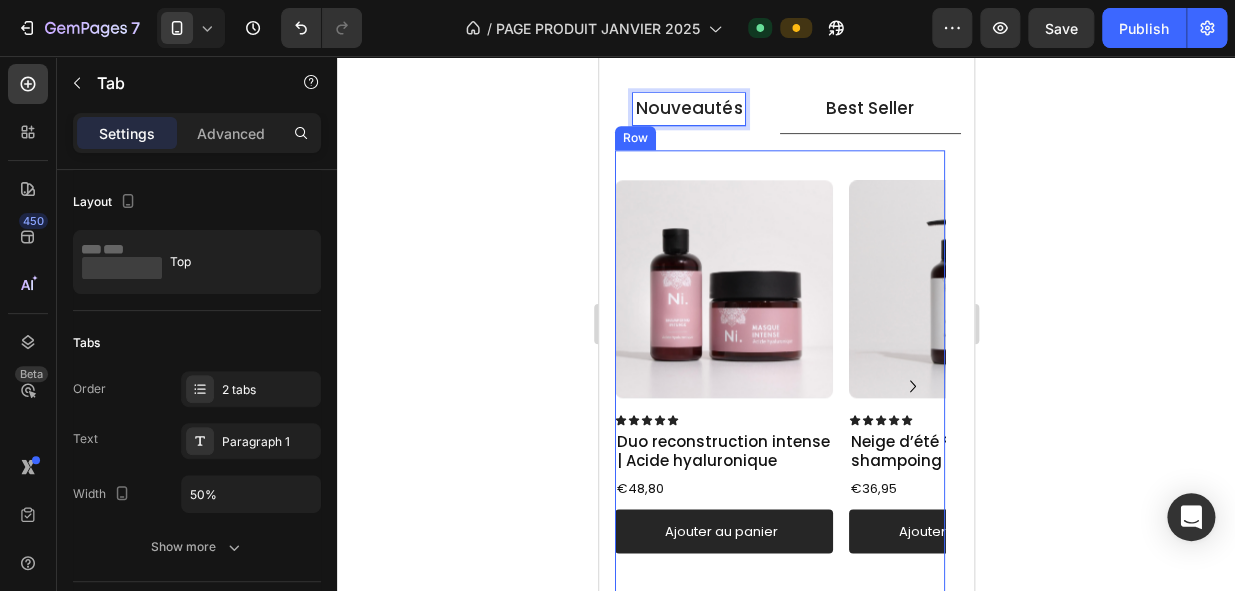 click on "Product Images Icon Icon Icon Icon Icon Icon List Duo reconstruction intense | Acide hyaluronique Product Title €48,80 Product Price Product Price Ajouter au panier Add to Cart Product Product Images Icon Icon Icon Icon Icon Icon List Neige d’été ®  | Soin avant-shampoing Product Title €36,95 Product Price Product Price Ajouter au panier Add to Cart Product Product Images Icon Icon Icon Icon Icon Icon List Duo perfecteur de boucles | Protéine de maïs Product Title €48,80 Product Price Product Price Ajouter au panier Add to Cart Product Product Images Icon Icon Icon Icon Icon Icon List Serviette reversible microfibre et satin Product Title €26,50 Product Price Product Price Rupture de stock Add to Cart Product
Carousel" at bounding box center (779, 385) 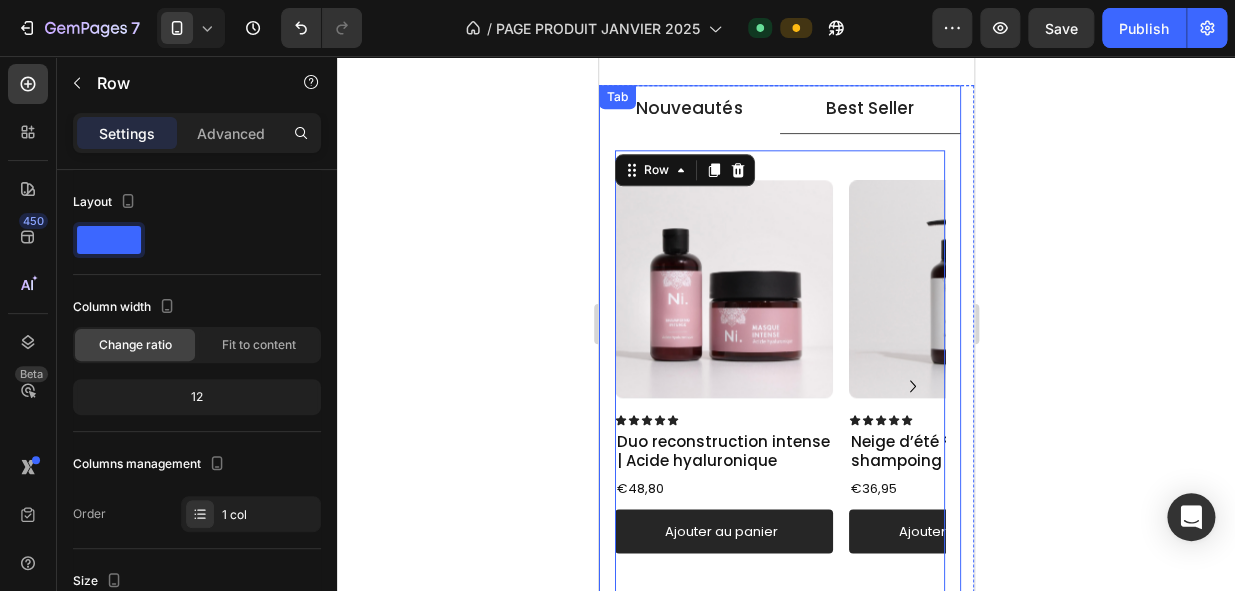 click on "Nouveautés" at bounding box center [688, 109] 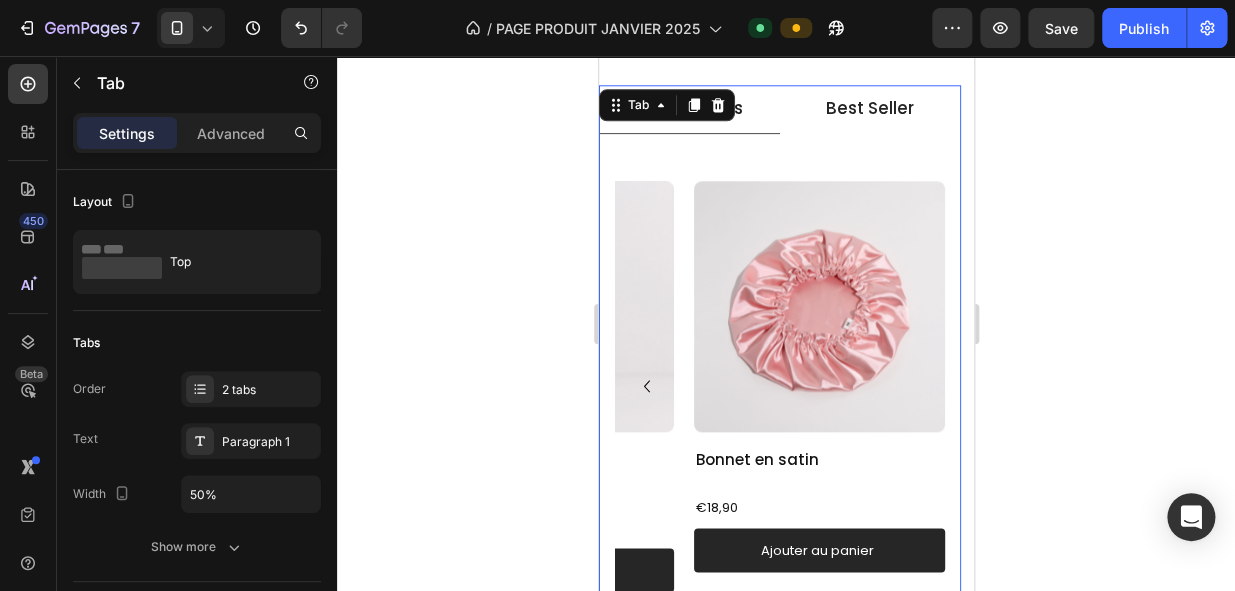 click on "Best Seller" at bounding box center (869, 109) 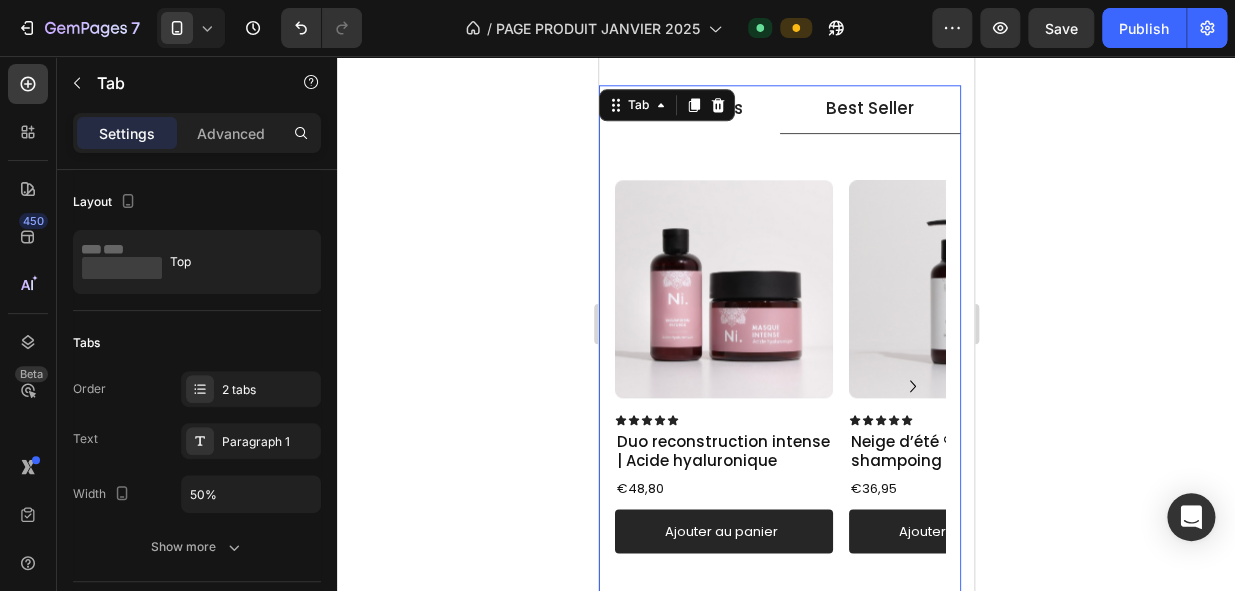 click on "Nouveautés" at bounding box center (688, 109) 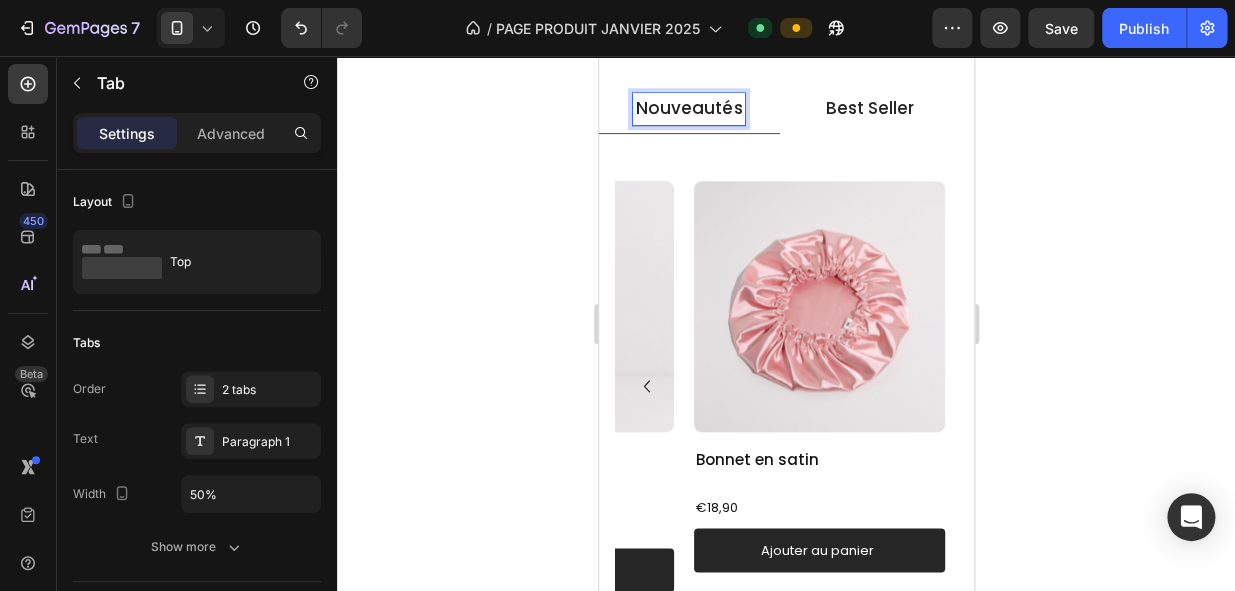 click on "Best Seller" at bounding box center (869, 109) 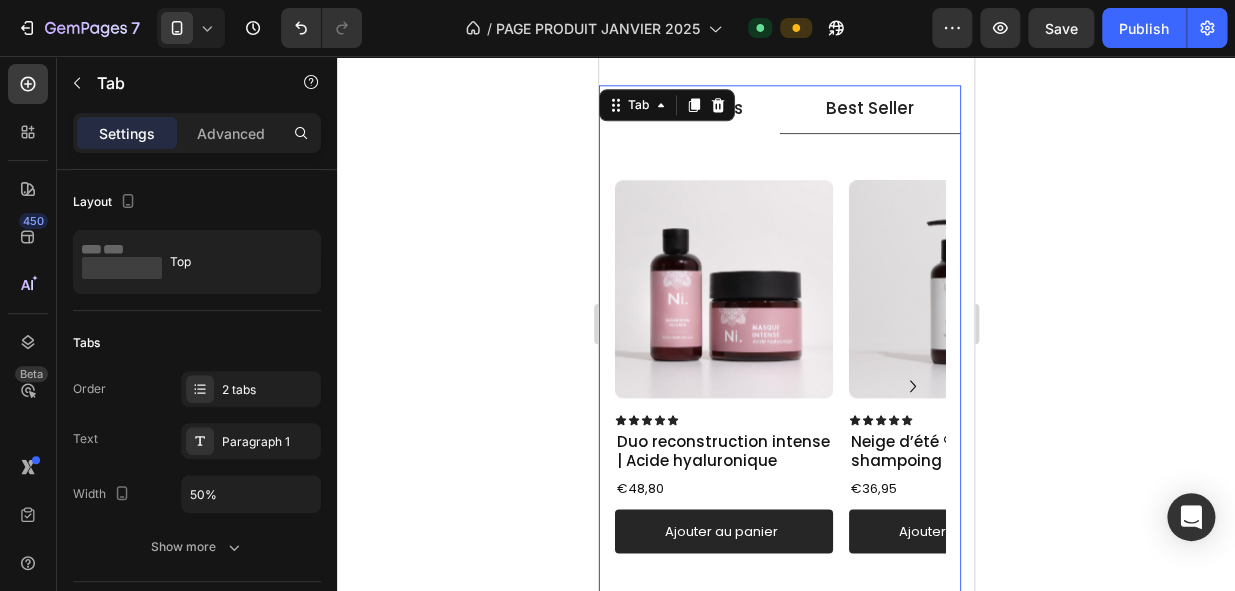 click on "Nouveautés" at bounding box center (688, 109) 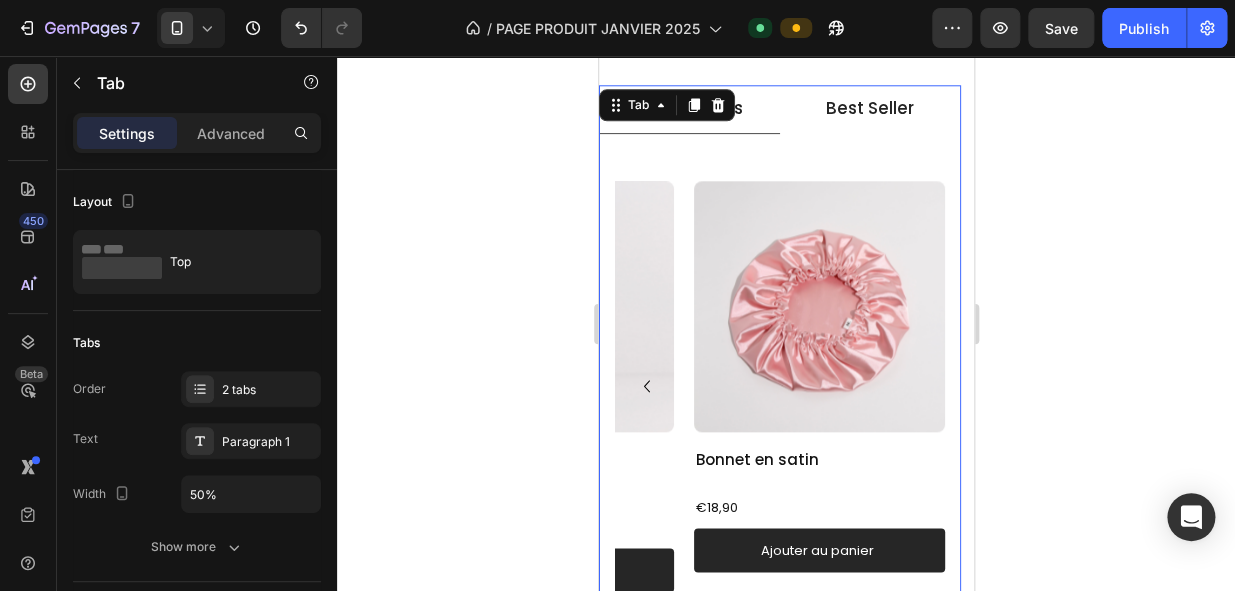 click on "Best Seller" at bounding box center [869, 109] 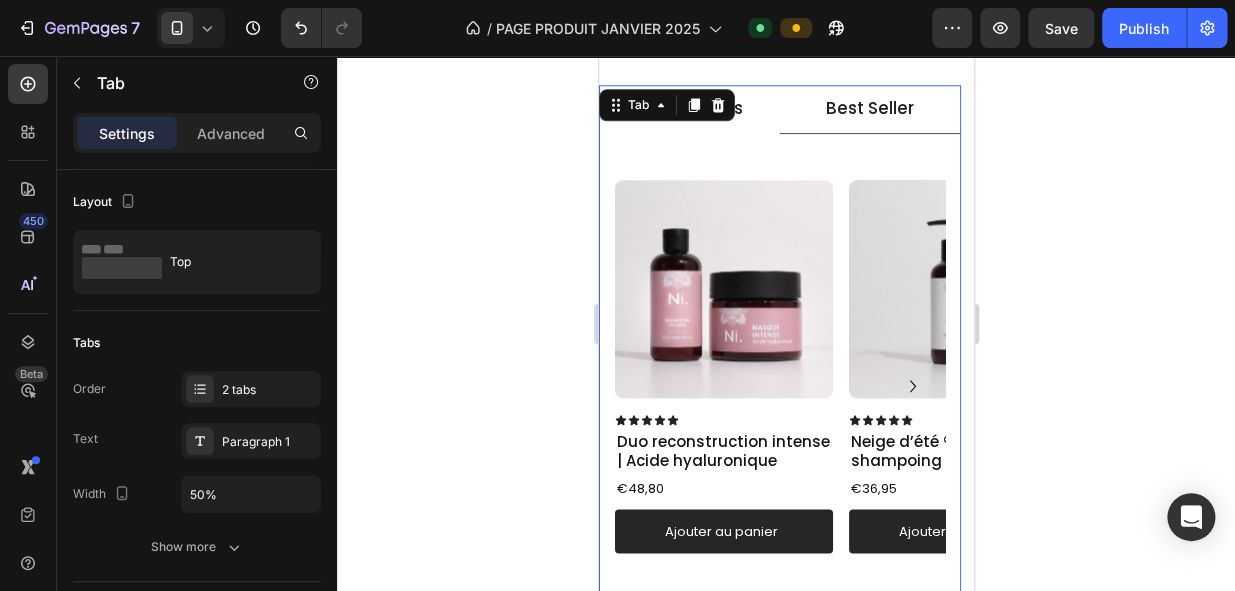 drag, startPoint x: 854, startPoint y: 126, endPoint x: 857, endPoint y: 98, distance: 28.160255 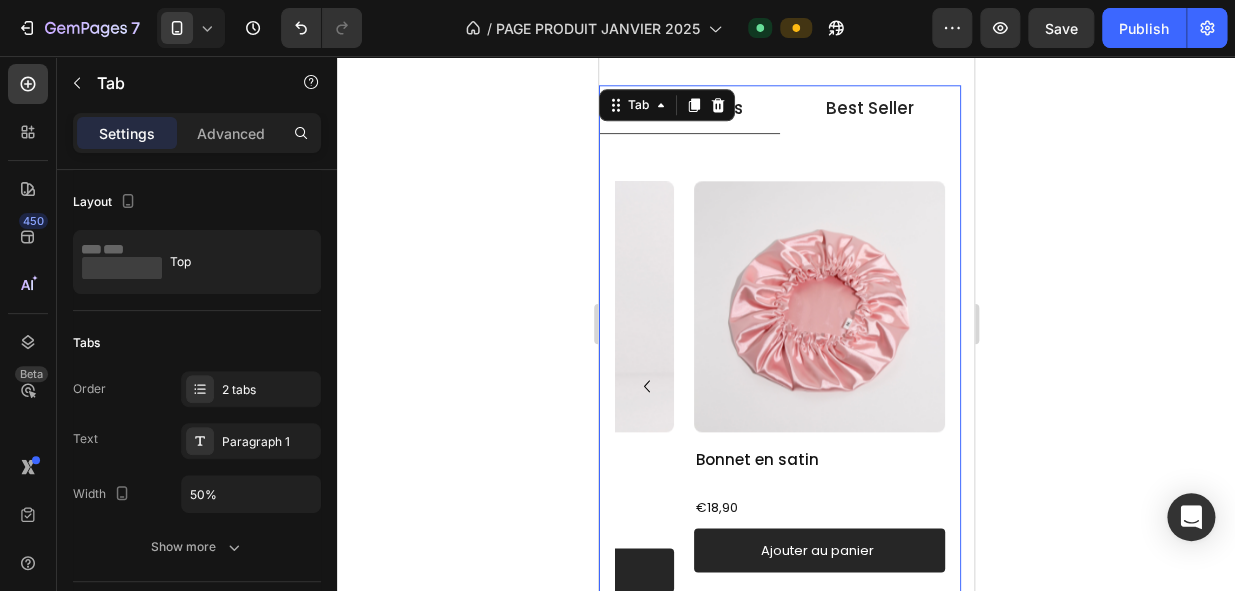 click on "Best Seller" at bounding box center [869, 109] 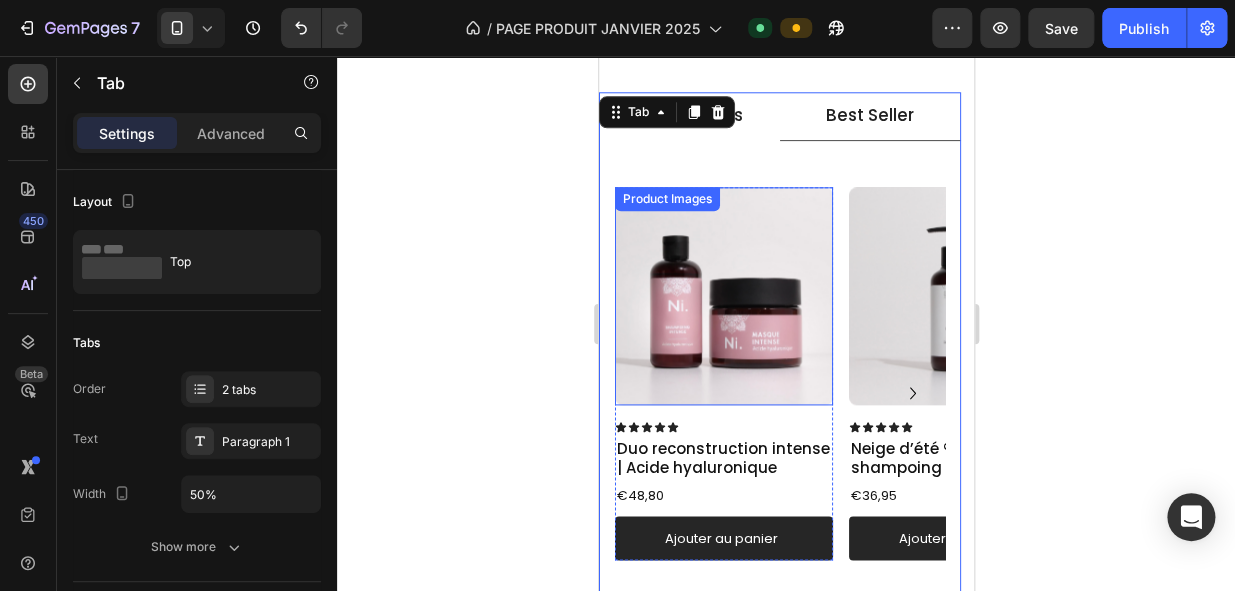 scroll, scrollTop: 764, scrollLeft: 0, axis: vertical 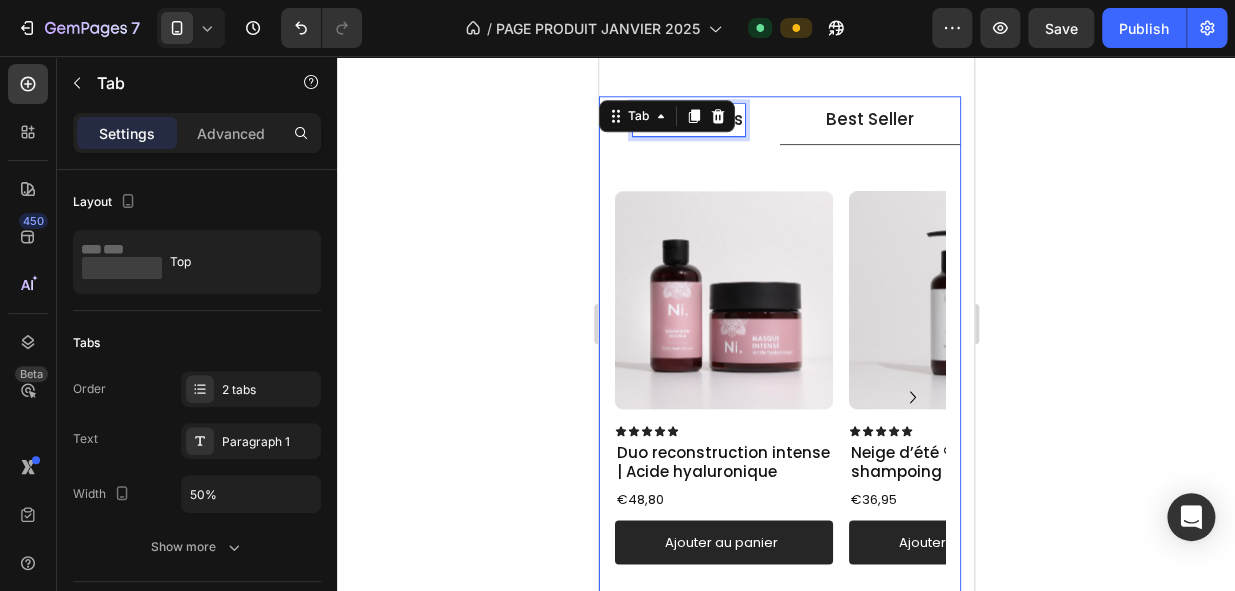 click on "Nouveautés" at bounding box center (688, 120) 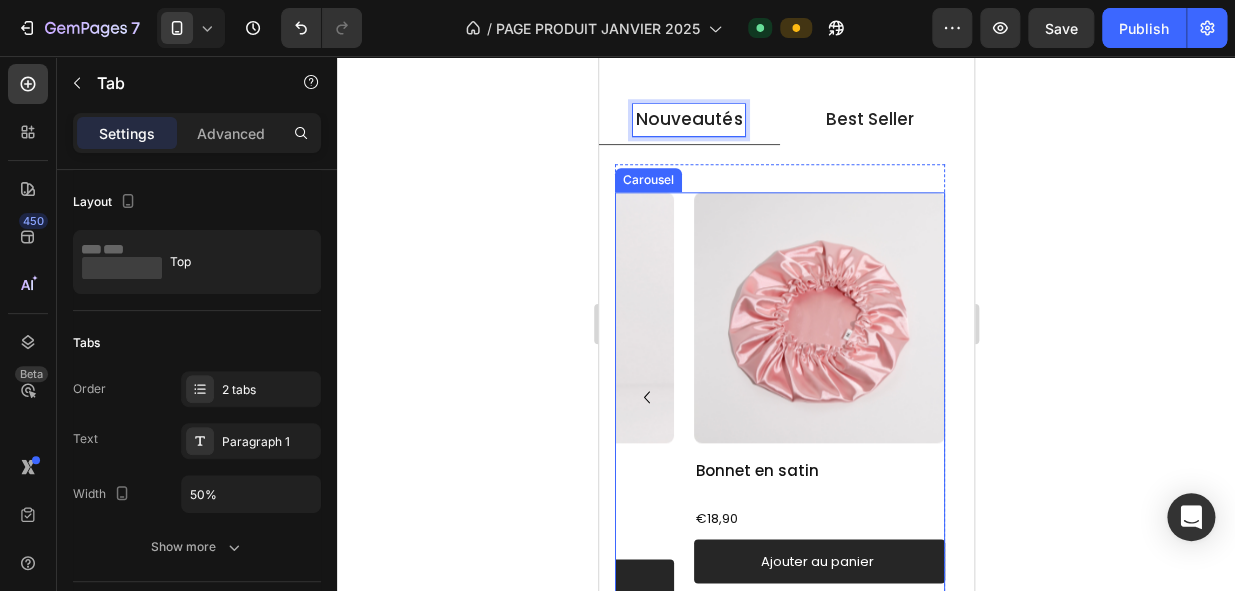 click 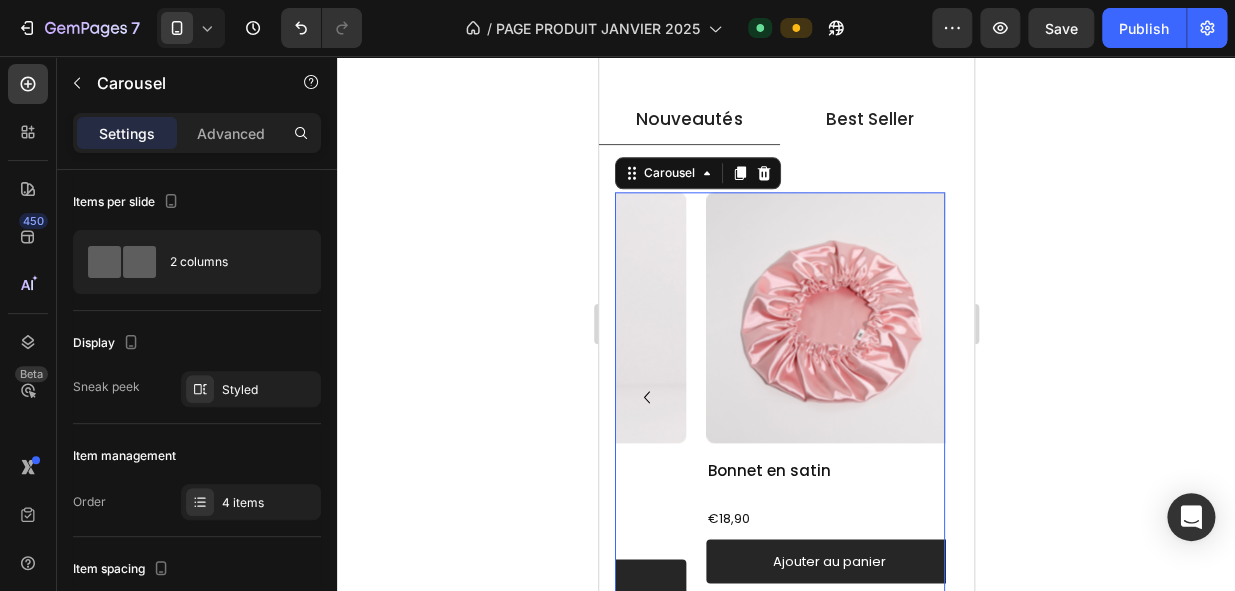 click 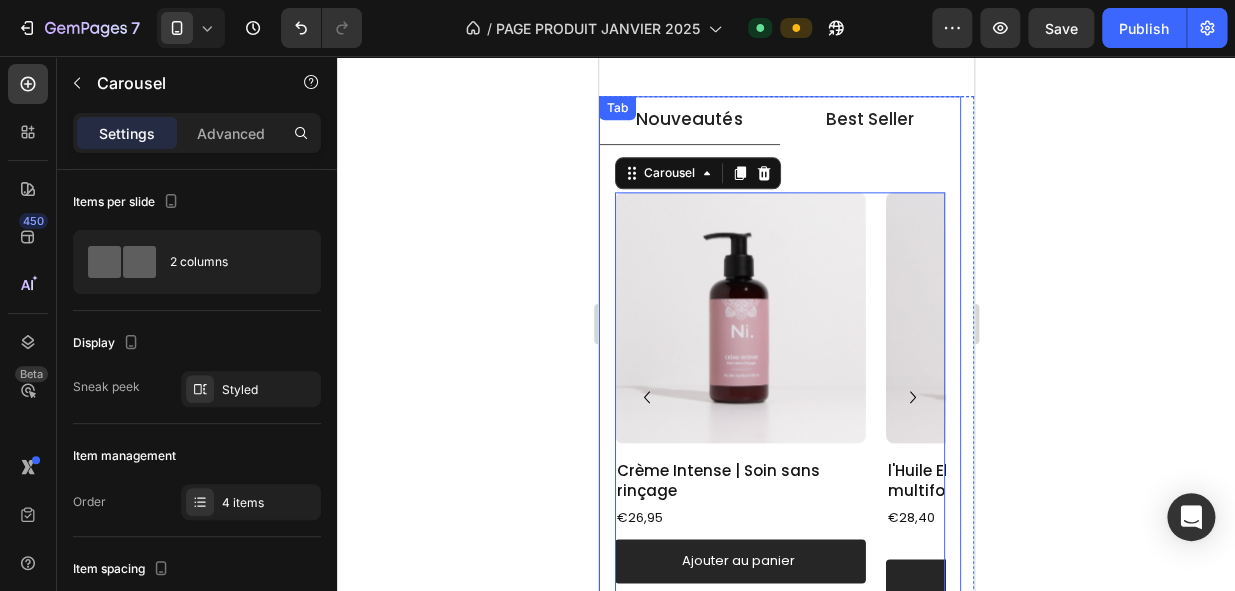 click on "Best Seller" at bounding box center [869, 120] 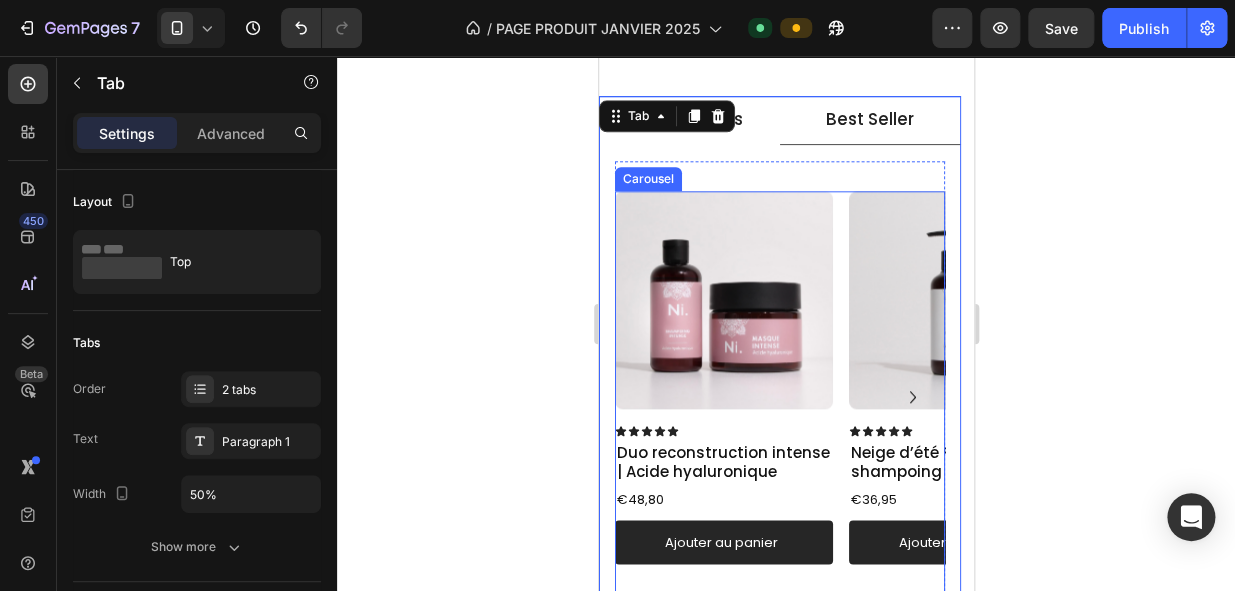 click on "Product Images Icon Icon Icon Icon Icon Icon List Duo reconstruction intense | Acide hyaluronique Product Title €48,80 Product Price Product Price Ajouter au panier Add to Cart Product Product Images Icon Icon Icon Icon Icon Icon List Neige d’été ®  | Soin avant-shampoing Product Title €36,95 Product Price Product Price Ajouter au panier Add to Cart Product Product Images Icon Icon Icon Icon Icon Icon List Duo perfecteur de boucles | Protéine de maïs Product Title €48,80 Product Price Product Price Ajouter au panier Add to Cart Product Product Images Icon Icon Icon Icon Icon Icon List Serviette reversible microfibre et satin Product Title €26,50 Product Price Product Price Rupture de stock Add to Cart Product" at bounding box center (779, 397) 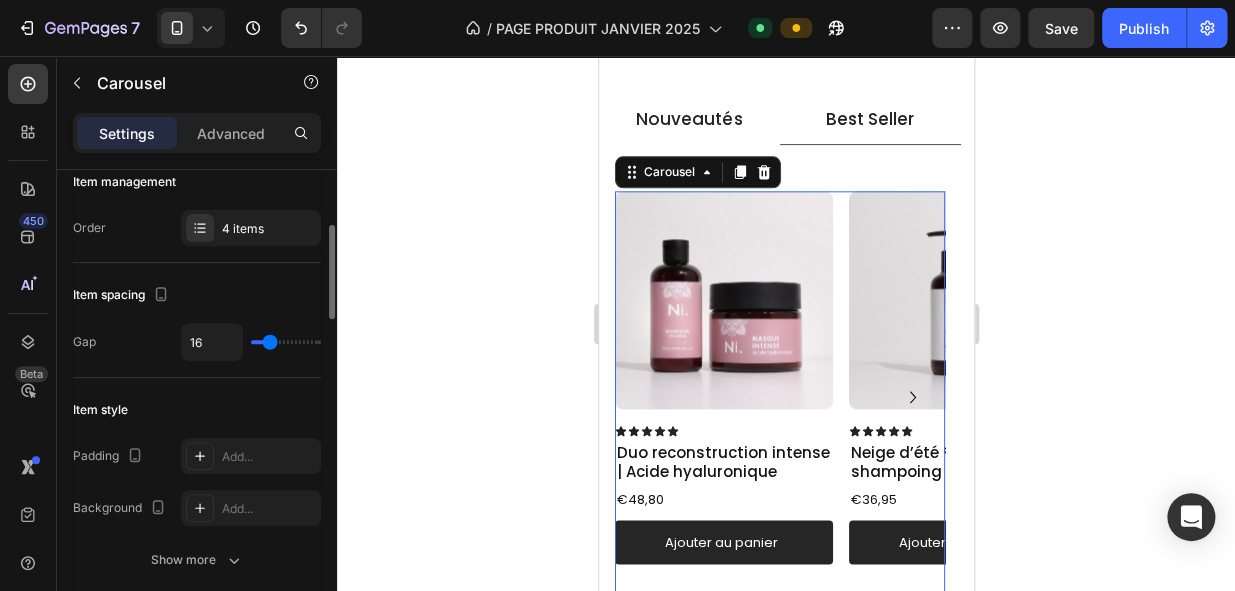 scroll, scrollTop: 275, scrollLeft: 0, axis: vertical 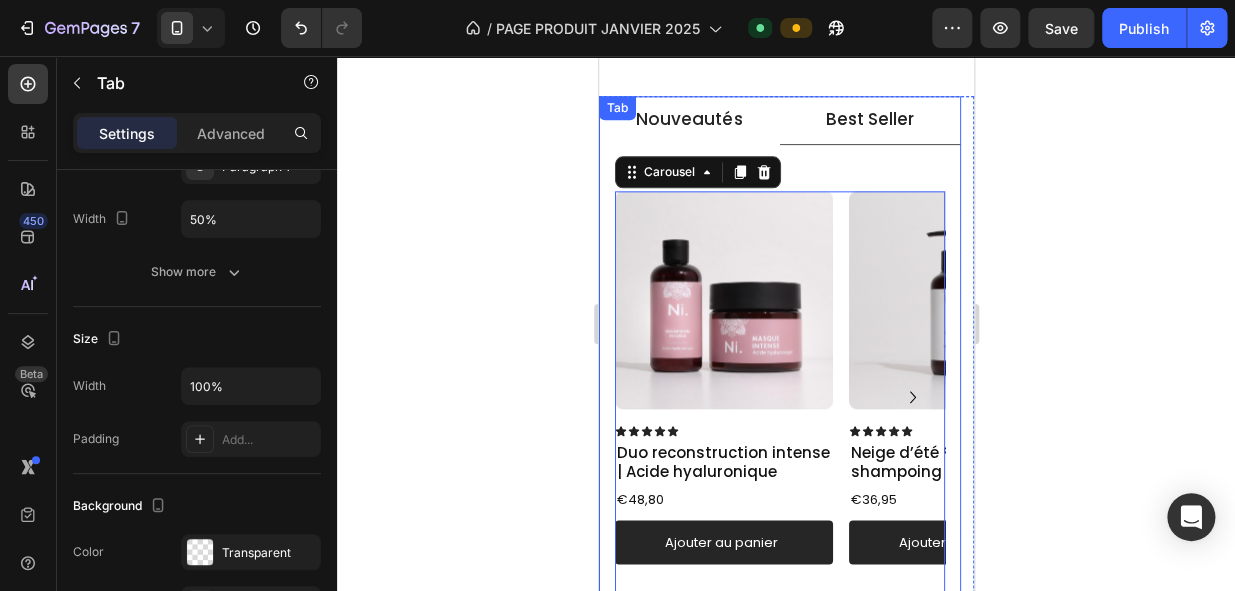 click on "Nouveautés" at bounding box center [688, 120] 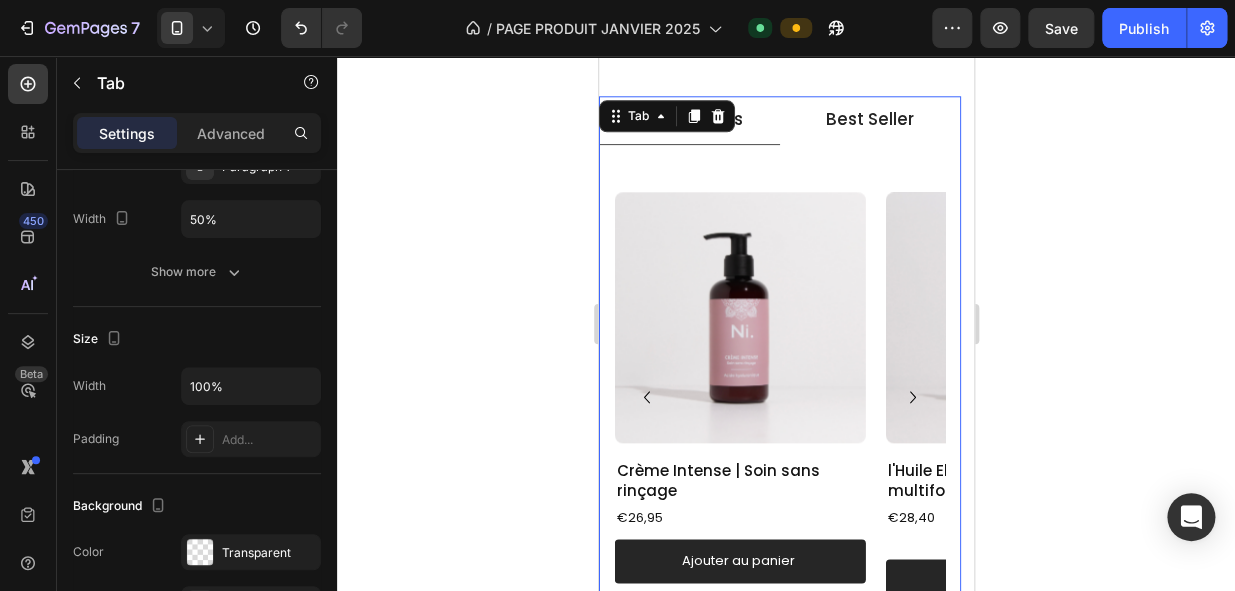 scroll, scrollTop: 0, scrollLeft: 0, axis: both 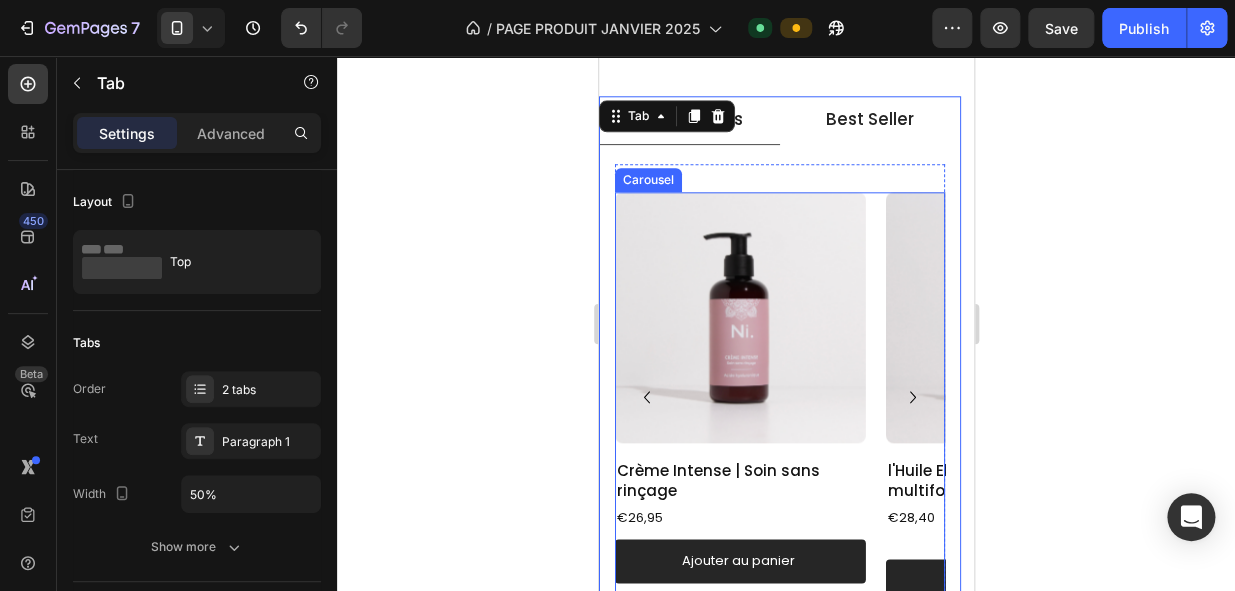 click on "Product Images Kit Glowy Product Title €61,20 Product Price Product Price €72,00 Compare Price Compare Price Row Ajouter au panier Add to Cart Product Product Images Crème Intense | Soin sans rinçage Product Title €26,95 Product Price Product Price Ajouter au panier Add to Cart Product Product Images l'Huile Elixir | Huile multifonctions Product Title €28,40 Product Price Product Price Ajouter au panier Add to Cart Product Product Images Bonnet en satin Product Title €18,90 Product Price Product Price Ajouter au panier Add to Cart Product" at bounding box center (779, 397) 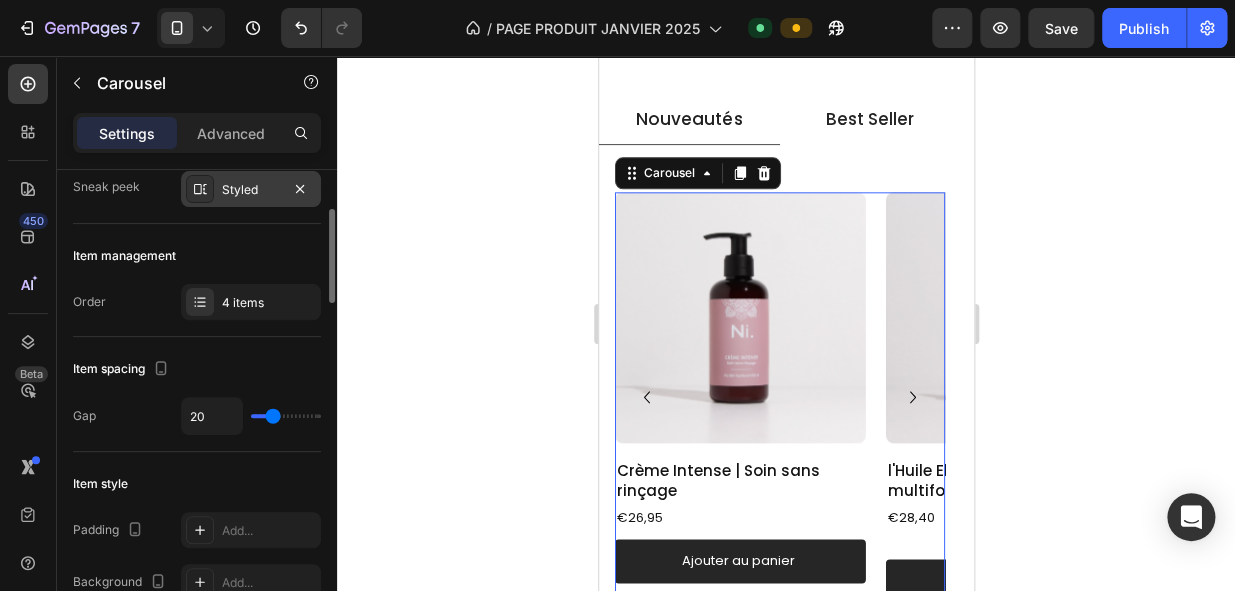 scroll, scrollTop: 200, scrollLeft: 0, axis: vertical 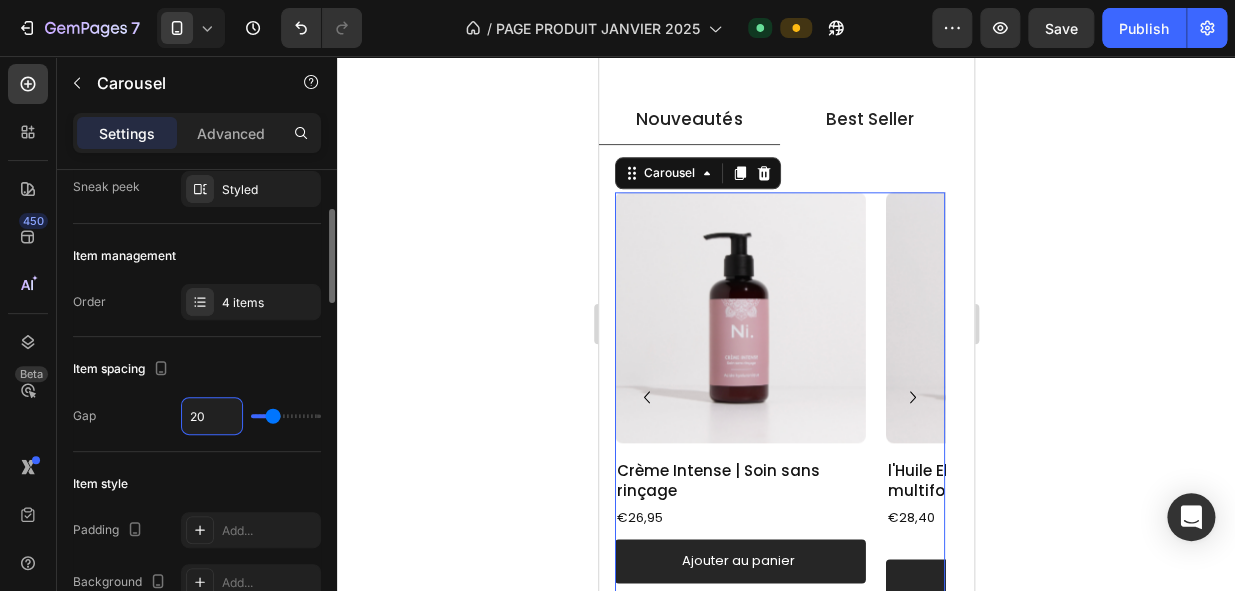 click on "20" at bounding box center (212, 416) 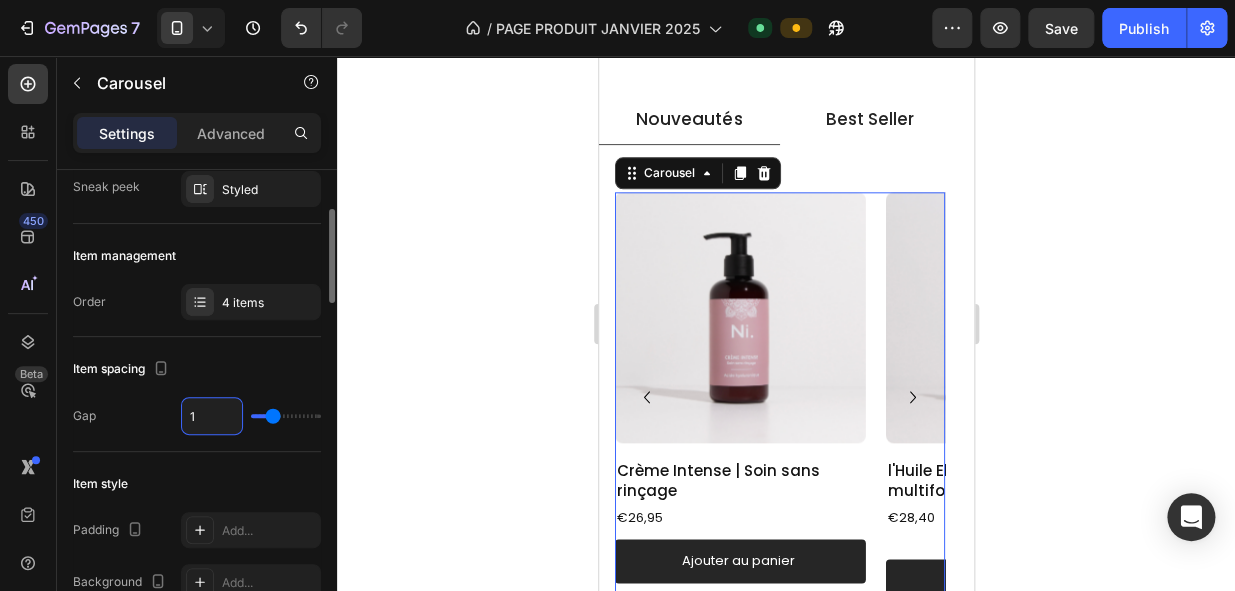 type on "16" 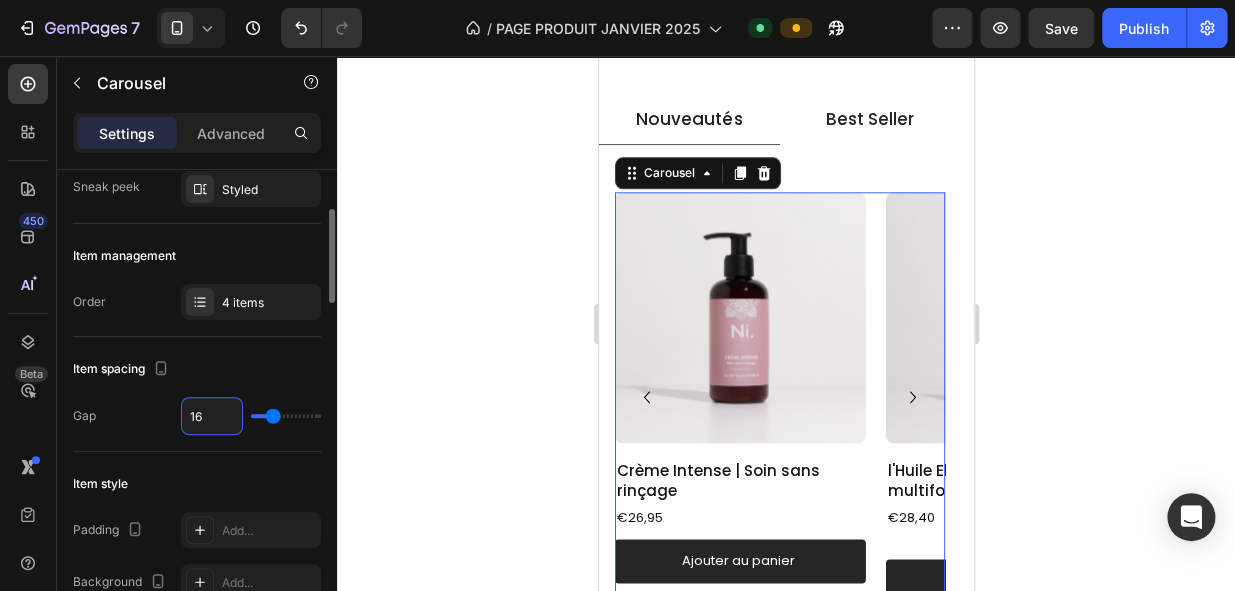 type on "16" 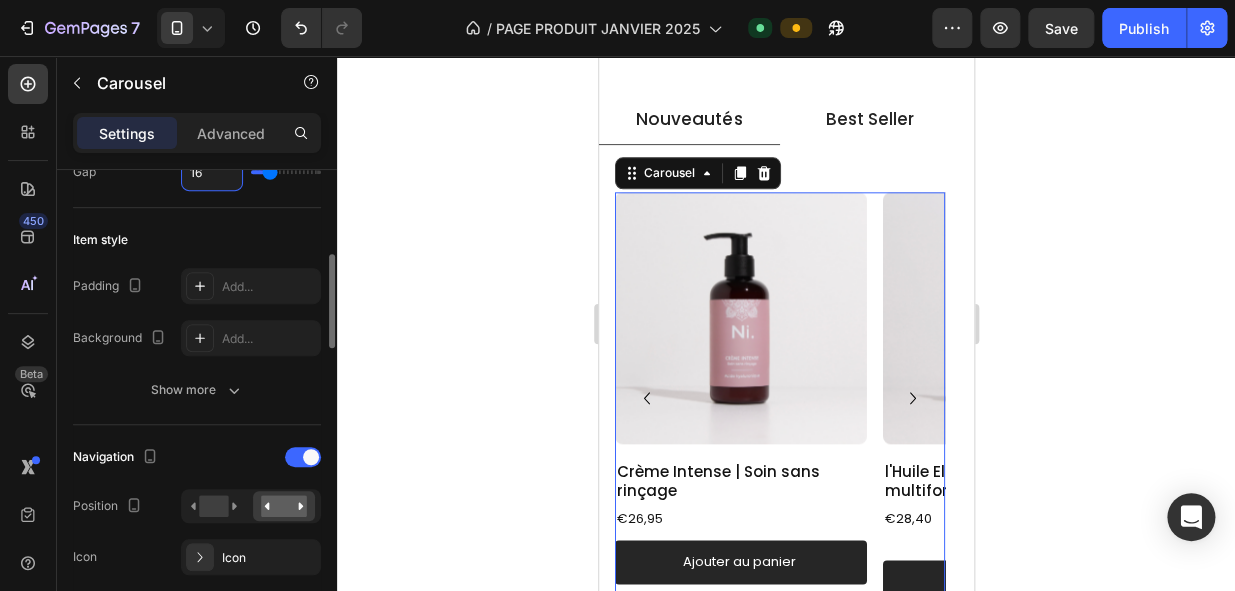 scroll, scrollTop: 446, scrollLeft: 0, axis: vertical 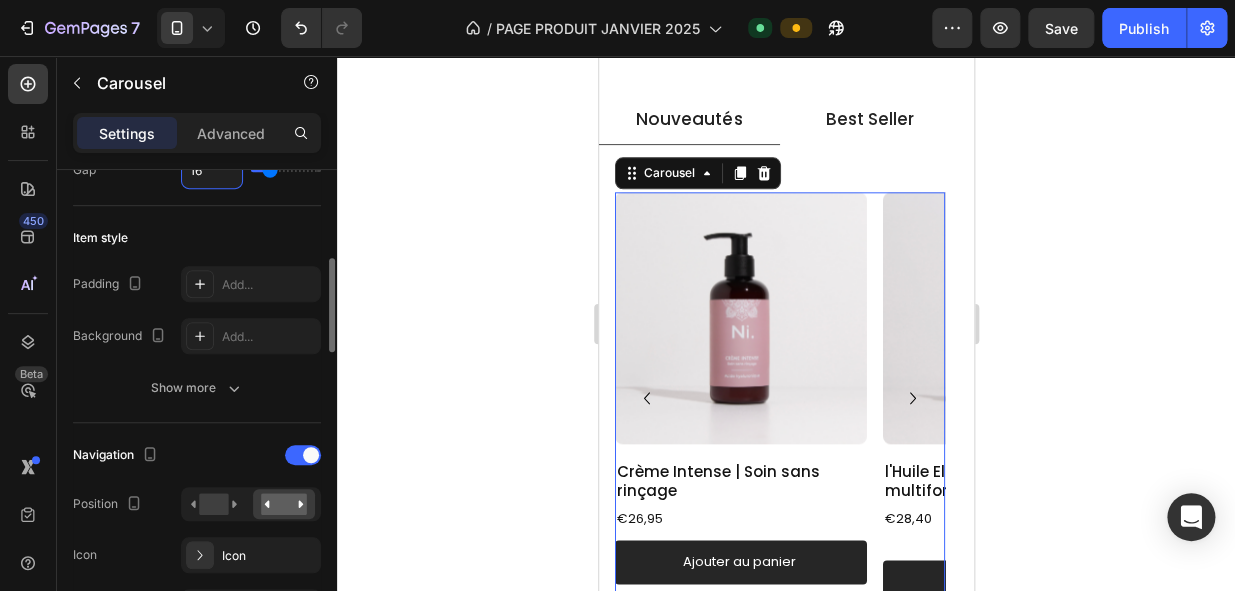 type on "16" 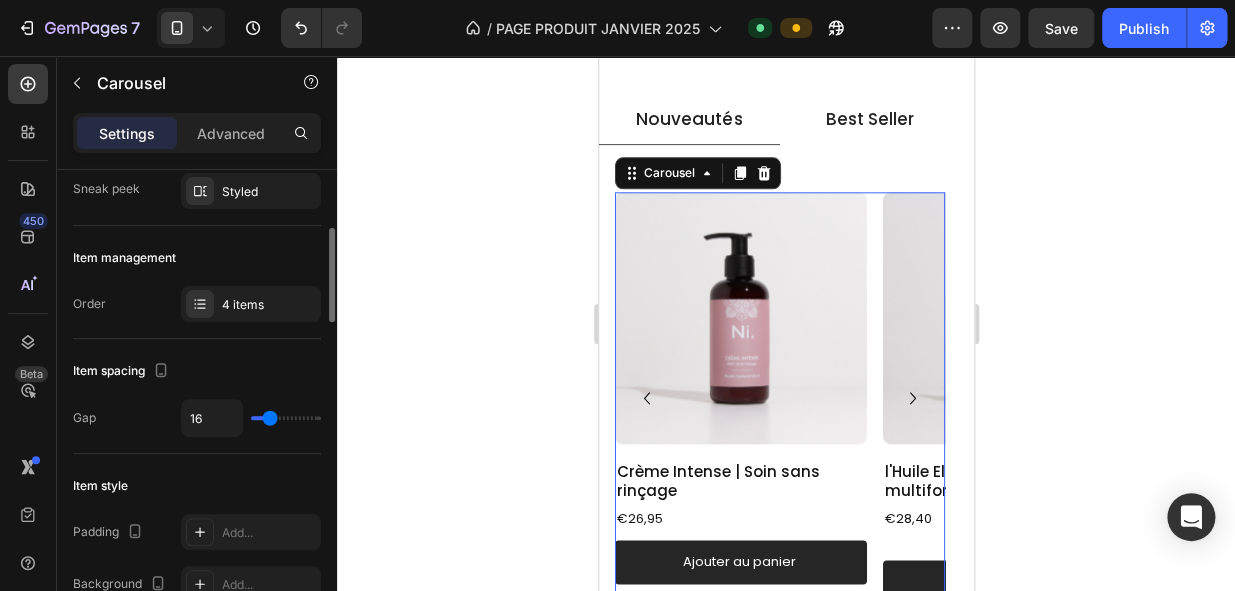 scroll, scrollTop: 197, scrollLeft: 0, axis: vertical 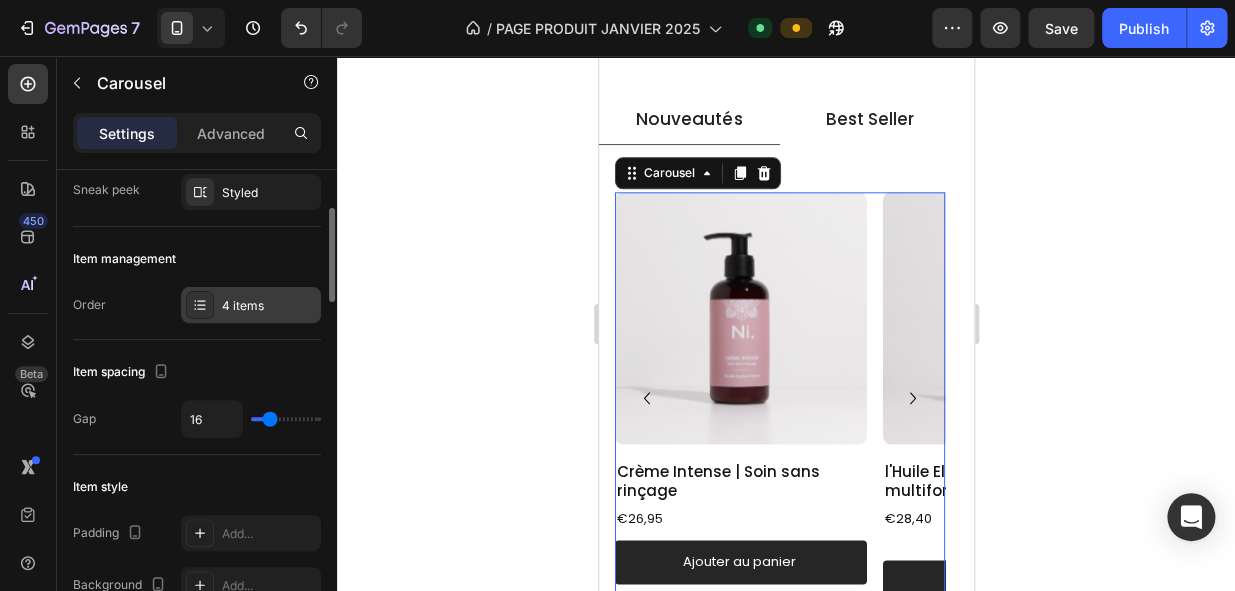 click on "4 items" at bounding box center [269, 306] 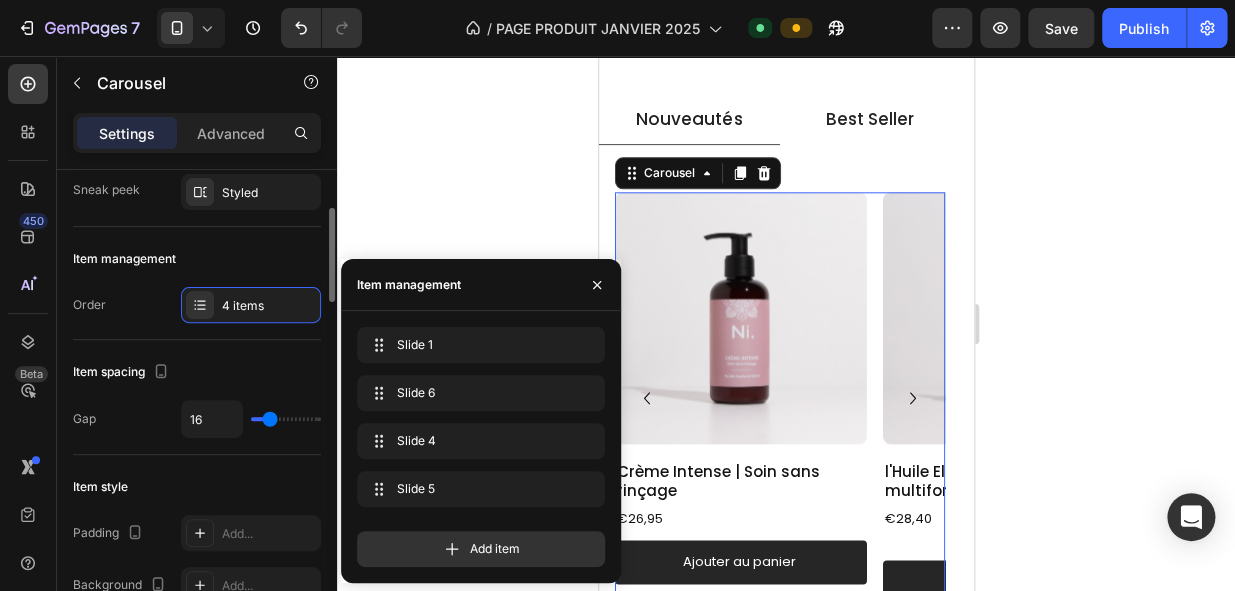 click on "Item spacing Gap 16" 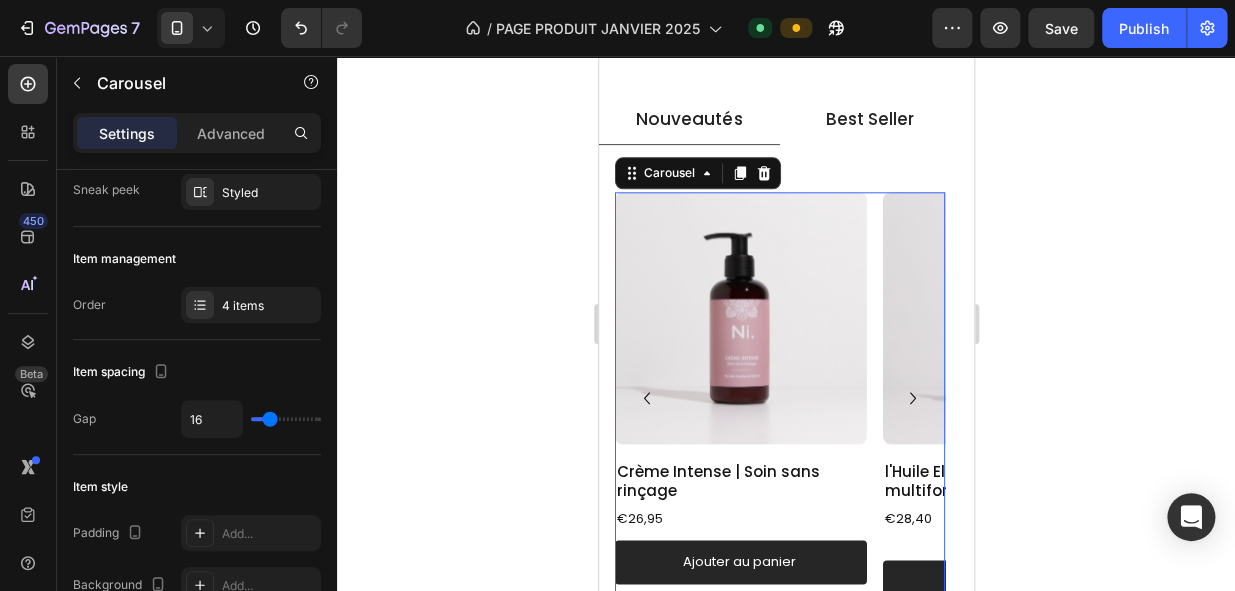 scroll, scrollTop: 31, scrollLeft: 0, axis: vertical 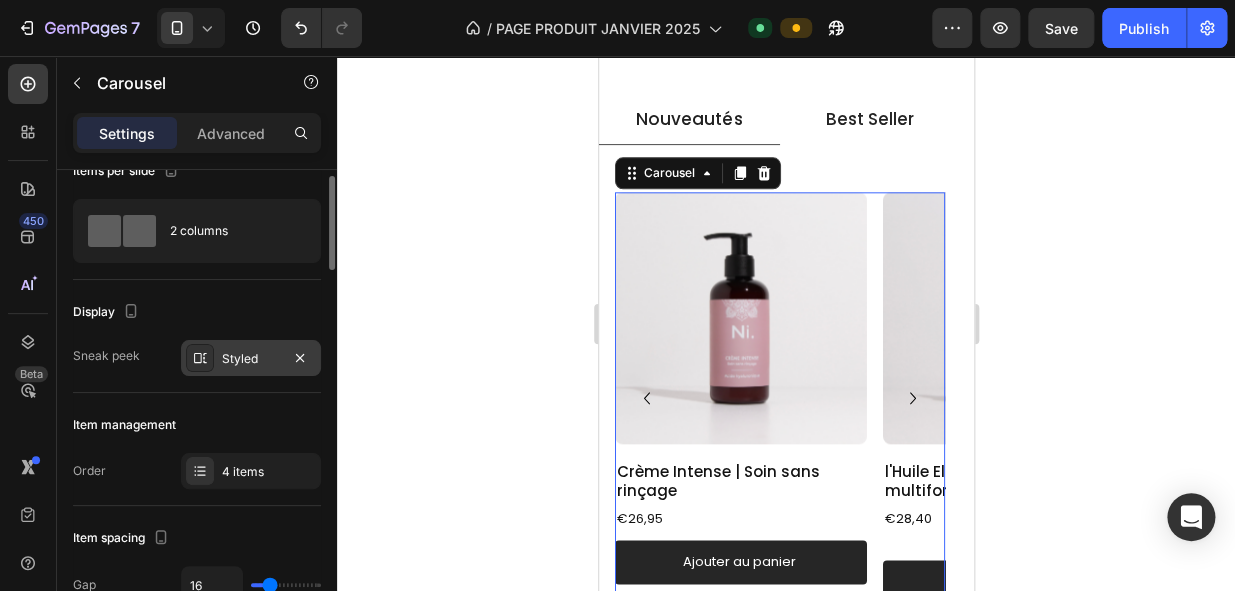click on "Styled" at bounding box center (251, 359) 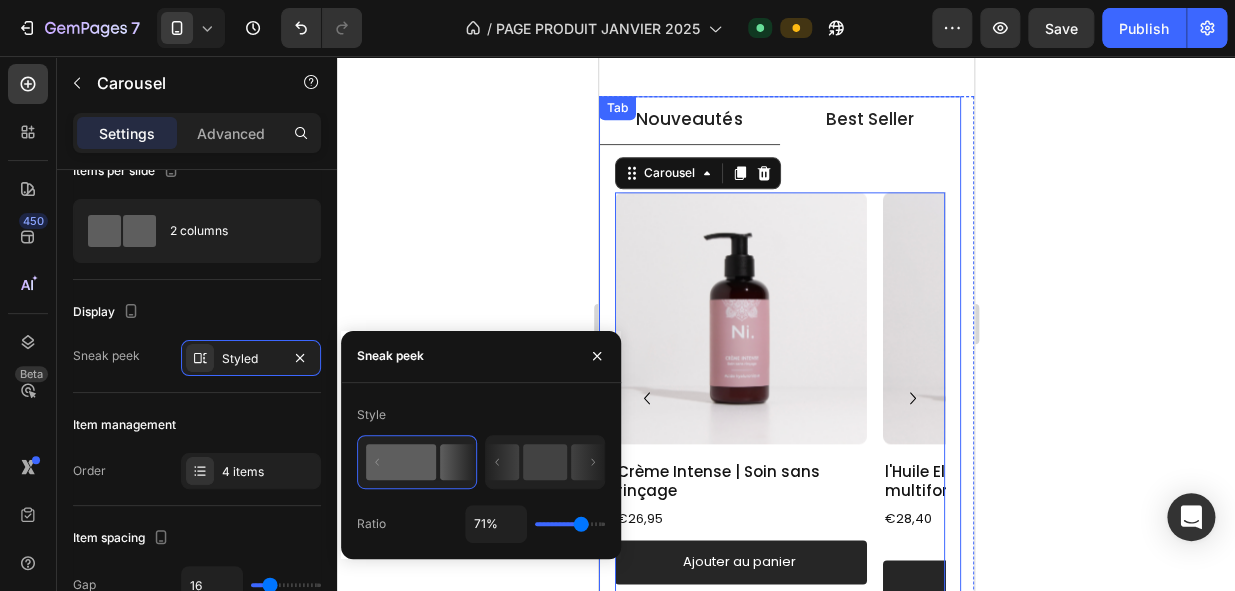 click on "Best Seller" at bounding box center [869, 120] 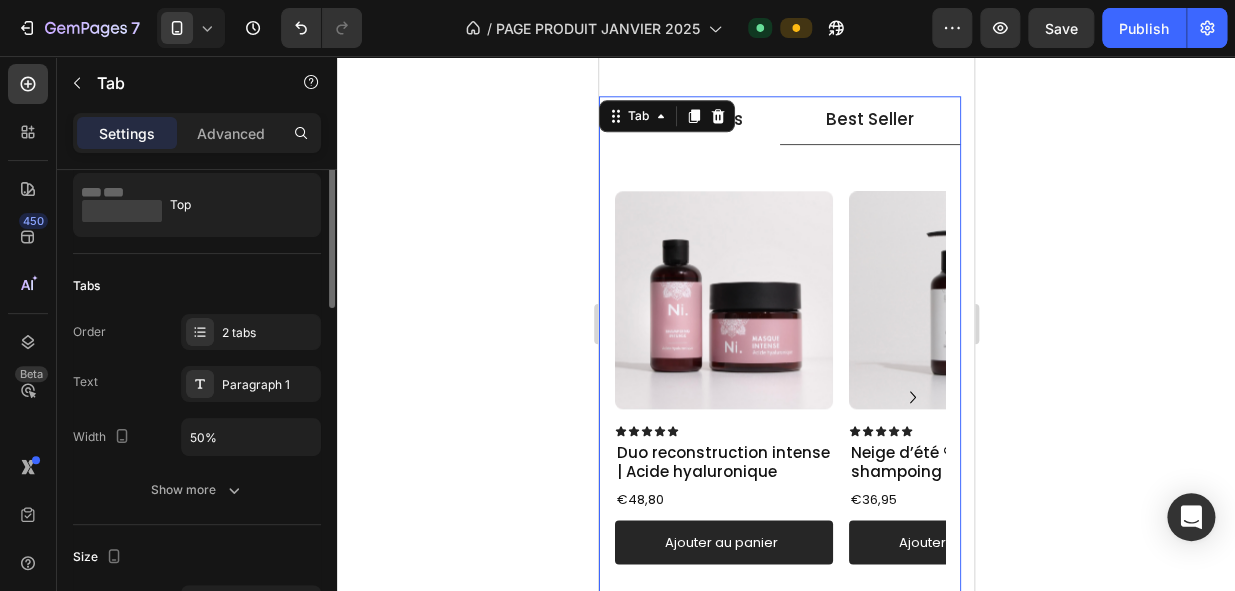 scroll, scrollTop: 0, scrollLeft: 0, axis: both 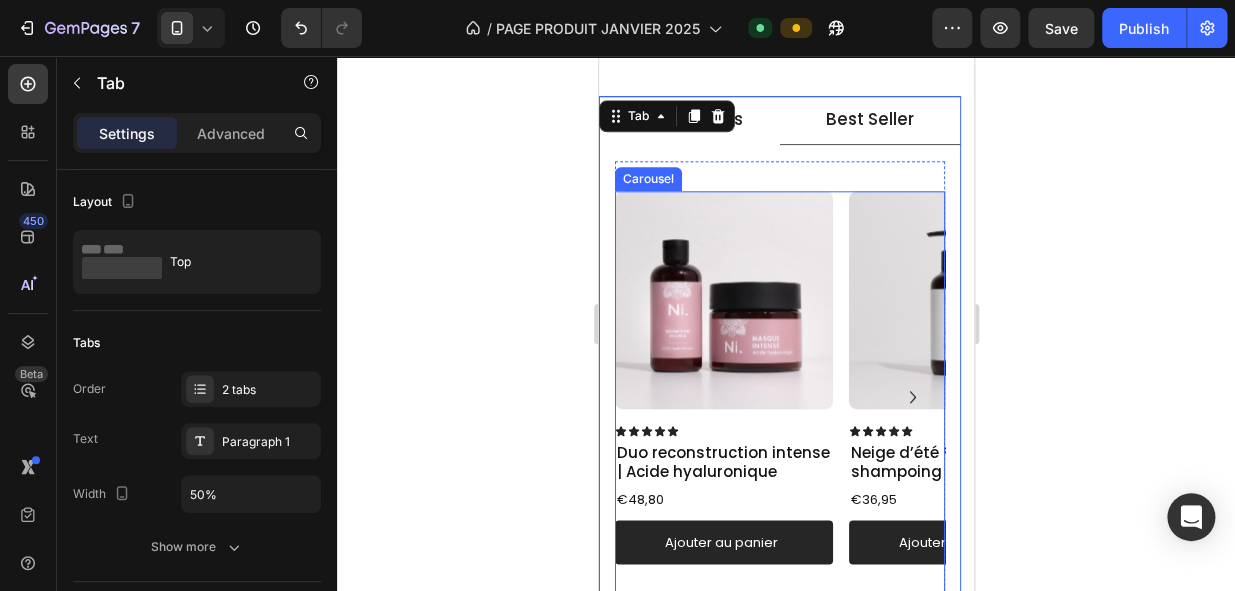 click on "Product Images Icon Icon Icon Icon Icon Icon List Duo reconstruction intense | Acide hyaluronique Product Title €48,80 Product Price Product Price Ajouter au panier Add to Cart Product Product Images Icon Icon Icon Icon Icon Icon List Neige d’été ®  | Soin avant-shampoing Product Title €36,95 Product Price Product Price Ajouter au panier Add to Cart Product Product Images Icon Icon Icon Icon Icon Icon List Duo perfecteur de boucles | Protéine de maïs Product Title €48,80 Product Price Product Price Ajouter au panier Add to Cart Product Product Images Icon Icon Icon Icon Icon Icon List Serviette reversible microfibre et satin Product Title €26,50 Product Price Product Price Rupture de stock Add to Cart Product" at bounding box center (779, 397) 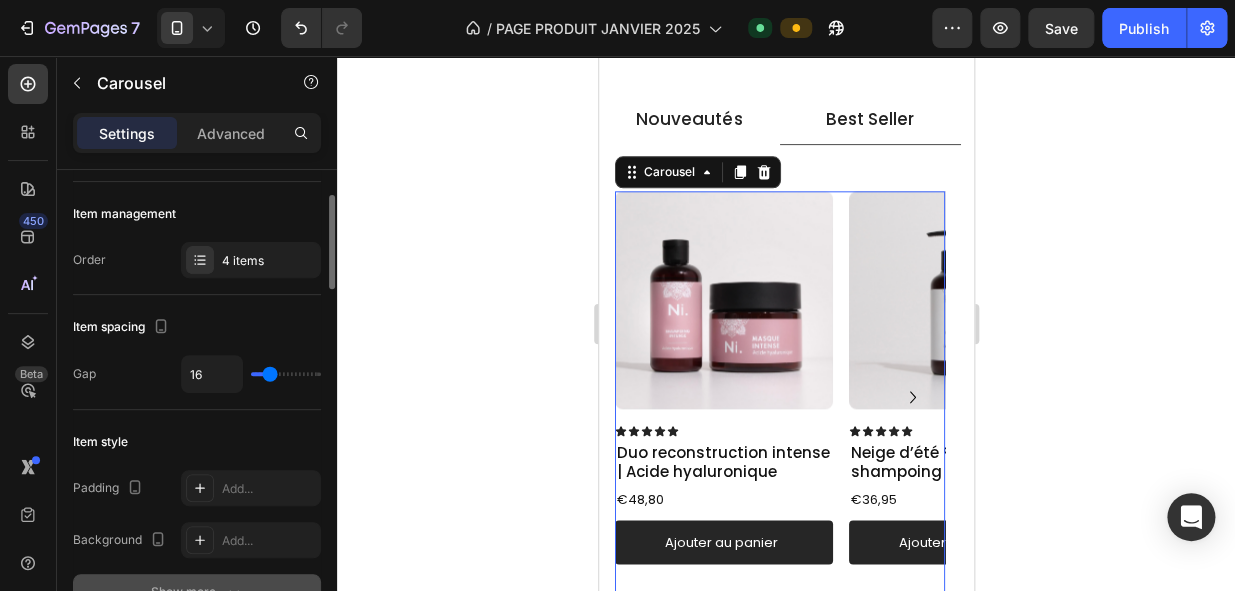 scroll, scrollTop: 185, scrollLeft: 0, axis: vertical 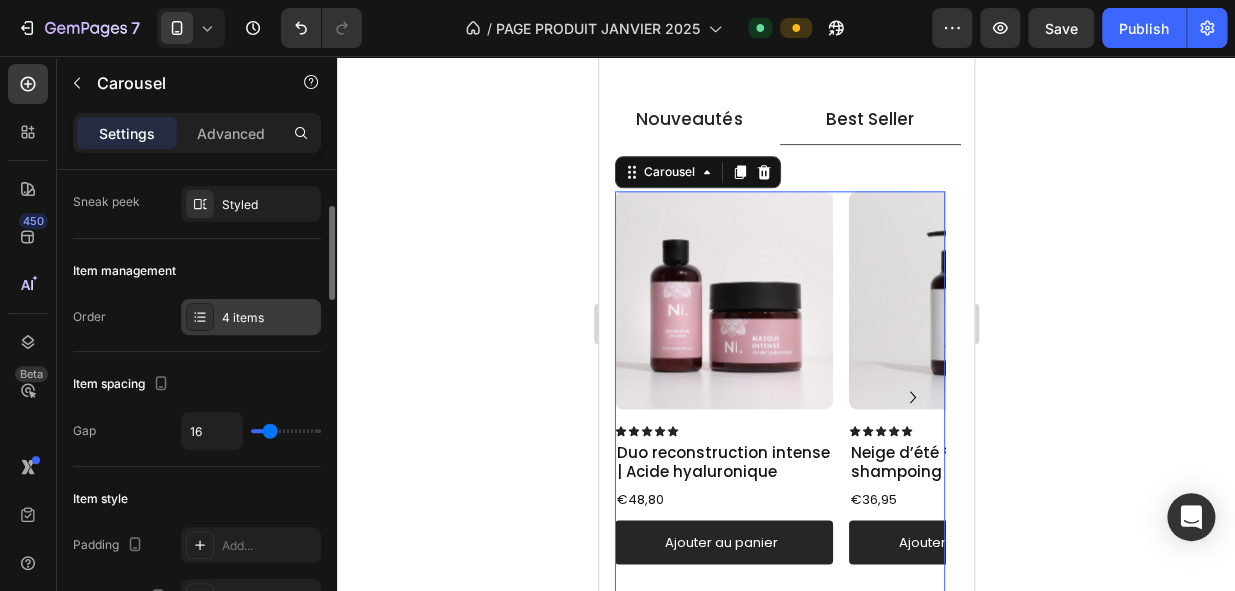 click on "4 items" at bounding box center [269, 318] 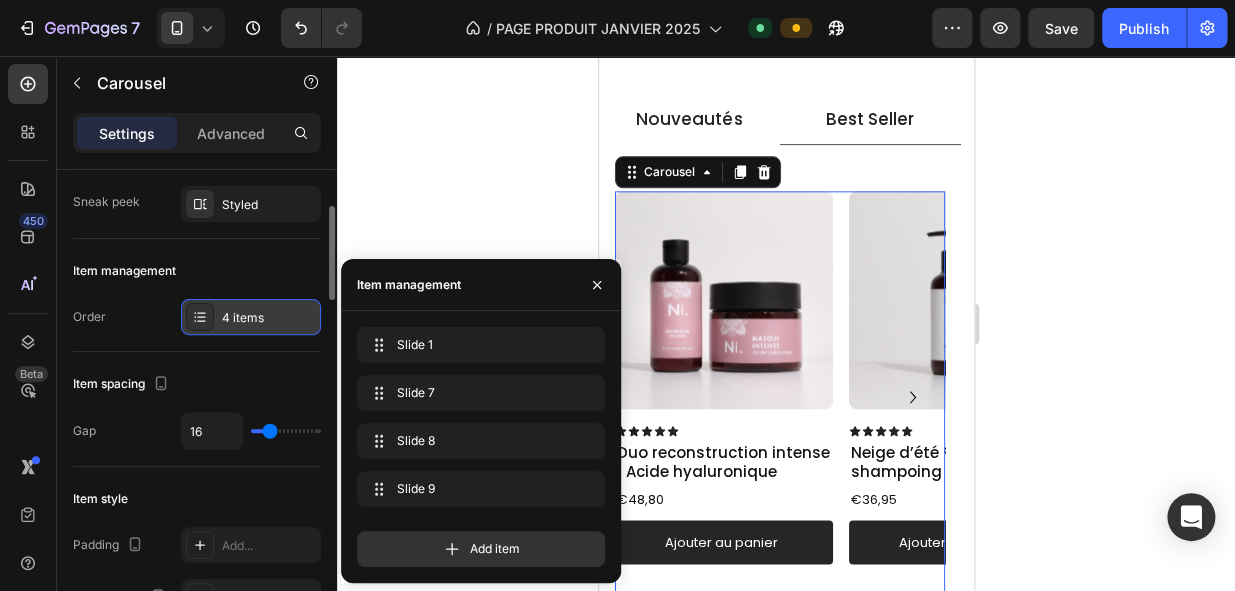 click on "4 items" at bounding box center (269, 318) 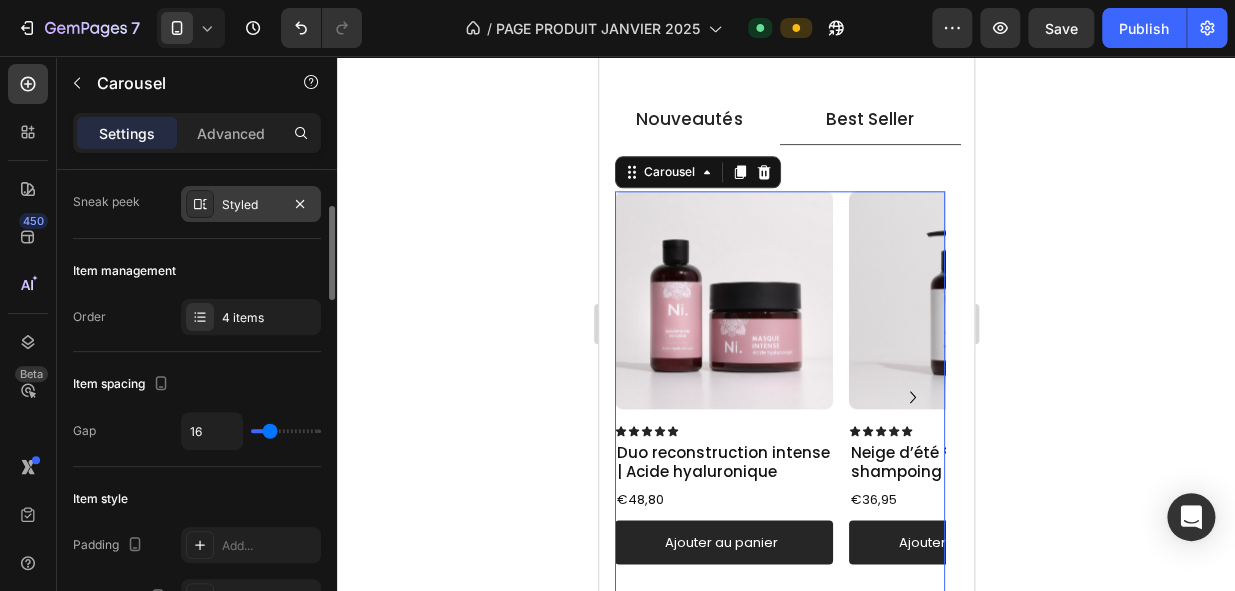 click on "Styled" at bounding box center [251, 205] 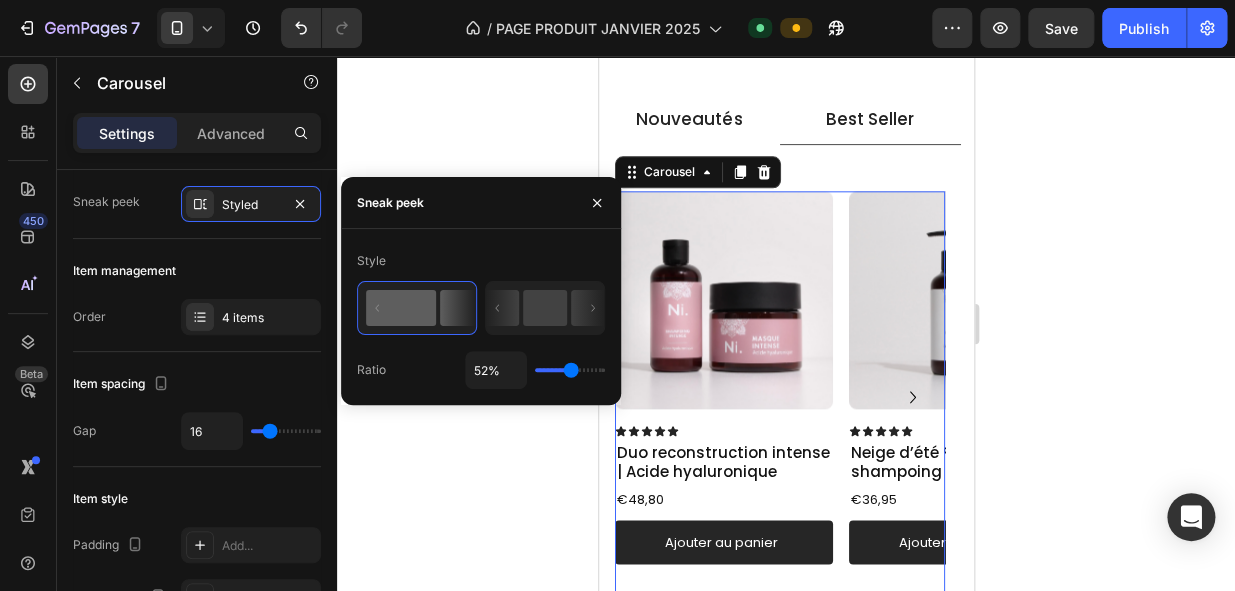type on "74%" 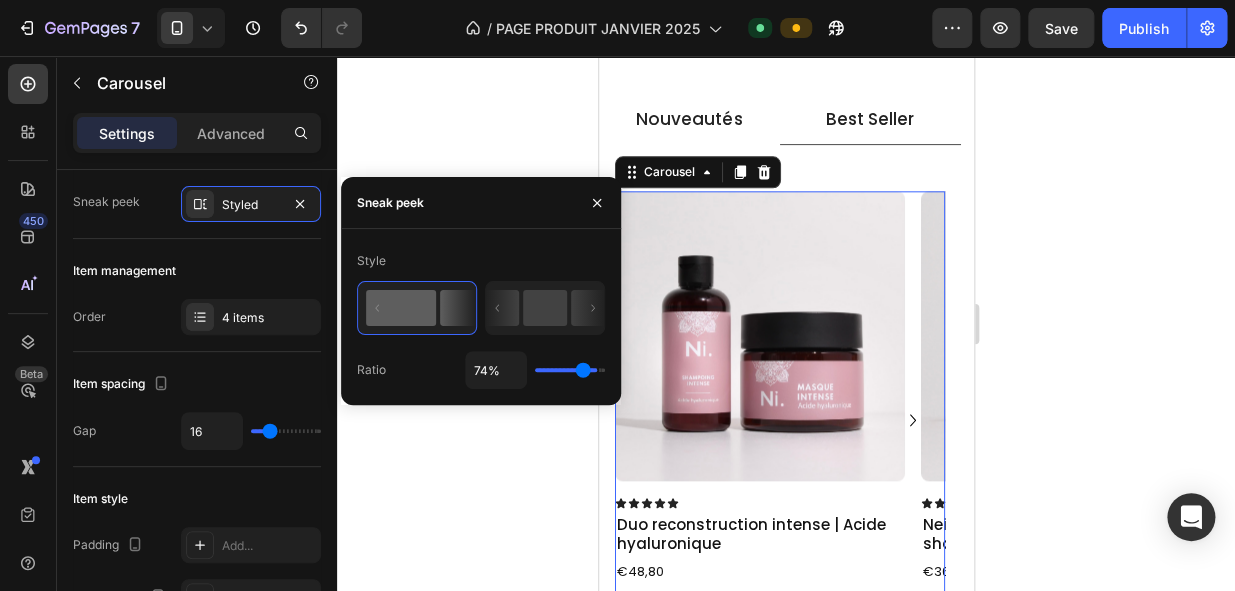 type on "87%" 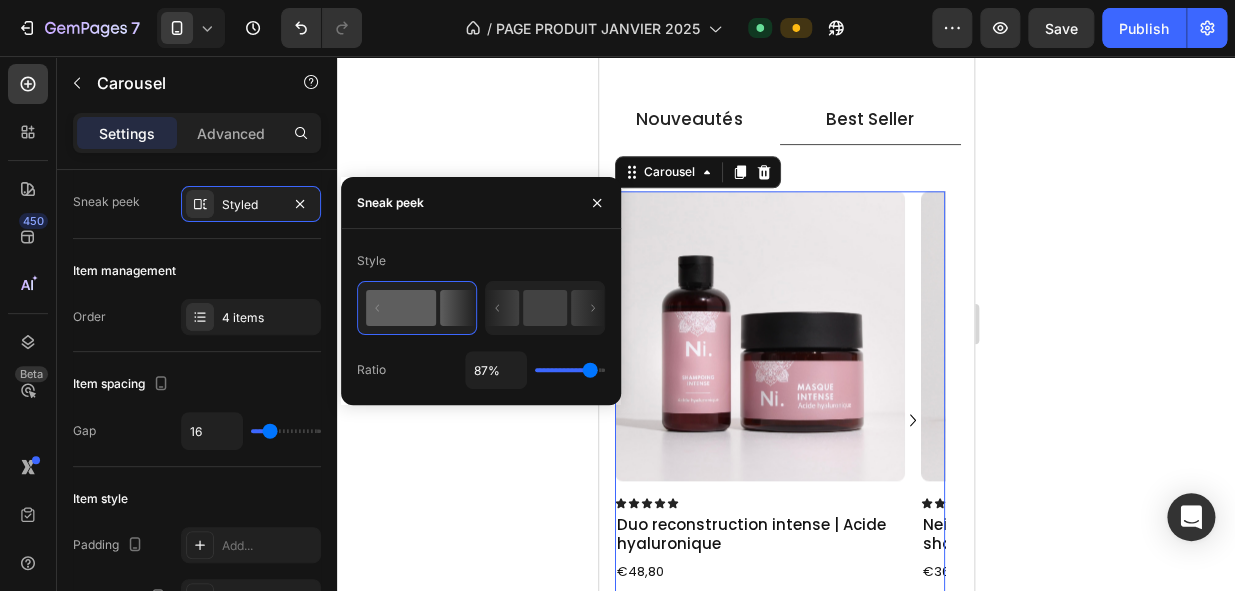type on "76%" 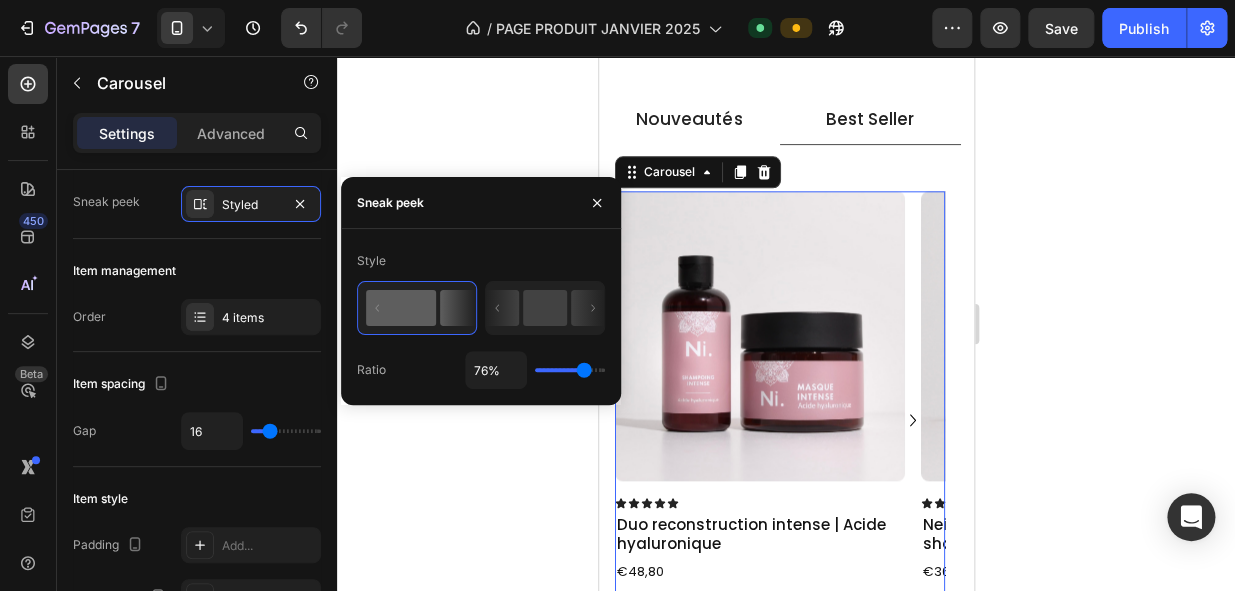 type on "71%" 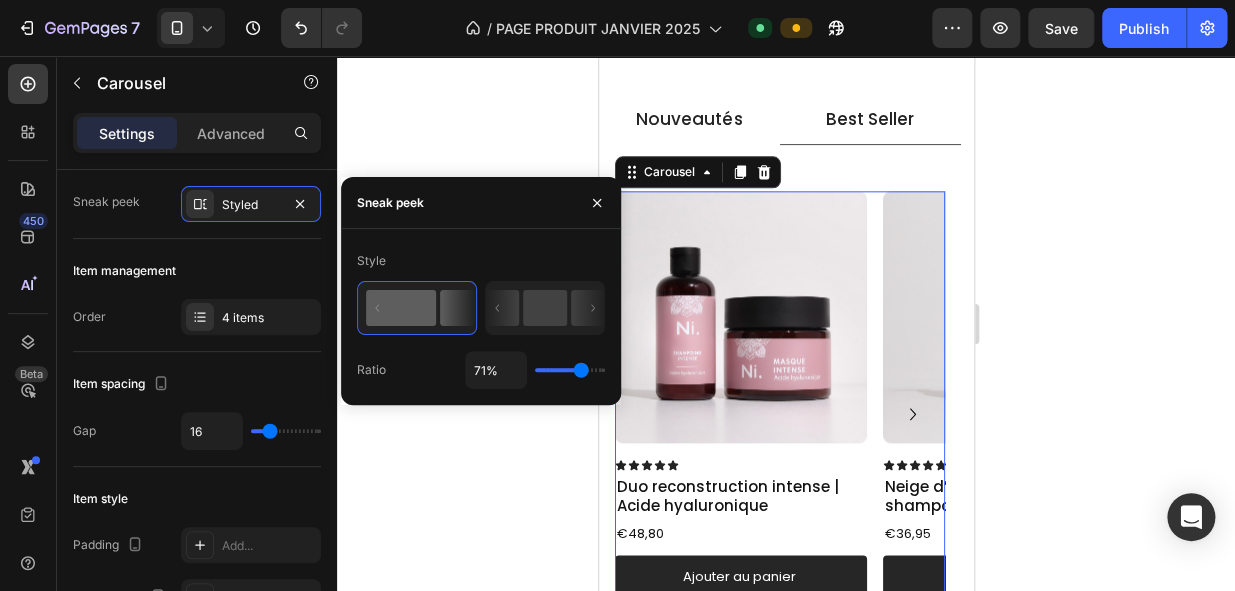 type on "64%" 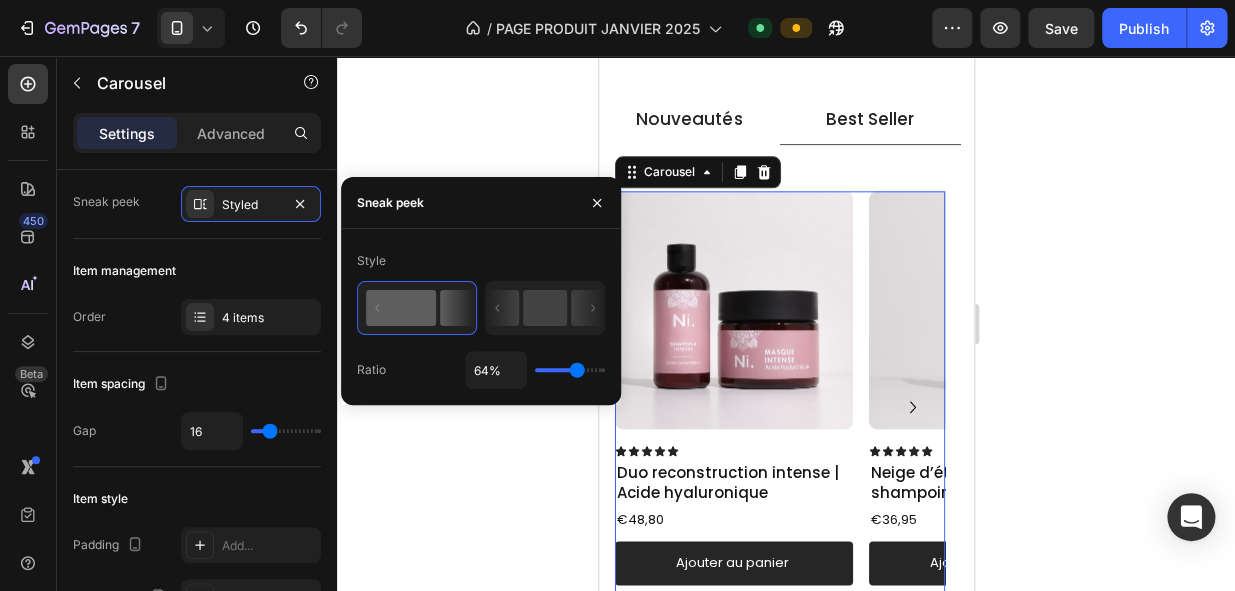 type on "62%" 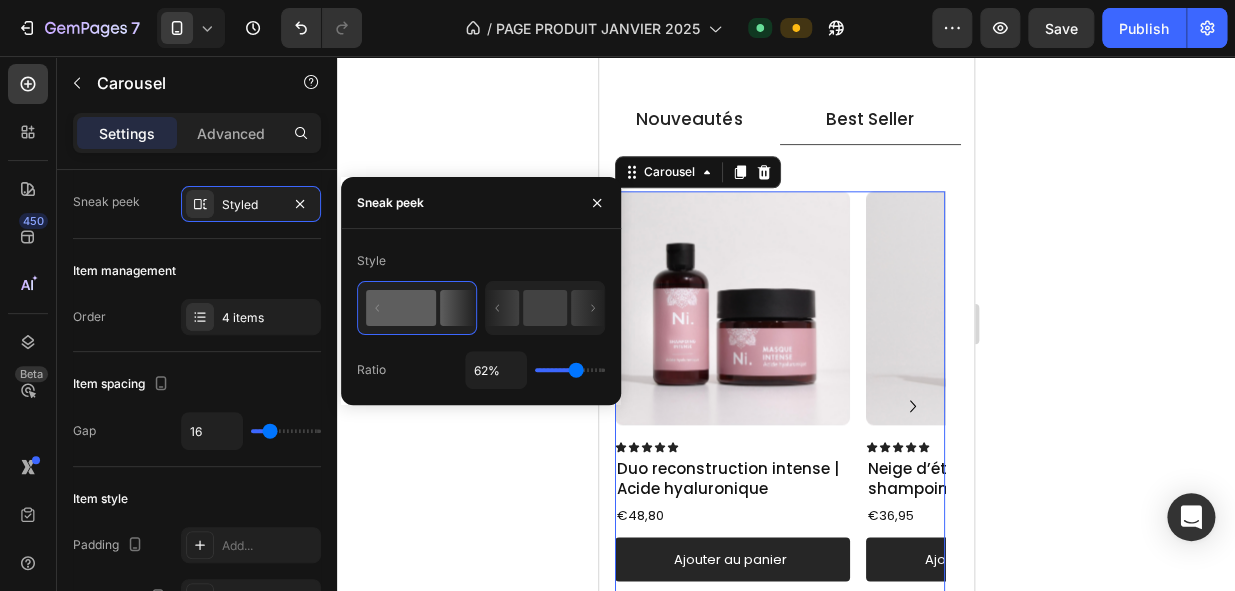 type on "59%" 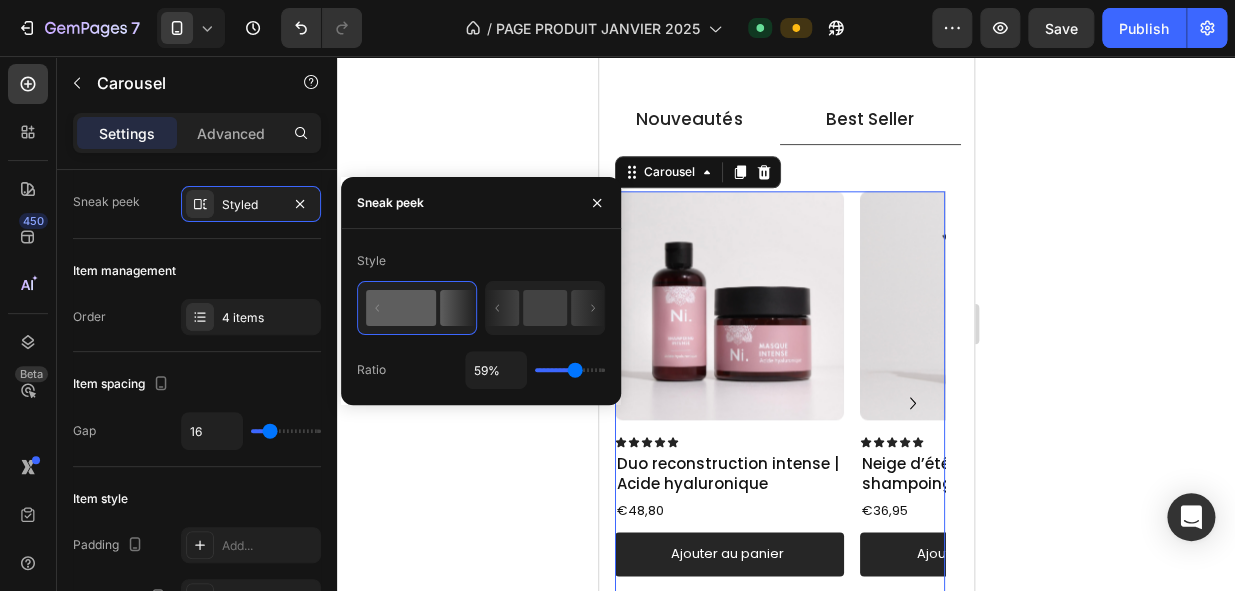 type on "62%" 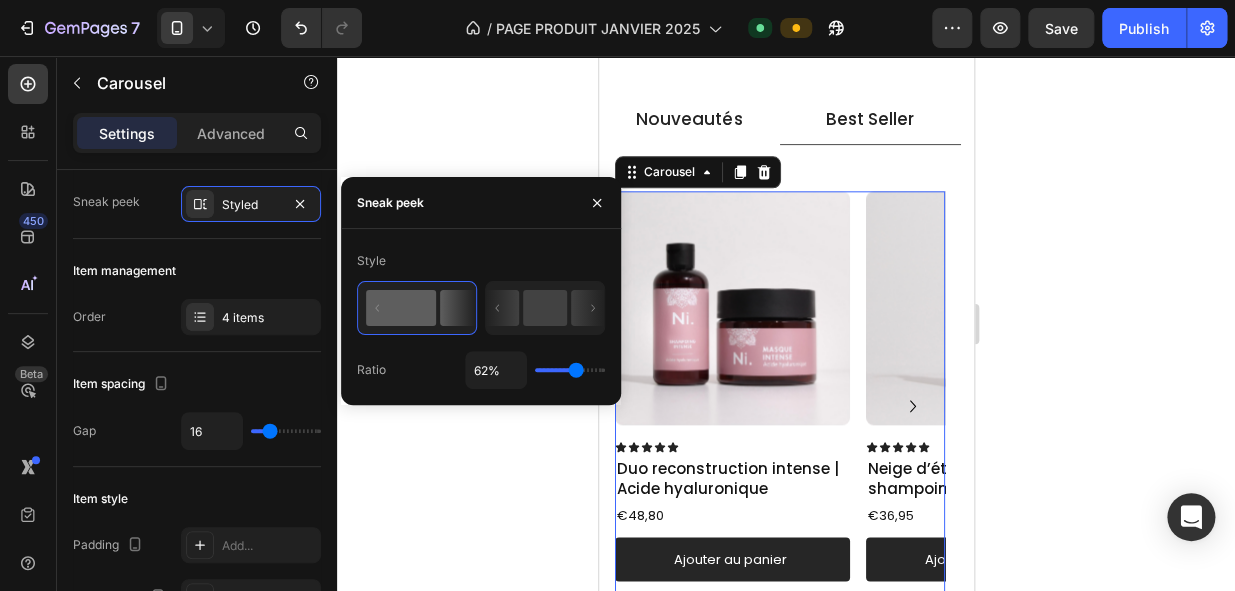 type on "62" 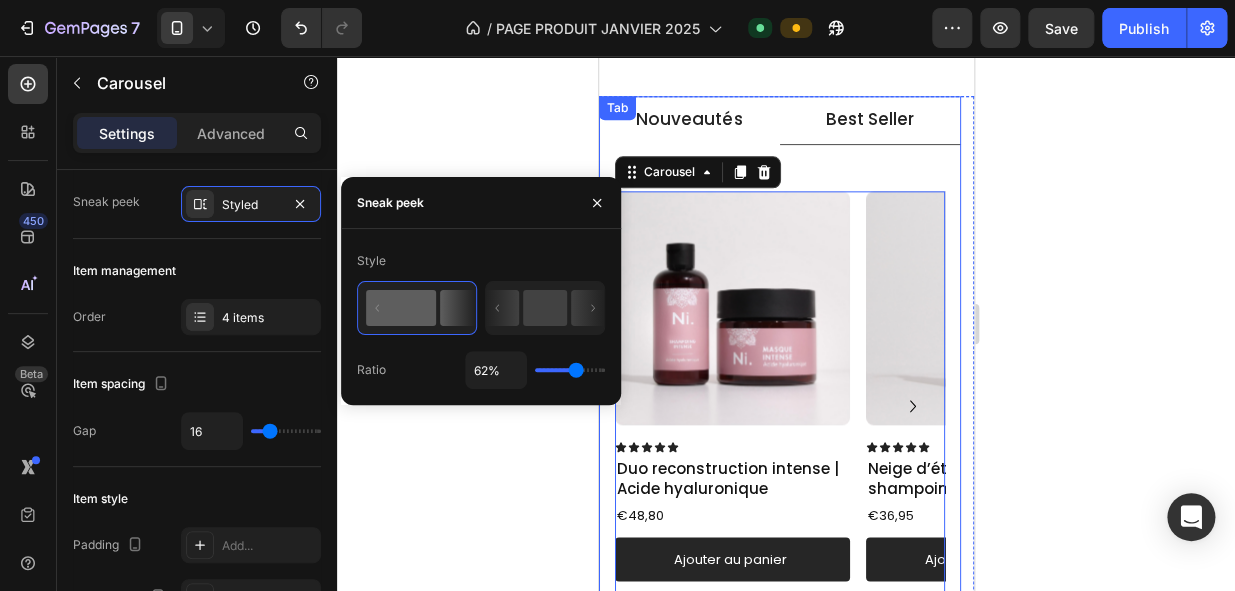 click on "Nouveautés" at bounding box center [688, 120] 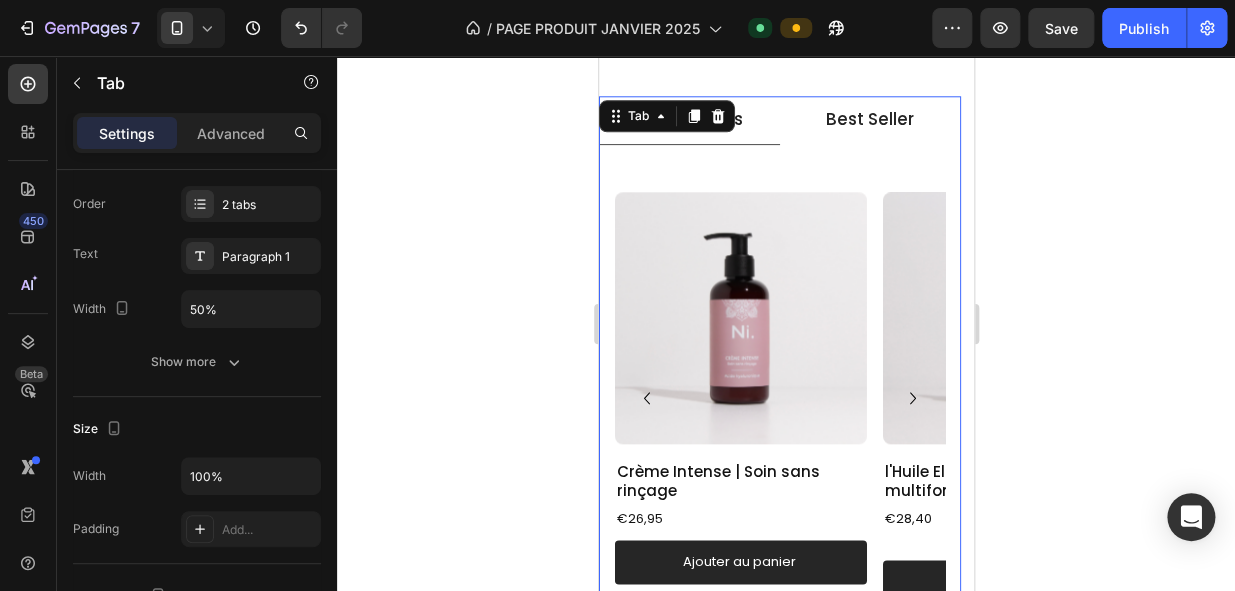 scroll, scrollTop: 0, scrollLeft: 0, axis: both 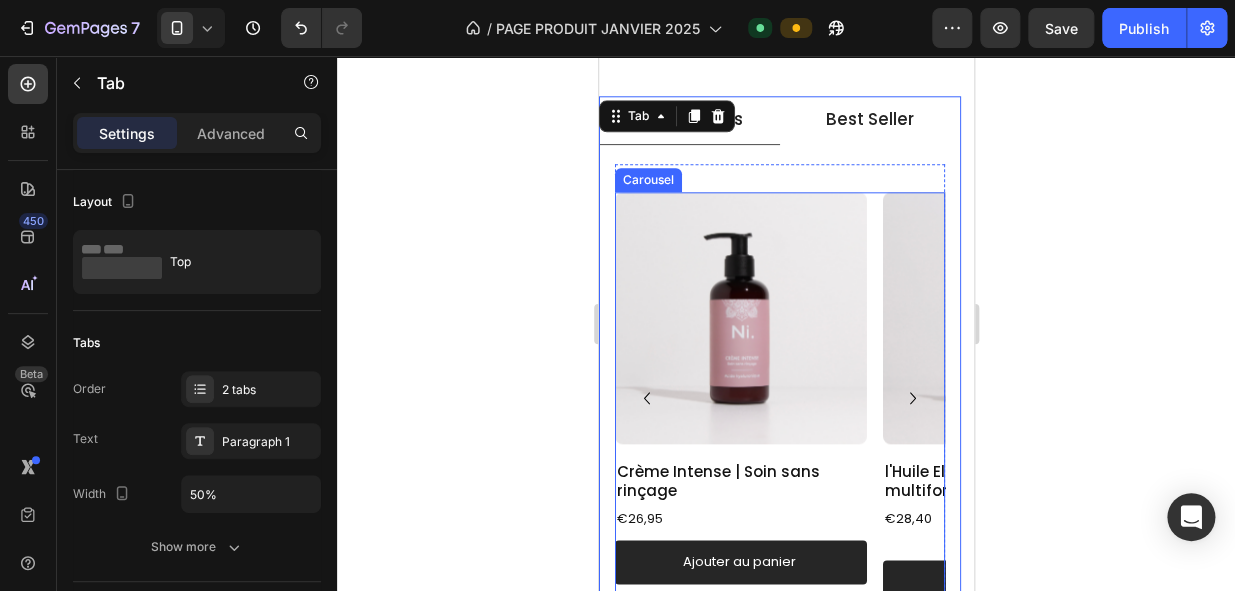 click on "Product Images Kit Glowy Product Title €61,20 Product Price Product Price €72,00 Compare Price Compare Price Row Ajouter au panier Add to Cart Product Product Images Crème Intense | Soin sans rinçage Product Title €26,95 Product Price Product Price Ajouter au panier Add to Cart Product Product Images l'Huile Elixir | Huile multifonctions Product Title €28,40 Product Price Product Price Ajouter au panier Add to Cart Product Product Images Bonnet en satin Product Title €18,90 Product Price Product Price Ajouter au panier Add to Cart Product" at bounding box center (779, 398) 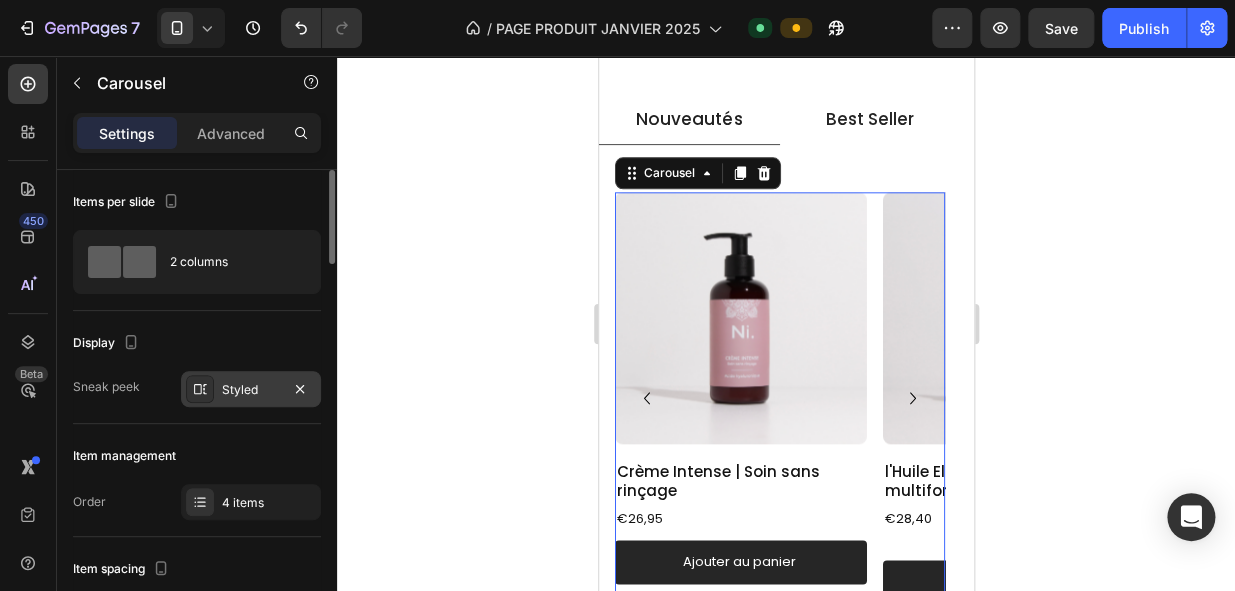 click at bounding box center (200, 389) 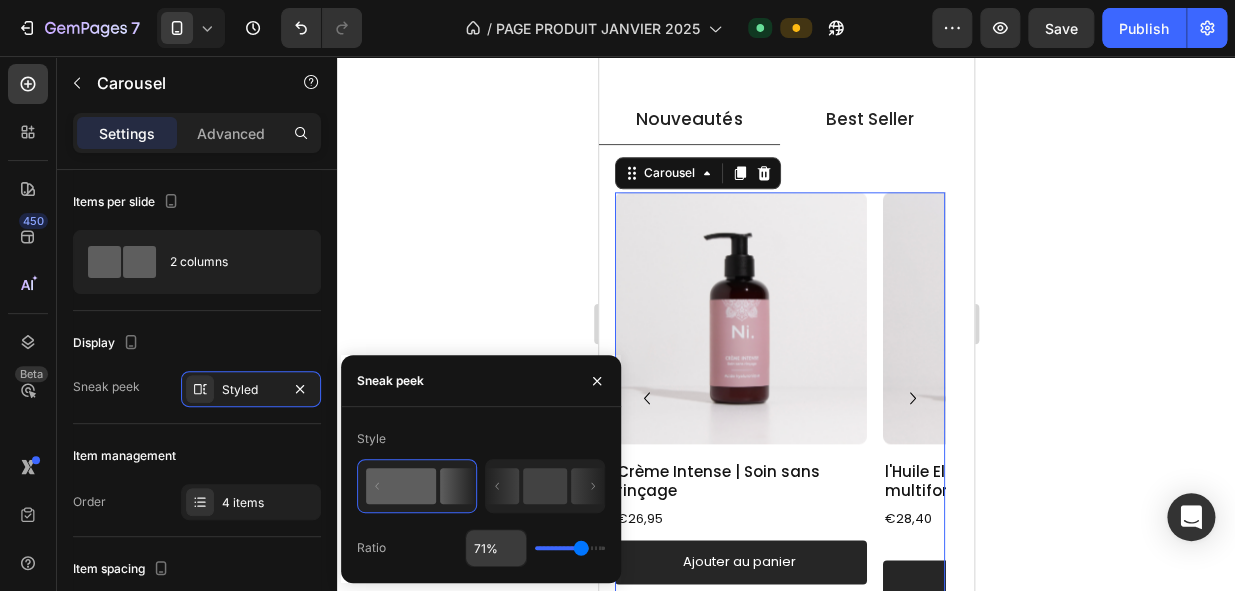 click on "71%" at bounding box center (496, 548) 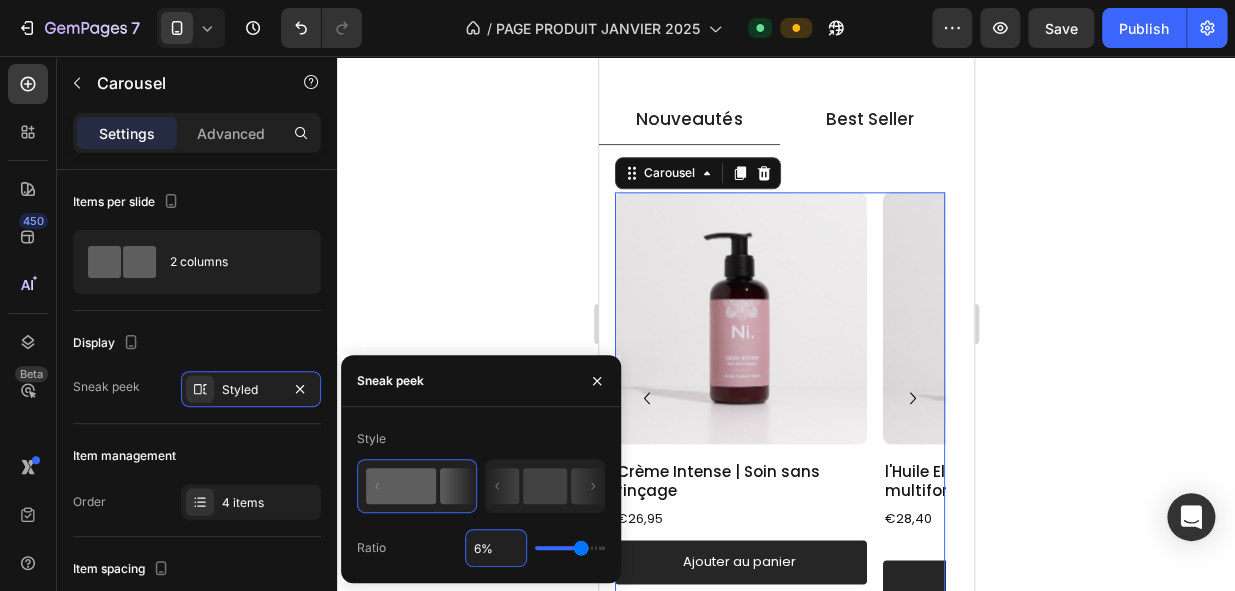 type on "62%" 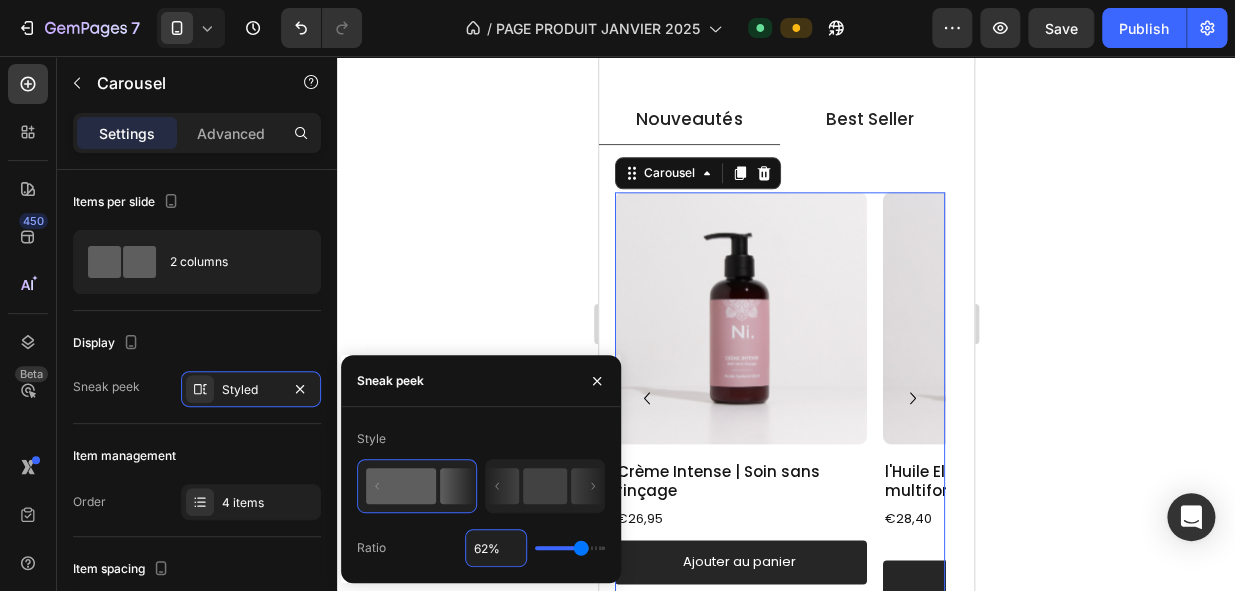 type on "62" 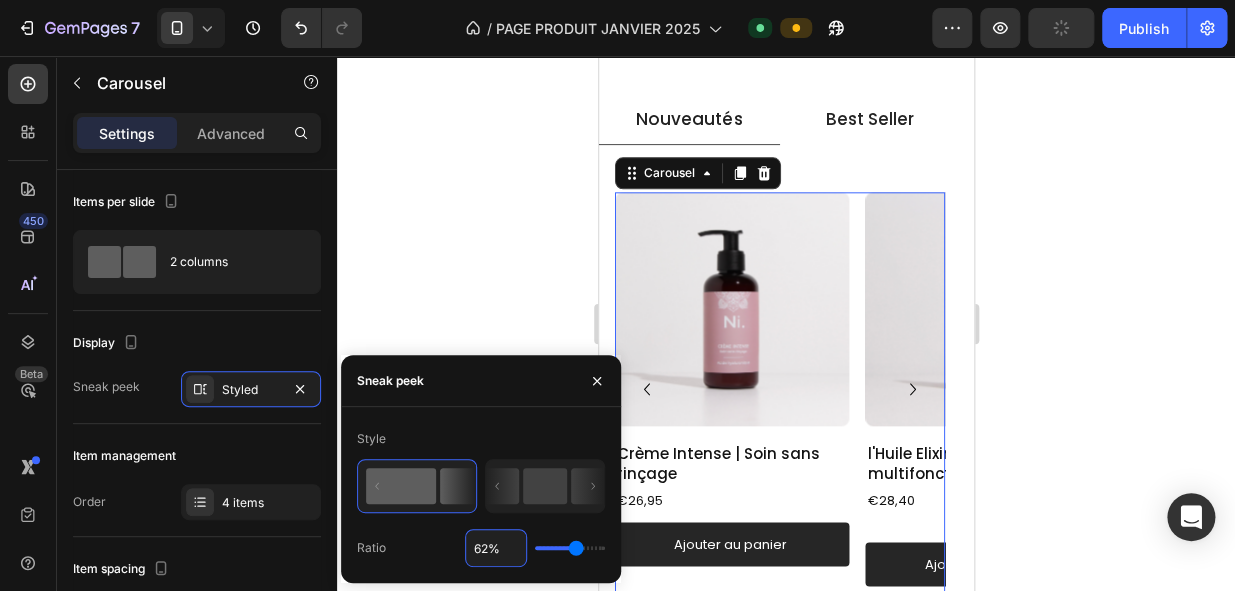 click 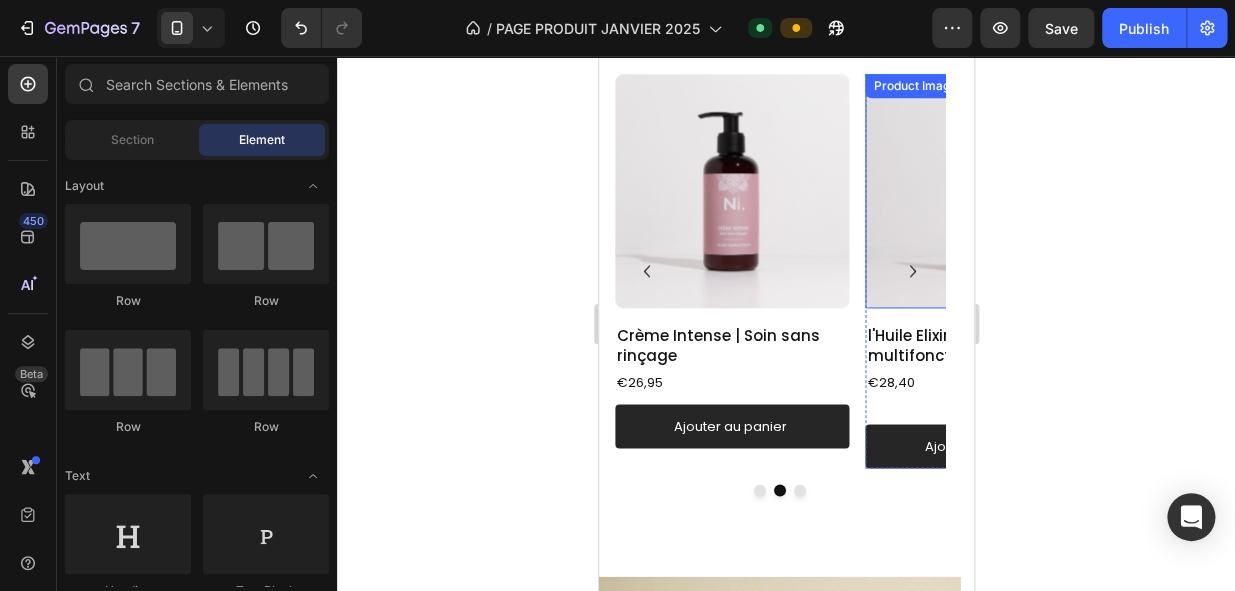 scroll, scrollTop: 936, scrollLeft: 0, axis: vertical 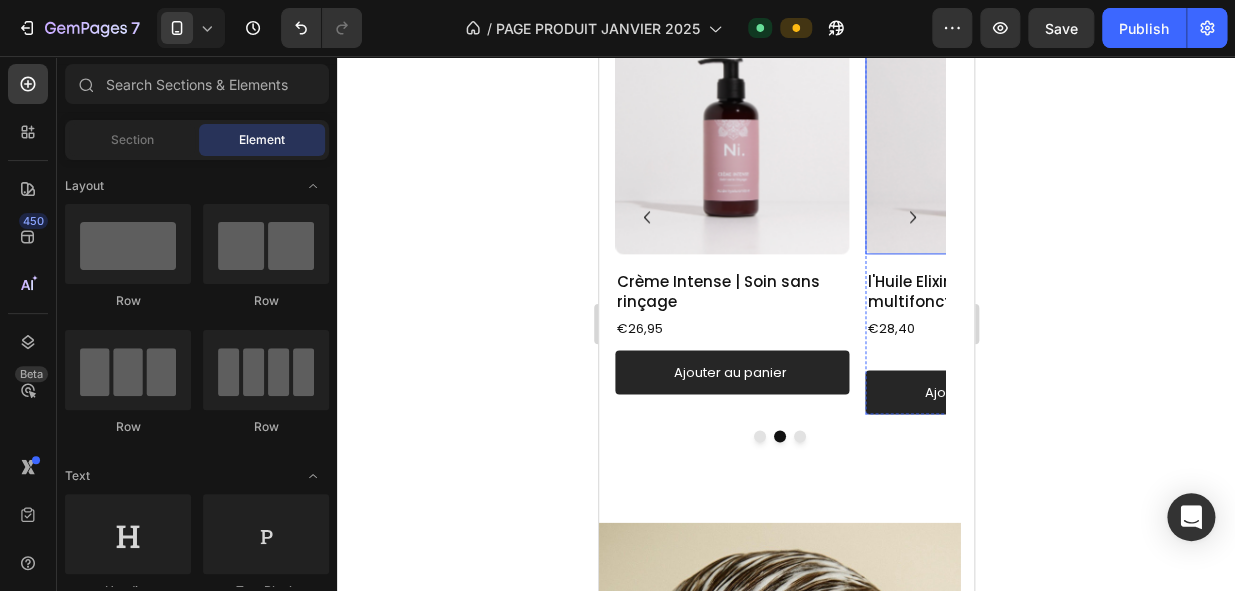 click at bounding box center (982, 137) 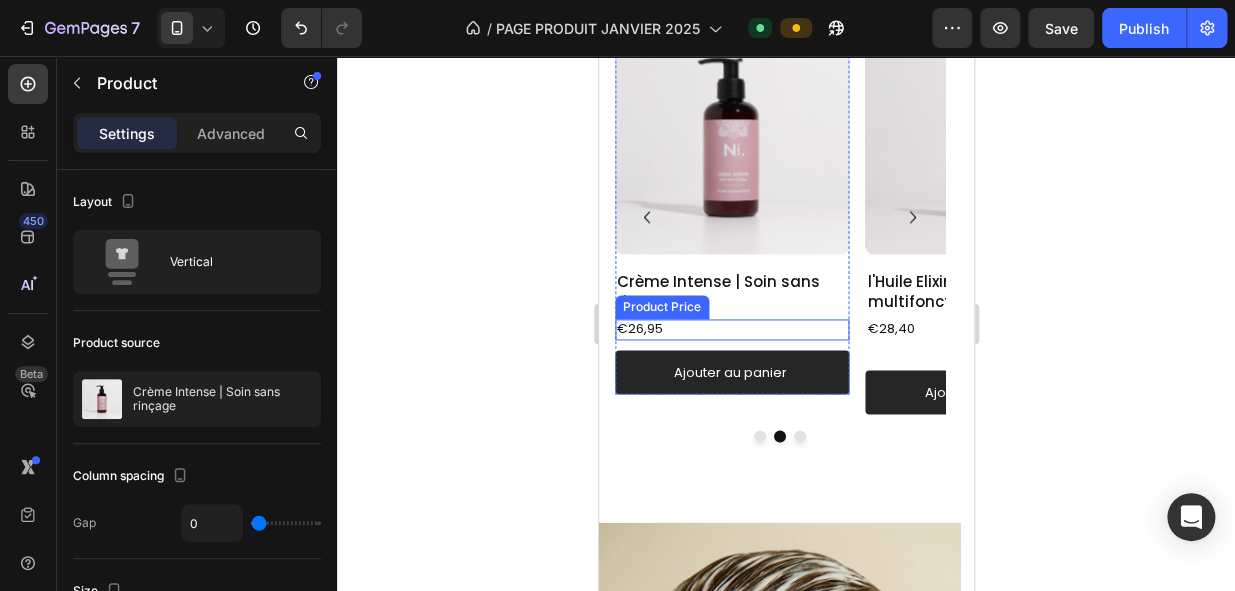 click on "€26,95" at bounding box center [731, 329] 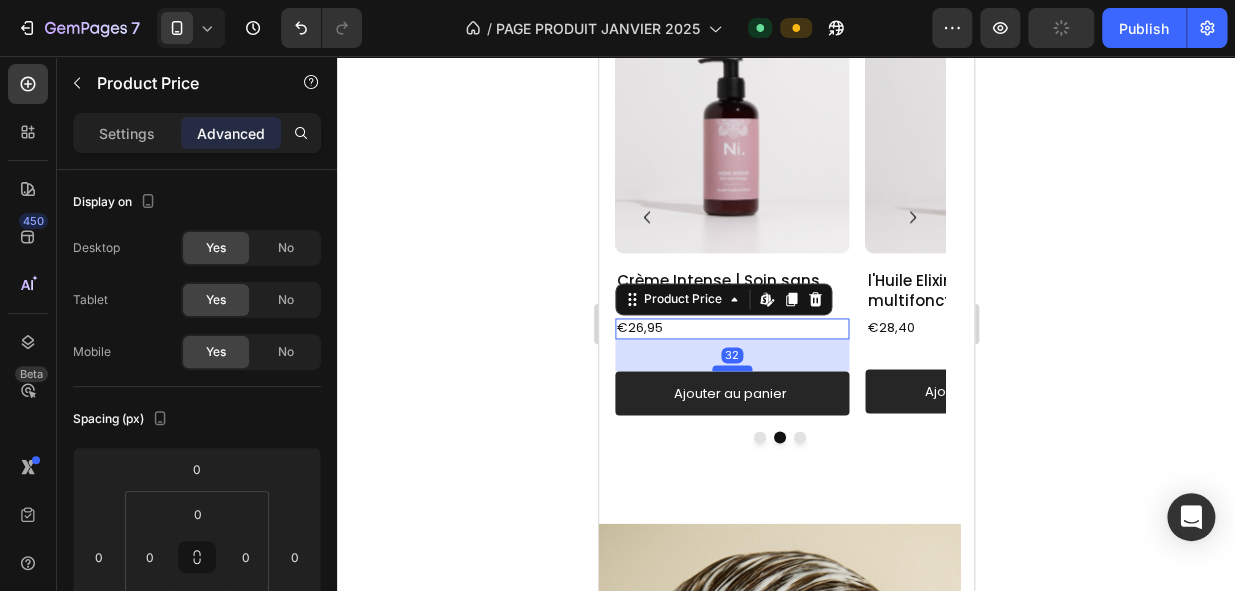 scroll, scrollTop: 936, scrollLeft: 0, axis: vertical 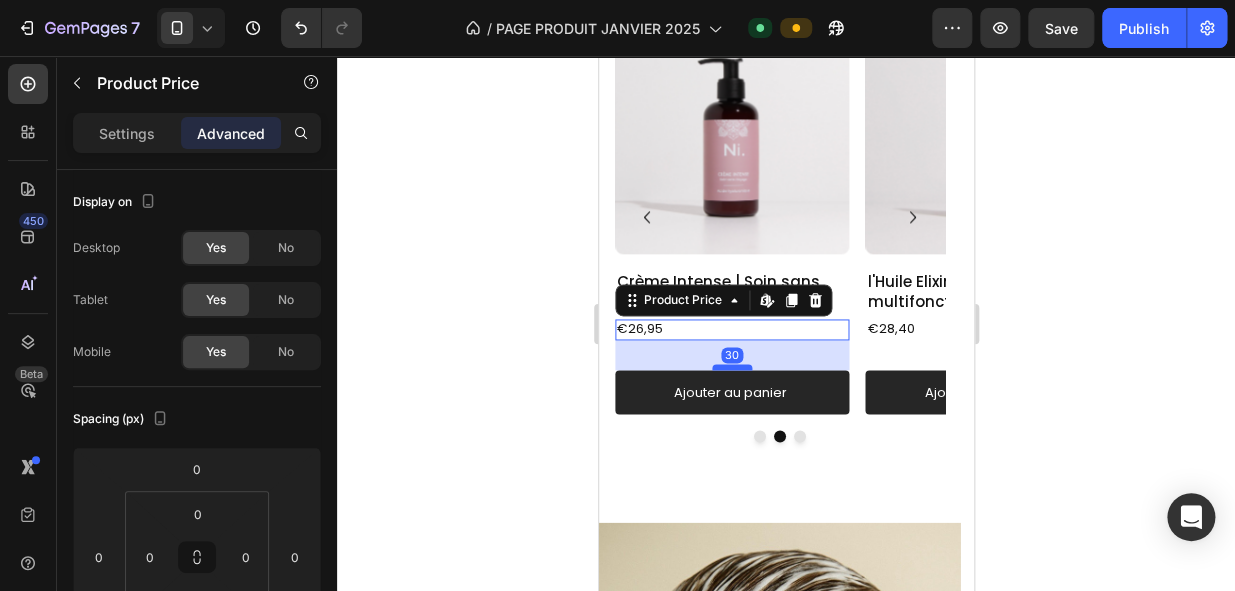 drag, startPoint x: 726, startPoint y: 348, endPoint x: 726, endPoint y: 368, distance: 20 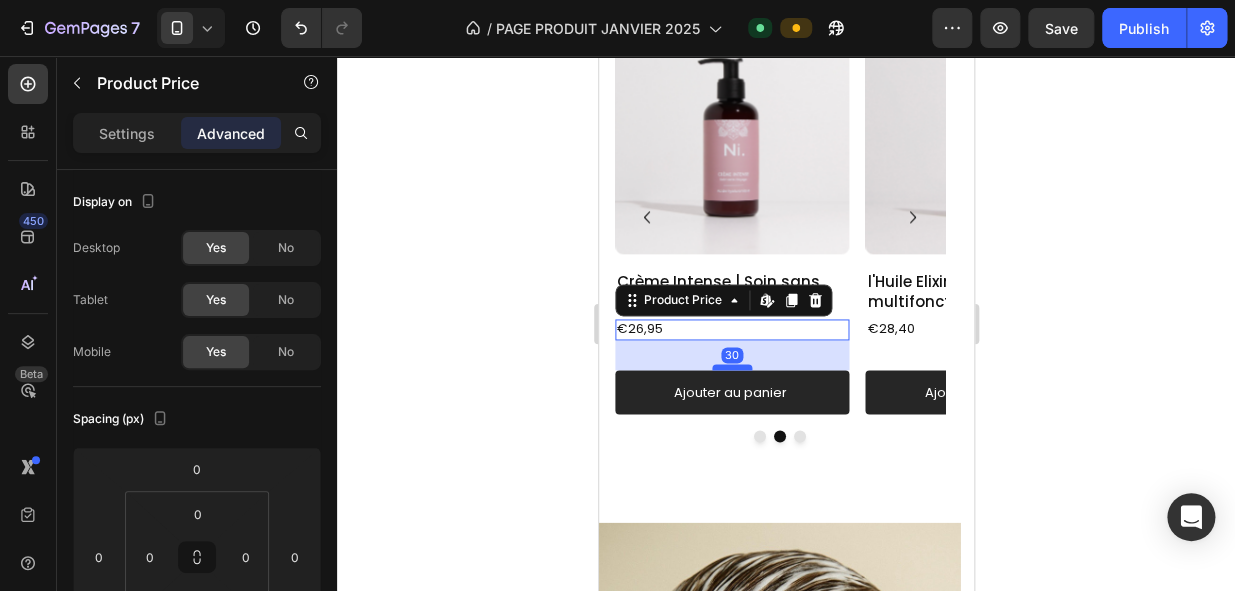 click at bounding box center [731, 367] 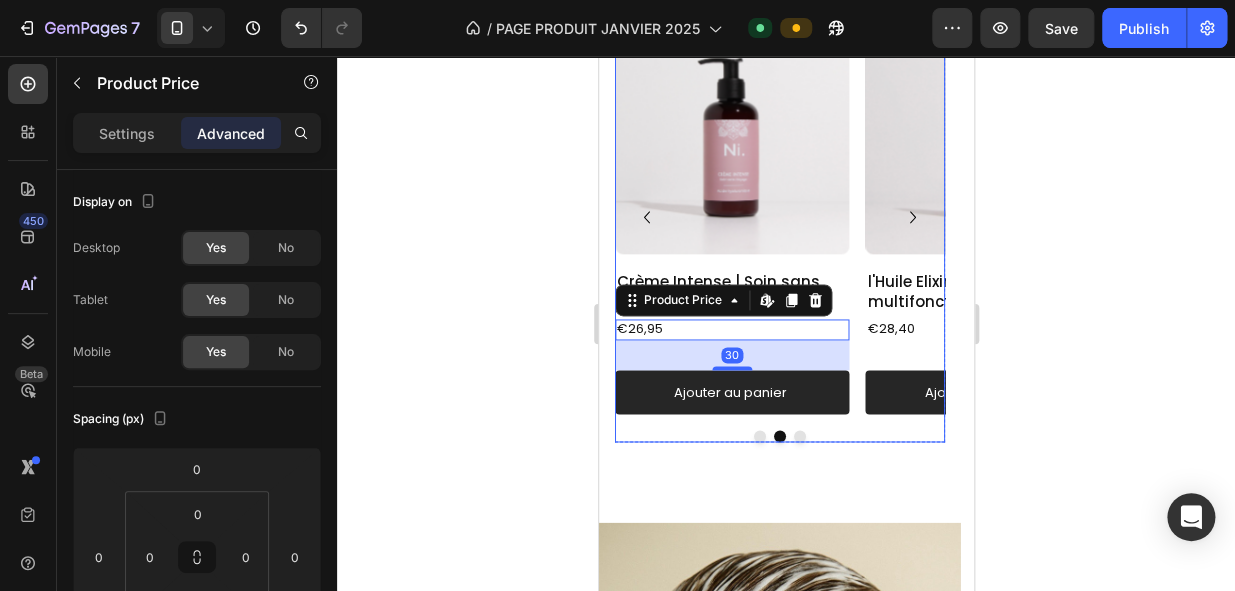 click at bounding box center (759, 436) 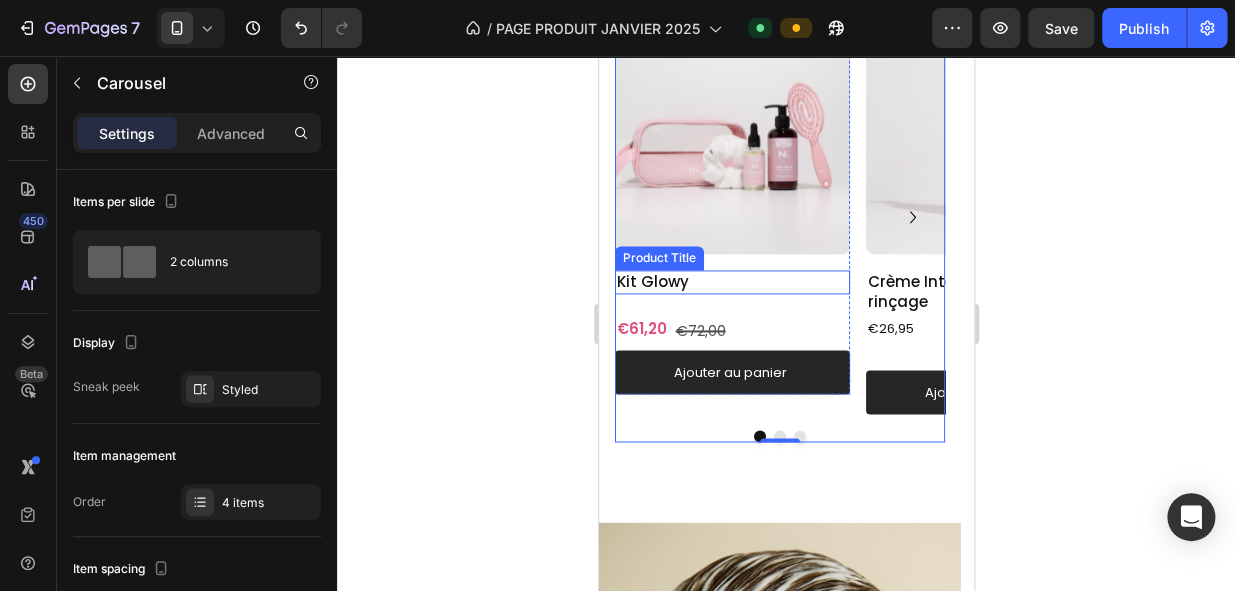 click on "Kit Glowy" at bounding box center [731, 282] 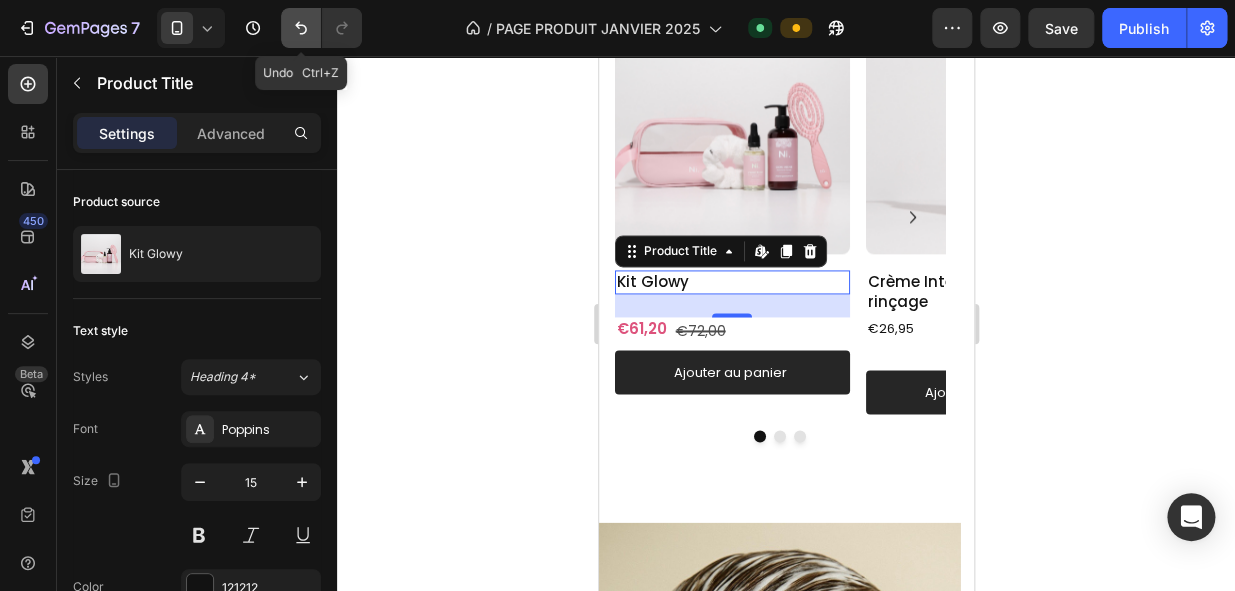 click 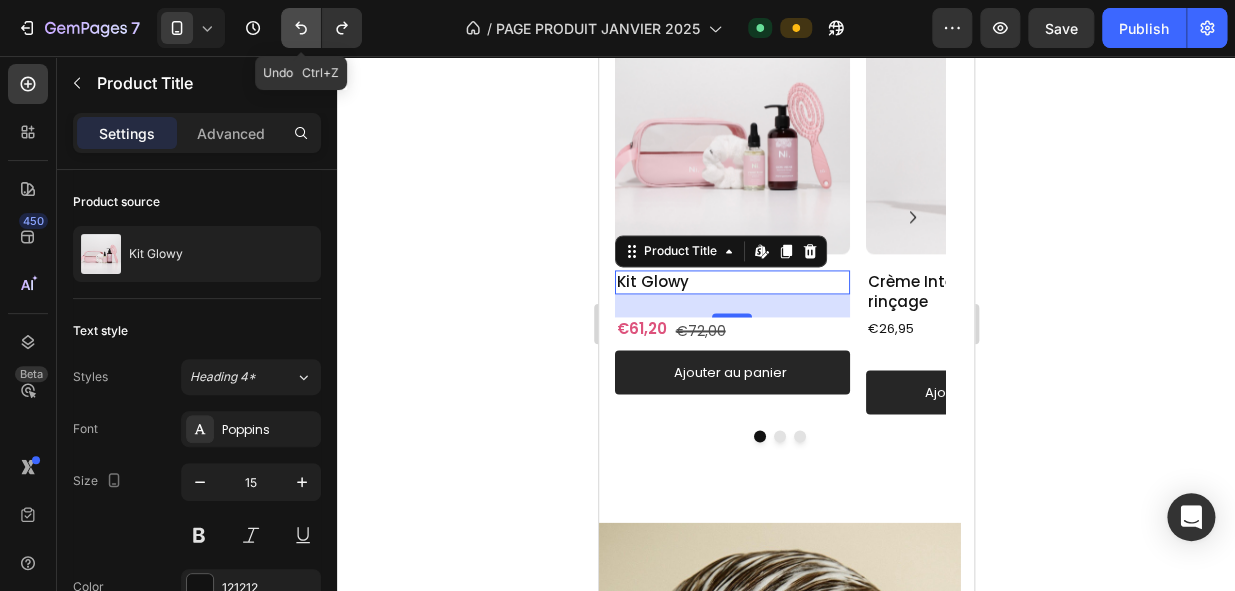click 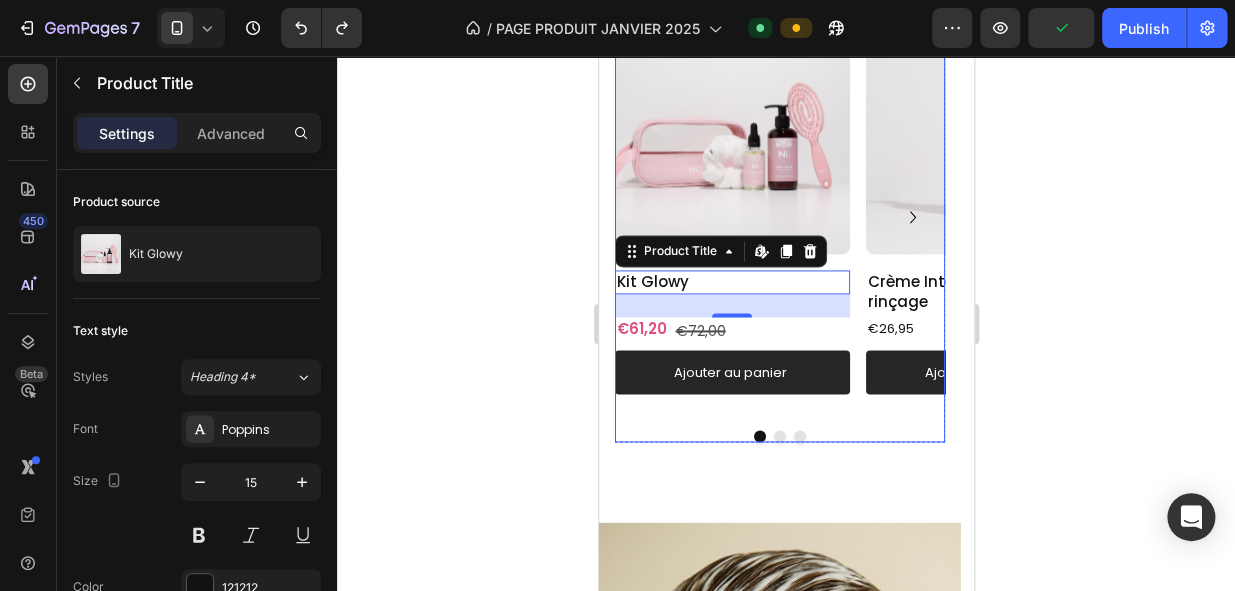 click at bounding box center (779, 436) 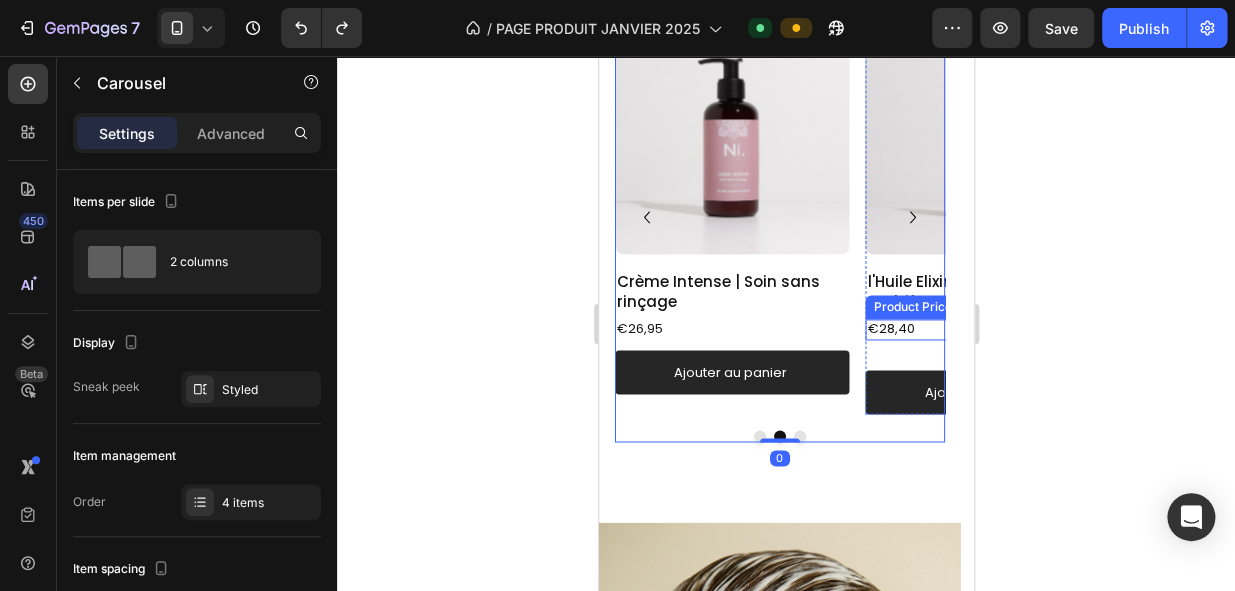 click on "€28,40" at bounding box center [982, 329] 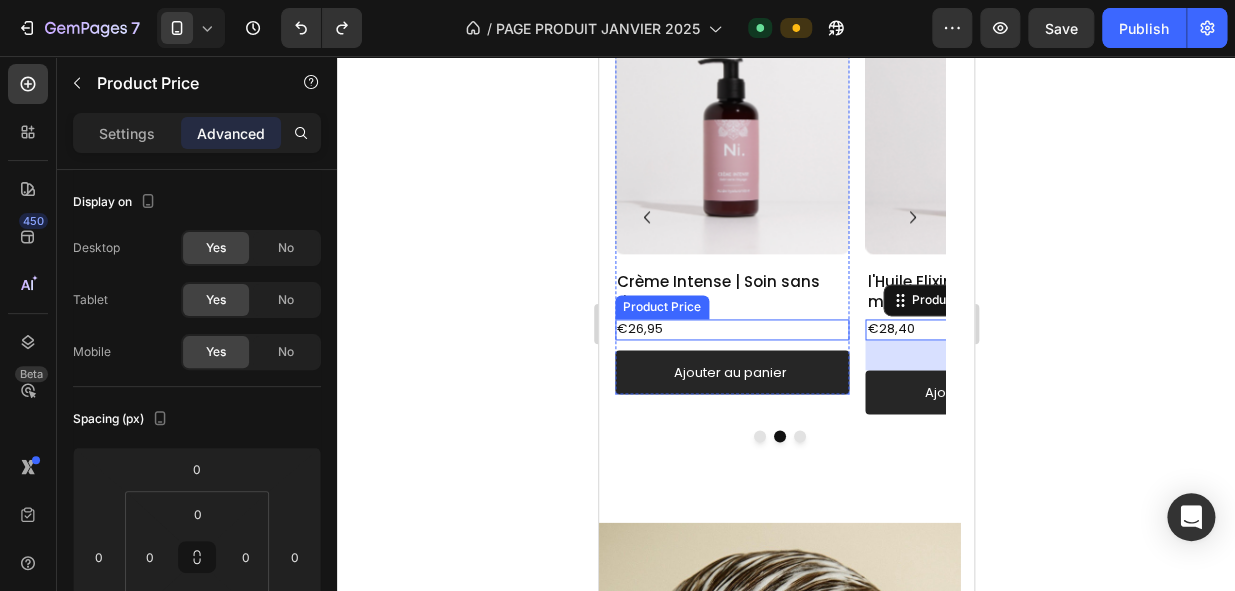 click on "€26,95" at bounding box center [731, 329] 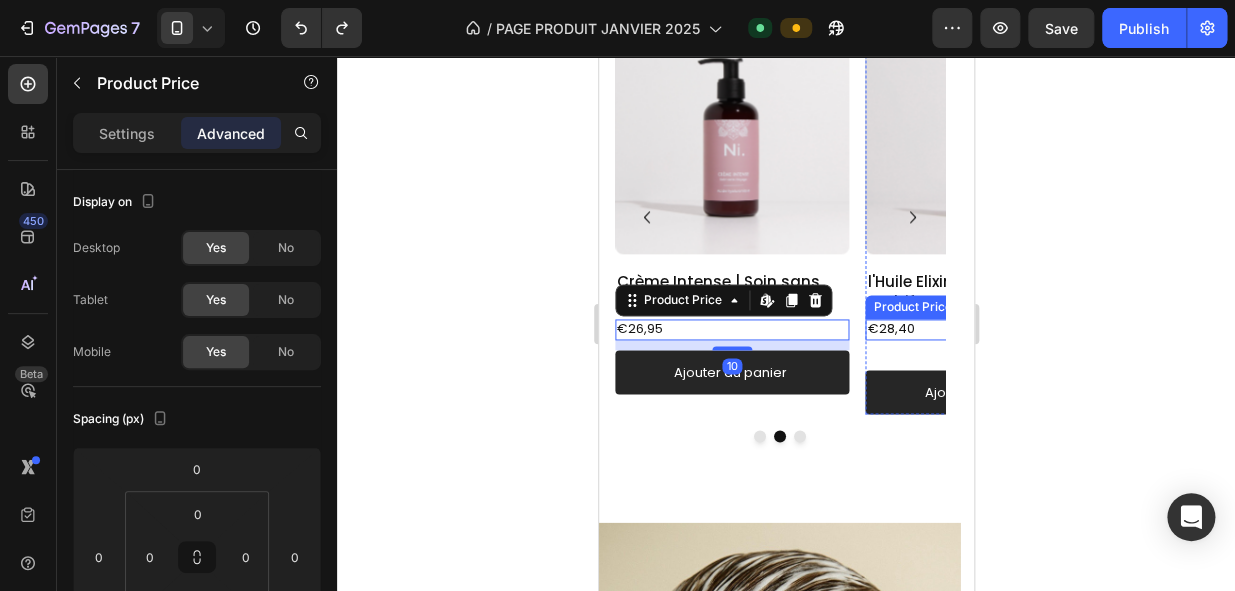 click on "€28,40" at bounding box center (982, 329) 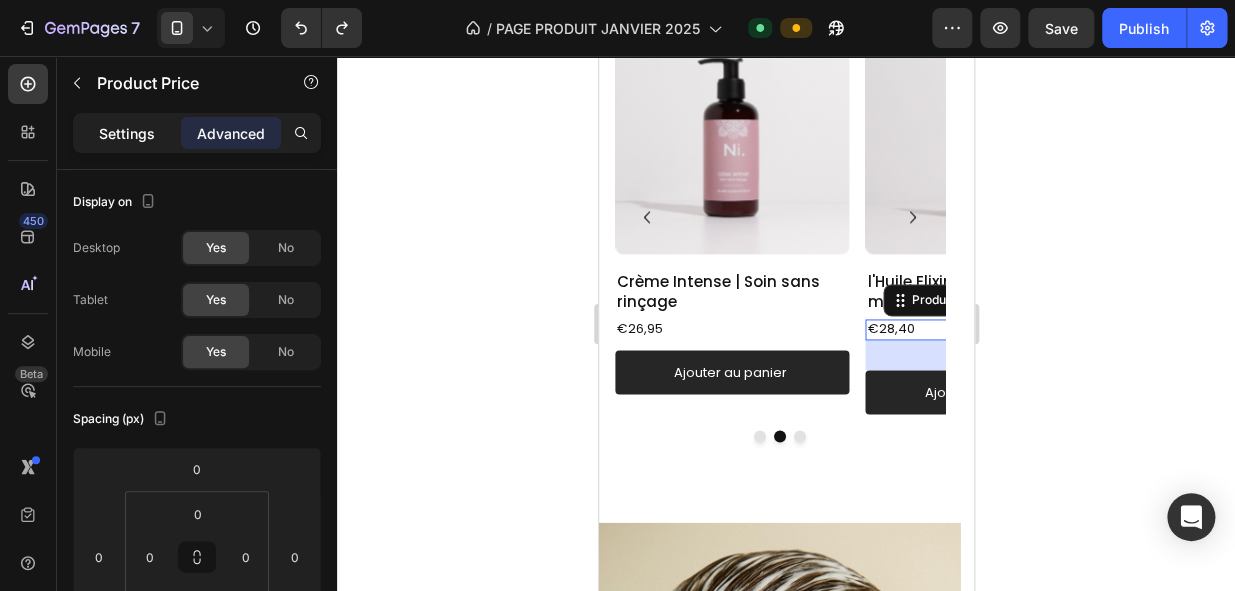 click on "Settings" at bounding box center [127, 133] 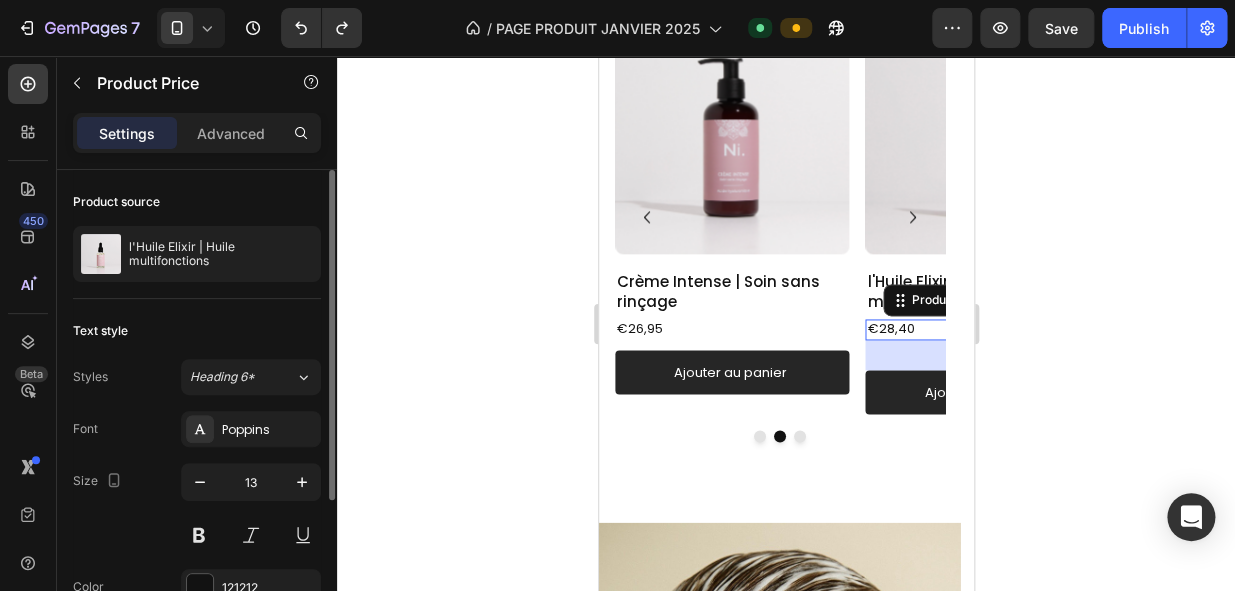 scroll, scrollTop: 213, scrollLeft: 0, axis: vertical 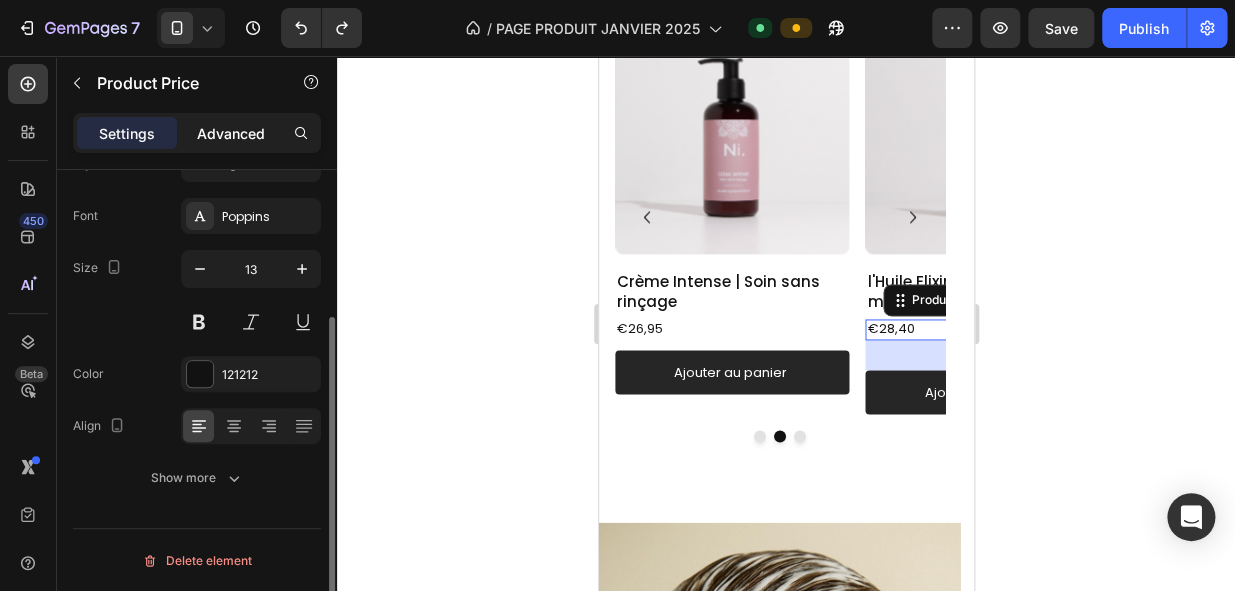 click on "Advanced" at bounding box center (231, 133) 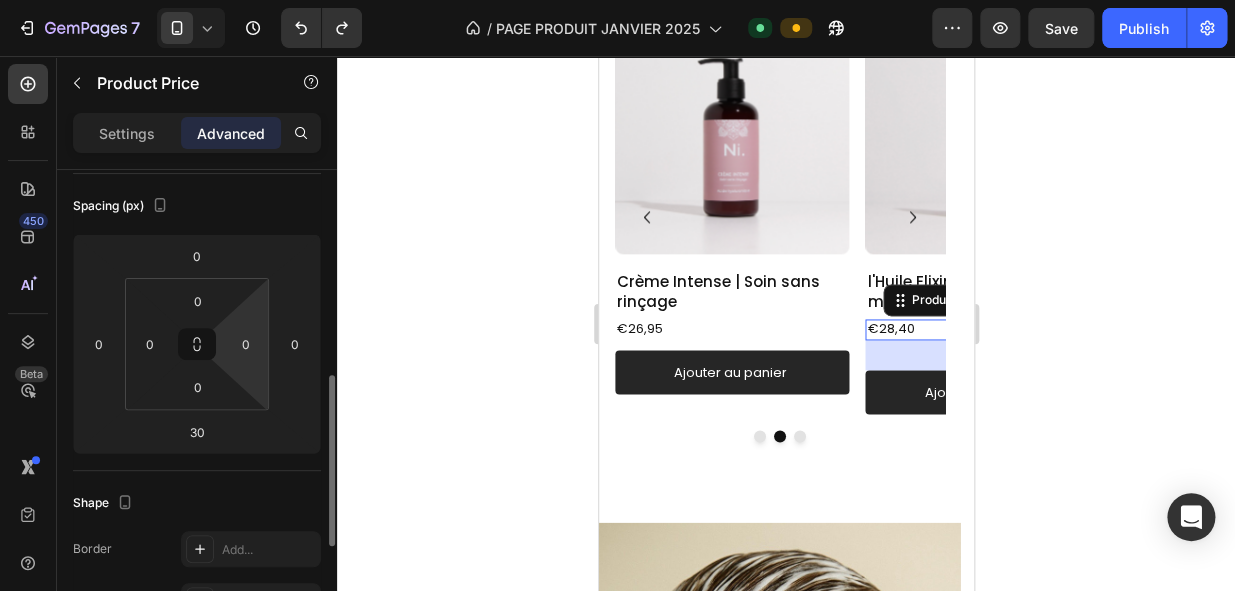 scroll, scrollTop: 308, scrollLeft: 0, axis: vertical 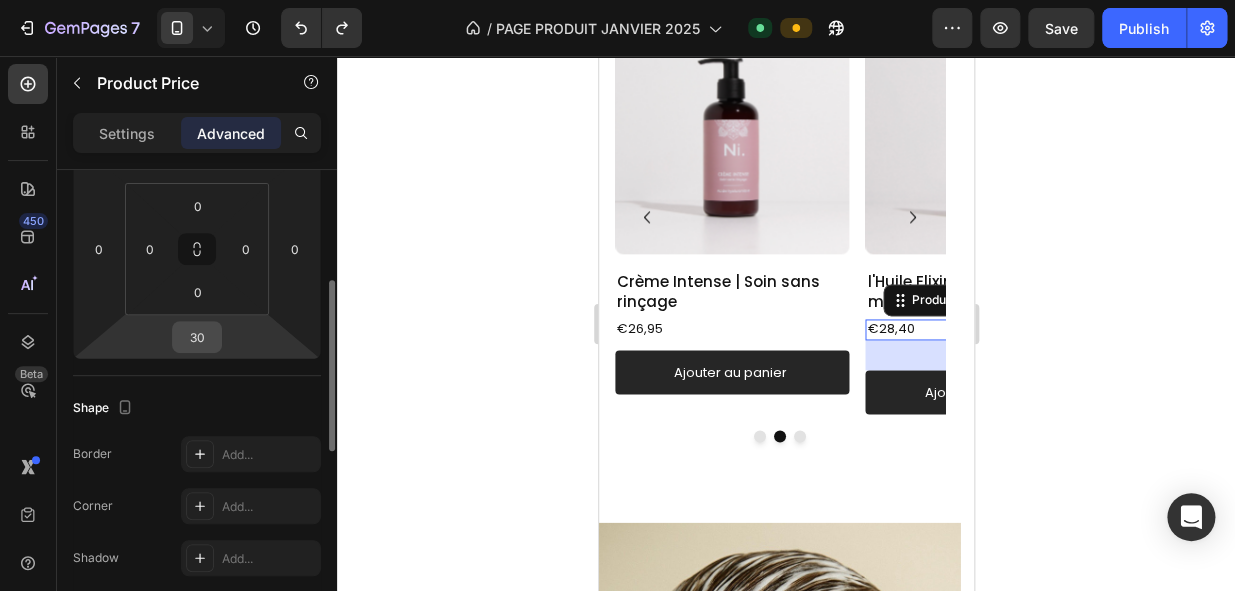 click on "30" at bounding box center [197, 337] 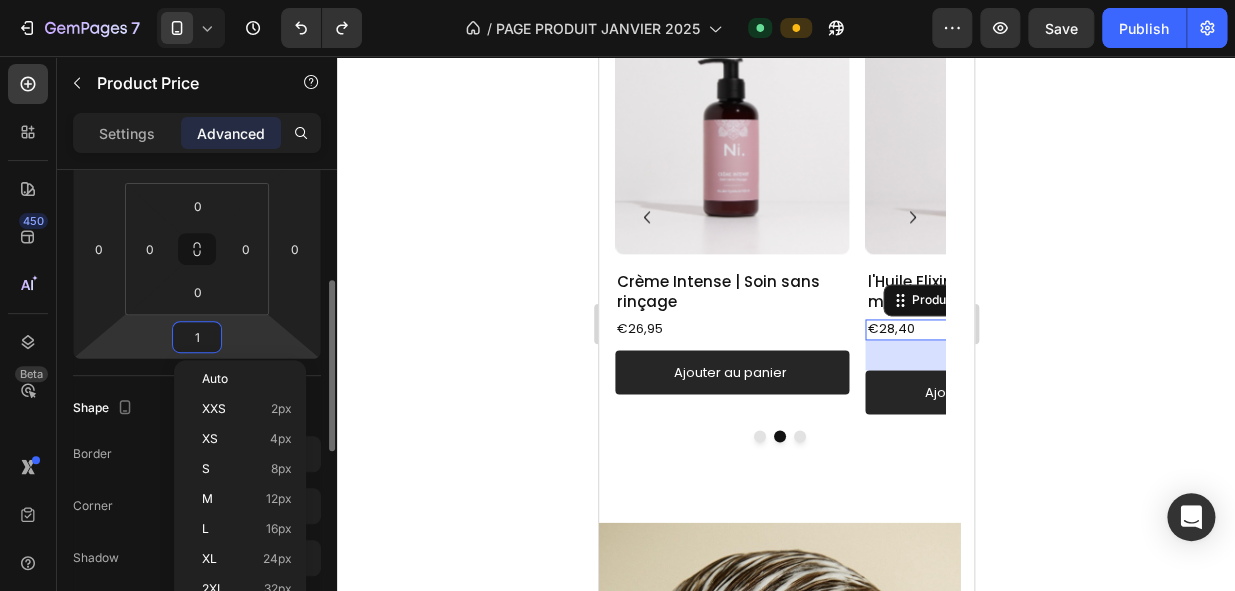type on "10" 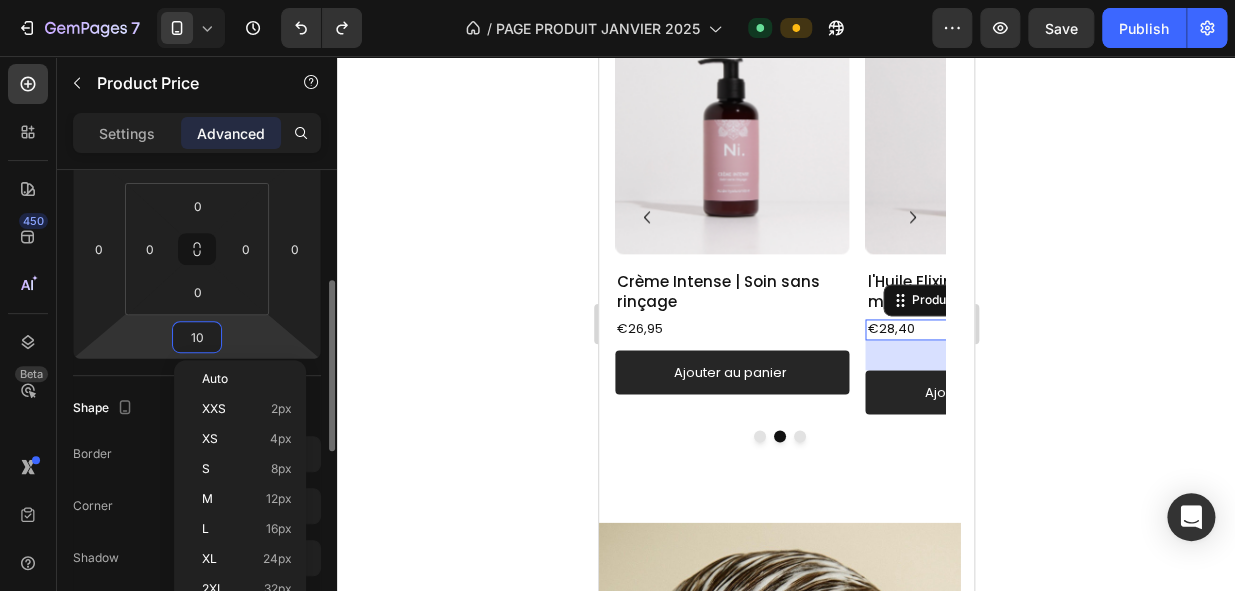 scroll, scrollTop: 926, scrollLeft: 0, axis: vertical 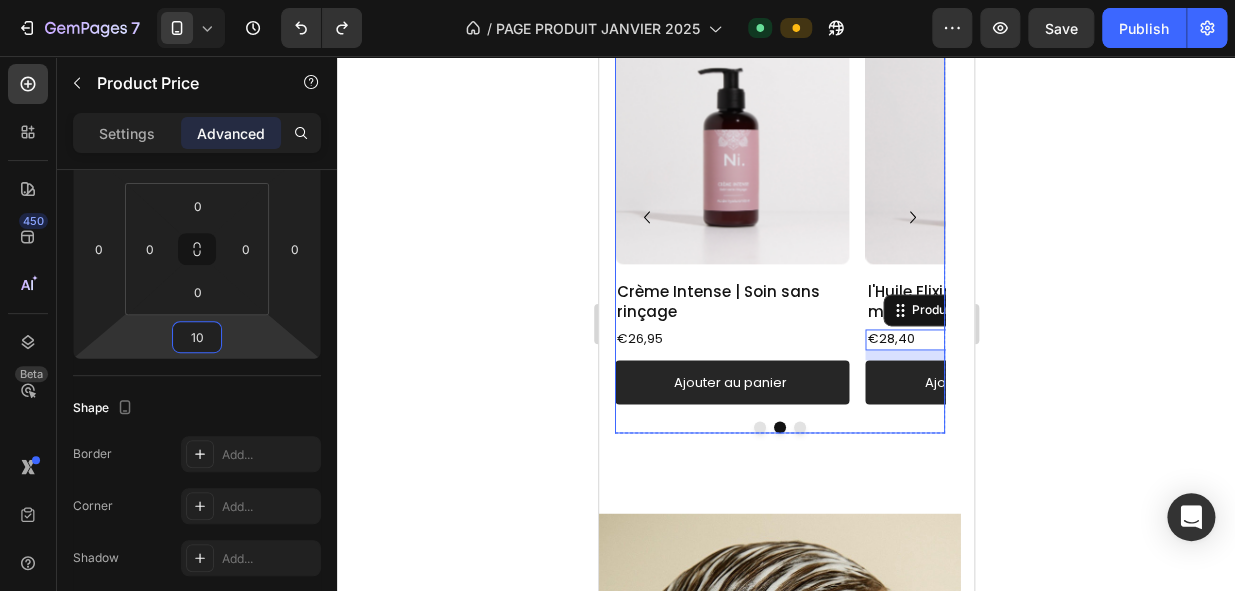 click at bounding box center (799, 427) 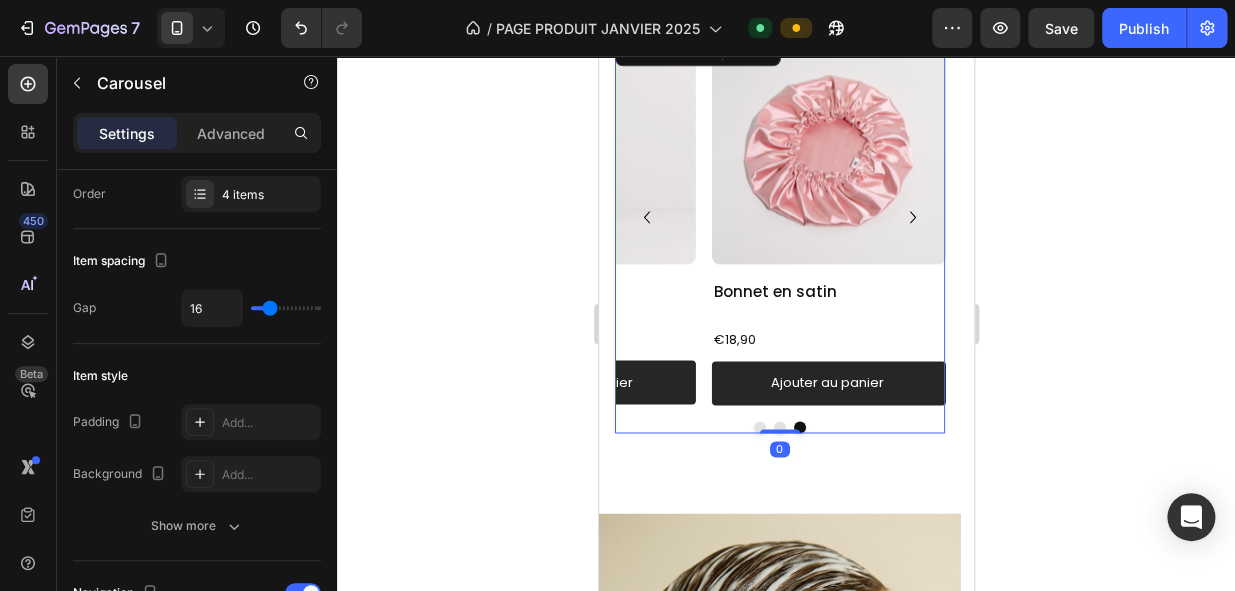 scroll, scrollTop: 0, scrollLeft: 0, axis: both 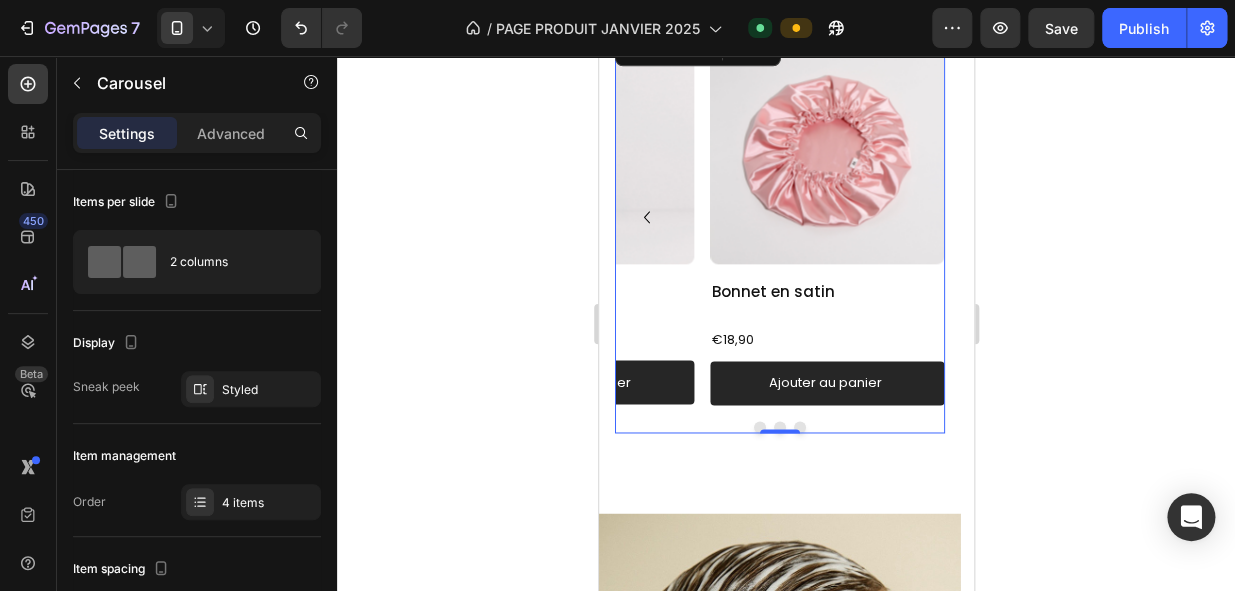 click at bounding box center (779, 427) 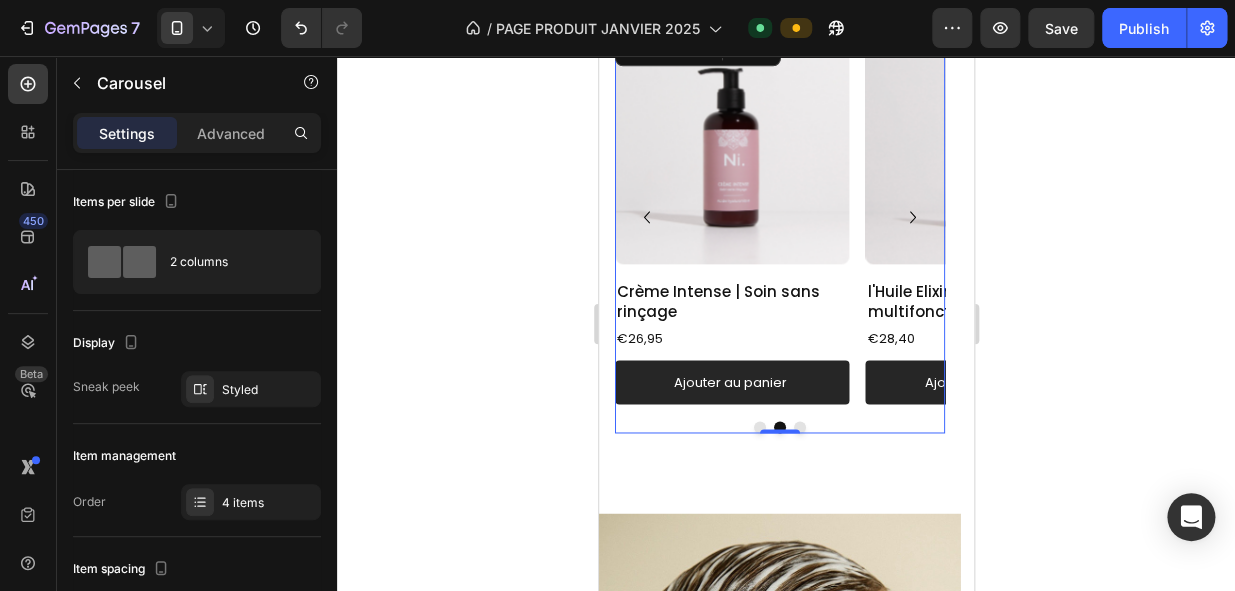 click at bounding box center [759, 427] 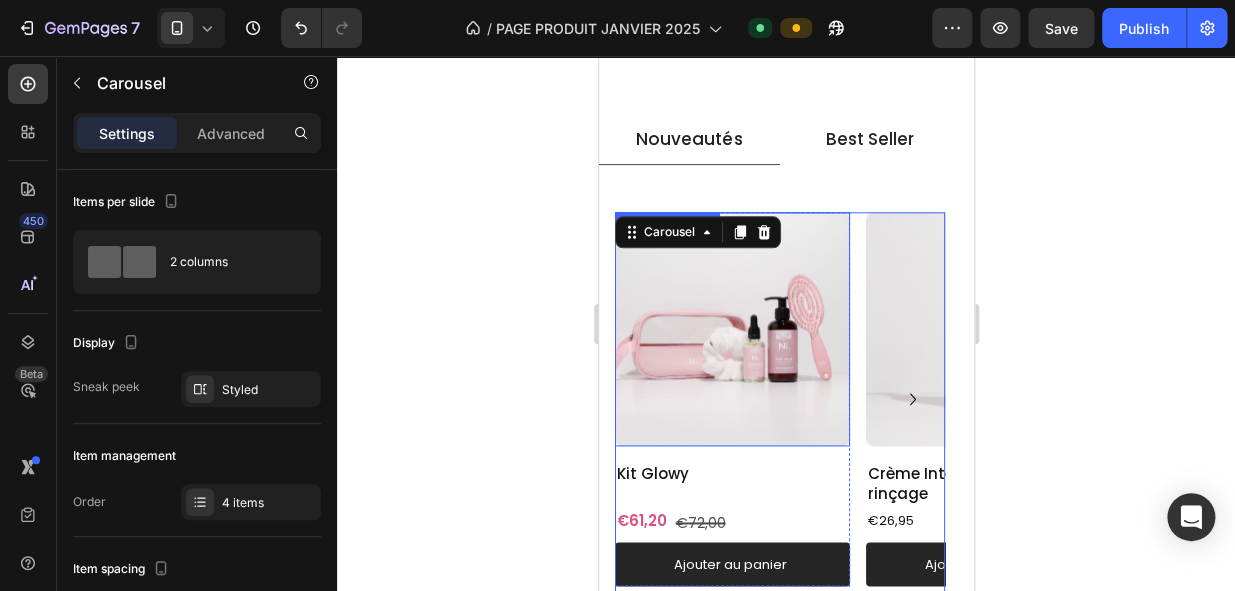 scroll, scrollTop: 731, scrollLeft: 0, axis: vertical 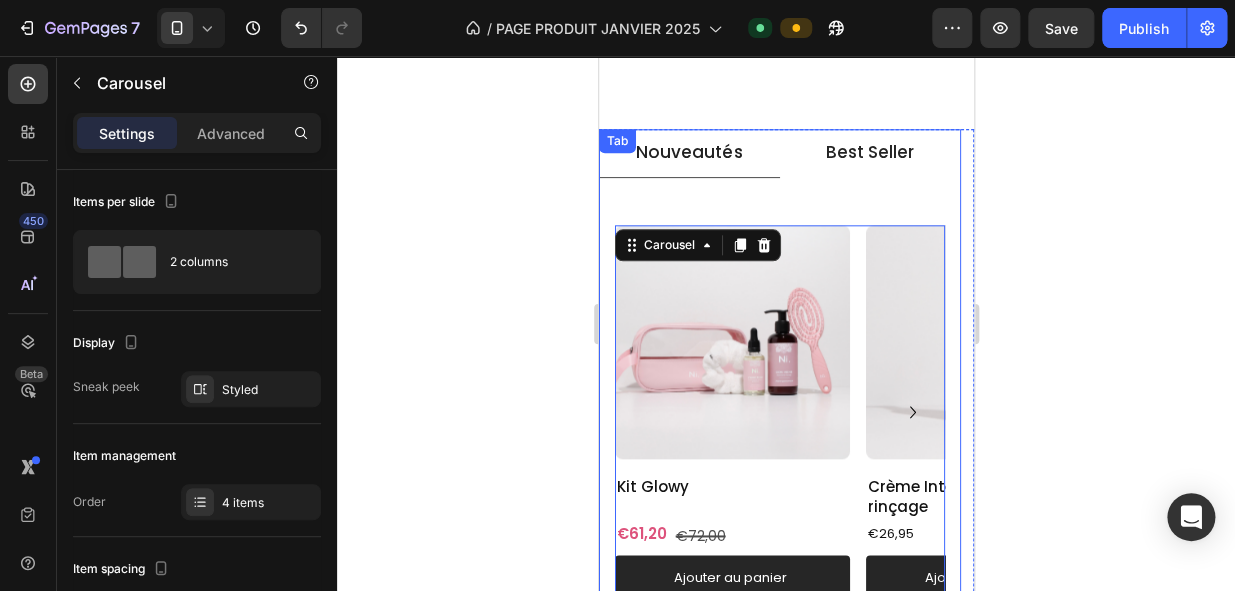 click on "Best Seller" at bounding box center (869, 153) 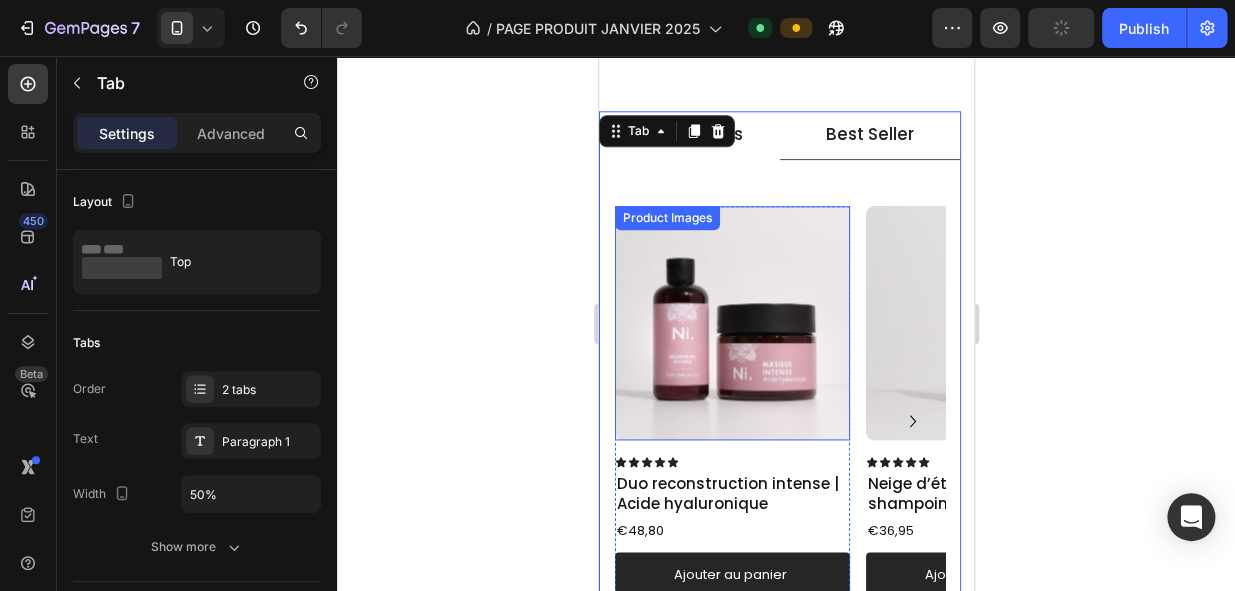 scroll, scrollTop: 795, scrollLeft: 0, axis: vertical 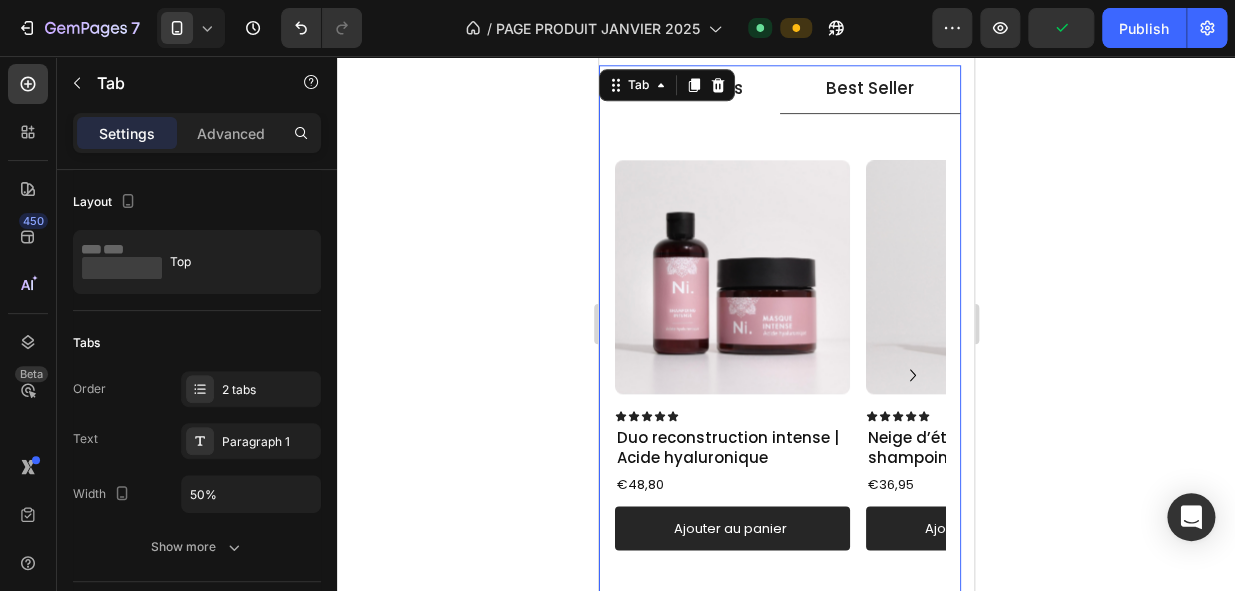 click on "Nouveautés" at bounding box center [688, 89] 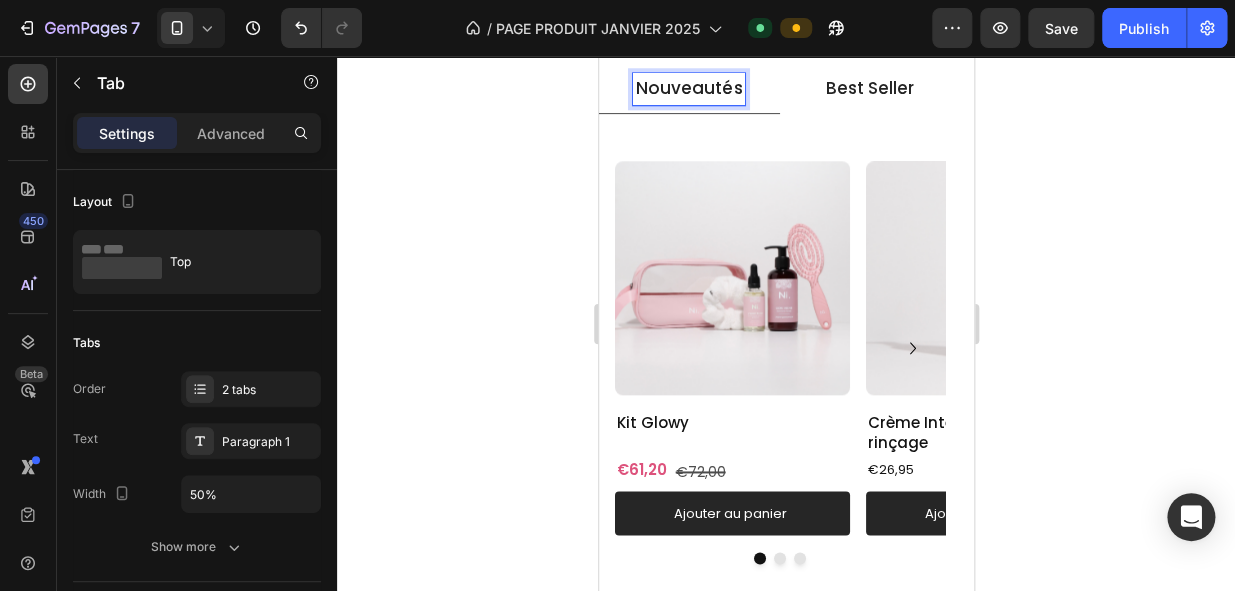 click on "Best Seller" at bounding box center (869, 89) 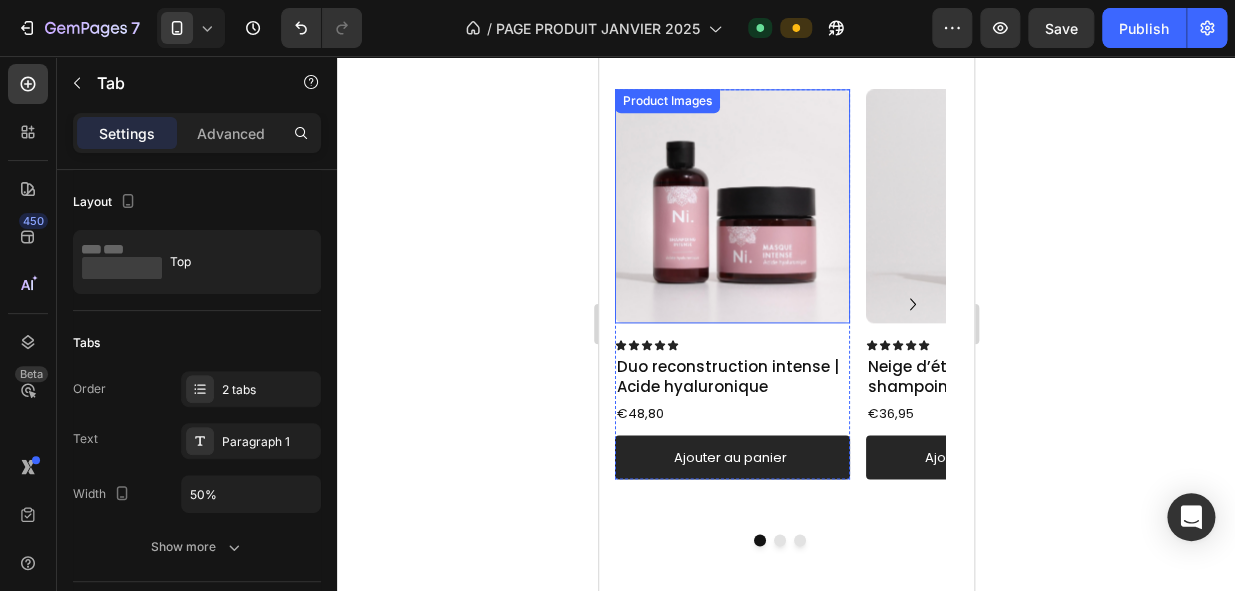 scroll, scrollTop: 881, scrollLeft: 0, axis: vertical 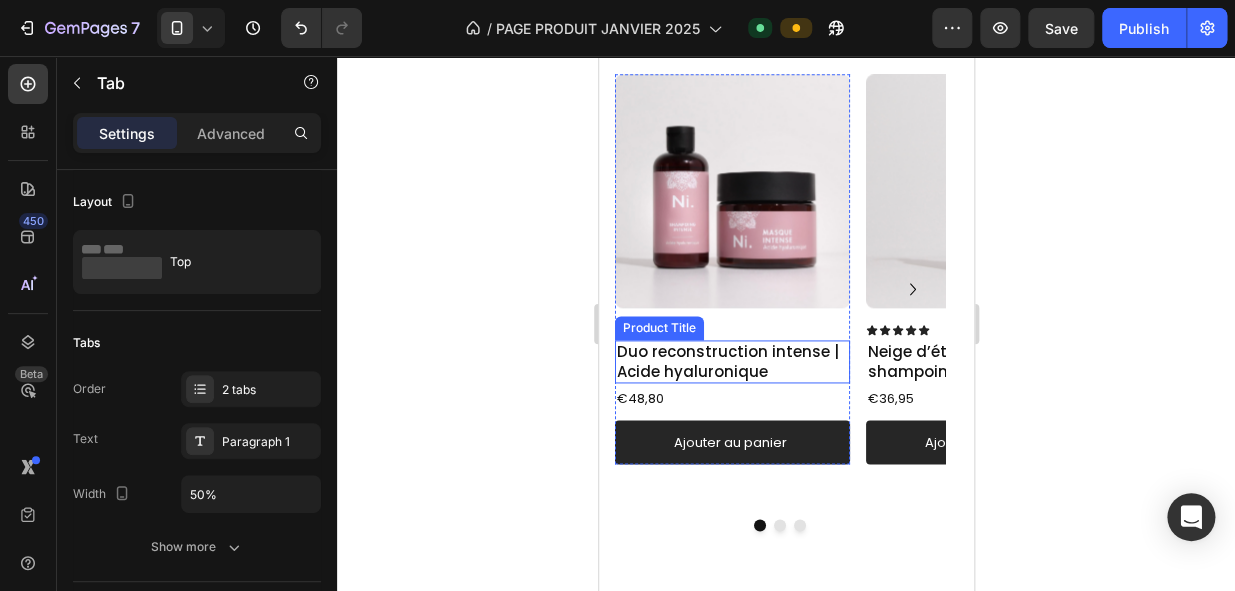 click on "Duo reconstruction intense | Acide hyaluronique" at bounding box center (731, 361) 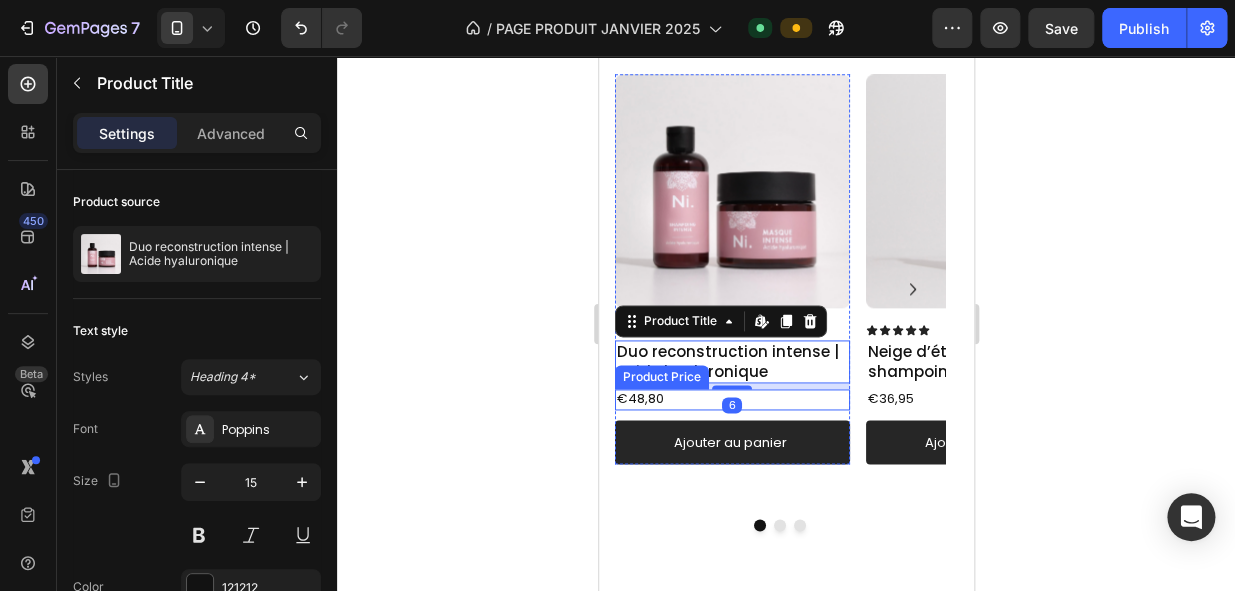 click on "€48,80" at bounding box center (731, 399) 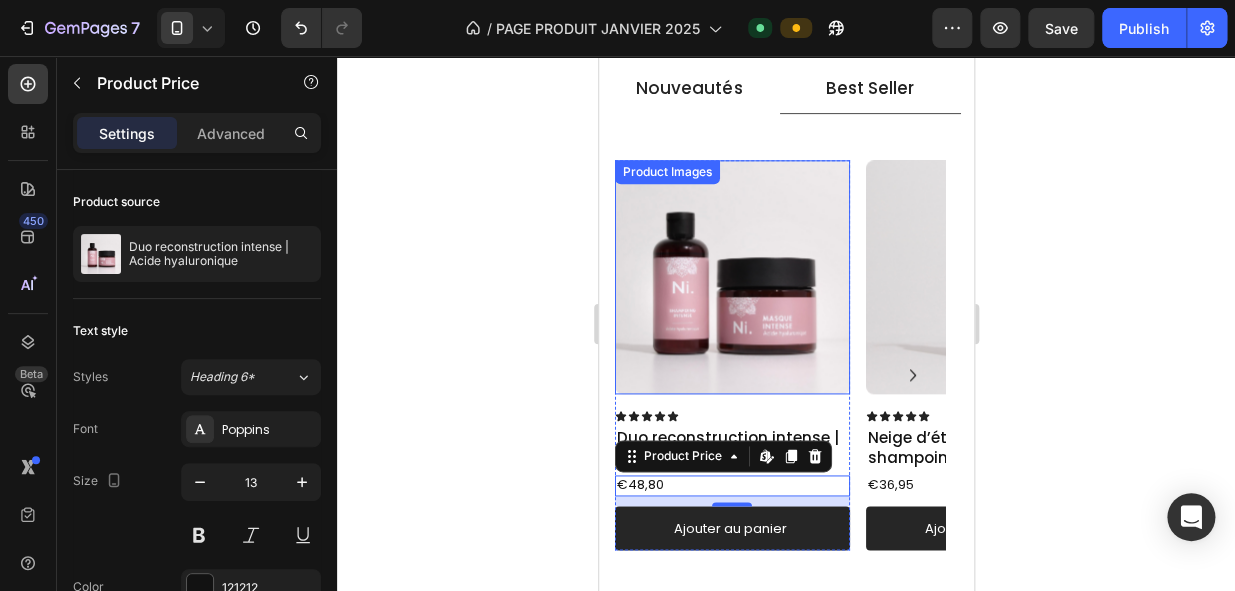 scroll, scrollTop: 790, scrollLeft: 0, axis: vertical 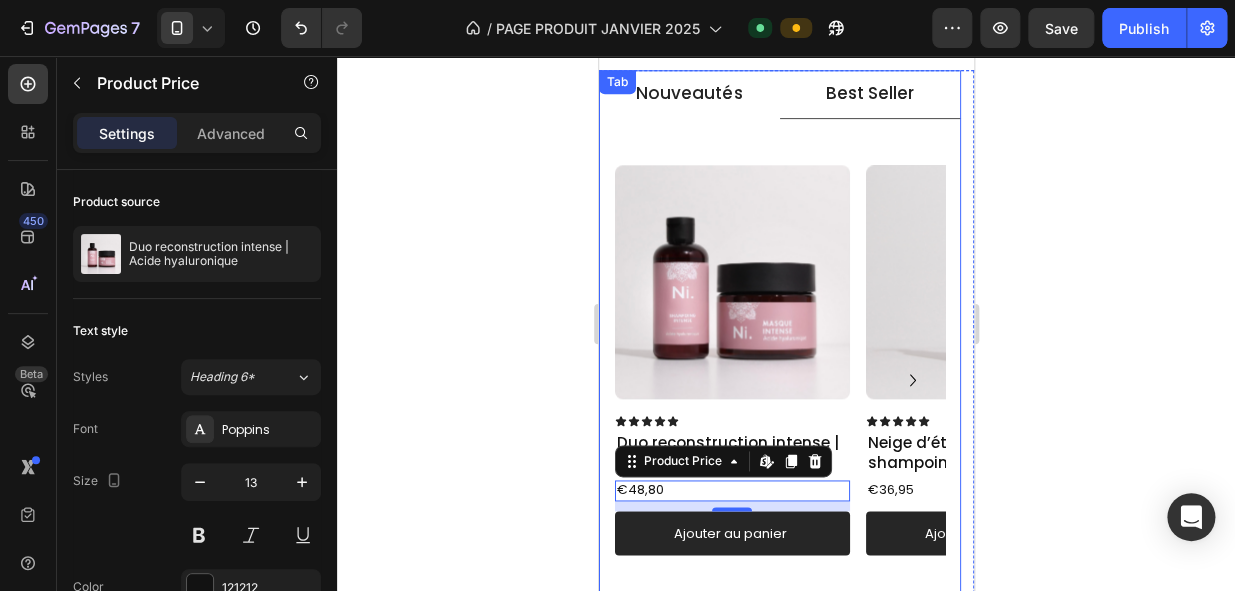 click on "Nouveautés" at bounding box center (688, 94) 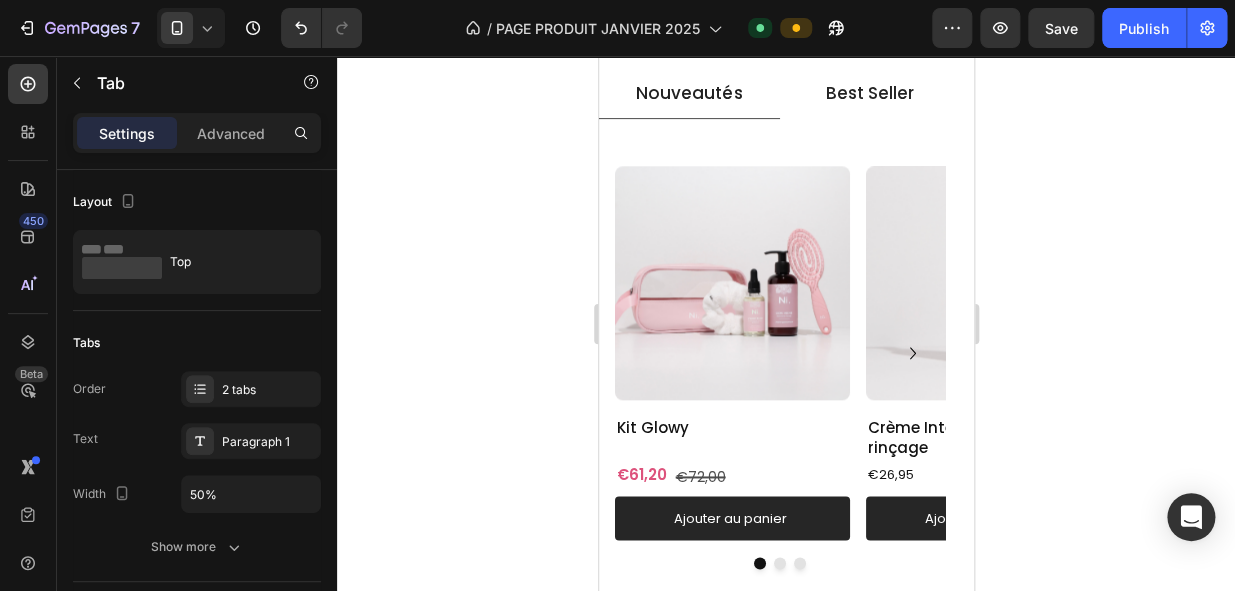 click on "Best Seller" at bounding box center (869, 94) 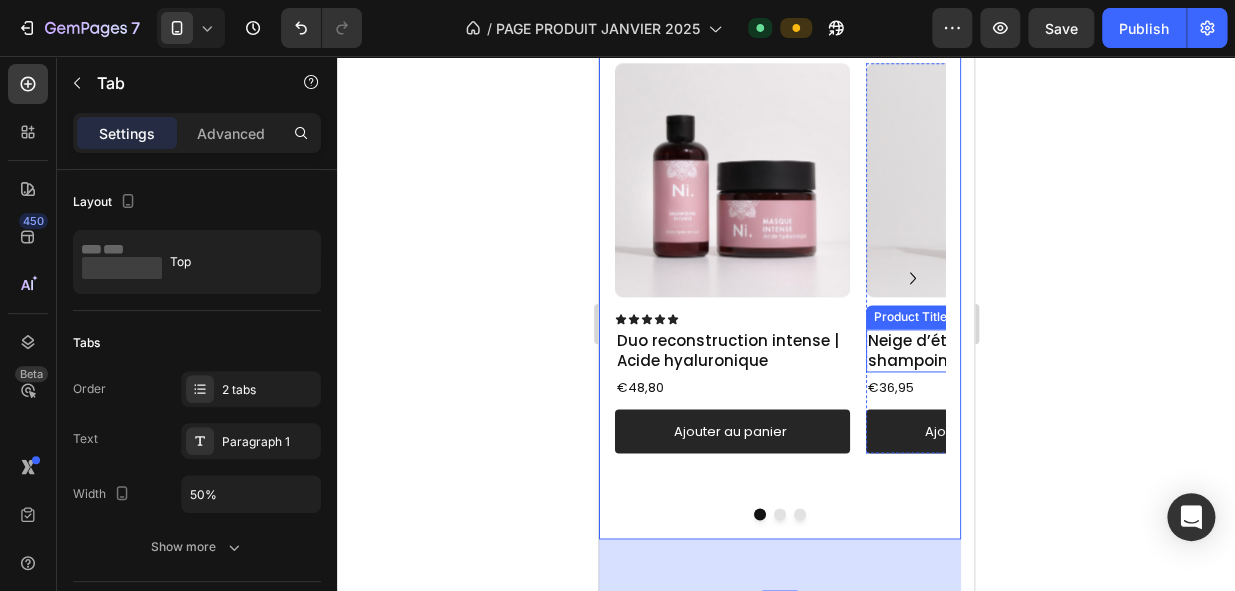 scroll, scrollTop: 929, scrollLeft: 0, axis: vertical 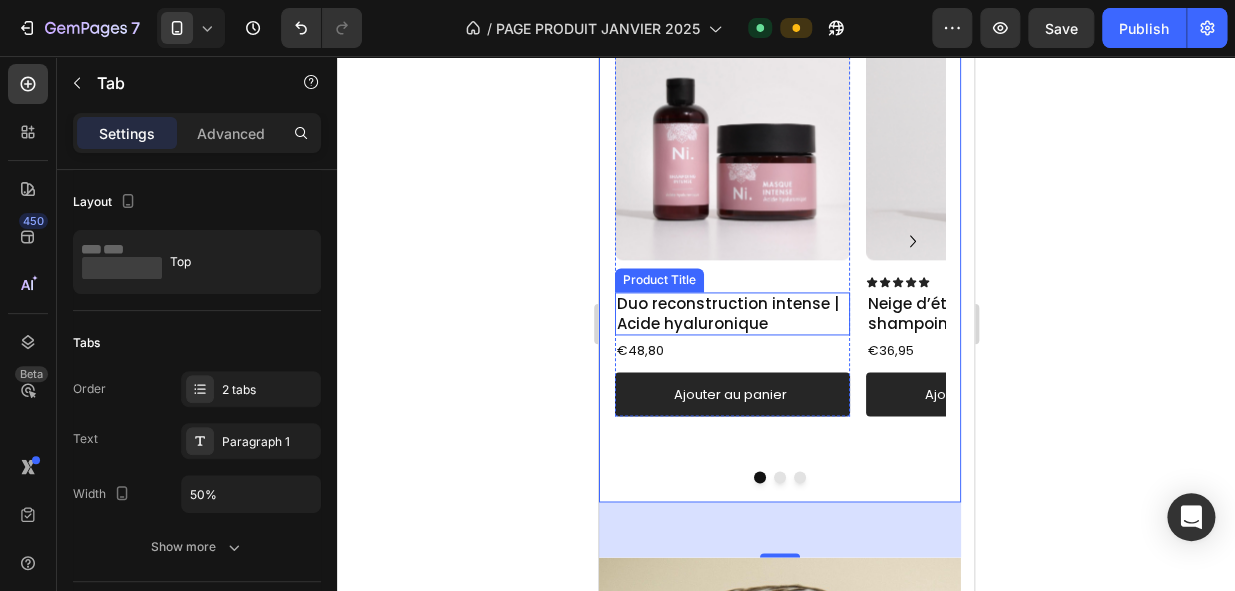 click on "Duo reconstruction intense | Acide hyaluronique" at bounding box center (731, 313) 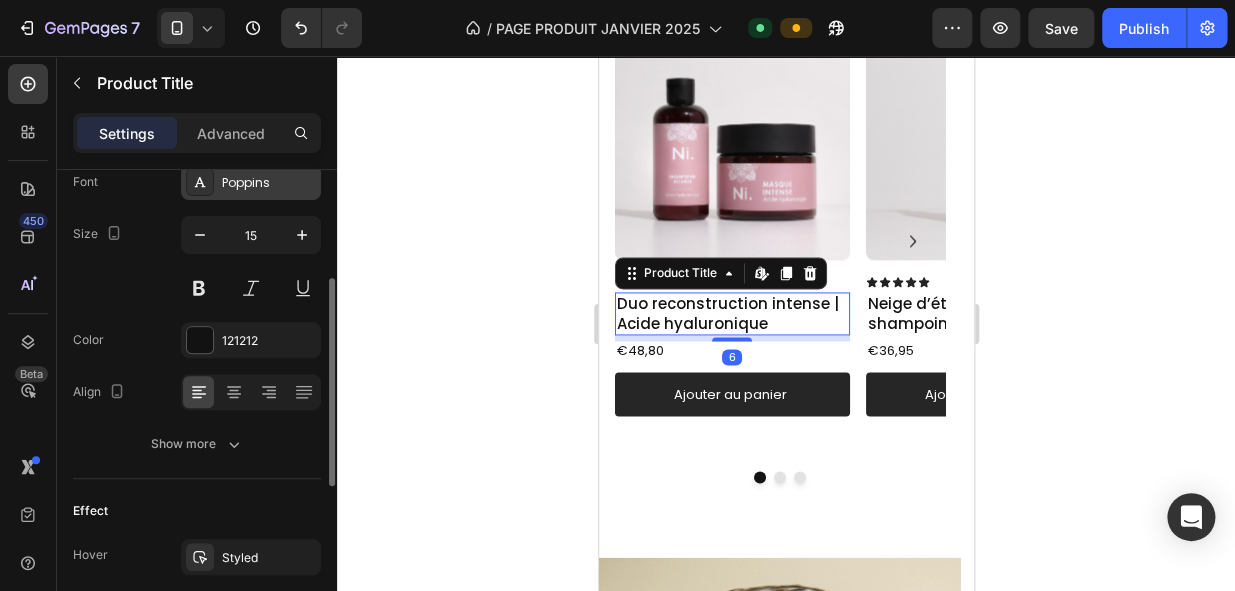 scroll, scrollTop: 260, scrollLeft: 0, axis: vertical 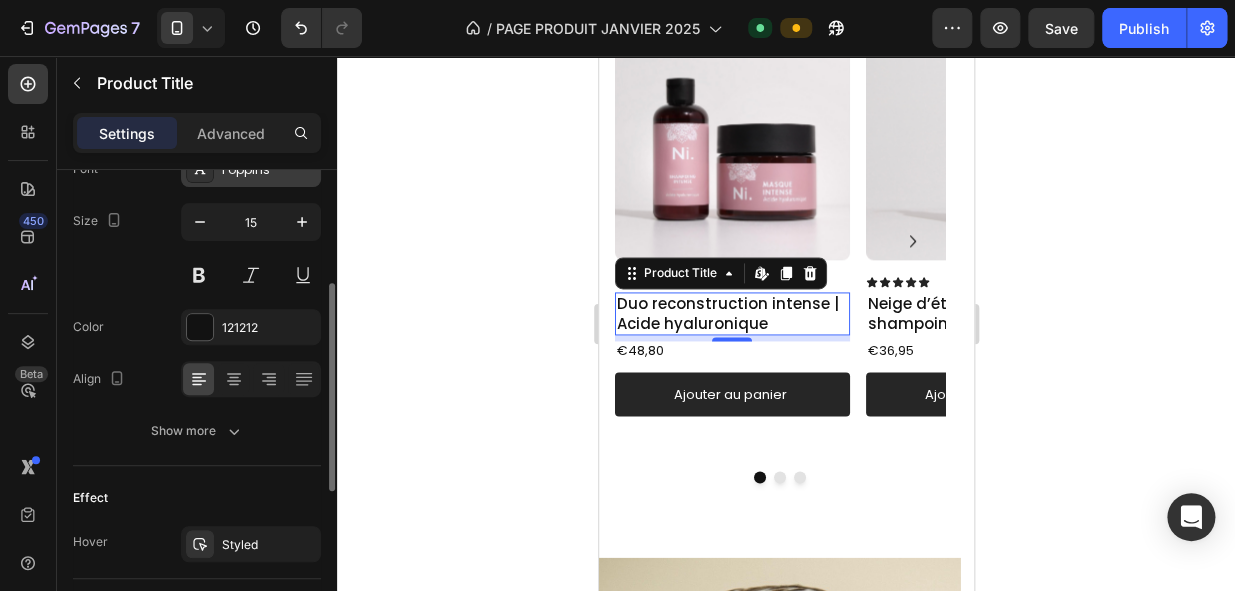 click on "Show more" at bounding box center (197, 431) 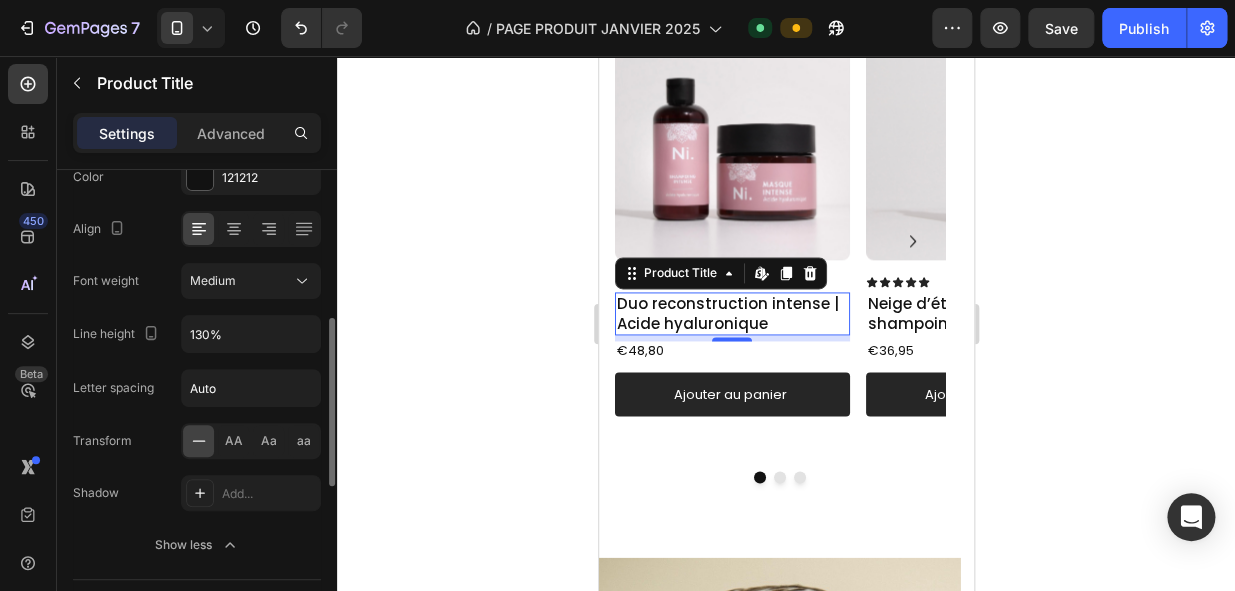 scroll, scrollTop: 413, scrollLeft: 0, axis: vertical 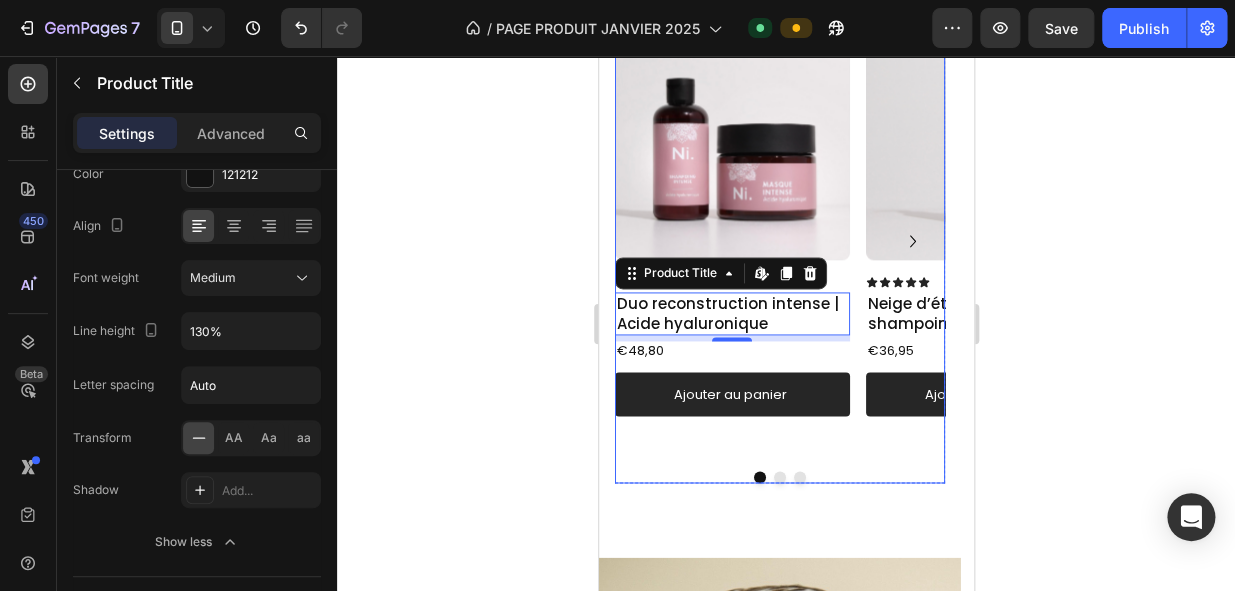 click at bounding box center [799, 477] 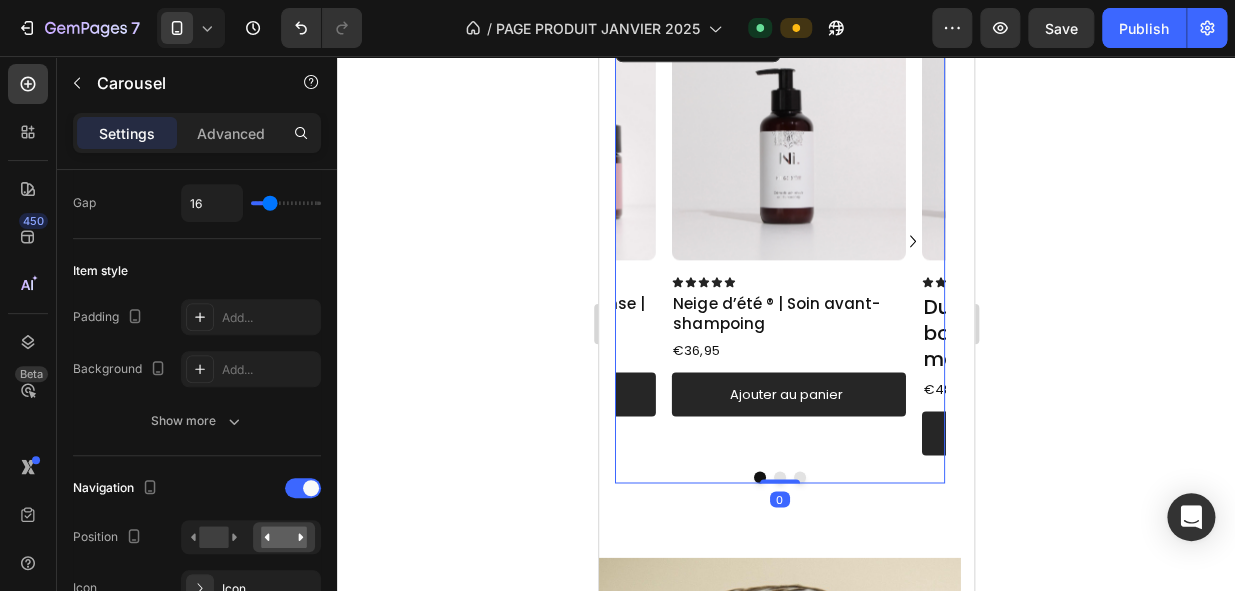 scroll, scrollTop: 0, scrollLeft: 0, axis: both 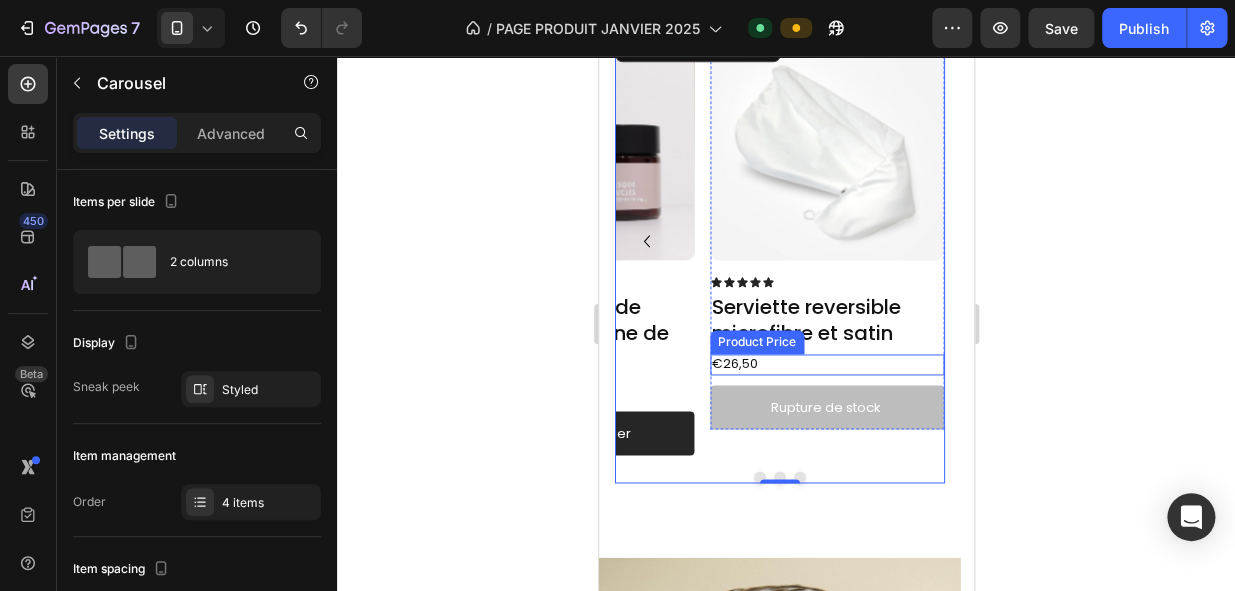 click on "€26,50" at bounding box center (826, 364) 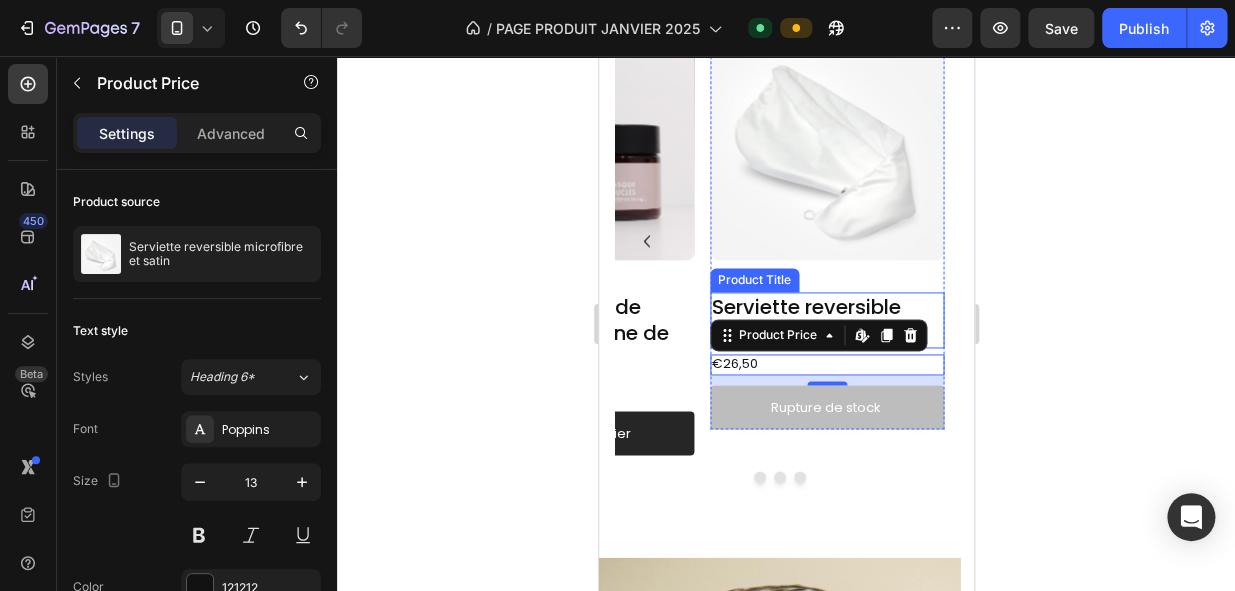 click on "Serviette reversible microfibre et satin" at bounding box center [826, 320] 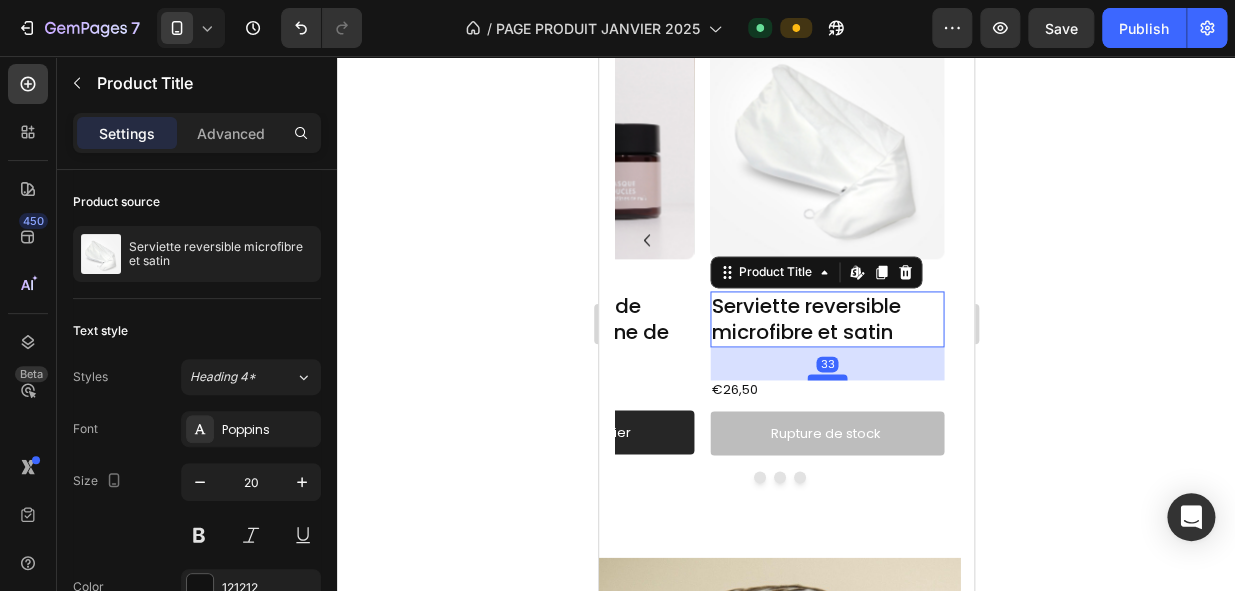 scroll, scrollTop: 929, scrollLeft: 0, axis: vertical 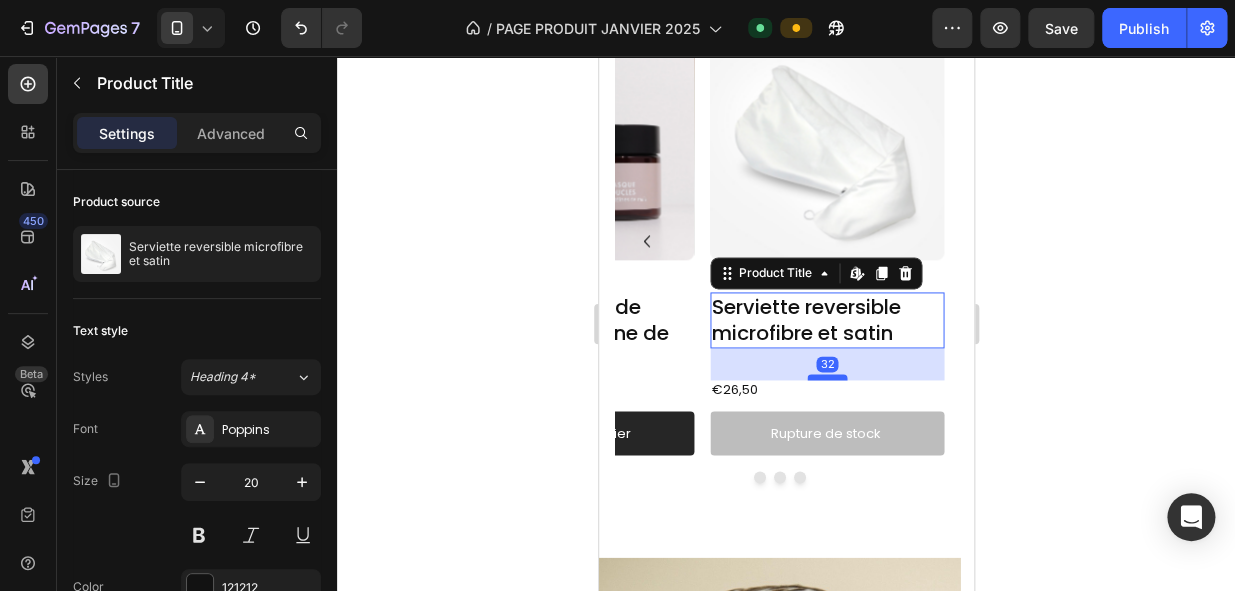 drag, startPoint x: 828, startPoint y: 351, endPoint x: 1594, endPoint y: 157, distance: 790.1848 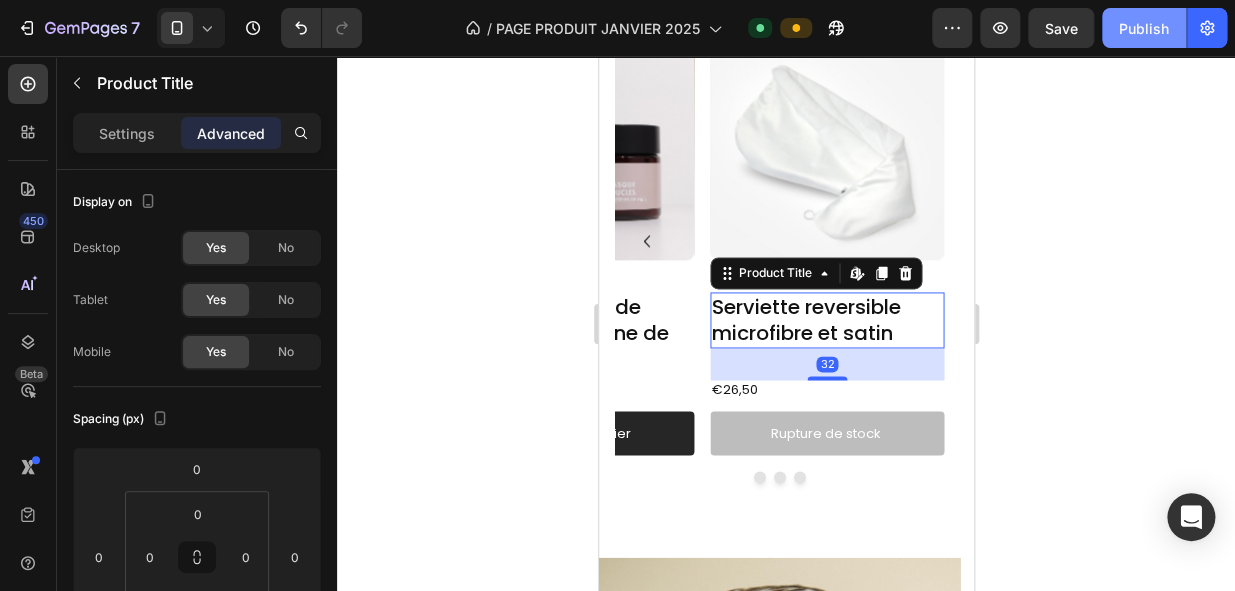 click on "Publish" 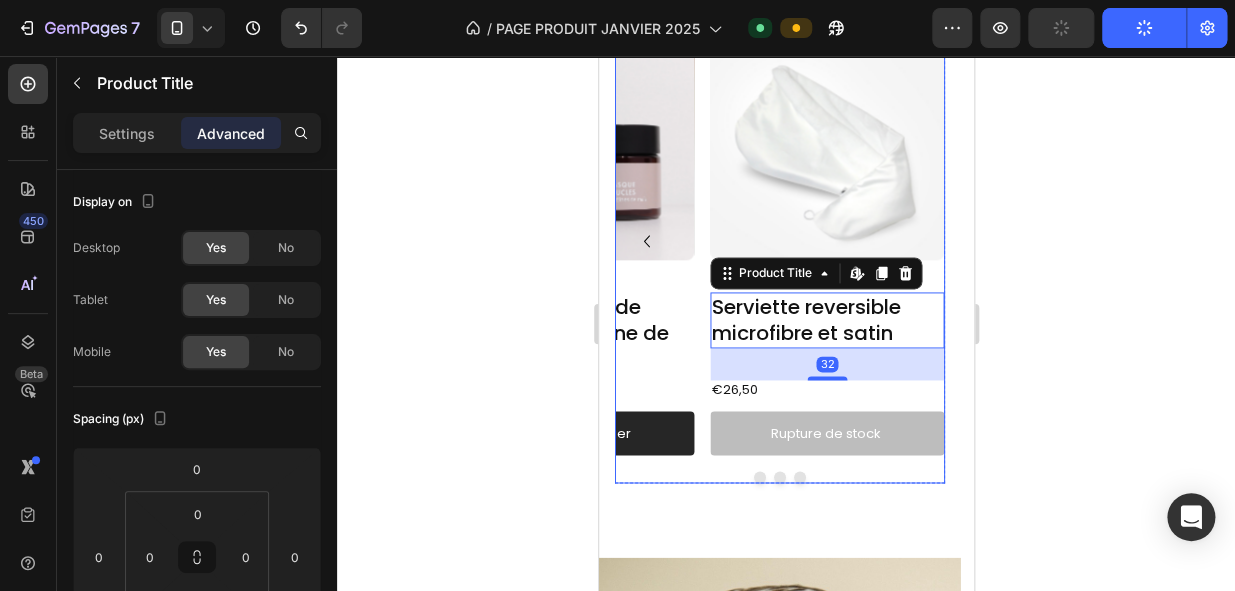 click at bounding box center (779, 477) 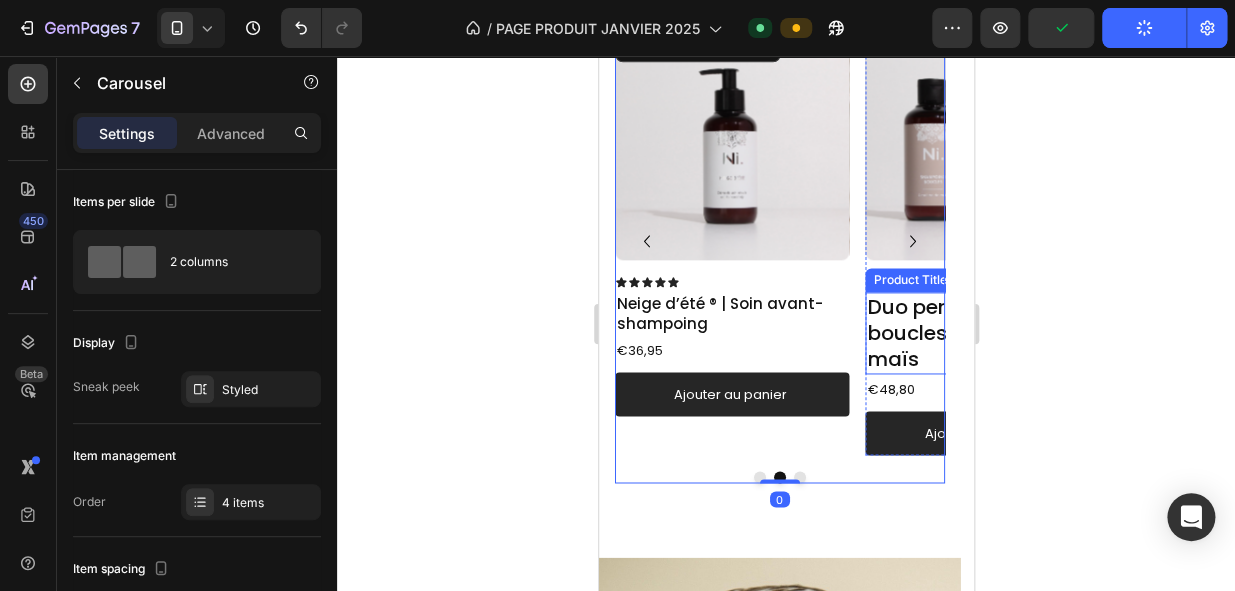 click on "Duo perfecteur de boucles | Protéine de maïs" at bounding box center [982, 333] 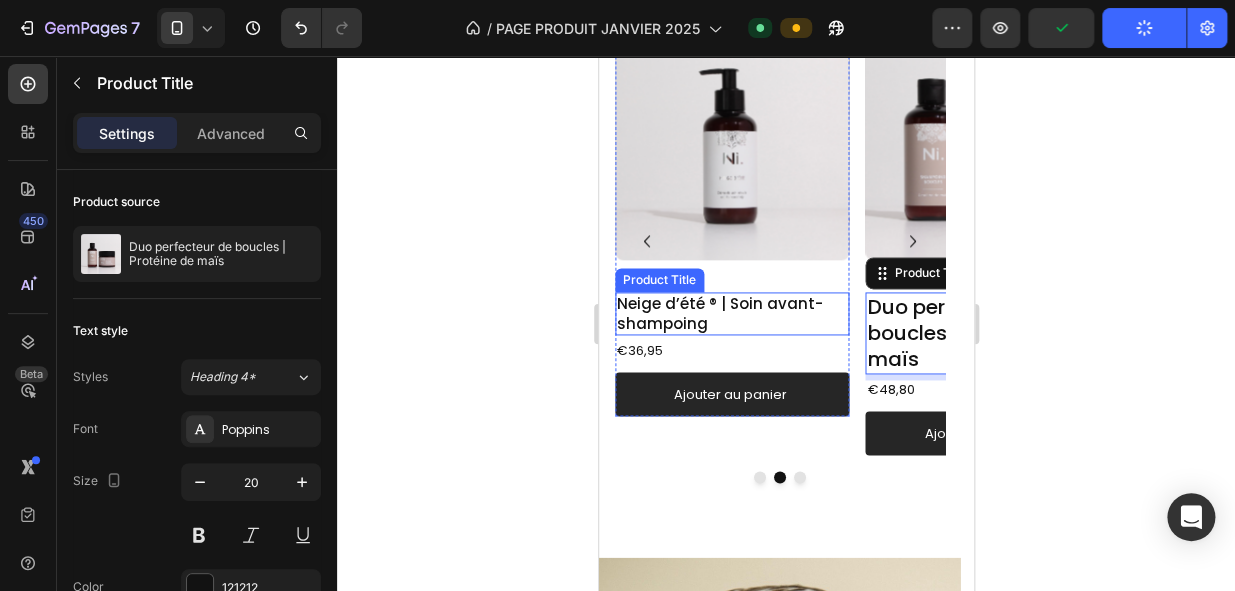 click on "Neige d’été ®  | Soin avant-shampoing" at bounding box center (731, 313) 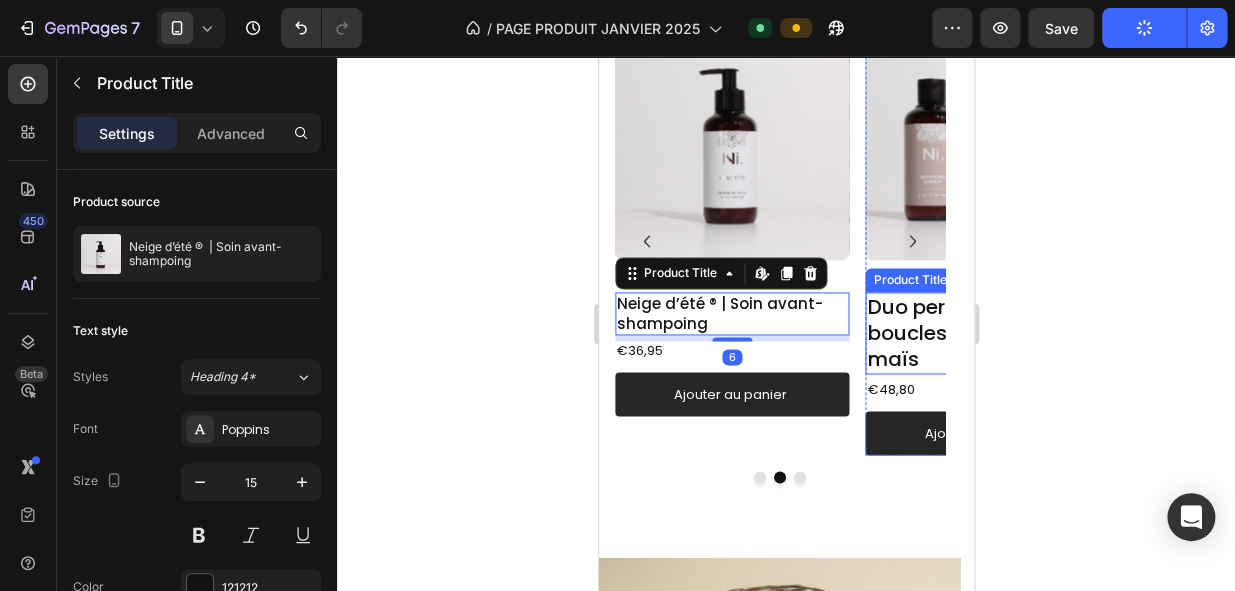 click on "Duo perfecteur de boucles | Protéine de maïs" at bounding box center (982, 333) 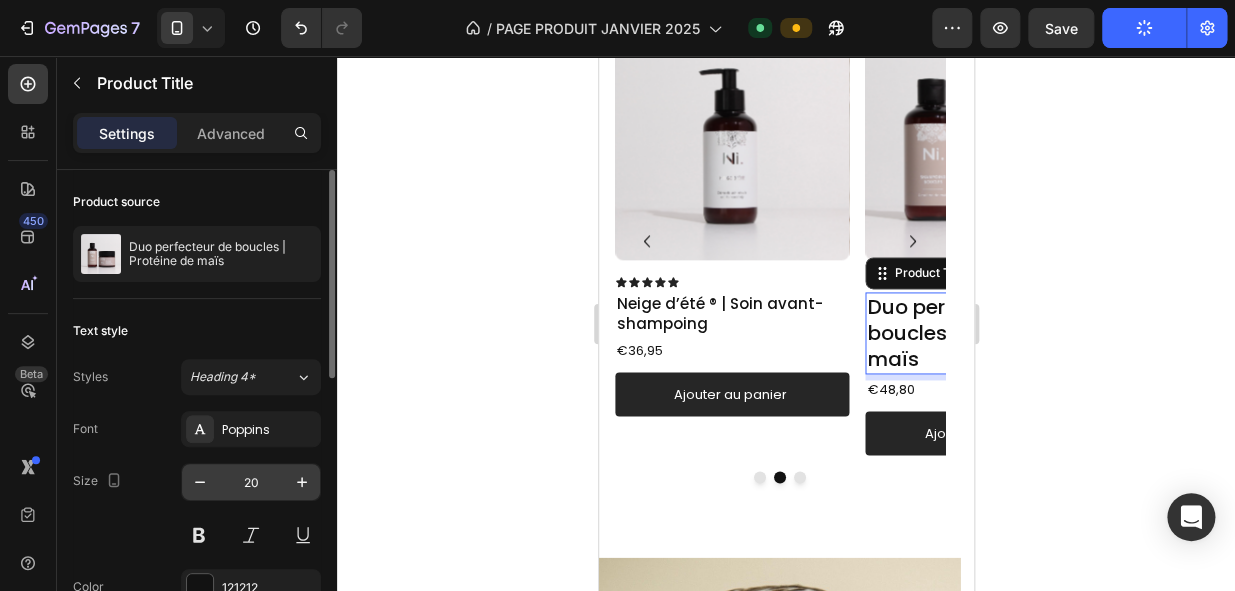 click on "20" at bounding box center (251, 482) 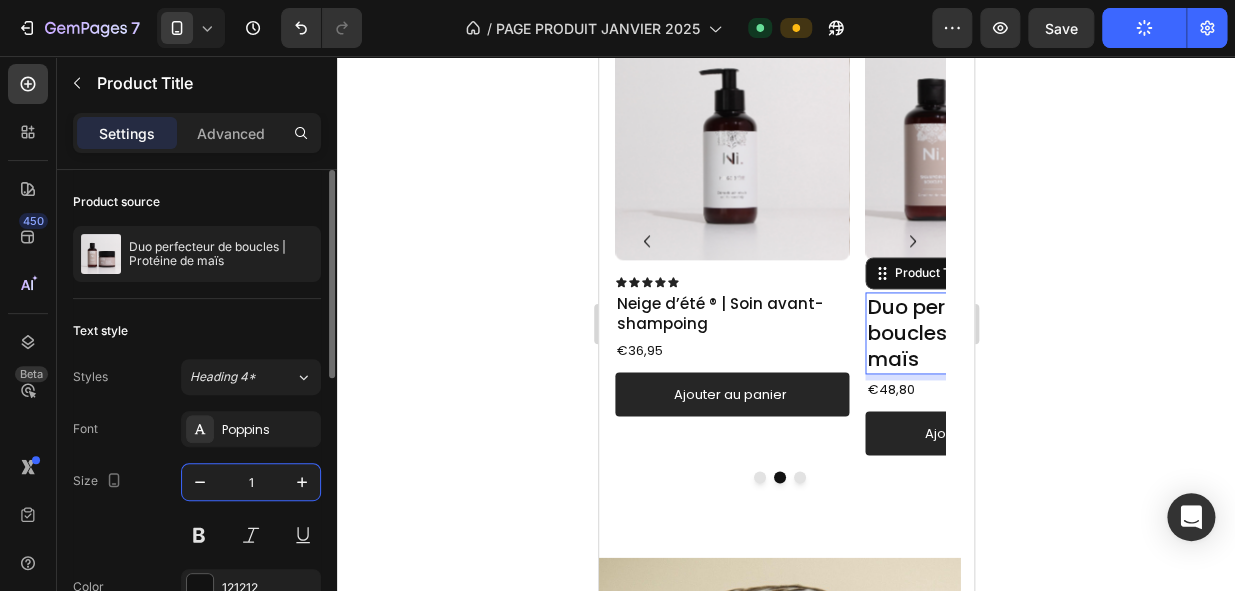 type on "15" 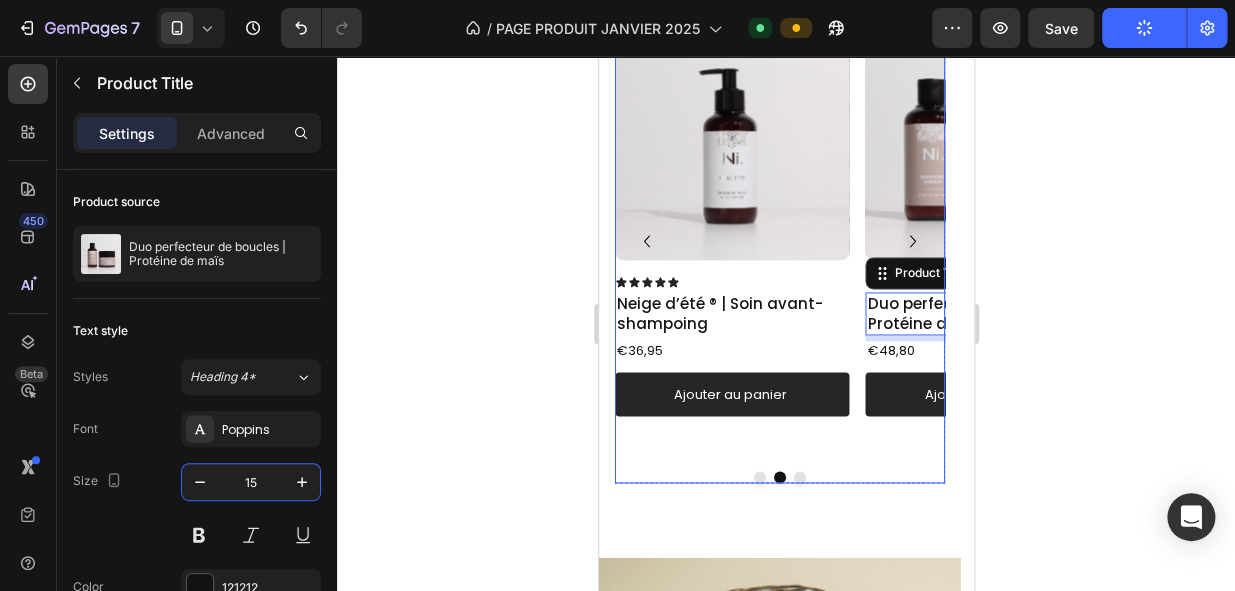 click at bounding box center [799, 477] 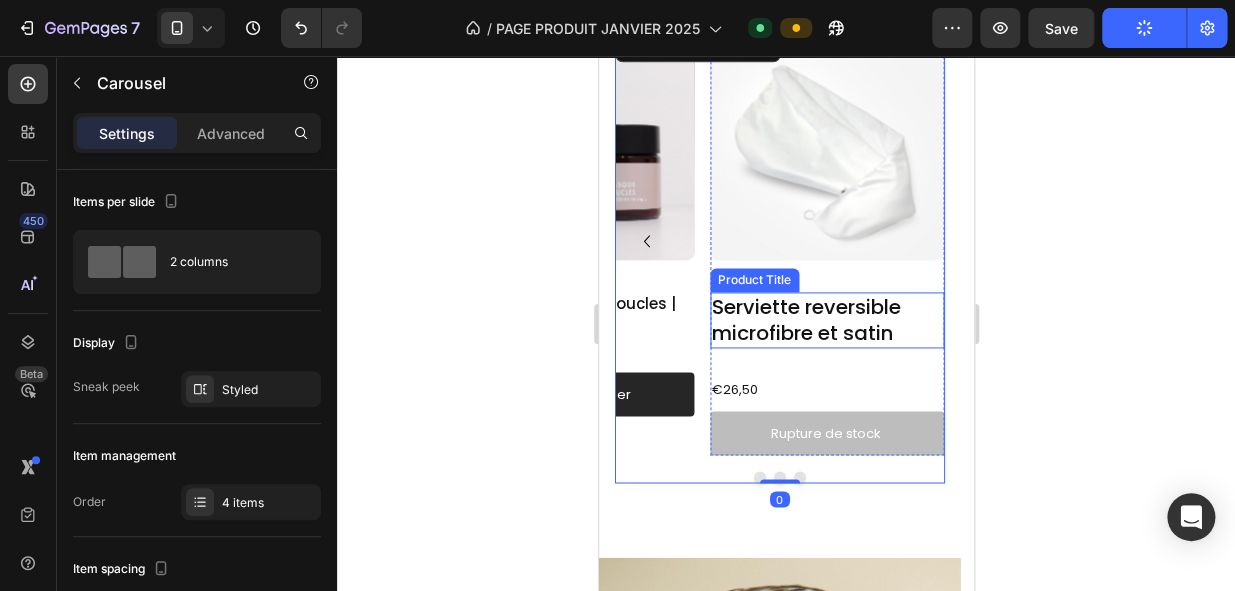 click on "Serviette reversible microfibre et satin" at bounding box center [826, 320] 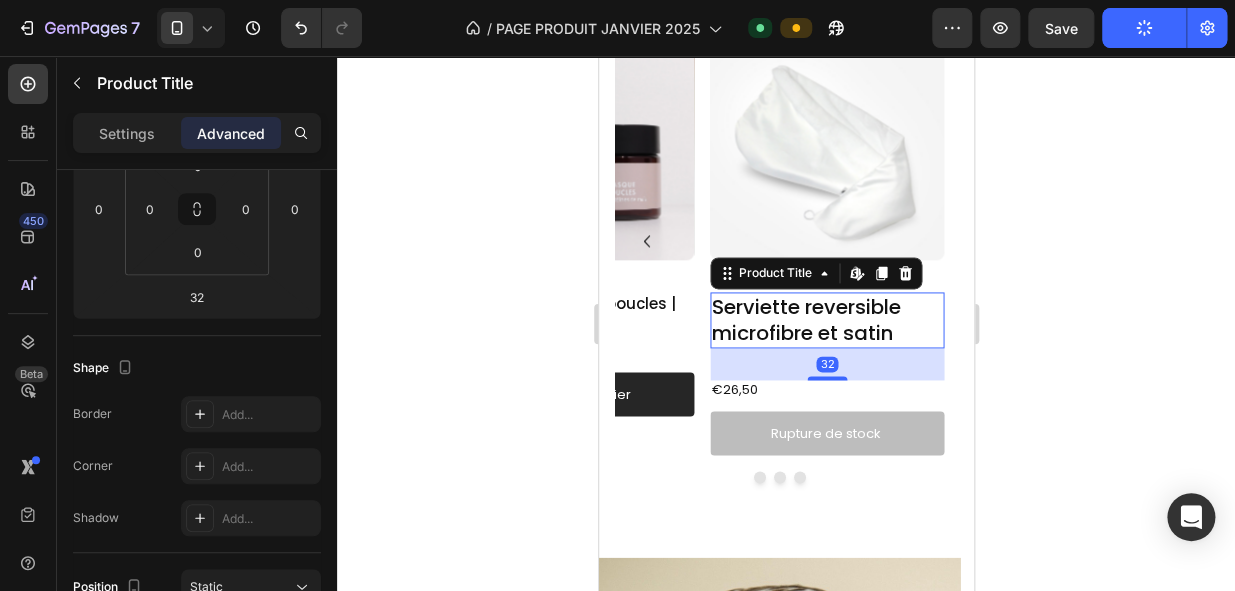 scroll, scrollTop: 0, scrollLeft: 0, axis: both 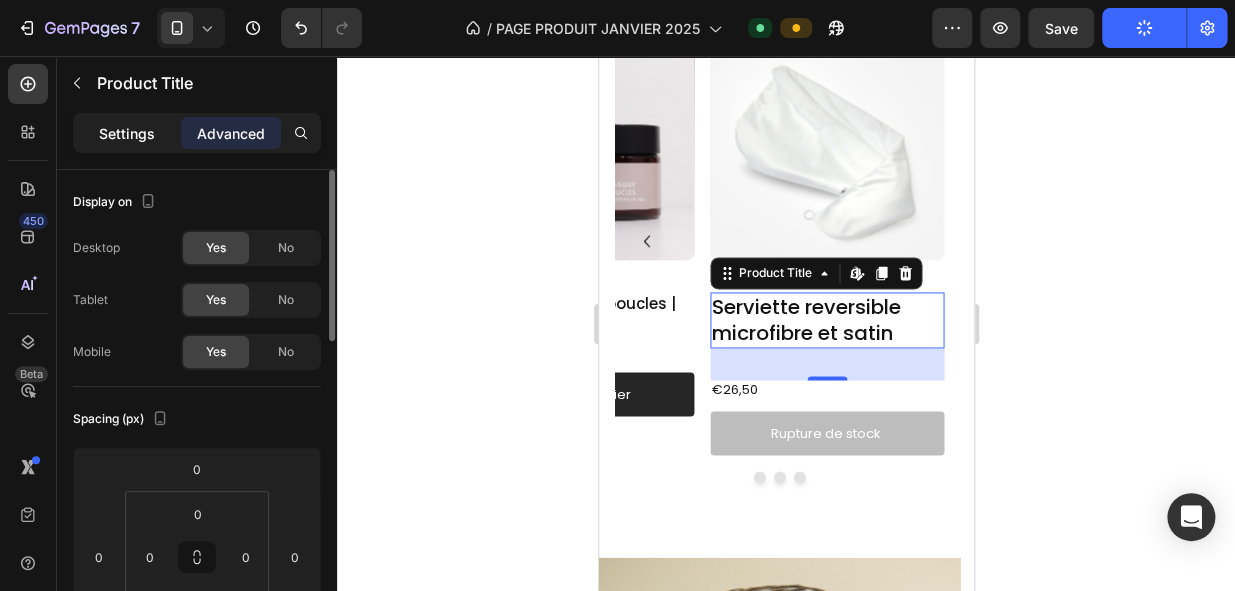 click on "Settings" at bounding box center (127, 133) 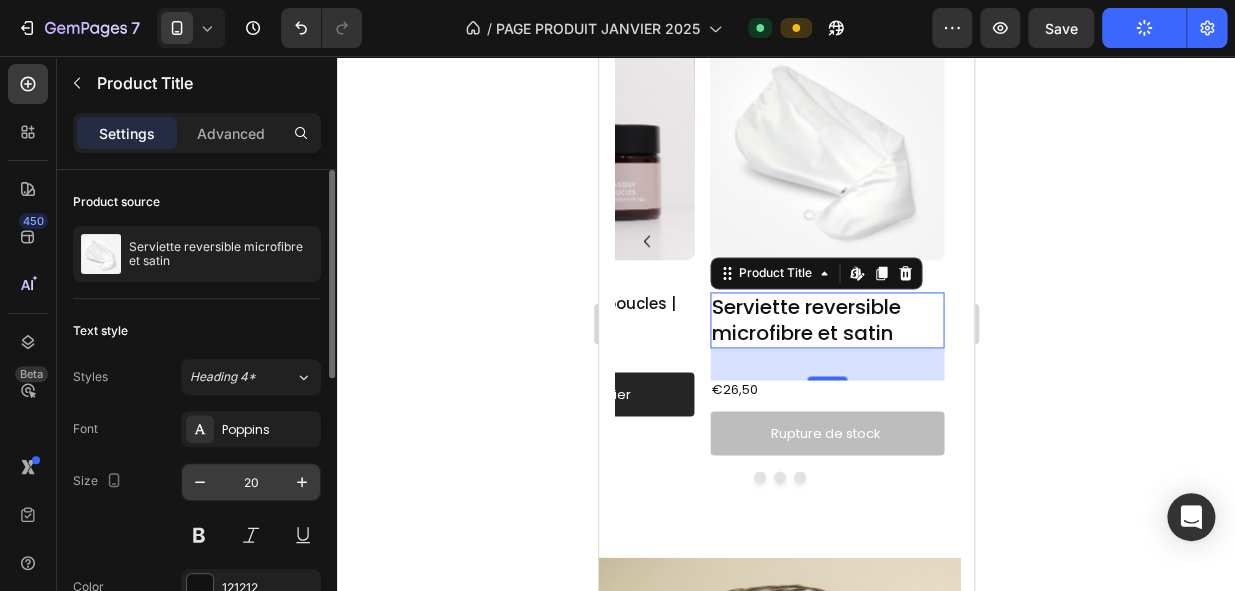 click on "20" at bounding box center (251, 482) 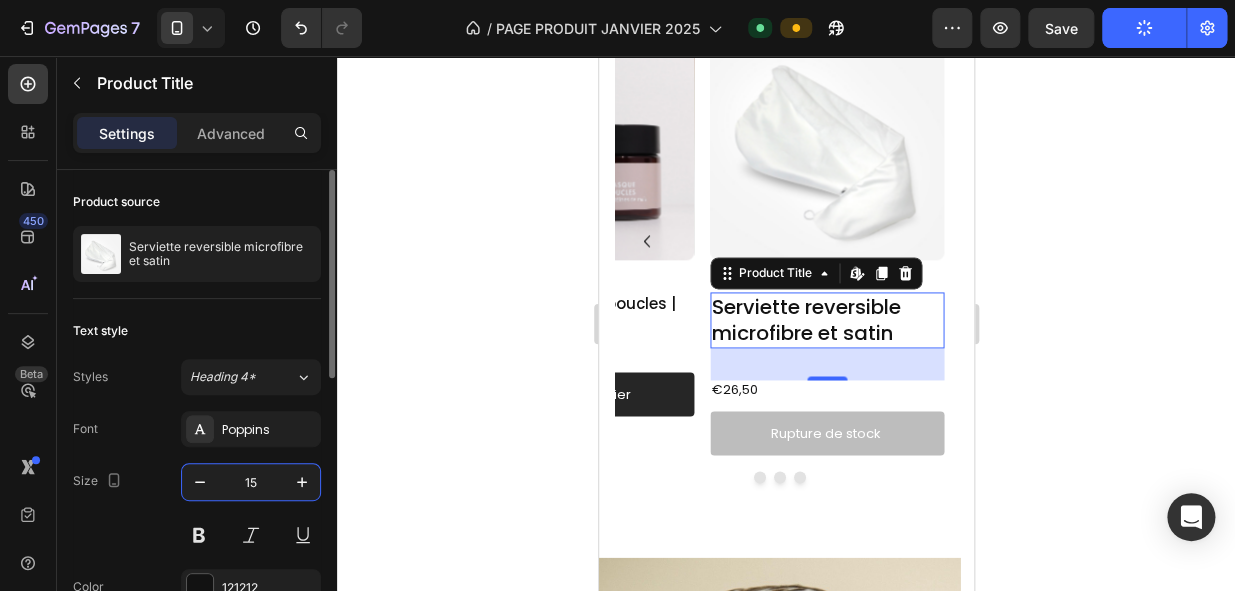 scroll, scrollTop: 922, scrollLeft: 0, axis: vertical 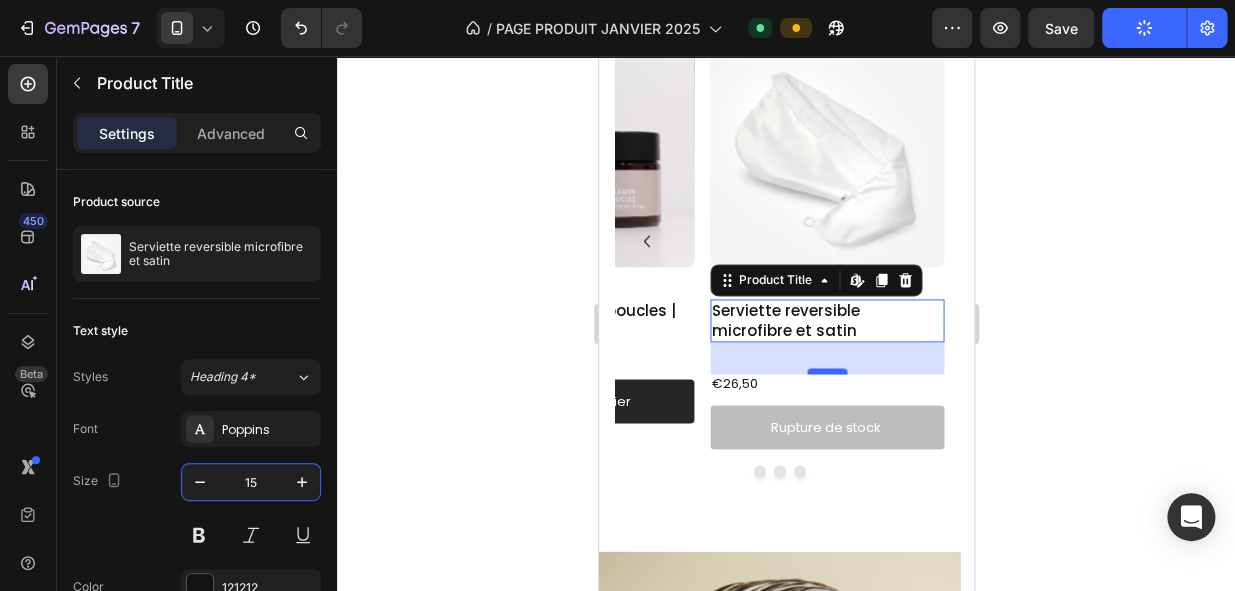 type on "15" 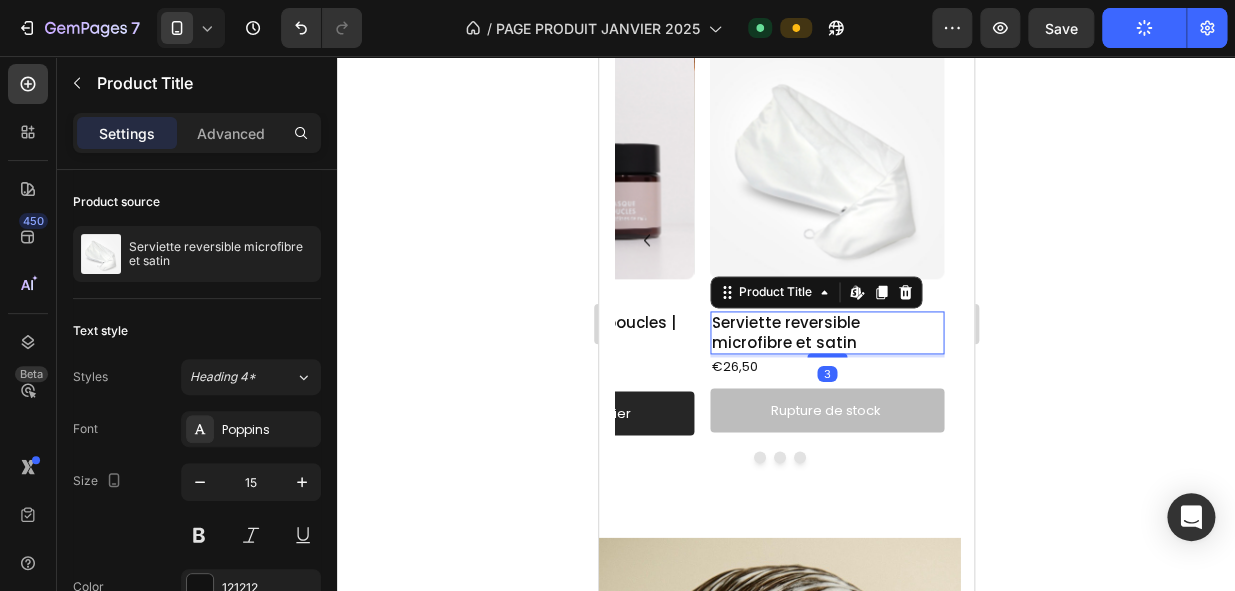 scroll, scrollTop: 910, scrollLeft: 0, axis: vertical 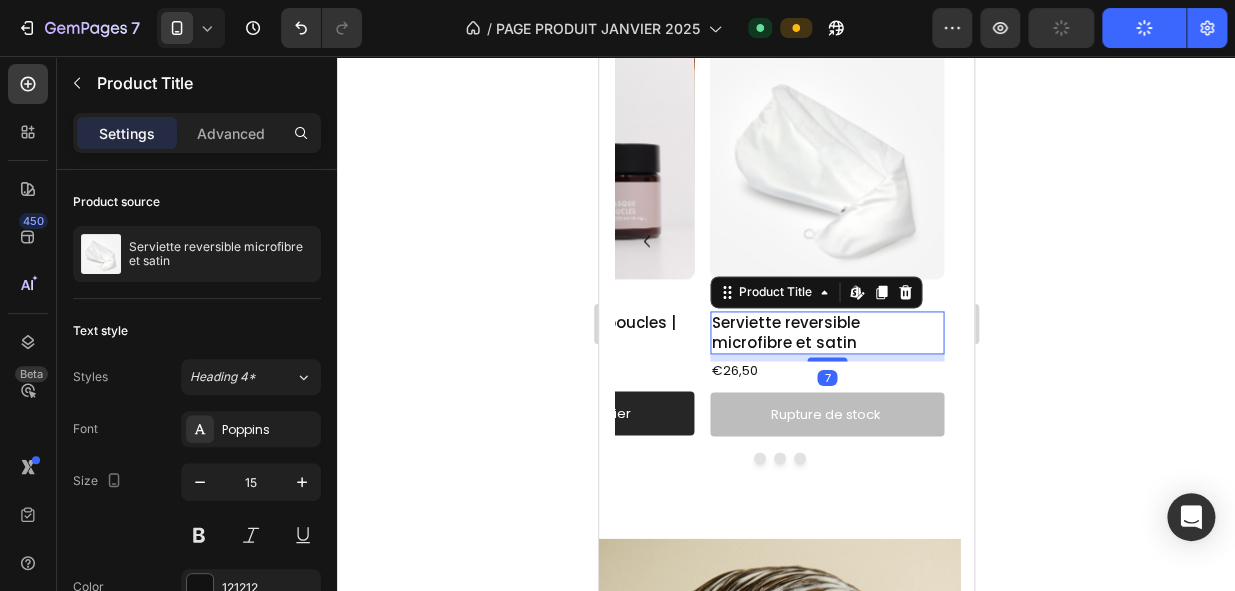 drag, startPoint x: 837, startPoint y: 372, endPoint x: 836, endPoint y: 347, distance: 25.019993 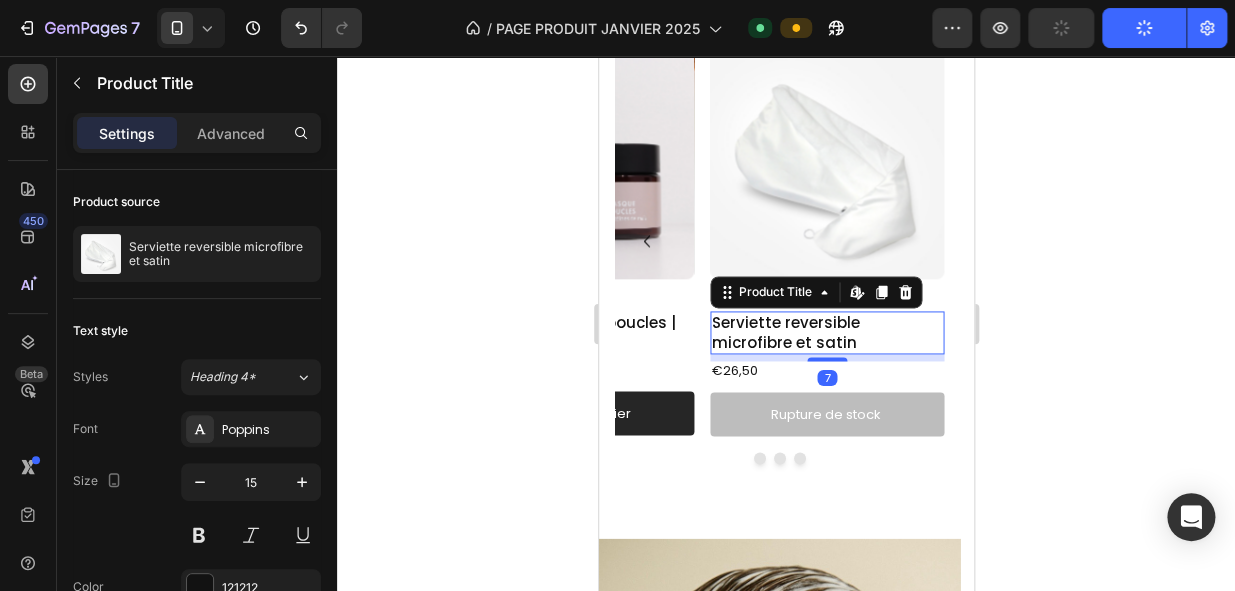 click on "Serviette reversible microfibre et satin Product Title   Edit content in Shopify 7" at bounding box center (826, 332) 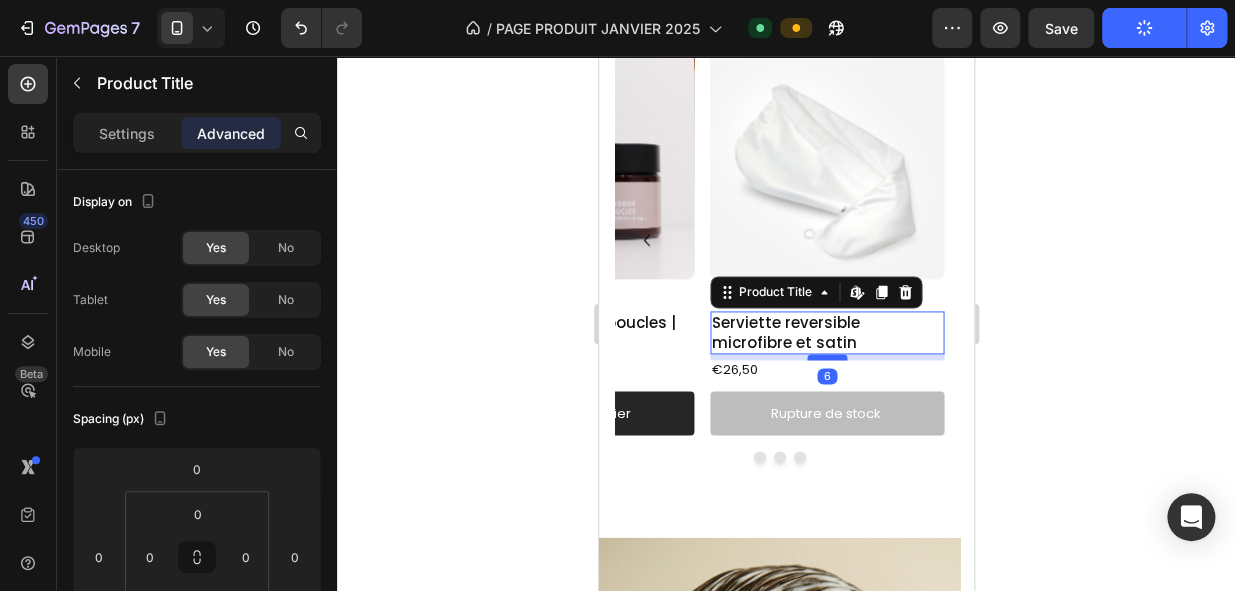click at bounding box center [827, 357] 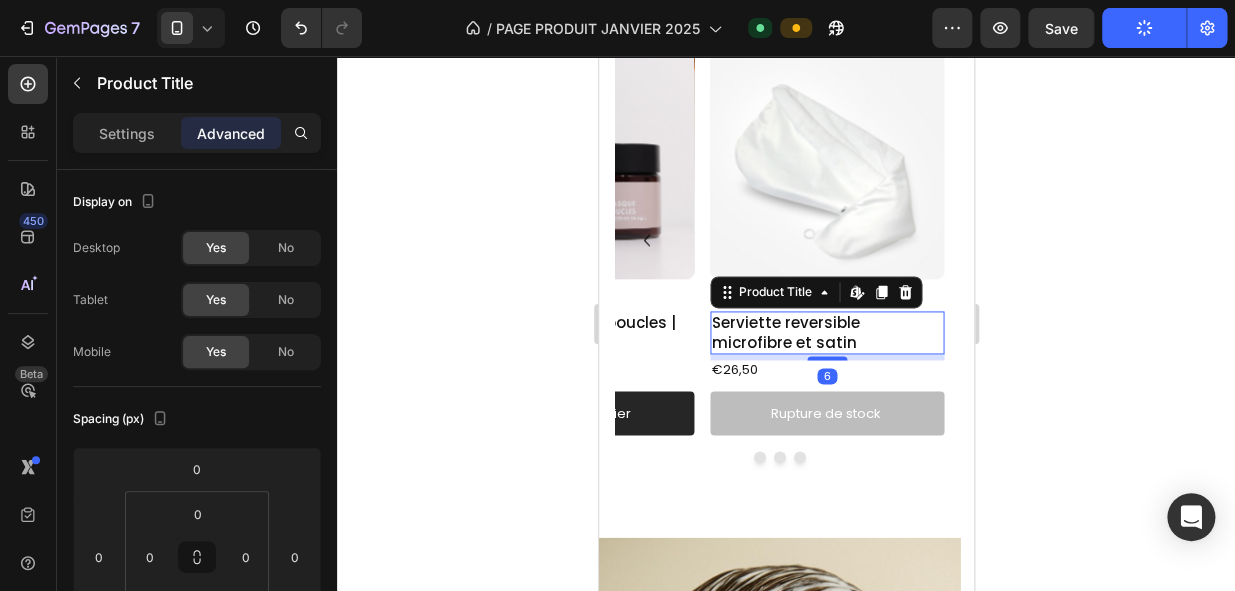 type on "6" 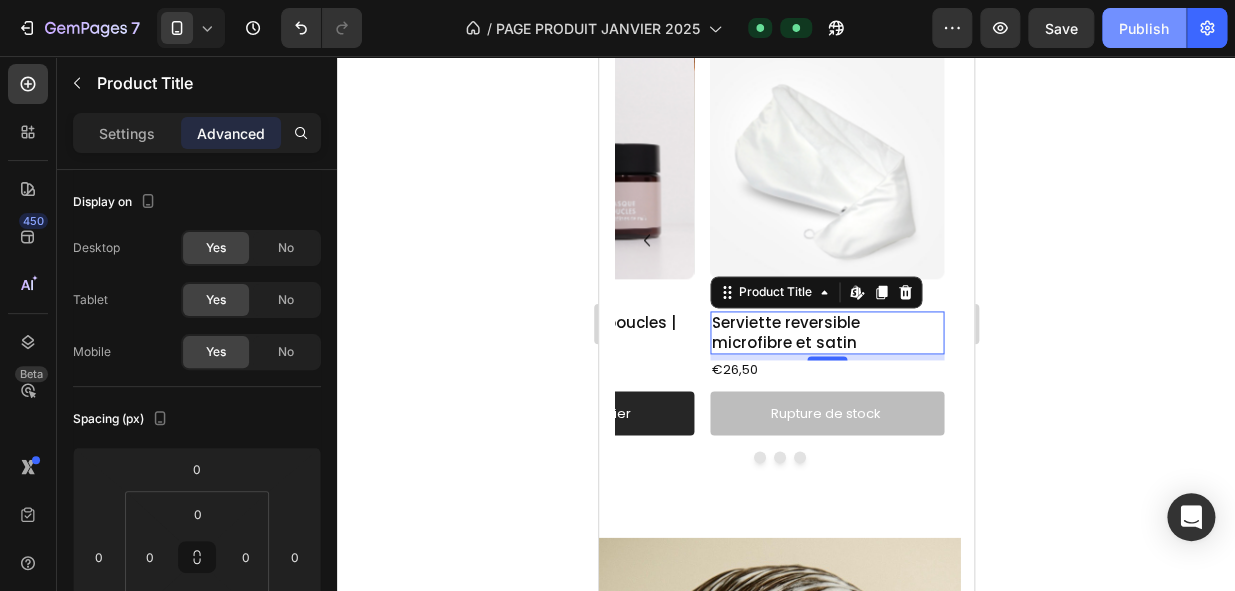 click on "Publish" at bounding box center [1144, 28] 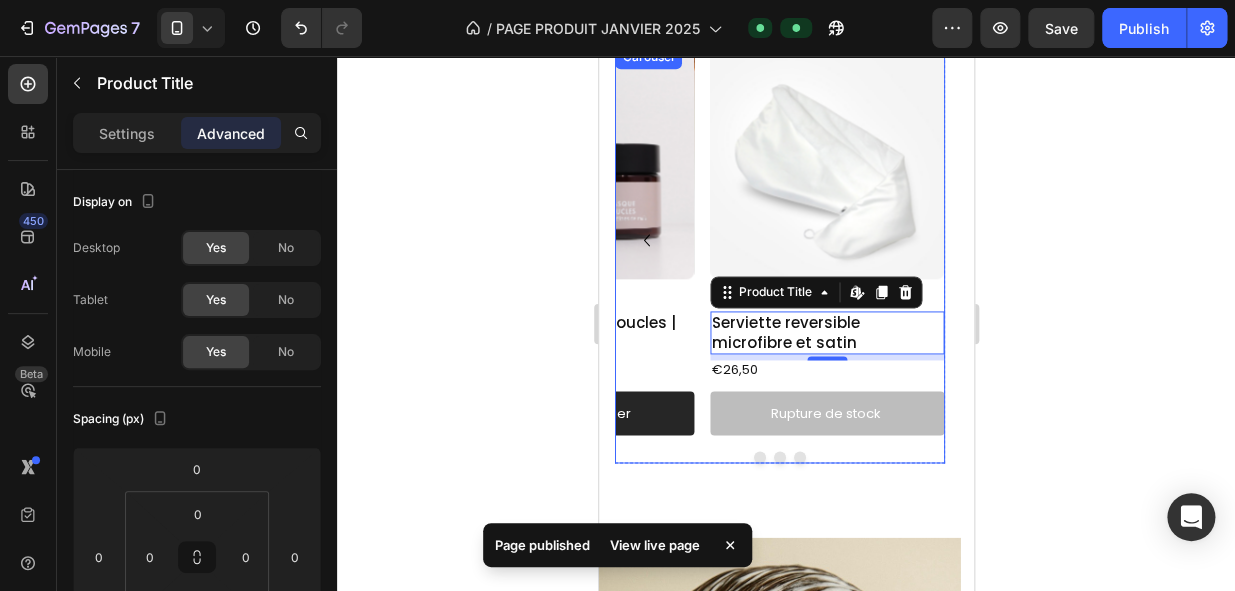 click at bounding box center [779, 457] 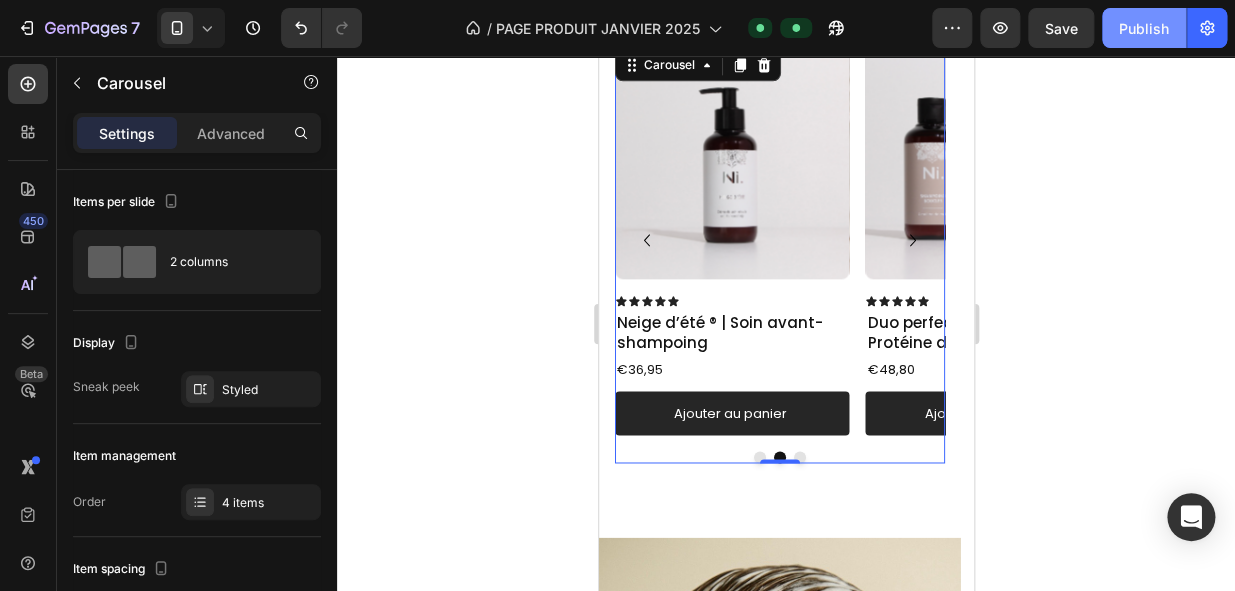 click on "Publish" at bounding box center [1144, 28] 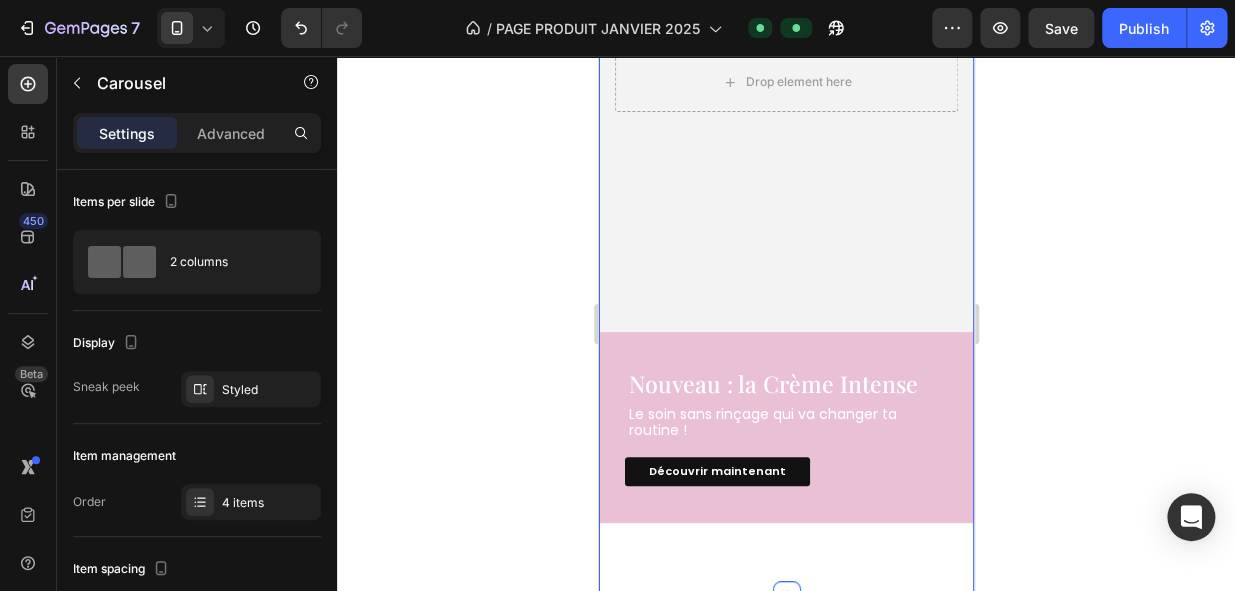 scroll, scrollTop: 485, scrollLeft: 0, axis: vertical 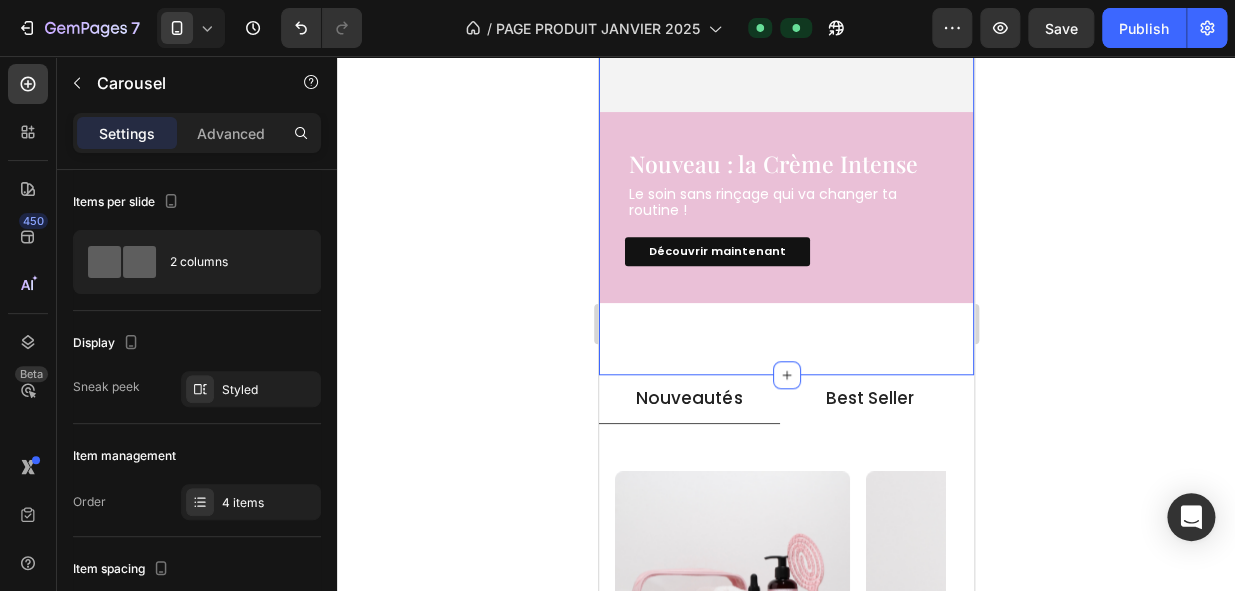 click on "Drop element here Hero Banner Nouveau : la Crème Intense Heading Le soin sans rinçage qui va changer ta routine ! Heading Découvrir maintenant   Button Row Section 1" at bounding box center [785, -7] 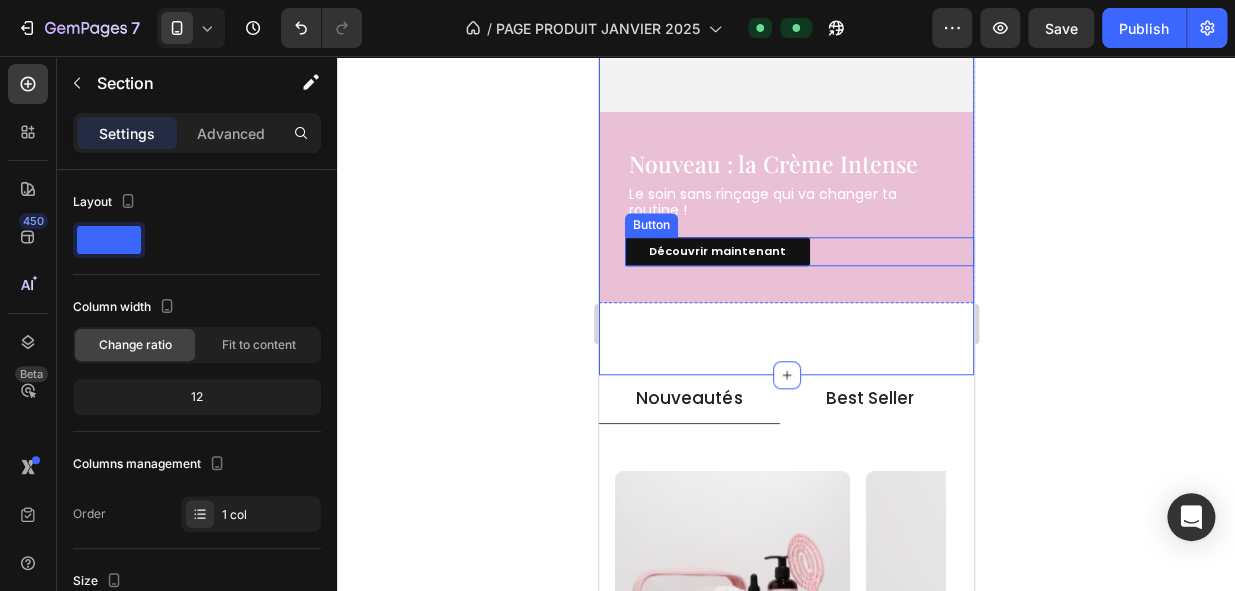 click on "Découvrir maintenant   Button" at bounding box center (798, 251) 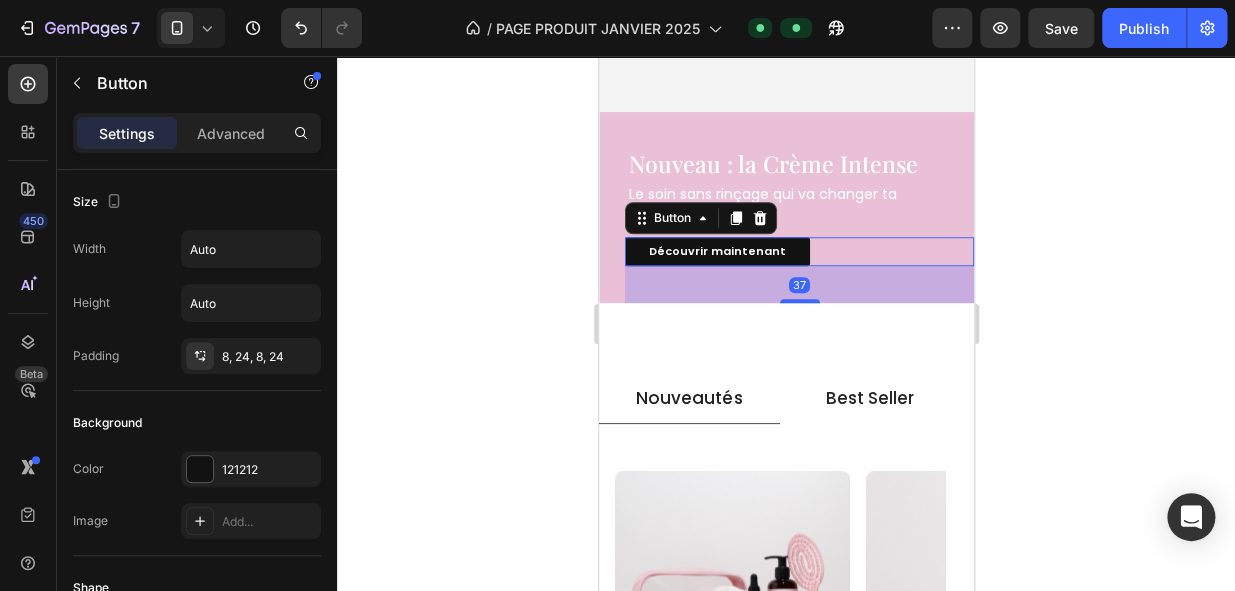 click on "37" at bounding box center [798, 284] 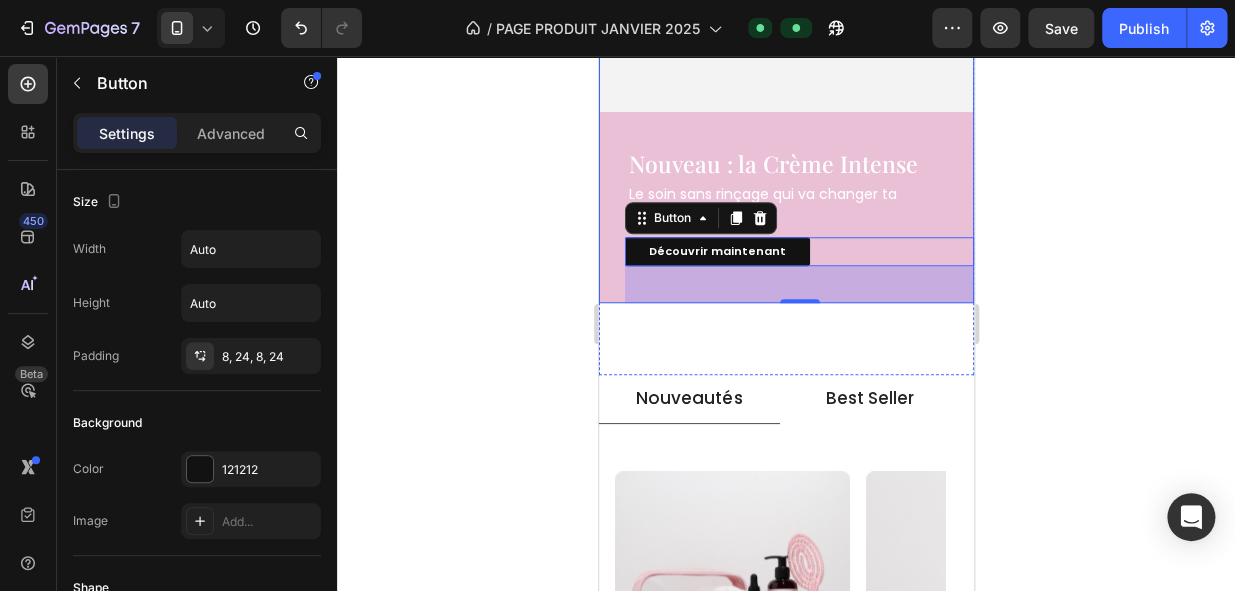 click on "Nouveau : la Crème Intense Heading Le soin sans rinçage qui va changer ta routine ! Heading Découvrir maintenant   Button   37" at bounding box center [785, 207] 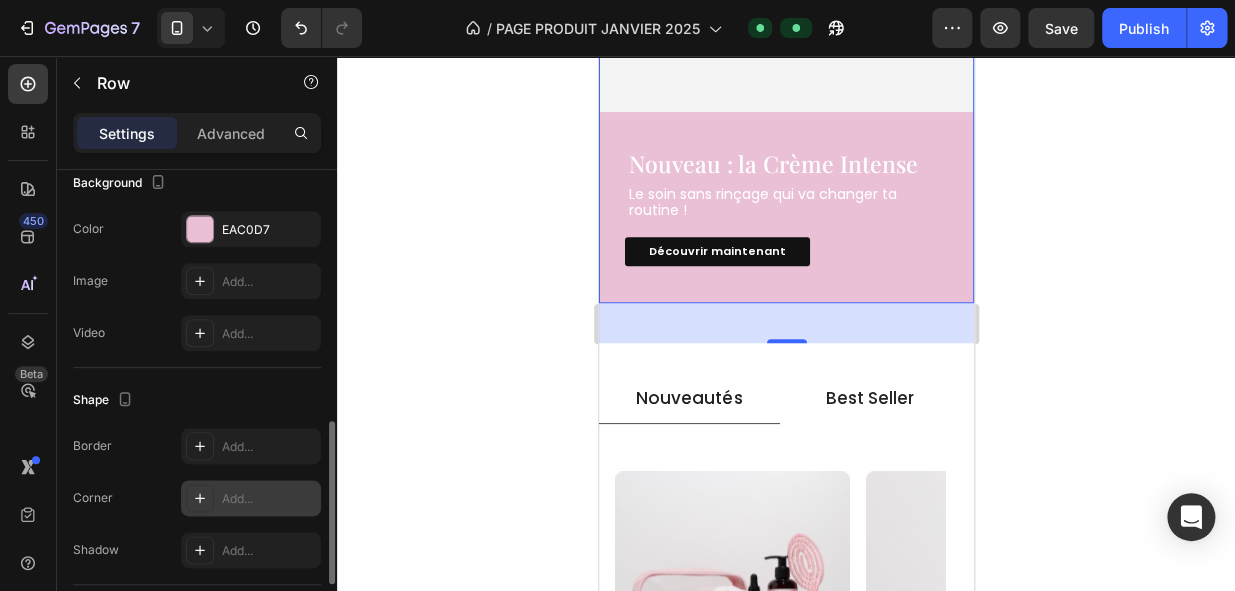 scroll, scrollTop: 730, scrollLeft: 0, axis: vertical 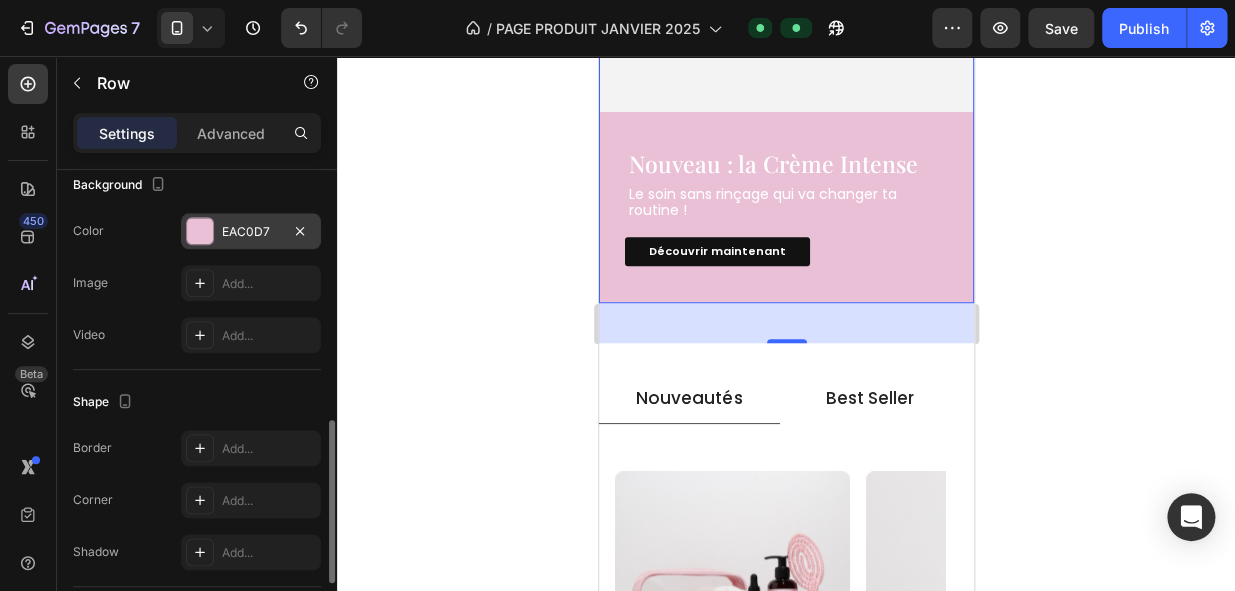click on "EAC0D7" at bounding box center (251, 232) 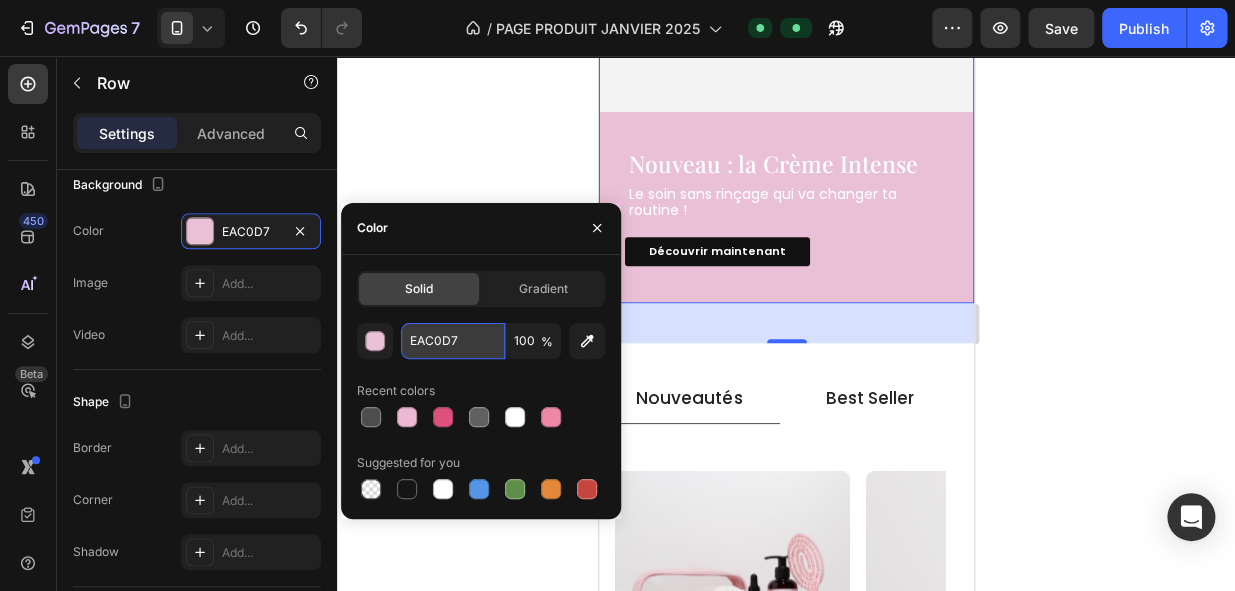 click on "EAC0D7" at bounding box center [453, 341] 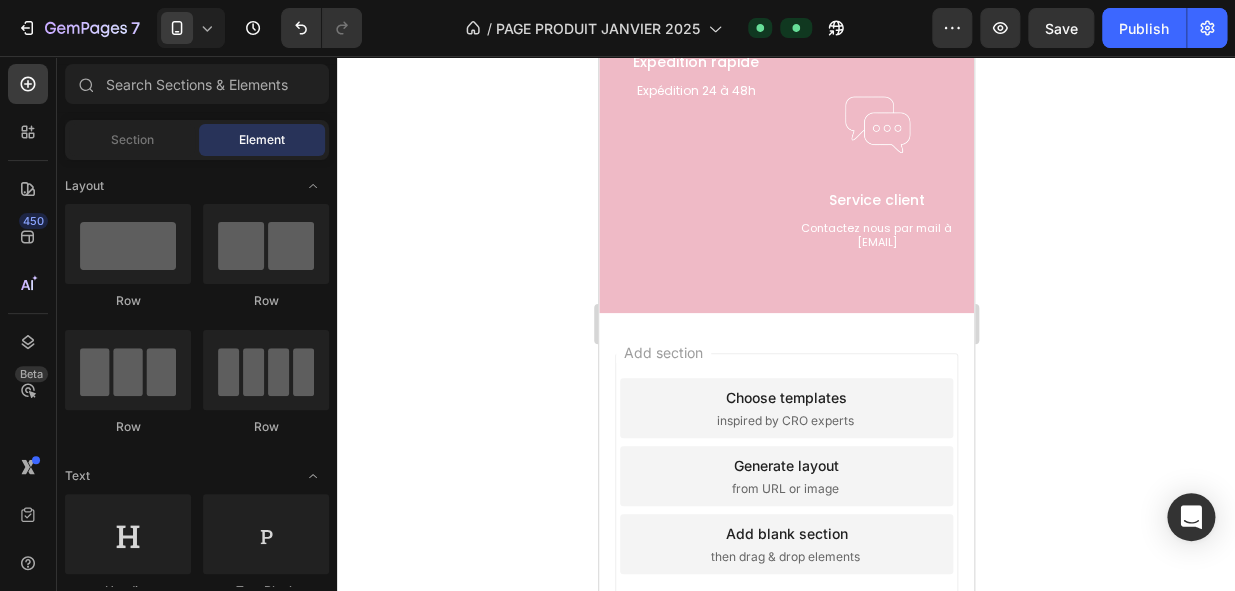 scroll, scrollTop: 3573, scrollLeft: 0, axis: vertical 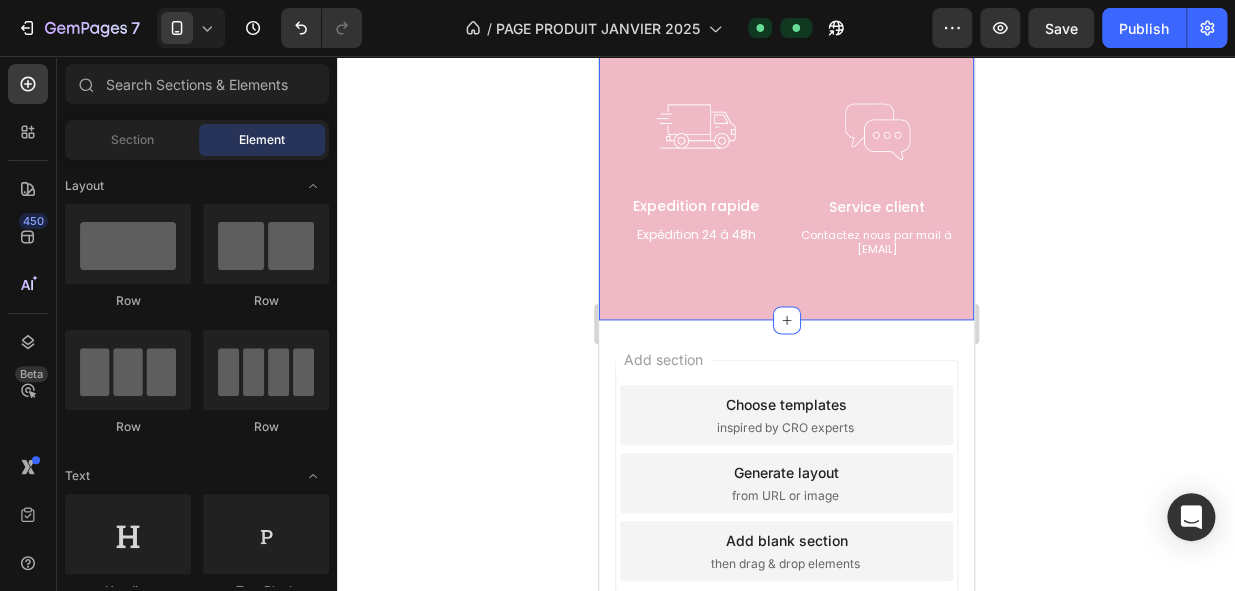 click on "Image Livraison Offerte dès 70€ d'achat Text Block Livraison à domicile offerte automatiquement à partir de 70€ d'achat Text Block Image Paiement sécurisé Text Block CB, Paypal, Apple Pay Text Block Row Image Expedition rapide Text Block Expédition 24 à 48h Text Block Image Service client Text Block Contactez nous par mail à contact@ni-cosmetic.com Text Block Row Row" at bounding box center (785, 125) 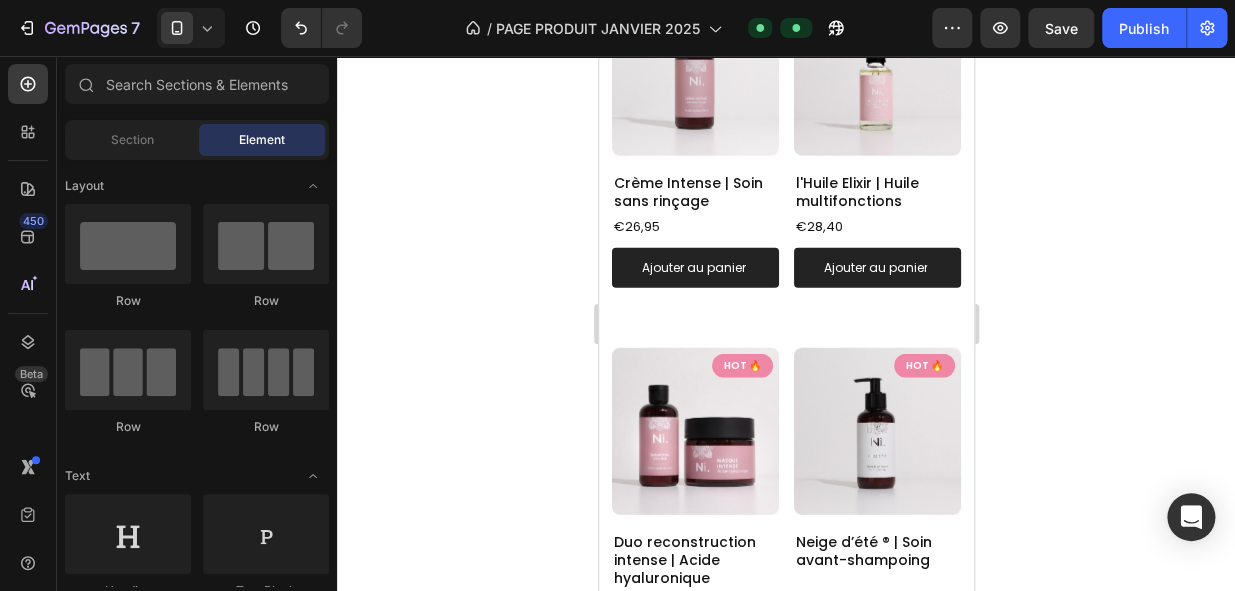 scroll, scrollTop: 1826, scrollLeft: 0, axis: vertical 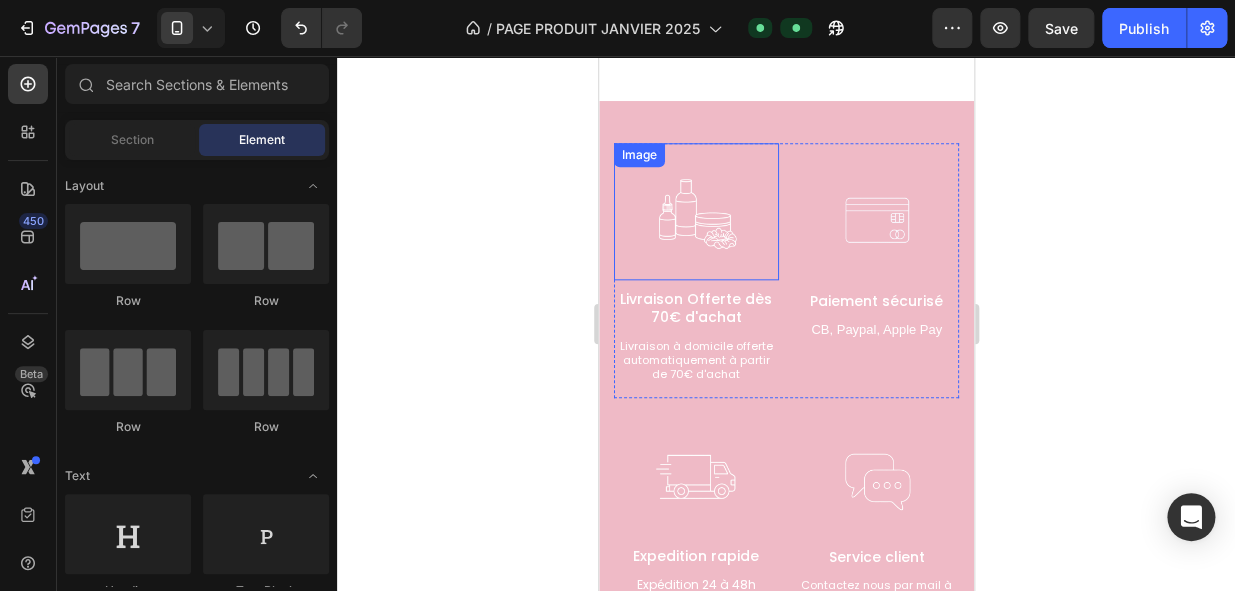 click on "Soins Heading Hero Banner Accessoires  Heading Hero Banner Coffrets Heading Hero Banner
Carousel" at bounding box center (785, -133) 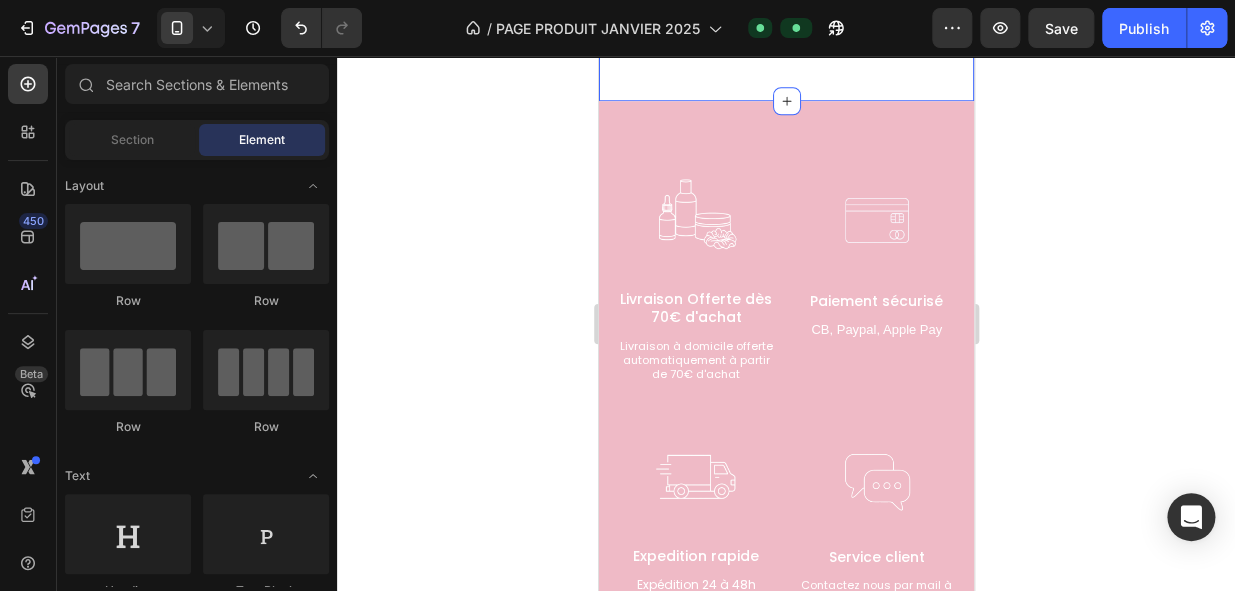 scroll, scrollTop: 3340, scrollLeft: 0, axis: vertical 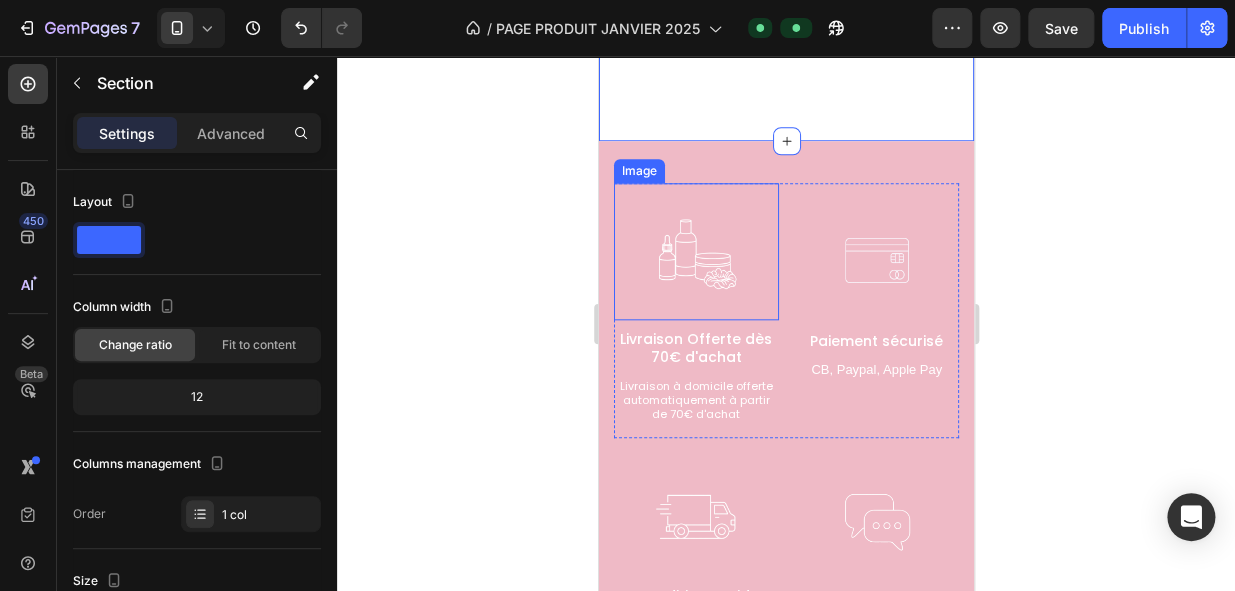 click at bounding box center [695, 252] 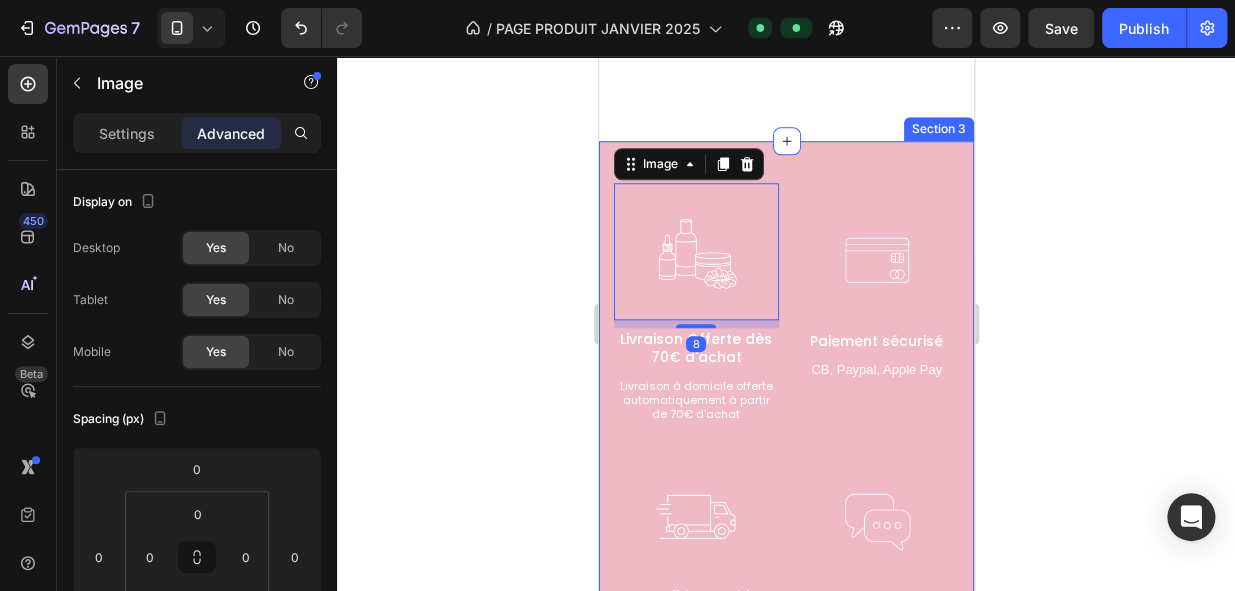 click on "Image   8 Livraison Offerte dès 70€ d'achat Text Block Livraison à domicile offerte automatiquement à partir de 70€ d'achat Text Block Image Paiement sécurisé Text Block CB, Paypal, Apple Pay Text Block Row Image Expedition rapide Text Block Expédition 24 à 48h Text Block Image Service client Text Block Contactez nous par mail à contact@ni-cosmetic.com Text Block Row Row Section 3" at bounding box center (785, 426) 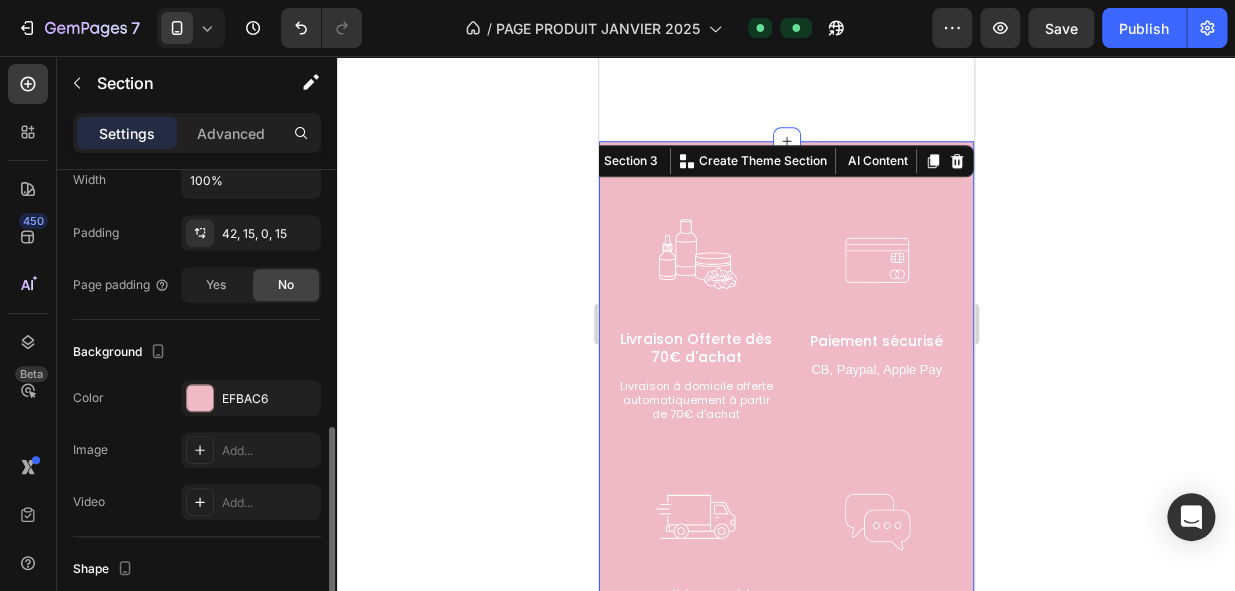scroll, scrollTop: 420, scrollLeft: 0, axis: vertical 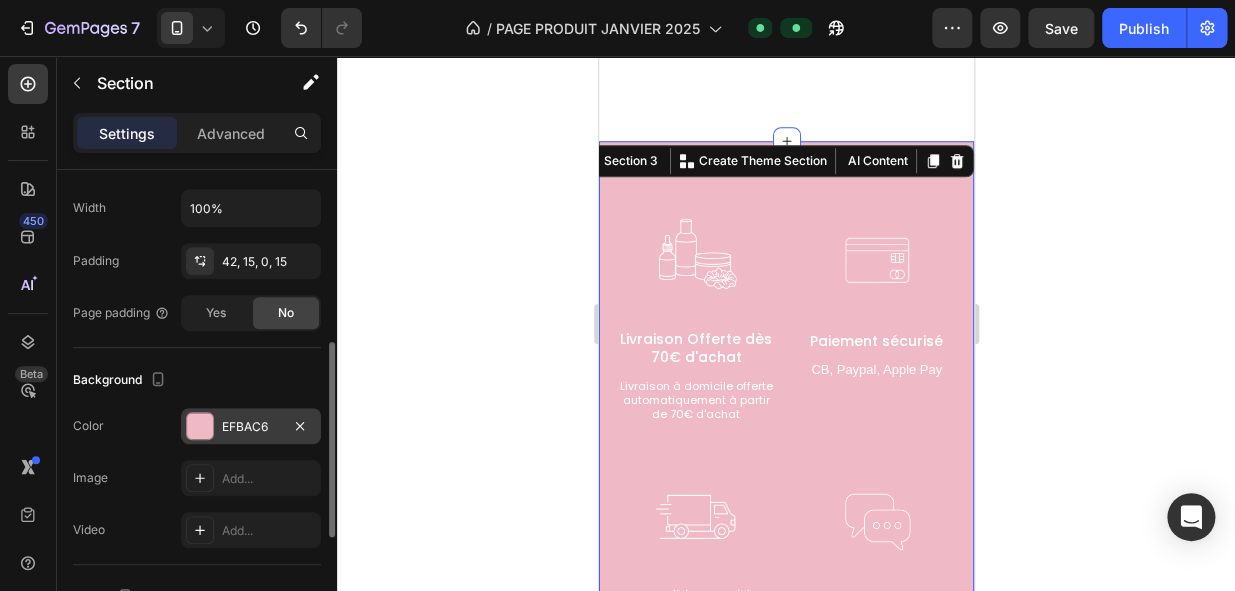 click on "EFBAC6" at bounding box center (251, 427) 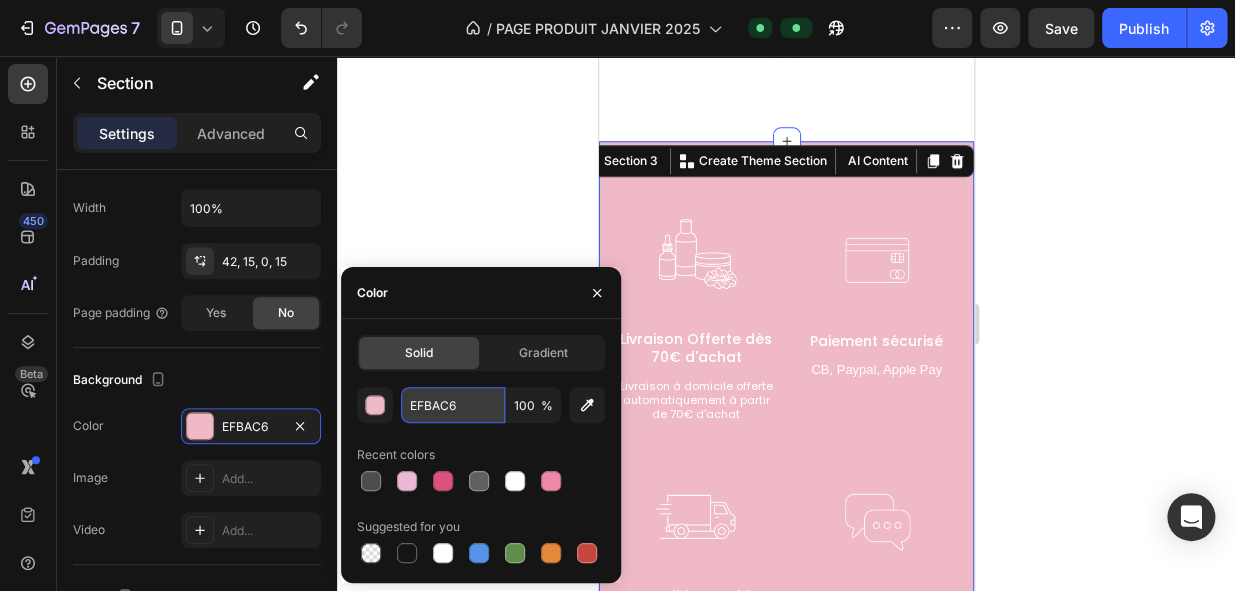 click on "EFBAC6" at bounding box center [453, 405] 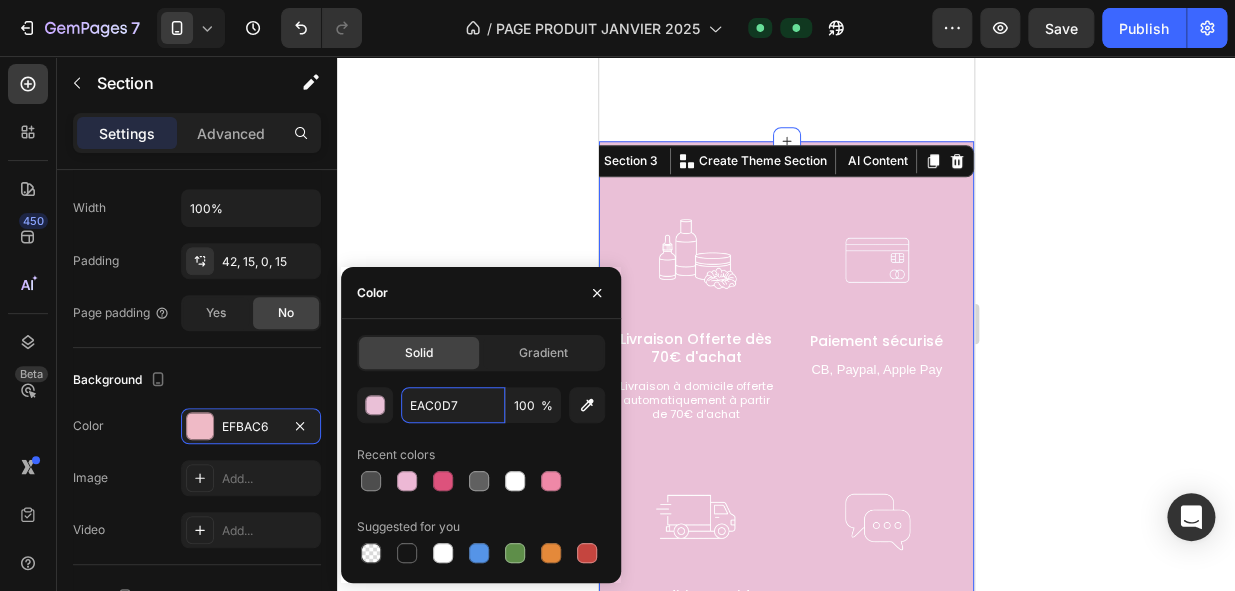 type on "EAC0D7" 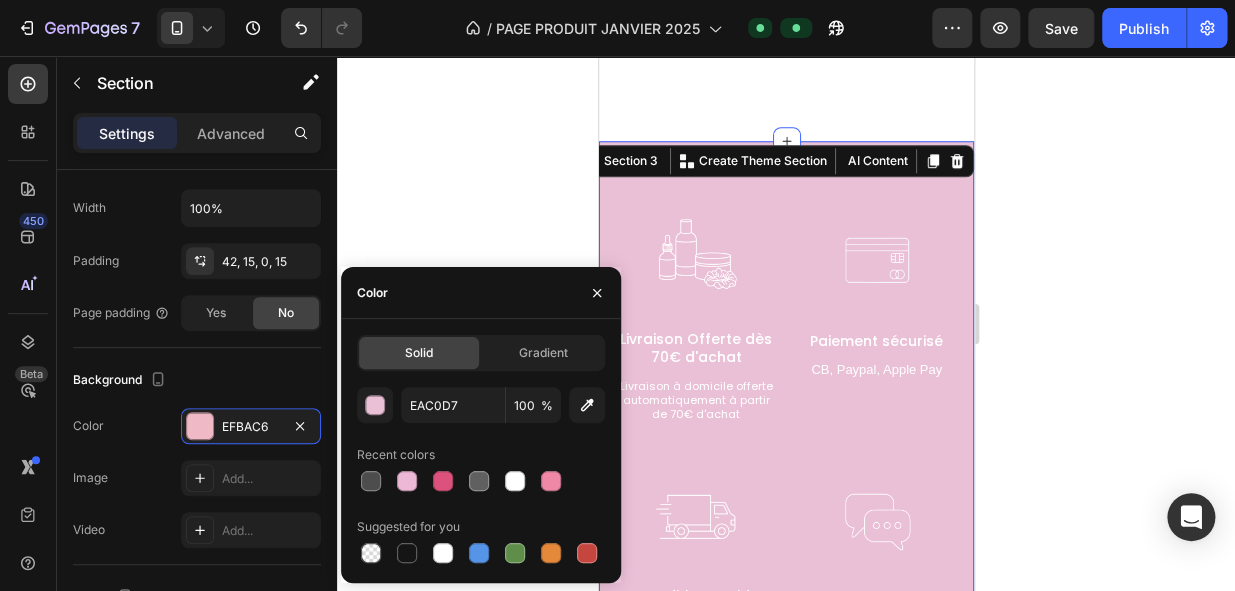 click on "EAC0D7 100 % Recent colors Suggested for you" at bounding box center (481, 477) 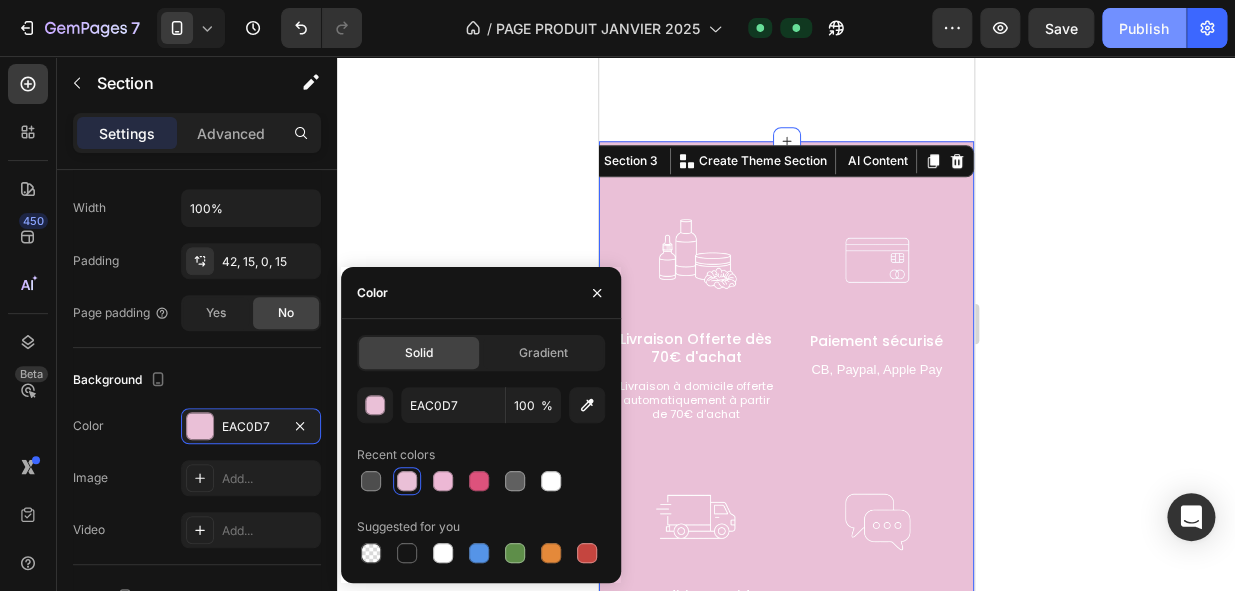 click on "Publish" at bounding box center [1144, 28] 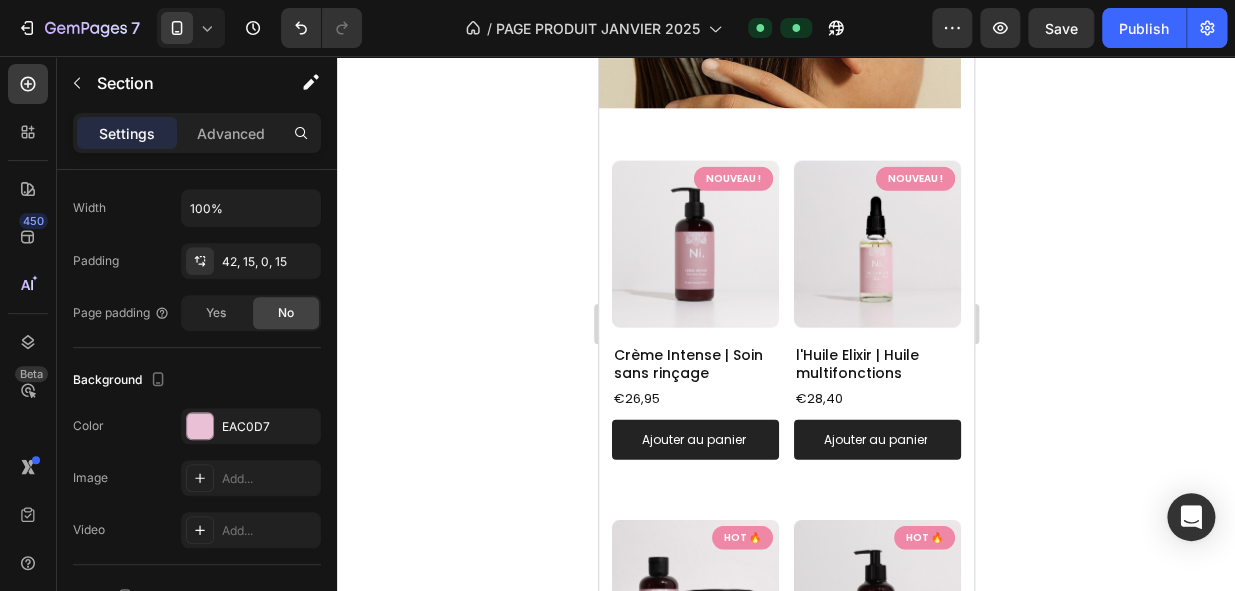 scroll, scrollTop: 1636, scrollLeft: 0, axis: vertical 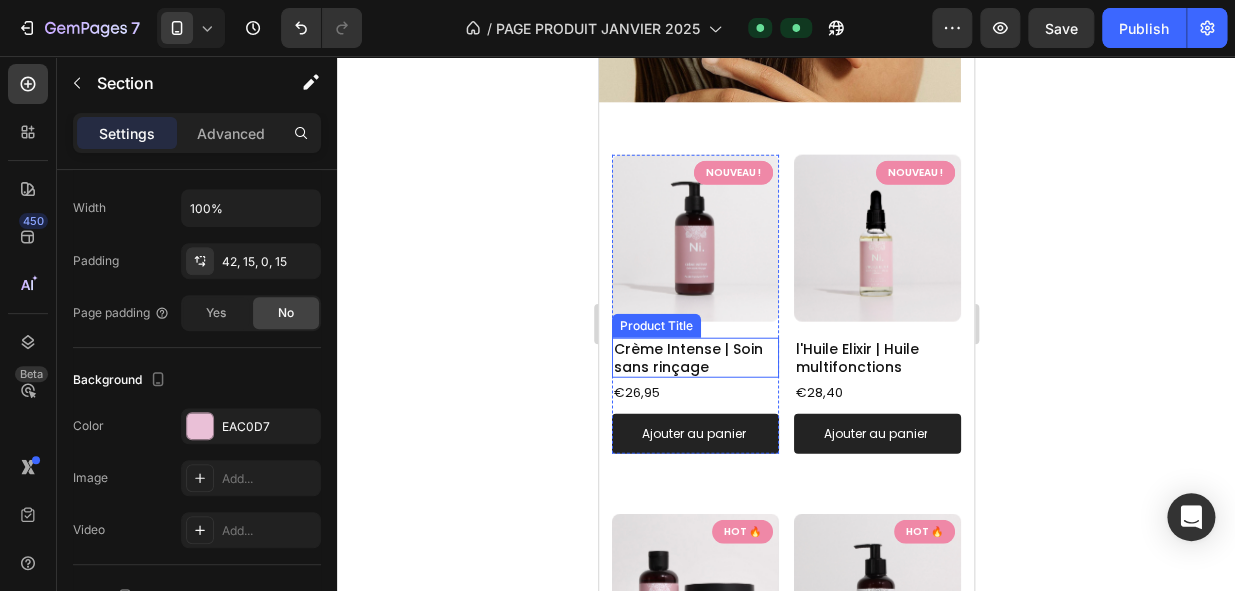click on "Crème Intense | Soin sans rinçage" at bounding box center (694, 358) 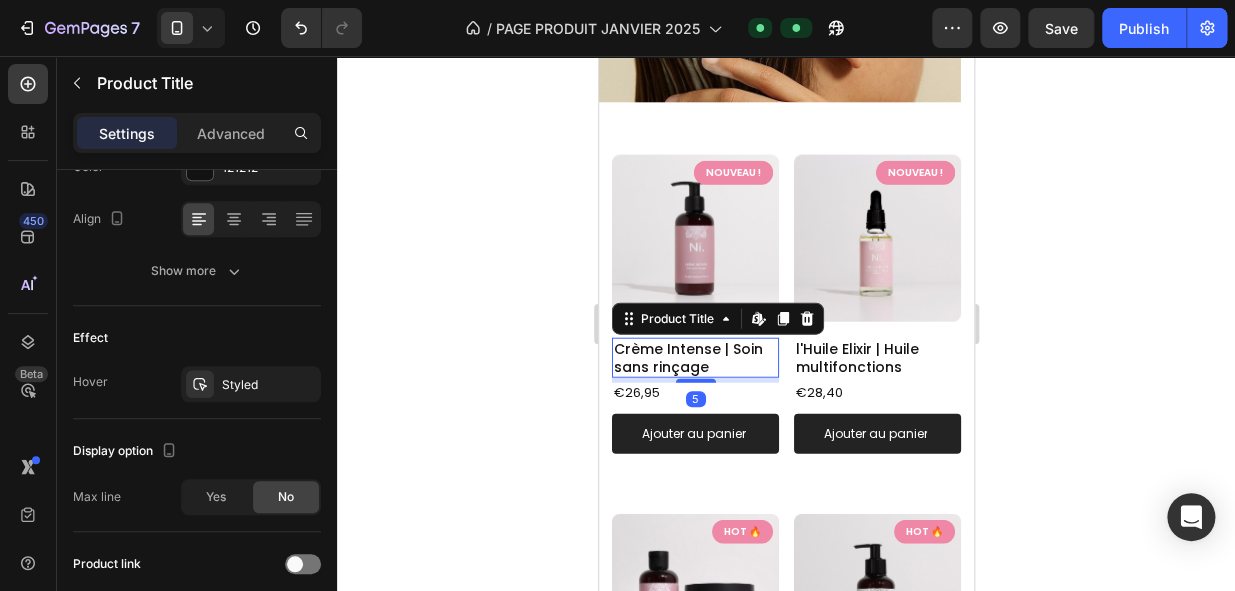scroll, scrollTop: 0, scrollLeft: 0, axis: both 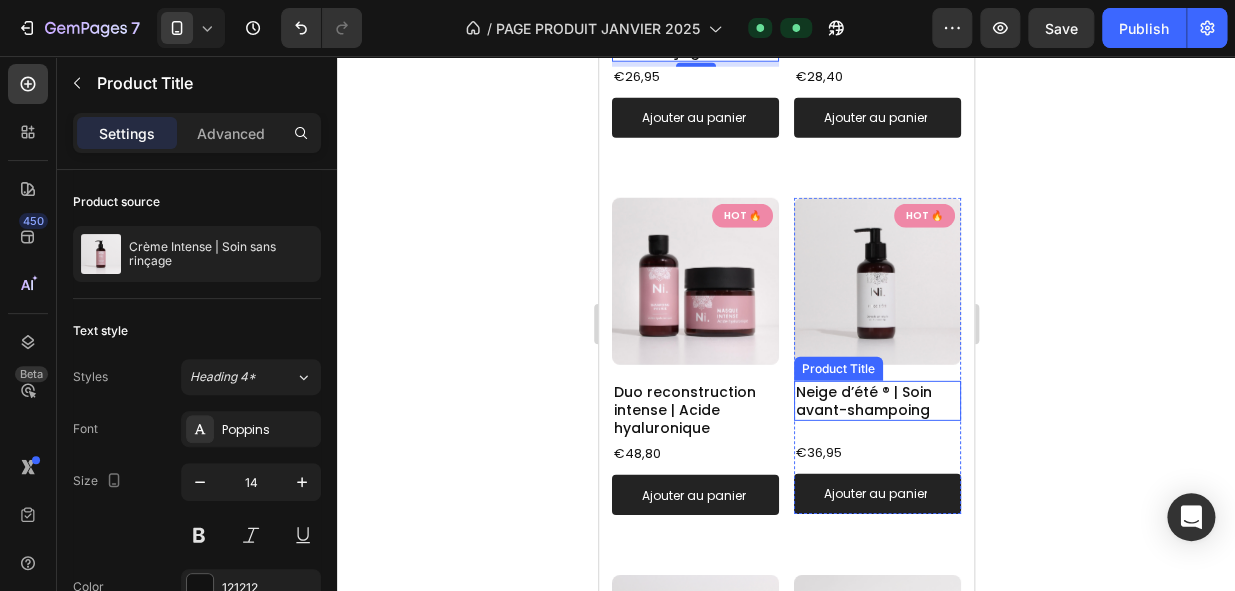 click on "Neige d’été ®  | Soin avant-shampoing" at bounding box center (876, 401) 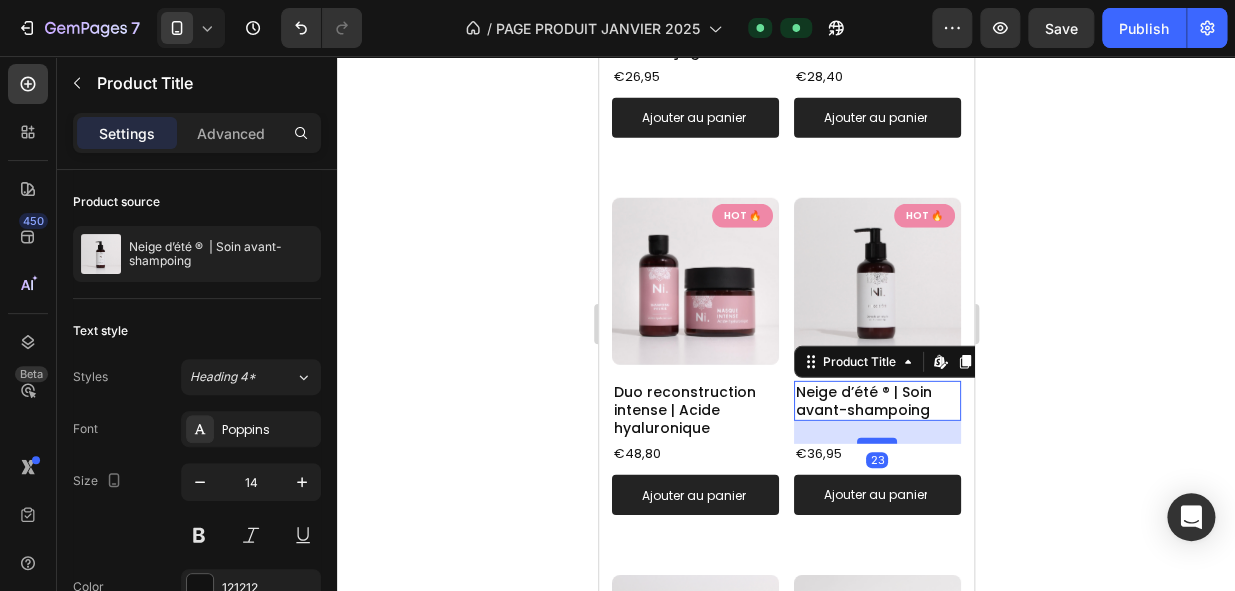 click at bounding box center (876, 441) 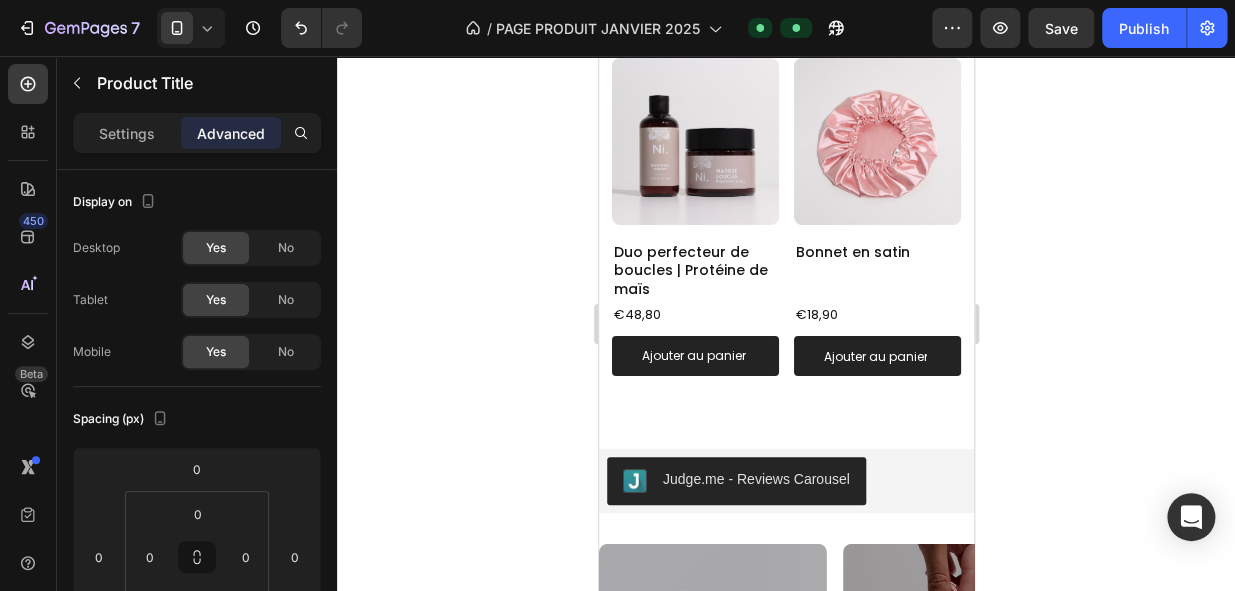 scroll, scrollTop: 2406, scrollLeft: 0, axis: vertical 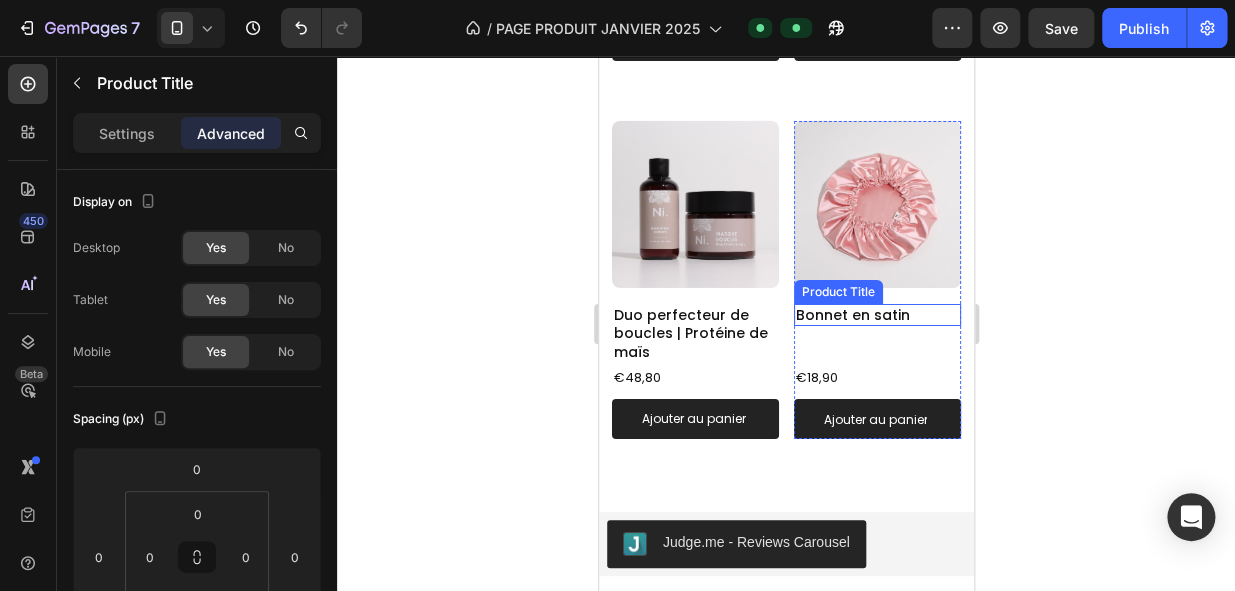 click on "Bonnet en satin" at bounding box center [876, 315] 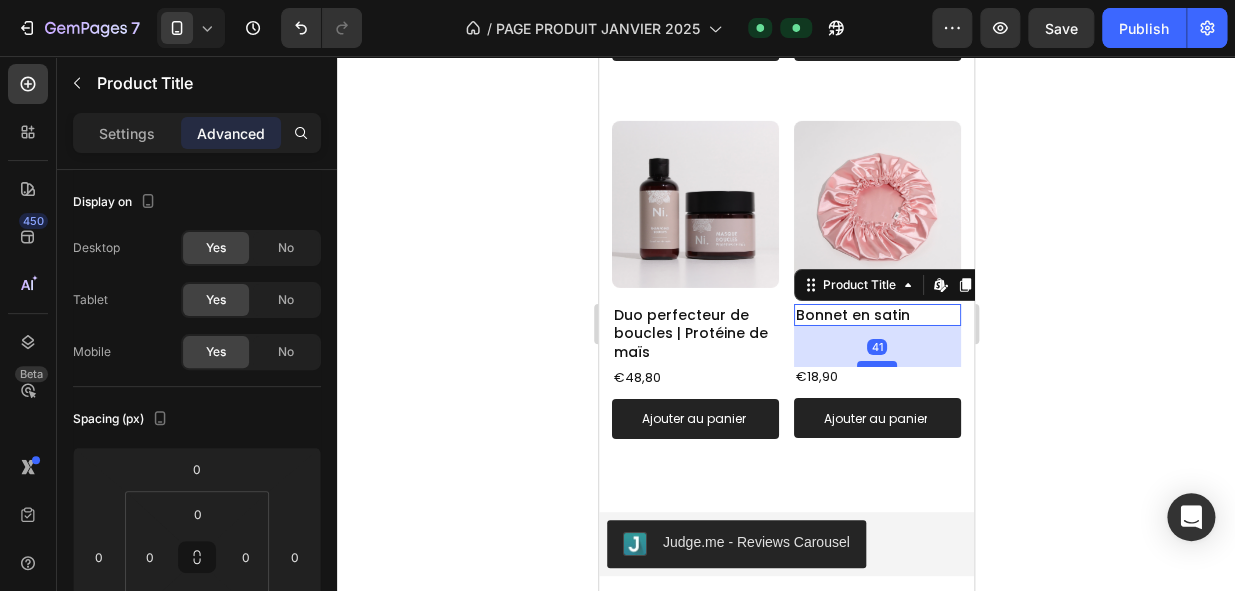 click at bounding box center [876, 364] 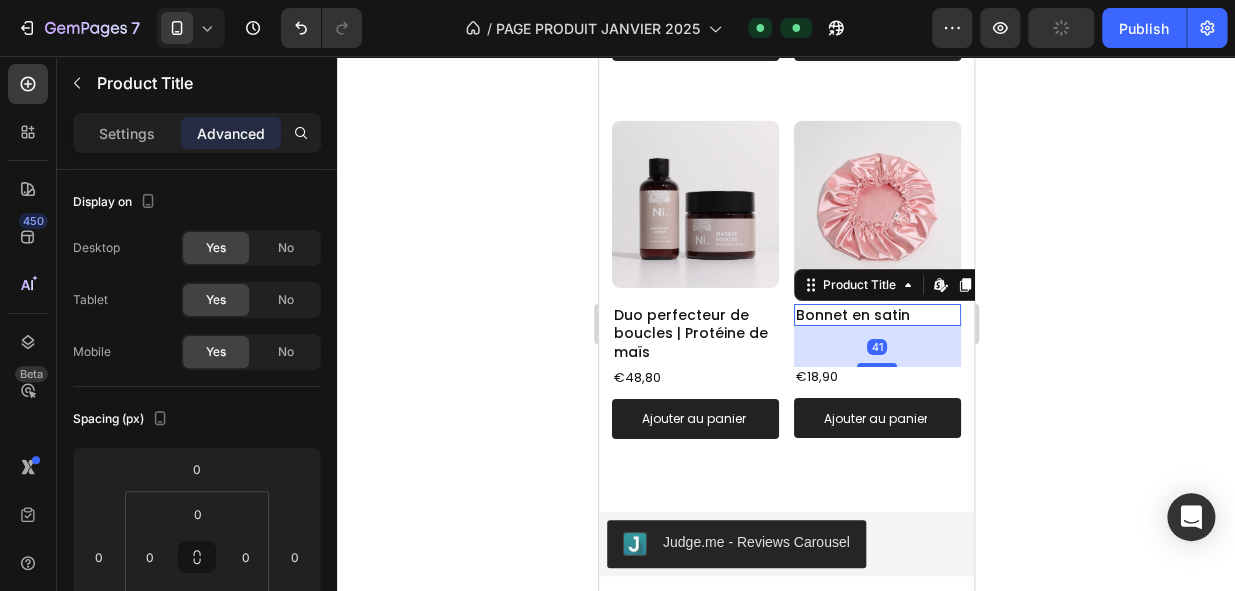 drag, startPoint x: 1143, startPoint y: 35, endPoint x: 1034, endPoint y: 153, distance: 160.63934 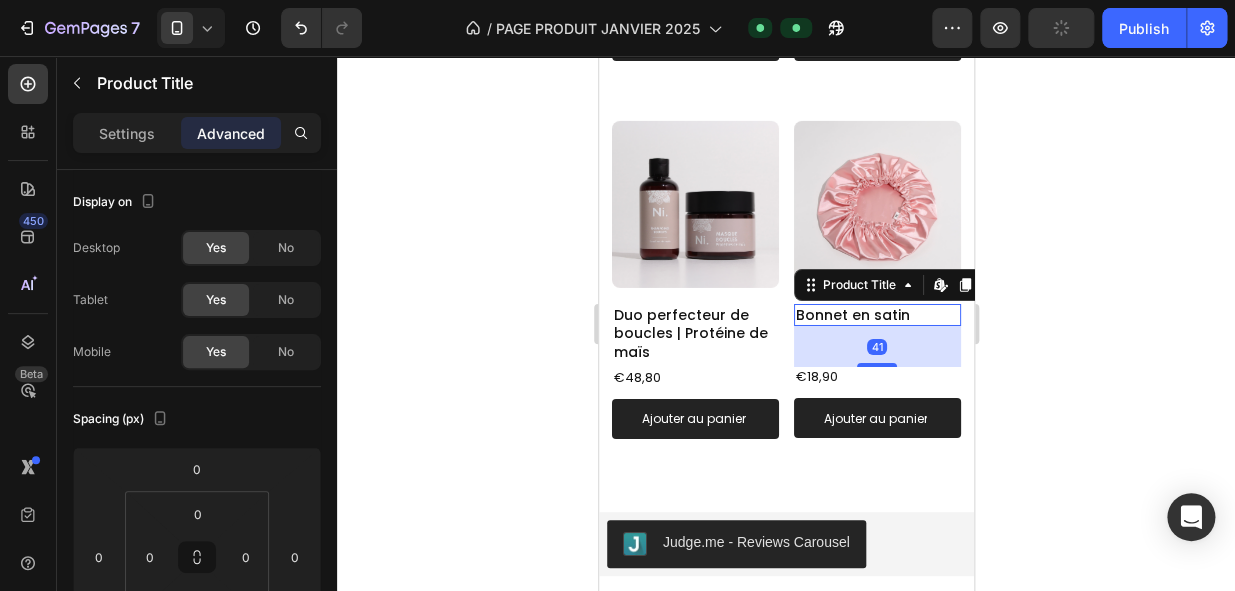 click on "Publish" at bounding box center (1144, 28) 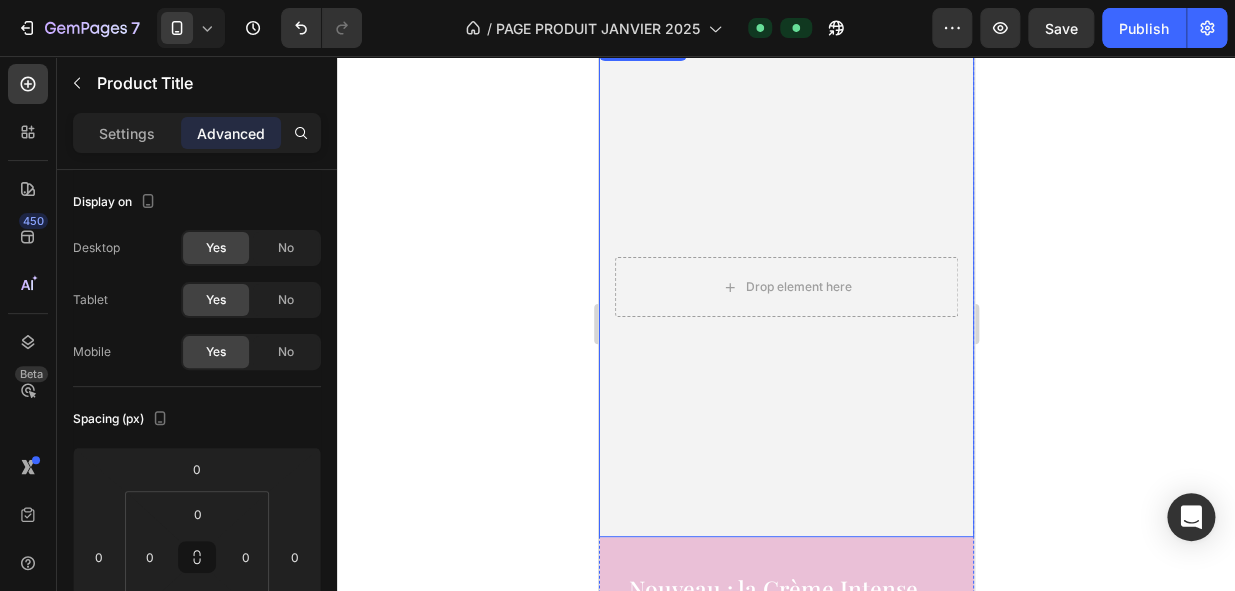 scroll, scrollTop: 179, scrollLeft: 0, axis: vertical 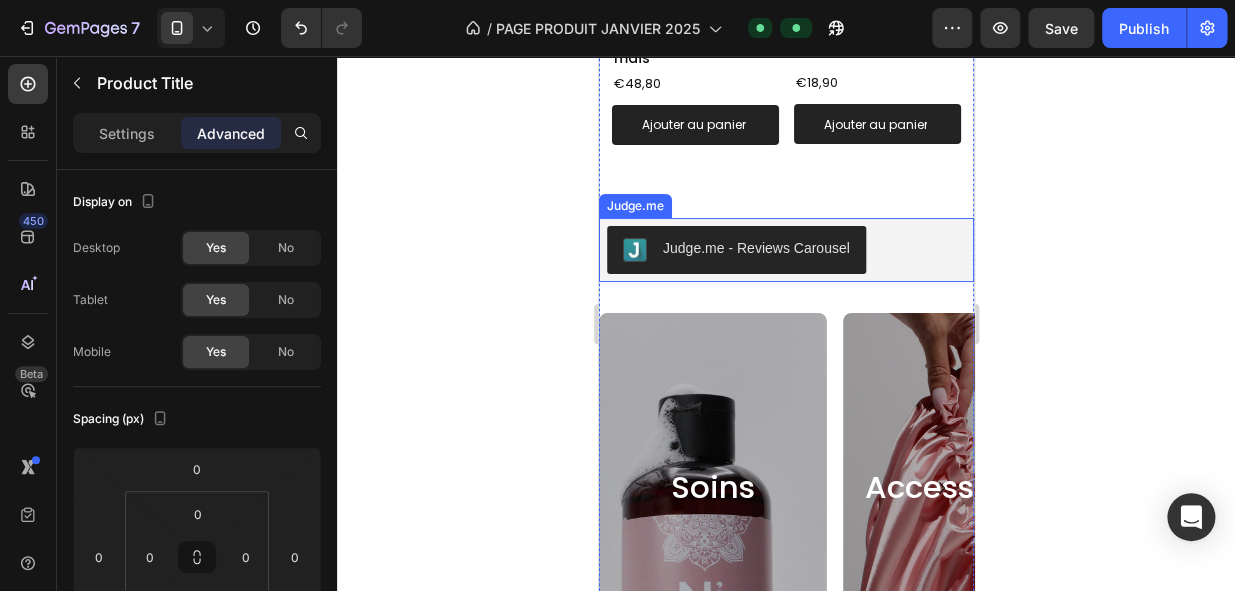 click on "Judge.me - Reviews Carousel" at bounding box center (785, 250) 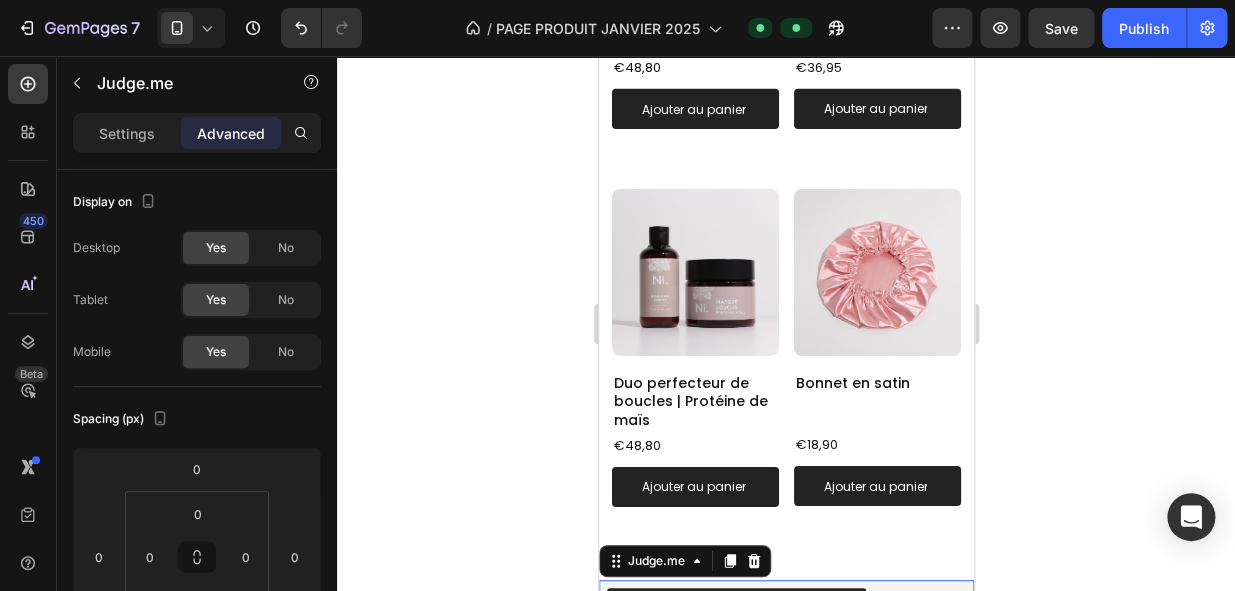 scroll, scrollTop: 2333, scrollLeft: 0, axis: vertical 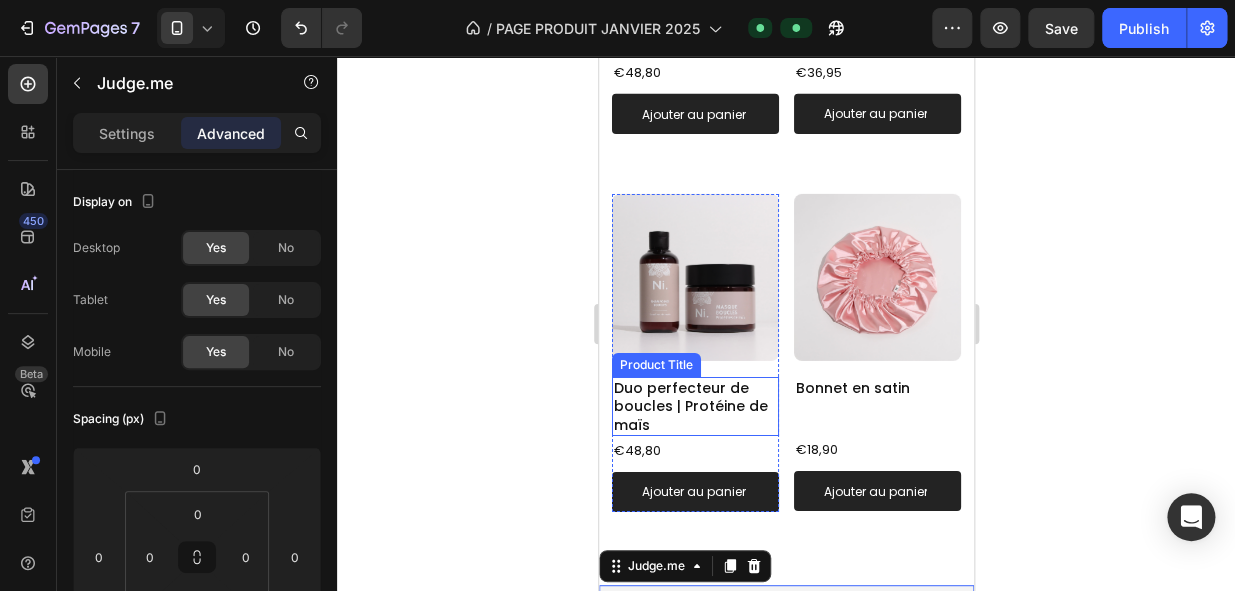 click on "Duo perfecteur de boucles | Protéine de maïs" at bounding box center (694, 406) 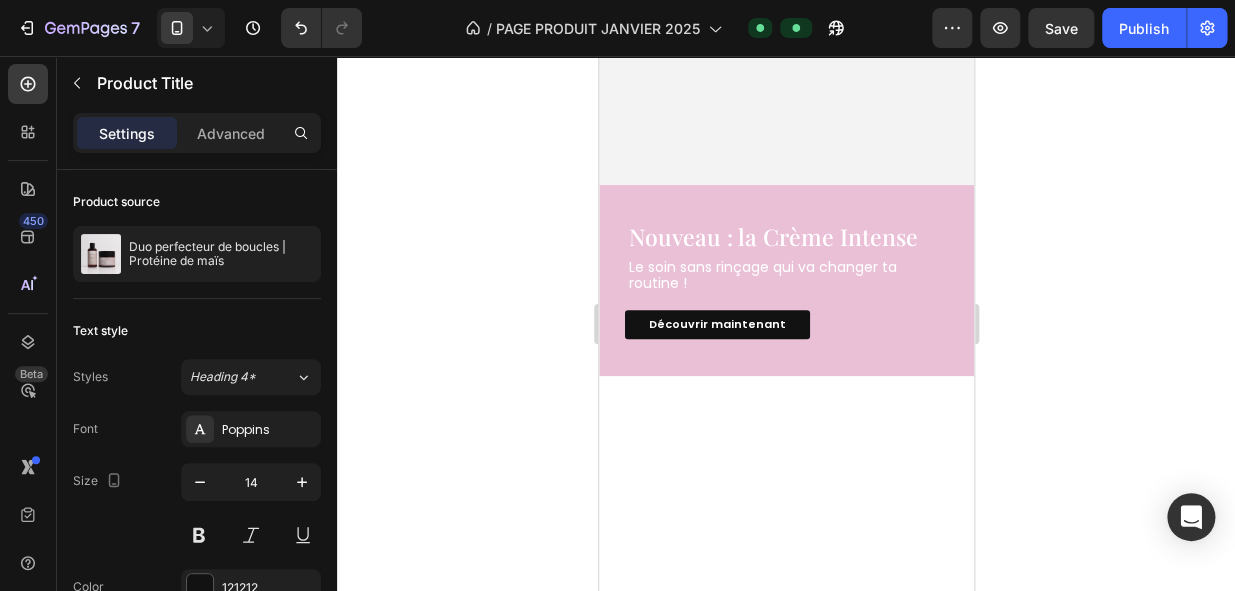 scroll, scrollTop: 0, scrollLeft: 0, axis: both 